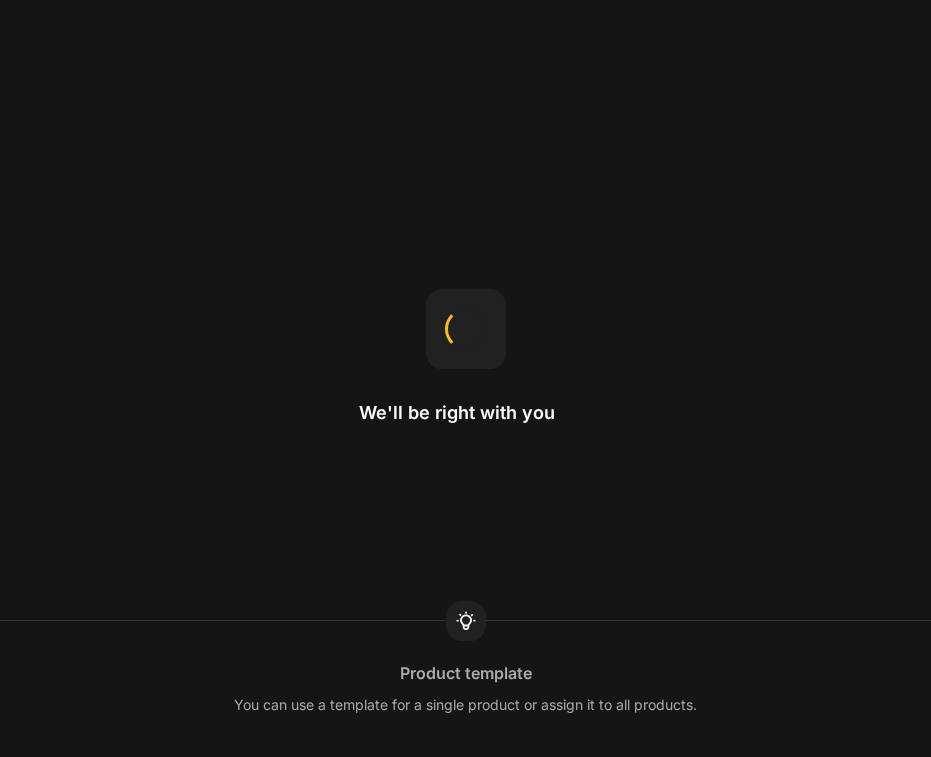 scroll, scrollTop: 0, scrollLeft: 0, axis: both 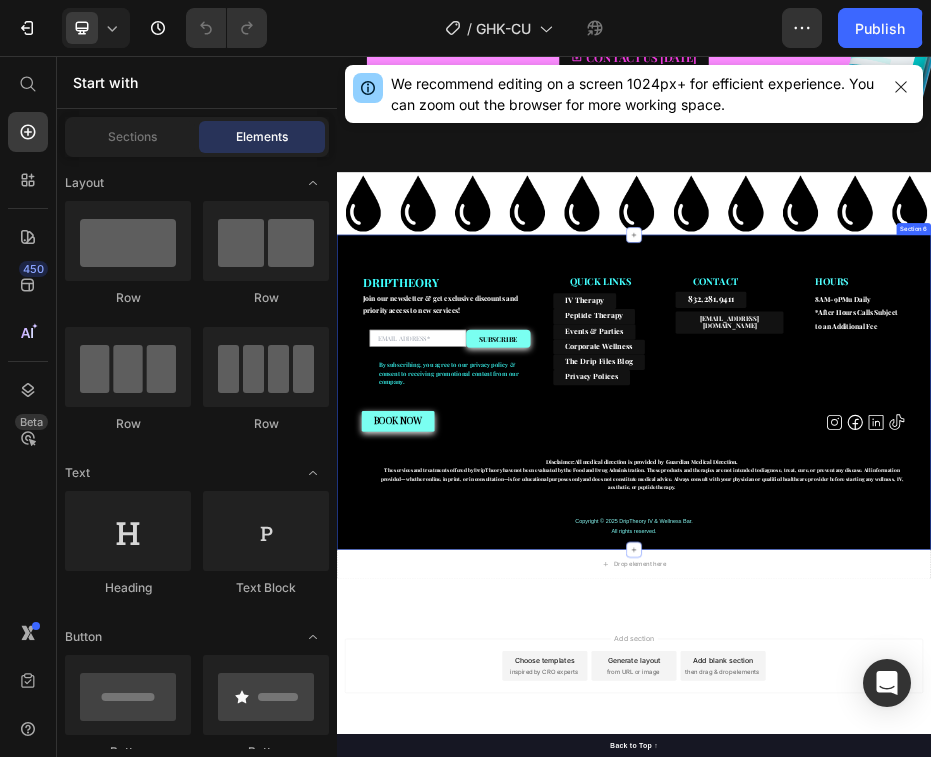 click on "DRIPTHEORY Heading Join our newsletter & get exclusive discounts and priority access to new services! Heading Email Field SUBSCRIBE Submit Button Row Newsletter By subscribing, you agree to our privacy policy & consent to receiving promotional content from our company. Text block QUICK LINKS Heading Text block IV Therapy Button Peptide Therapy Button Events & Parties Button Corporate Wellness Button The Drip Files Blog Button Privacy Polices Button CONTACT Heading 832.281.9411 Button info@driptheoryivbar.com Button Heading HOURS Heading 8AM-9PMu Daily *After Hours Calls Subject to an Additional Fee Text block Row Row BOOK NOW Button Heading Row
Icon
Icon
Icon
Icon Icon List Row Disclaimer:  All medical direction is provided by Guardian Medical Direction.  Text block Copyright © 2025 DripTheory IV & Wellness Bar.  All rights reserved. Text block Section 6" at bounding box center [937, 736] 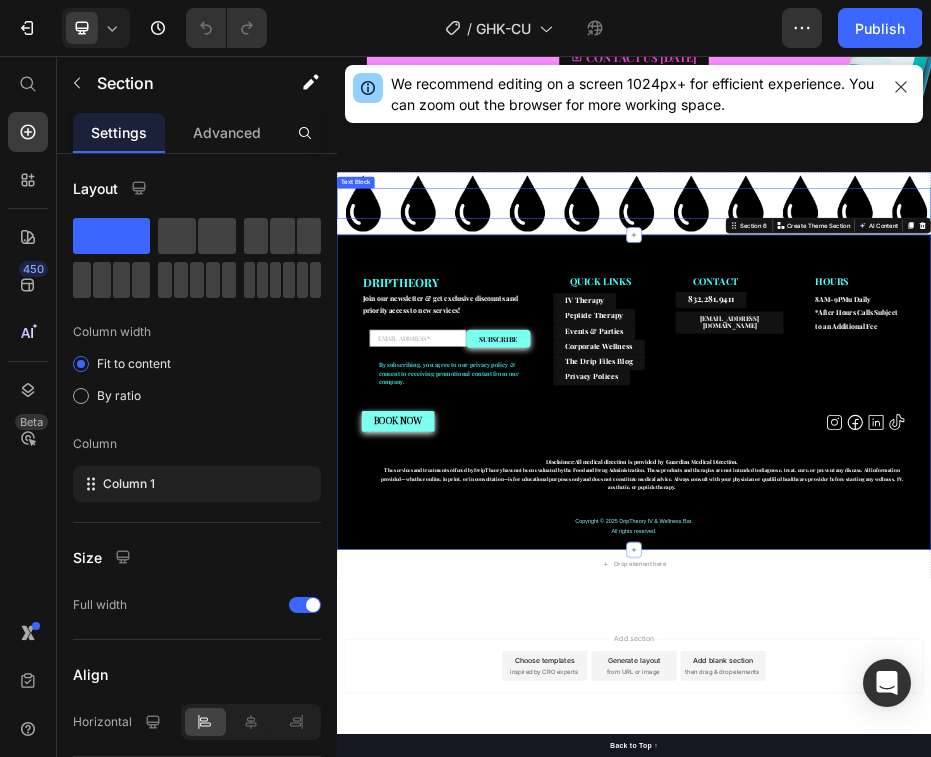 click on "Lorem ipsum dolor sit amet, consectetur adipiscing elit, sed do eiusmod tempor incididunt ut labore et dolore magna aliqua. Ut enim ad minim veniam, quis nostrud exercitation ullamco laboris nisi ut aliquip ex ea commodo consequat." at bounding box center (937, 355) 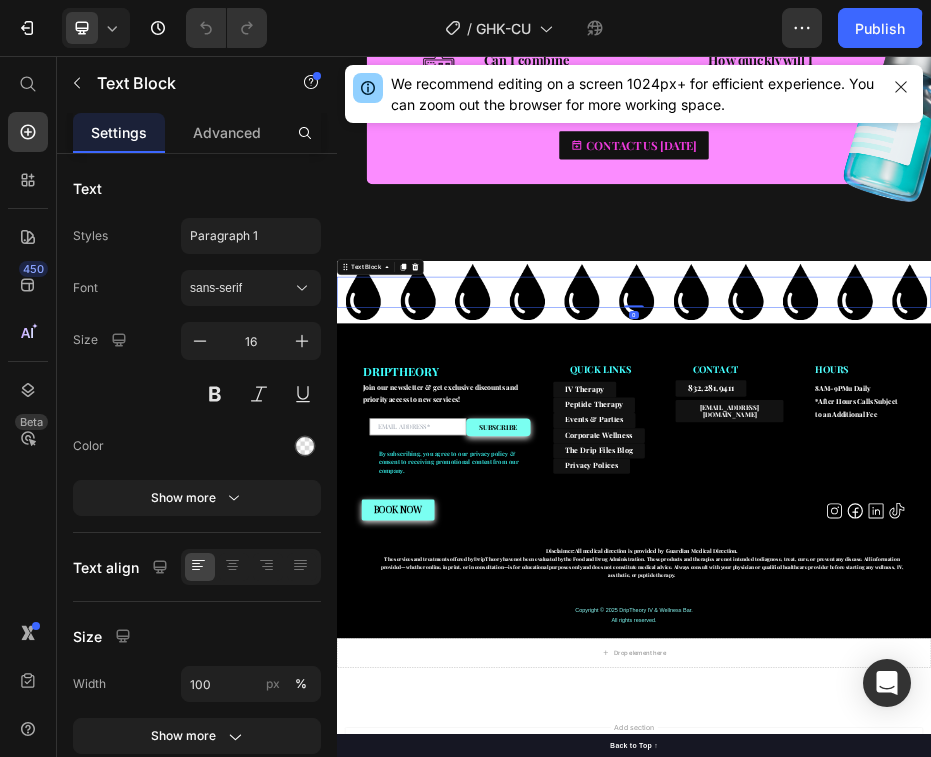 scroll, scrollTop: 3442, scrollLeft: 0, axis: vertical 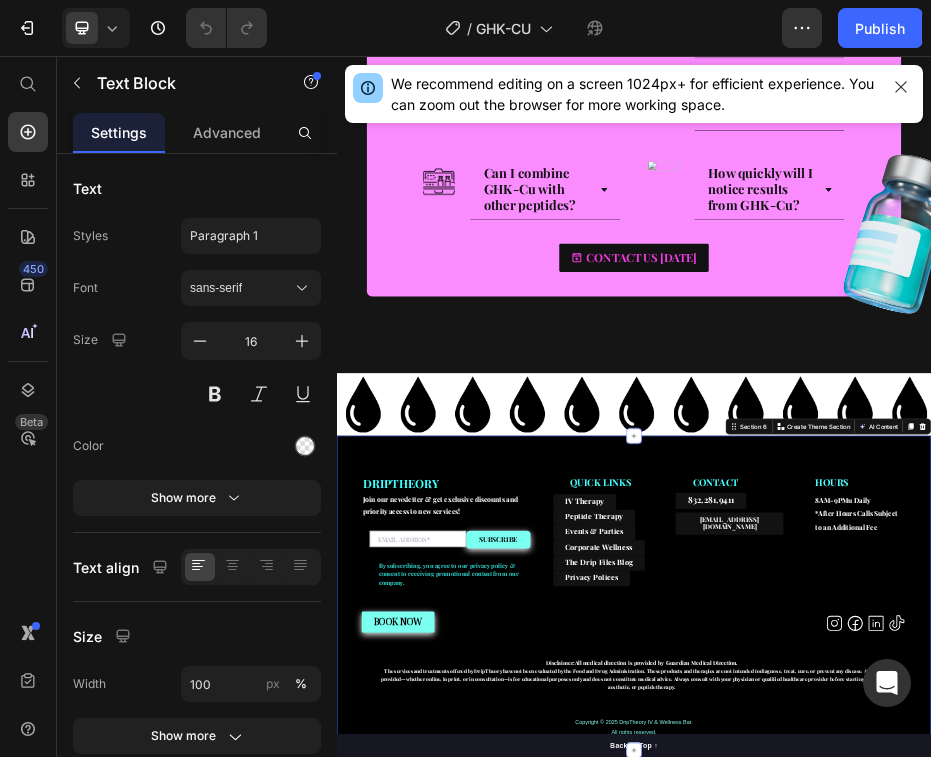 click on "DRIPTHEORY Heading Join our newsletter & get exclusive discounts and priority access to new services! Heading Email Field SUBSCRIBE Submit Button Row Newsletter By subscribing, you agree to our privacy policy & consent to receiving promotional content from our company. Text block QUICK LINKS Heading Text block IV Therapy Button Peptide Therapy Button Events & Parties Button Corporate Wellness Button The Drip Files Blog Button Privacy Polices Button CONTACT Heading 832.281.9411 Button info@driptheoryivbar.com Button Heading HOURS Heading 8AM-9PMu Daily *After Hours Calls Subject to an Additional Fee Text block Row Row BOOK NOW Button Heading Row
Icon
Icon
Icon
Icon Icon List Row Disclaimer:  All medical direction is provided by Guardian Medical Direction.  Text block Copyright © 2025 DripTheory IV & Wellness Bar.  All rights reserved. Text block Section 6   Create Theme Section AI Content Write with GemAI What would you like to describe here?" at bounding box center [937, 1142] 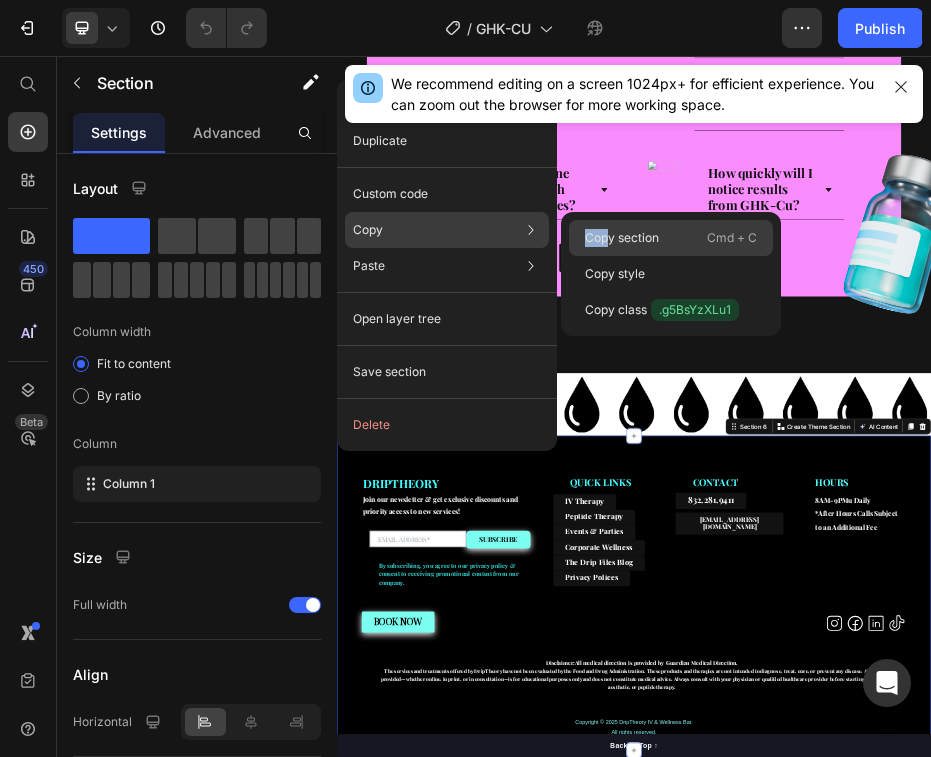 click on "Copy section" at bounding box center [622, 238] 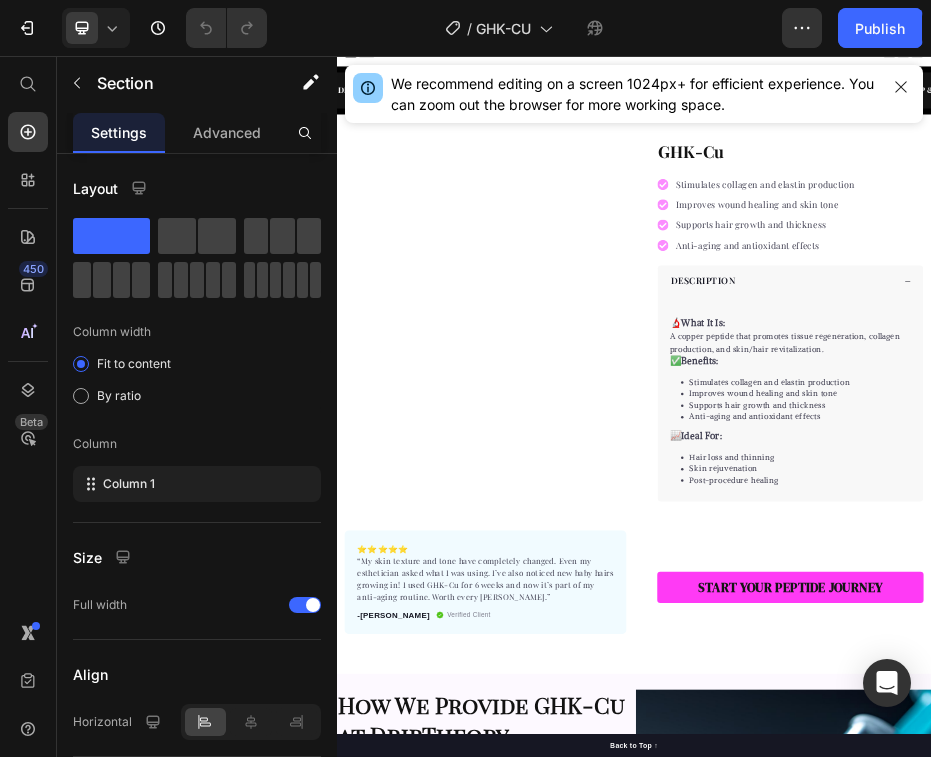 scroll, scrollTop: 0, scrollLeft: 0, axis: both 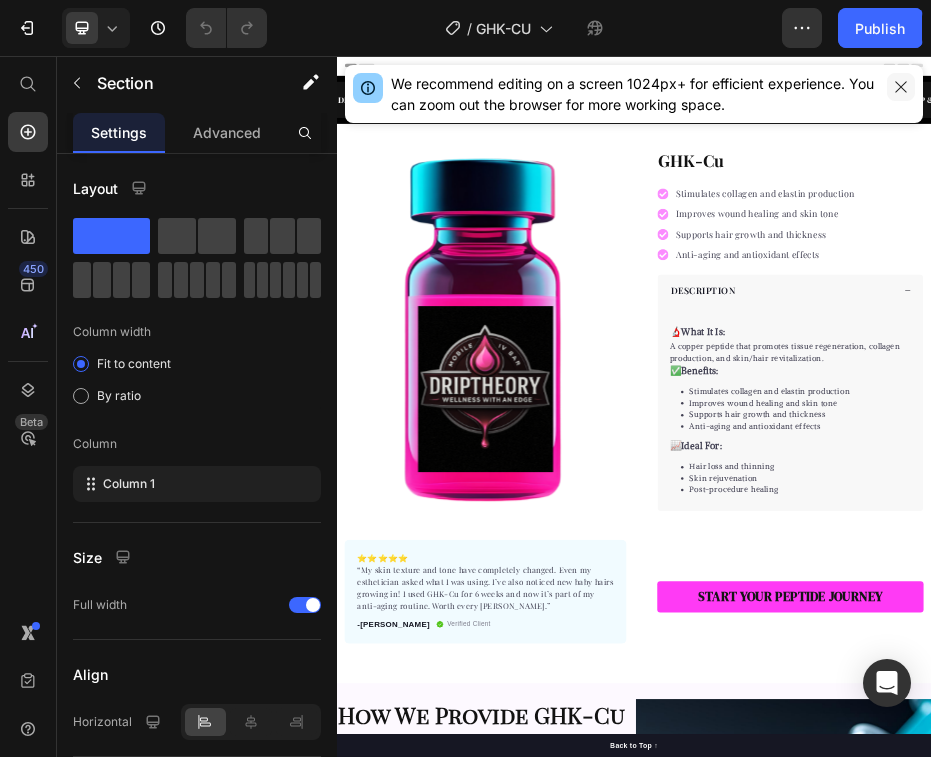click 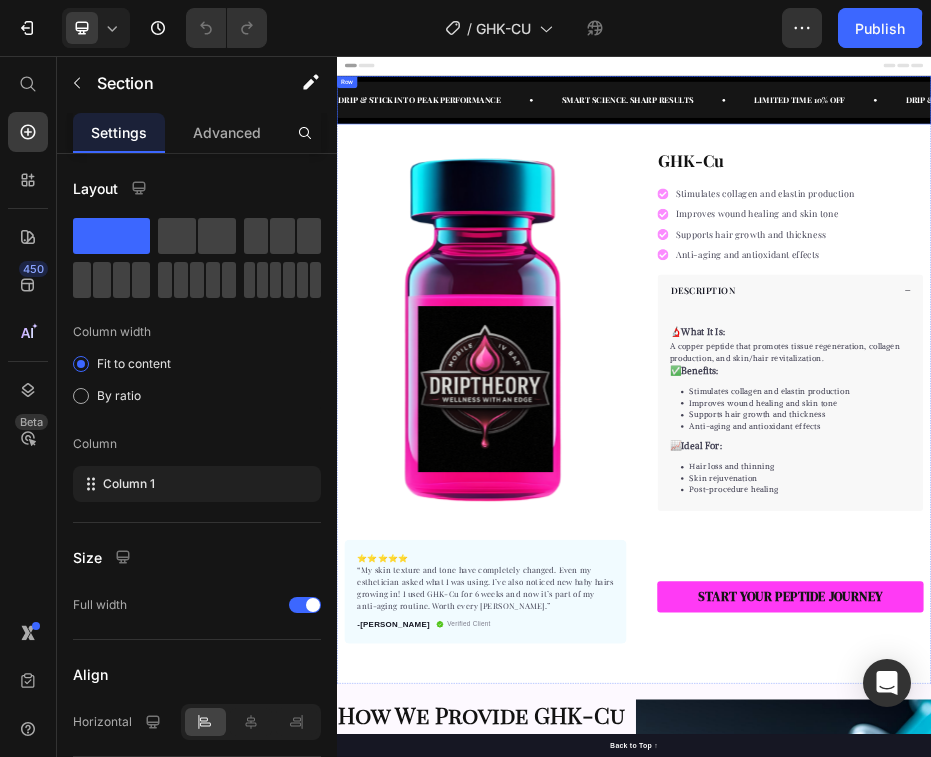 click on "DRIP & STICK INTO PEAK PERFORMANCE Text" at bounding box center (563, 145) 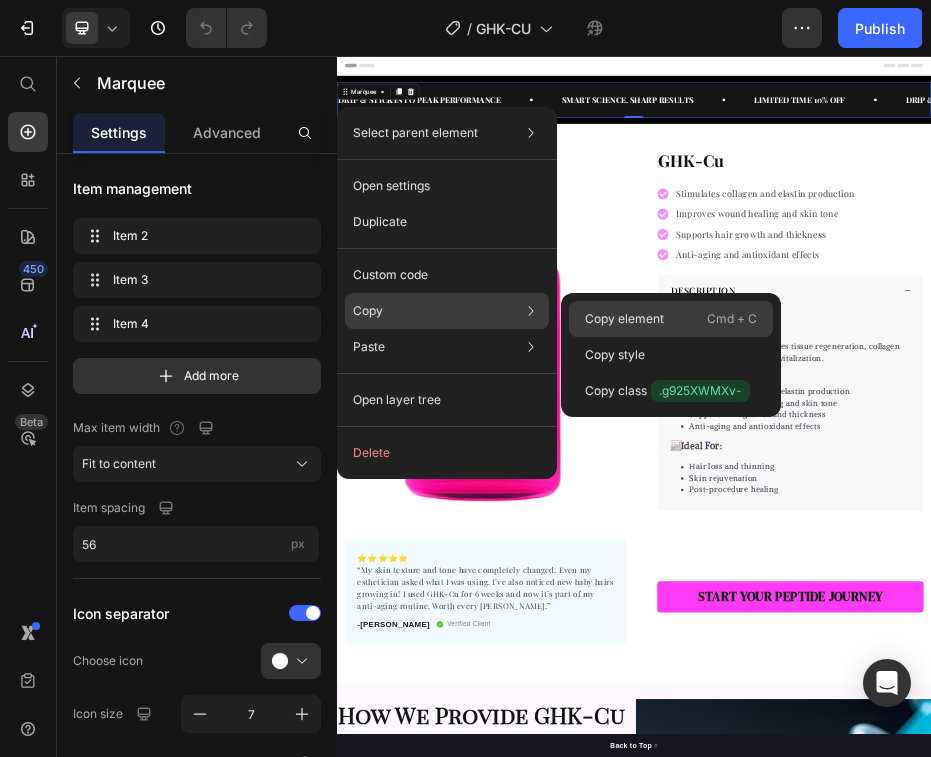 click on "Copy element" at bounding box center (624, 319) 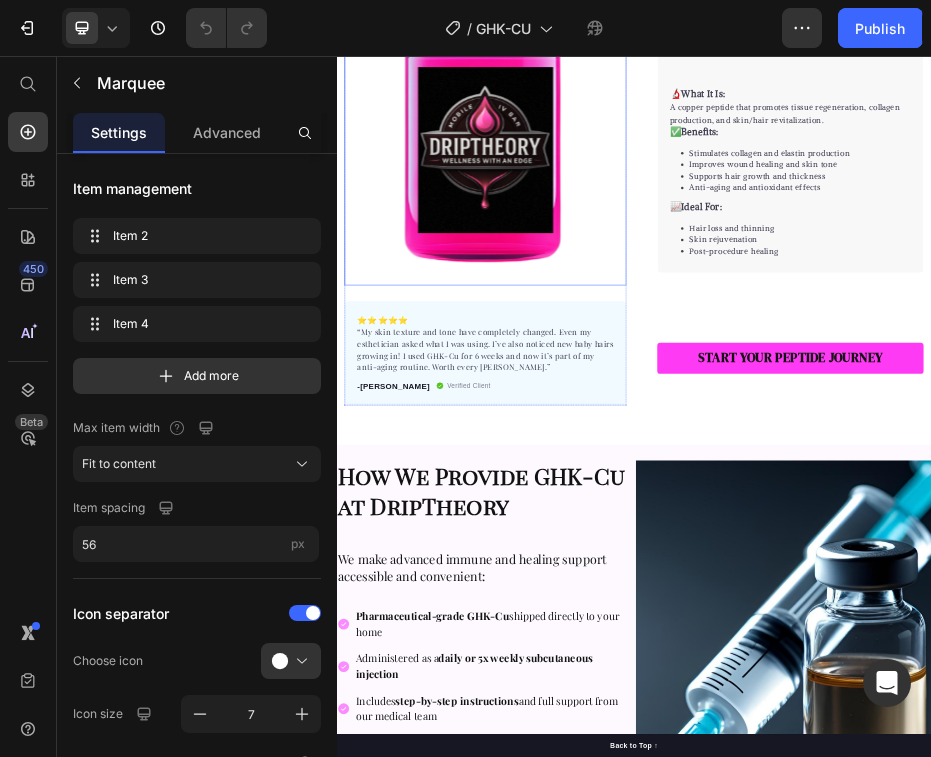scroll, scrollTop: 712, scrollLeft: 0, axis: vertical 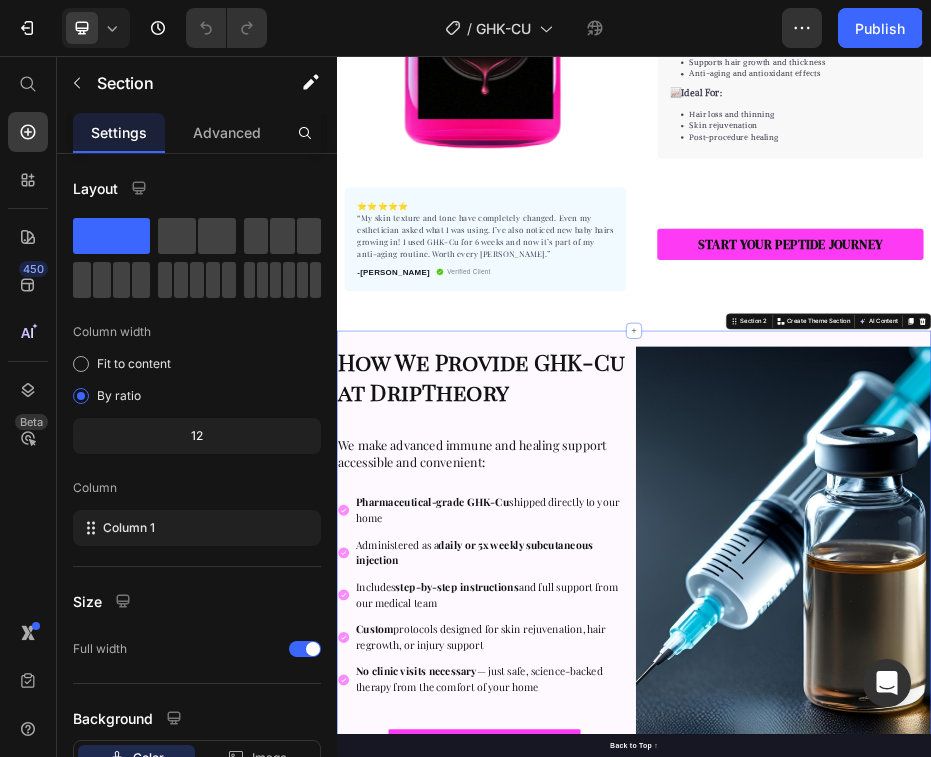click on "How We Provide GHK-Cu at DripTheory Heading We make advanced immune and healing support accessible and convenient: Heading Pharmaceutical-grade GHK-Cu  shipped directly to your home Administered as a  daily or 5x weekly subcutaneous injection Includes  step-by-step instructions  and full support from our medical team Custom  protocols designed for skin rejuvenation, hair regrowth, or injury support No clinic visits necessary  — just safe, science-backed therapy from the comfort of your home Item List START YOUR PEPTIDE JOURNEY Button Image Row Section 2   Create Theme Section AI Content Write with GemAI What would you like to describe here? Tone and Voice Persuasive Product LL37 Show more Generate" at bounding box center [937, 1083] 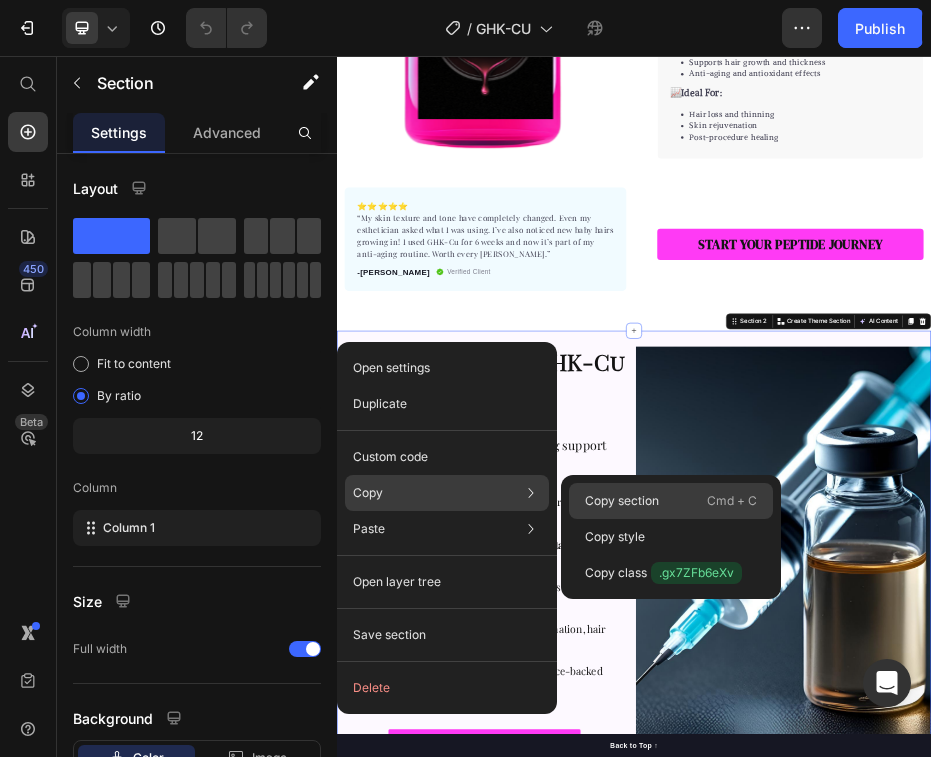 click on "Copy section" at bounding box center [622, 501] 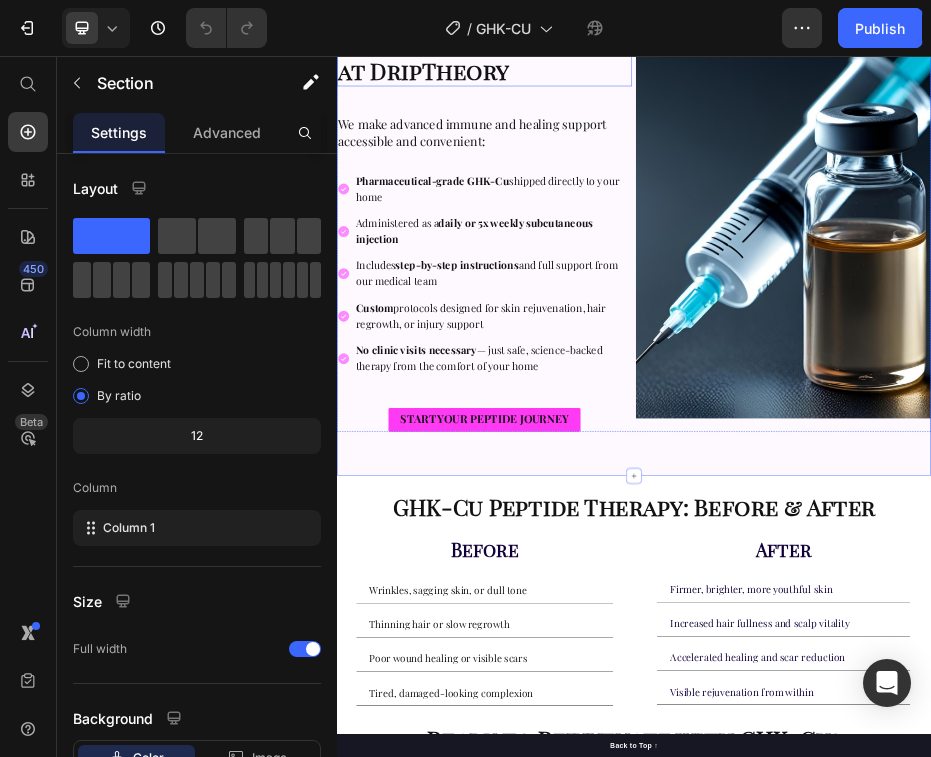 scroll, scrollTop: 1357, scrollLeft: 0, axis: vertical 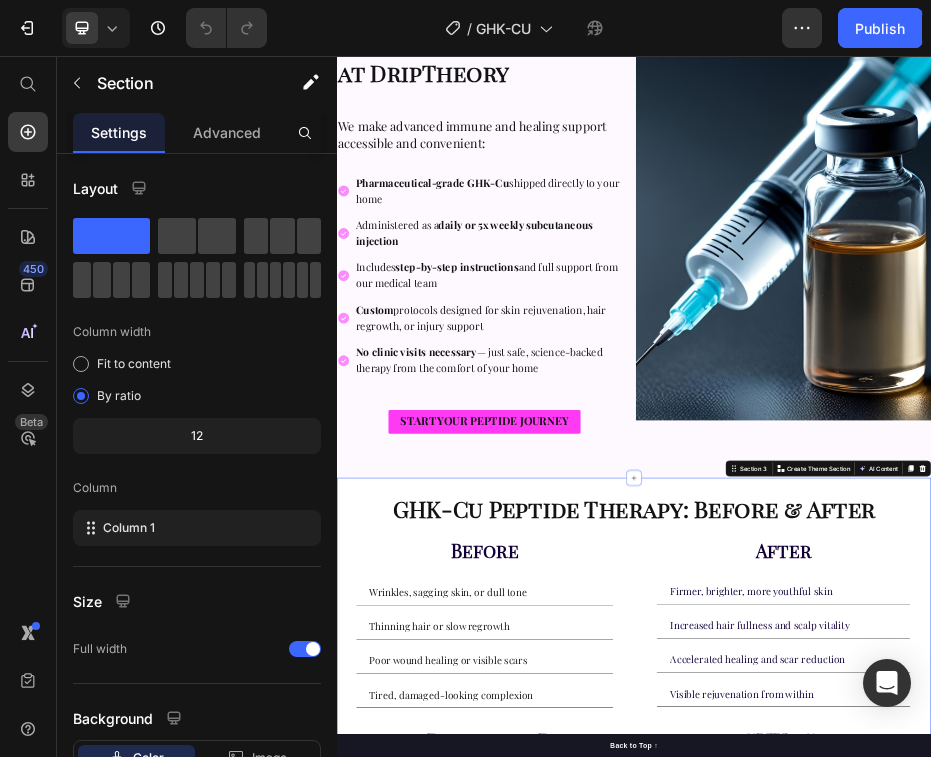 click on "GHK-Cu Peptide Therapy: Before & After Heading Before Heading
Wrinkles, sagging skin, or dull tone
Thinning hair or slow regrowth
Poor wound healing or visible scars
Tired, damaged-looking complexion Accordion After Heading
Firmer, brighter, more youthful skin
Increased hair fullness and scalp vitality
Accelerated healing and scar reduction
Visible rejuvenation from within Accordion Row Ready to Rejuvenate with GHK-Cu? Heading If you're ready to boost your body’s regenerative power —  safely and naturally,GHK-Cu might be the perfect fit.  Look better. Heal faster. Feel stronger  - with GHK-Cu from DripTheory. Text Block START YOUR PEPTIDE JOURNEY Button Section 3   Create Theme Section" at bounding box center [937, 1315] 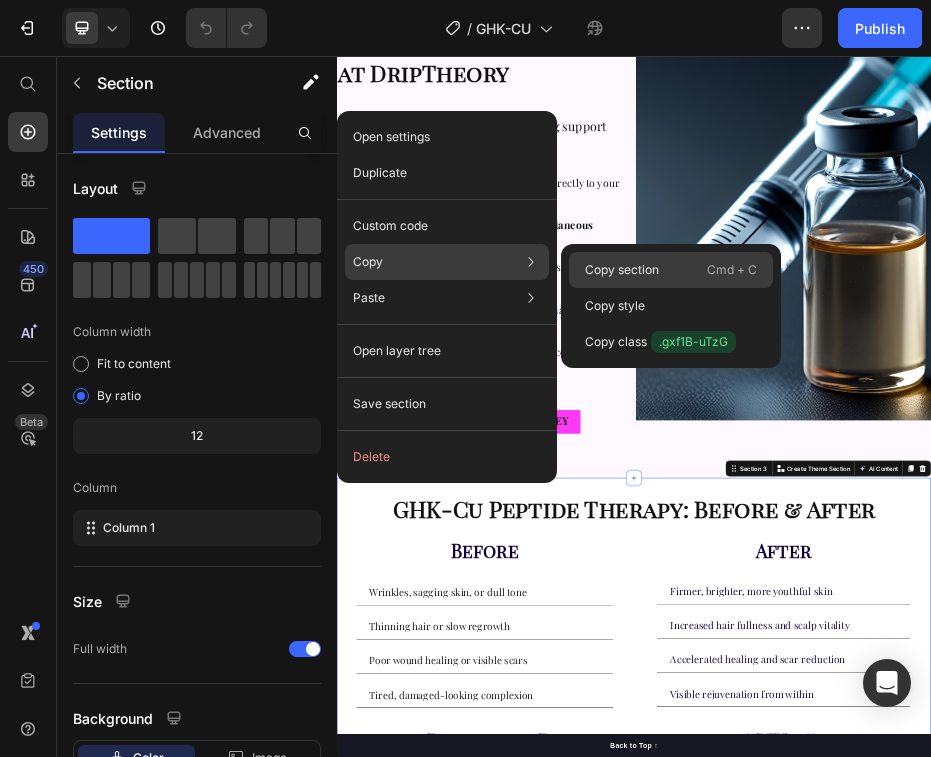 click on "Copy section  Cmd + C" 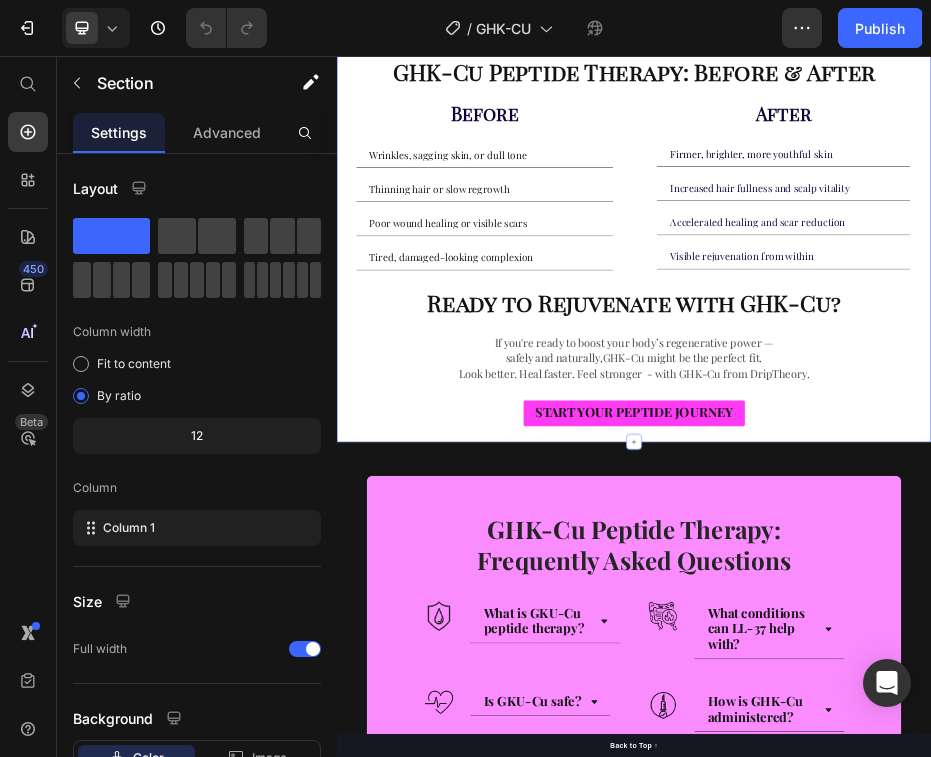scroll, scrollTop: 2421, scrollLeft: 0, axis: vertical 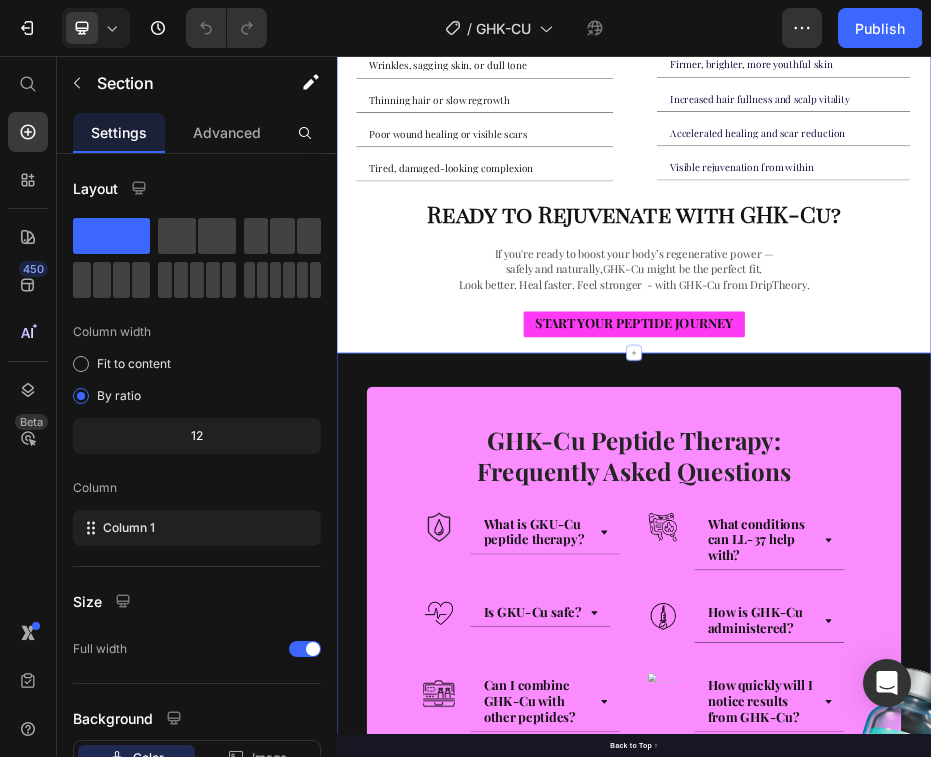 click on "Image GHK-Cu Peptide Therapy: Frequently Asked Questions Heading Row Image
What is GKU-Cu peptide therapy? Accordion Row Image
What conditions can LL-37 help with? Accordion Row Row Image
Is GKU-Cu safe? Accordion Row Image
How is GHK-Cu administered? Accordion Row Row Image
Can I combine GHK-Cu with other peptides? Accordion Row Image
How quickly will I notice results from GHK-Cu? Accordion Row Row
CONTACT US TODAY Button Row Section 4" at bounding box center [937, 1195] 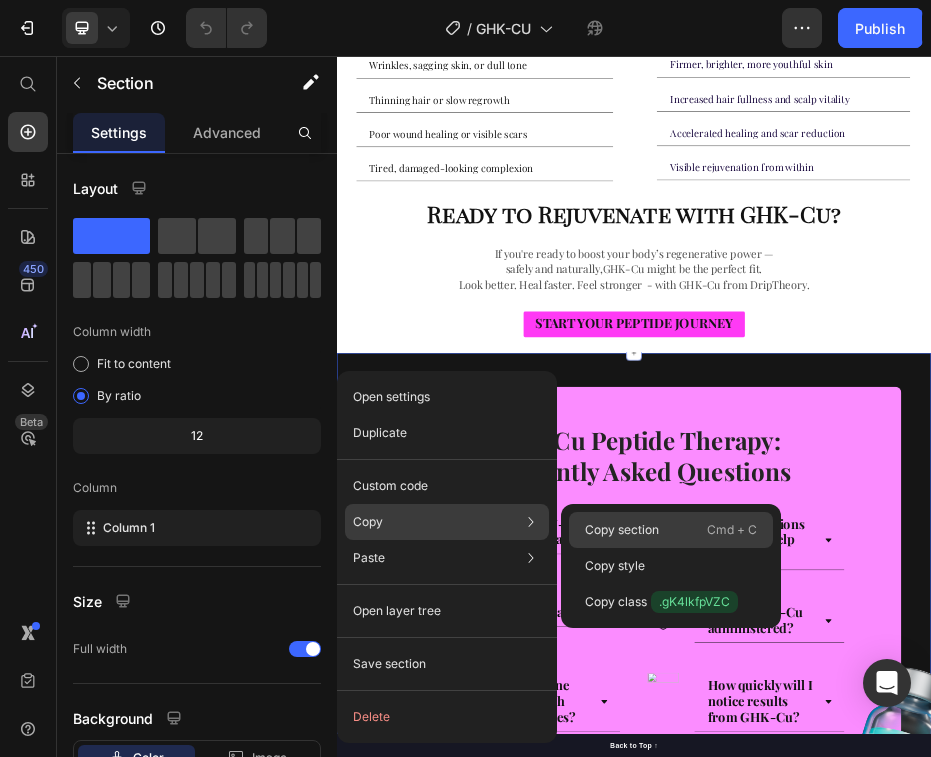 click on "Copy section  Cmd + C" 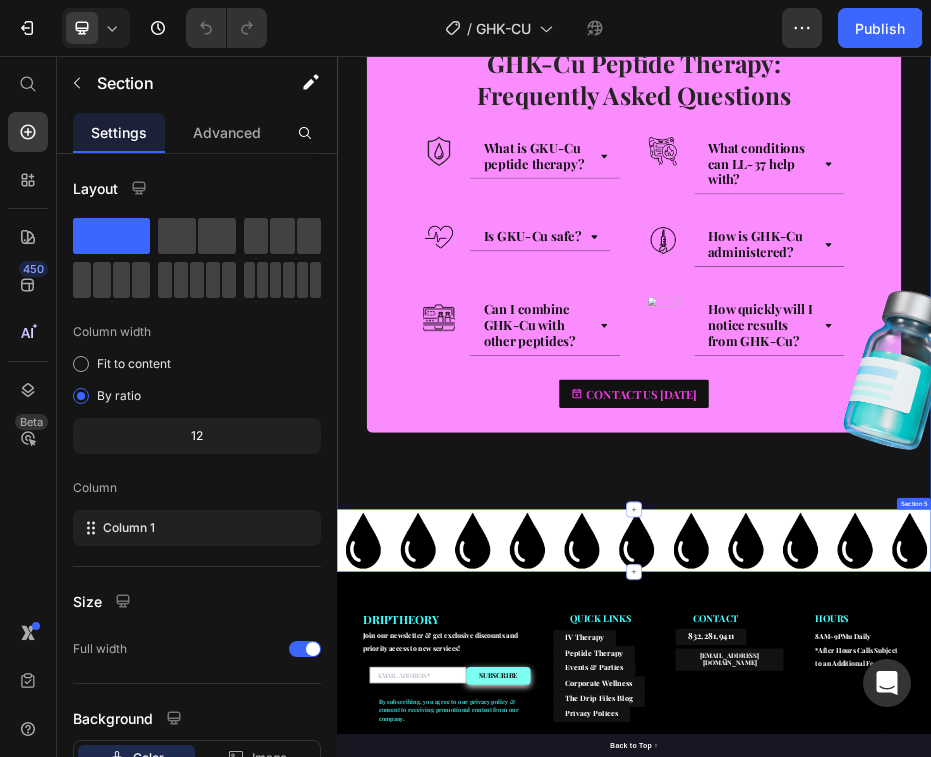 scroll, scrollTop: 3298, scrollLeft: 0, axis: vertical 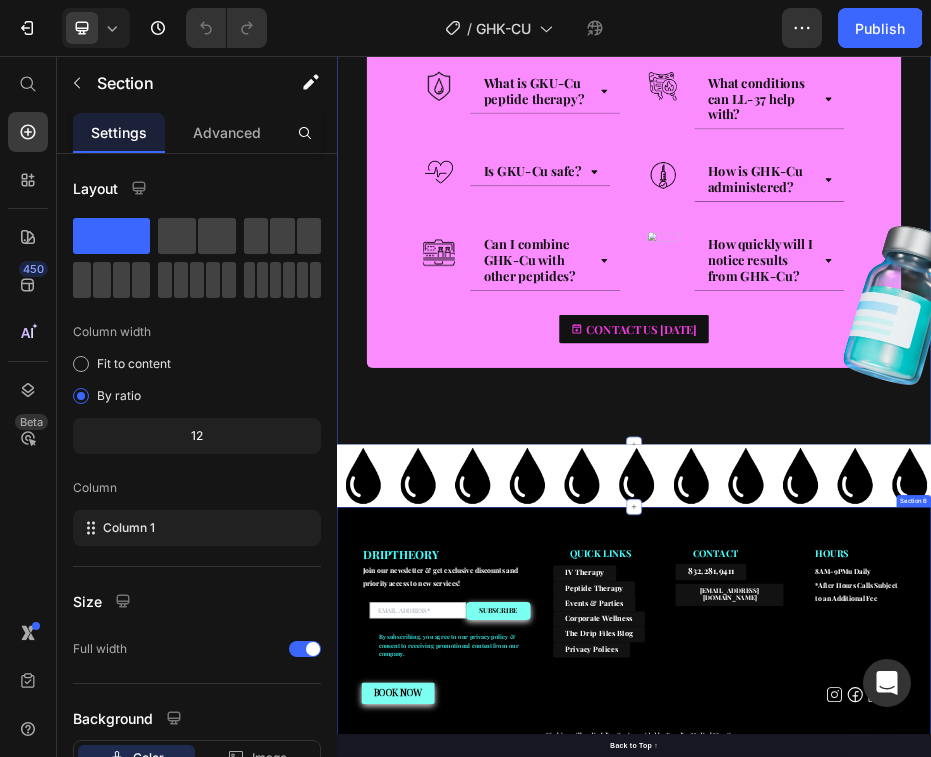 click on "DRIPTHEORY Heading Join our newsletter & get exclusive discounts and priority access to new services! Heading Email Field SUBSCRIBE Submit Button Row Newsletter By subscribing, you agree to our privacy policy & consent to receiving promotional content from our company. Text block QUICK LINKS Heading Text block IV Therapy Button Peptide Therapy Button Events & Parties Button Corporate Wellness Button The Drip Files Blog Button Privacy Polices Button CONTACT Heading 832.281.9411 Button info@driptheoryivbar.com Button Heading HOURS Heading 8AM-9PMu Daily *After Hours Calls Subject to an Additional Fee Text block Row Row BOOK NOW Button Heading Row
Icon
Icon
Icon
Icon Icon List Row Disclaimer:  All medical direction is provided by Guardian Medical Direction.  Text block Copyright © 2025 DripTheory IV & Wellness Bar.  All rights reserved. Text block Section 6" at bounding box center [937, 1286] 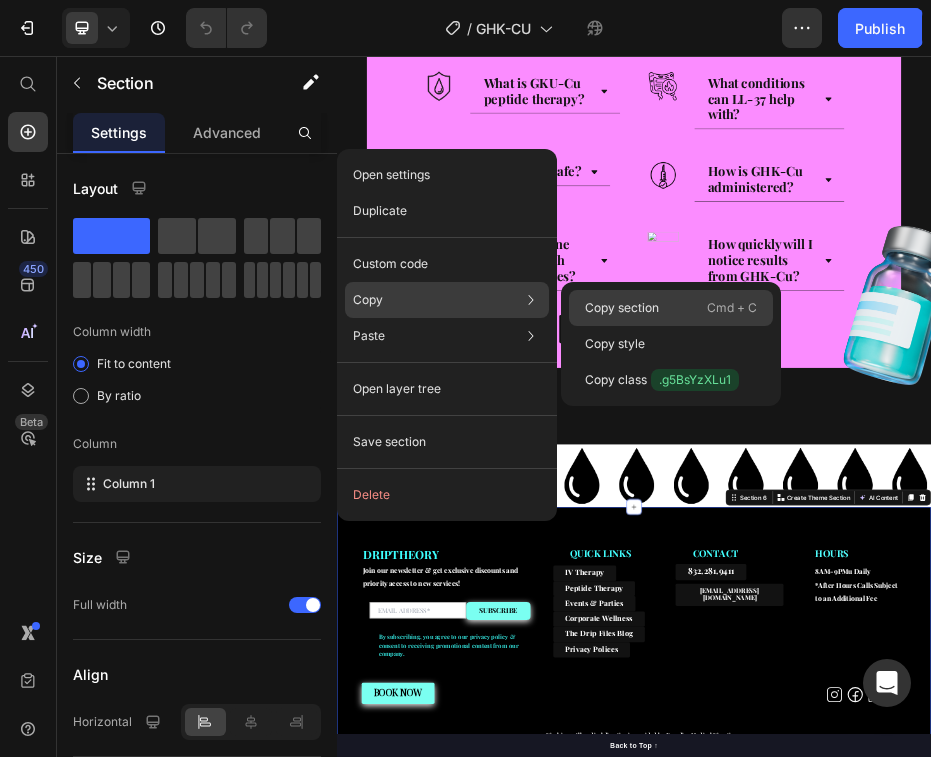 click on "Copy section" at bounding box center [622, 308] 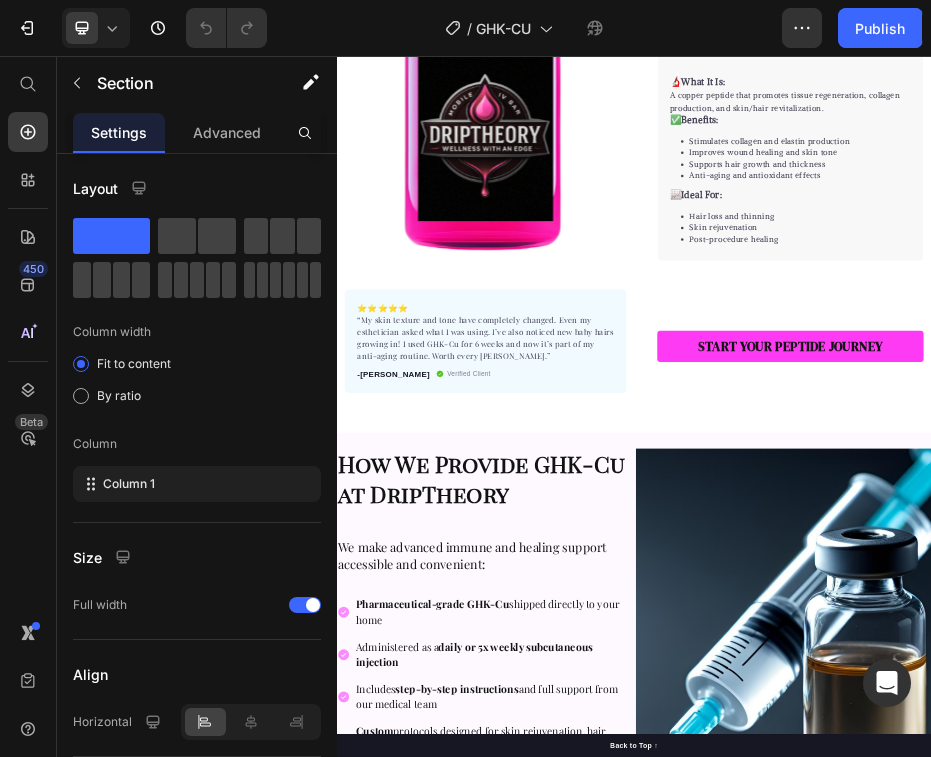 scroll, scrollTop: 0, scrollLeft: 0, axis: both 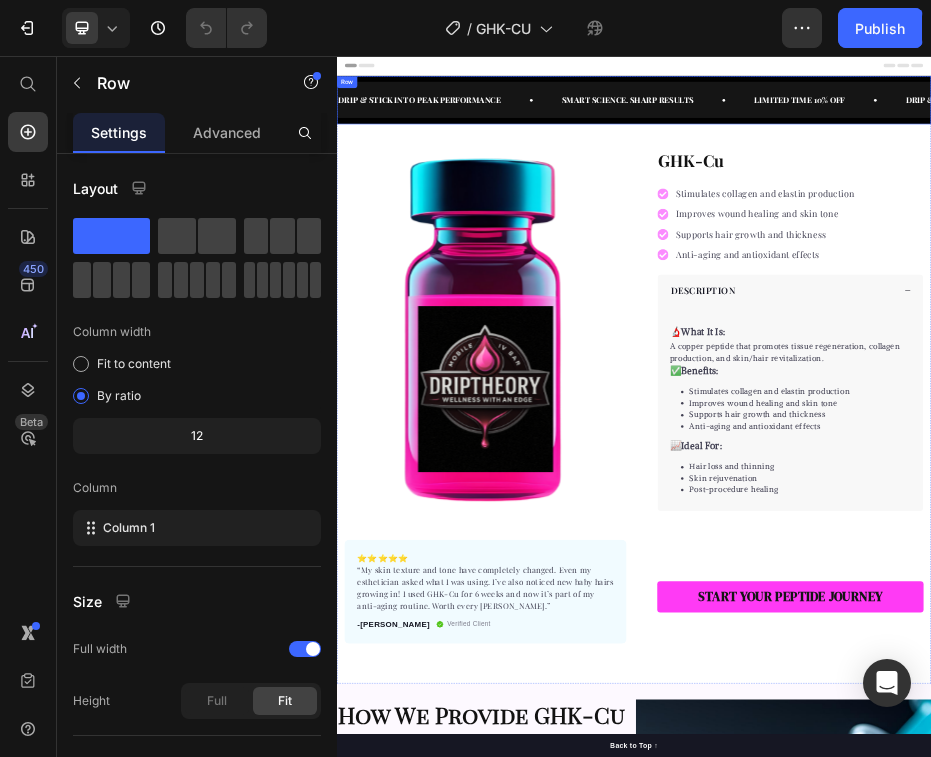 click on "DRIP & STICK INTO PEAK PERFORMANCE Text
SMART SCIENCE. SHARP RESULTS Text
LIMITED TIME 10% OFF Text
DRIP & STICK INTO PEAK PERFORMANCE Text
SMART SCIENCE. SHARP RESULTS Text
LIMITED TIME 10% OFF Text
DRIP & STICK INTO PEAK PERFORMANCE Text
SMART SCIENCE. SHARP RESULTS Text
LIMITED TIME 10% OFF Text
DRIP & STICK INTO PEAK PERFORMANCE Text
SMART SCIENCE. SHARP RESULTS Text
LIMITED TIME 10% OFF Text
DRIP & STICK INTO PEAK PERFORMANCE Text
SMART SCIENCE. SHARP RESULTS Text
LIMITED TIME 10% OFF Text
DRIP & STICK INTO PEAK PERFORMANCE Text
SMART SCIENCE. SHARP RESULTS Text
LIMITED TIME 10% OFF Text
Marquee Row" at bounding box center [937, 145] 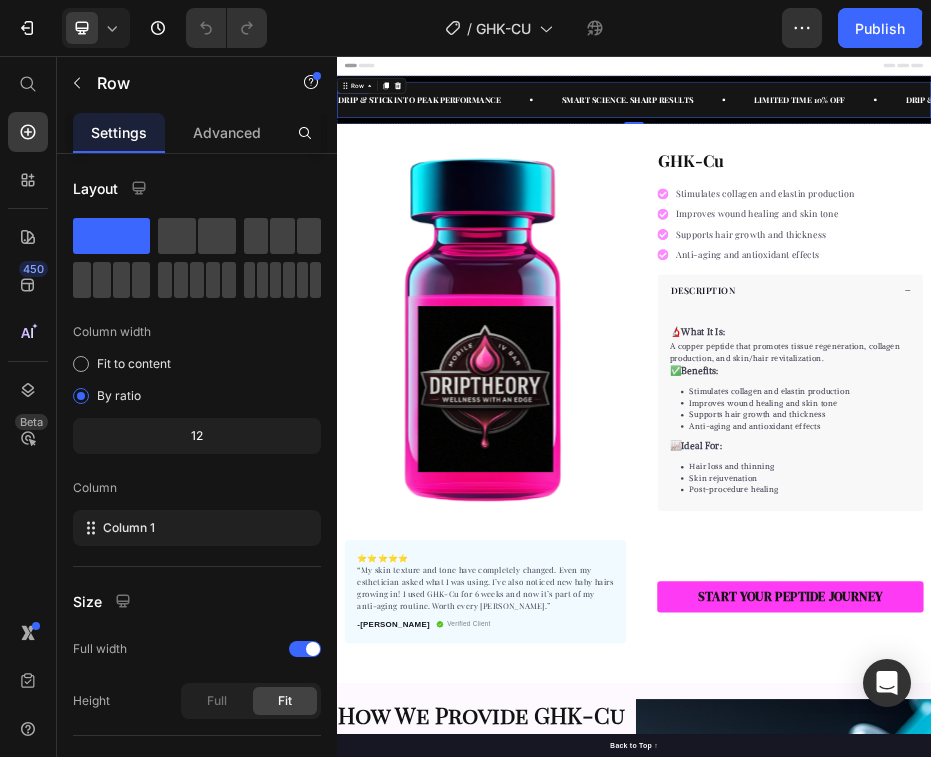 click on "DRIP & STICK INTO PEAK PERFORMANCE Text
SMART SCIENCE. SHARP RESULTS Text
LIMITED TIME 10% OFF Text
DRIP & STICK INTO PEAK PERFORMANCE Text
SMART SCIENCE. SHARP RESULTS Text
LIMITED TIME 10% OFF Text
DRIP & STICK INTO PEAK PERFORMANCE Text
SMART SCIENCE. SHARP RESULTS Text
LIMITED TIME 10% OFF Text
DRIP & STICK INTO PEAK PERFORMANCE Text
SMART SCIENCE. SHARP RESULTS Text
LIMITED TIME 10% OFF Text
DRIP & STICK INTO PEAK PERFORMANCE Text
SMART SCIENCE. SHARP RESULTS Text
LIMITED TIME 10% OFF Text
DRIP & STICK INTO PEAK PERFORMANCE Text
SMART SCIENCE. SHARP RESULTS Text
LIMITED TIME 10% OFF Text
Marquee" at bounding box center (937, 145) 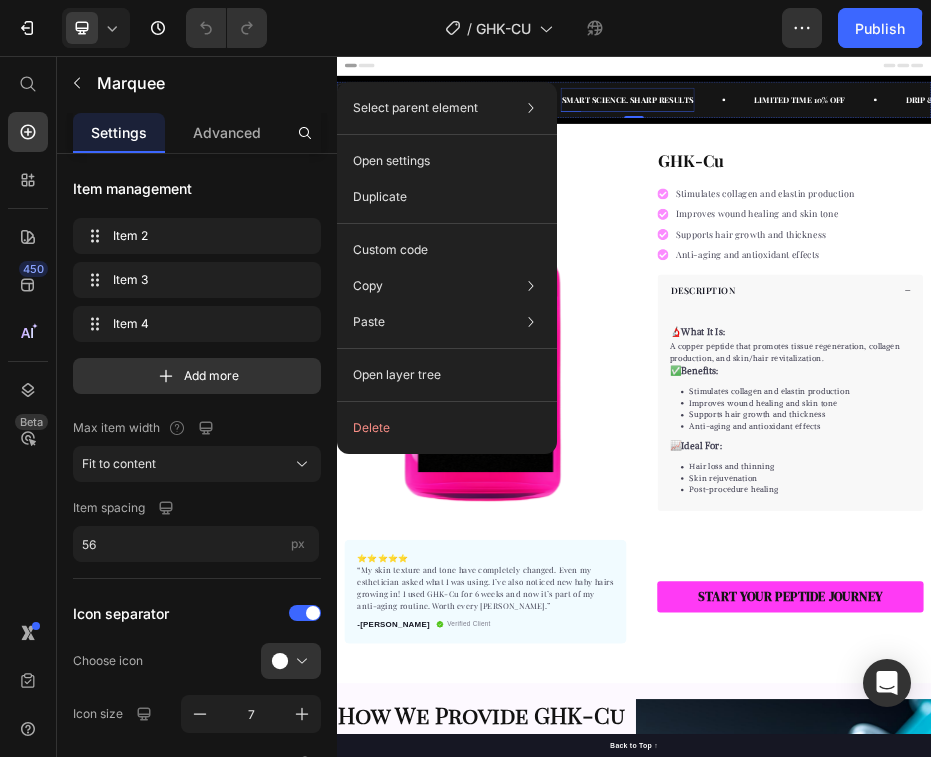 click on "SMART SCIENCE. SHARP RESULTS" at bounding box center [924, 145] 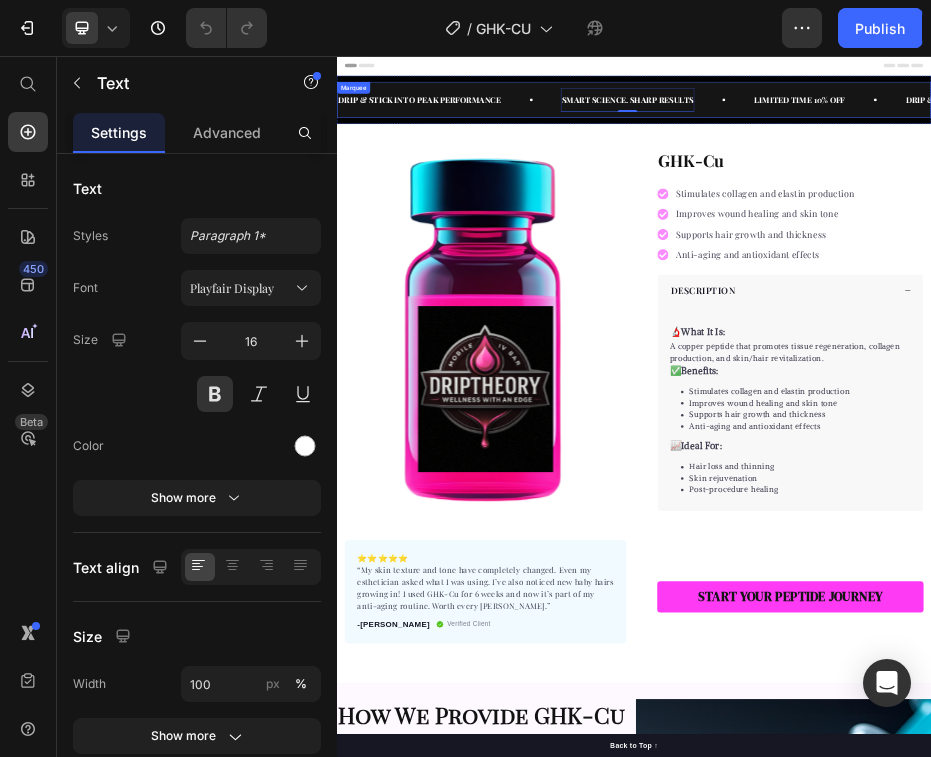click 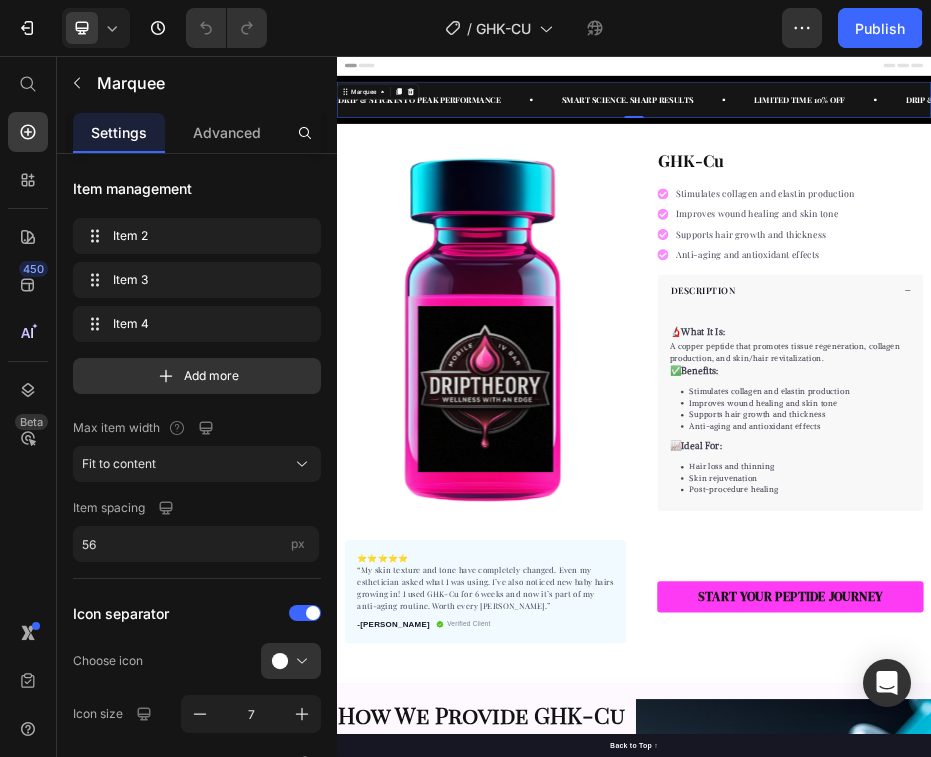 click on "DRIP & STICK INTO PEAK PERFORMANCE Text" at bounding box center [563, 145] 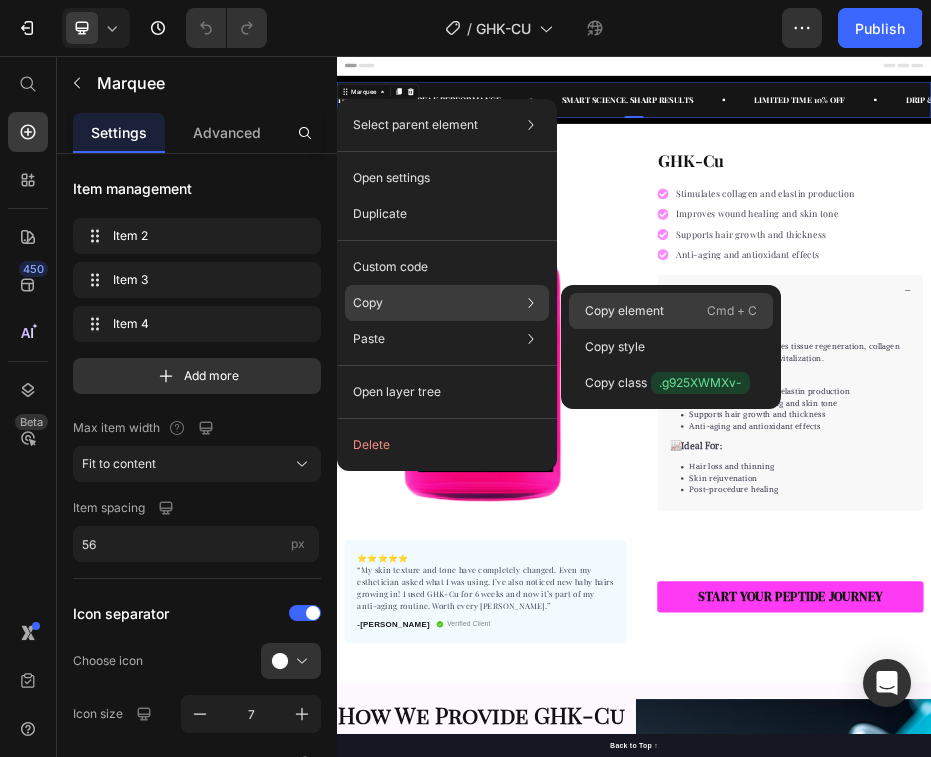 click on "Copy element" at bounding box center [624, 311] 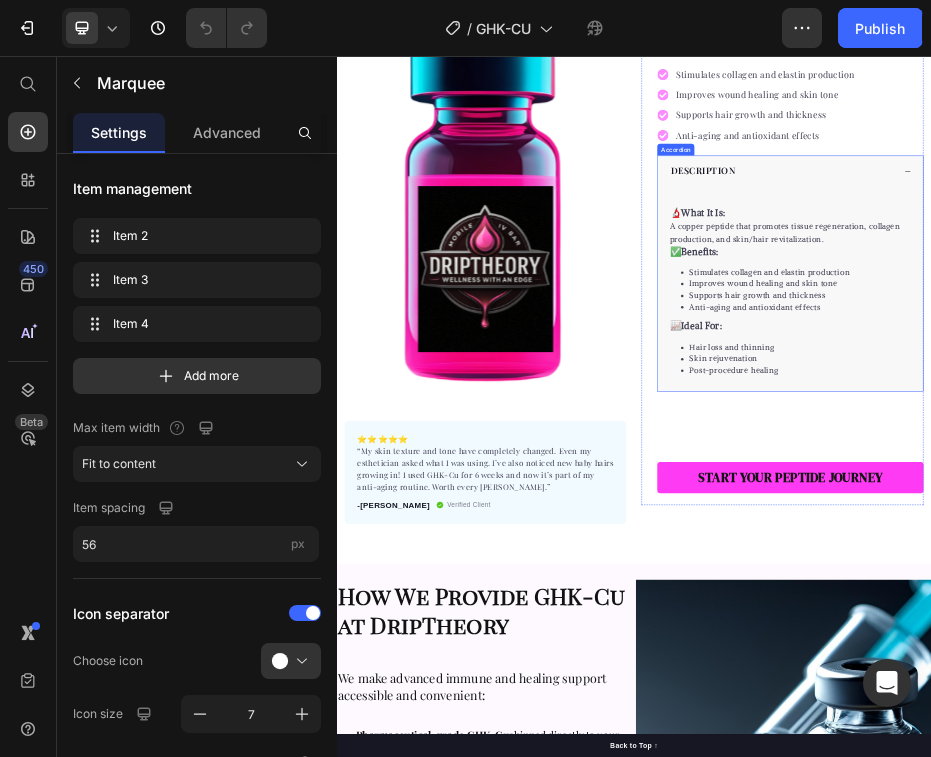 scroll, scrollTop: 639, scrollLeft: 0, axis: vertical 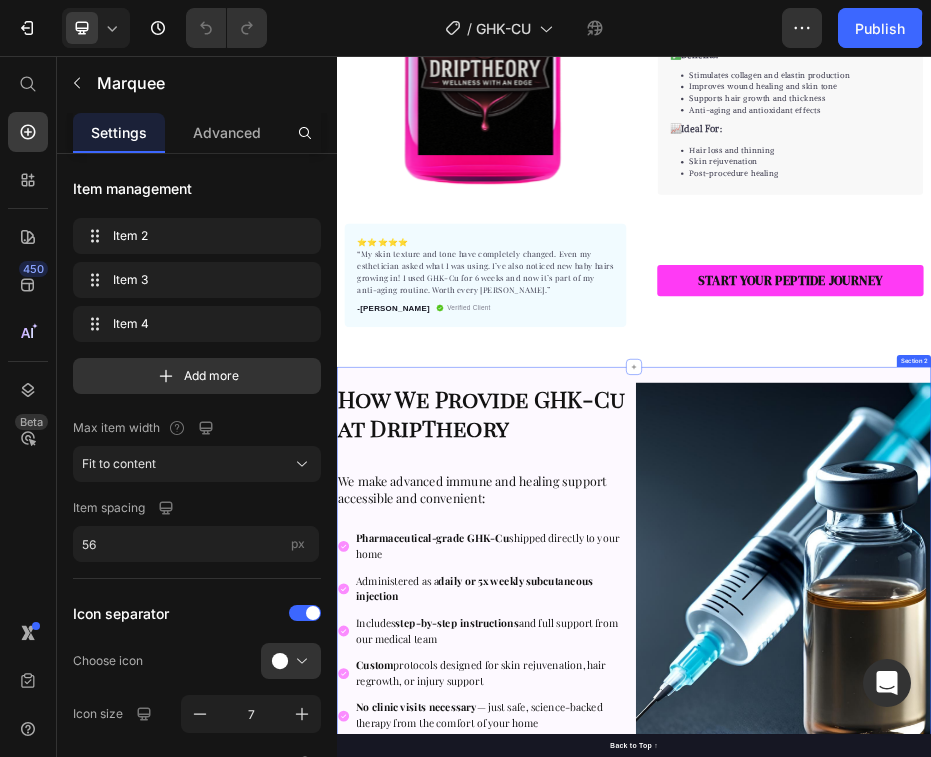click on "How We Provide GHK-Cu at DripTheory Heading We make advanced immune and healing support accessible and convenient: Heading Pharmaceutical-grade GHK-Cu  shipped directly to your home Administered as a  daily or 5x weekly subcutaneous injection Includes  step-by-step instructions  and full support from our medical team Custom  protocols designed for skin rejuvenation, hair regrowth, or injury support No clinic visits necessary  — just safe, science-backed therapy from the comfort of your home Item List START YOUR PEPTIDE JOURNEY Button Image Row Section 2" at bounding box center (937, 1156) 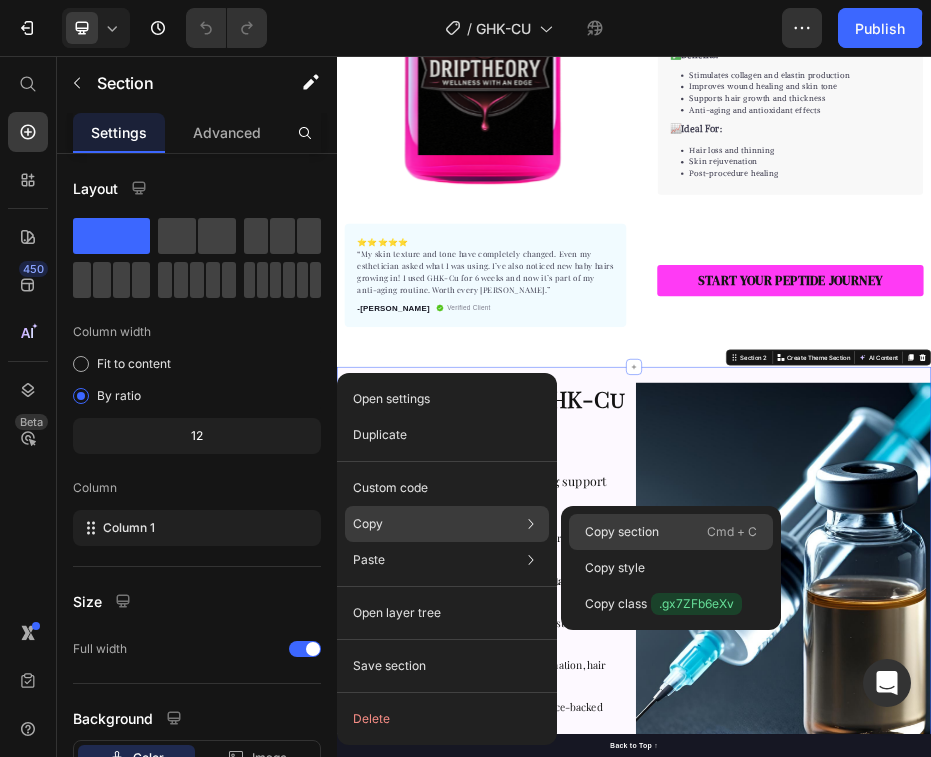 drag, startPoint x: 608, startPoint y: 536, endPoint x: 541, endPoint y: 971, distance: 440.12952 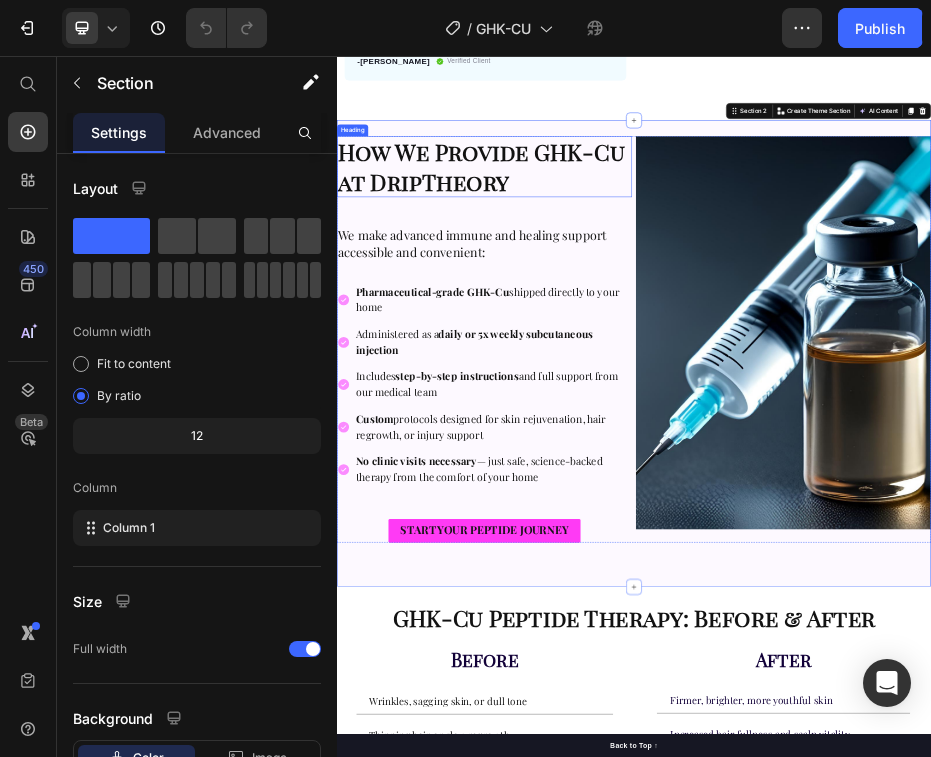 scroll, scrollTop: 1381, scrollLeft: 0, axis: vertical 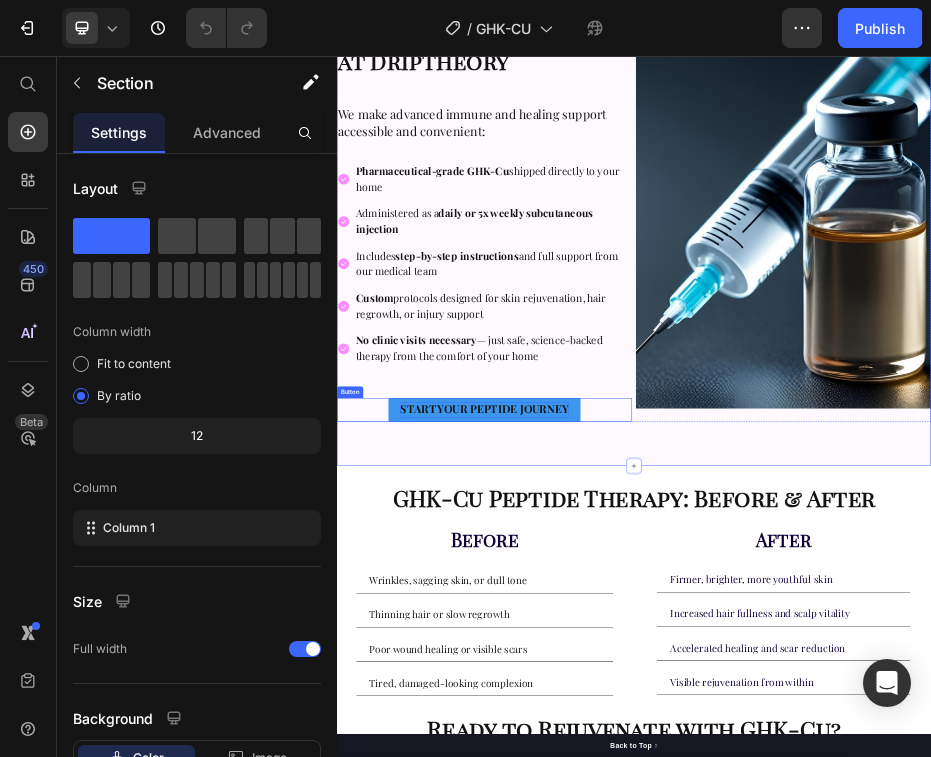 click on "START YOUR PEPTIDE JOURNEY" at bounding box center (635, 770) 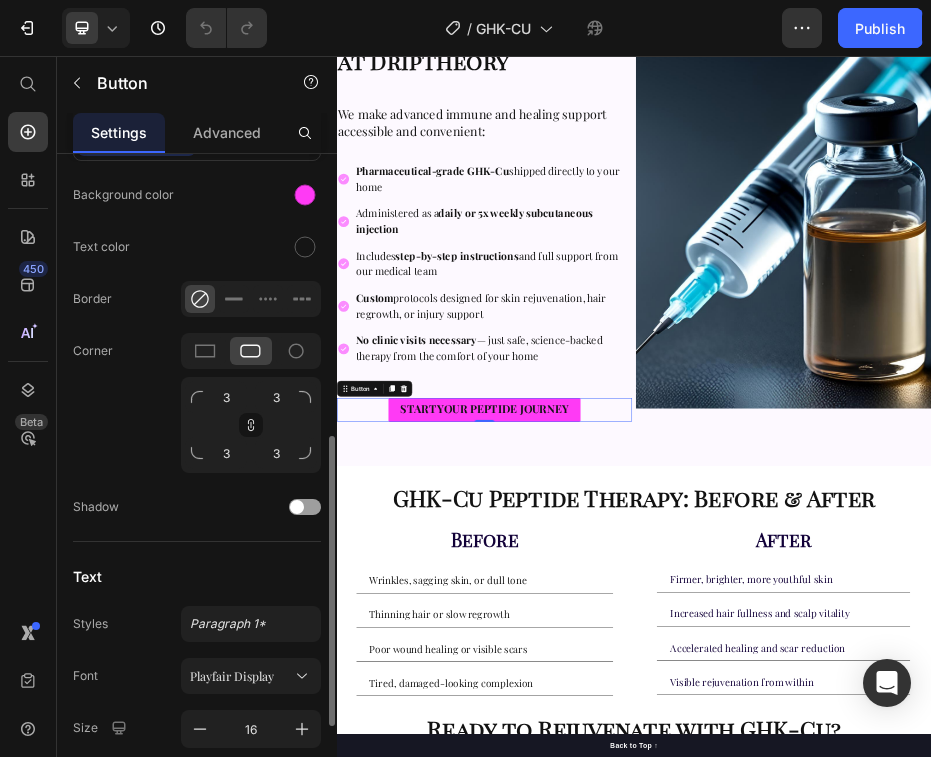 scroll, scrollTop: 582, scrollLeft: 0, axis: vertical 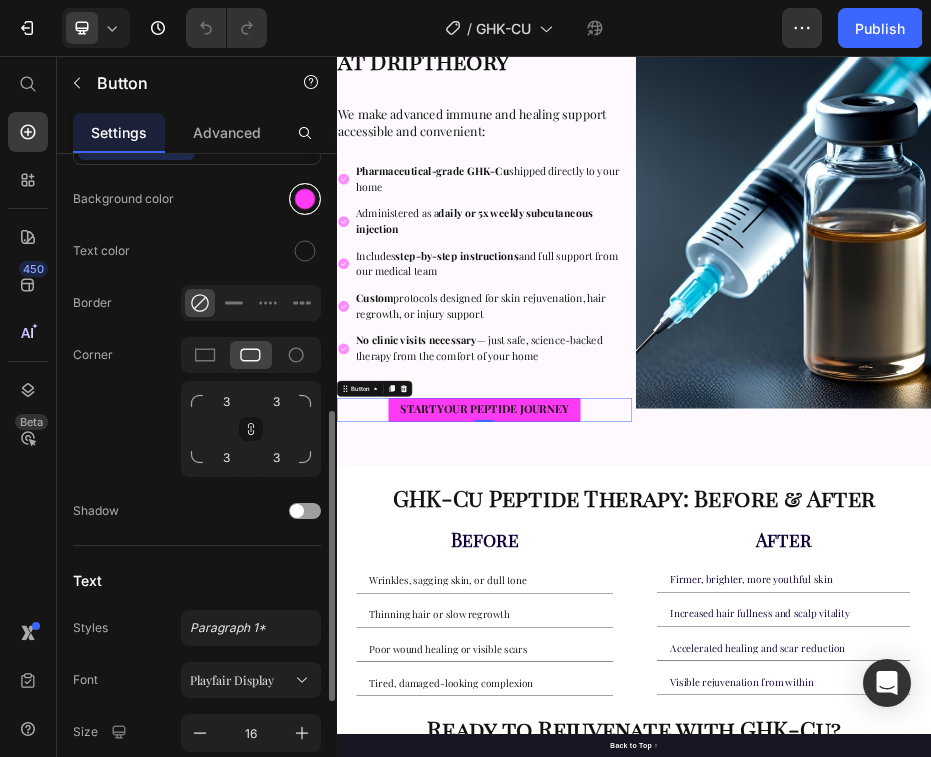 click at bounding box center [305, 199] 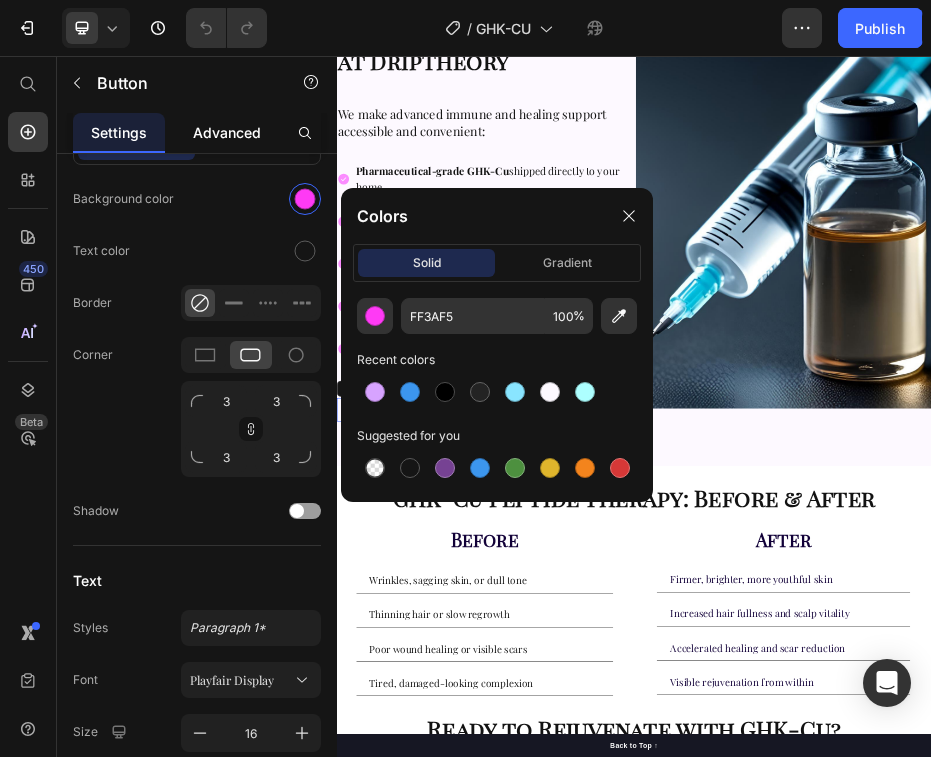 click on "Advanced" at bounding box center (227, 132) 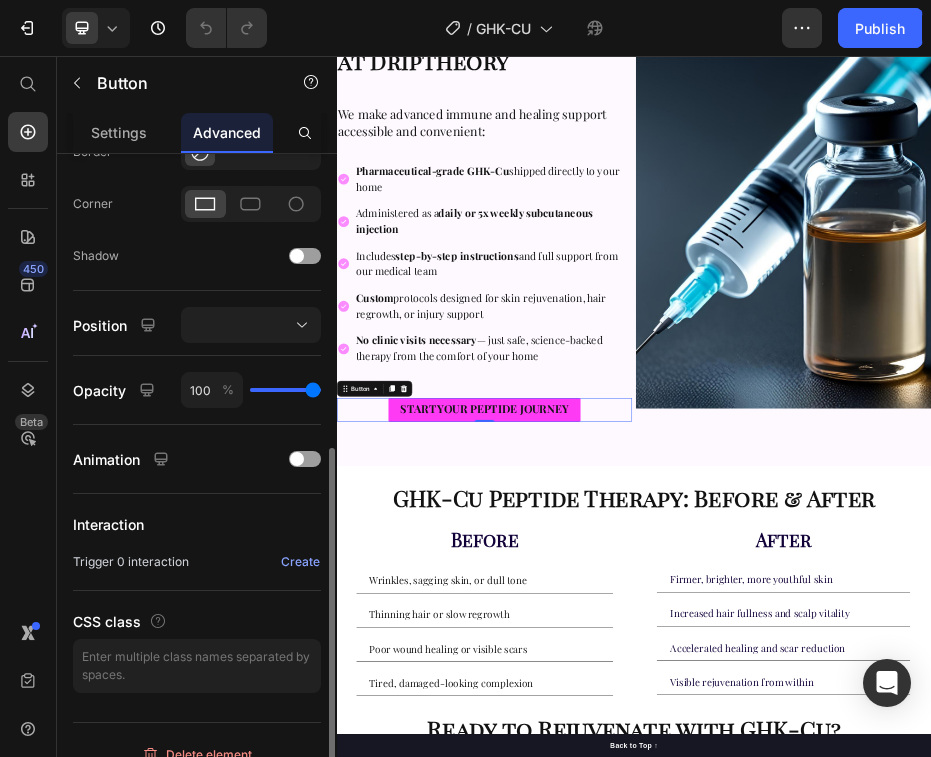 scroll, scrollTop: 0, scrollLeft: 0, axis: both 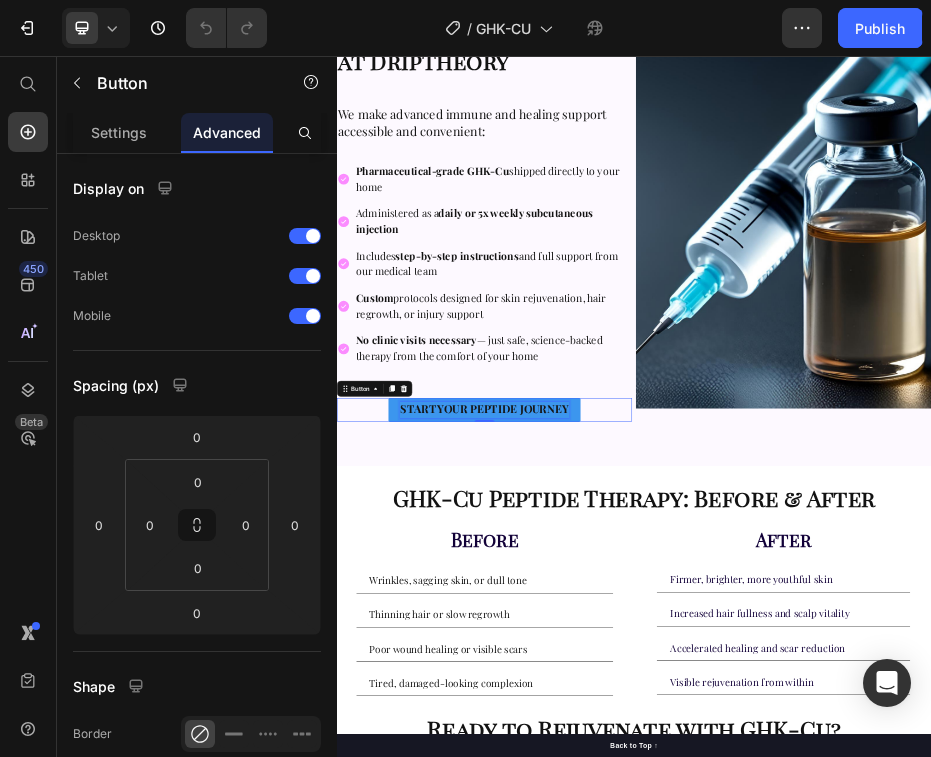 click on "START YOUR PEPTIDE JOURNEY" at bounding box center [635, 772] 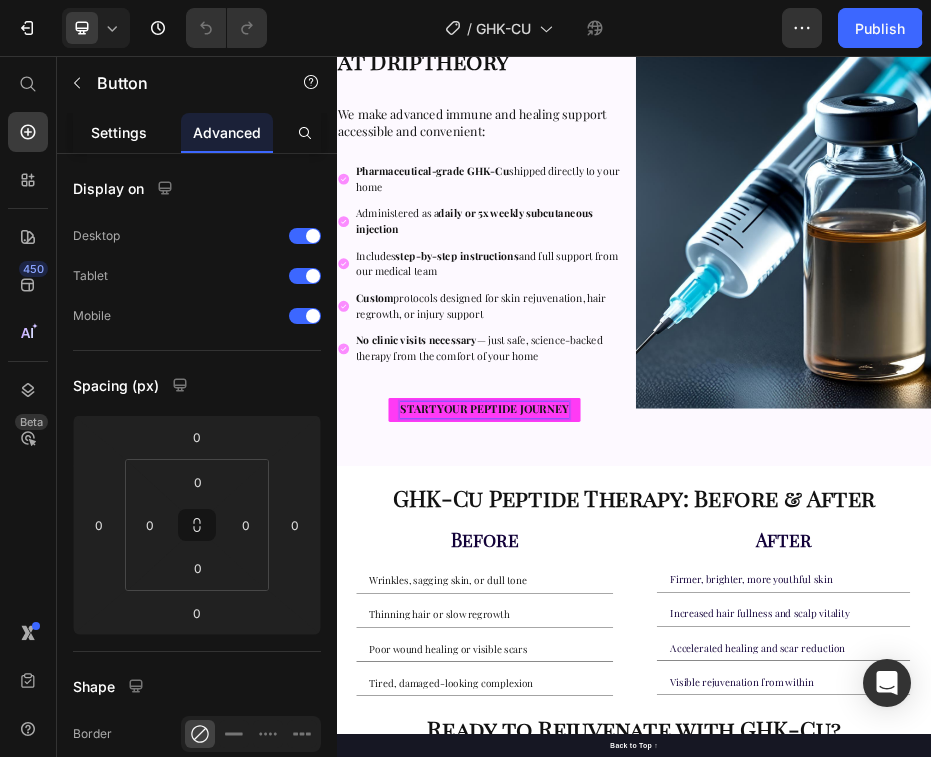 click on "Settings" at bounding box center [119, 132] 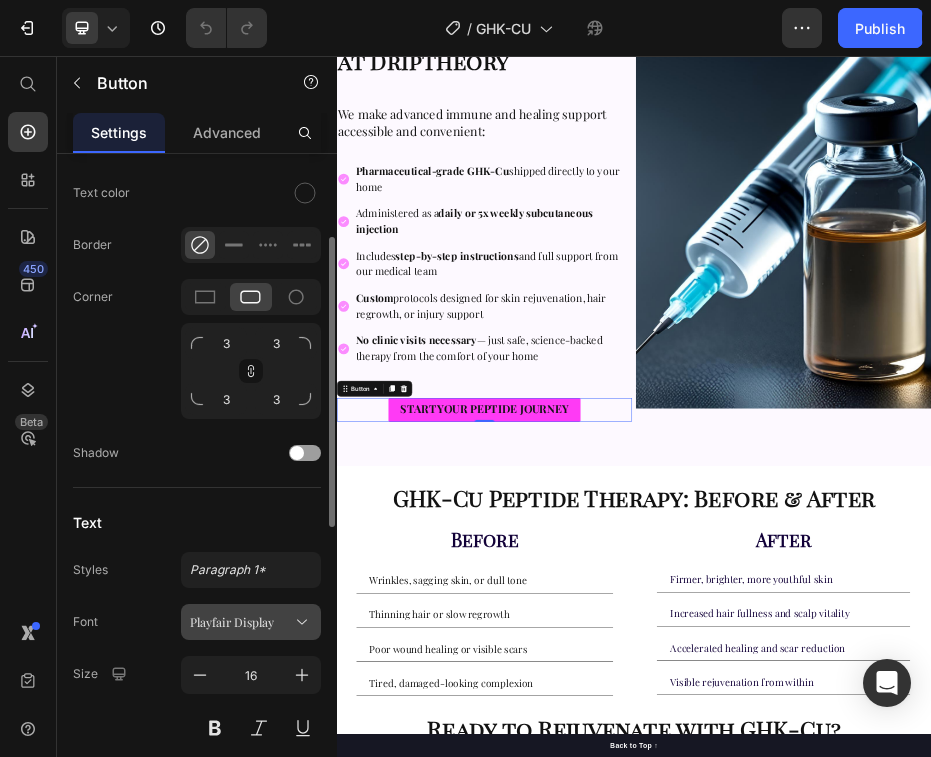 scroll, scrollTop: 502, scrollLeft: 0, axis: vertical 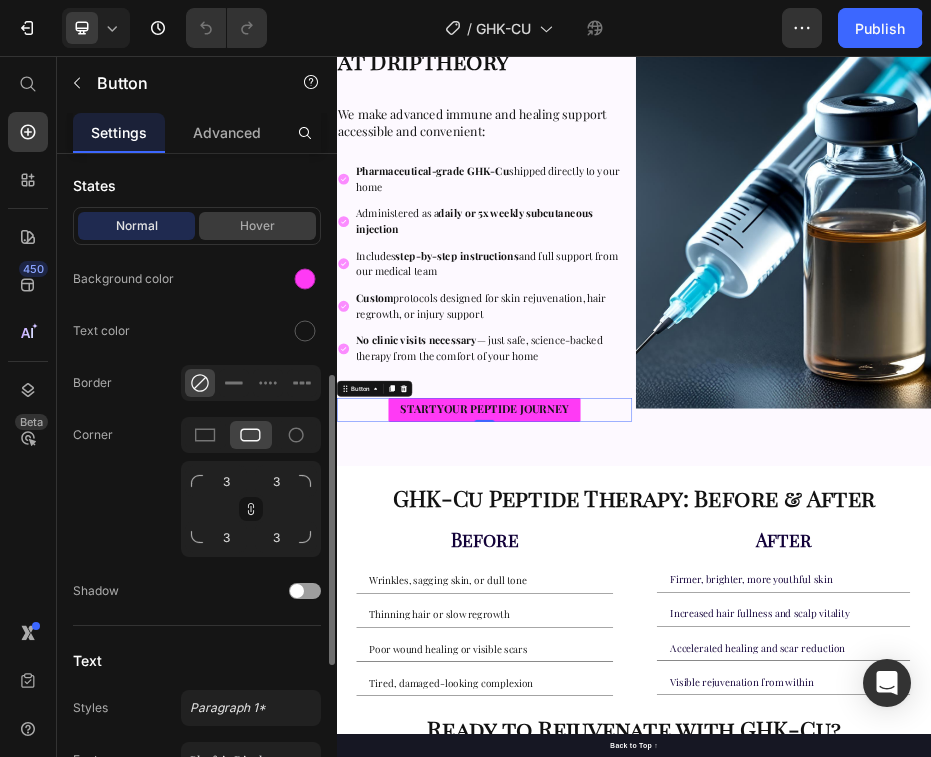 click on "Hover" at bounding box center (257, 226) 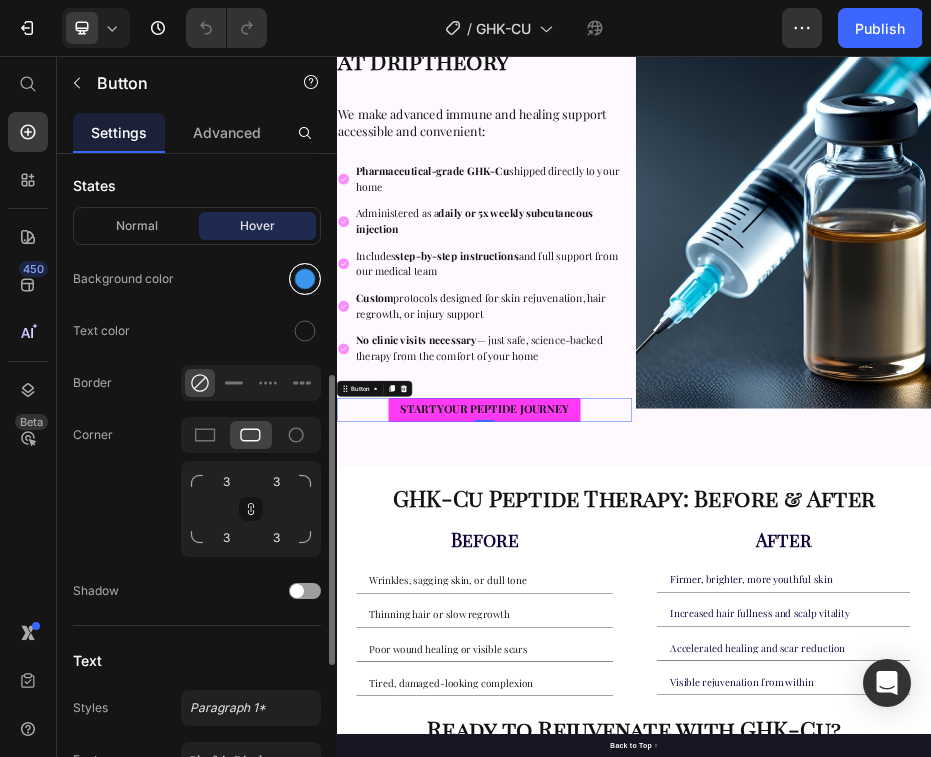 click at bounding box center (305, 279) 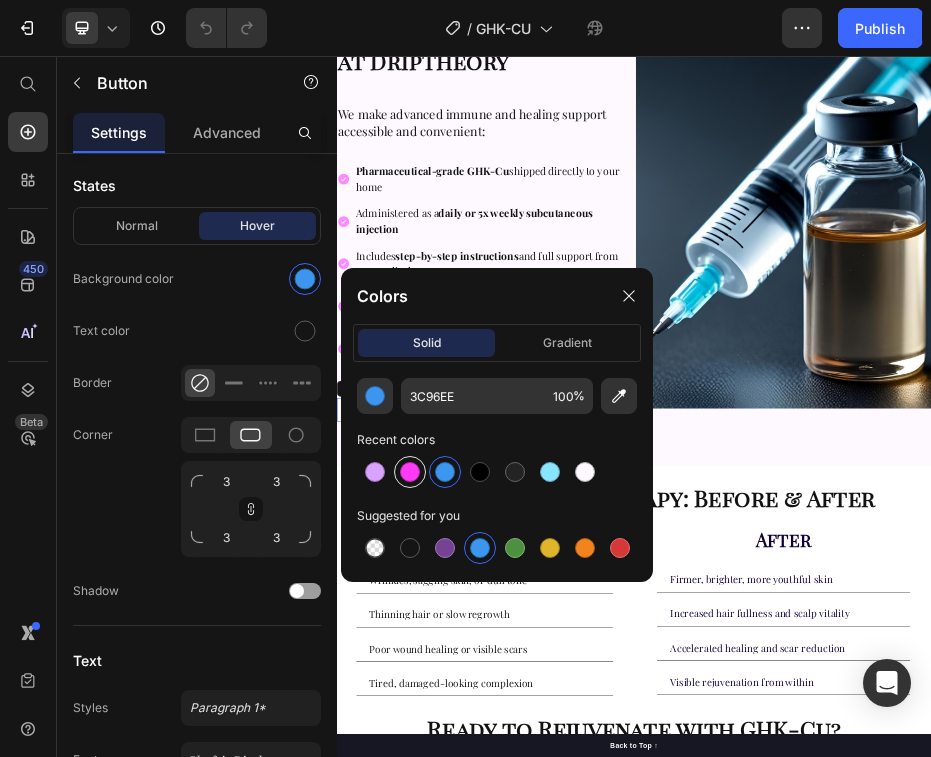 click at bounding box center [410, 472] 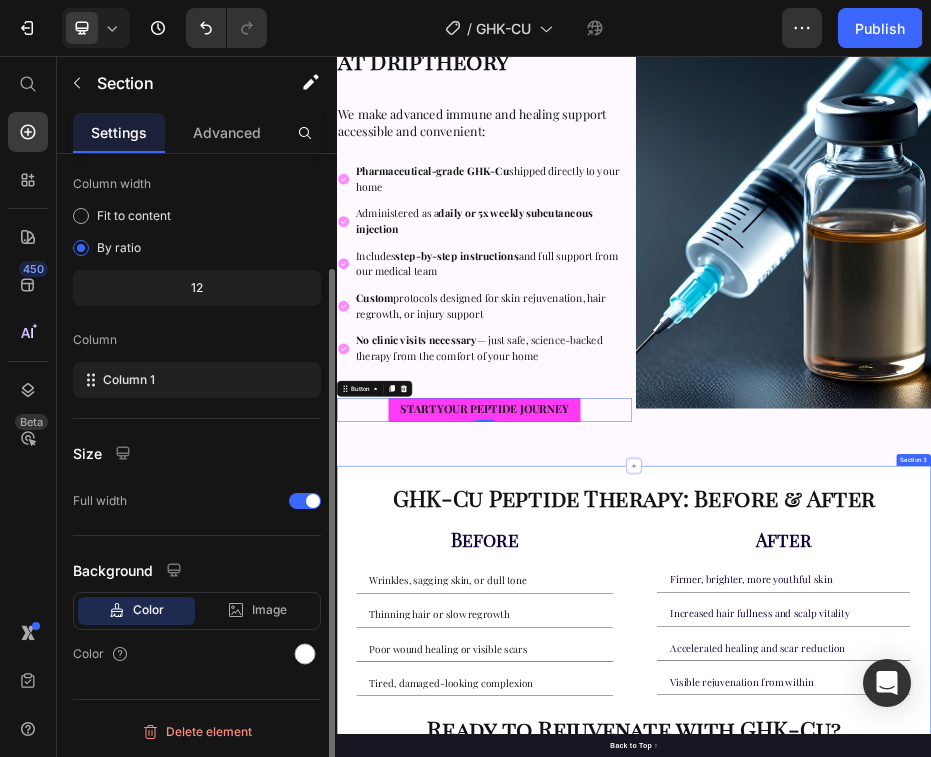 click on "GHK-Cu Peptide Therapy: Before & After Heading Before Heading
Wrinkles, sagging skin, or dull tone
Thinning hair or slow regrowth
Poor wound healing or visible scars
Tired, damaged-looking complexion Accordion After Heading
Firmer, brighter, more youthful skin
Increased hair fullness and scalp vitality
Accelerated healing and scar reduction
Visible rejuvenation from within Accordion Row Ready to Rejuvenate with GHK-Cu? Heading If you're ready to boost your body’s regenerative power —  safely and naturally,GHK-Cu might be the perfect fit.  Look better. Heal faster. Feel stronger  - with GHK-Cu from DripTheory. Text Block START YOUR PEPTIDE JOURNEY Button Section 3" at bounding box center [937, 1291] 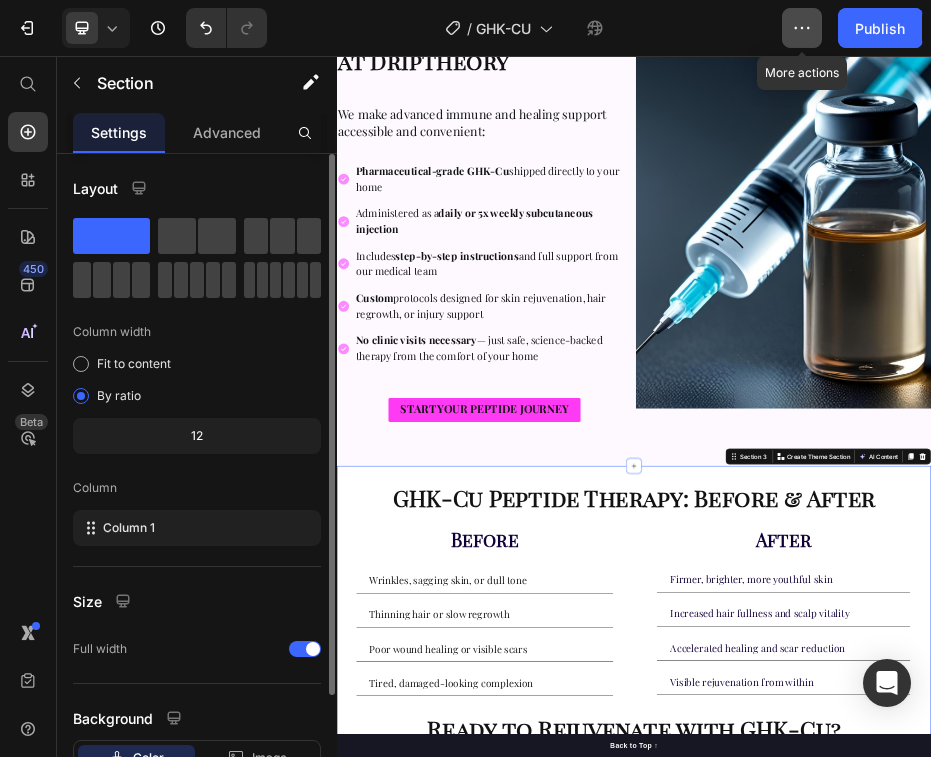 click 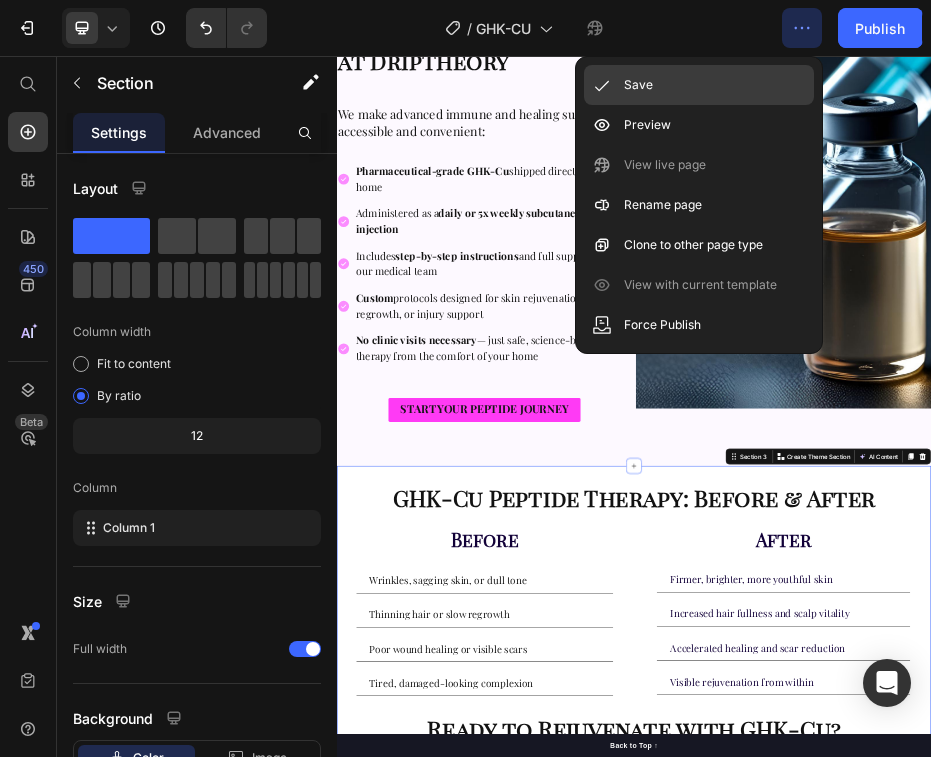 click on "Save" 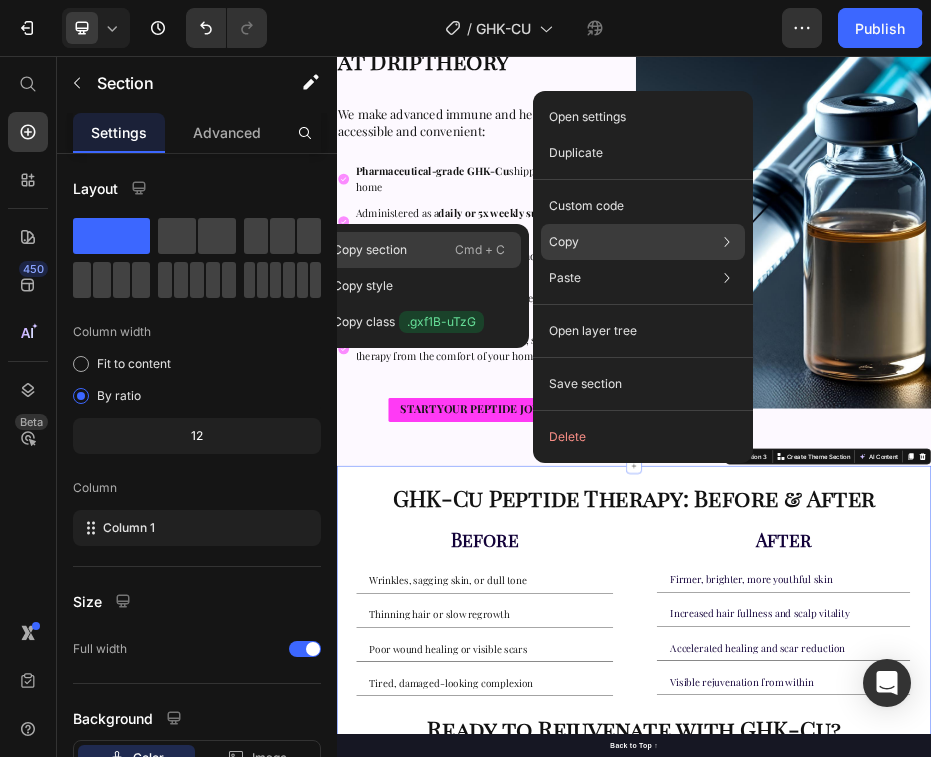 click on "Cmd + C" at bounding box center [480, 250] 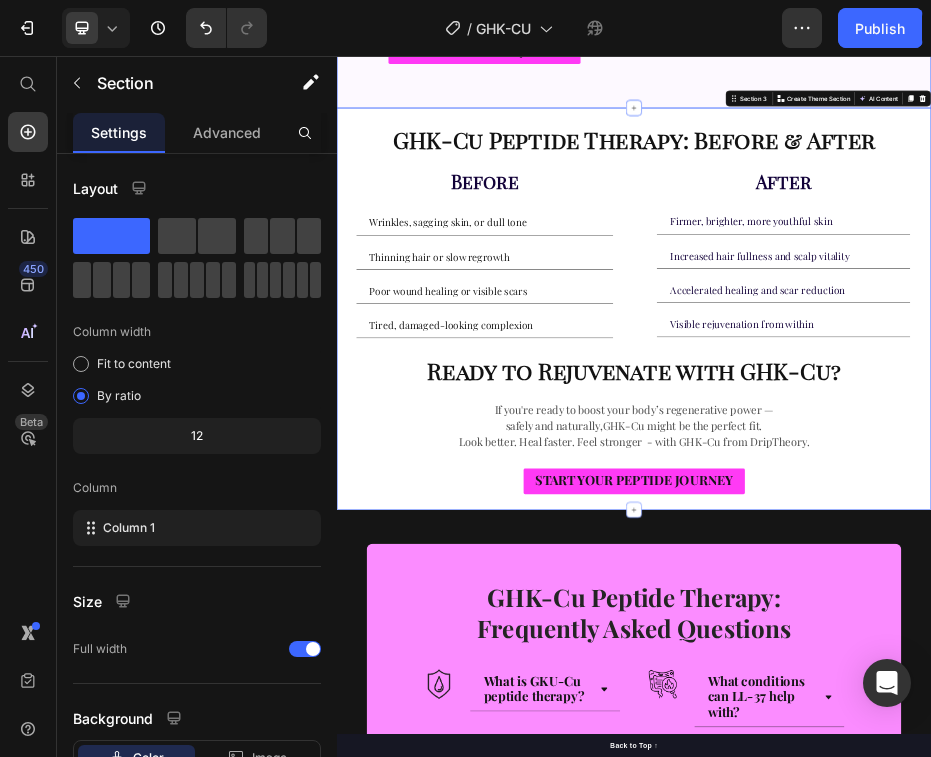 scroll, scrollTop: 2235, scrollLeft: 0, axis: vertical 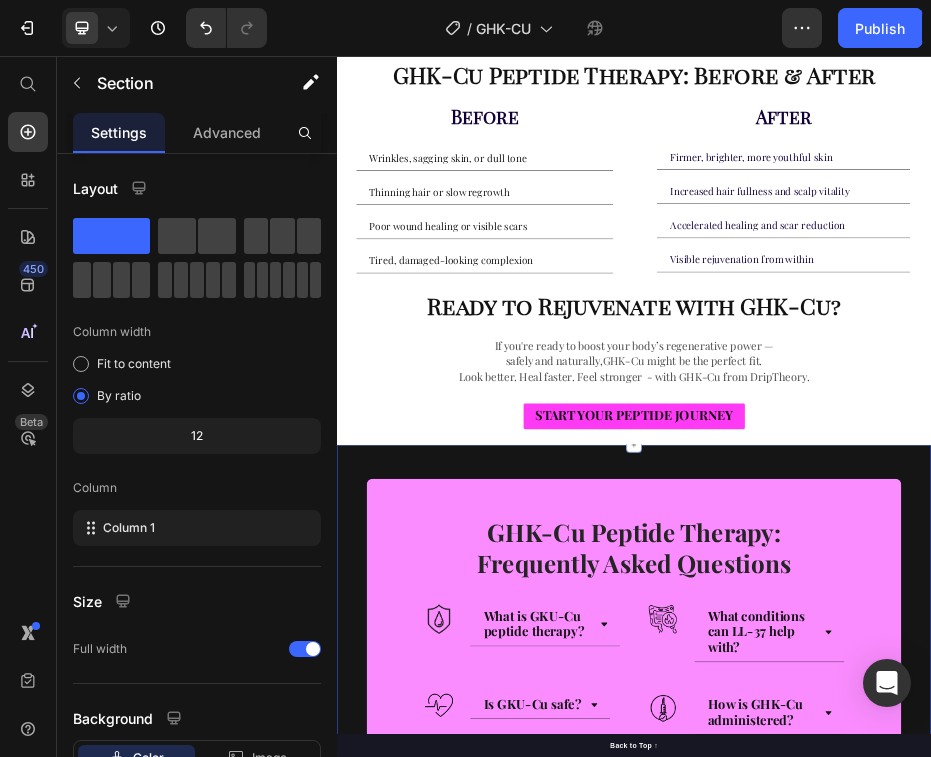 click on "Image GHK-Cu Peptide Therapy: Frequently Asked Questions Heading Row Image
What is GKU-Cu peptide therapy? Accordion Row Image
What conditions can LL-37 help with? Accordion Row Row Image
Is GKU-Cu safe? Accordion Row Image
How is GHK-Cu administered? Accordion Row Row Image
Can I combine GHK-Cu with other peptides? Accordion Row Image
How quickly will I notice results from GHK-Cu? Accordion Row Row
CONTACT US TODAY Button Row Section 4   Create Theme Section AI Content Write with GemAI What would you like to describe here? Tone and Voice Persuasive Product LL37 Show more Generate" at bounding box center [937, 1381] 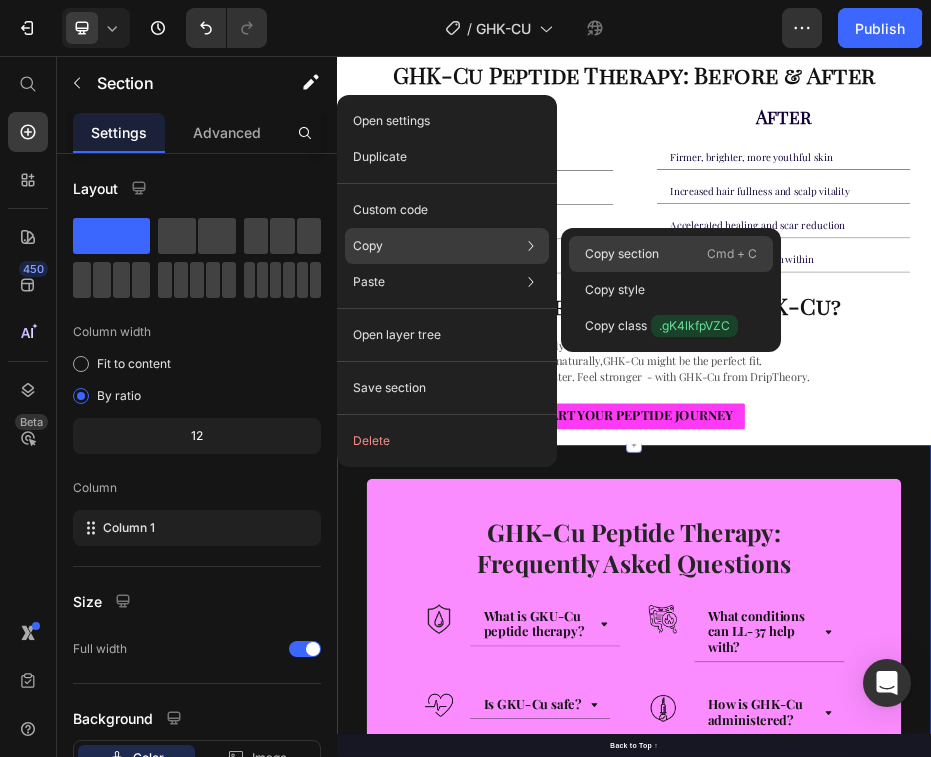 click on "Copy section" at bounding box center (622, 254) 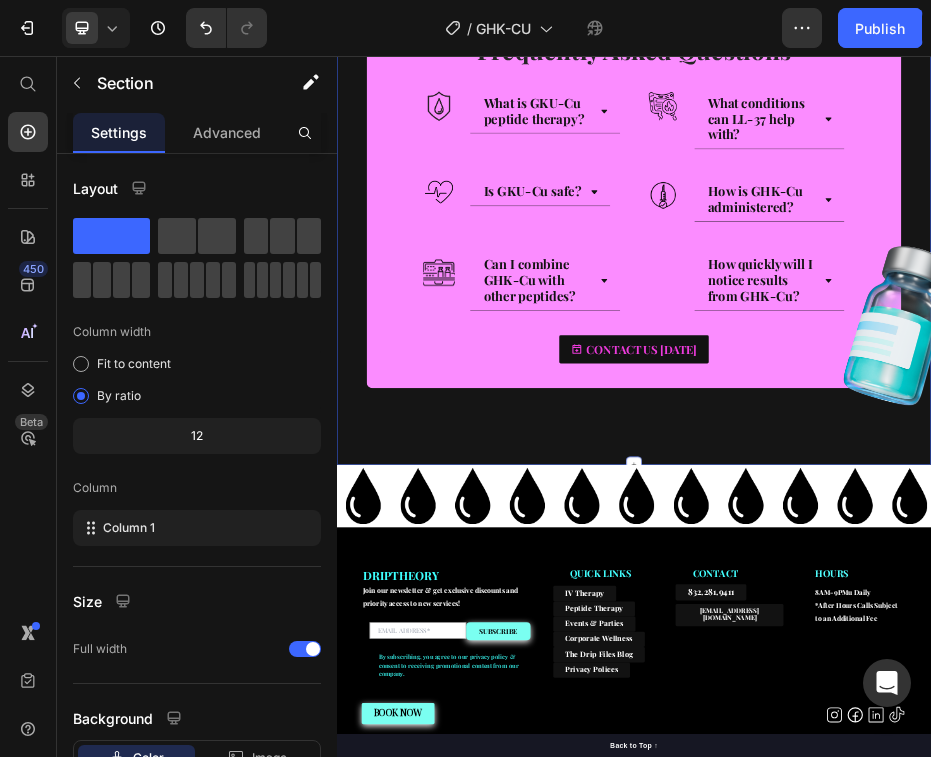 scroll, scrollTop: 3374, scrollLeft: 0, axis: vertical 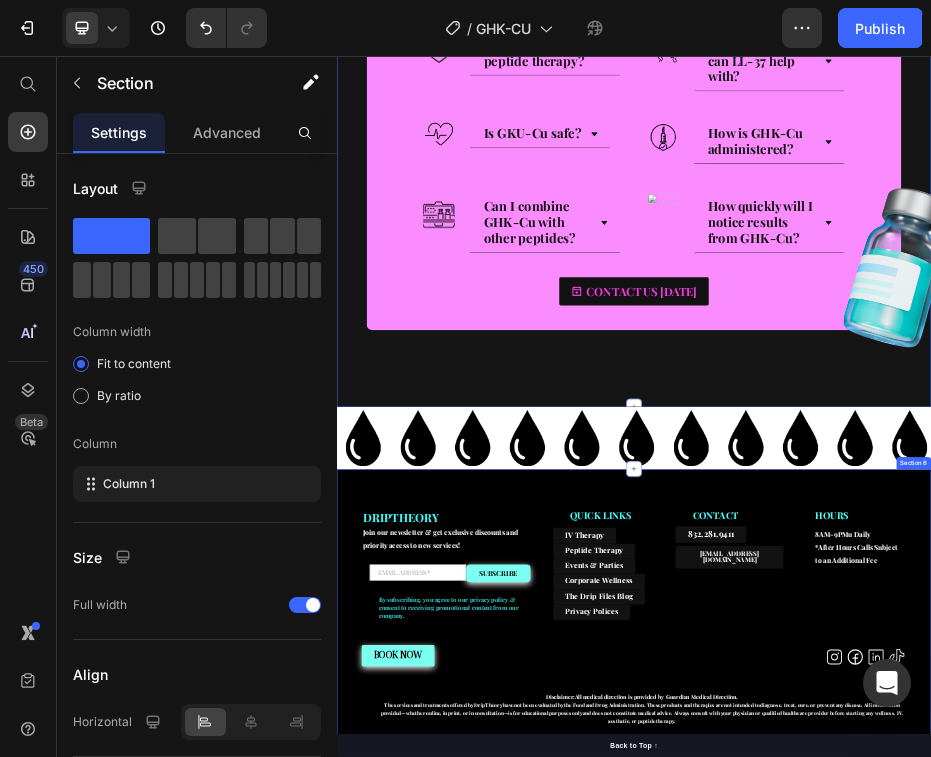 click on "DRIPTHEORY Heading Join our newsletter & get exclusive discounts and priority access to new services! Heading Email Field SUBSCRIBE Submit Button Row Newsletter By subscribing, you agree to our privacy policy & consent to receiving promotional content from our company. Text block QUICK LINKS Heading Text block IV Therapy Button Peptide Therapy Button Events & Parties Button Corporate Wellness Button The Drip Files Blog Button Privacy Polices Button CONTACT Heading 832.281.9411 Button info@driptheoryivbar.com Button Heading HOURS Heading 8AM-9PMu Daily *After Hours Calls Subject to an Additional Fee Text block Row Row BOOK NOW Button Heading Row
Icon
Icon
Icon
Icon Icon List Row Disclaimer:  All medical direction is provided by Guardian Medical Direction.  Text block Copyright © 2025 DripTheory IV & Wellness Bar.  All rights reserved. Text block Section 6" at bounding box center (937, 1210) 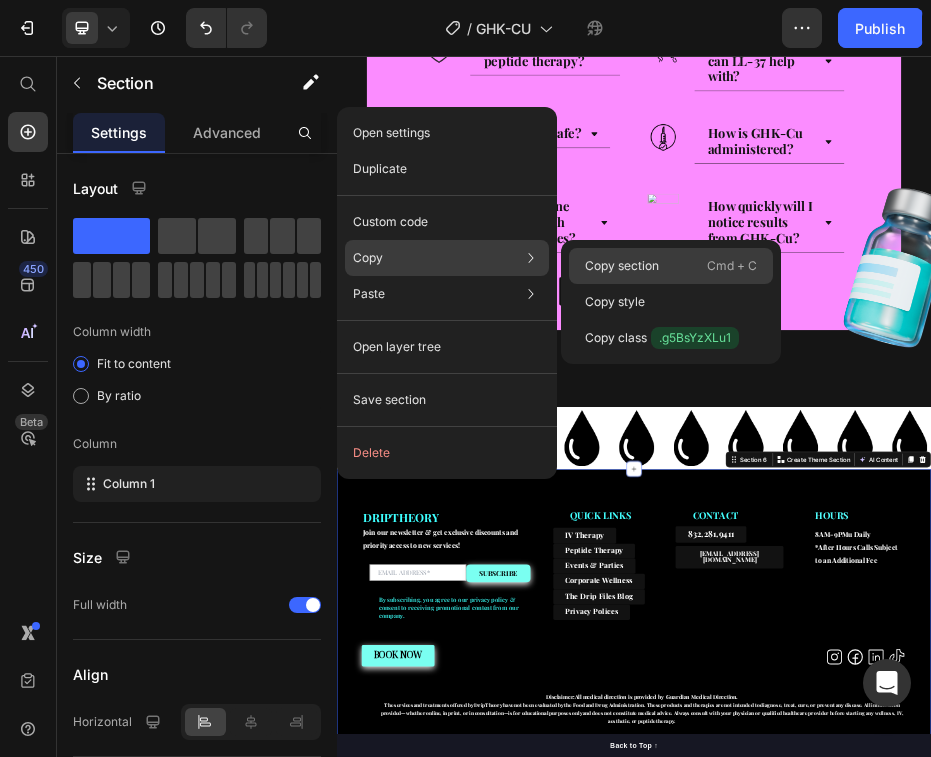 click on "Copy section  Cmd + C" 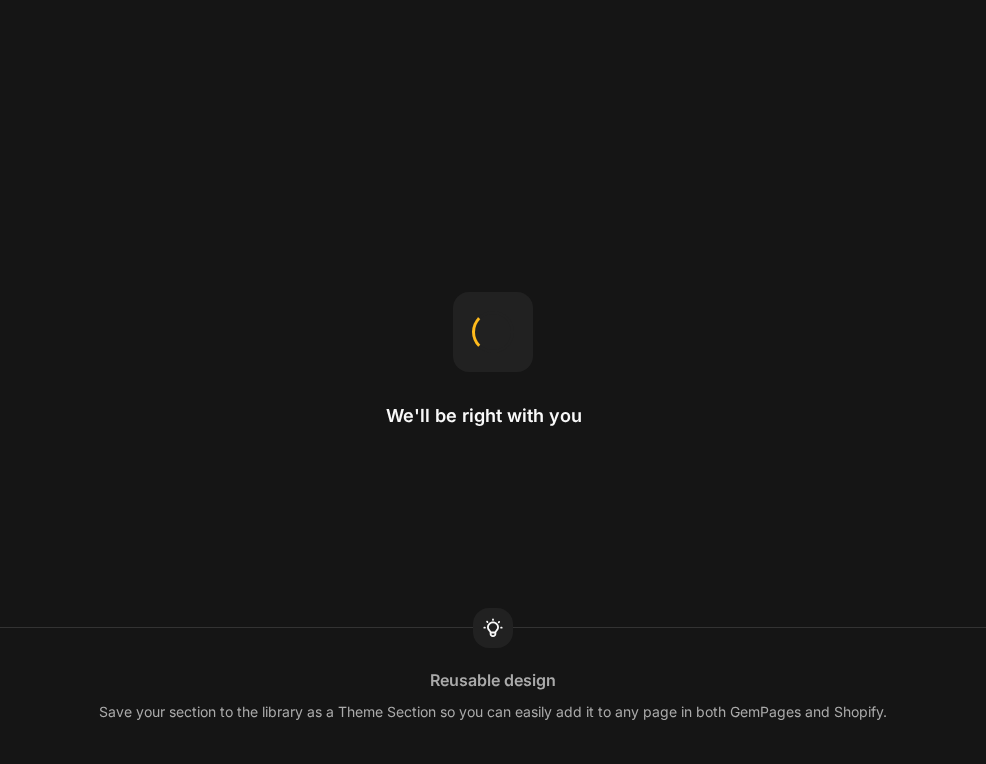 scroll, scrollTop: 0, scrollLeft: 0, axis: both 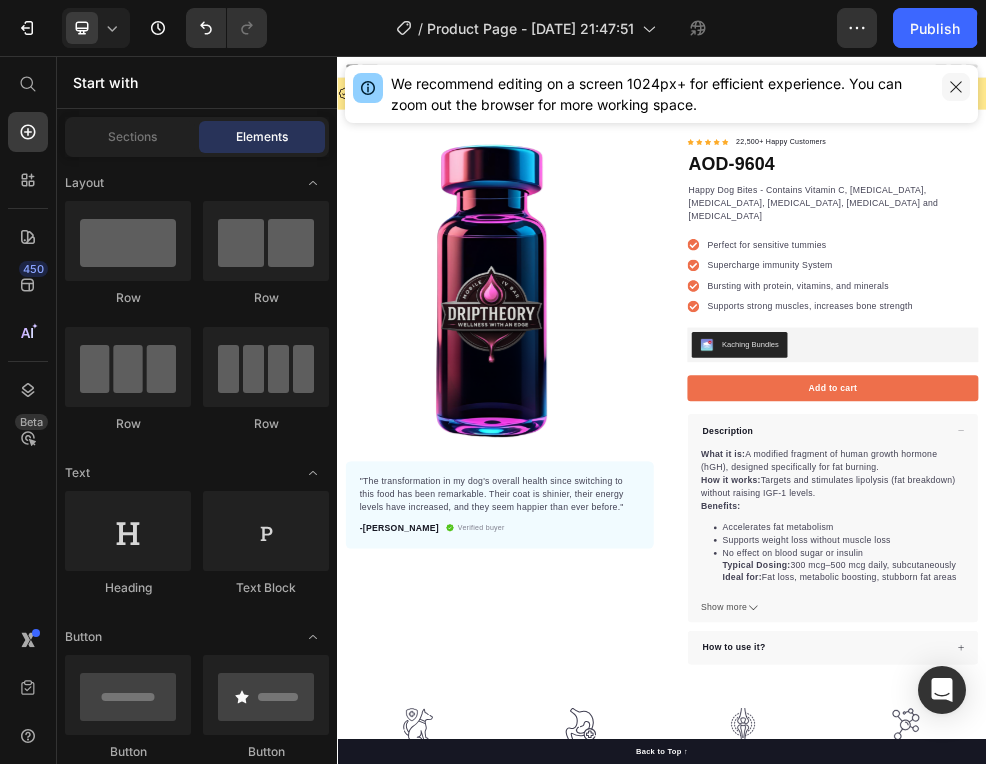 click 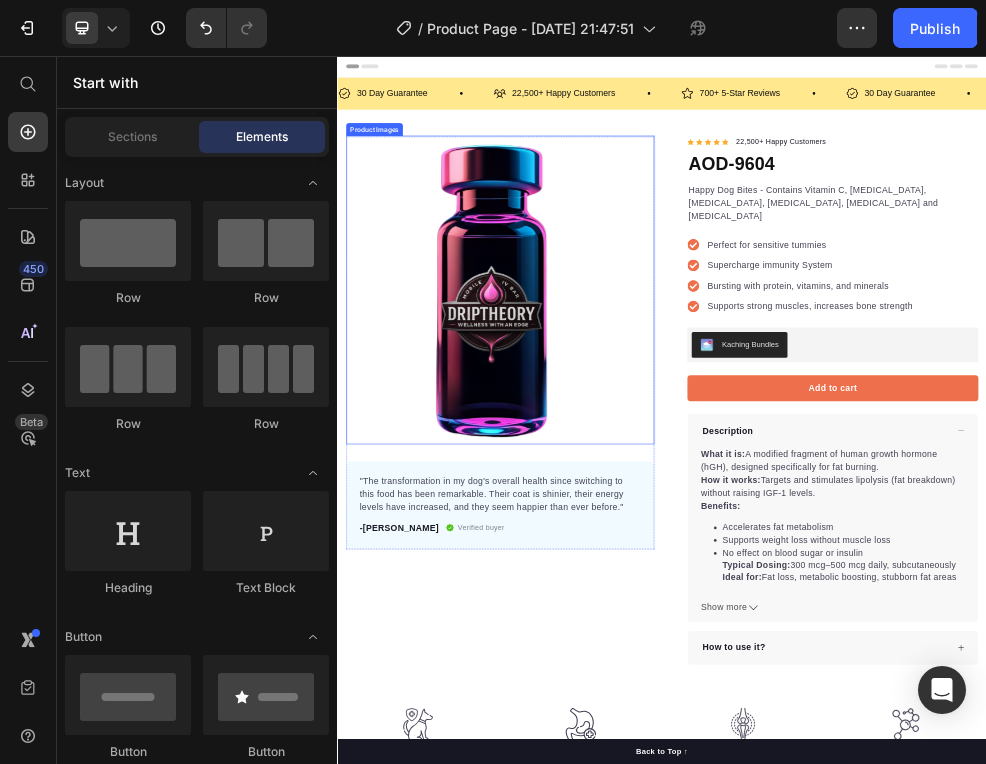 click at bounding box center [637, 489] 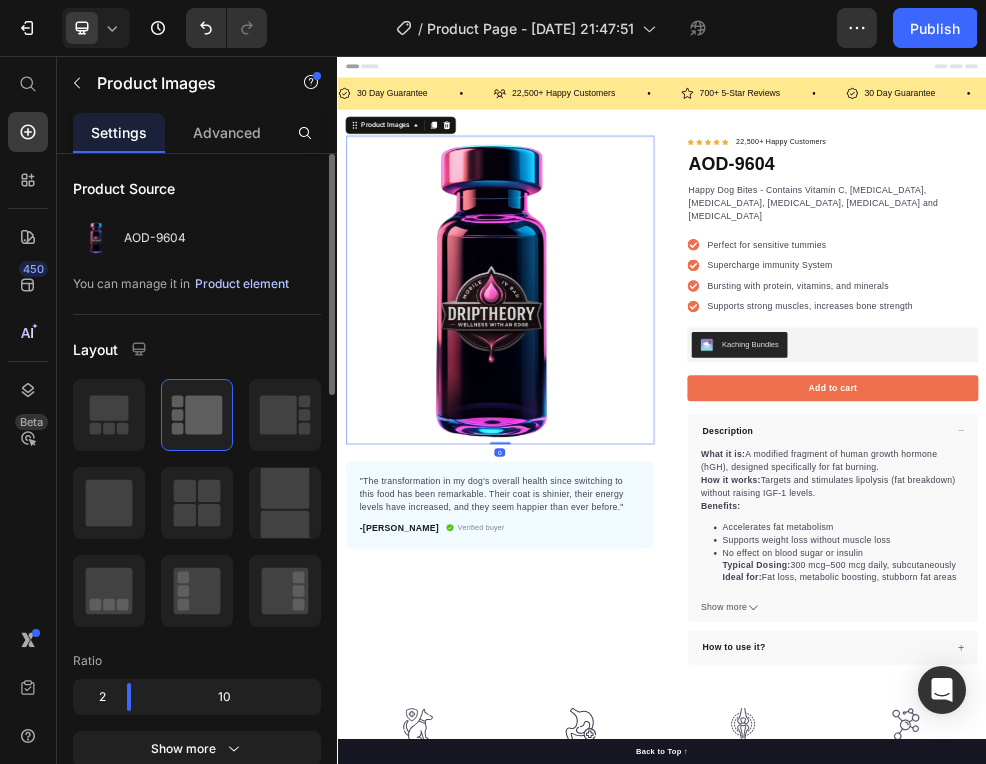 click on "Product element" at bounding box center [242, 284] 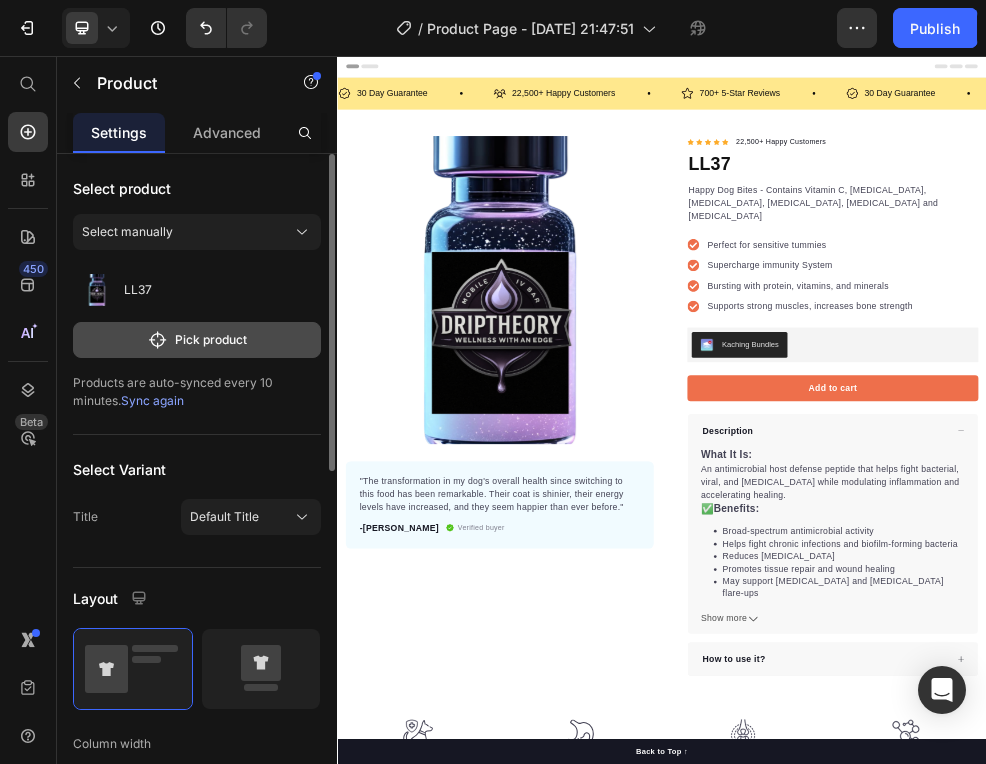 click on "Pick product" 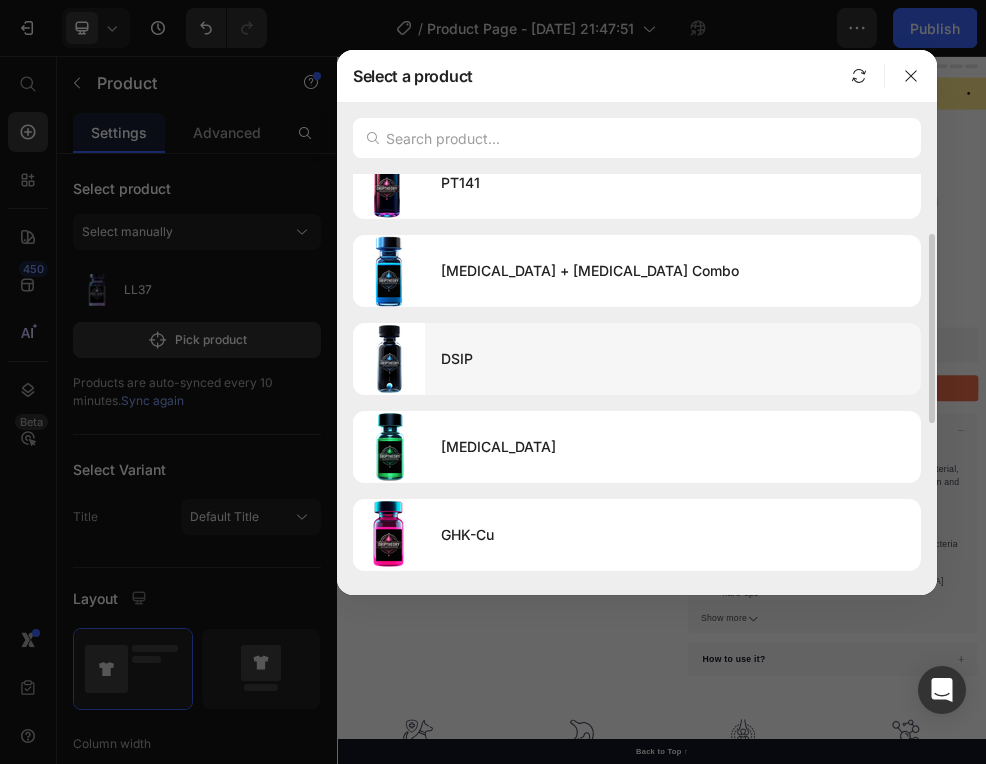 scroll, scrollTop: 121, scrollLeft: 0, axis: vertical 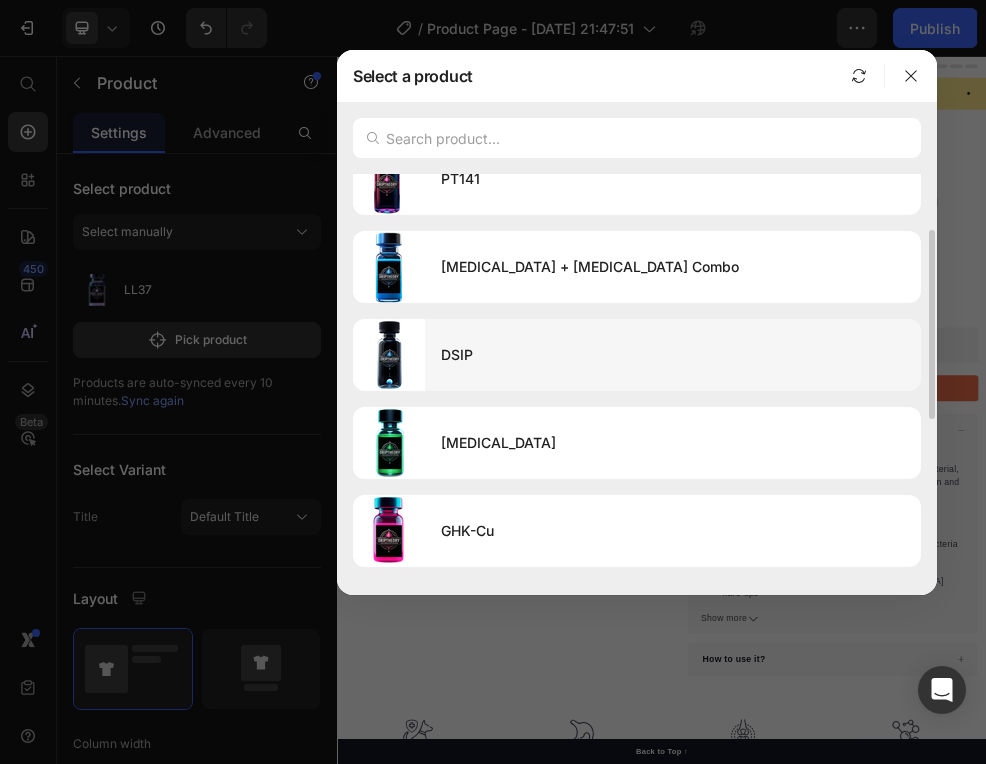 click on "DSIP" at bounding box center [673, 355] 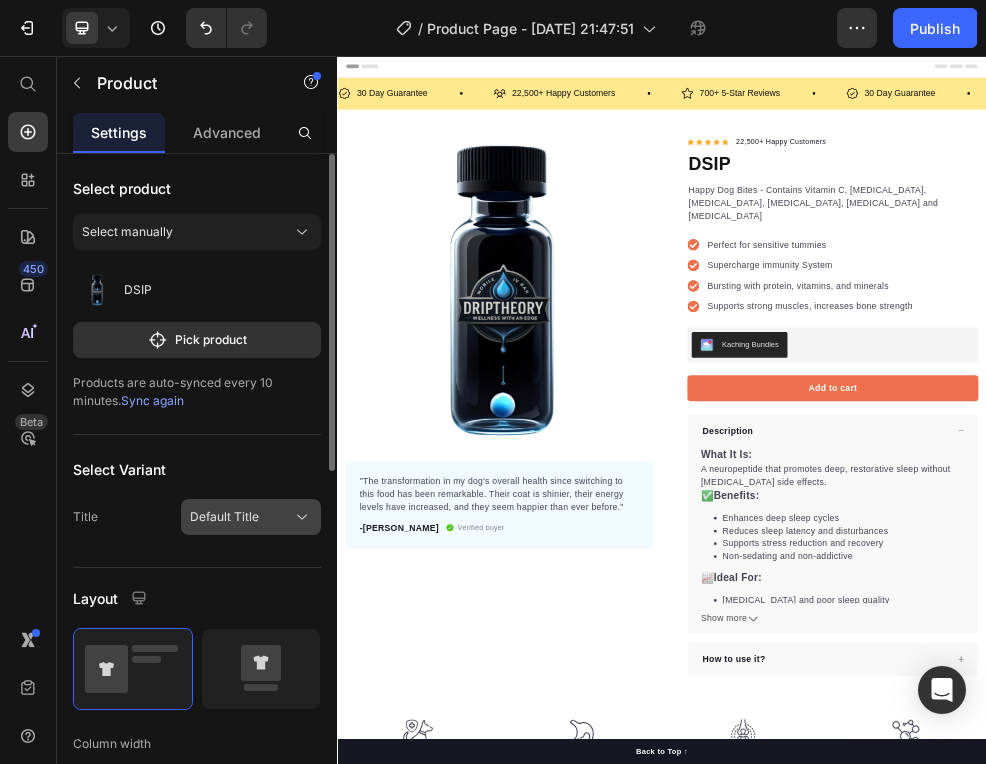 scroll, scrollTop: 192, scrollLeft: 0, axis: vertical 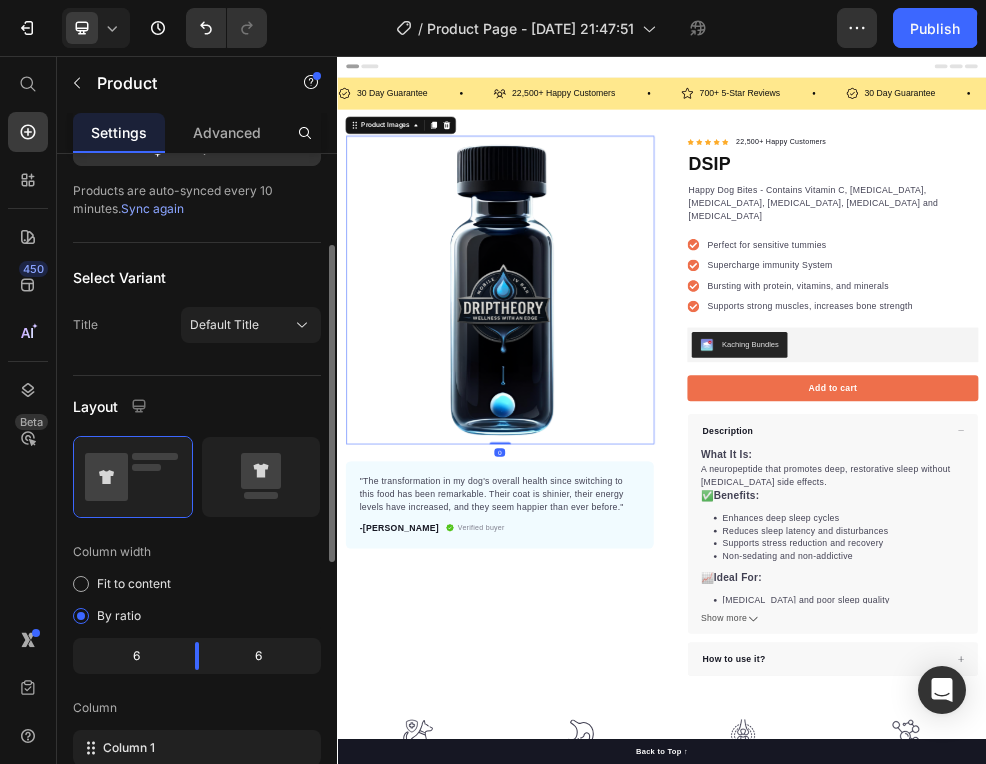 click at bounding box center [637, 489] 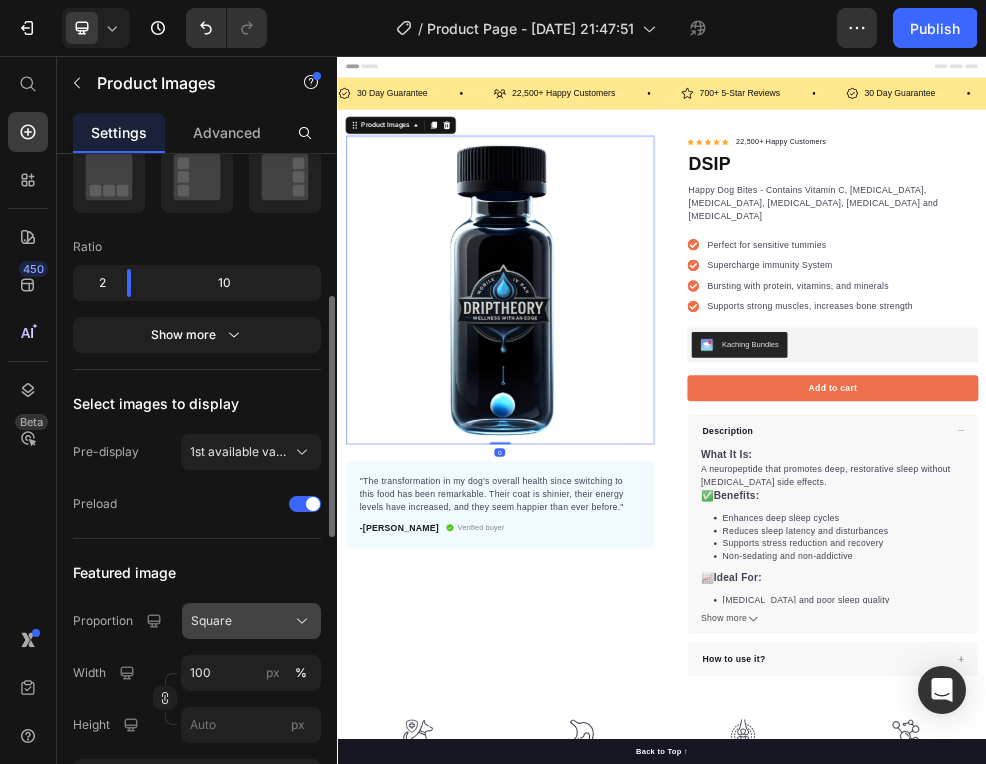 scroll, scrollTop: 432, scrollLeft: 0, axis: vertical 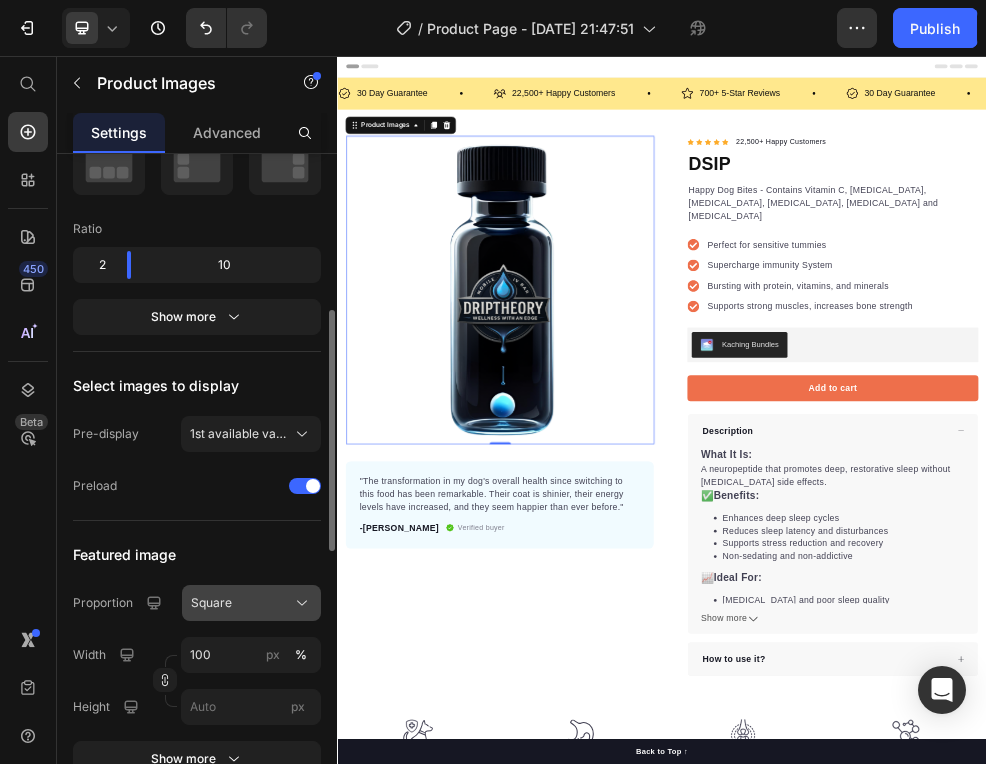 click on "Square" 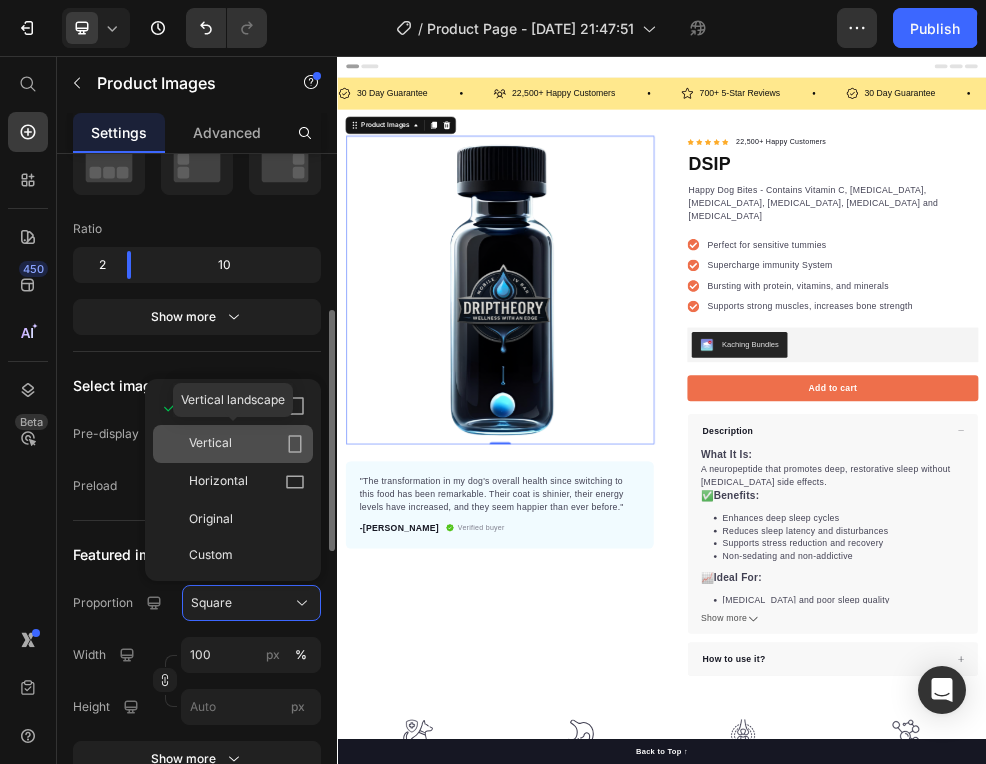 click on "Vertical" at bounding box center [247, 444] 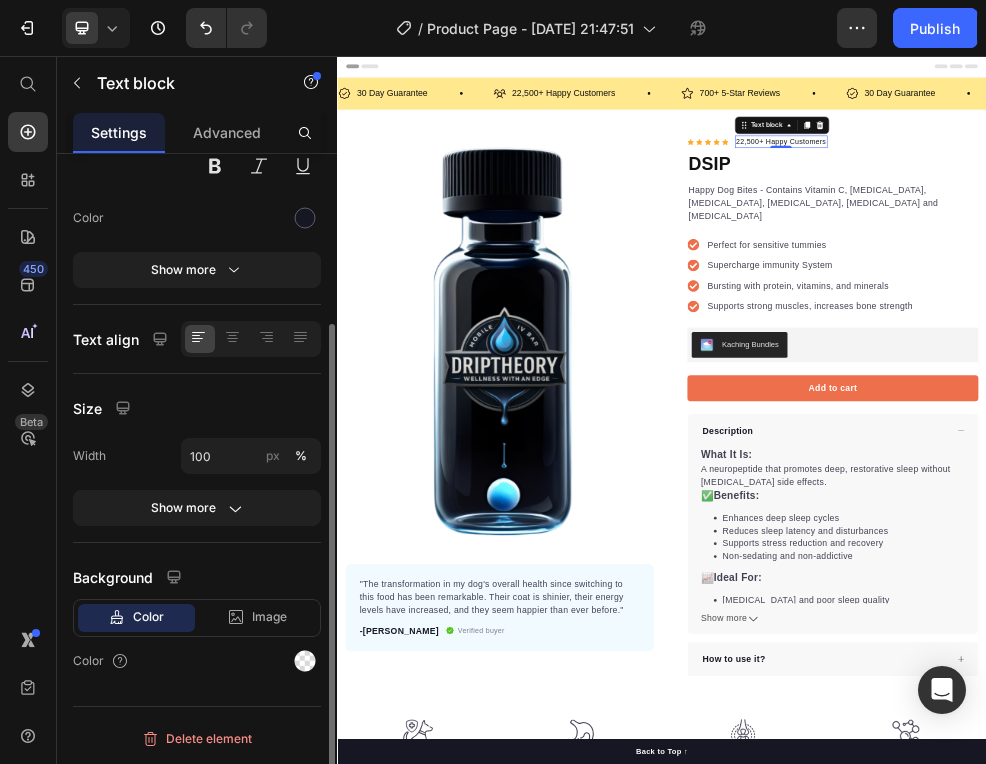 click on "22,500+ Happy Customers" at bounding box center [1157, 216] 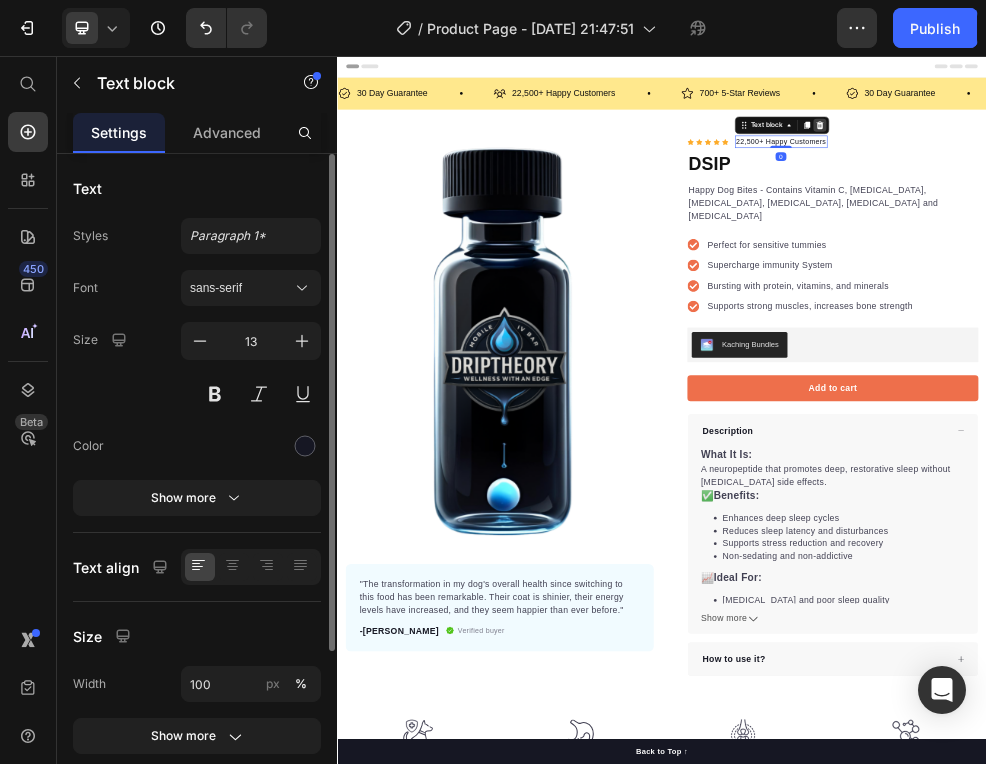 click 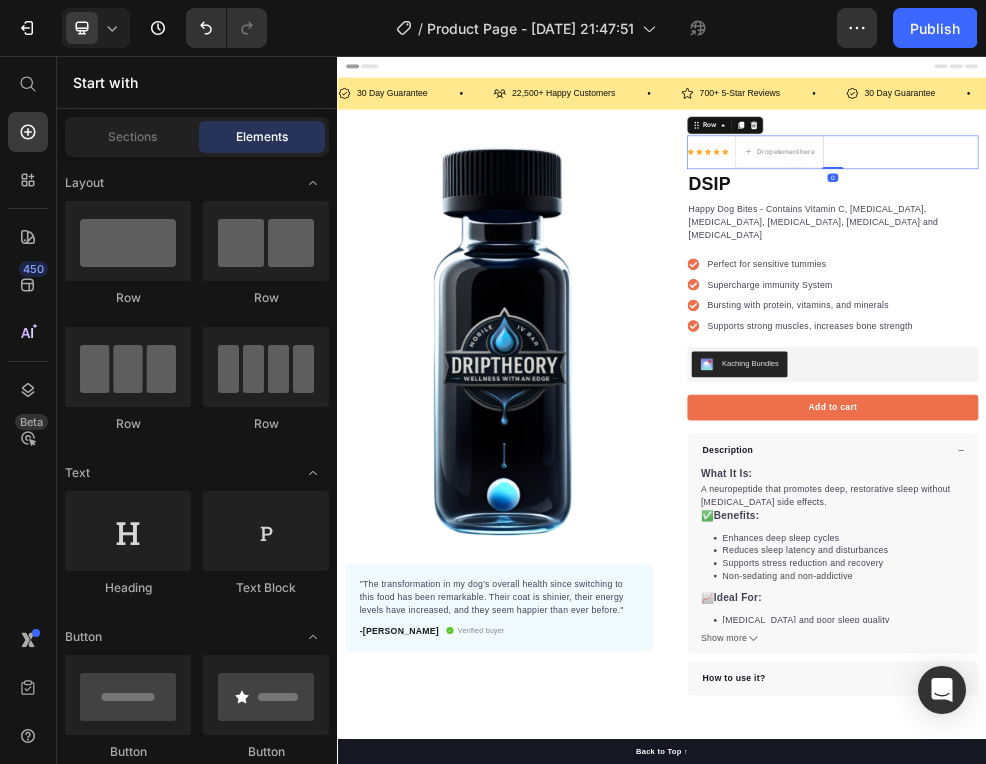 click on "Icon Icon Icon Icon Icon Icon List Hoz
Drop element here Row   0" at bounding box center (1253, 235) 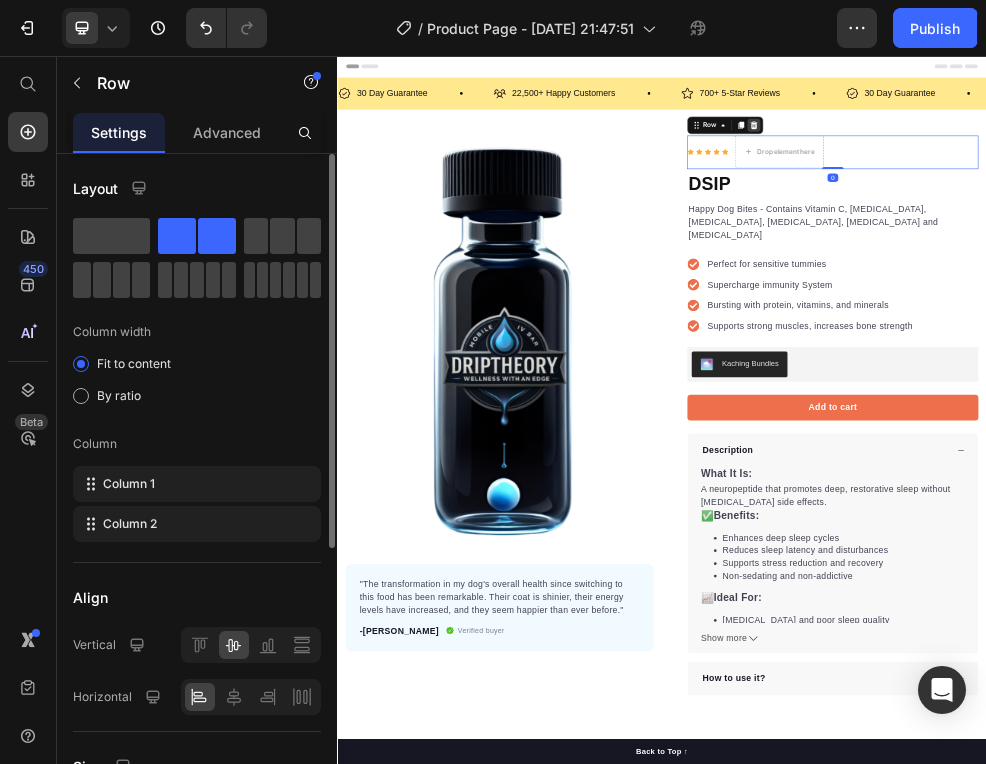 click at bounding box center (1107, 185) 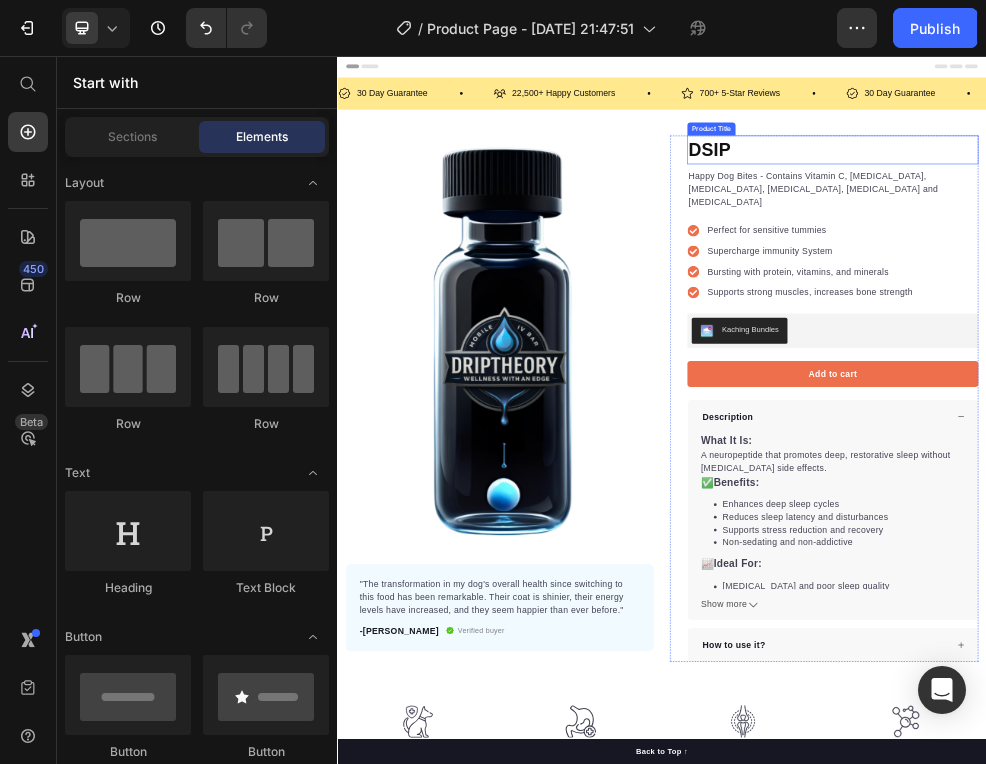 click on "DSIP" at bounding box center (1253, 231) 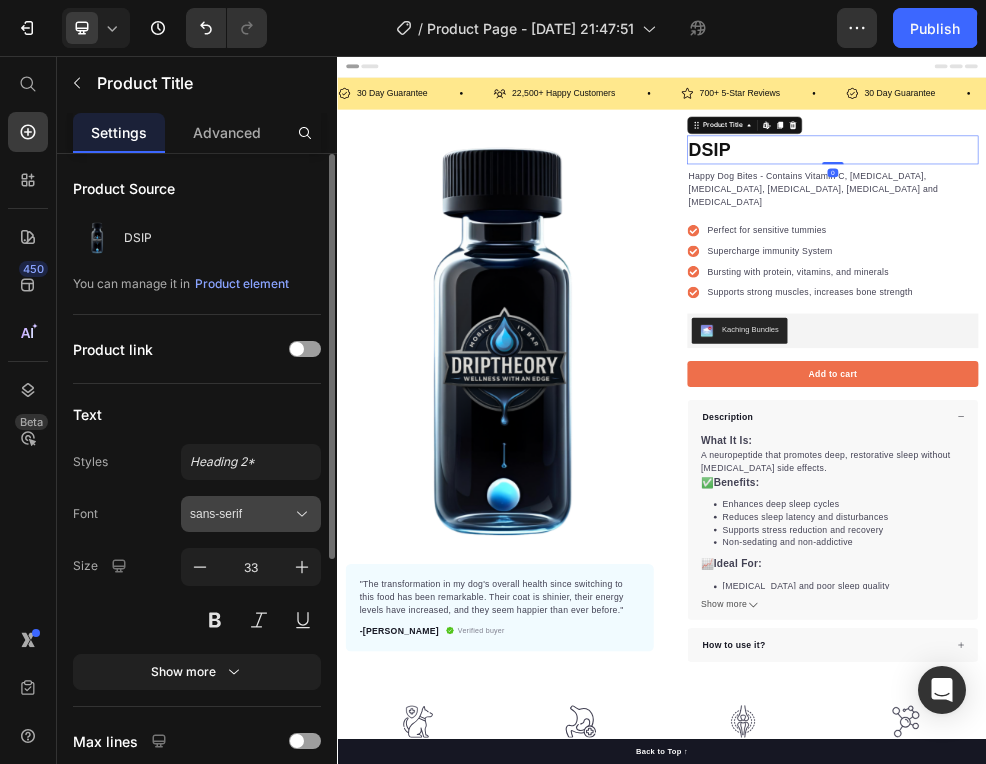 click on "sans-serif" at bounding box center (241, 514) 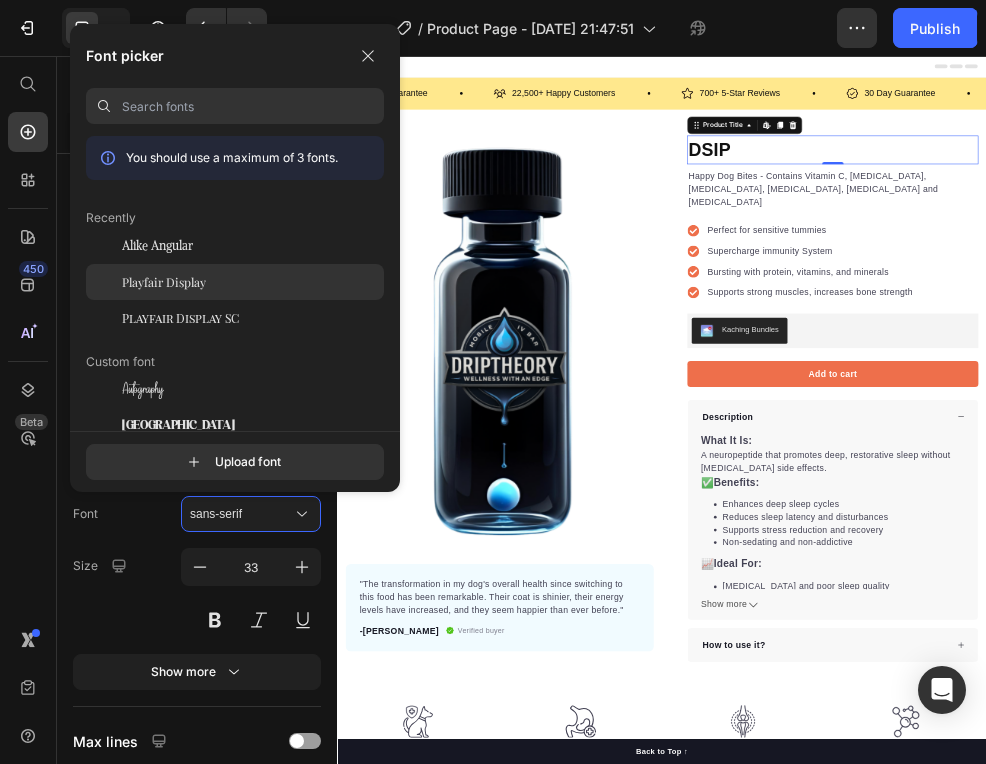 click on "Playfair Display" at bounding box center [164, 282] 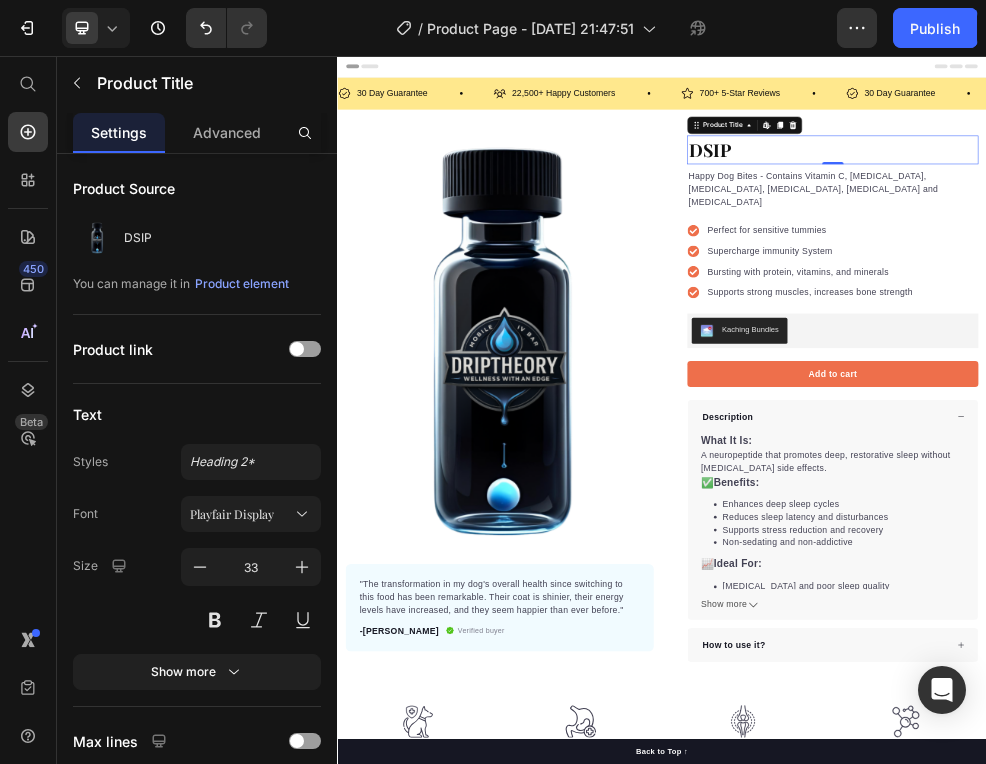 click on "DSIP" at bounding box center (1253, 231) 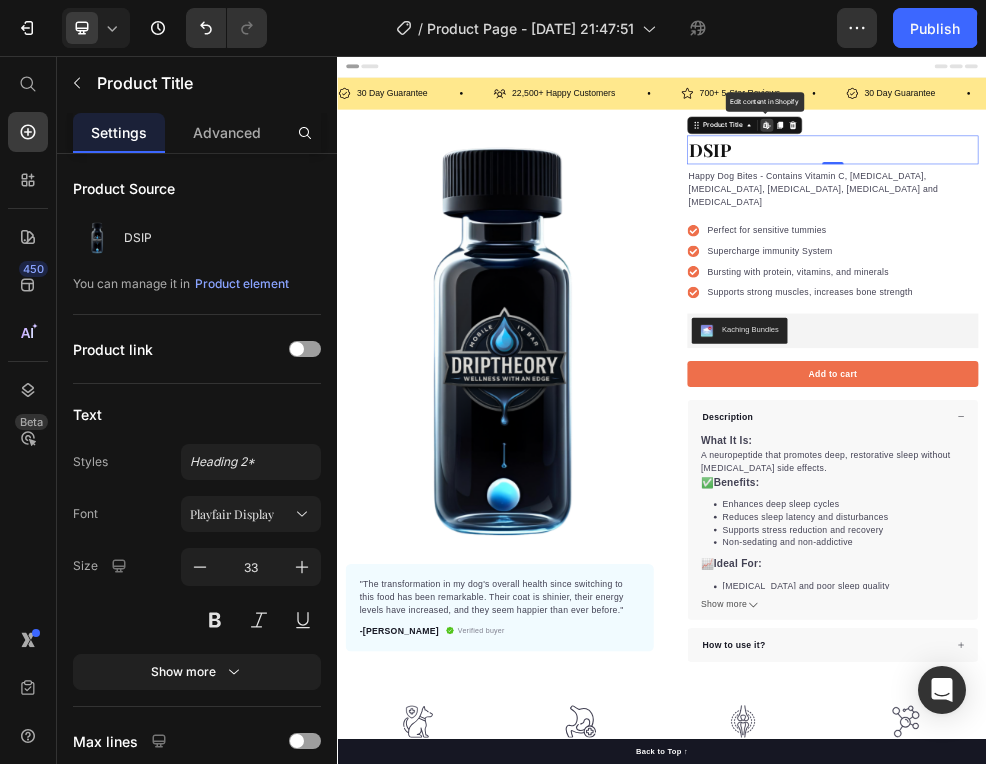 click on "DSIP" at bounding box center [1253, 231] 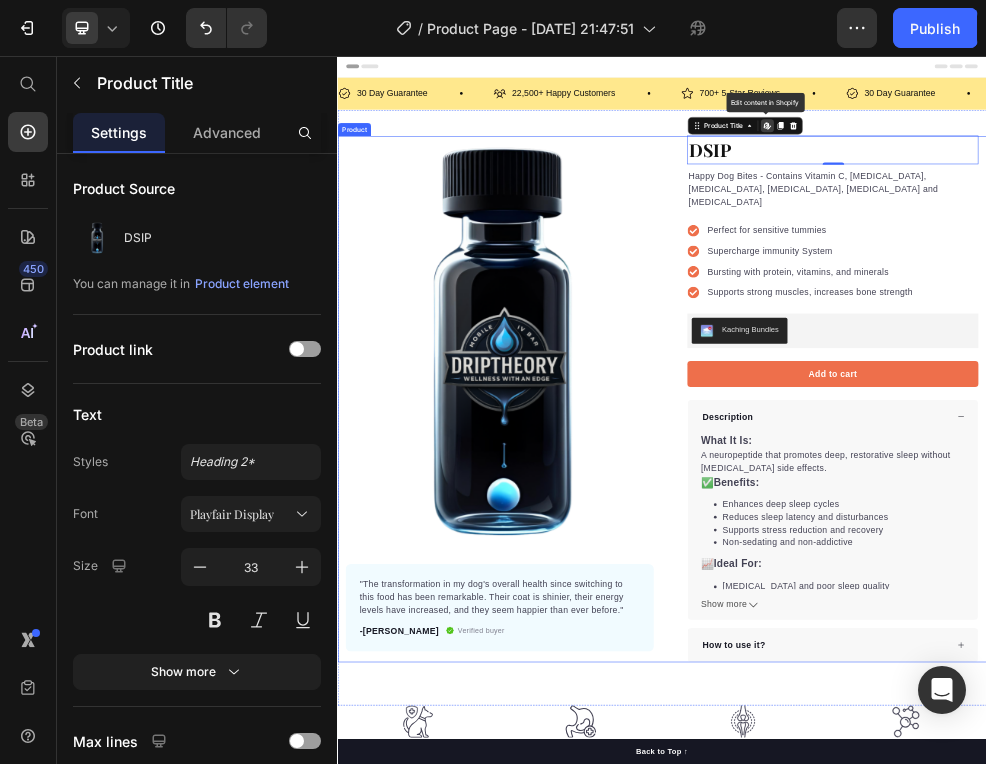 click at bounding box center (637, 584) 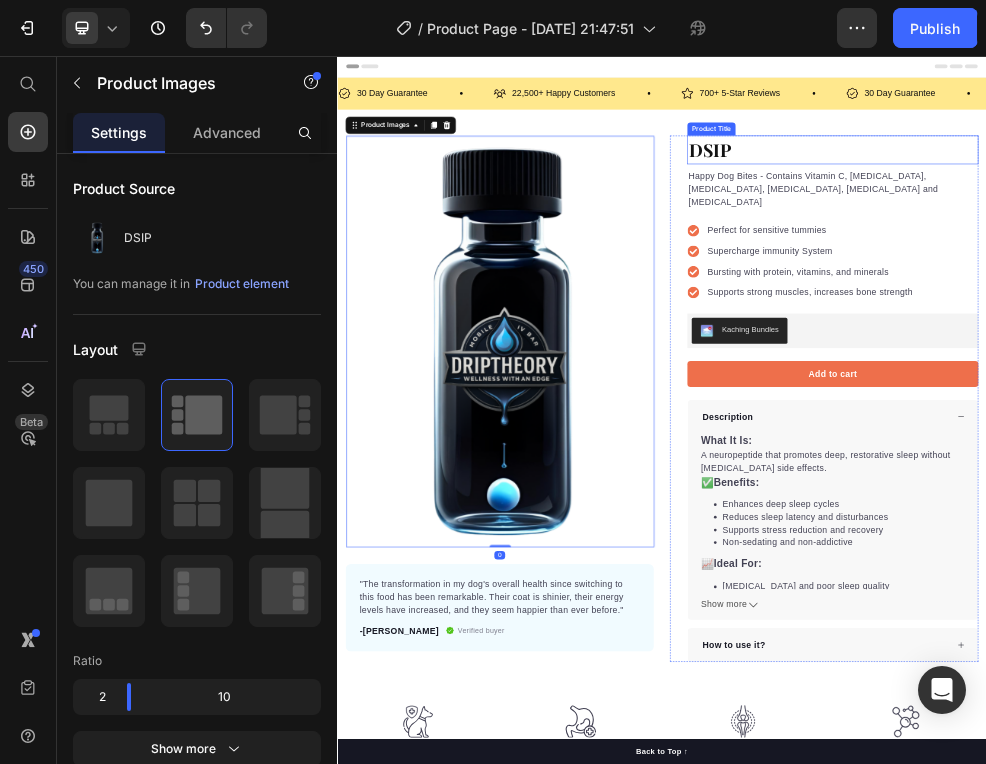 click on "DSIP" at bounding box center [1253, 231] 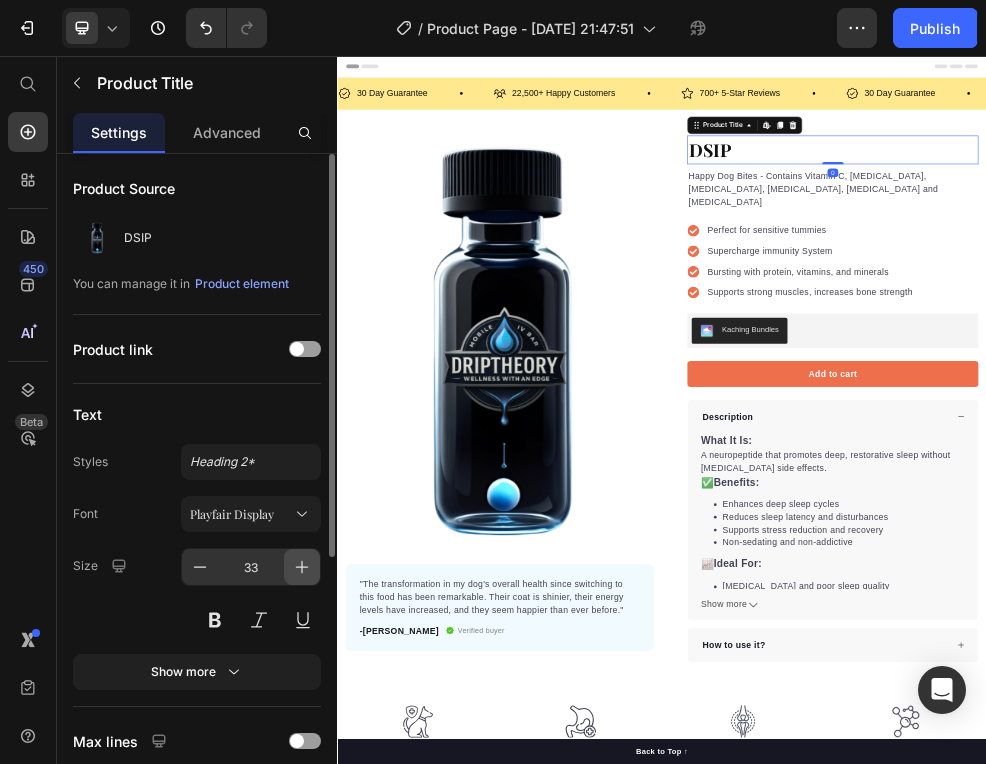 click 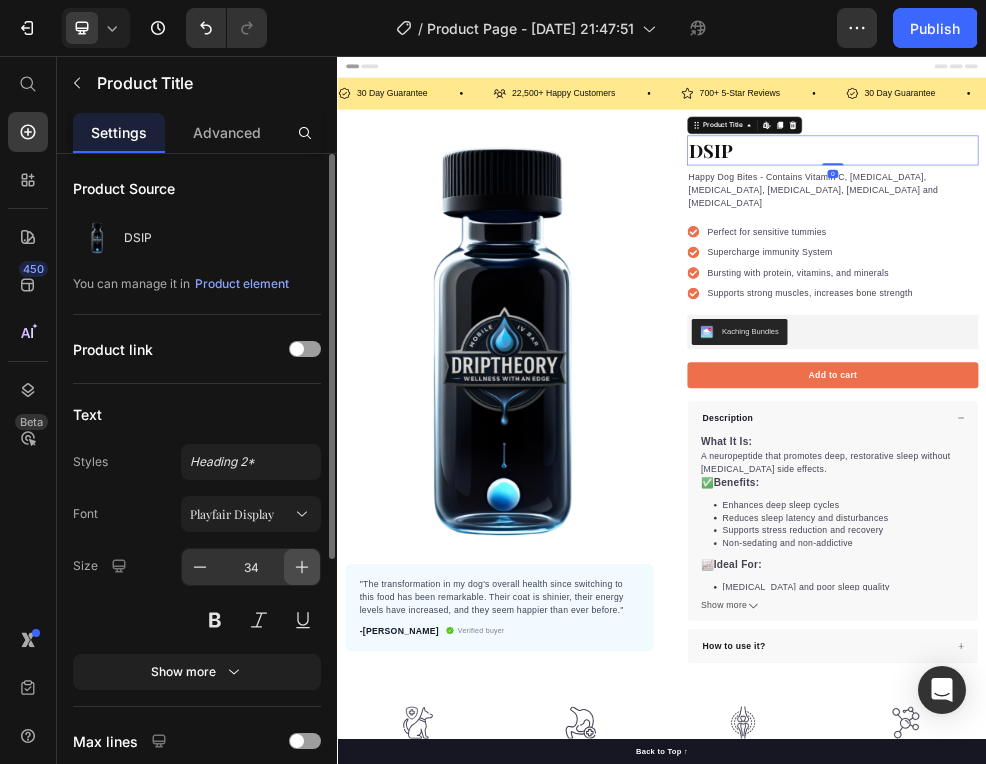 click 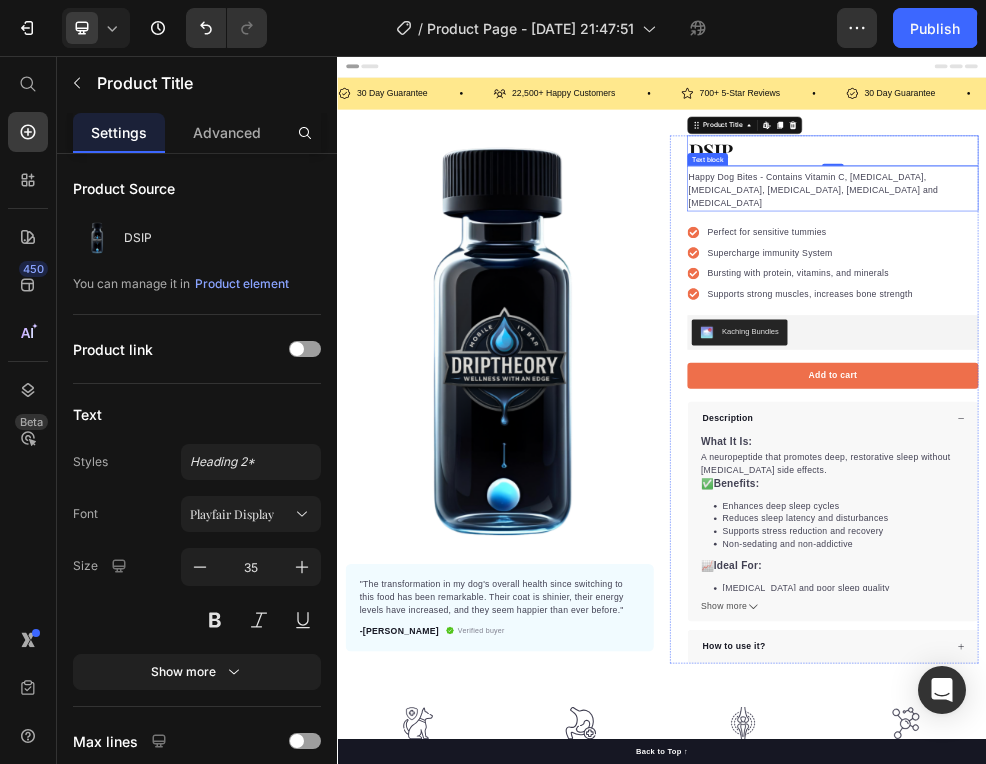 click on "Happy Dog Bites - Contains Vitamin C, [MEDICAL_DATA], [MEDICAL_DATA], [MEDICAL_DATA], [MEDICAL_DATA] and [MEDICAL_DATA]" at bounding box center (1253, 306) 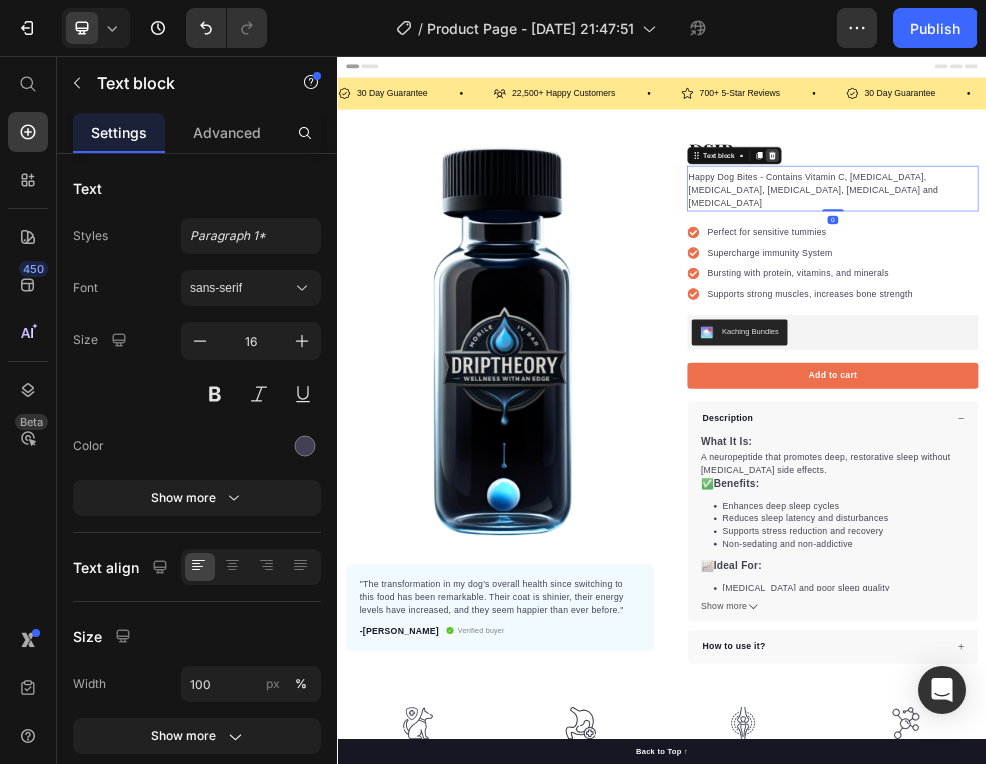 click 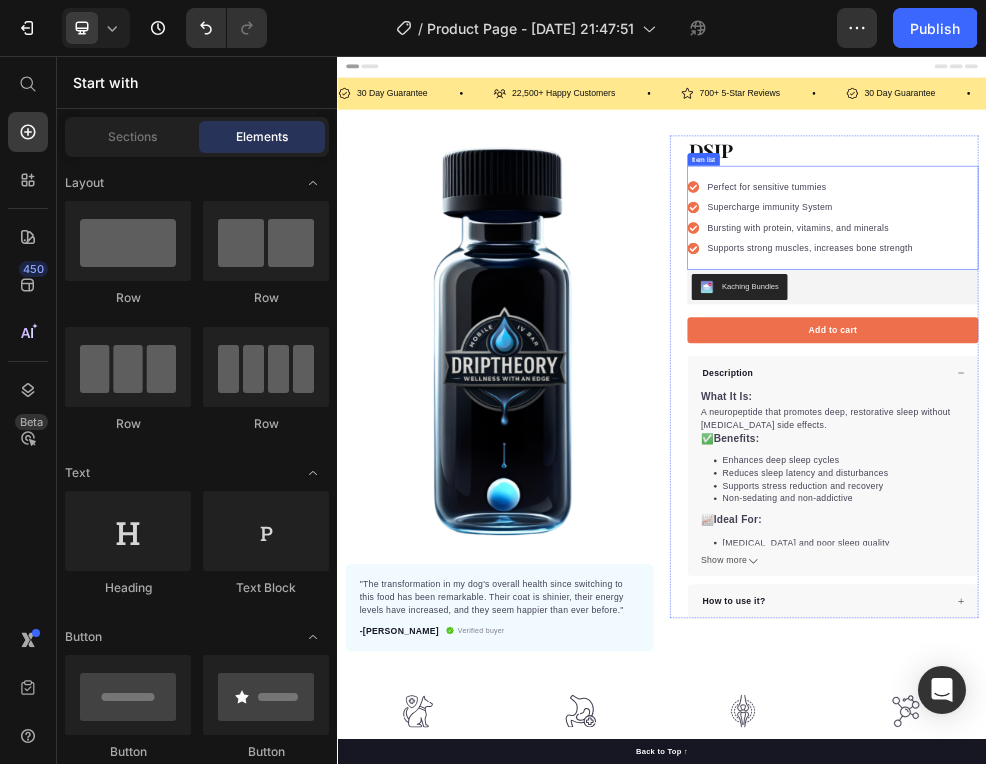 click 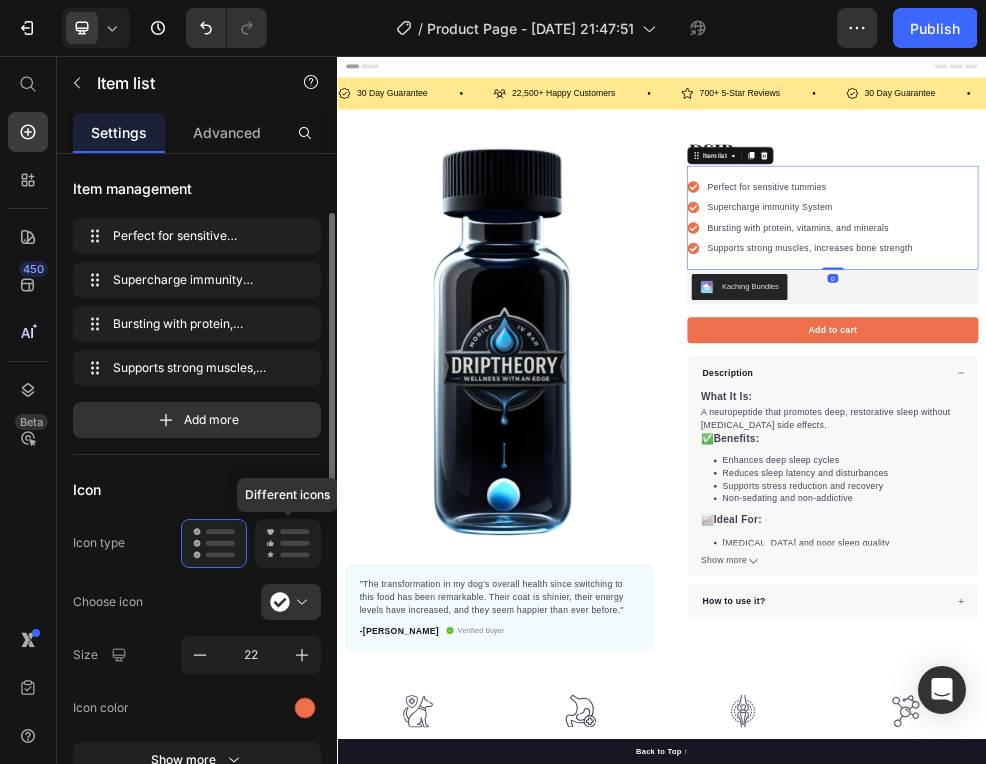 scroll, scrollTop: 219, scrollLeft: 0, axis: vertical 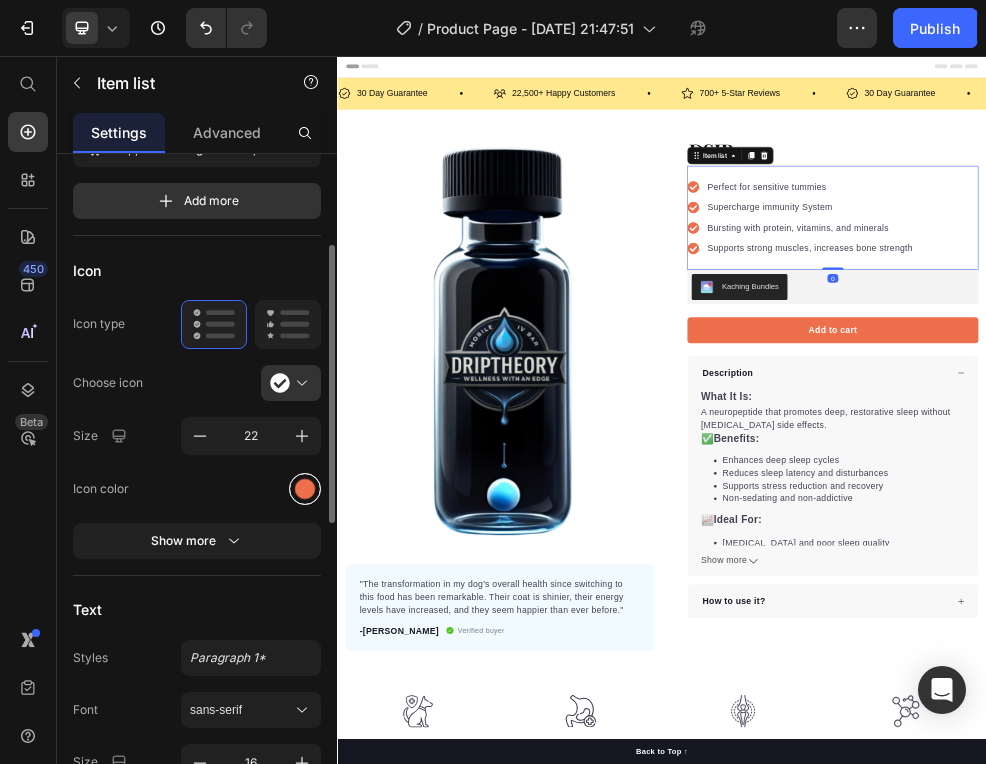 click at bounding box center (305, 488) 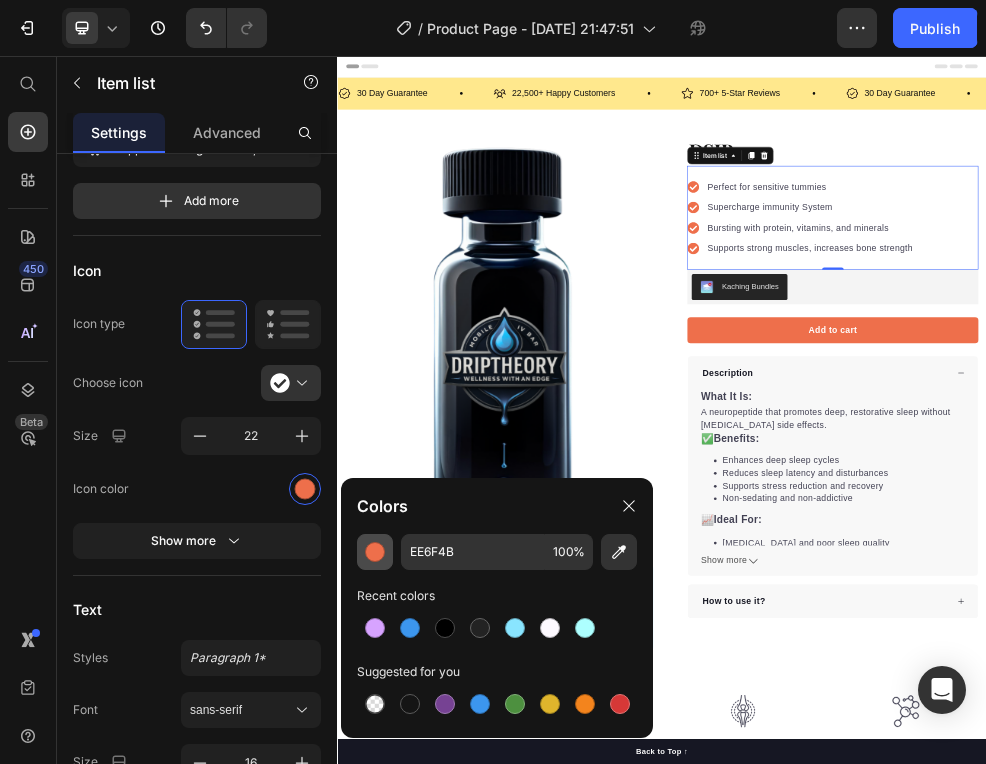 click at bounding box center (375, 552) 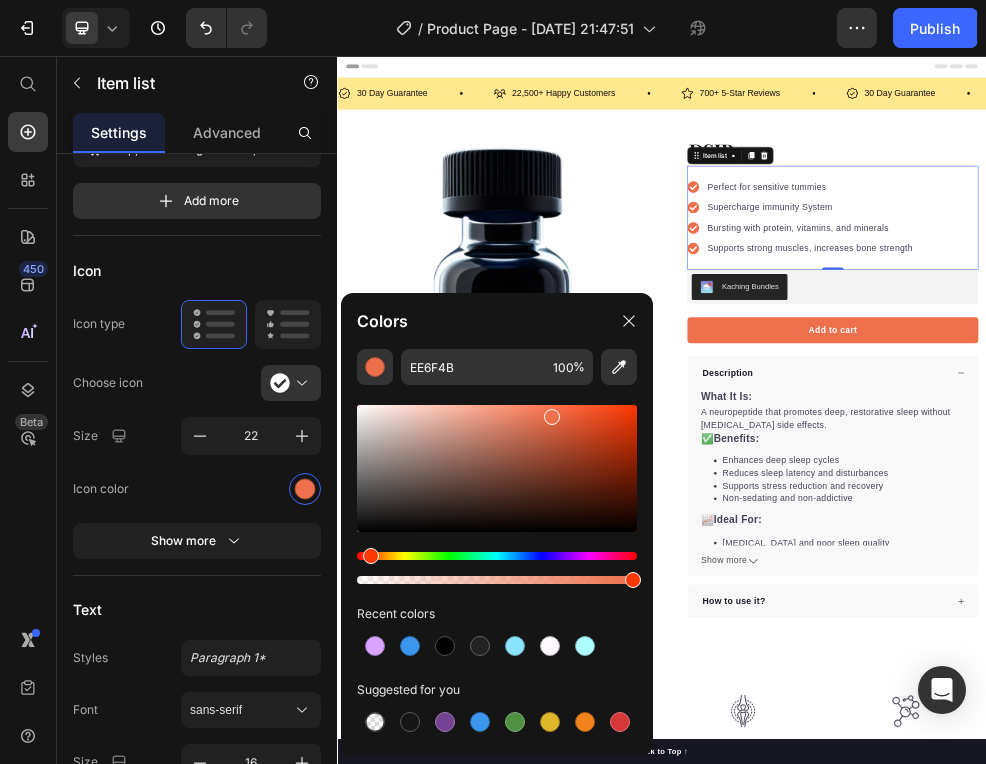 click at bounding box center (497, 568) 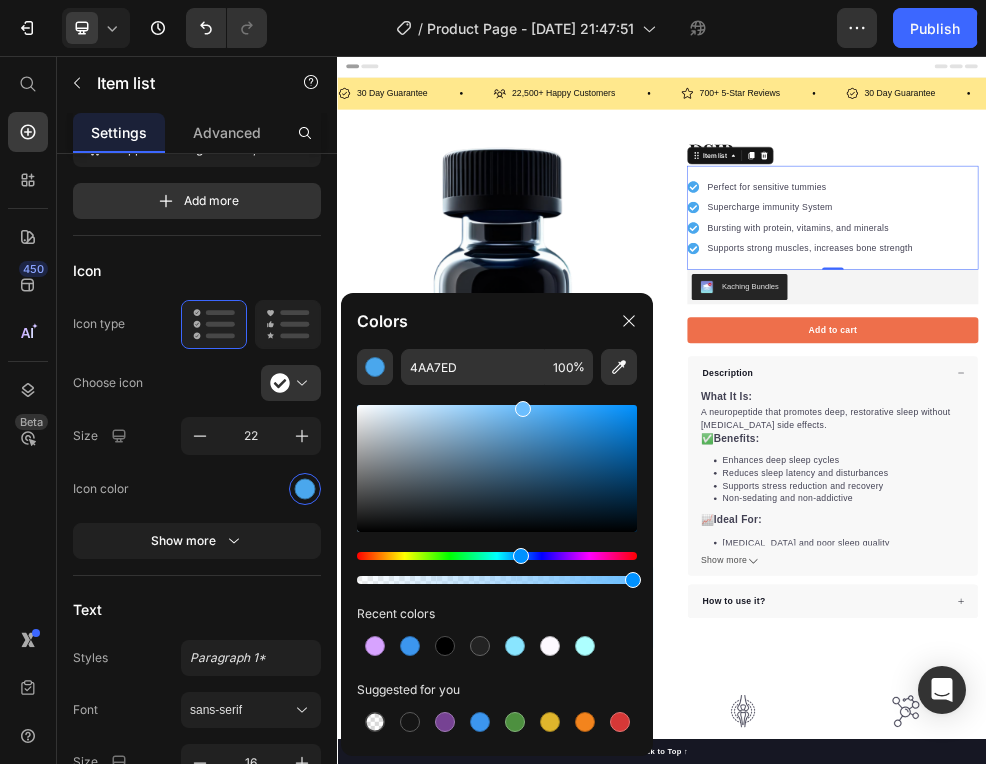 drag, startPoint x: 554, startPoint y: 424, endPoint x: 520, endPoint y: 396, distance: 44.04543 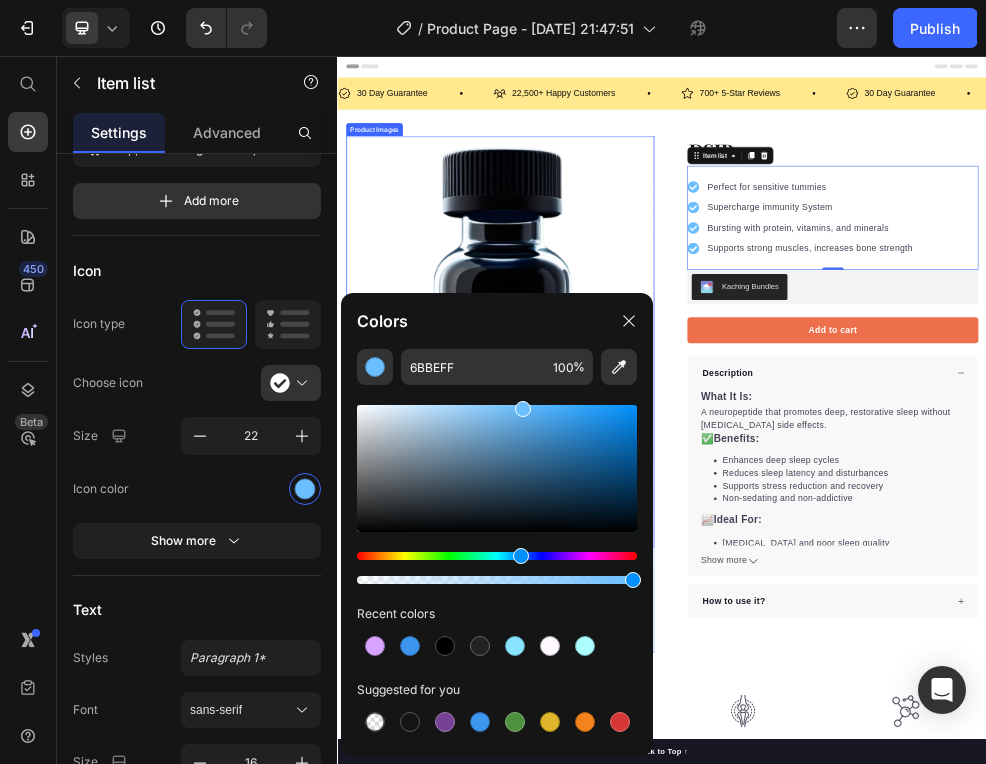 click at bounding box center [637, 584] 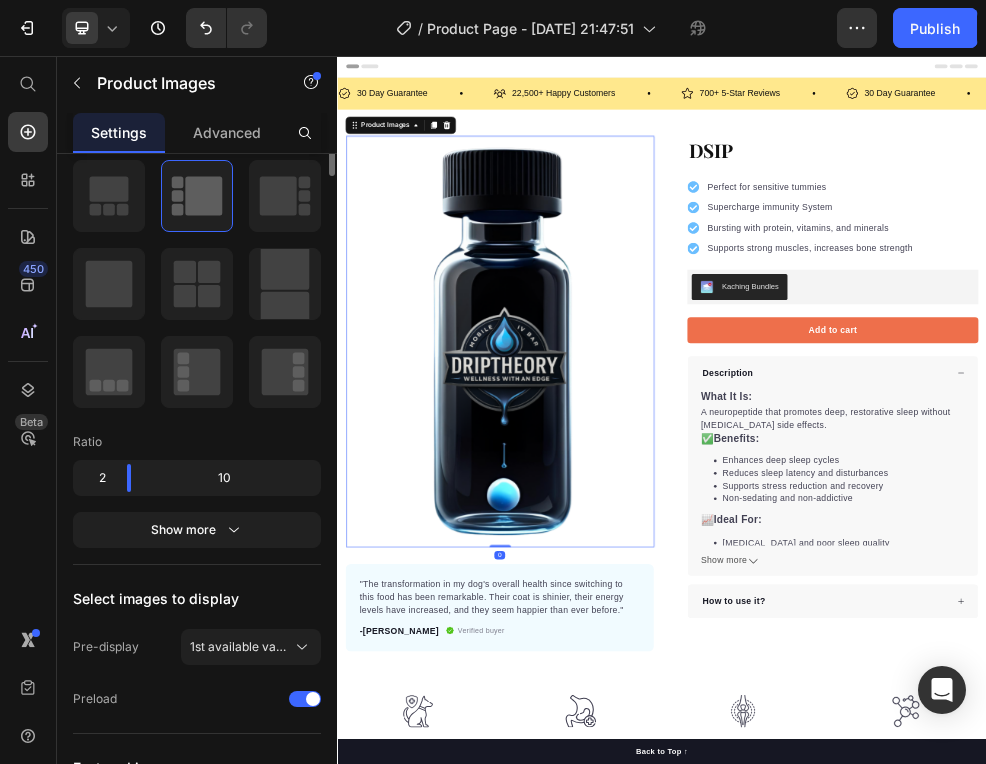 scroll, scrollTop: 0, scrollLeft: 0, axis: both 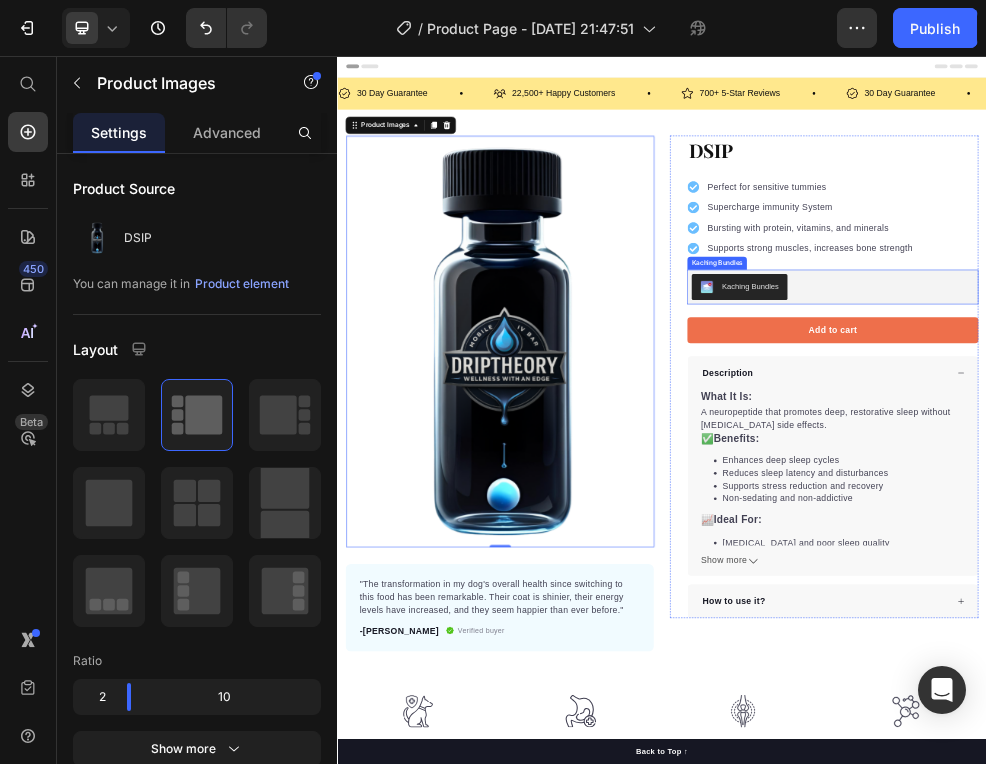 click on "Kaching Bundles" at bounding box center [1253, 484] 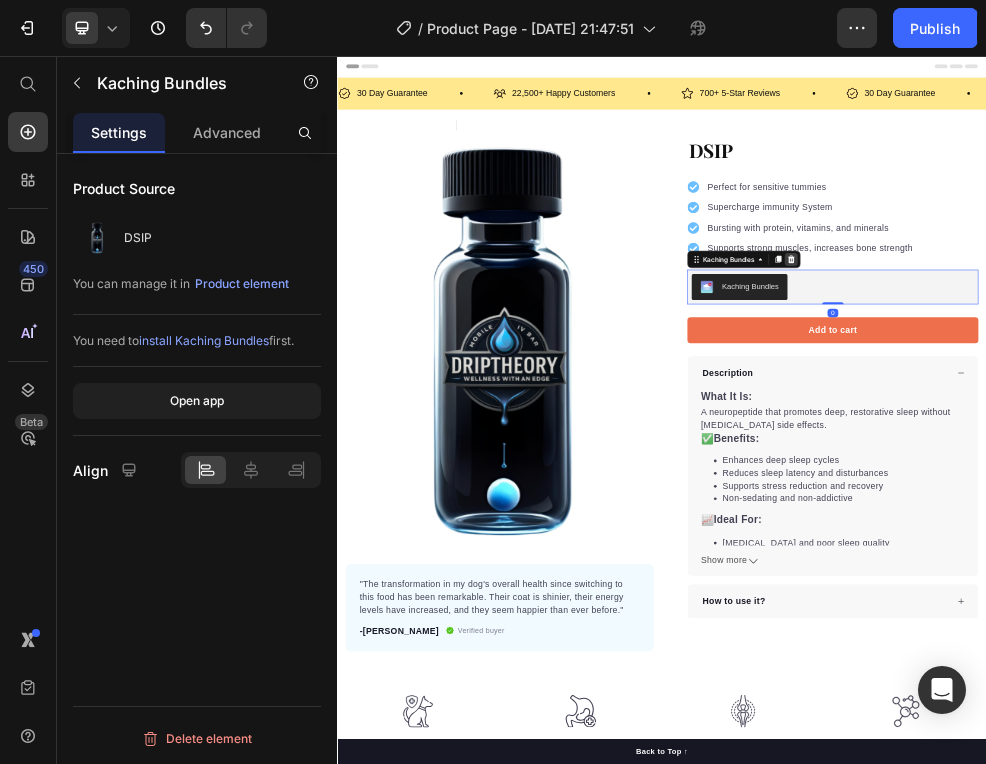 click 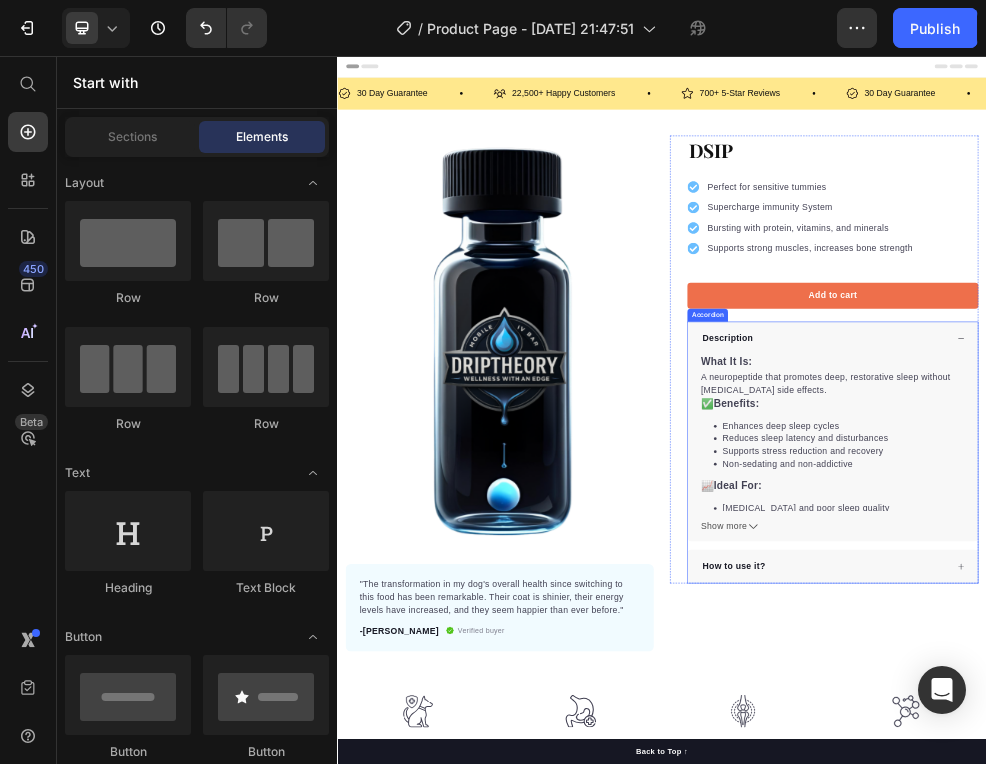 click on "Description" at bounding box center [1253, 579] 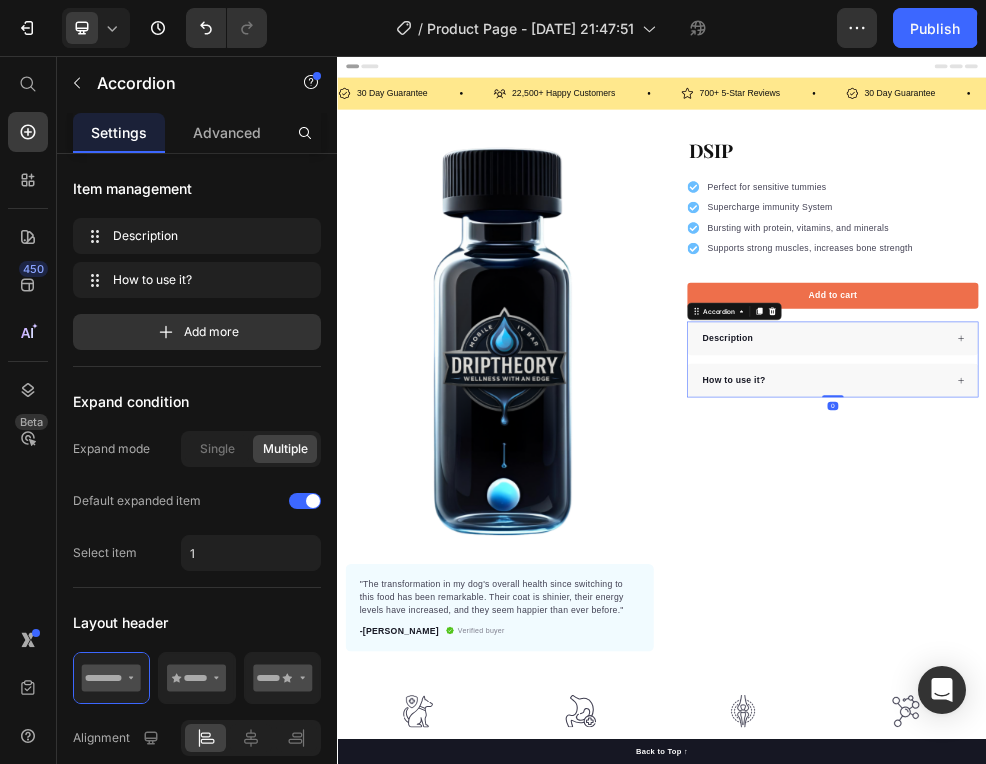 click on "Description" at bounding box center (1059, 579) 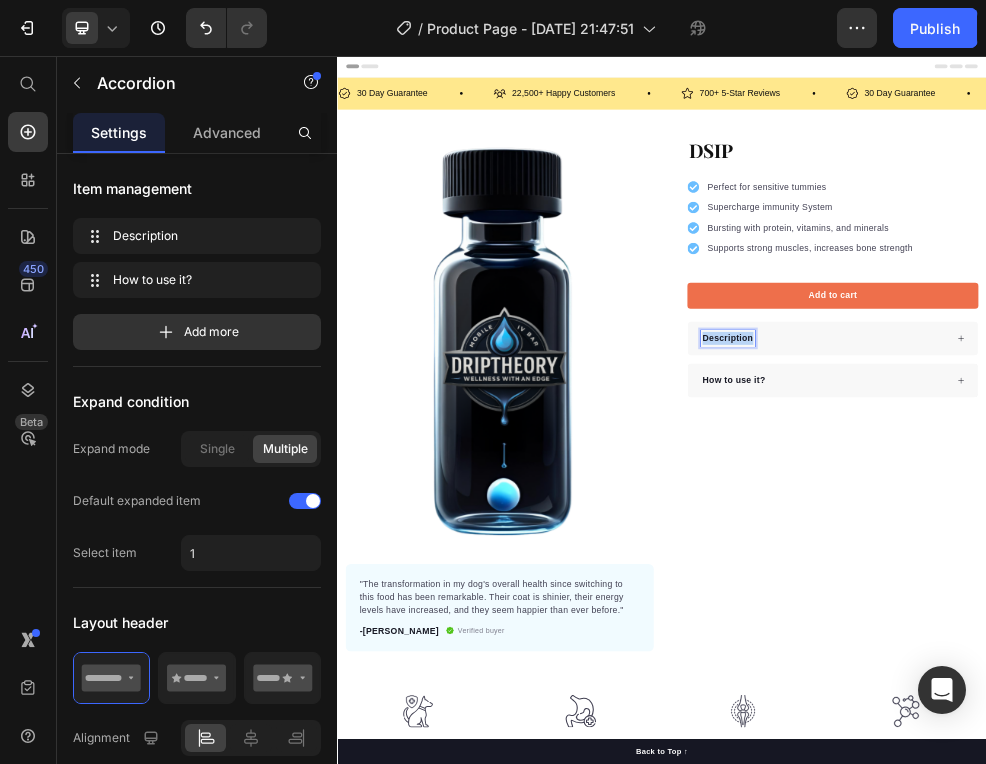 click on "Description" at bounding box center [1059, 579] 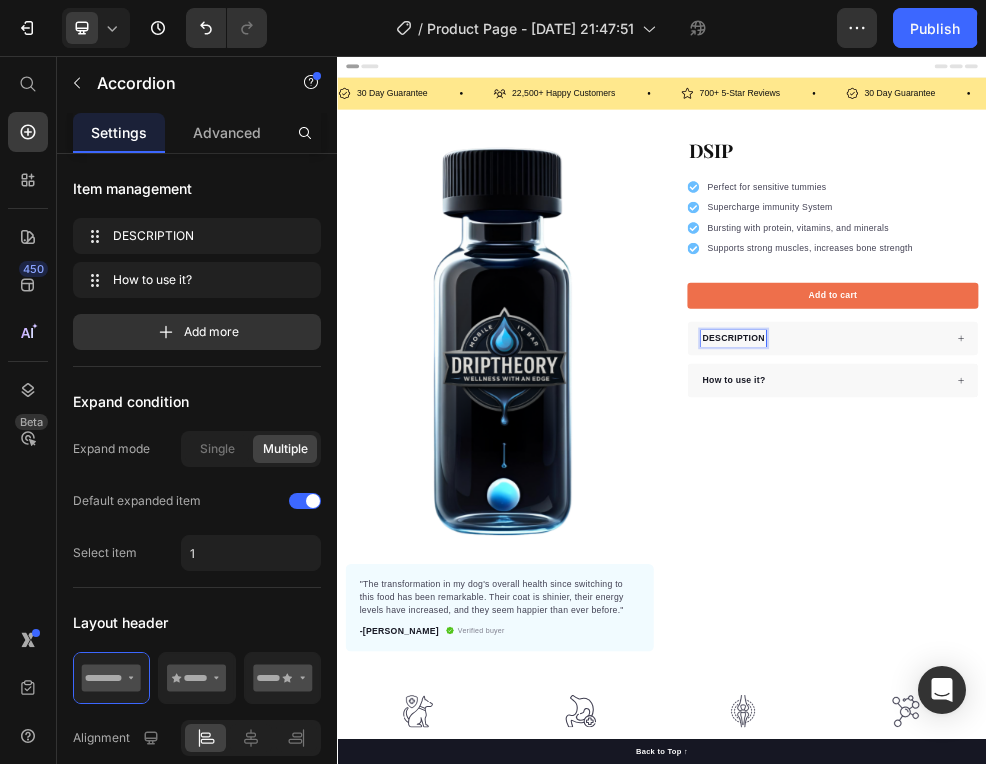 click on "DESCRIPTION" at bounding box center (1069, 579) 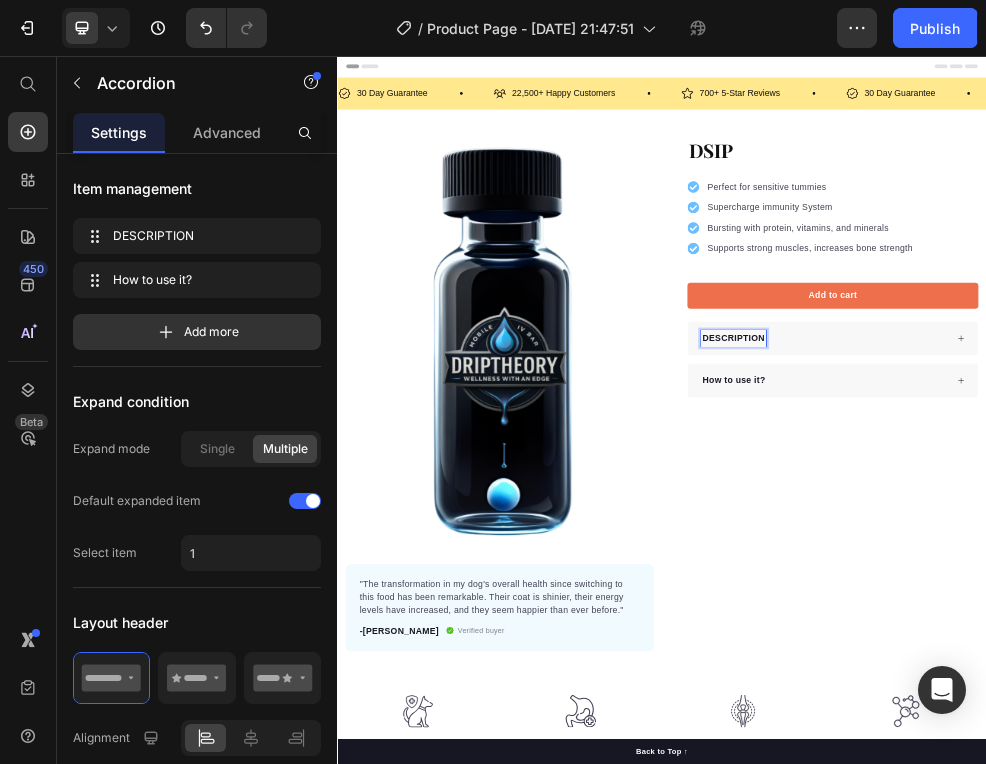 click on "DESCRIPTION" at bounding box center (1069, 579) 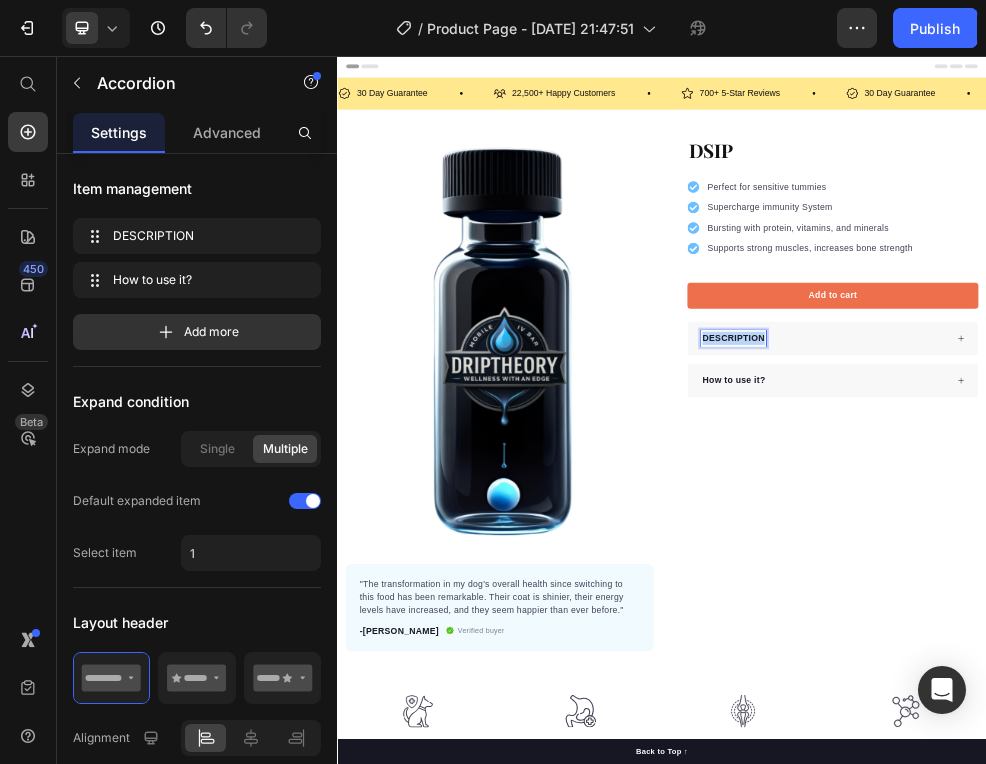 click on "DESCRIPTION" at bounding box center [1069, 579] 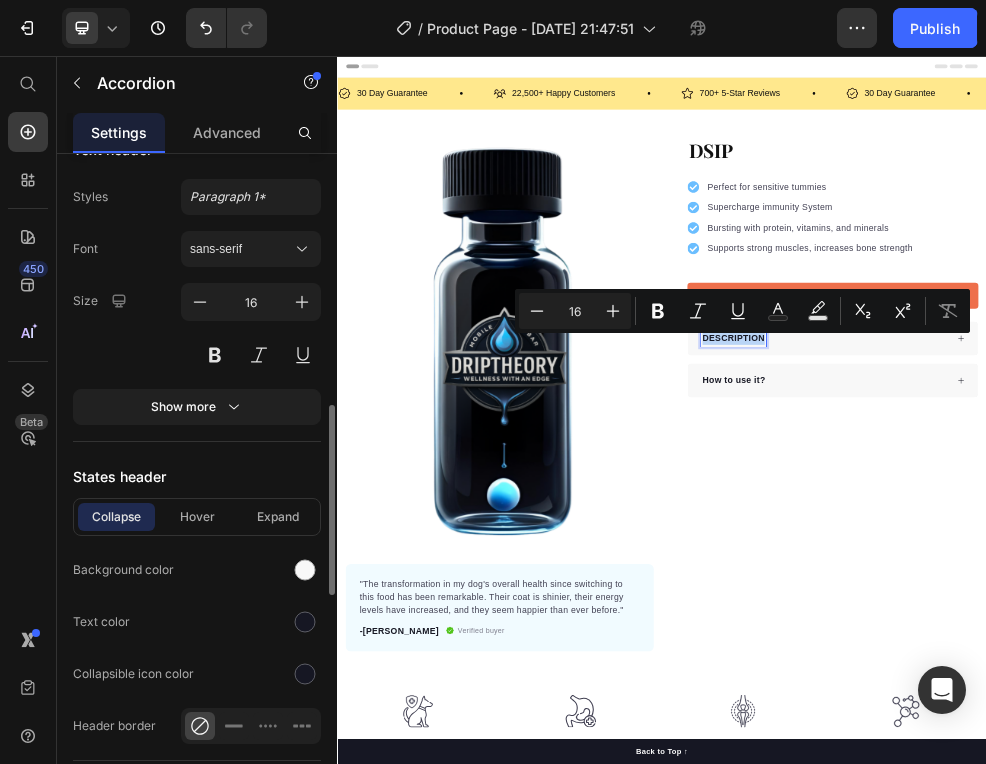 scroll, scrollTop: 798, scrollLeft: 0, axis: vertical 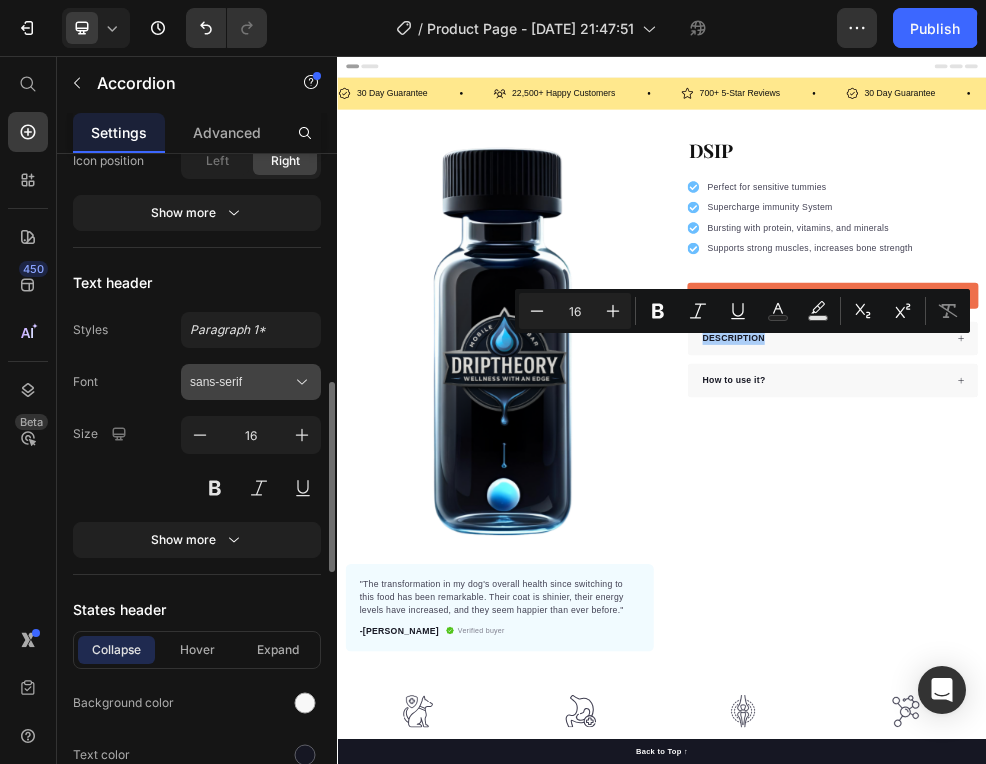 click on "sans-serif" at bounding box center (241, 382) 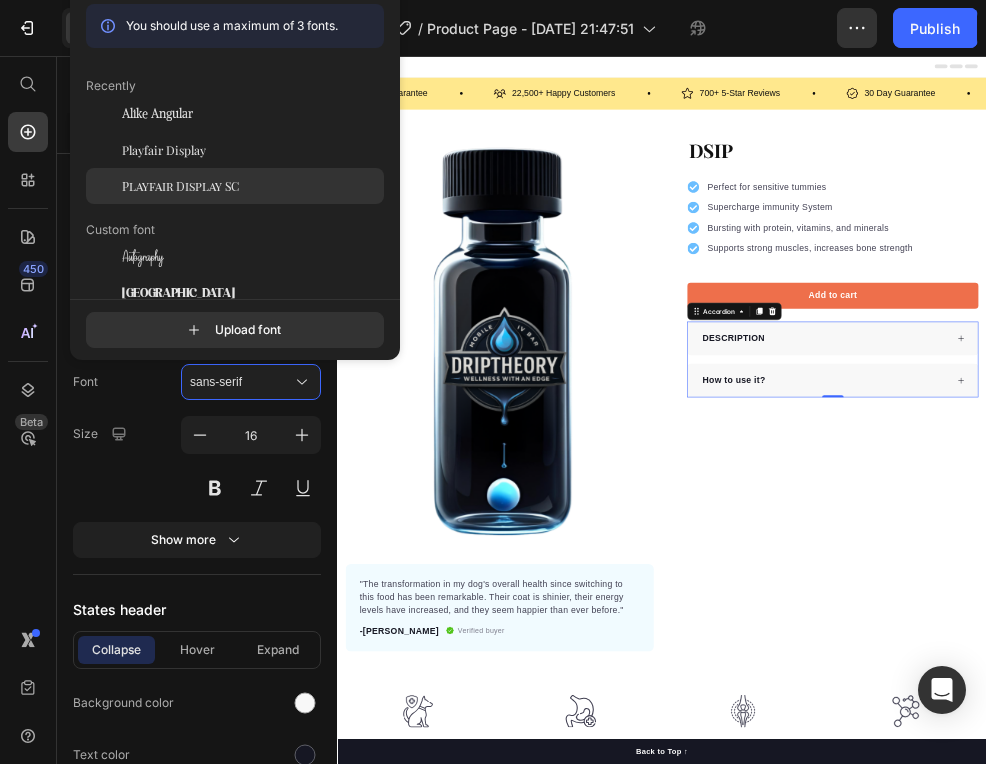 click on "Playfair Display SC" at bounding box center [180, 186] 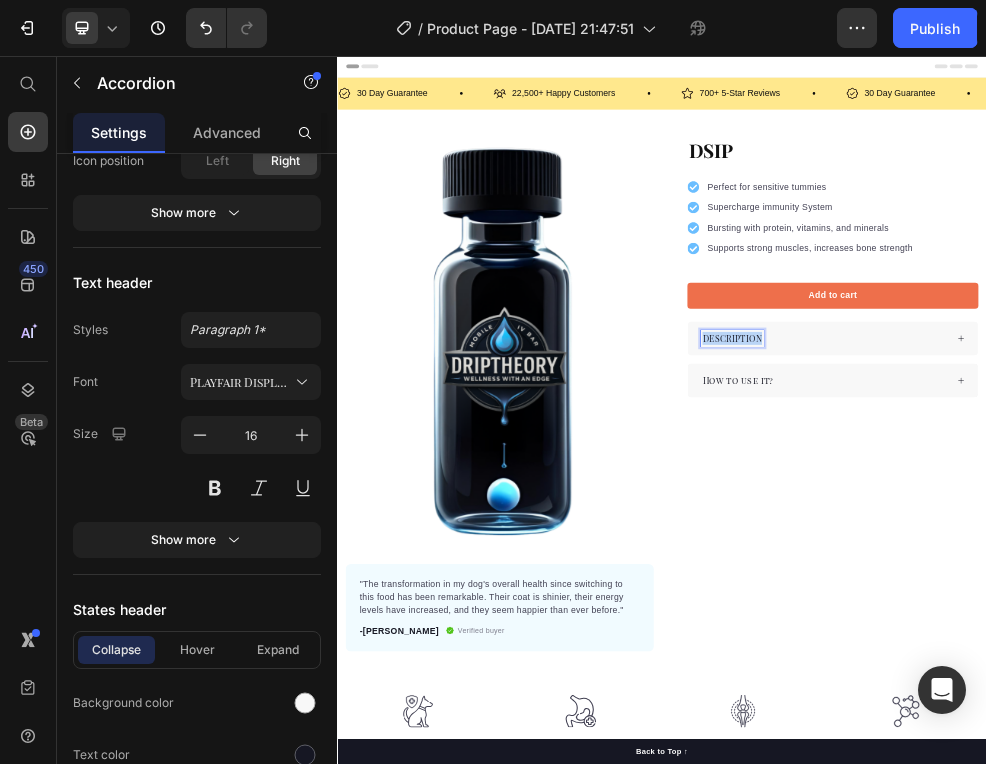 click on "DESCRIPTION" at bounding box center (1067, 579) 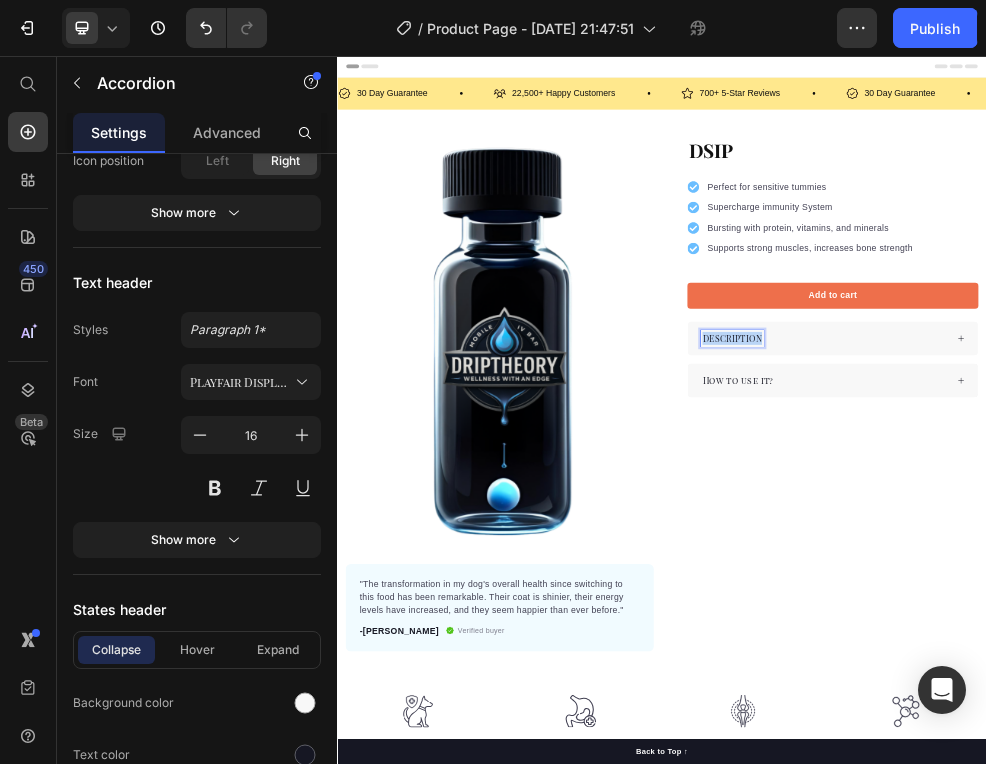 click on "DESCRIPTION" at bounding box center [1067, 579] 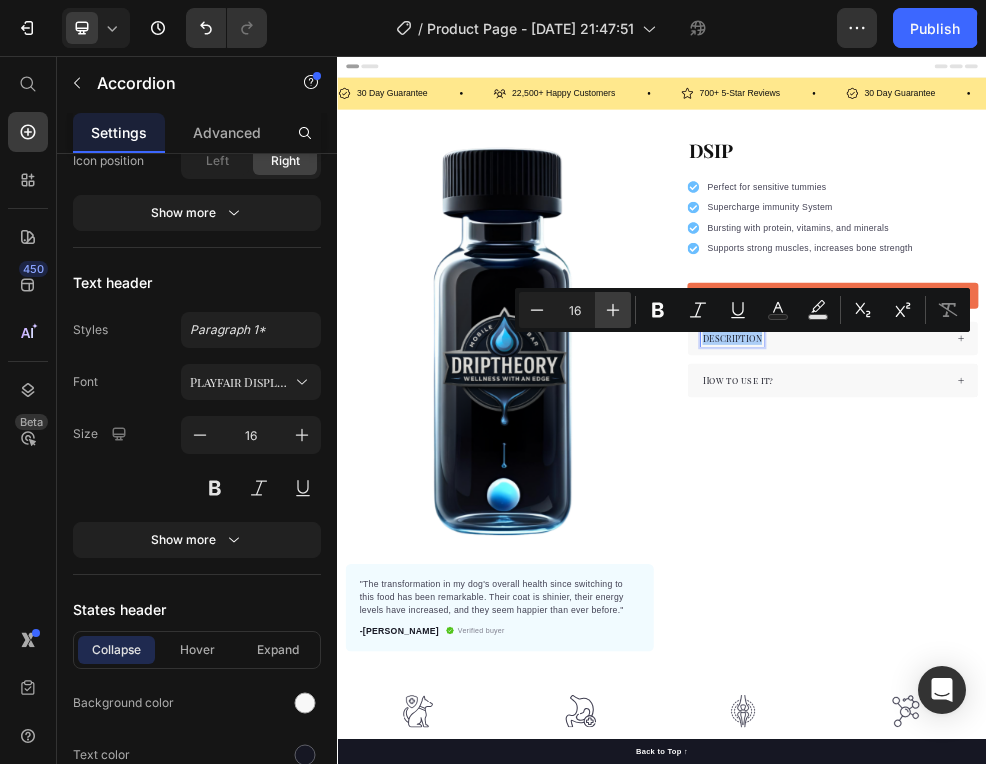click on "Plus" at bounding box center [613, 310] 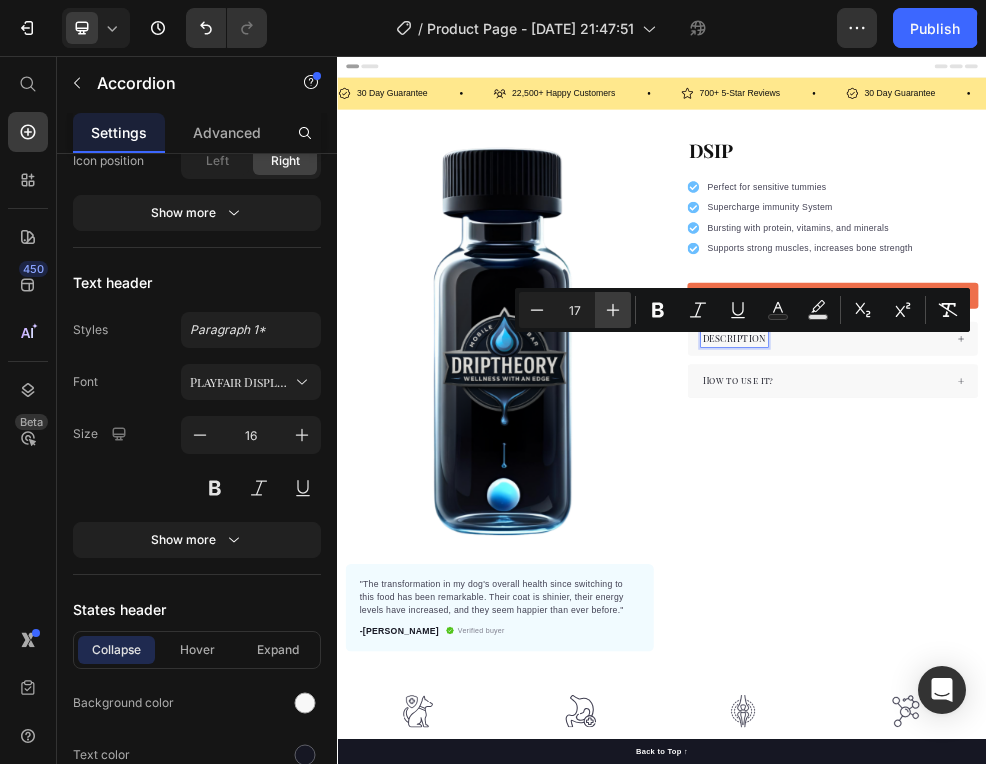 click on "Plus" at bounding box center [613, 310] 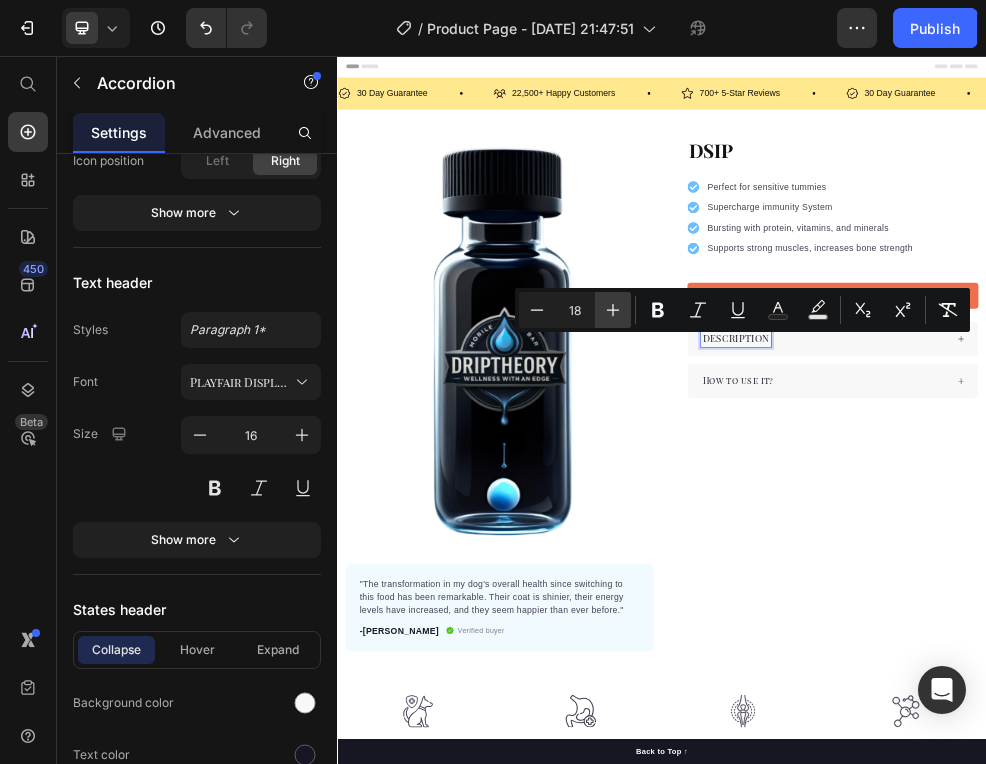 click on "Plus" at bounding box center (613, 310) 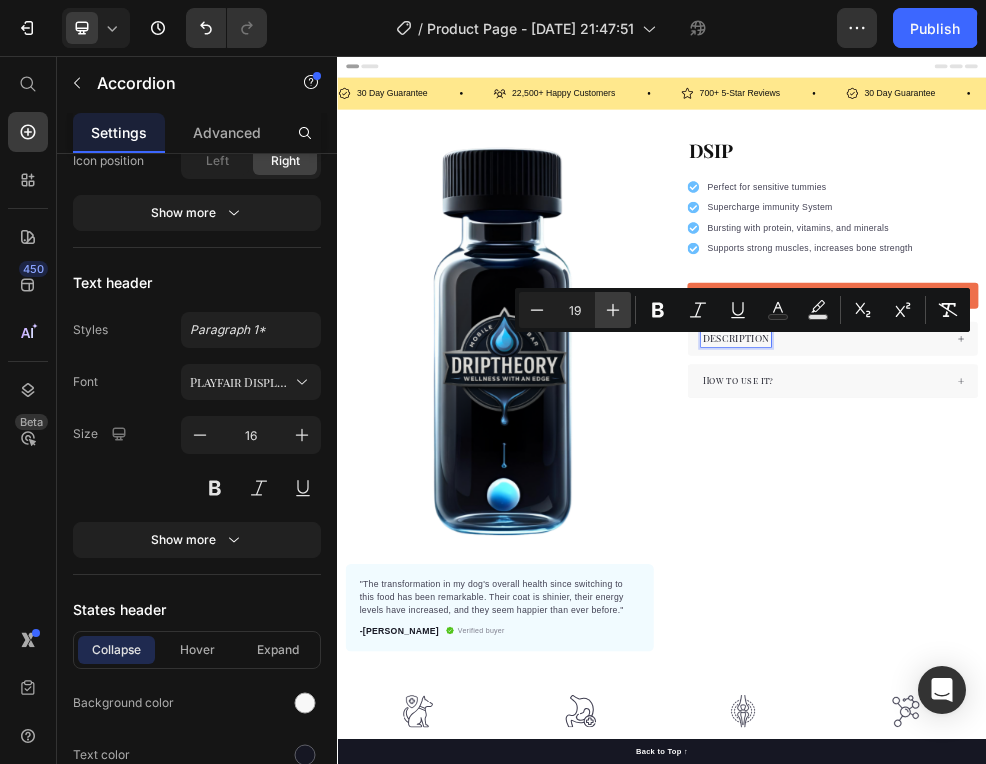 click on "Plus" at bounding box center [613, 310] 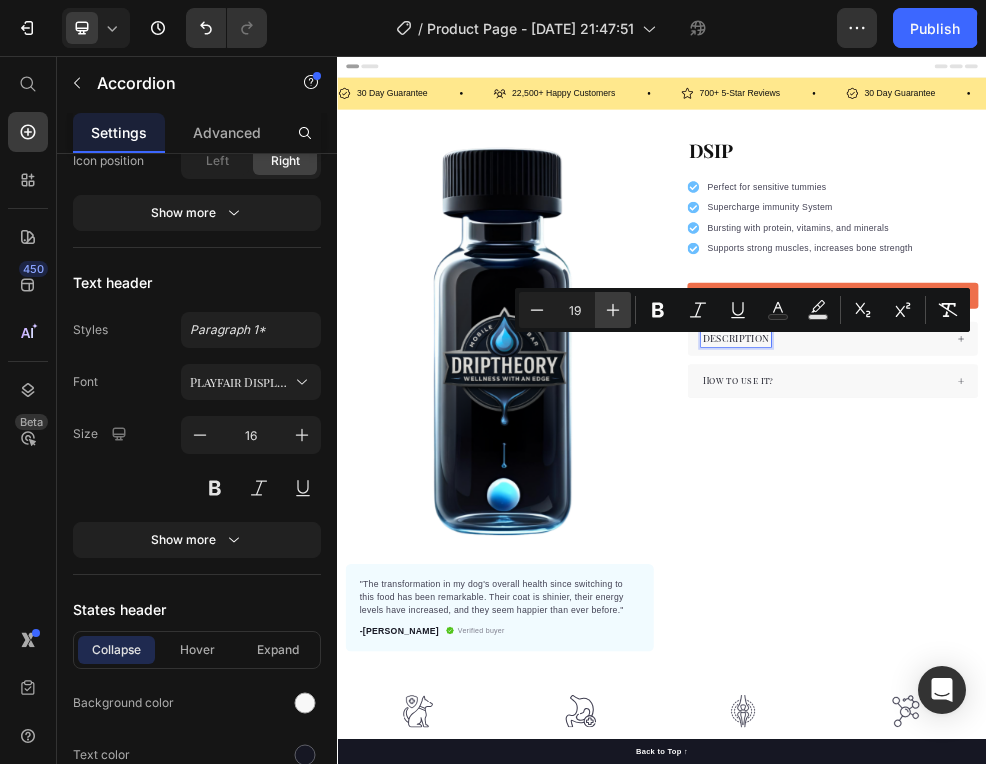 type on "20" 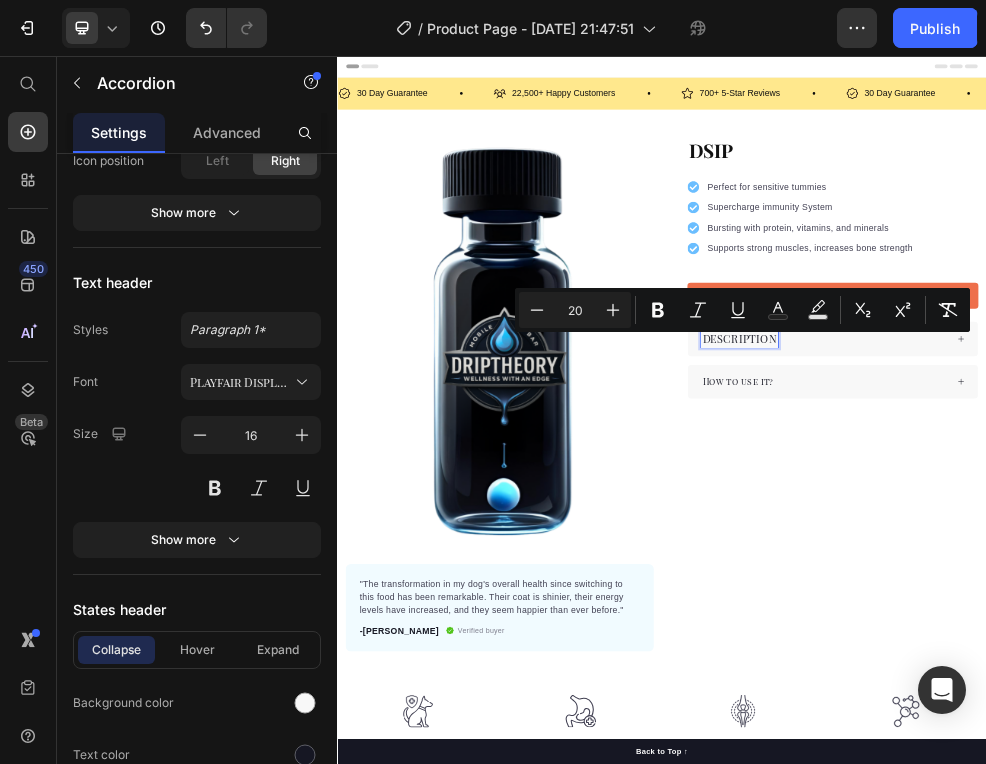 click on "How to use it?" at bounding box center (1253, 659) 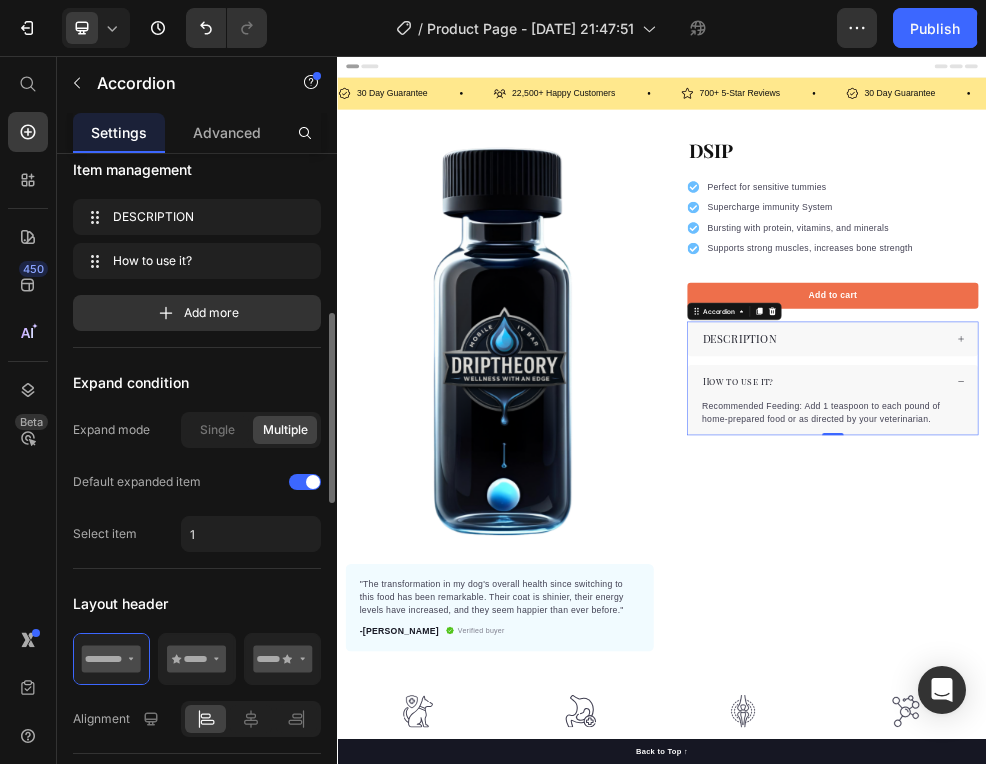 scroll, scrollTop: 0, scrollLeft: 0, axis: both 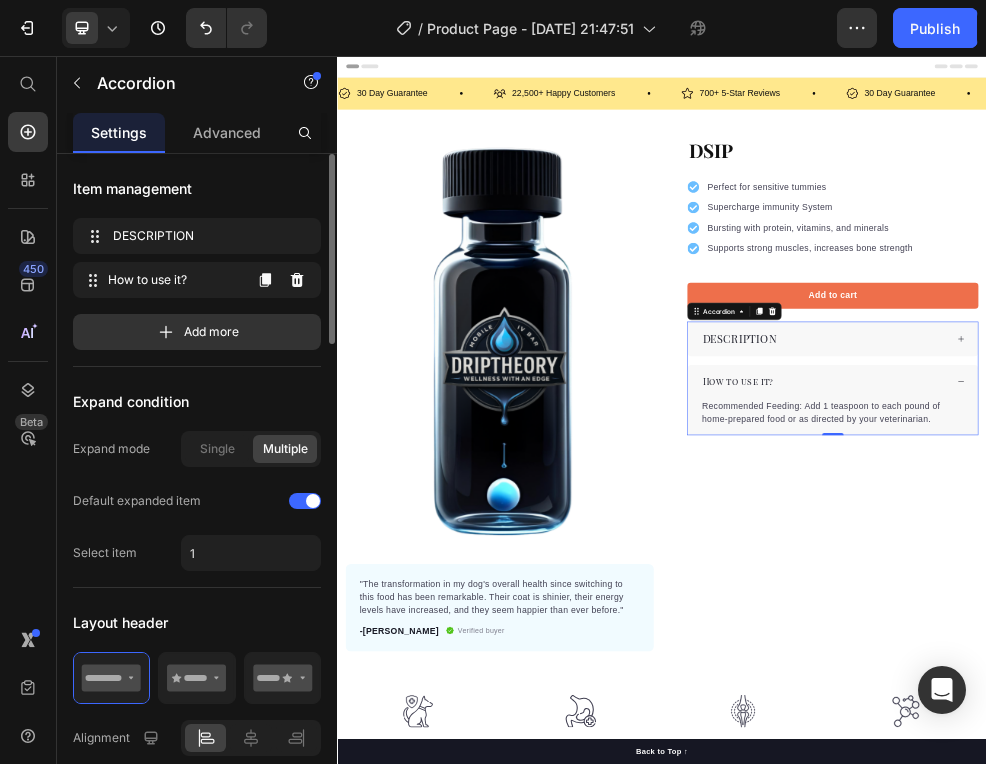 click 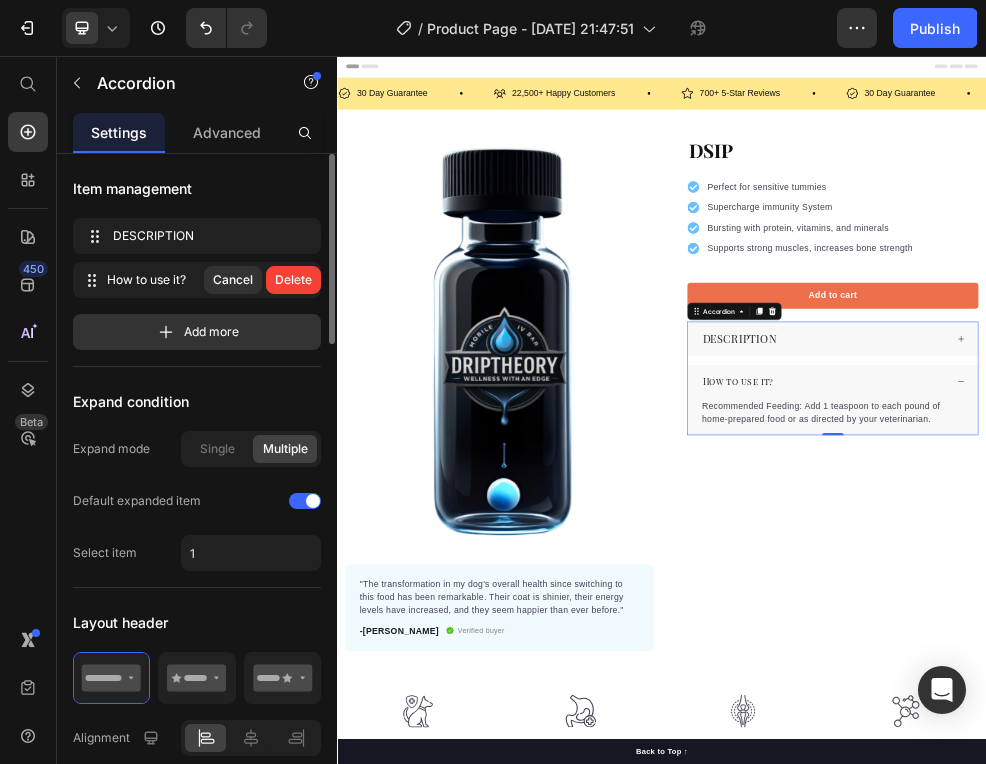 click on "Delete" at bounding box center [293, 280] 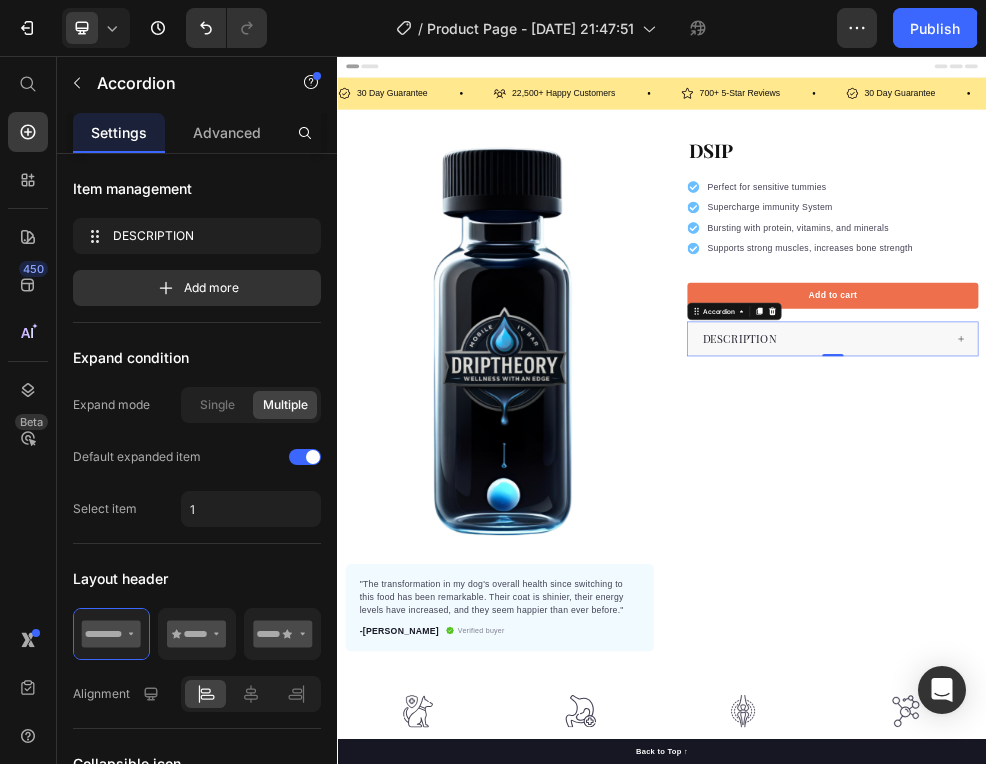 click on "DESCRIPTION" at bounding box center (1253, 580) 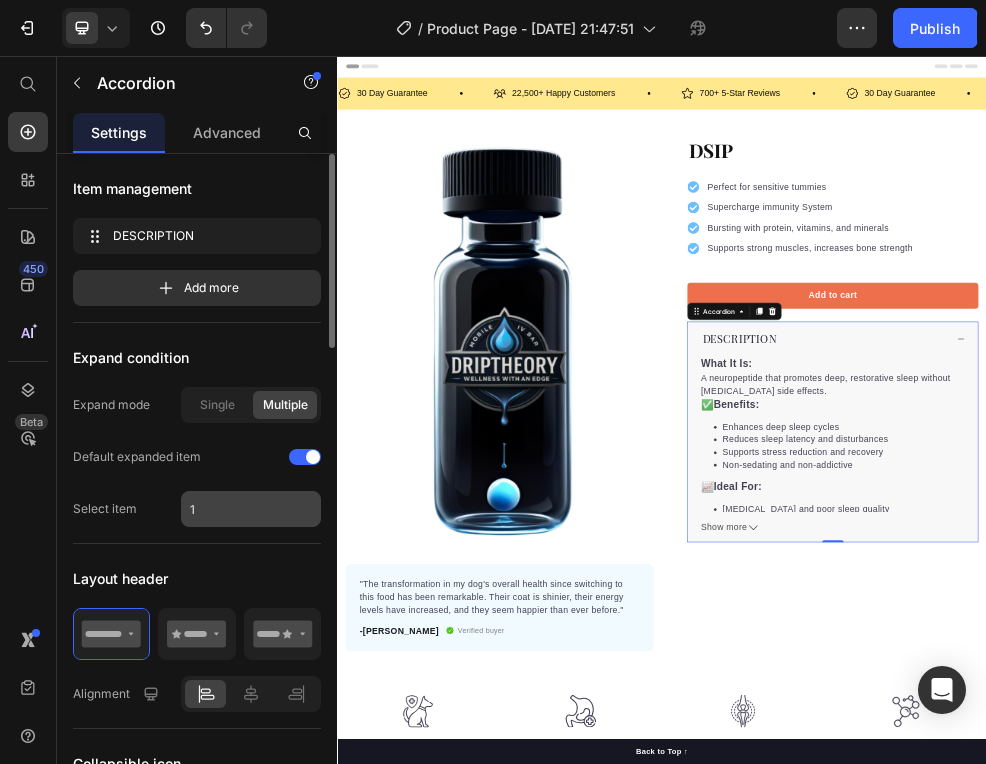 scroll, scrollTop: 274, scrollLeft: 0, axis: vertical 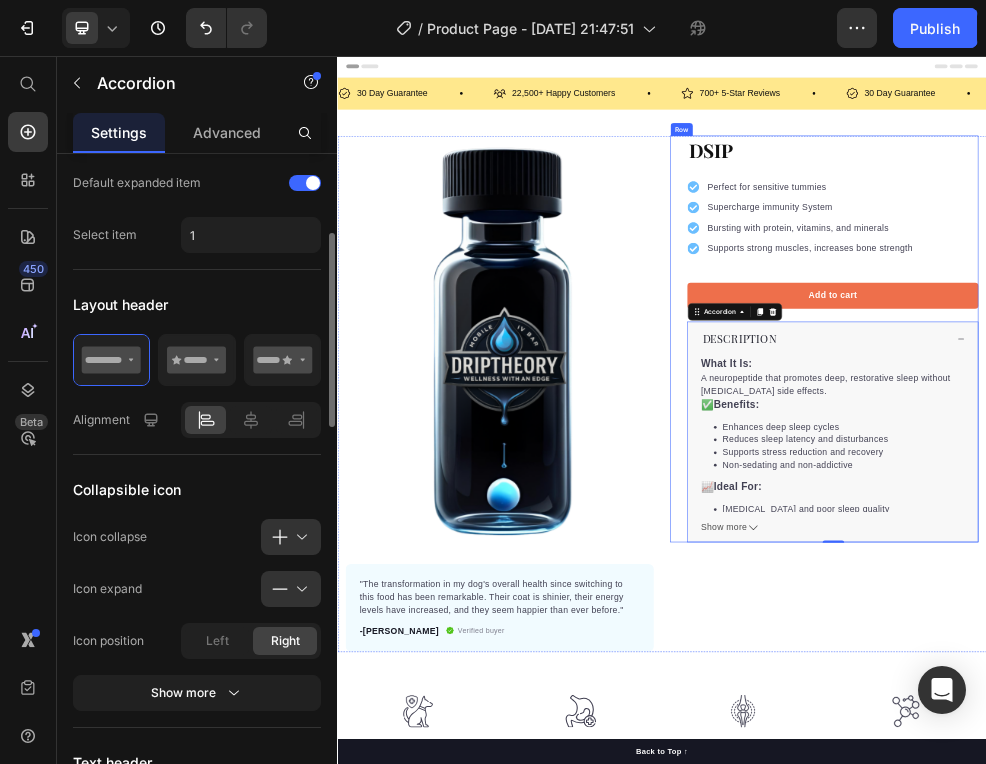 click on "DSIP Product Title Perfect for sensitive tummies Supercharge immunity System Bursting with protein, vitamins, and minerals Supports strong muscles, increases bone strength Item list Add to cart Product Cart Button Perfect for sensitive tummies Supercharge immunity System Bursting with protein, vitamins, and minerals Supports strong muscles, increases bone strength Item list
DESCRIPTION What It Is:
A neuropeptide that promotes deep, restorative sleep without [MEDICAL_DATA] side effects.
✅  Benefits:
Enhances deep sleep cycles
Reduces sleep latency and disturbances
Supports stress reduction and recovery
Non-sedating and non-addictive
📈  Ideal For:
[MEDICAL_DATA] and poor sleep quality
Night shift recovery
Sleep optimization for athletes
Show more Product Description Accordion   0 Row" at bounding box center (1237, 580) 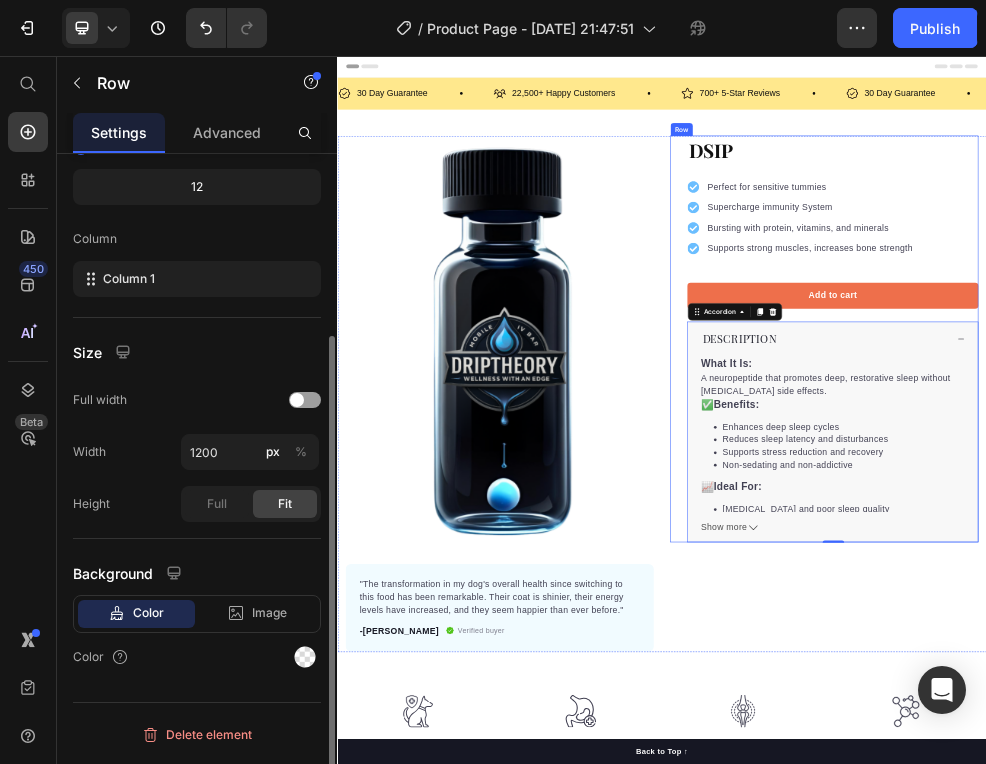 scroll, scrollTop: 0, scrollLeft: 0, axis: both 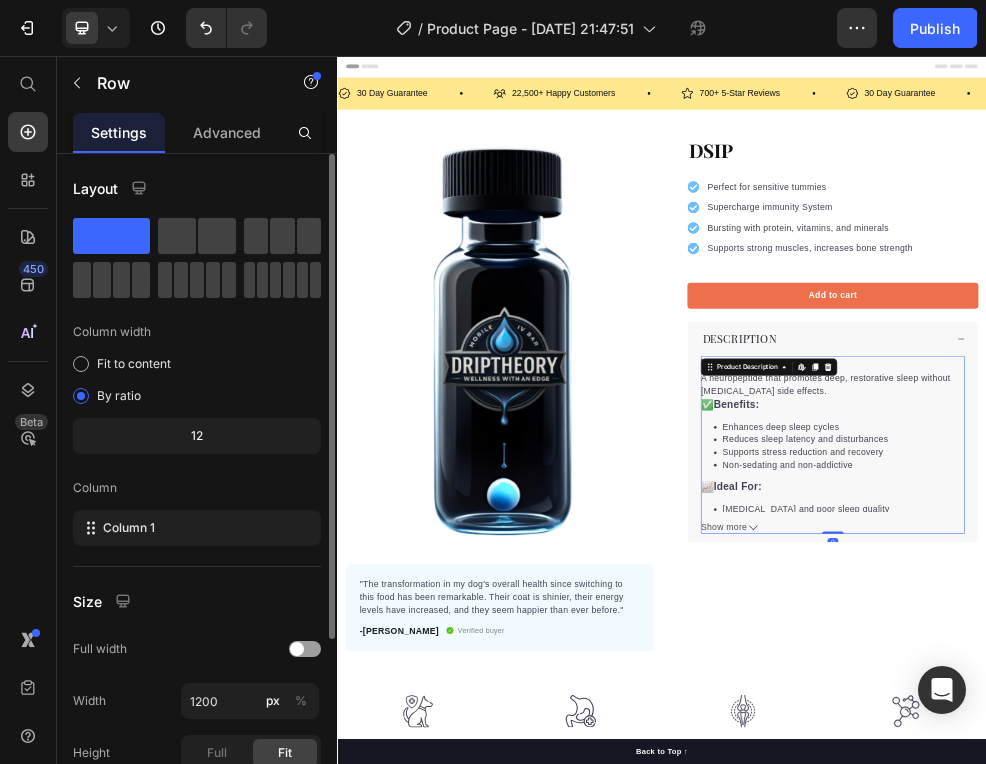 click on "Enhances deep sleep cycles" at bounding box center (1273, 743) 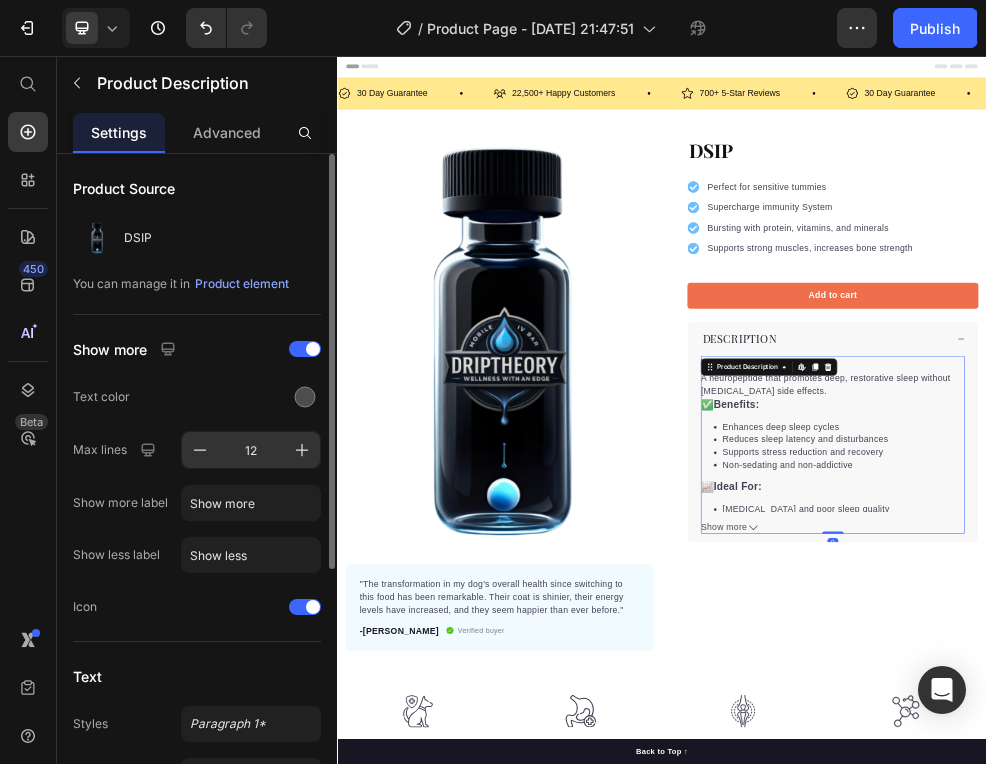 drag, startPoint x: 290, startPoint y: 458, endPoint x: 262, endPoint y: 458, distance: 28 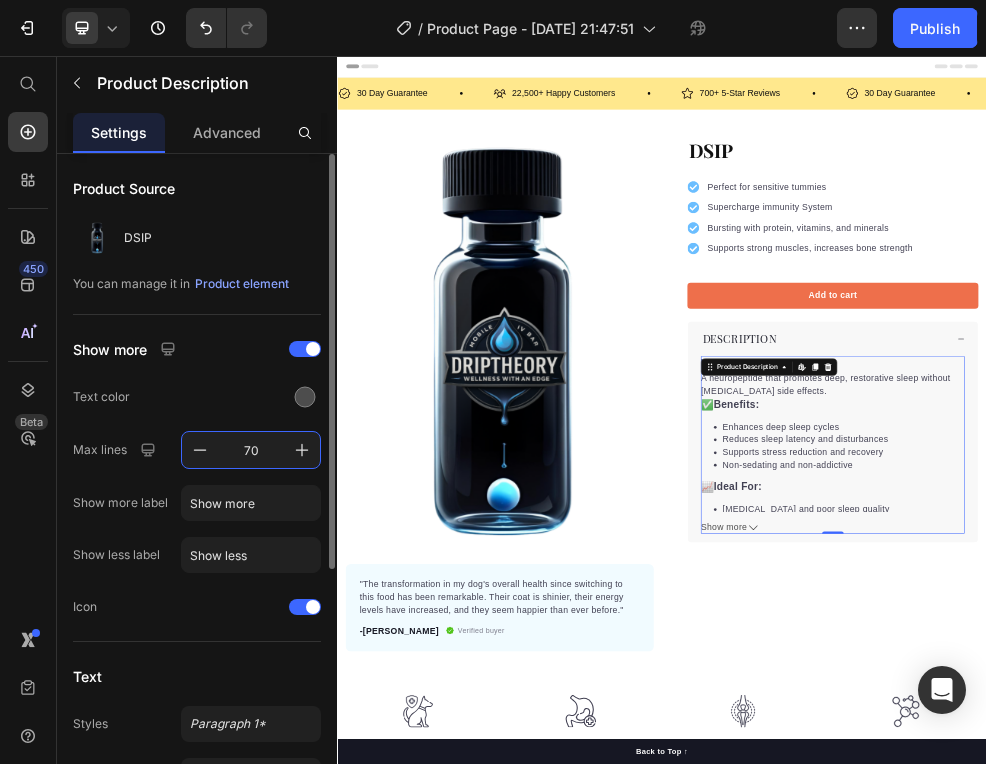 type on "70" 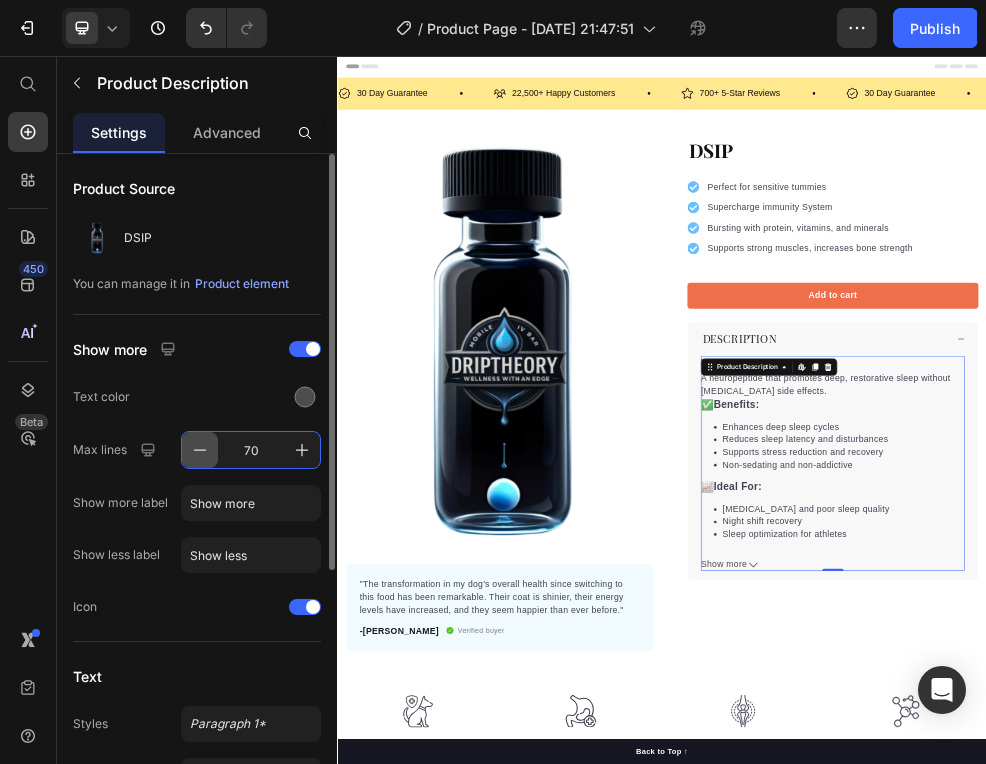scroll, scrollTop: 400, scrollLeft: 0, axis: vertical 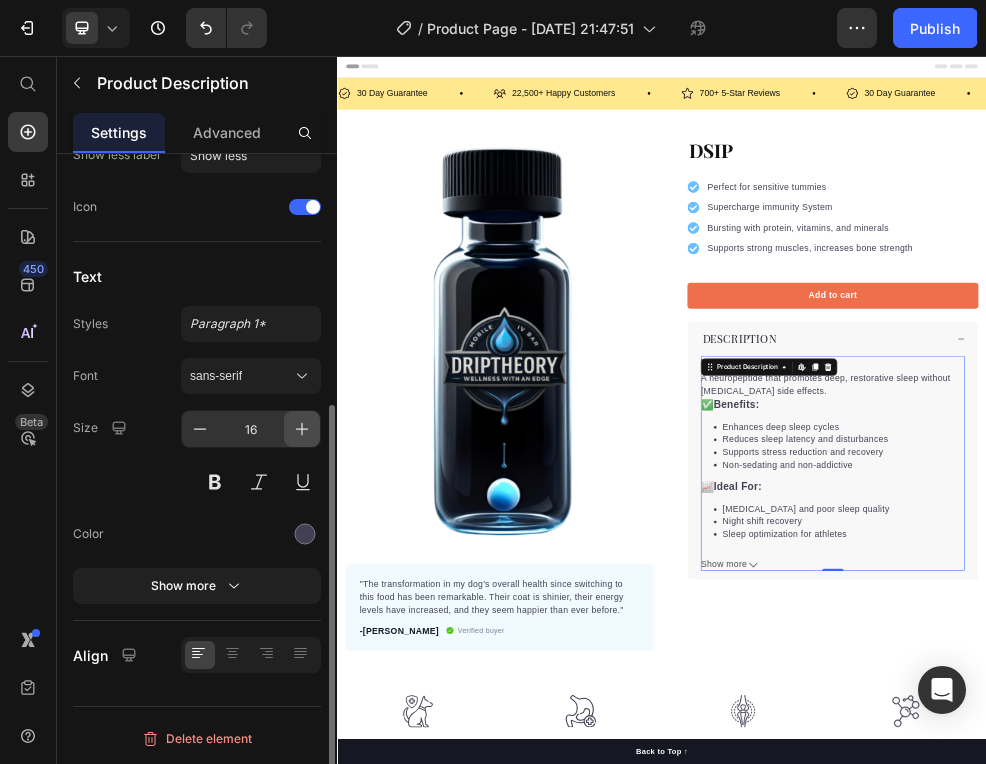 click 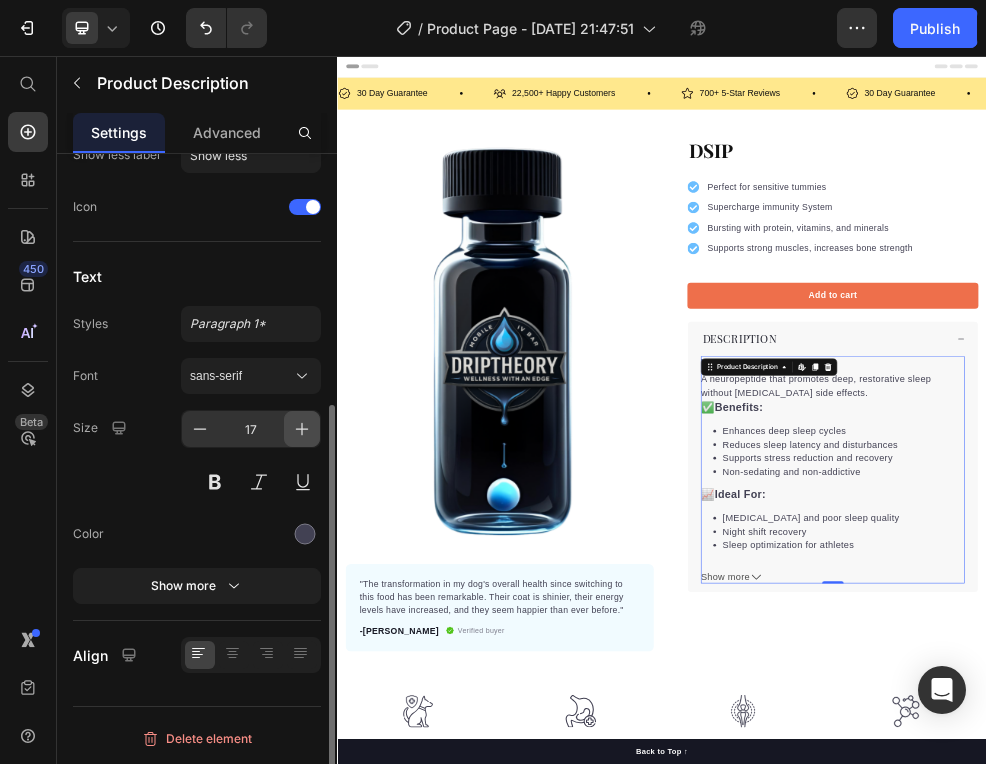 click 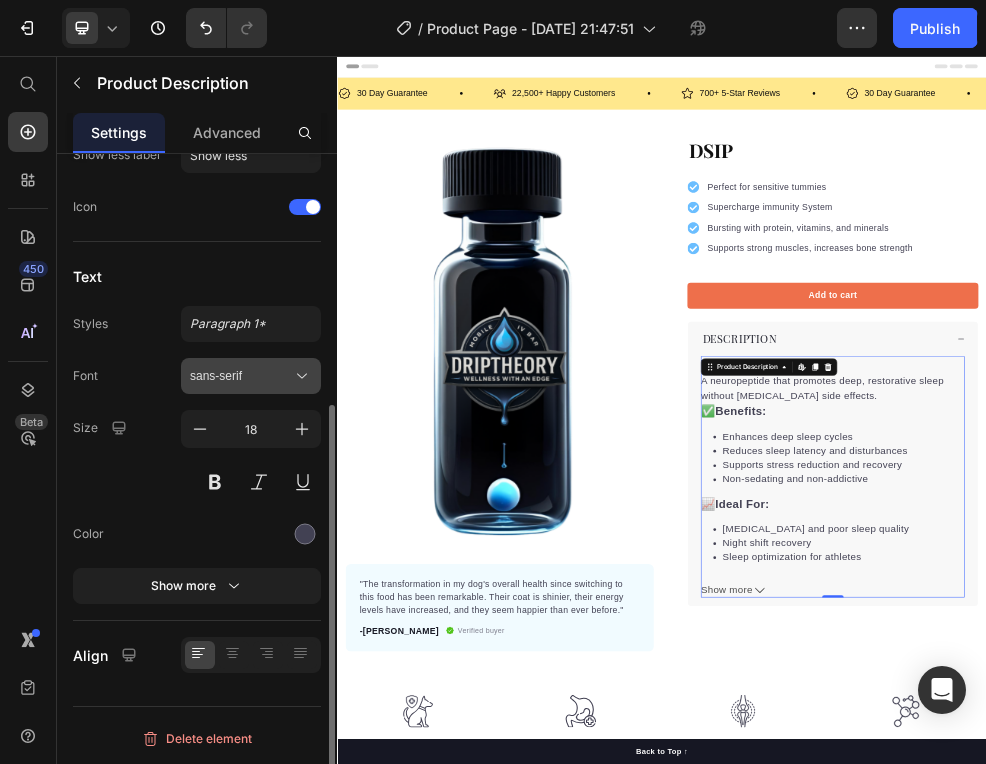 click on "sans-serif" at bounding box center (251, 376) 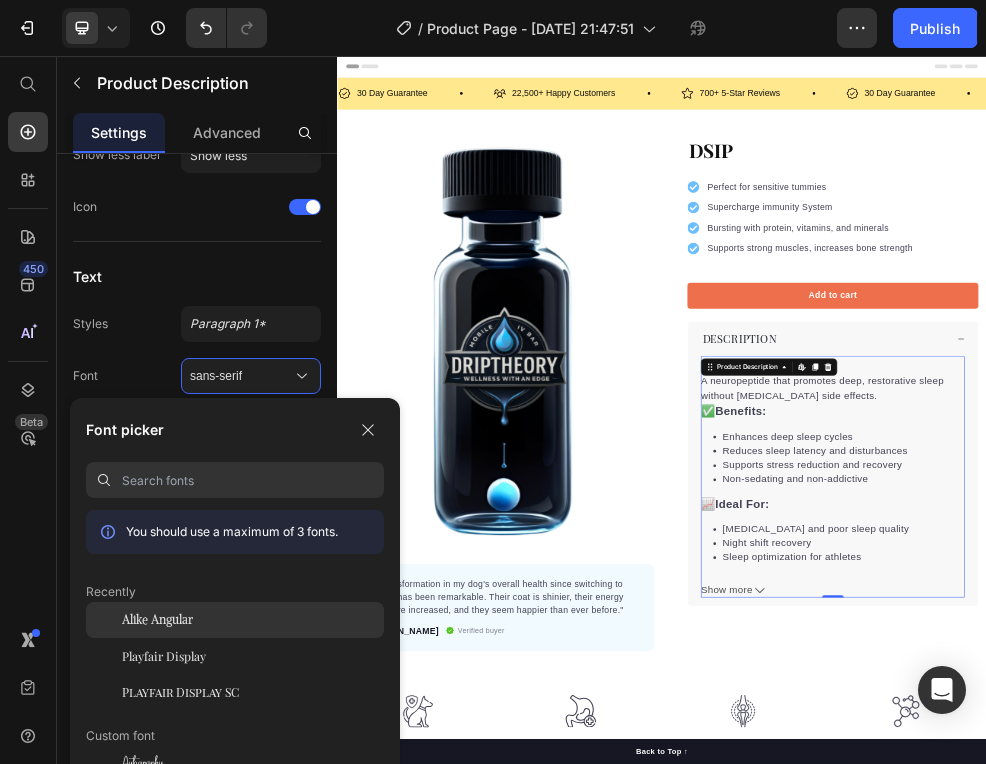 click on "Alike Angular" 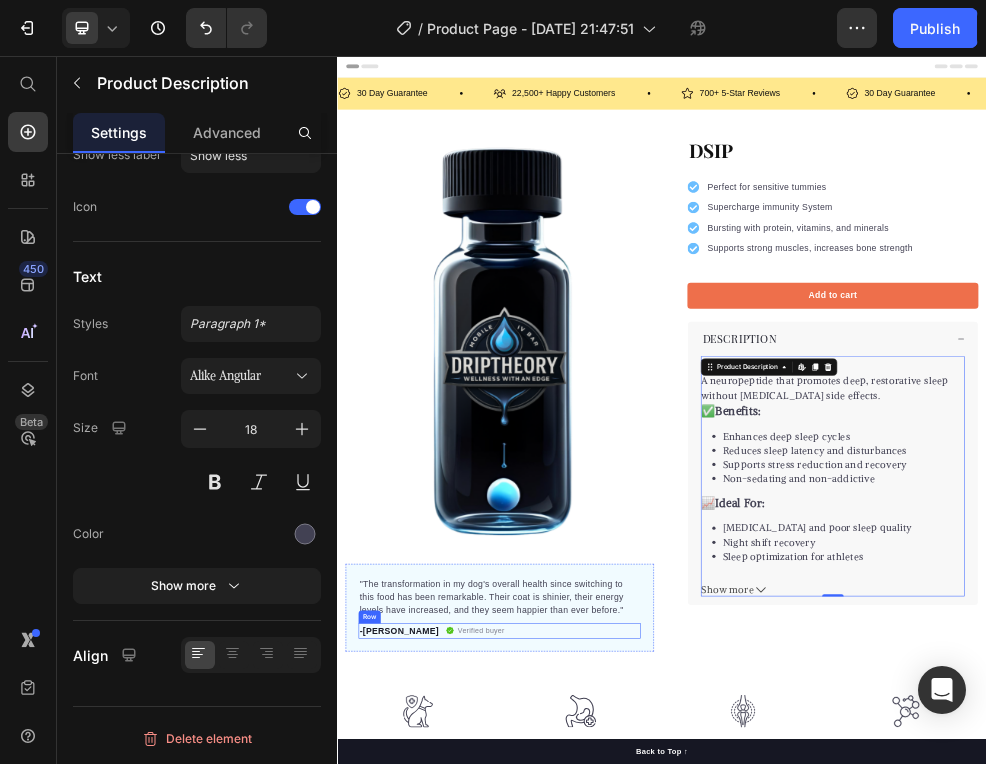 click on ""The transformation in my dog's overall health since switching to this food has been remarkable. Their coat is shinier, their energy levels have increased, and they seem happier than ever before."" at bounding box center [637, 1058] 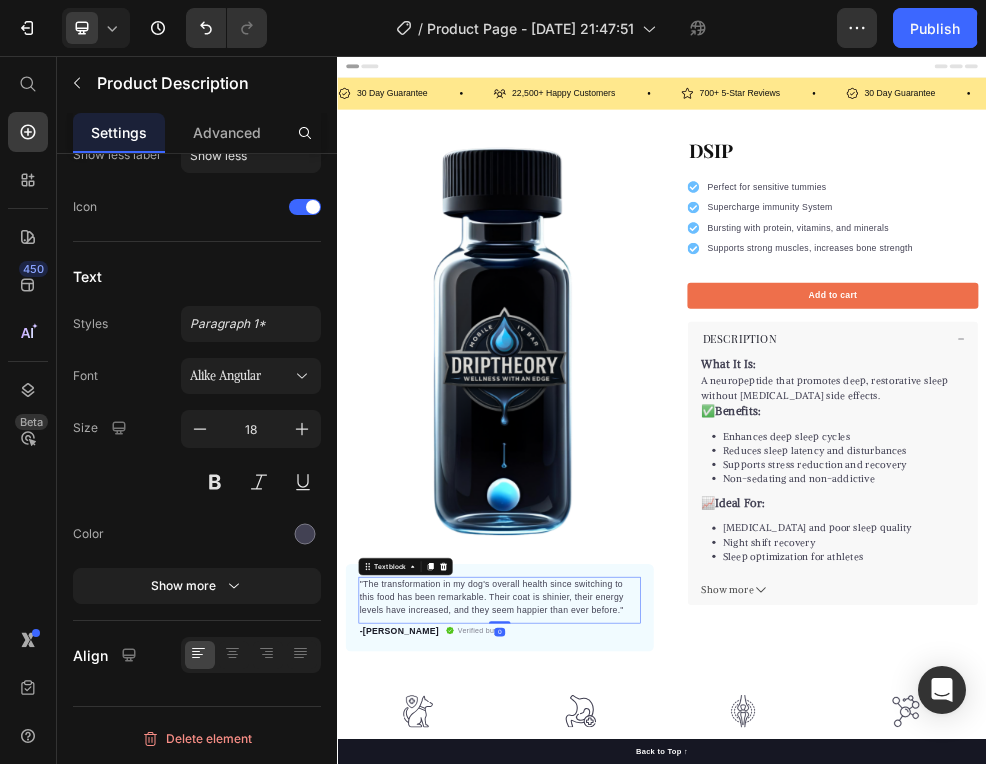 scroll, scrollTop: 0, scrollLeft: 0, axis: both 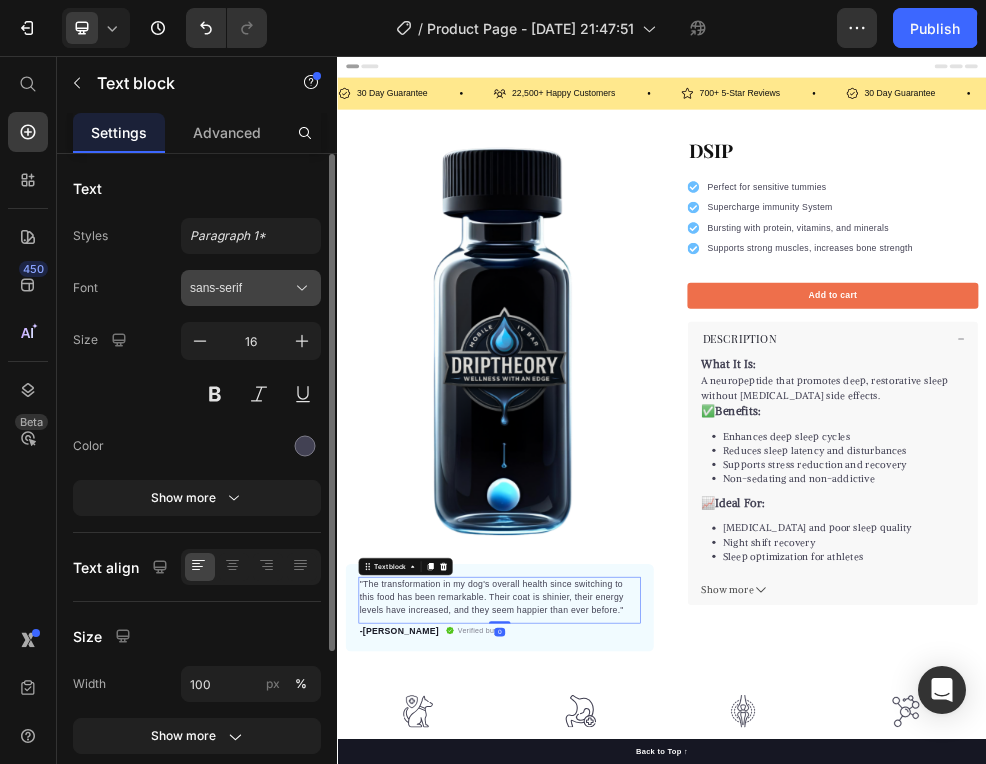 click on "sans-serif" at bounding box center (241, 288) 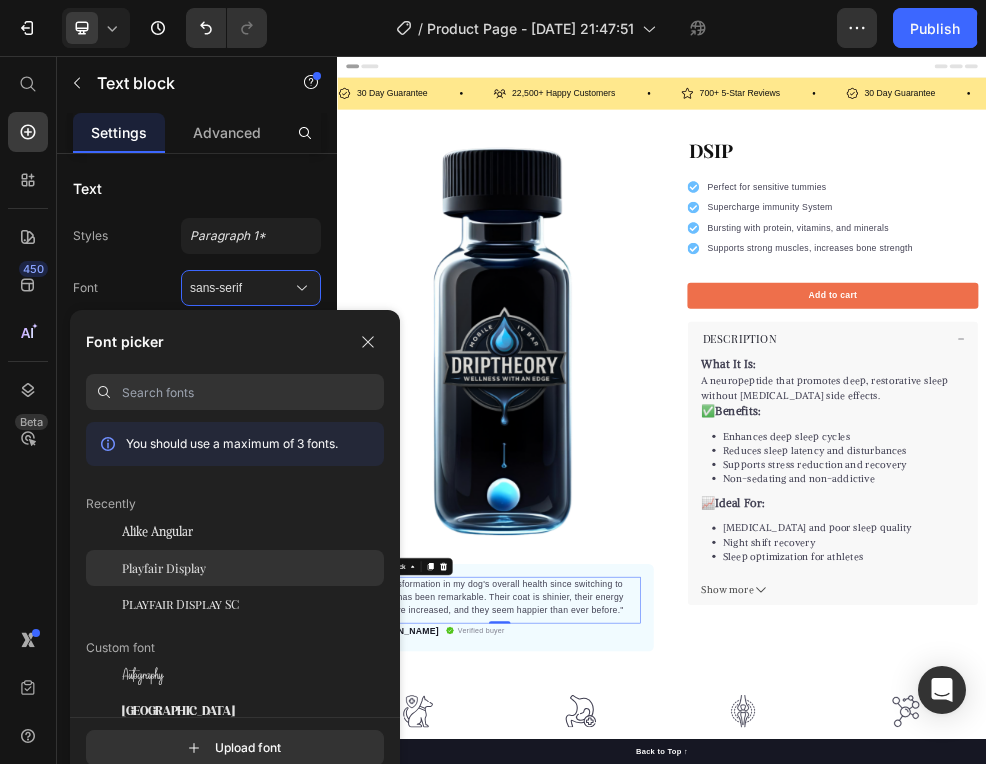 click on "Playfair Display" at bounding box center (164, 568) 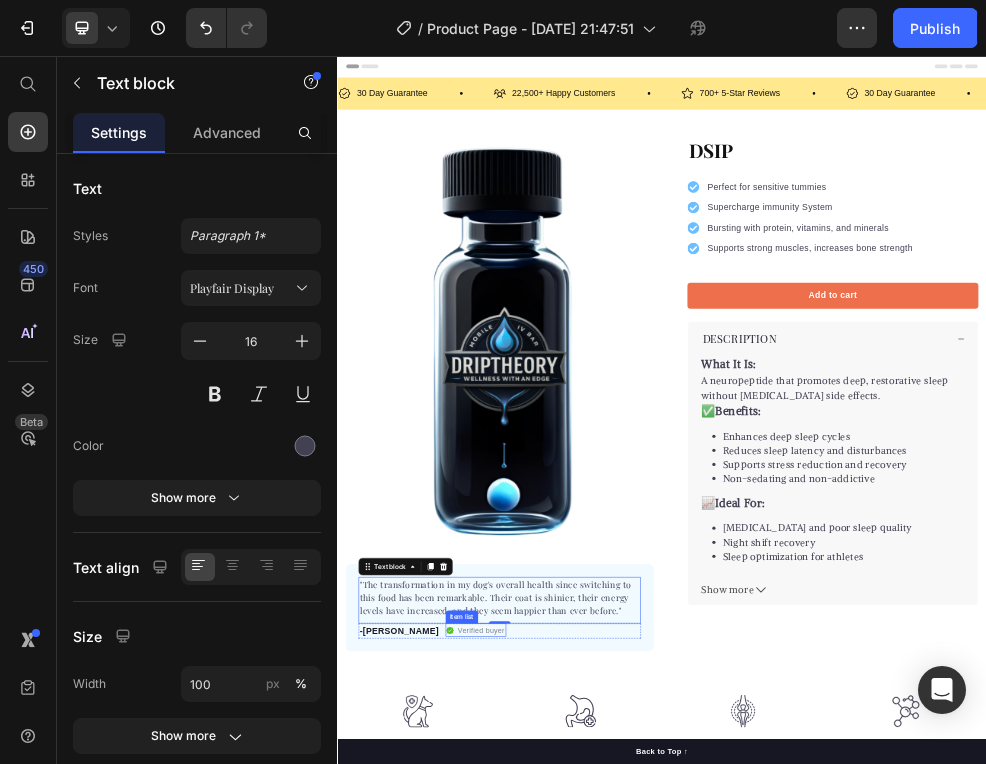 click on "-[PERSON_NAME]" at bounding box center (451, 1120) 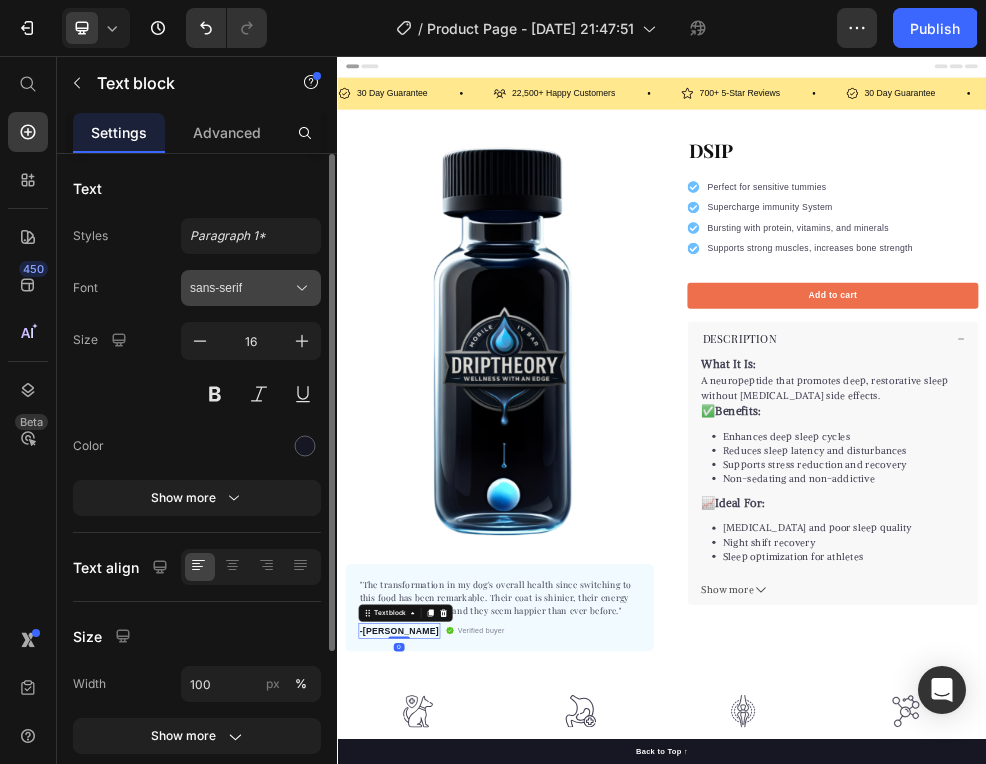 click on "sans-serif" at bounding box center (241, 288) 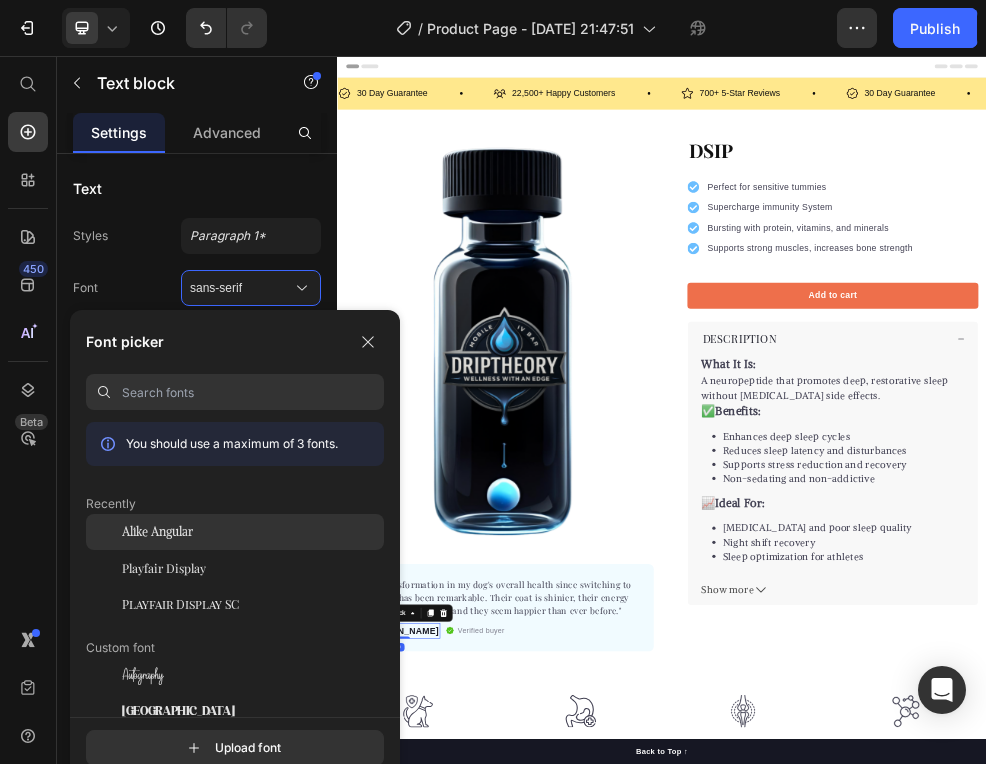 click on "Alike Angular" at bounding box center [157, 532] 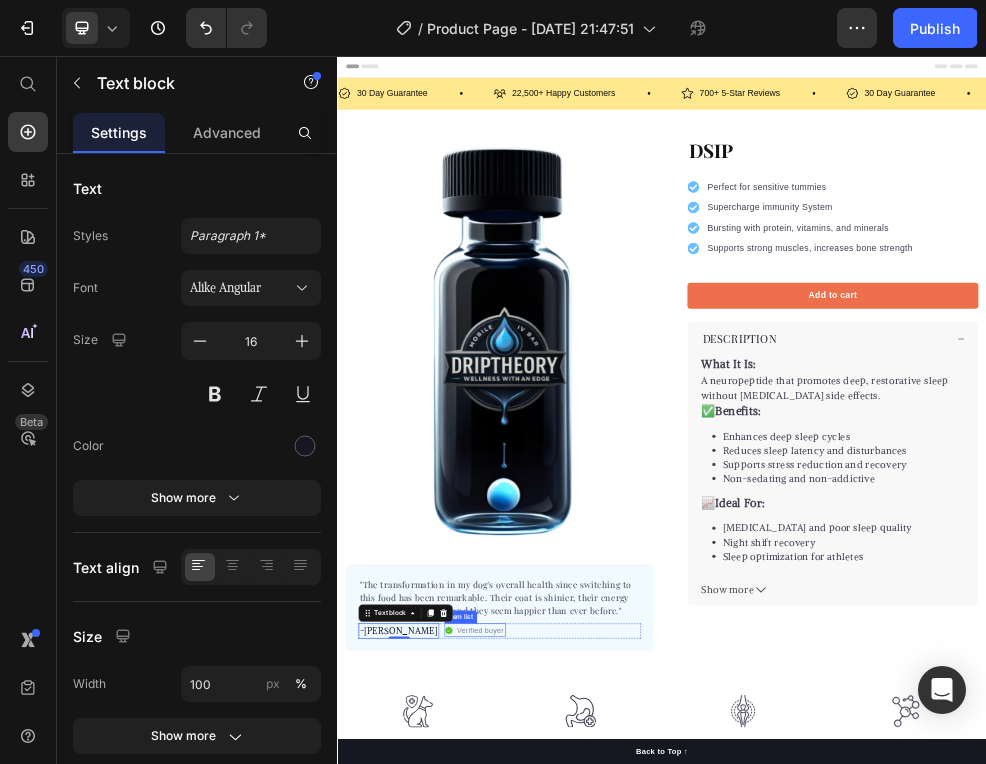click on "Verified buyer" at bounding box center (601, 1119) 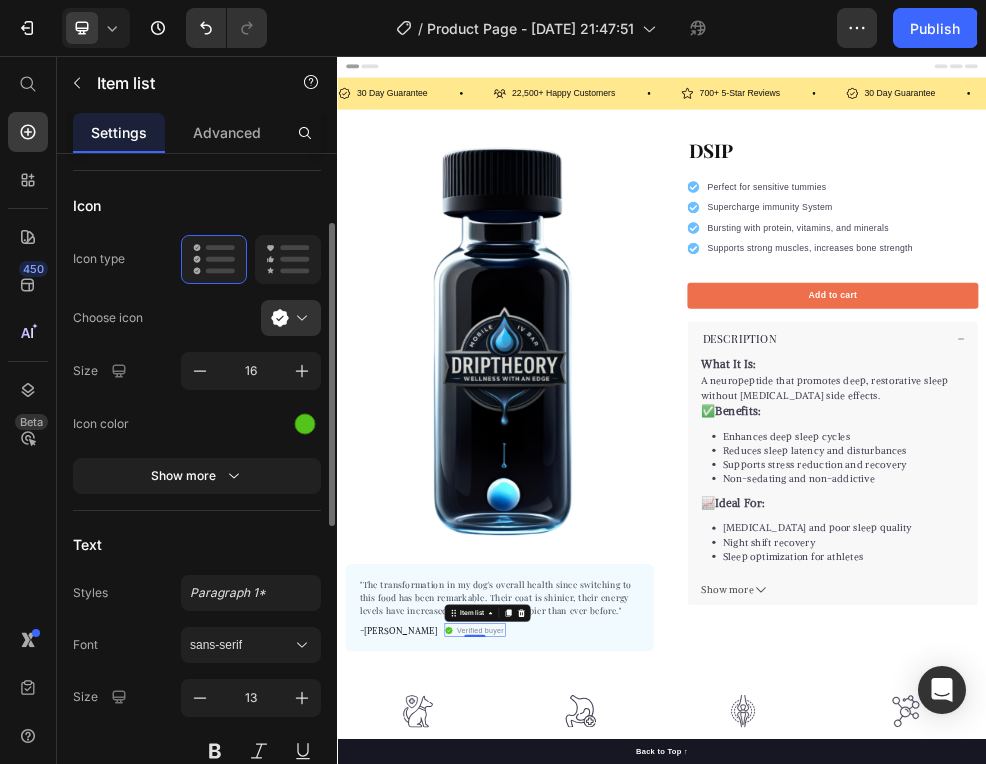 scroll, scrollTop: 155, scrollLeft: 0, axis: vertical 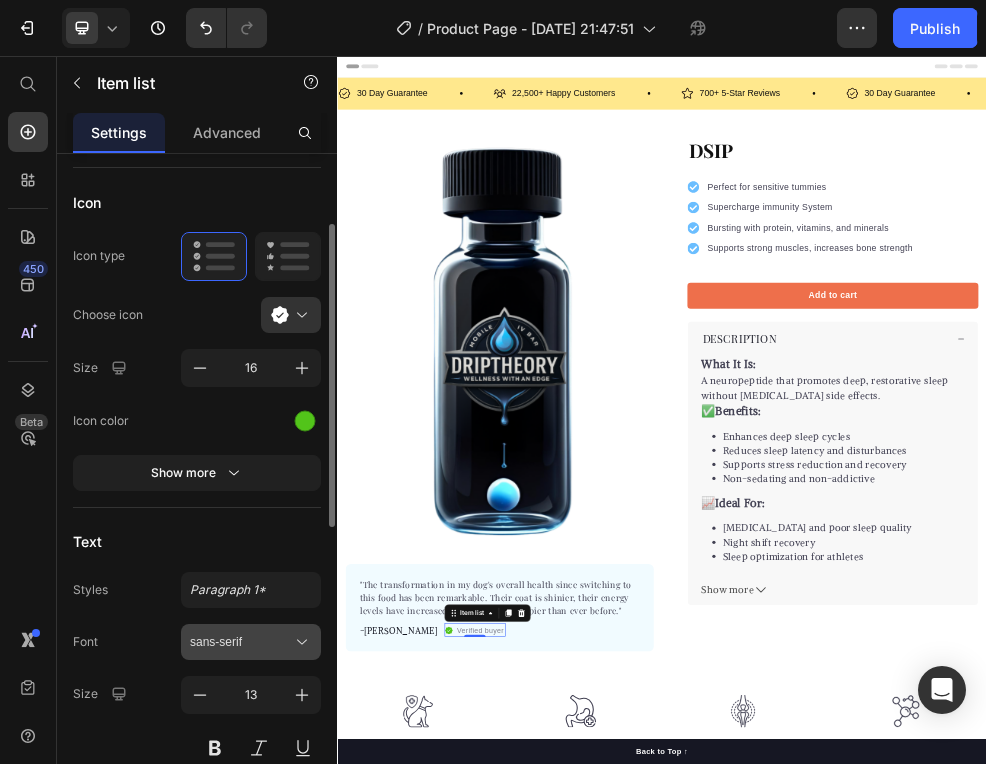 click on "sans-serif" at bounding box center (241, 642) 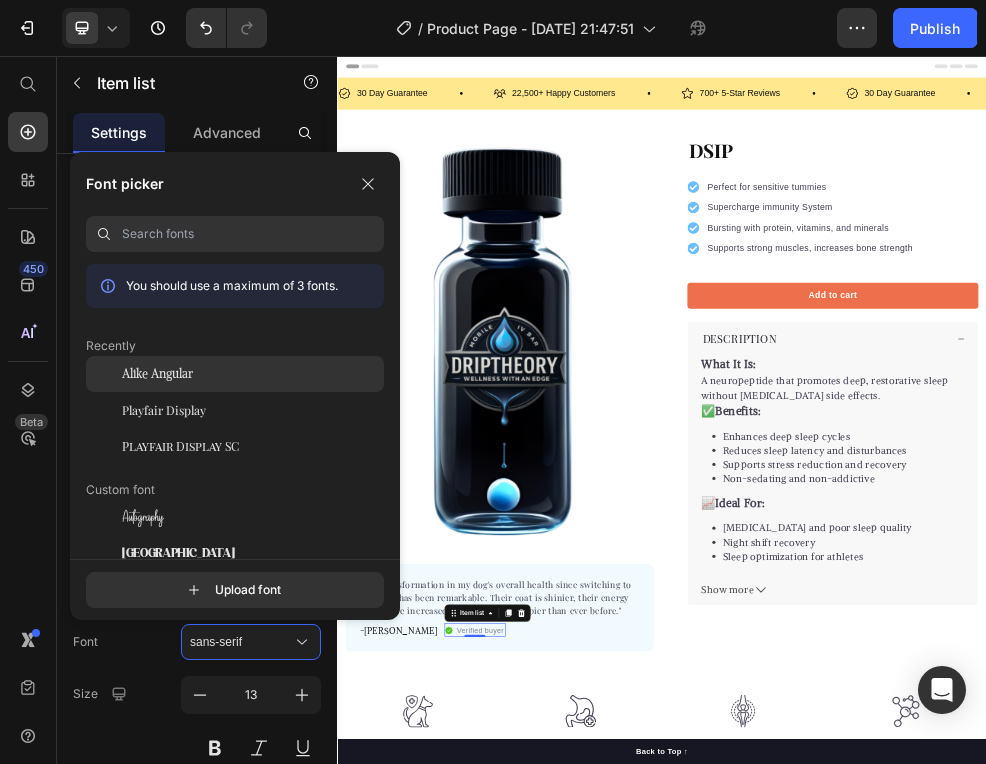 click on "Alike Angular" 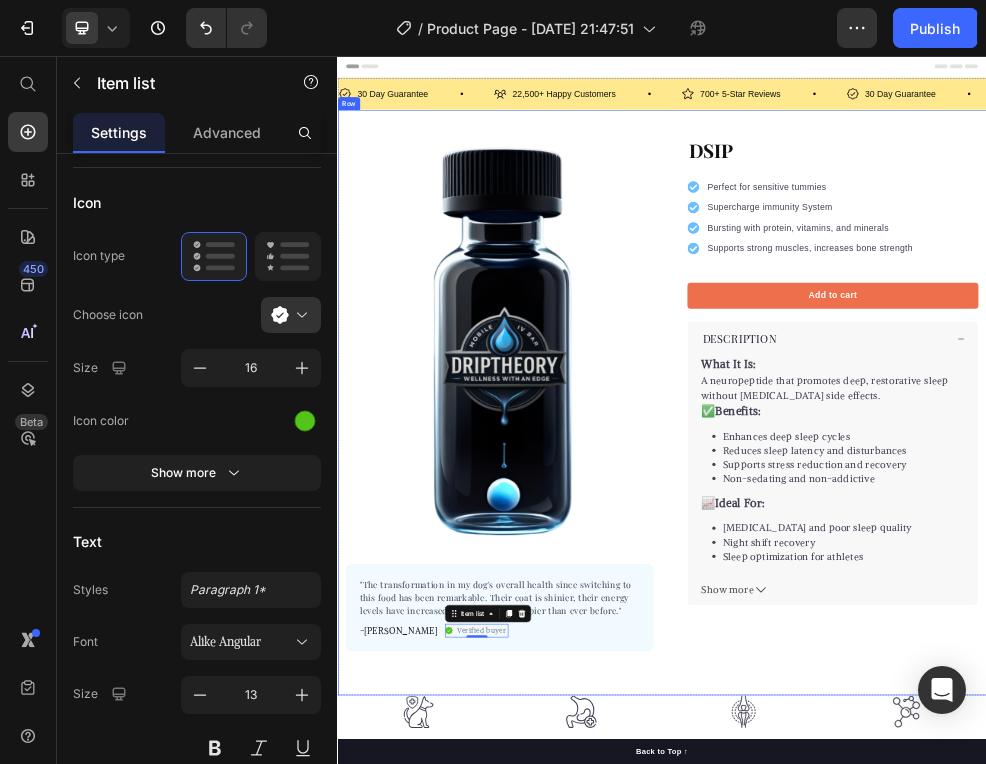click on "22,500+ Happy Customers" at bounding box center [755, 126] 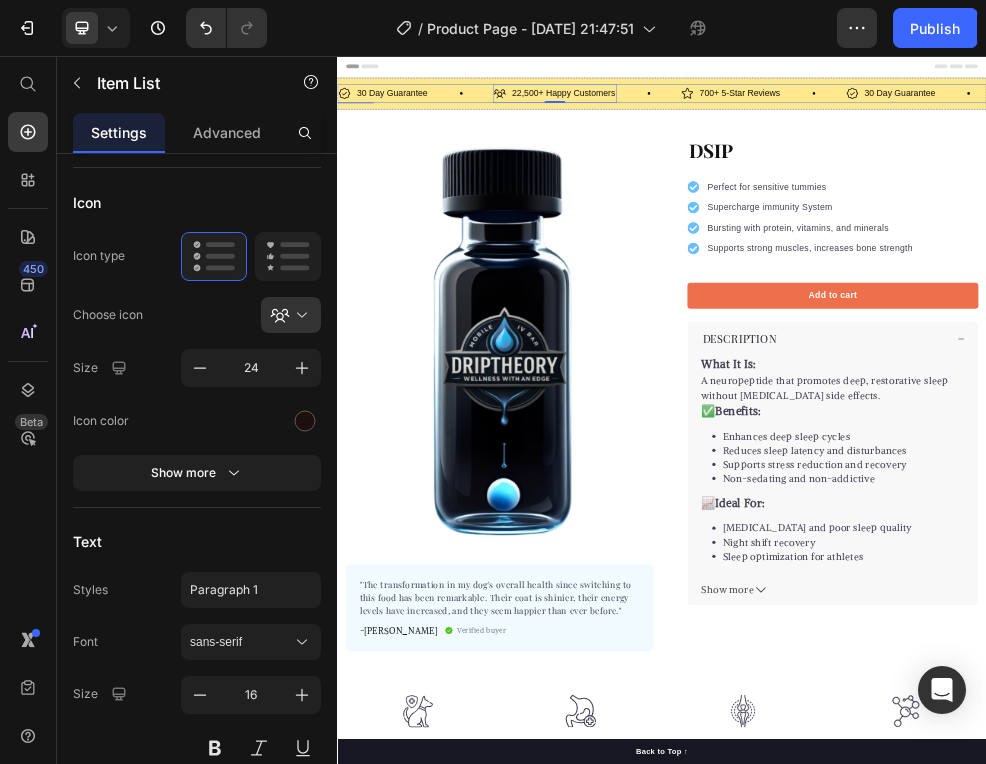 click on "22,500+ Happy Customers Item List   0" at bounding box center (798, 126) 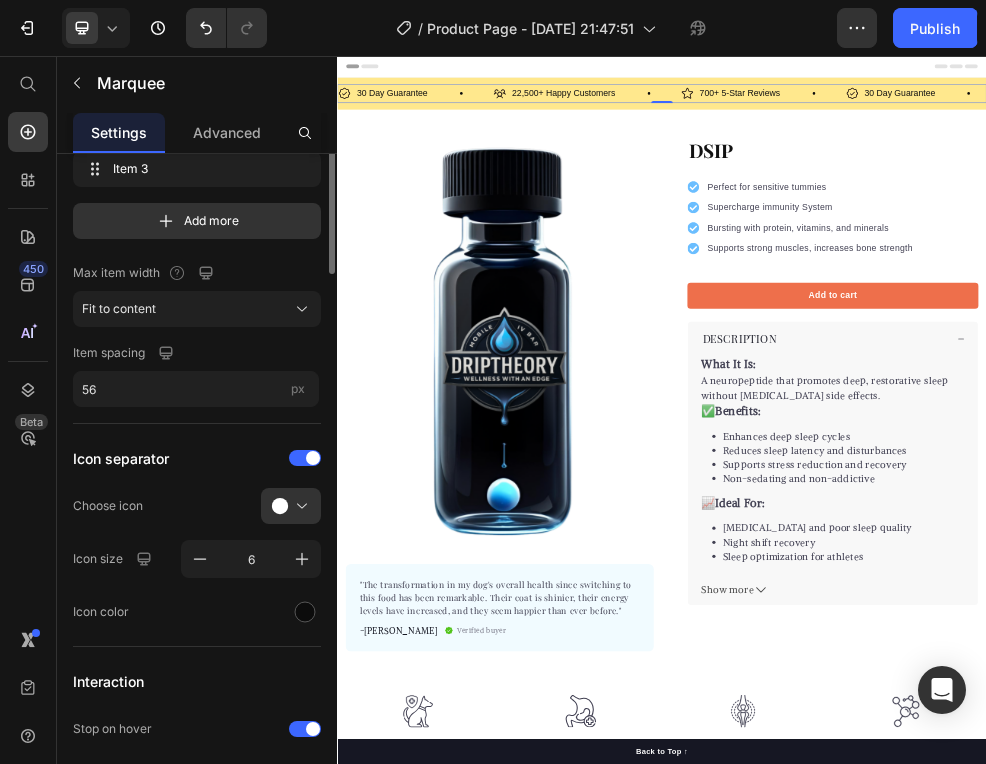 scroll, scrollTop: 0, scrollLeft: 0, axis: both 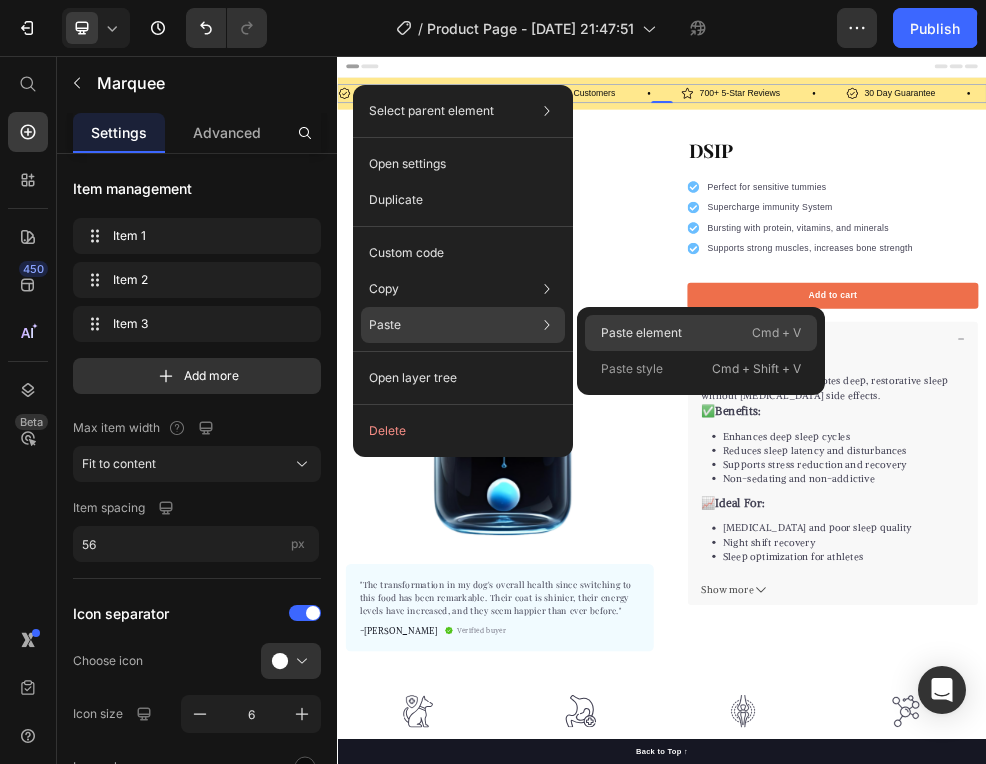 click on "Paste element  Cmd + V" 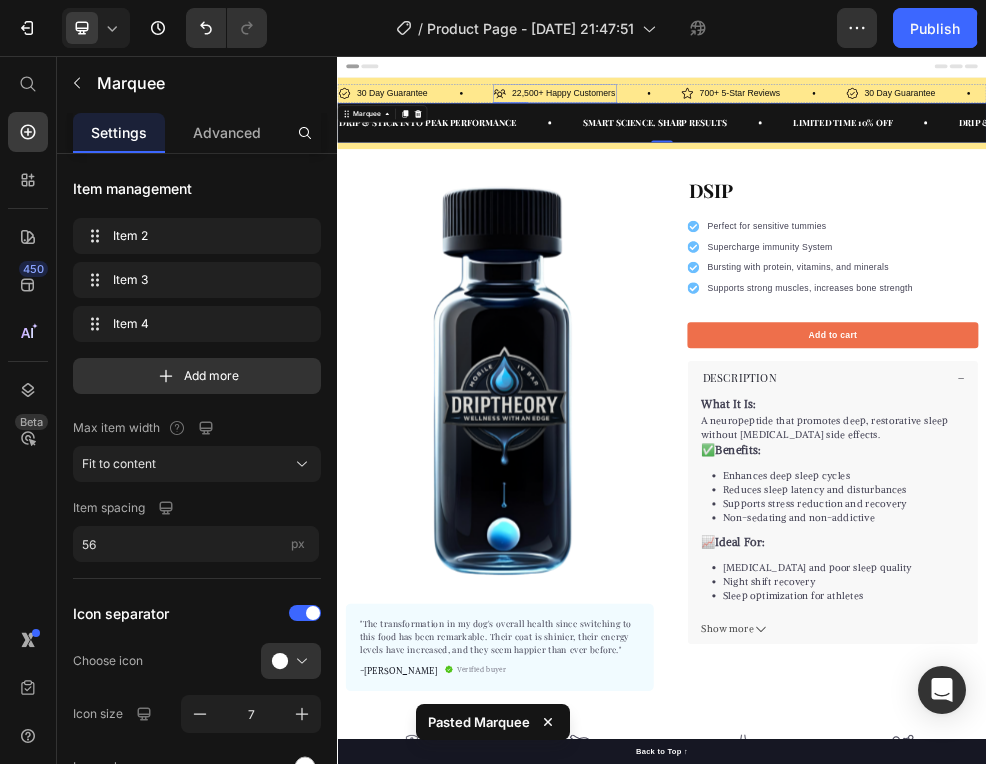 click on "22,500+ Happy Customers" at bounding box center (739, 126) 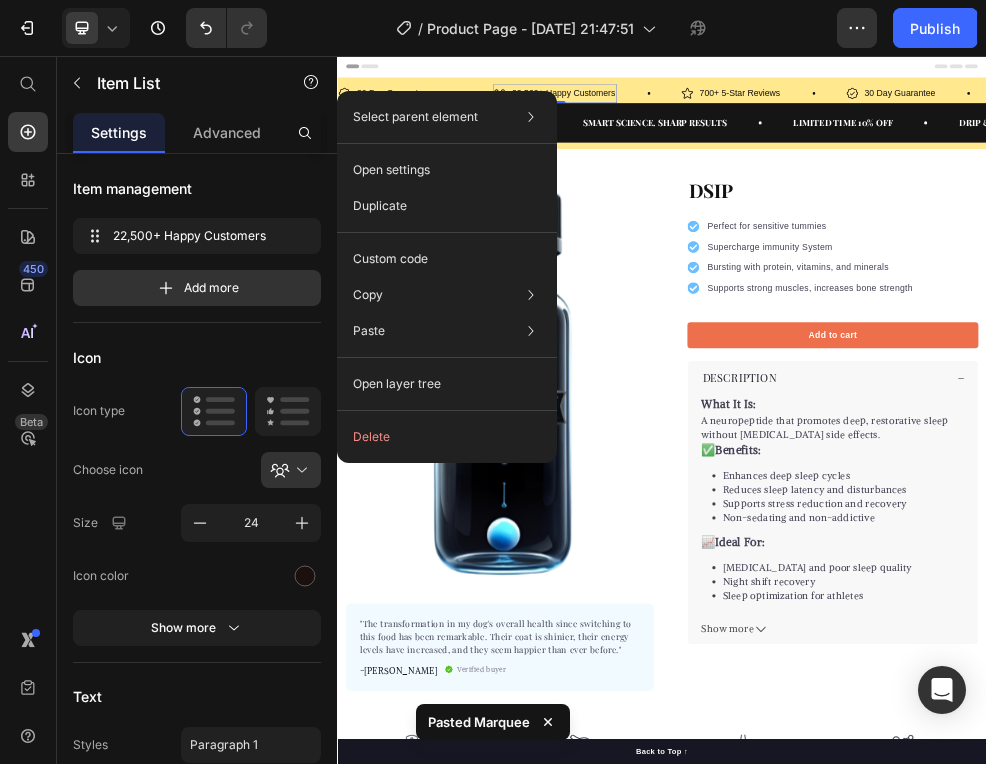 click on "Select parent element Section Row 1 col Marquee Item List Open settings Duplicate Custom code Copy Copy element  Cmd + C Copy style  Copy class  .gWYwTmVvLb Paste Paste element  Cmd + V Paste style  Cmd + Shift + V Open layer tree  Delete" at bounding box center [447, 277] 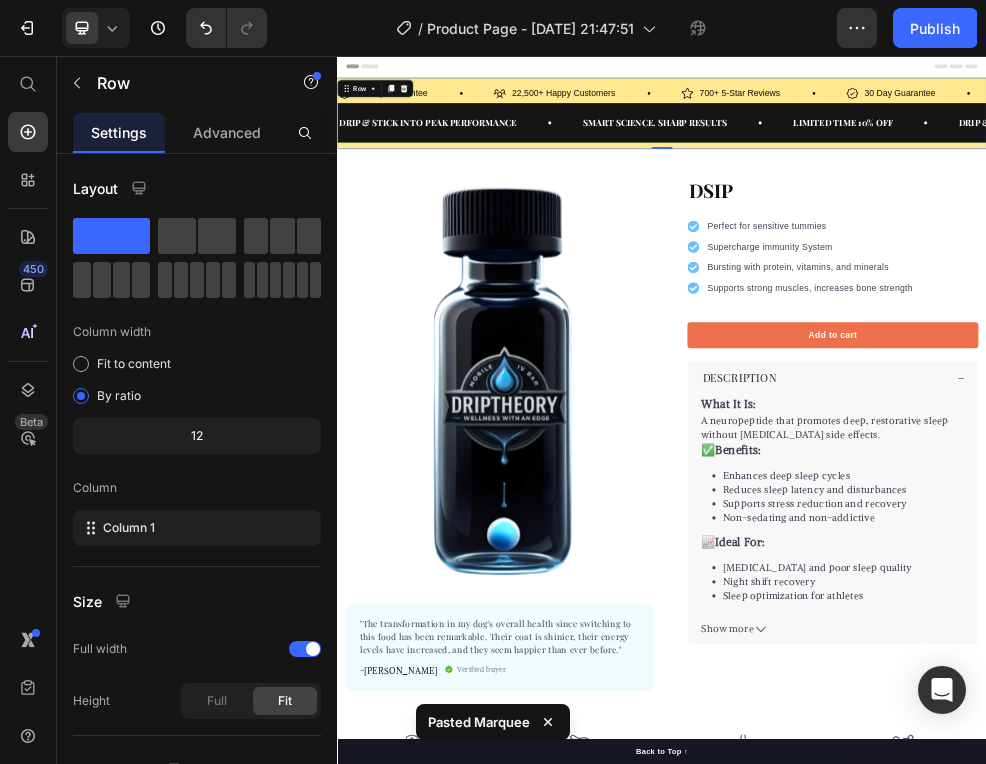 click on "30 Day Guarantee Item List
22,500+ Happy Customers Item List
700+ 5-Star Reviews Item List
30 Day Guarantee Item List
22,500+ Happy Customers Item List
700+ 5-Star Reviews Item List
30 Day Guarantee Item List
22,500+ Happy Customers Item List
700+ 5-Star Reviews Item List
30 Day Guarantee Item List
22,500+ Happy Customers Item List
700+ 5-Star Reviews Item List
30 Day Guarantee Item List
22,500+ Happy Customers Item List
700+ 5-Star Reviews Item List
30 Day Guarantee Item List
Item List Text" at bounding box center (937, 163) 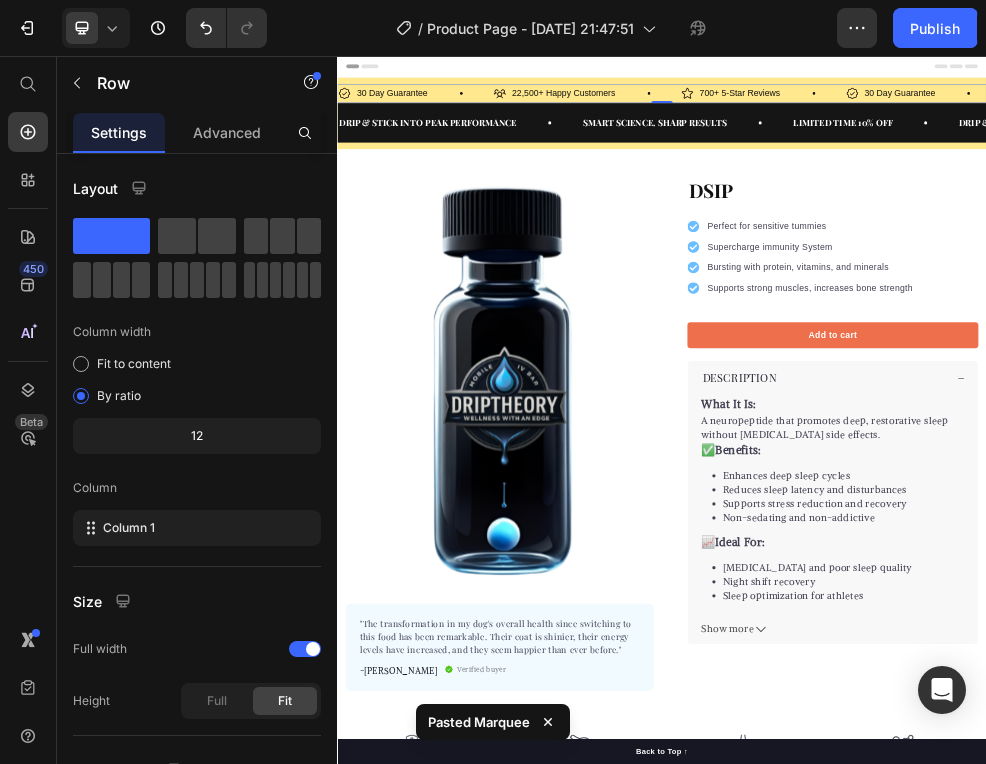 click on "30 Day Guarantee Item List" at bounding box center (481, 126) 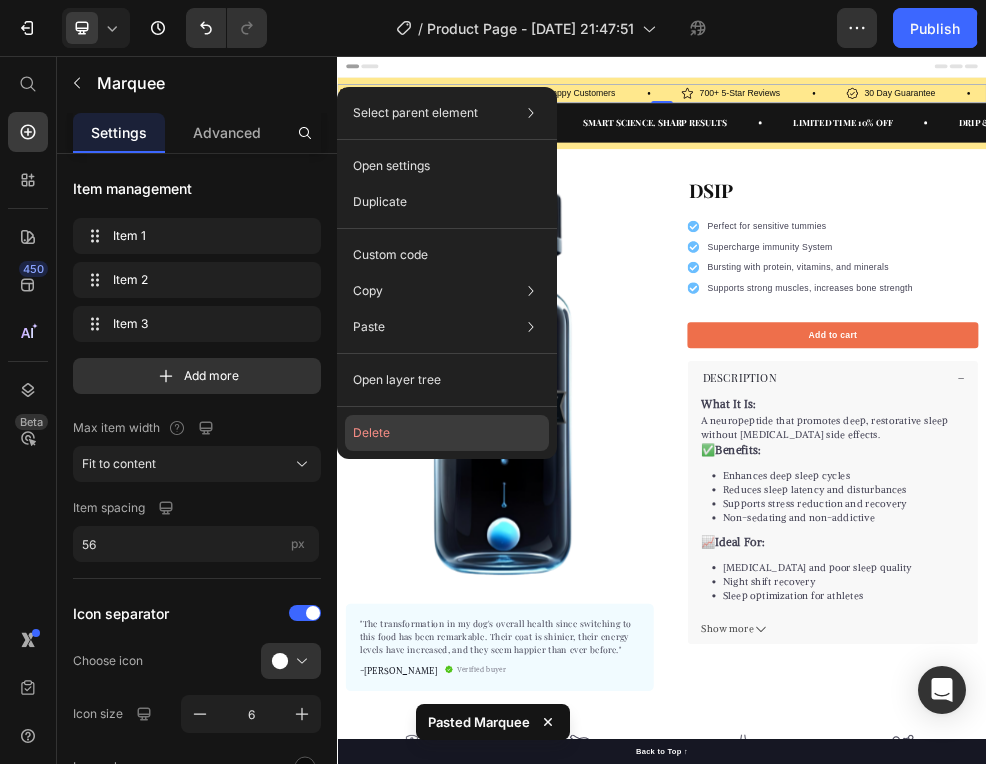drag, startPoint x: 395, startPoint y: 439, endPoint x: 107, endPoint y: 708, distance: 394.08755 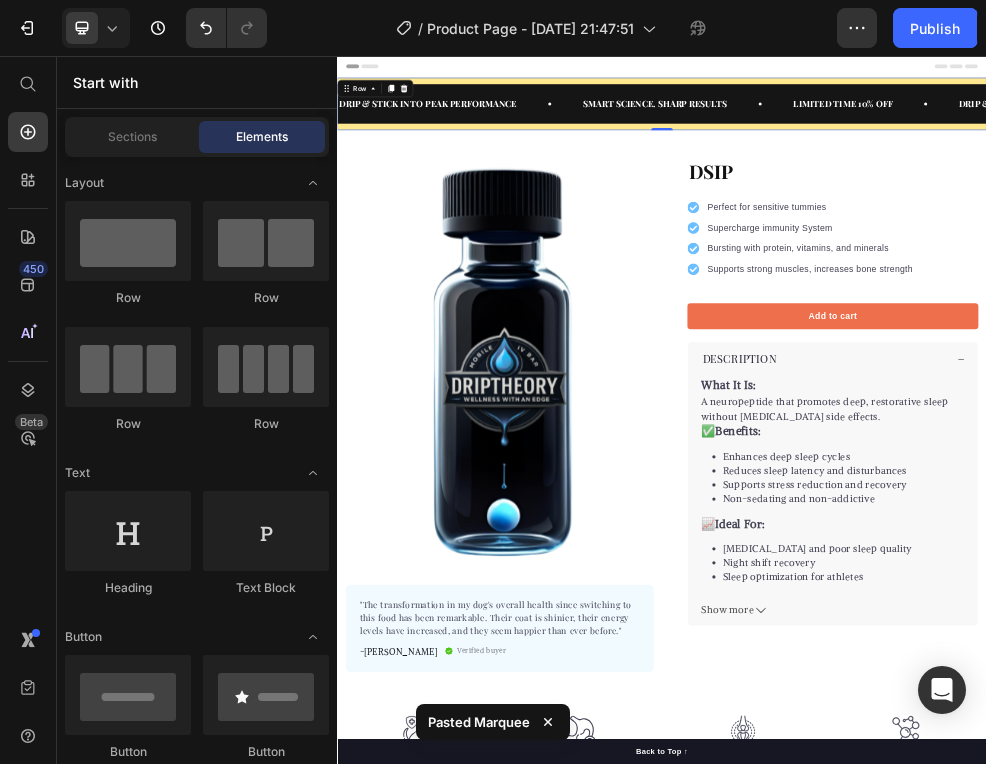 click on "DRIP & STICK INTO PEAK PERFORMANCE Text
SMART SCIENCE. SHARP RESULTS Text
LIMITED TIME 10% OFF Text
DRIP & STICK INTO PEAK PERFORMANCE Text
SMART SCIENCE. SHARP RESULTS Text
LIMITED TIME 10% OFF Text
DRIP & STICK INTO PEAK PERFORMANCE Text
SMART SCIENCE. SHARP RESULTS Text
LIMITED TIME 10% OFF Text
DRIP & STICK INTO PEAK PERFORMANCE Text
SMART SCIENCE. SHARP RESULTS Text
LIMITED TIME 10% OFF Text
DRIP & STICK INTO PEAK PERFORMANCE Text
SMART SCIENCE. SHARP RESULTS Text
LIMITED TIME 10% OFF Text
DRIP & STICK INTO PEAK PERFORMANCE Text
SMART SCIENCE. SHARP RESULTS Text
LIMITED TIME 10% OFF Text
Marquee Row   0" at bounding box center [937, 145] 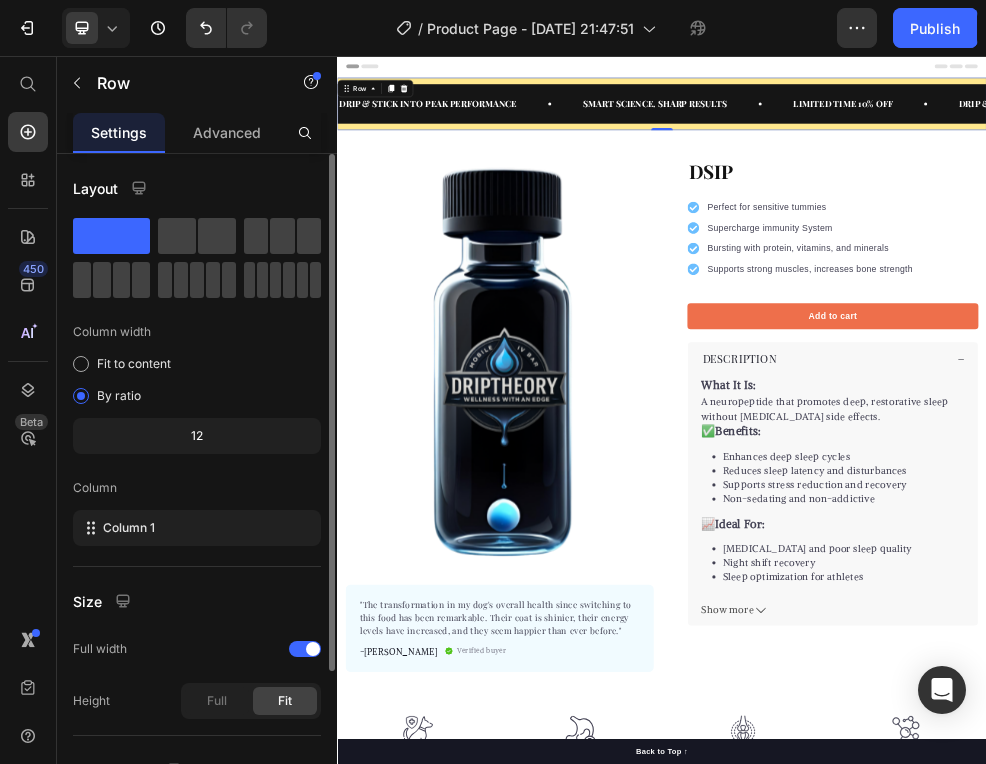 scroll, scrollTop: 193, scrollLeft: 0, axis: vertical 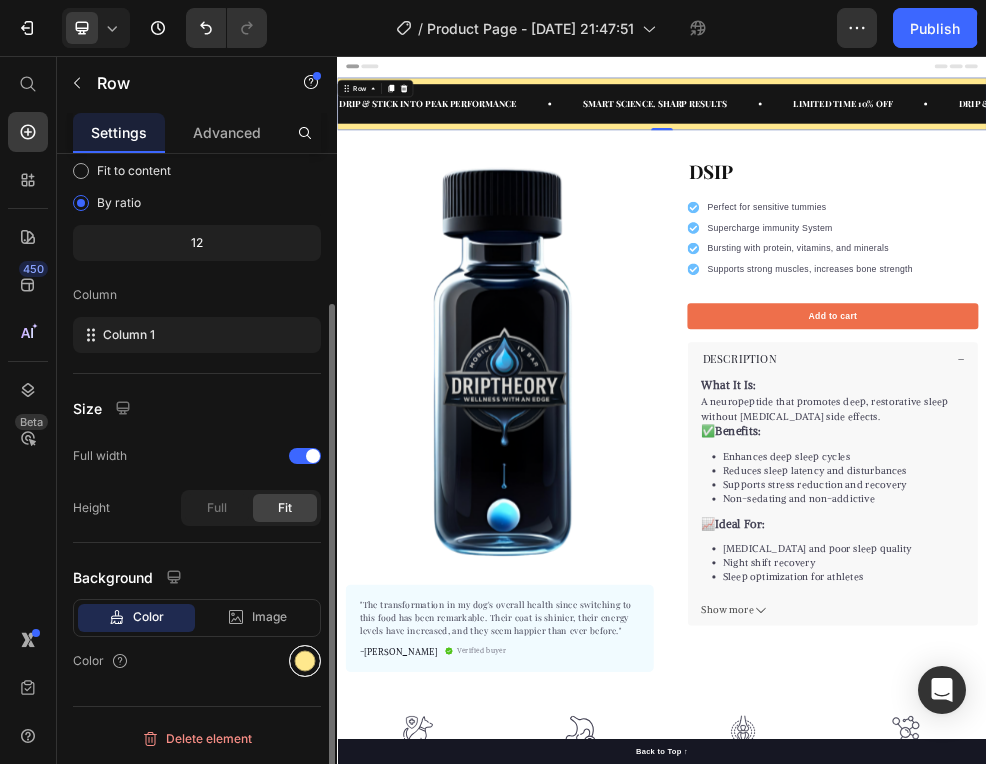 click at bounding box center [305, 661] 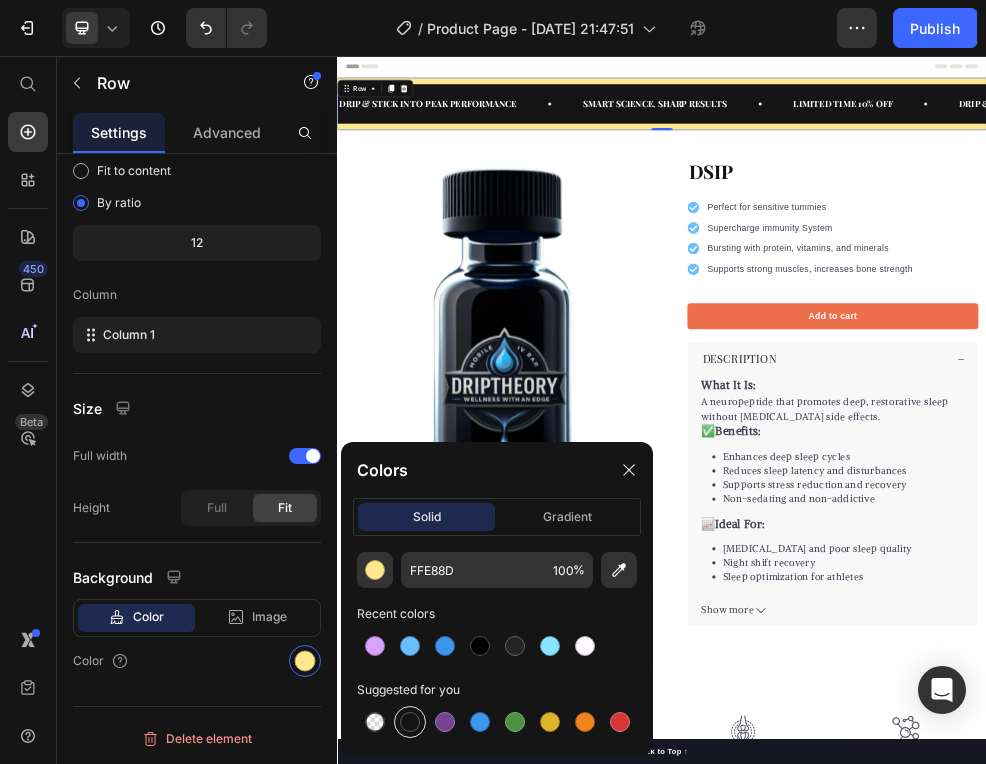 click at bounding box center [410, 722] 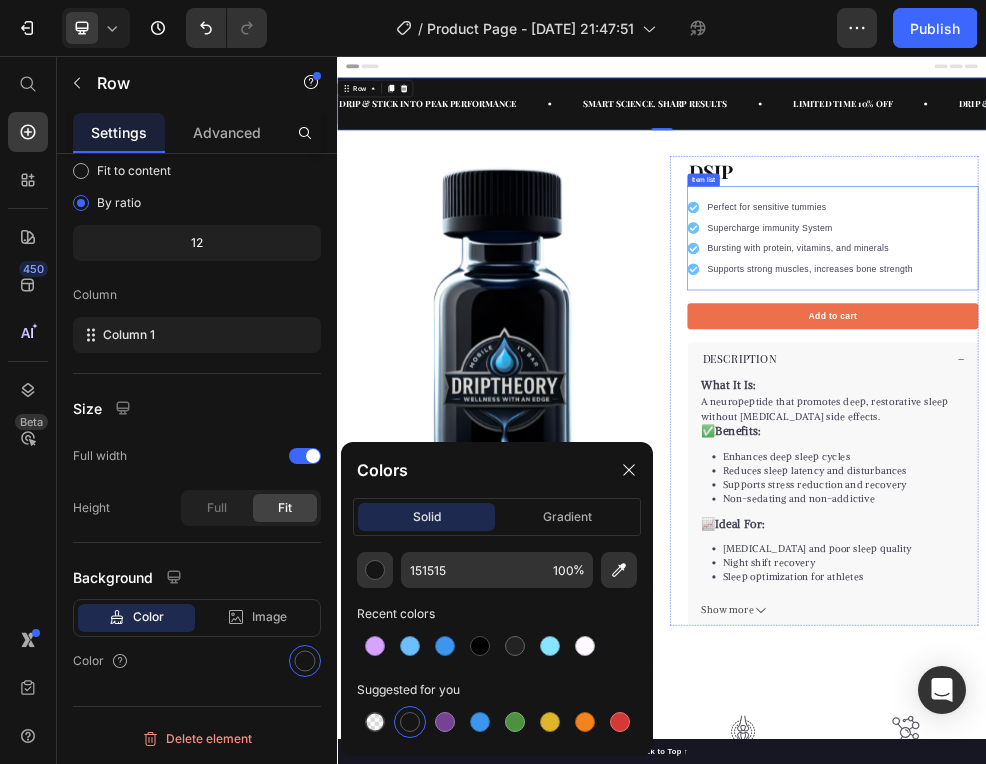 click on "Perfect for sensitive tummies" at bounding box center (1211, 337) 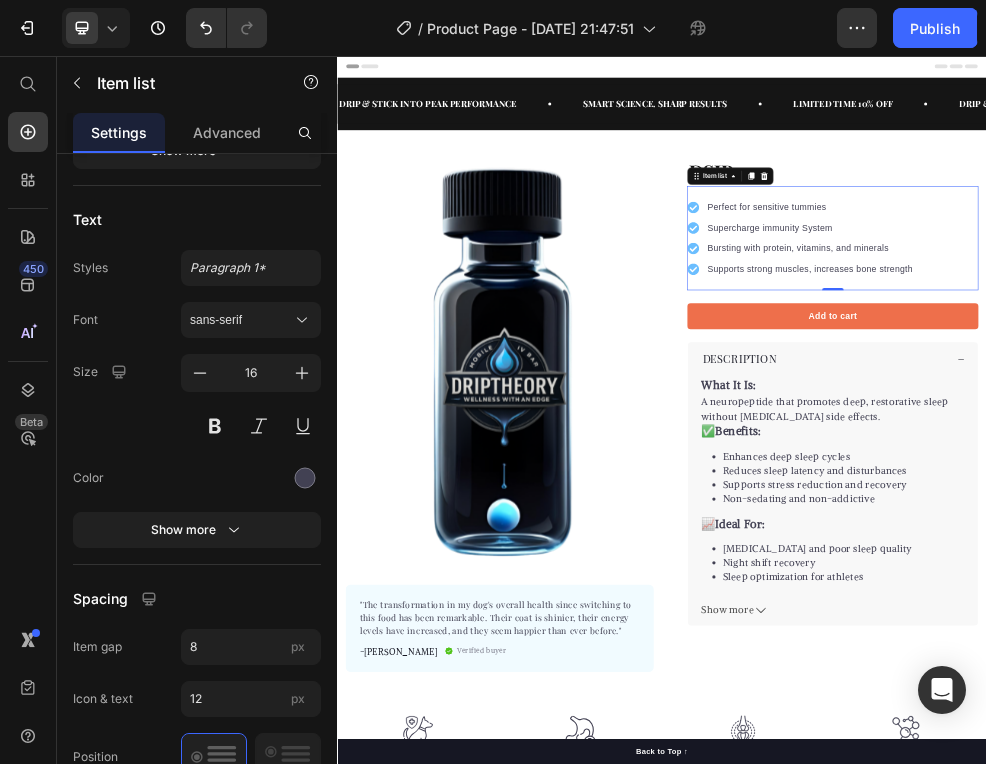 scroll, scrollTop: 658, scrollLeft: 0, axis: vertical 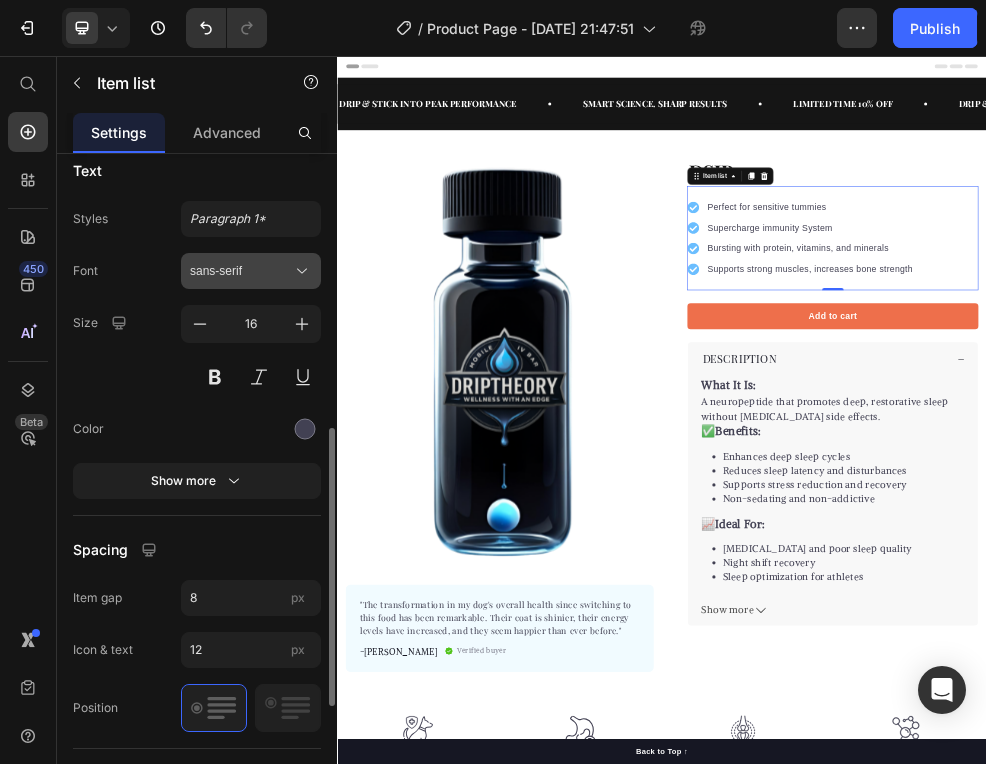 click on "sans-serif" at bounding box center [241, 271] 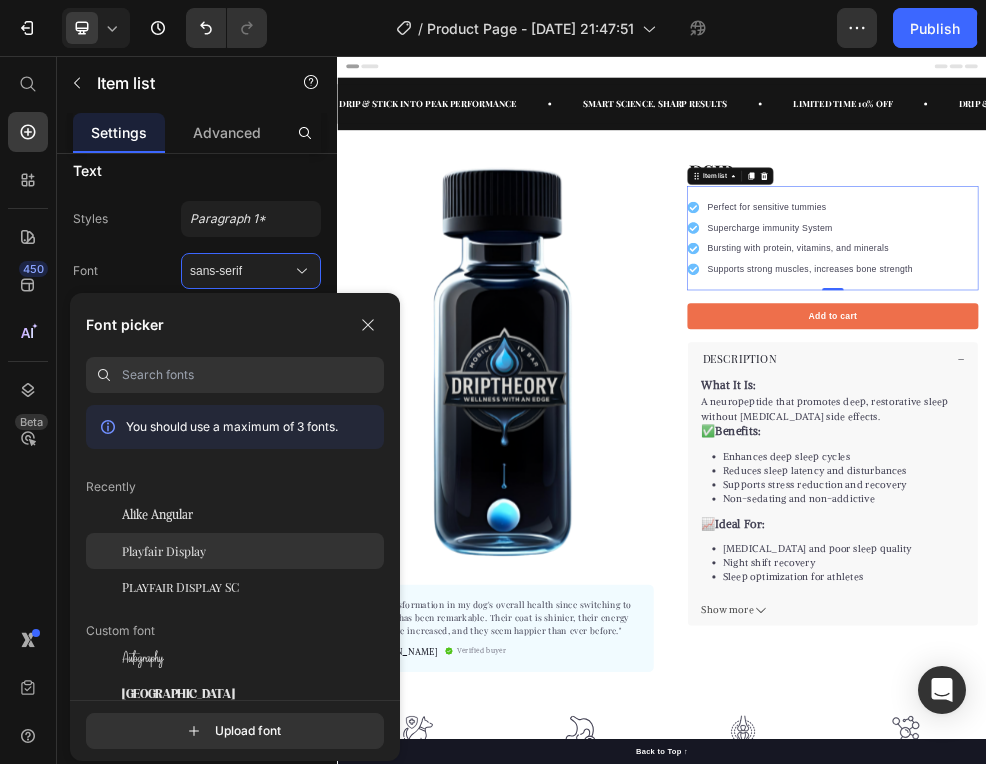 click on "Playfair Display" 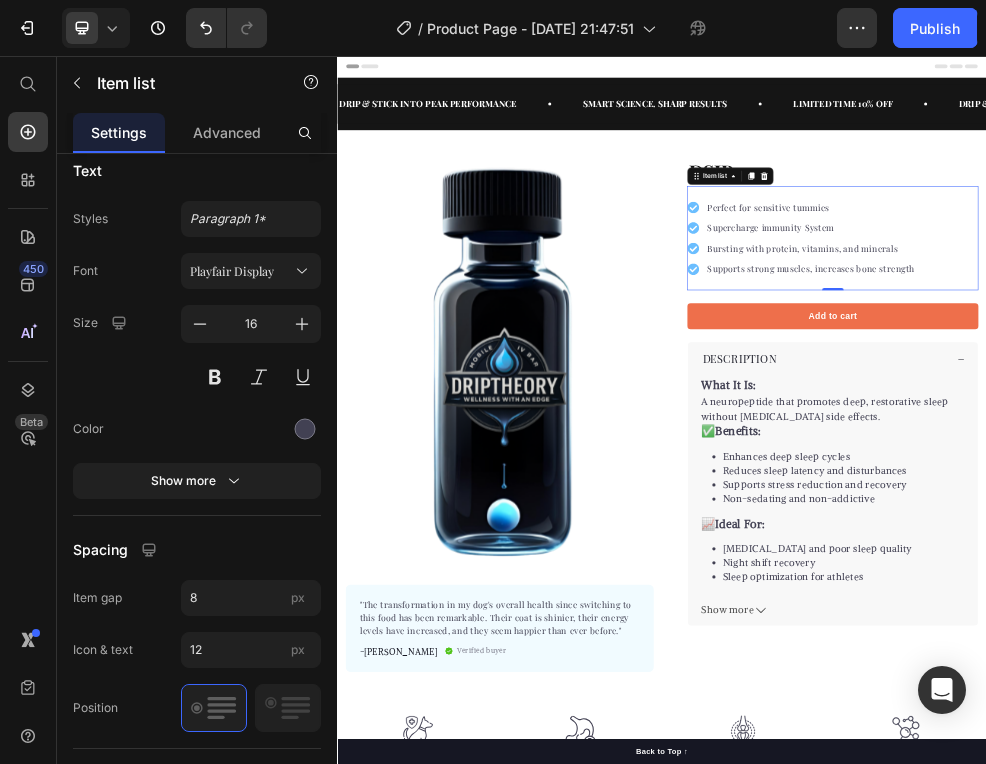 click on "Perfect for sensitive tummies" at bounding box center [1212, 337] 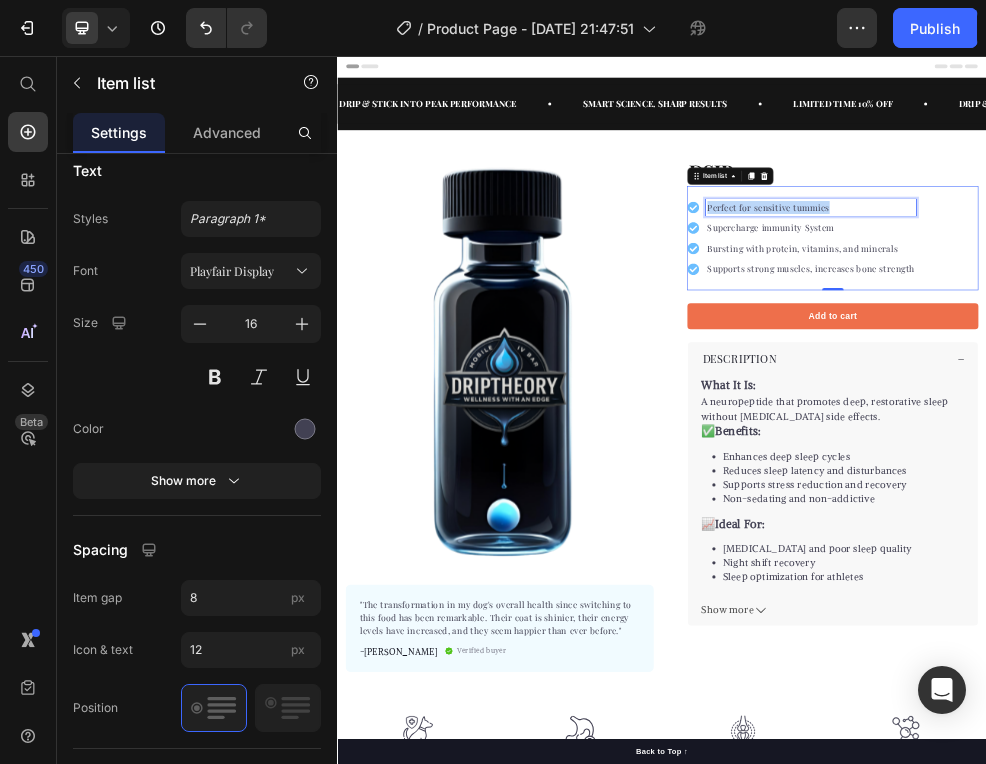 click on "Perfect for sensitive tummies" at bounding box center (1212, 337) 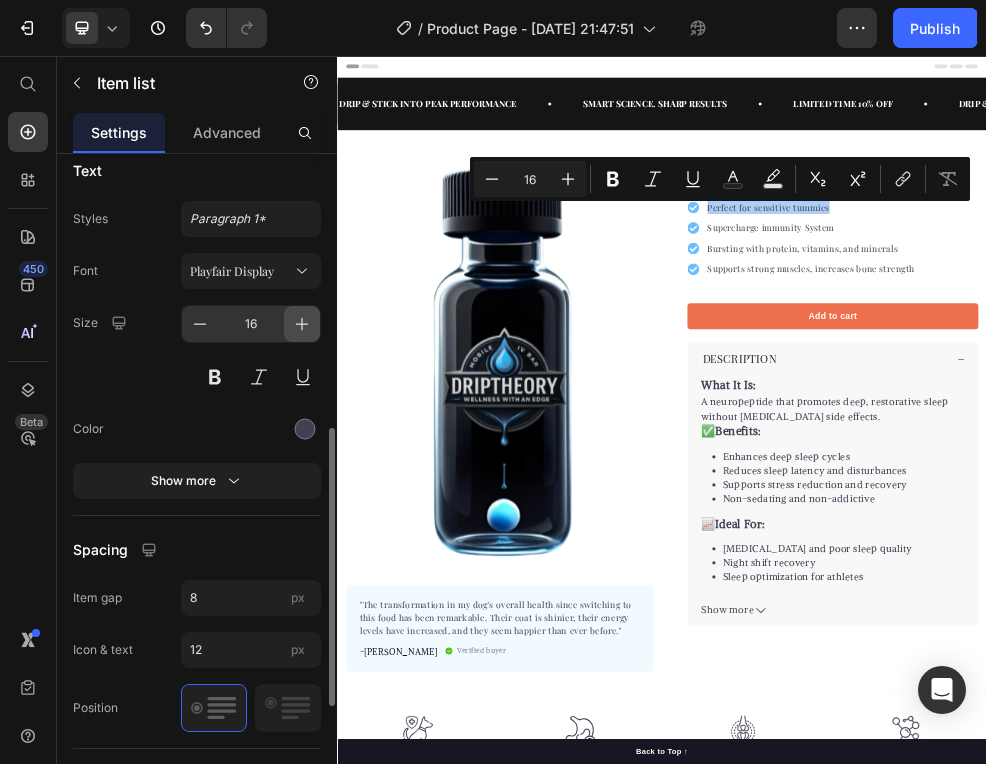 click at bounding box center [302, 324] 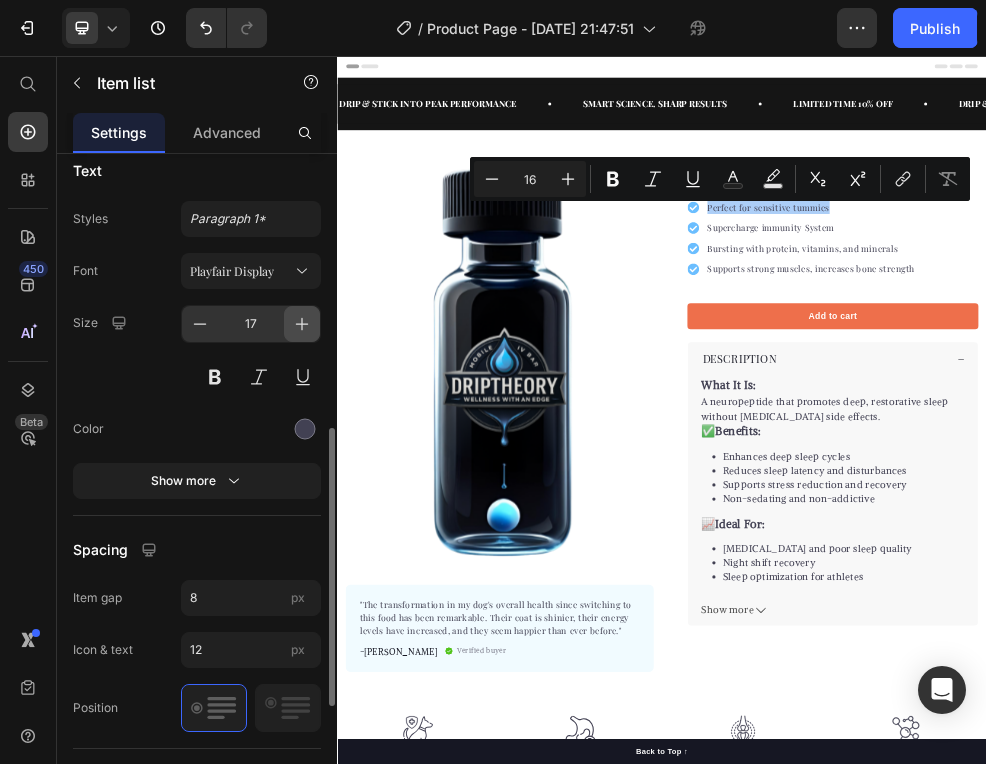 click at bounding box center (302, 324) 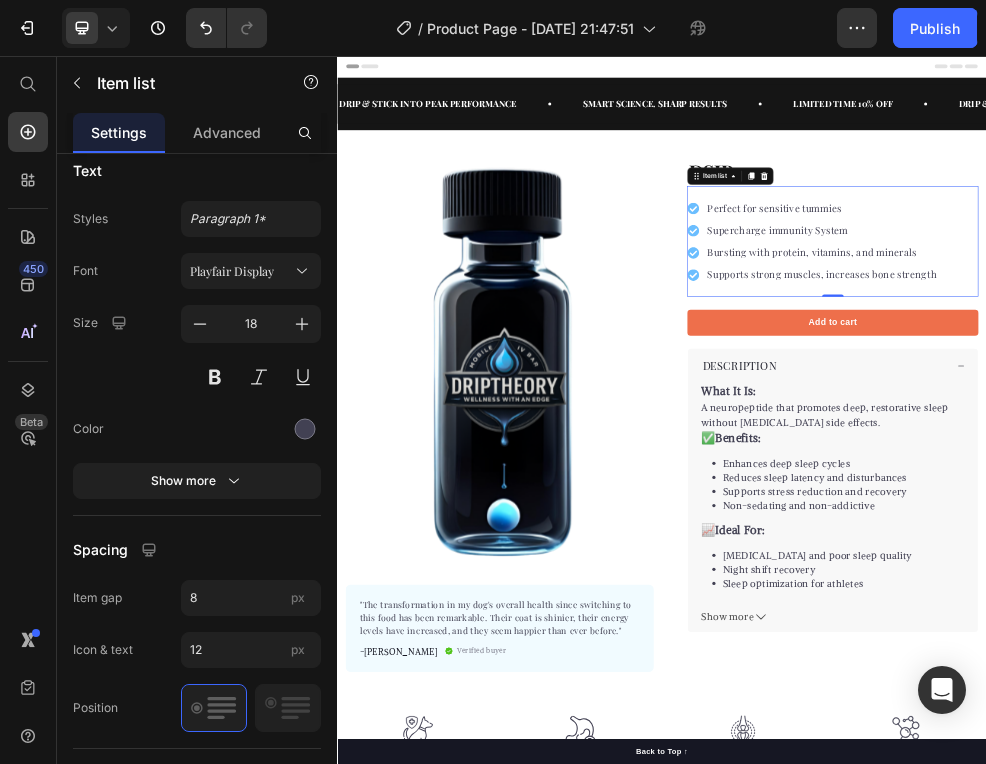 click on "Perfect for sensitive tummies" at bounding box center (1233, 338) 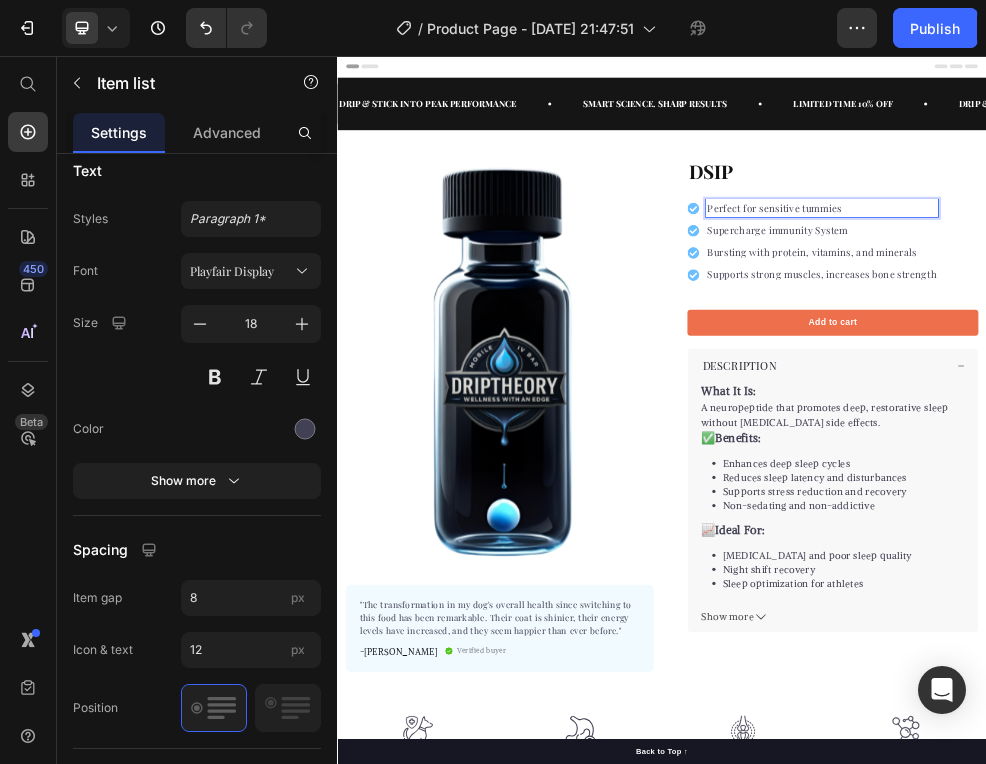 click on "Perfect for sensitive tummies" at bounding box center (1233, 338) 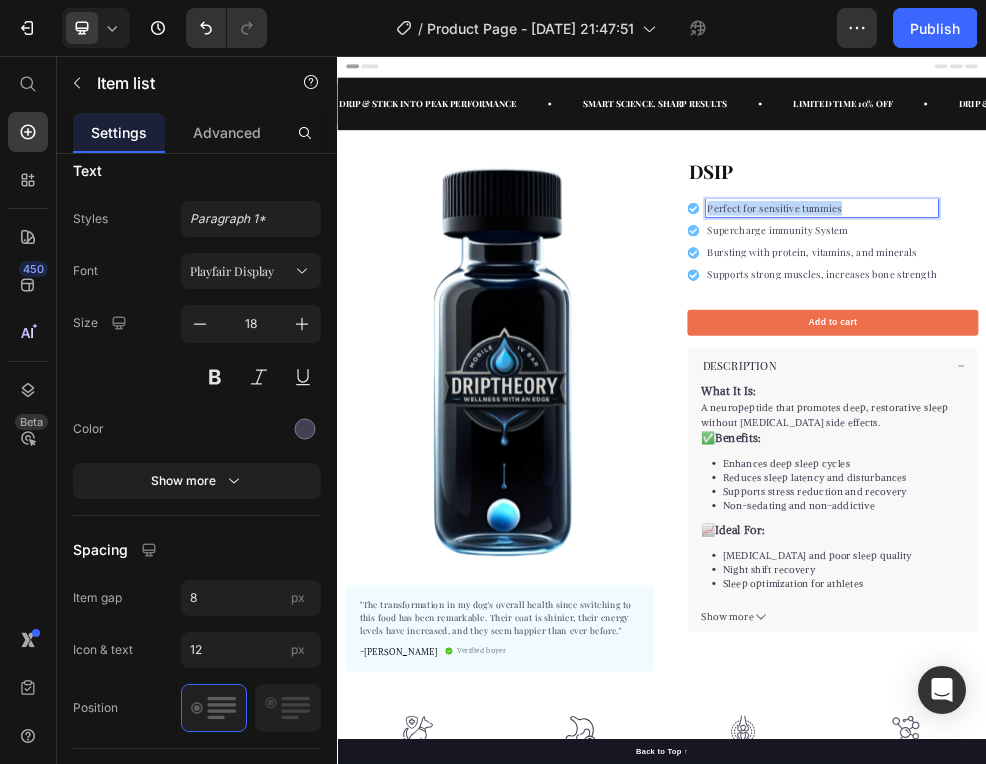 click on "Perfect for sensitive tummies" at bounding box center (1233, 338) 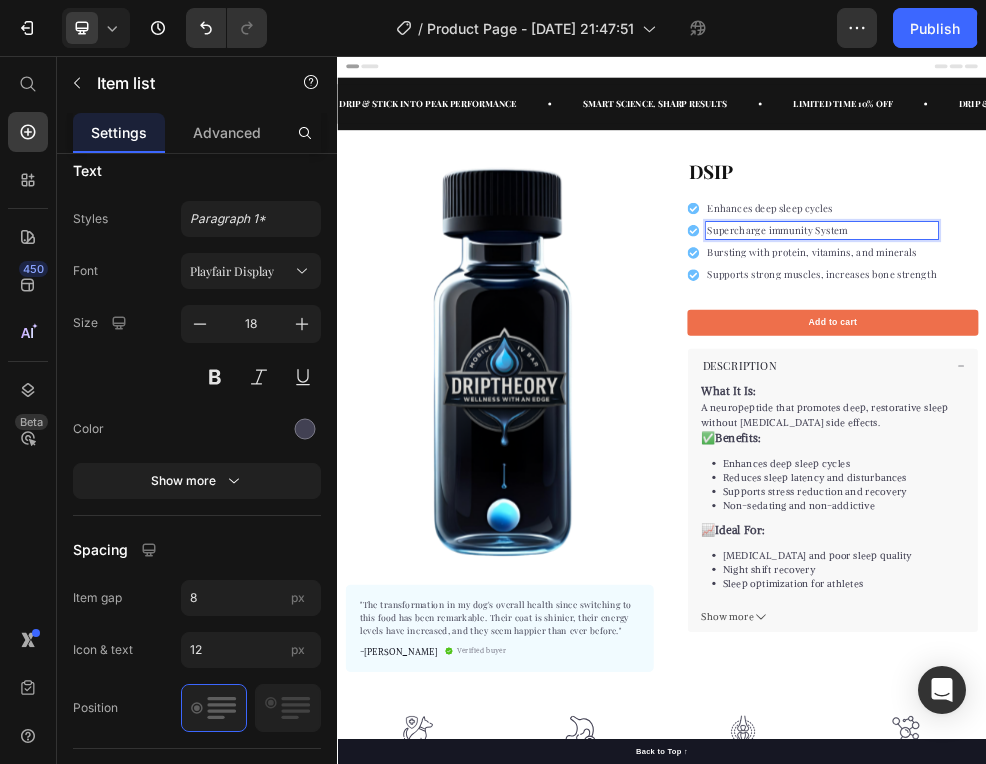 click on "Supercharge immunity System" at bounding box center (1233, 379) 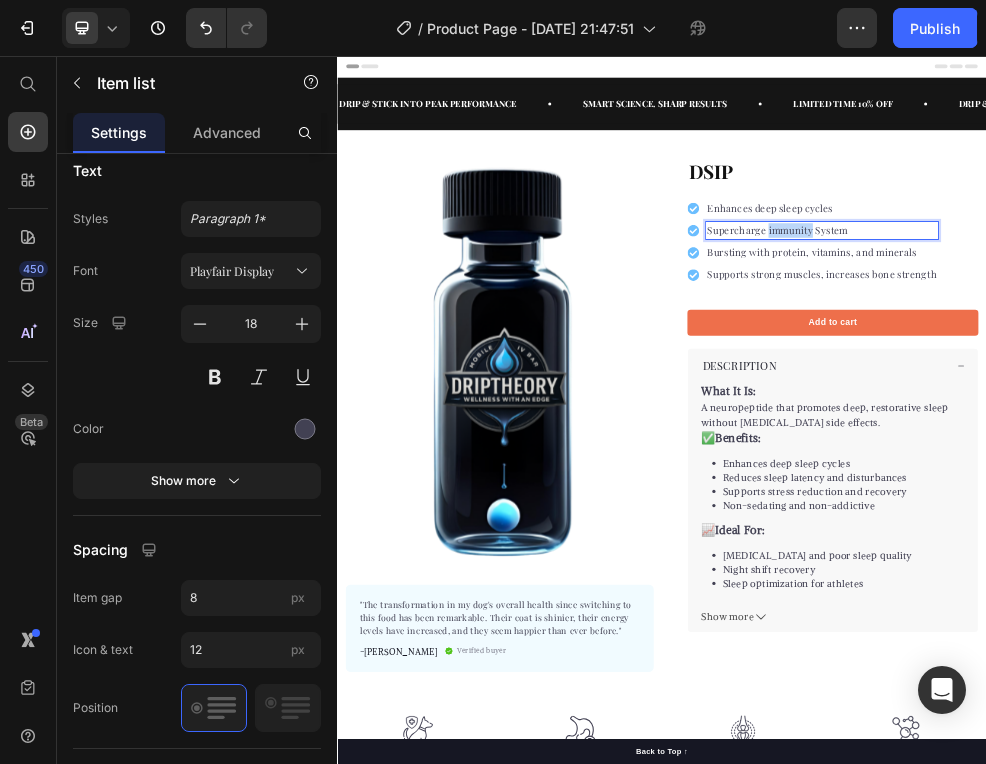 click on "Supercharge immunity System" at bounding box center (1233, 379) 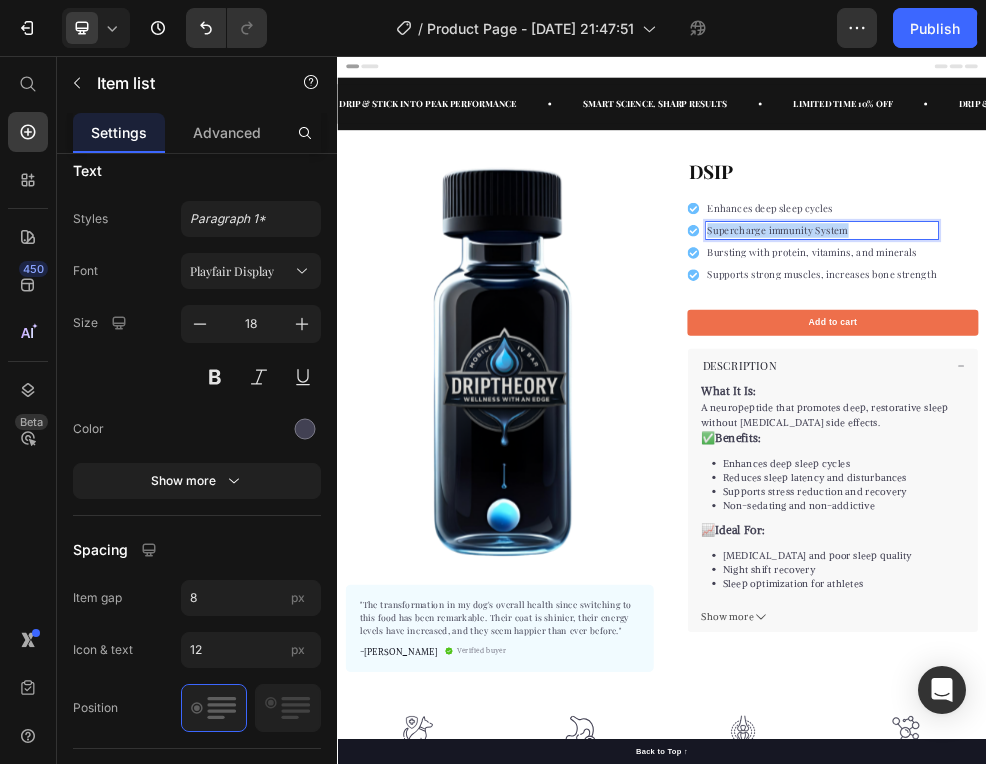 click on "Supercharge immunity System" at bounding box center (1233, 379) 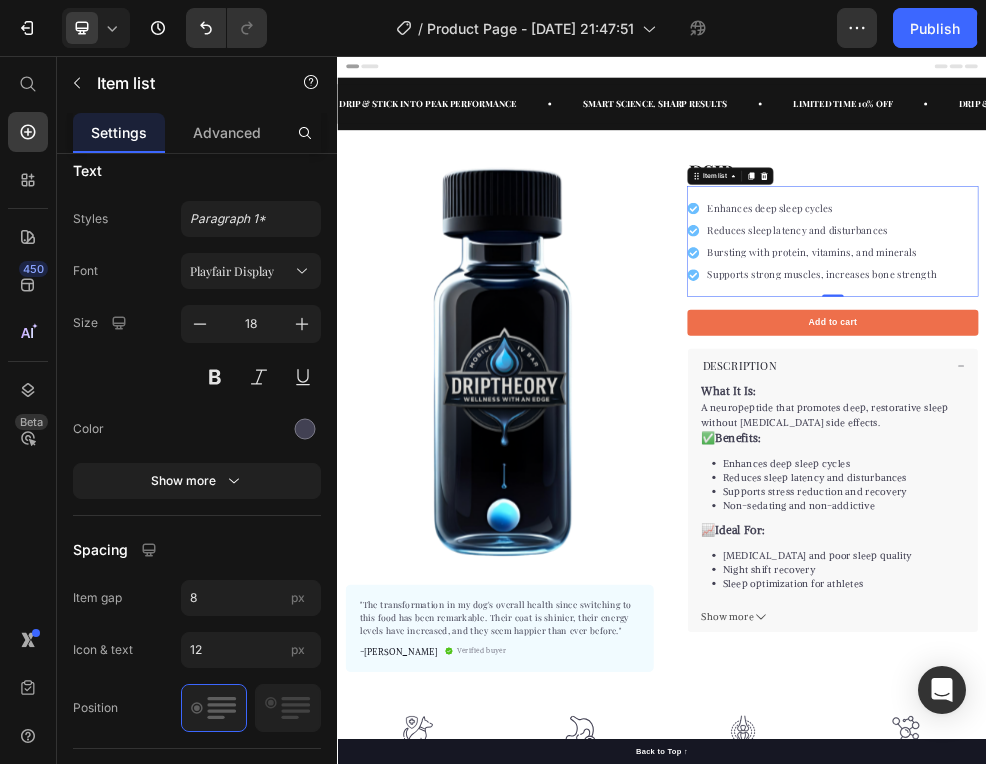click on "Bursting with protein, vitamins, and minerals" at bounding box center [1233, 420] 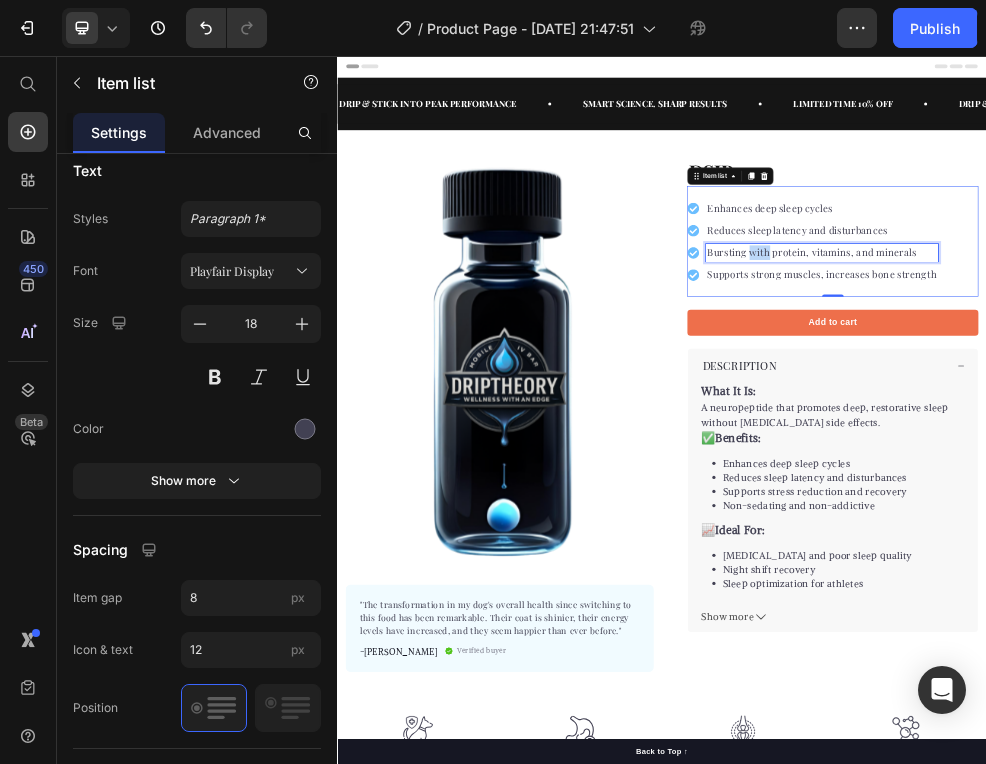click on "Bursting with protein, vitamins, and minerals" at bounding box center [1233, 420] 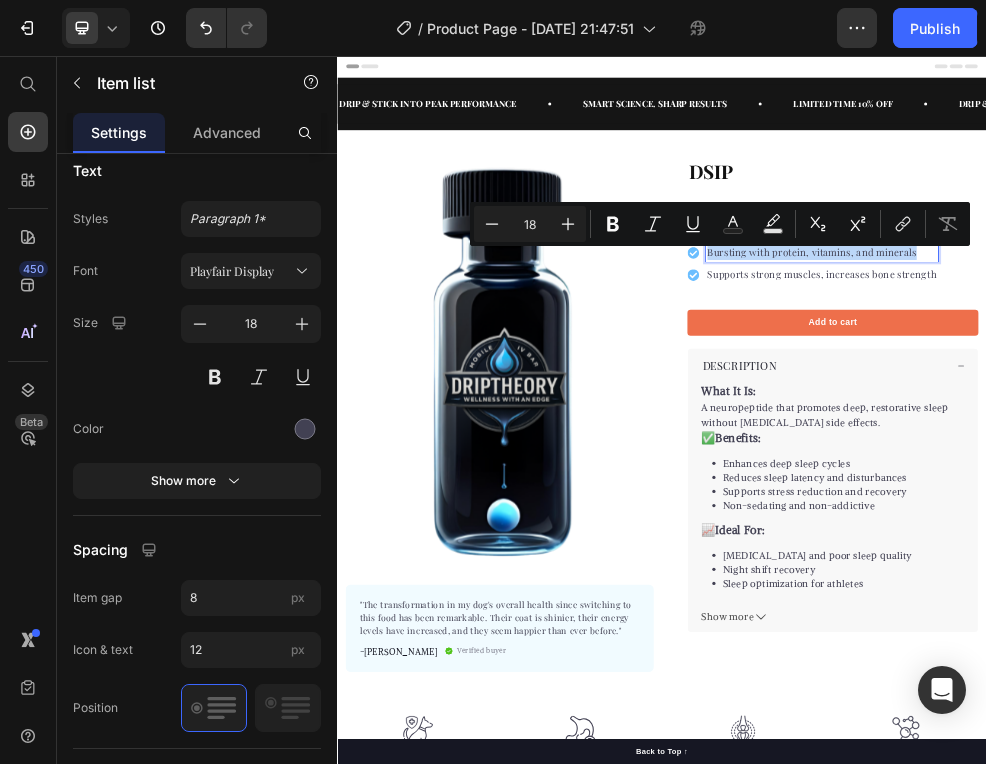 click on "Bursting with protein, vitamins, and minerals" at bounding box center [1233, 420] 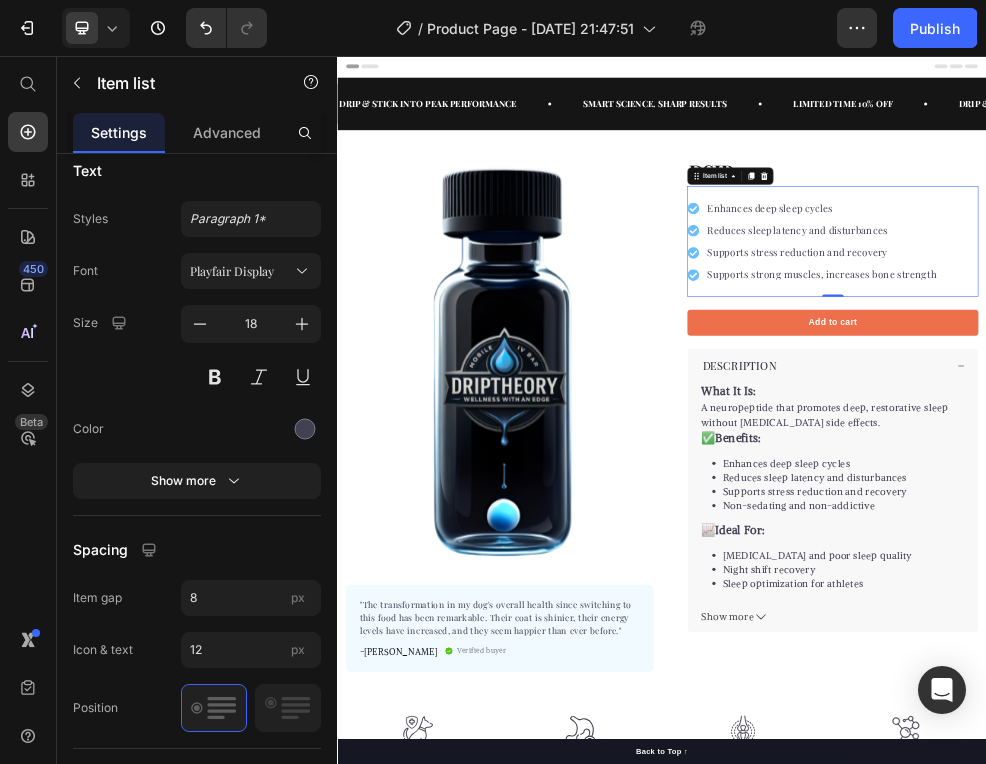 click on "Supports strong muscles, increases bone strength" at bounding box center (1233, 461) 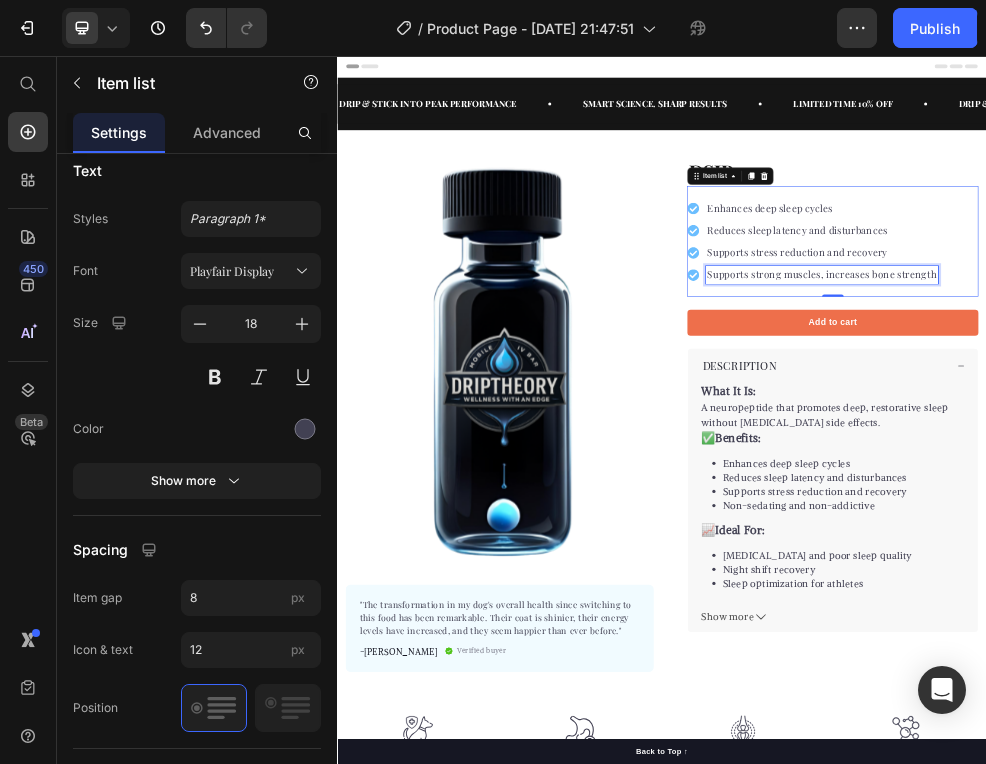 click on "Supports strong muscles, increases bone strength" at bounding box center (1233, 461) 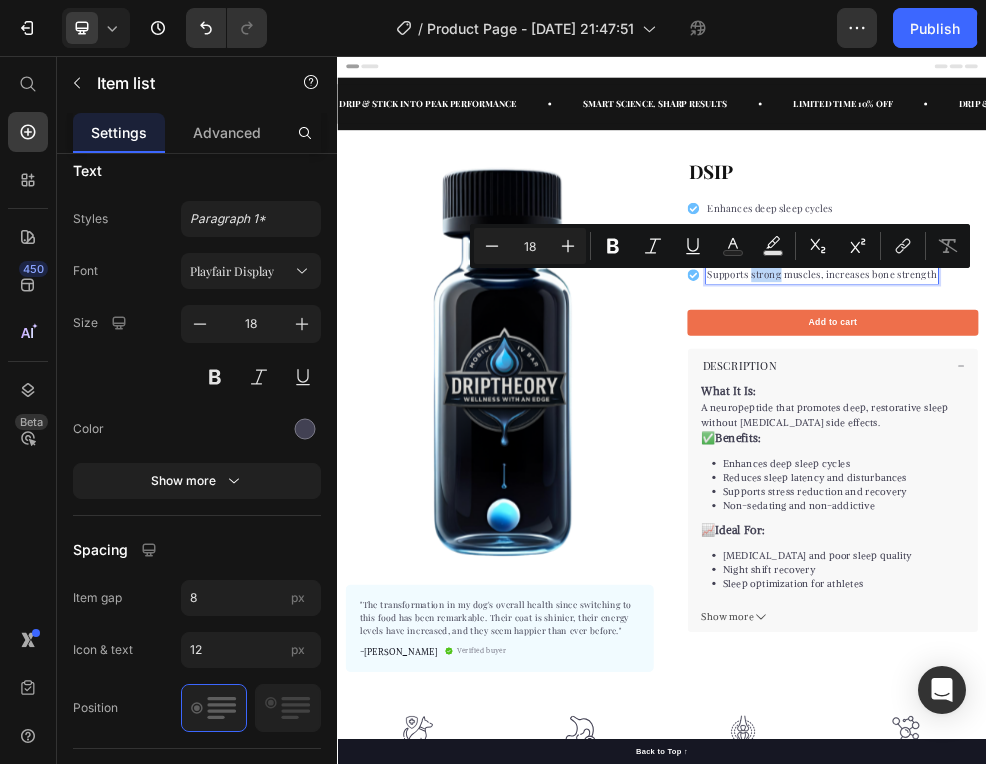 click on "Supports strong muscles, increases bone strength" at bounding box center [1233, 461] 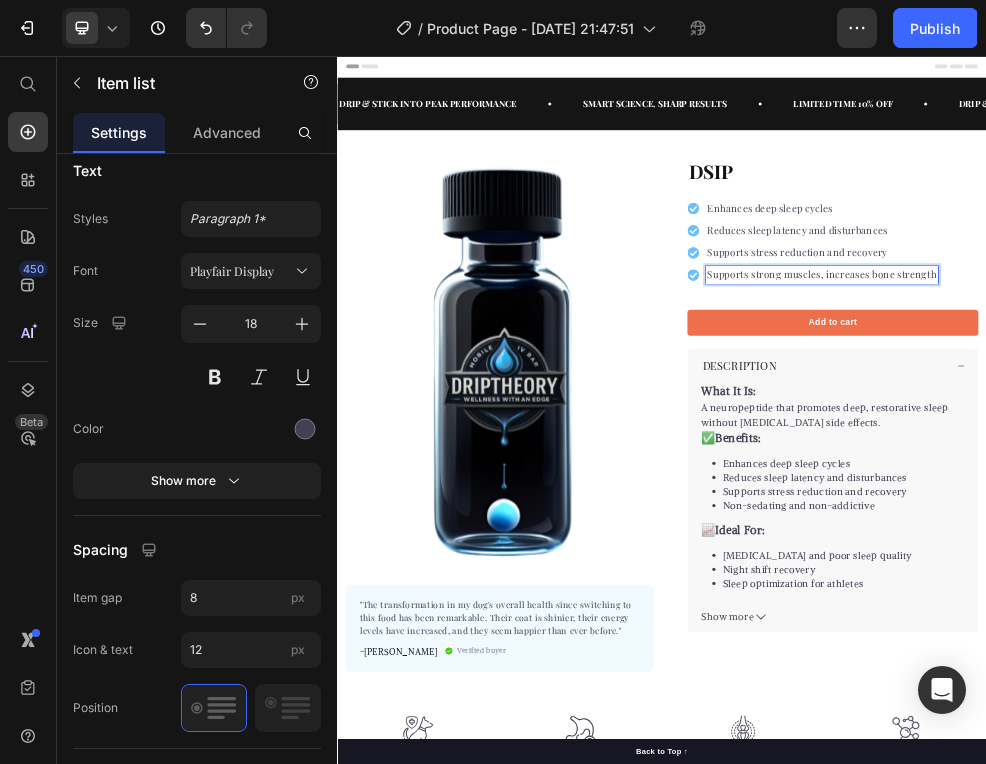 click on "Supports strong muscles, increases bone strength" at bounding box center (1233, 461) 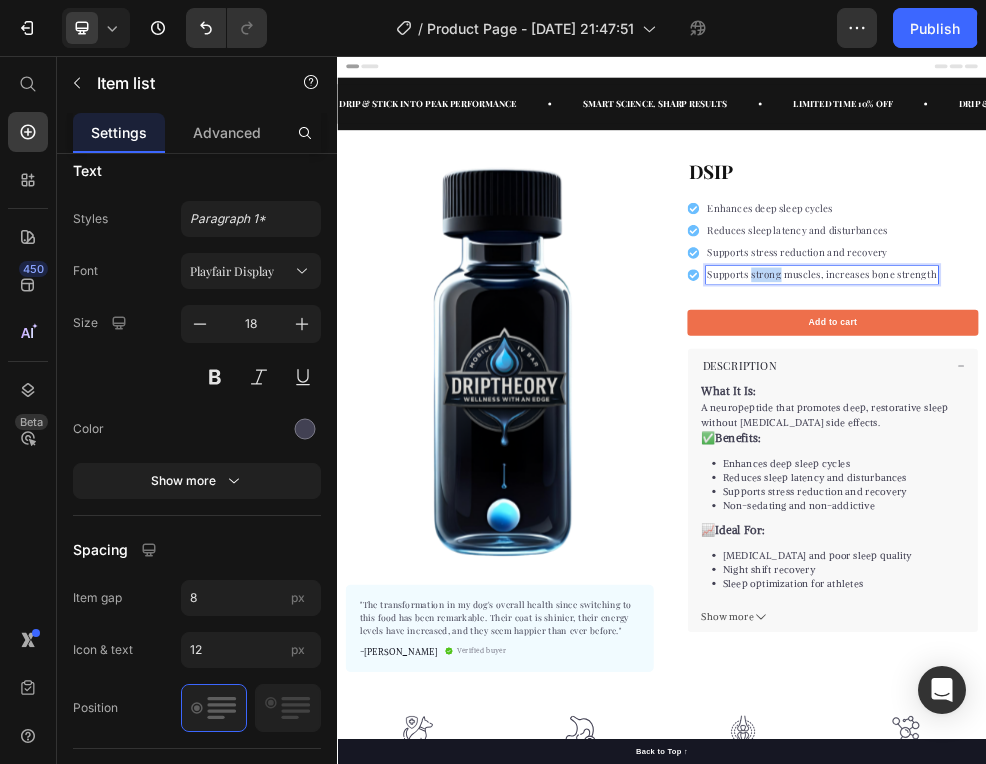 click on "Supports strong muscles, increases bone strength" at bounding box center [1233, 461] 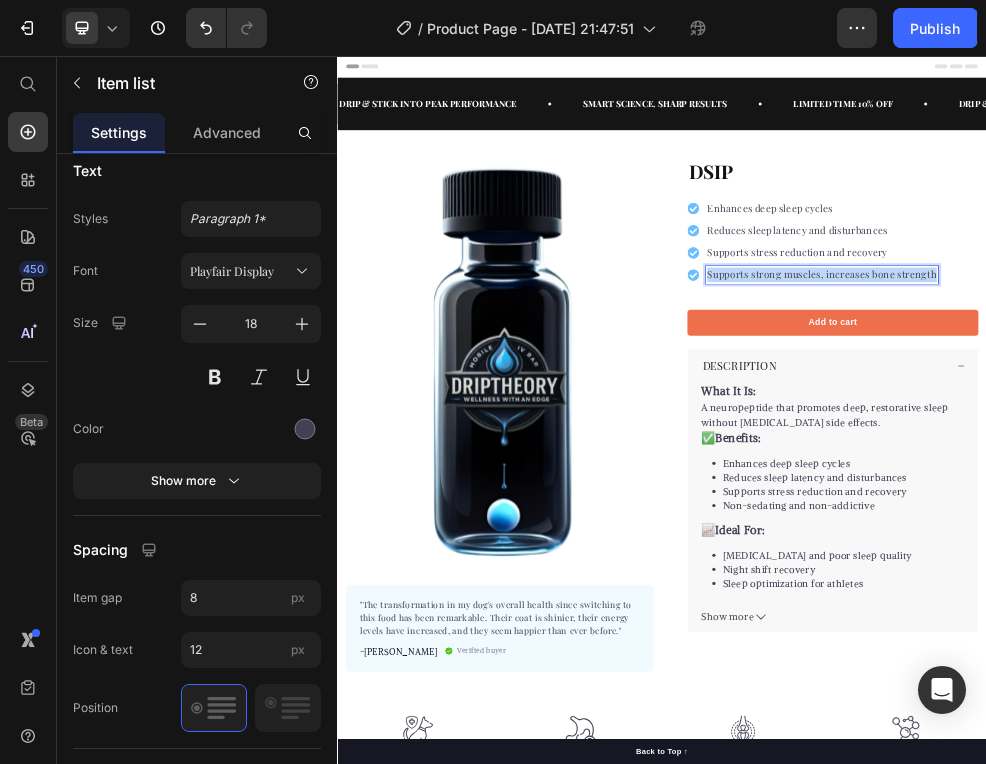 click on "Supports strong muscles, increases bone strength" at bounding box center [1233, 461] 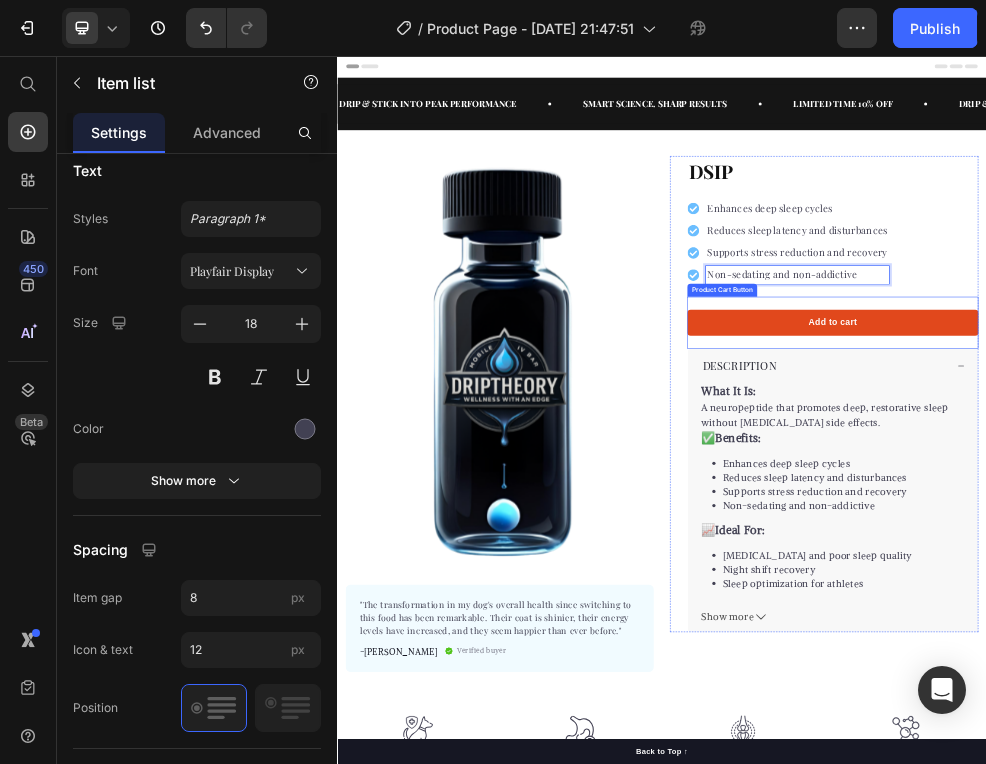 click on "Add to cart" at bounding box center (1253, 550) 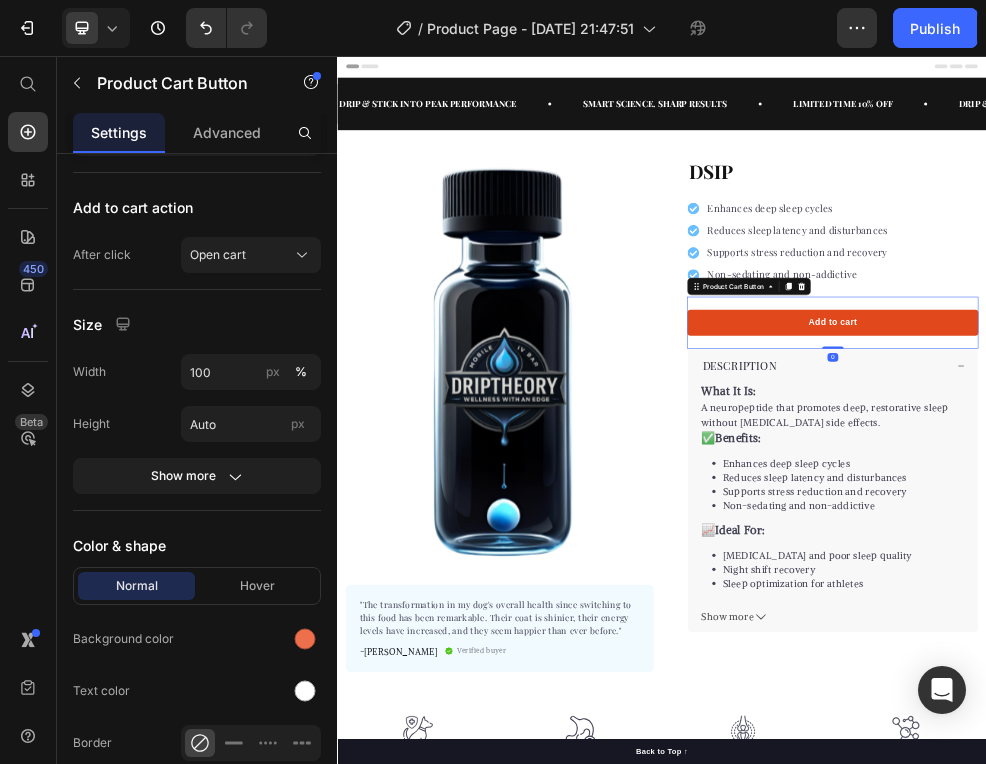 scroll, scrollTop: 0, scrollLeft: 0, axis: both 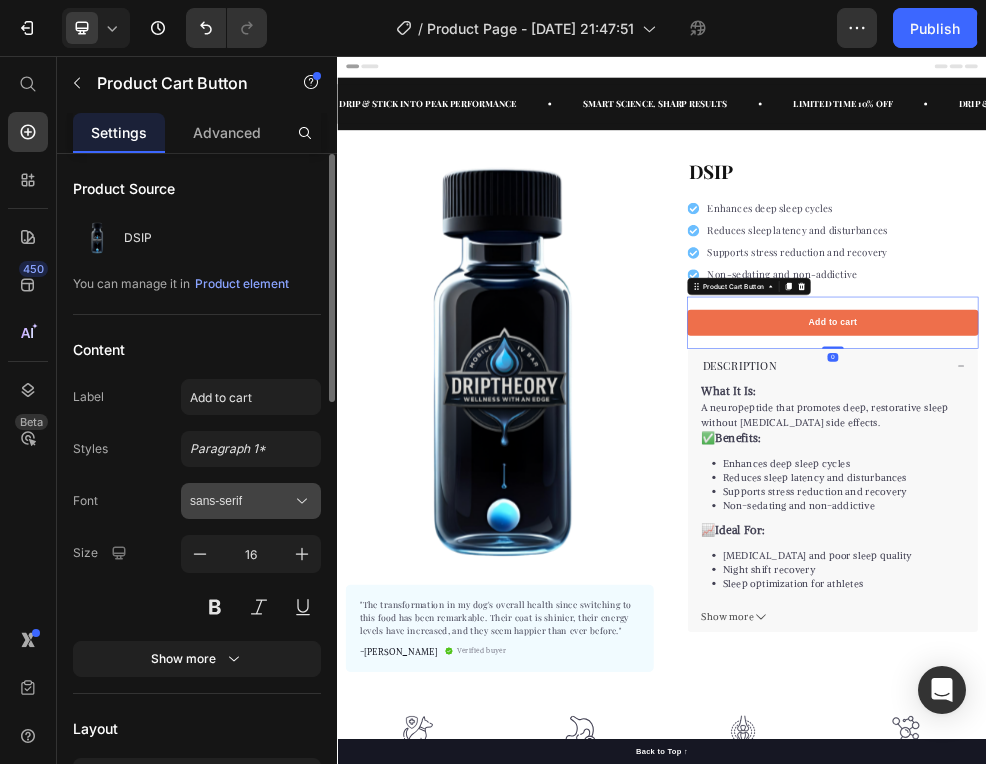 click on "sans-serif" at bounding box center [251, 501] 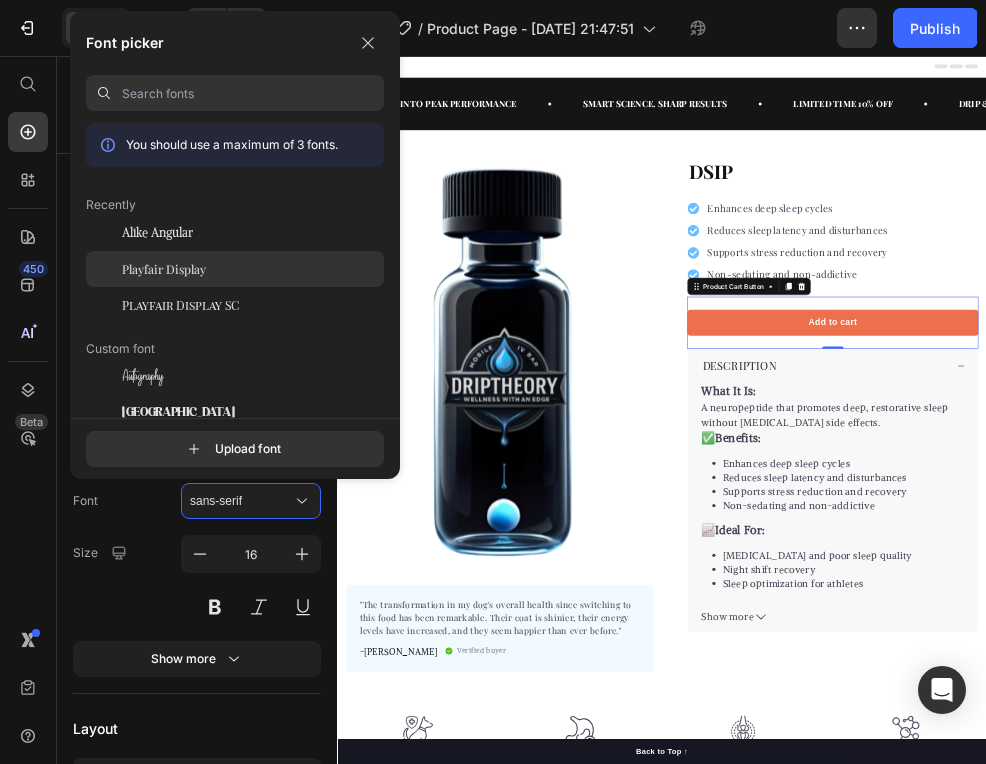 click on "Playfair Display" 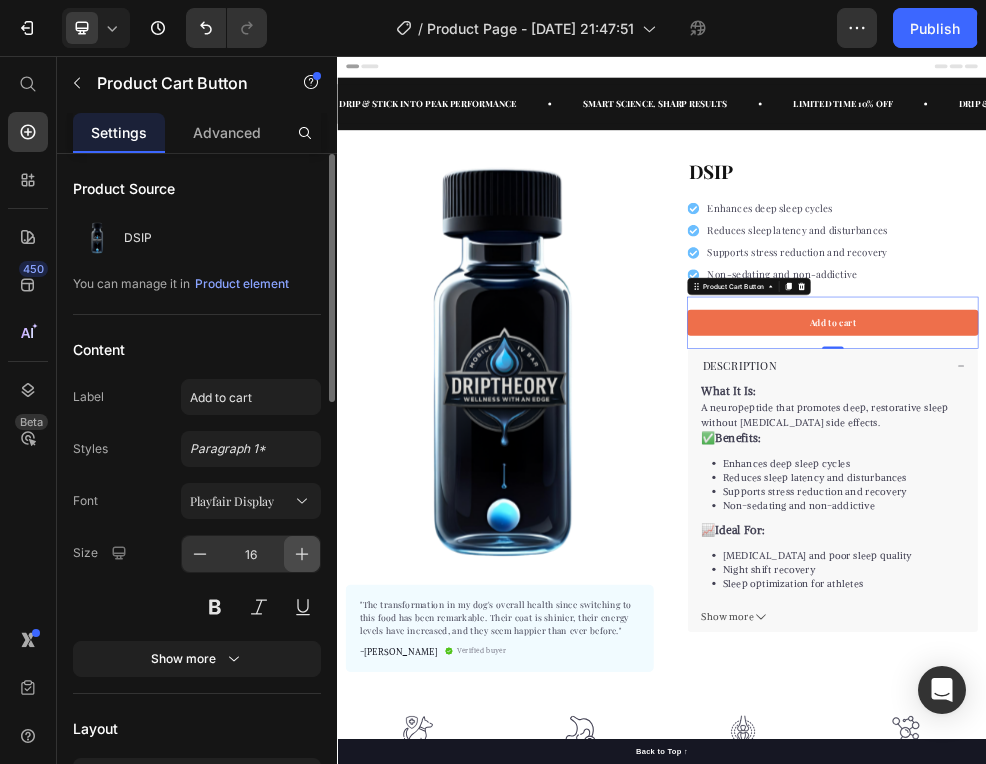 click 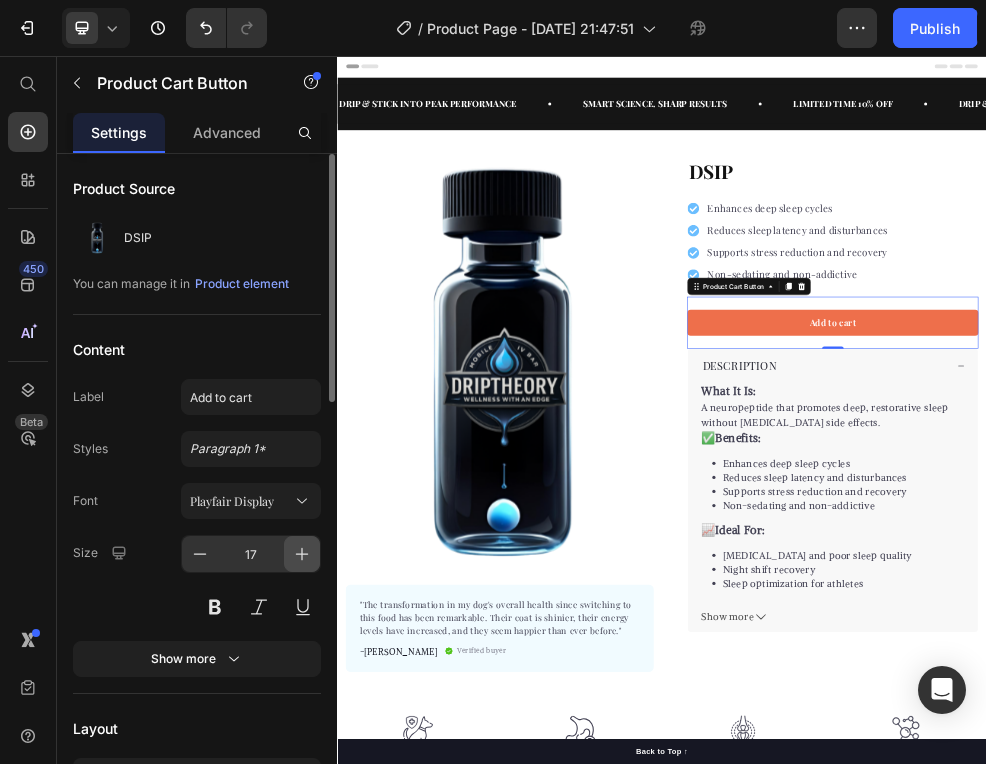 click 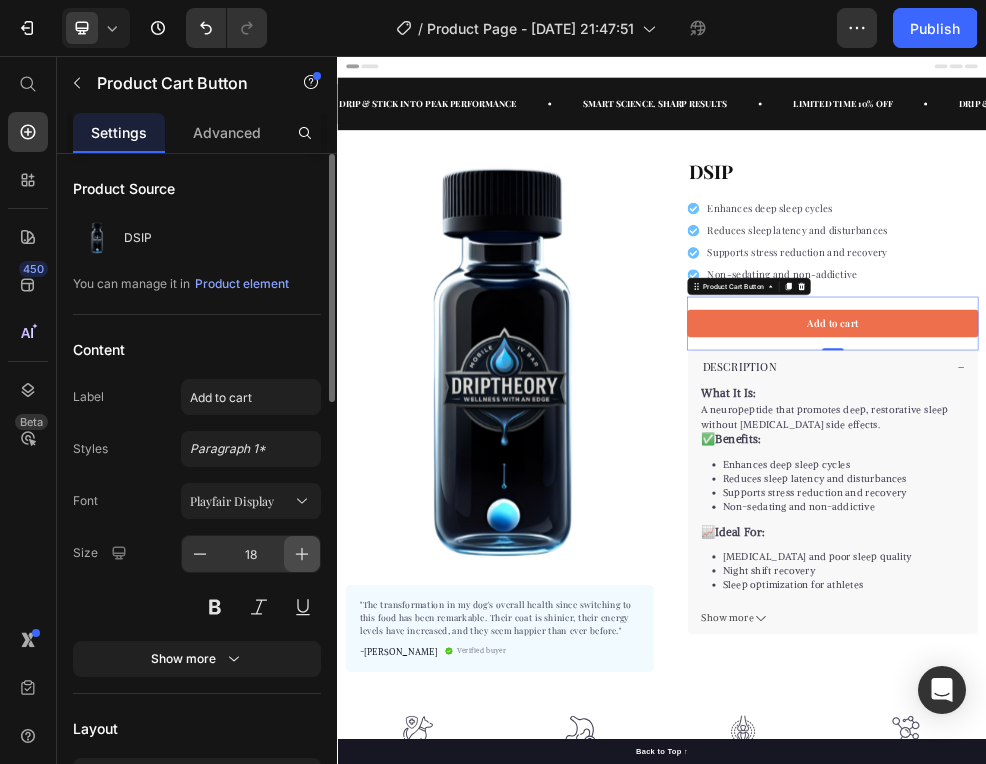 click 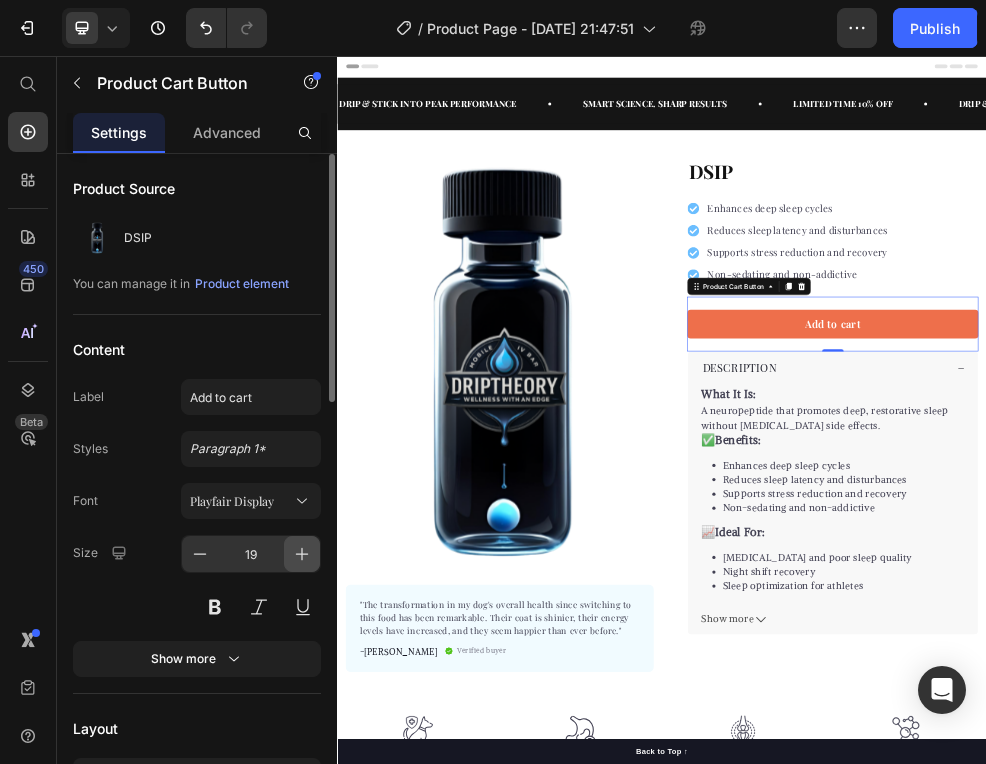 click 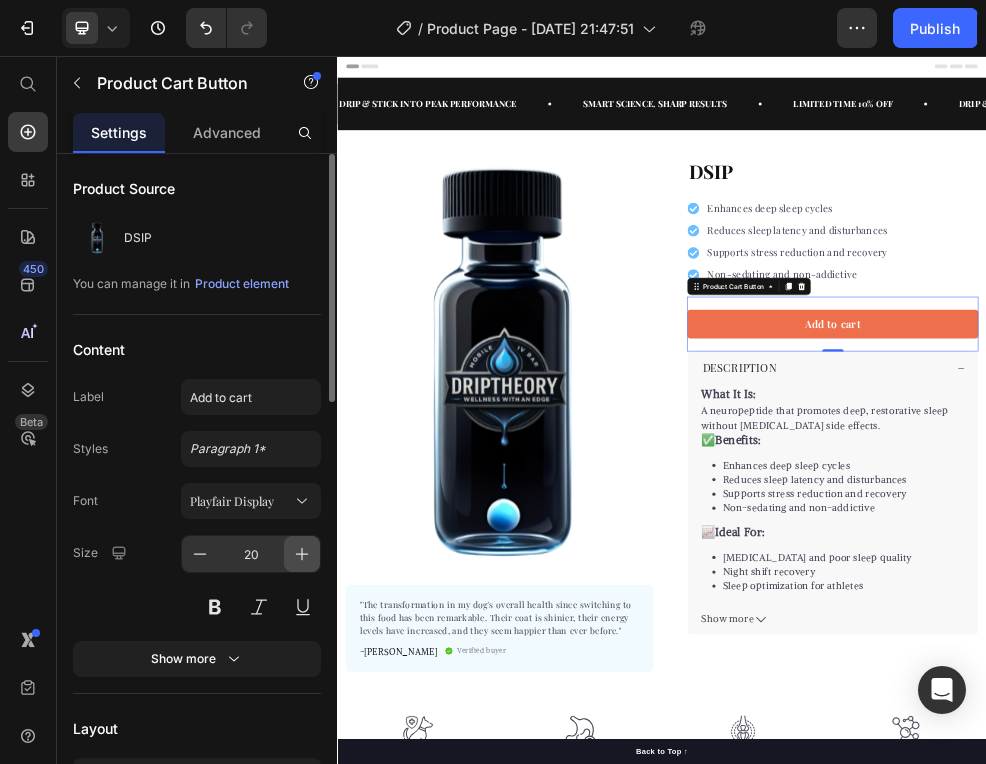click 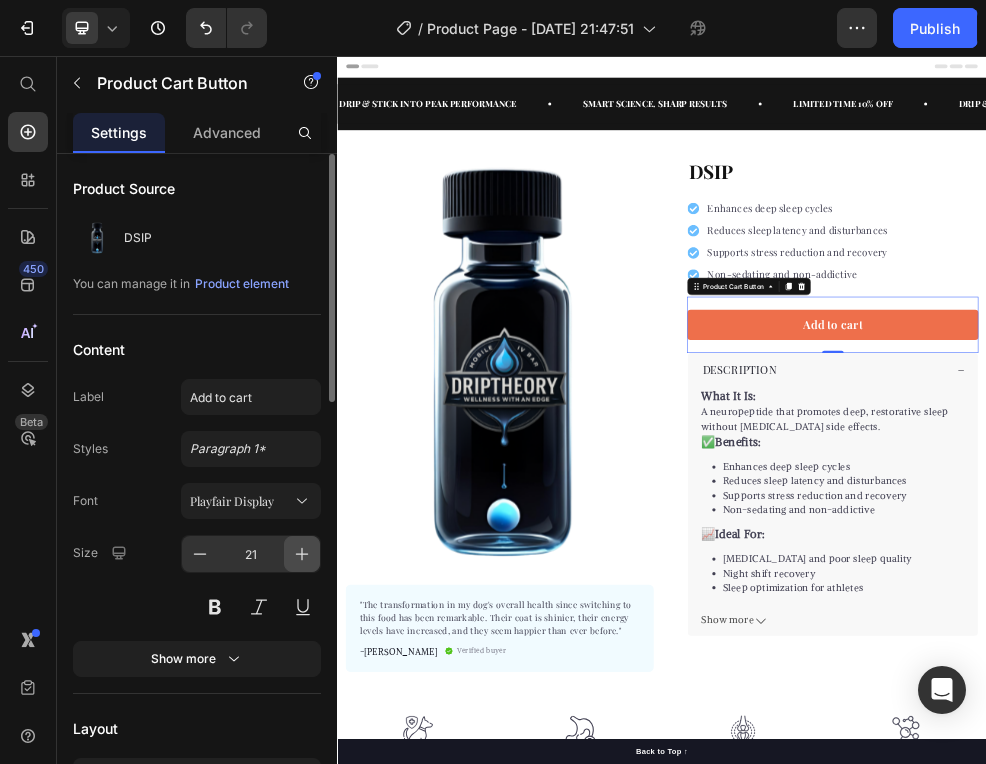 click 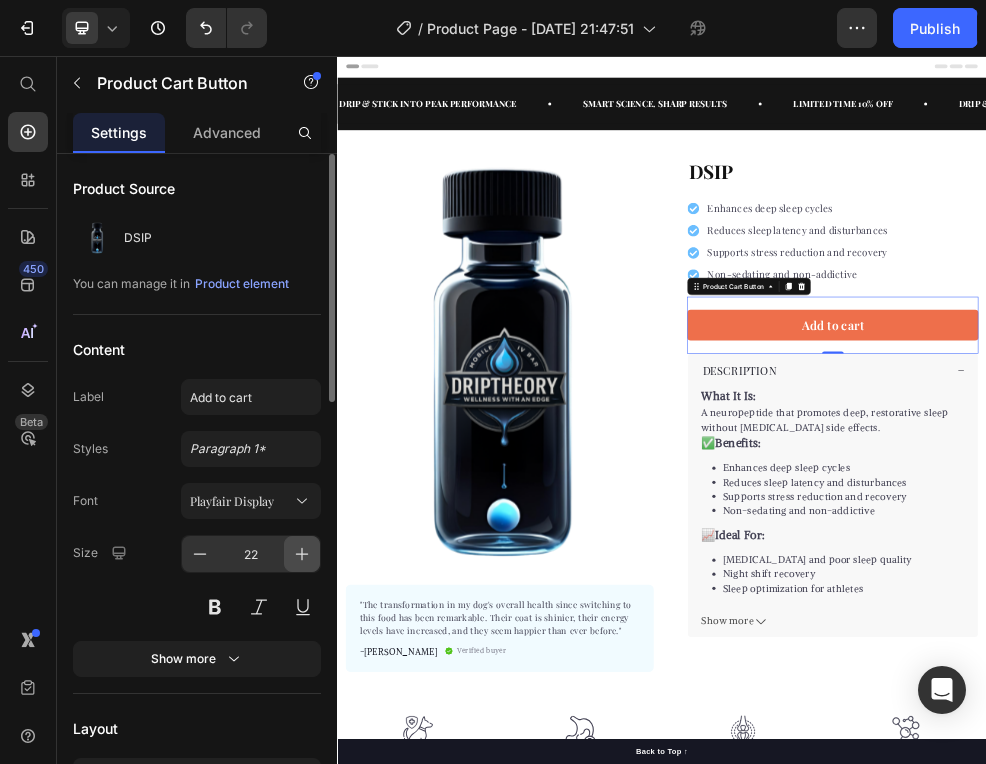 click 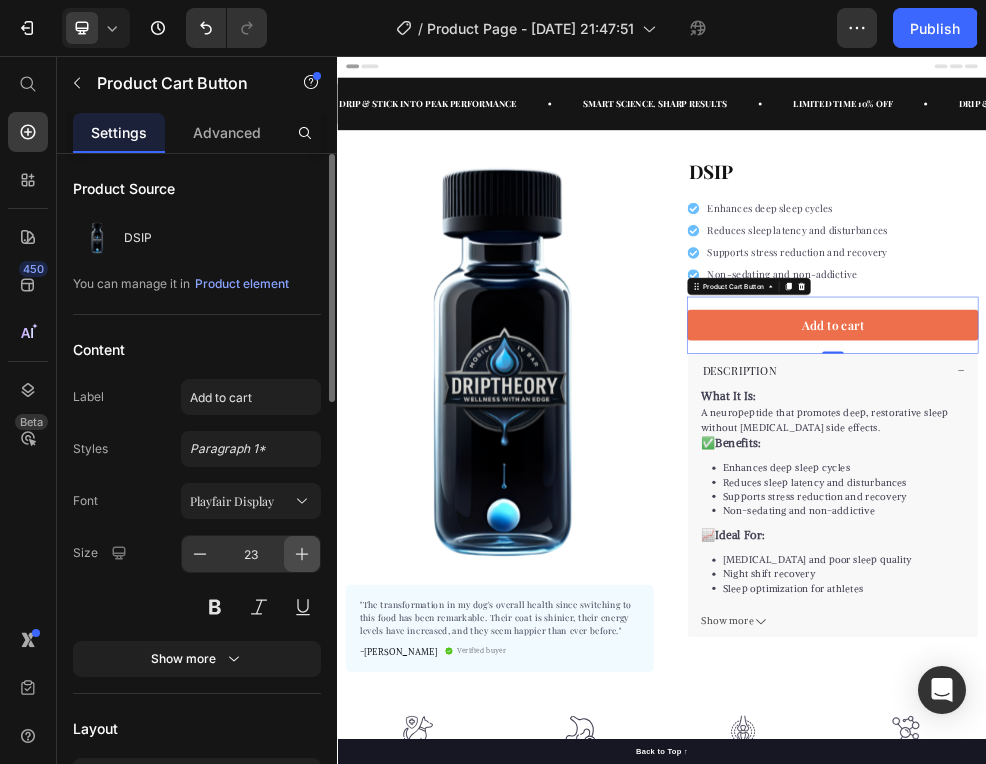 click 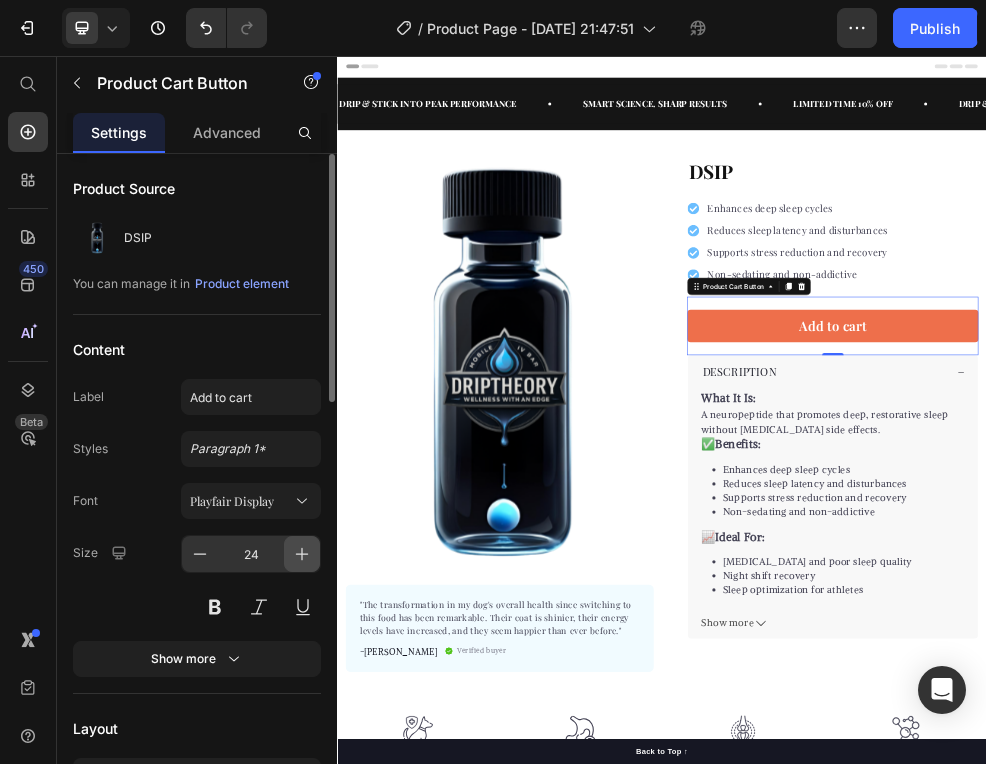 click 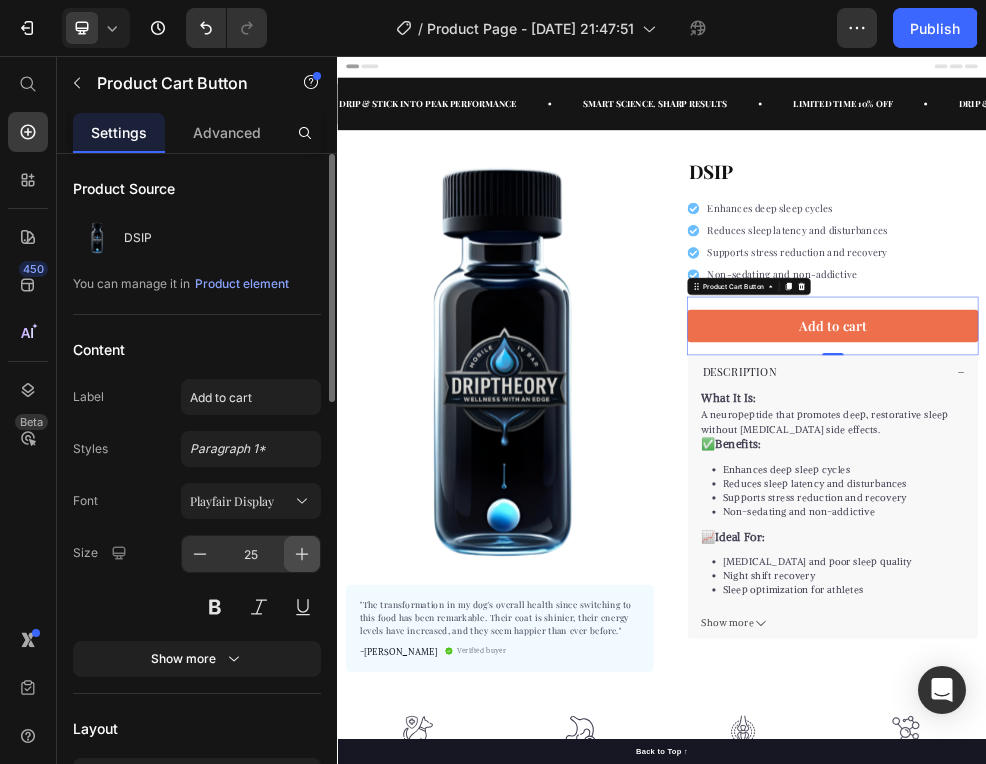 click 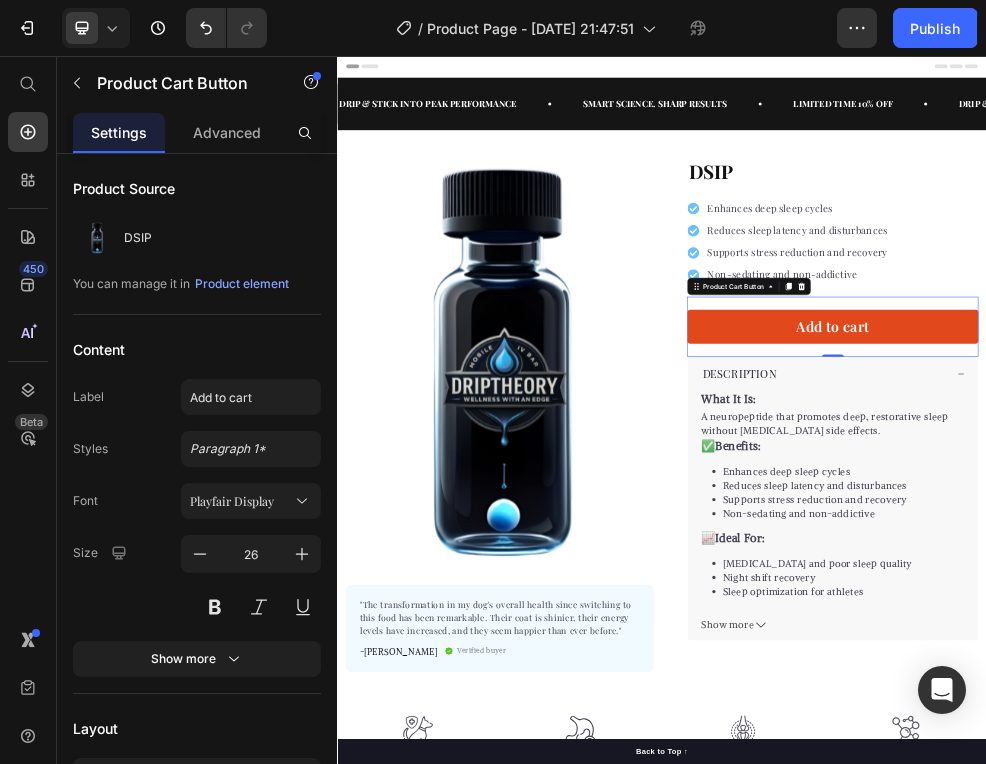 click on "Add to cart" at bounding box center [1253, 557] 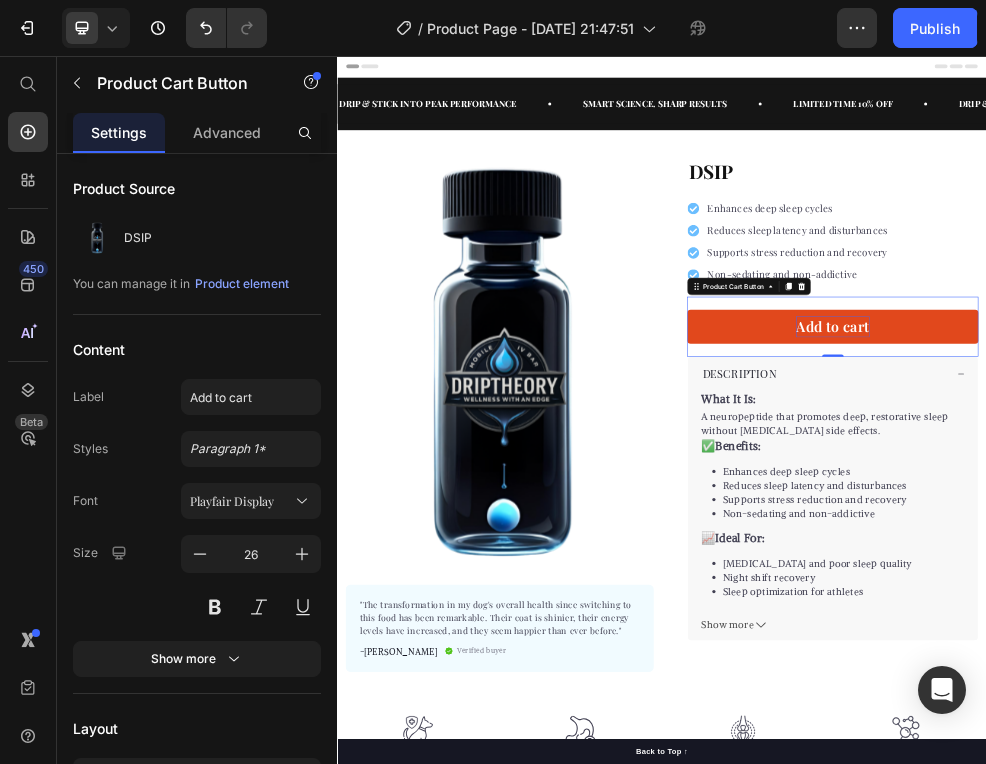 click on "Add to cart" at bounding box center (1253, 557) 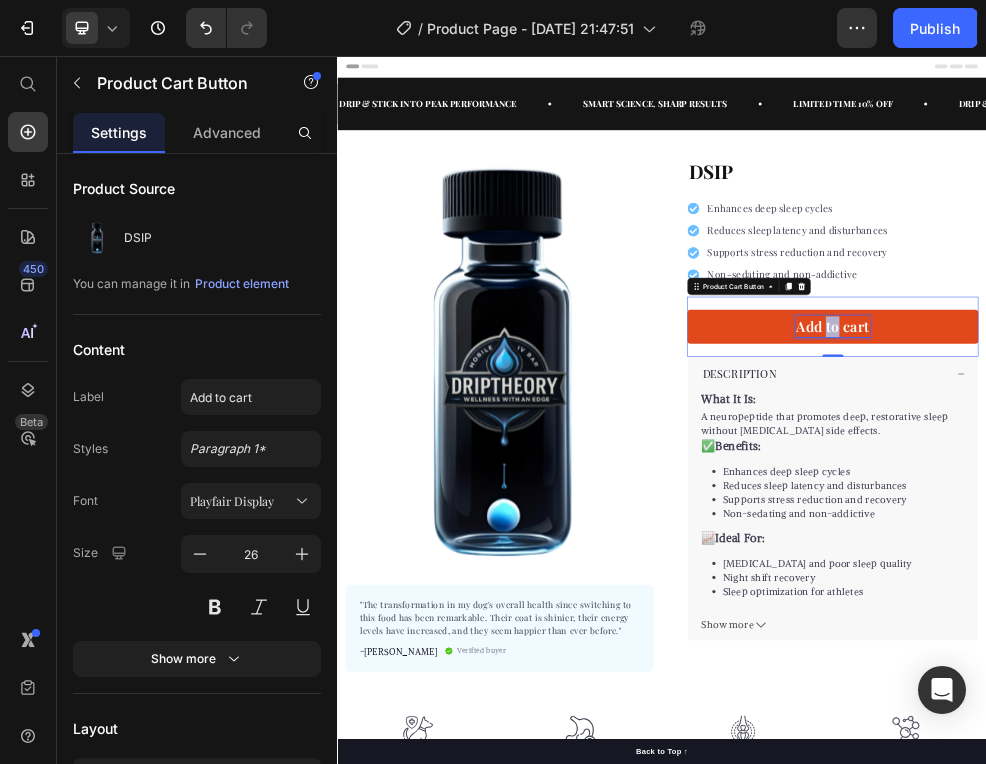 click on "Add to cart" at bounding box center (1253, 557) 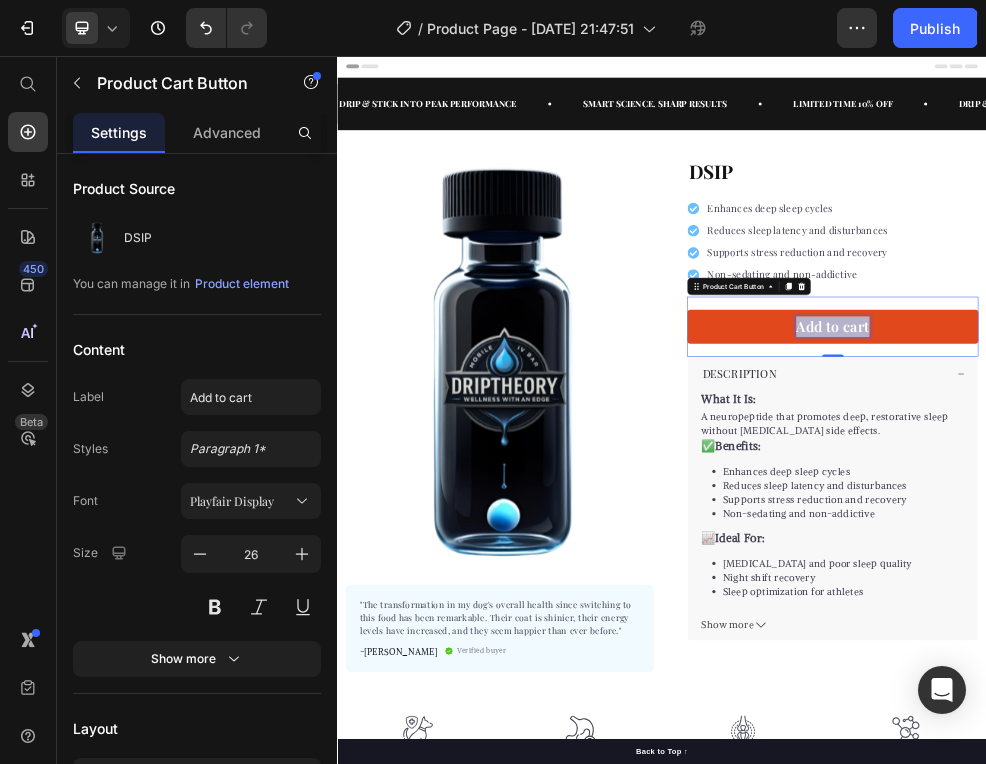 click on "Add to cart" at bounding box center [1253, 557] 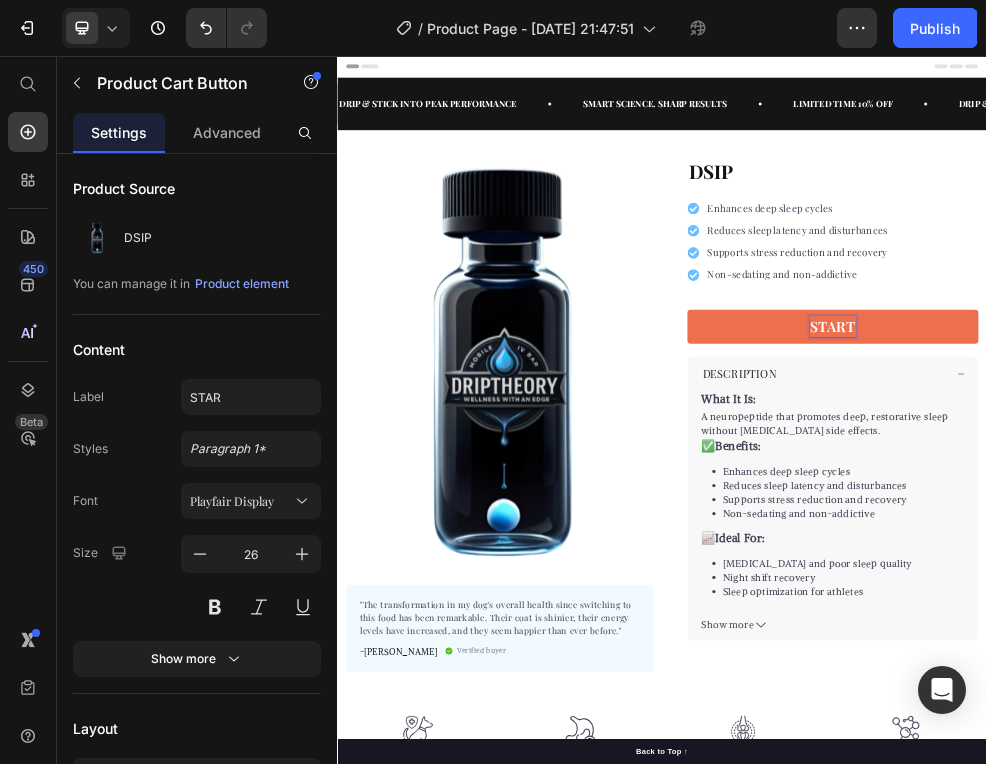 click on "START" at bounding box center [1253, 557] 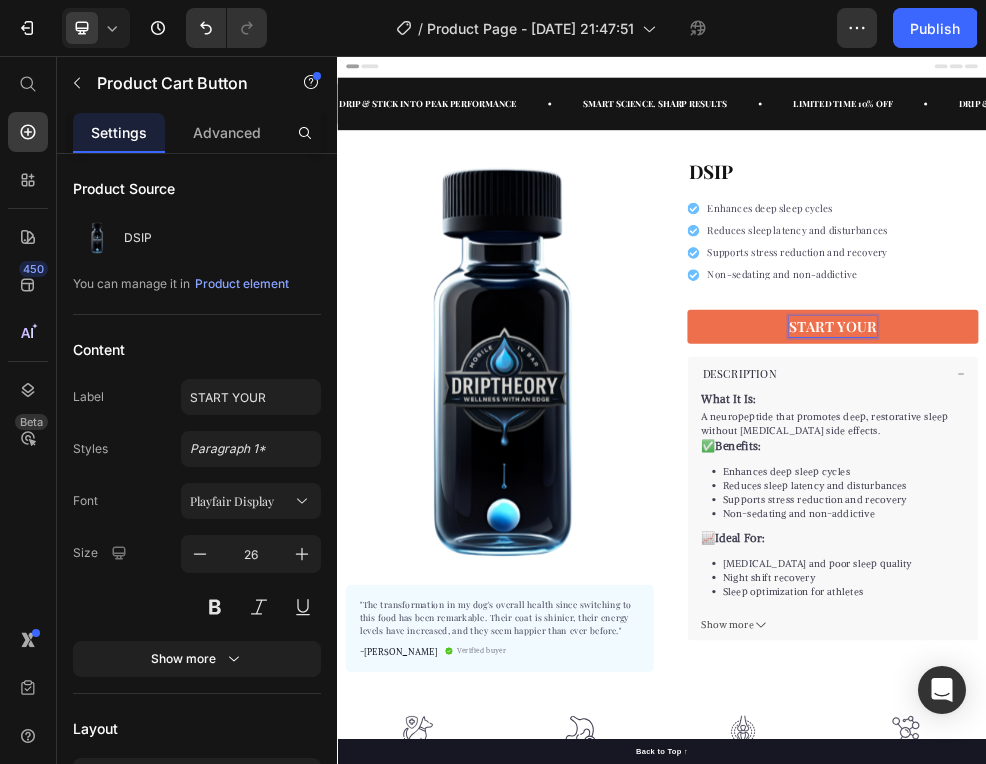 click on "START YOUR" at bounding box center (1253, 557) 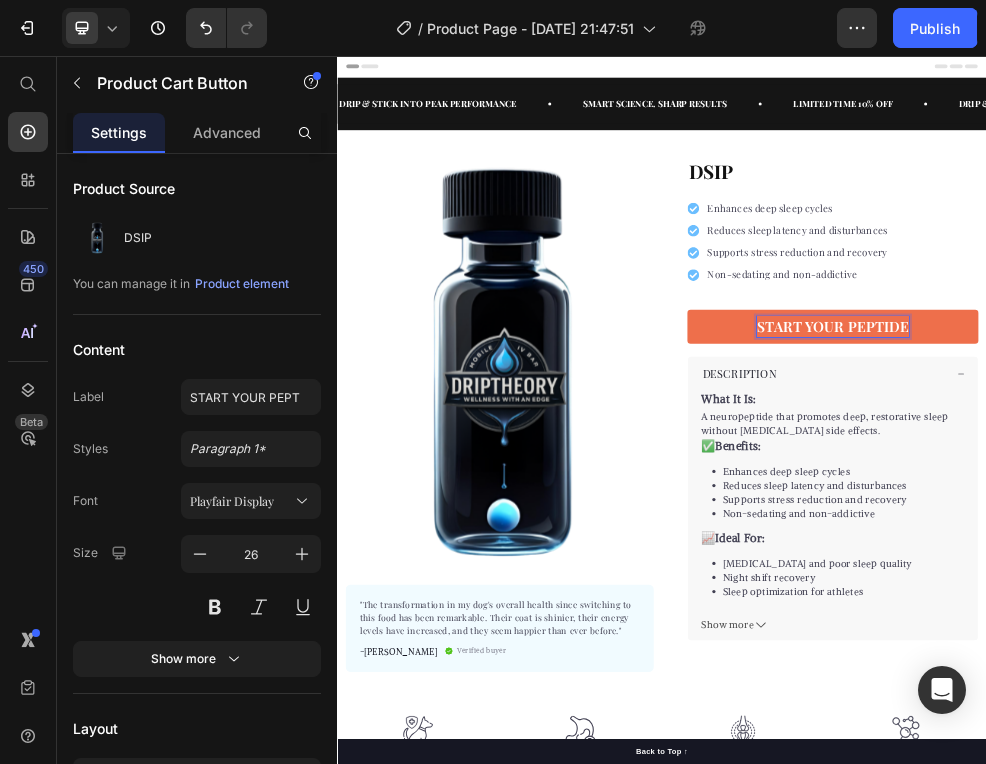 click on "START YOUR PEPTIDE" at bounding box center [1253, 557] 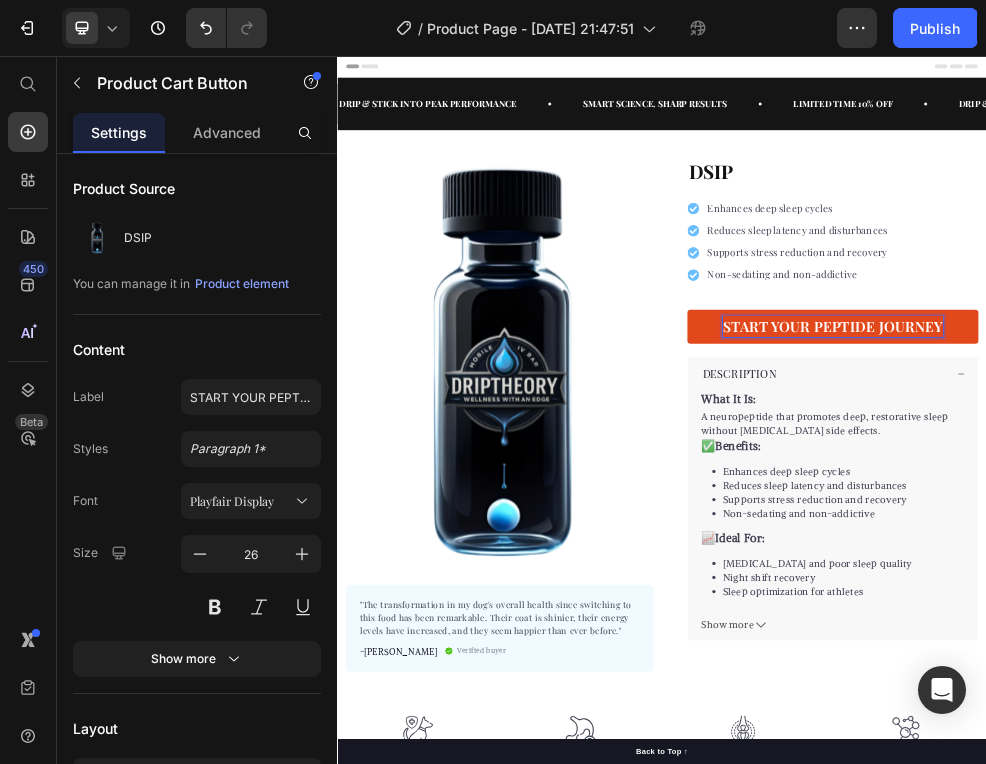 click on "START YOUR PEPTIDE JOURNEY" at bounding box center [1253, 557] 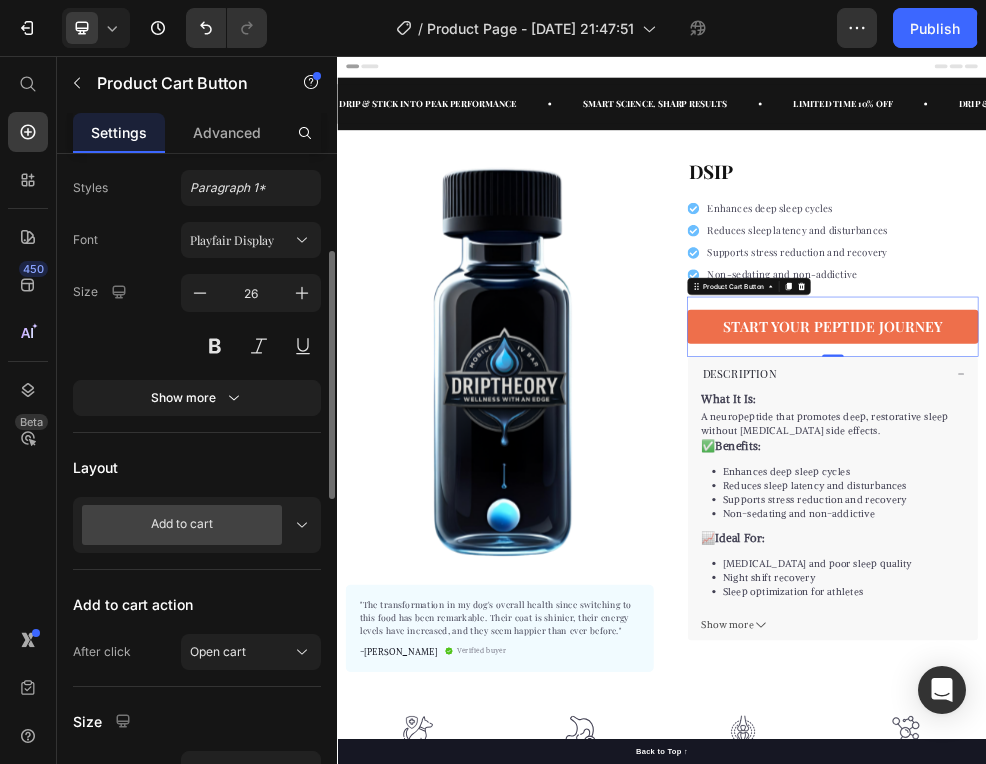 scroll, scrollTop: 753, scrollLeft: 0, axis: vertical 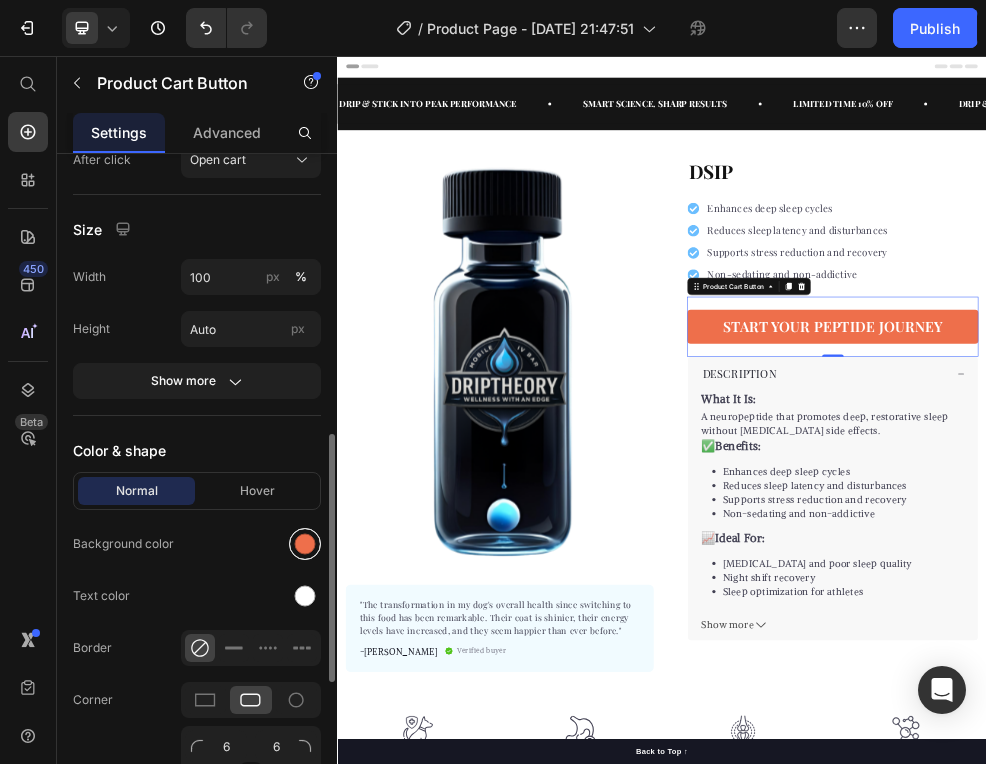 click at bounding box center [305, 544] 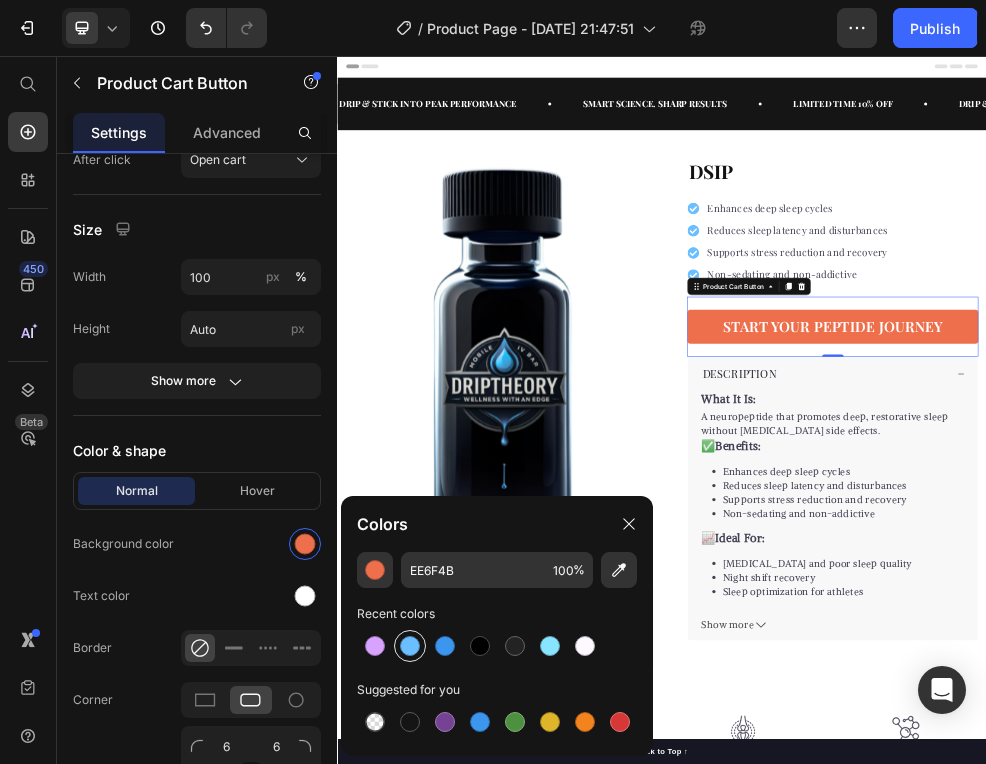 click at bounding box center [410, 646] 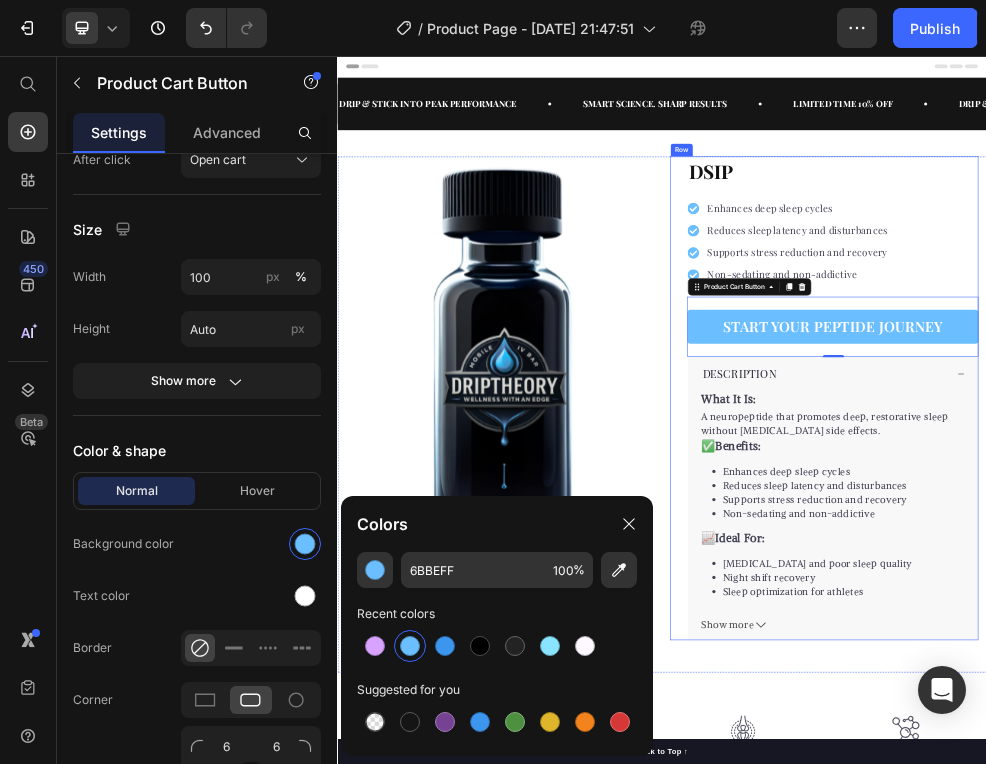 click at bounding box center (637, 622) 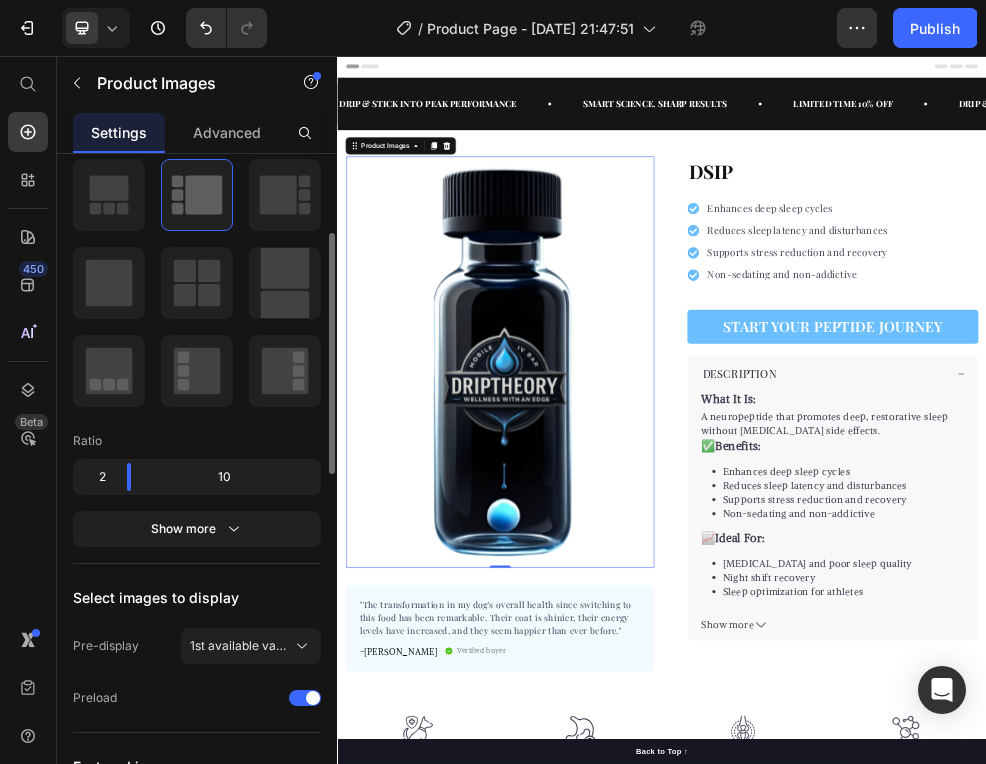 scroll, scrollTop: 452, scrollLeft: 0, axis: vertical 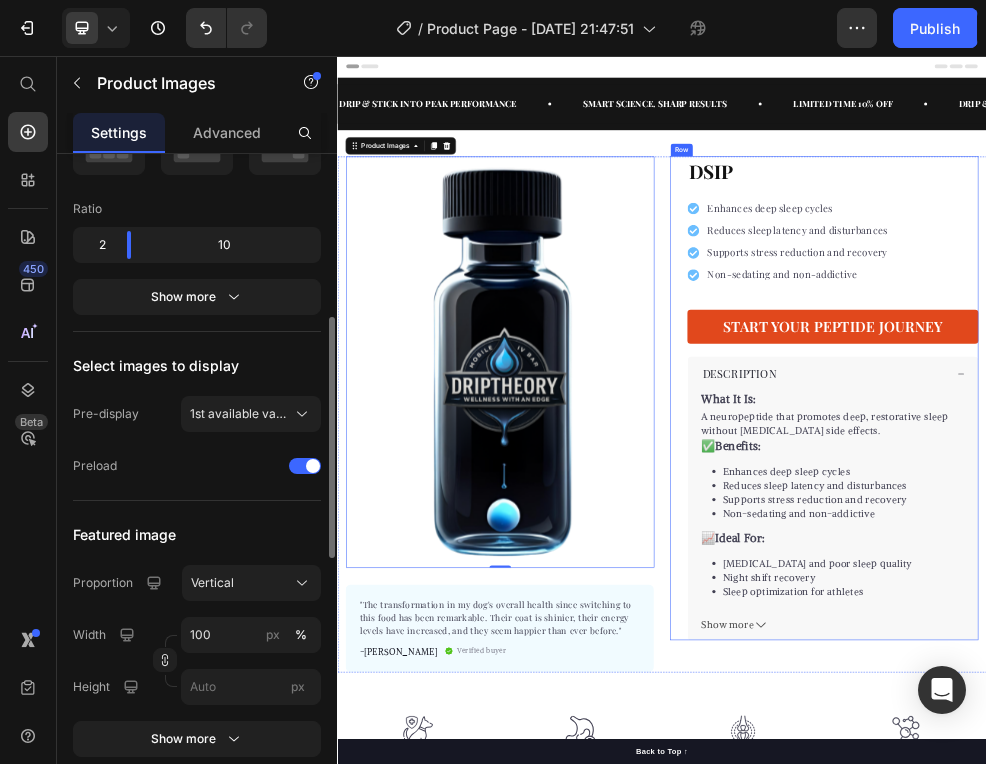 click on "START YOUR PEPTIDE JOURNEY" at bounding box center [1253, 557] 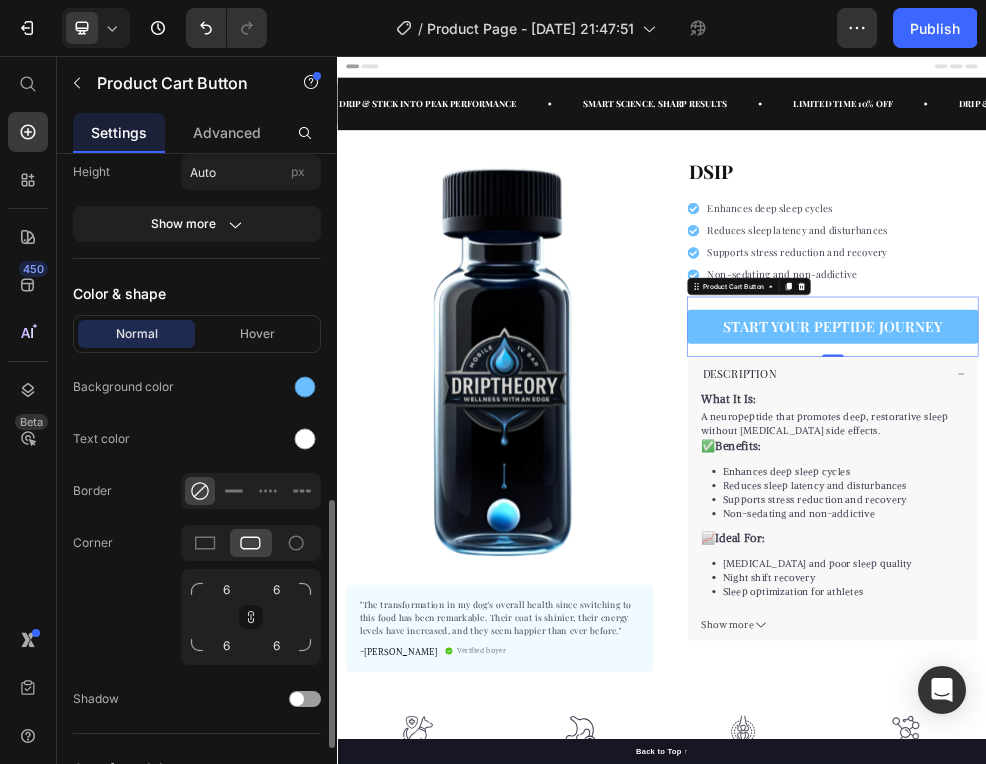 scroll, scrollTop: 916, scrollLeft: 0, axis: vertical 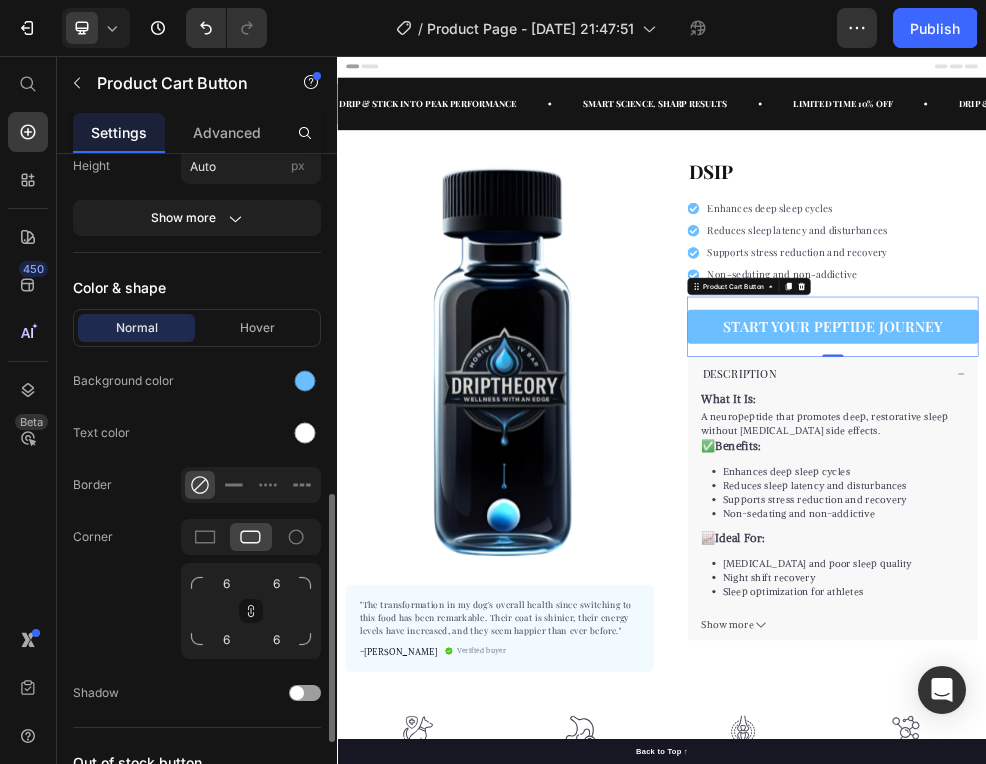 click on "Normal Hover" at bounding box center [197, 328] 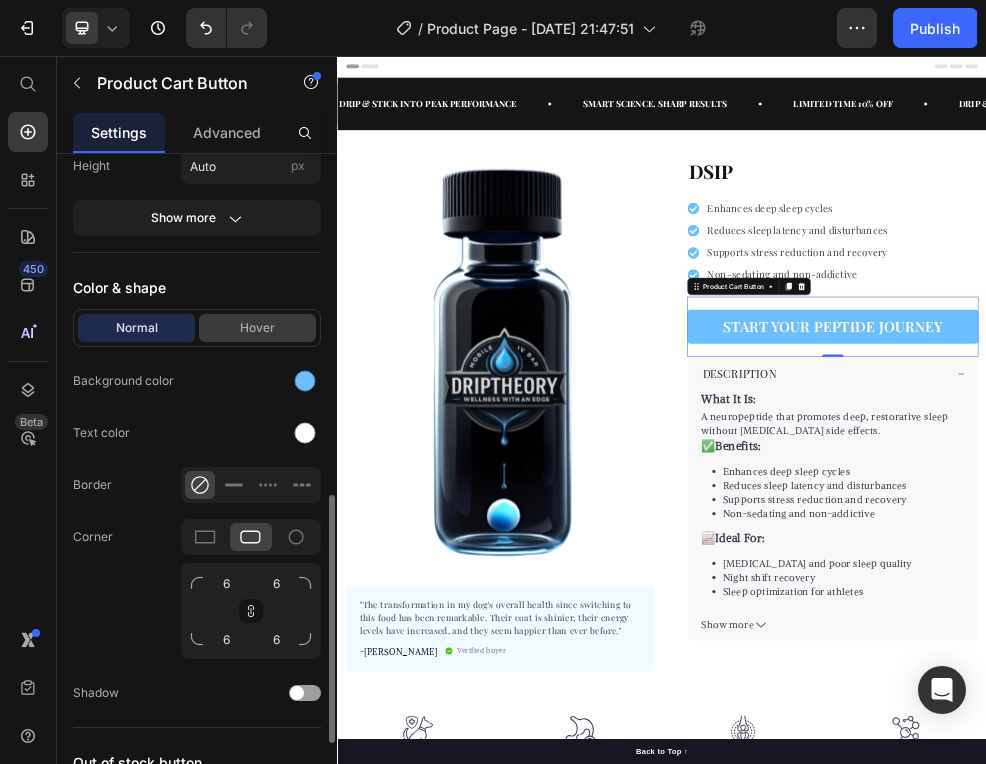 click on "Hover" at bounding box center [257, 328] 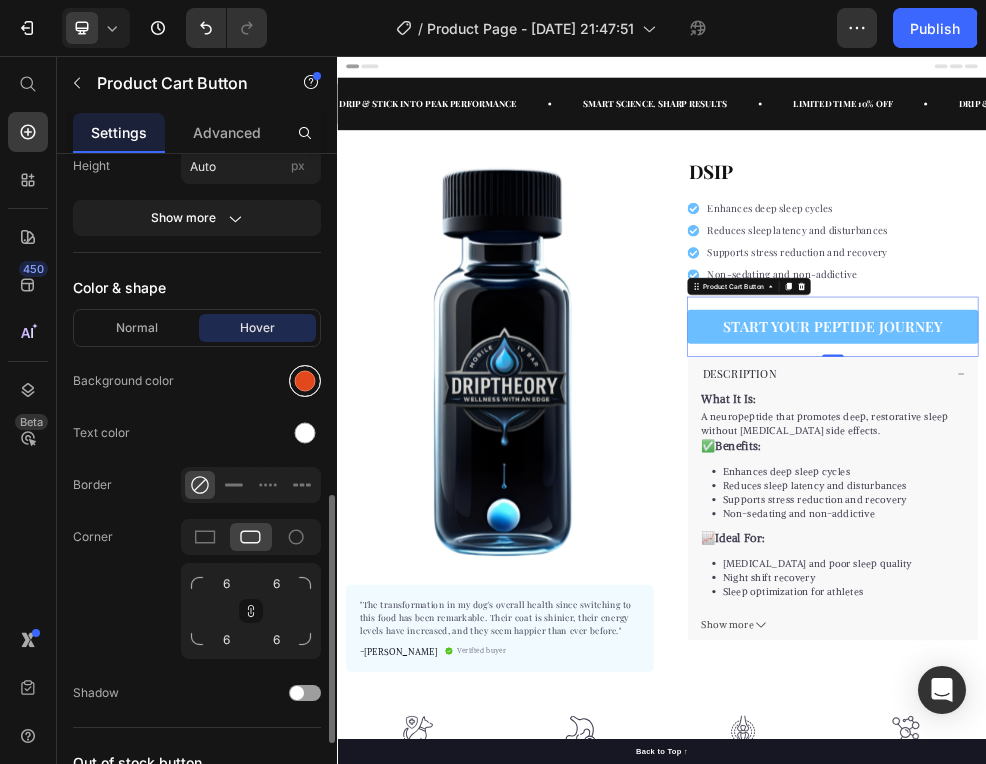 click at bounding box center (305, 381) 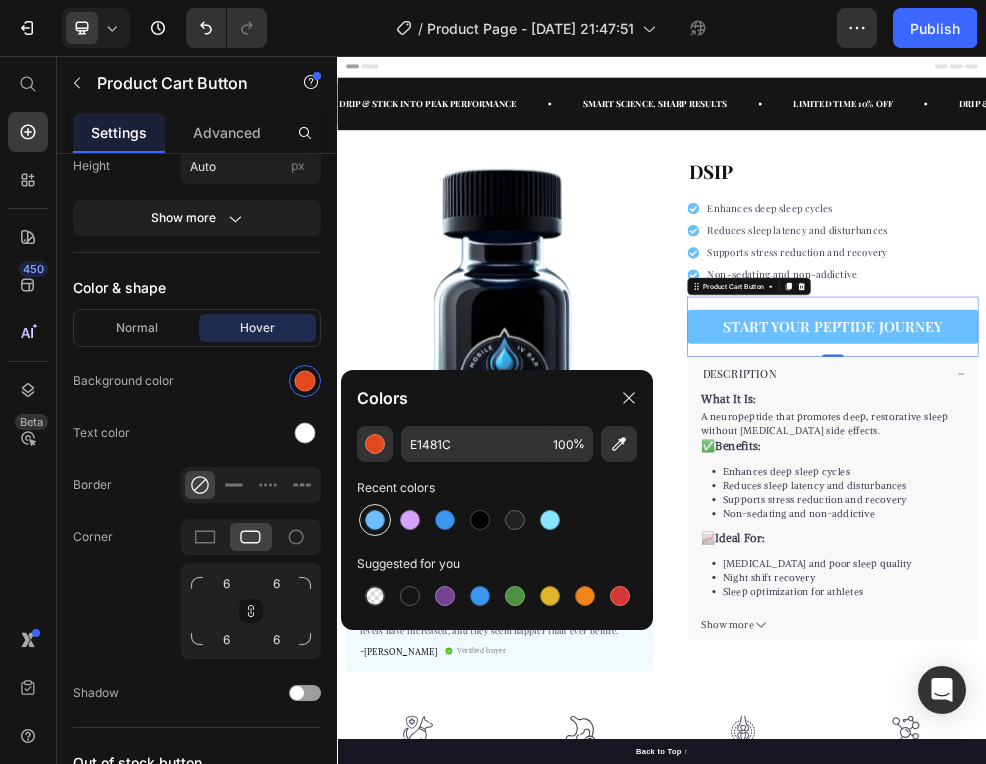 click at bounding box center (375, 520) 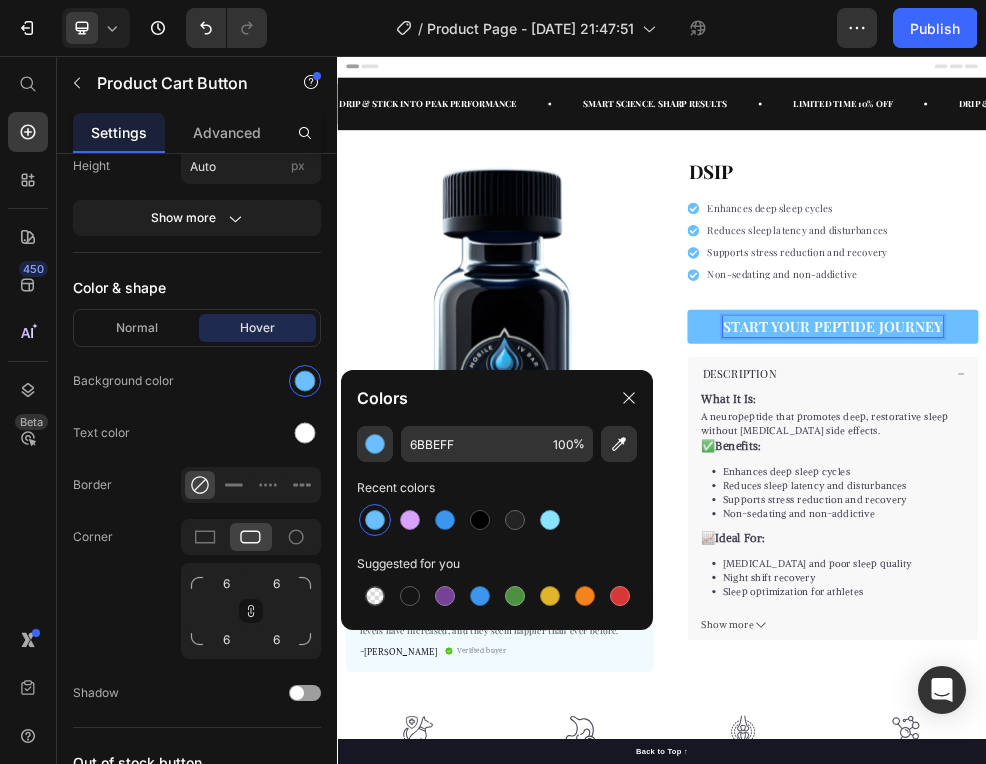 click on "DESCRIPTION" at bounding box center (1238, 645) 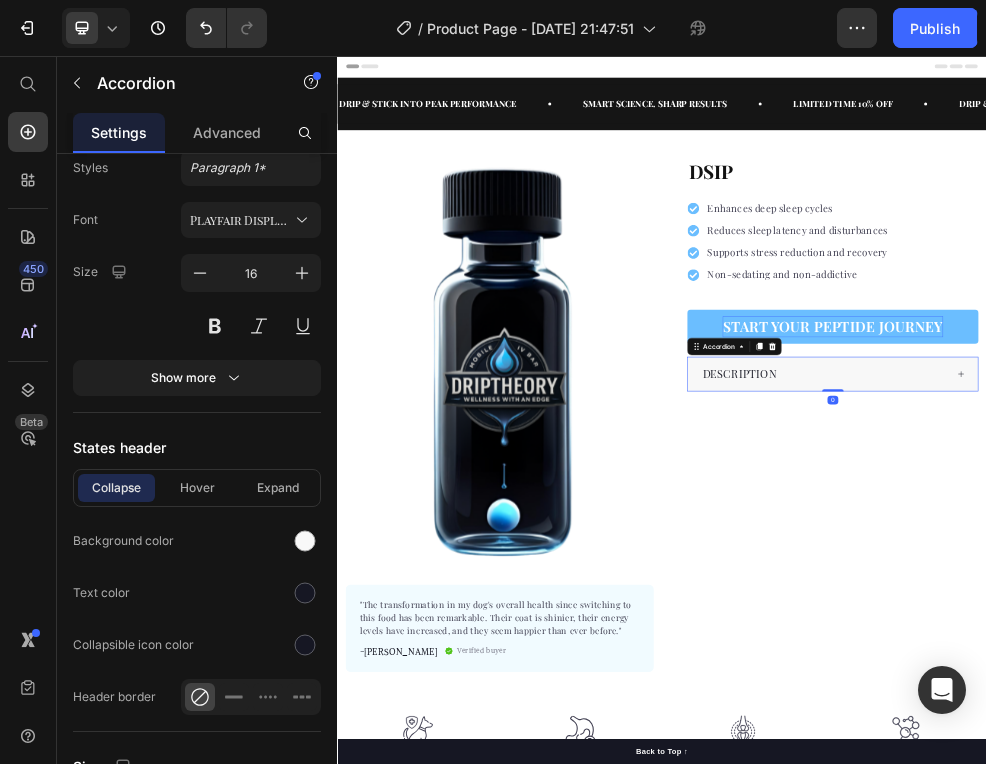 scroll, scrollTop: 0, scrollLeft: 0, axis: both 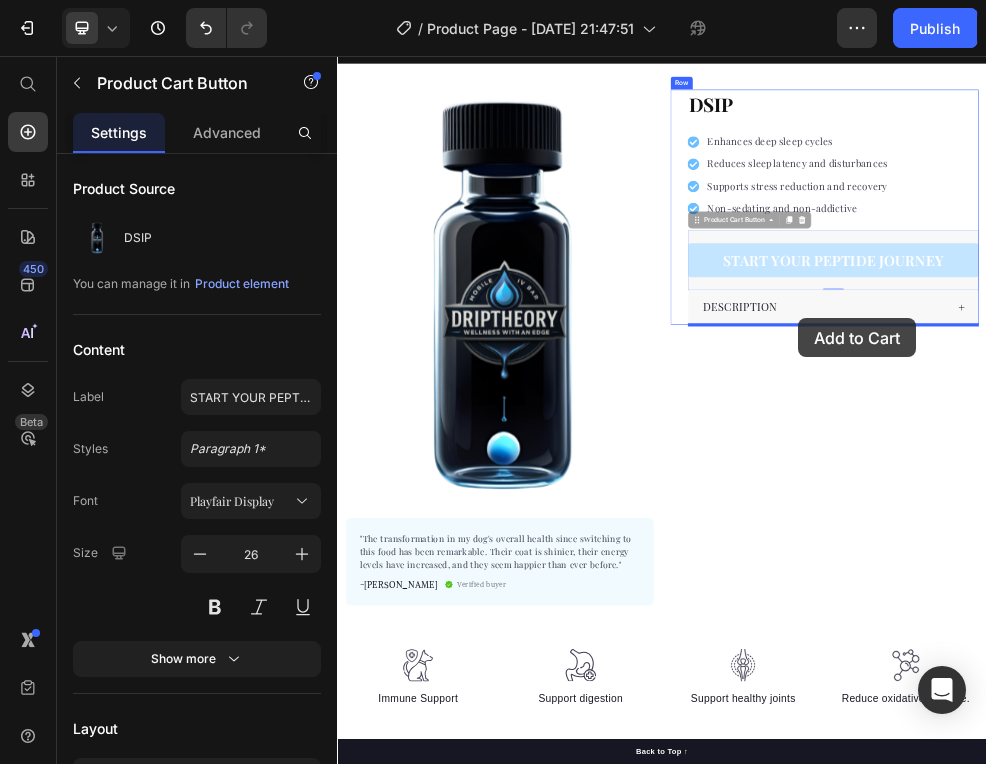 drag, startPoint x: 1203, startPoint y: 412, endPoint x: 1189, endPoint y: 541, distance: 129.75746 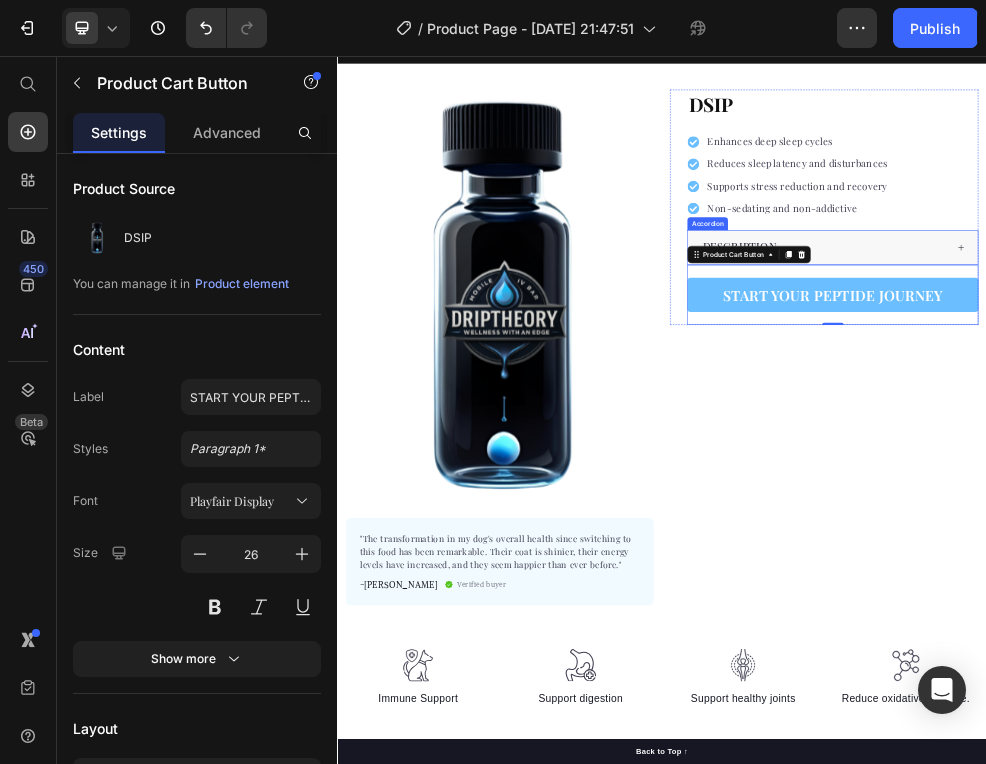 click on "DESCRIPTION" at bounding box center [1253, 411] 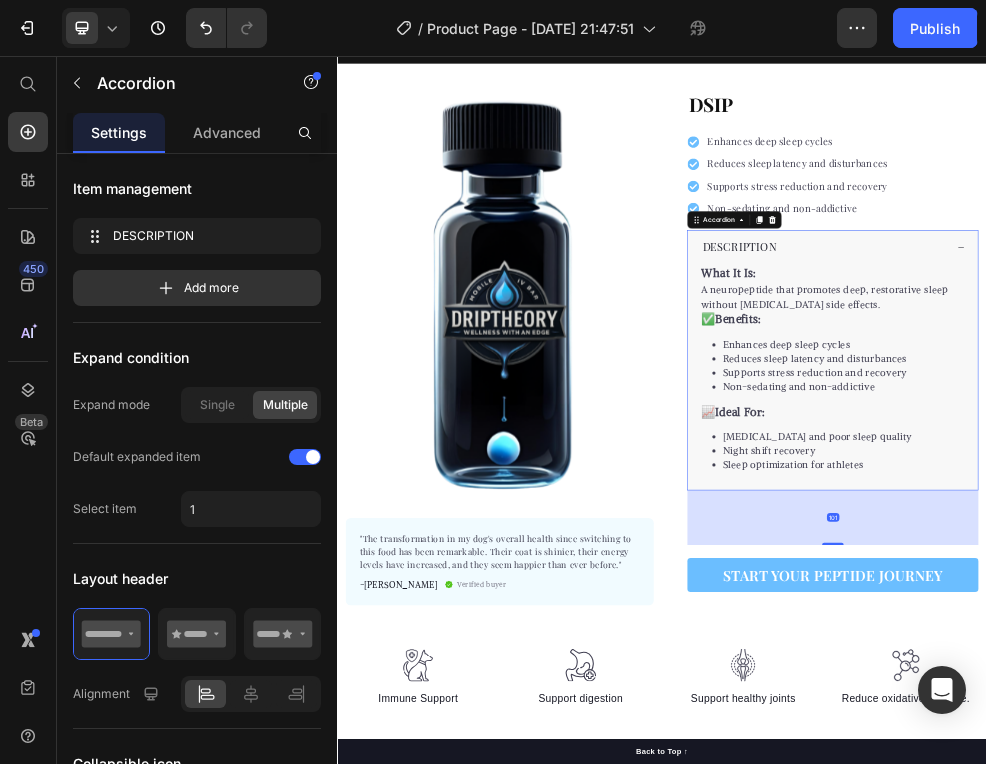 drag, startPoint x: 1255, startPoint y: 854, endPoint x: 1272, endPoint y: 955, distance: 102.4207 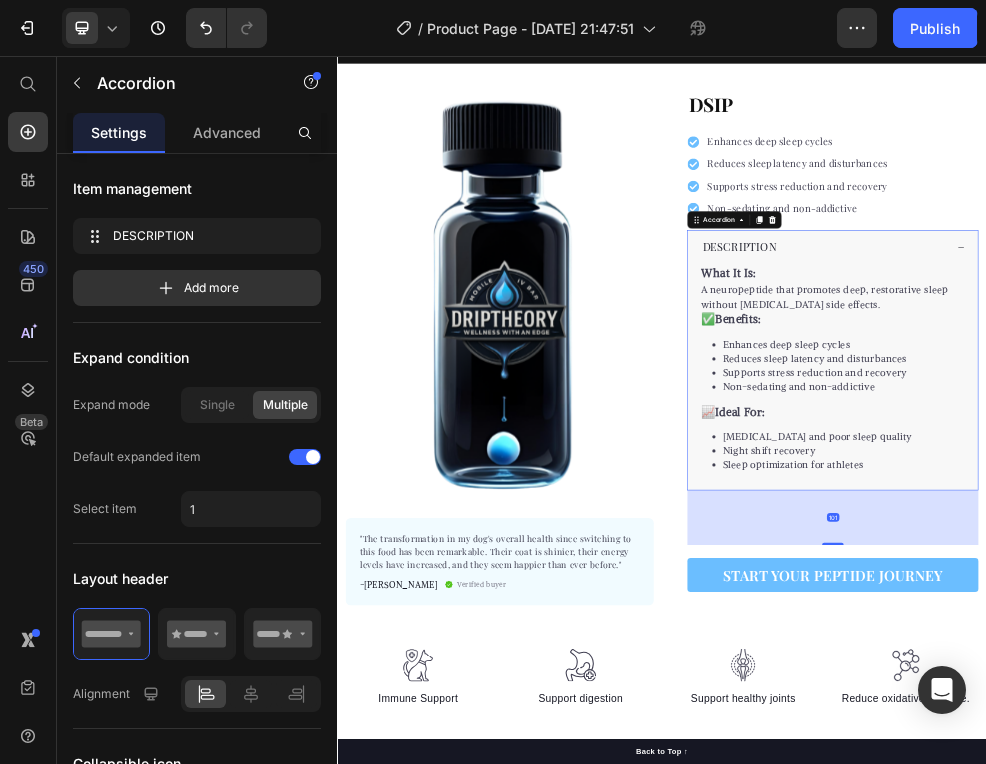 click on "Product Images "The transformation in my dog's overall health since switching to this food has been remarkable. Their coat is shinier, their energy levels have increased, and they seem happier than ever before." Text block -Daisy Text block
Verified buyer Item list Row Row "My dog absolutely loves this food! It's clear that the taste and quality are top-notch."  -Daisy Text block Row Row DSIP Product Title Enhances deep sleep cycles Reduces sleep latency and disturbances Supports stress reduction and recovery Non-sedating and non-addictive Item list Perfect for sensitive tummies Supercharge immunity System Bursting with protein, vitamins, and minerals Supports strong muscles, increases bone strength Item list
DESCRIPTION What It Is:
A neuropeptide that promotes deep, restorative sleep without sedative side effects.
✅  Benefits:
Enhances deep sleep cycles
Reduces sleep latency and disturbances
Supports stress reduction and recovery
📈" at bounding box center (937, 596) 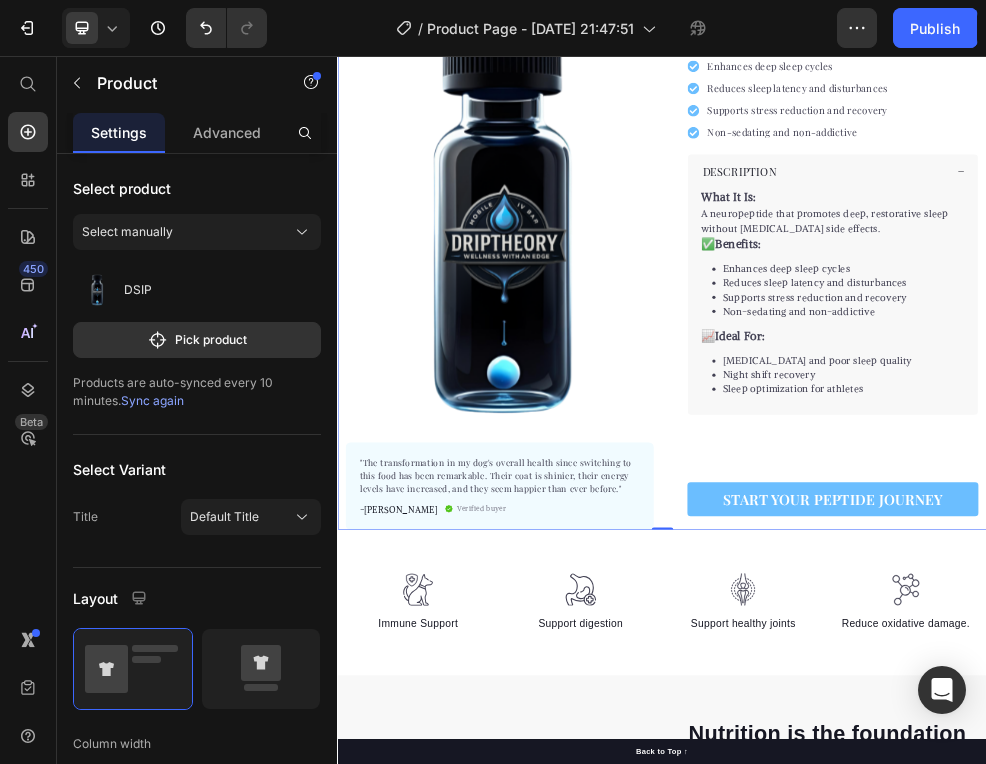 scroll, scrollTop: 434, scrollLeft: 0, axis: vertical 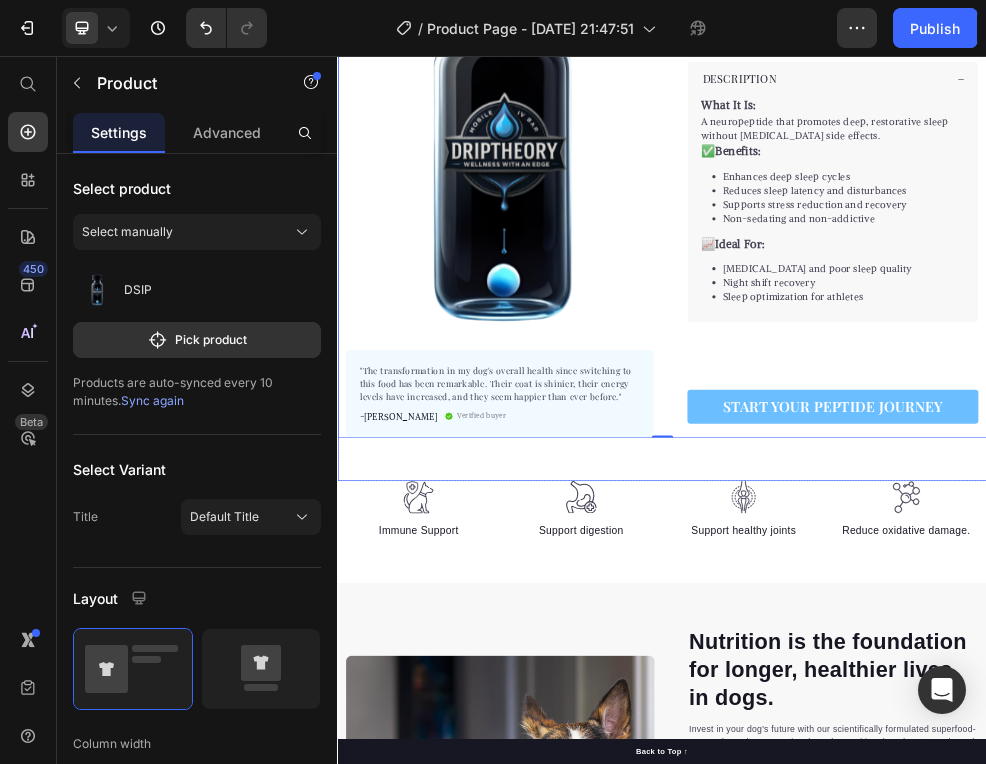 click on "Product Images "The transformation in my dog's overall health since switching to this food has been remarkable. Their coat is shinier, their energy levels have increased, and they seem happier than ever before." Text block -Daisy Text block
Verified buyer Item list Row Row "My dog absolutely loves this food! It's clear that the taste and quality are top-notch."  -Daisy Text block Row Row DSIP Product Title Enhances deep sleep cycles Reduces sleep latency and disturbances Supports stress reduction and recovery Non-sedating and non-addictive Item list Perfect for sensitive tummies Supercharge immunity System Bursting with protein, vitamins, and minerals Supports strong muscles, increases bone strength Item list
DESCRIPTION What It Is:
A neuropeptide that promotes deep, restorative sleep without sedative side effects.
✅  Benefits:
Enhances deep sleep cycles
Reduces sleep latency and disturbances
Supports stress reduction and recovery
📈" at bounding box center [937, 301] 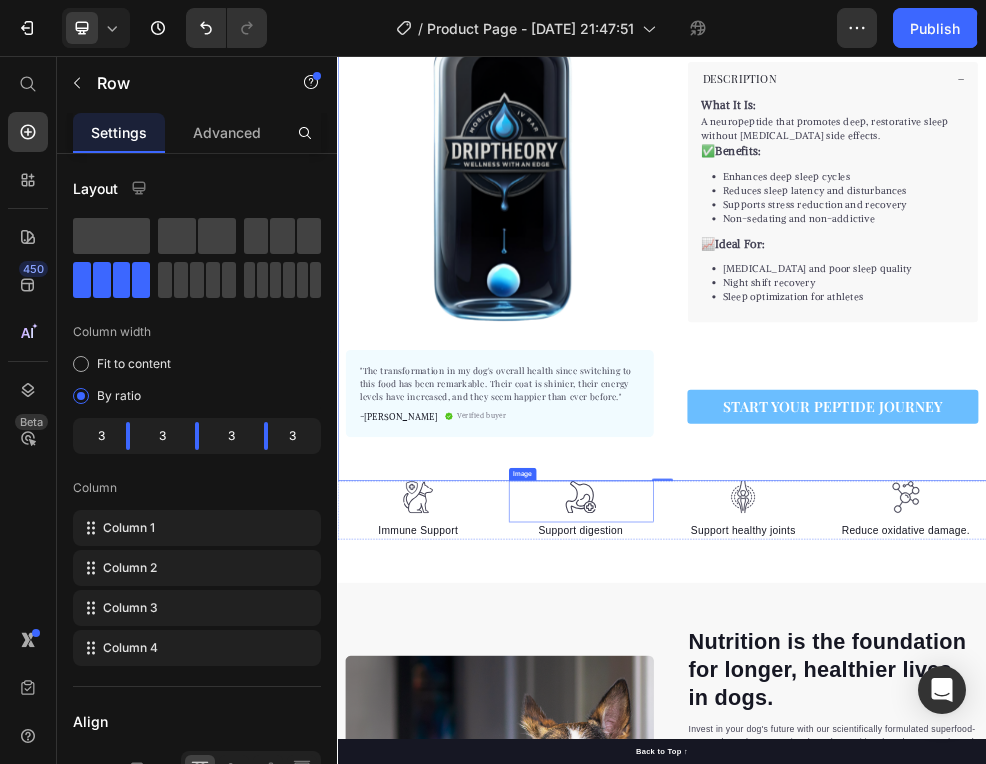 click on "Image Immune Support Text block Image Support digestion Text block Image Support healthy joints Text block Image Reduce oxidative damage. Text block Row" at bounding box center [937, 897] 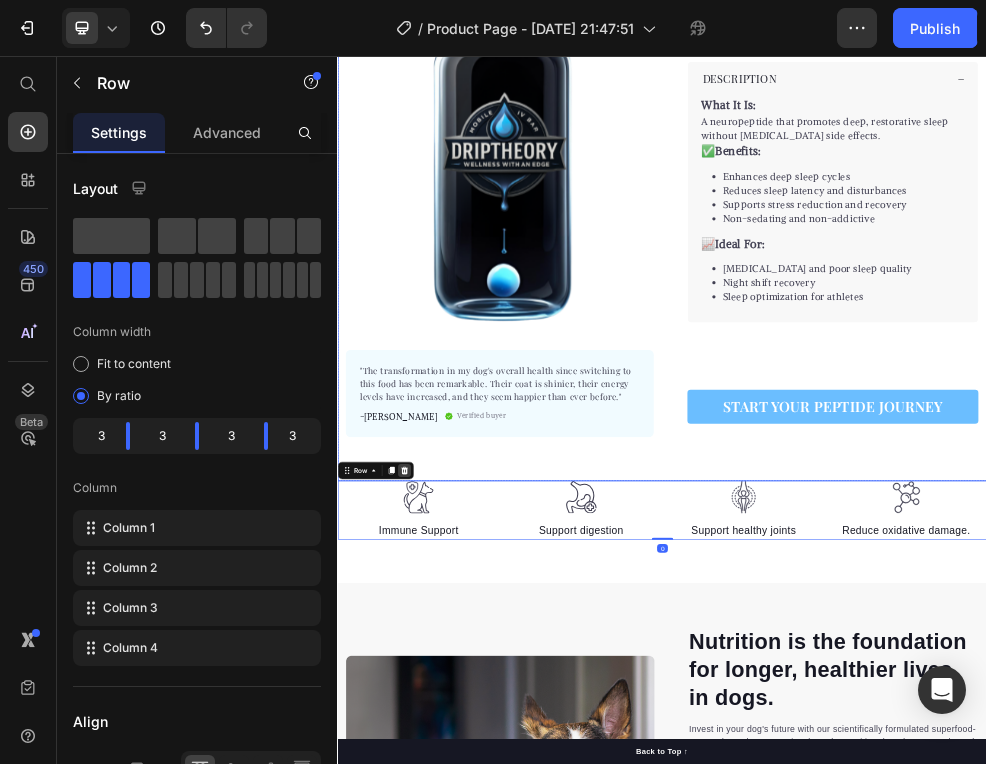 click 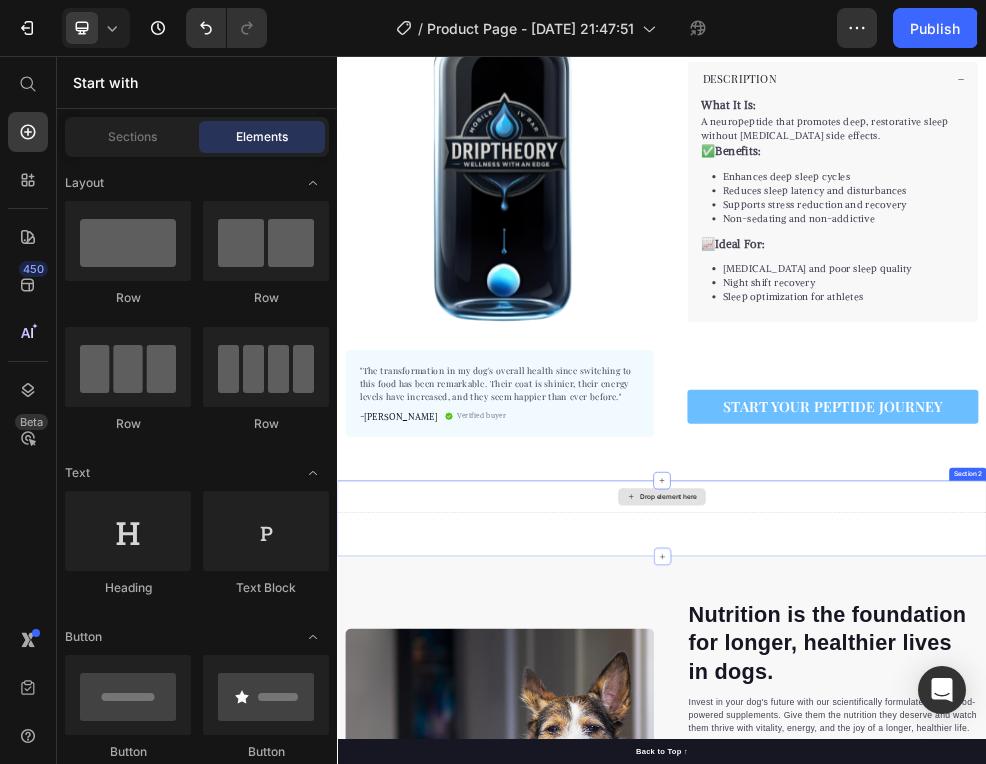 click on "Drop element here" at bounding box center [949, 872] 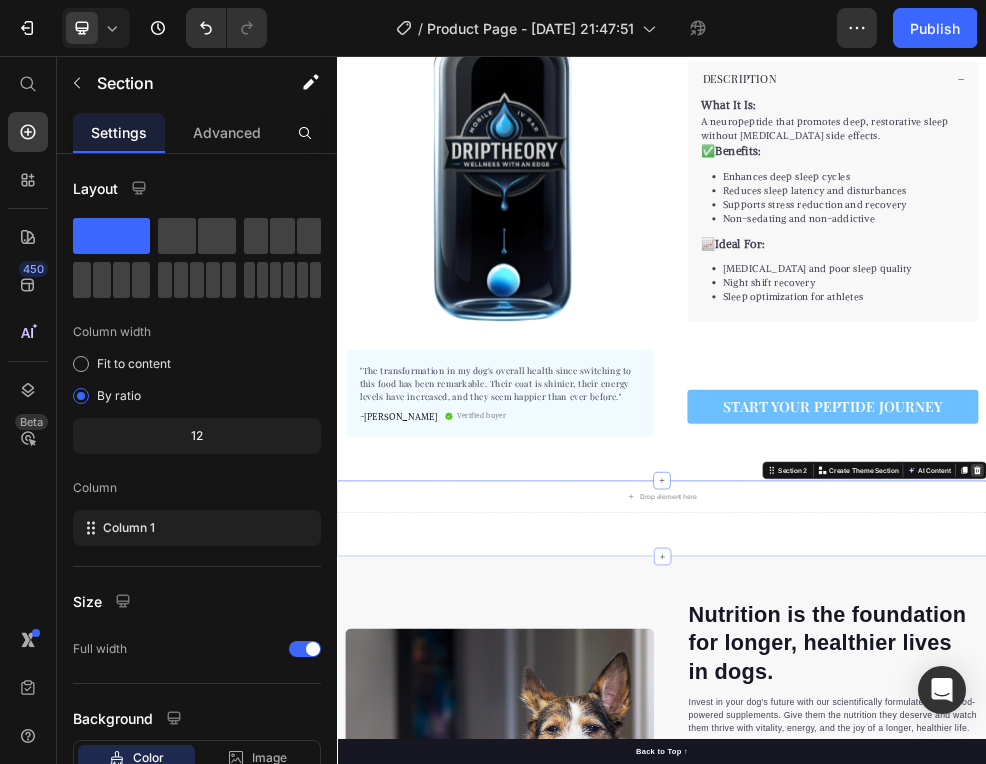 click 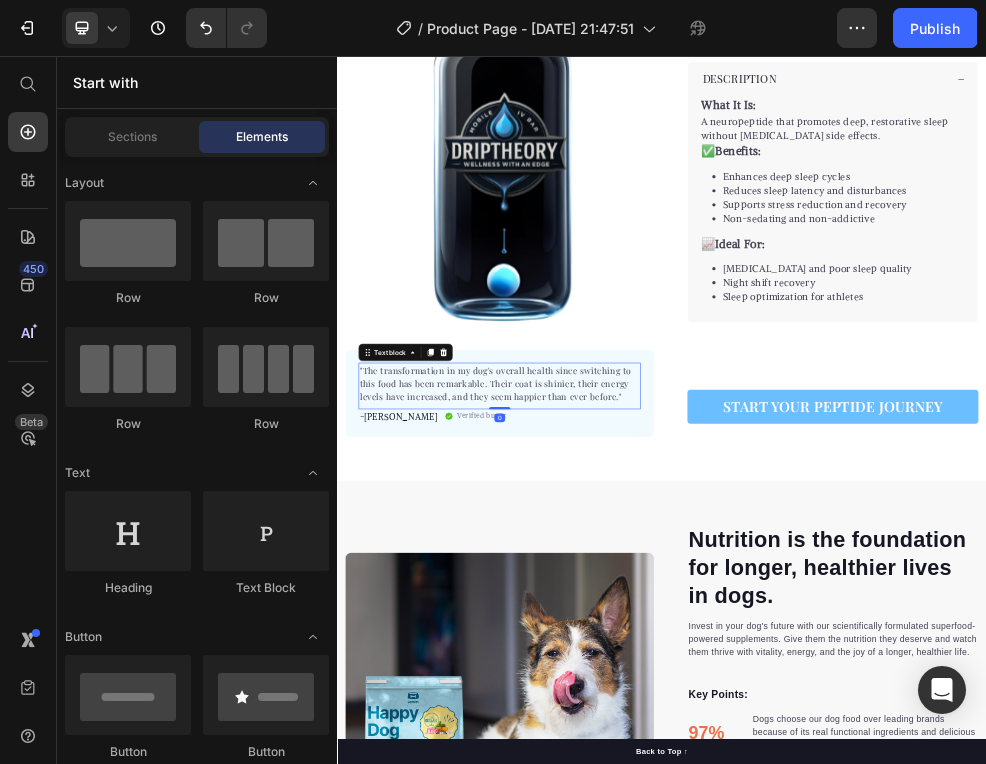 click on ""The transformation in my dog's overall health since switching to this food has been remarkable. Their coat is shinier, their energy levels have increased, and they seem happier than ever before."" at bounding box center [637, 662] 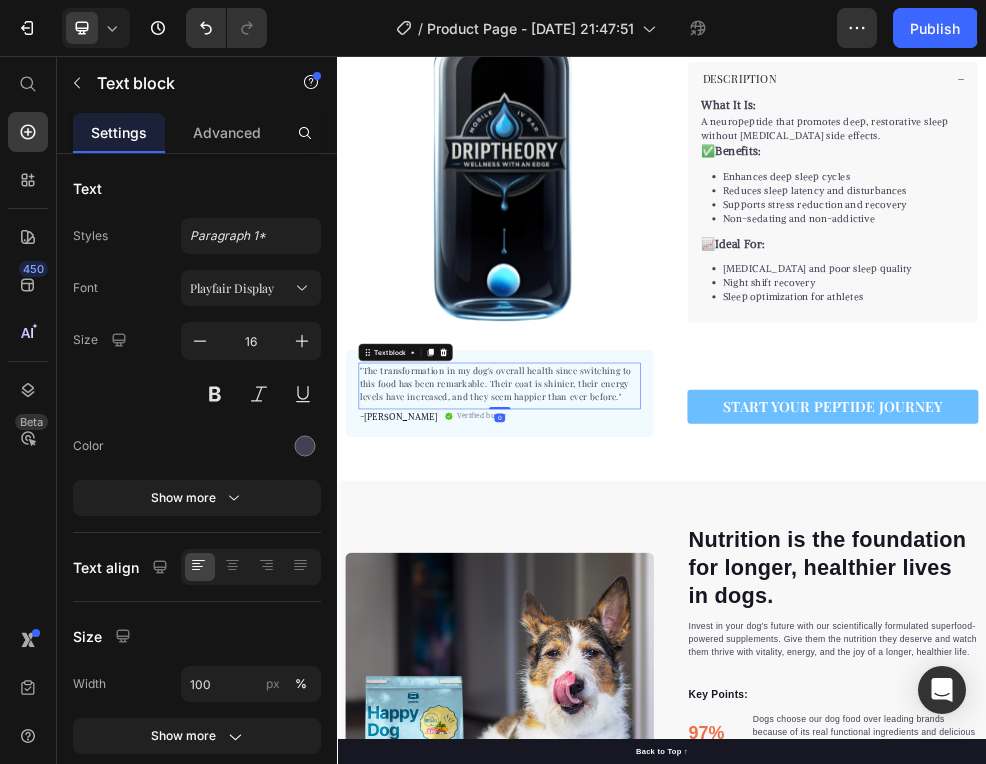 click on ""The transformation in my dog's overall health since switching to this food has been remarkable. Their coat is shinier, their energy levels have increased, and they seem happier than ever before."" at bounding box center [637, 662] 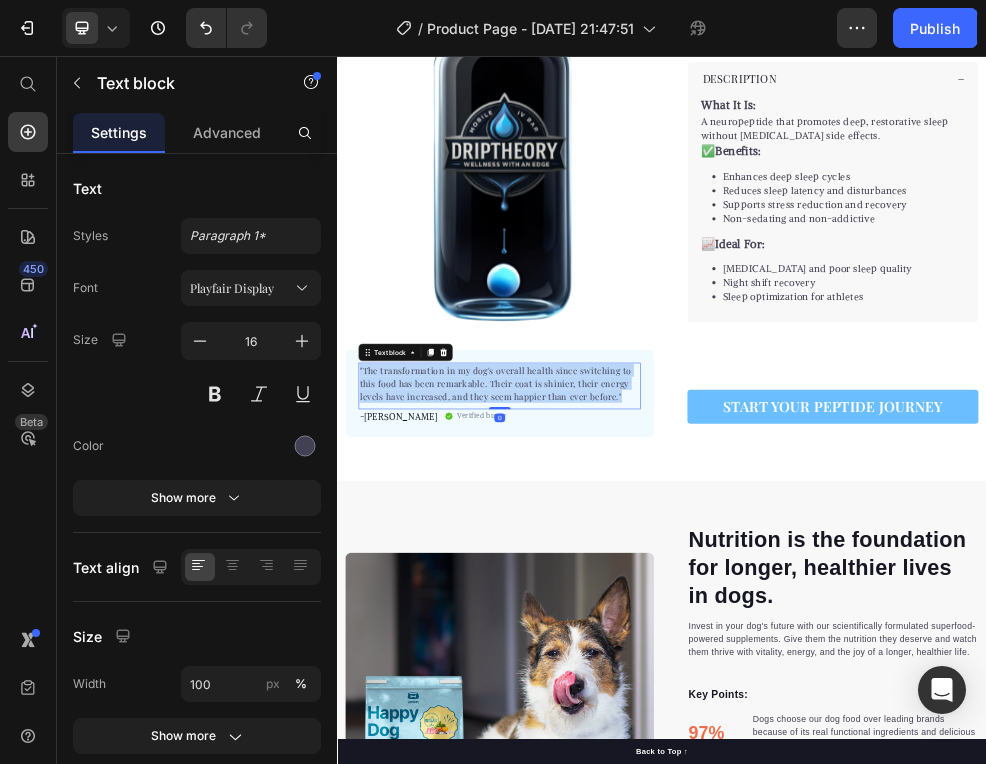 click on ""The transformation in my dog's overall health since switching to this food has been remarkable. Their coat is shinier, their energy levels have increased, and they seem happier than ever before."" at bounding box center [637, 662] 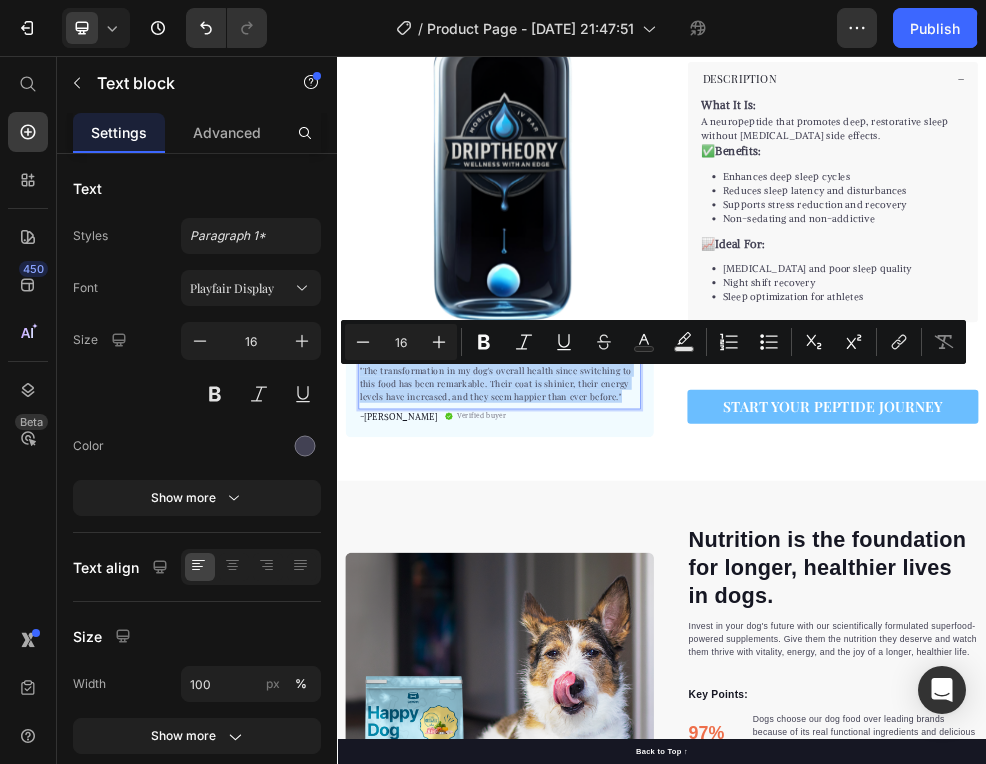 scroll, scrollTop: 14, scrollLeft: 0, axis: vertical 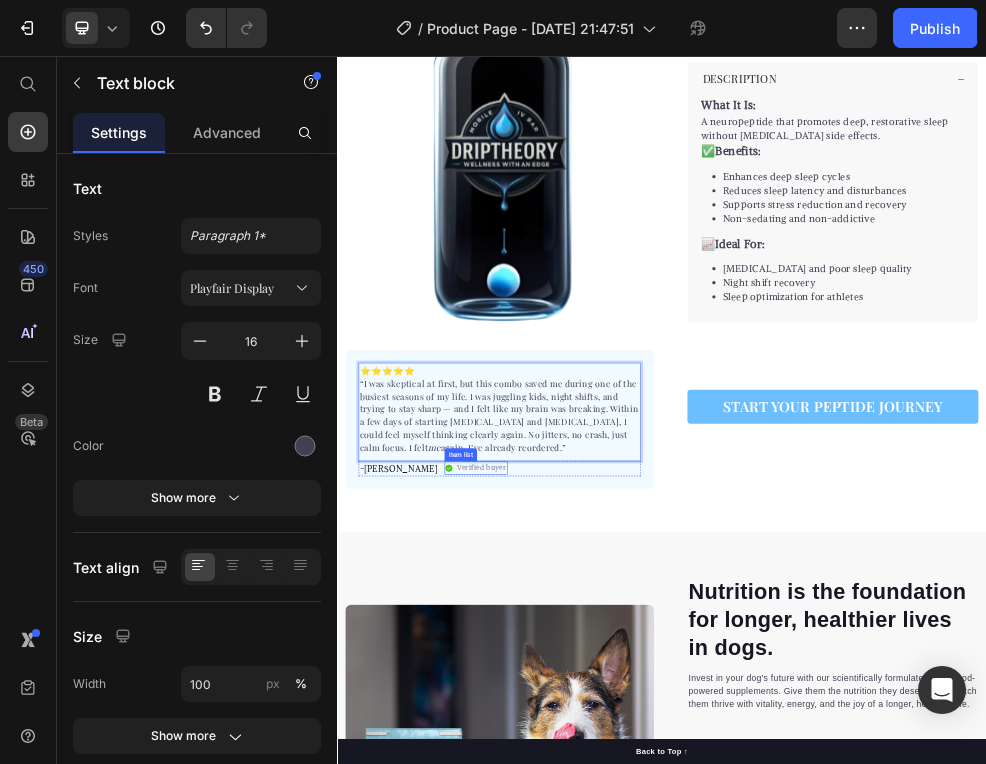 click on "-[PERSON_NAME]" at bounding box center (450, 820) 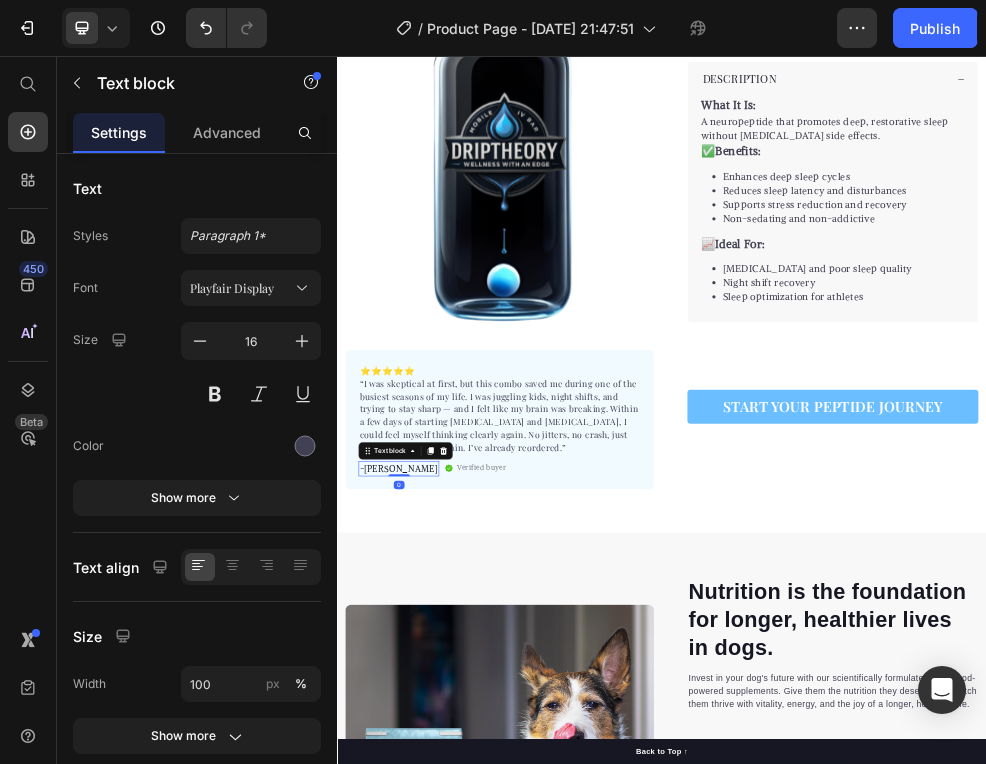 scroll, scrollTop: 0, scrollLeft: 0, axis: both 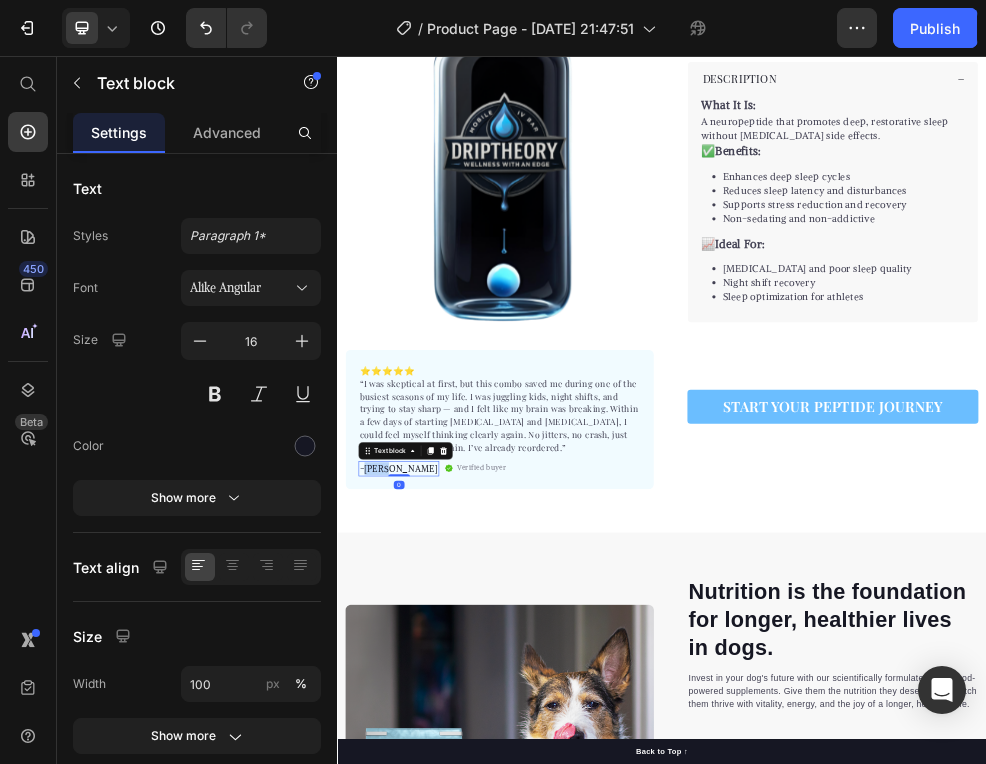 click on "-[PERSON_NAME]" at bounding box center [450, 820] 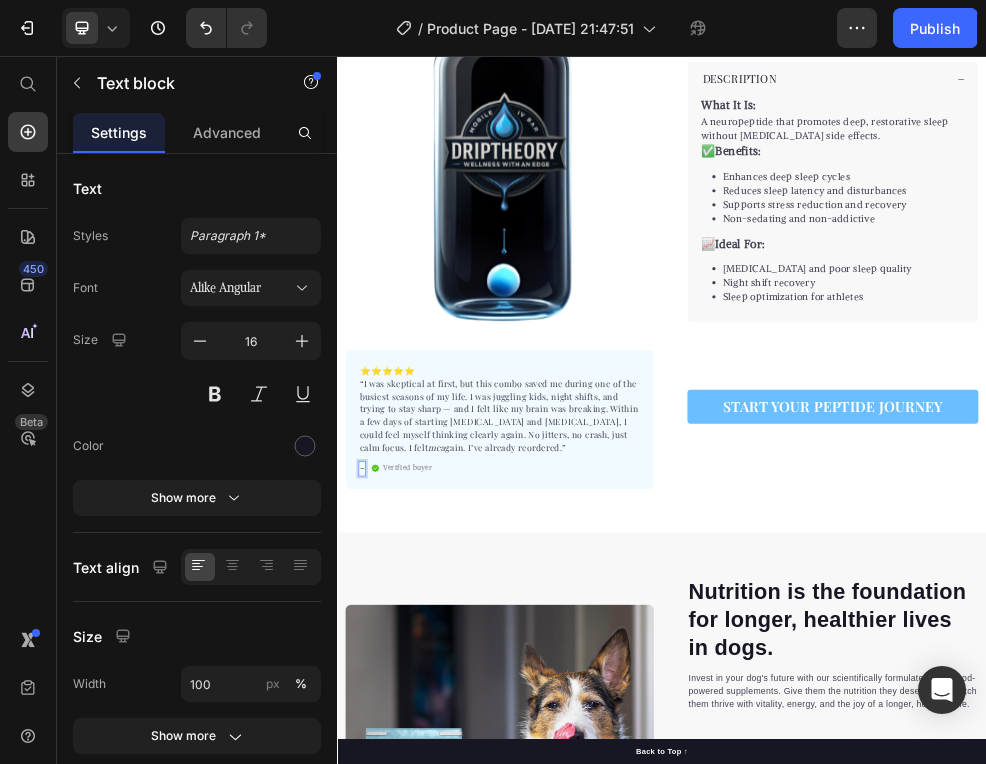 scroll, scrollTop: 70, scrollLeft: 0, axis: vertical 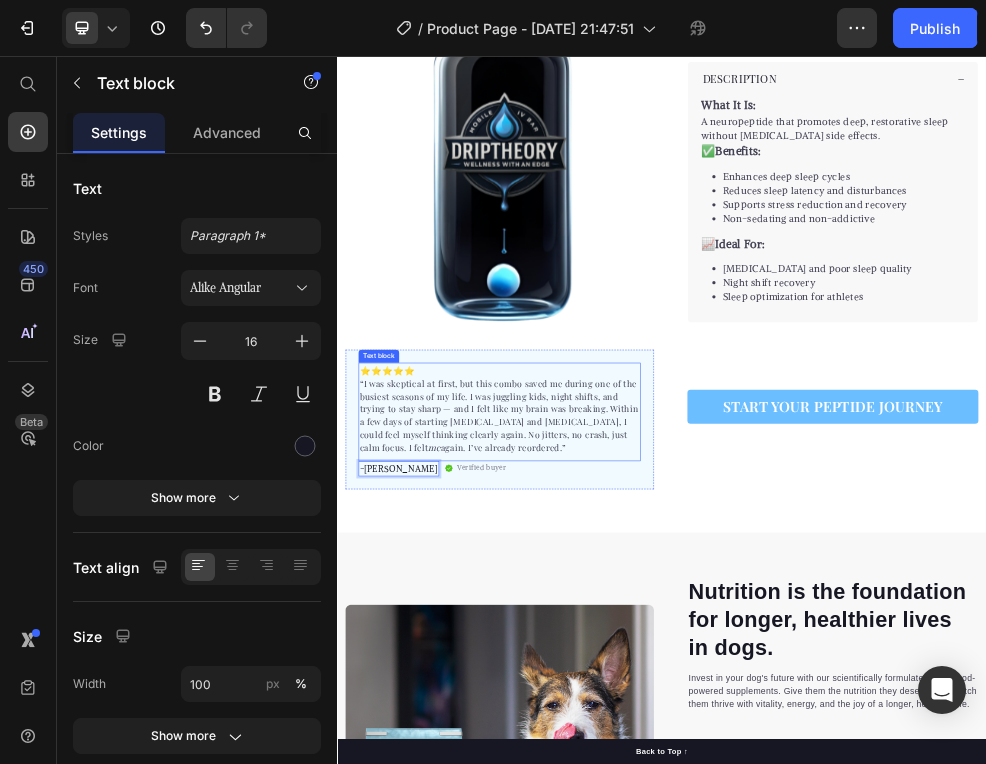 click on "Verified buyer" at bounding box center (603, 819) 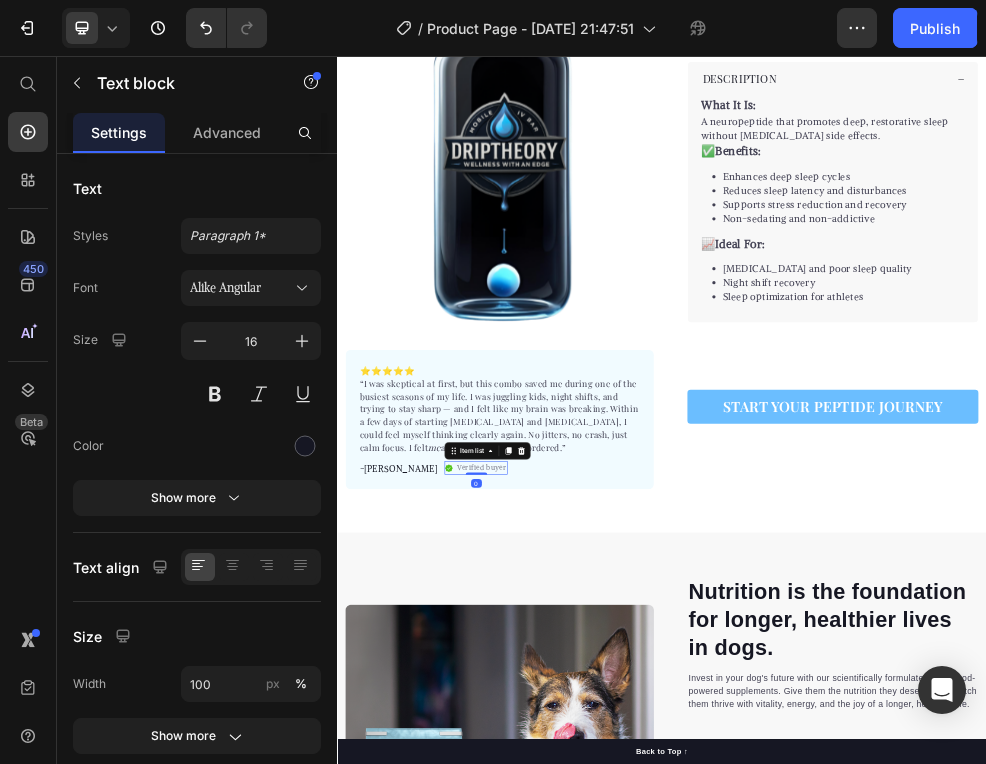 scroll, scrollTop: 0, scrollLeft: 0, axis: both 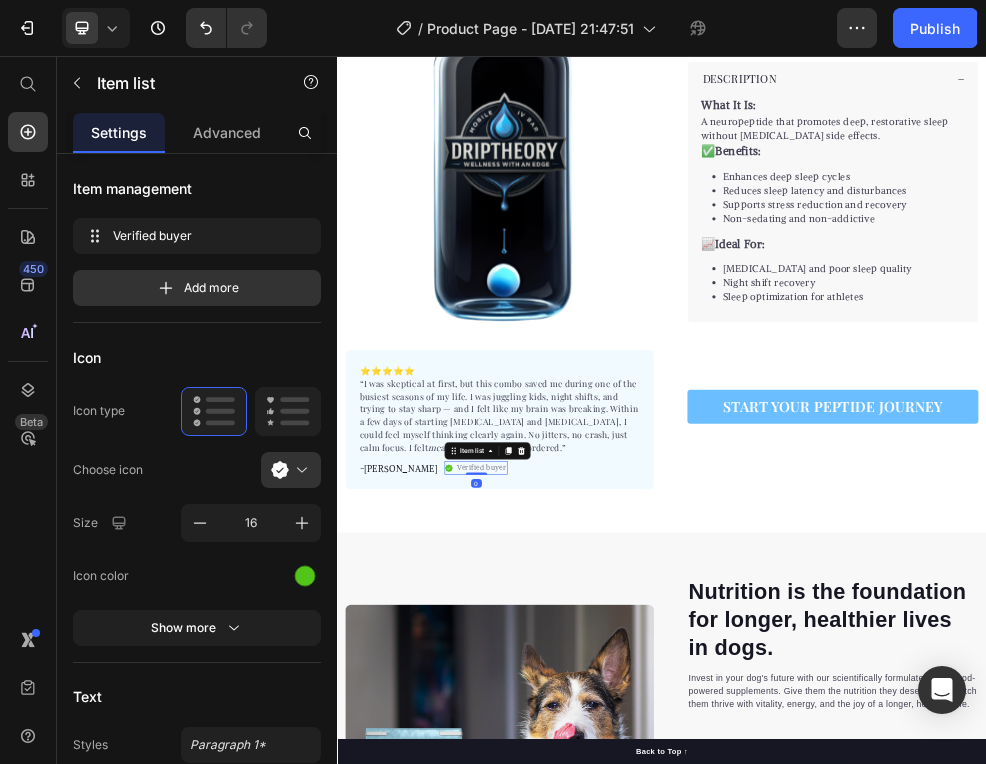 click on "Verified buyer" at bounding box center (603, 819) 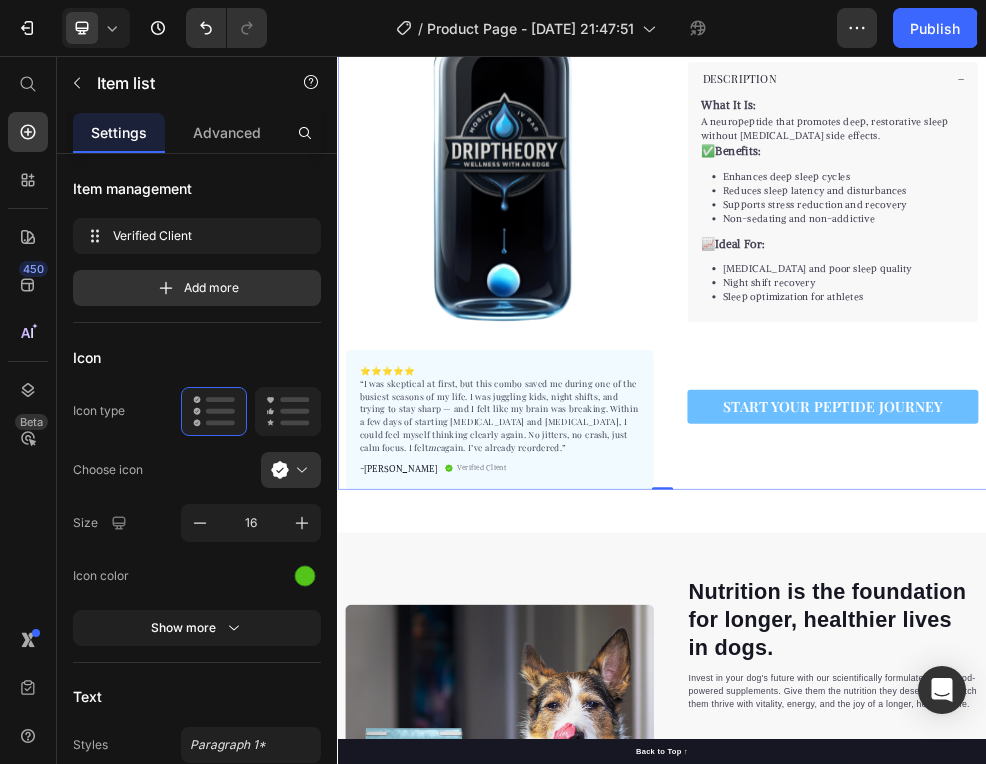 click on "DSIP Product Title Enhances deep sleep cycles Reduces sleep latency and disturbances Supports stress reduction and recovery Non-sedating and non-addictive Item list Perfect for sensitive tummies Supercharge immunity System Bursting with protein, vitamins, and minerals Supports strong muscles, increases bone strength Item list
DESCRIPTION What It Is:
A neuropeptide that promotes deep, restorative sleep without sedative side effects.
✅  Benefits:
Enhances deep sleep cycles
Reduces sleep latency and disturbances
Supports stress reduction and recovery
Non-sedating and non-addictive
📈  Ideal For:
Insomnia and poor sleep quality
Night shift recovery
Sleep optimization for athletes
Product Description Accordion START YOUR PEPTIDE JOURNEY Product Cart Button Row" at bounding box center (1237, 333) 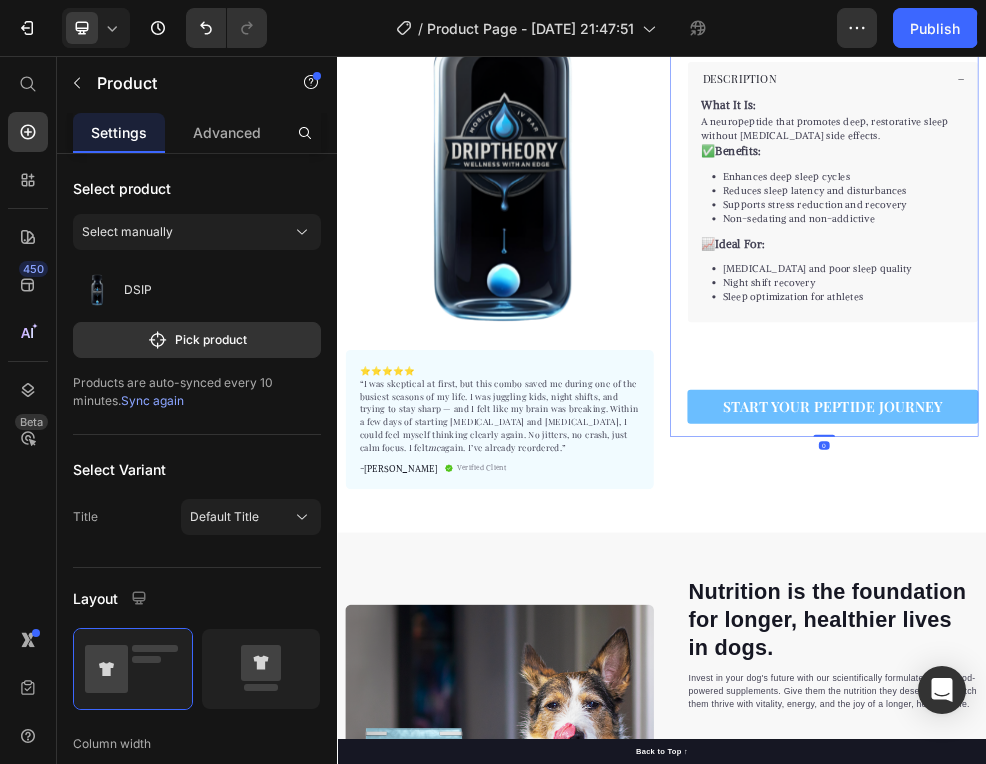 click on "DSIP Product Title Enhances deep sleep cycles Reduces sleep latency and disturbances Supports stress reduction and recovery Non-sedating and non-addictive Item list Perfect for sensitive tummies Supercharge immunity System Bursting with protein, vitamins, and minerals Supports strong muscles, increases bone strength Item list
DESCRIPTION What It Is:
A neuropeptide that promotes deep, restorative sleep without sedative side effects.
✅  Benefits:
Enhances deep sleep cycles
Reduces sleep latency and disturbances
Supports stress reduction and recovery
Non-sedating and non-addictive
📈  Ideal For:
Insomnia and poor sleep quality
Night shift recovery
Sleep optimization for athletes
Product Description Accordion START YOUR PEPTIDE JOURNEY Product Cart Button" at bounding box center [1253, 284] 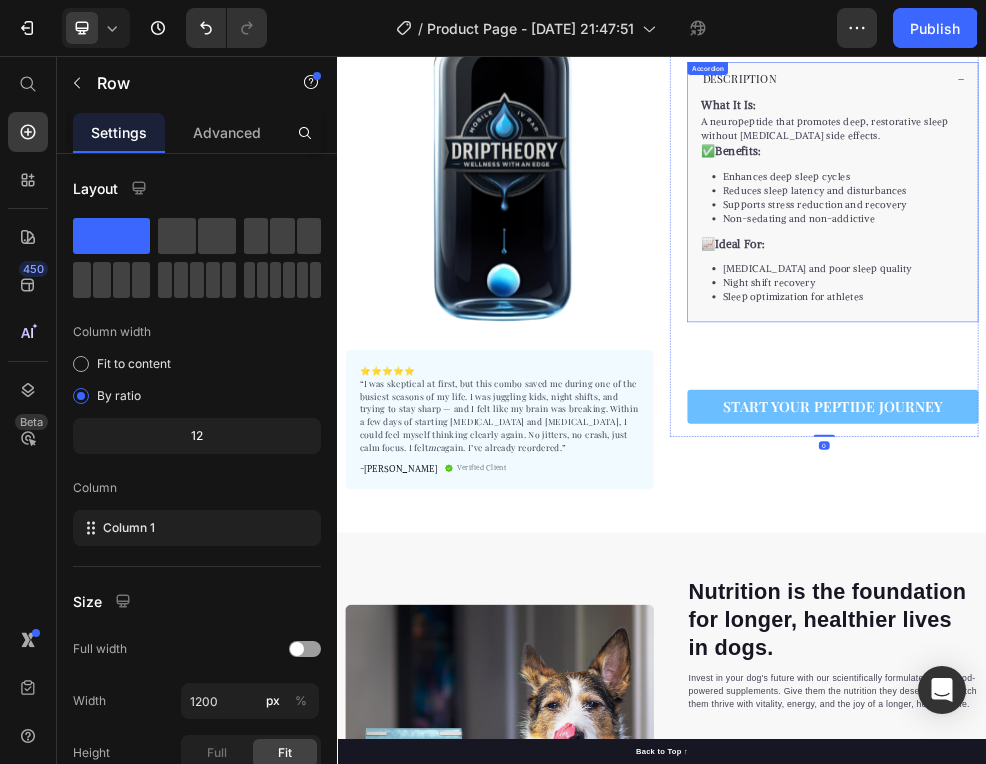click on "What It Is:
A neuropeptide that promotes deep, restorative sleep without sedative side effects.
✅  Benefits:
Enhances deep sleep cycles
Reduces sleep latency and disturbances
Supports stress reduction and recovery
Non-sedating and non-addictive
📈  Ideal For:
Insomnia and poor sleep quality
Night shift recovery
Sleep optimization for athletes
Product Description" at bounding box center [1253, 340] 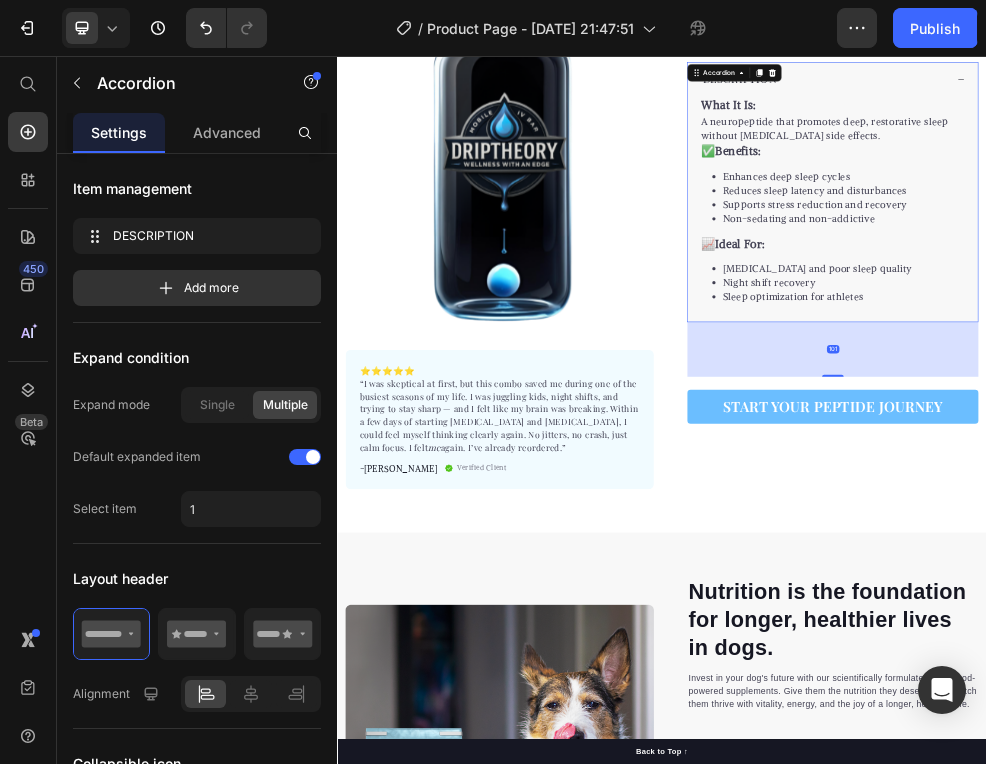 click on "101" at bounding box center (1253, 599) 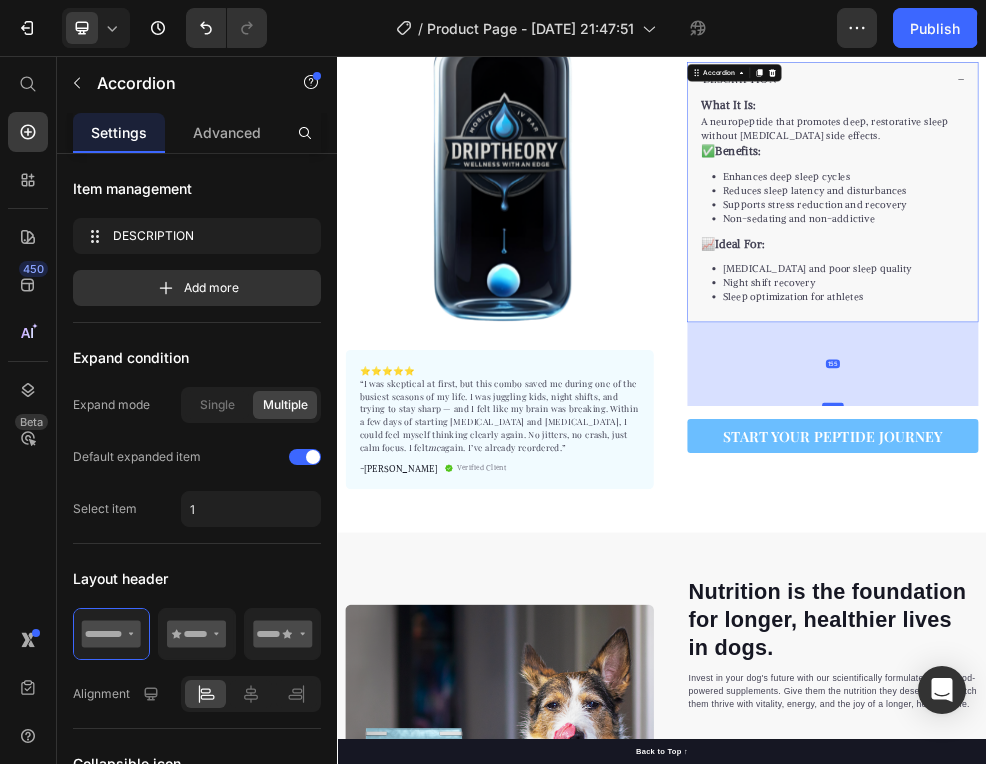 drag, startPoint x: 1254, startPoint y: 648, endPoint x: 1257, endPoint y: 716, distance: 68.06615 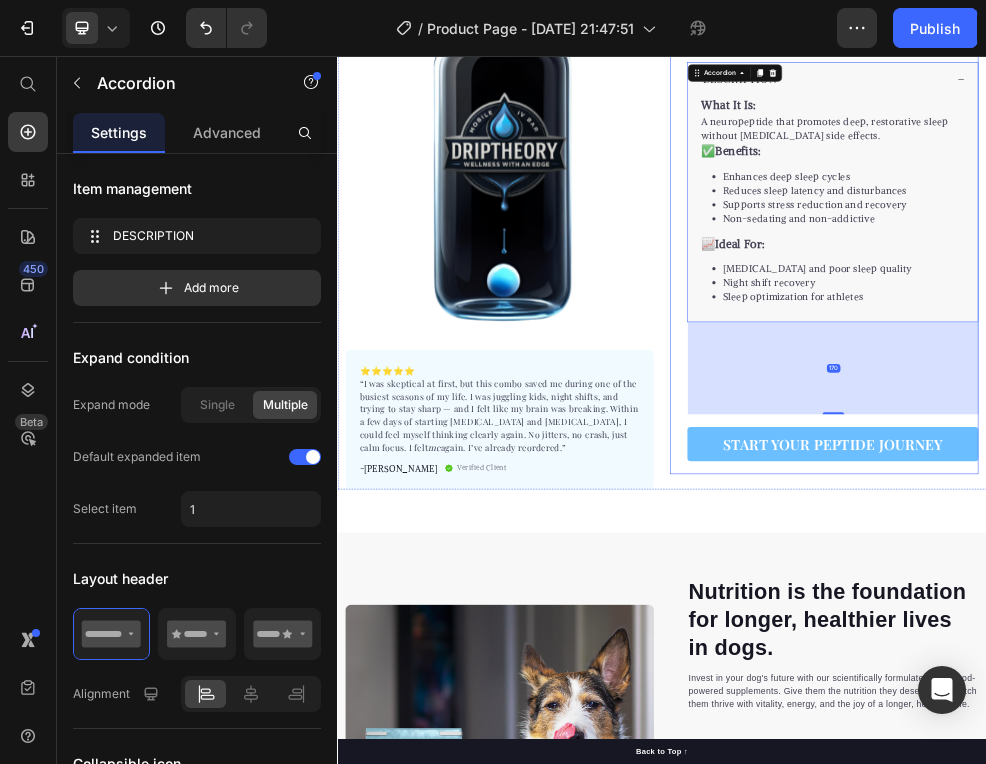 click at bounding box center [637, 188] 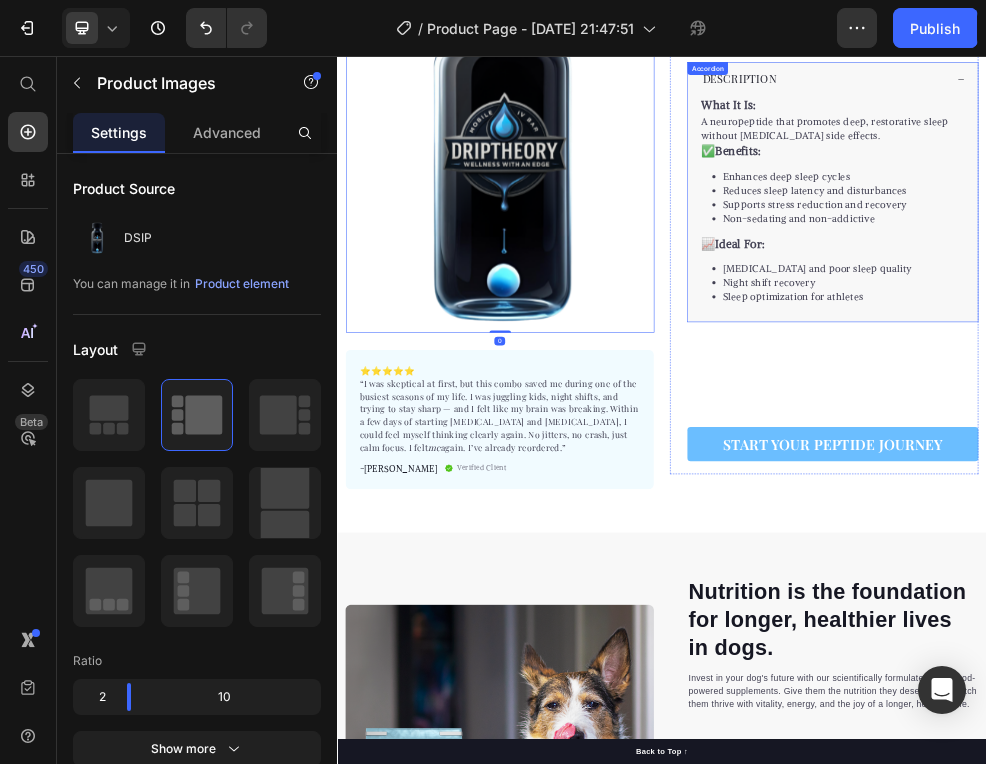 click on "What It Is:
A neuropeptide that promotes deep, restorative sleep without sedative side effects.
✅  Benefits:
Enhances deep sleep cycles
Reduces sleep latency and disturbances
Supports stress reduction and recovery
Non-sedating and non-addictive
📈  Ideal For:
Insomnia and poor sleep quality
Night shift recovery
Sleep optimization for athletes
Product Description" at bounding box center [1253, 340] 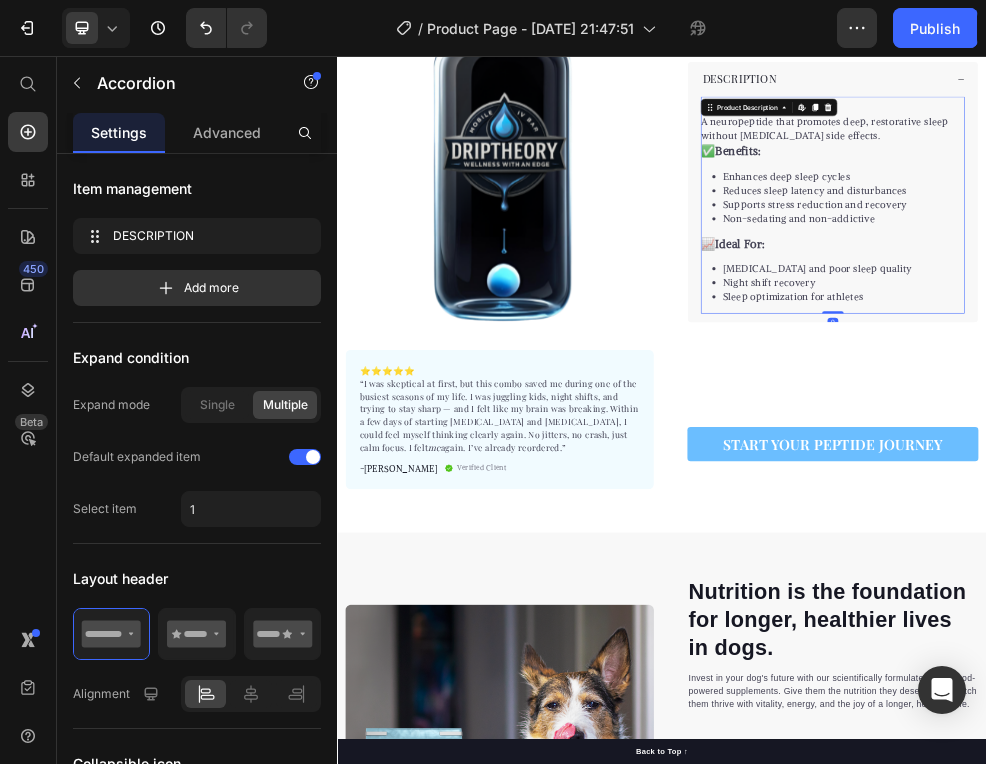 click on "What It Is:
A neuropeptide that promotes deep, restorative sleep without sedative side effects.
✅  Benefits:
Enhances deep sleep cycles
Reduces sleep latency and disturbances
Supports stress reduction and recovery
Non-sedating and non-addictive
📈  Ideal For:
Insomnia and poor sleep quality
Night shift recovery
Sleep optimization for athletes" at bounding box center [1253, 332] 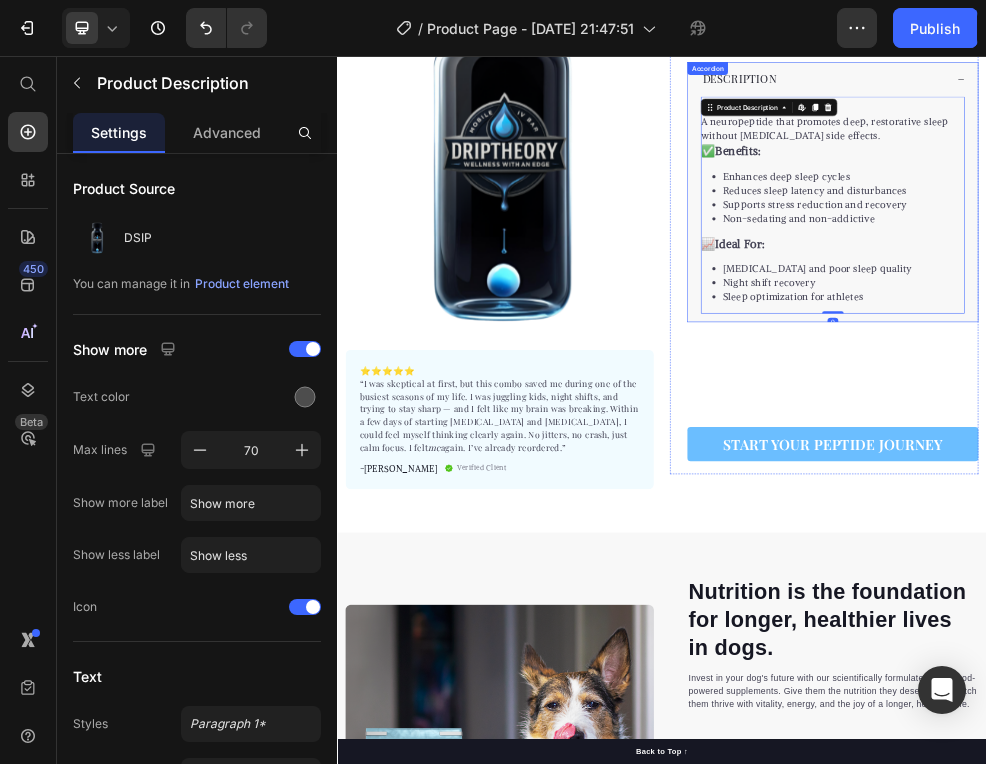 click 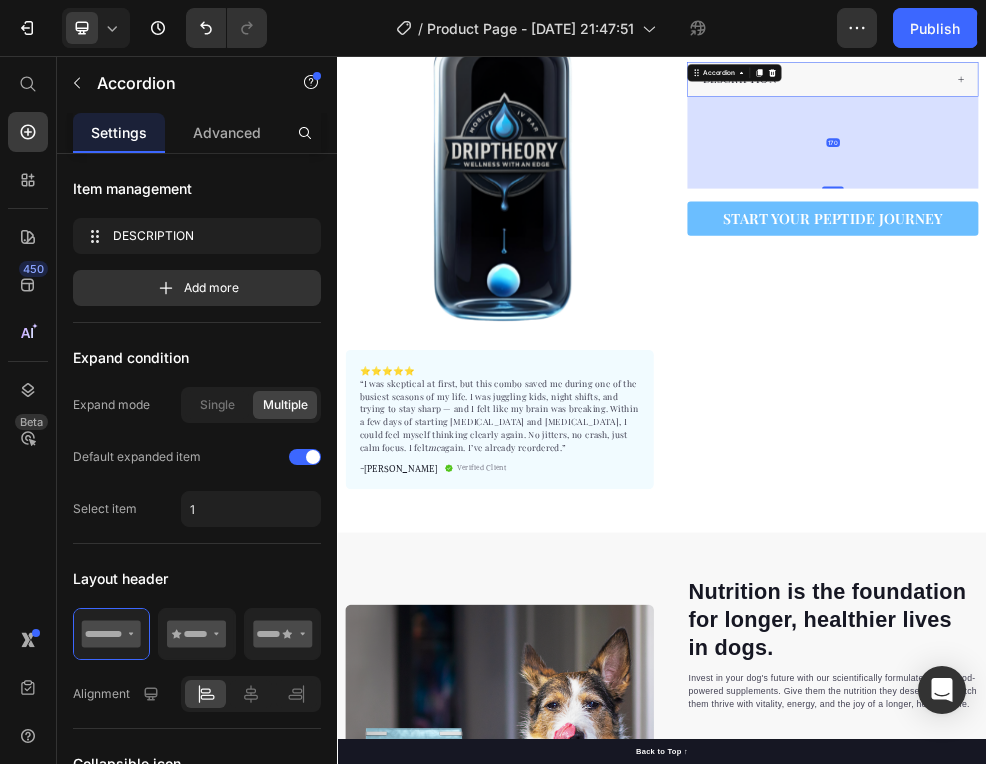 click 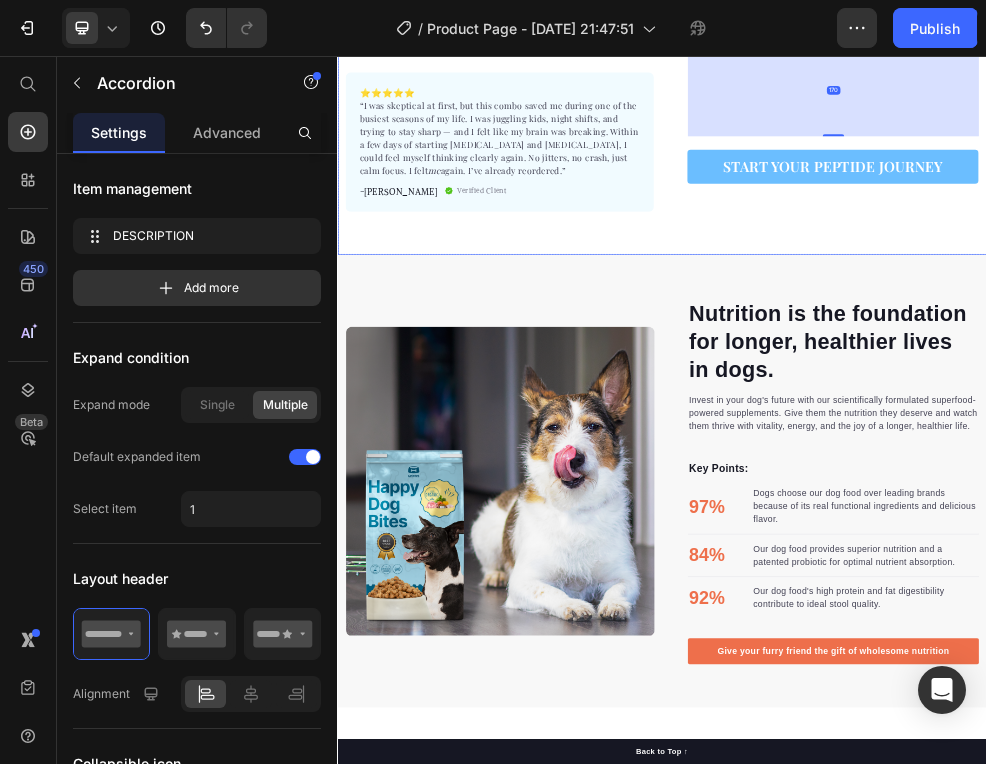 scroll, scrollTop: 982, scrollLeft: 0, axis: vertical 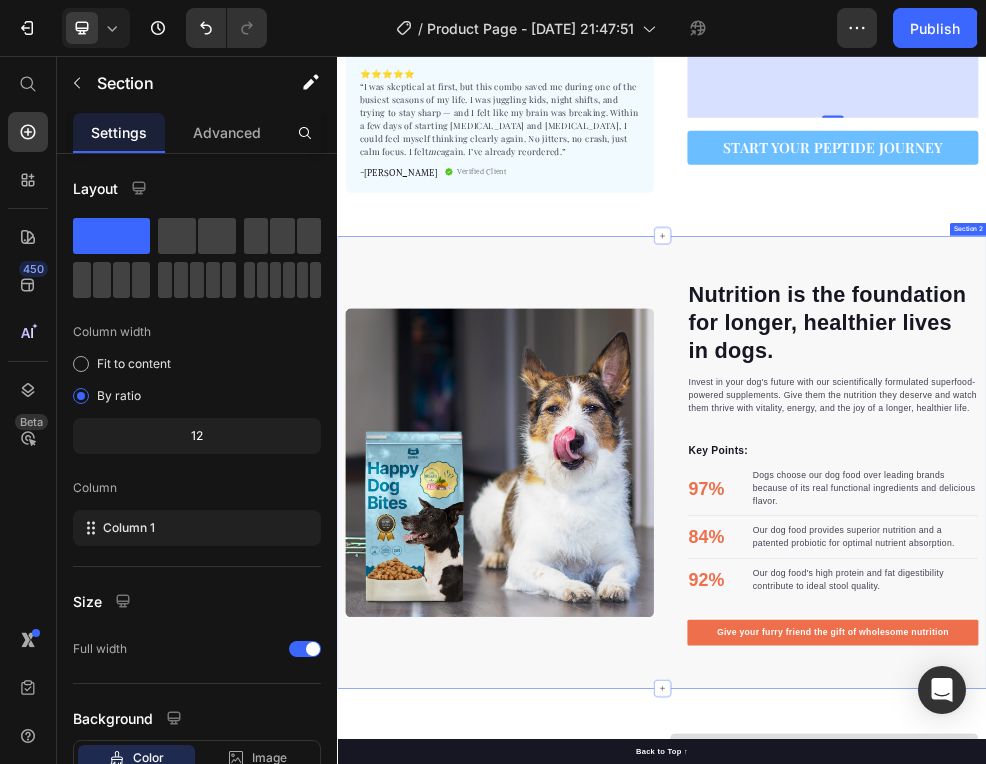 click on "Nutrition is the foundation for longer, healthier lives in dogs. Heading Invest in your dog's future with our scientifically formulated superfood-powered supplements. Give them the nutrition they deserve and watch them thrive with vitality, energy, and the joy of a longer, healthier life. Text block Key Points: Text block 97% Text block Dogs choose our dog food over leading brands because of its real functional ingredients and delicious flavor. Text block Advanced list                Title Line 84% Text block Our dog food provides superior nutrition and a patented probiotic for optimal nutrient absorption. Text block Advanced list                Title Line 92% Text block Our dog food's high protein and fat digestibility contribute to ideal stool quality. Text block Advanced list Give your furry friend the gift of wholesome nutrition Button Row Image Image Row Section 2" at bounding box center (937, 809) 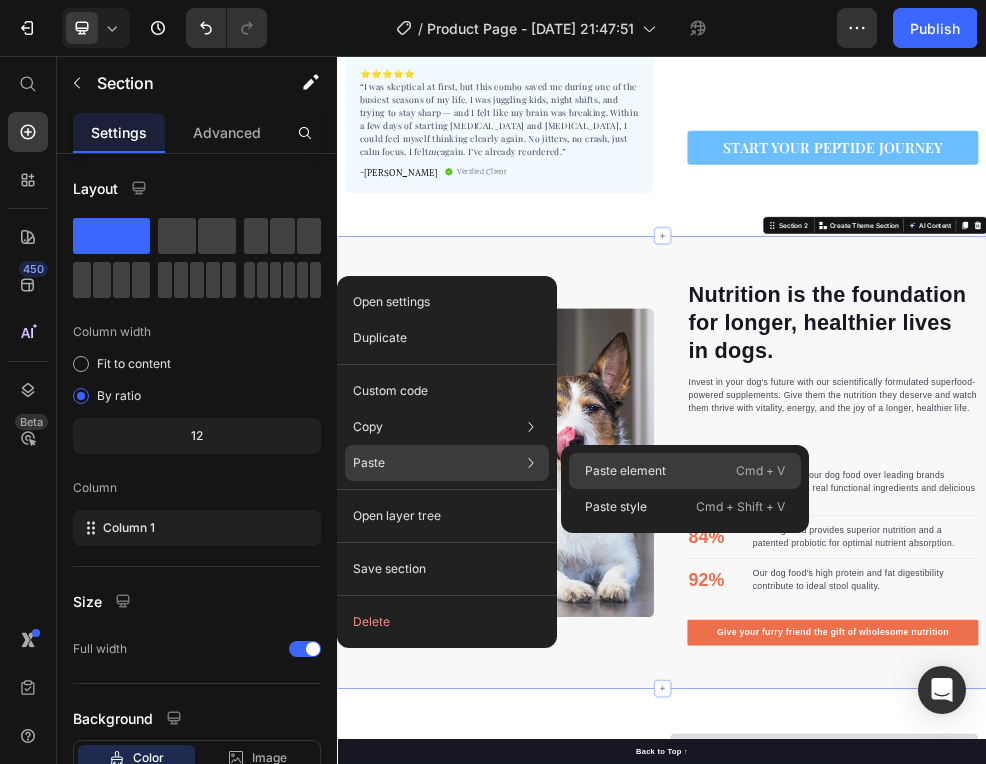 click on "Paste element" at bounding box center [625, 471] 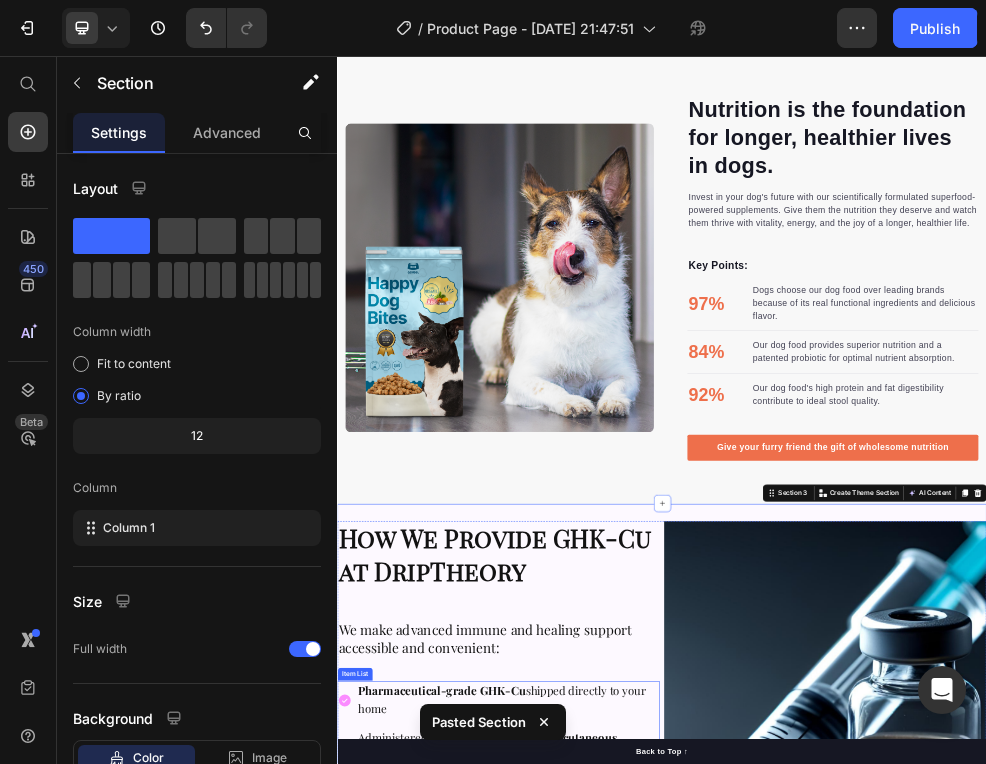 scroll, scrollTop: 897, scrollLeft: 0, axis: vertical 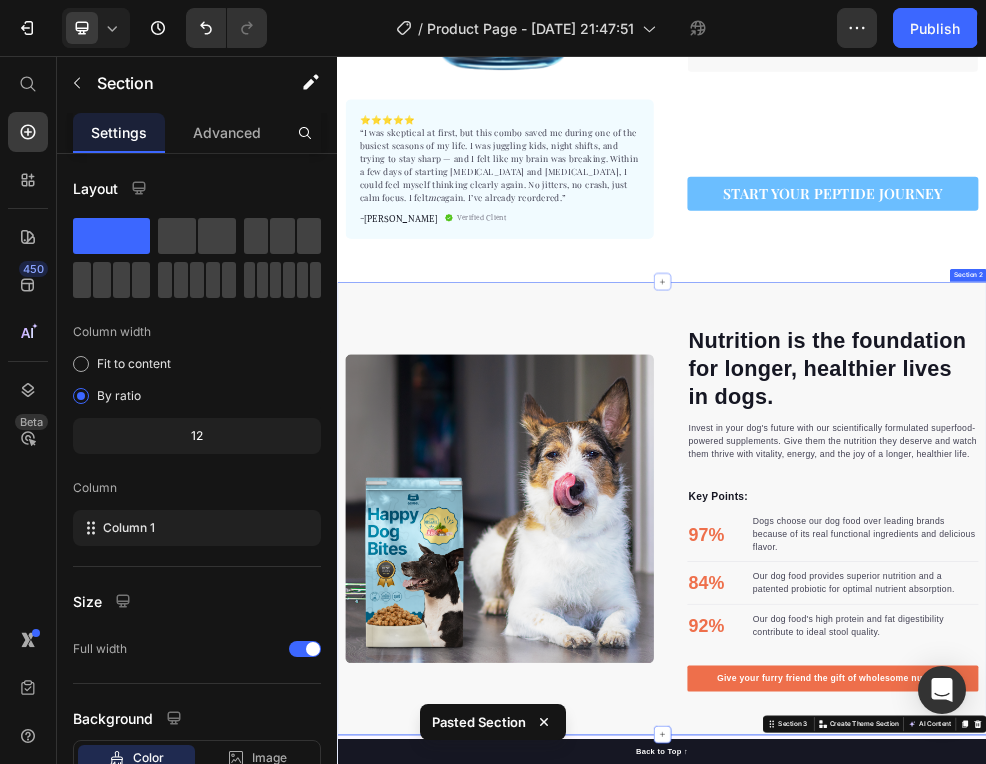 click on "Nutrition is the foundation for longer, healthier lives in dogs. Heading Invest in your dog's future with our scientifically formulated superfood-powered supplements. Give them the nutrition they deserve and watch them thrive with vitality, energy, and the joy of a longer, healthier life. Text block Key Points: Text block 97% Text block Dogs choose our dog food over leading brands because of its real functional ingredients and delicious flavor. Text block Advanced list                Title Line 84% Text block Our dog food provides superior nutrition and a patented probiotic for optimal nutrient absorption. Text block Advanced list                Title Line 92% Text block Our dog food's high protein and fat digestibility contribute to ideal stool quality. Text block Advanced list Give your furry friend the gift of wholesome nutrition Button Row Image Image Row Section 2" at bounding box center [937, 894] 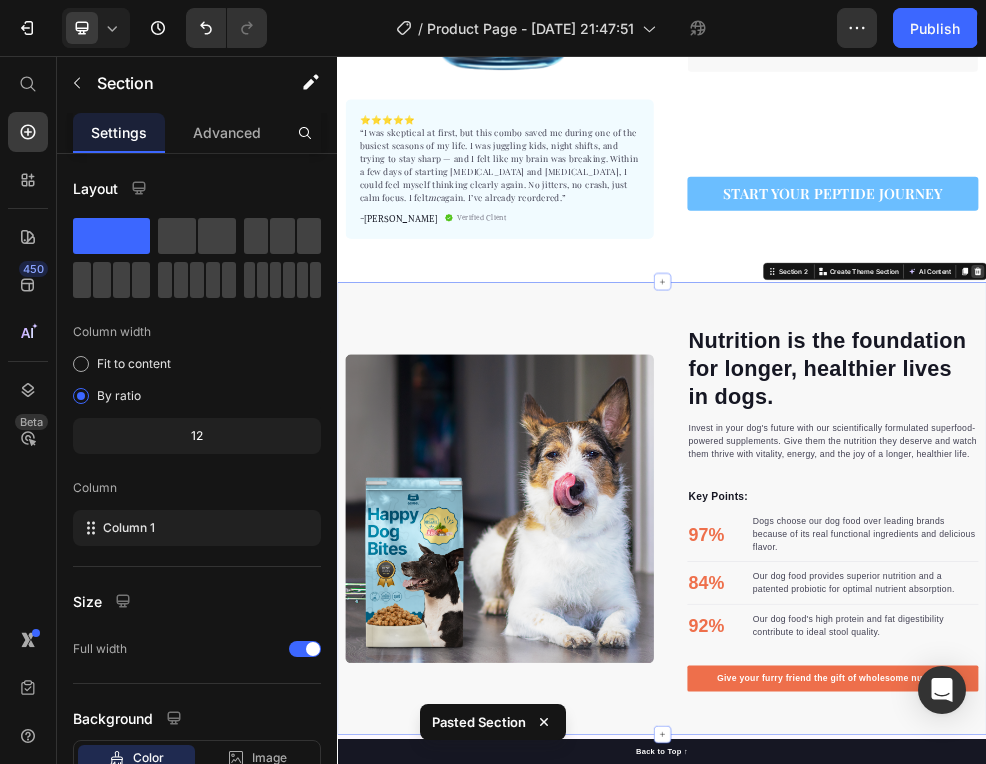 click at bounding box center (1520, 456) 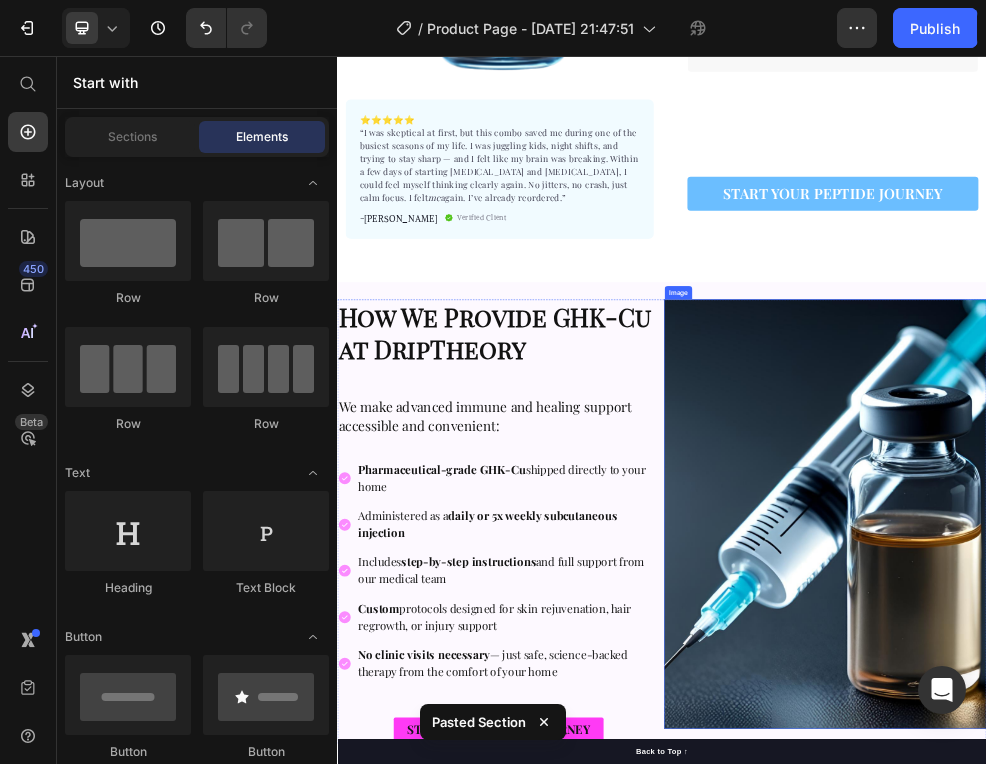 click at bounding box center (1239, 904) 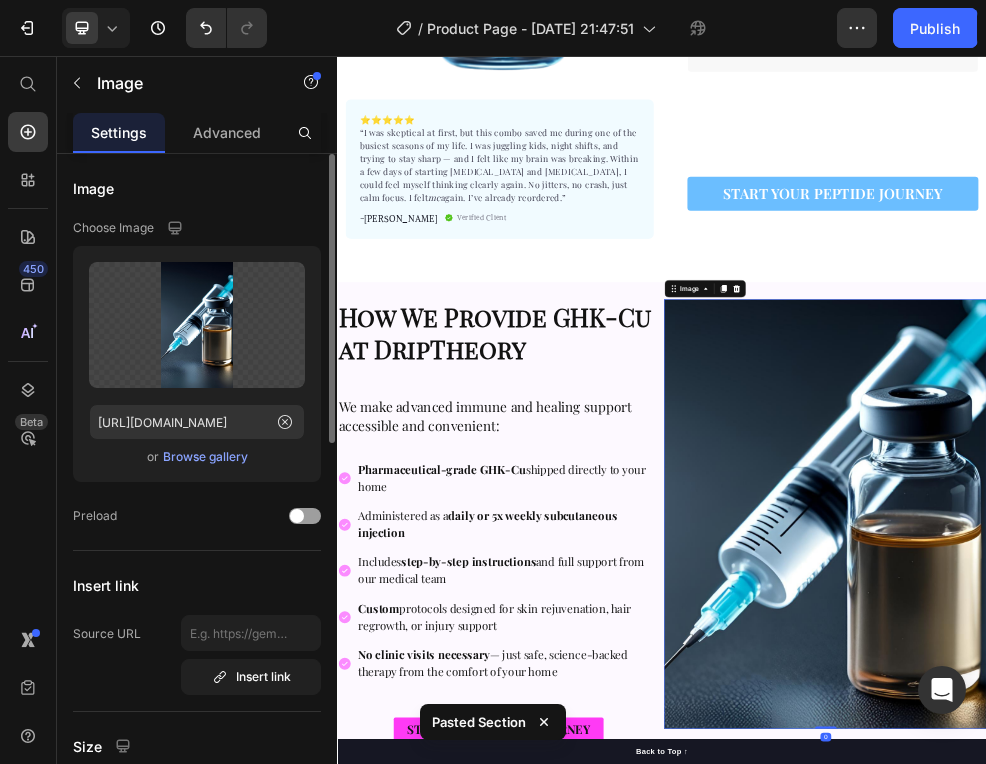click on "Browse gallery" at bounding box center (205, 457) 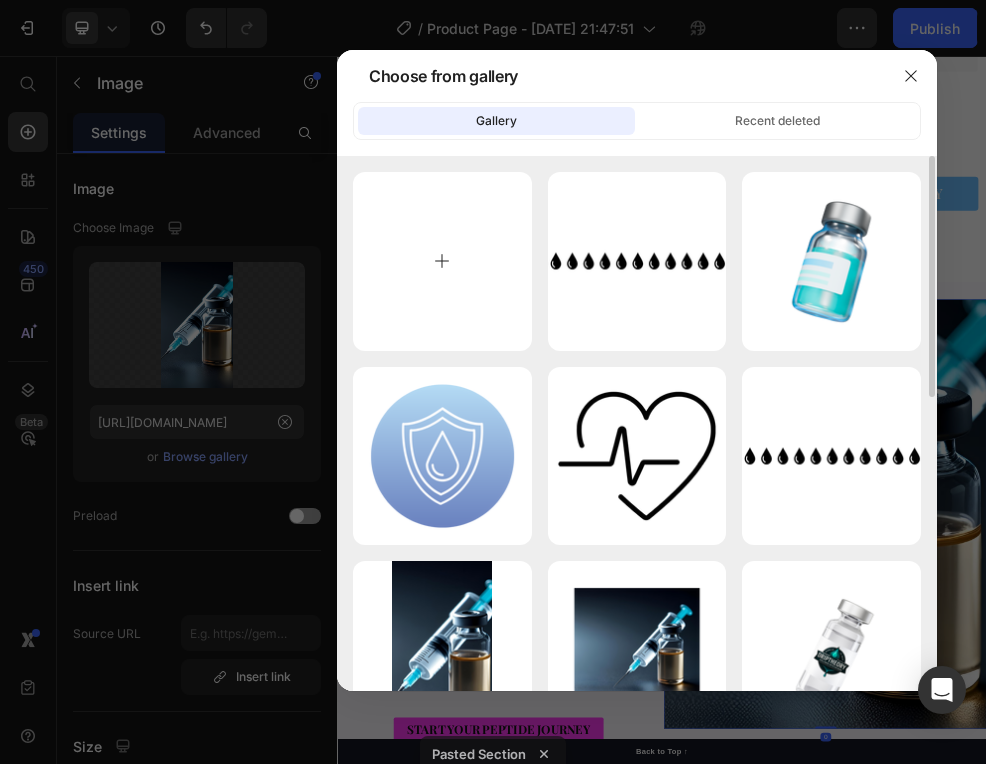 click at bounding box center [442, 261] 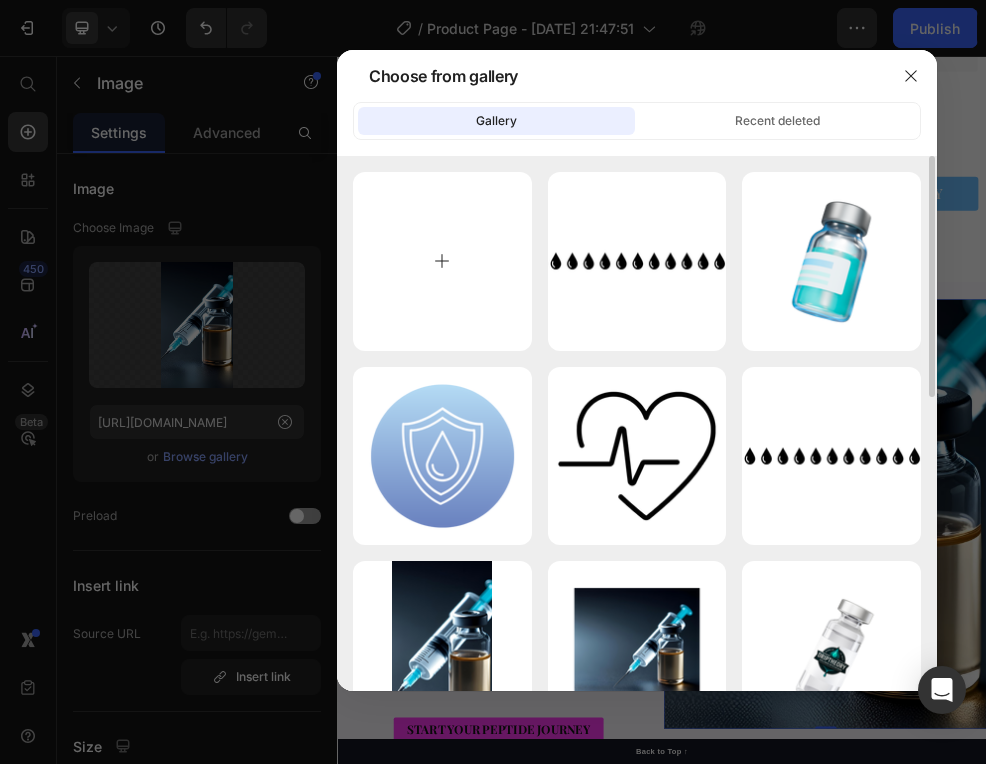 type on "C:\fakepath\Anti-Aging 6.PNG" 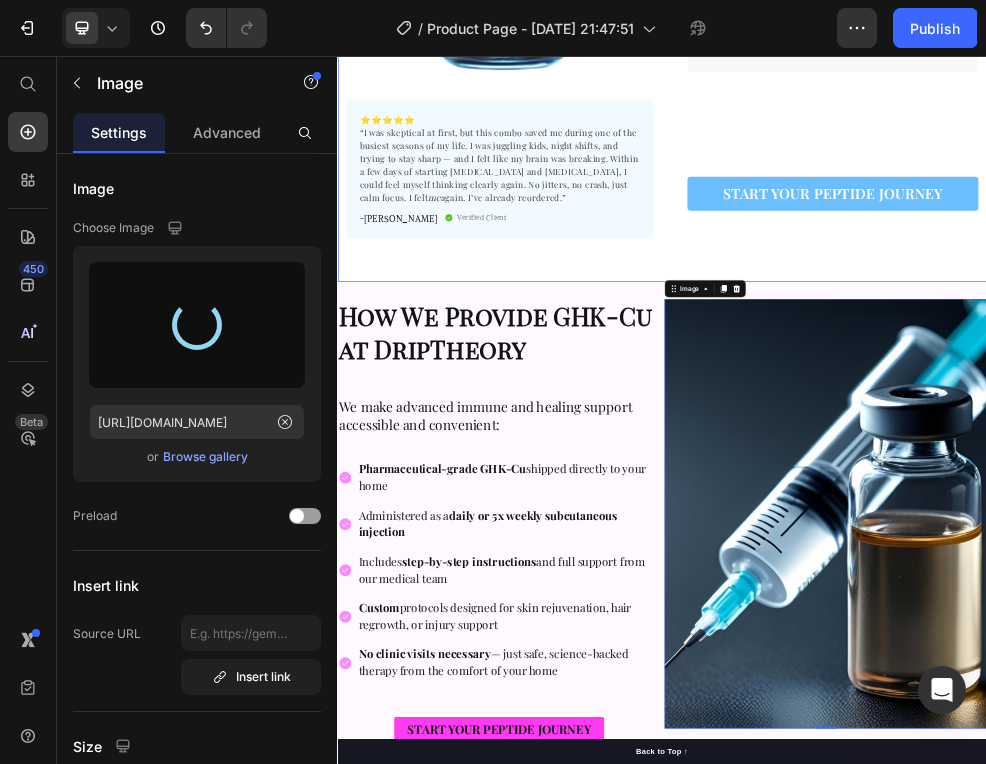 type on "https://cdn.shopify.com/s/files/1/0681/2090/3725/files/gempages_565587944681768151-e6793fab-deff-4523-985e-e2c851420095.png" 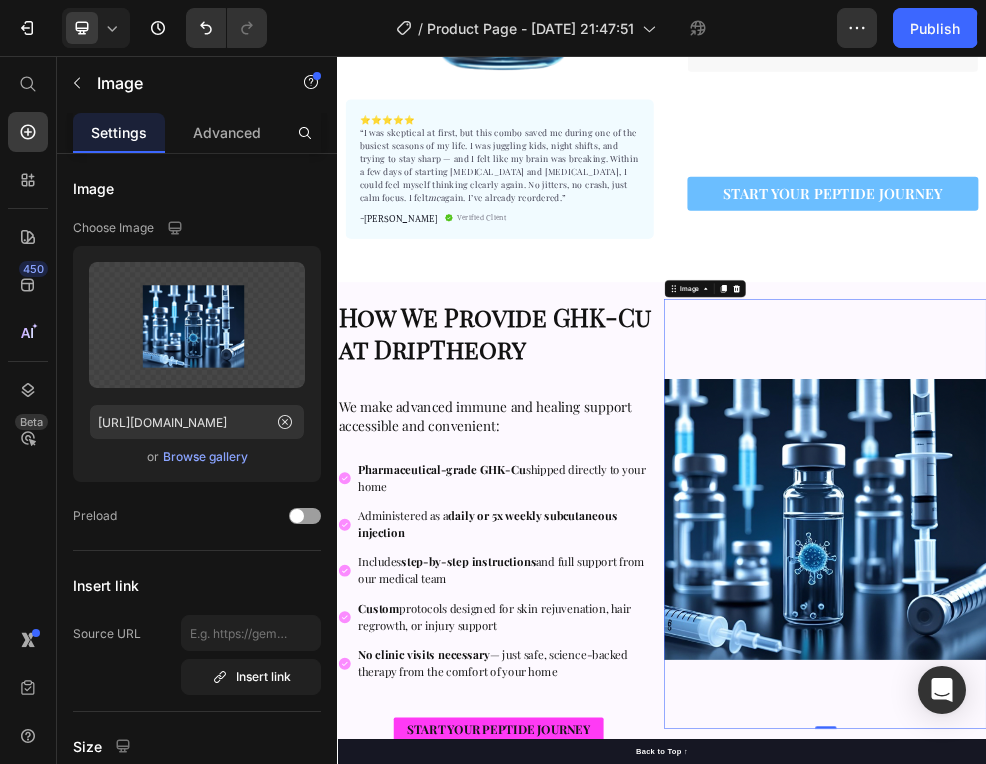 click at bounding box center [1239, 904] 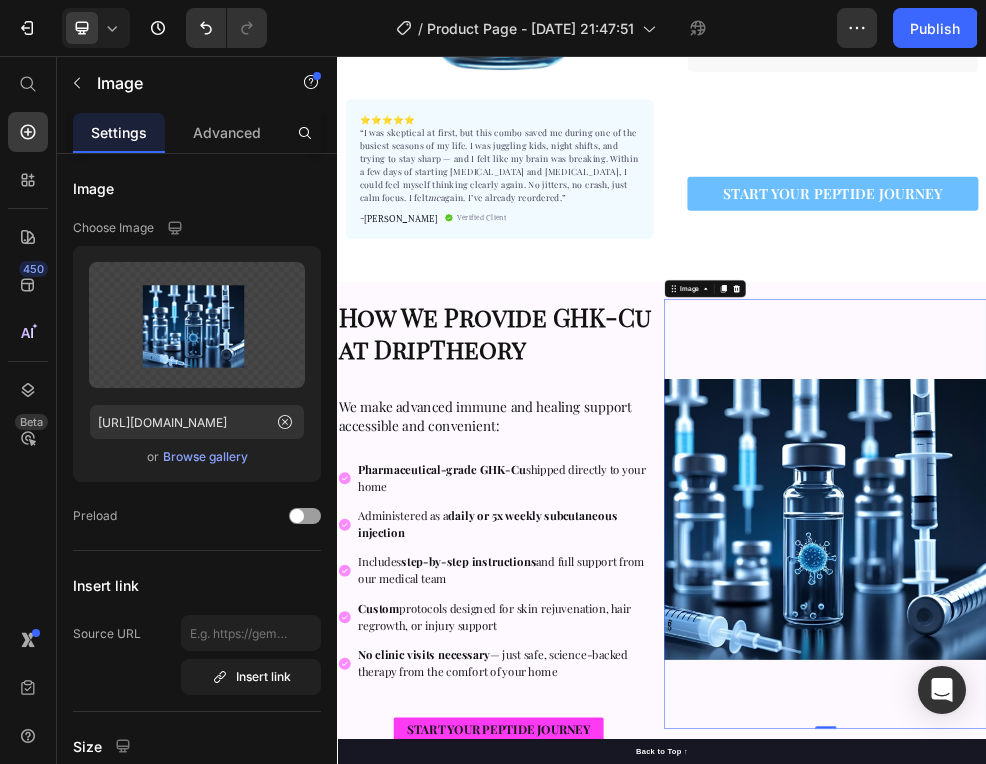 click on "Product Images ⭐️⭐️⭐️⭐️⭐️ “I was skeptical at first, but this combo saved me during one of the busiest seasons of my life. I was juggling kids, night shifts, and trying to stay sharp — and I felt like my brain was breaking. Within a few days of starting Selank and Semax, I could feel myself thinking clearly again. No jitters, no crash, just calm focus. I felt  me  again. I’ve already reordered.” Text block -Linda P. Text block
Verified Client Item list Row Row "My dog absolutely loves this food! It's clear that the taste and quality are top-notch."  -Daisy Text block Row Row DSIP Product Title Enhances deep sleep cycles Reduces sleep latency and disturbances Supports stress reduction and recovery Non-sedating and non-addictive Item list Perfect for sensitive tummies Supercharge immunity System Bursting with protein, vitamins, and minerals Supports strong muscles, increases bone strength Item list
DESCRIPTION What It Is:
✅  Benefits:" at bounding box center [937, -114] 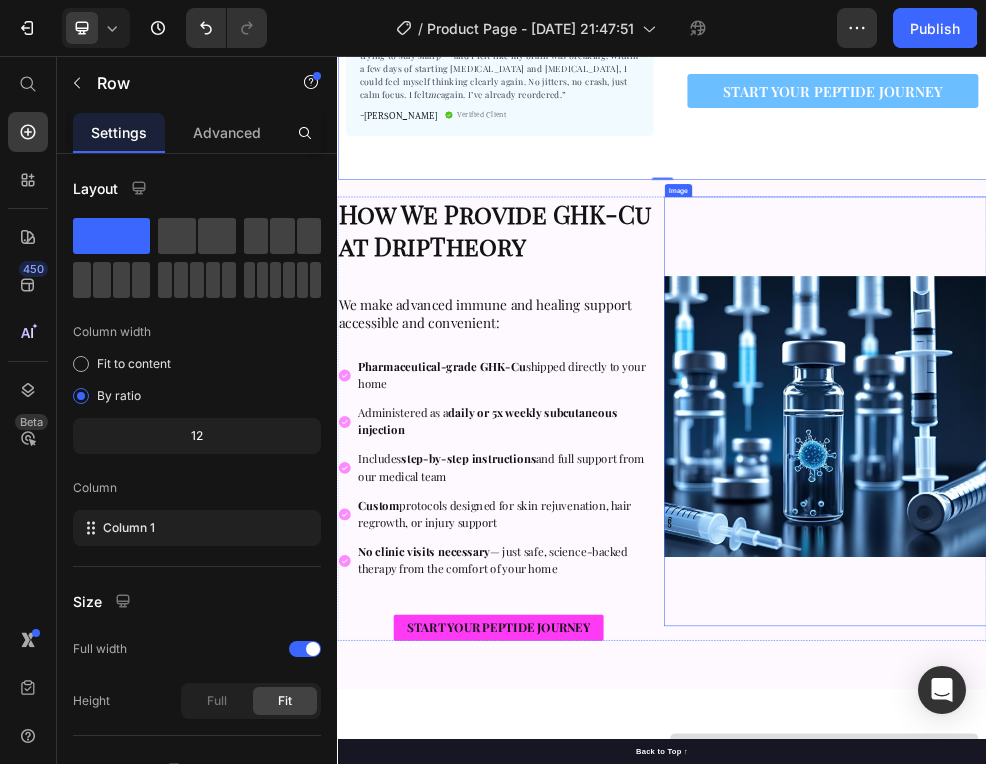 scroll, scrollTop: 1242, scrollLeft: 0, axis: vertical 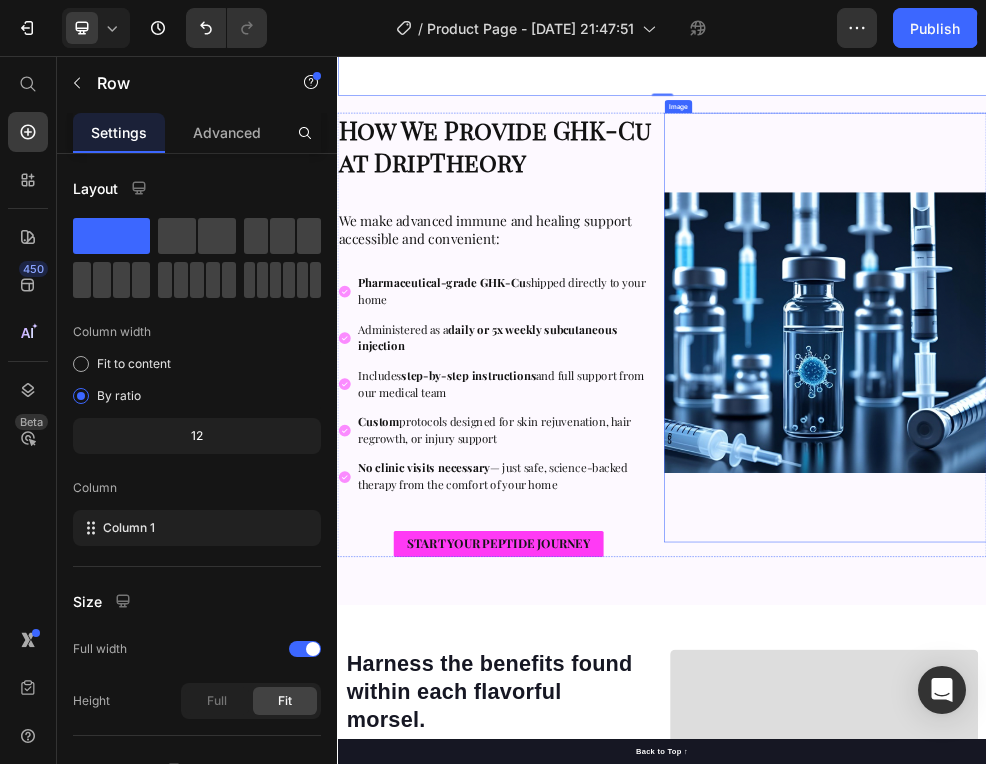 click at bounding box center (1239, 559) 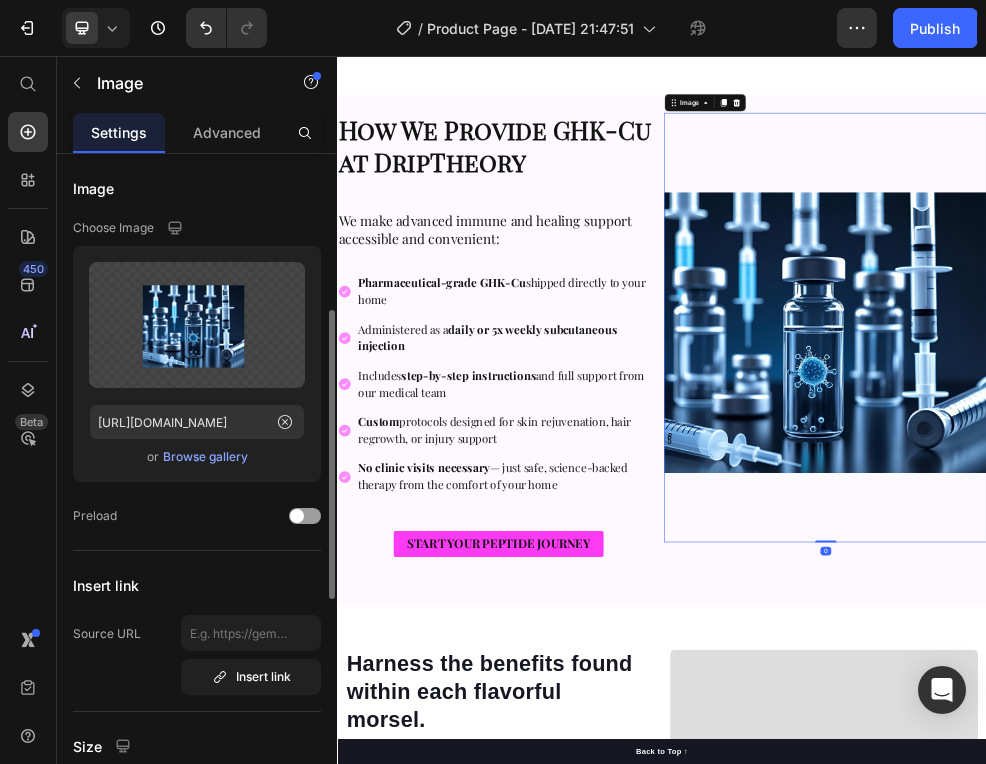 scroll, scrollTop: 286, scrollLeft: 0, axis: vertical 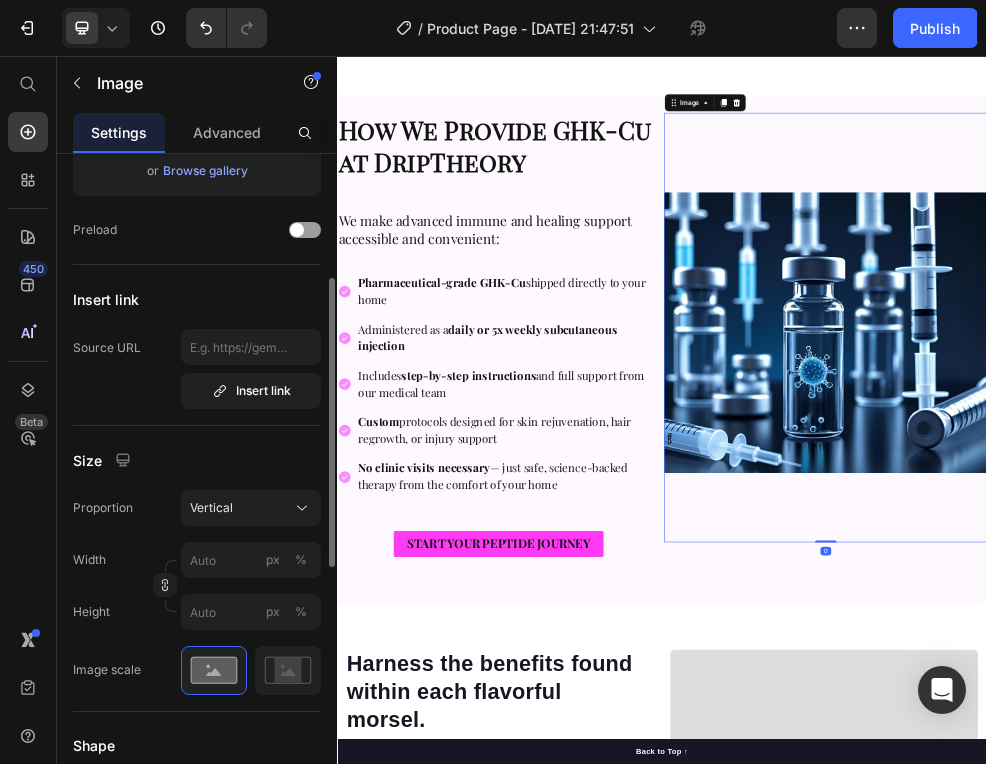 click on "Proportion Vertical Width px % Height px %" at bounding box center [197, 560] 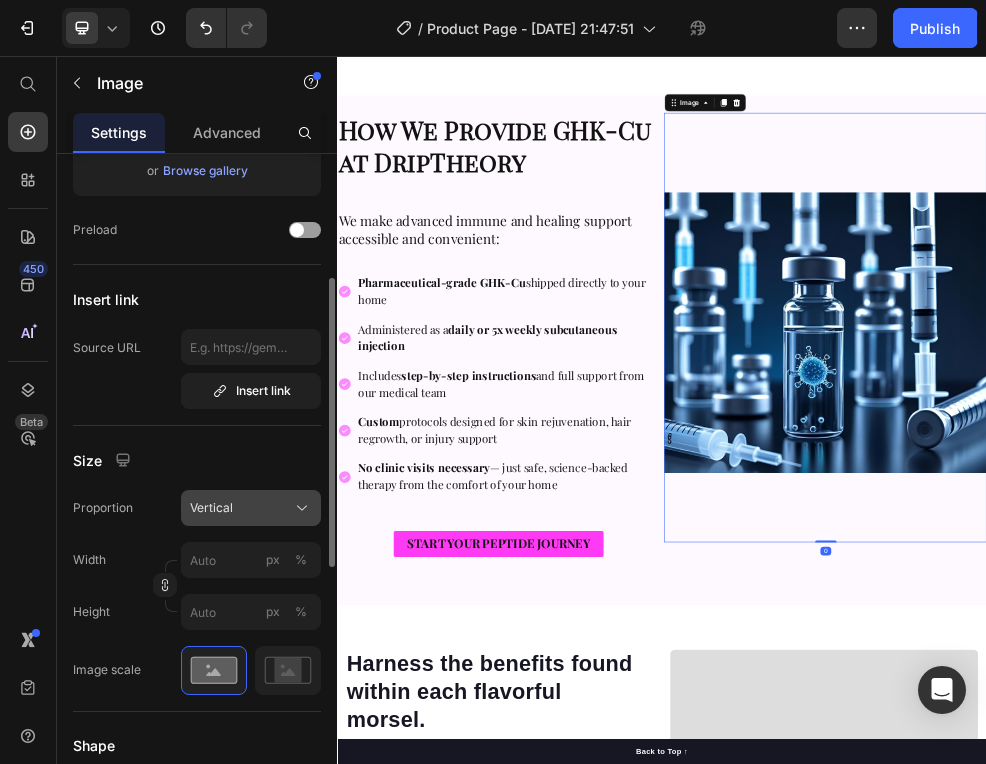 click on "Vertical" 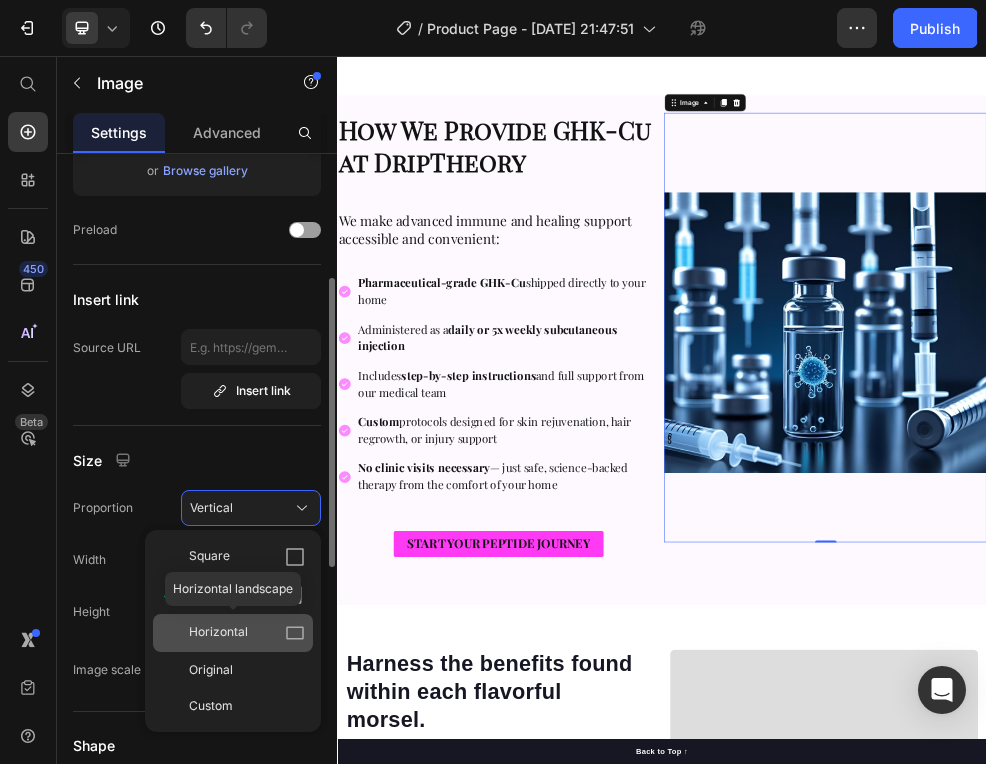 click on "Horizontal" at bounding box center [218, 633] 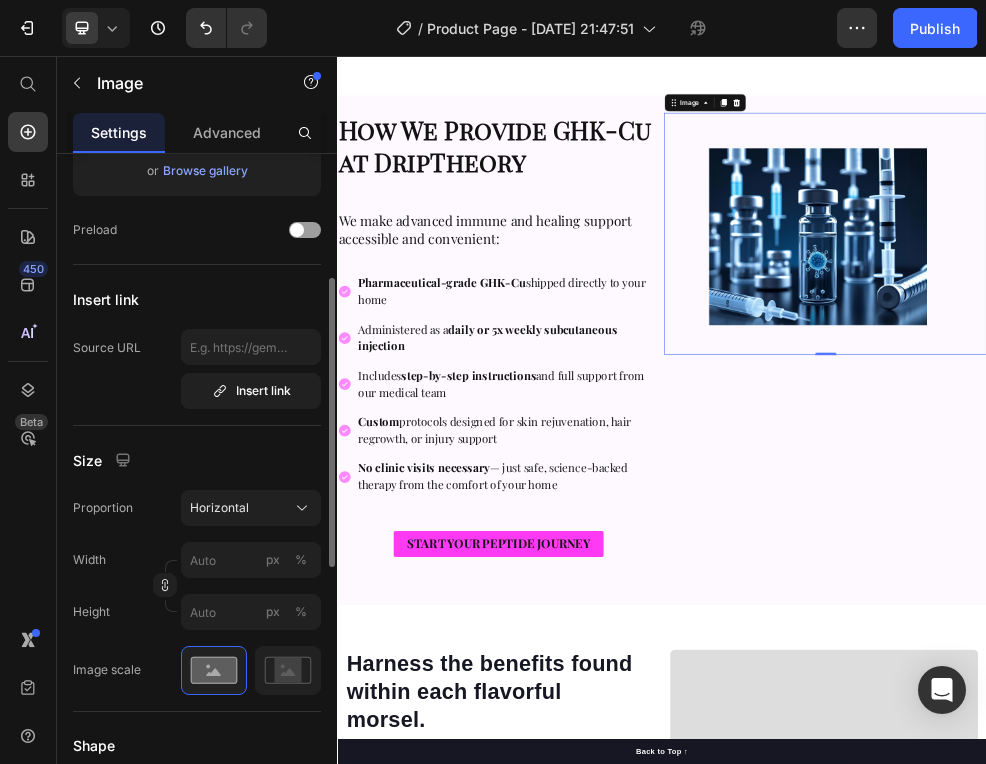 click on "Proportion Horizontal Width px % Height px %" at bounding box center [197, 560] 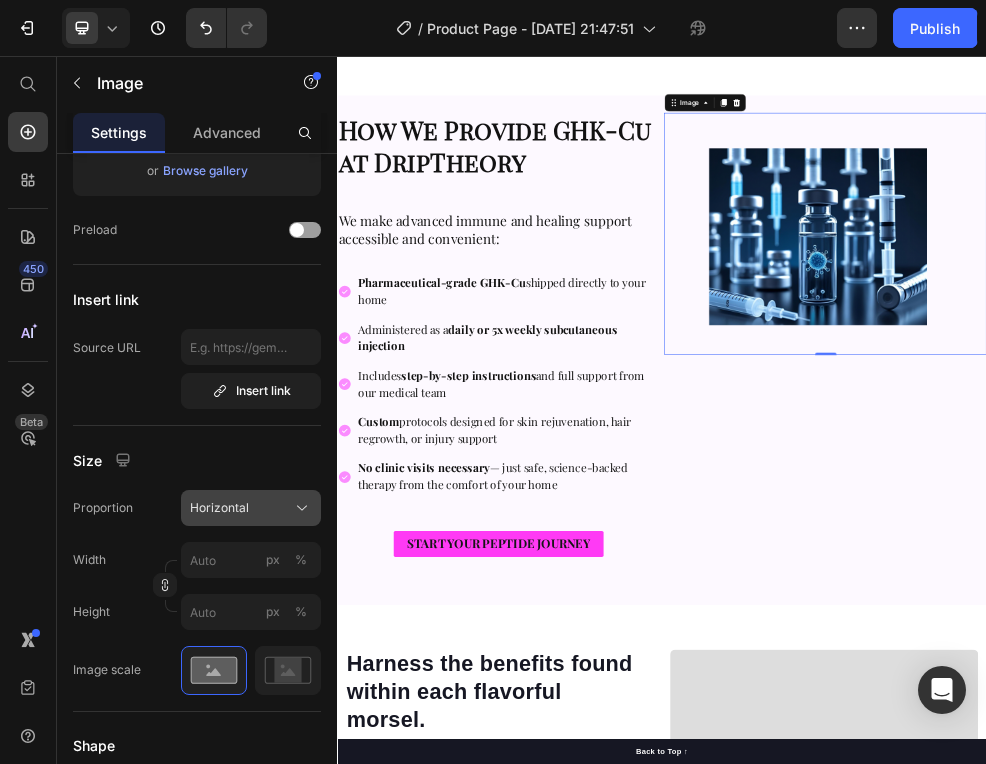 click on "Horizontal" 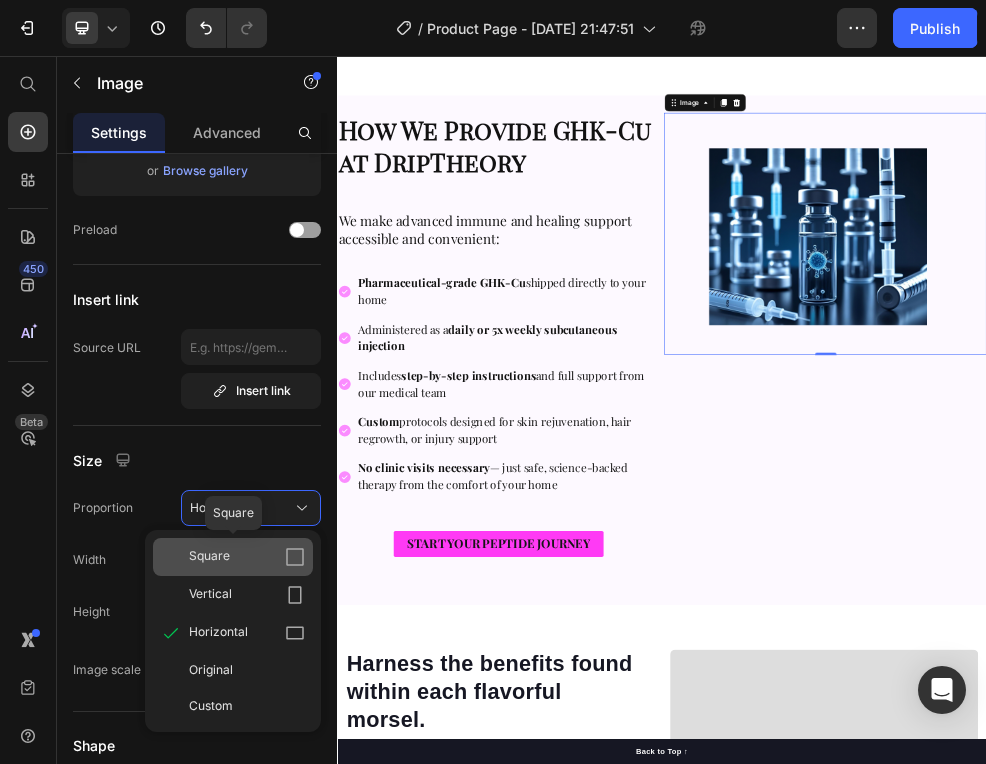 click on "Square" at bounding box center [247, 557] 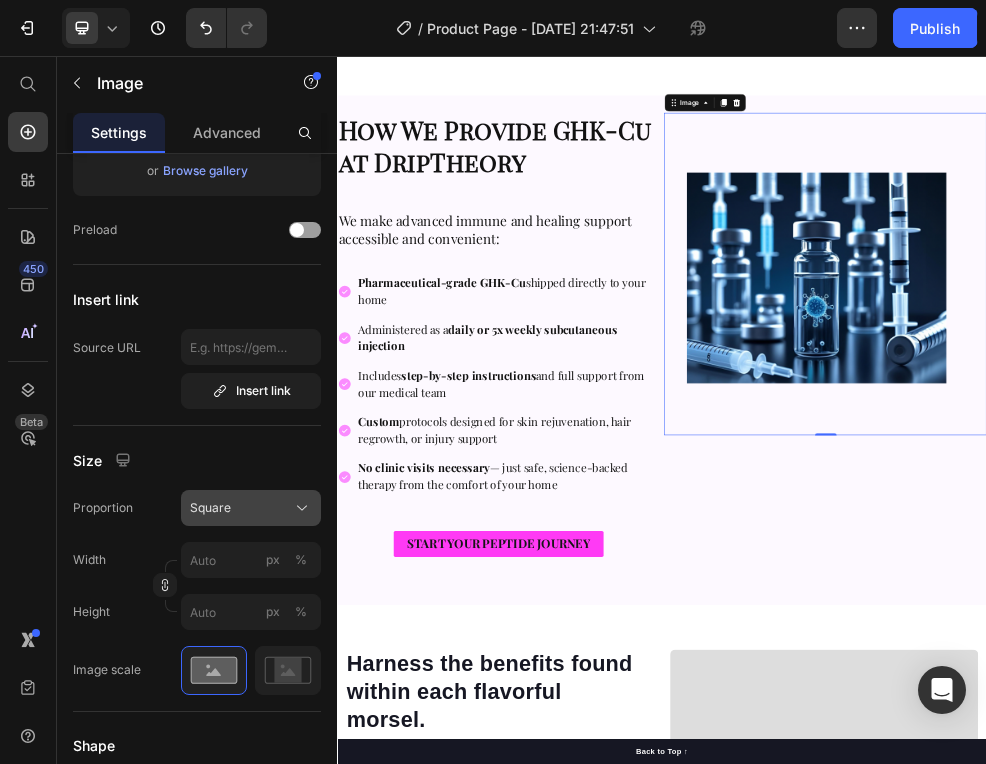 click on "Square" 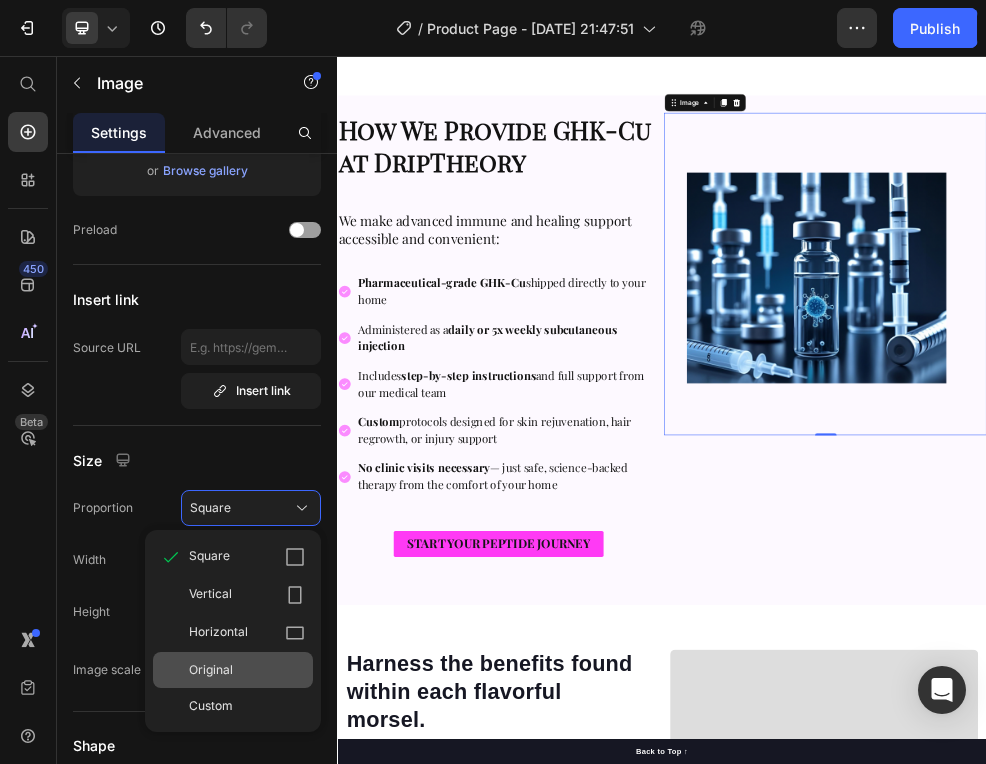 click on "Original" 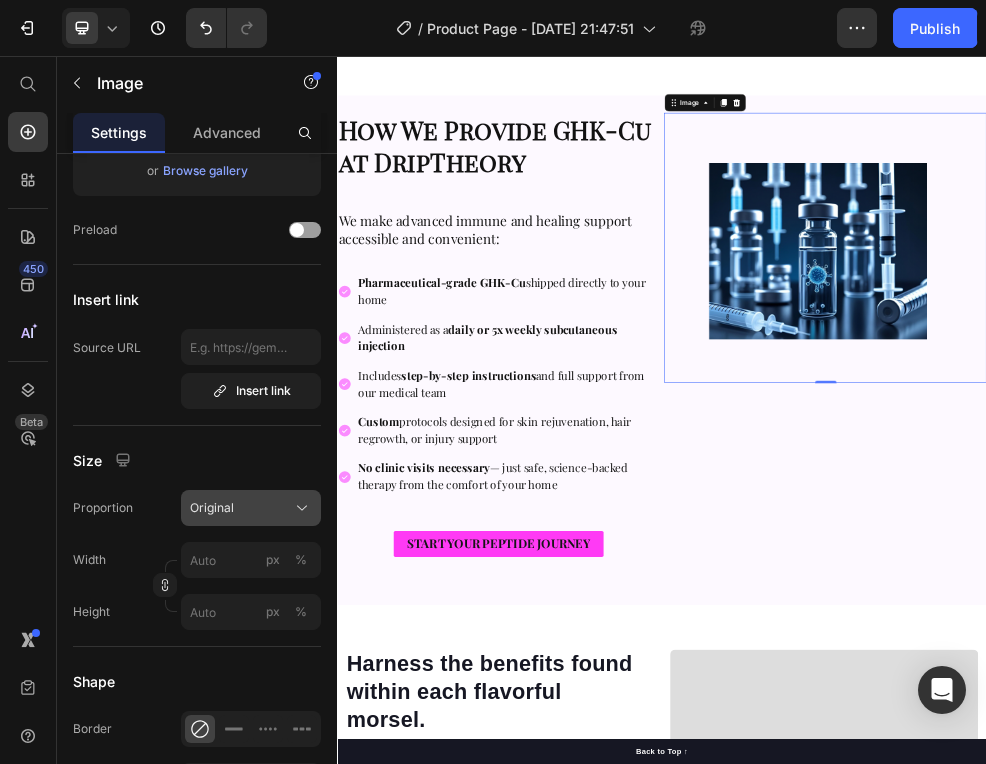 click on "Original" 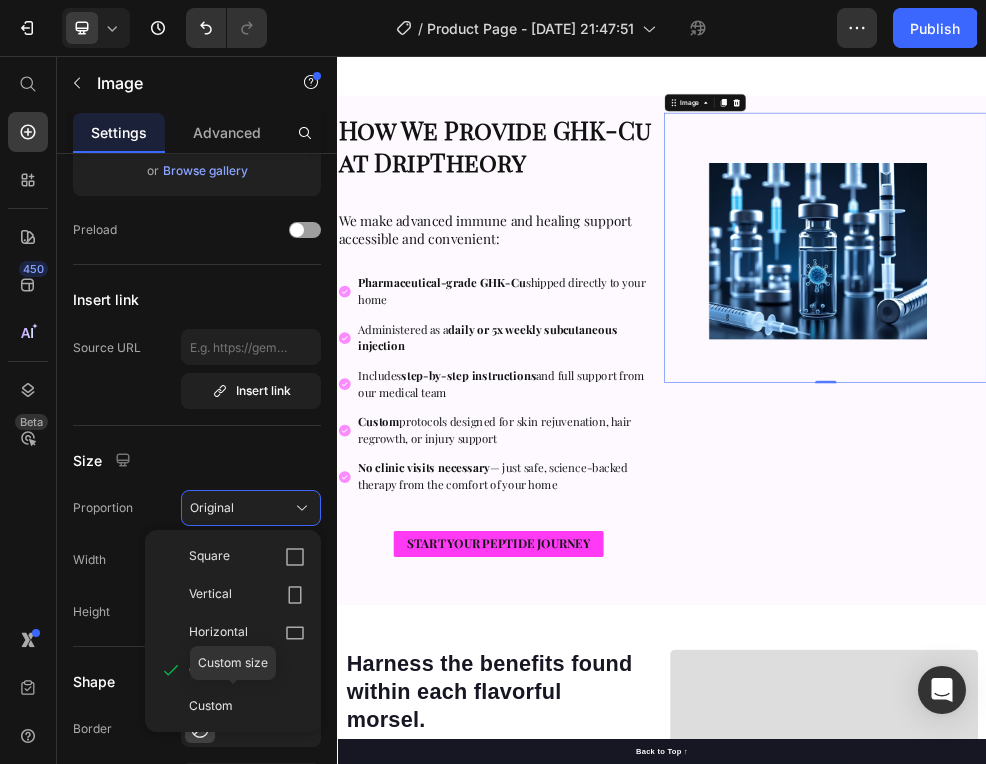 click on "Square Vertical Horizontal Original Custom" at bounding box center (233, 631) 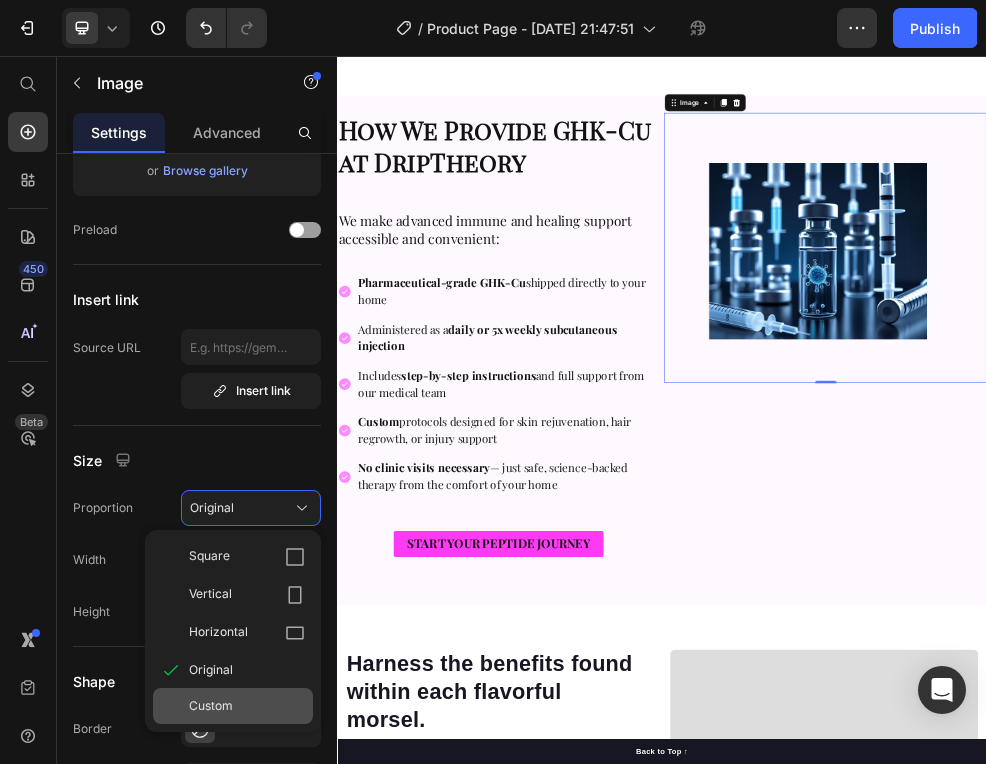 click on "Custom" 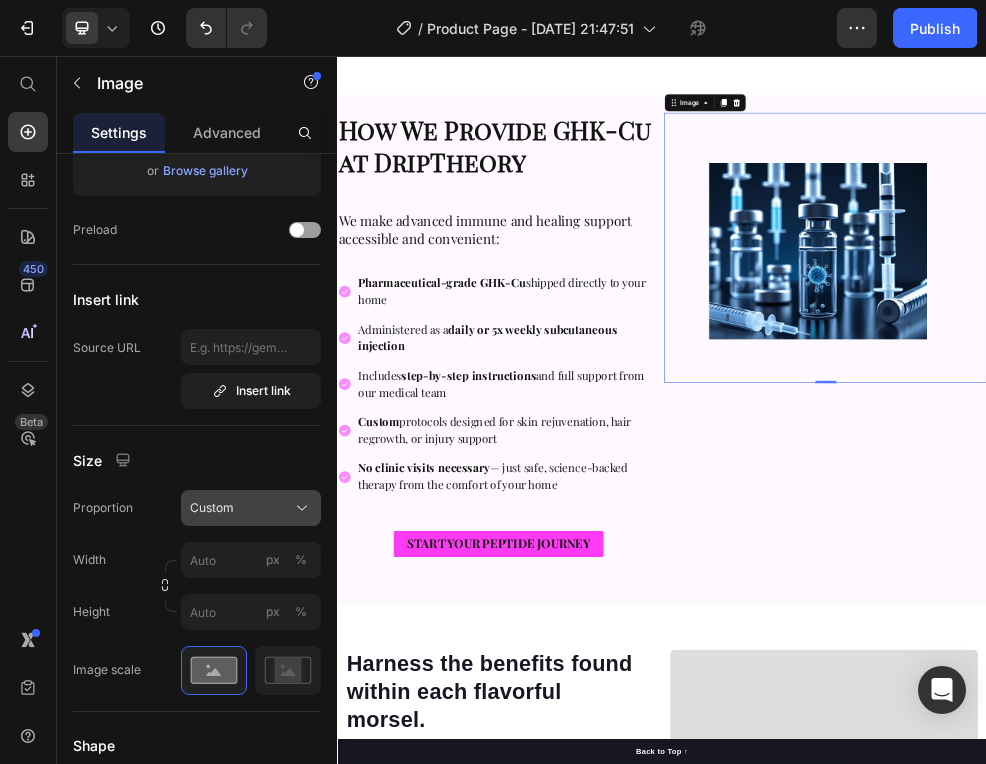click on "Custom" 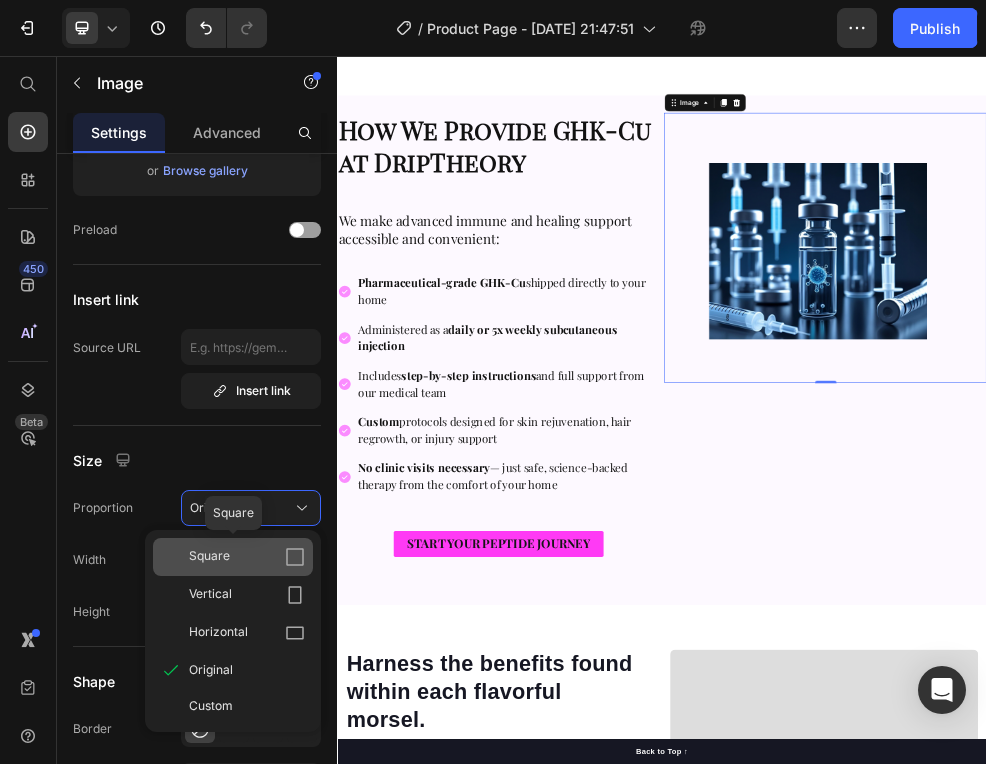 click on "Square" at bounding box center (247, 557) 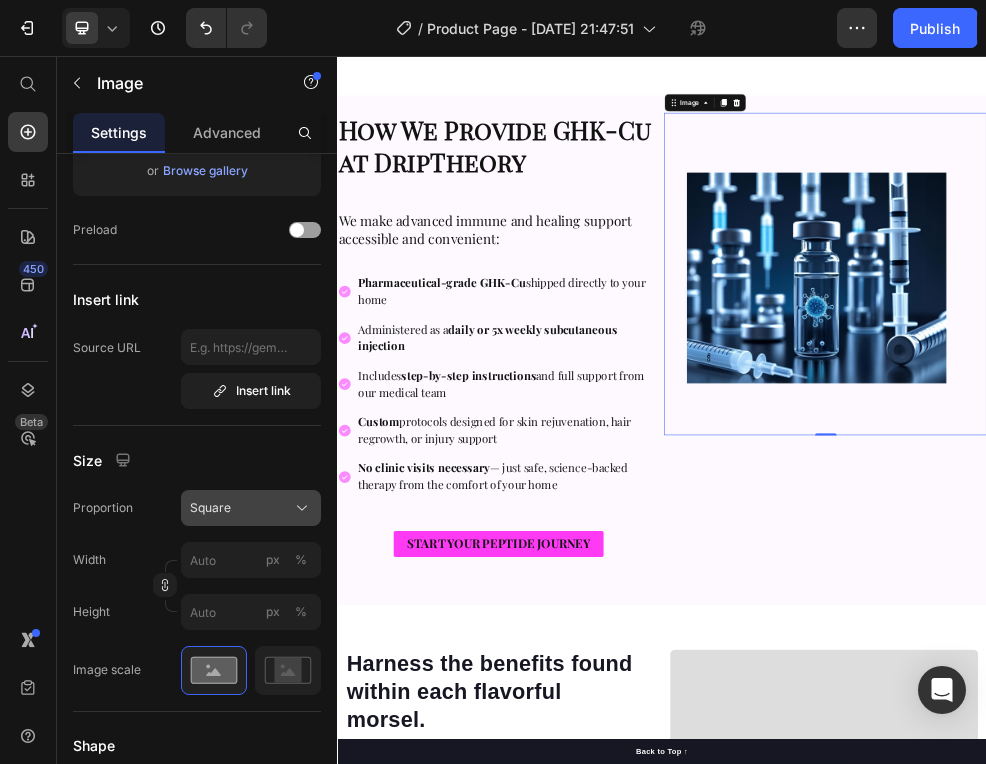 click on "Square" at bounding box center (251, 508) 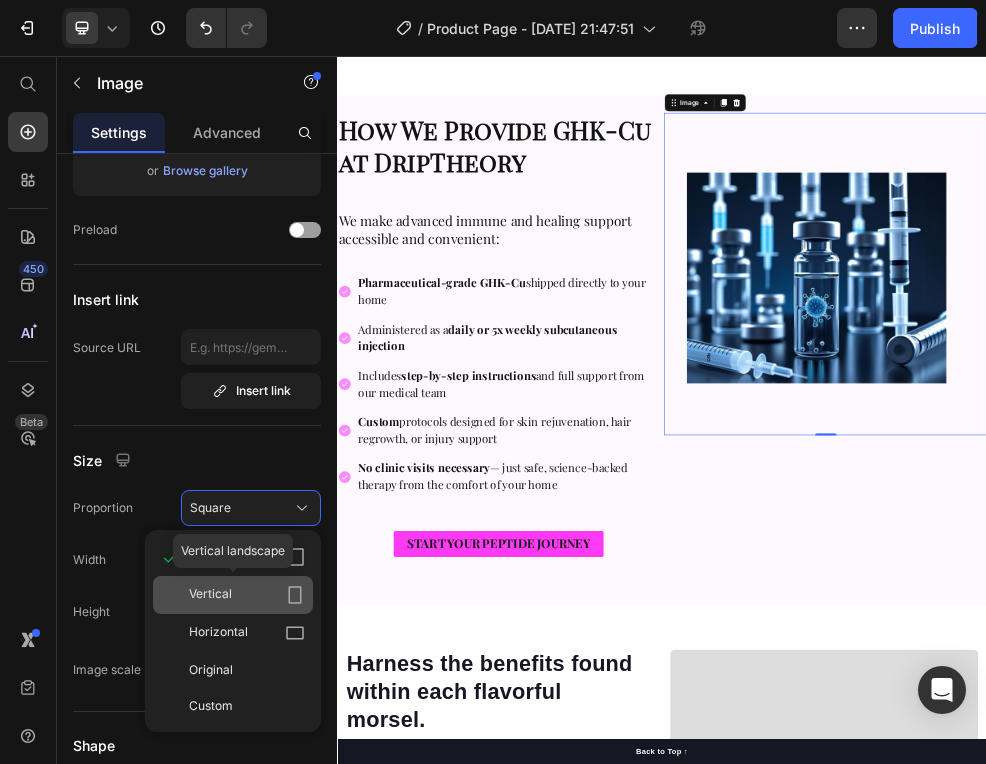 click on "Vertical" at bounding box center (247, 595) 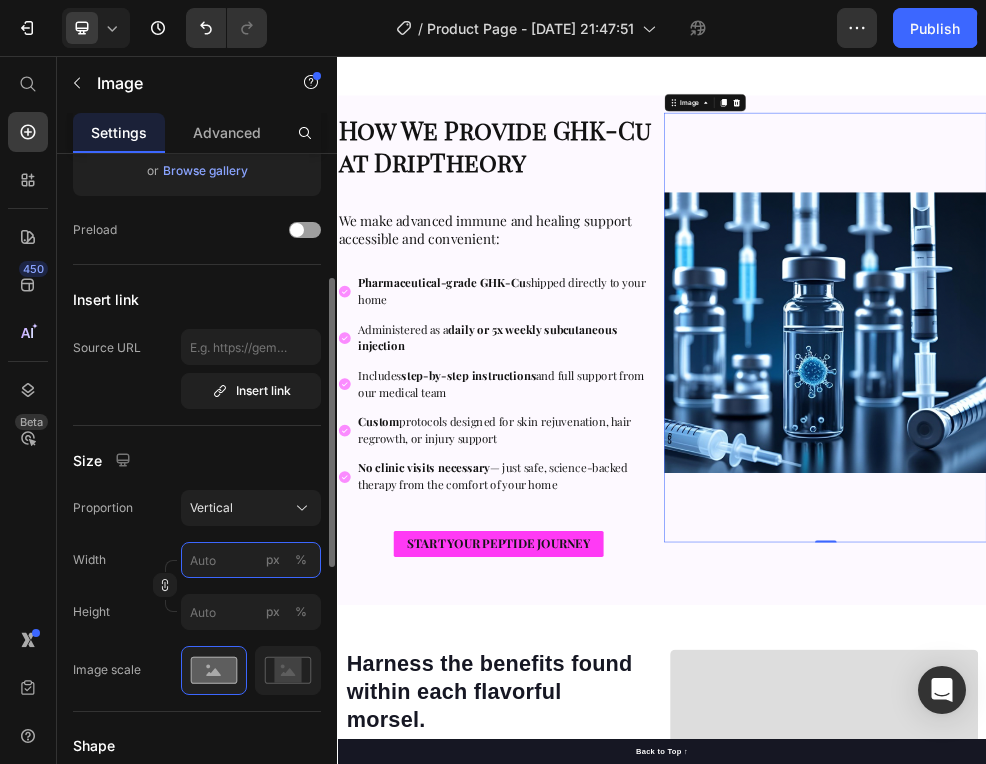 click on "px %" at bounding box center (251, 560) 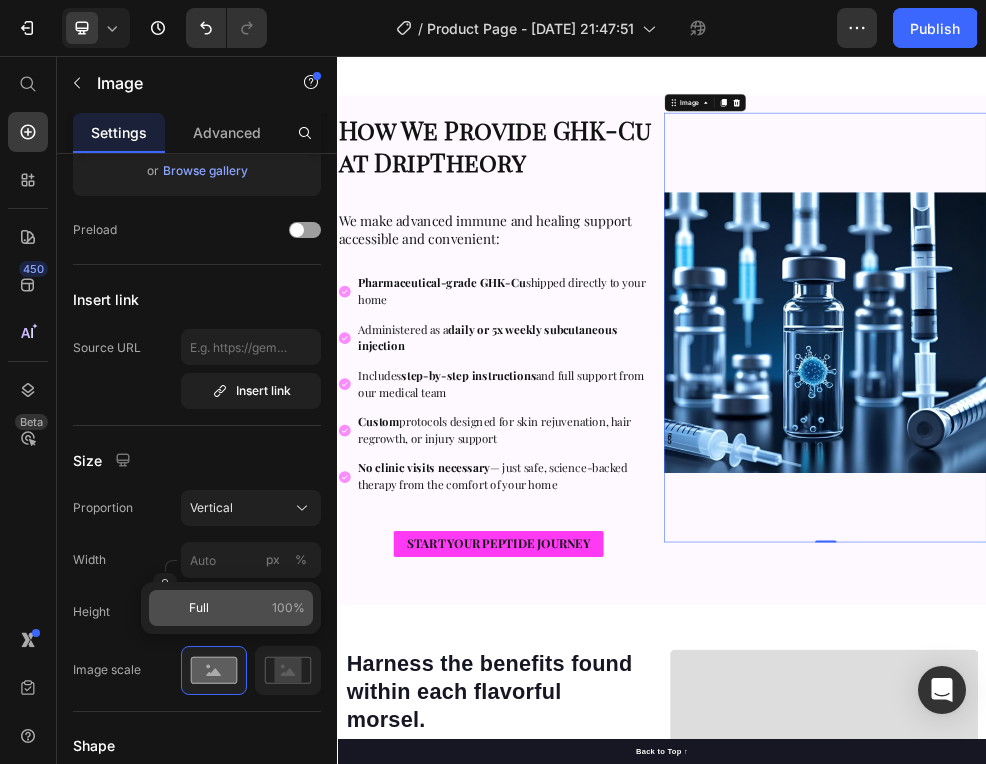 click on "Full 100%" at bounding box center [247, 608] 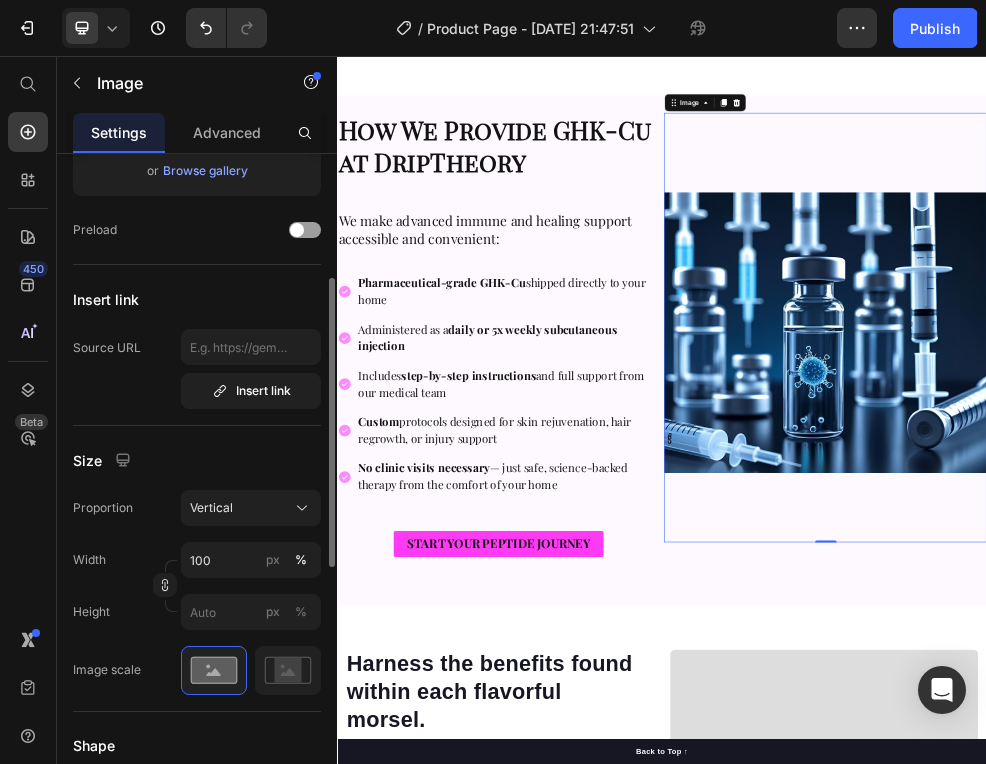 click on "Width 100 px % Height px %" 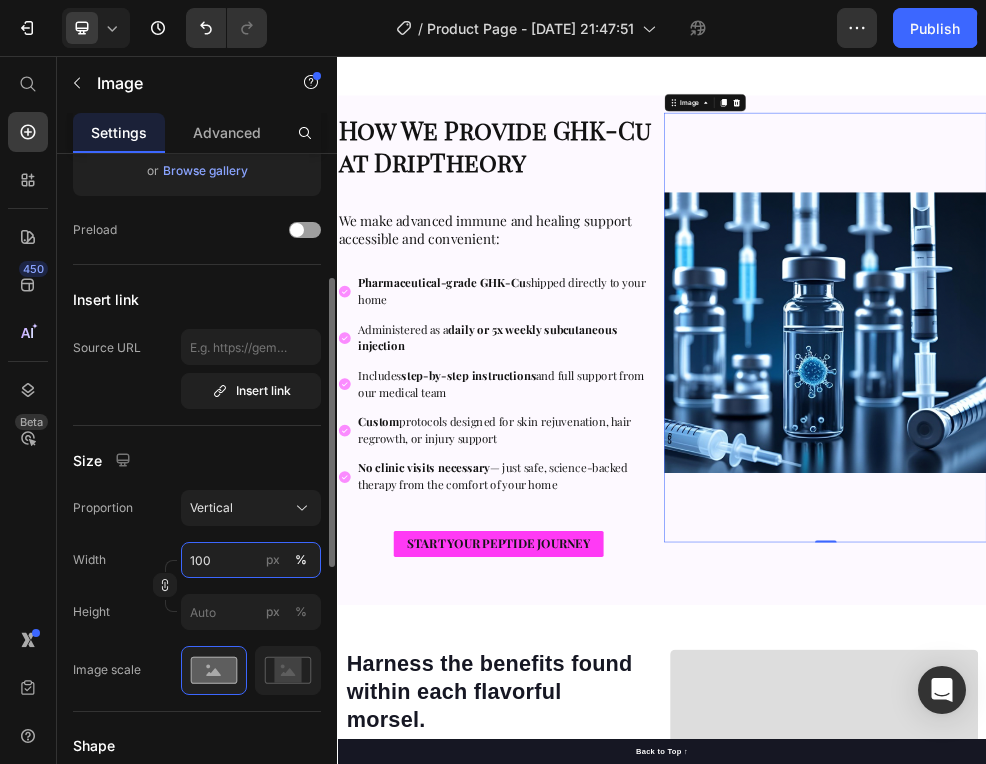 click on "100" at bounding box center [251, 560] 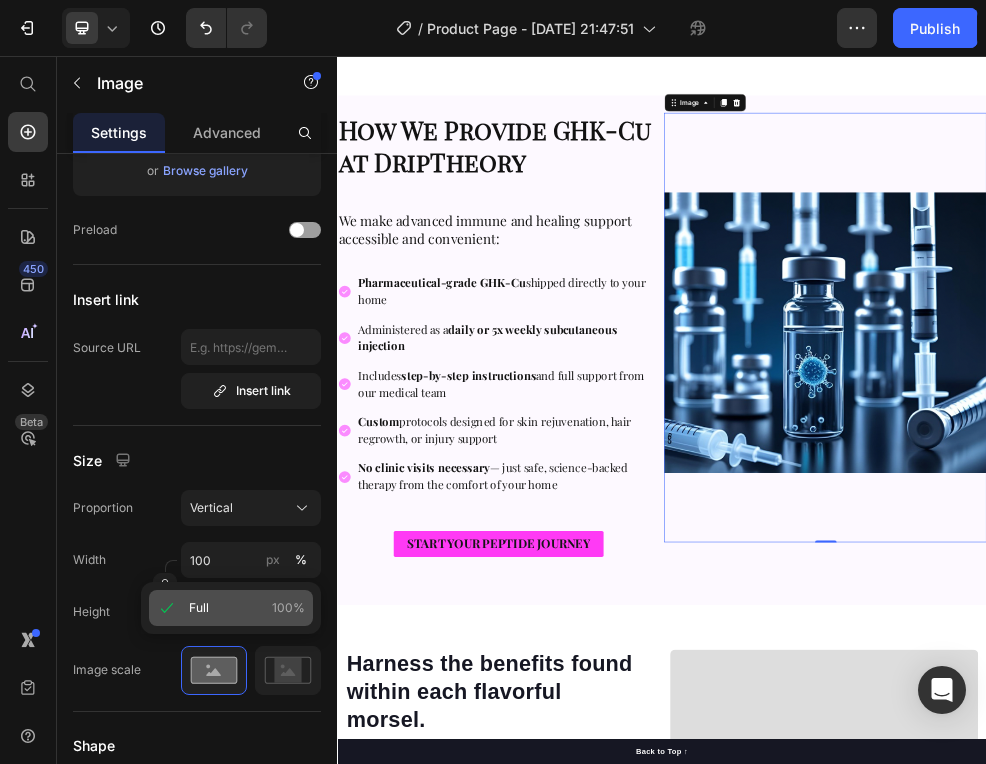 click on "Full 100%" 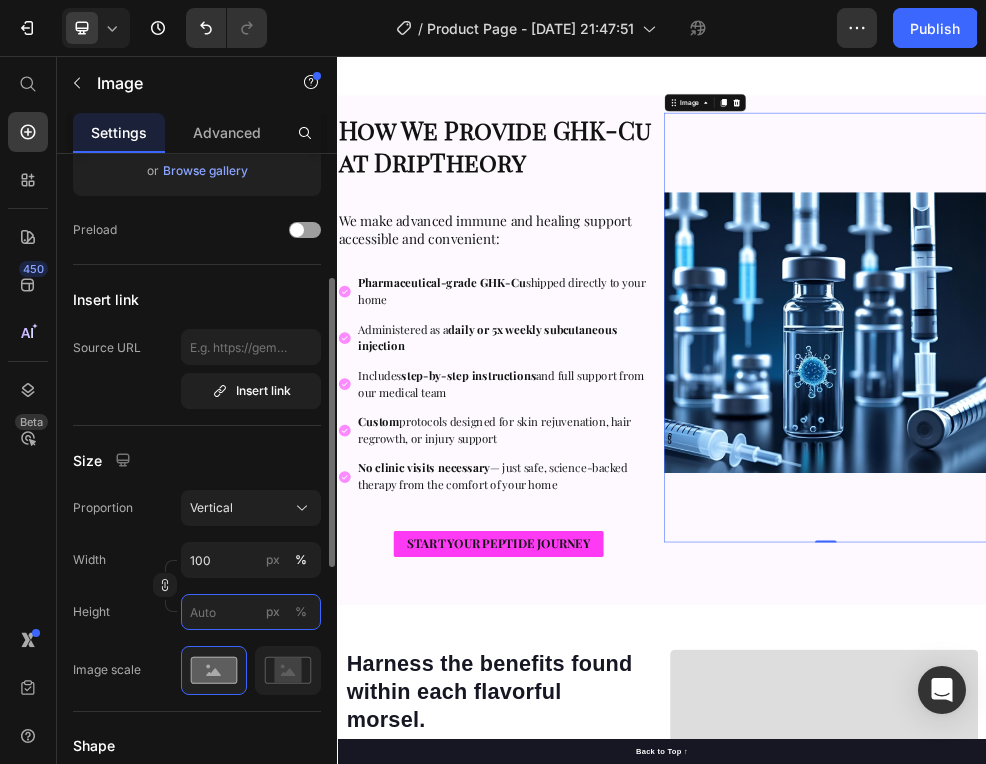 click on "px %" at bounding box center (251, 612) 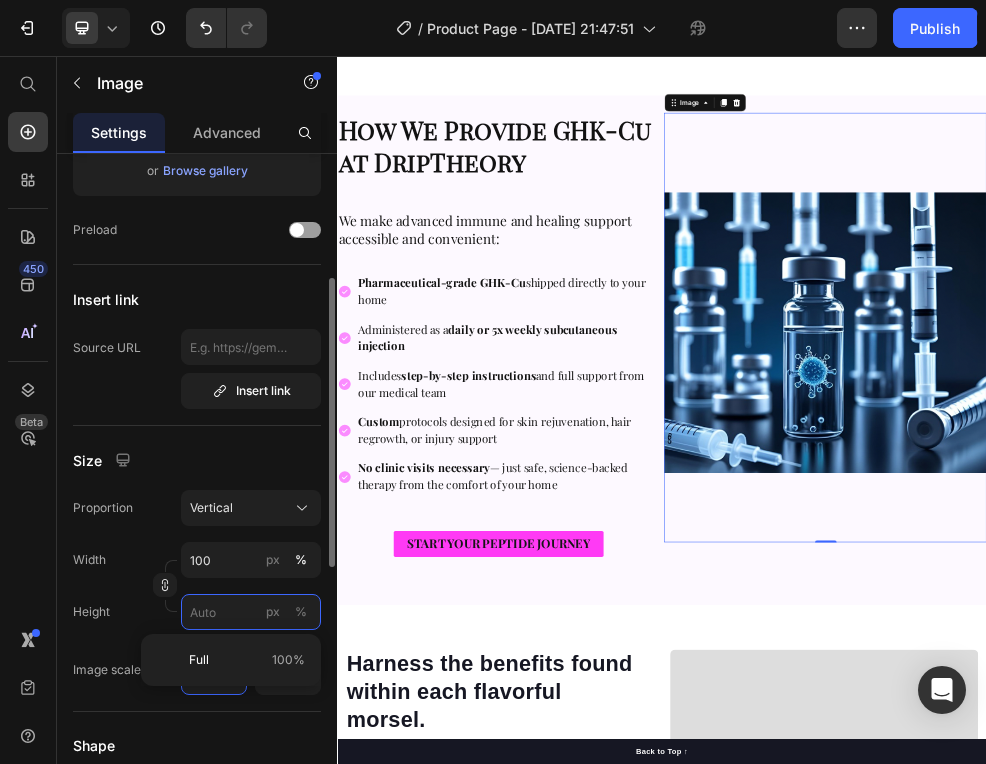 type on "5" 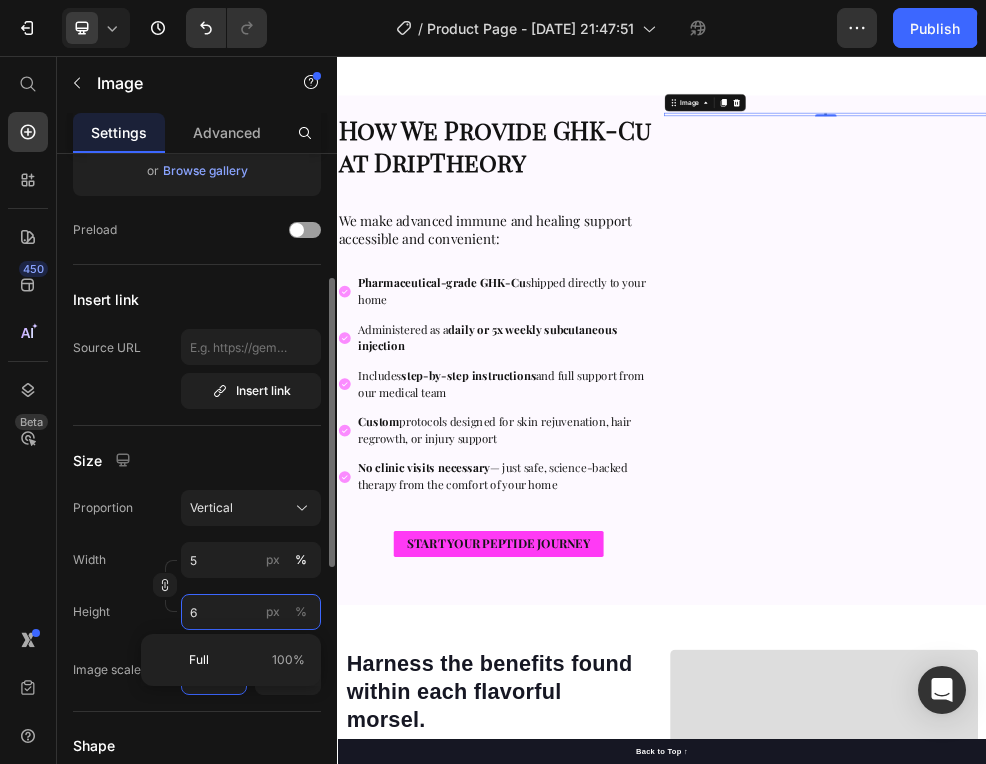 type on "45" 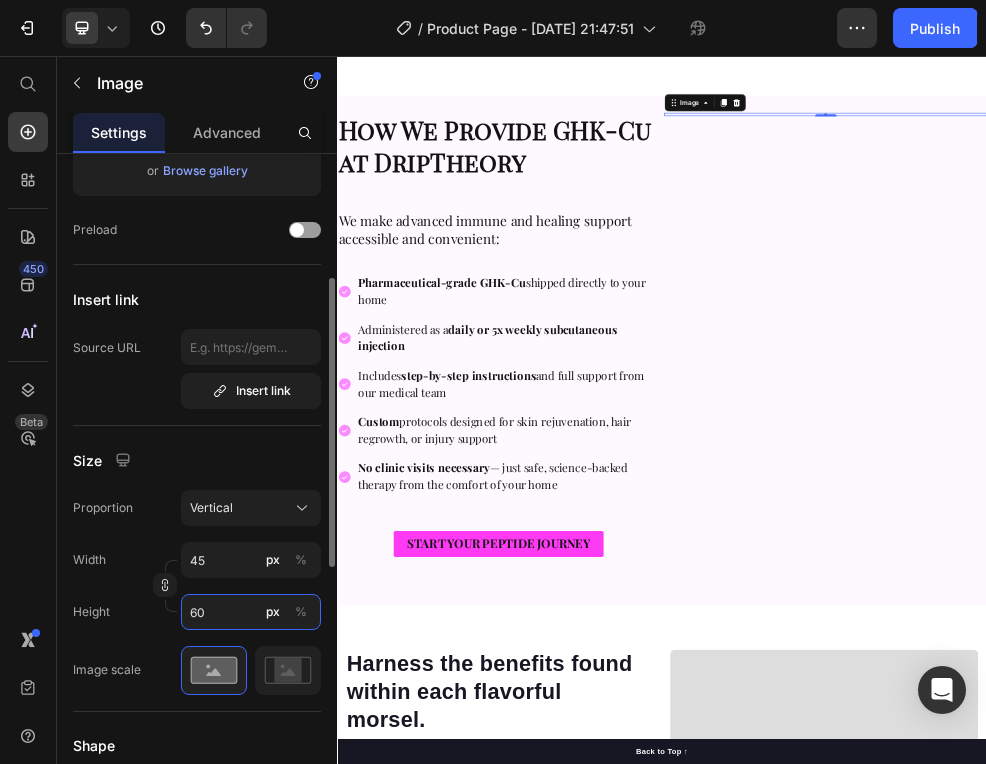 type on "450" 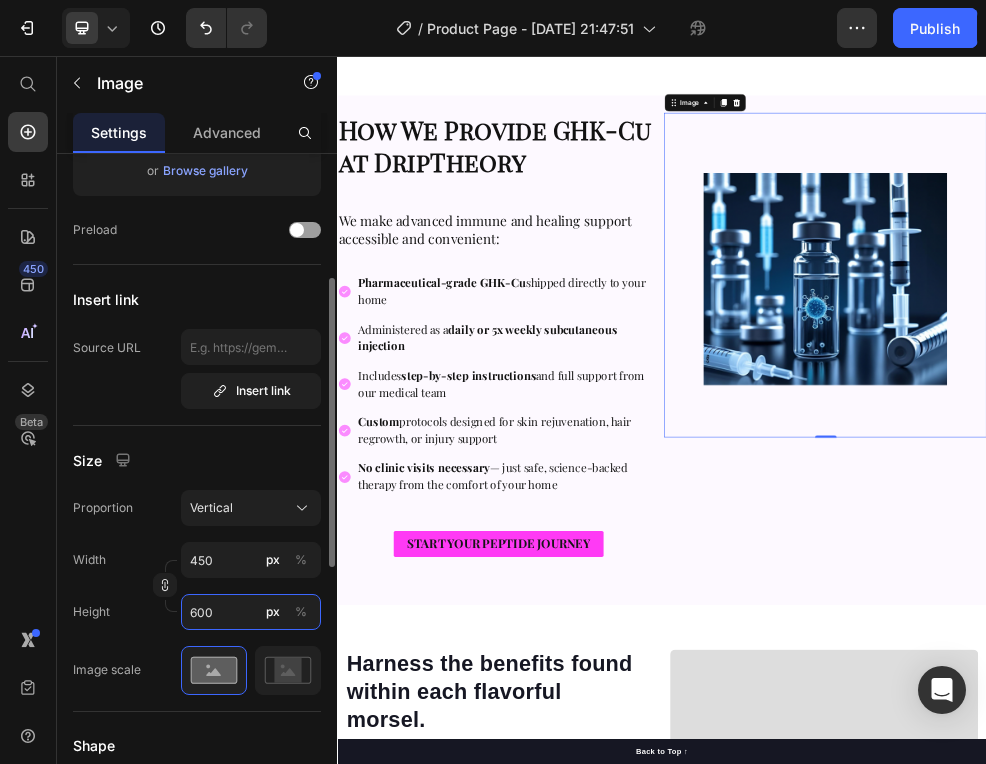 type on "45" 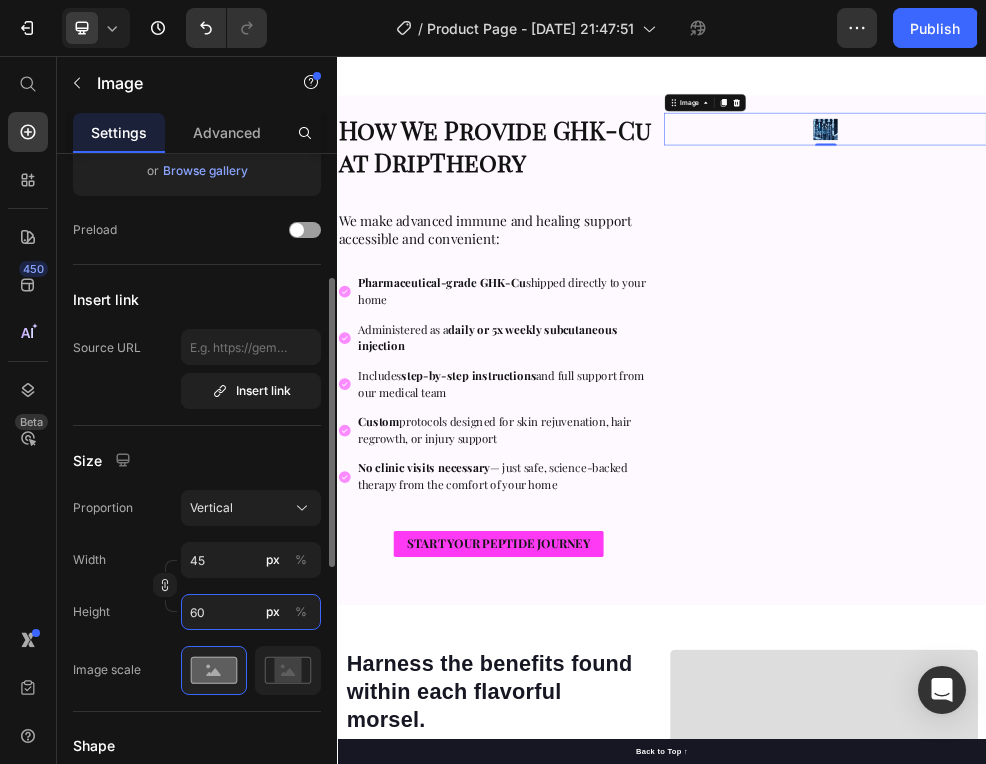 type on "5" 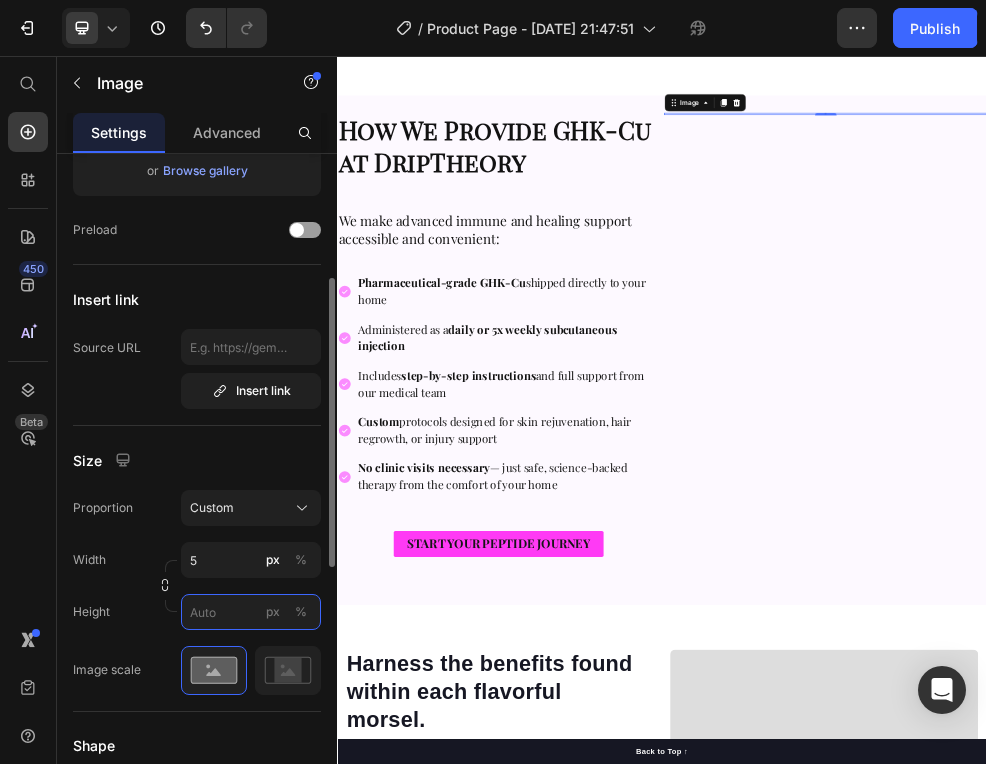 type on "6" 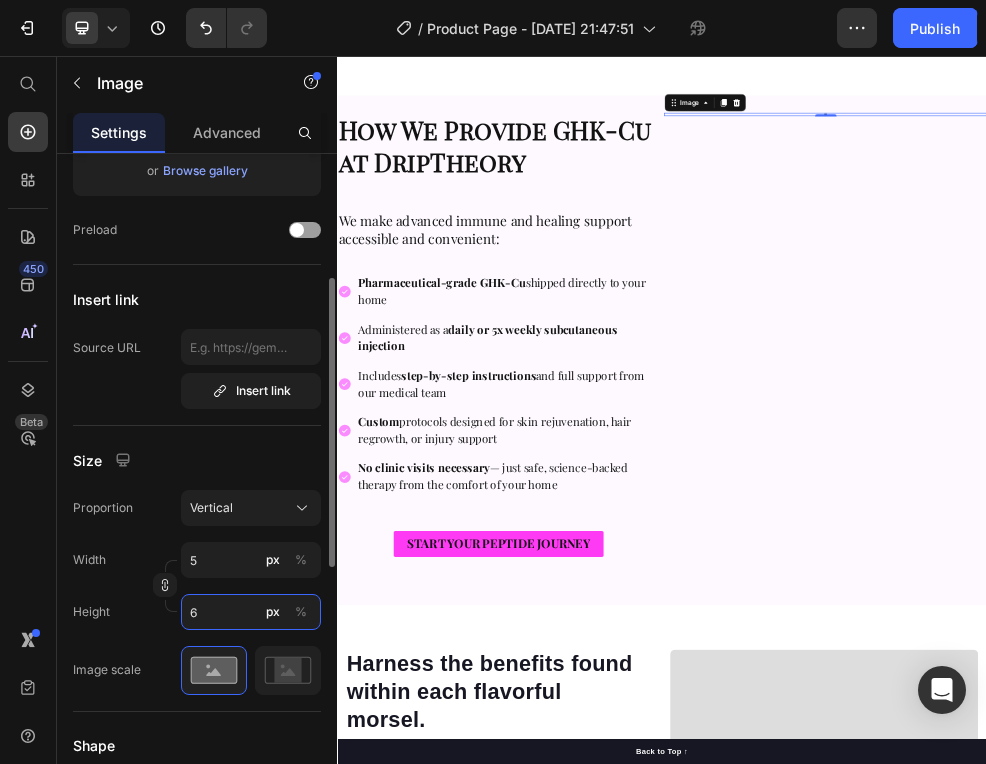 type on "52" 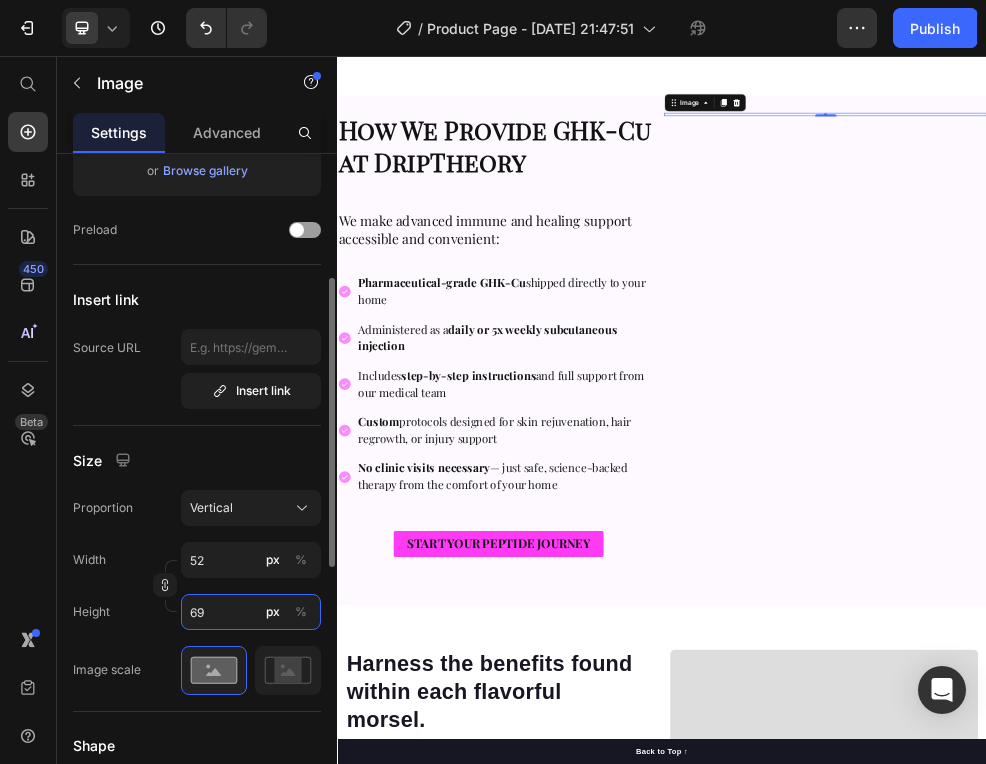 type on "518" 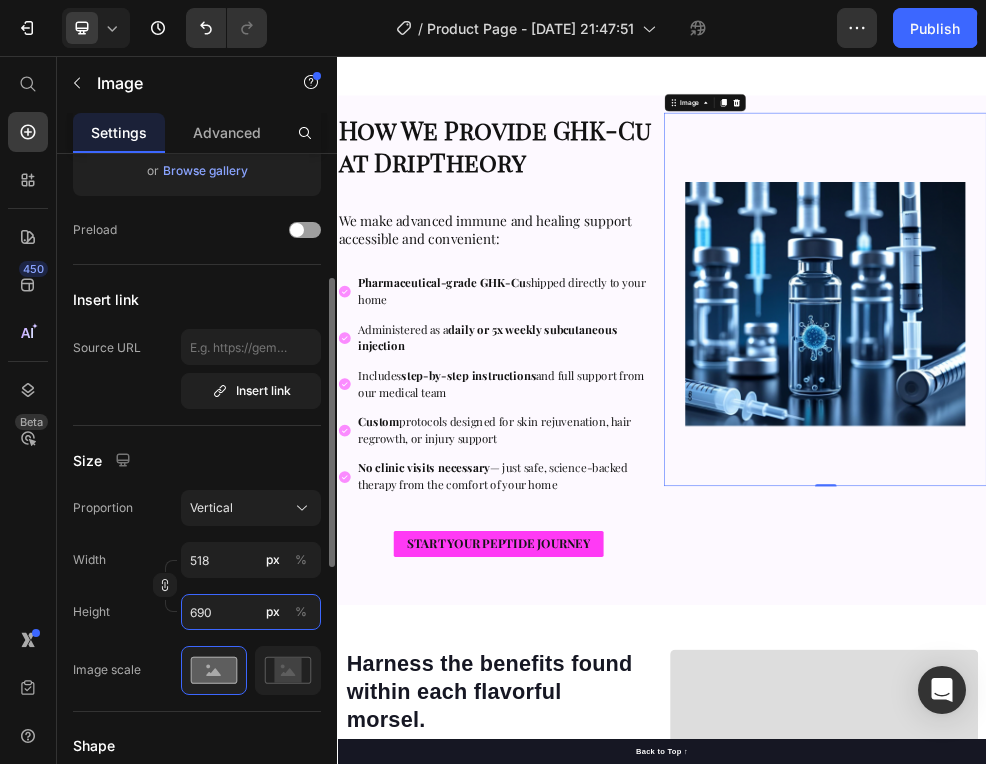 type on "5175" 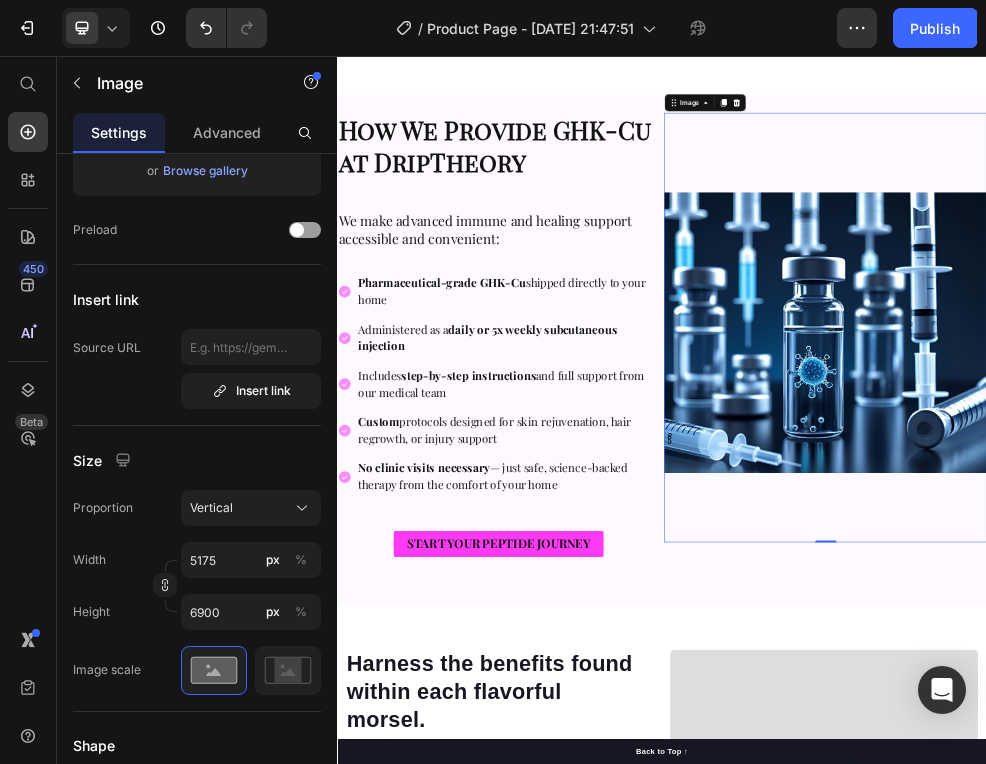 click on "How We Provide GHK-Cu at DripTheory" at bounding box center [628, 223] 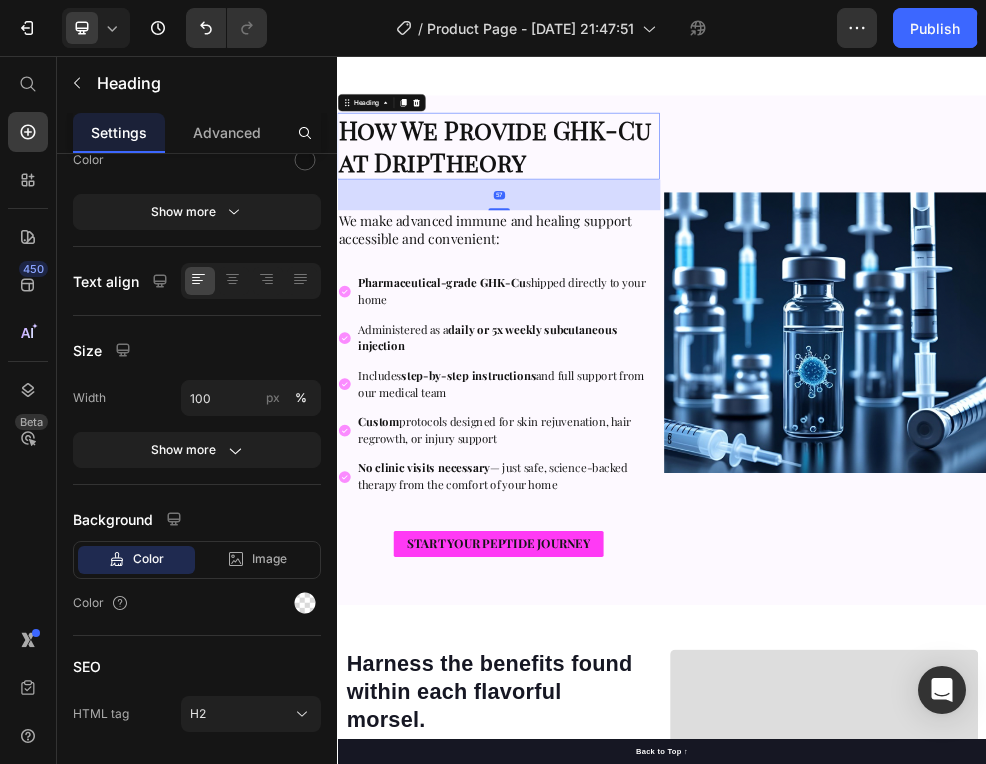 scroll, scrollTop: 0, scrollLeft: 0, axis: both 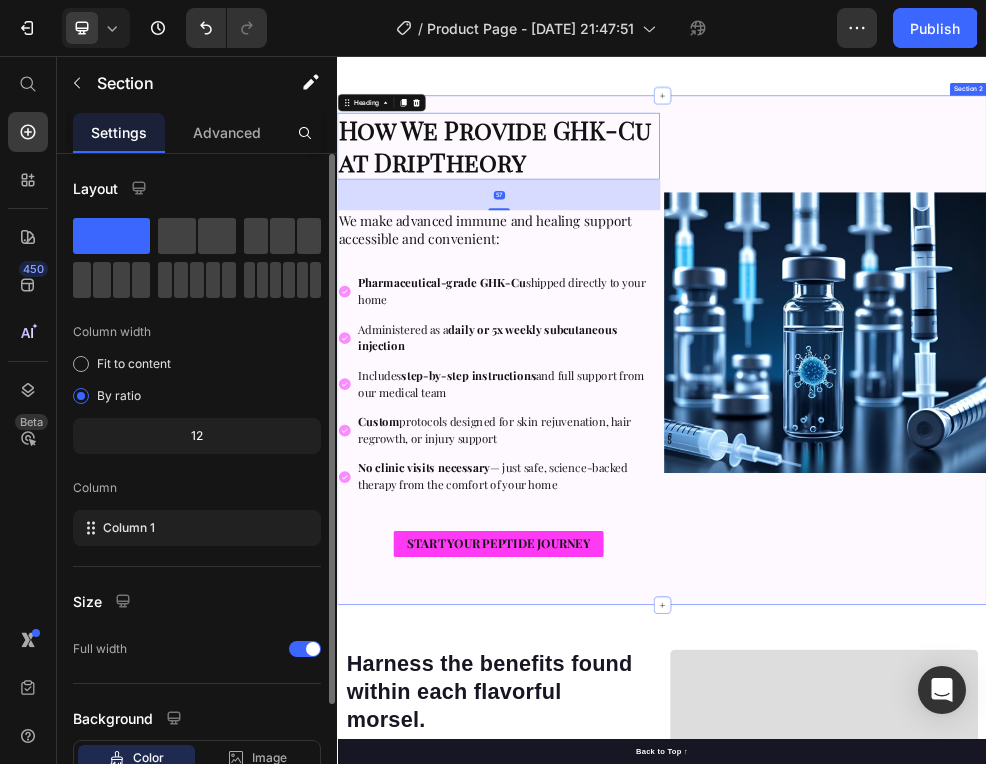 click on "How We Provide GHK-Cu at DripTheory Heading   57 We make advanced immune and healing support accessible and convenient: Heading Pharmaceutical-grade GHK-Cu  shipped directly to your home Administered as a  daily or 5x weekly subcutaneous injection Includes  step-by-step instructions  and full support from our medical team Custom  protocols designed for skin rejuvenation, hair regrowth, or injury support No clinic visits necessary  — just safe, science-backed therapy from the comfort of your home Item List START YOUR PEPTIDE JOURNEY Button Image Row Section 2" at bounding box center (937, 601) 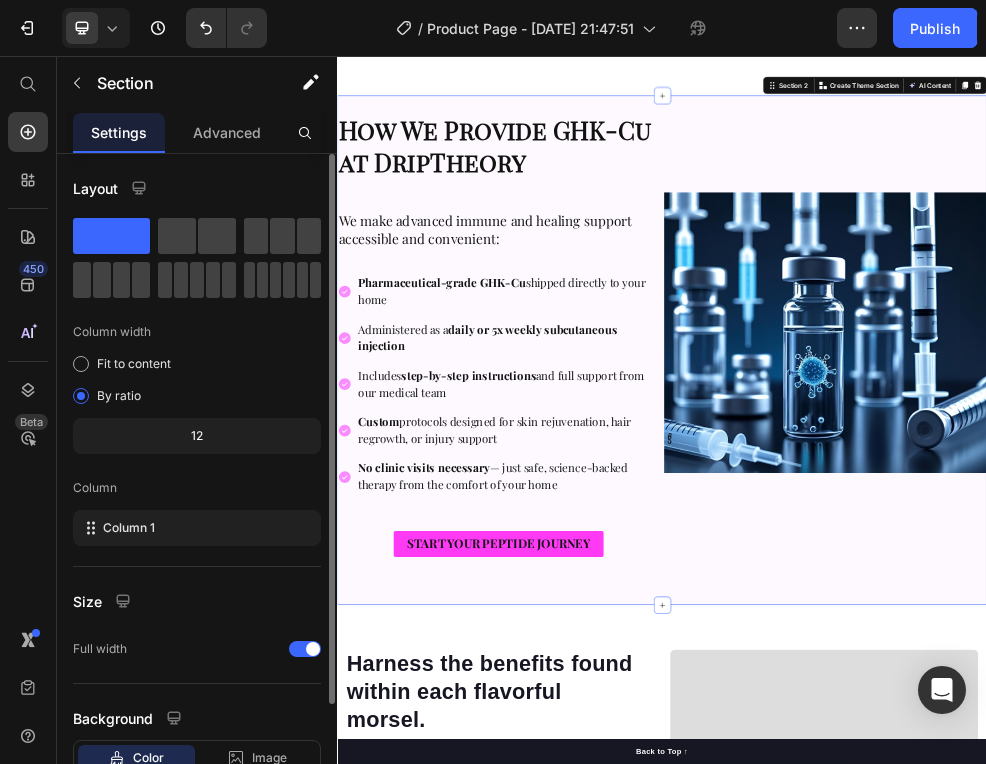 click on "How We Provide GHK-Cu at DripTheory" at bounding box center [628, 223] 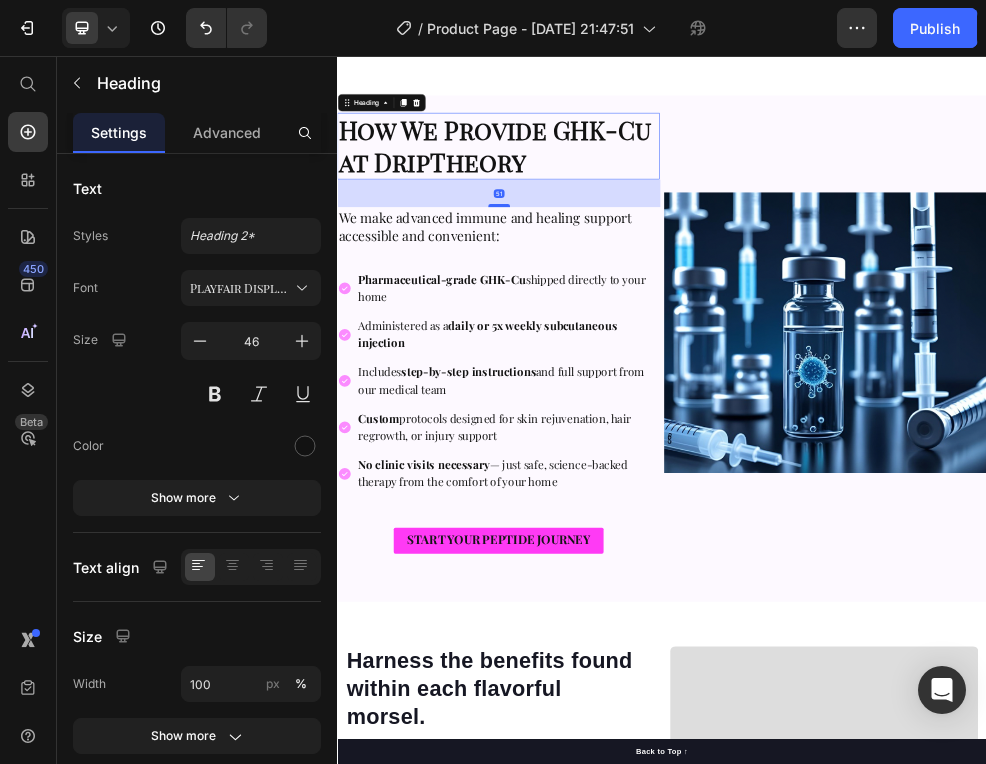 drag, startPoint x: 637, startPoint y: 340, endPoint x: 639, endPoint y: 356, distance: 16.124516 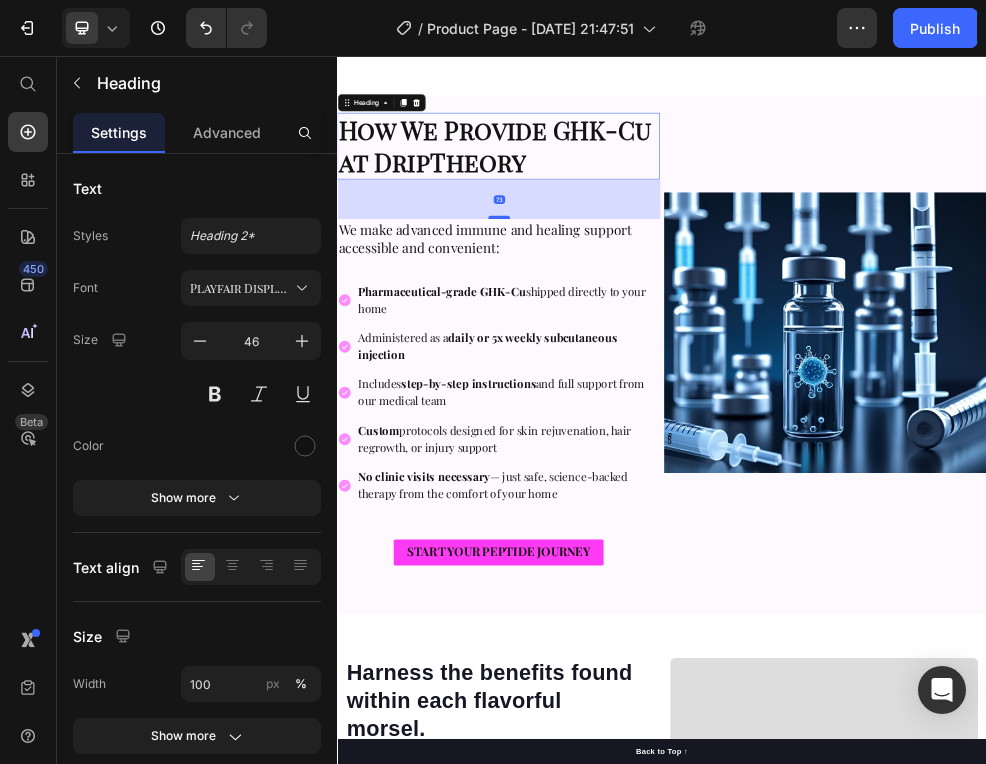 click at bounding box center (635, 355) 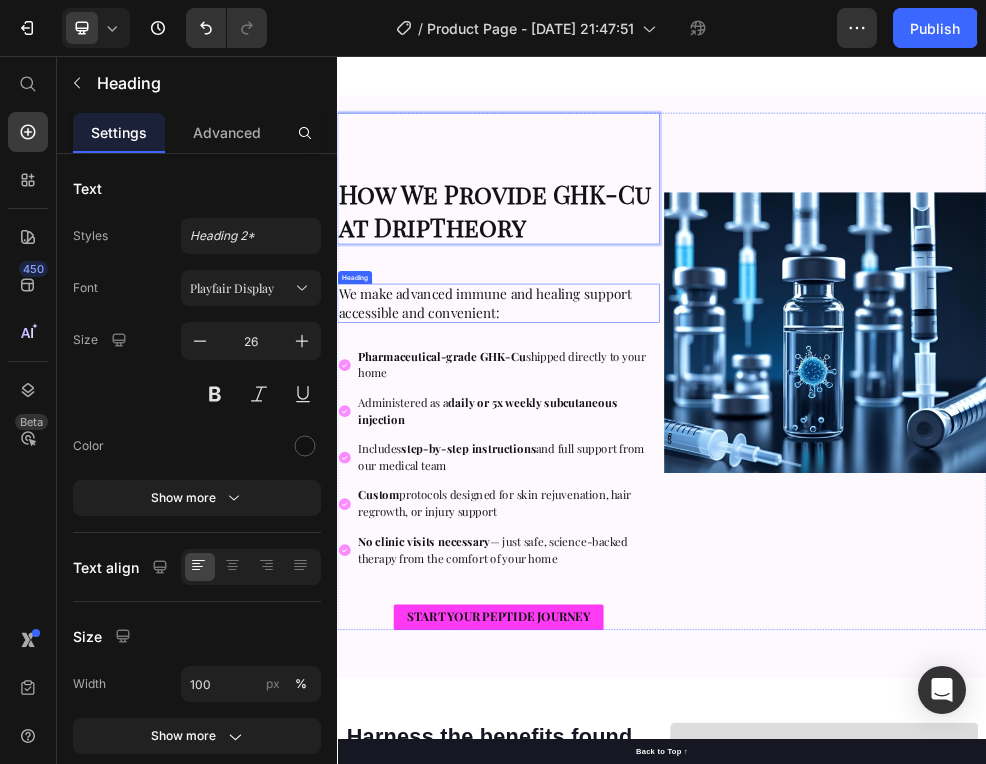 click on "We make advanced immune and healing support accessible and convenient:" at bounding box center [610, 513] 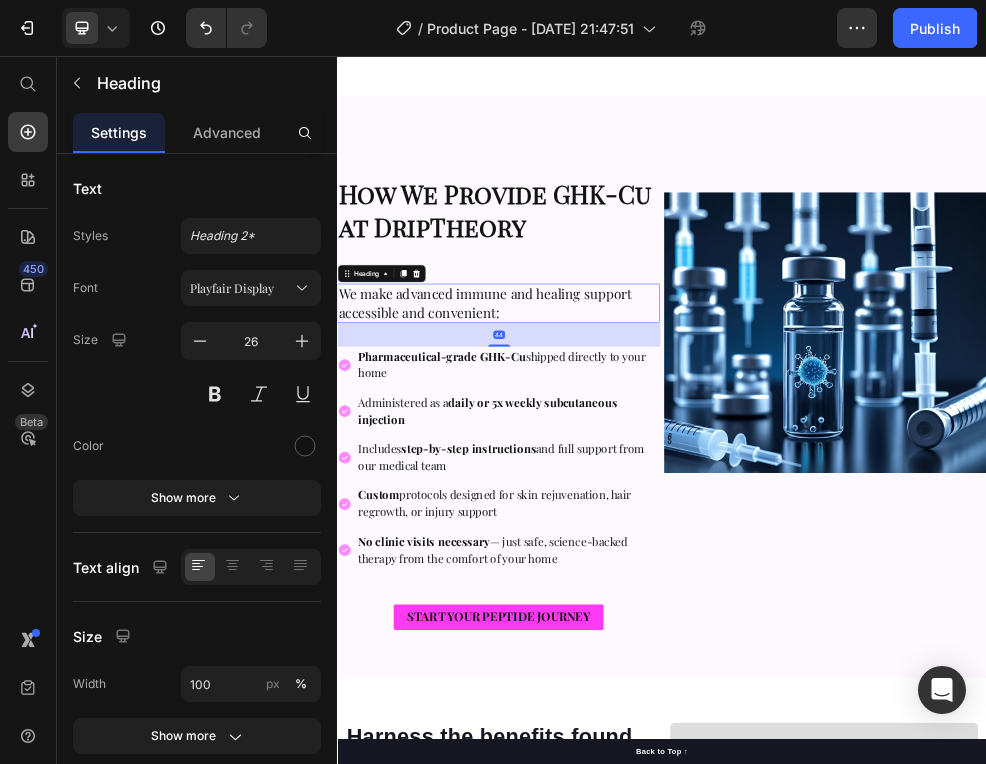 click on "How We Provide GHK-Cu at DripTheory" at bounding box center (628, 342) 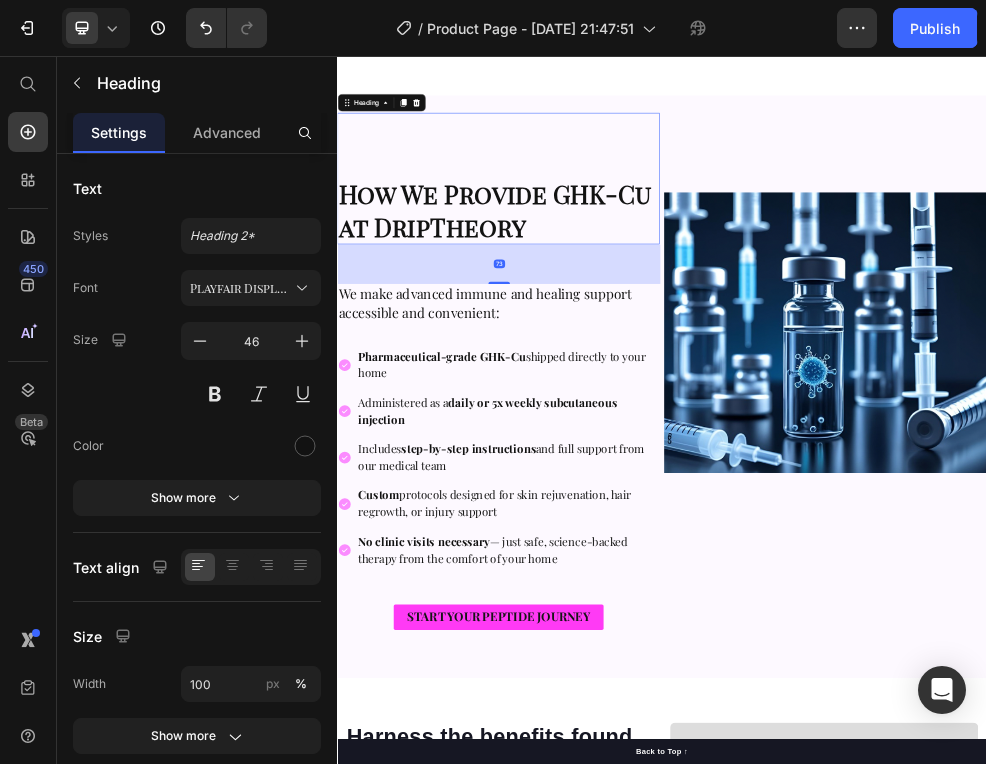 click on "73" at bounding box center [635, 441] 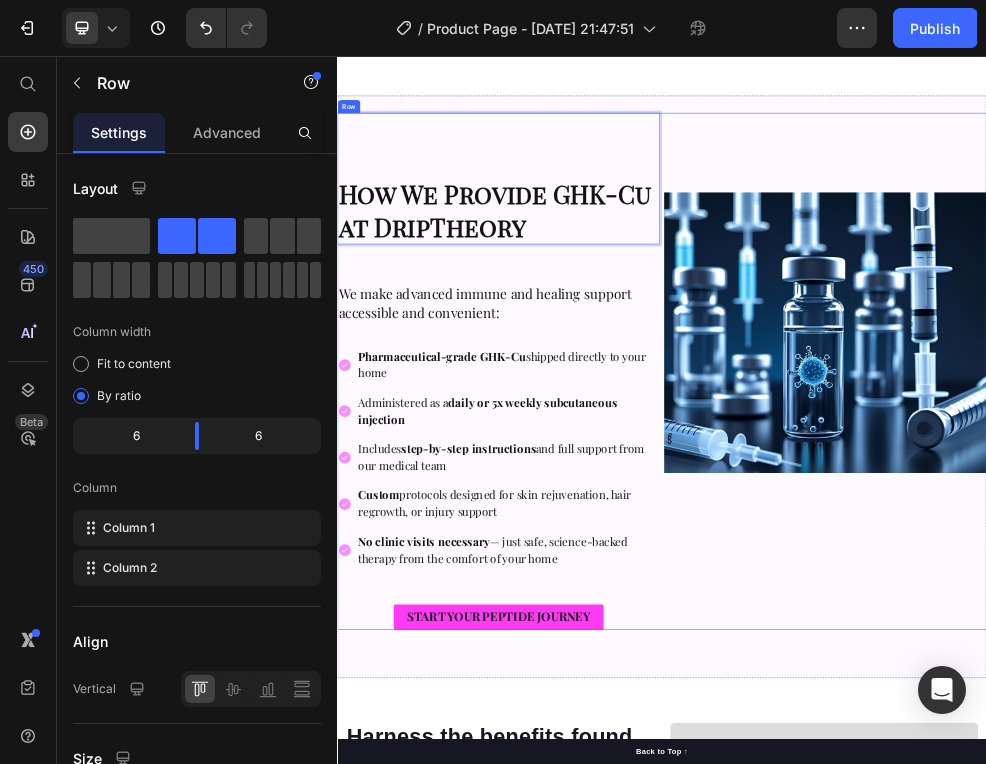 click on "⁠⁠⁠⁠⁠⁠⁠ How We Provide GHK-Cu at DripTheory Heading   73 We make advanced immune and healing support accessible and convenient: Heading Pharmaceutical-grade GHK-Cu  shipped directly to your home Administered as a  daily or 5x weekly subcutaneous injection Includes  step-by-step instructions  and full support from our medical team Custom  protocols designed for skin rejuvenation, hair regrowth, or injury support No clinic visits necessary  — just safe, science-backed therapy from the comfort of your home Item List START YOUR PEPTIDE JOURNEY Button" at bounding box center [635, 640] 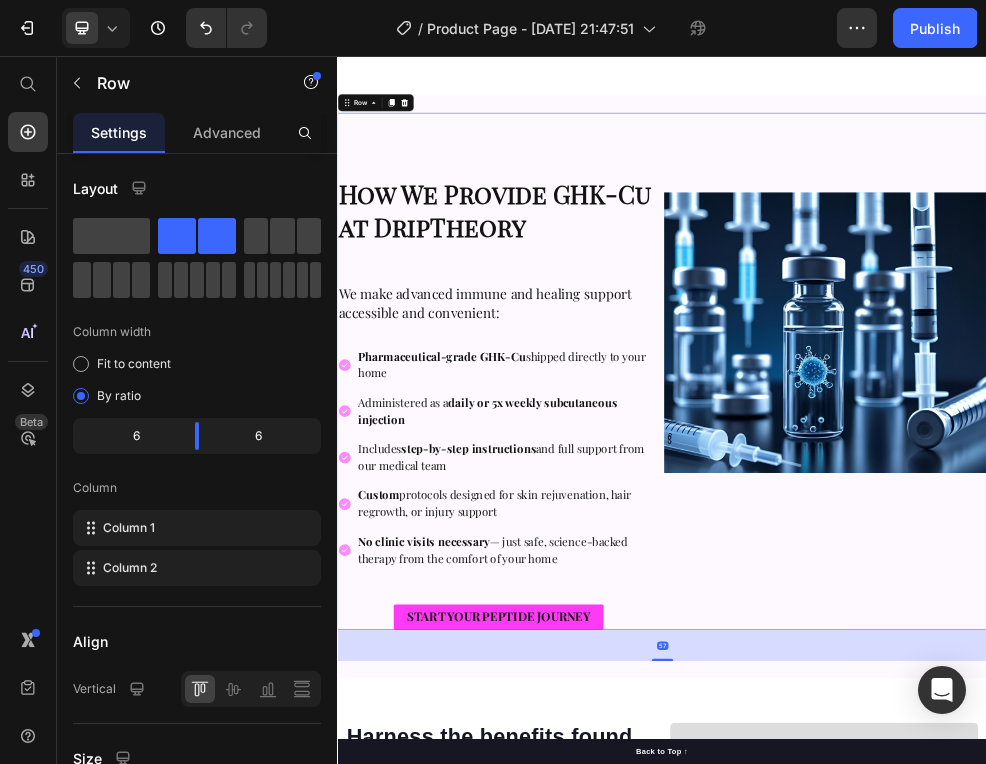 click on "How We Provide GHK-Cu at DripTheory" at bounding box center [628, 342] 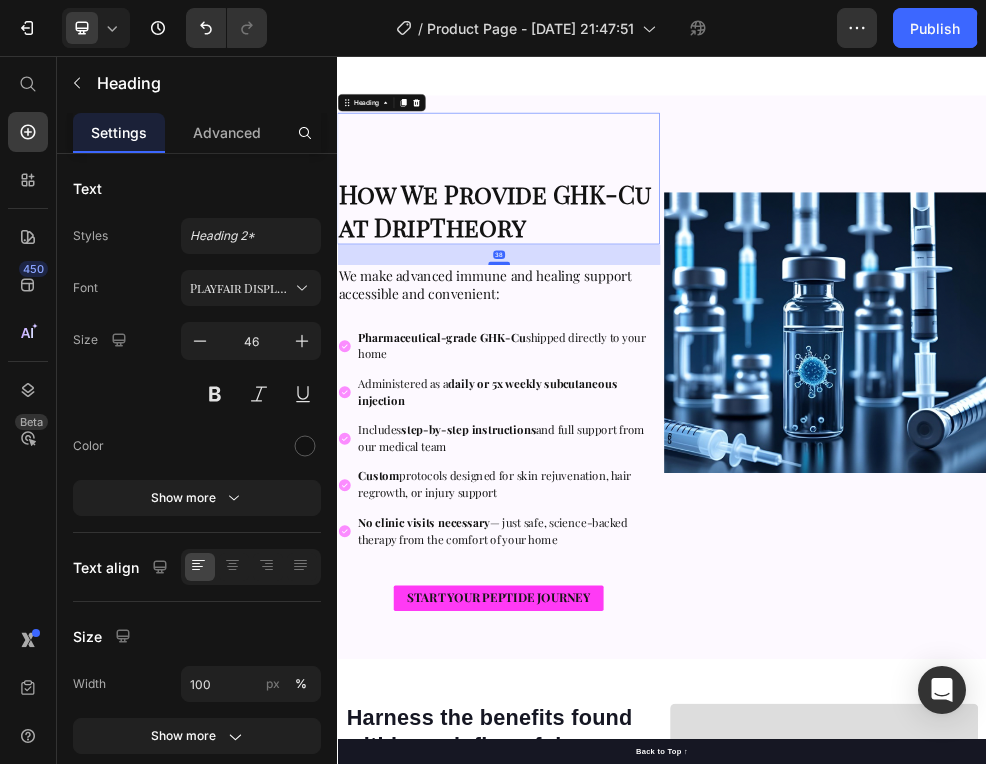 drag, startPoint x: 642, startPoint y: 476, endPoint x: 640, endPoint y: 441, distance: 35.057095 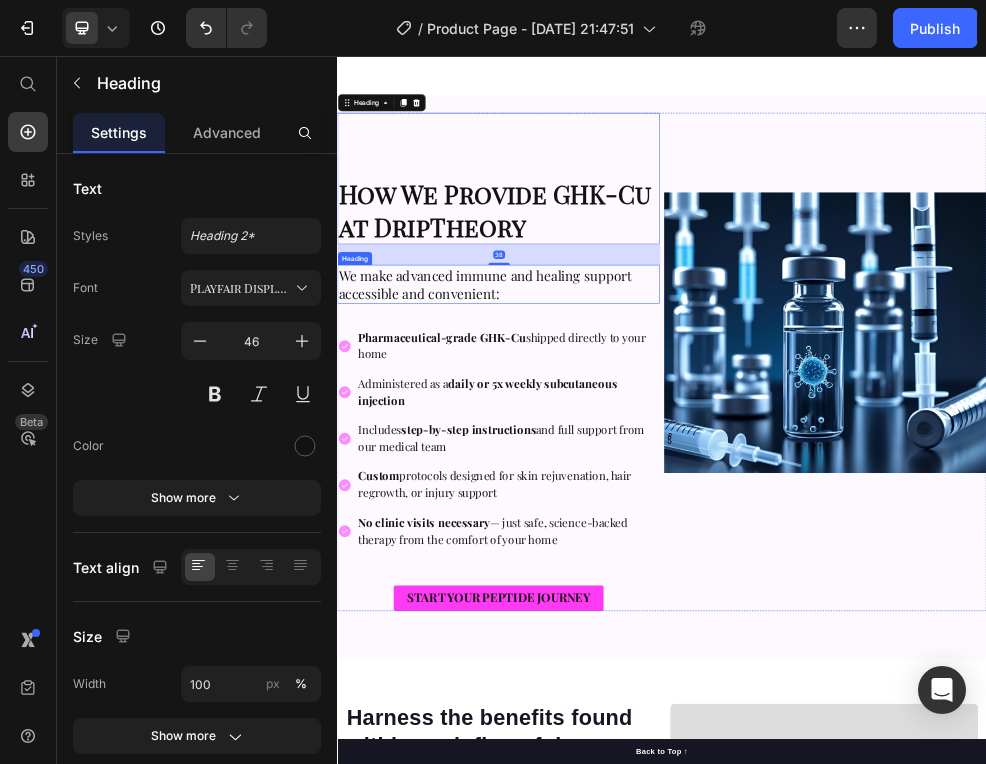 click on "Pharmaceutical-grade GHK-Cu  shipped directly to your home Administered as a  daily or 5x weekly subcutaneous injection Includes  step-by-step instructions  and full support from our medical team Custom  protocols designed for skin rejuvenation, hair regrowth, or injury support No clinic visits necessary  — just safe, science-backed therapy from the comfort of your home" at bounding box center [635, 765] 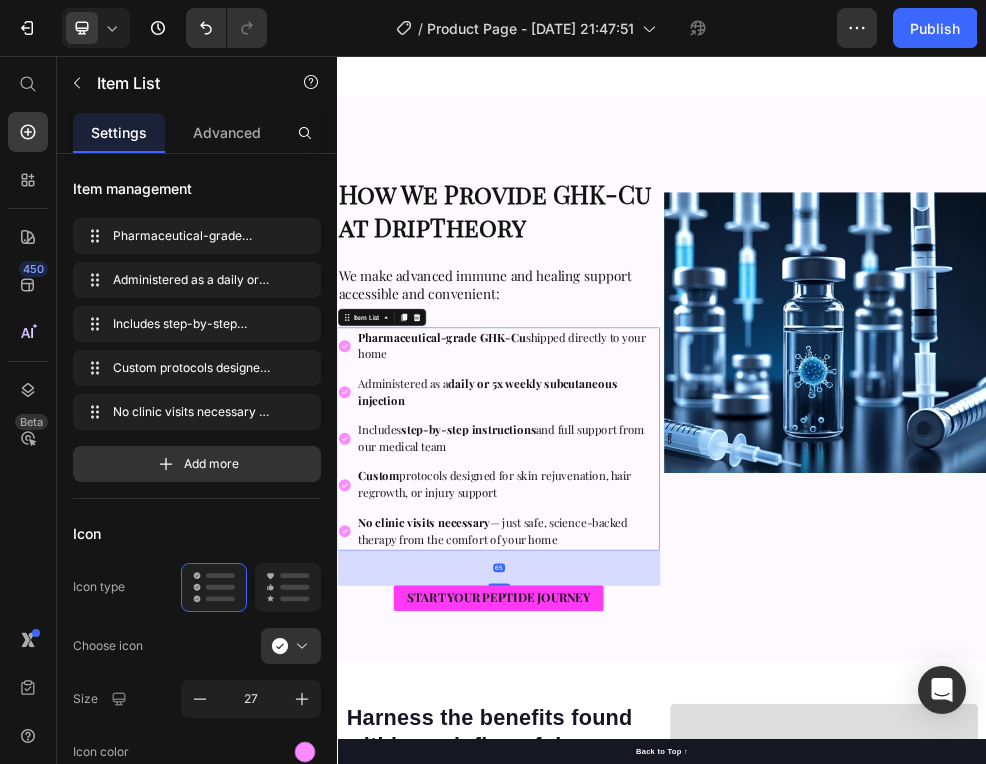click on "Pharmaceutical-grade GHK-Cu  shipped directly to your home" at bounding box center [652, 594] 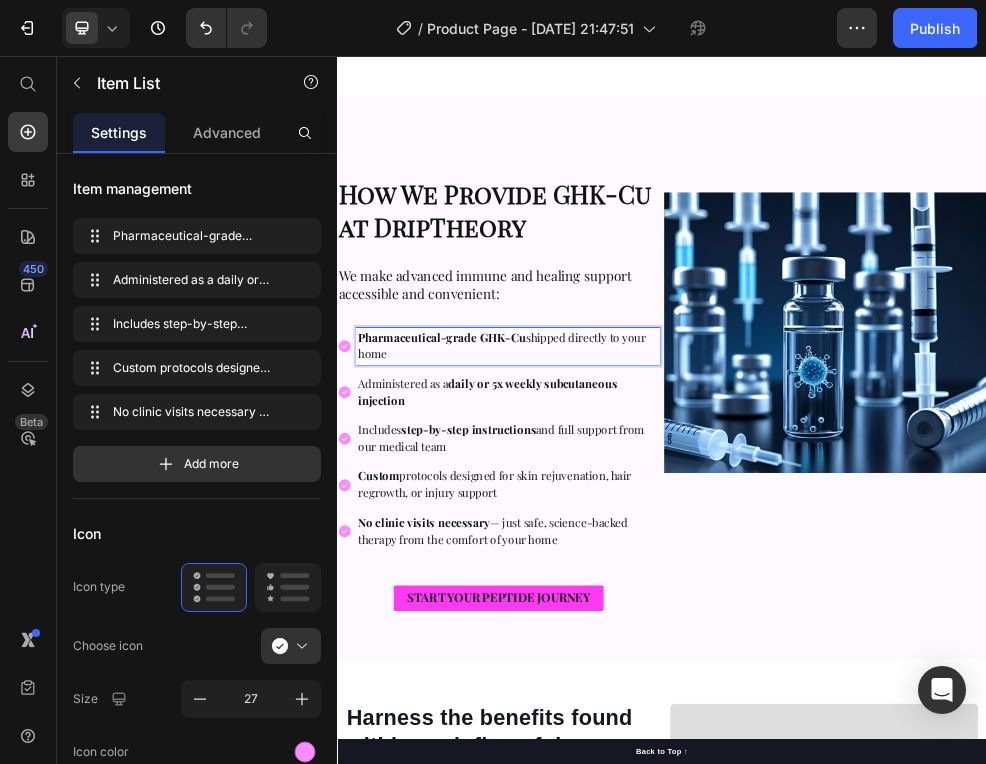 click on "daily or 5x weekly subcutaneous injection" at bounding box center (614, 677) 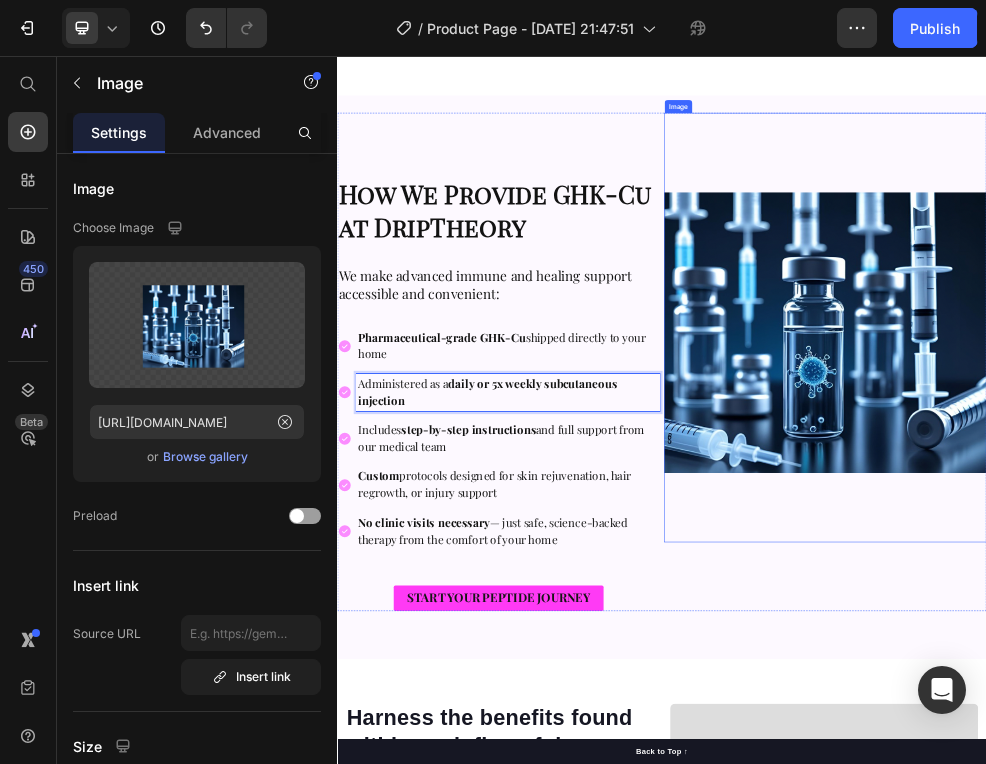 click at bounding box center (1239, 559) 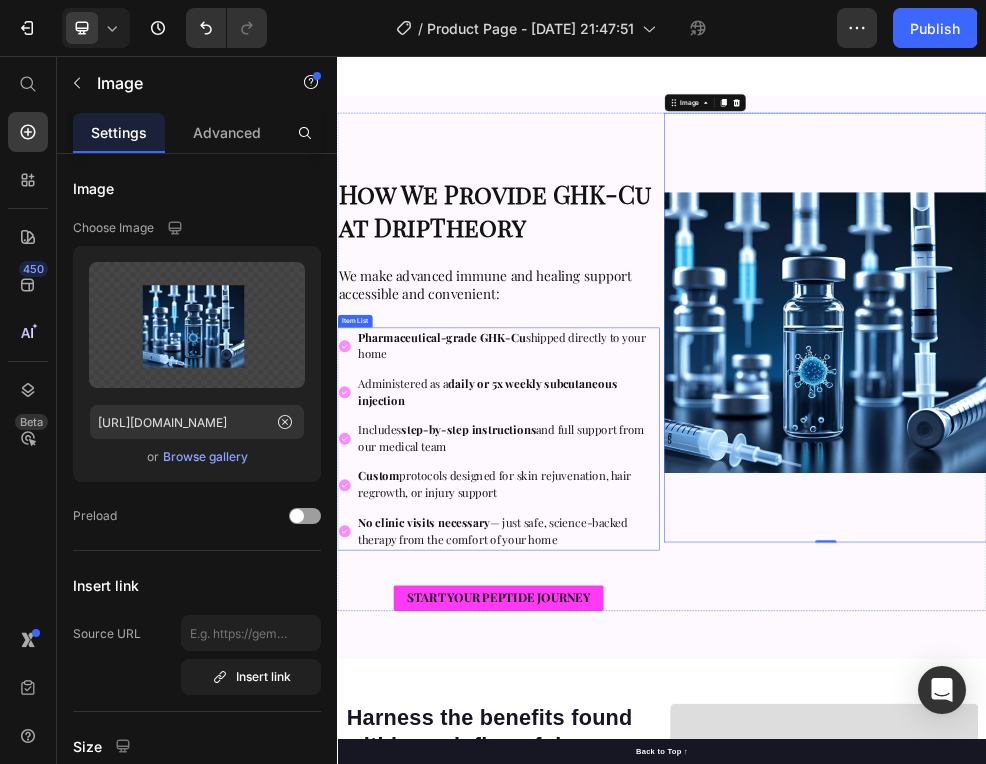 click on "Pharmaceutical-grade GHK-Cu" at bounding box center [530, 576] 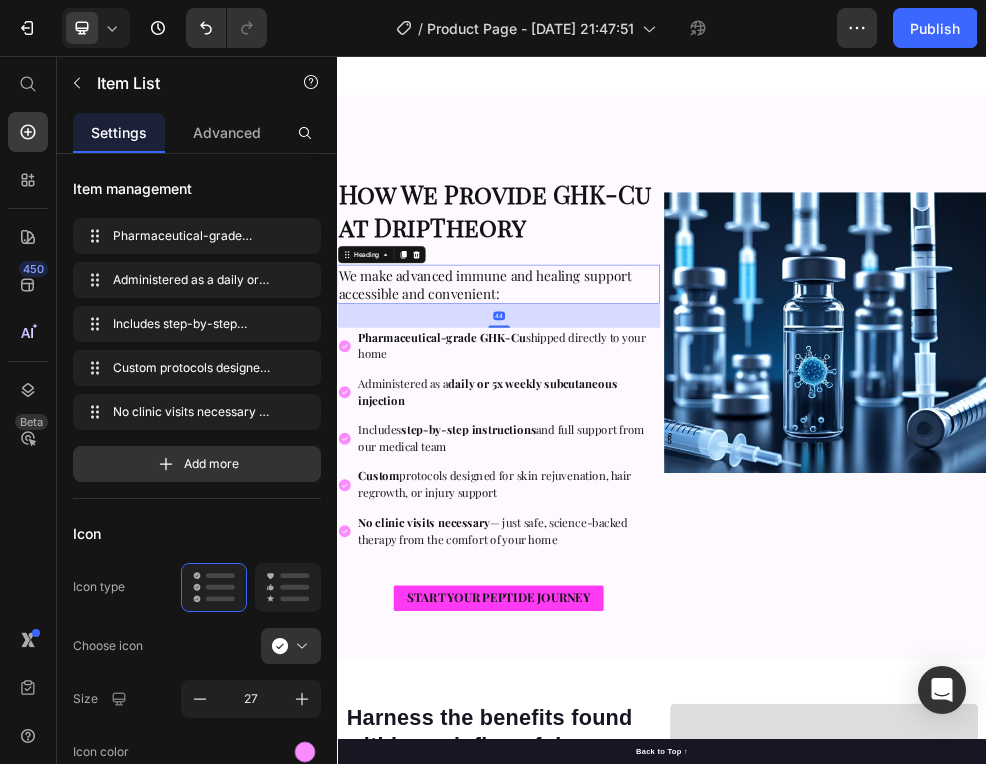 click on "We make advanced immune and healing support accessible and convenient:" at bounding box center (635, 479) 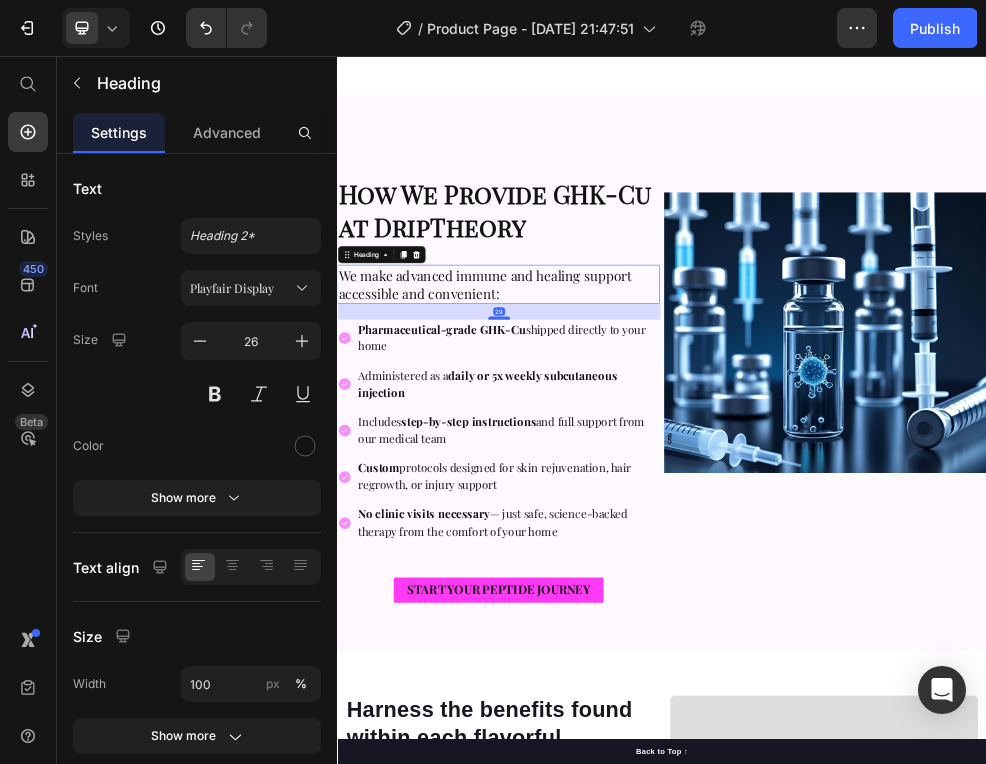 drag, startPoint x: 625, startPoint y: 554, endPoint x: 624, endPoint y: 539, distance: 15.033297 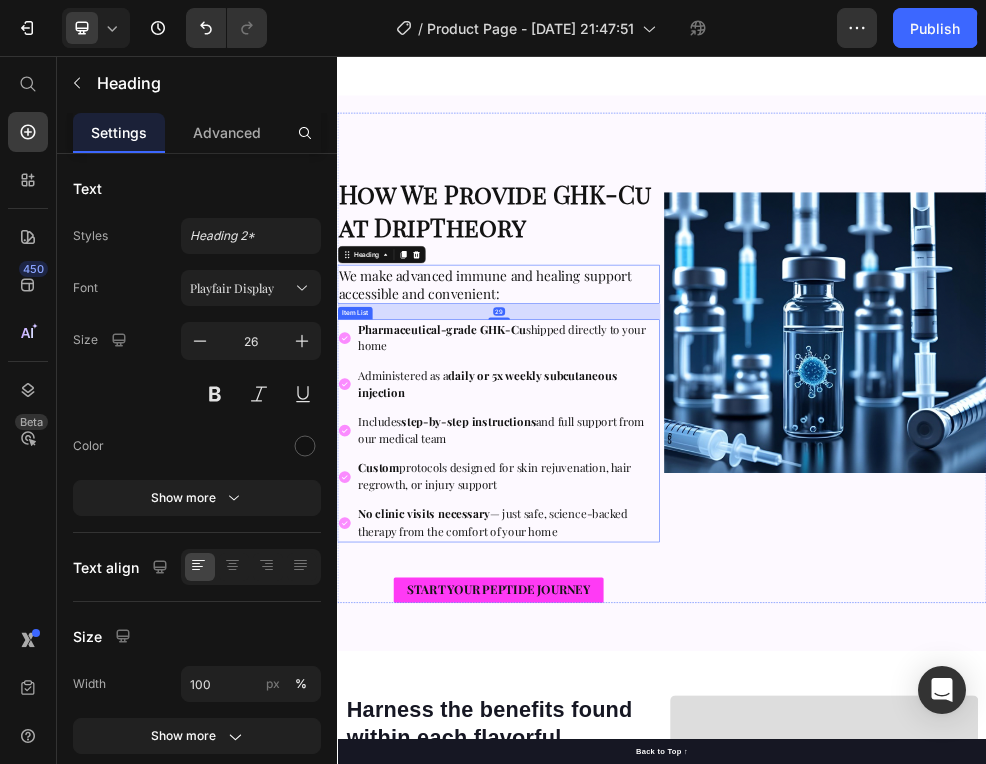click on "Pharmaceutical-grade GHK-Cu  shipped directly to your home" at bounding box center (652, 579) 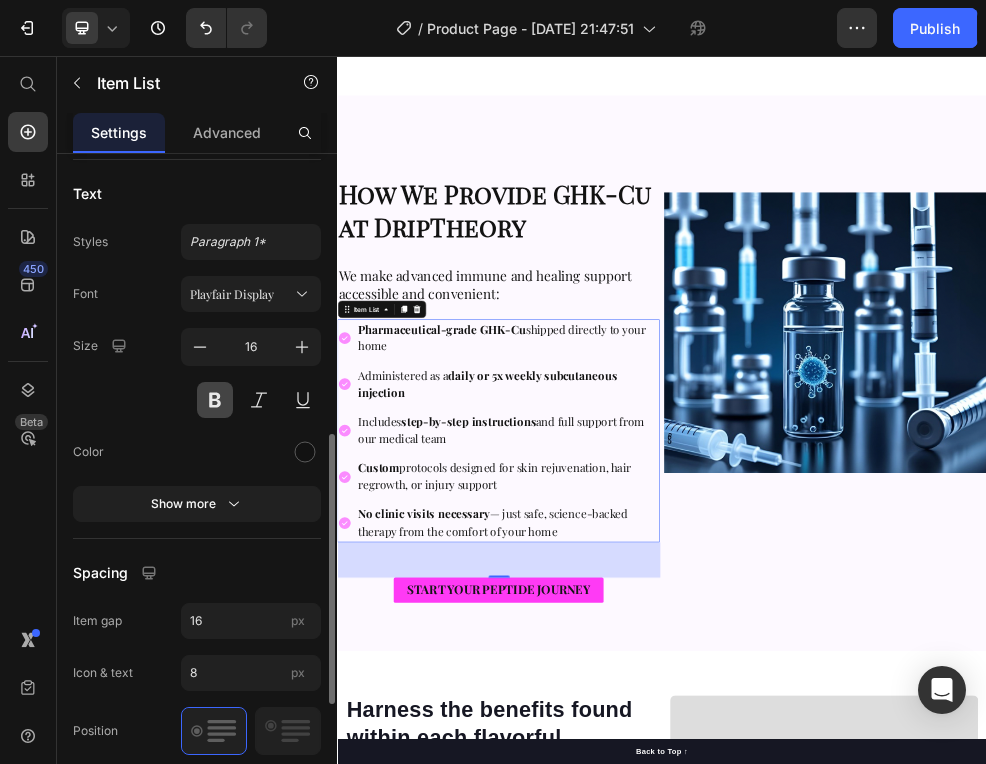 scroll, scrollTop: 682, scrollLeft: 0, axis: vertical 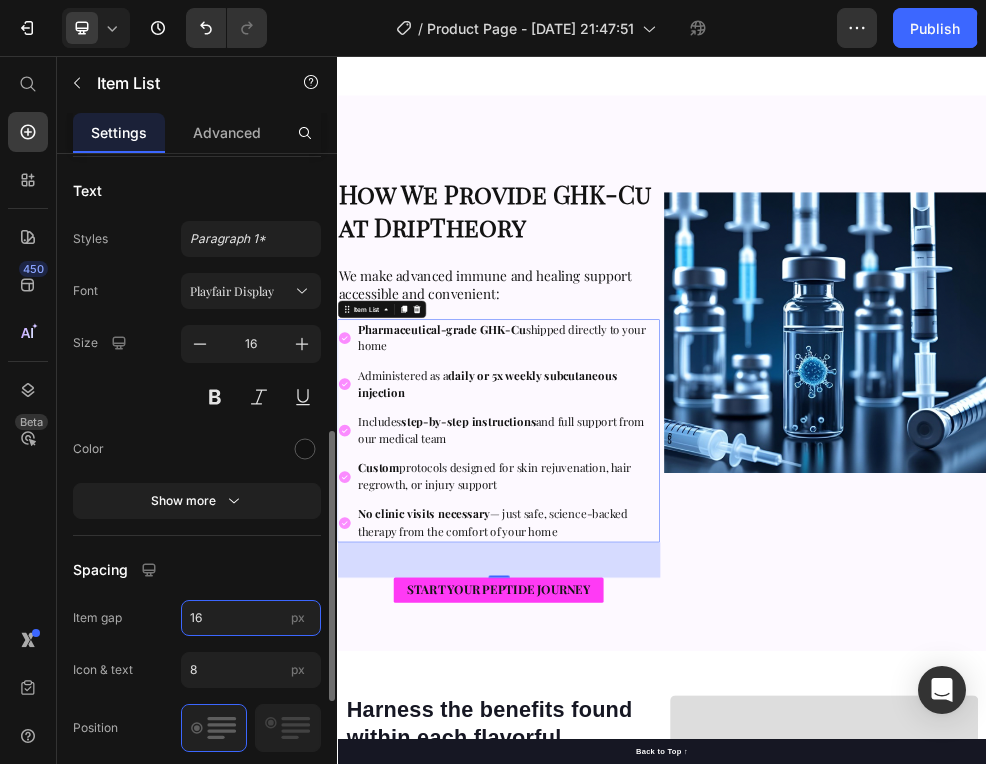 click on "16" at bounding box center [251, 618] 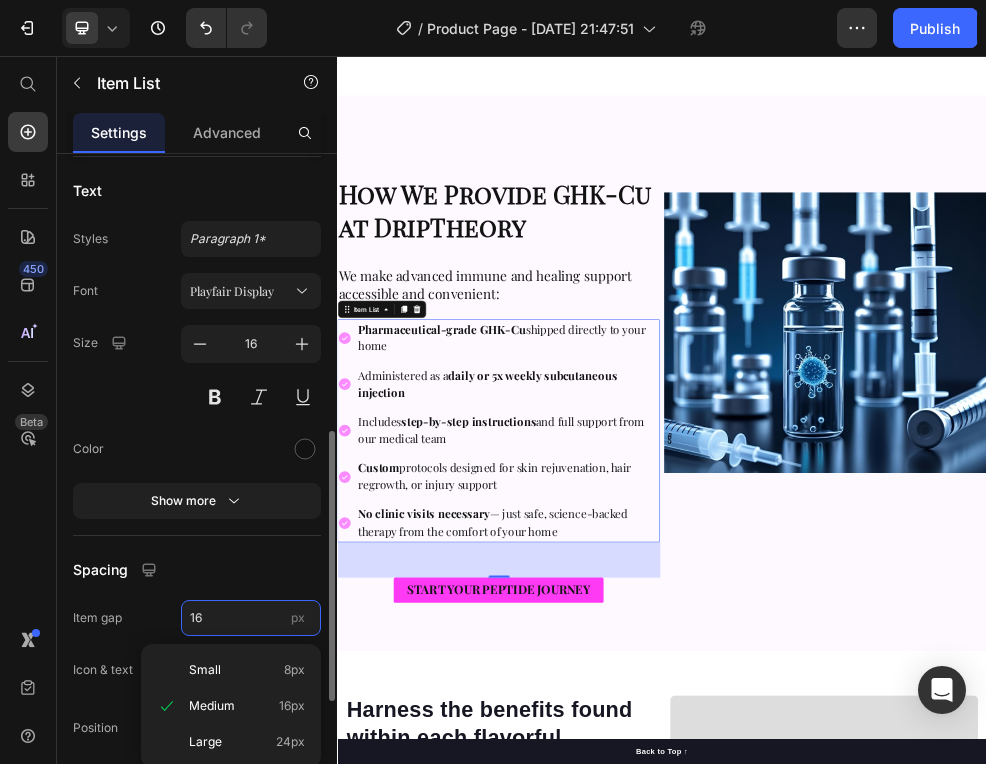 type on "8" 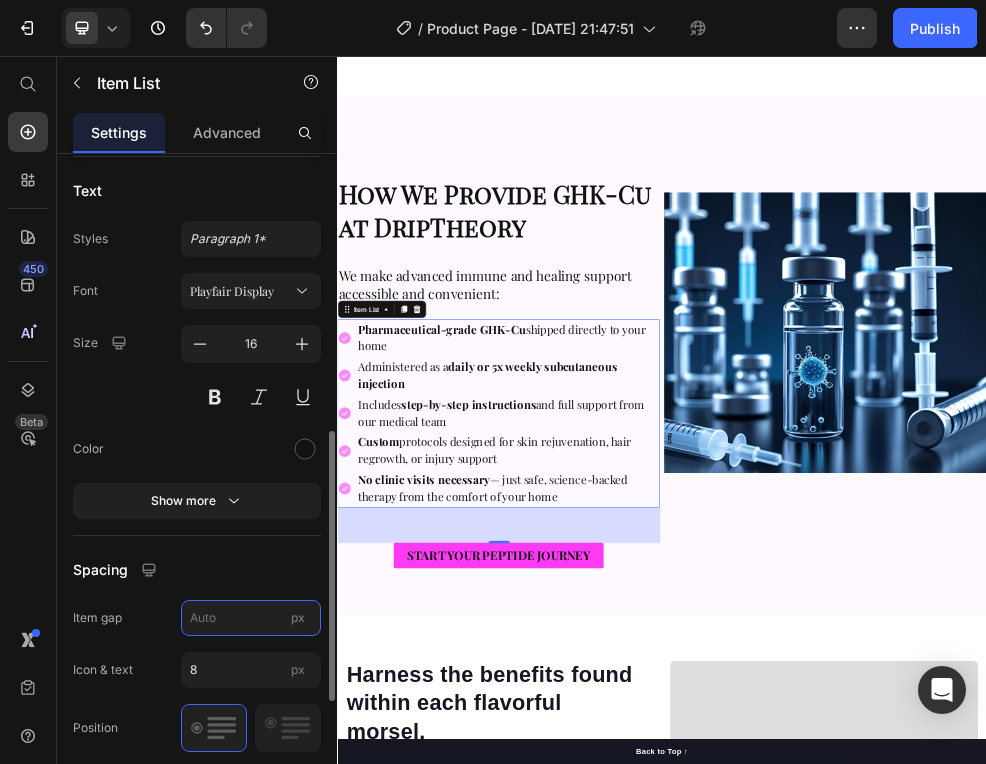 type on "4" 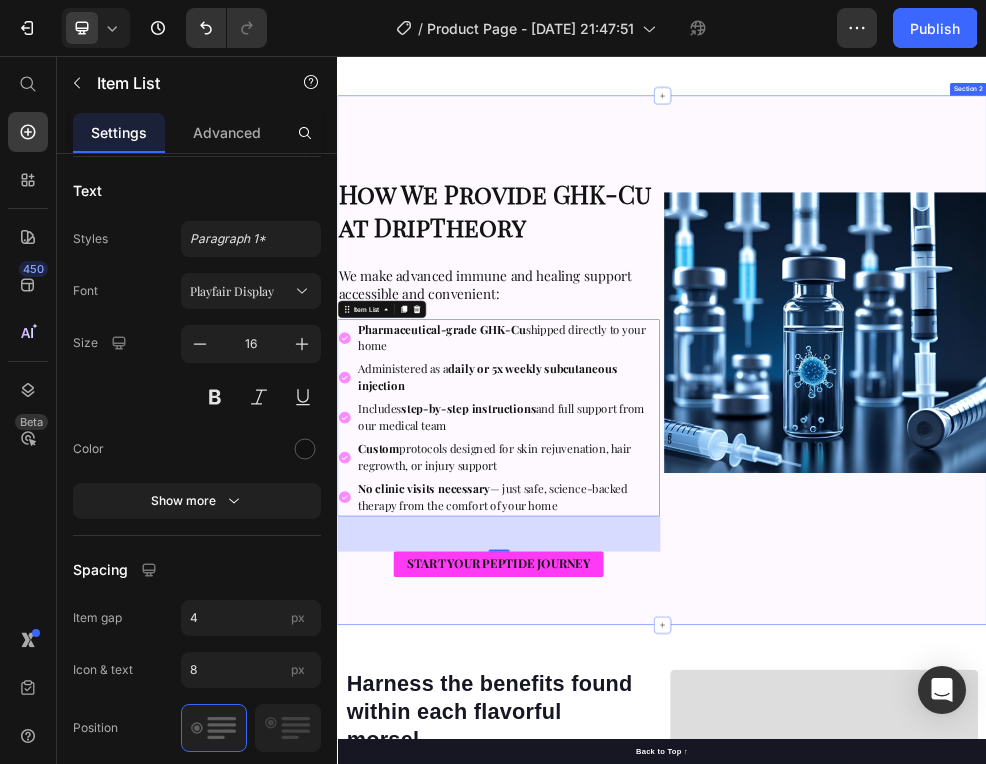 click on "⁠⁠⁠⁠⁠⁠⁠ How We Provide GHK-Cu at DripTheory Heading We make advanced immune and healing support accessible and convenient: Heading Pharmaceutical-grade GHK-Cu  shipped directly to your home Administered as a  daily or 5x weekly subcutaneous injection Includes  step-by-step instructions  and full support from our medical team Custom  protocols designed for skin rejuvenation, hair regrowth, or injury support No clinic visits necessary  — just safe, science-backed therapy from the comfort of your home Item List   65 START YOUR PEPTIDE JOURNEY Button Image Row Section 2" at bounding box center (937, 620) 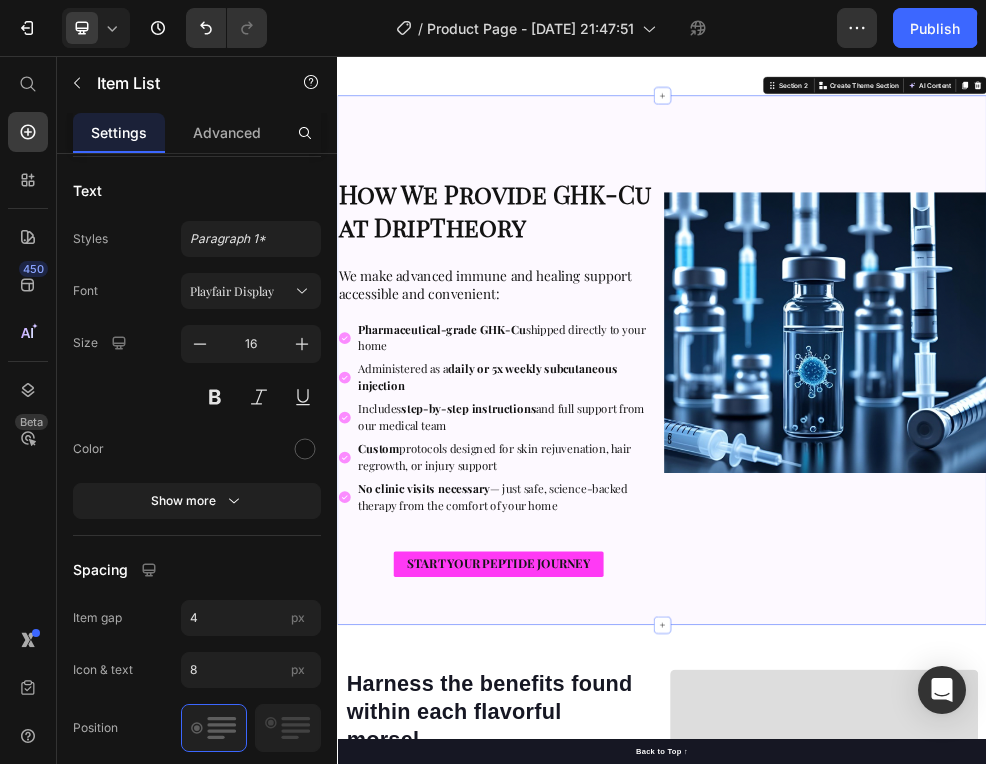 scroll, scrollTop: 0, scrollLeft: 0, axis: both 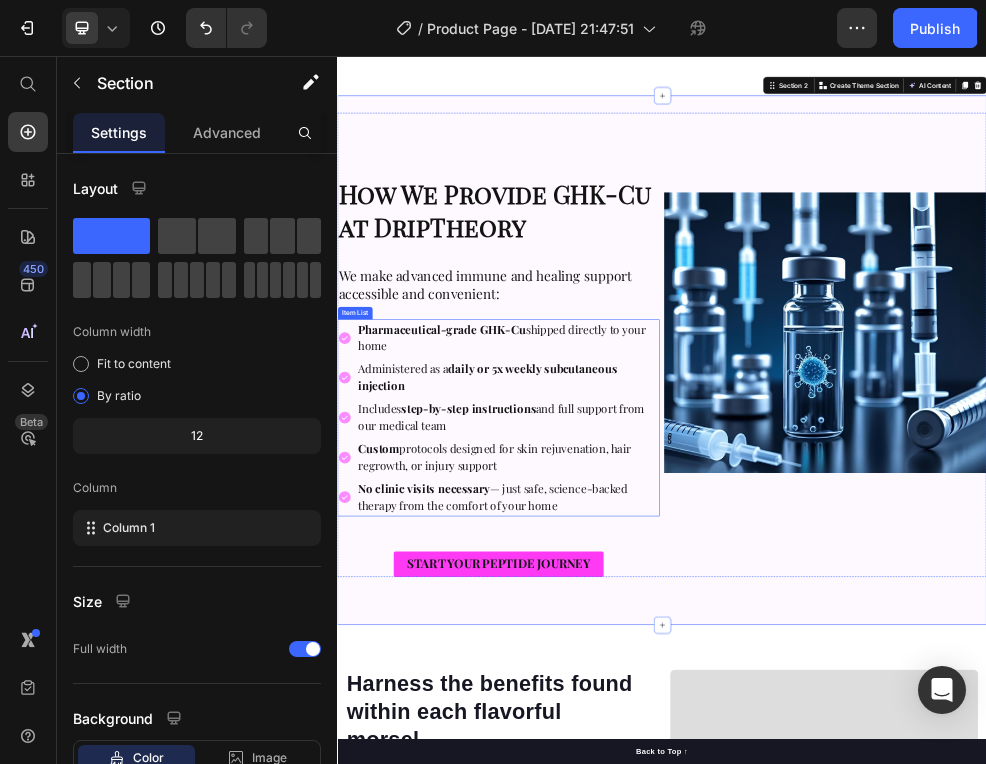 click on "No clinic visits necessary  — just safe, science-backed therapy from the comfort of your home" at bounding box center (624, 871) 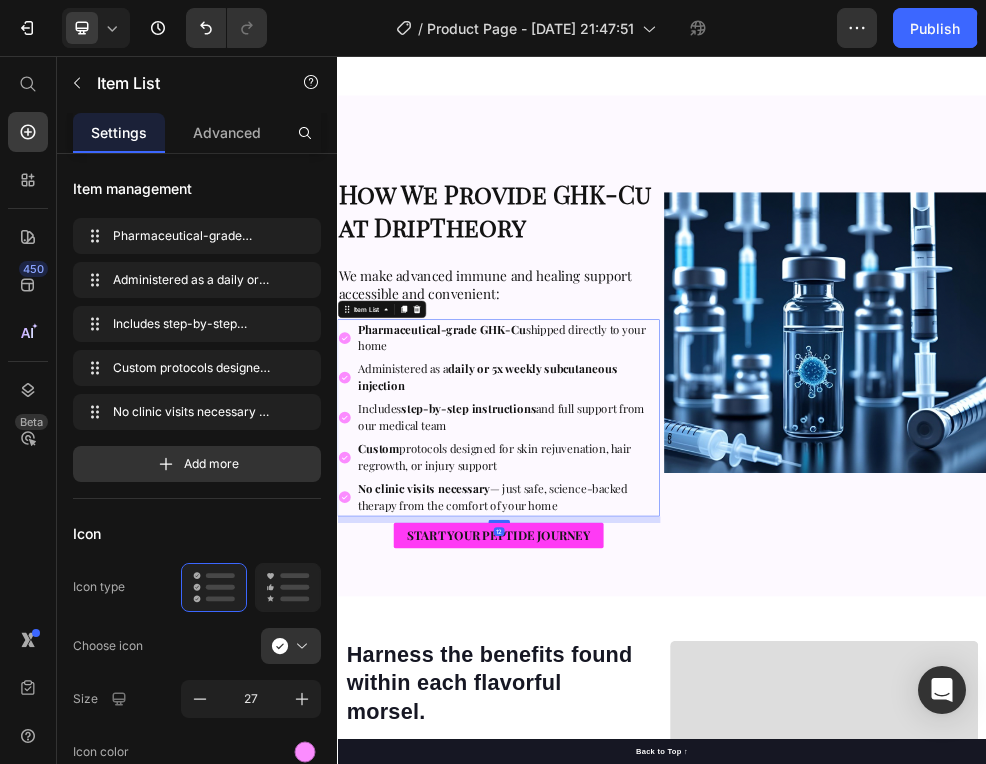 drag, startPoint x: 636, startPoint y: 954, endPoint x: 630, endPoint y: 903, distance: 51.351727 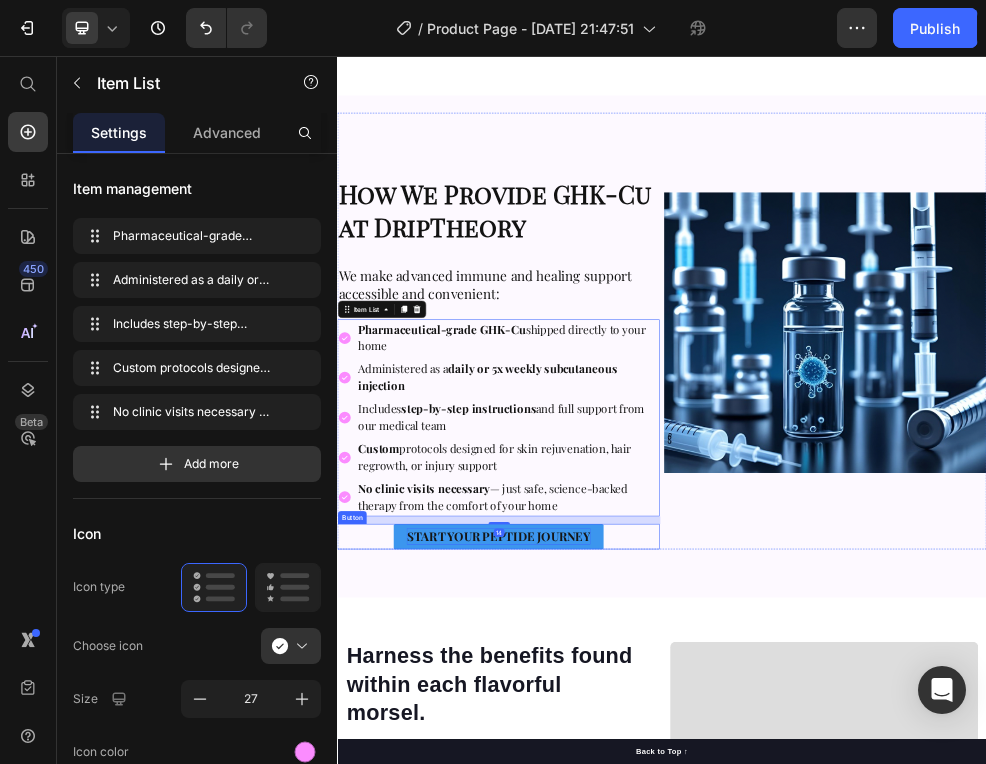 click on "START YOUR PEPTIDE JOURNEY" at bounding box center [635, 944] 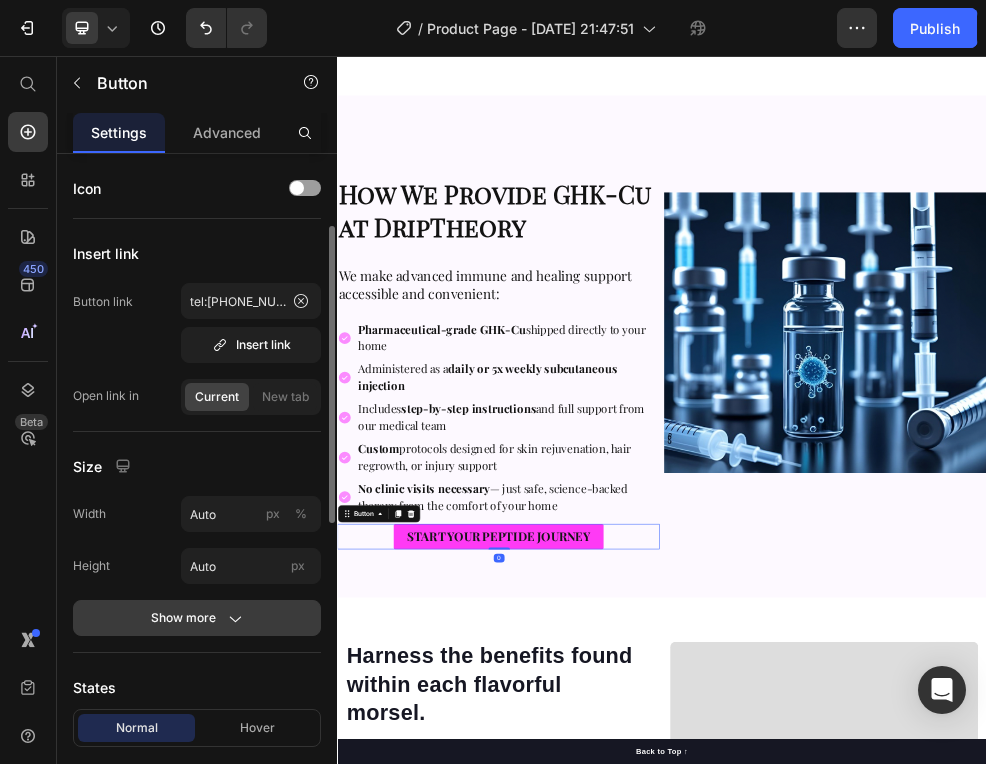 scroll, scrollTop: 527, scrollLeft: 0, axis: vertical 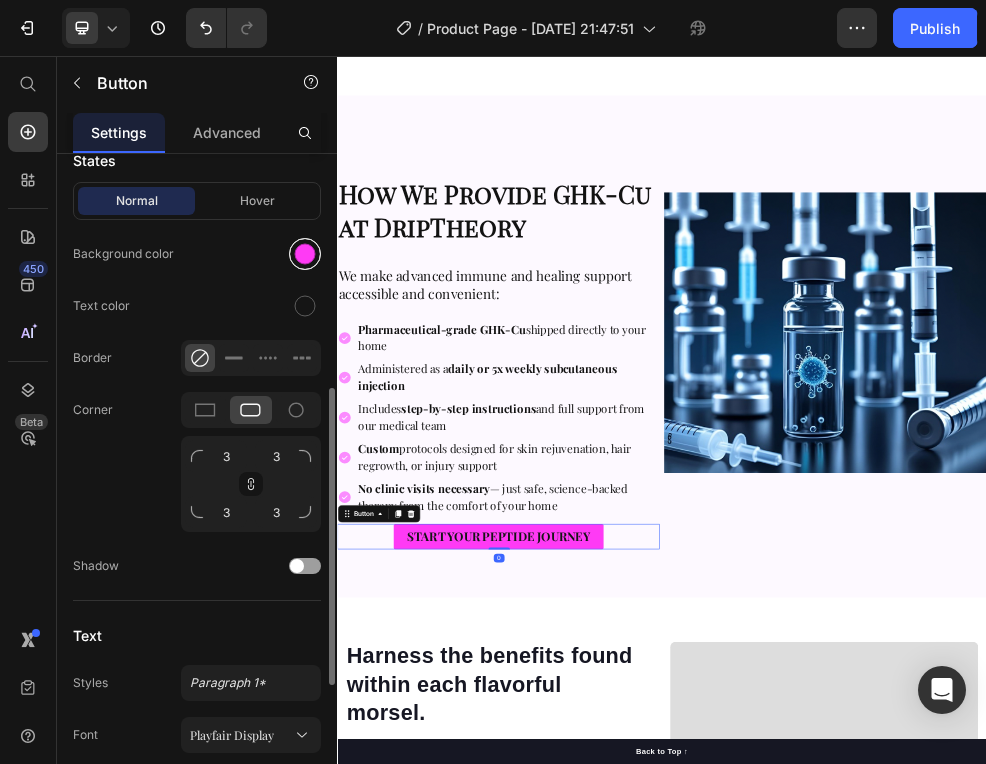 click at bounding box center [305, 254] 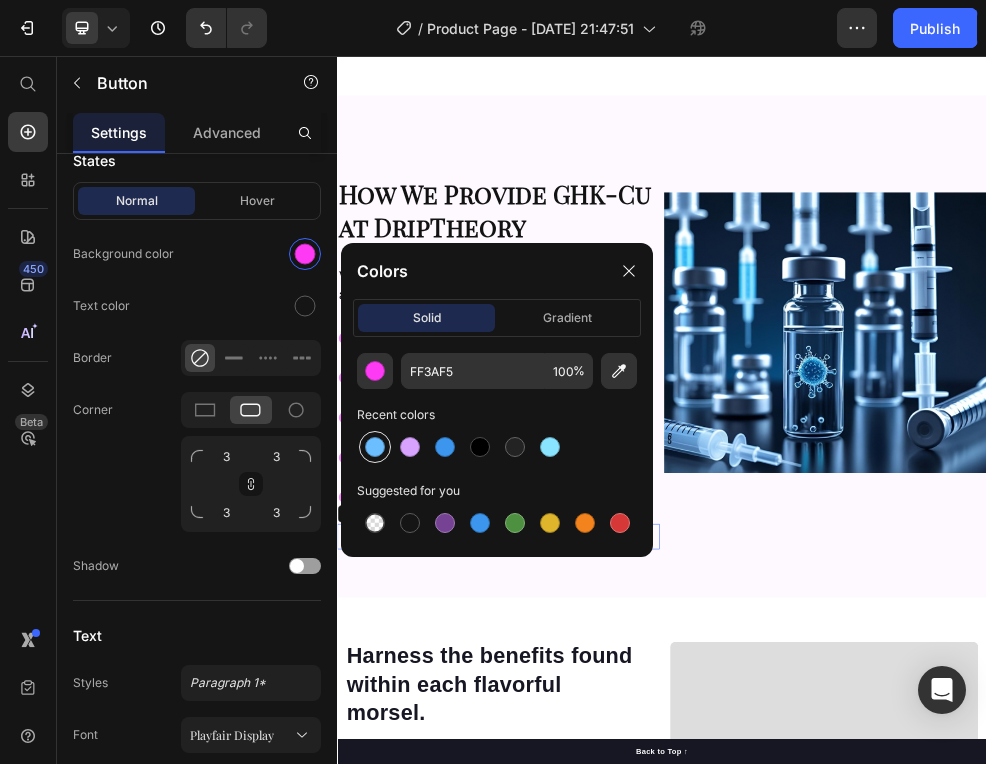 click at bounding box center [375, 447] 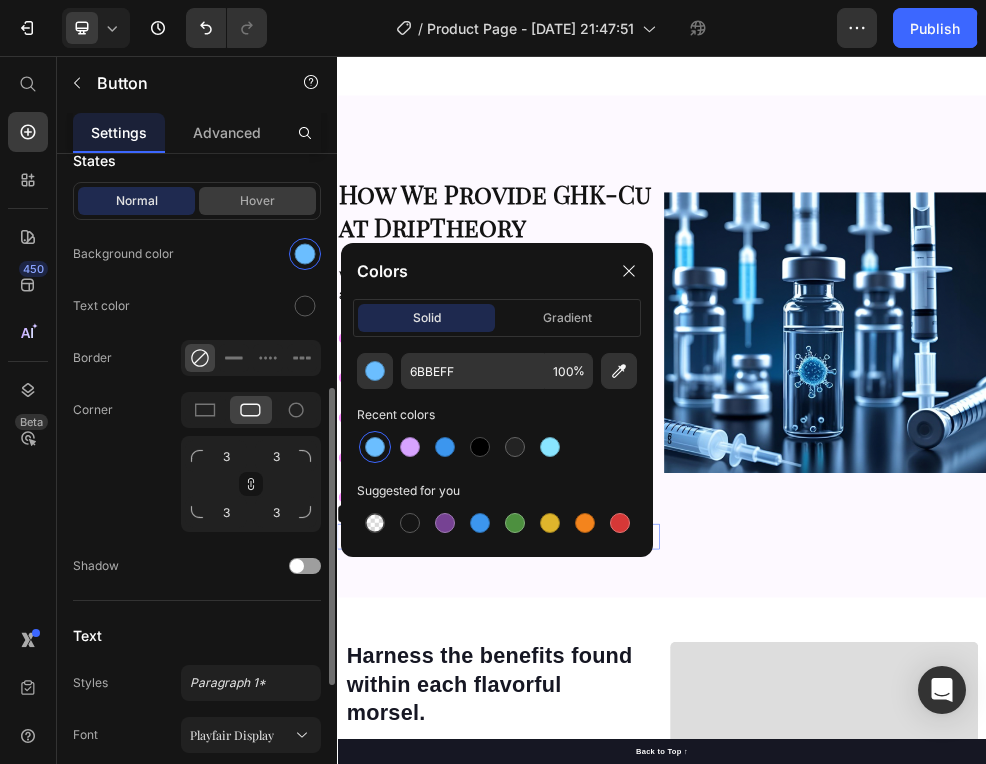 click on "Hover" at bounding box center [257, 201] 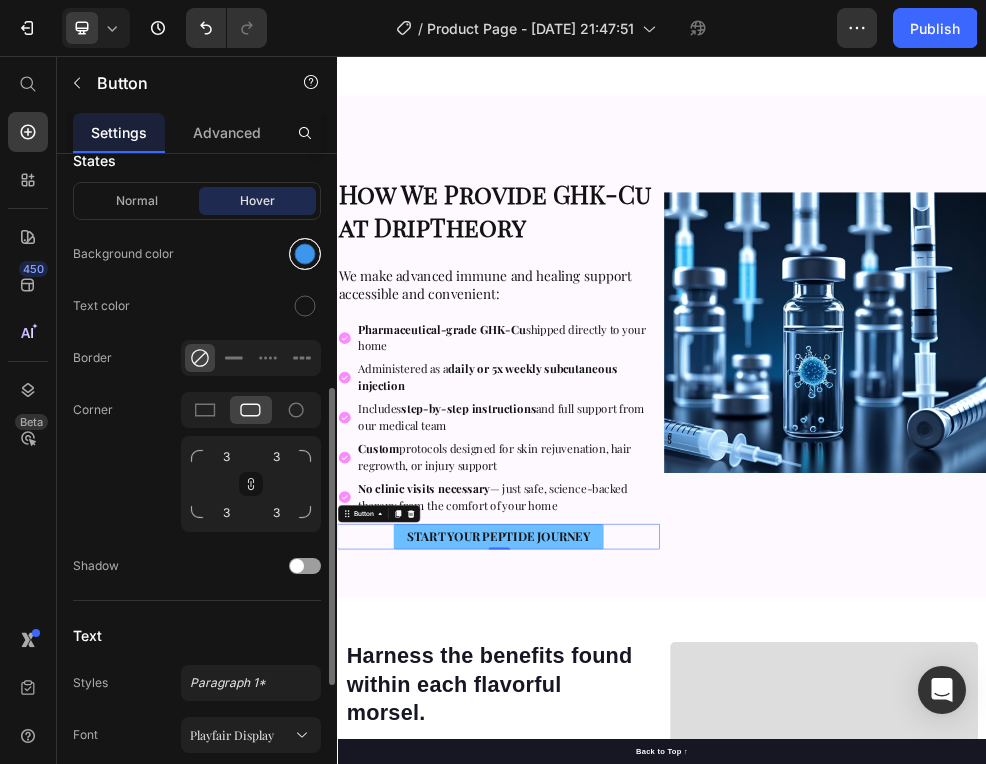 click at bounding box center [305, 254] 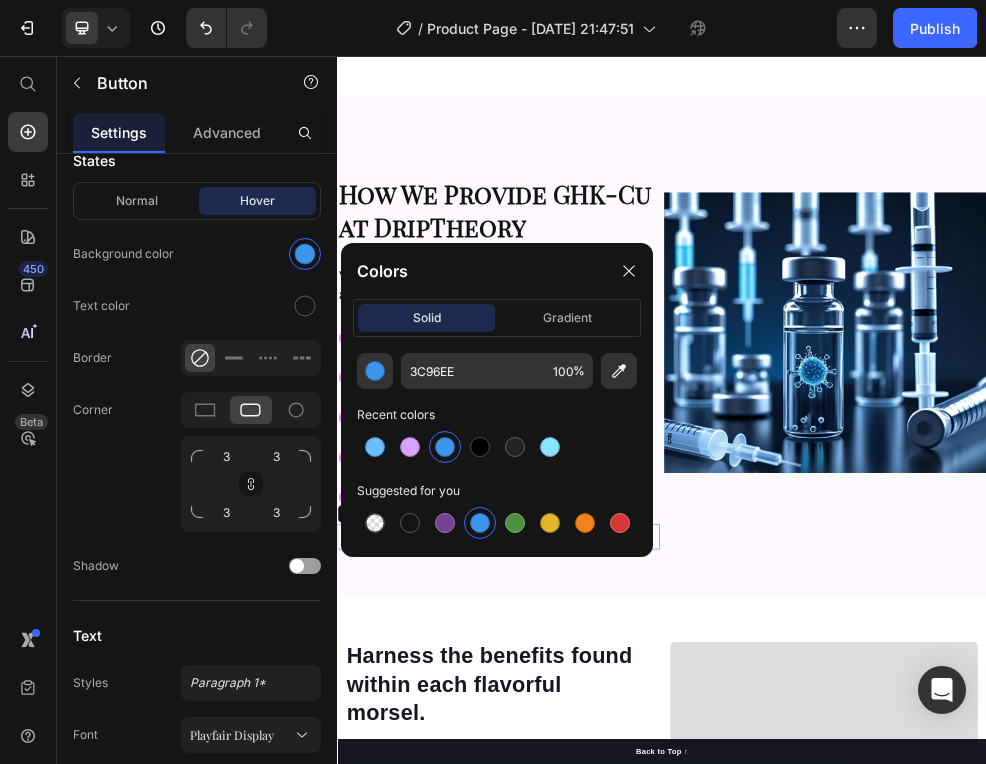 click on "3C96EE 100 % Recent colors Suggested for you" 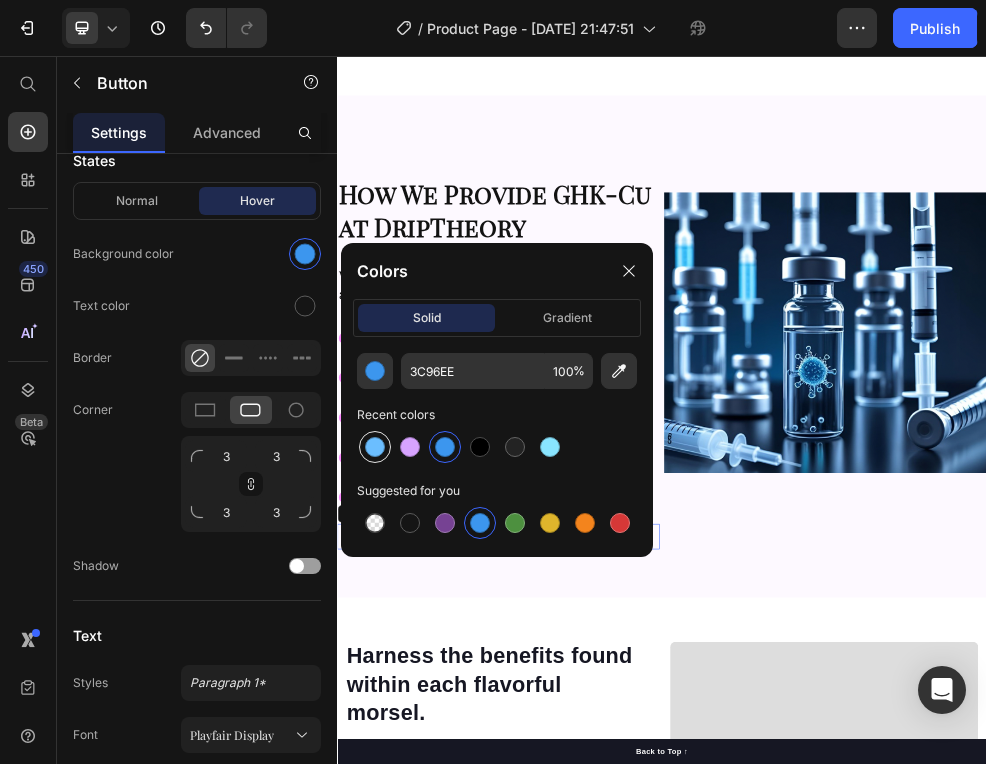 click at bounding box center [375, 447] 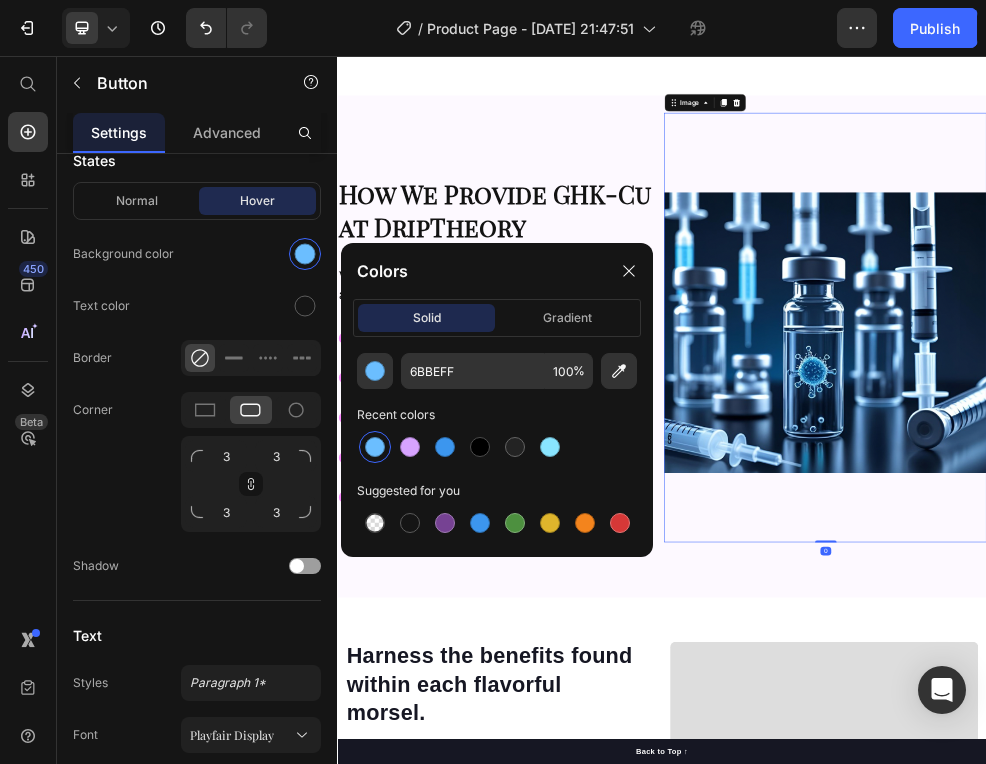 click at bounding box center [1239, 559] 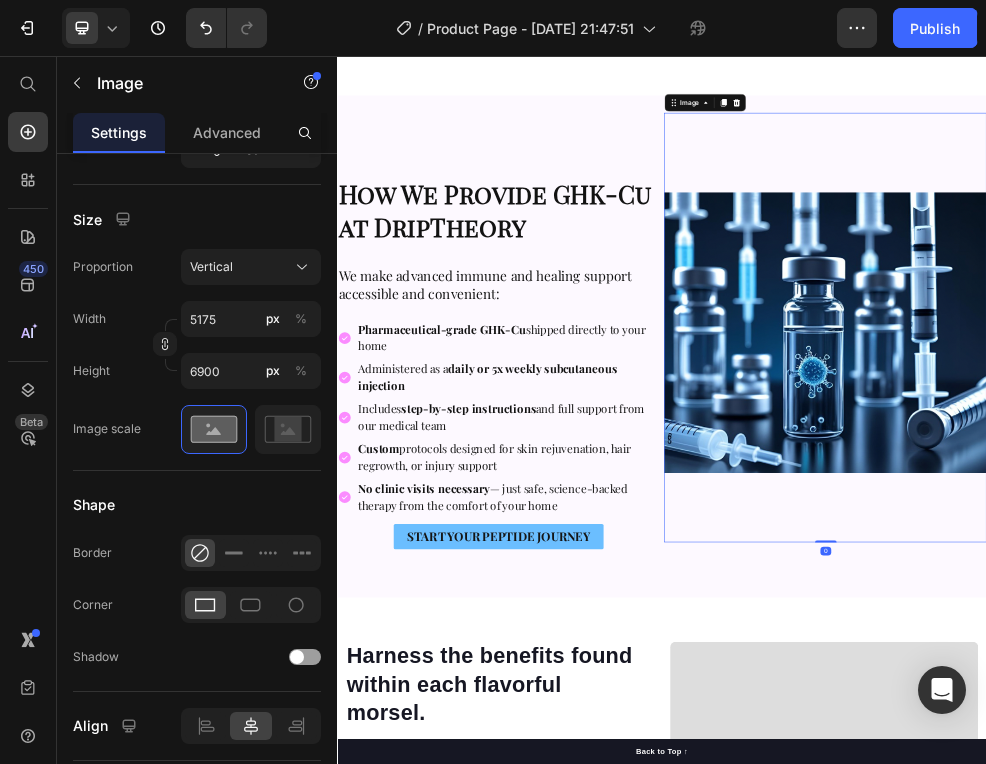 scroll, scrollTop: 0, scrollLeft: 0, axis: both 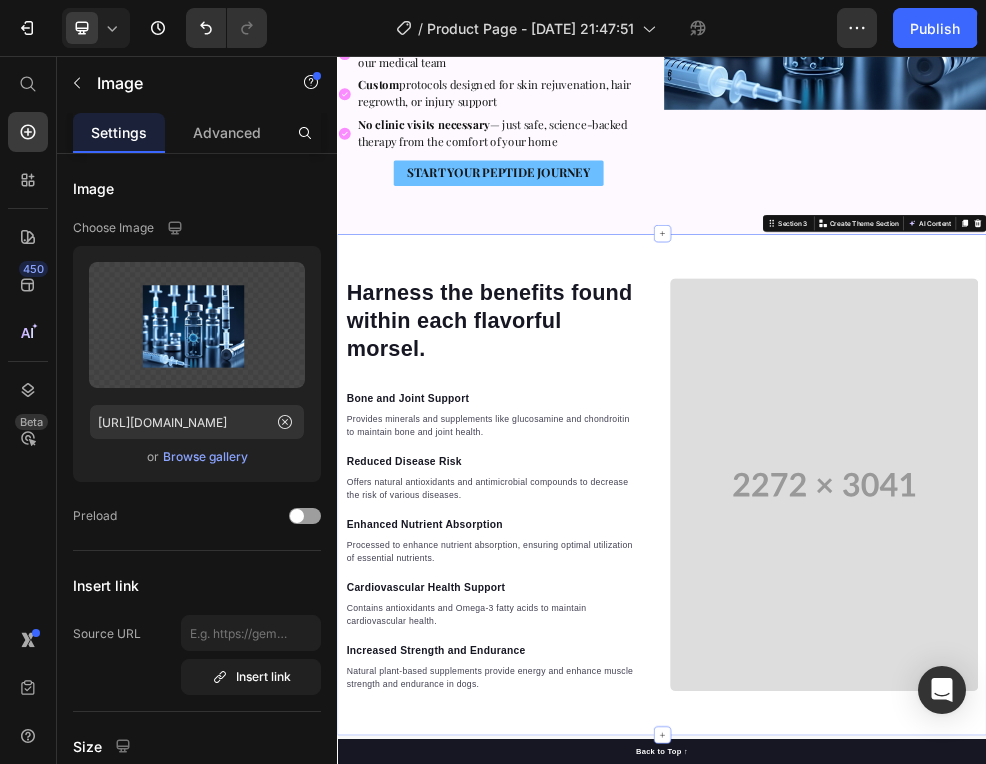 click on "Harness the benefits found within each flavorful morsel. Heading Bone and Joint Support Text block Provides minerals and supplements like glucosamine and chondroitin to maintain bone and joint health. Text block Reduced Disease Risk Text block Offers natural antioxidants and antimicrobial compounds to decrease the risk of various diseases. Text block Enhanced Nutrient Absorption Text block Processed to enhance nutrient absorption, ensuring optimal utilization of essential nutrients. Text block Cardiovascular Health Support Text block Contains antioxidants and Omega-3 fatty acids to maintain cardiovascular health. Text block Increased Strength and Endurance Text block Natural plant-based supplements provide energy and enhance muscle strength and endurance in dogs. Text block Row Video Row Section 3   Create Theme Section AI Content Write with GemAI What would you like to describe here? Tone and Voice Persuasive Product LL37 Show more Generate" at bounding box center [937, 849] 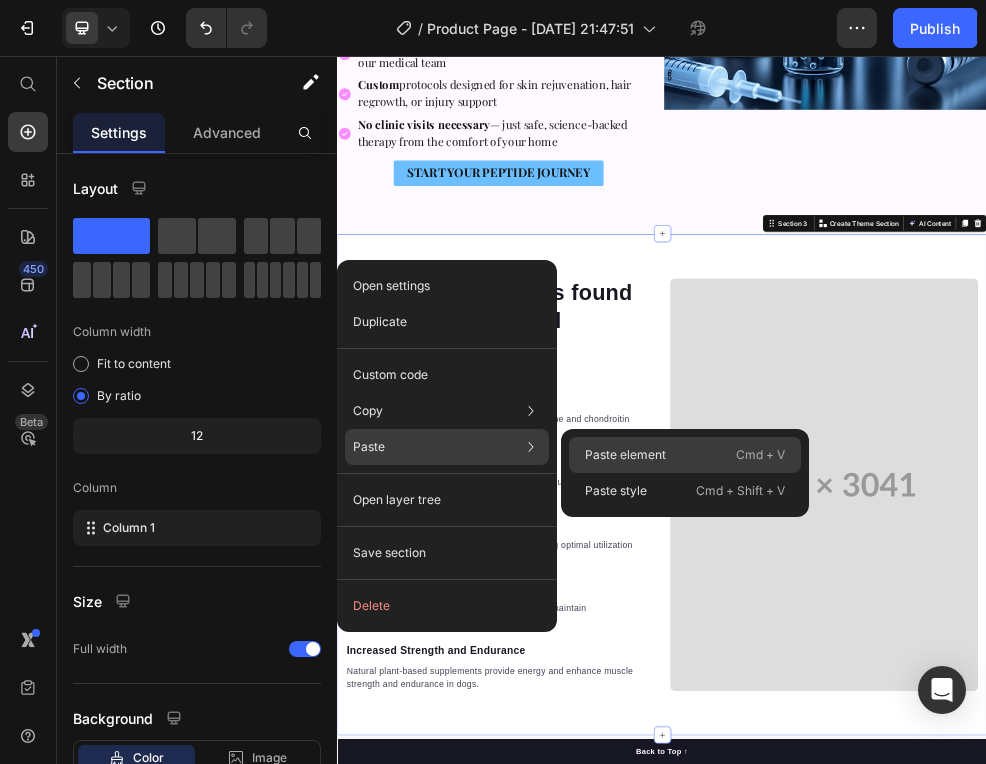 click on "Paste element" at bounding box center (625, 455) 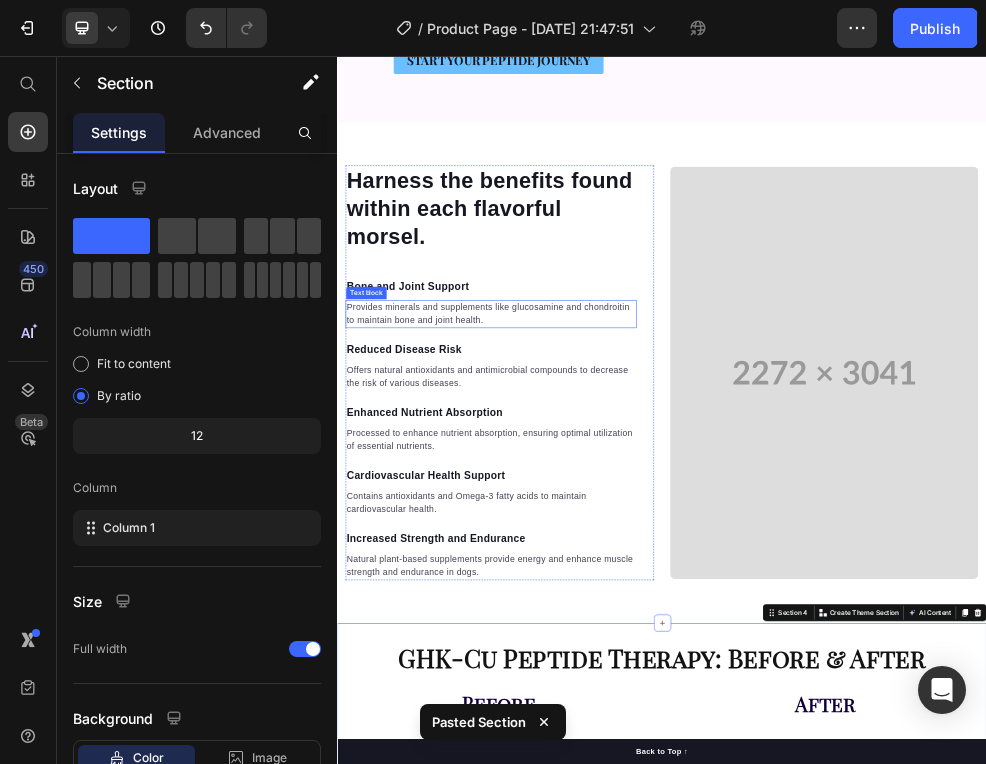 scroll, scrollTop: 1863, scrollLeft: 0, axis: vertical 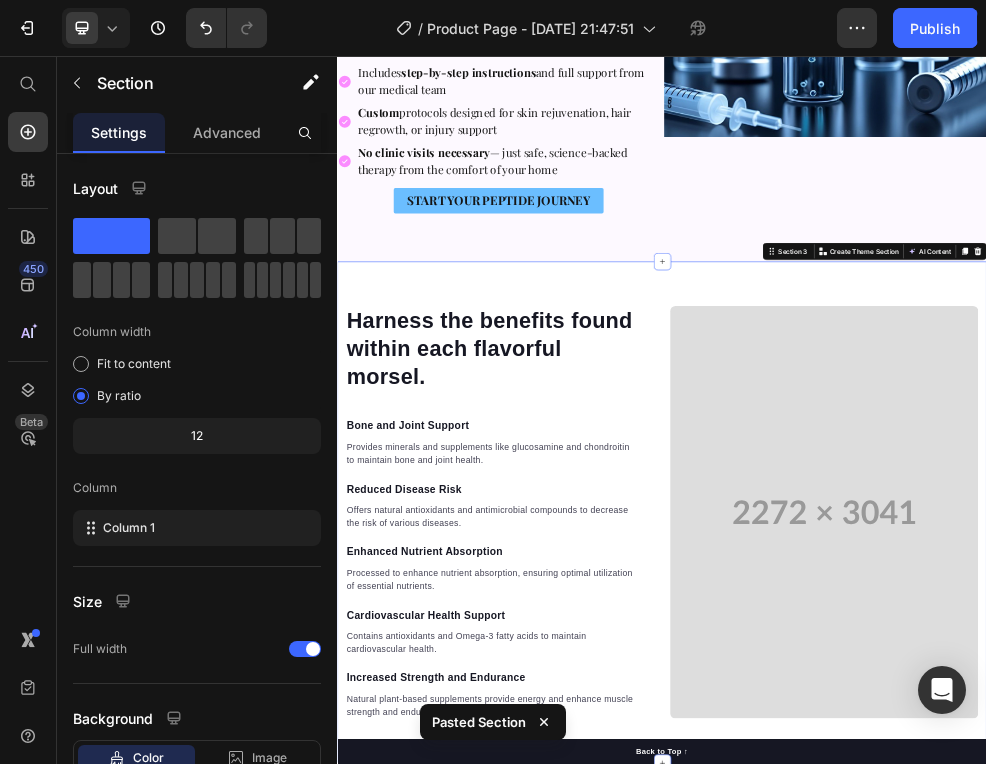 click on "Harness the benefits found within each flavorful morsel. Heading Bone and Joint Support Text block Provides minerals and supplements like glucosamine and chondroitin to maintain bone and joint health. Text block Reduced Disease Risk Text block Offers natural antioxidants and antimicrobial compounds to decrease the risk of various diseases. Text block Enhanced Nutrient Absorption Text block Processed to enhance nutrient absorption, ensuring optimal utilization of essential nutrients. Text block Cardiovascular Health Support Text block Contains antioxidants and Omega-3 fatty acids to maintain cardiovascular health. Text block Increased Strength and Endurance Text block Natural plant-based supplements provide energy and enhance muscle strength and endurance in dogs. Text block Row Video Row Section 3   Create Theme Section AI Content Write with GemAI What would you like to describe here? Tone and Voice Persuasive Product LL37 Show more Generate" at bounding box center [937, 900] 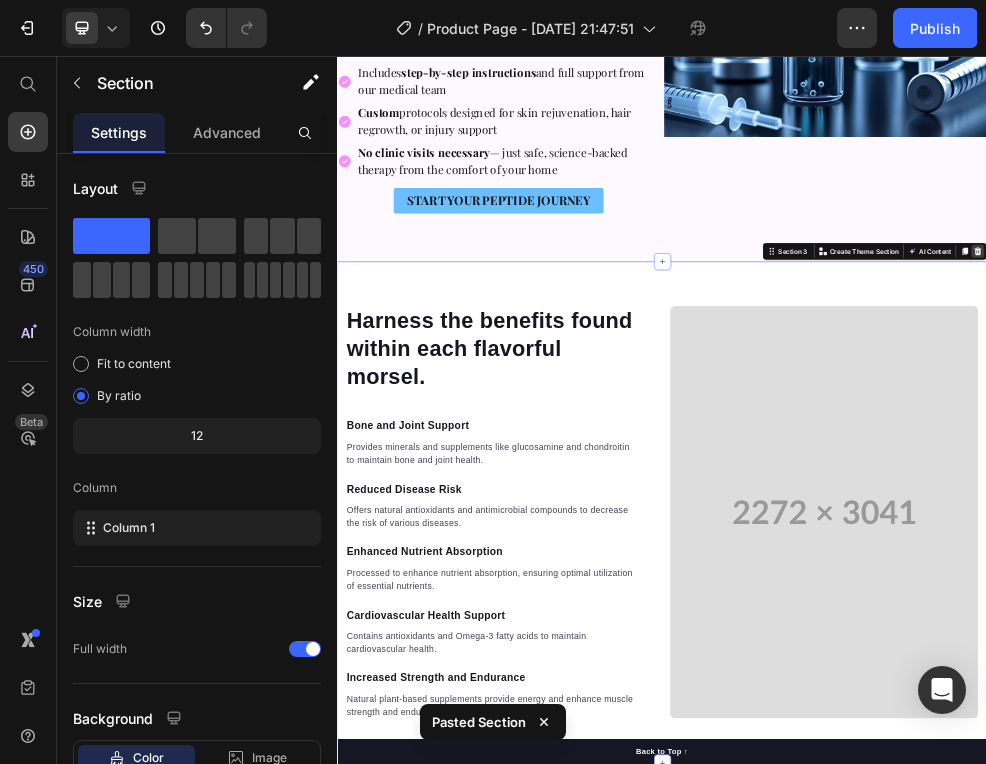 click at bounding box center (1520, 418) 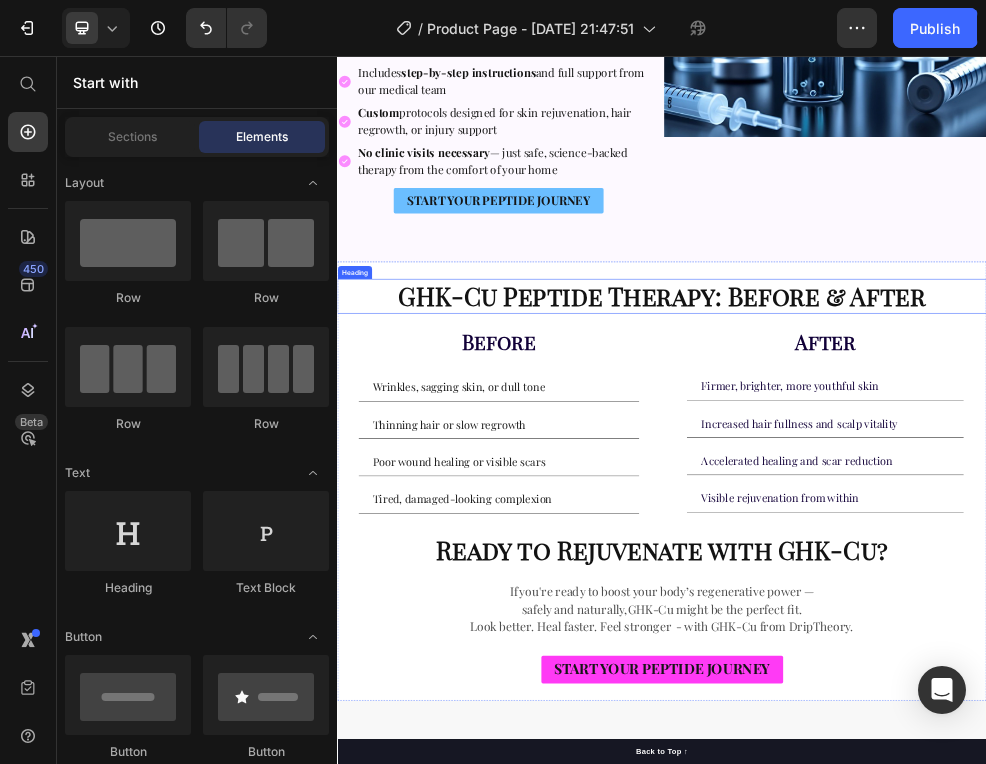 click on "GHK-Cu Peptide Therapy: Before & After" at bounding box center [937, 500] 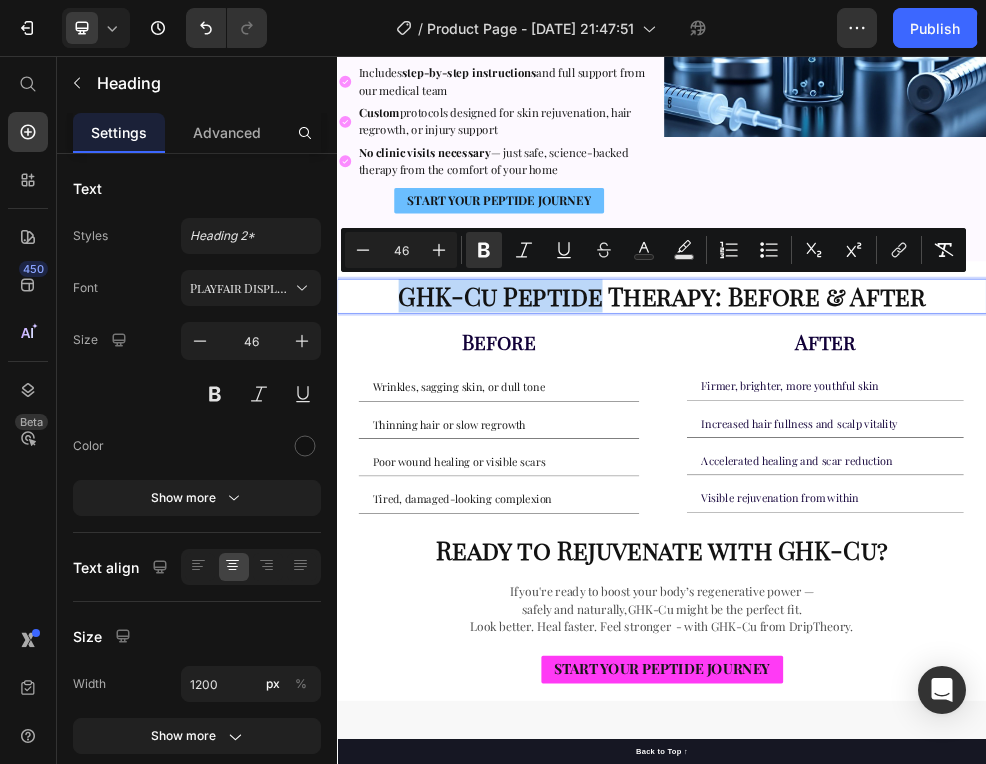 drag, startPoint x: 649, startPoint y: 479, endPoint x: 431, endPoint y: 478, distance: 218.00229 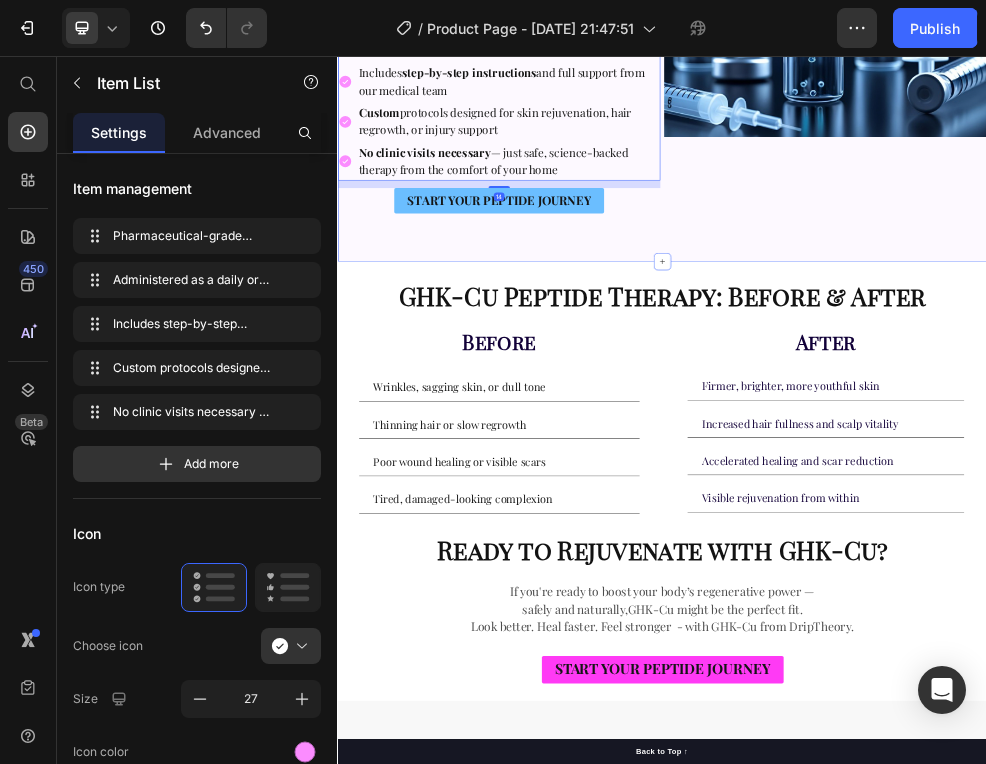 scroll, scrollTop: 1190, scrollLeft: 0, axis: vertical 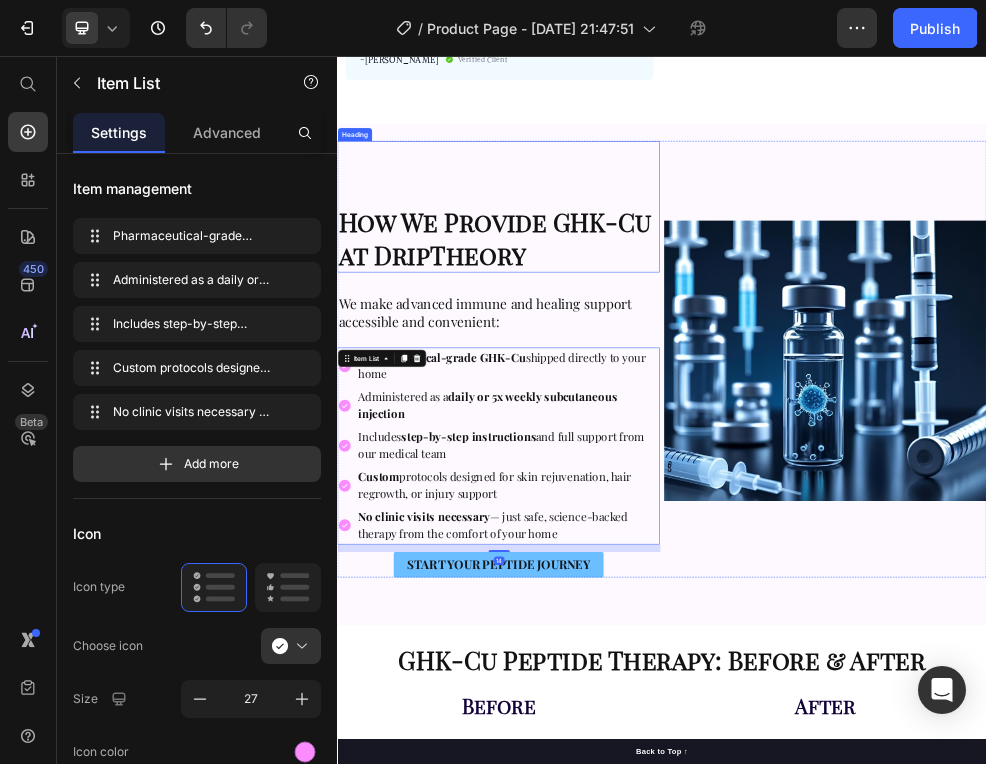 click on "How We Provide GHK-Cu at DripTheory" at bounding box center [628, 394] 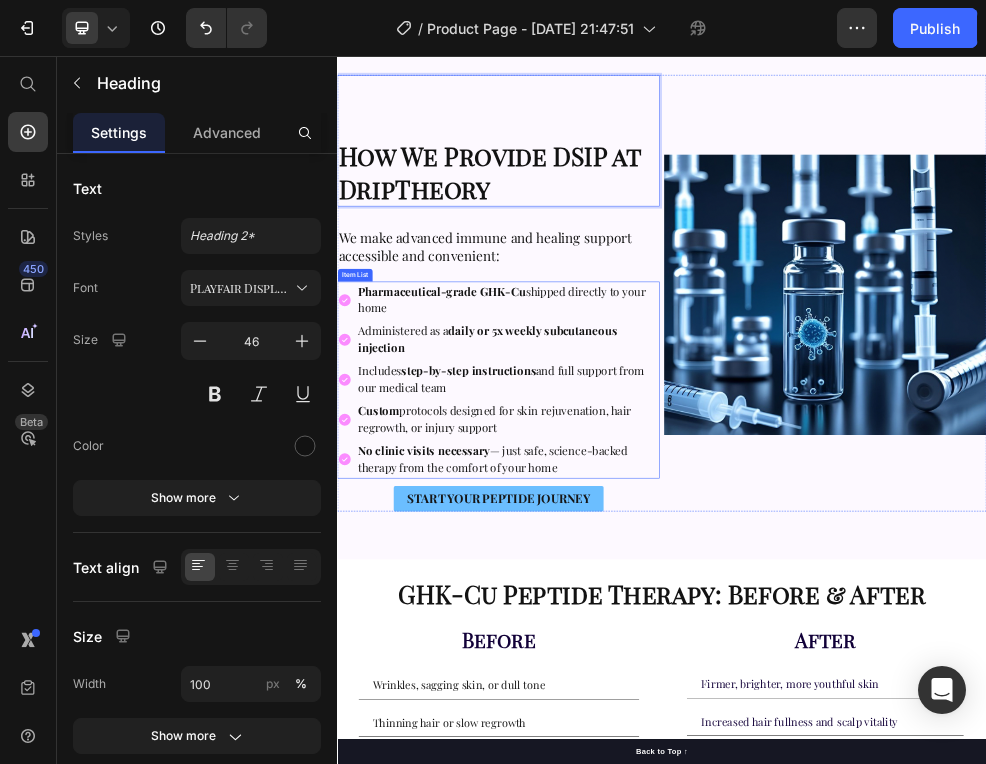 scroll, scrollTop: 1319, scrollLeft: 0, axis: vertical 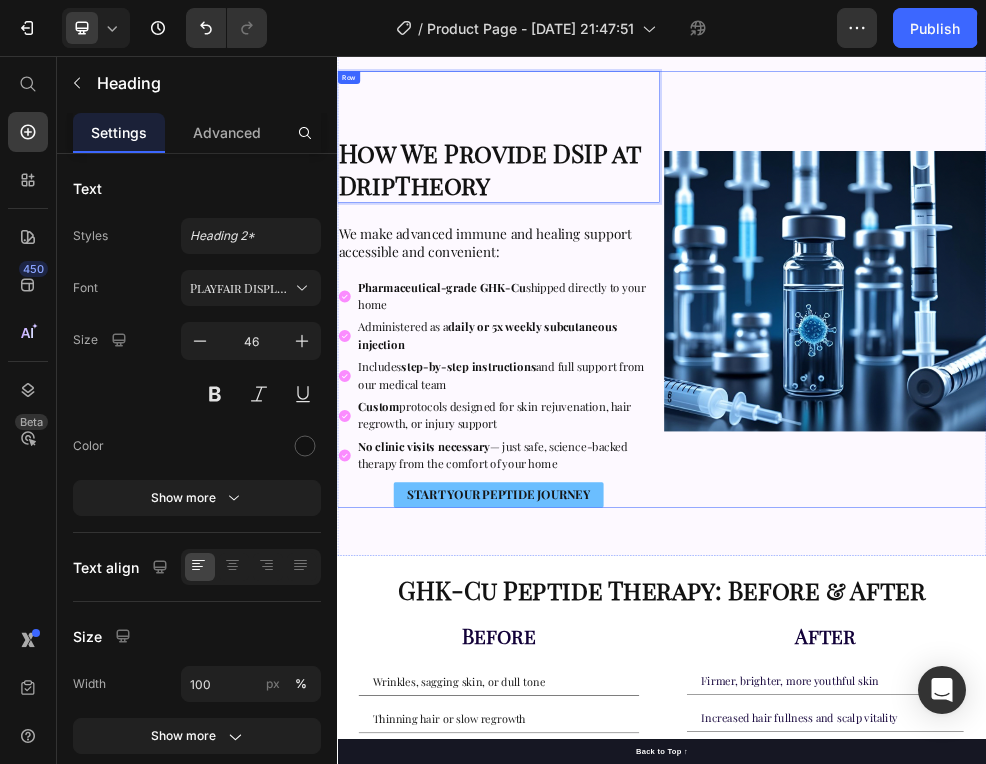click on "Pharmaceutical-grade GHK-Cu" at bounding box center [530, 484] 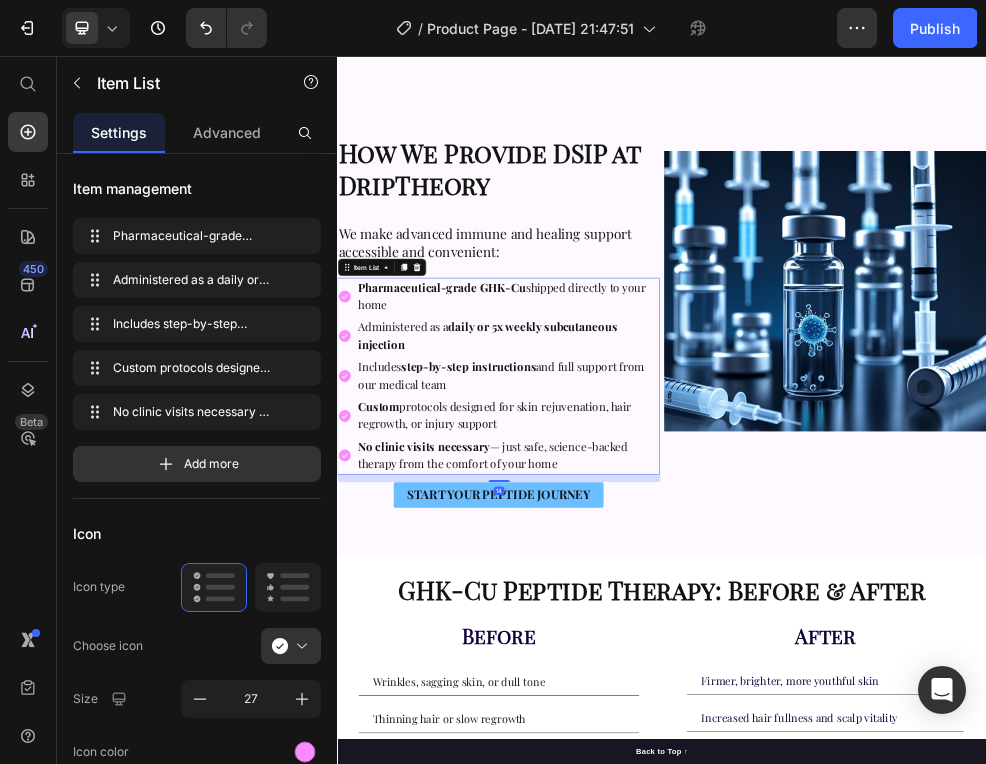 click on "Pharmaceutical-grade GHK-Cu" at bounding box center (530, 484) 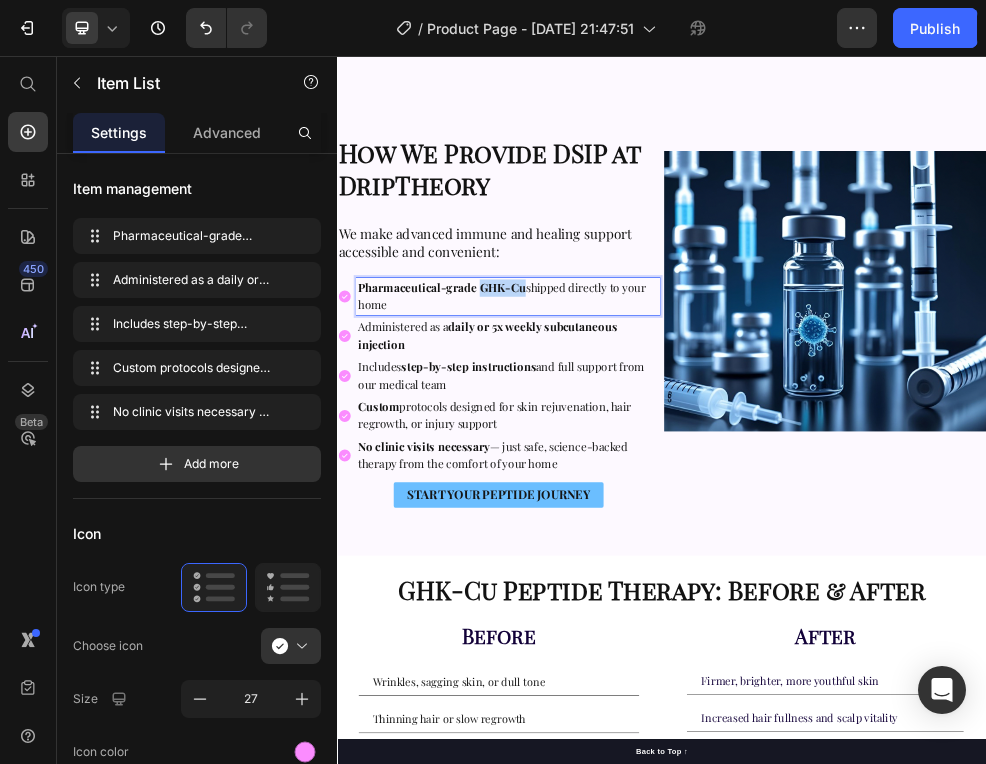 drag, startPoint x: 681, startPoint y: 493, endPoint x: 600, endPoint y: 492, distance: 81.00617 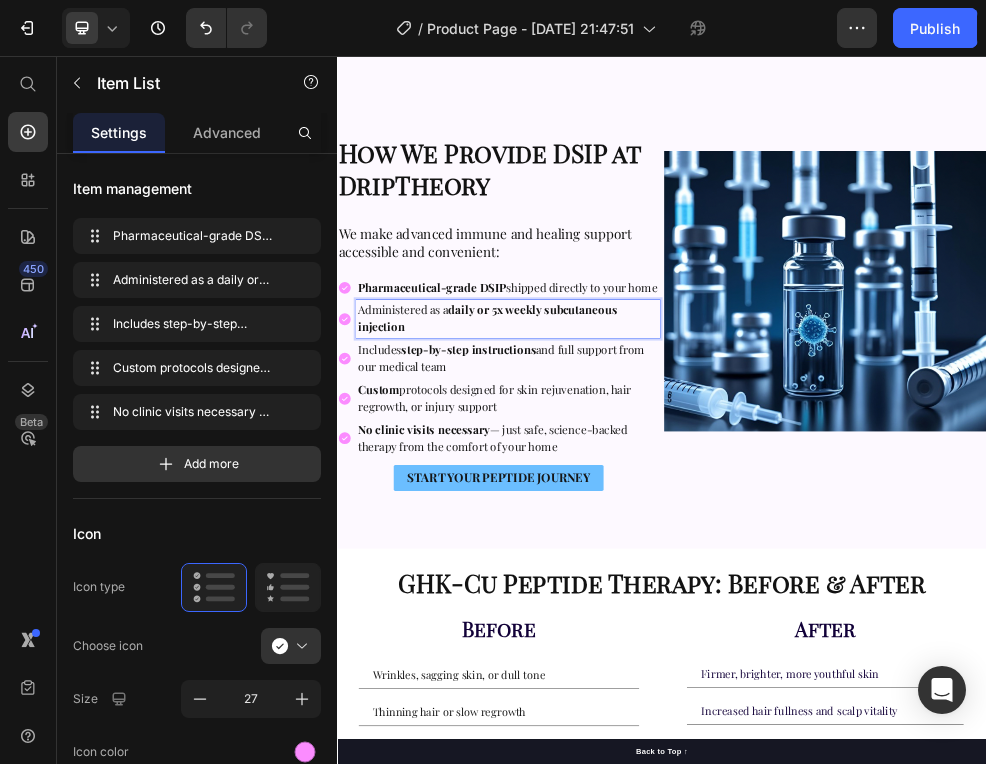 click on "daily or 5x weekly subcutaneous injection" at bounding box center [614, 541] 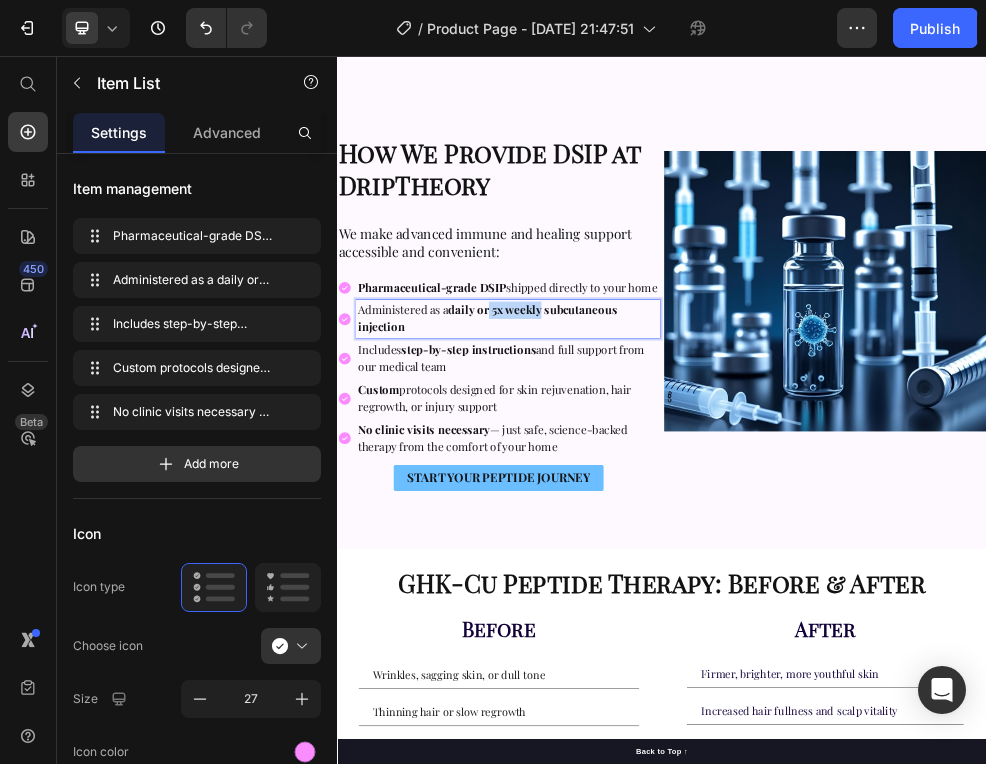 drag, startPoint x: 715, startPoint y: 553, endPoint x: 623, endPoint y: 553, distance: 92 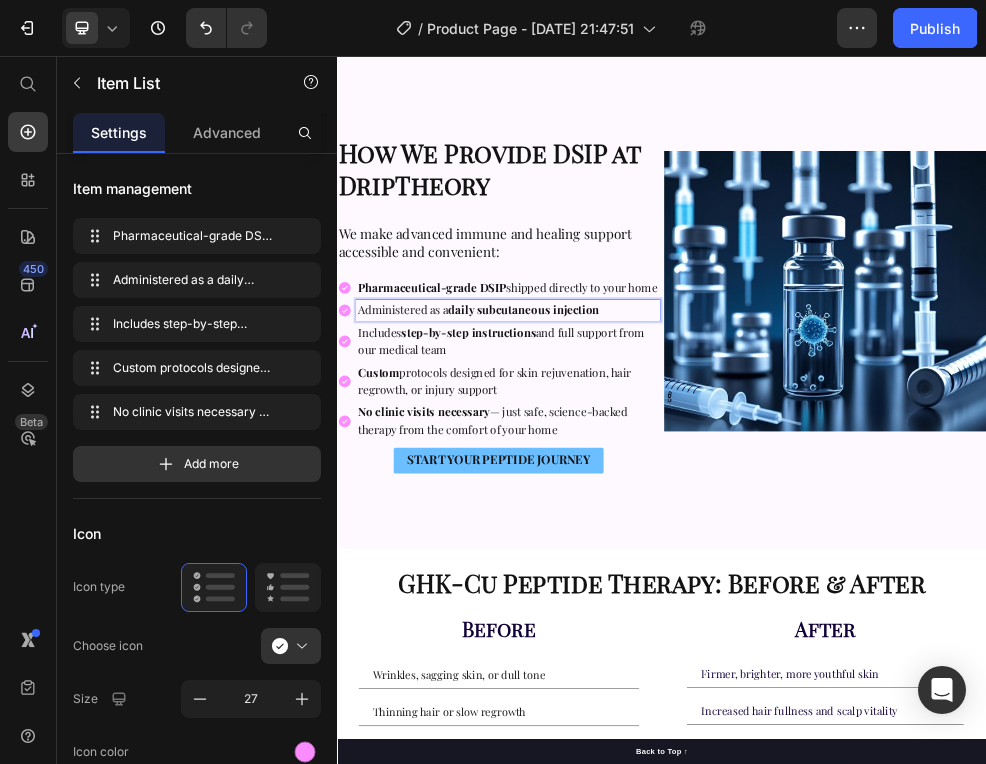 click on "daily subcutaneous injection" at bounding box center [681, 525] 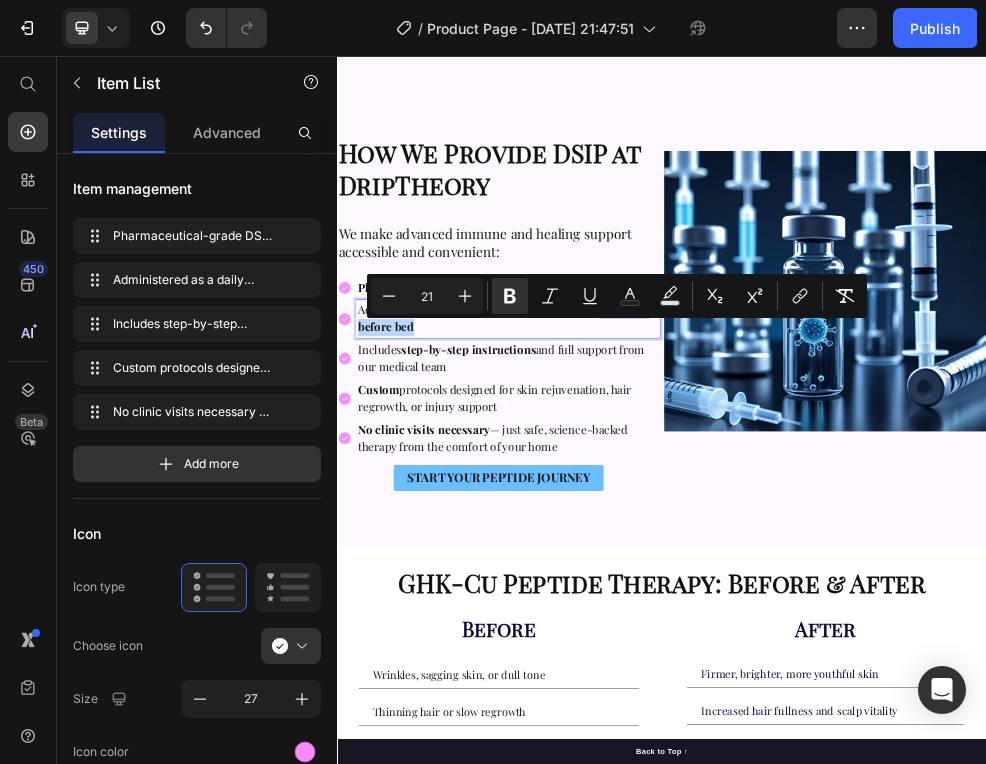 drag, startPoint x: 432, startPoint y: 595, endPoint x: 826, endPoint y: 563, distance: 395.29736 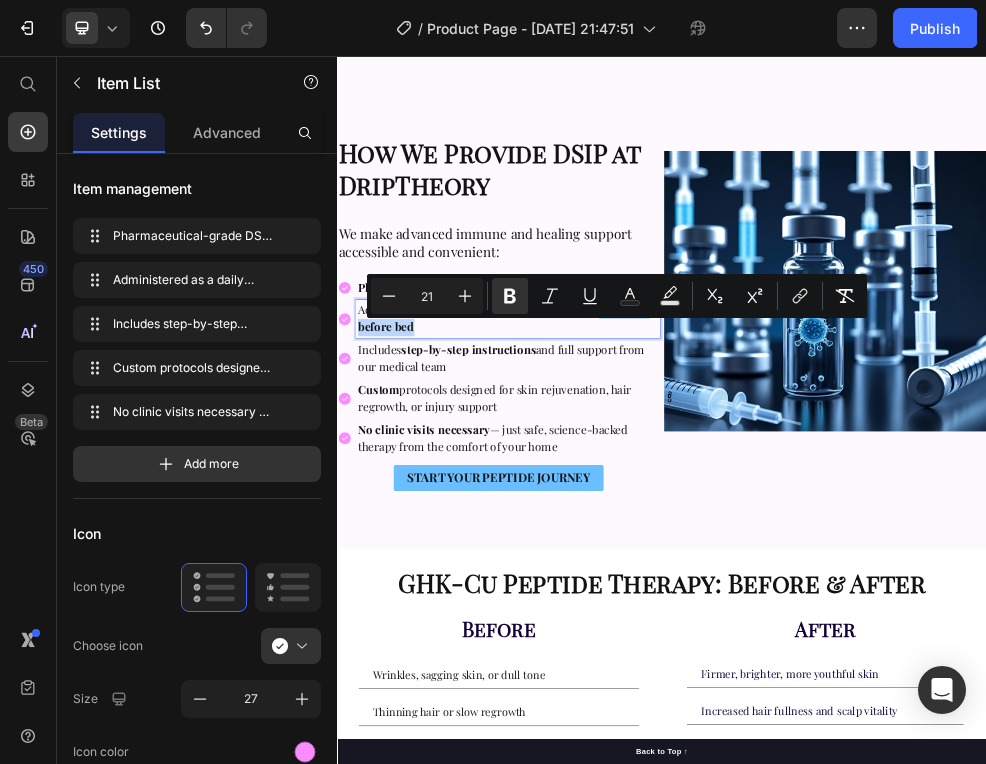 click on "daily subcutaneous injection typically before bed" at bounding box center [642, 541] 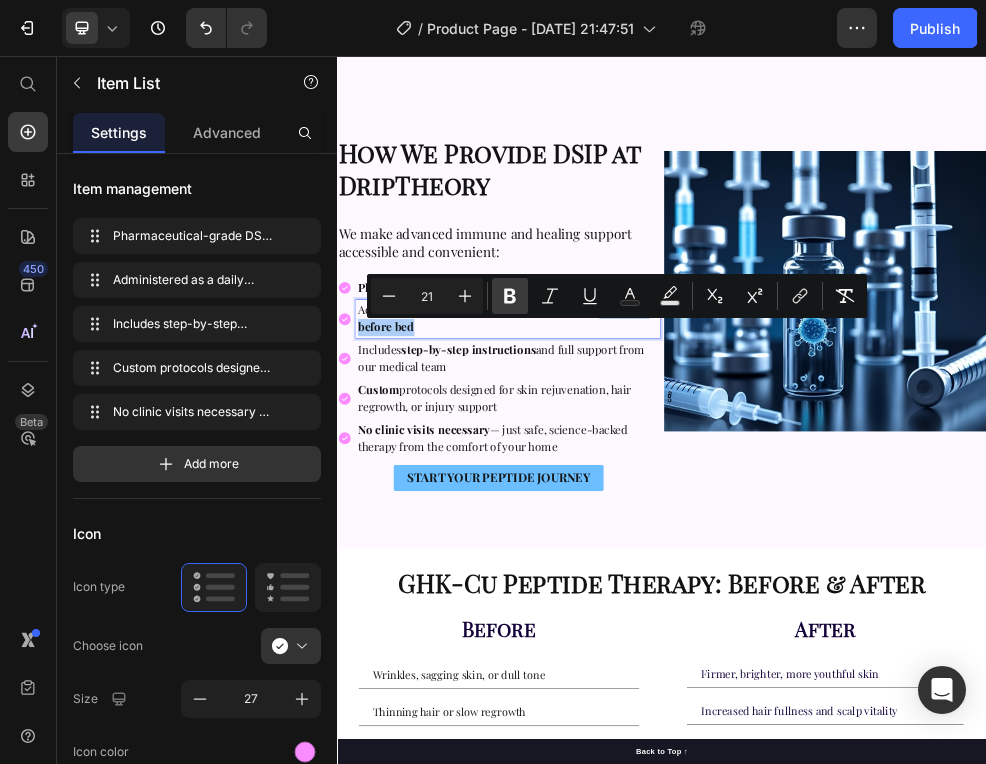 click on "Bold" at bounding box center [510, 296] 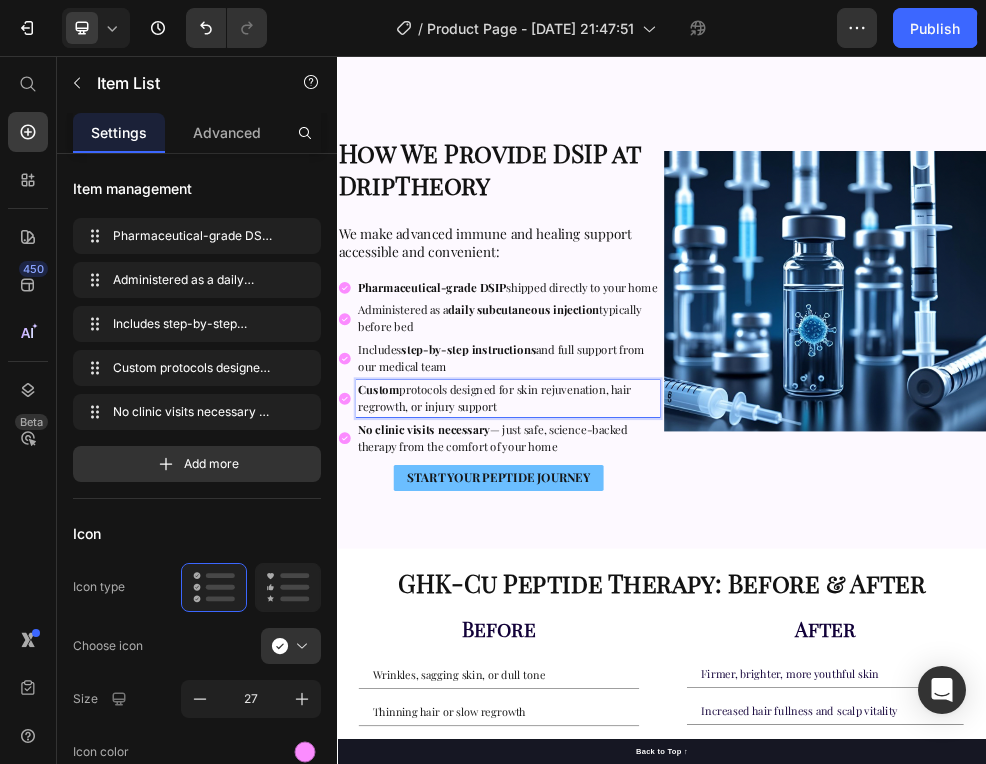 drag, startPoint x: 651, startPoint y: 739, endPoint x: 673, endPoint y: 695, distance: 49.193497 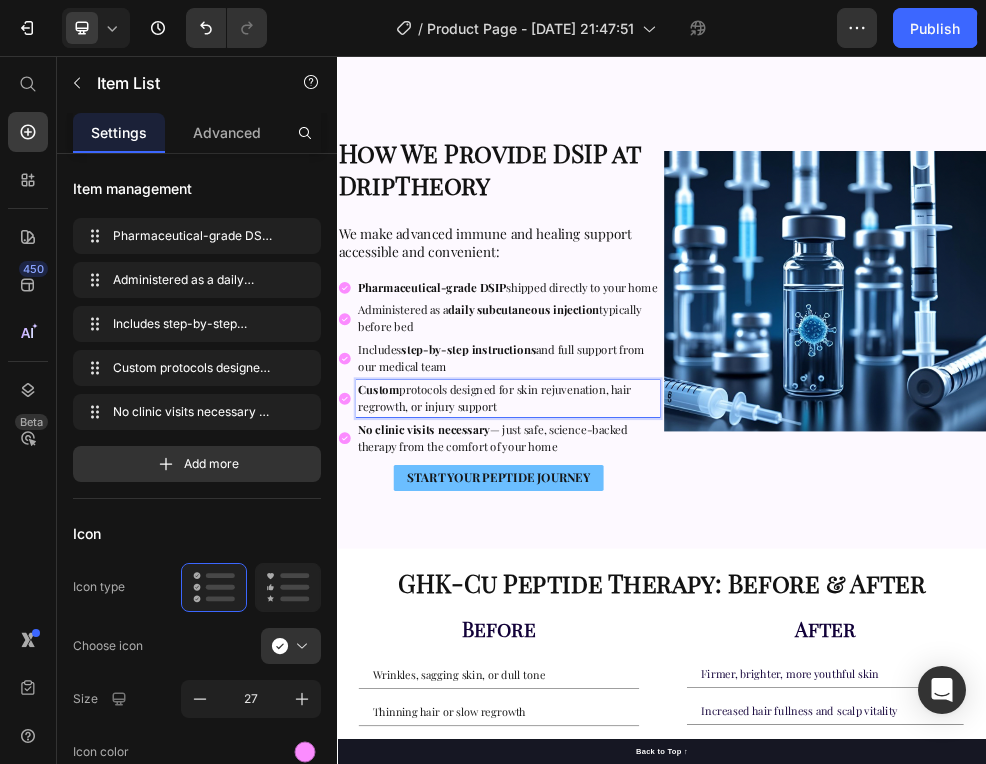 click on "Custom  protocols designed for skin rejuvenation, hair regrowth, or injury support" at bounding box center [652, 691] 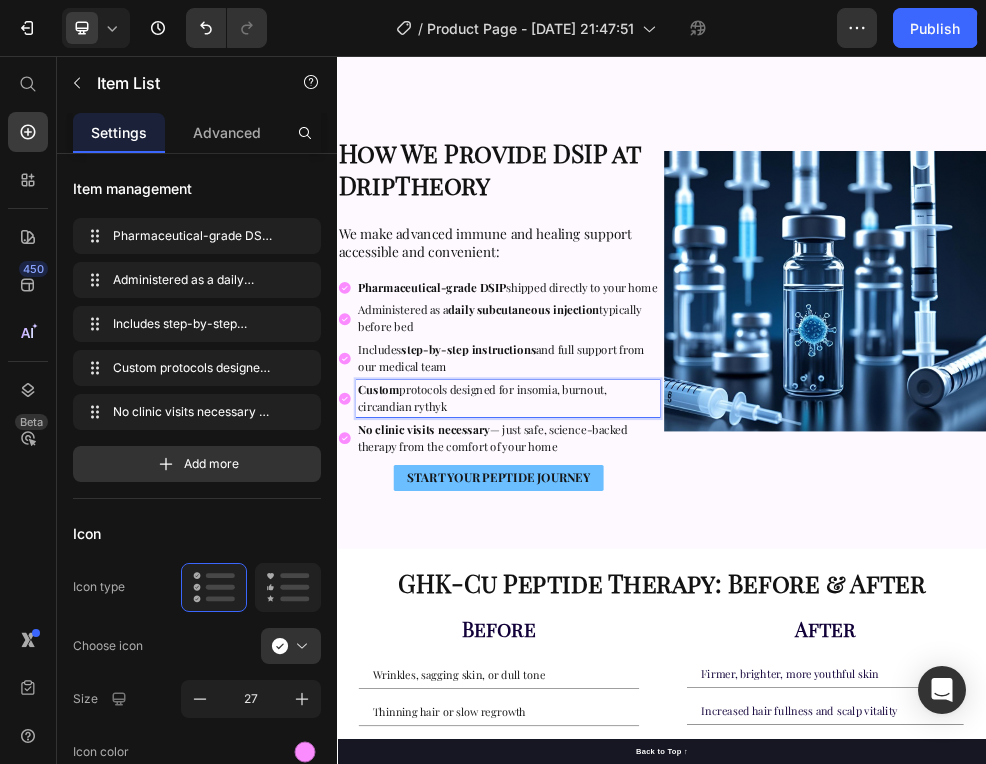 drag, startPoint x: 565, startPoint y: 736, endPoint x: 372, endPoint y: 730, distance: 193.09325 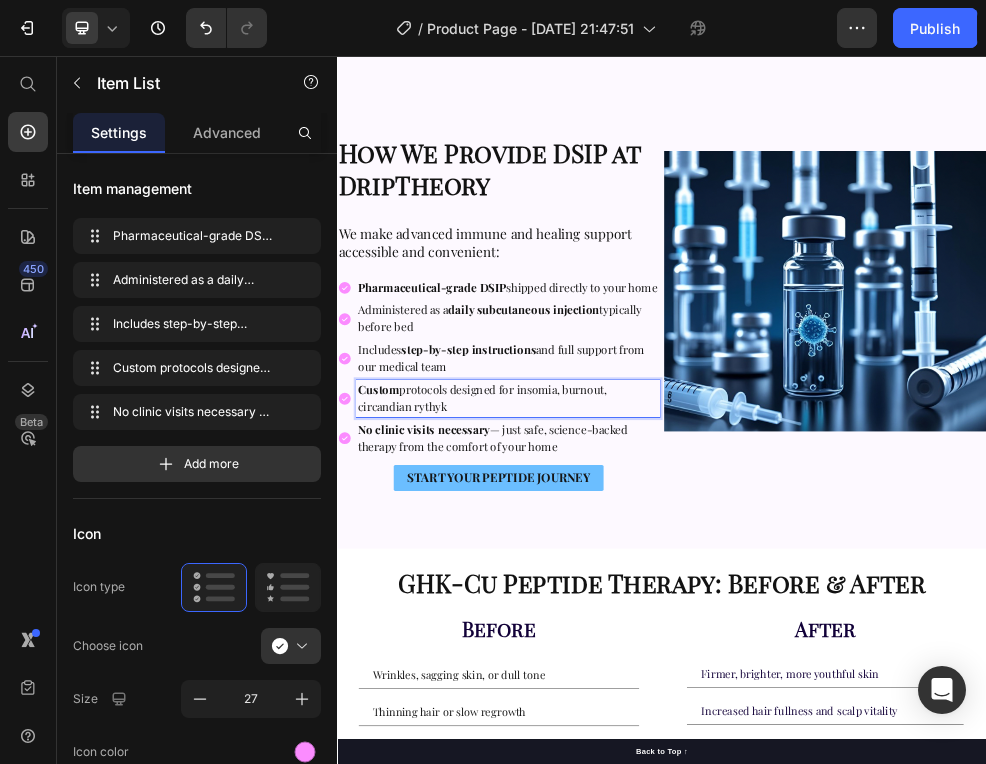 click on "Custom  protocols designed for insomia, burnout, circandian rythyk" at bounding box center (652, 691) 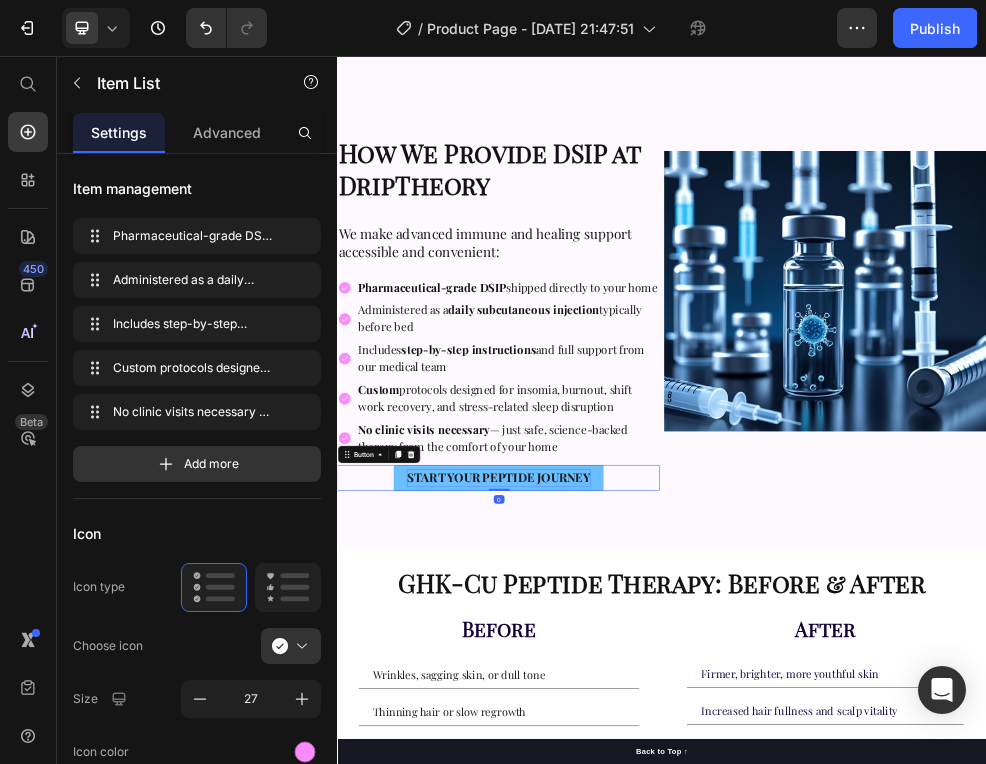 click on "START YOUR PEPTIDE JOURNEY" at bounding box center [635, 835] 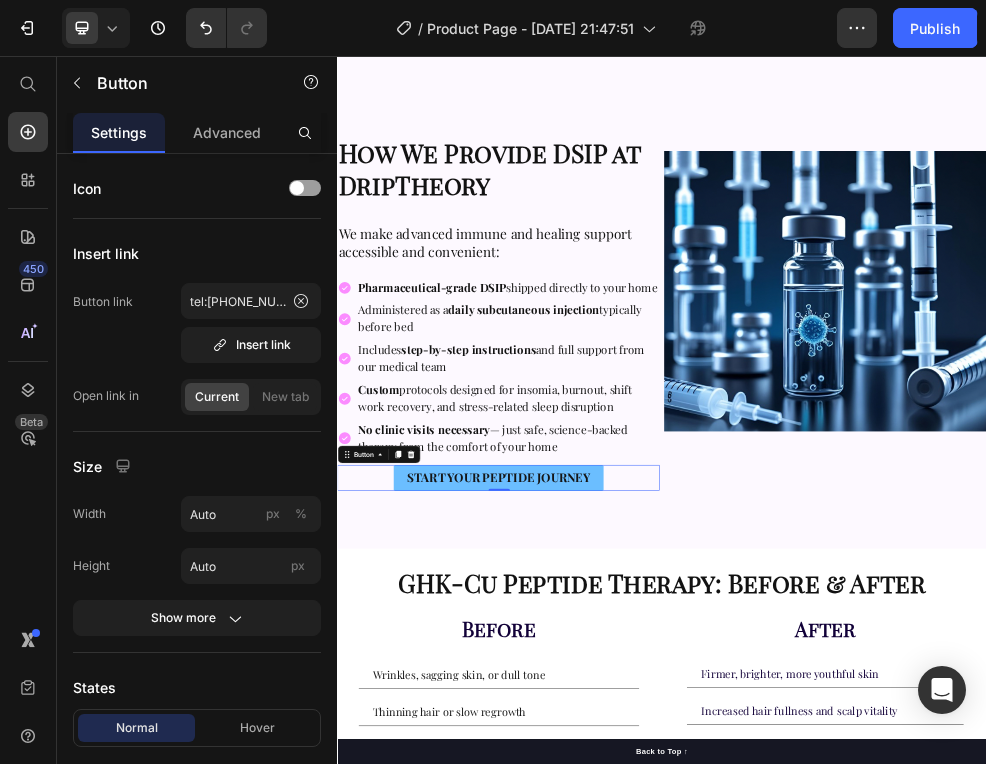 click on "⁠⁠⁠⁠⁠⁠⁠ How We Provide DSIP at DripTheory Heading We make advanced immune and healing support accessible and convenient: Heading Pharmaceutical-grade DSIP  shipped directly to your home Administered as a  daily subcutaneous injection  typically before bed Includes  step-by-step instructions  and full support from our medical team Custom  protocols designed for insomia, burnout, shift work recovery, and stress-related sleep disruption No clinic visits necessary  — just safe, science-backed therapy from the comfort of your home Item List START YOUR PEPTIDE JOURNEY Button   0 Image Row Section 2" at bounding box center (937, 511) 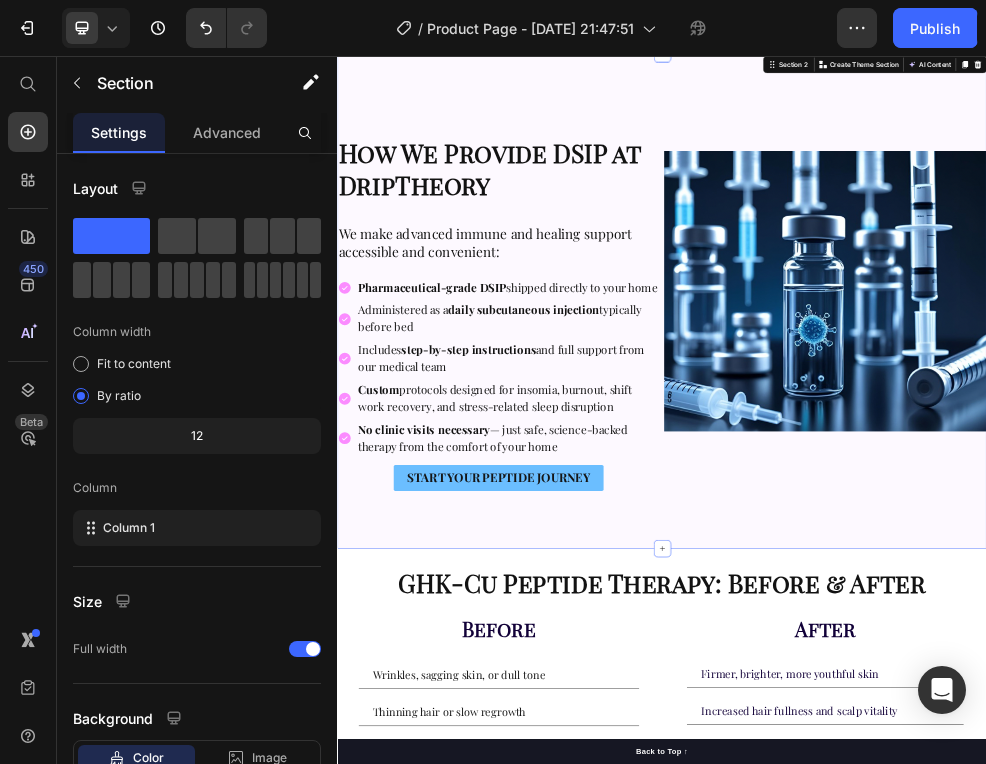 scroll, scrollTop: 1500, scrollLeft: 0, axis: vertical 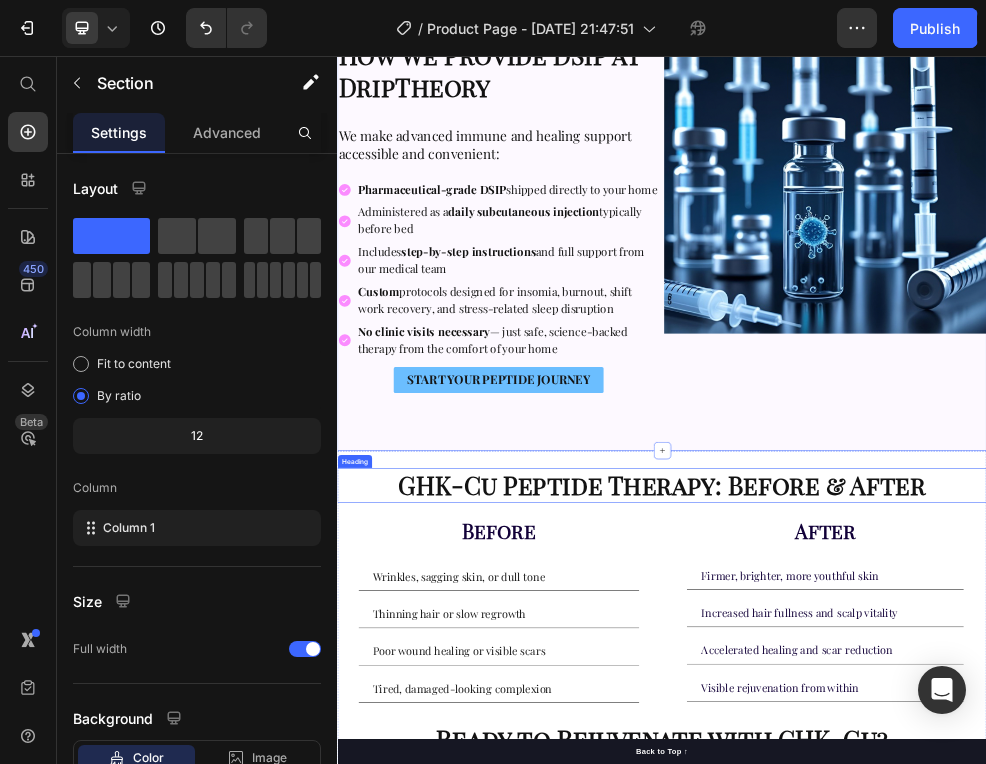 click on "GHK-Cu Peptide Therapy: Before & After" at bounding box center (937, 850) 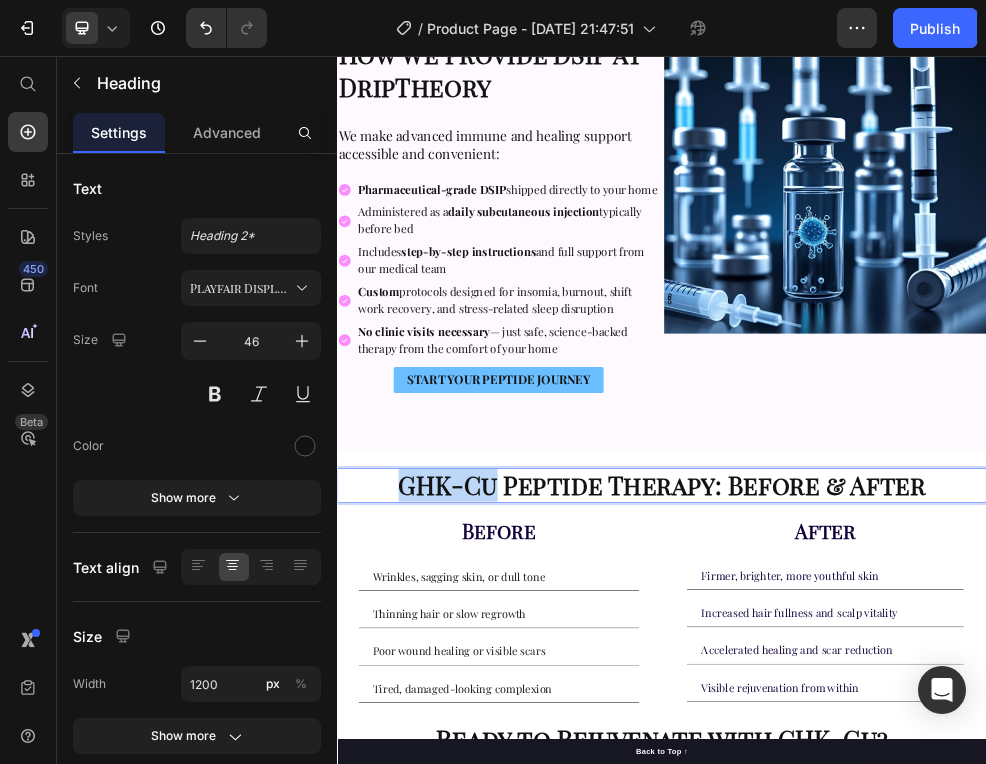 drag, startPoint x: 629, startPoint y: 848, endPoint x: 410, endPoint y: 844, distance: 219.03653 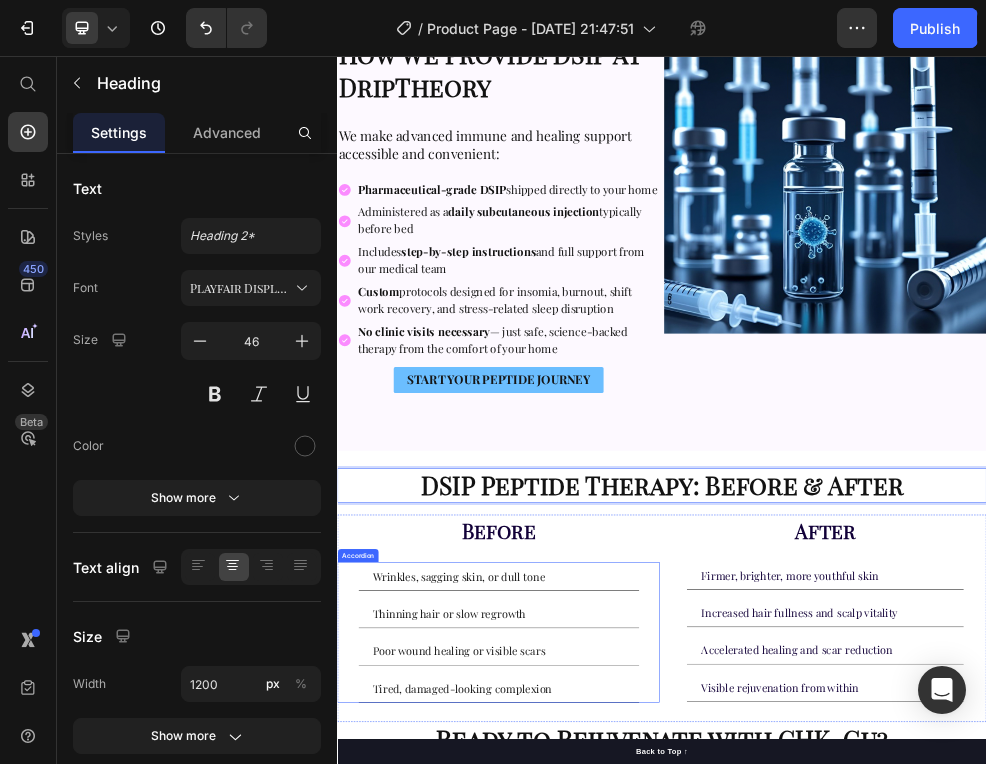 click on "Wrinkles, sagging skin, or dull tone" at bounding box center (562, 1019) 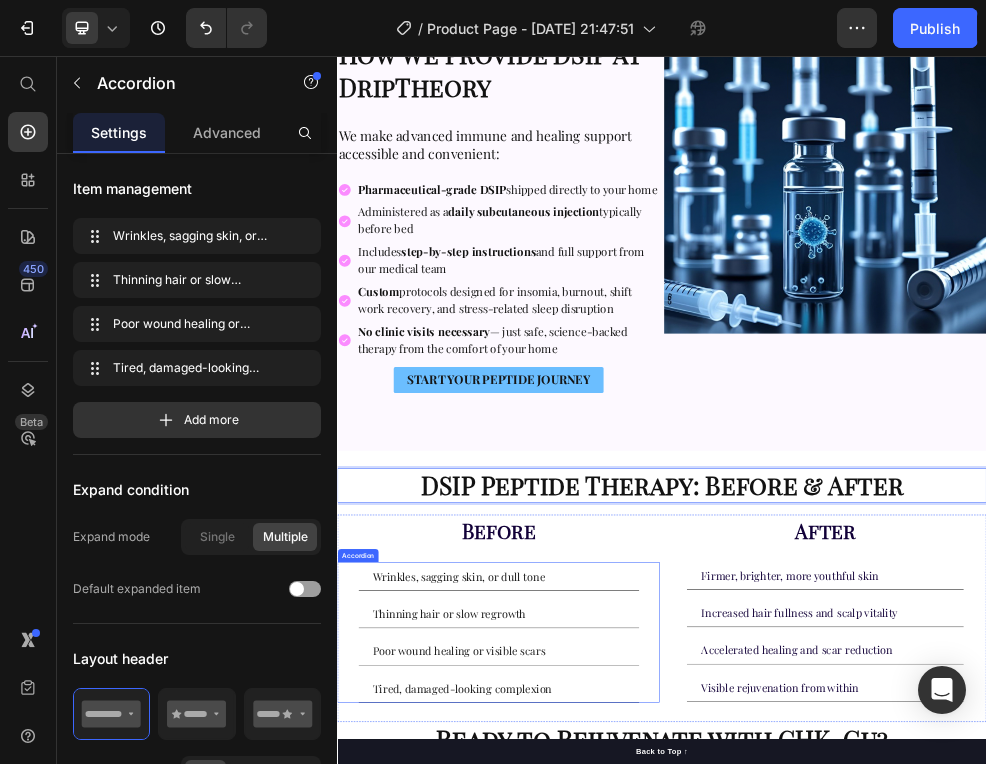 click on "Wrinkles, sagging skin, or dull tone" at bounding box center (562, 1019) 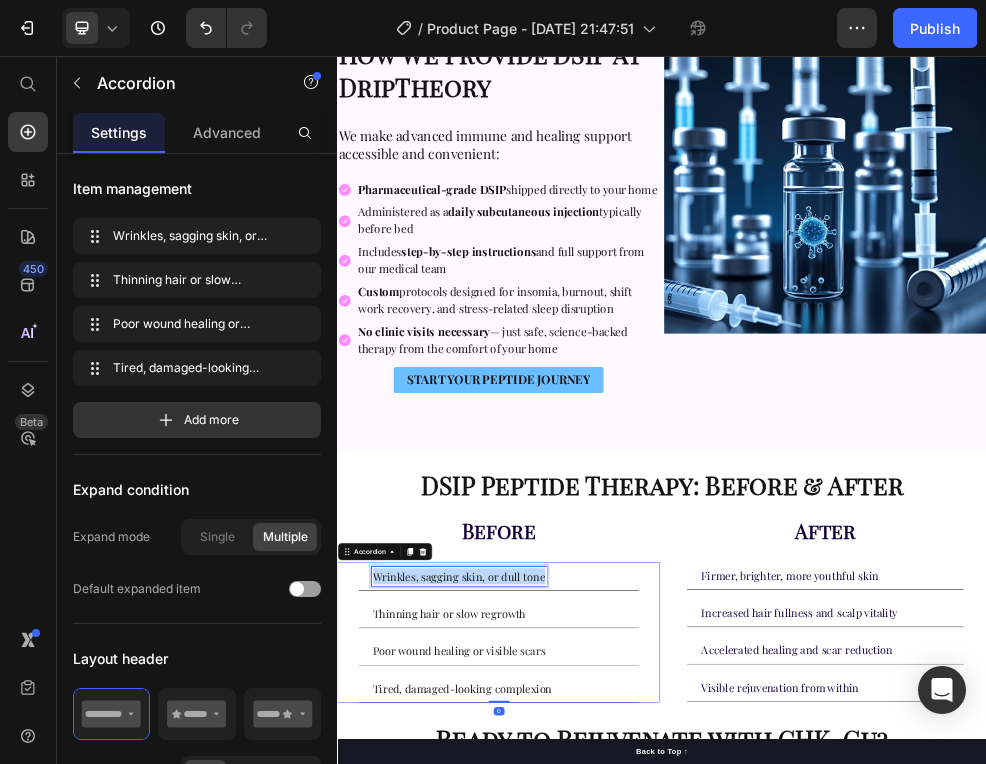 click on "Wrinkles, sagging skin, or dull tone" at bounding box center (562, 1019) 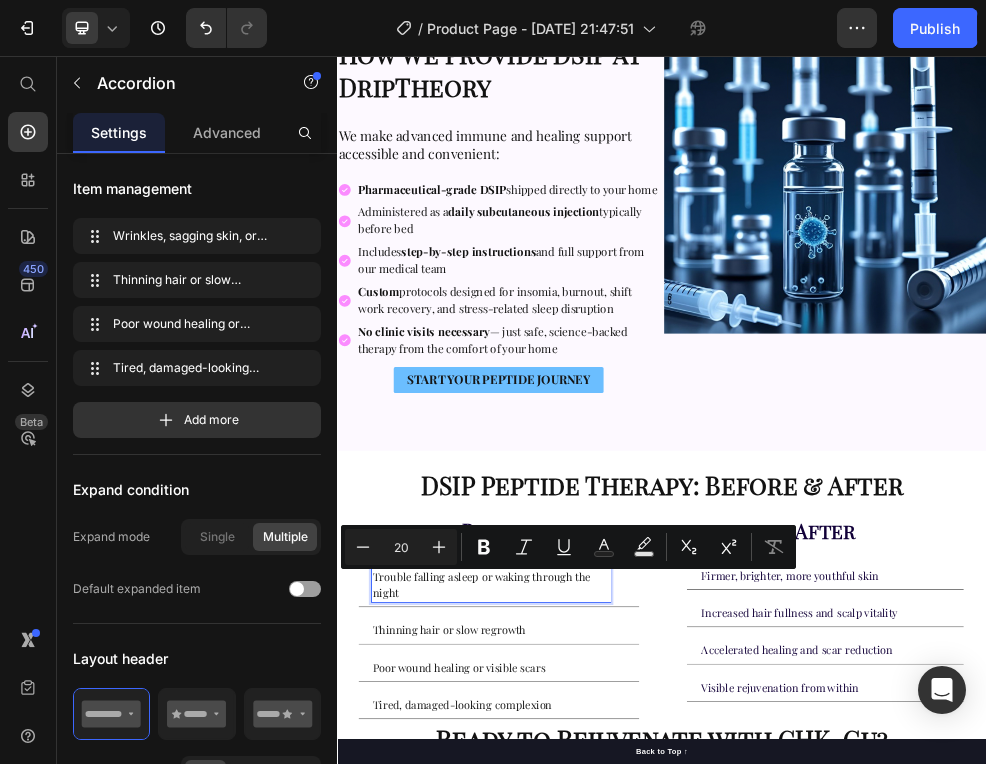 scroll, scrollTop: 318, scrollLeft: 0, axis: vertical 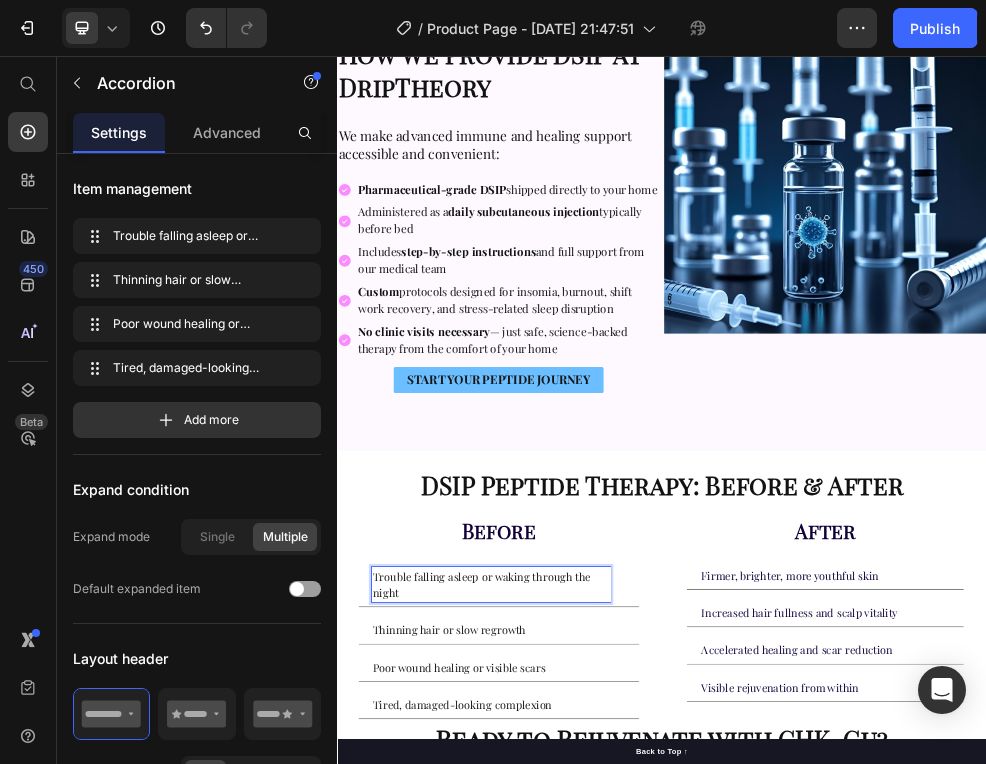 click on "Thinning hair or slow regrowth" at bounding box center (544, 1118) 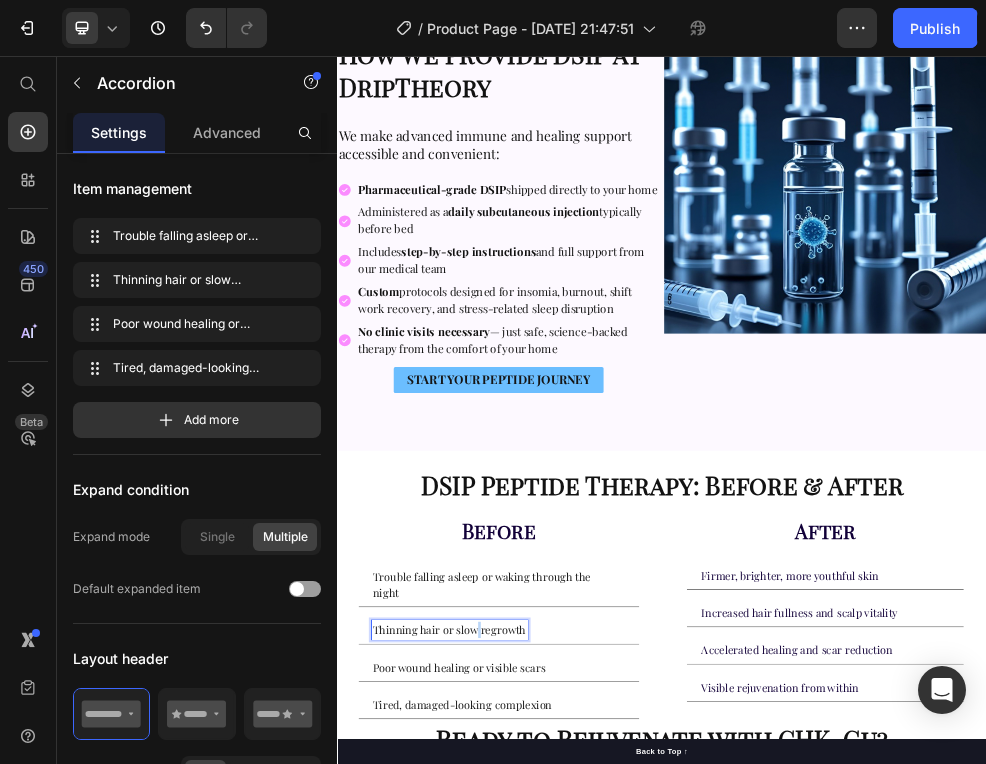 click on "Thinning hair or slow regrowth" at bounding box center (544, 1118) 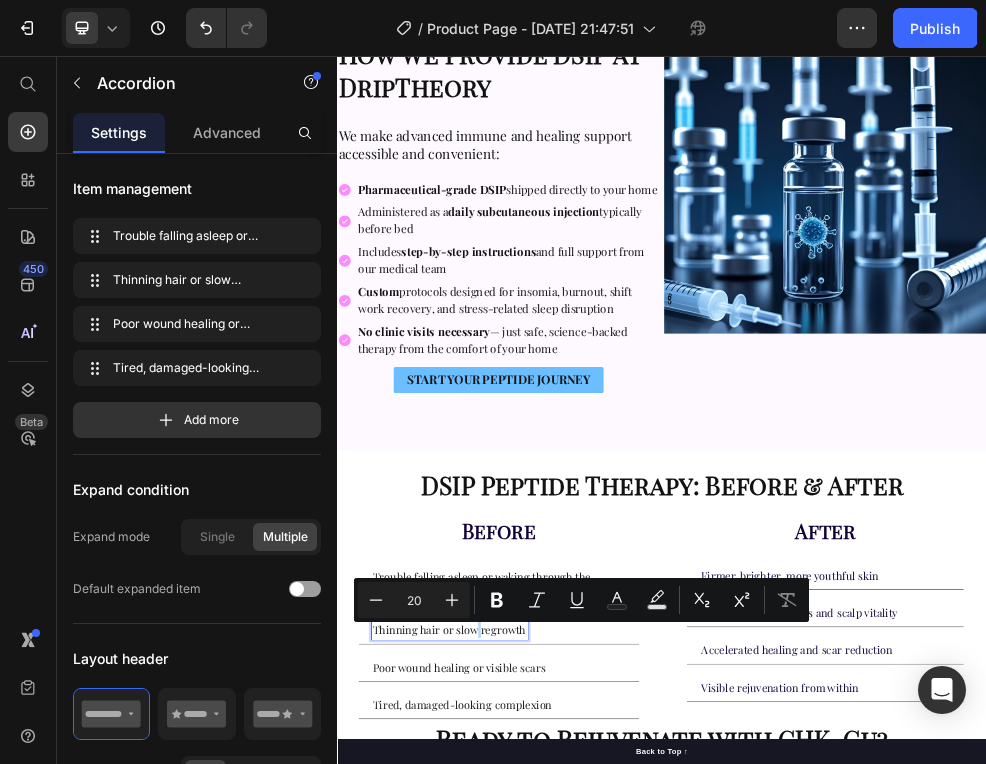 click on "Thinning hair or slow regrowth" at bounding box center [544, 1118] 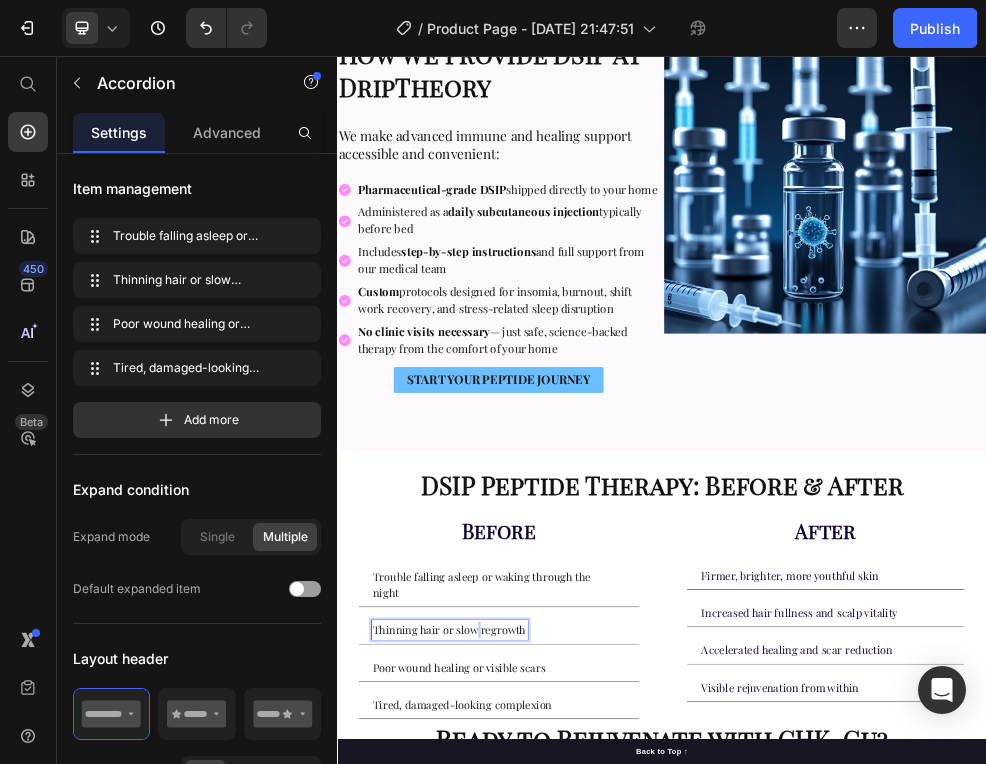 click on "Thinning hair or slow regrowth" at bounding box center (544, 1118) 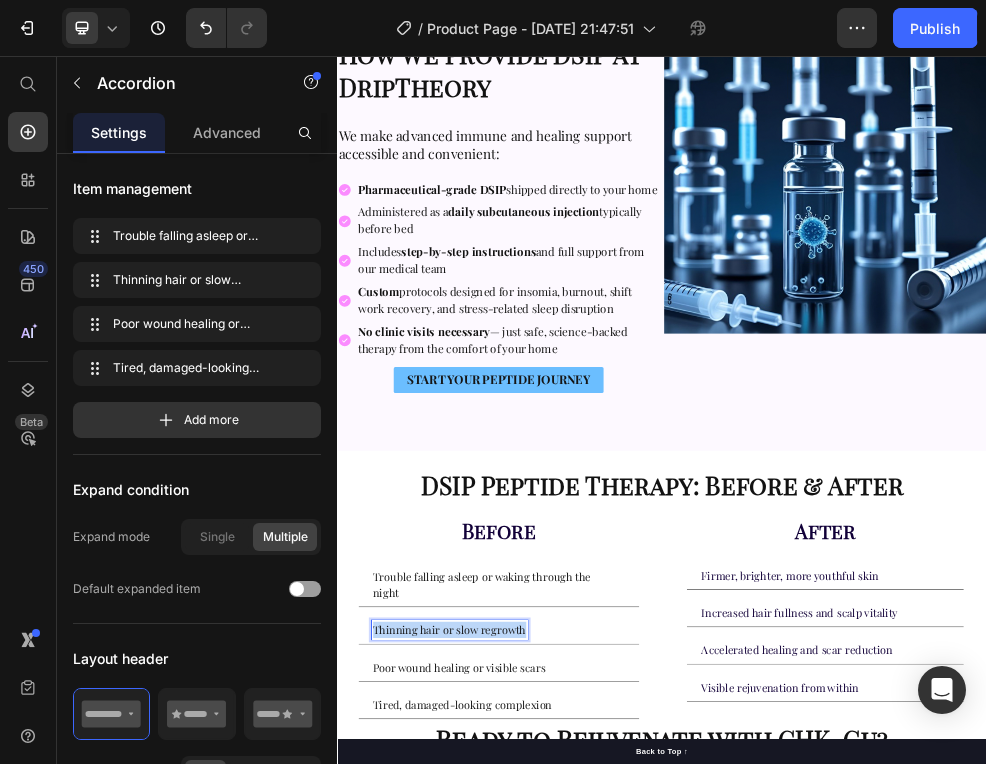 click on "Thinning hair or slow regrowth" at bounding box center (544, 1118) 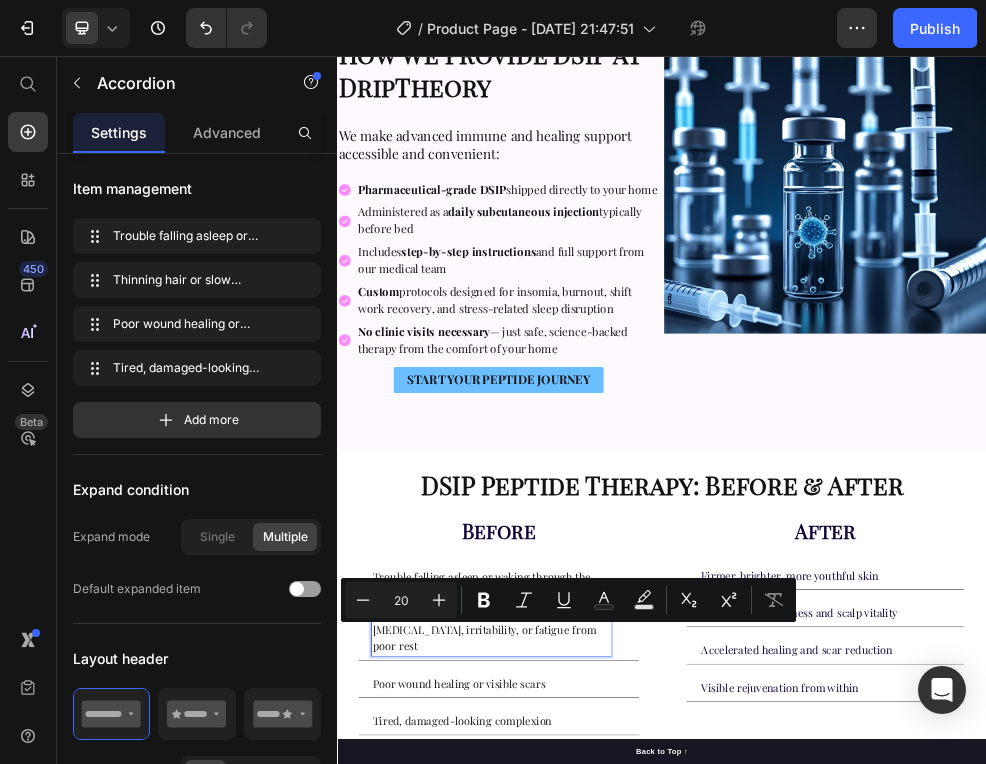 scroll, scrollTop: 705, scrollLeft: 0, axis: vertical 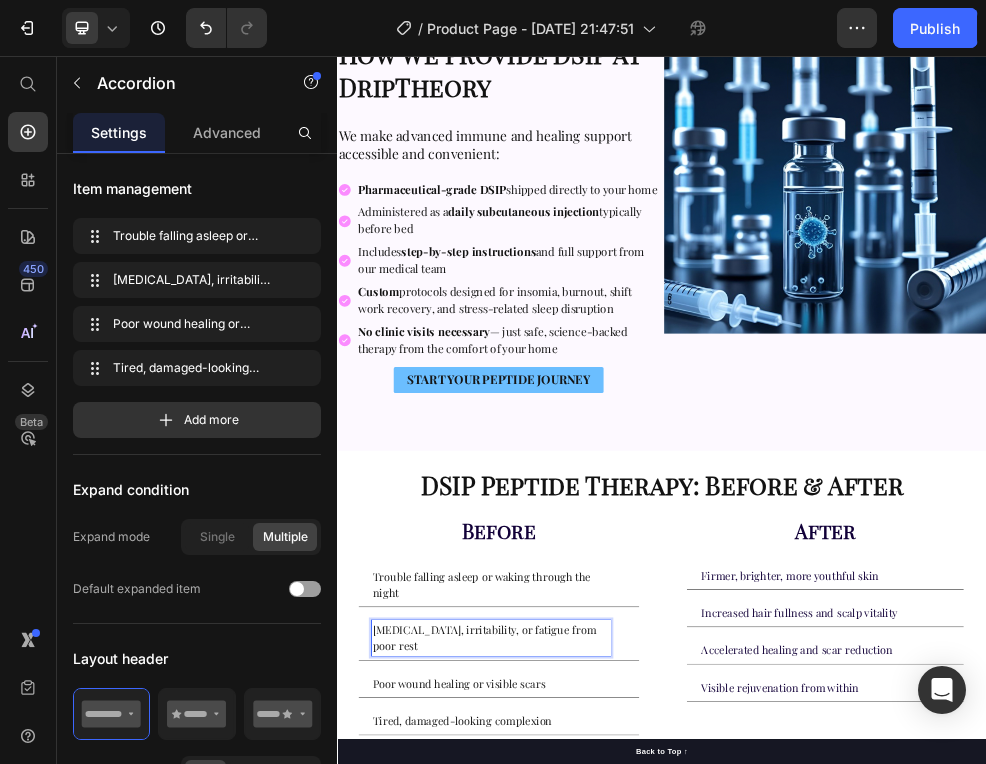 click on "Trouble falling asleep or waking through the night" at bounding box center (621, 1034) 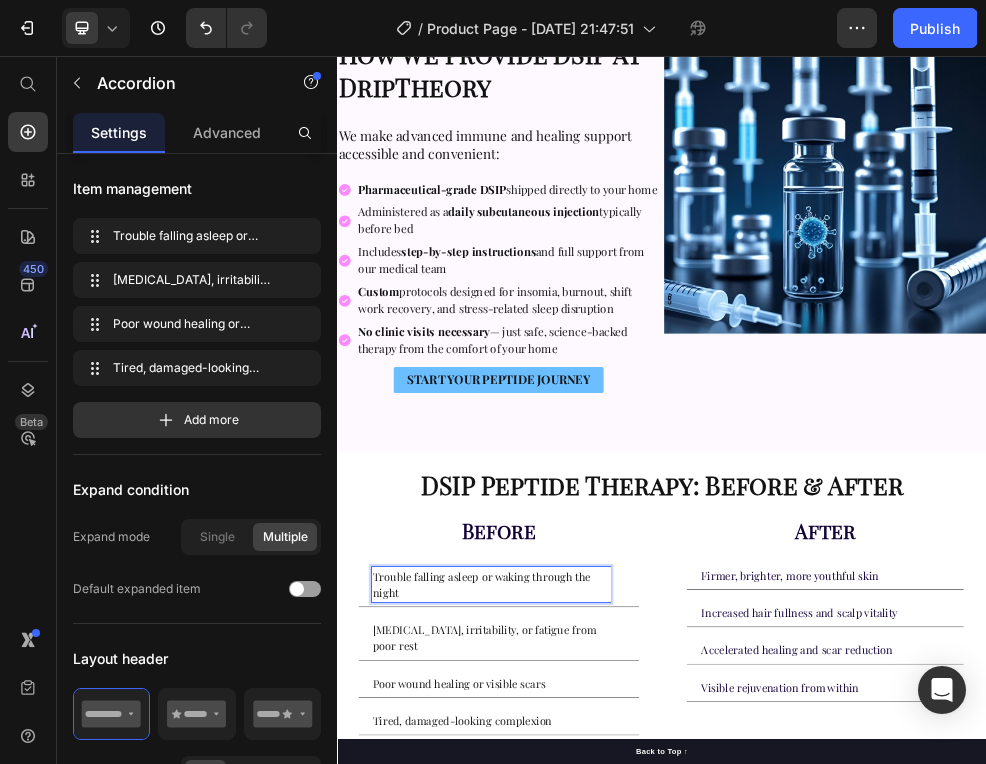 click on "Trouble falling asleep or waking through the night" at bounding box center [621, 1034] 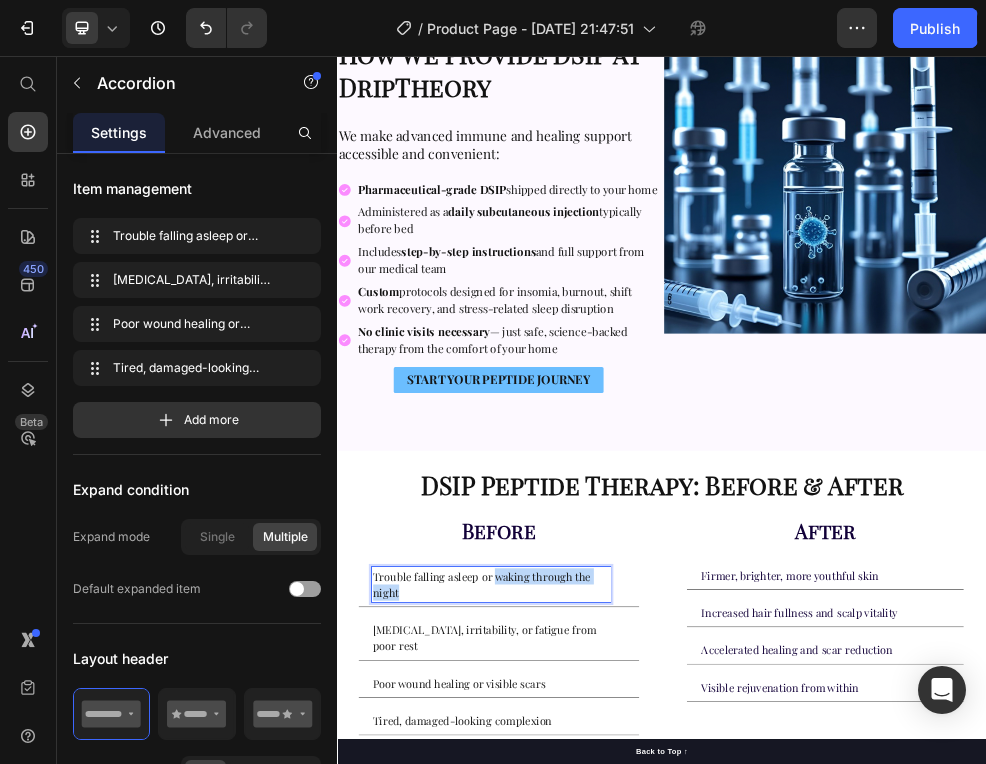 drag, startPoint x: 507, startPoint y: 1046, endPoint x: 628, endPoint y: 1020, distance: 123.76187 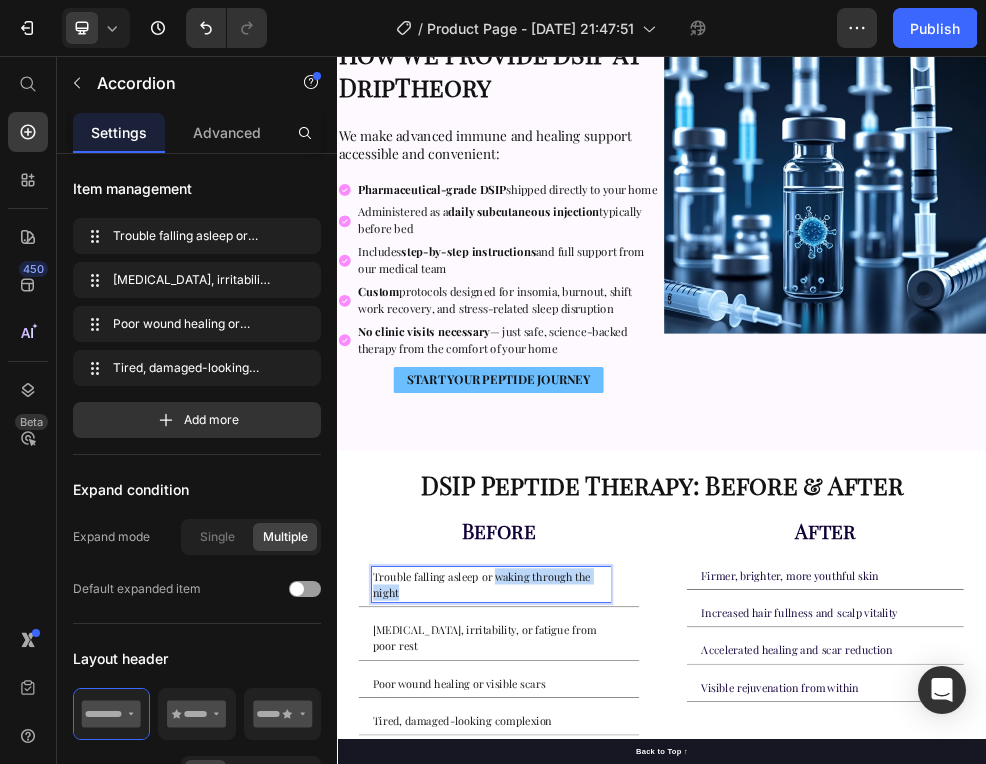 click on "Trouble falling asleep or waking through the night" at bounding box center (621, 1034) 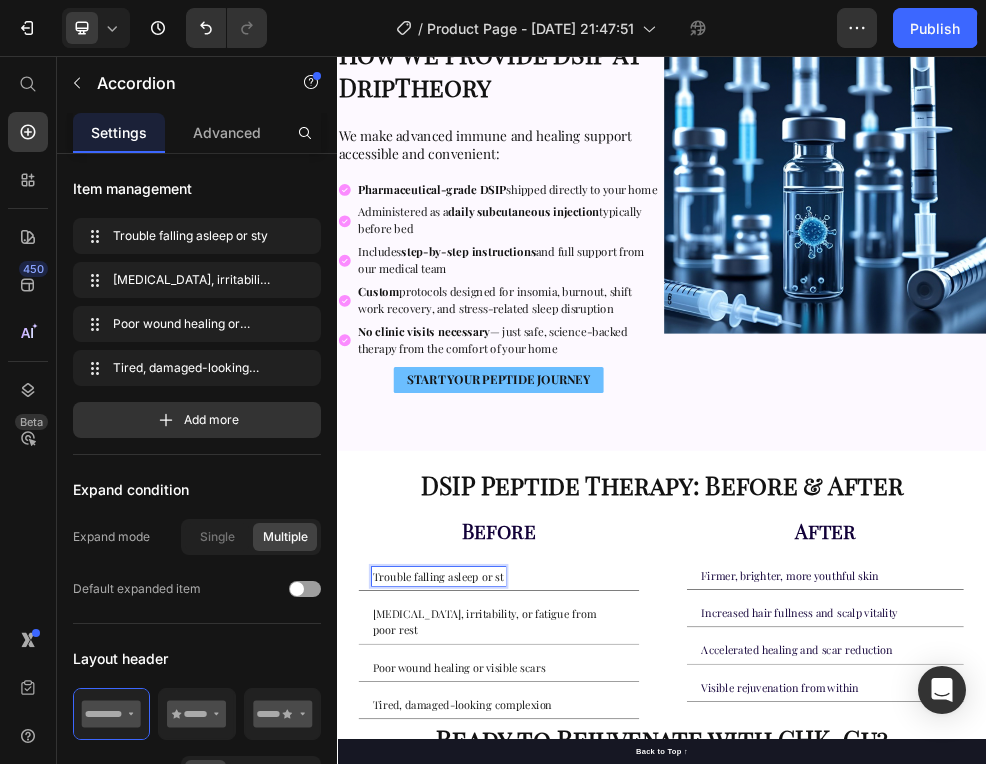 scroll, scrollTop: 993, scrollLeft: 0, axis: vertical 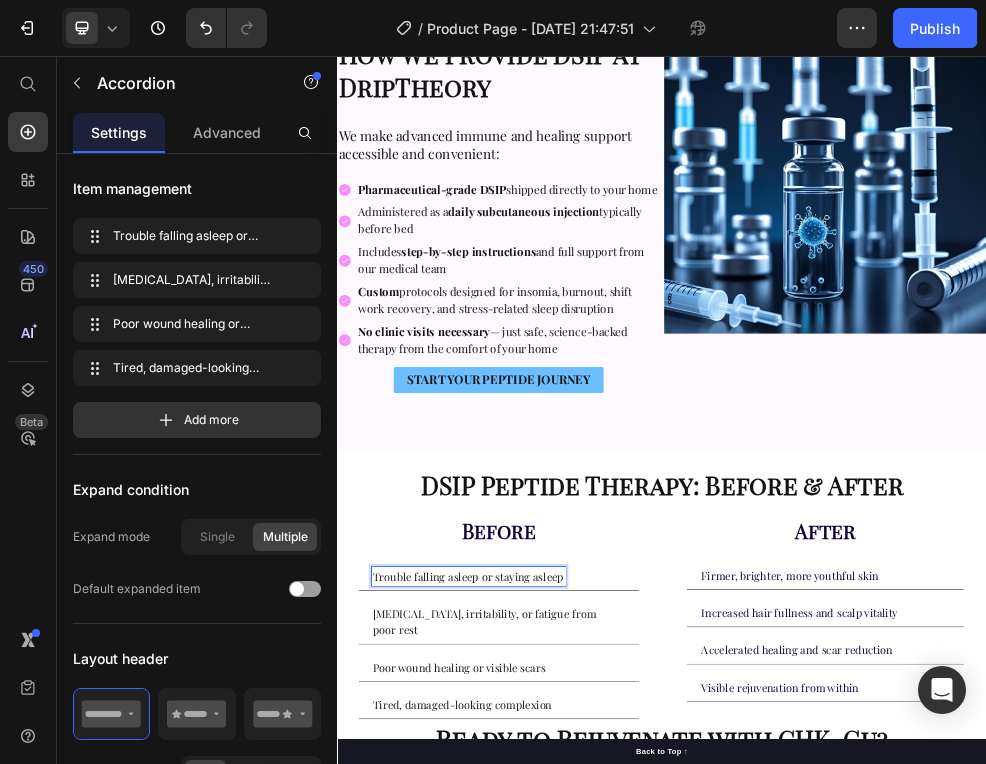 click on "Poor wound healing or visible scars" at bounding box center [562, 1187] 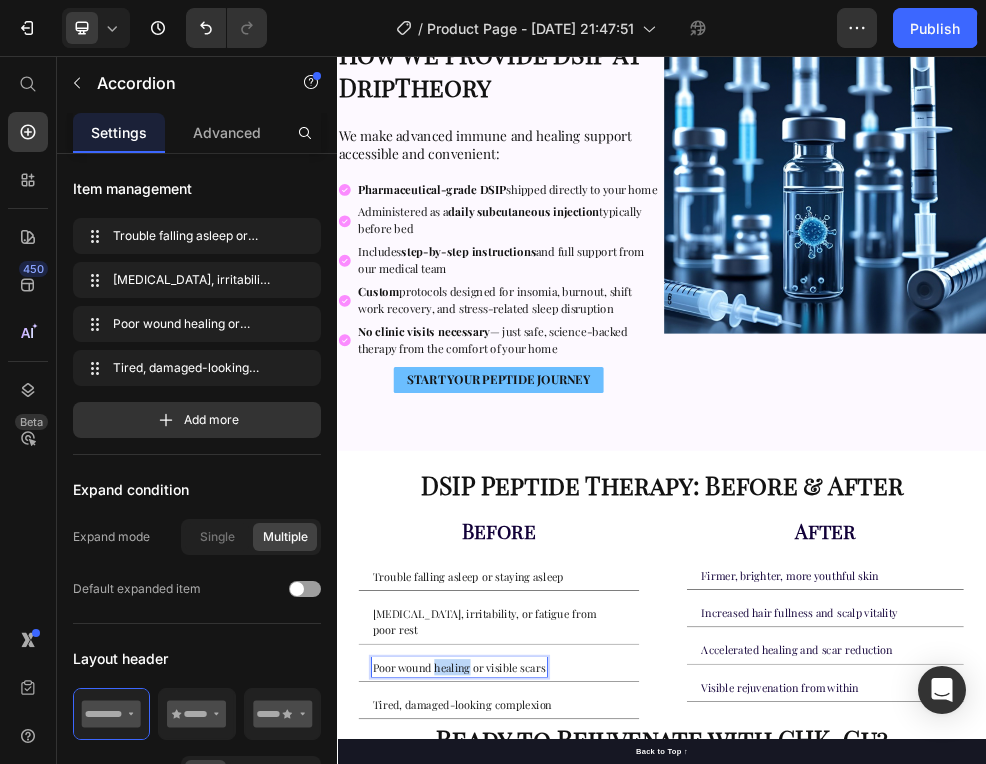 click on "Poor wound healing or visible scars" at bounding box center [562, 1187] 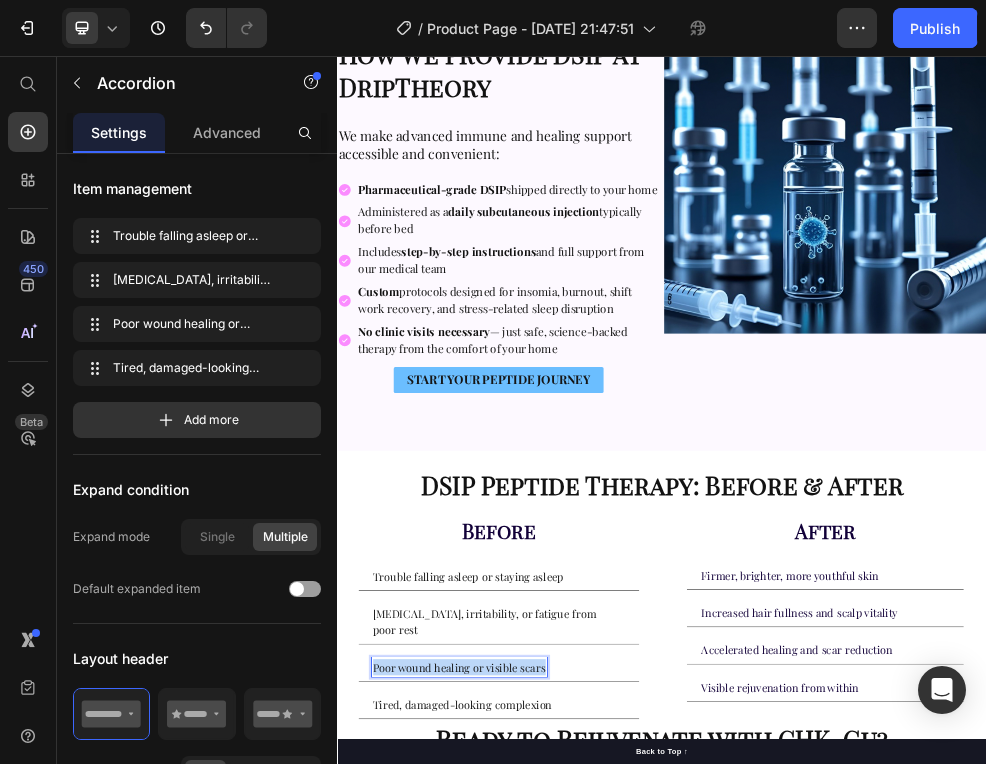 click on "Poor wound healing or visible scars" at bounding box center (562, 1187) 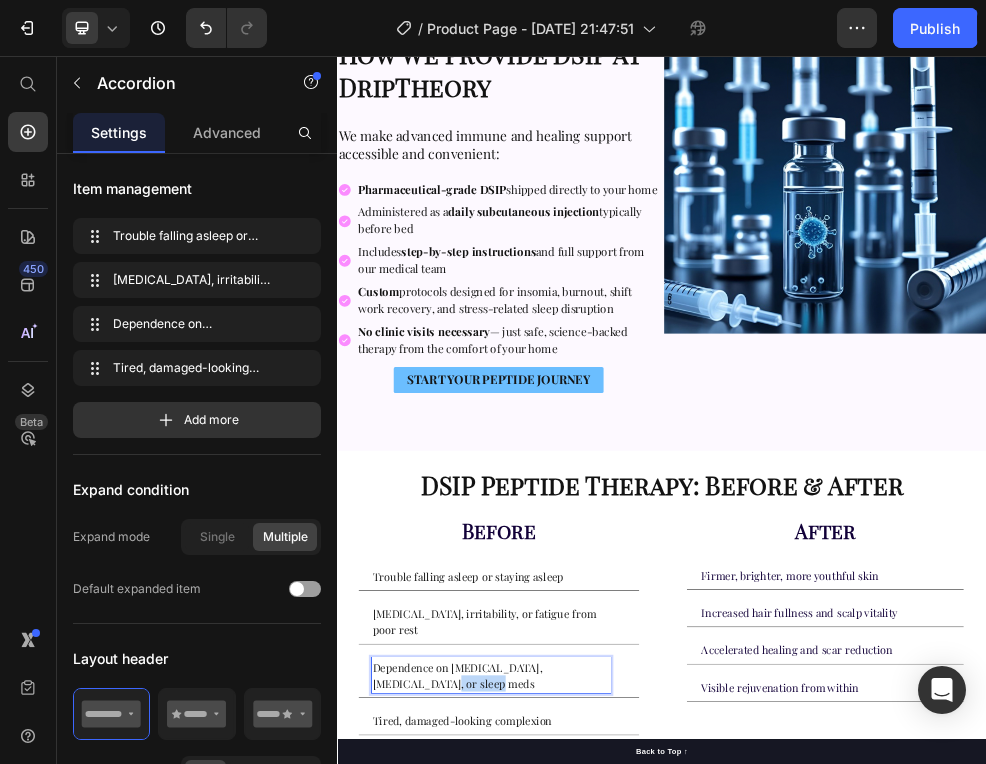 drag, startPoint x: 517, startPoint y: 1196, endPoint x: 403, endPoint y: 1191, distance: 114.1096 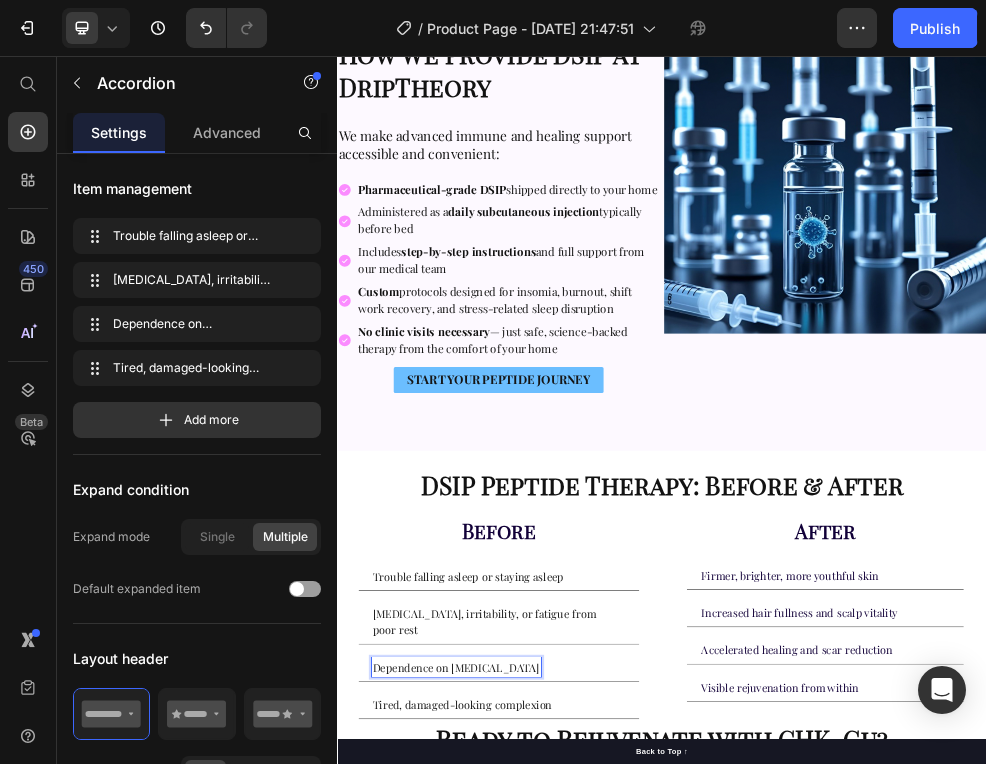 scroll, scrollTop: 11221, scrollLeft: 0, axis: vertical 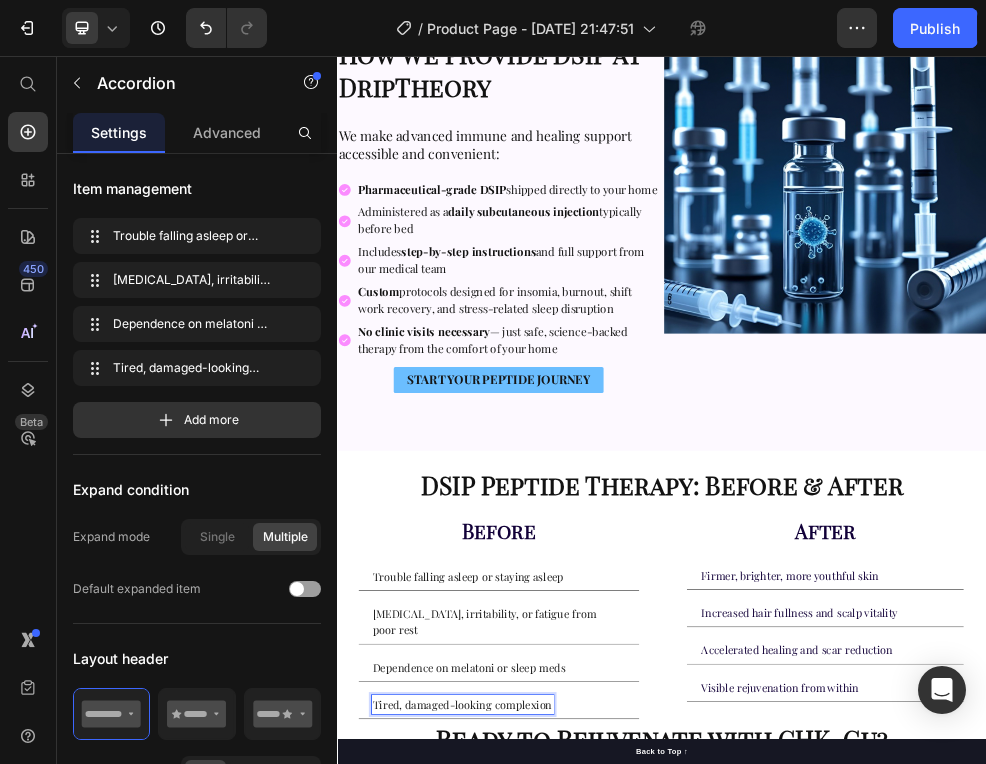 click on "Tired, damaged-looking complexion" at bounding box center (568, 1256) 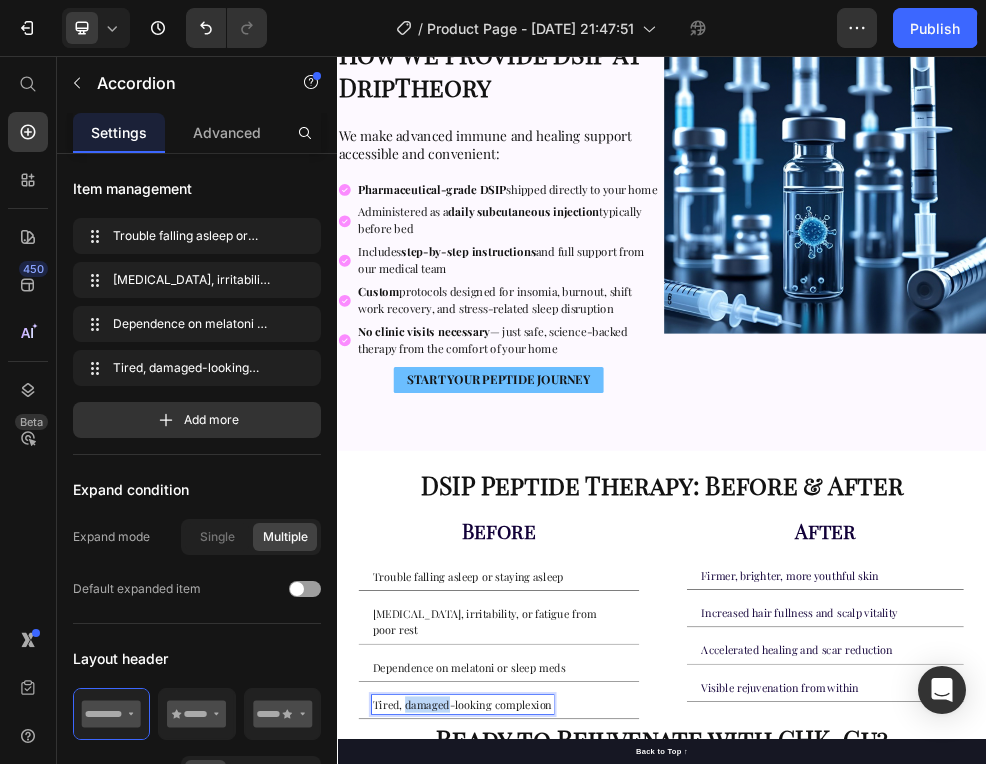 click on "Tired, damaged-looking complexion" at bounding box center [568, 1256] 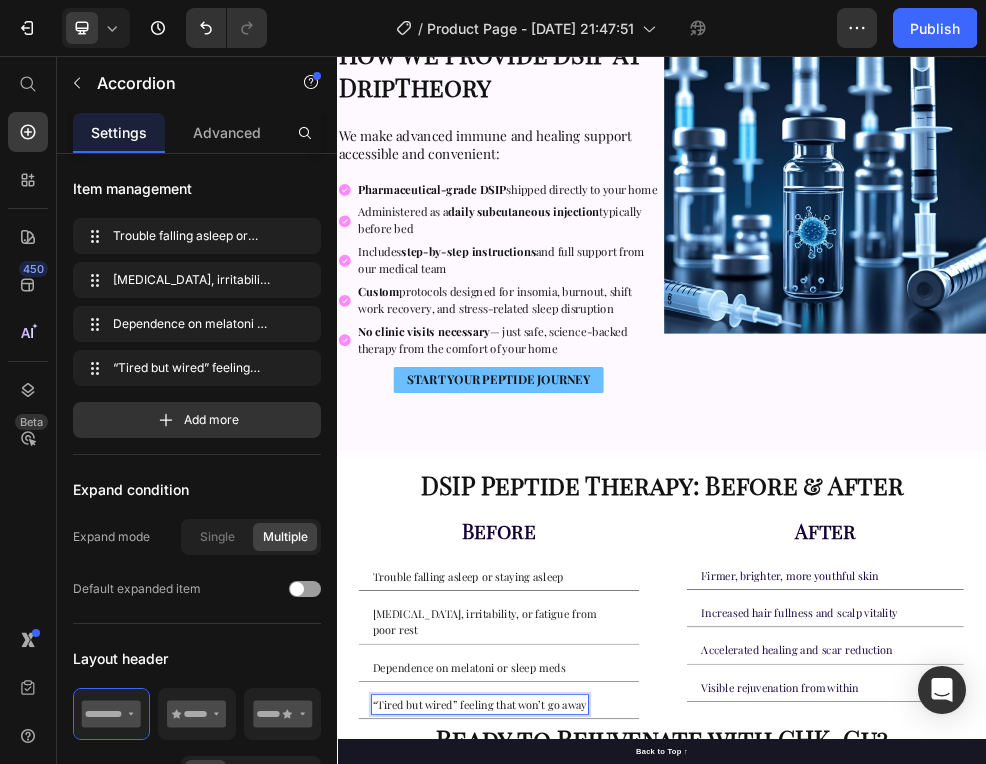scroll, scrollTop: 12081, scrollLeft: 0, axis: vertical 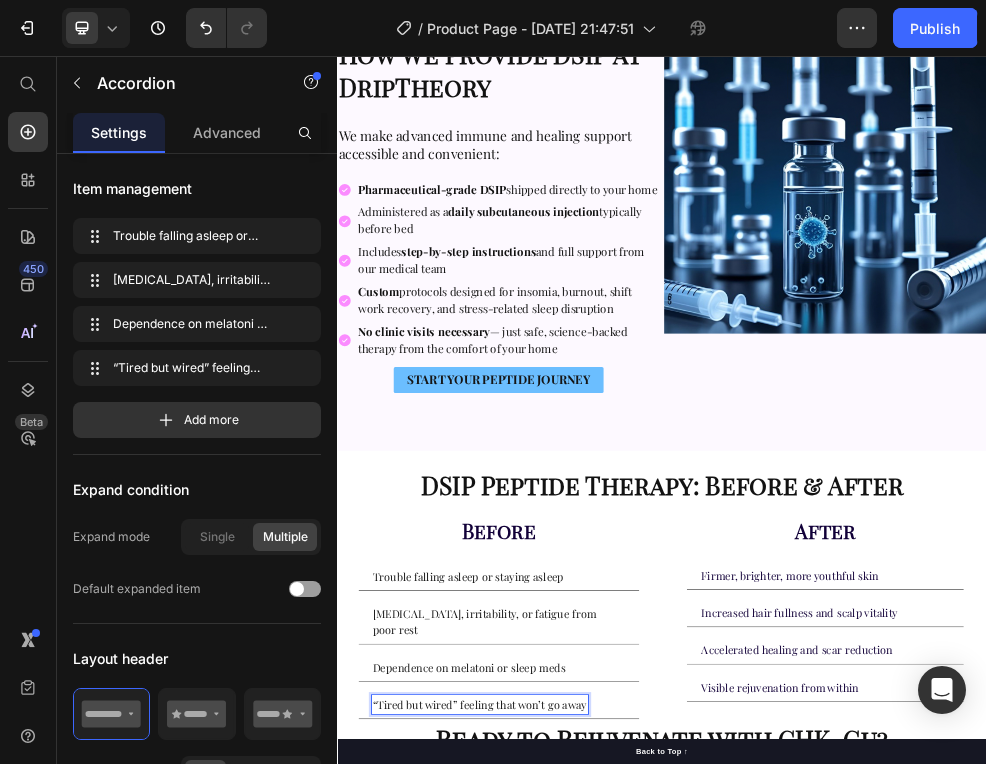 click on "Firmer, brighter, more youthful skin" at bounding box center [1174, 1017] 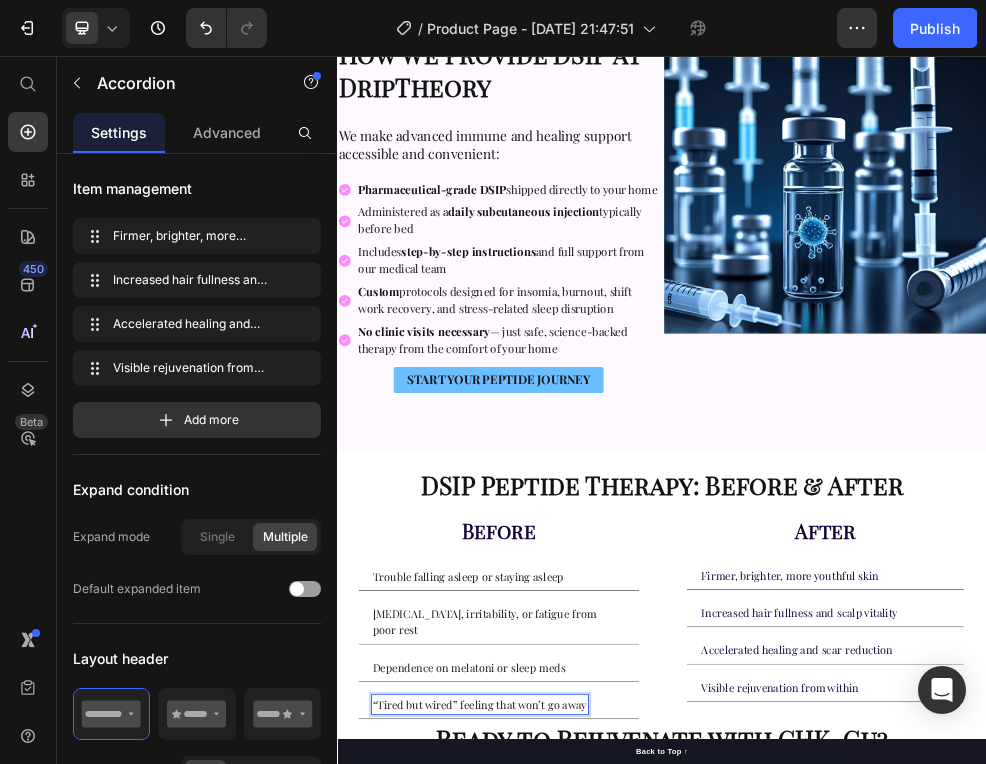 scroll, scrollTop: 0, scrollLeft: 0, axis: both 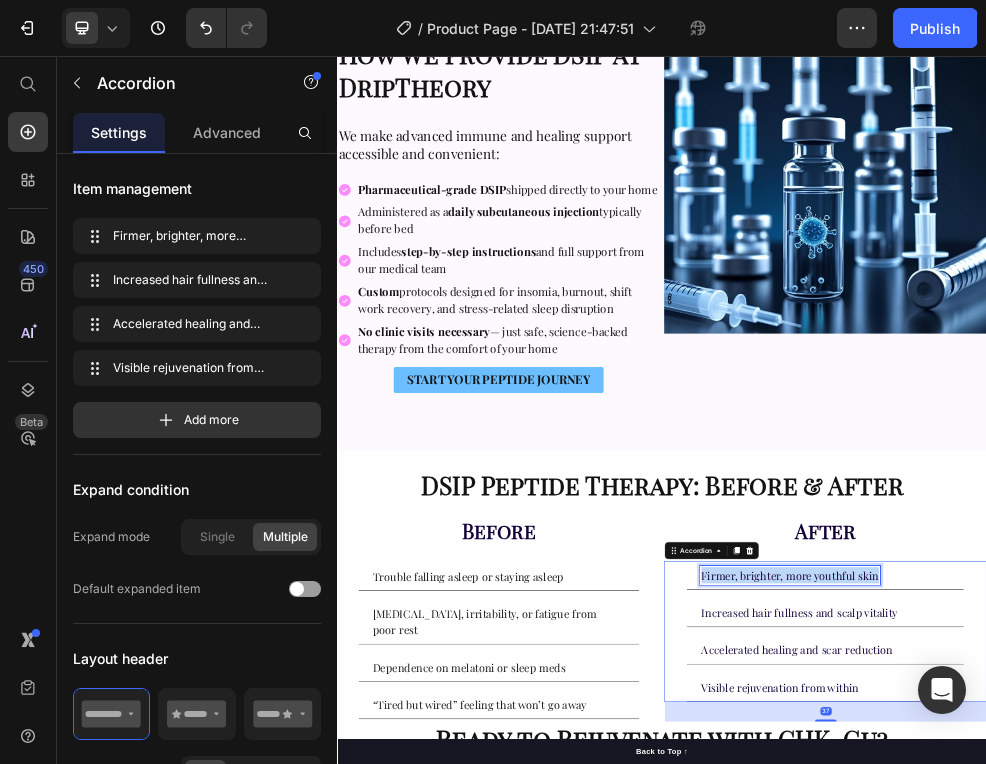 click on "Firmer, brighter, more youthful skin" at bounding box center (1174, 1017) 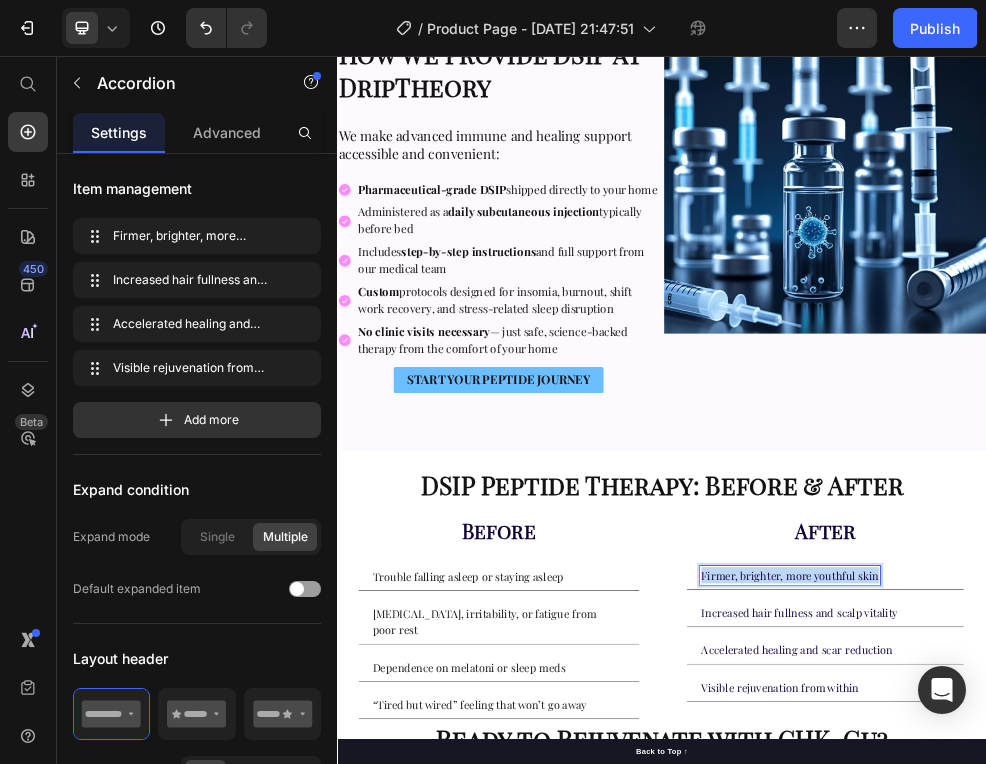 scroll, scrollTop: 286, scrollLeft: 0, axis: vertical 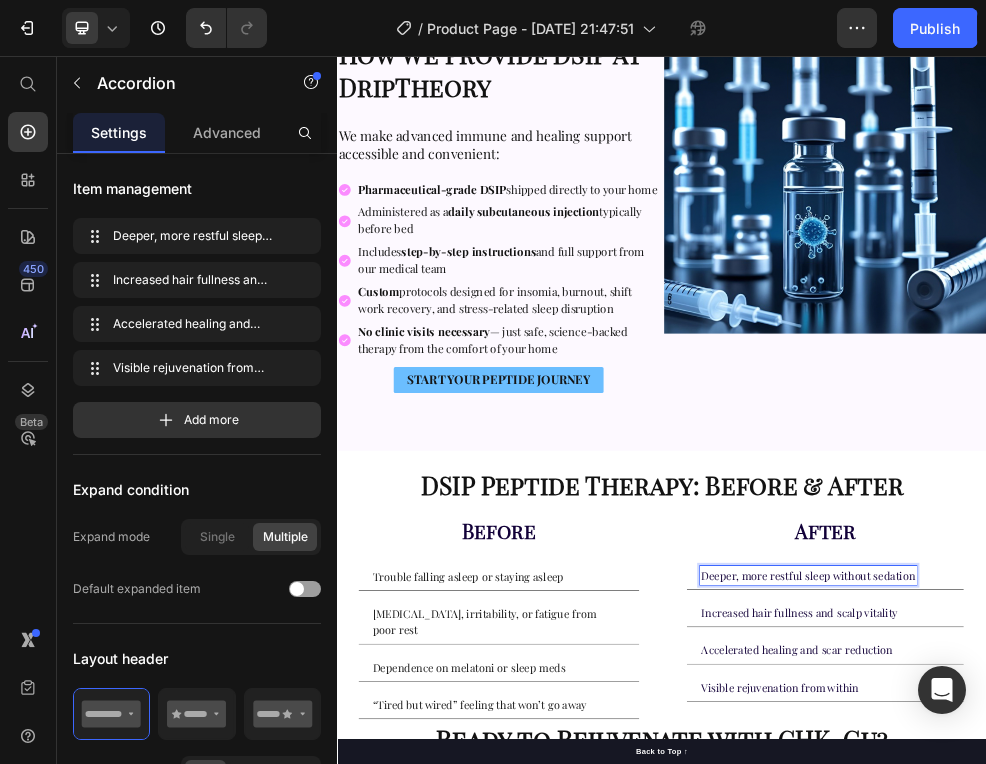 click on "Increased hair fullness and scalp vitality" at bounding box center [1191, 1086] 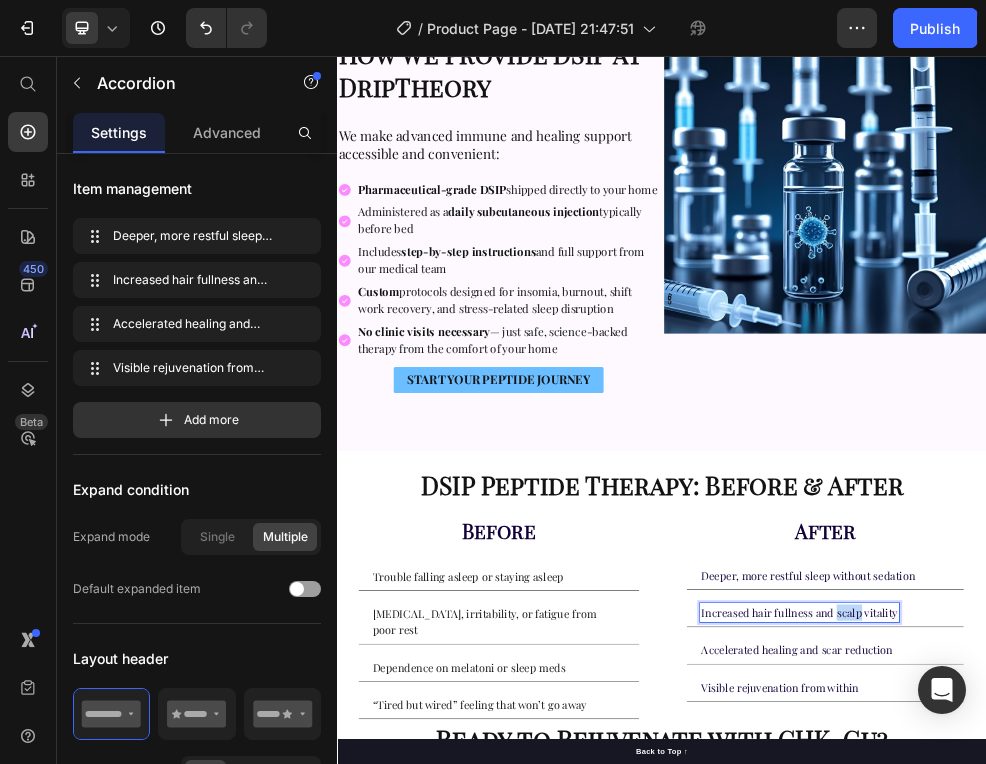 click on "Increased hair fullness and scalp vitality" at bounding box center (1191, 1086) 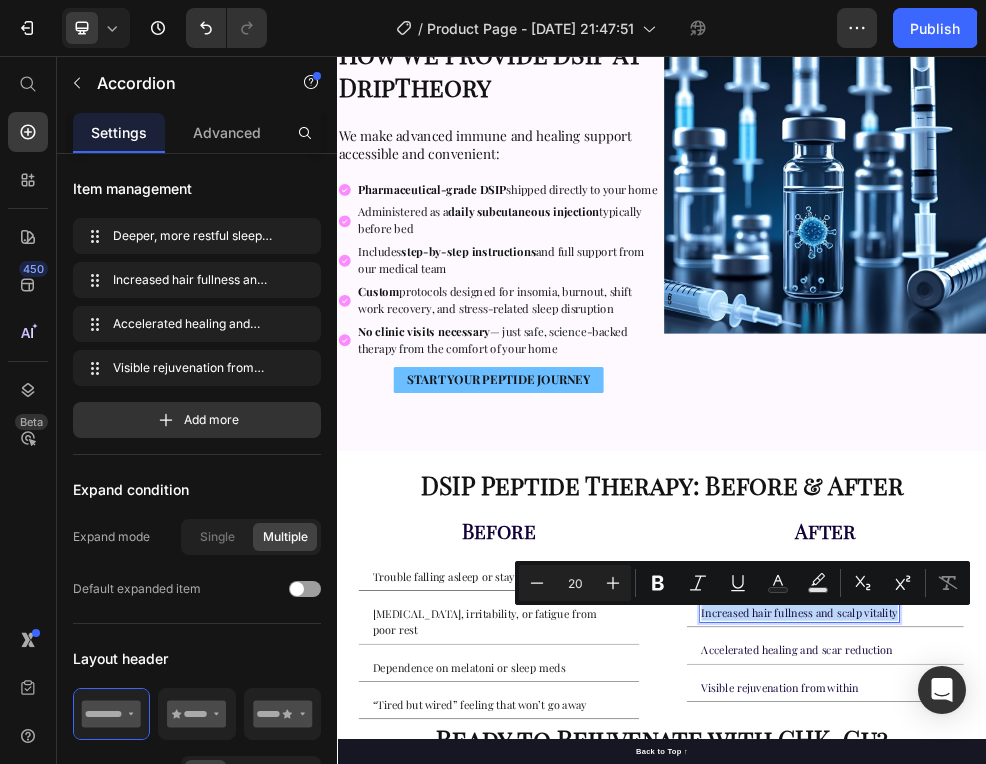 click on "Increased hair fullness and scalp vitality" at bounding box center [1191, 1086] 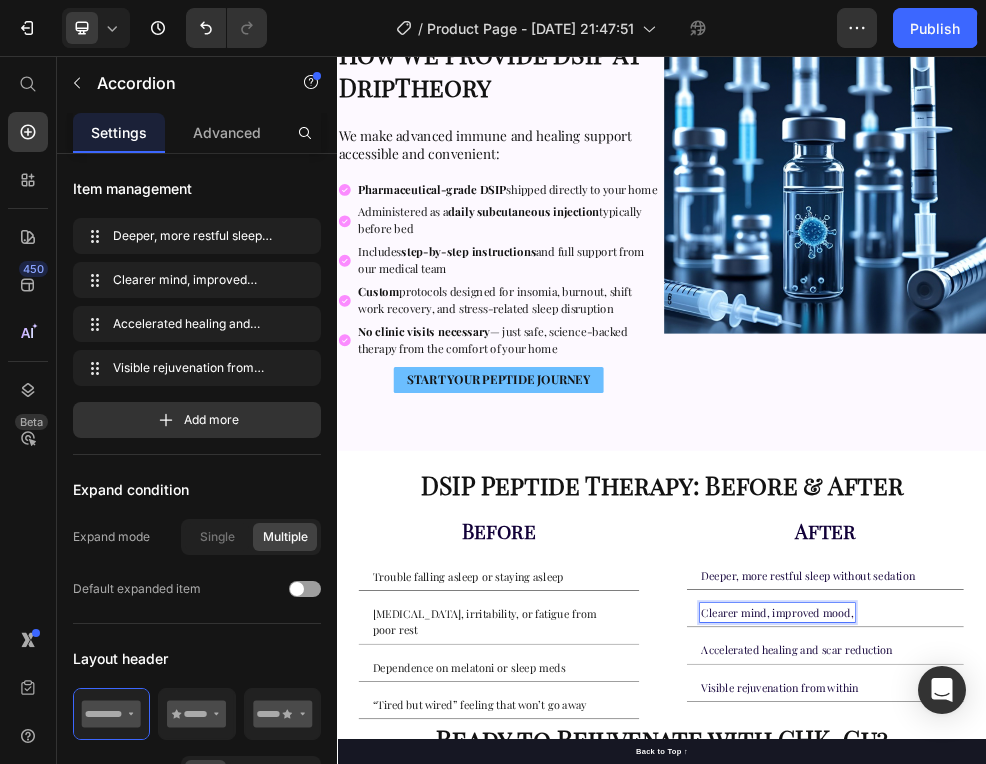 scroll, scrollTop: 6736, scrollLeft: 0, axis: vertical 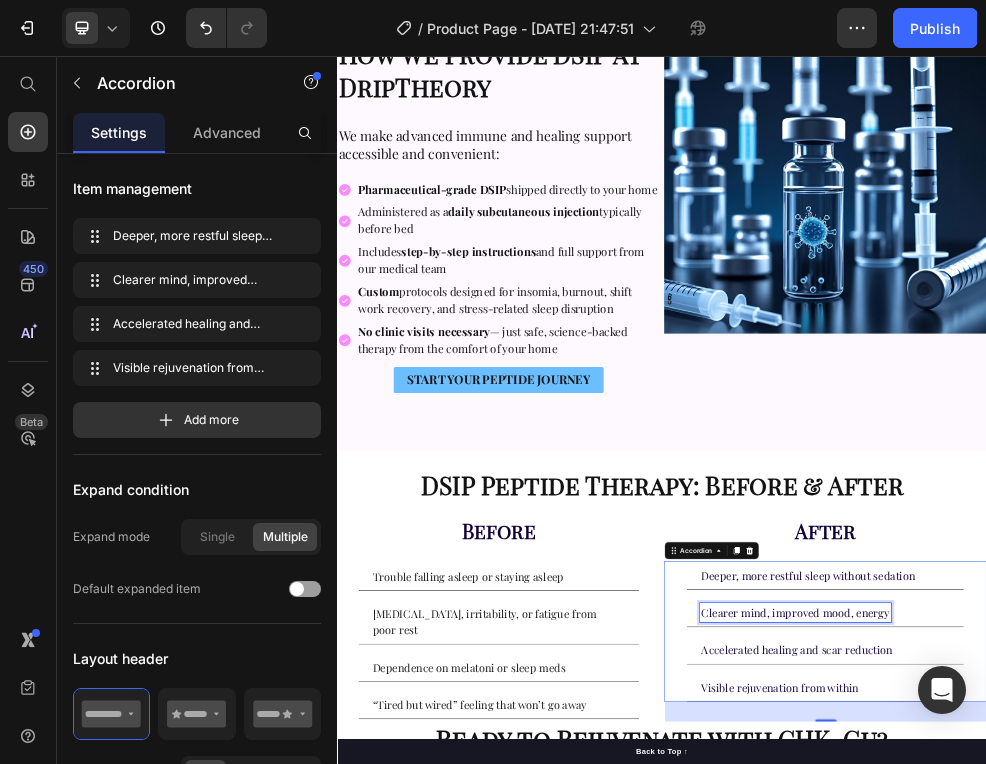 click on "Accelerated healing and scar reduction" at bounding box center [1187, 1155] 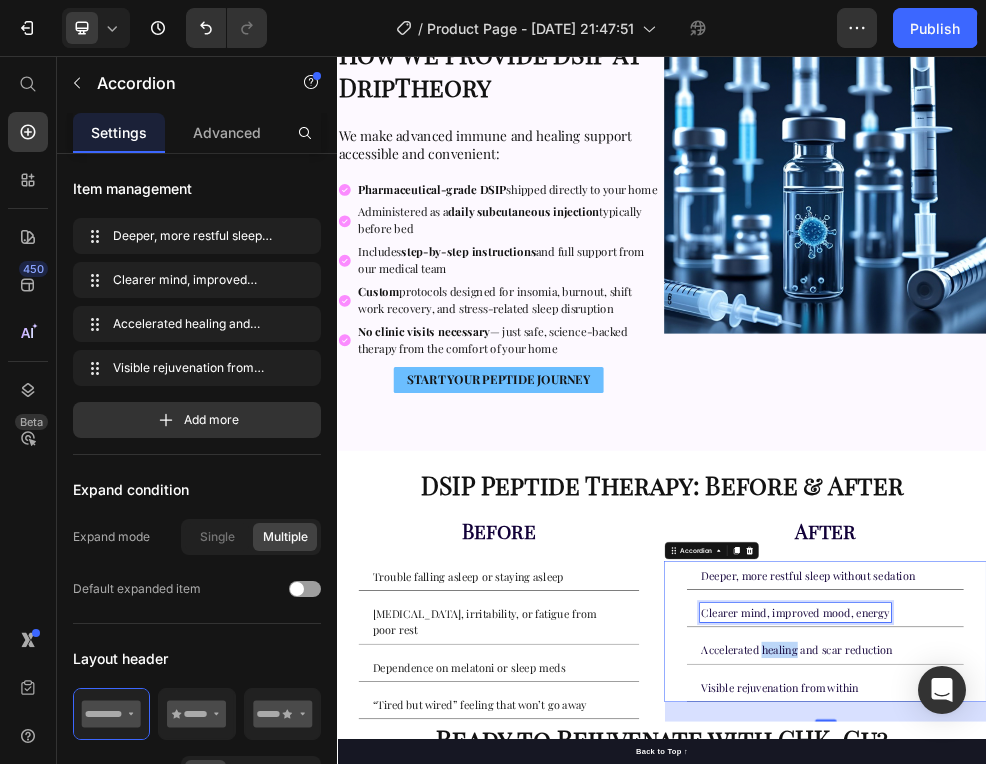 click on "Accelerated healing and scar reduction" at bounding box center (1187, 1155) 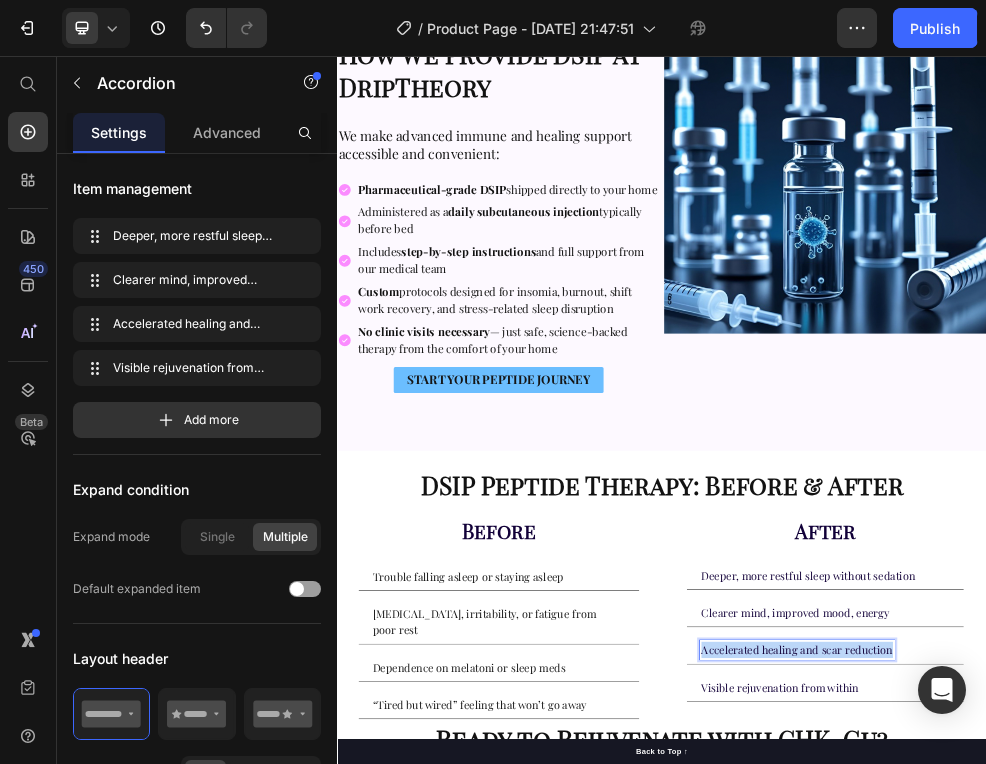 click on "Accelerated healing and scar reduction" at bounding box center [1187, 1155] 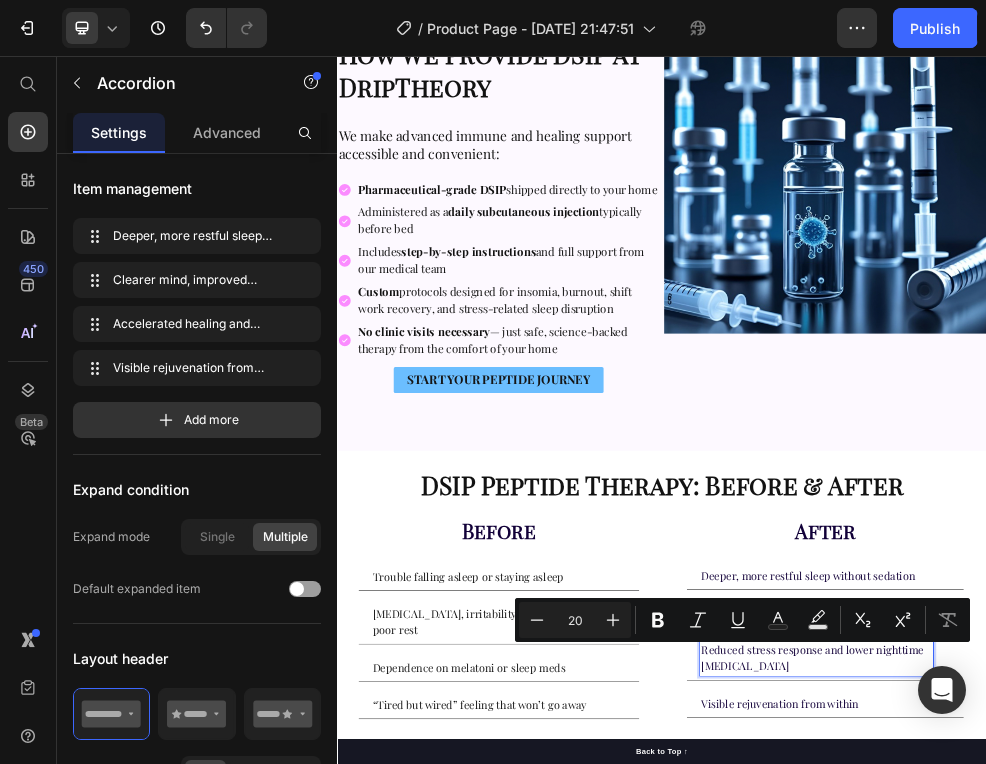scroll, scrollTop: 7166, scrollLeft: 0, axis: vertical 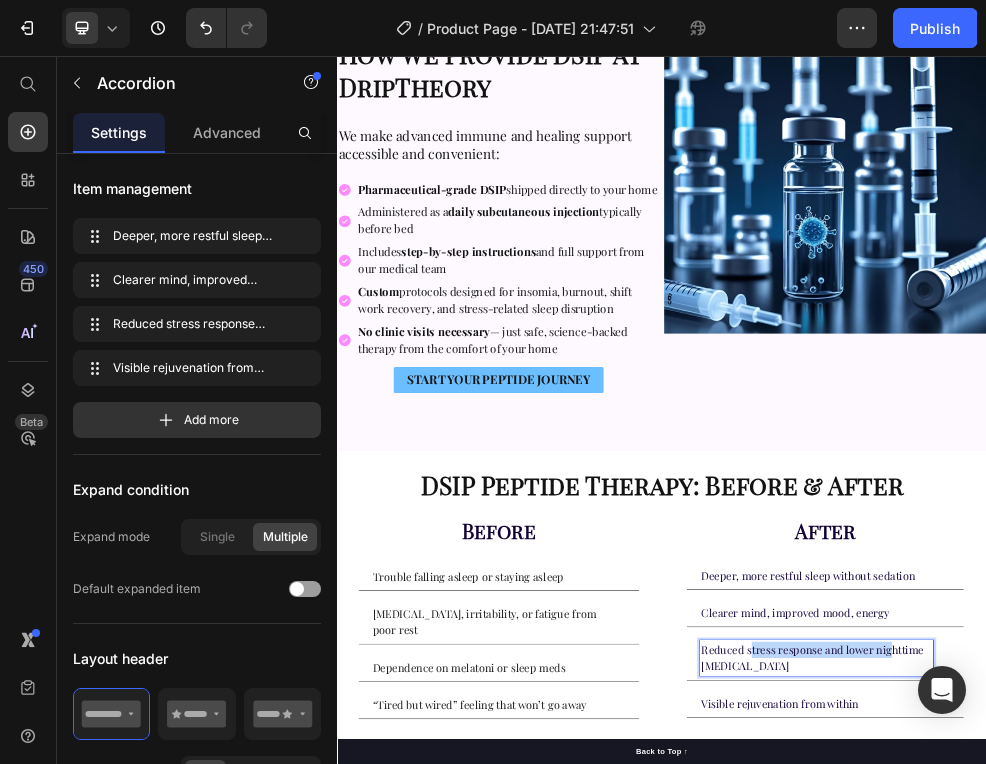 drag, startPoint x: 1108, startPoint y: 1189, endPoint x: 1356, endPoint y: 1158, distance: 249.93 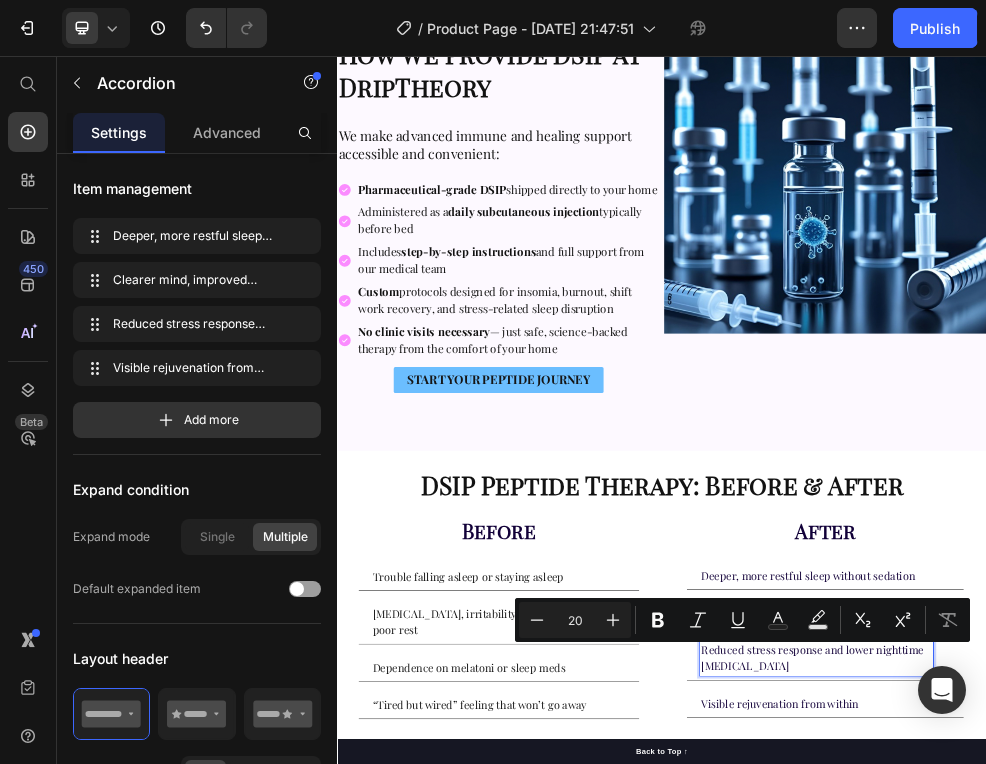 click on "Reduced stress response and lower nighttime cortisol" at bounding box center [1223, 1170] 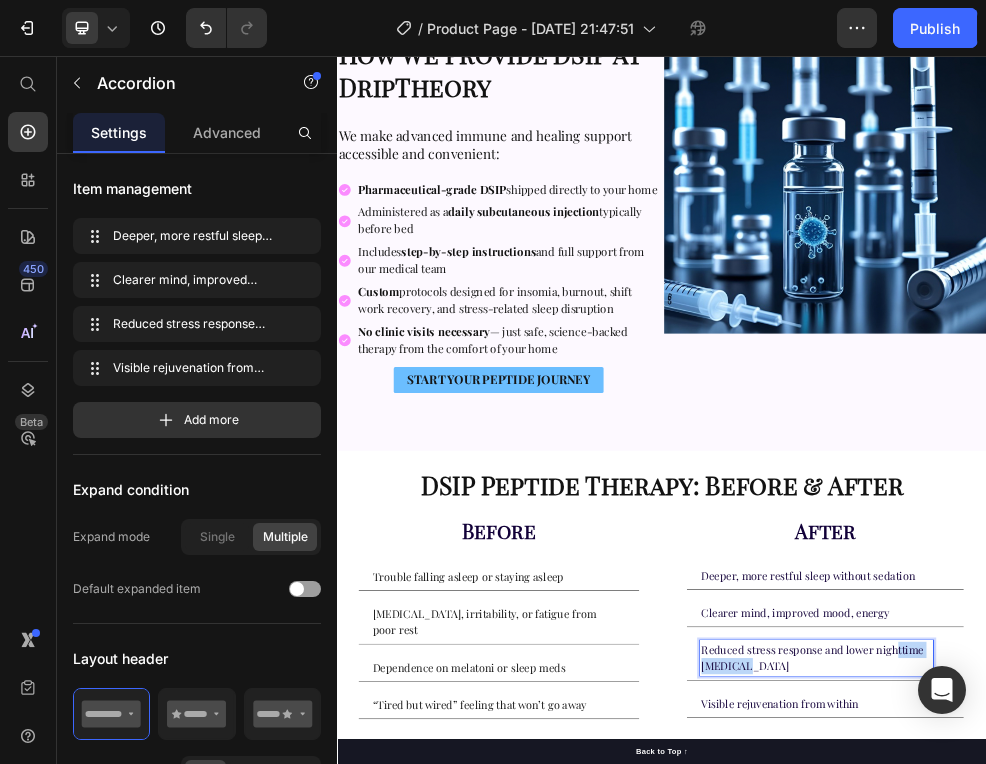 drag, startPoint x: 1119, startPoint y: 1186, endPoint x: 1368, endPoint y: 1149, distance: 251.734 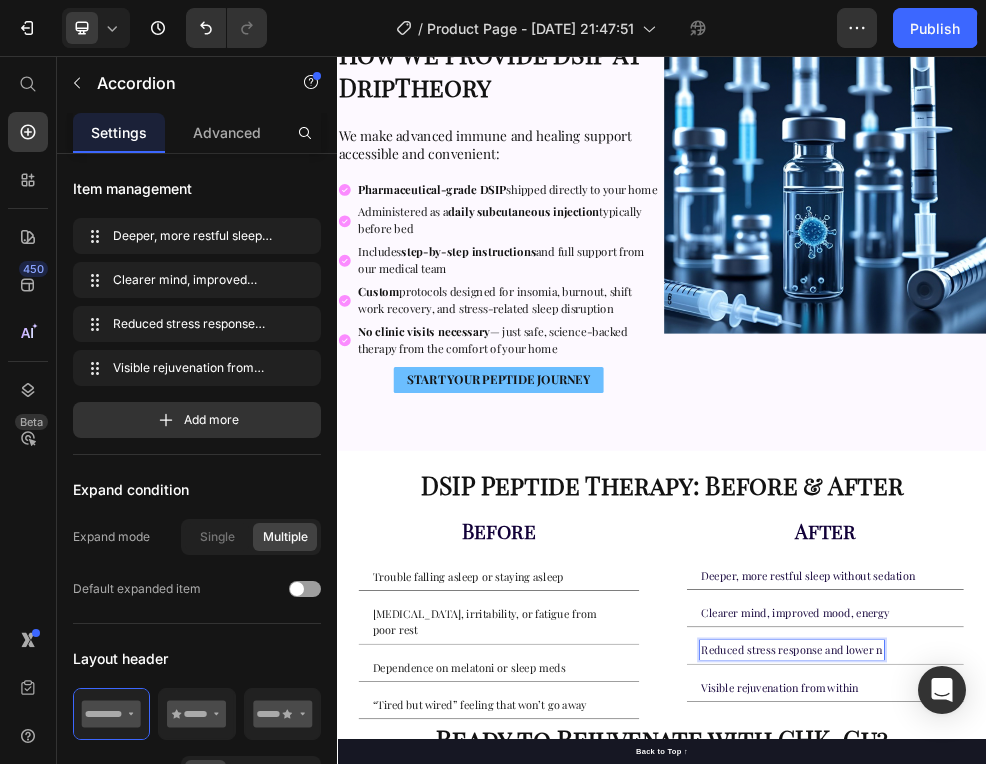 scroll, scrollTop: 9286, scrollLeft: 0, axis: vertical 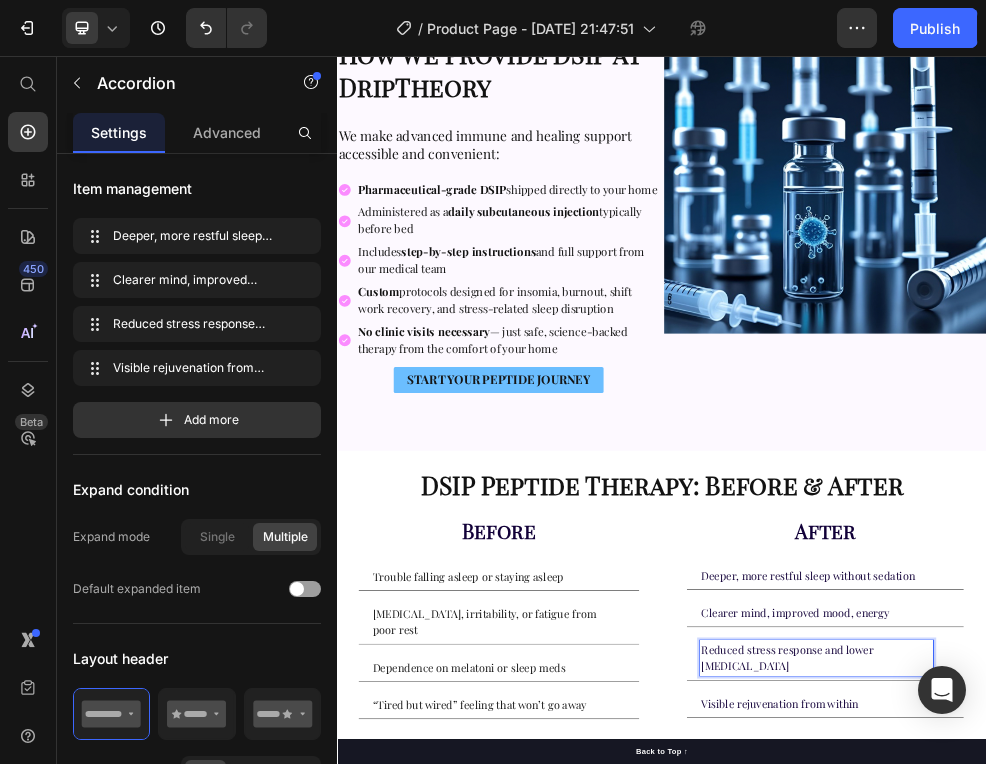 click on "Visible rejuvenation from within" at bounding box center [1155, 1254] 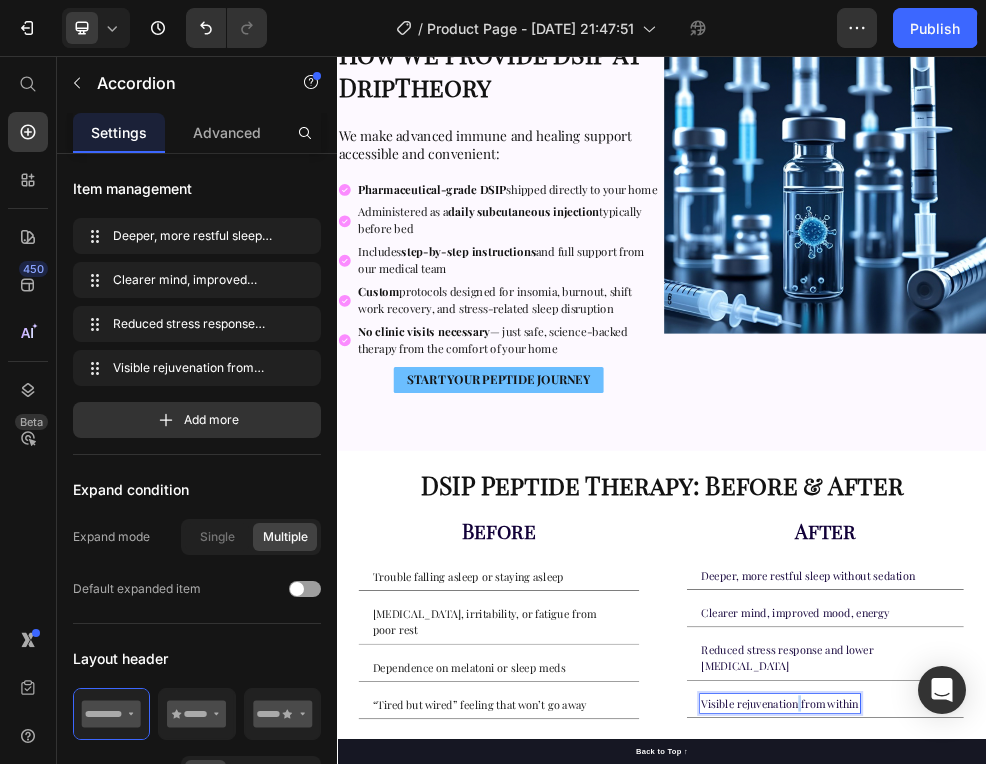 click on "Visible rejuvenation from within" at bounding box center (1155, 1254) 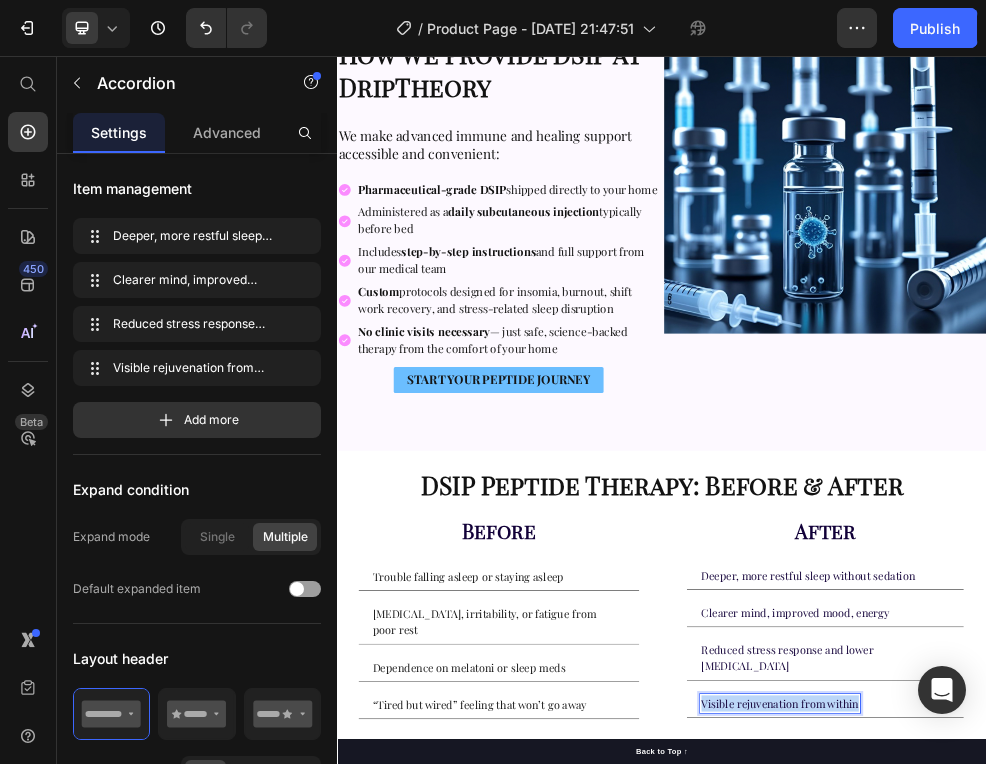click on "Visible rejuvenation from within" at bounding box center (1155, 1254) 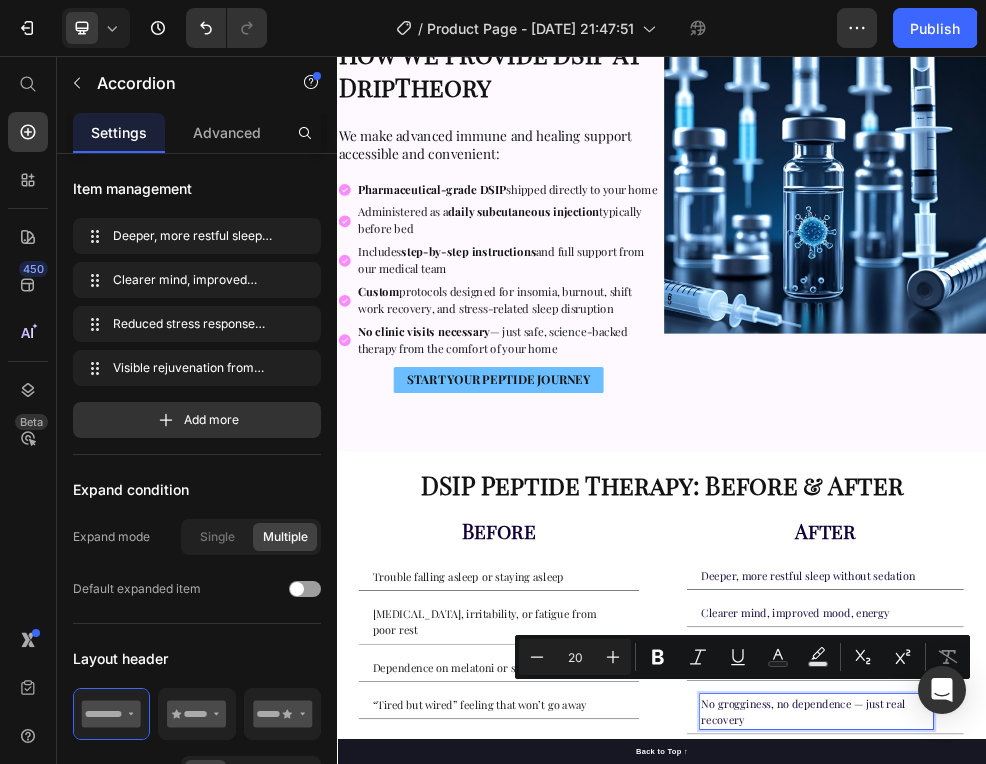 scroll, scrollTop: 9716, scrollLeft: 0, axis: vertical 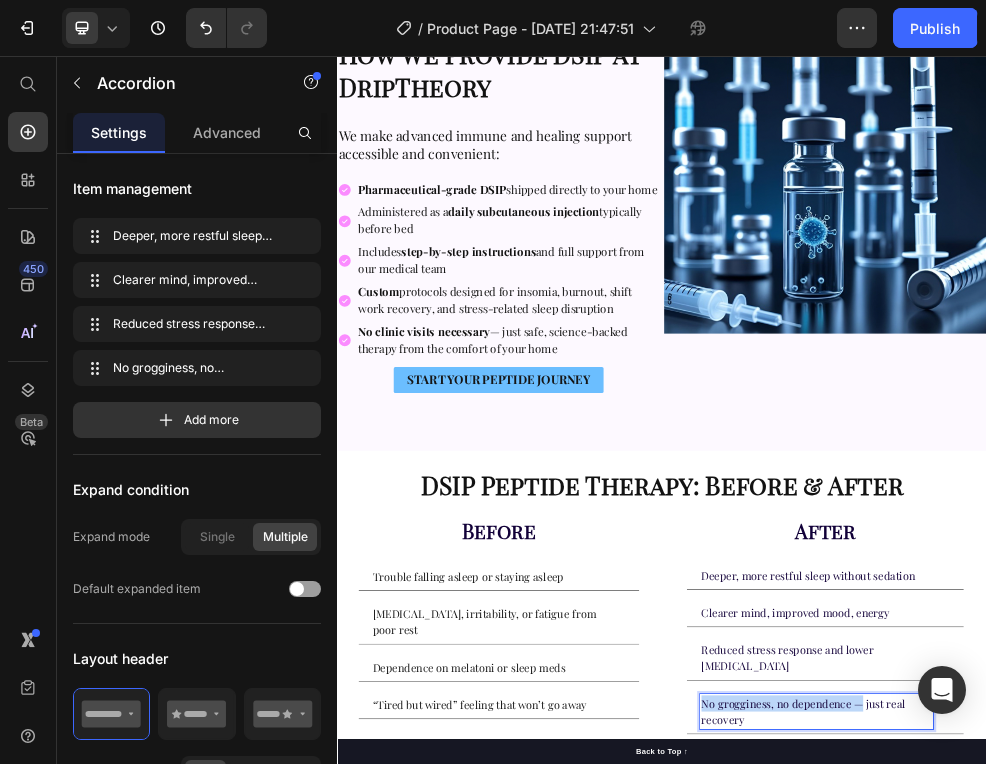drag, startPoint x: 1305, startPoint y: 1227, endPoint x: 1197, endPoint y: 1203, distance: 110.63454 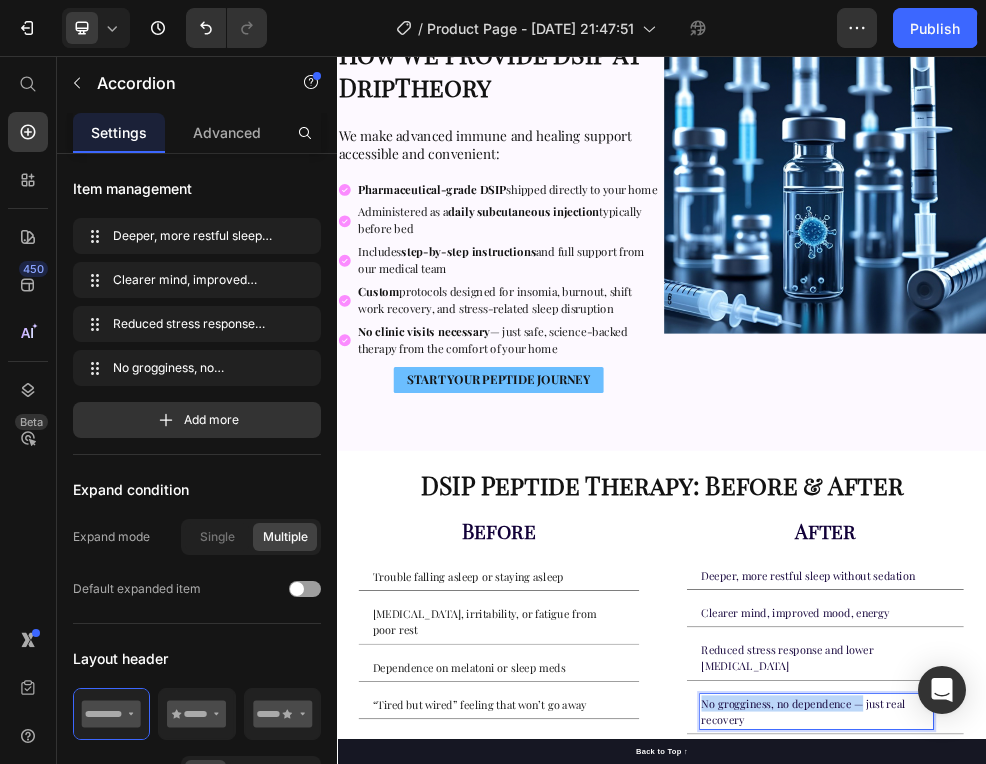 click on "No grogginess, no dependence — just real recovery" at bounding box center (1239, 1269) 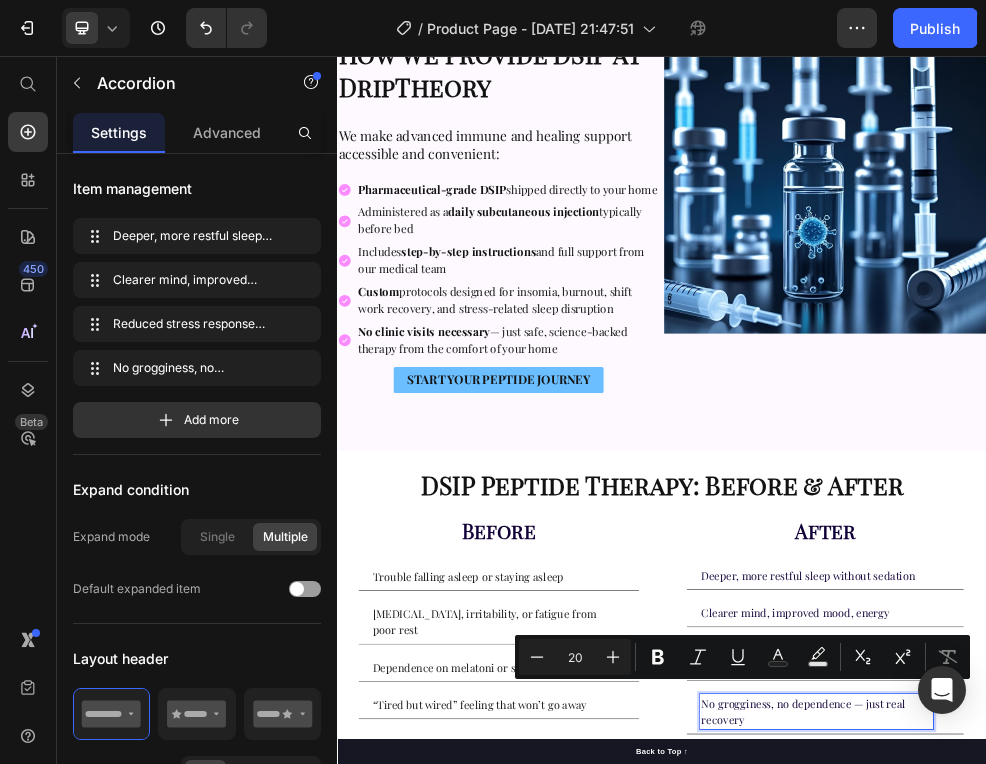 click on "No grogginess, no dependence — just real recovery" at bounding box center [1223, 1269] 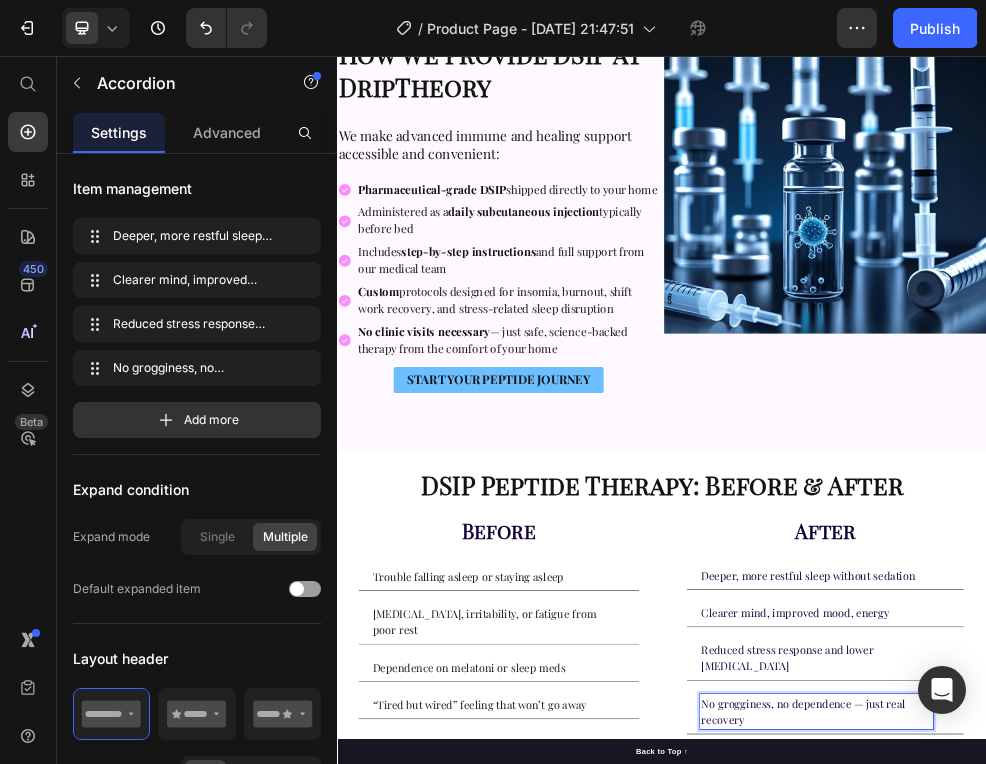 click on "No grogginess, no dependence — just real recovery" at bounding box center (1223, 1269) 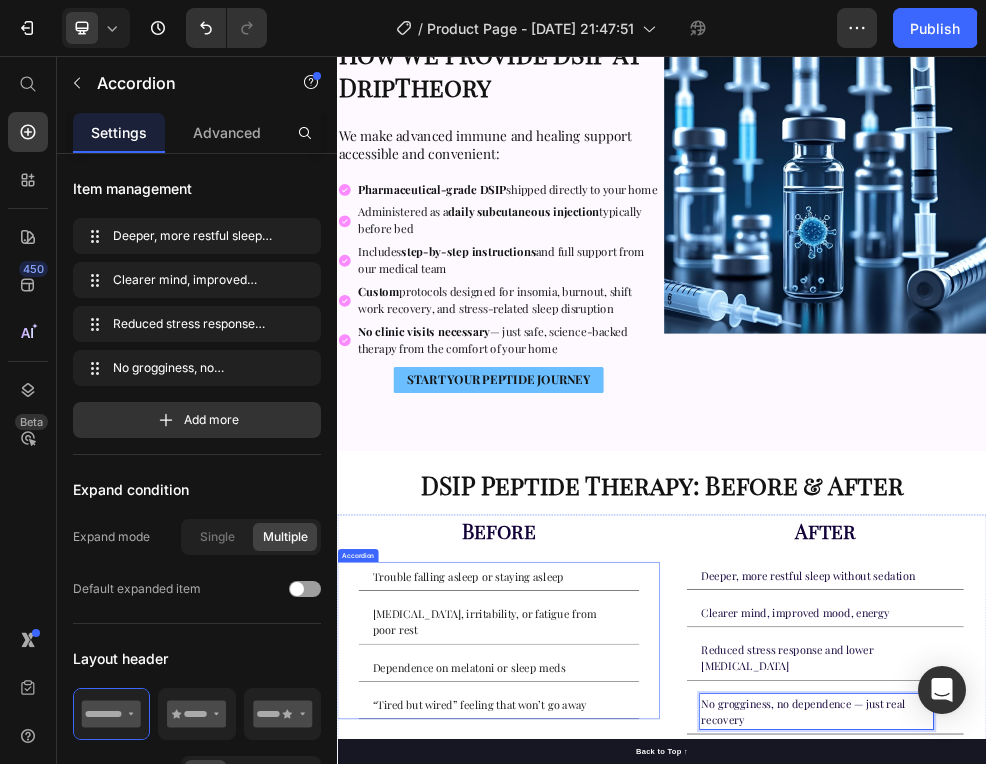 click on "“Tired but wired” feeling that won’t go away" at bounding box center [600, 1256] 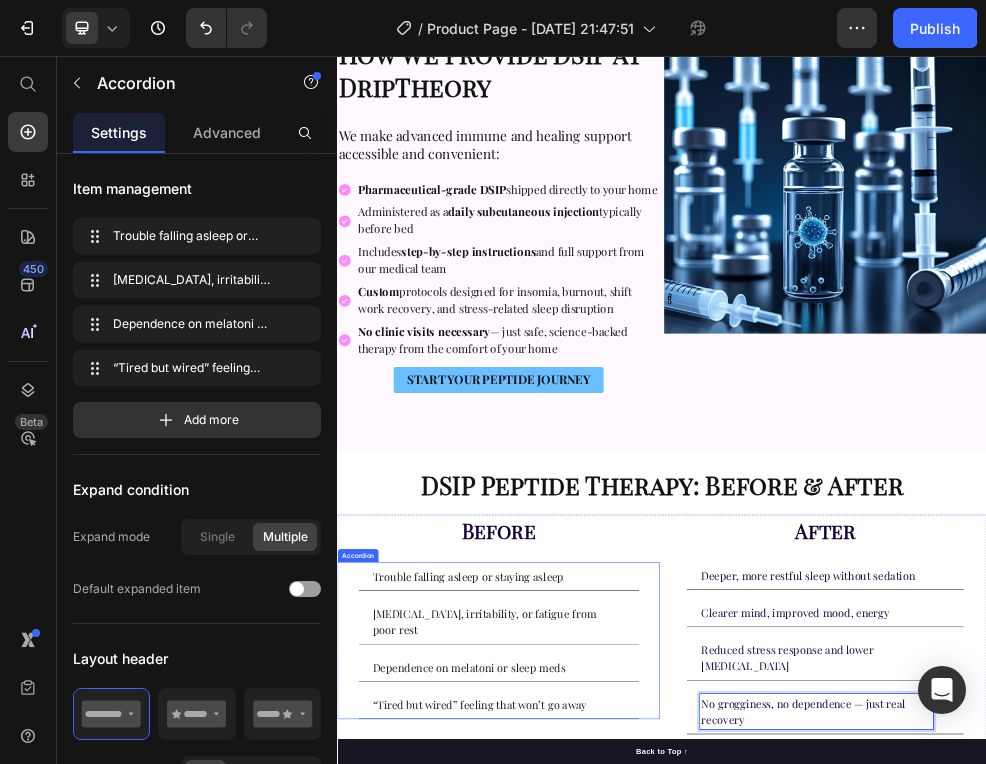 scroll, scrollTop: 0, scrollLeft: 0, axis: both 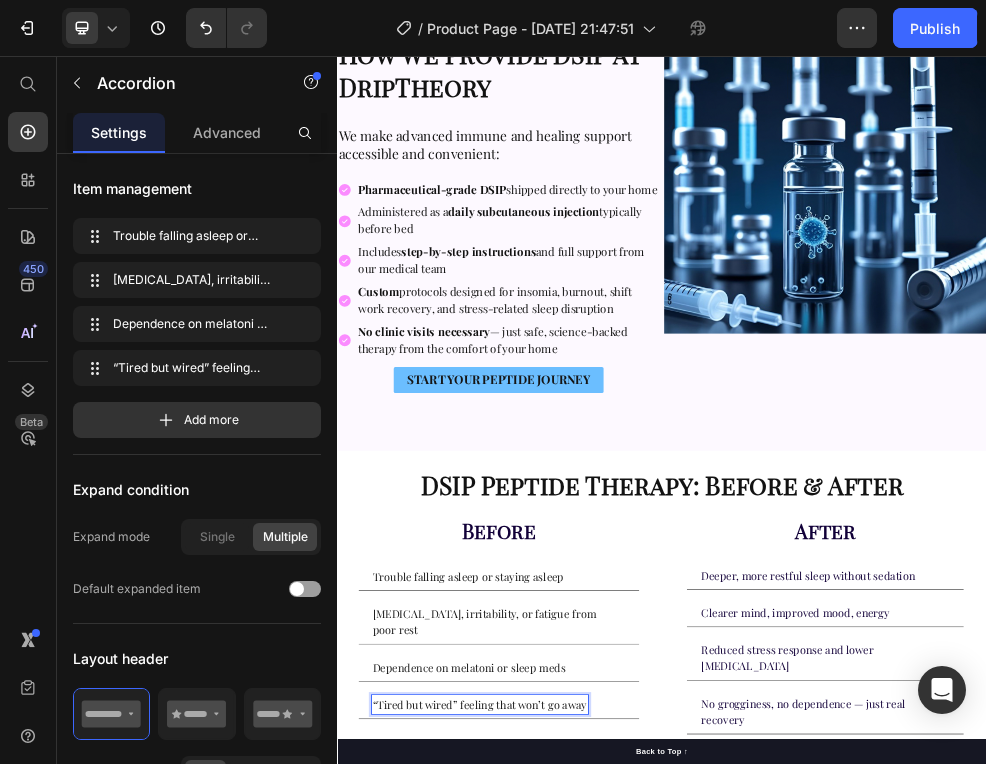 click on "“Tired but wired” feeling that won’t go away" at bounding box center (600, 1256) 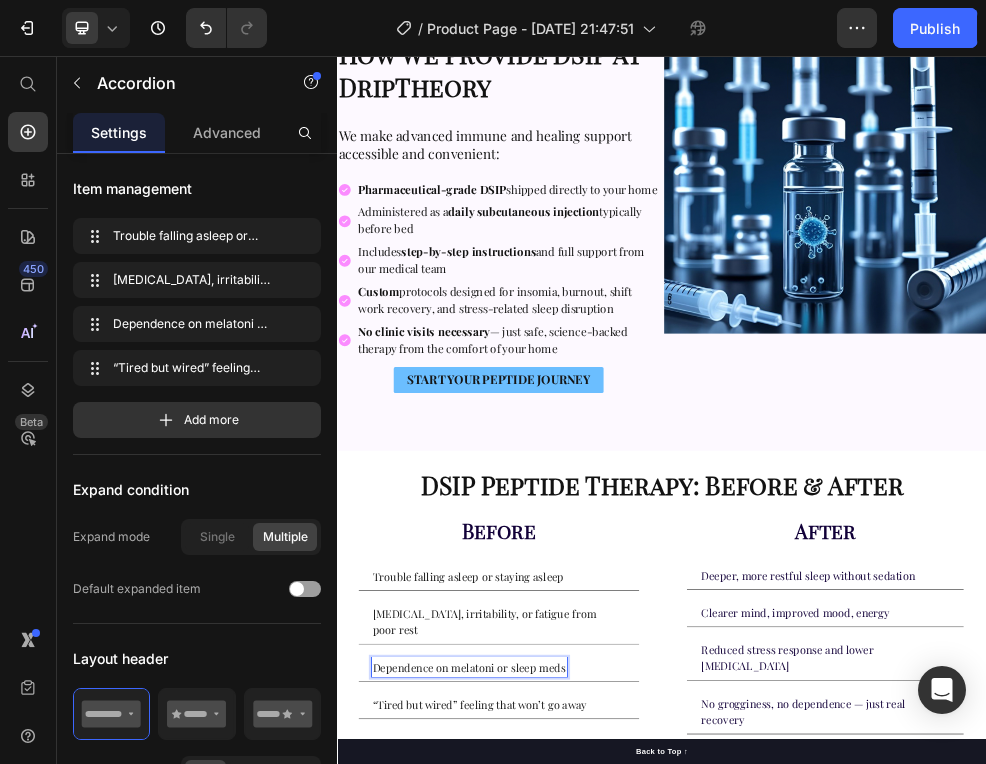 click on "Dependence on melatoni or sleep meds" at bounding box center [581, 1187] 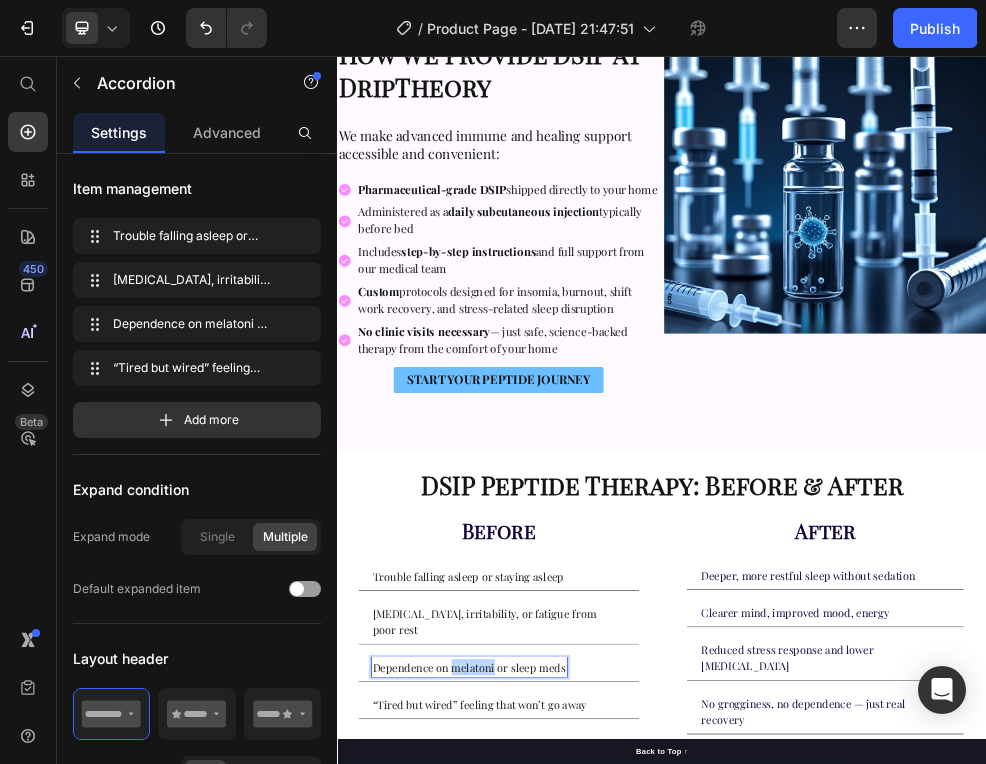 click on "Dependence on melatoni or sleep meds" at bounding box center [581, 1187] 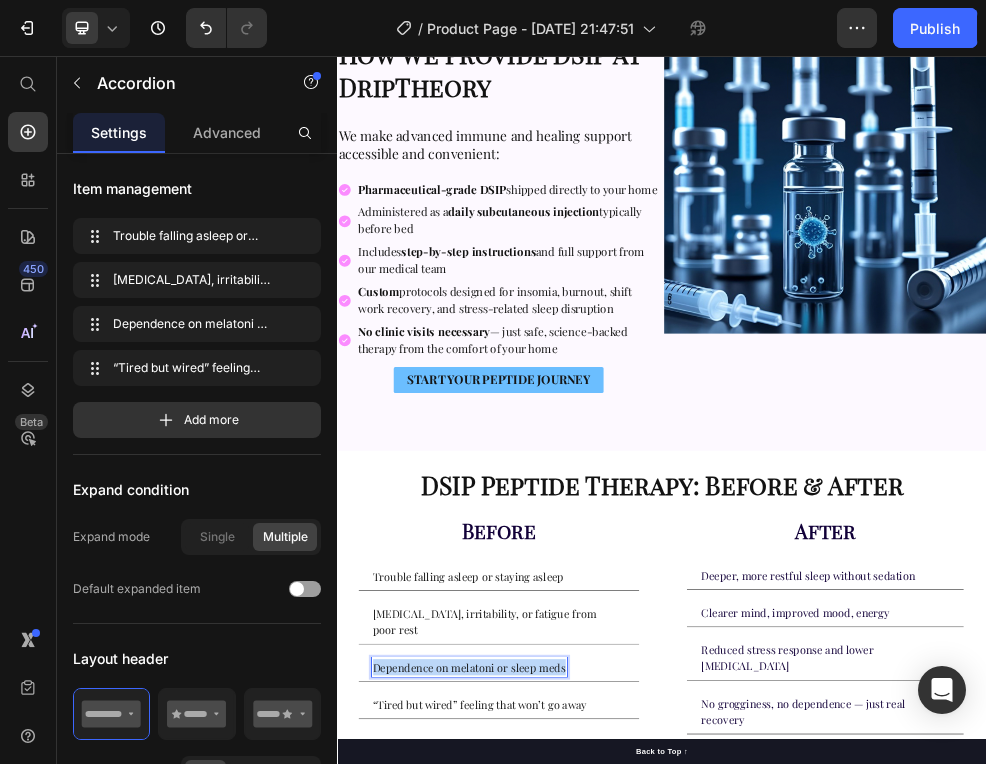 click on "Dependence on melatoni or sleep meds" at bounding box center [581, 1187] 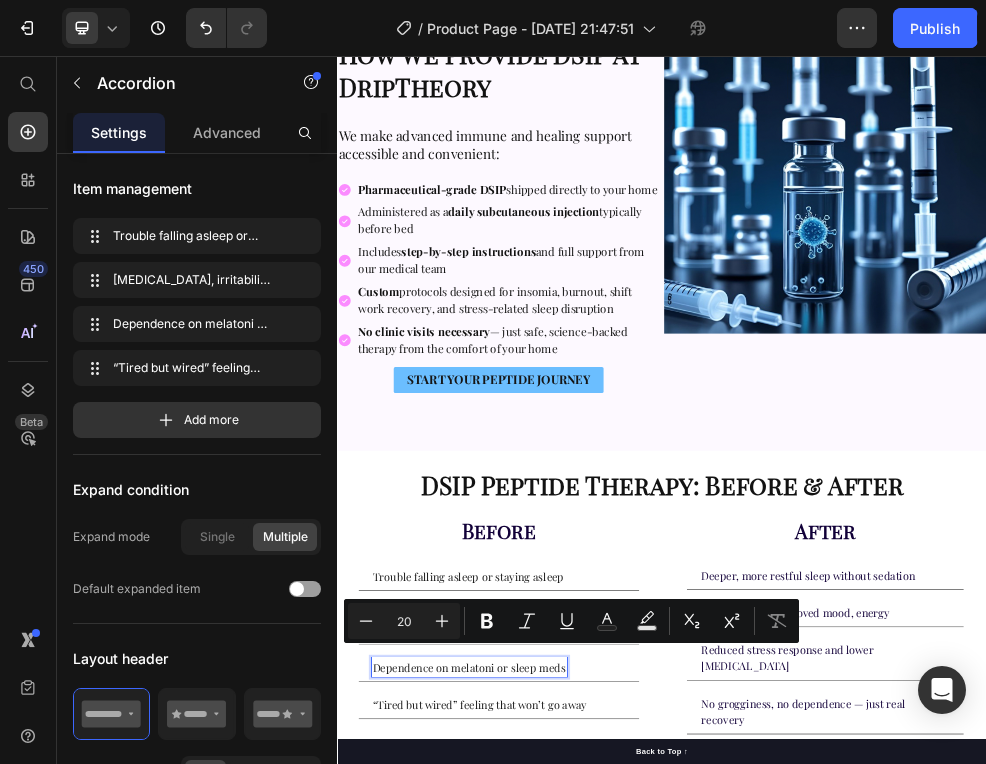 scroll, scrollTop: 430, scrollLeft: 0, axis: vertical 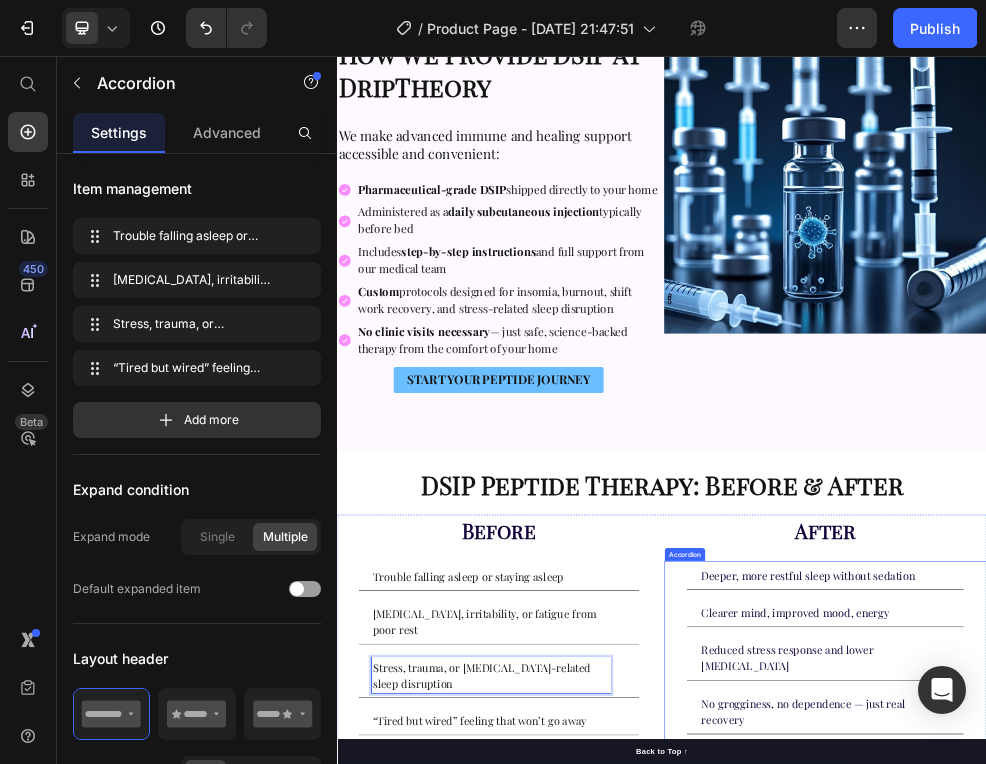 click on "No grogginess, no dependence — just real recovery" at bounding box center (1239, 1269) 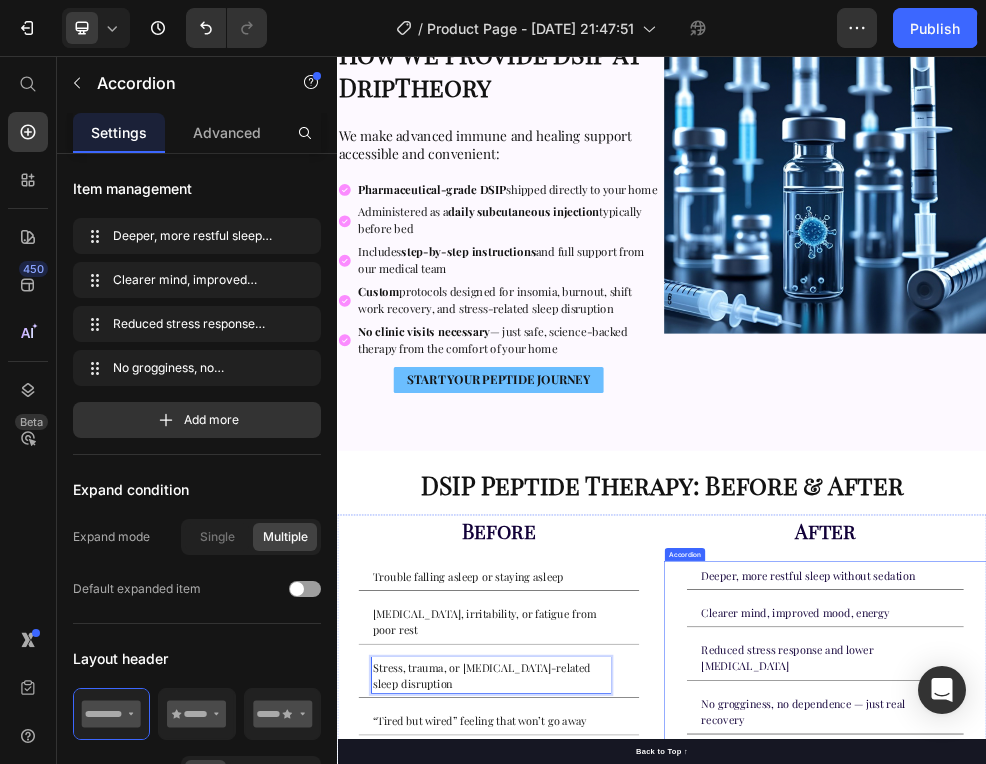 scroll, scrollTop: 0, scrollLeft: 0, axis: both 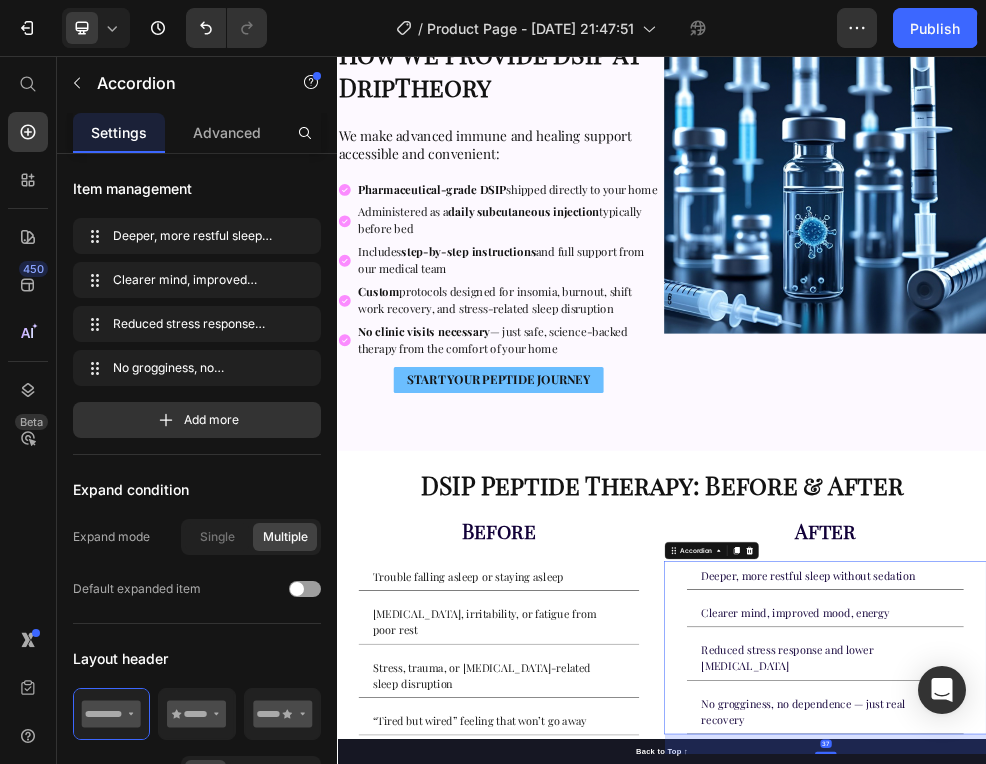 click on "No grogginess, no dependence — just real recovery" at bounding box center (1239, 1269) 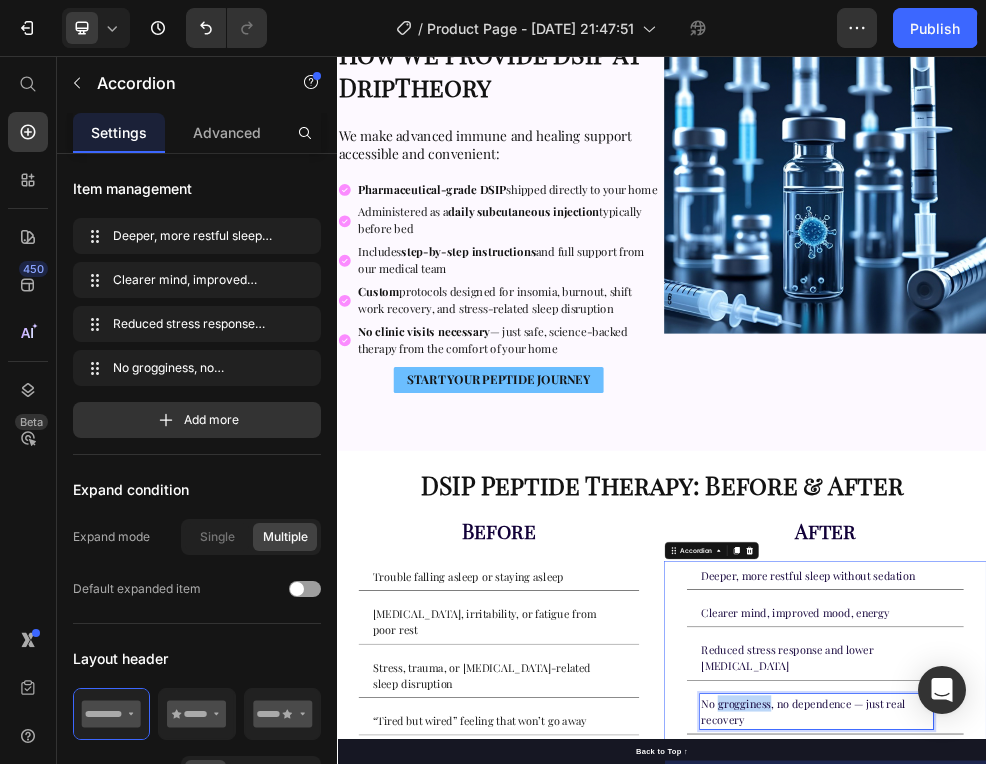 click on "No grogginess, no dependence — just real recovery" at bounding box center (1223, 1269) 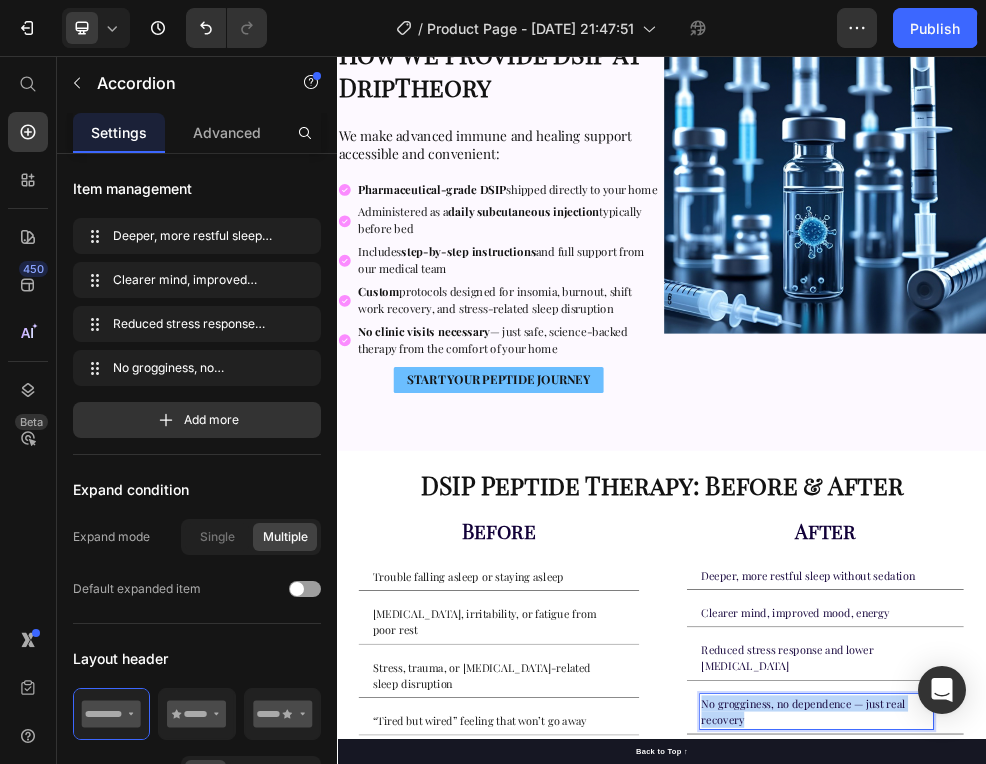click on "No grogginess, no dependence — just real recovery" at bounding box center [1223, 1269] 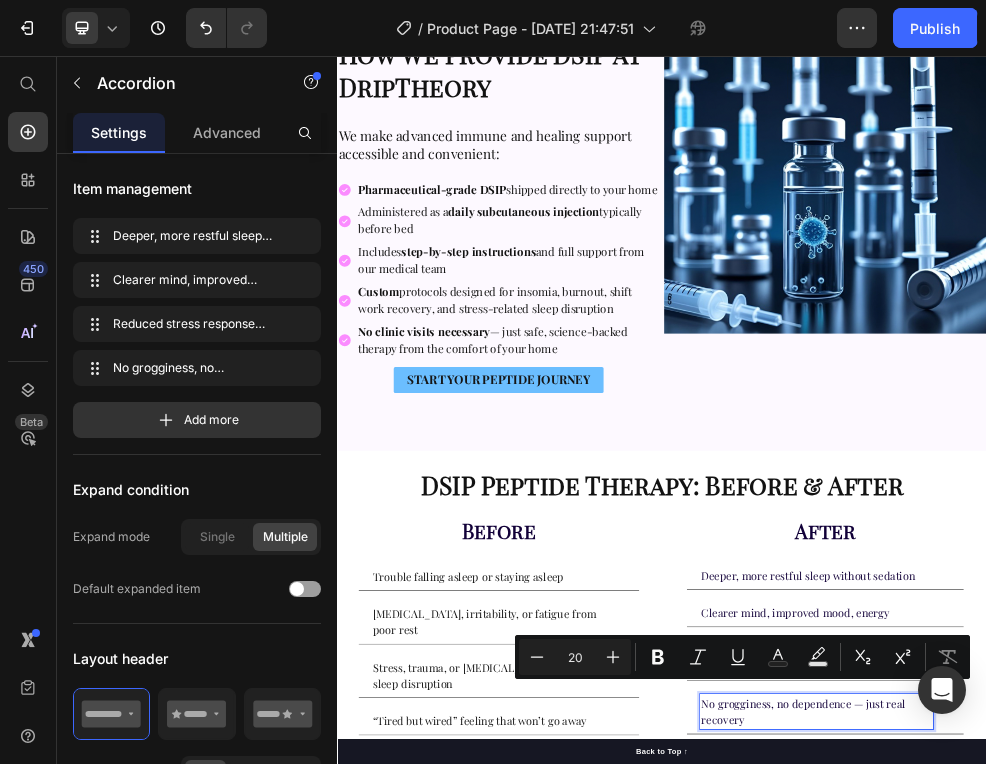 click on "Clearer mind, improved mood, energy" at bounding box center [1184, 1086] 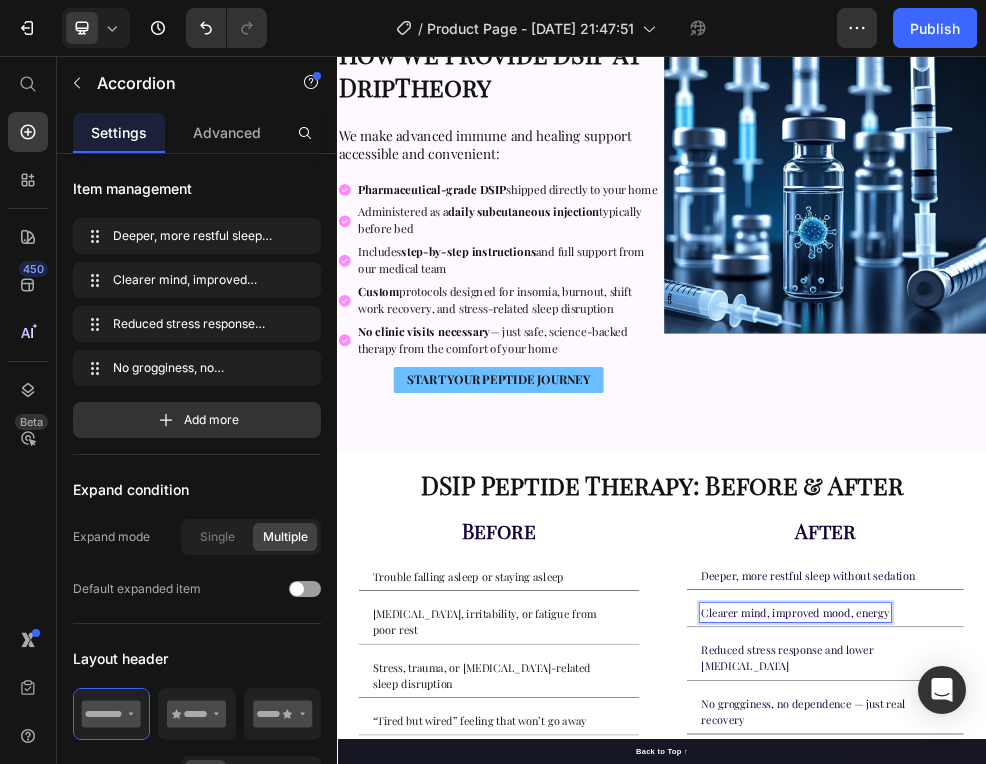 click on "Reduced stress response and lower [MEDICAL_DATA]" at bounding box center (1223, 1170) 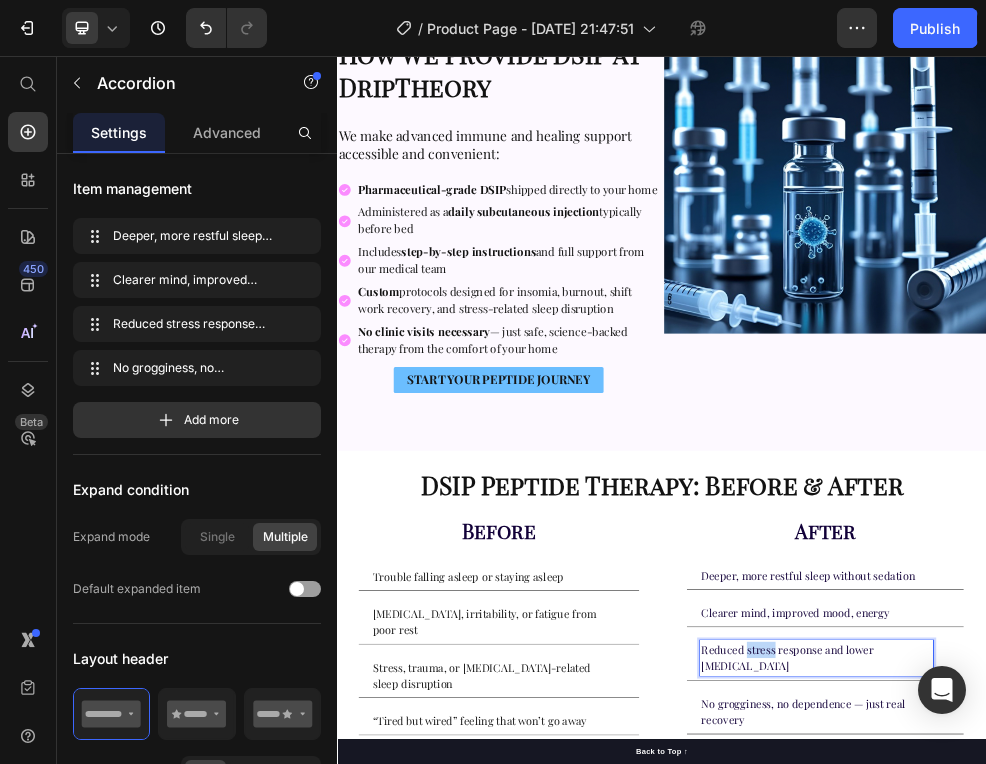click on "Reduced stress response and lower [MEDICAL_DATA]" at bounding box center (1223, 1170) 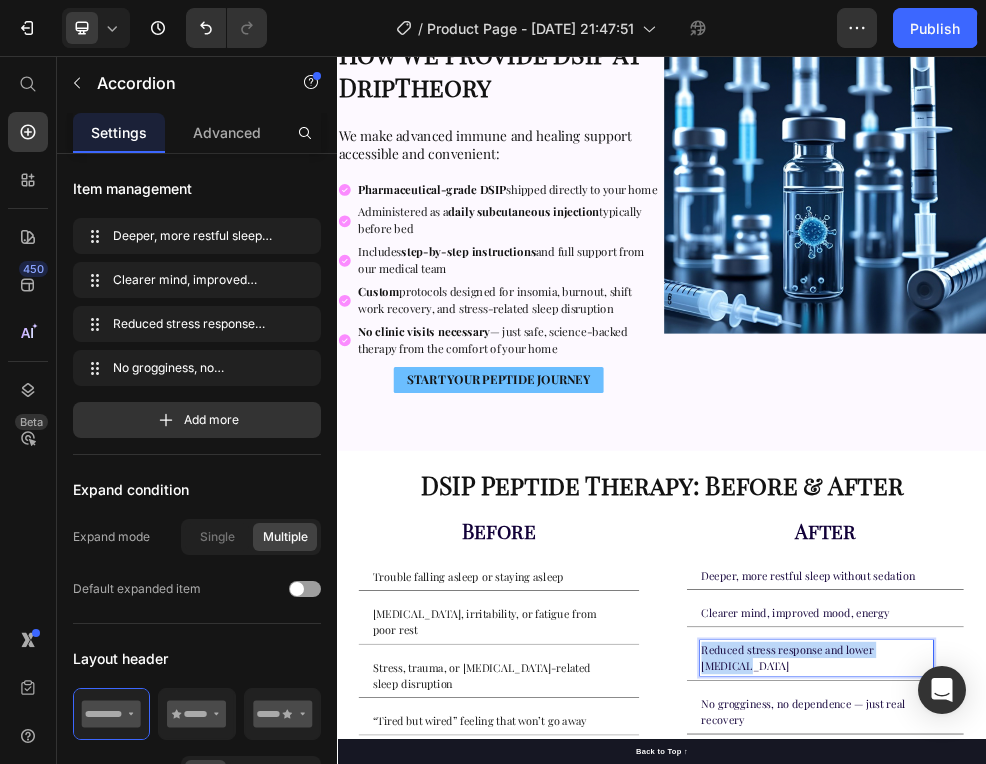 click on "Reduced stress response and lower [MEDICAL_DATA]" at bounding box center (1223, 1170) 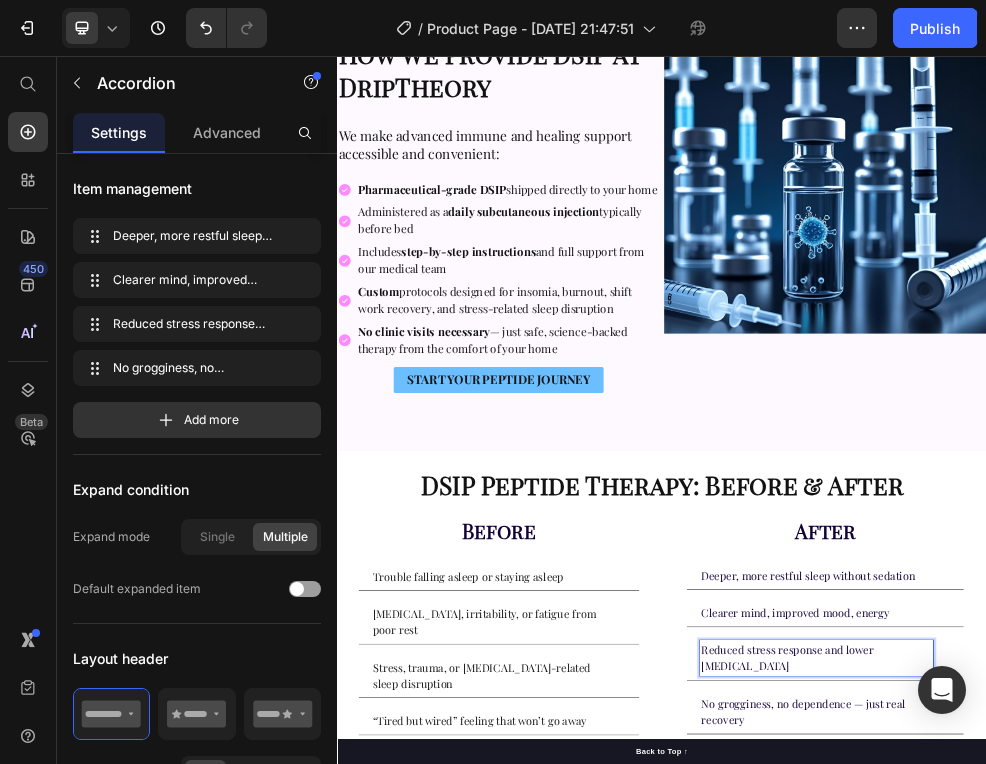 scroll, scrollTop: 430, scrollLeft: 0, axis: vertical 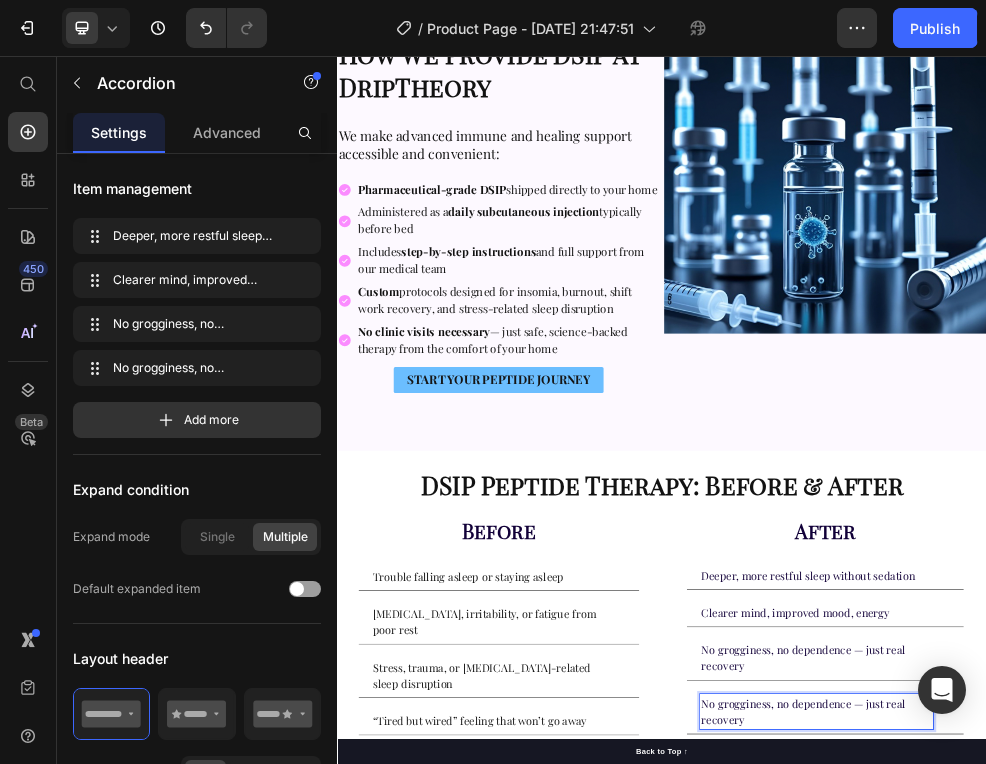 click on "No grogginess, no dependence — just real recovery" at bounding box center (1223, 1269) 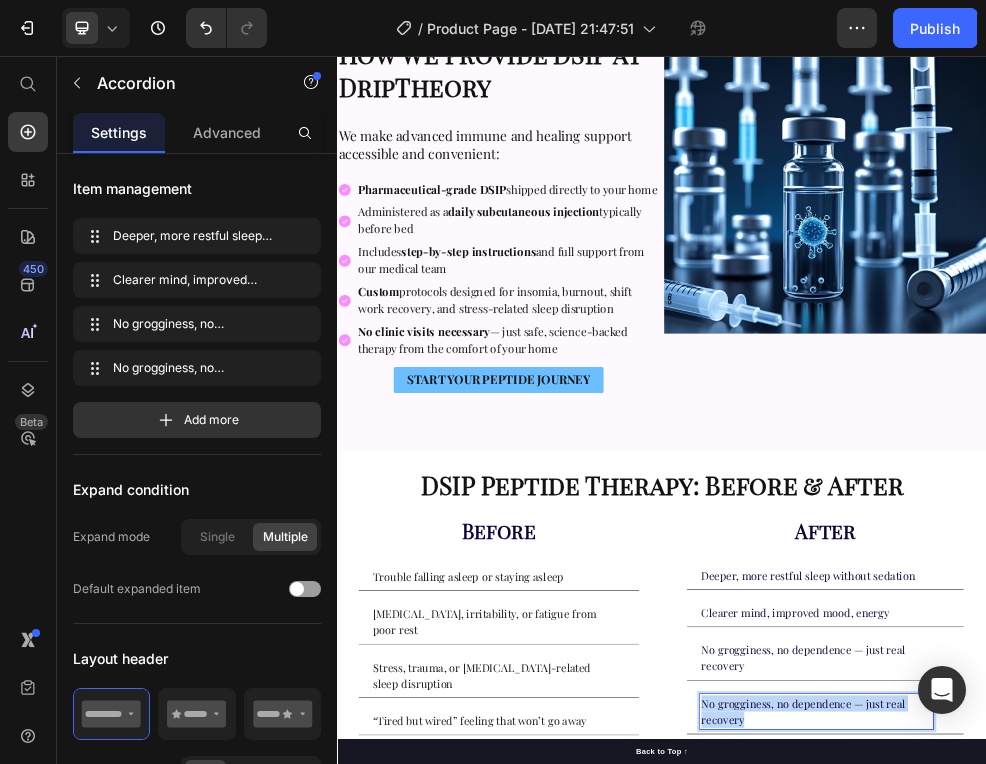 click on "No grogginess, no dependence — just real recovery" at bounding box center [1223, 1269] 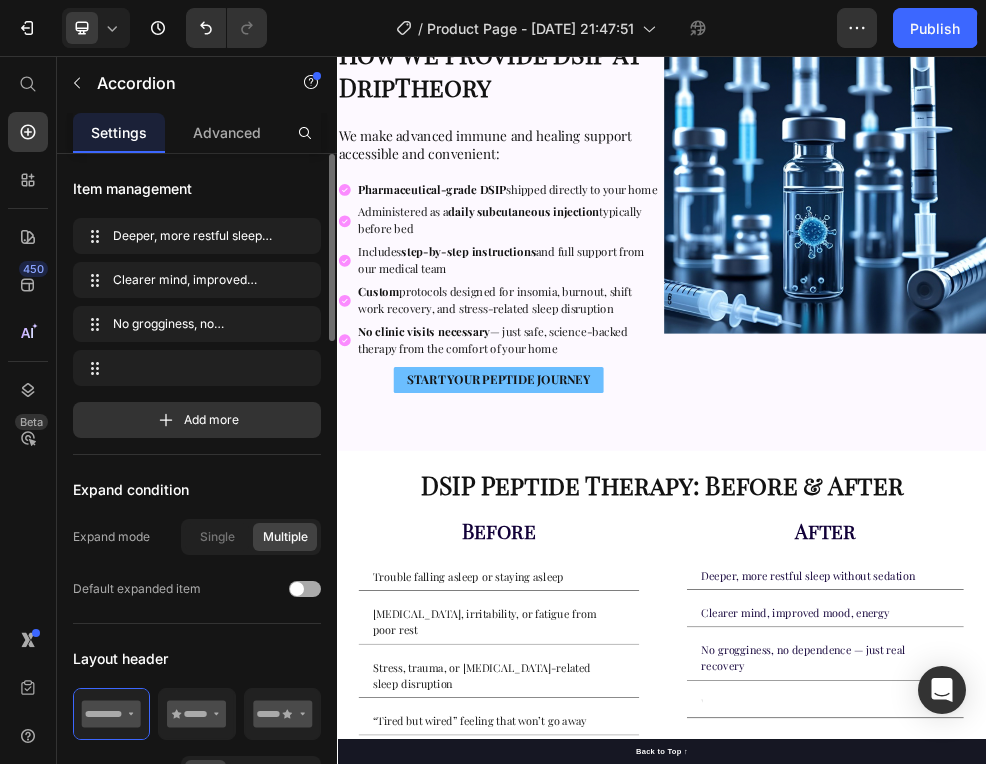 scroll, scrollTop: 1495, scrollLeft: 0, axis: vertical 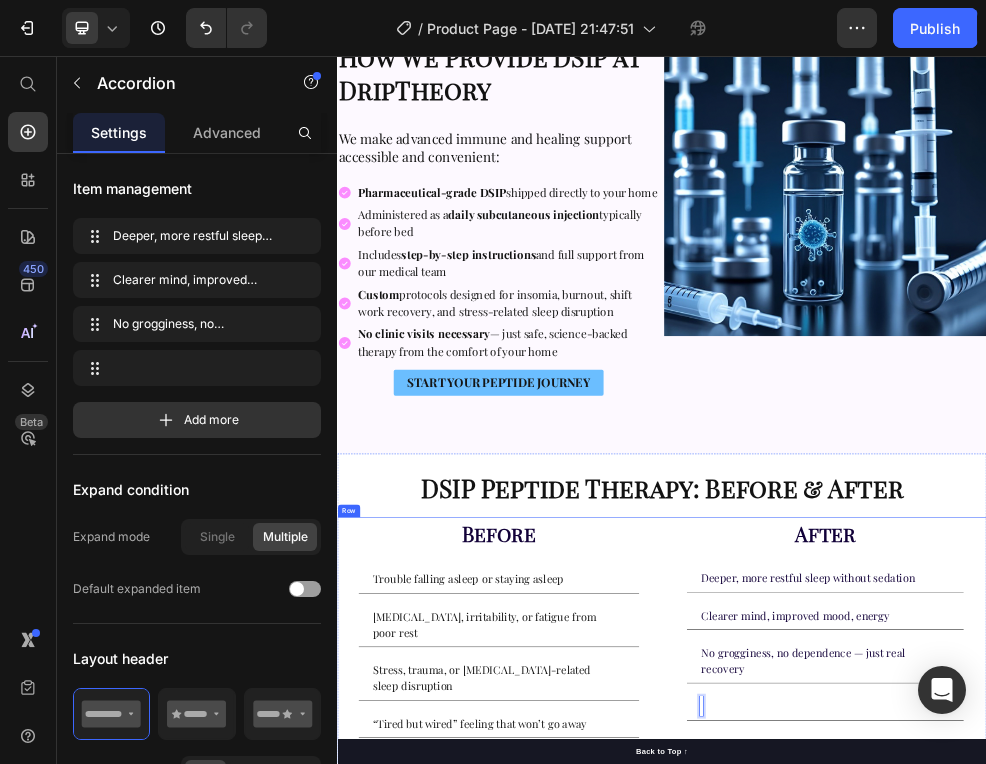 click on "Deeper, more restful sleep without sedation" at bounding box center (1207, 1022) 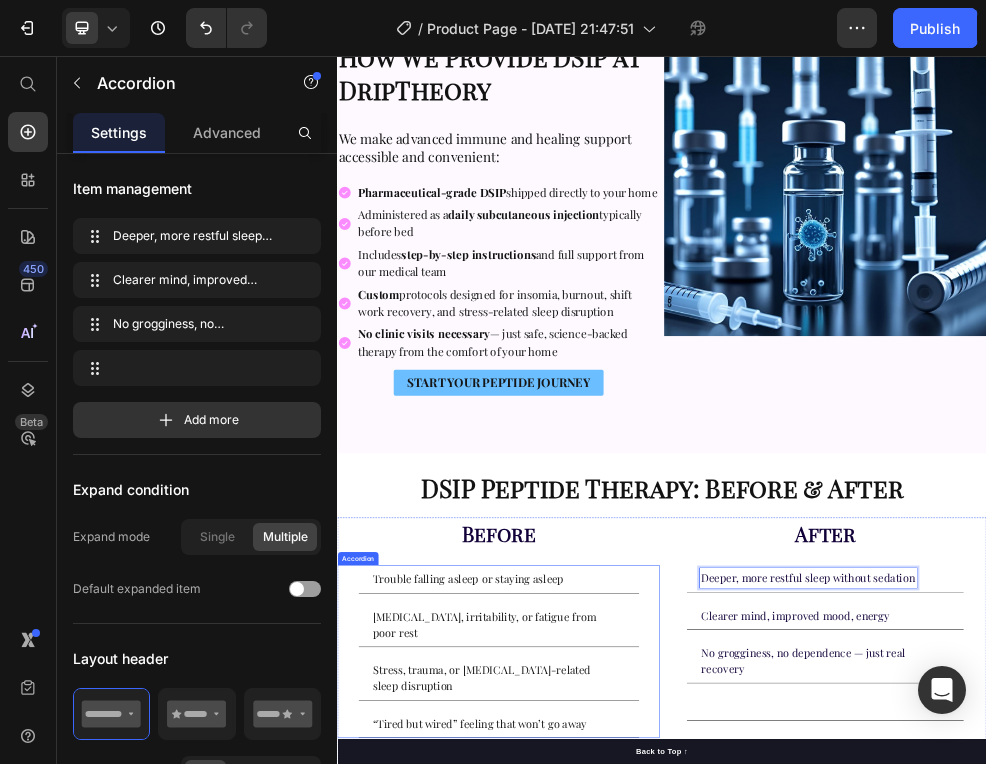 click on "“Tired but wired” feeling that won’t go away" at bounding box center [635, 1291] 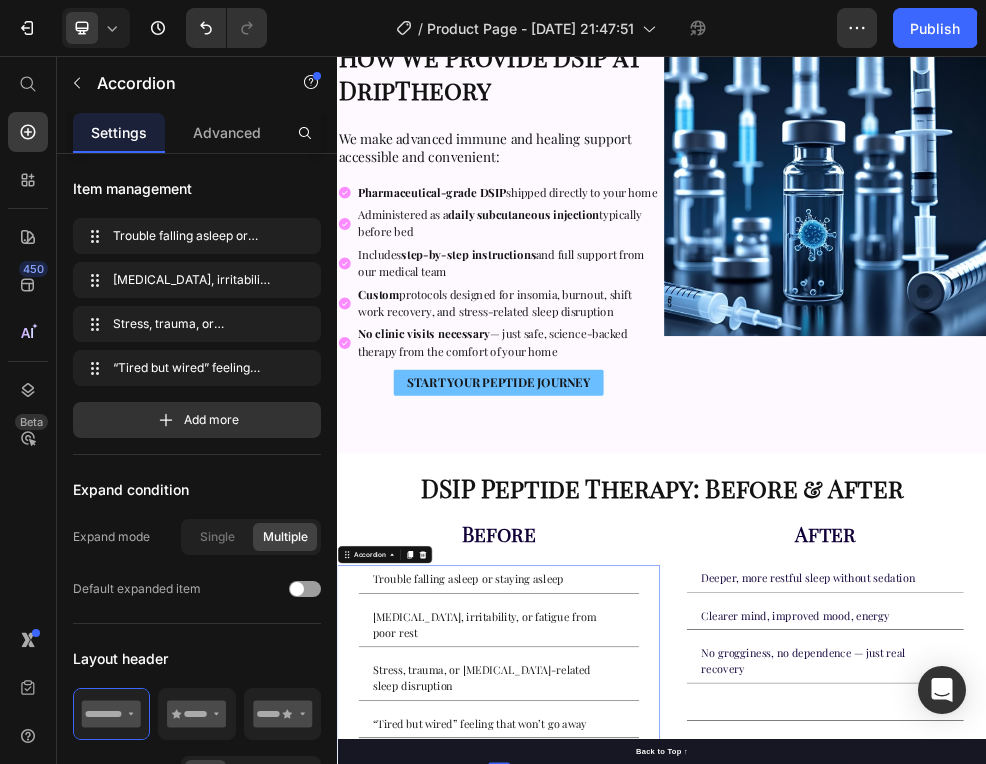 scroll, scrollTop: 0, scrollLeft: 0, axis: both 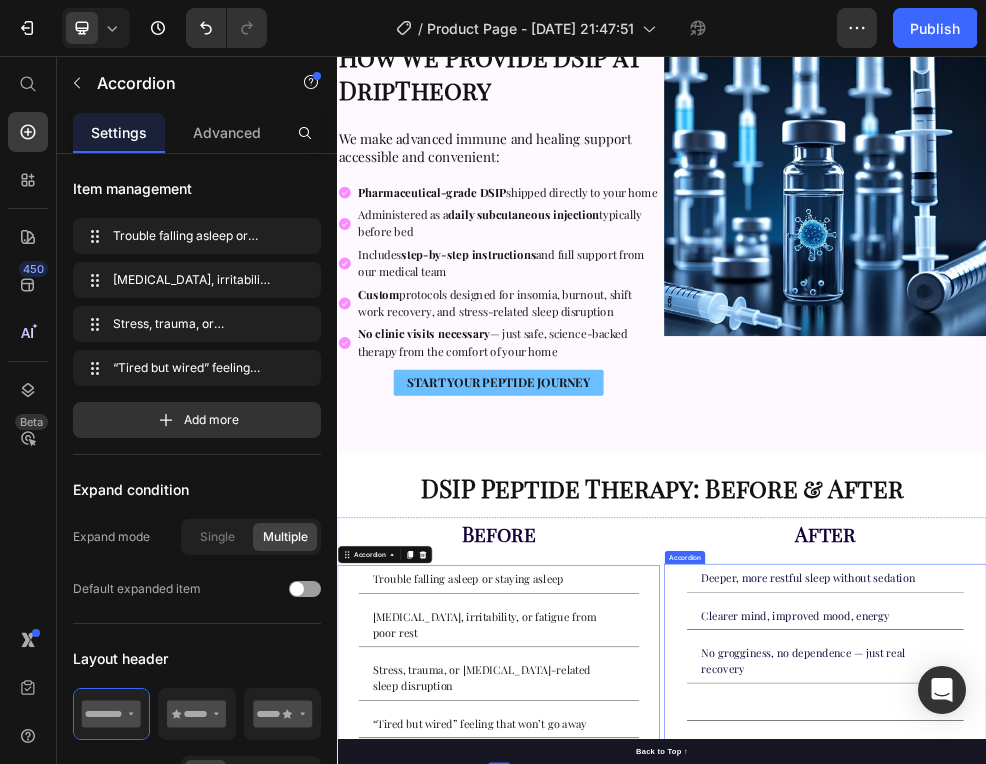 click on "No grogginess, no dependence — just real recovery" at bounding box center (1239, 1175) 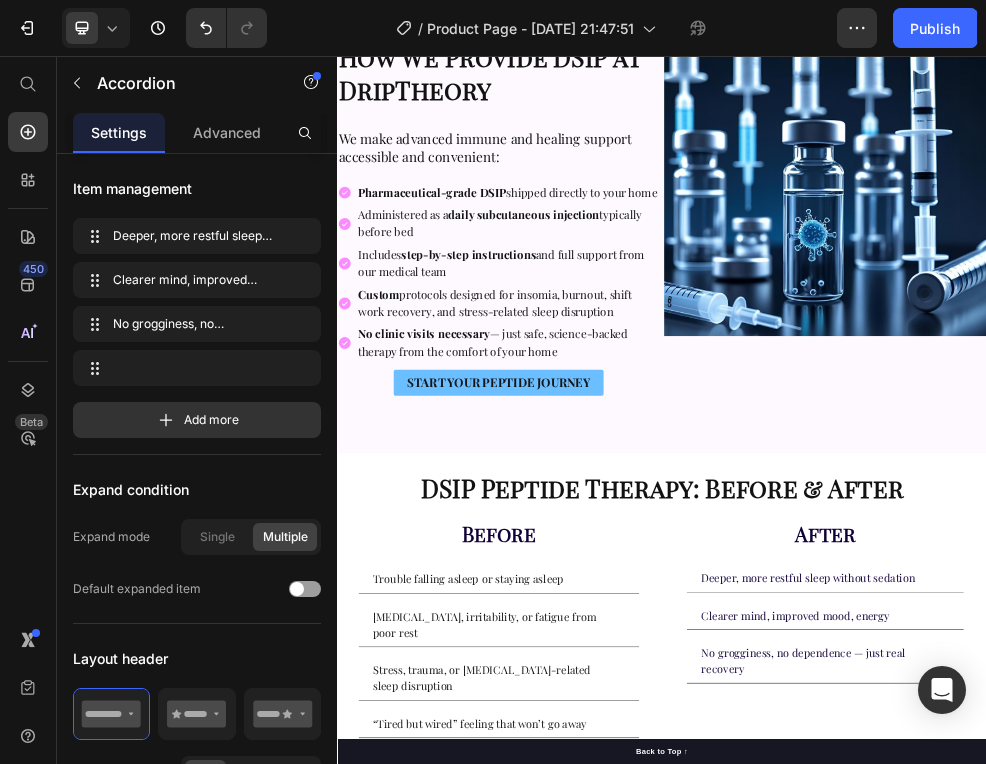 click on "7  Version history  /  Product Page - Jul 9, 21:47:51 Preview 0 product assigned  Save   Publish" 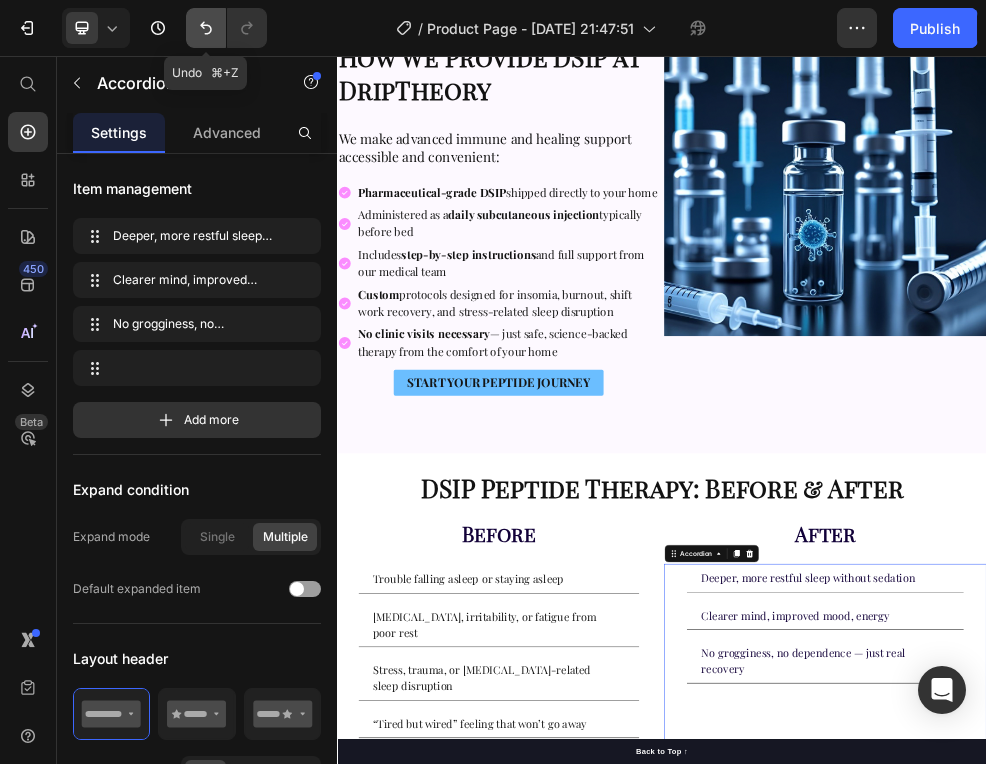 click 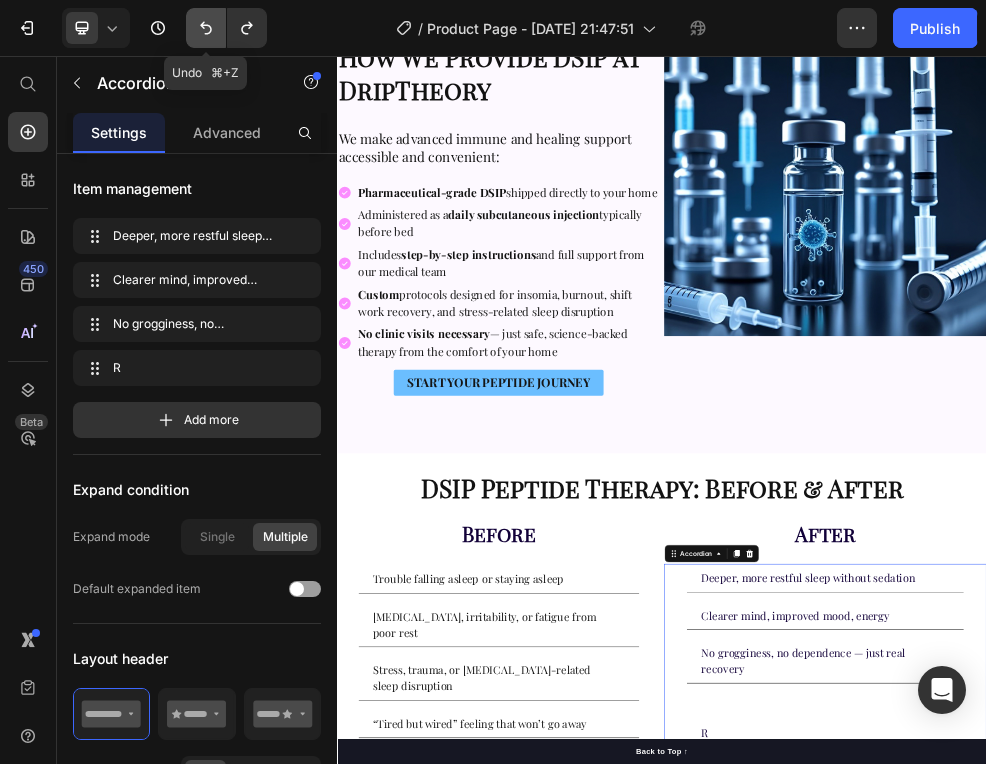 click 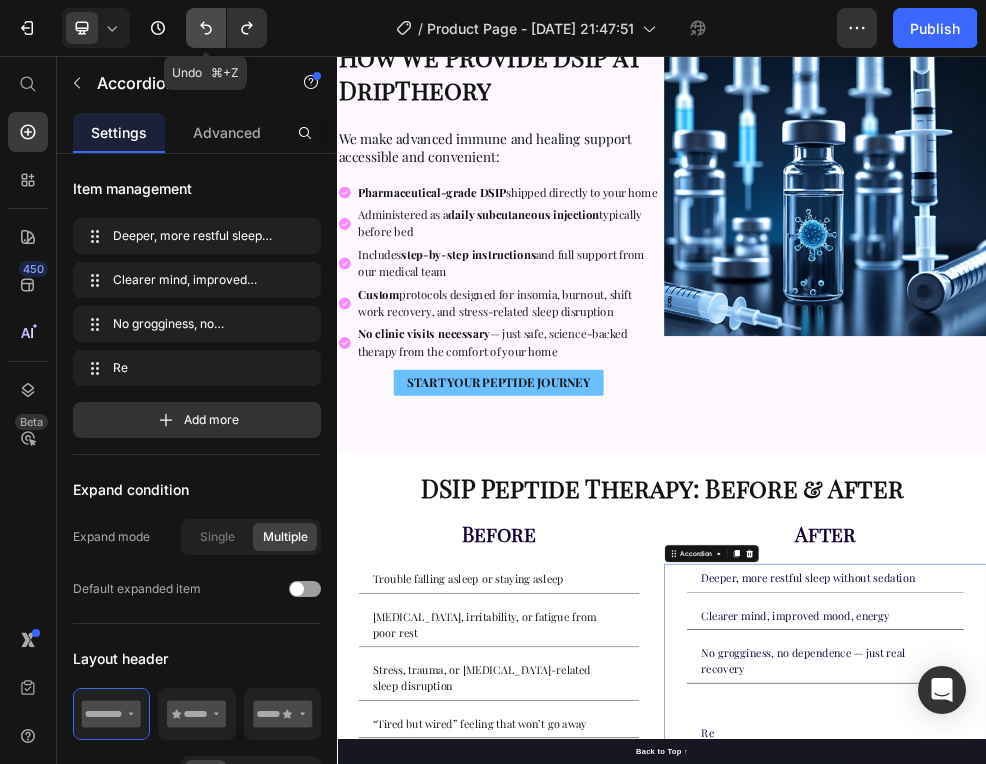 click 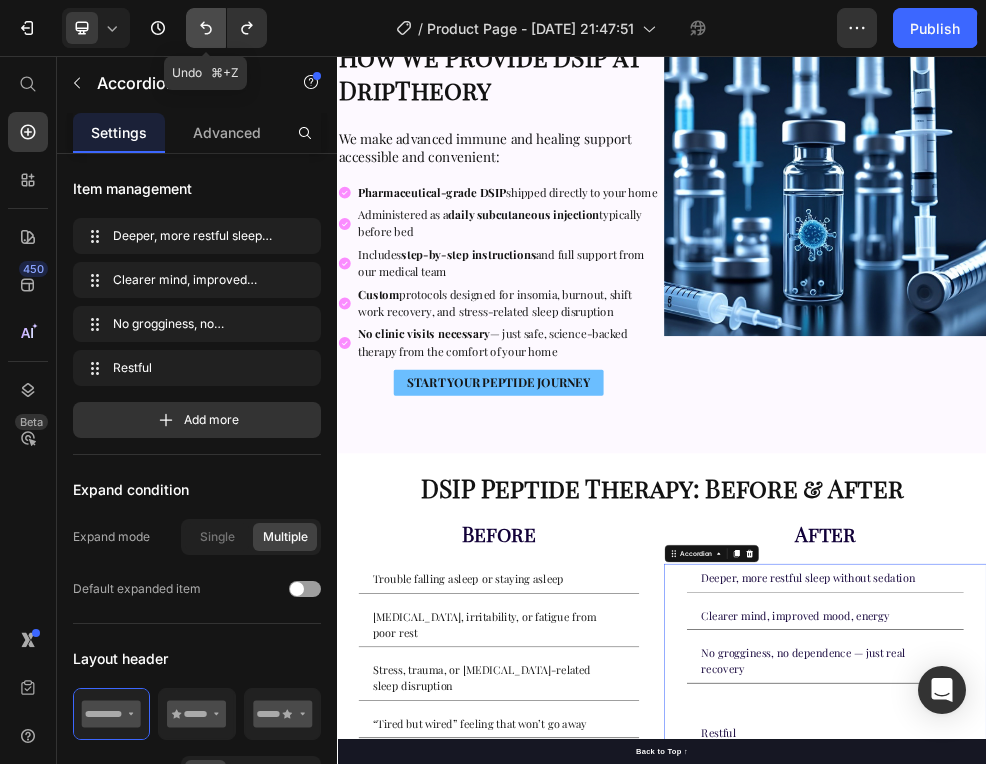 click 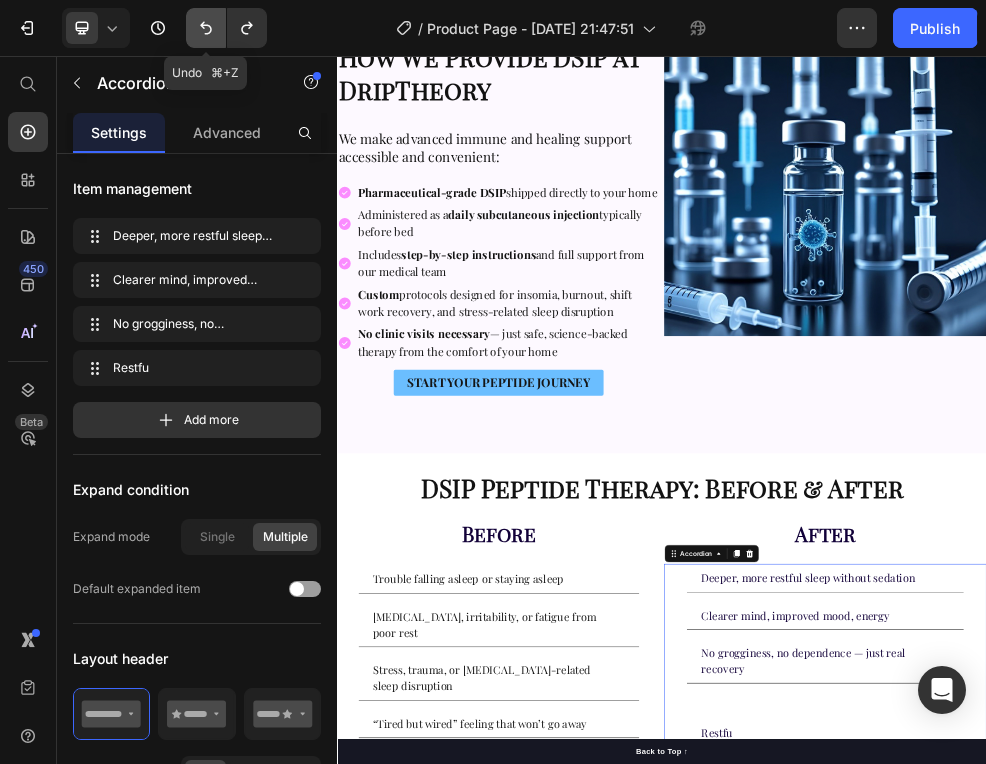 click 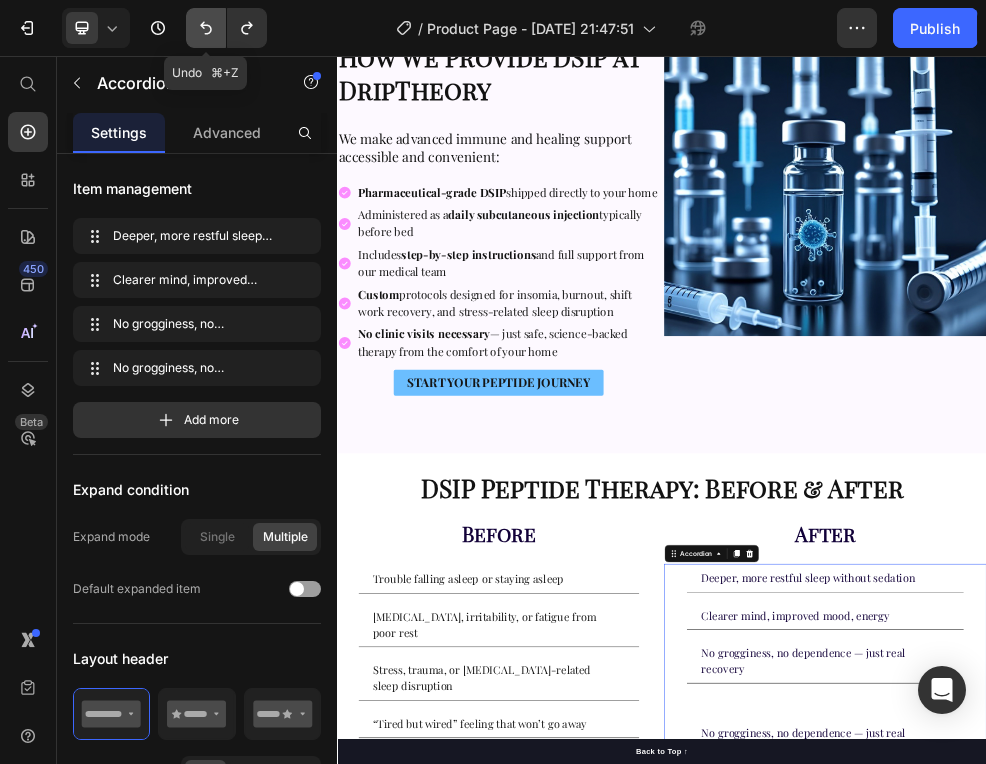 click 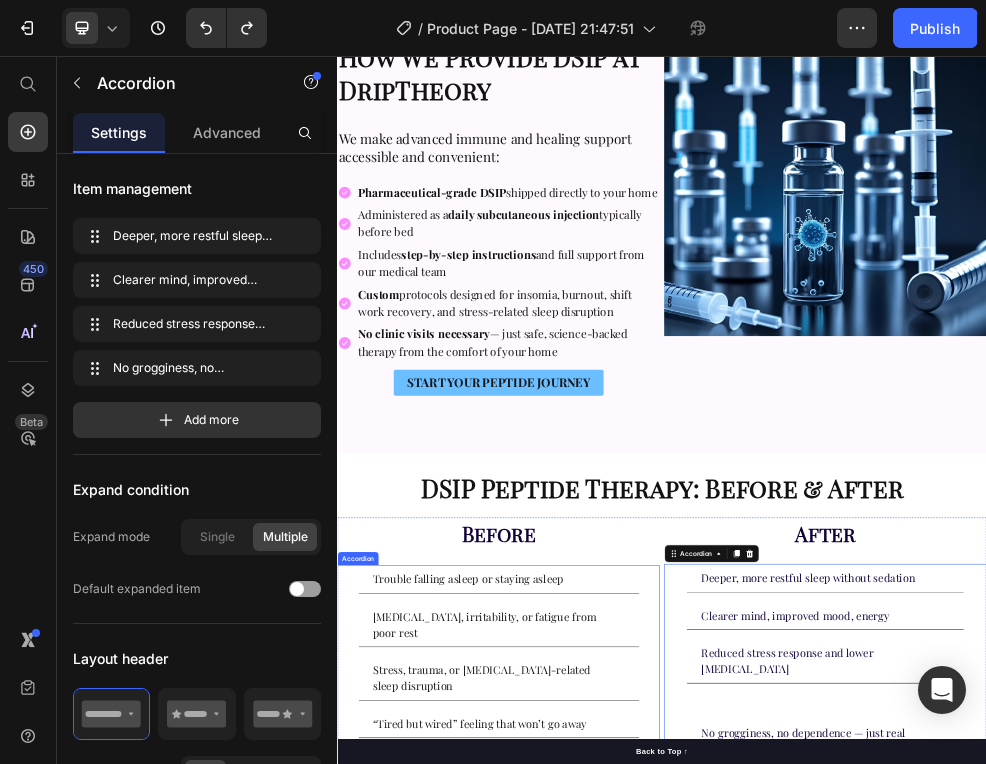 scroll, scrollTop: 1851, scrollLeft: 0, axis: vertical 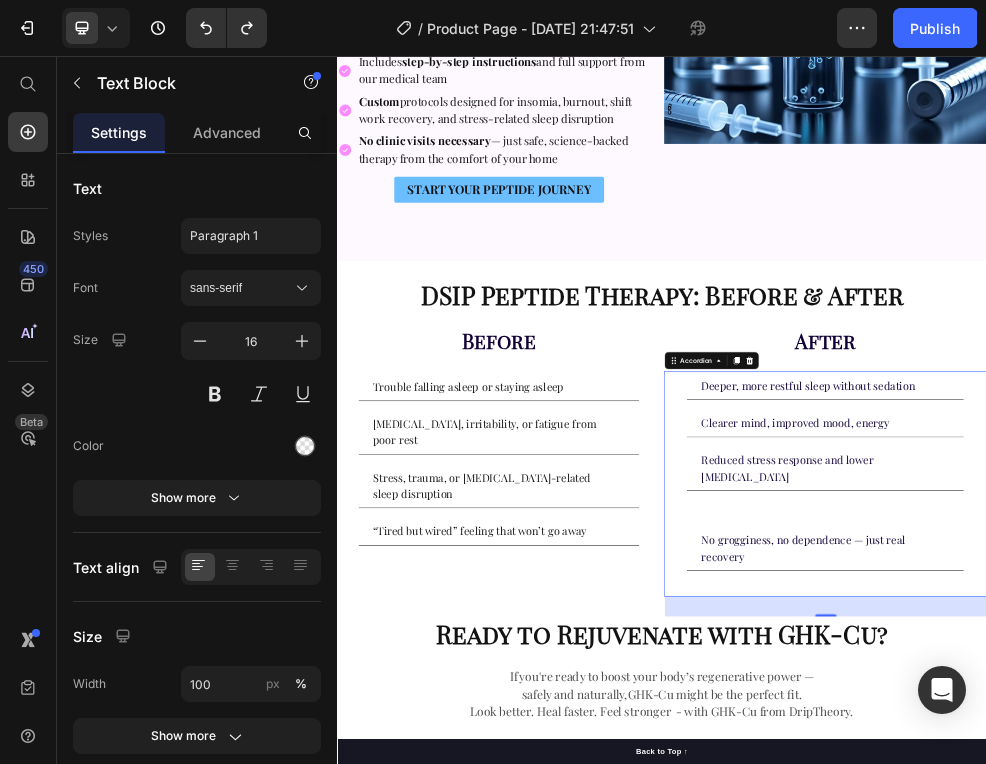 click on "." at bounding box center [1239, 885] 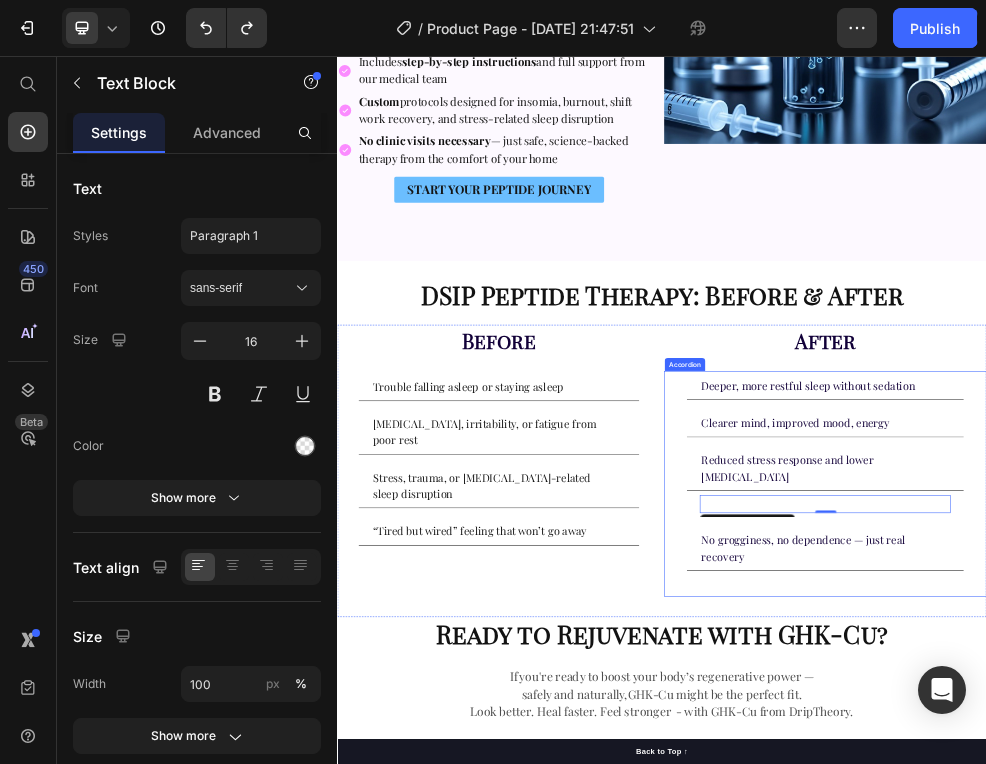 click on "Reduced stress response and lower [MEDICAL_DATA]" at bounding box center [1239, 819] 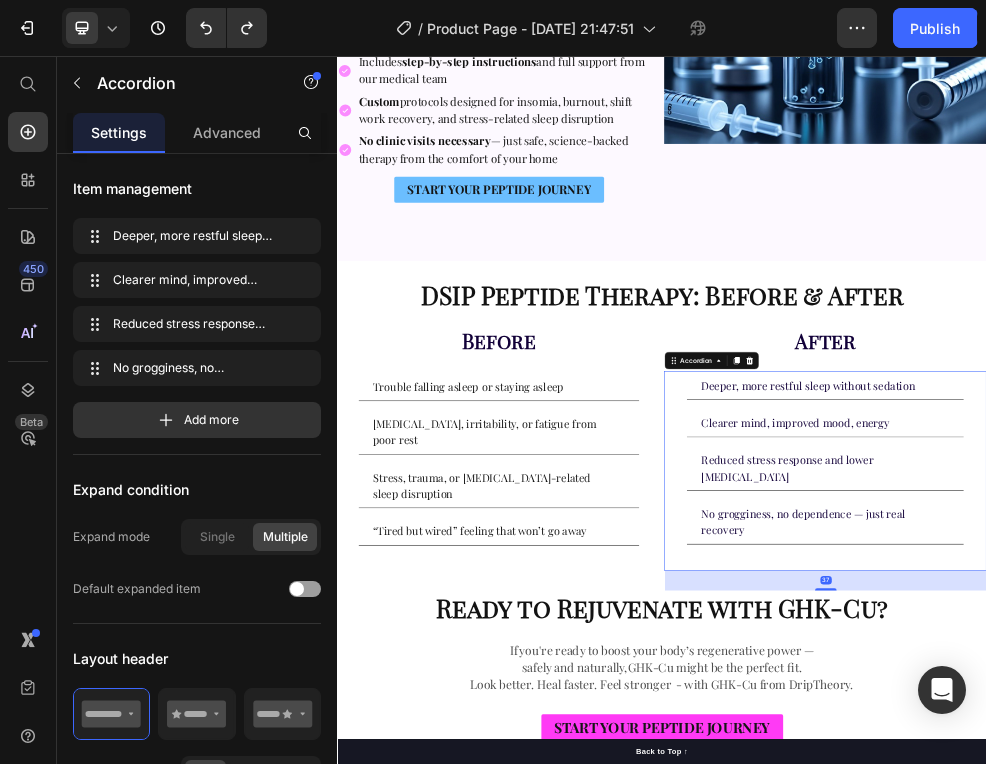 click on ". Text Block" at bounding box center (1239, 984) 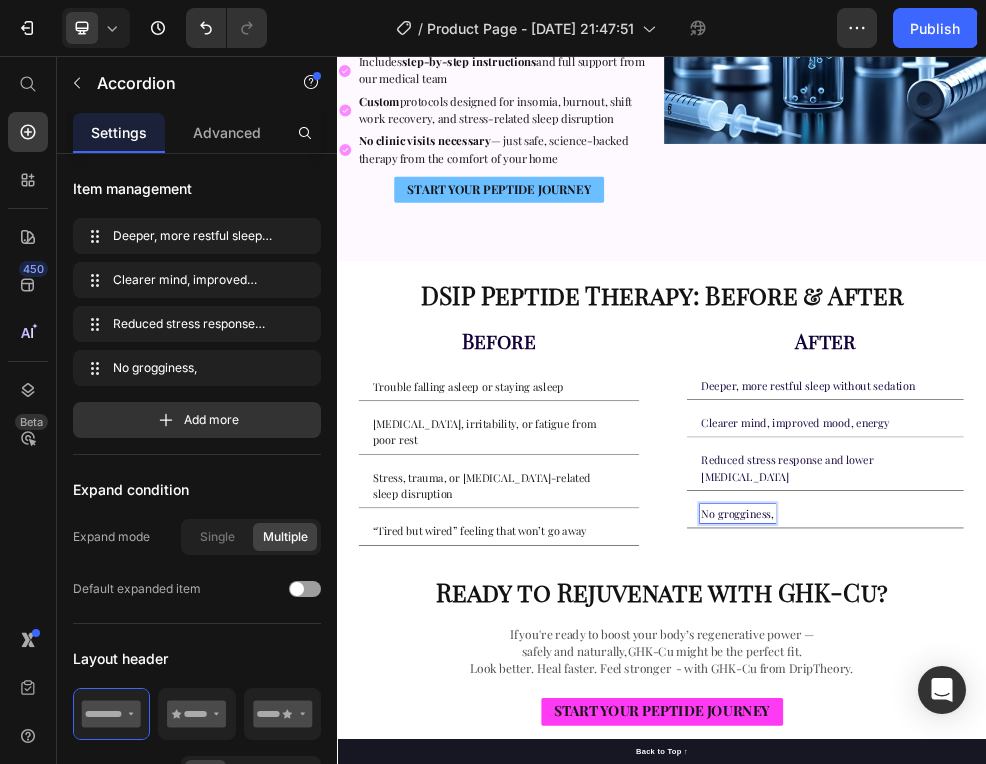 scroll, scrollTop: 6480, scrollLeft: 0, axis: vertical 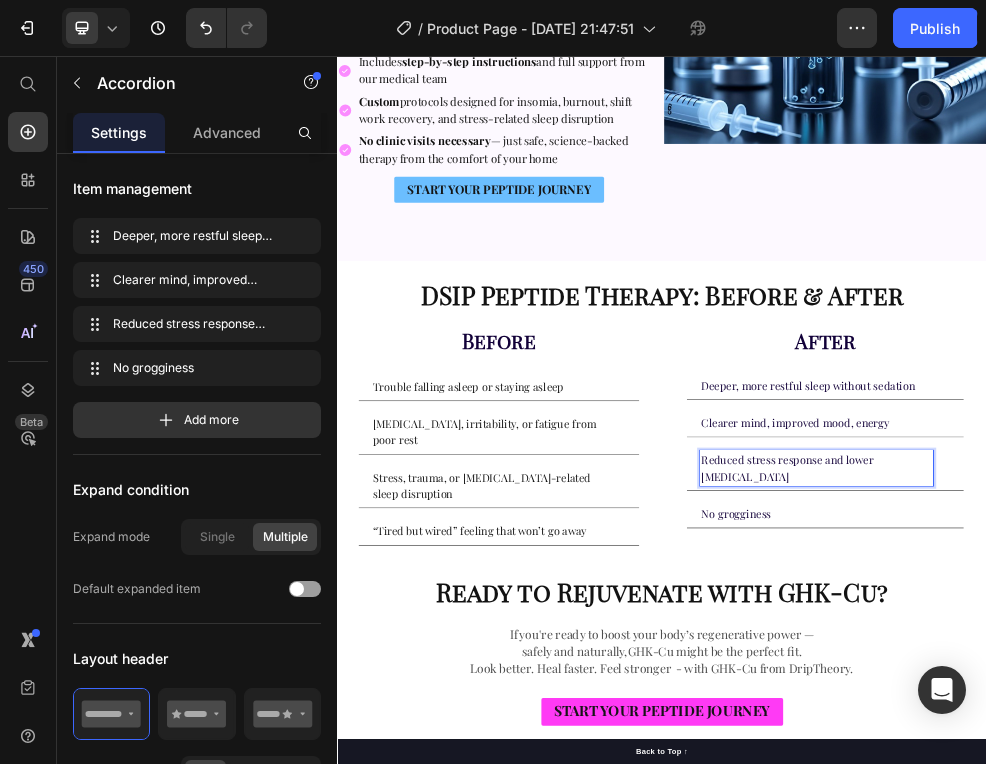 click on "Reduced stress response and lower [MEDICAL_DATA]" at bounding box center (1223, 819) 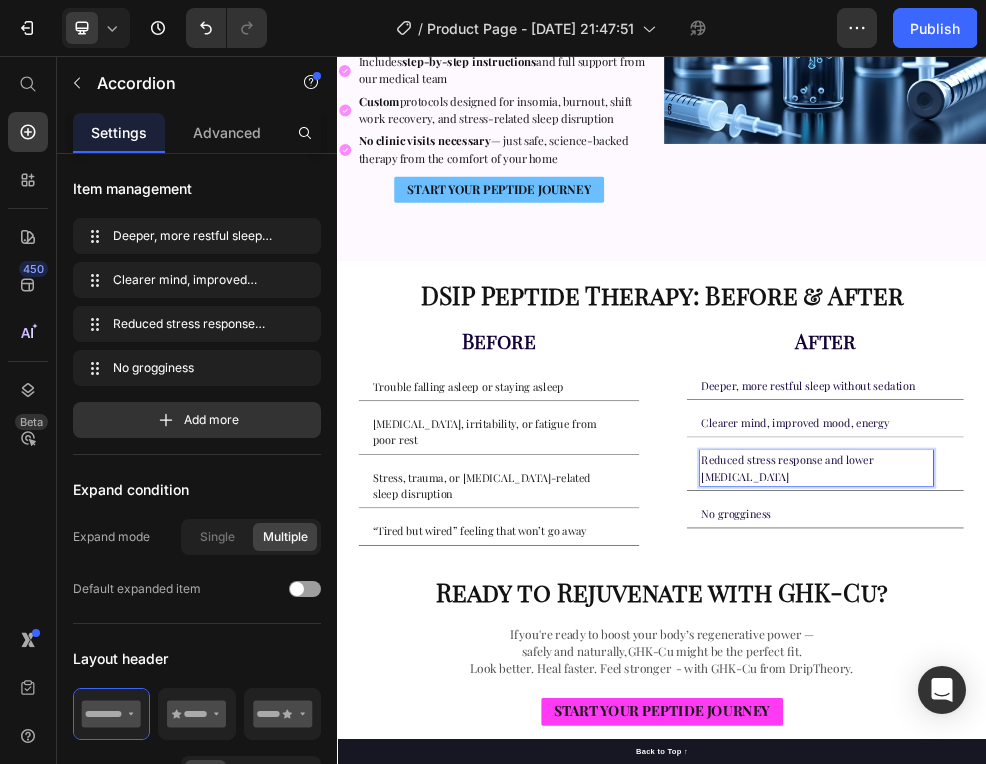 scroll, scrollTop: 6948, scrollLeft: 0, axis: vertical 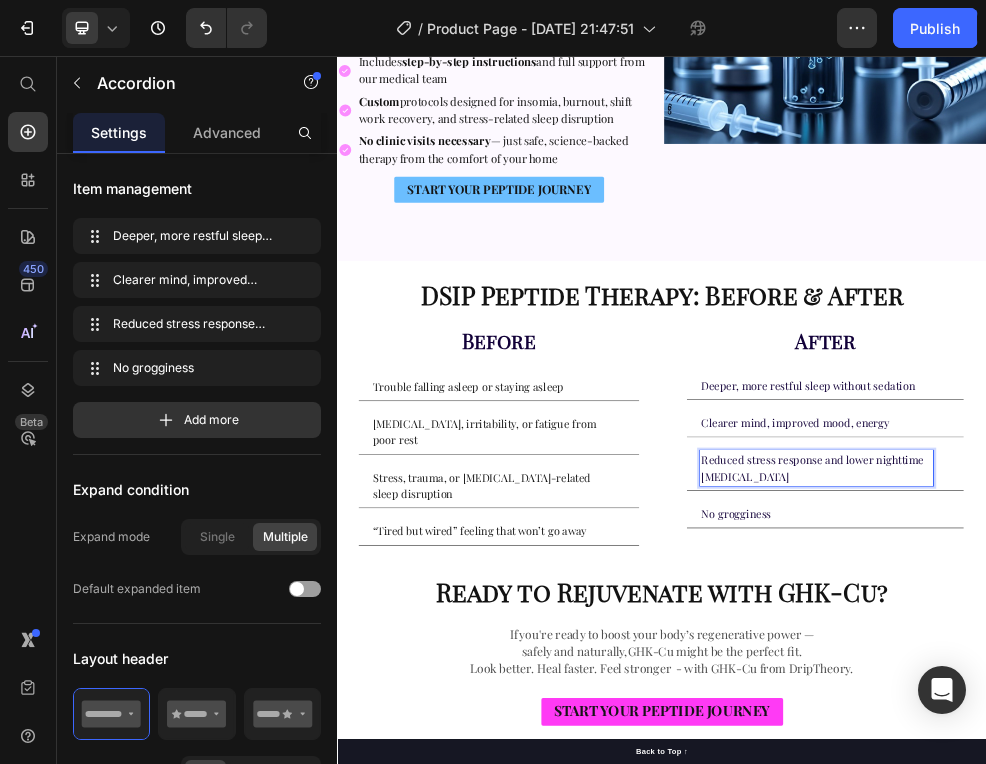 click on "No grogginess" at bounding box center [1223, 903] 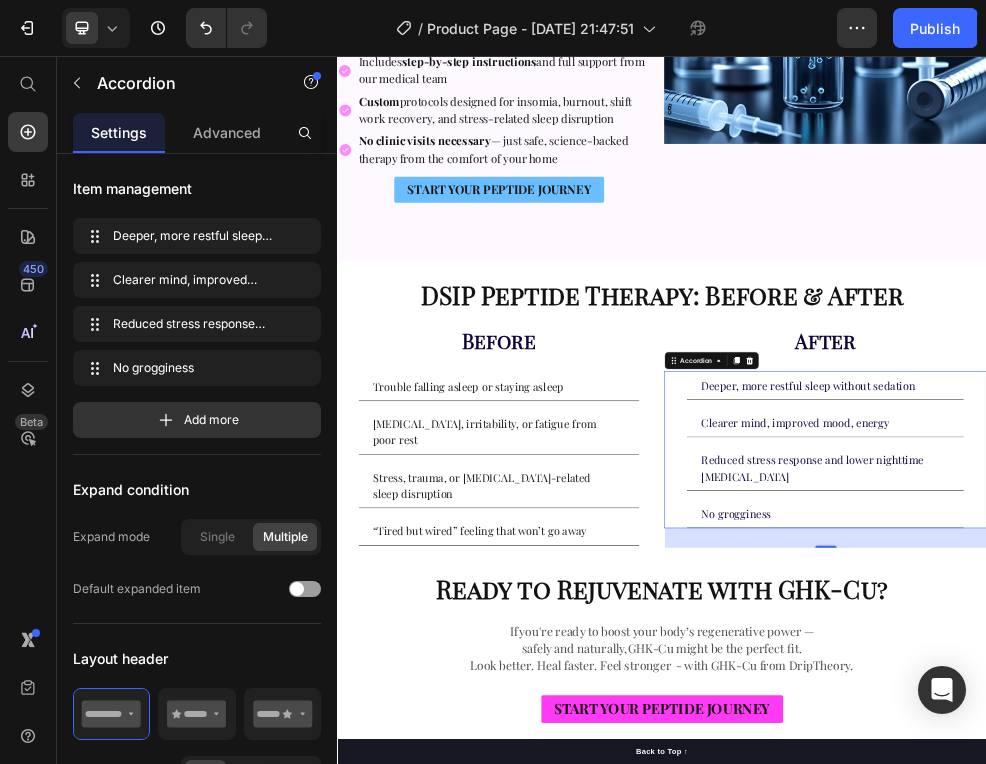 click on "37" at bounding box center [1239, 948] 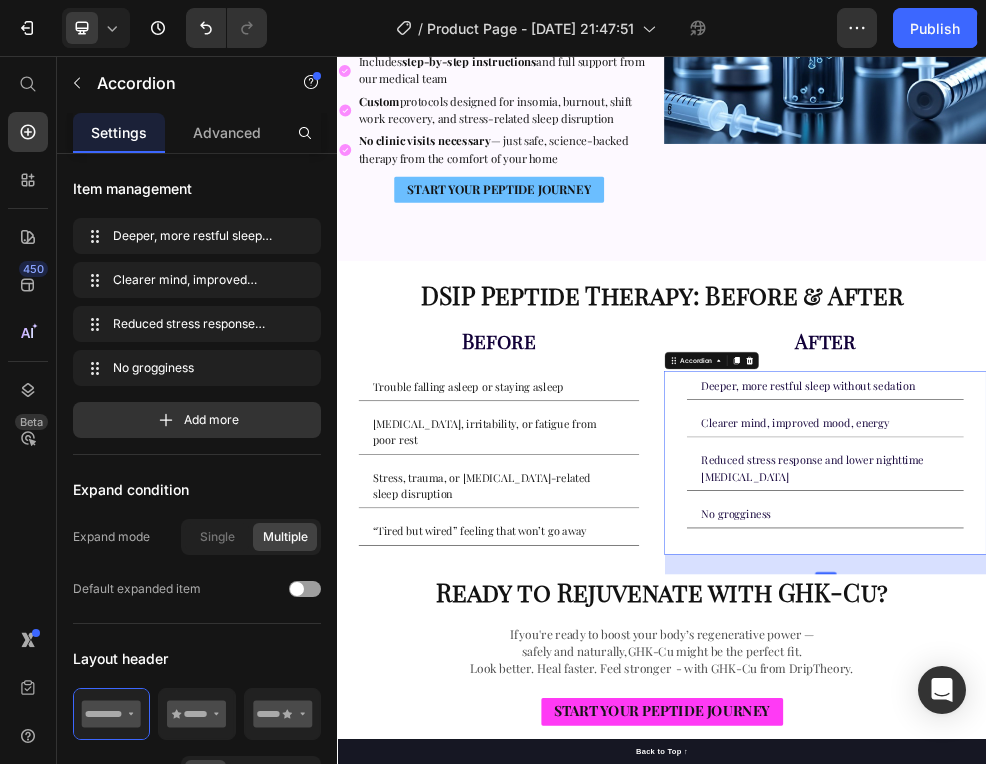 click on "No grogginess" at bounding box center (1074, 903) 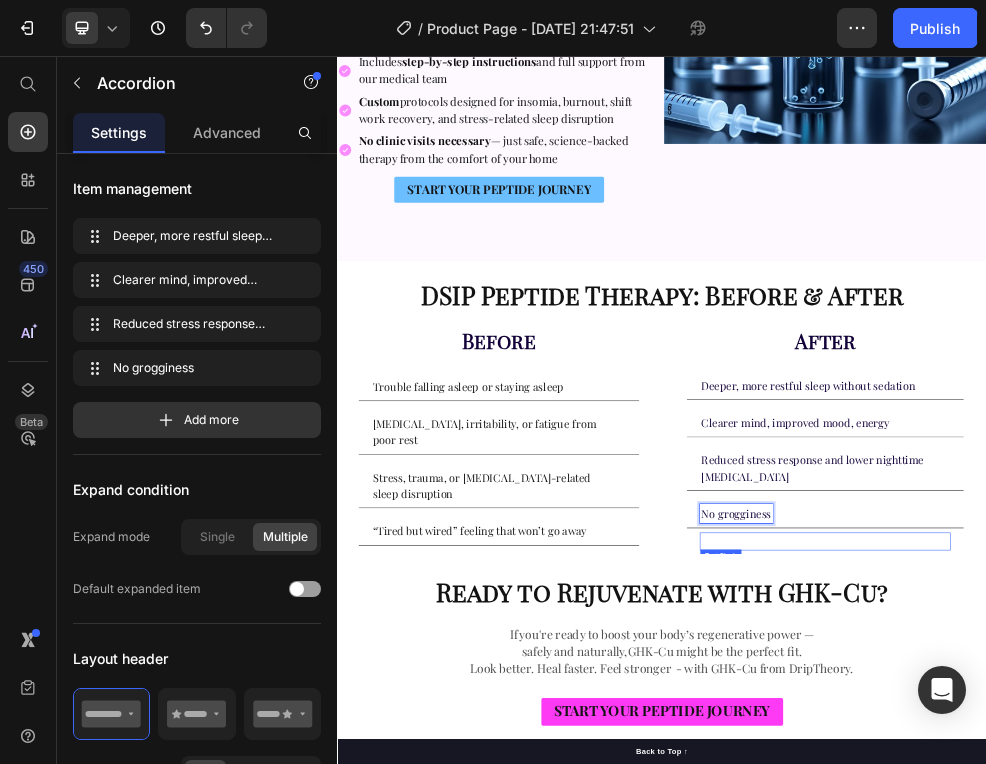 click on "Ready to Rejuvenate with GHK-Cu?" at bounding box center (937, 1047) 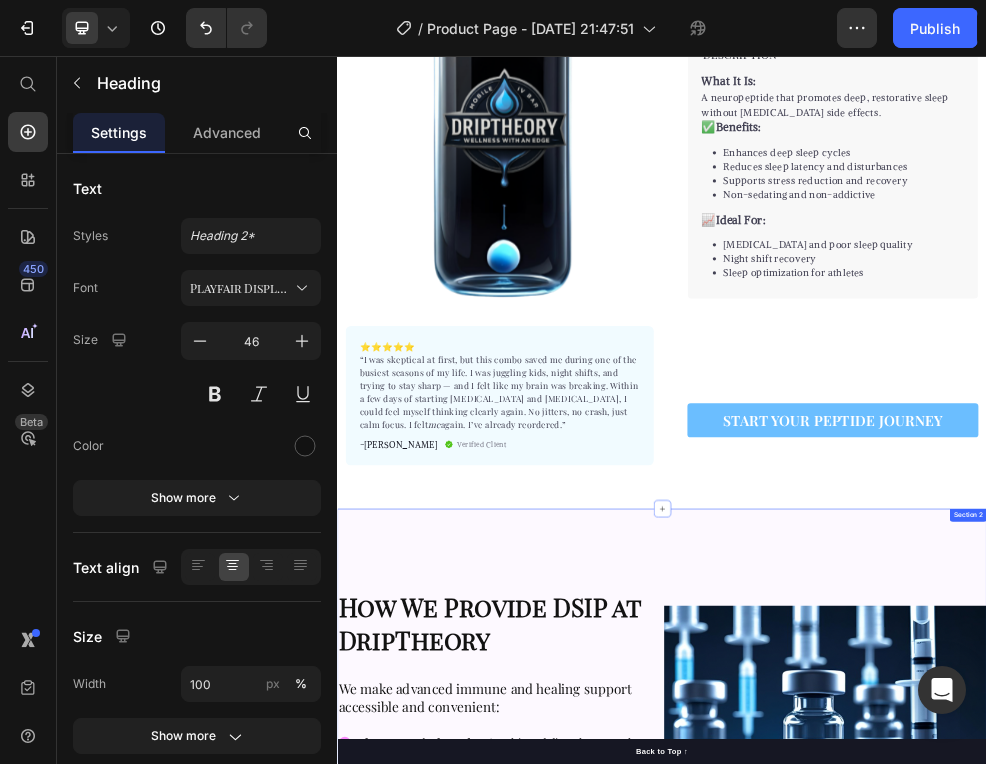 scroll, scrollTop: 372, scrollLeft: 0, axis: vertical 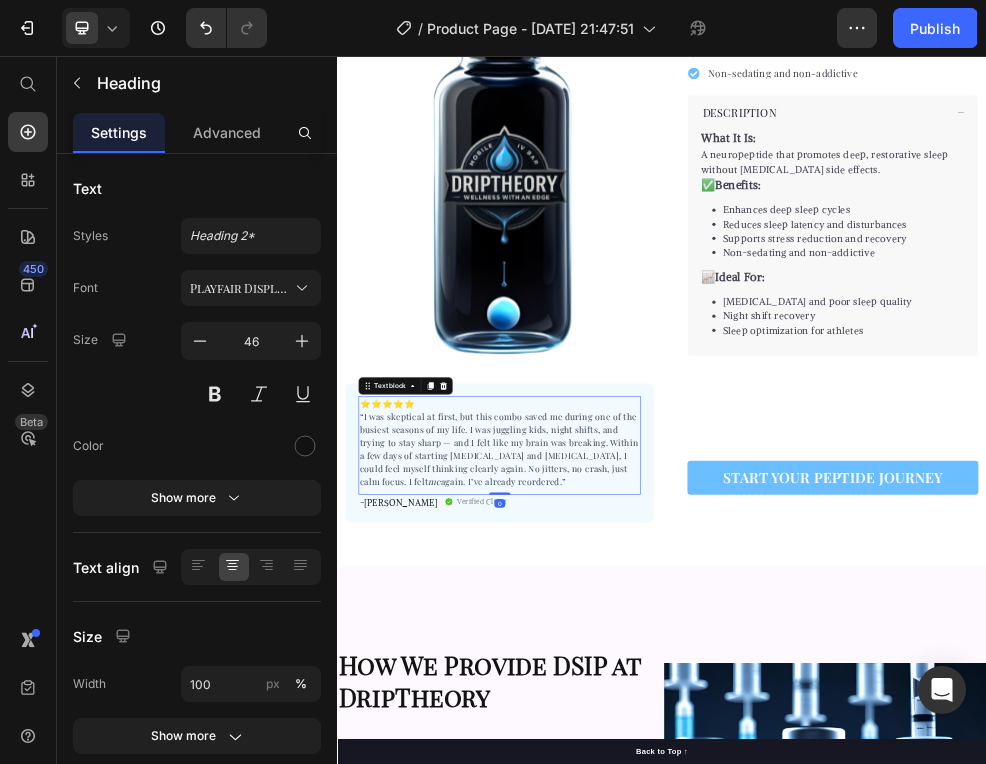 click on "⭐️⭐️⭐️⭐️⭐️ “I was skeptical at first, but this combo saved me during one of the busiest seasons of my life. I was juggling kids, night shifts, and trying to stay sharp — and I felt like my brain was breaking. Within a few days of starting Selank and Semax, I could feel myself thinking clearly again. No jitters, no crash, just calm focus. I felt  me  again. I’ve already reordered.”" at bounding box center (637, 772) 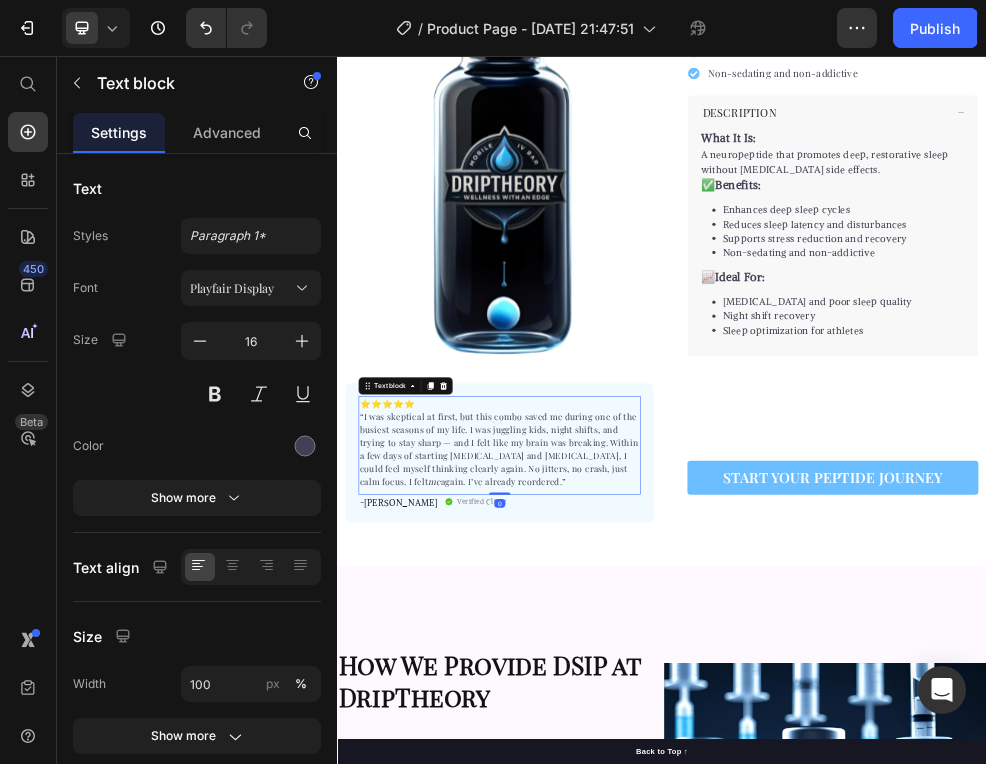 click on "⭐️⭐️⭐️⭐️⭐️ “I was skeptical at first, but this combo saved me during one of the busiest seasons of my life. I was juggling kids, night shifts, and trying to stay sharp — and I felt like my brain was breaking. Within a few days of starting Selank and Semax, I could feel myself thinking clearly again. No jitters, no crash, just calm focus. I felt  me  again. I’ve already reordered.”" at bounding box center (637, 772) 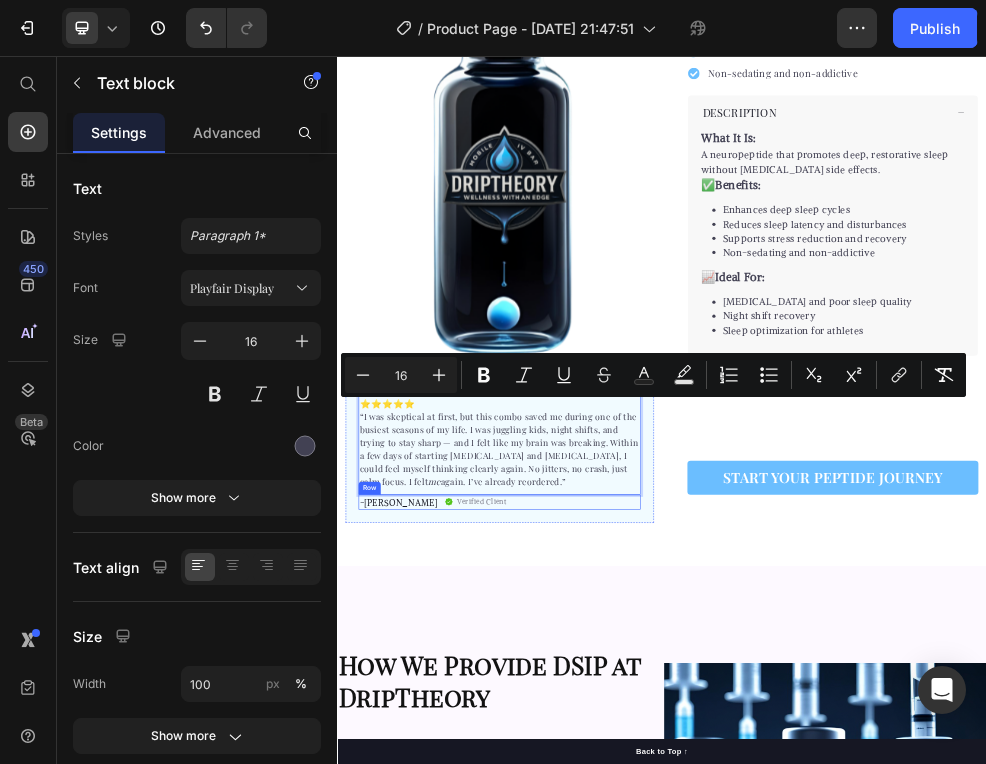drag, startPoint x: 377, startPoint y: 702, endPoint x: 631, endPoint y: 882, distance: 311.31335 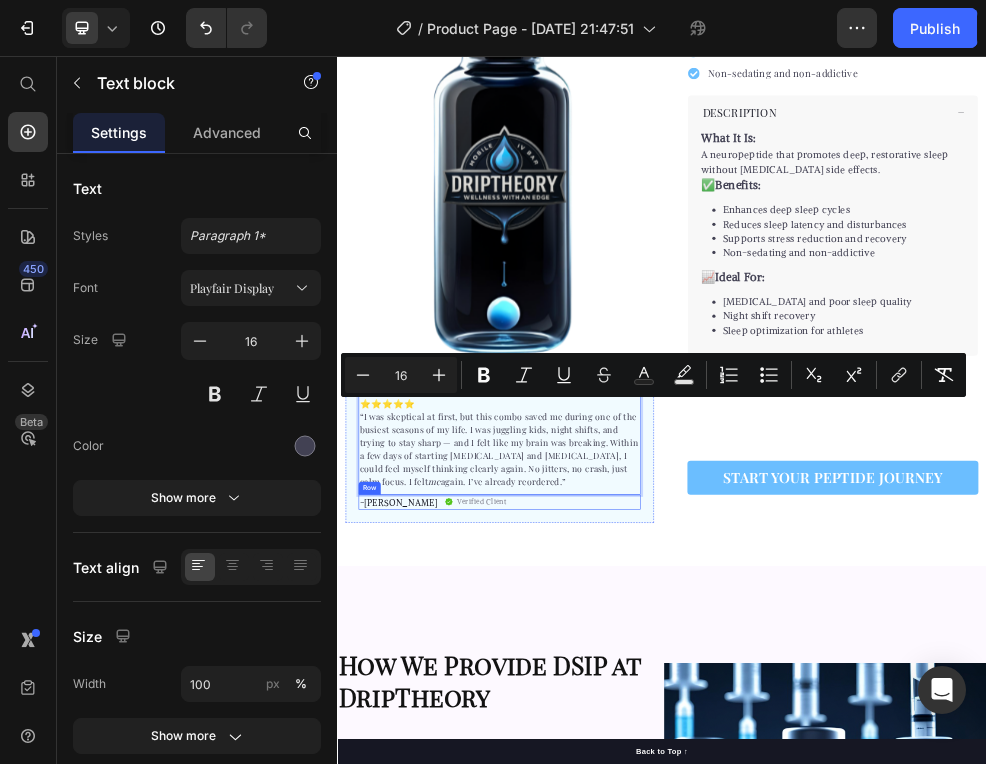 click on "⭐️⭐️⭐️⭐️⭐️ “I was skeptical at first, but this combo saved me during one of the busiest seasons of my life. I was juggling kids, night shifts, and trying to stay sharp — and I felt like my brain was breaking. Within a few days of starting Selank and Semax, I could feel myself thinking clearly again. No jitters, no crash, just calm focus. I felt  me  again. I’ve already reordered.” Text block   0 -Linda P. Text block
Verified Client Item list Row" at bounding box center (637, 791) 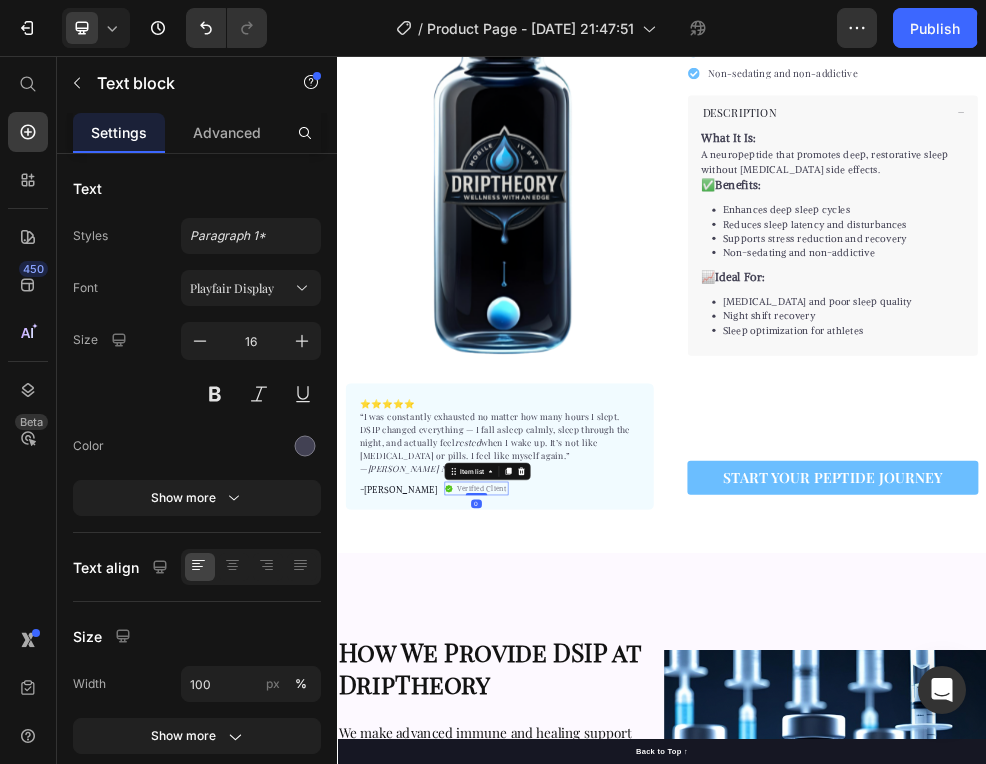 click on "Verified Client" at bounding box center (604, 857) 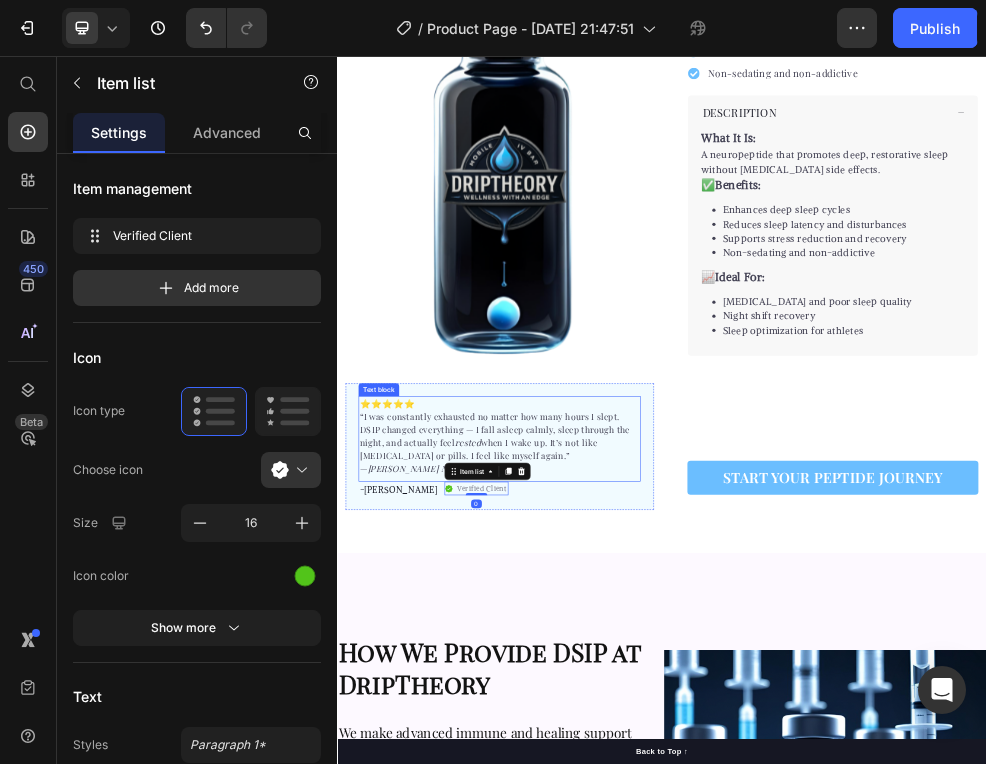 click on "Taylor N., 41" at bounding box center (481, 819) 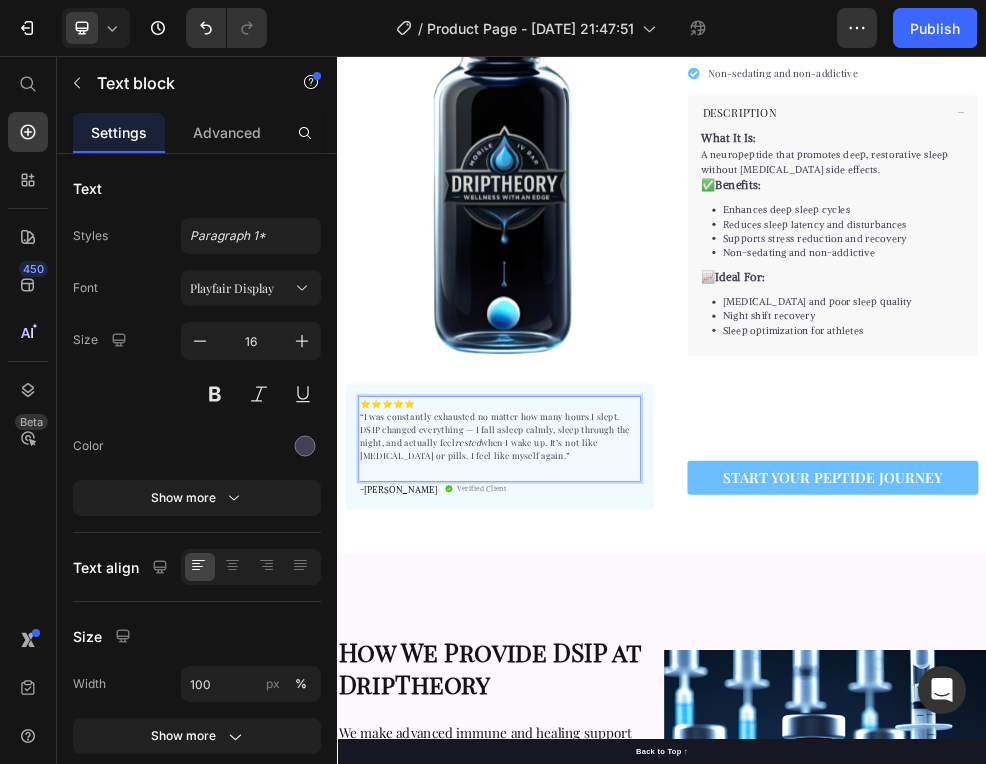 scroll, scrollTop: 28, scrollLeft: 0, axis: vertical 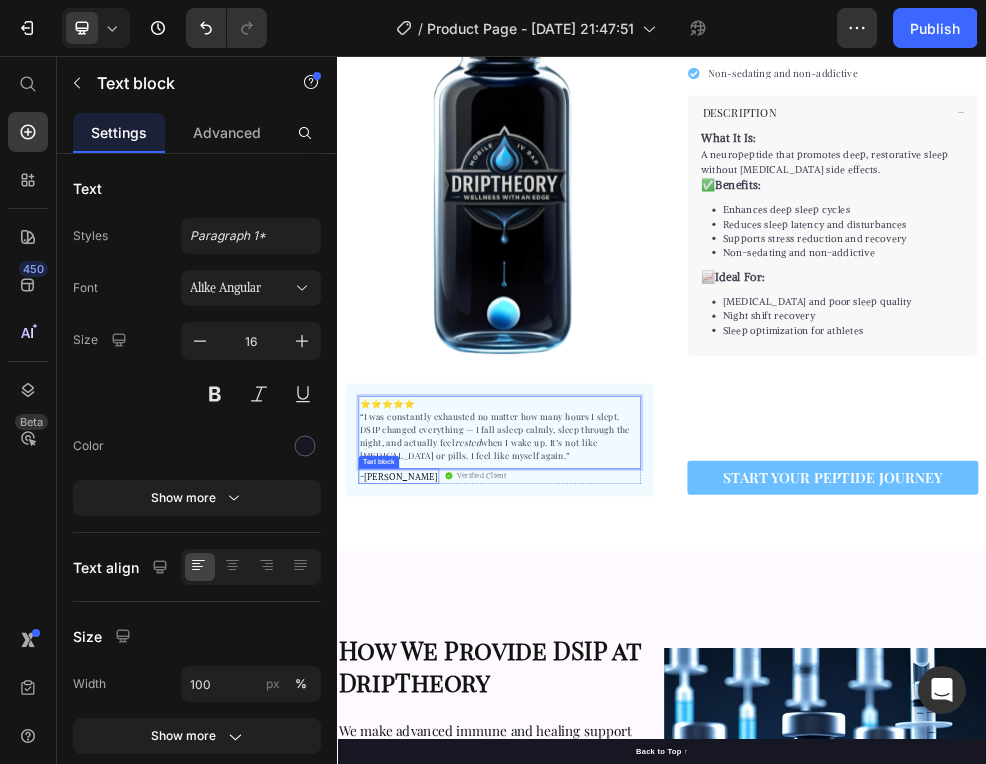 click on "-[PERSON_NAME]" at bounding box center (450, 834) 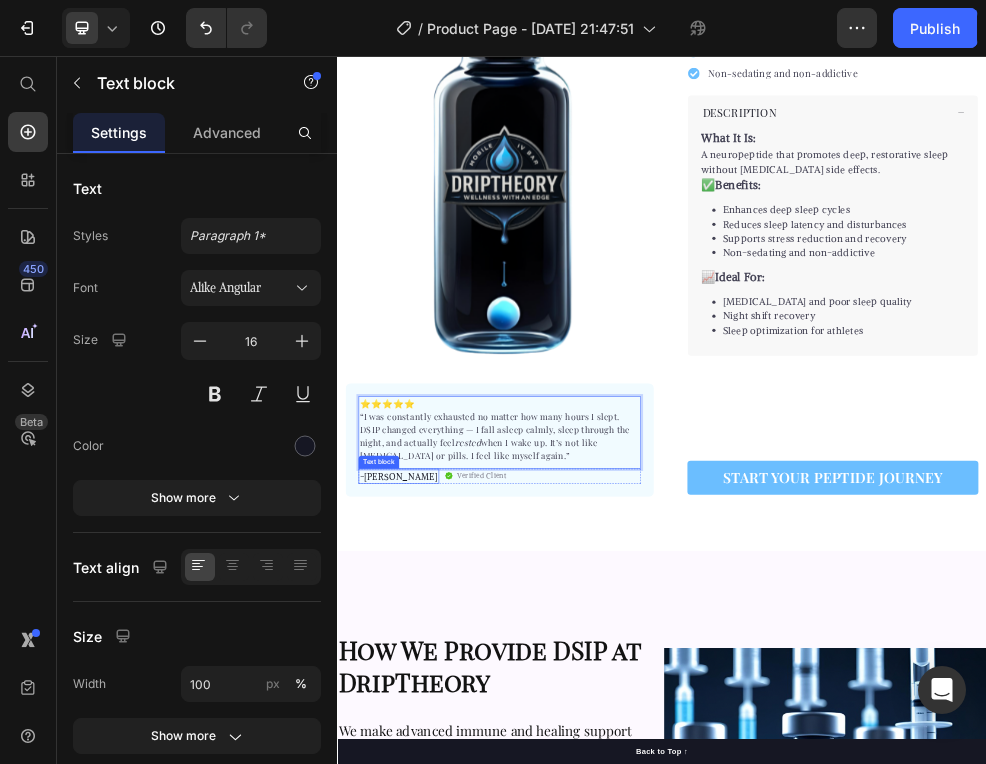 scroll, scrollTop: 0, scrollLeft: 0, axis: both 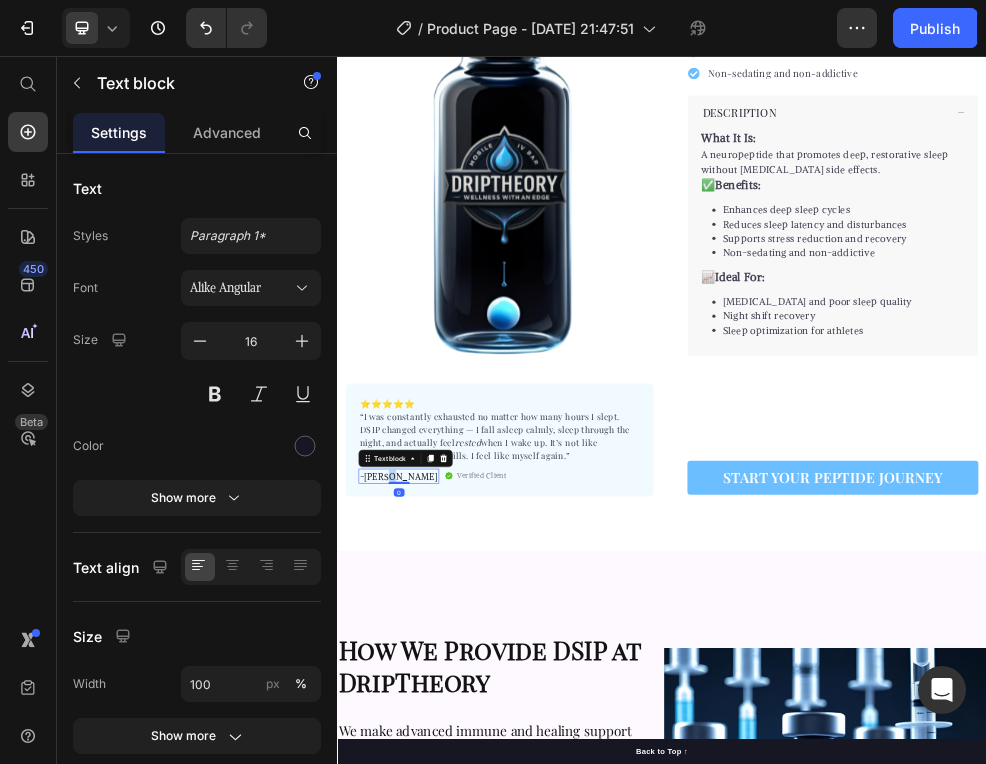 click on "-[PERSON_NAME]" at bounding box center [450, 834] 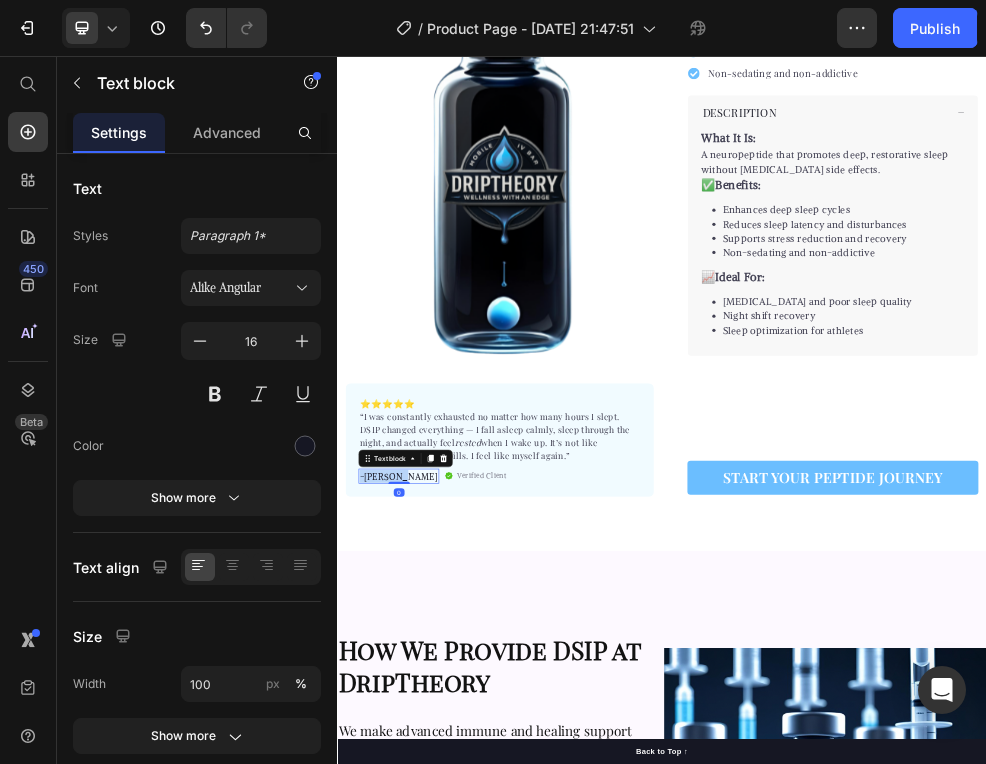 click on "-[PERSON_NAME]" at bounding box center [450, 834] 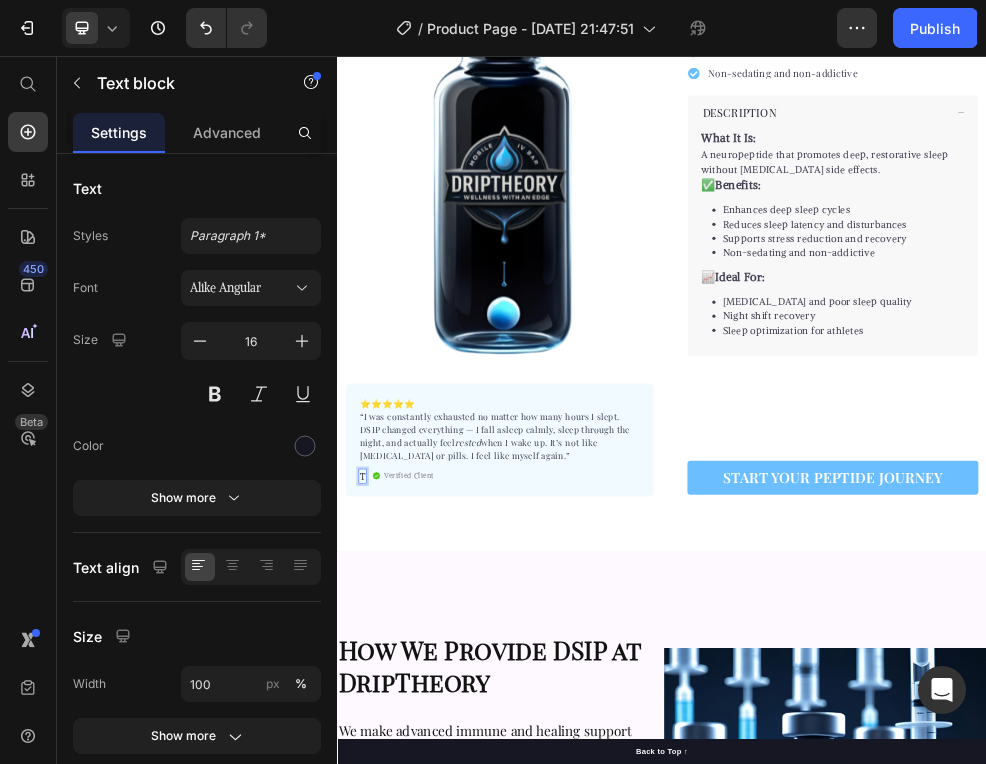 scroll, scrollTop: 14, scrollLeft: 0, axis: vertical 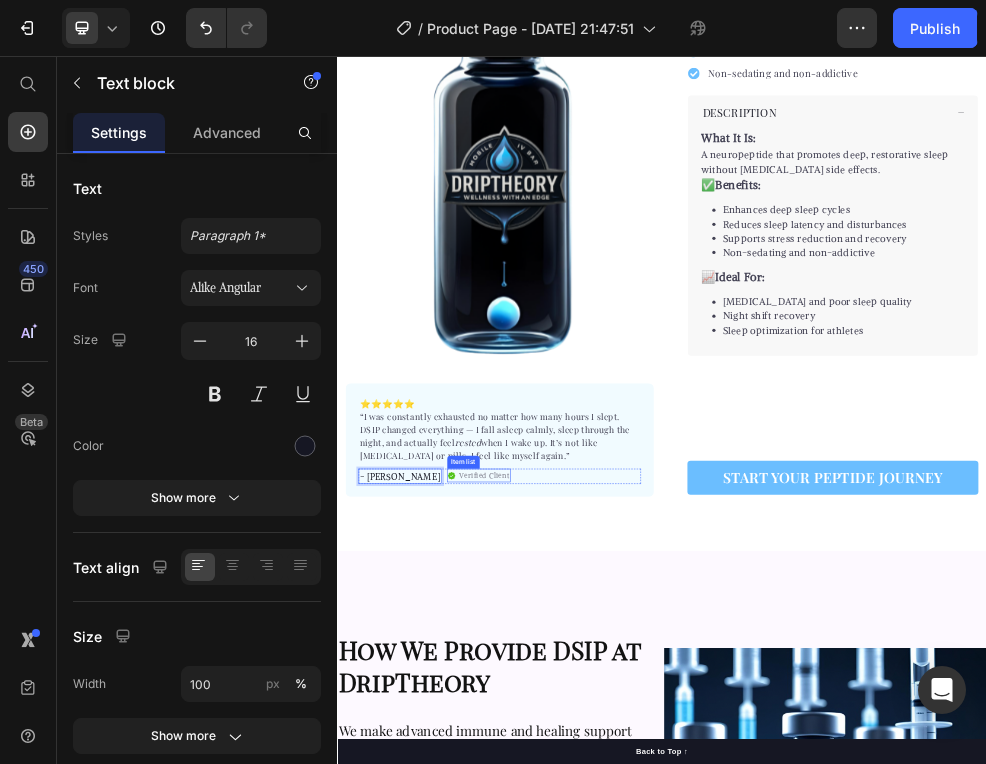 click on "Verified Client" at bounding box center (609, 833) 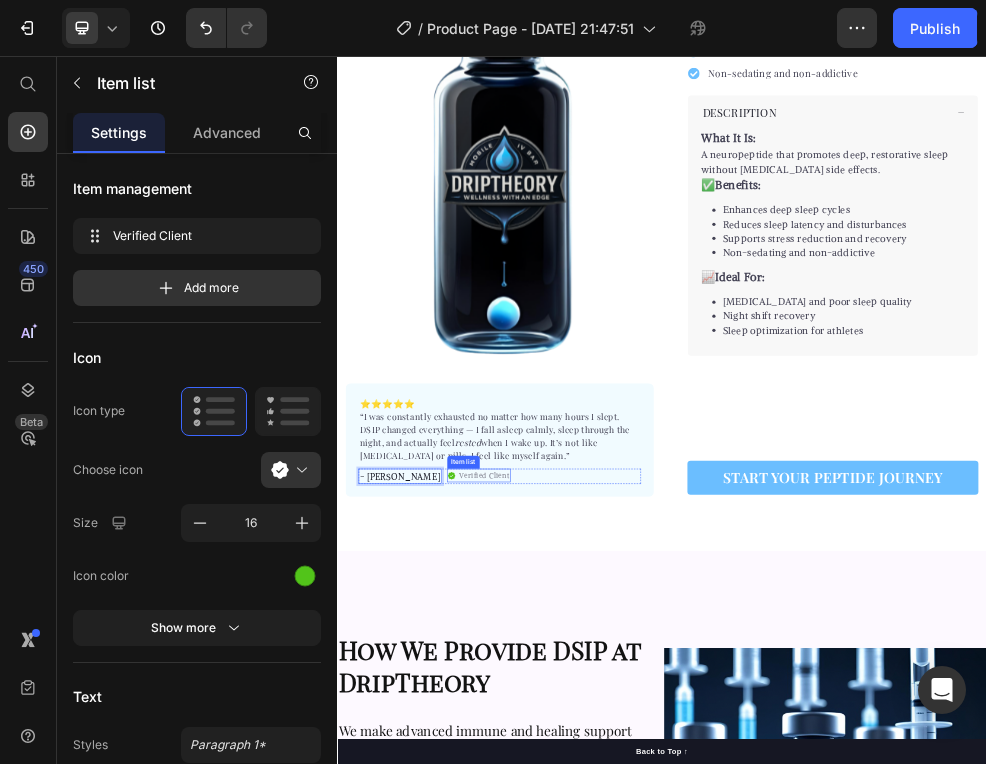 scroll, scrollTop: 0, scrollLeft: 0, axis: both 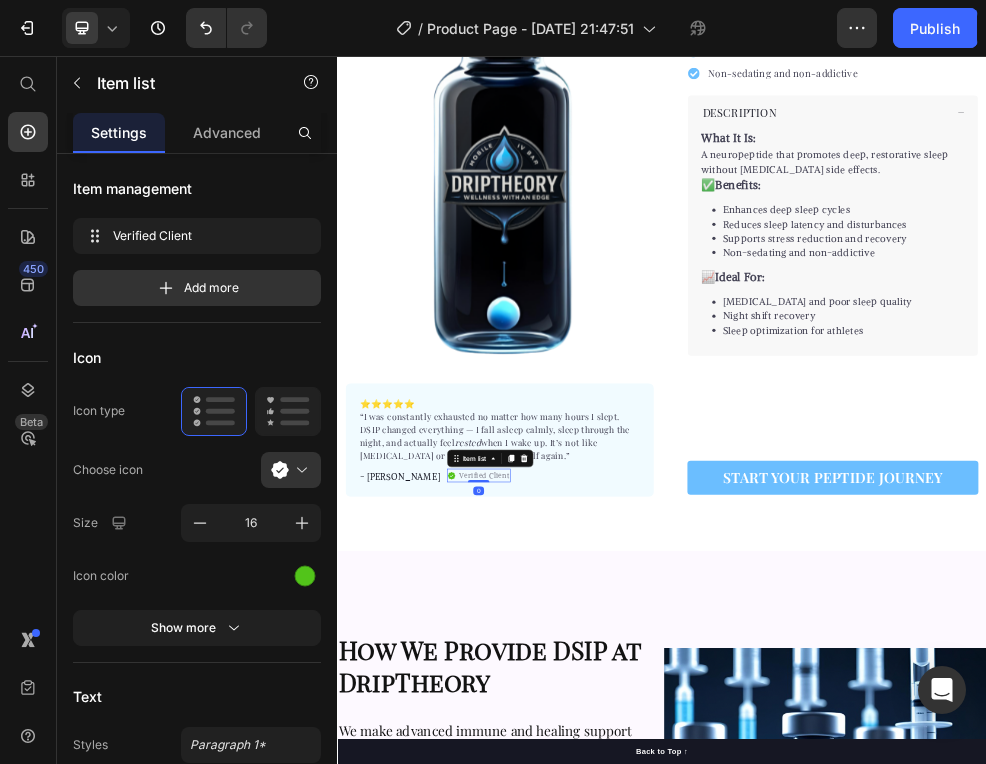click on "Verified Client" at bounding box center [609, 833] 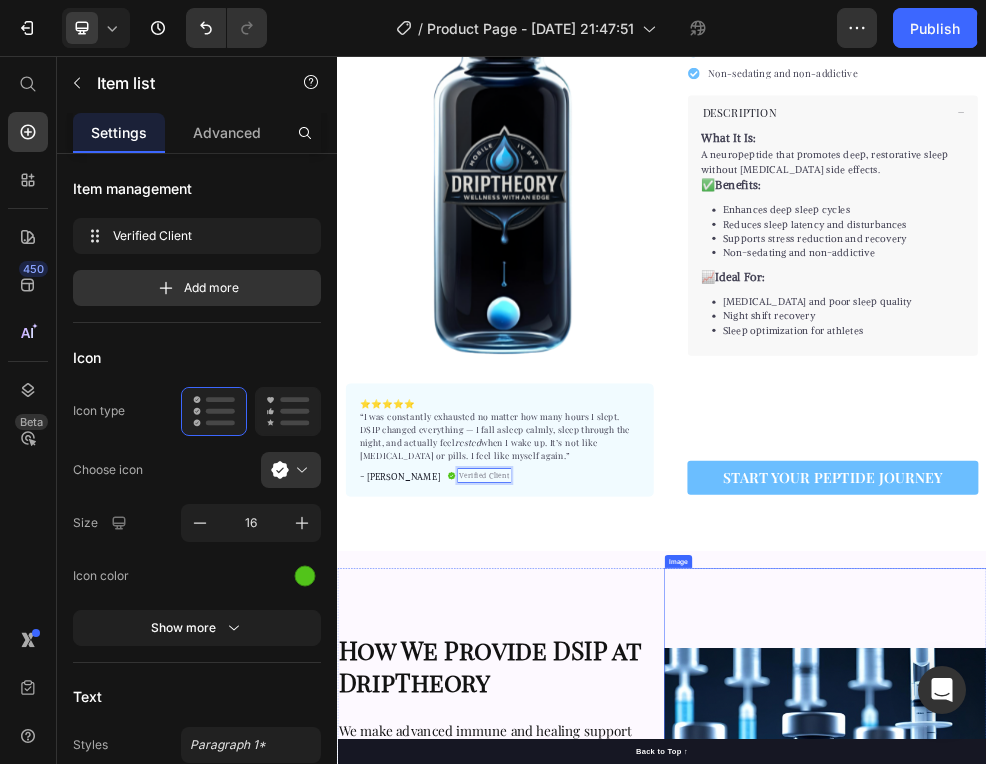 click at bounding box center (1239, 1401) 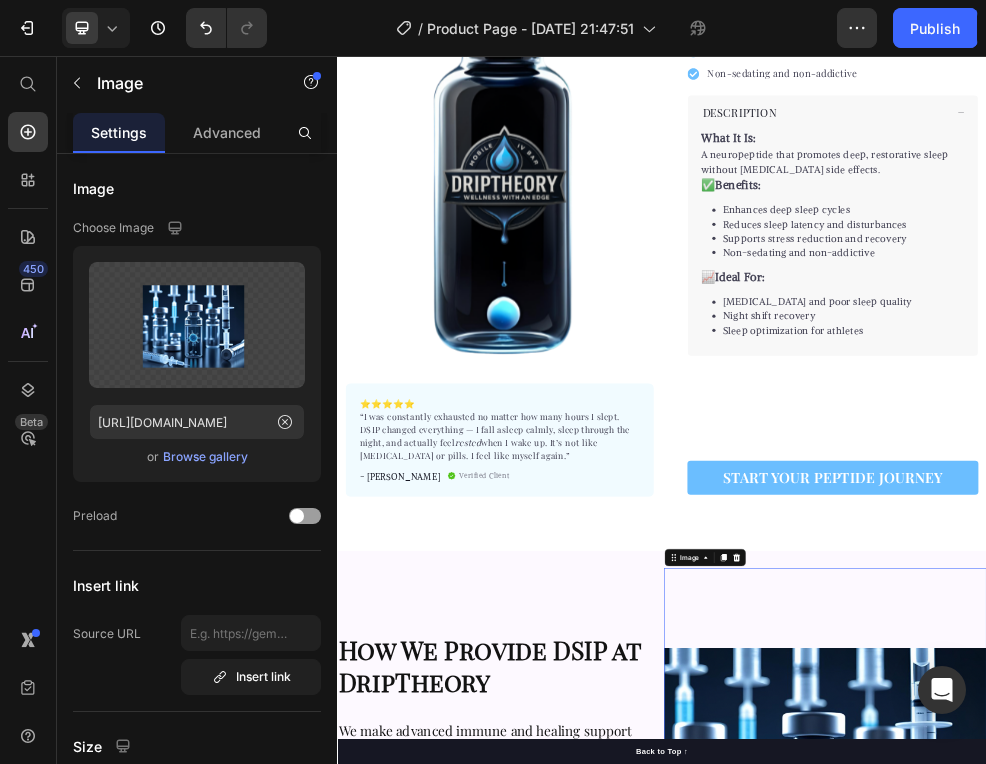 click on "DSIP Product Title Enhances deep sleep cycles Reduces sleep latency and disturbances Supports stress reduction and recovery Non-sedating and non-addictive Item list Perfect for sensitive tummies Supercharge immunity System Bursting with protein, vitamins, and minerals Supports strong muscles, increases bone strength Item list
DESCRIPTION What It Is:
A neuropeptide that promotes deep, restorative sleep without [MEDICAL_DATA] side effects.
✅  Benefits:
Enhances deep sleep cycles
Reduces sleep latency and disturbances
Supports stress reduction and recovery
Non-sedating and non-addictive
📈  Ideal For:
[MEDICAL_DATA] and poor sleep quality
Night shift recovery
Sleep optimization for athletes
Product Description Accordion START YOUR PEPTIDE JOURNEY Product Cart Button" at bounding box center [1253, 381] 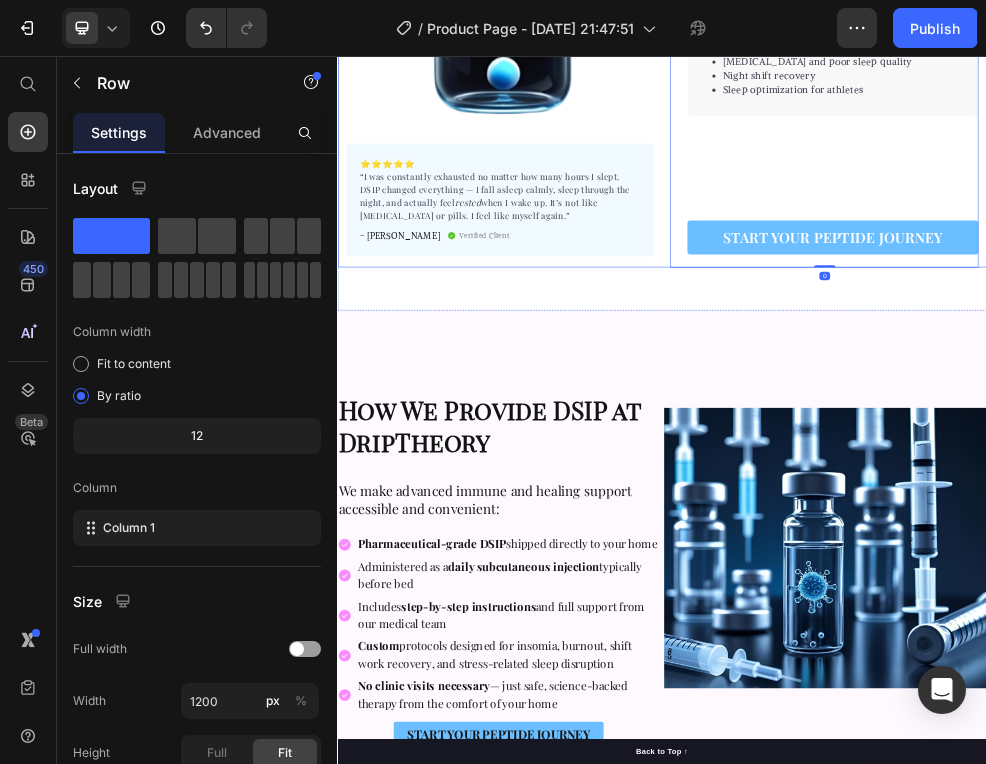 scroll, scrollTop: 1287, scrollLeft: 0, axis: vertical 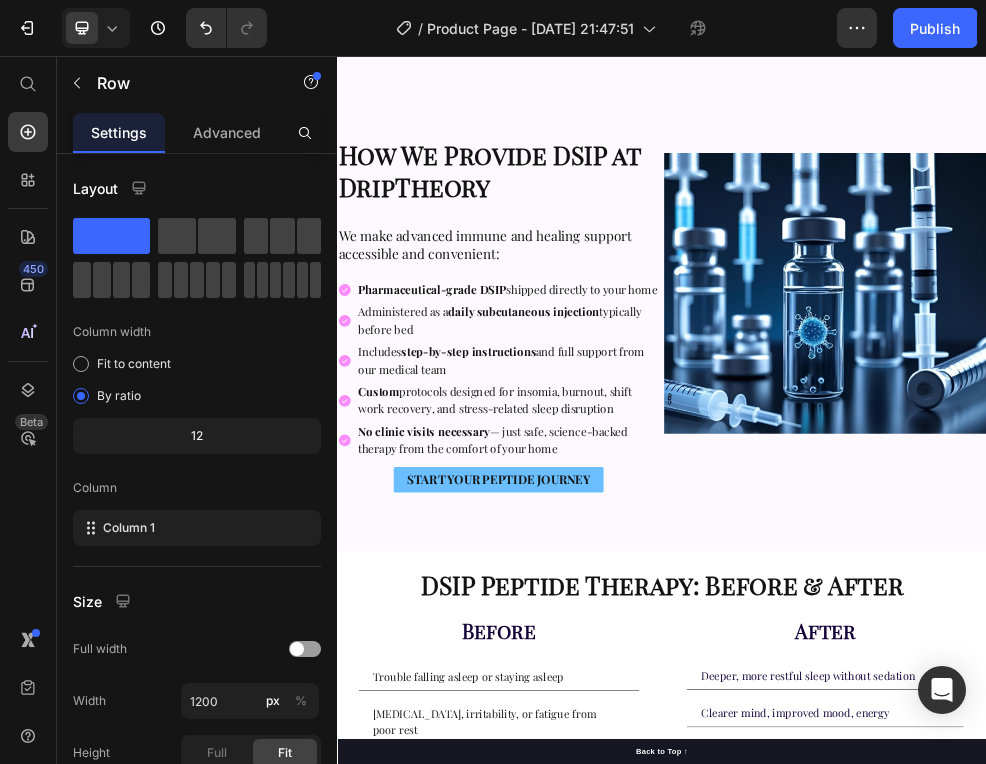 click 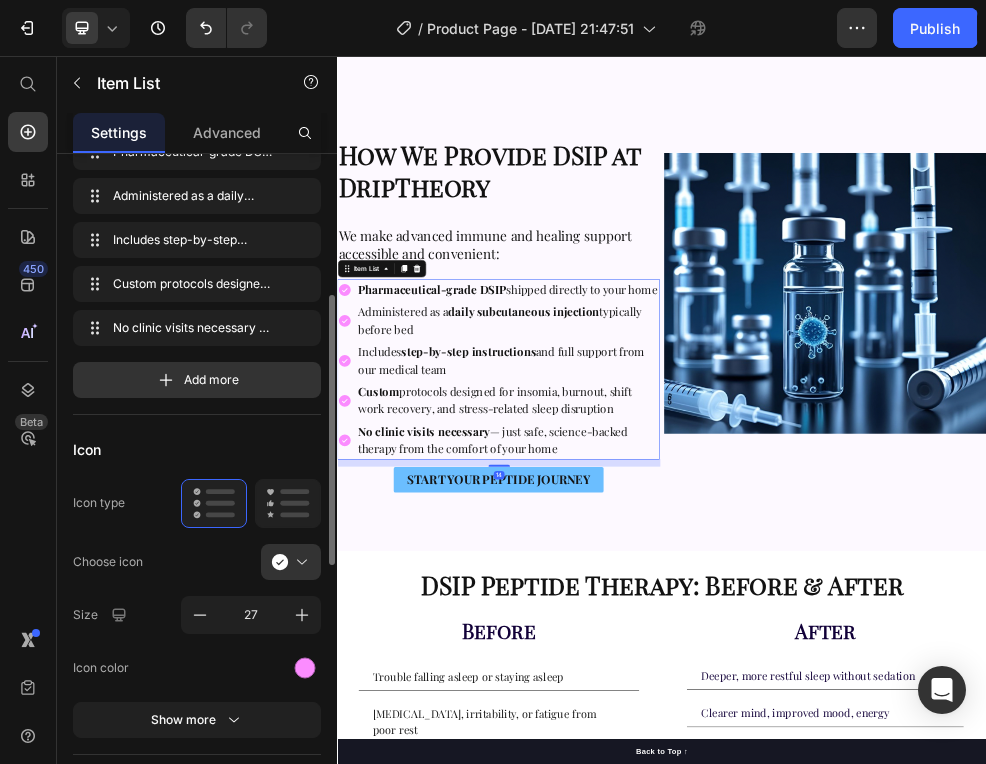 scroll, scrollTop: 160, scrollLeft: 0, axis: vertical 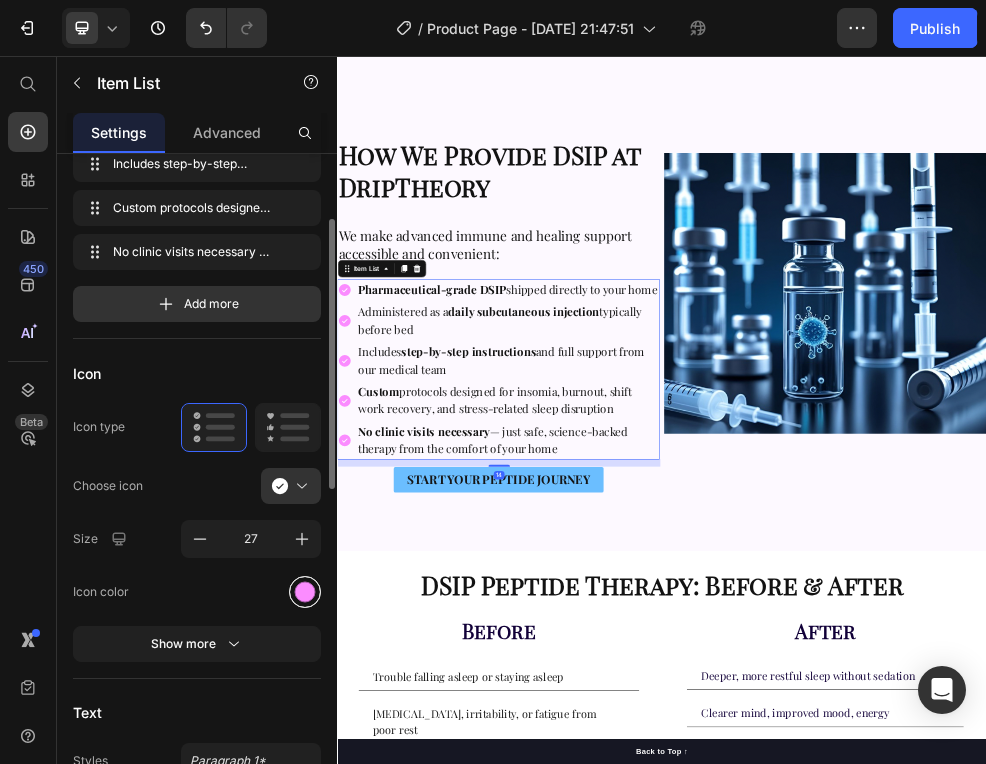 click at bounding box center (305, 592) 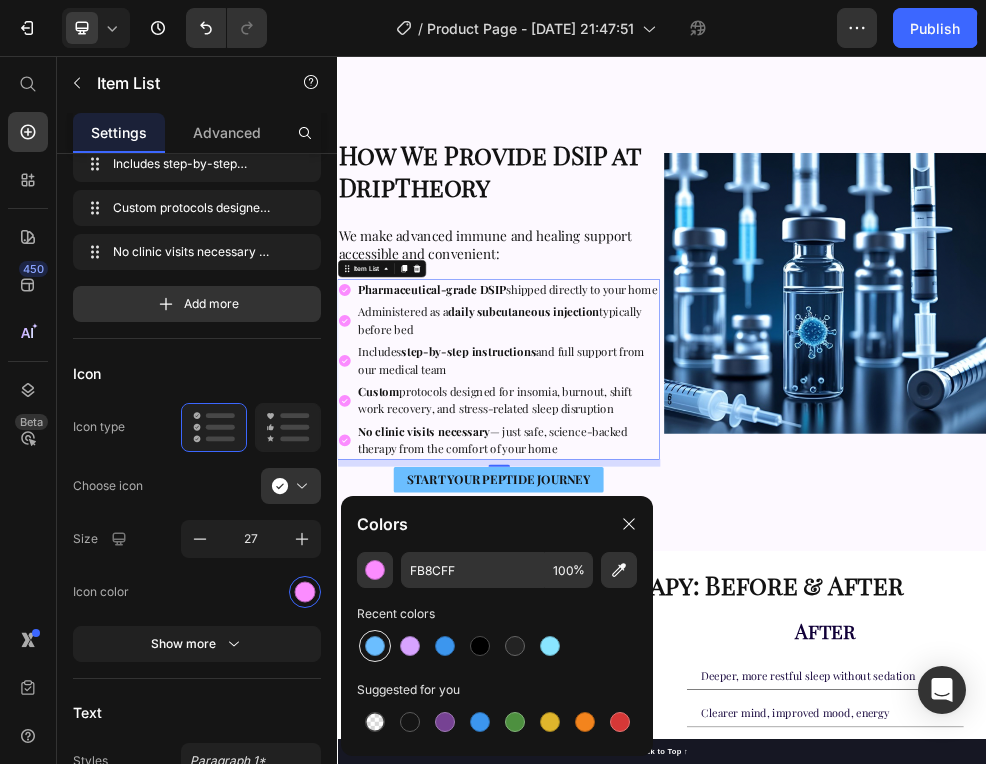 click at bounding box center [375, 646] 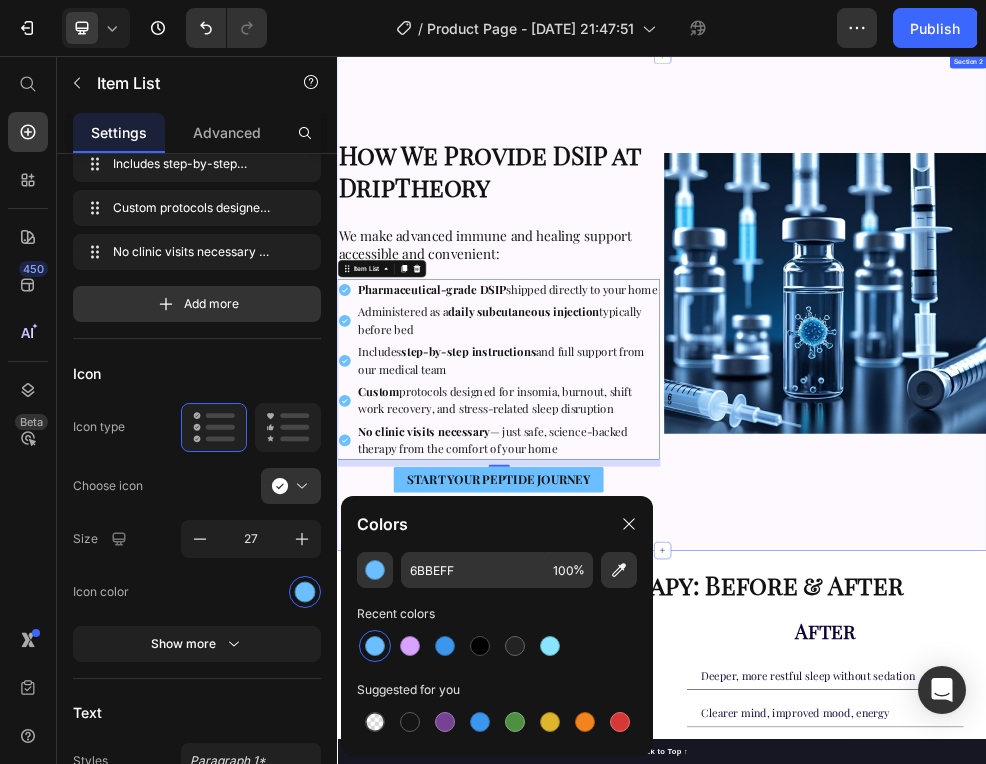 click on "⁠⁠⁠⁠⁠⁠⁠ How We Provide DSIP at DripTheory Heading We make advanced immune and healing support accessible and convenient: Heading Pharmaceutical-grade DSIP  shipped directly to your home Administered as a  daily subcutaneous injection  typically before bed Includes  step-by-step instructions  and full support from our medical team Custom  protocols designed for insomia, burnout, shift work recovery, and stress-related sleep disruption No clinic visits necessary  — just safe, science-backed therapy from the comfort of your home Item List   14 START YOUR PEPTIDE JOURNEY Button Image Row Section 2" at bounding box center (937, 515) 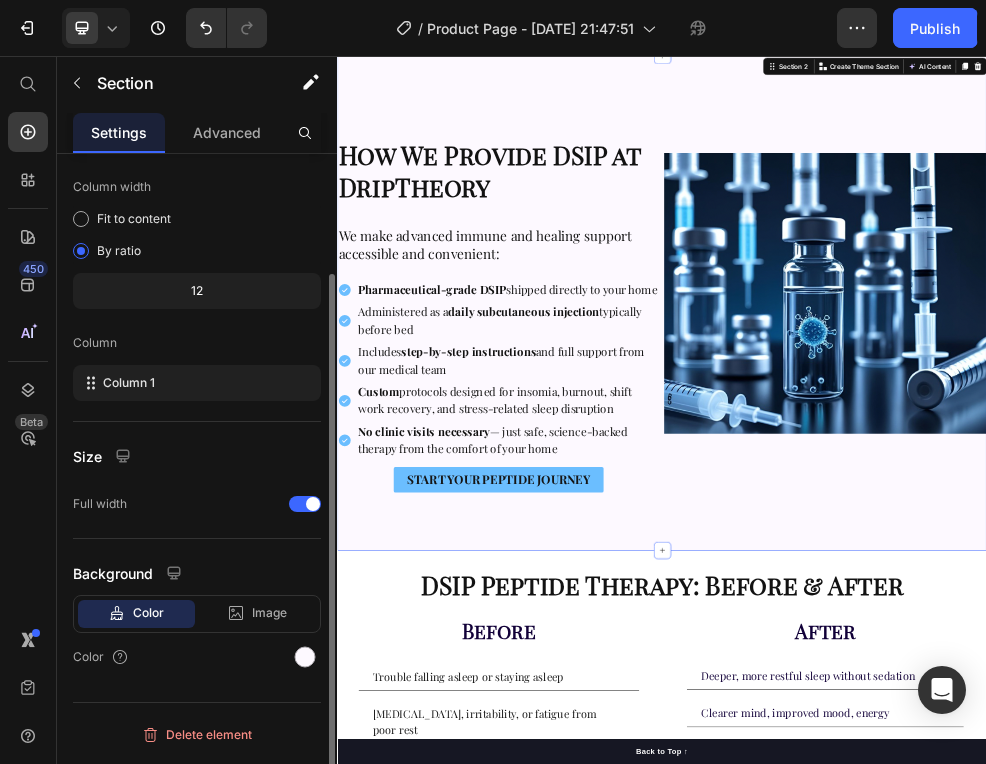 scroll, scrollTop: 0, scrollLeft: 0, axis: both 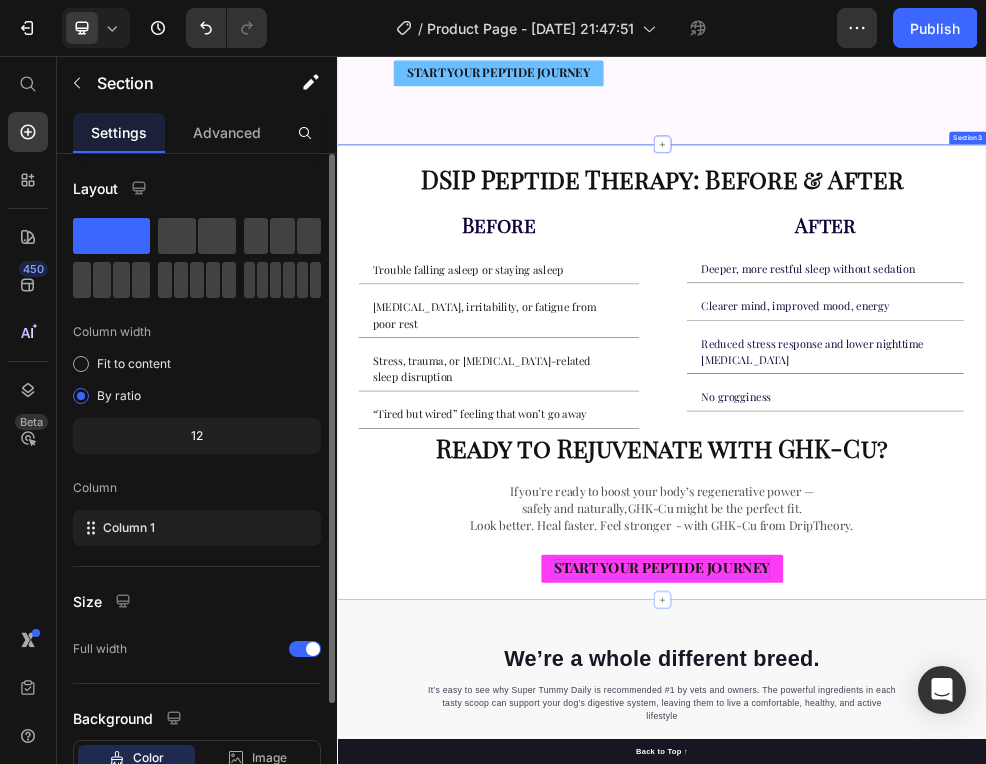 click on "START YOUR PEPTIDE JOURNEY" at bounding box center [937, 1002] 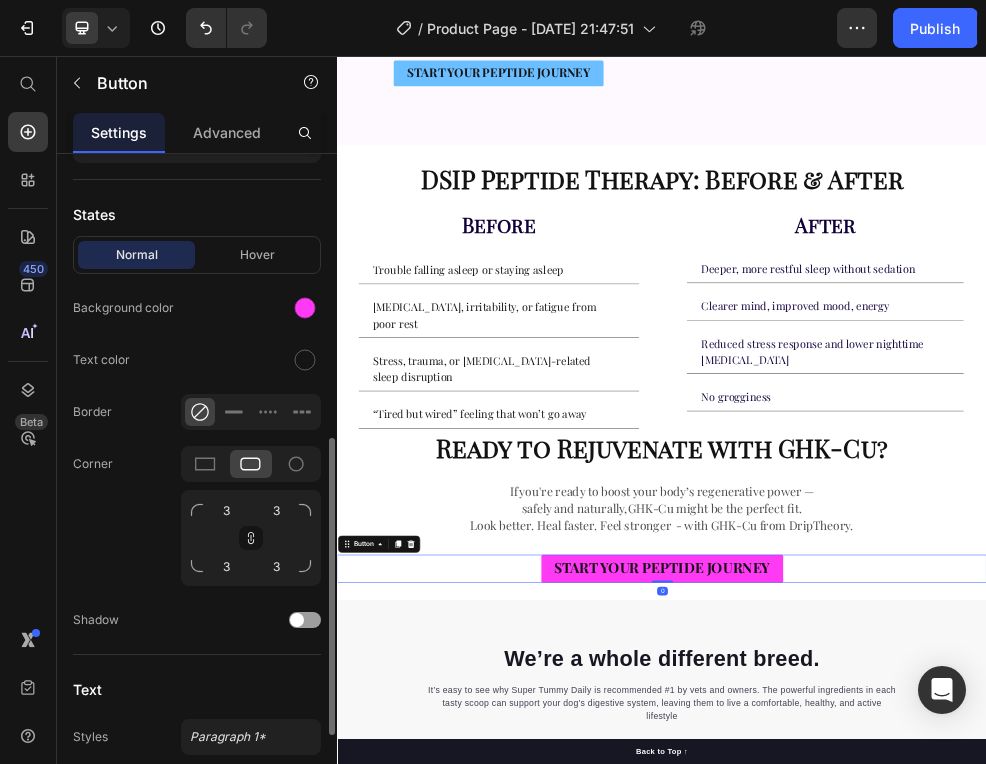 scroll, scrollTop: 524, scrollLeft: 0, axis: vertical 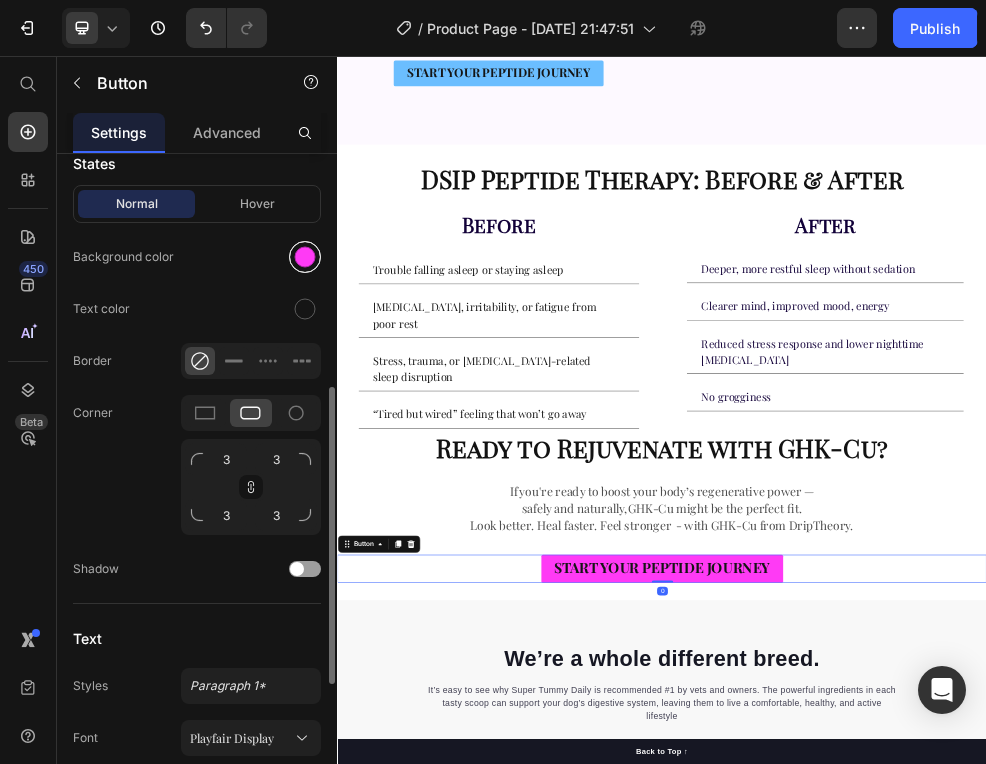 click at bounding box center (305, 257) 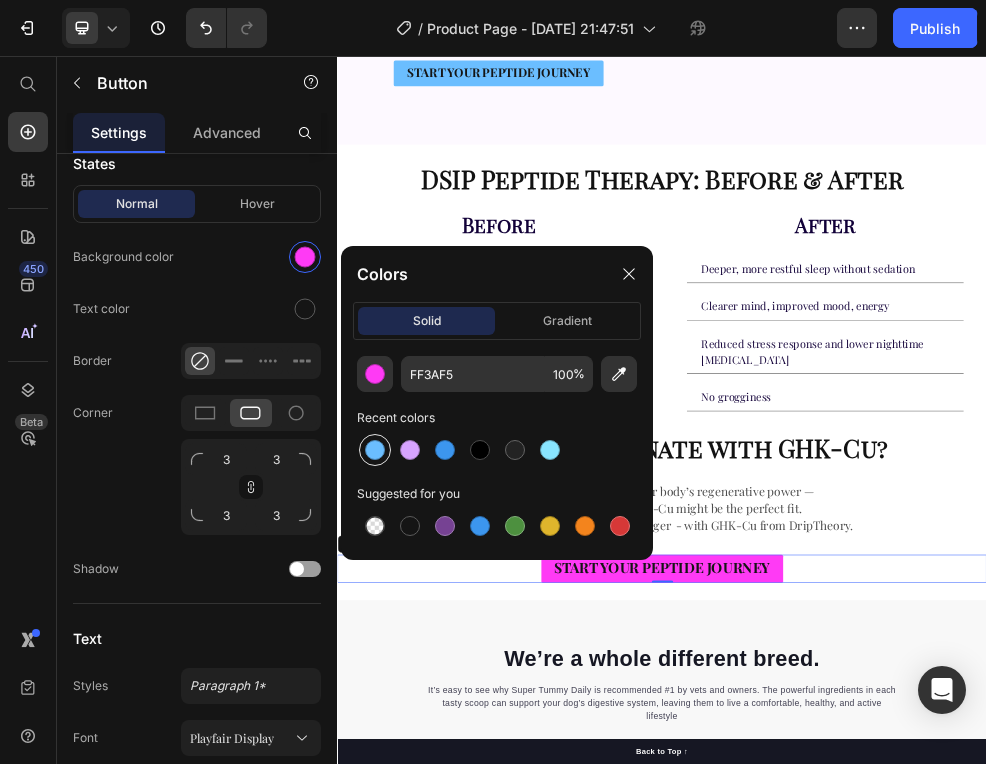 click at bounding box center [375, 450] 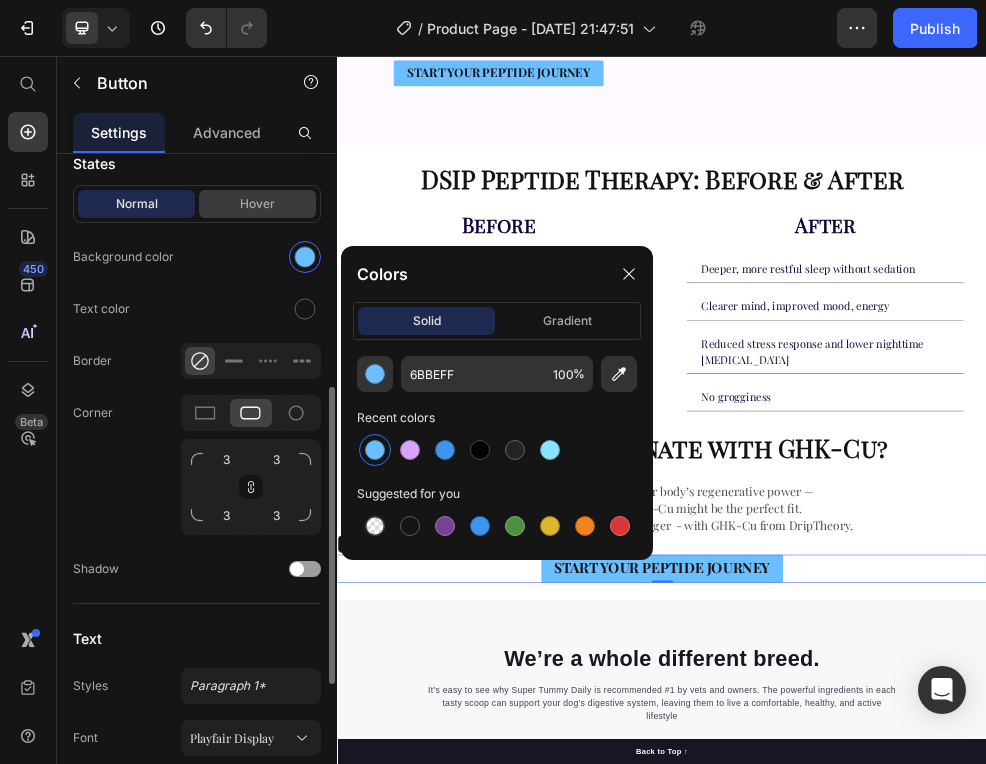 click on "Hover" at bounding box center [257, 204] 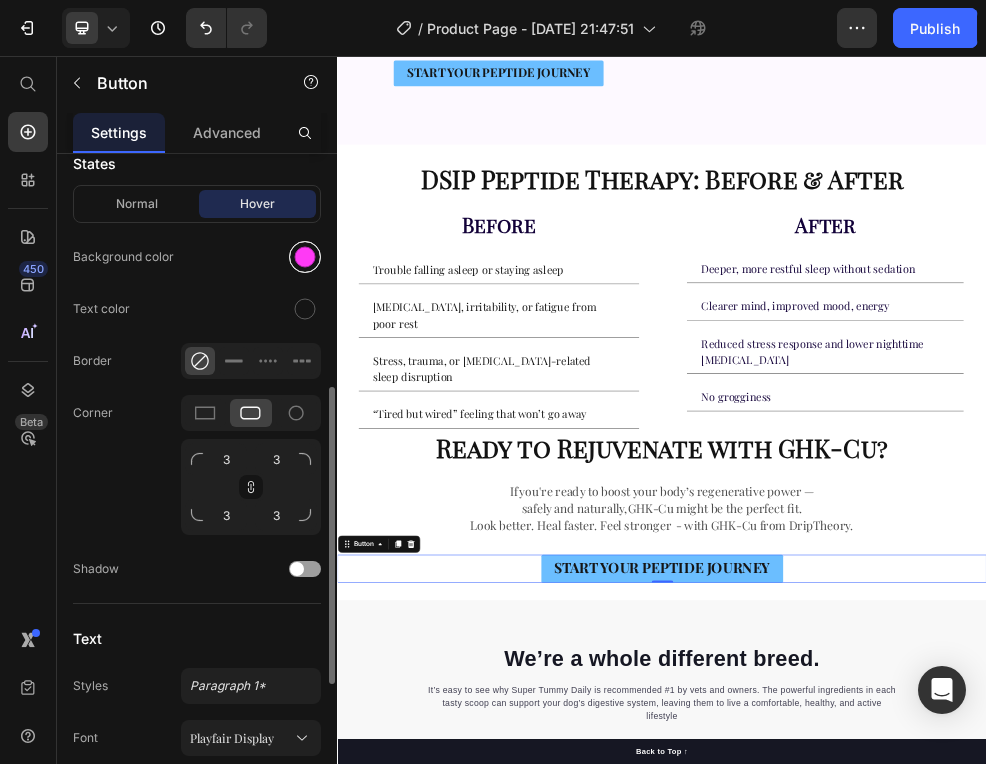 click at bounding box center [305, 257] 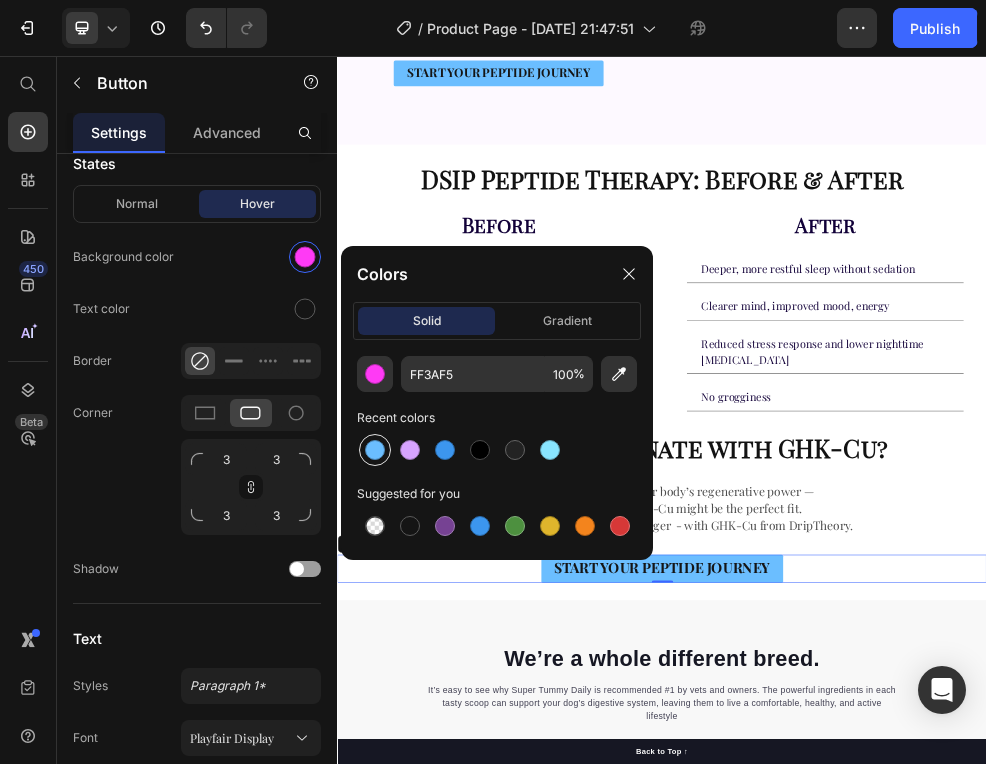 click at bounding box center [375, 450] 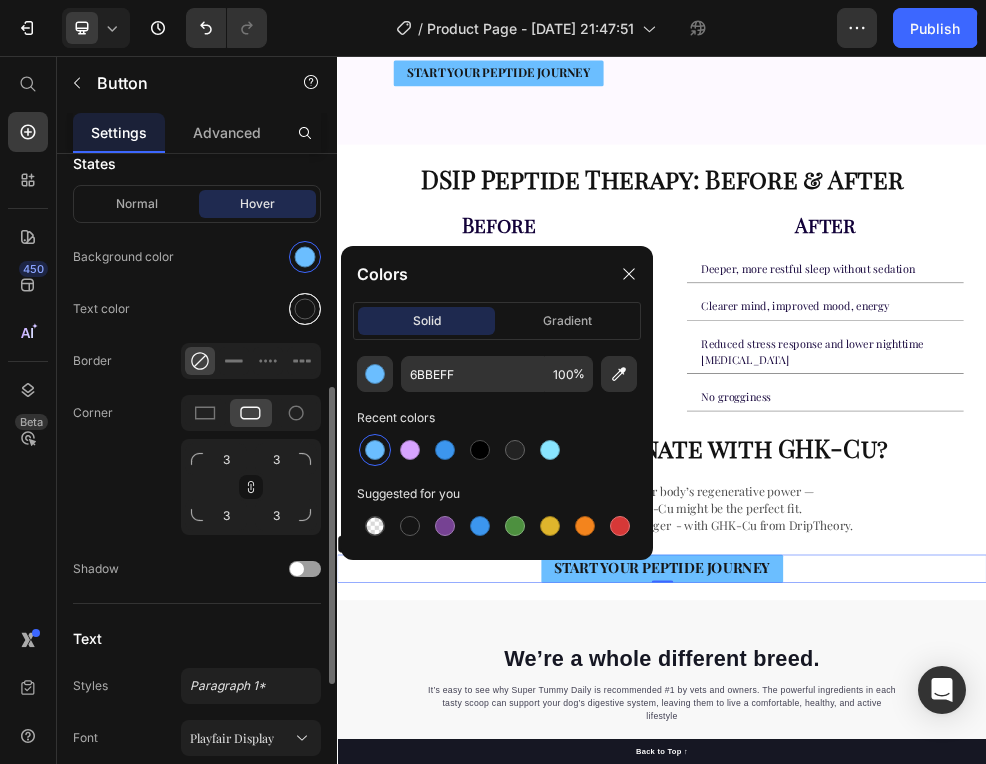 click at bounding box center [305, 309] 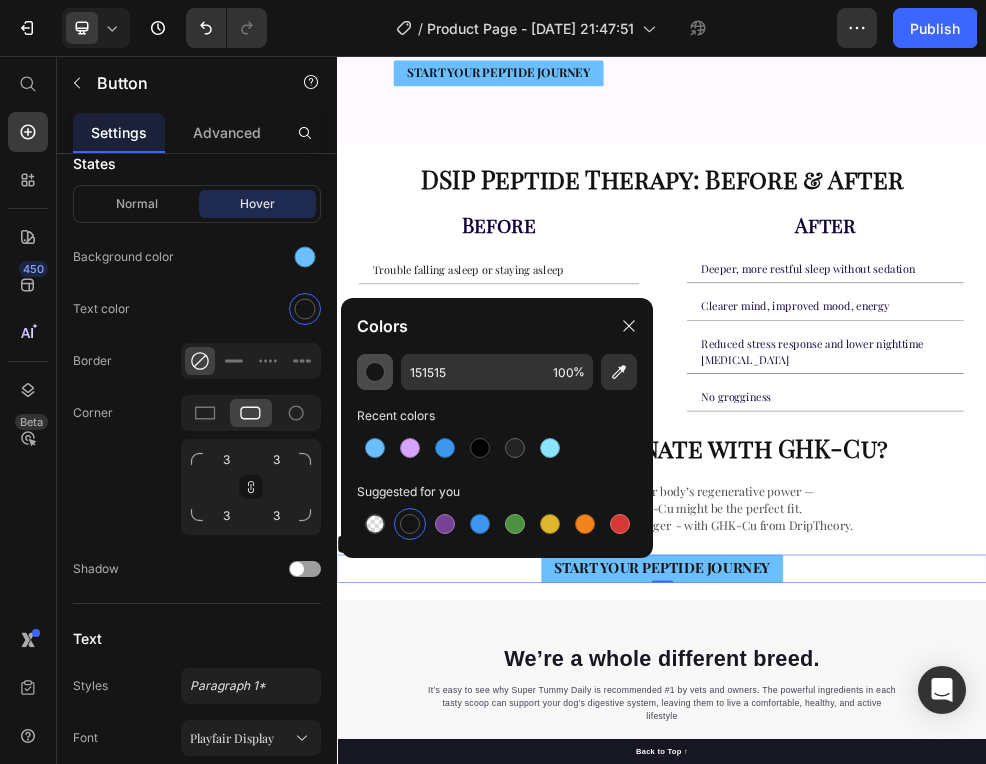 click at bounding box center [375, 372] 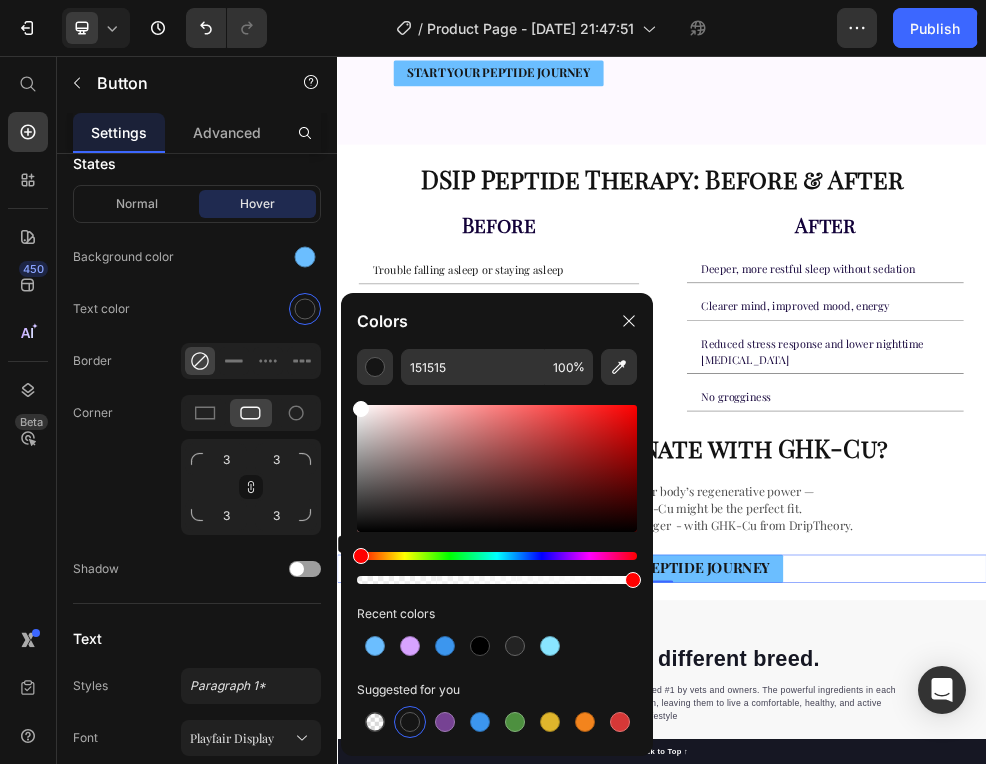 drag, startPoint x: 358, startPoint y: 527, endPoint x: 346, endPoint y: 373, distance: 154.46683 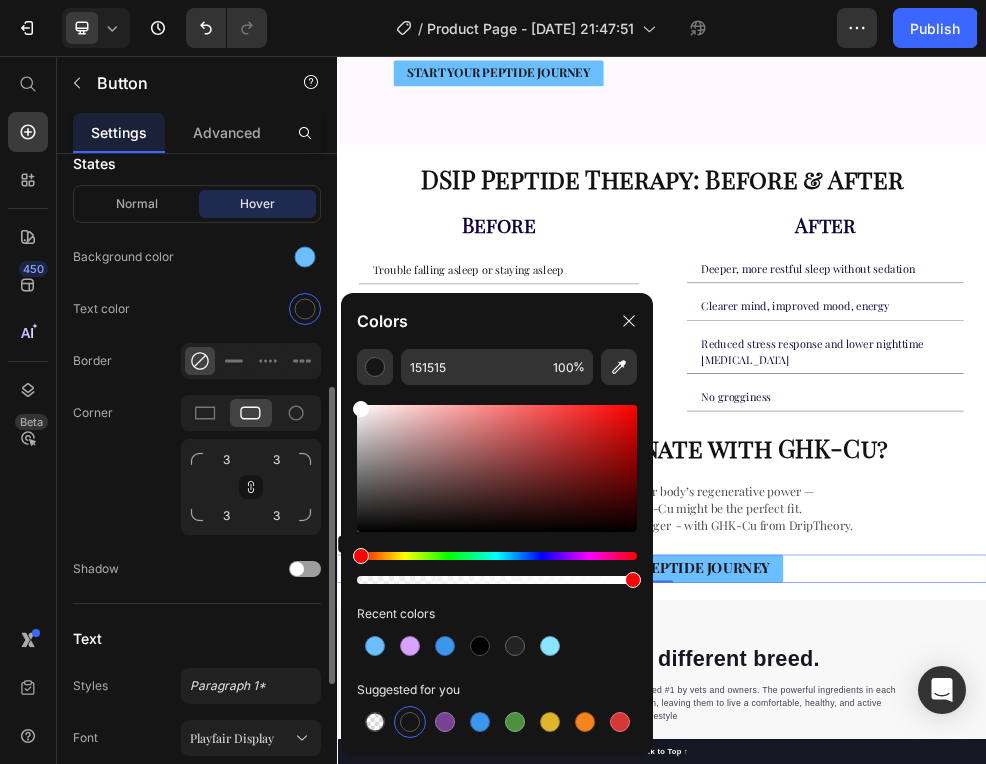 type on "FFFFFF" 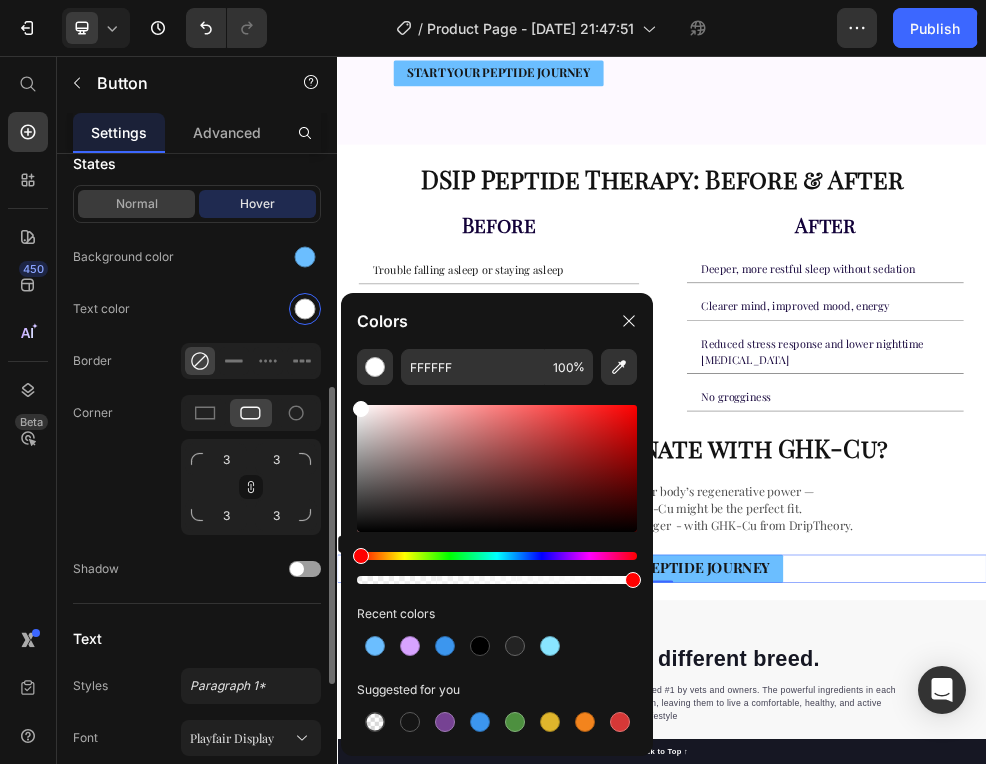 click on "Normal" at bounding box center [136, 204] 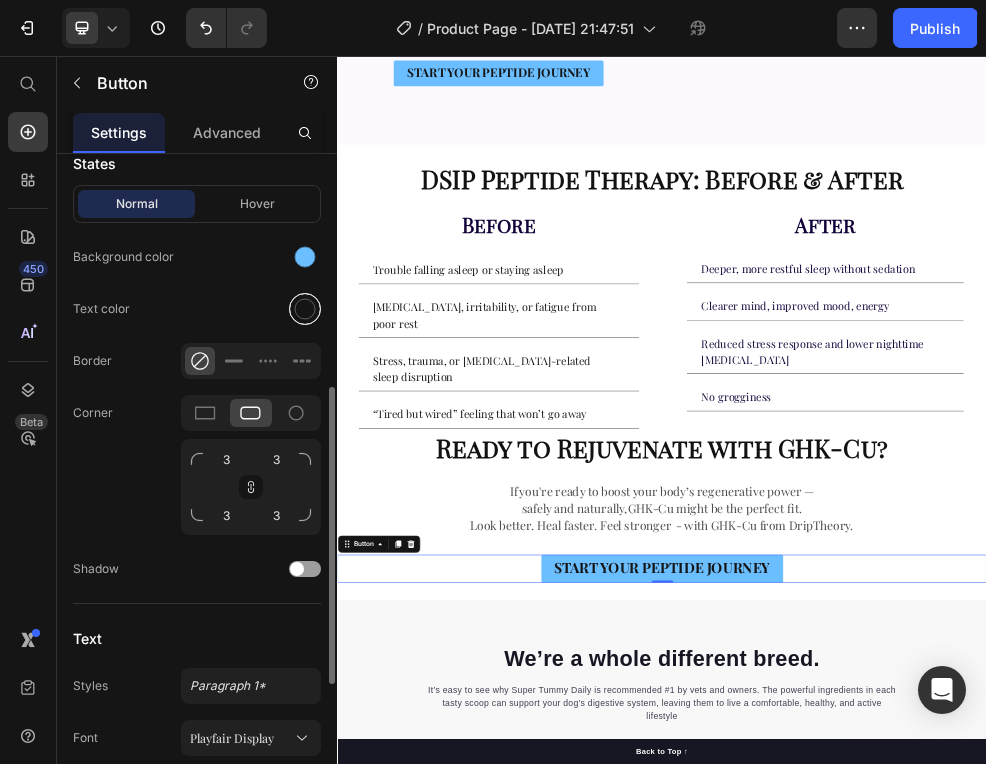 click at bounding box center (305, 309) 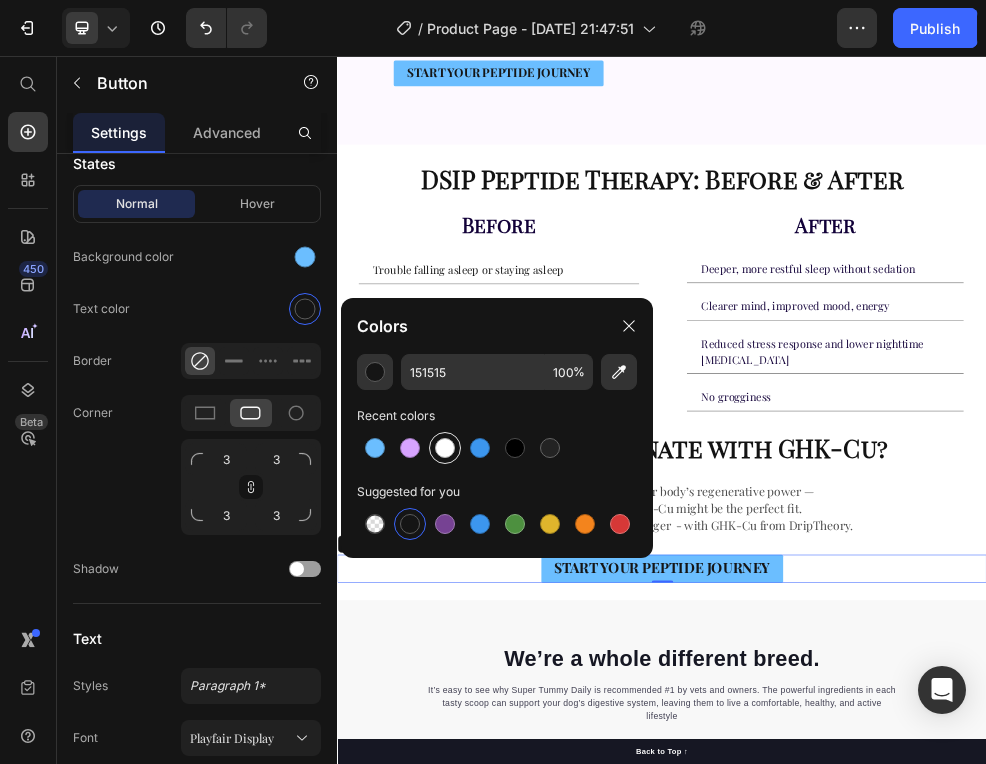 click at bounding box center [445, 448] 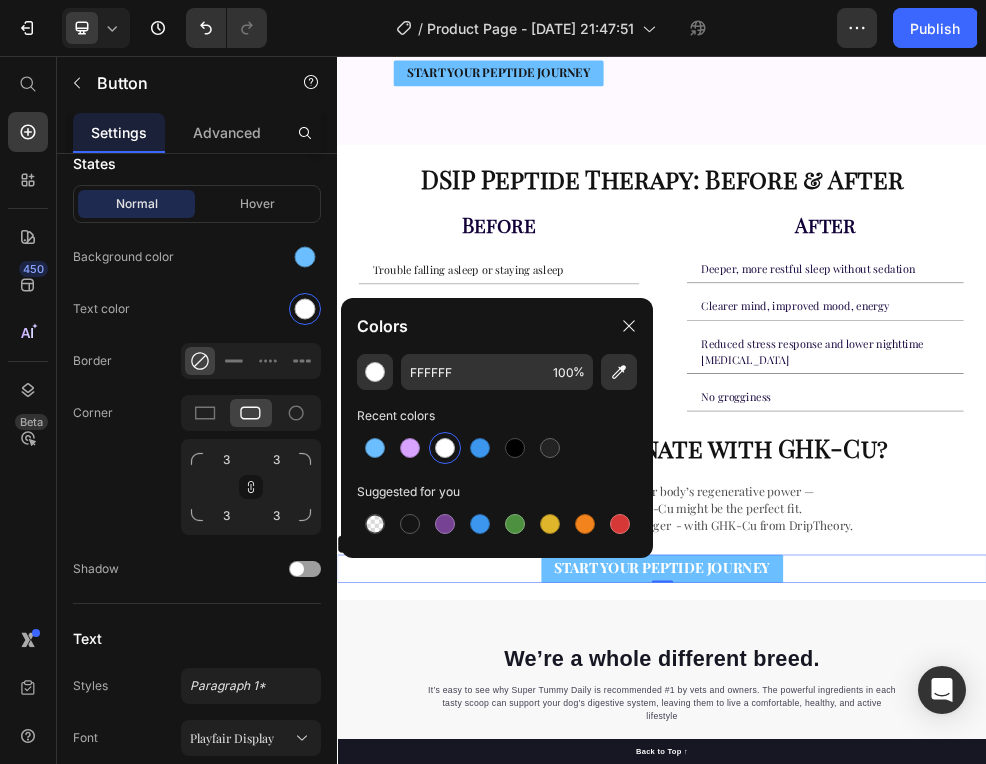 click on "Look better. Heal faster. Feel stronger  - with GHK-Cu from DripTheory." at bounding box center [937, 925] 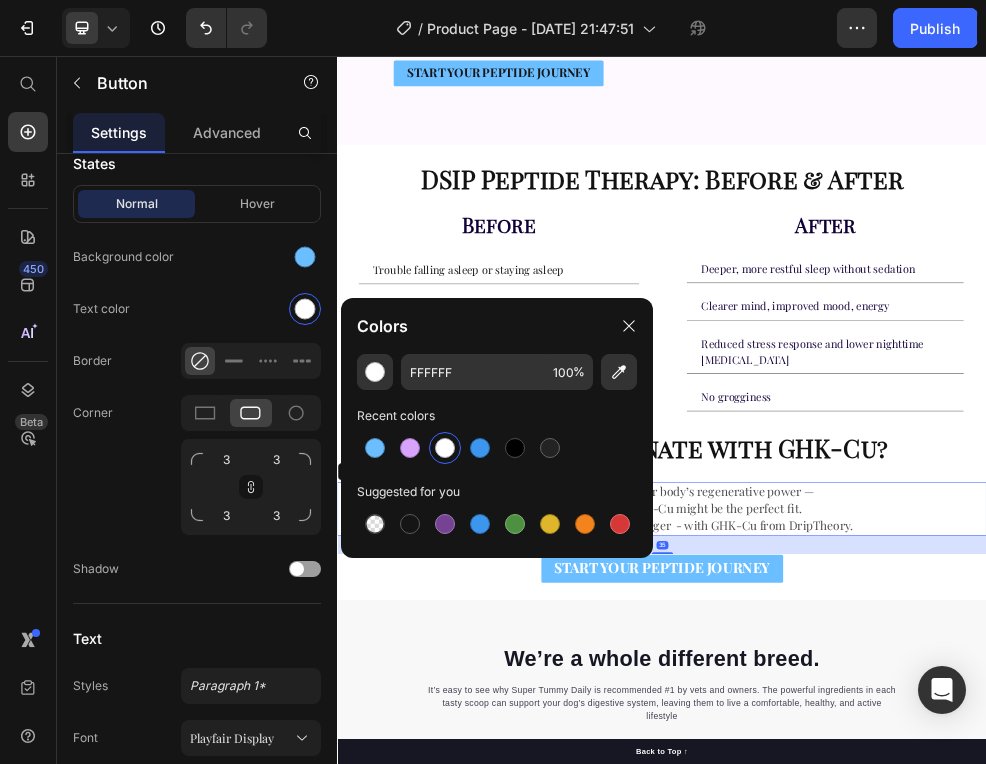 scroll, scrollTop: 0, scrollLeft: 0, axis: both 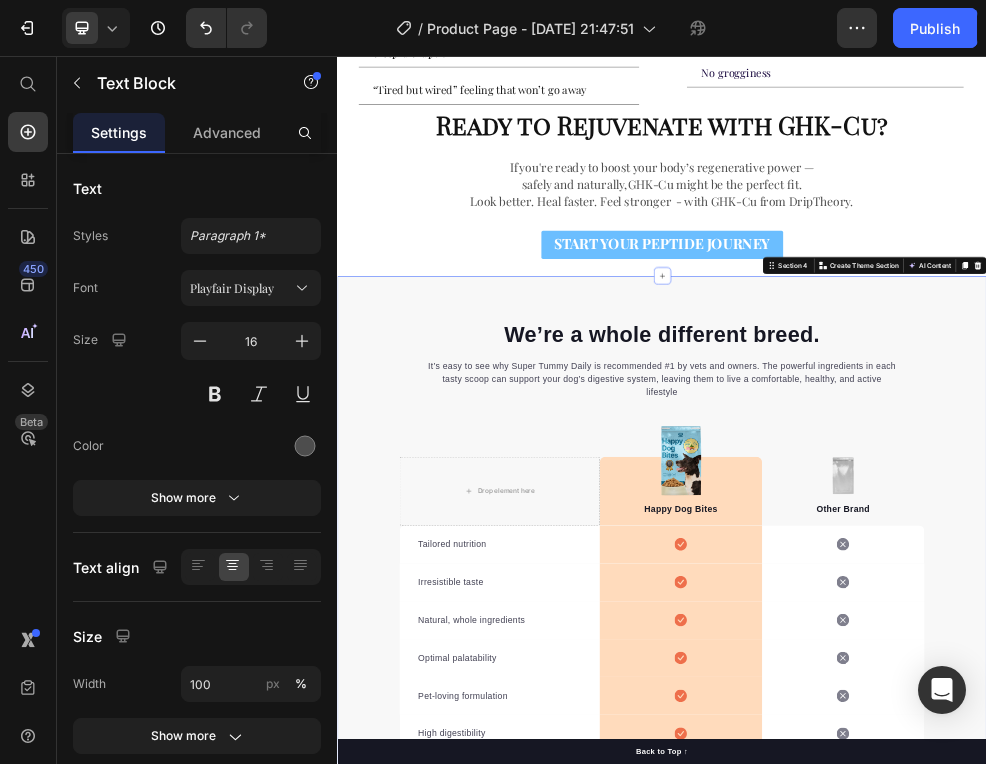 click on "We’re a whole different breed. Heading It’s easy to see why Super Tummy Daily is recommended #1 by vets and owners. The powerful ingredients in each tasty scoop can support your dog’s digestive system, leaving them to live a comfortable, healthy, and active lifestyle Text block Row
Drop element here Image Happy Dog Bites Text block Row Image Other Brand Text block Row Tailored nutrition Text block
Icon Row
Icon Row Irresistible taste Text block
Icon Row
Icon Row Natural, whole ingredients Text block
Icon Row
Icon Row Optimal palatability Text block
Icon Row
Icon Row Pet-loving formulation Text block
Icon Row
Icon Row High digestibility Text block
Icon Row
Icon Row Row Start baking doggy delights Button *100% satisfaction. No fuss, 30-day money-back guarantee Text block Row Section 4   Create Theme Section AI Content Write with GemAI Tone and Voice Product" at bounding box center (937, 1014) 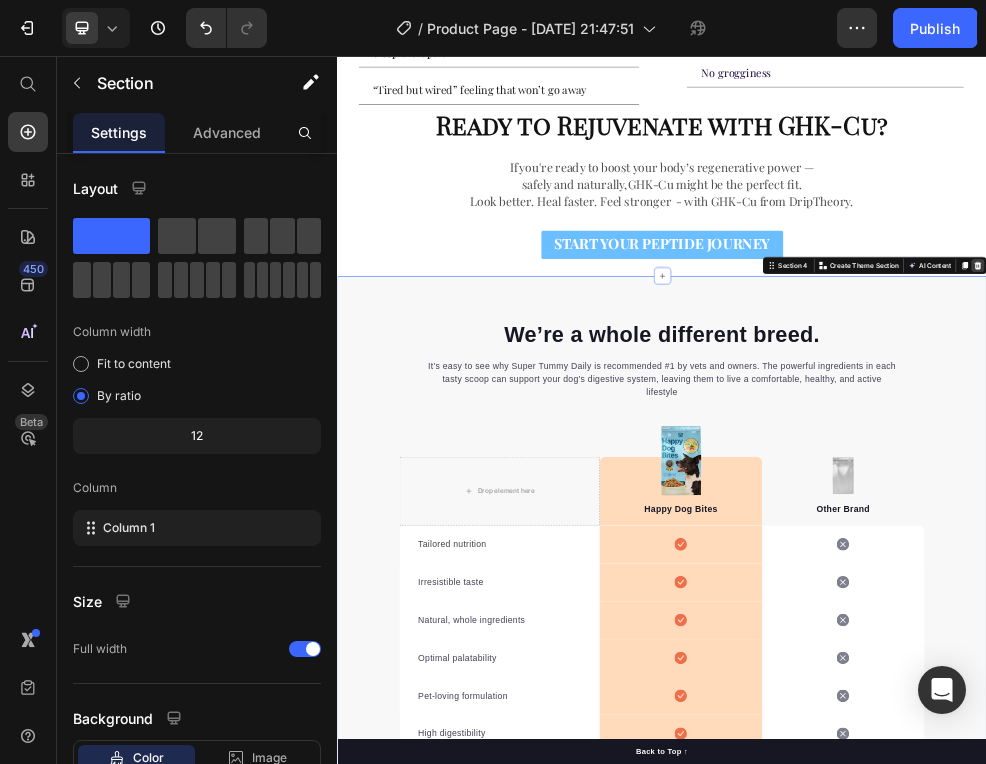click at bounding box center (1520, 445) 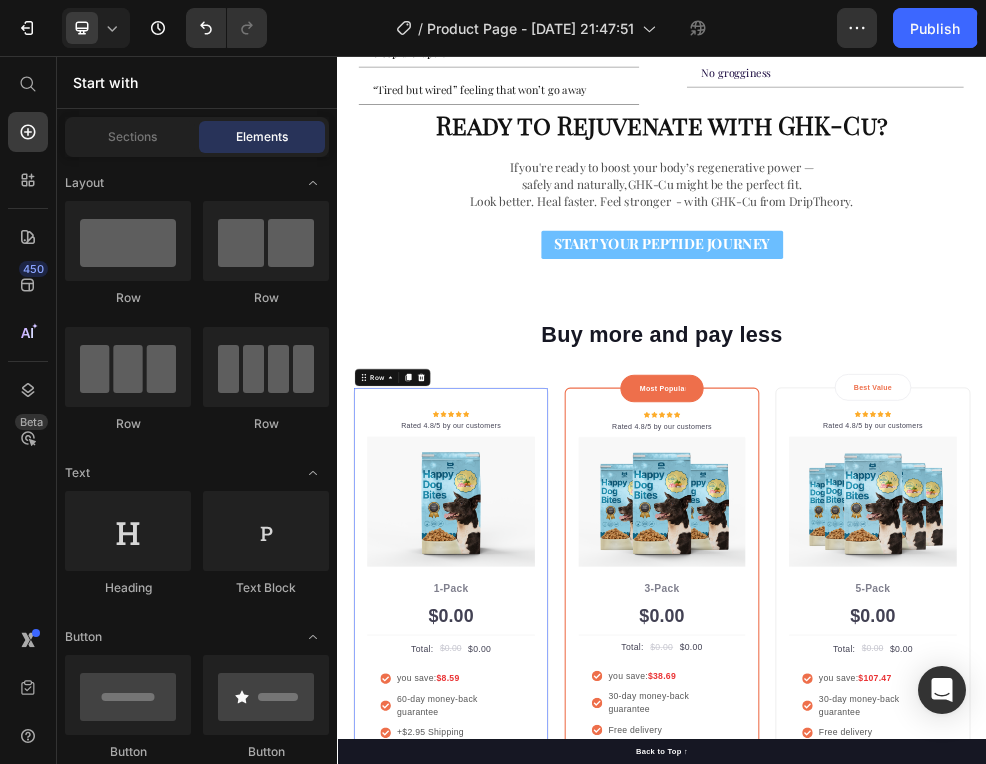 click on "Icon Icon Icon Icon Icon Icon List Hoz Rated 4.8/5 by our customers Text block Row Image Icon Intro Text block Icon Row 1-Pack Text block $0.00 Price                Title Line Total: Text block $0.00 Price $0.00 Price Row you save:  $8.59 60-day money-back guarantee +$2.95 Shipping Item list Add to cart Product Cart Button Image Product Row   0" at bounding box center (547, 1067) 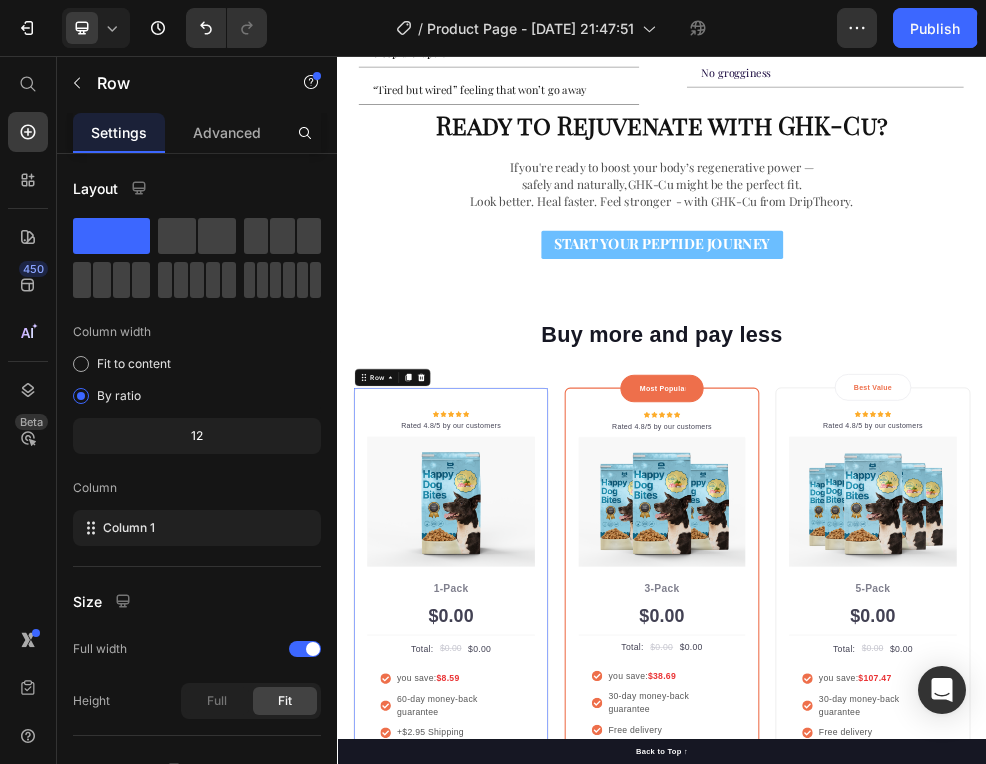 click on "Buy more and pay less Heading" at bounding box center (937, 607) 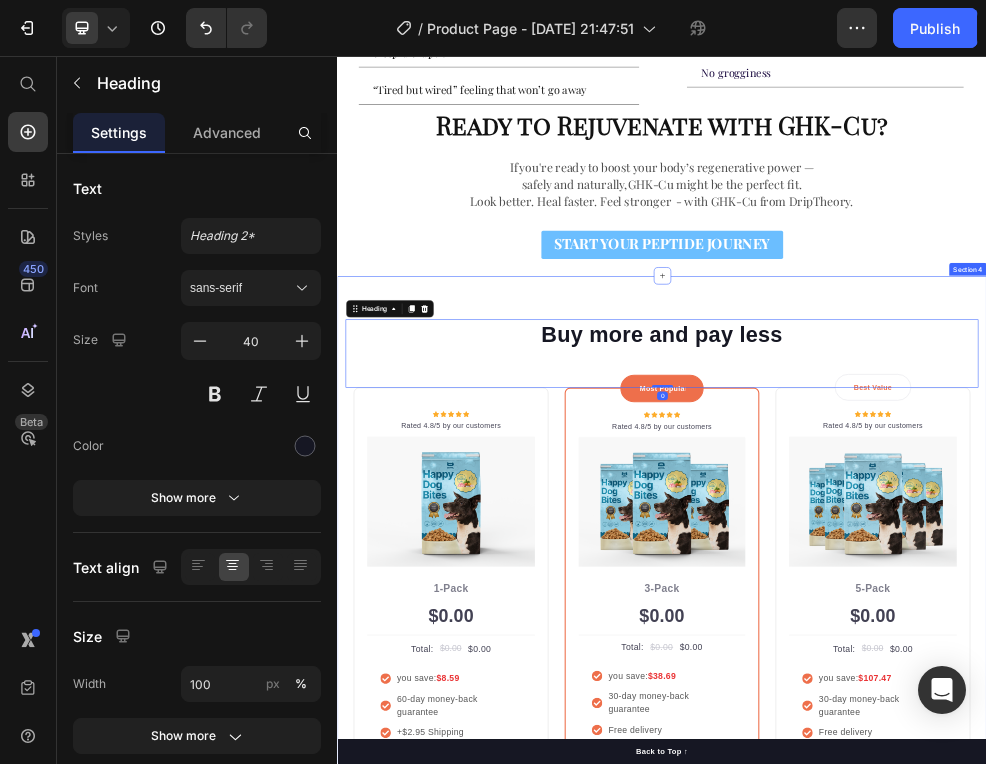click on "Buy more and pay less Heading   0 Row Icon Icon Icon Icon Icon Icon List Hoz Rated 4.8/5 by our customers Text block Row Image Icon Intro Text block Icon Row 1-Pack Text block $0.00 Price                Title Line Total: Text block $0.00 Price $0.00 Price Row you save:  $8.59 60-day money-back guarantee +$2.95 Shipping Item list Add to cart Product Cart Button Image Product Row Most Popular Text block Row Icon Icon Icon Icon Icon Icon List Hoz Rated 4.8/5 by our customers Text block Row Image Icon Most Popular Text block Icon Row 3-Pack Text block $0.00 Price                Title Line Total: Text block $0.00 Price $0.00 Price Row you save:  $38.69 30-day money-back guarantee Free delivery Item list Add to cart Product Cart Button Image Product Row Best Value Text block Row Icon Icon Icon Icon Icon Icon List Hoz Rated 4.8/5 by our customers Text block Row Image Icon Best offer Text block Icon Row 5-Pack Text block $0.00 Price                Title Line Total: Text block $0.00 Price $0.00 Price Row you save:" at bounding box center [937, 1004] 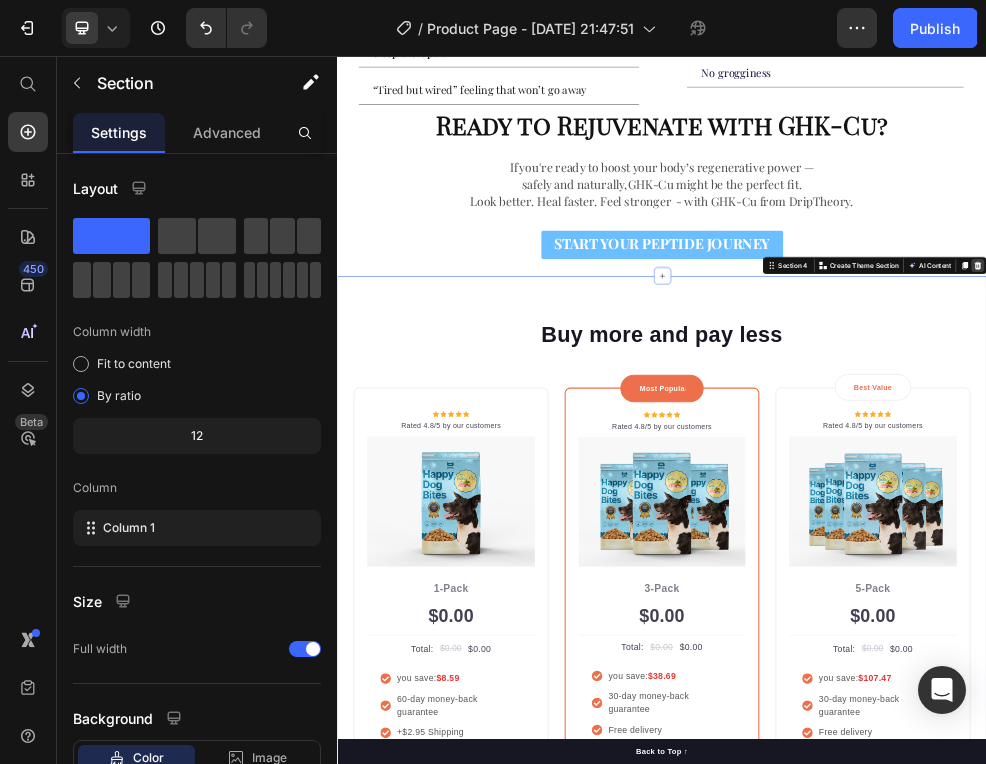 click at bounding box center (1520, 445) 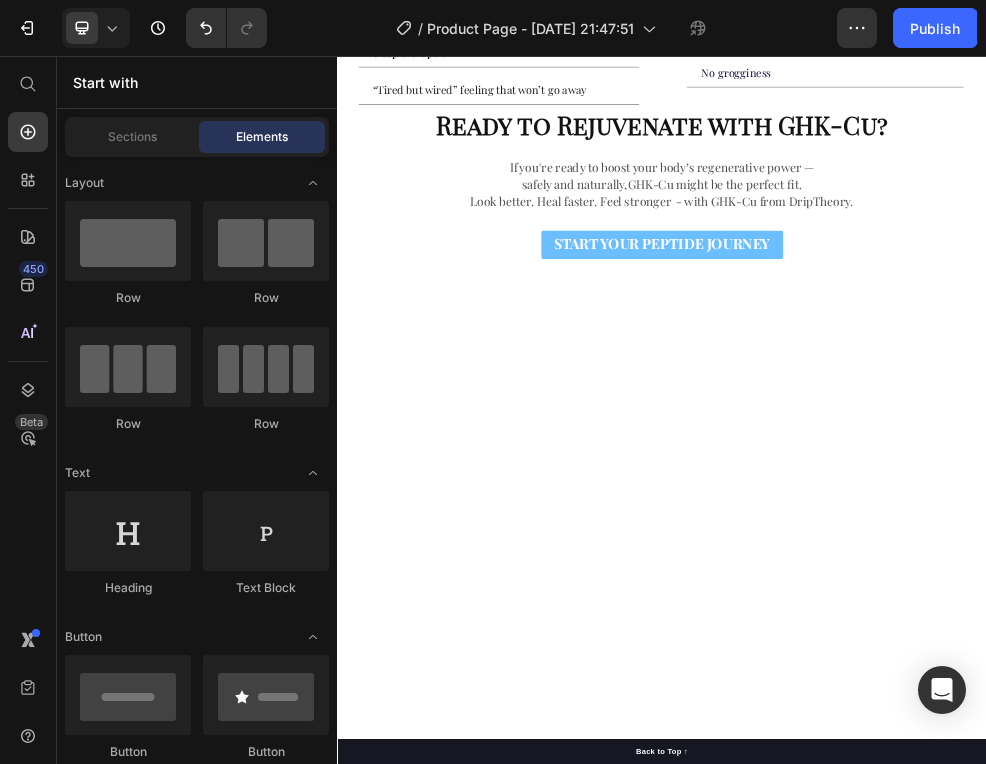 click on "Ready to Rejuvenate with GHK-Cu?" at bounding box center [937, 183] 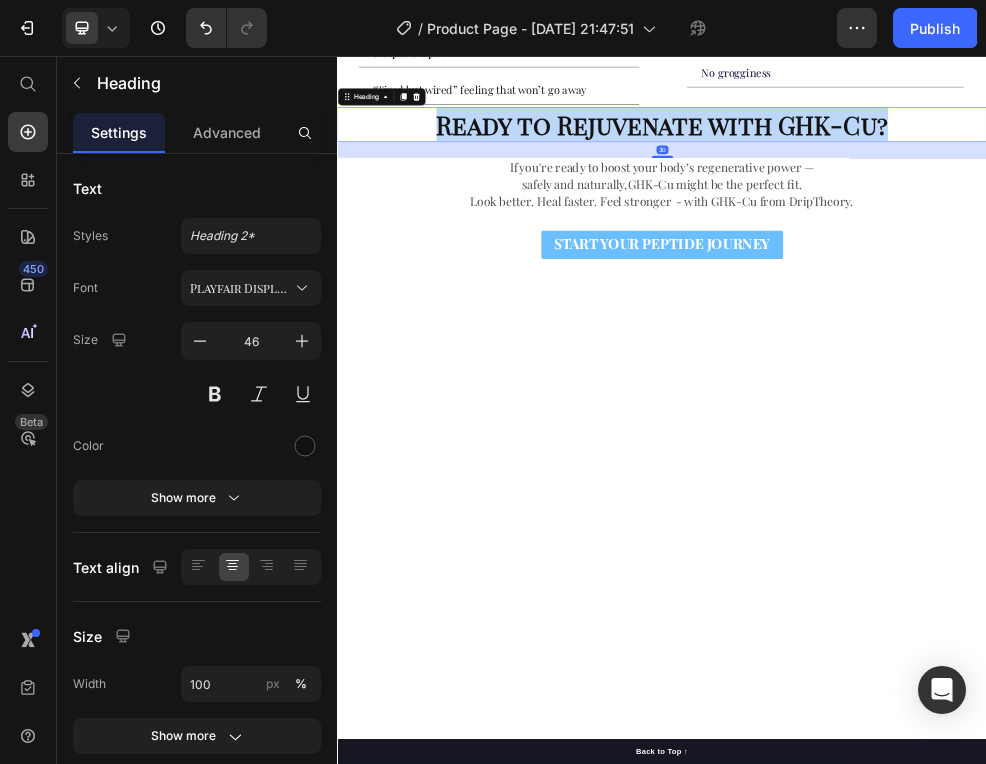 click on "Ready to Rejuvenate with GHK-Cu?" at bounding box center [937, 183] 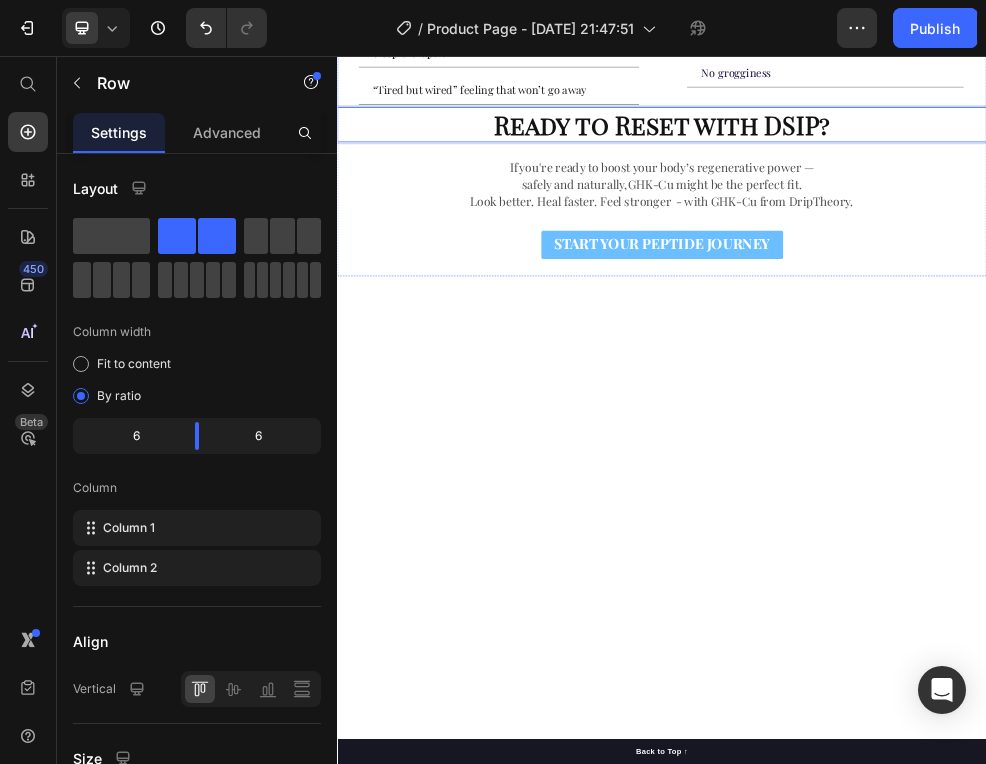 click on "After Heading
Deeper, more restful sleep without sedation
Clearer mind, improved mood, energy
Reduced stress response and lower nighttime cortisol
No grogginess  Accordion" at bounding box center (1239, -54) 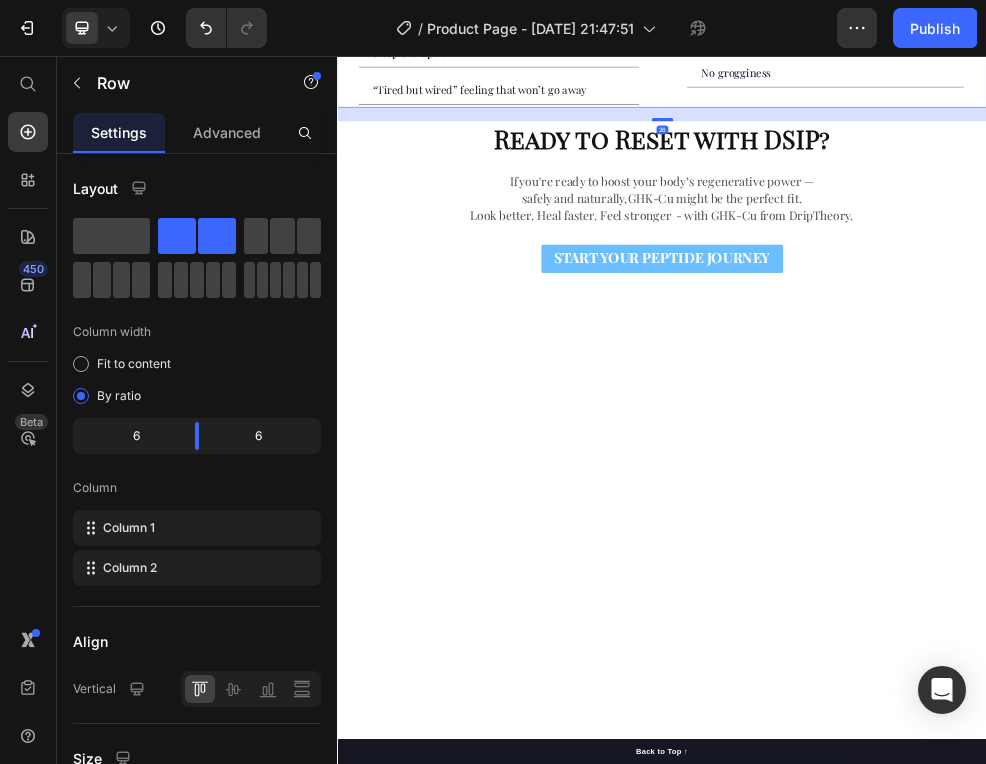 drag, startPoint x: 938, startPoint y: 148, endPoint x: 938, endPoint y: 181, distance: 33 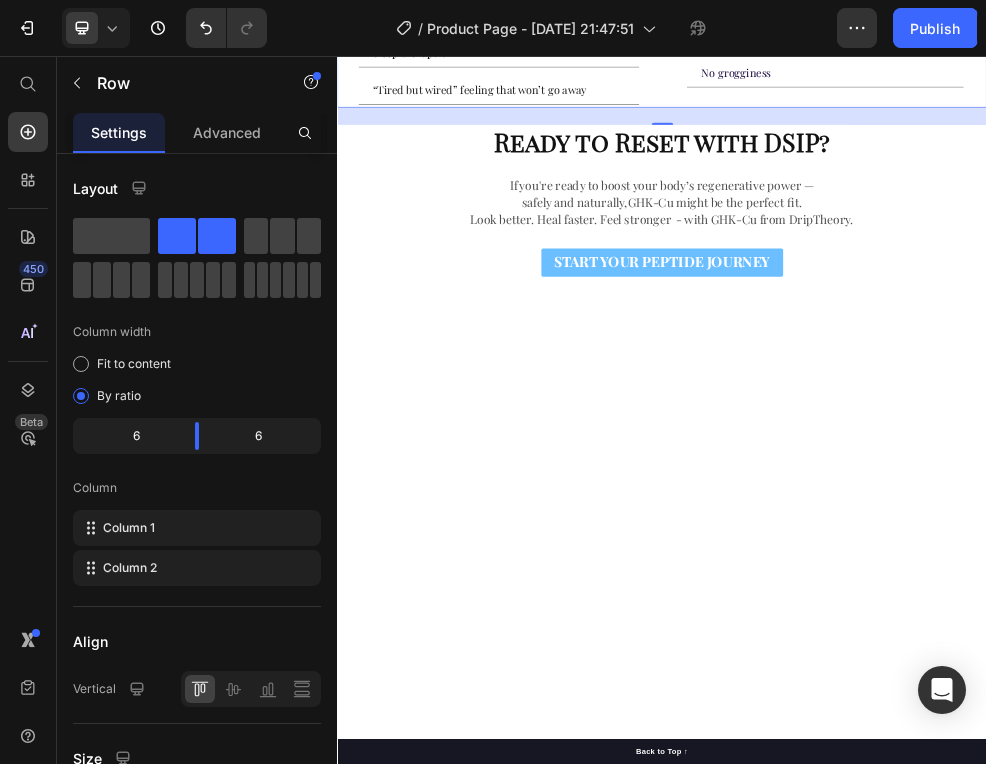 click on "safely and naturally,GHK-Cu might be the perfect fit." at bounding box center (937, 327) 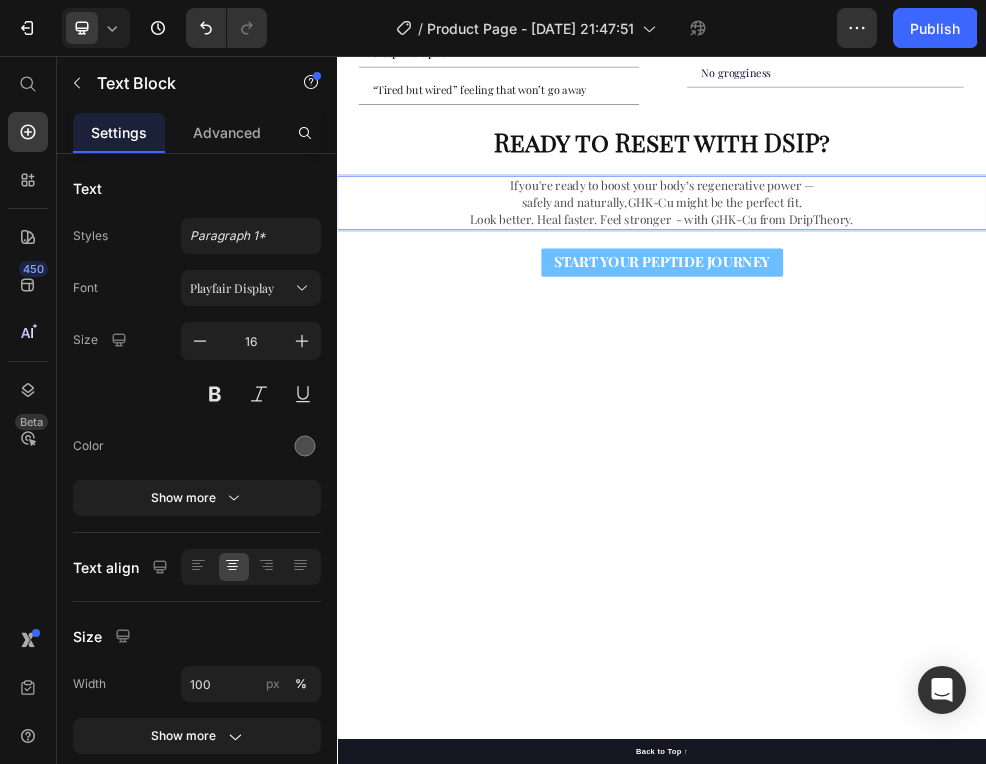 click on "Look better. Heal faster. Feel stronger  - with GHK-Cu from DripTheory." at bounding box center (937, 359) 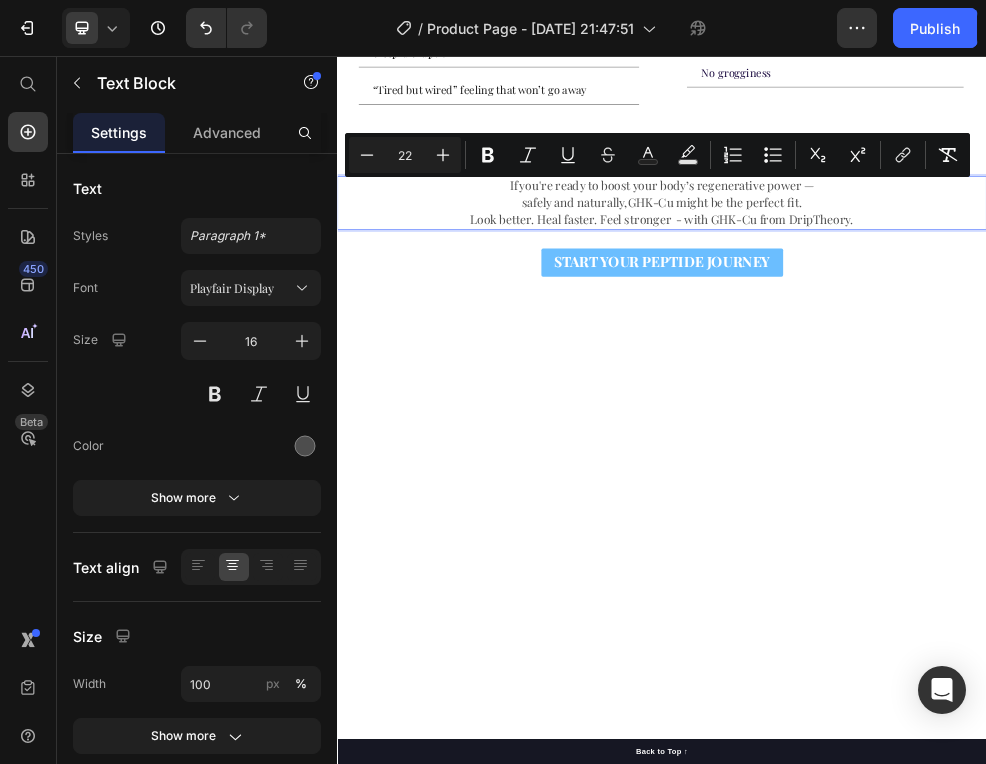 drag, startPoint x: 1293, startPoint y: 357, endPoint x: 651, endPoint y: 295, distance: 644.9868 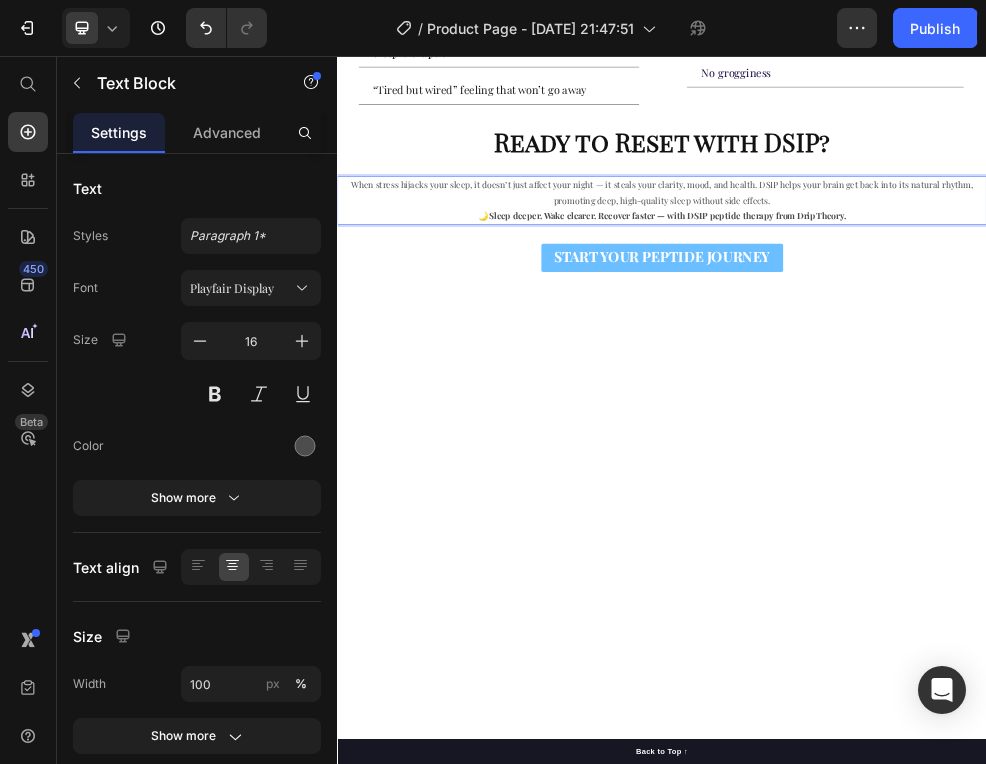 click on "When stress hijacks your sleep, it doesn’t just affect your night — it steals your clarity, mood, and health. DSIP helps your brain get back into its natural rhythm, promoting deep, high-quality sleep without side effects." at bounding box center (937, 310) 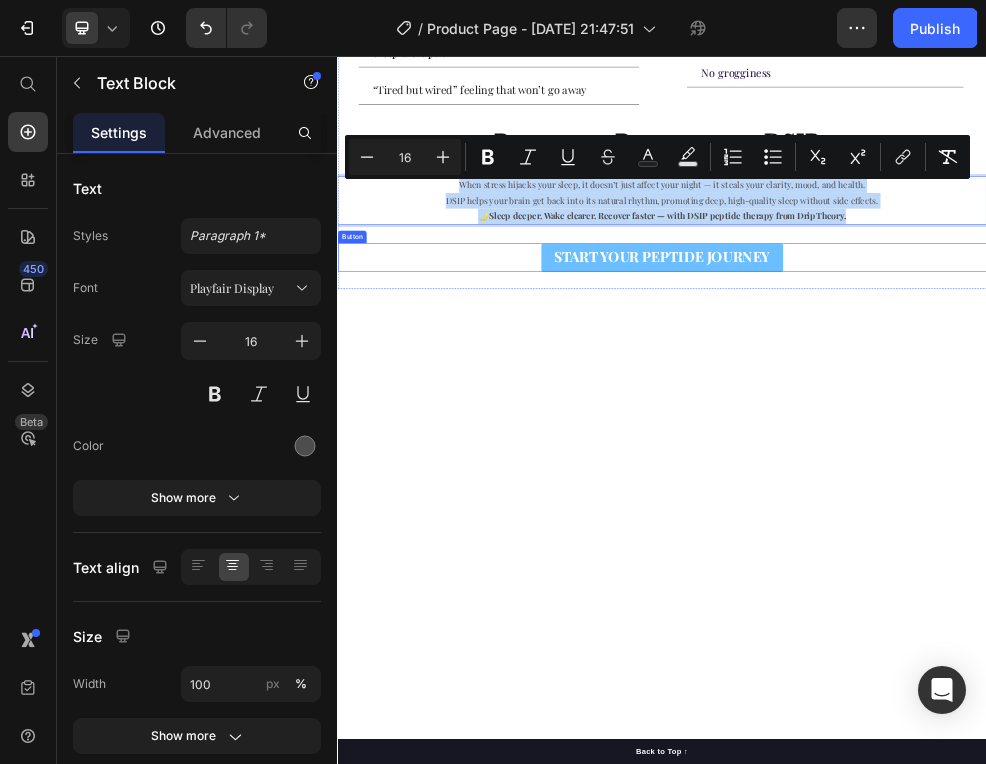 drag, startPoint x: 554, startPoint y: 298, endPoint x: 1301, endPoint y: 439, distance: 760.1908 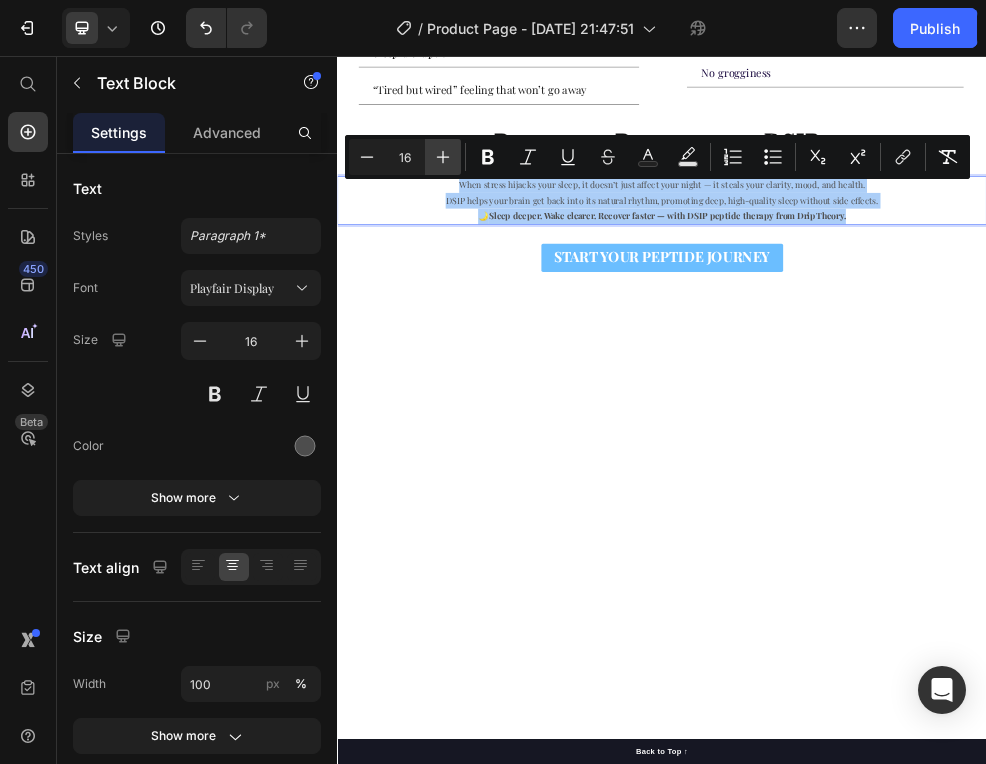 click on "Plus" at bounding box center [443, 157] 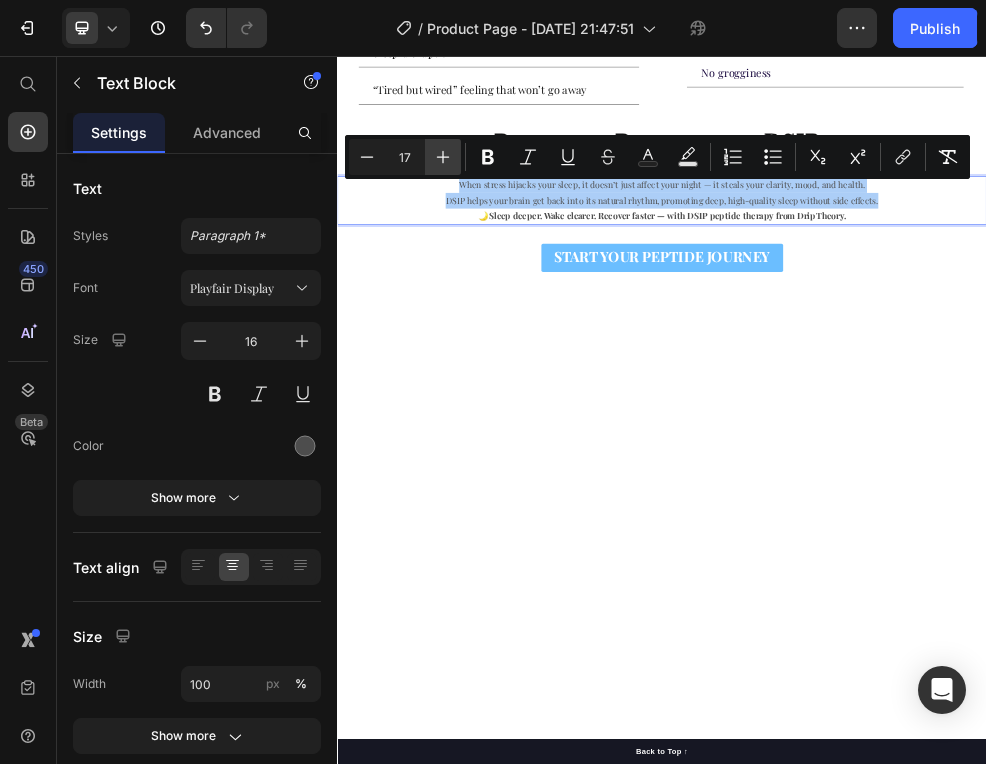 click on "Plus" at bounding box center (443, 157) 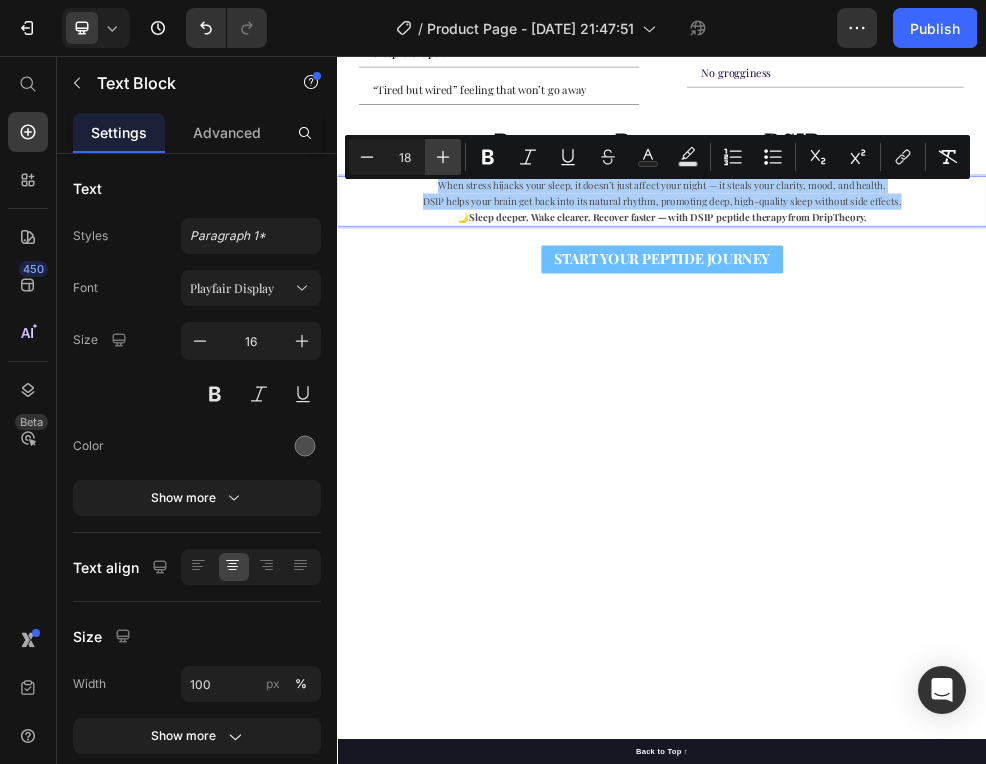 click on "Plus" at bounding box center [443, 157] 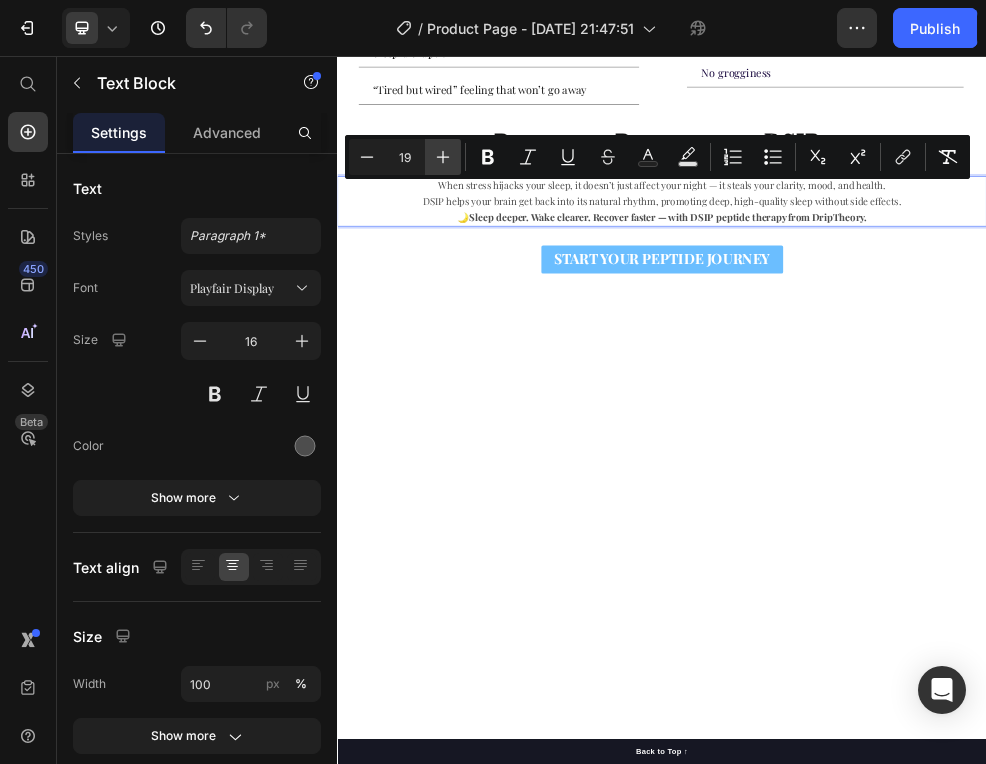 click on "Plus" at bounding box center [443, 157] 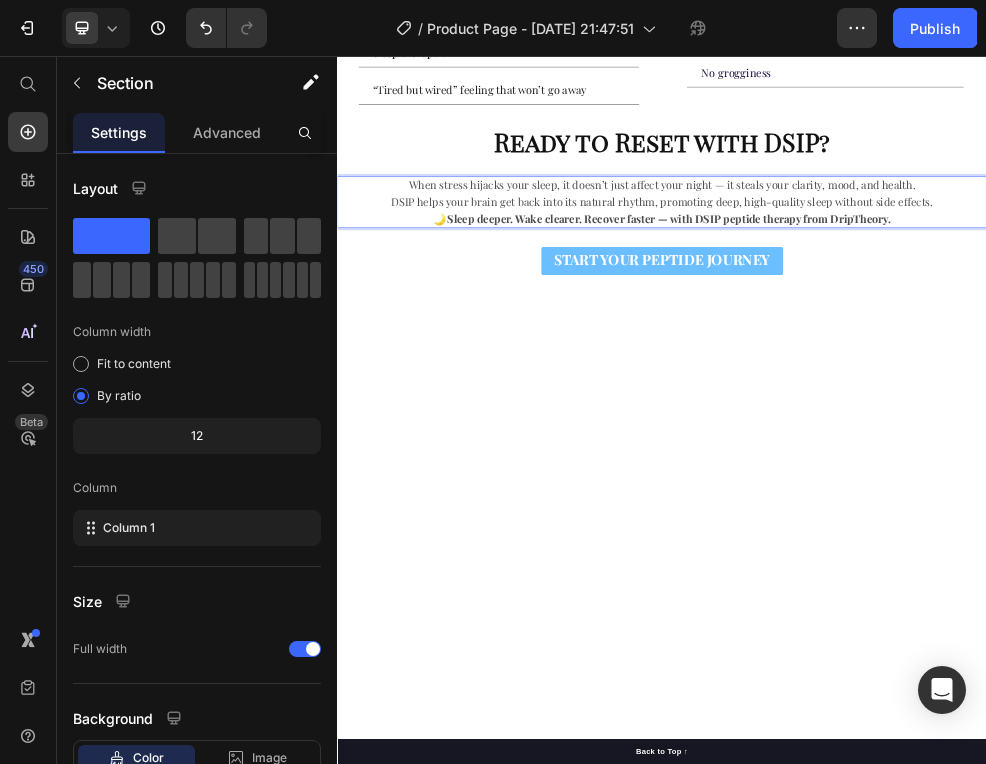 click at bounding box center (937, 900) 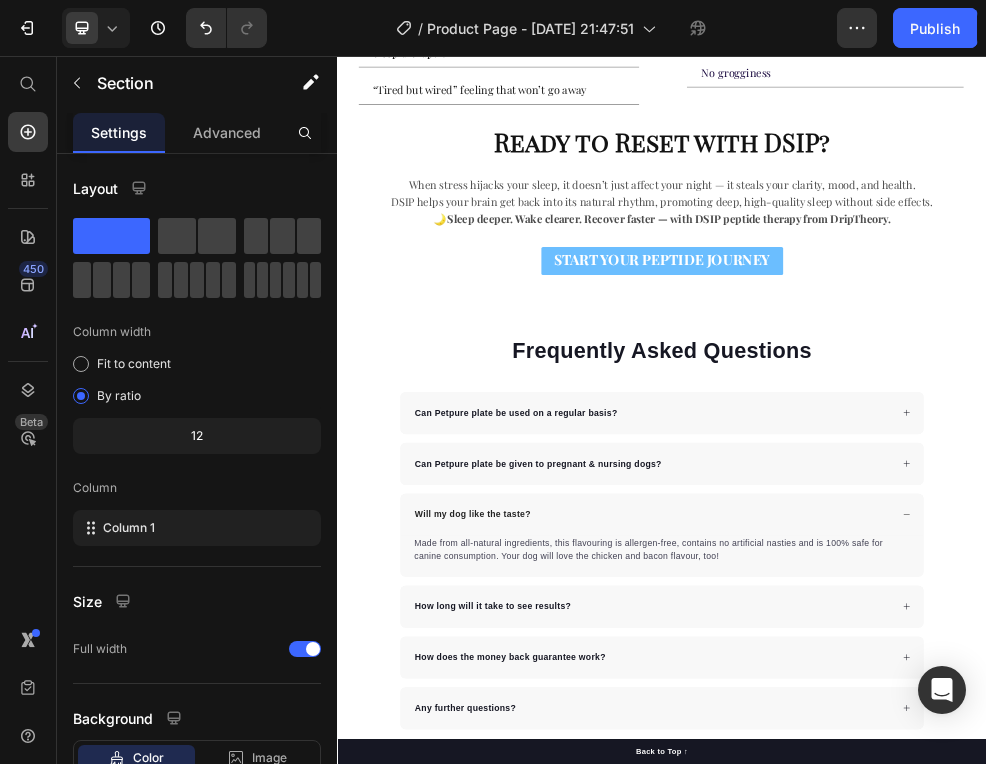 scroll, scrollTop: 2964, scrollLeft: 0, axis: vertical 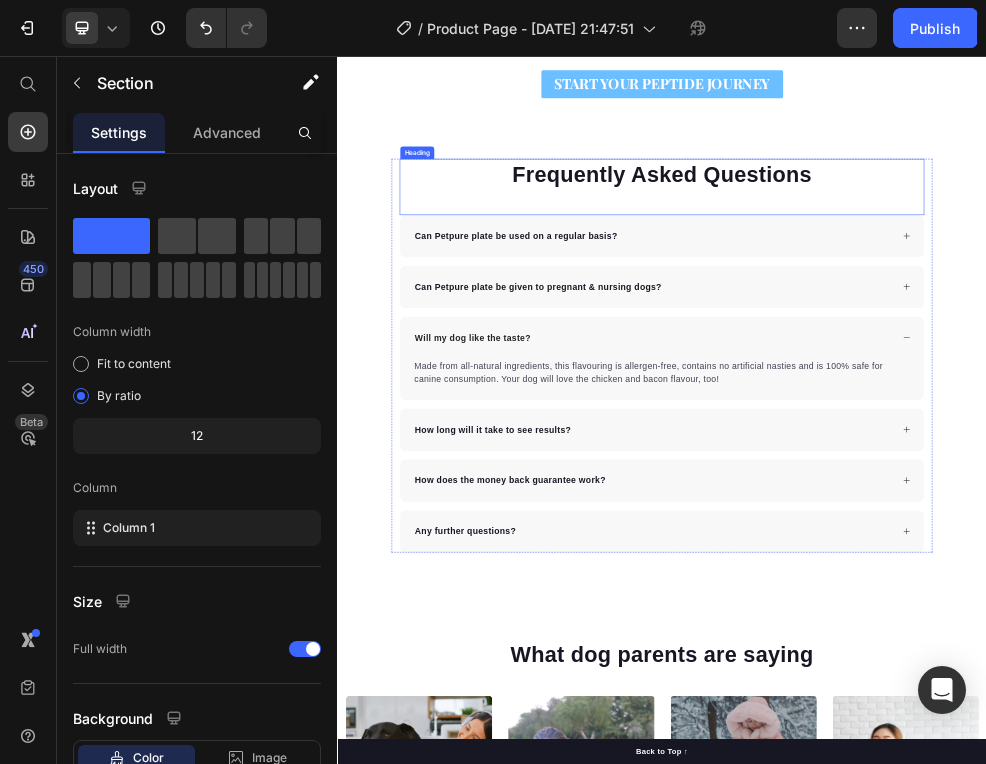 click on "Frequently Asked Questions" at bounding box center [937, 275] 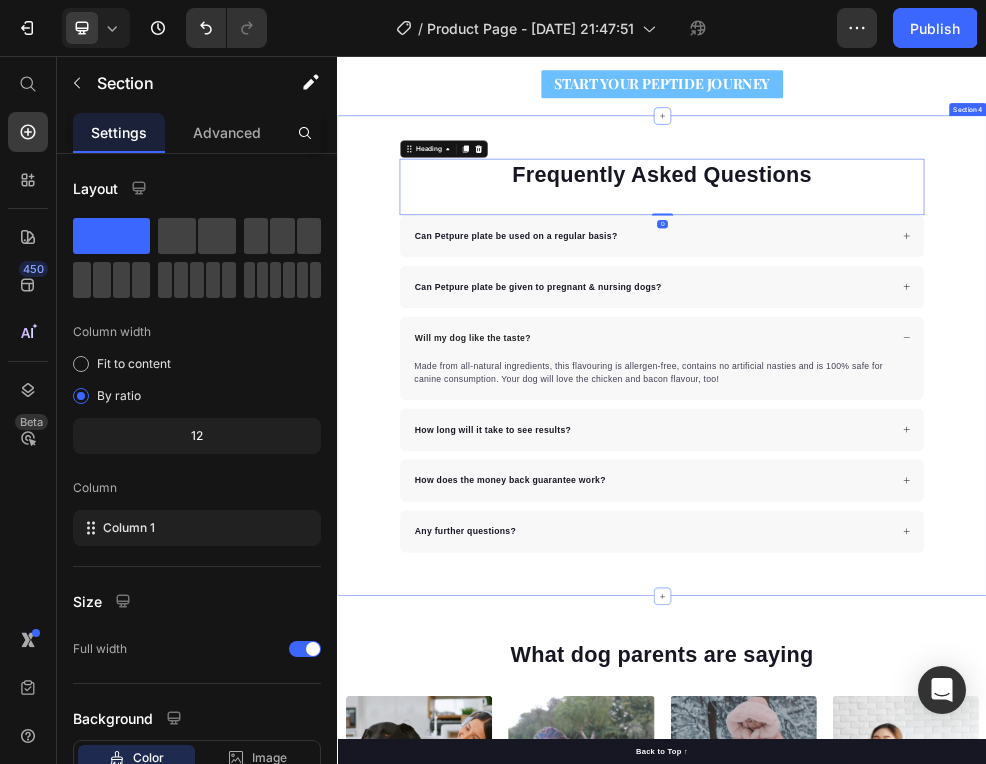 click on "Frequently Asked Questions Heading   0
Can Petpure plate be used on a regular basis?
Can Petpure plate be given to pregnant & nursing dogs?
Will my dog like the taste? Made from all-natural ingredients, this flavouring is allergen-free, contains no artificial nasties and is 100% safe for canine consumption. Your dog will love the chicken and bacon flavour, too! Text block
How long will it take to see results?
How does the money back guarantee work?
Any further questions? Accordion Row Section 4" at bounding box center (937, 611) 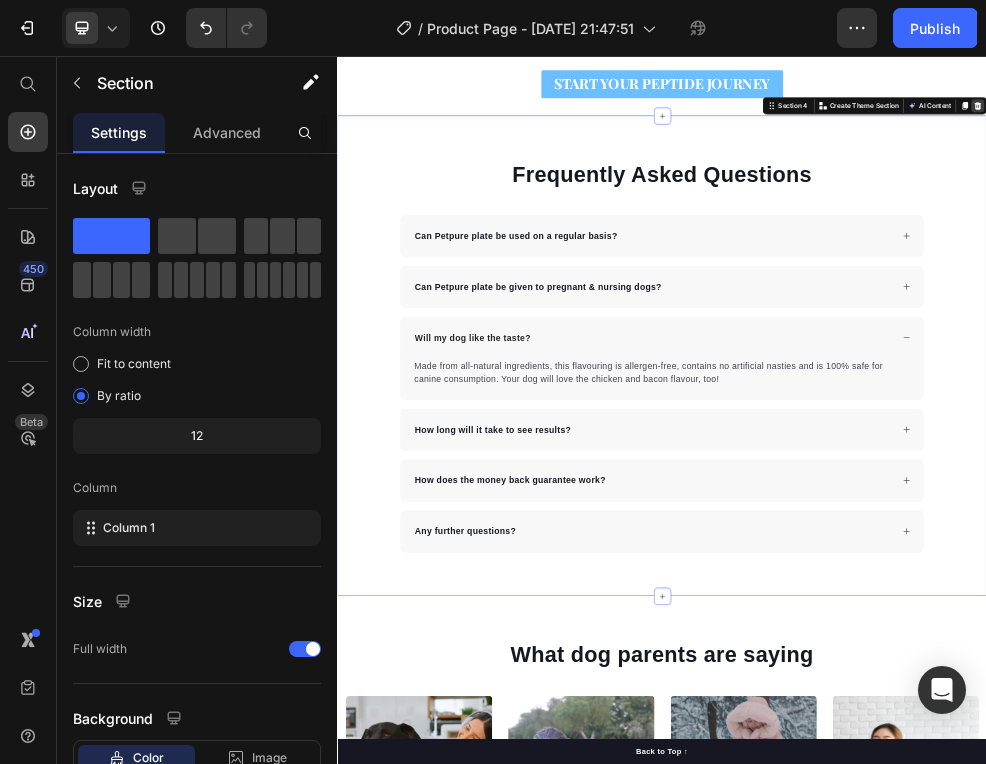 click at bounding box center [1520, 148] 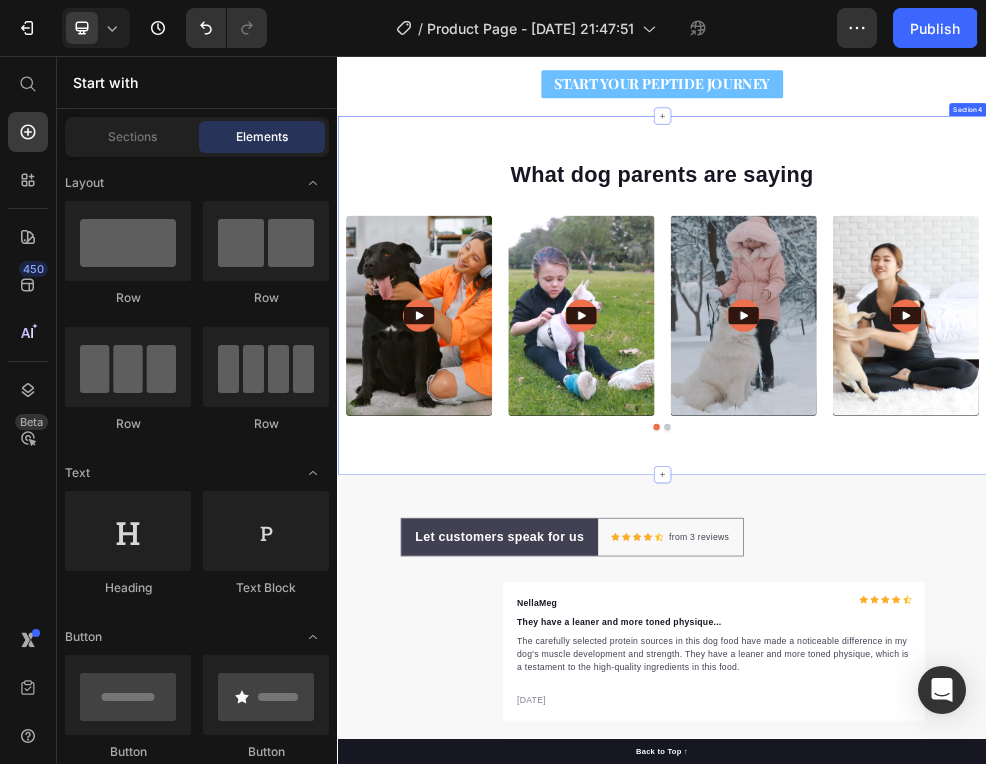 click on "What dog parents are saying Heading Video Video Video Video Video Carousel Row Section 4" at bounding box center [937, 499] 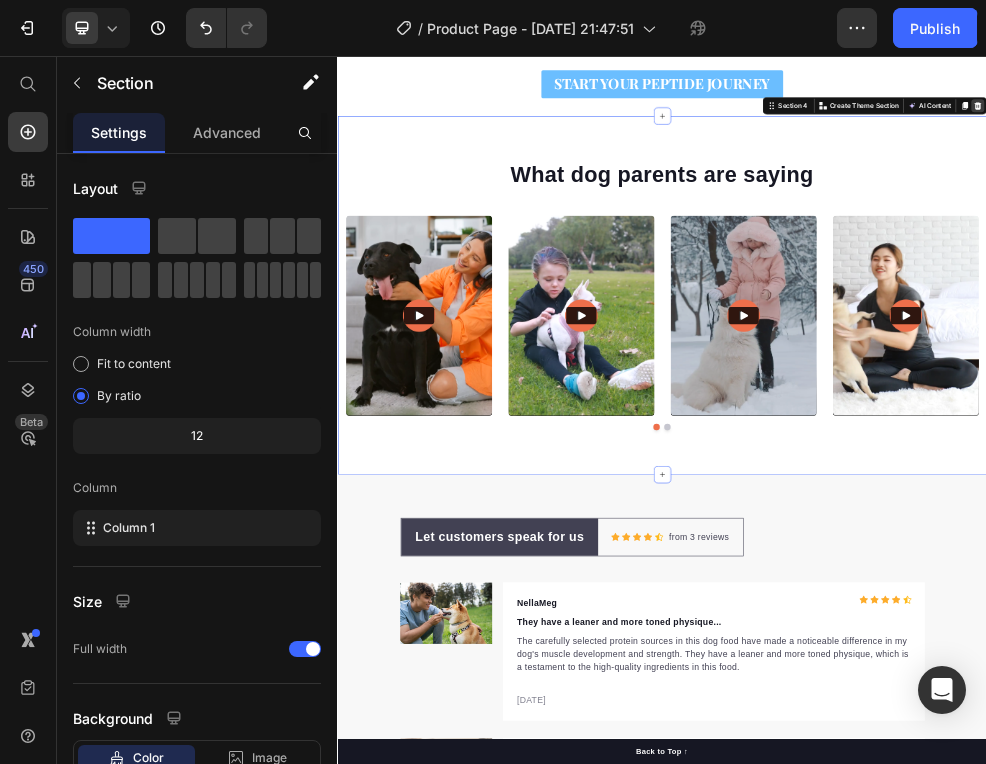 click 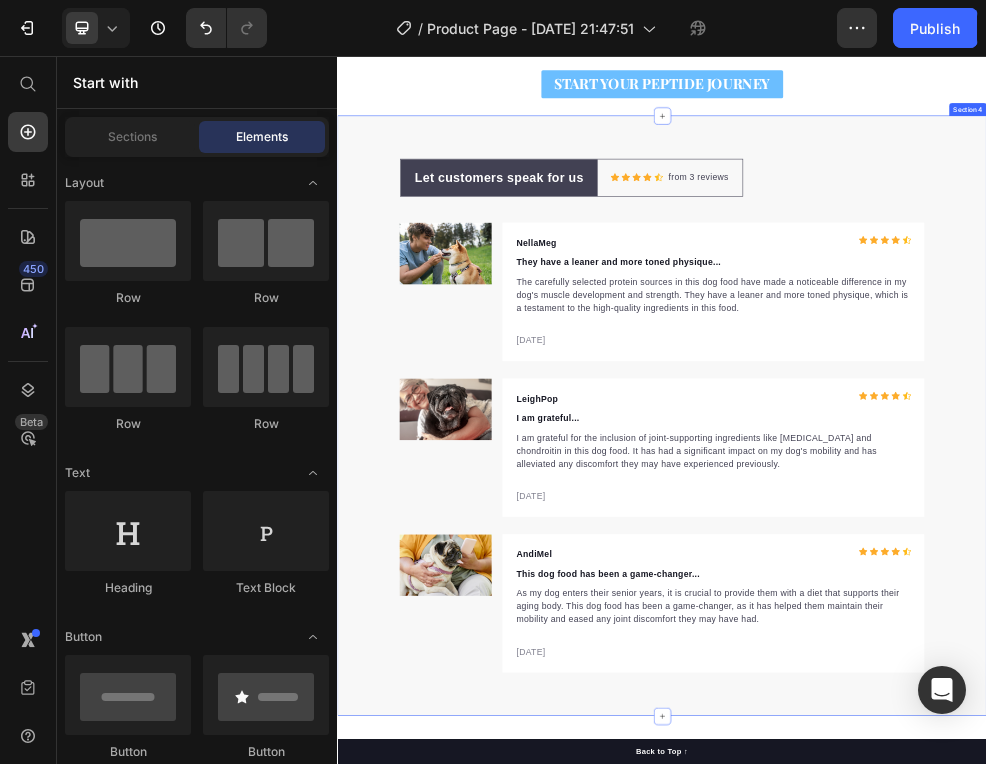 click on "Let customers speak for us Text block Row Icon Icon Icon Icon
Icon Icon List Hoz from 3 reviews Text block Row Row Image NellaMeg Text block Icon Icon Icon Icon
Icon Icon List Hoz Row They have a leaner and more toned physique... Text block The carefully selected protein sources in this dog food have made a noticeable difference in my dog's muscle development and strength. They have a leaner and more toned physique, which is a testament to the high-quality ingredients in this food. Text block [DATE] Text block Row Row Image LeighPop Text block Icon Icon Icon Icon
Icon Icon List Hoz Row I am grateful... Text block I am grateful for the inclusion of joint-supporting ingredients like [MEDICAL_DATA] and chondroitin in this dog food. It has had a significant impact on my dog's mobility and has alleviated any discomfort they may have experienced previously. Text block [DATE] Text block Row Row Image AndiMel Text block Icon Icon Icon Icon" at bounding box center [937, 722] 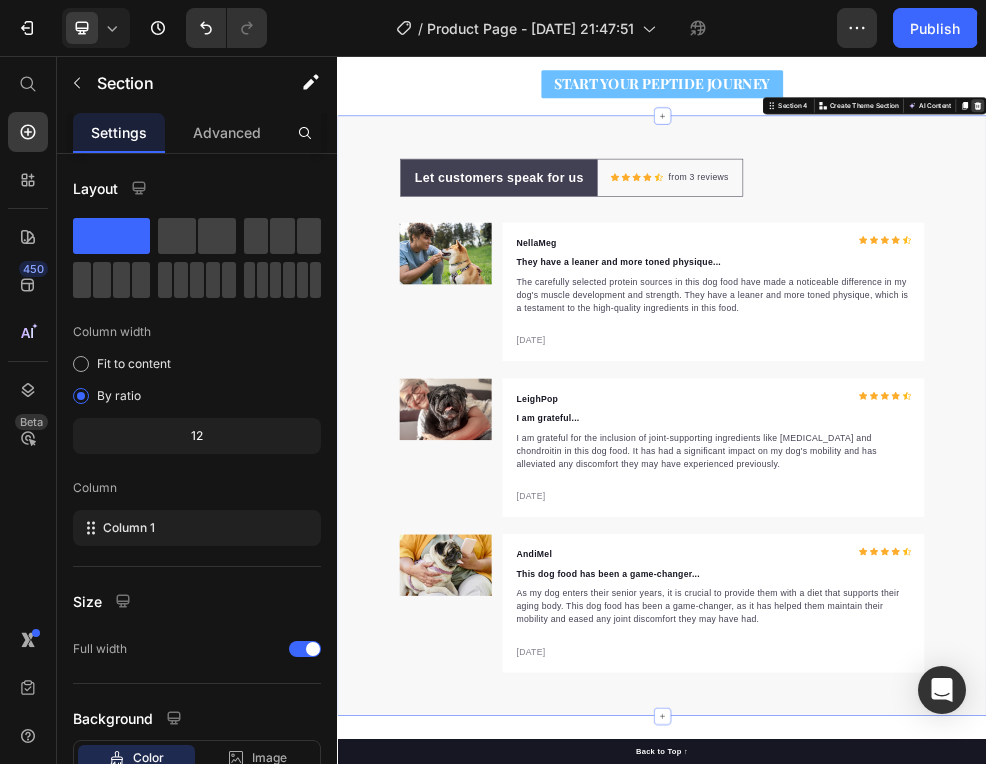 click at bounding box center [1520, 148] 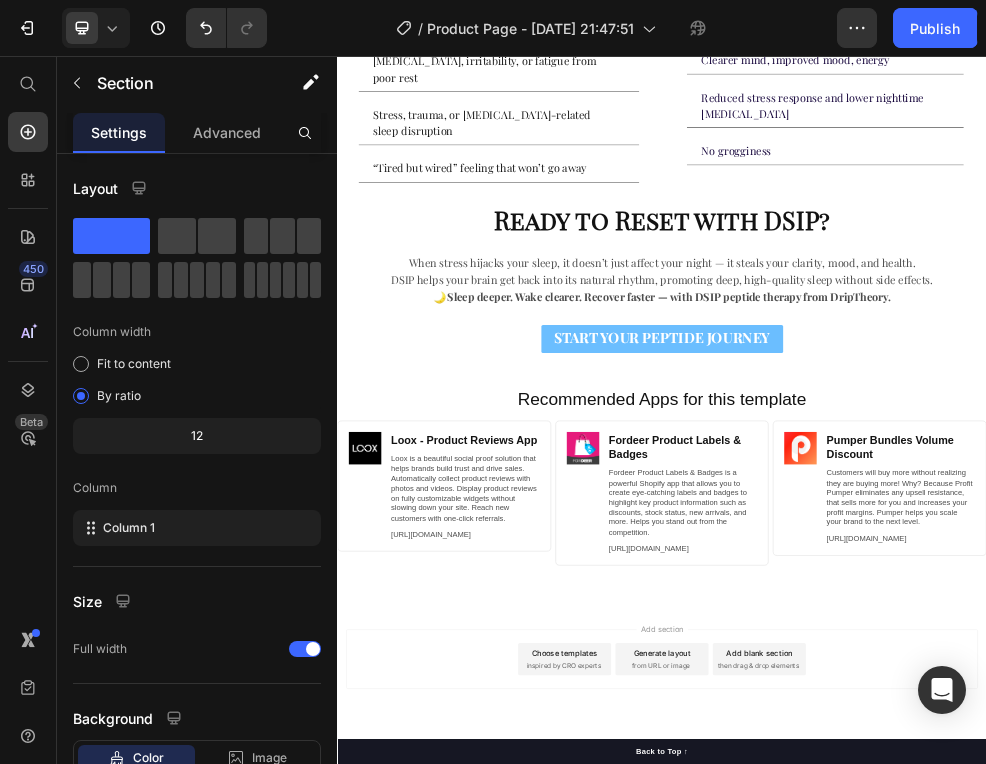 scroll, scrollTop: 2509, scrollLeft: 0, axis: vertical 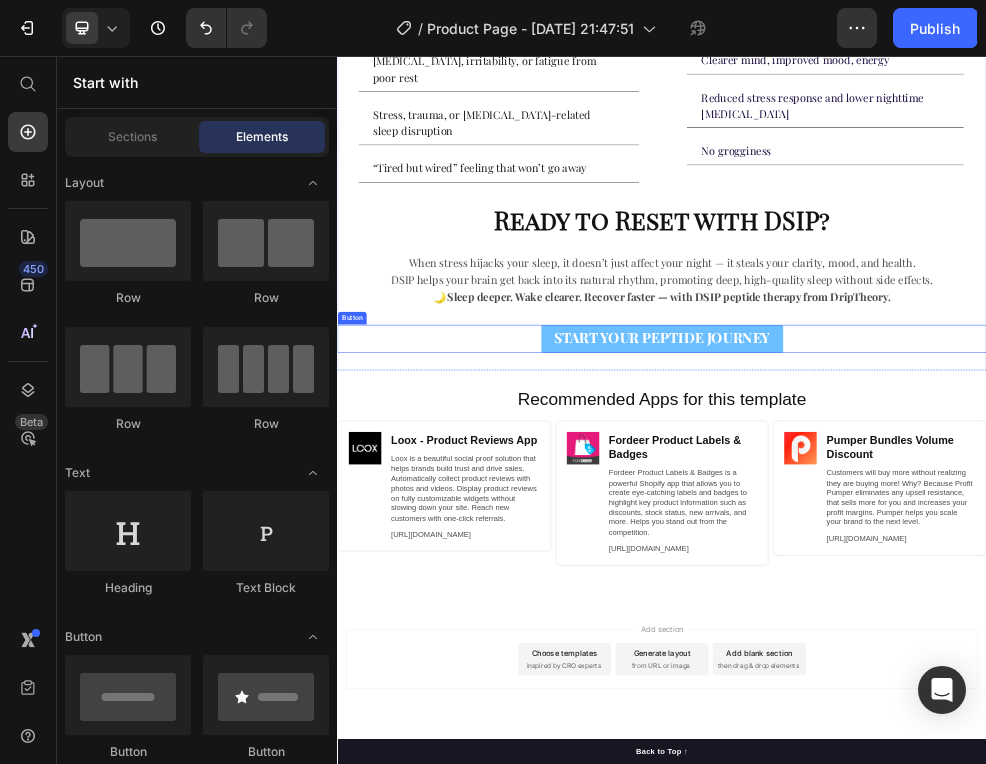 click on "DSIP Peptide Therapy: Before & After Heading Before Heading
Trouble falling asleep or staying asleep
Brain fog, irritability, or fatigue from poor rest
Stress, trauma, or cortisol-related sleep disruption
“Tired but wired” feeling that won’t go away Accordion After Heading
Deeper, more restful sleep without sedation
Clearer mind, improved mood, energy
Reduced stress response and lower nighttime cortisol
No grogginess  Accordion Row ⁠⁠⁠⁠⁠⁠⁠ Ready to Reset with DSIP? Heading When stress hijacks your sleep, it doesn’t just affect your night — it steals your clarity, mood, and health.  🌙  Text Block START YOUR PEPTIDE JOURNEY Button" at bounding box center (937, 202) 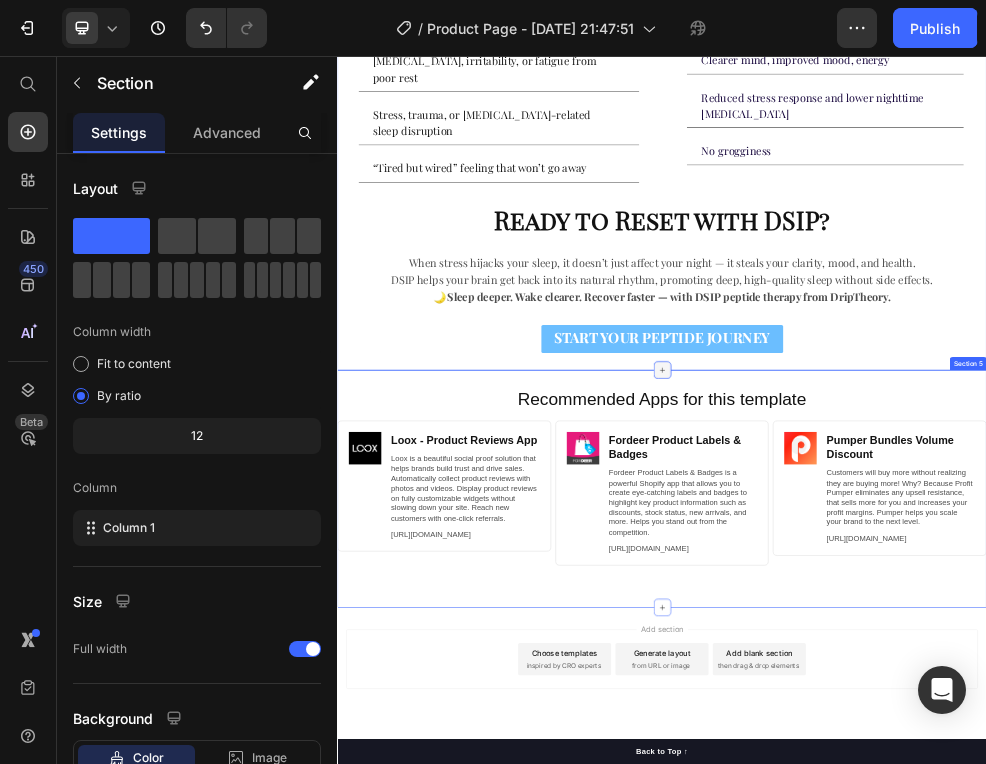 click 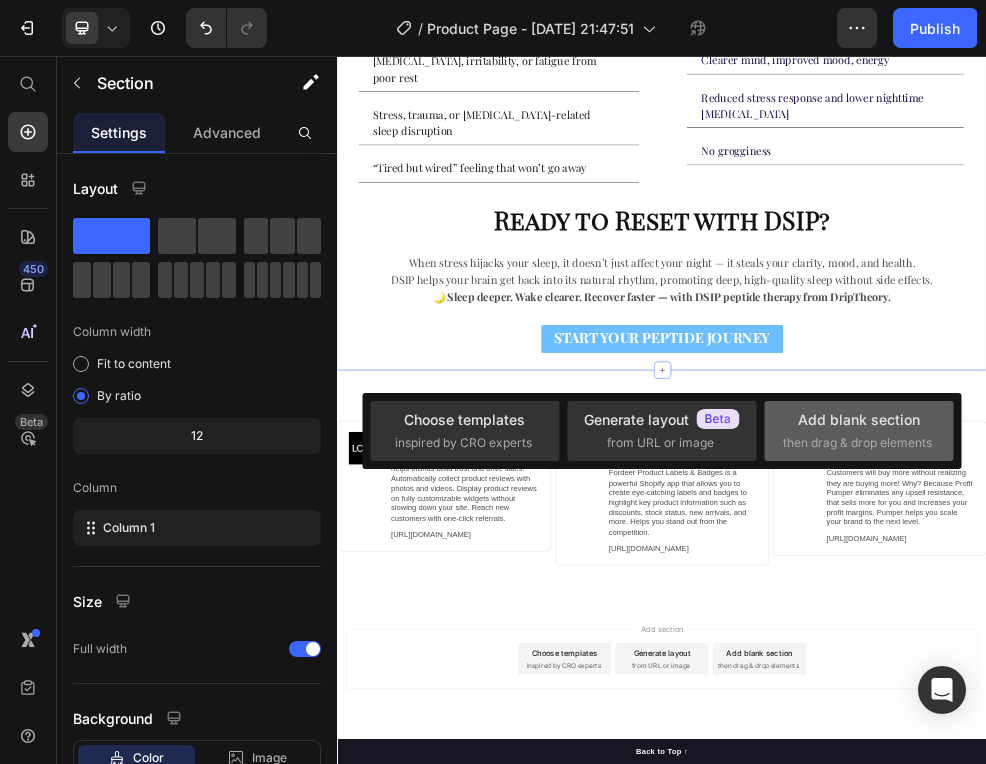 click on "Add blank section" at bounding box center [859, 419] 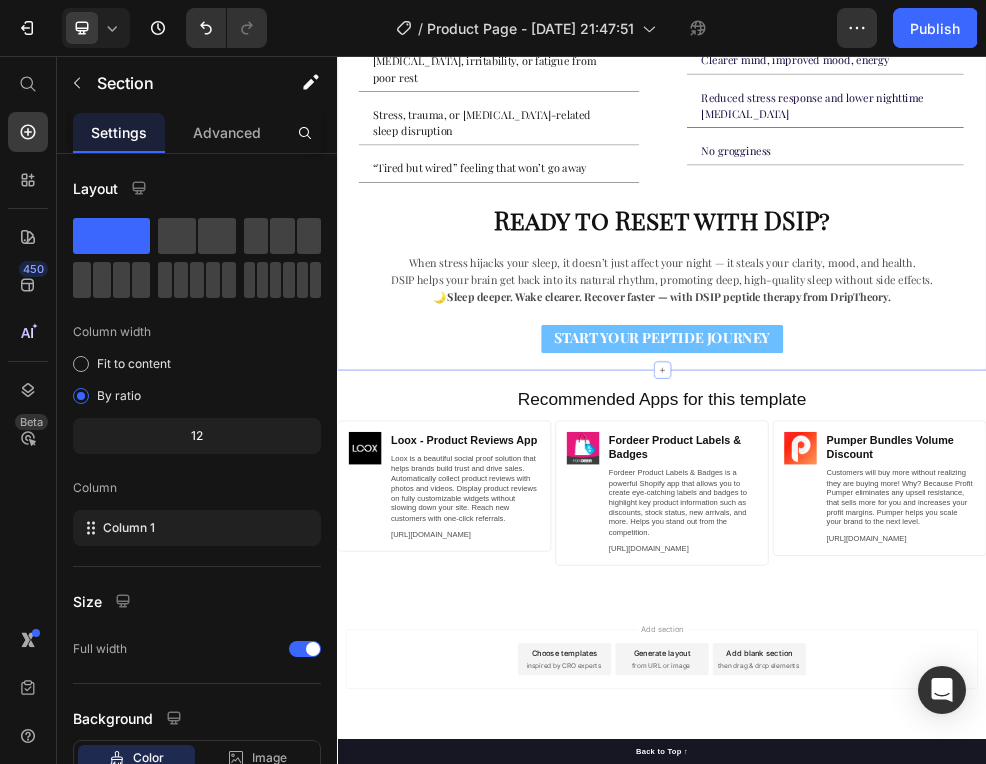 scroll, scrollTop: 2633, scrollLeft: 0, axis: vertical 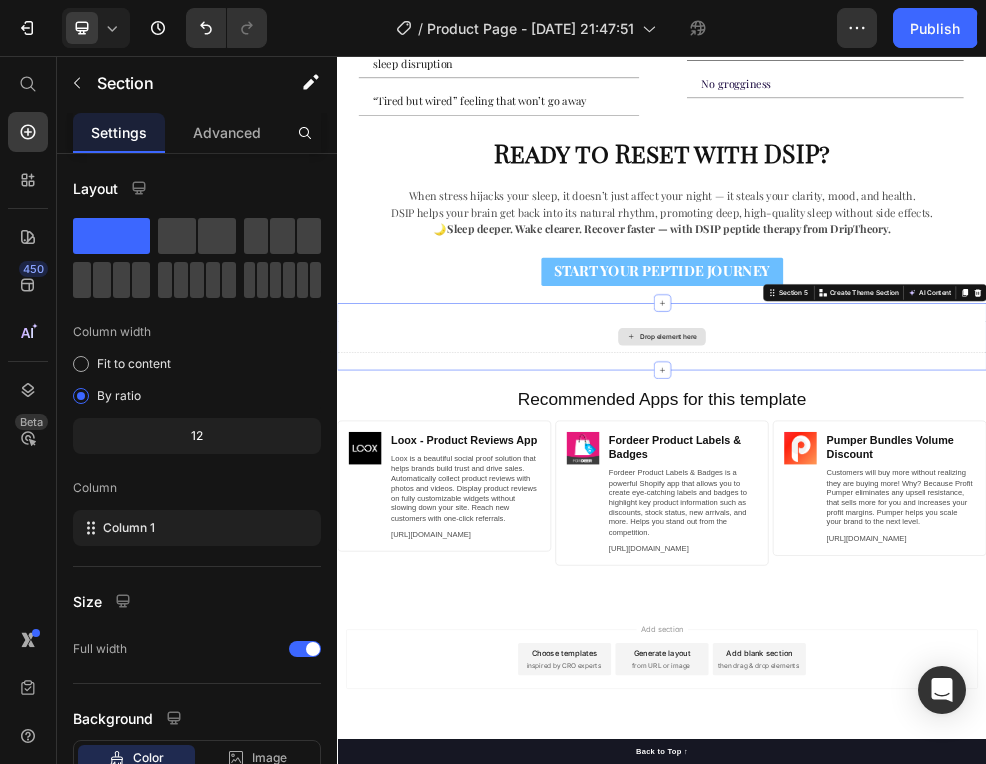 click on "Drop element here" at bounding box center [937, 576] 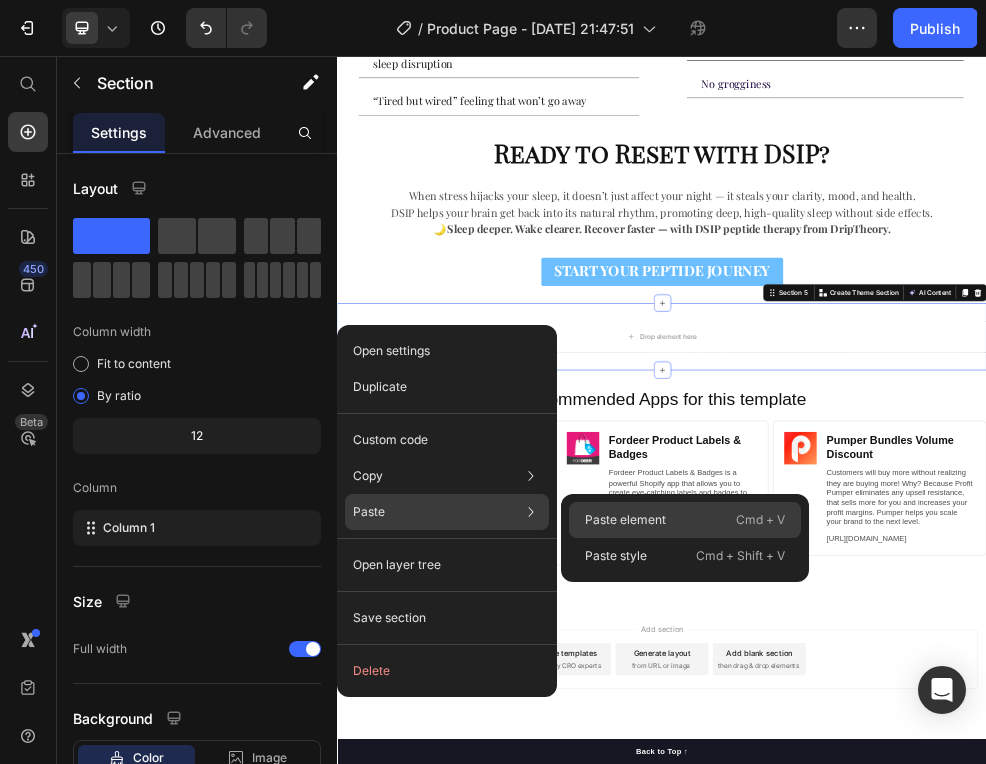 click on "Paste element" at bounding box center (625, 520) 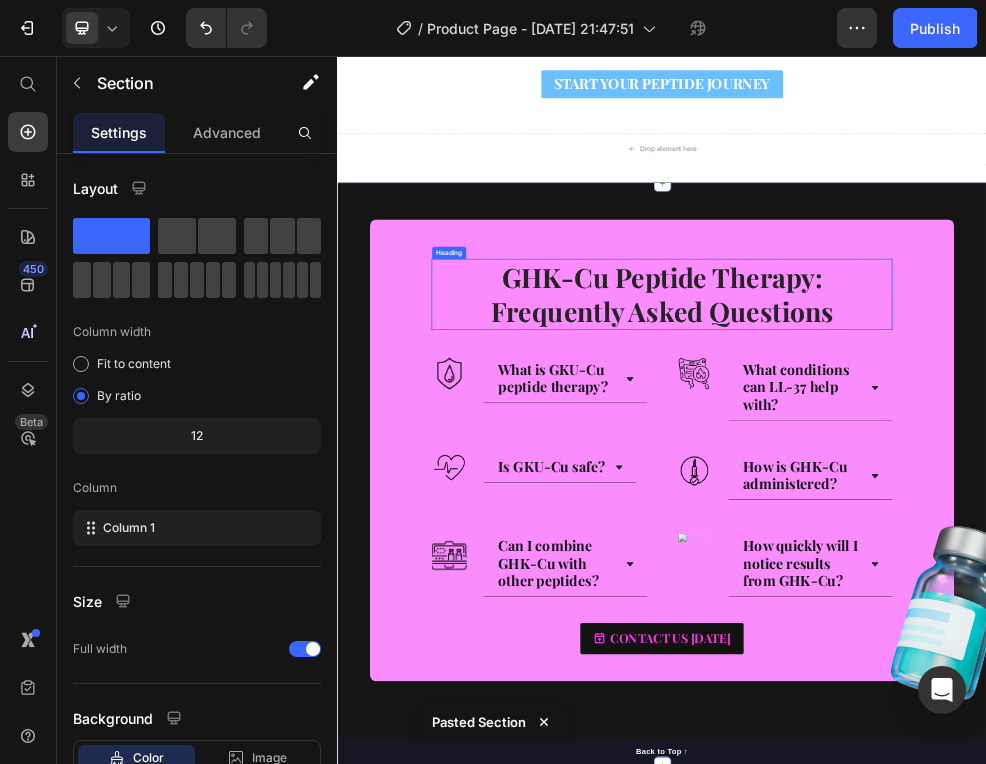 scroll, scrollTop: 2649, scrollLeft: 0, axis: vertical 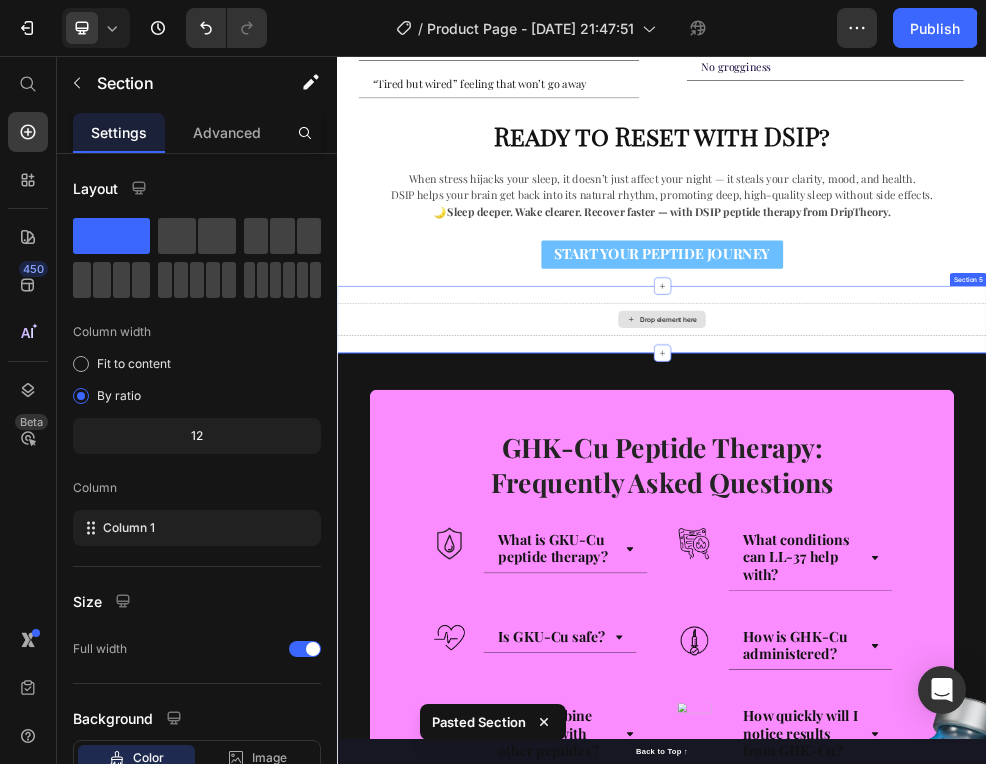 click on "Drop element here" at bounding box center (937, 544) 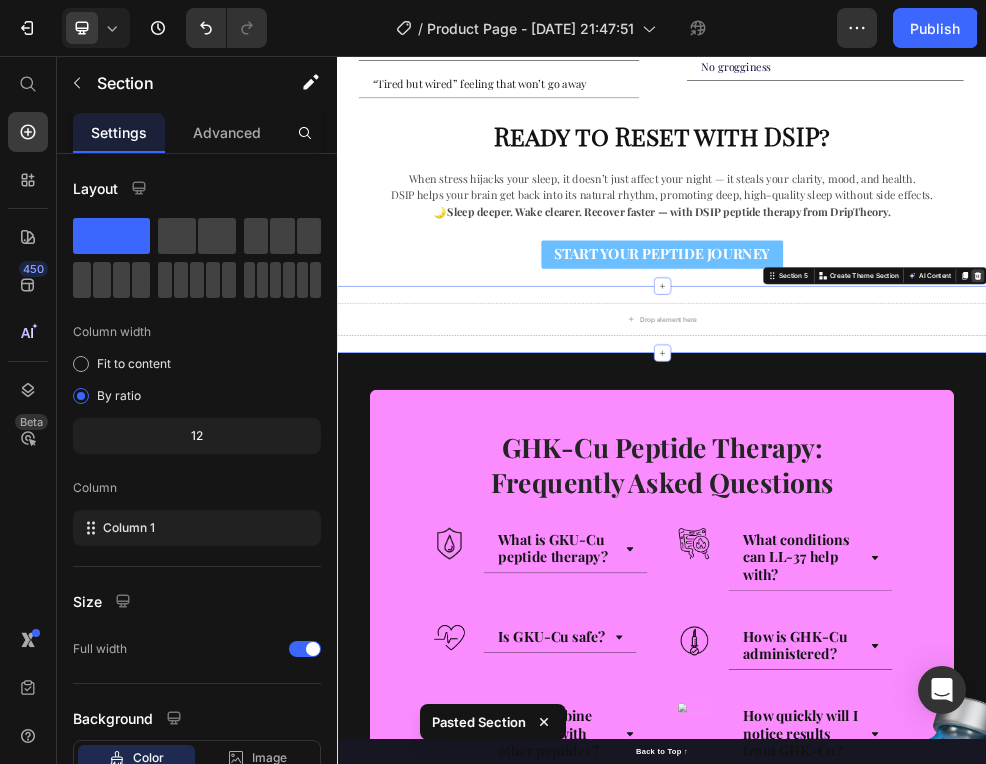 click at bounding box center (1520, 463) 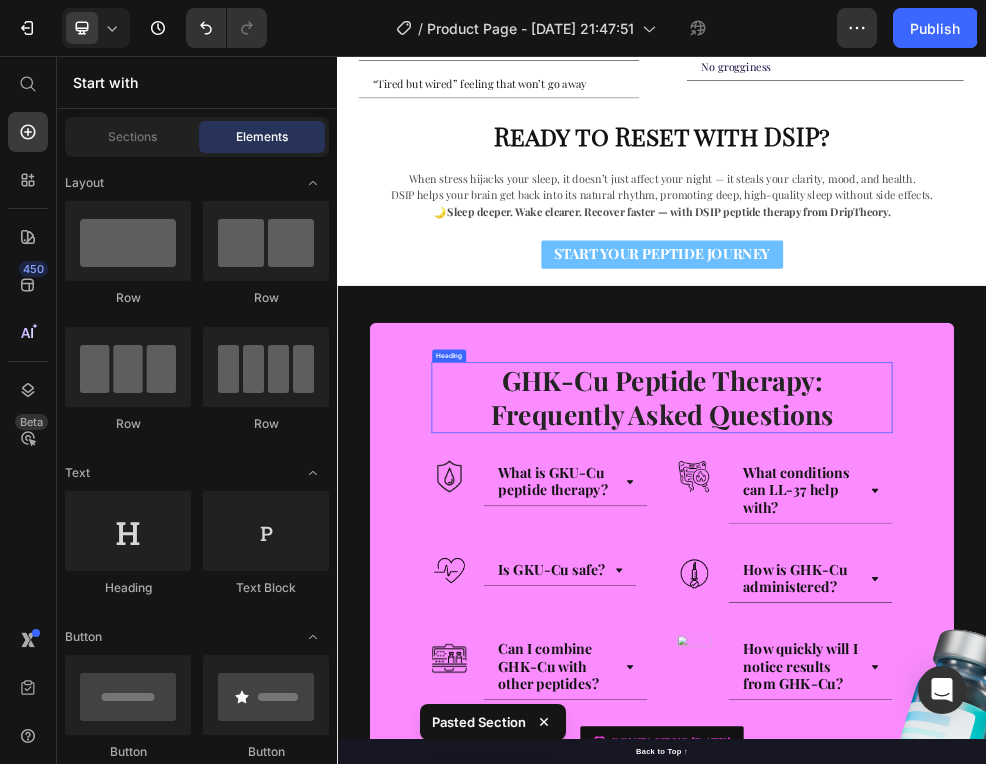 click on "GHK-Cu Peptide Therapy: Frequently Asked Questions Heading Row Image
What is GKU-Cu peptide therapy? Accordion Row Image
What conditions can LL-37 help with? Accordion Row Row Image
Is GKU-Cu safe? Accordion Row Image
How is GHK-Cu administered? Accordion Row Row Image
Can I combine GHK-Cu with other peptides? Accordion Row Image
How quickly will I notice results from GHK-Cu? Accordion Row Row
CONTACT US [DATE] Button Row" at bounding box center [937, 977] 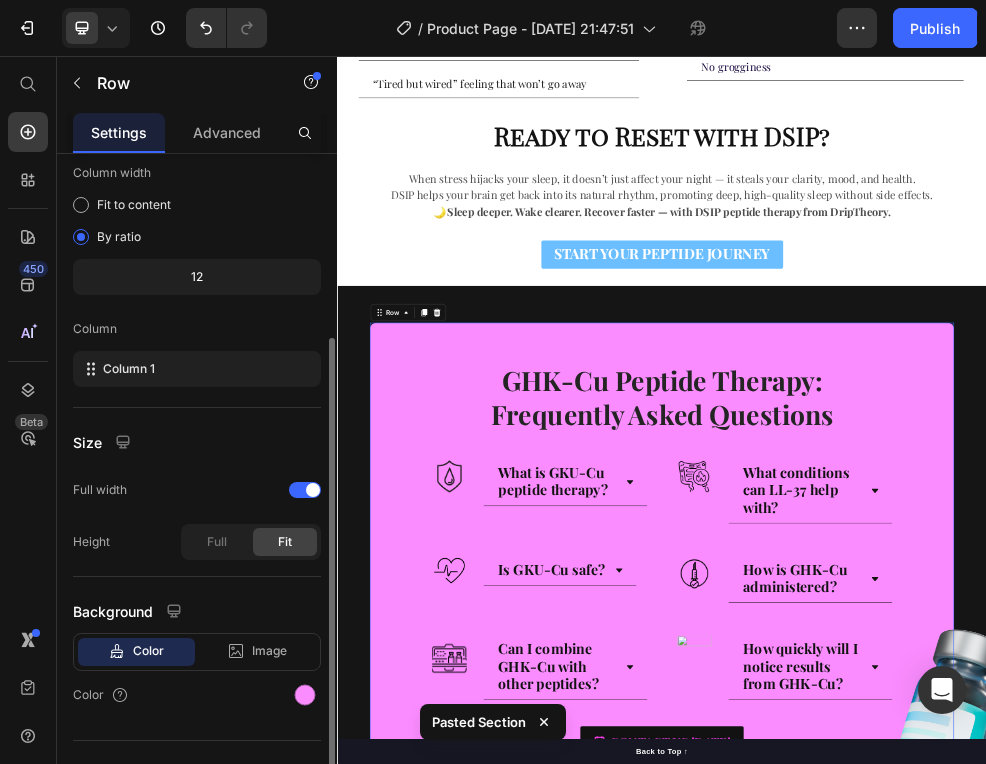 scroll, scrollTop: 193, scrollLeft: 0, axis: vertical 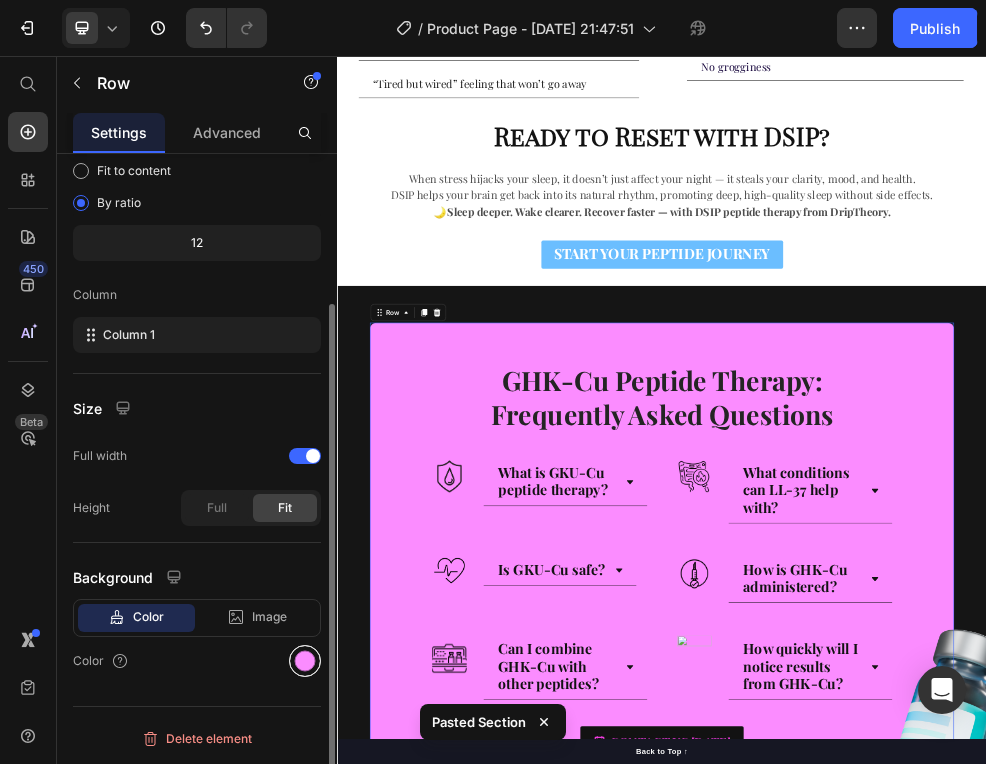 click at bounding box center (305, 661) 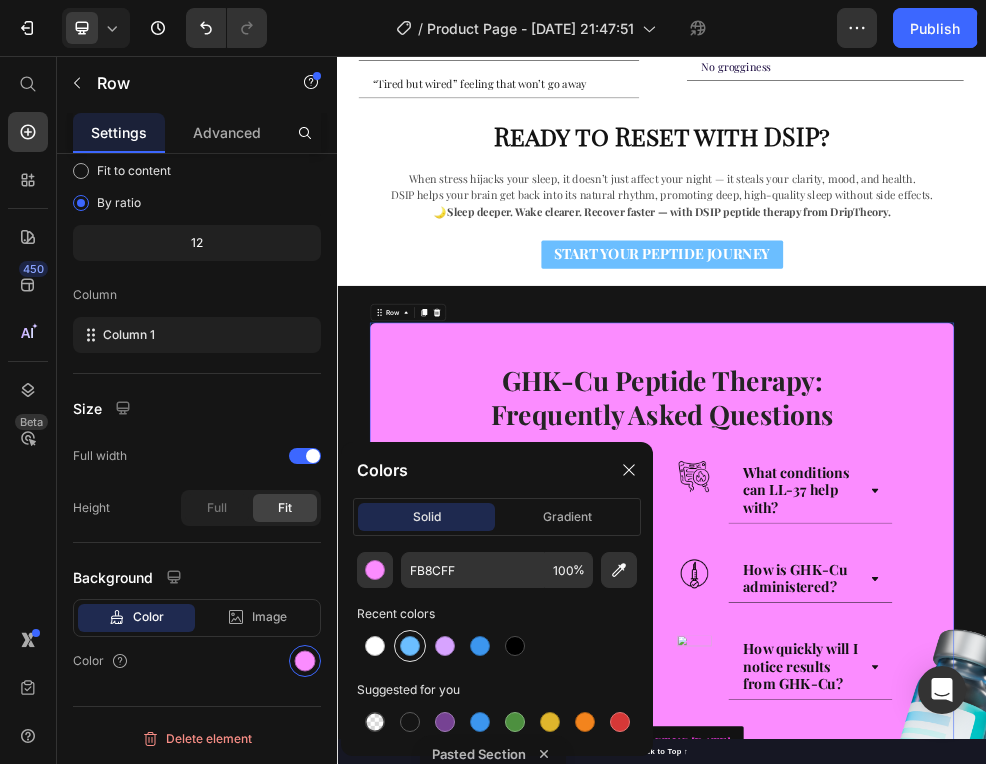 click at bounding box center (410, 646) 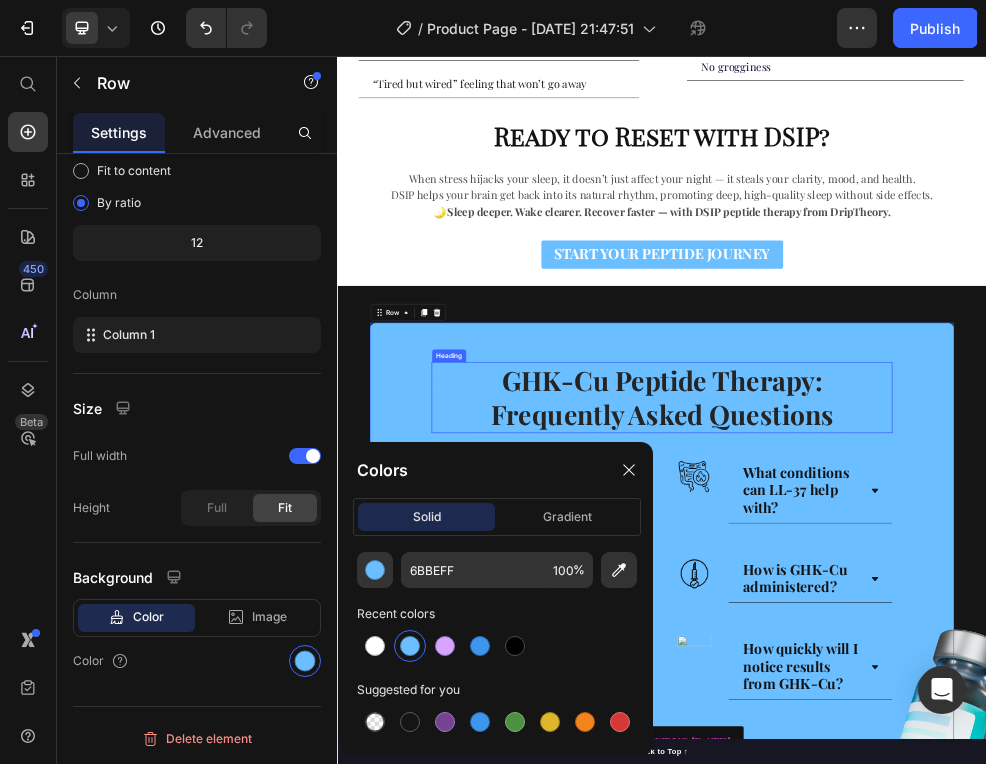 click on "What conditions can LL-37 help with?" at bounding box center (1194, 861) 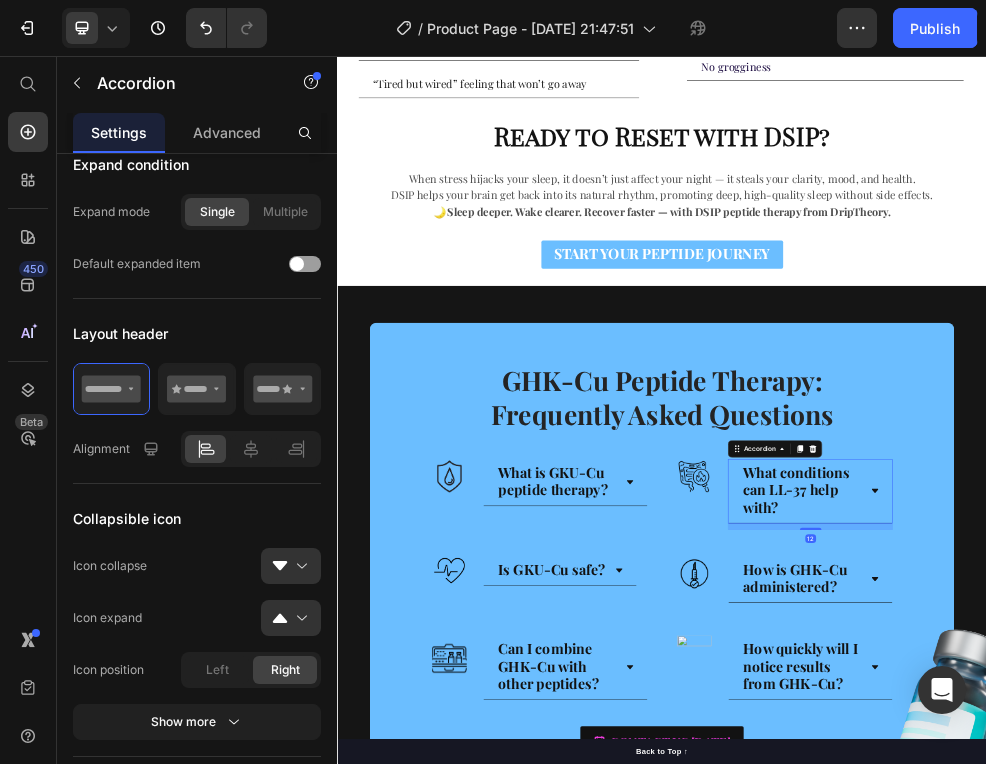 scroll, scrollTop: 0, scrollLeft: 0, axis: both 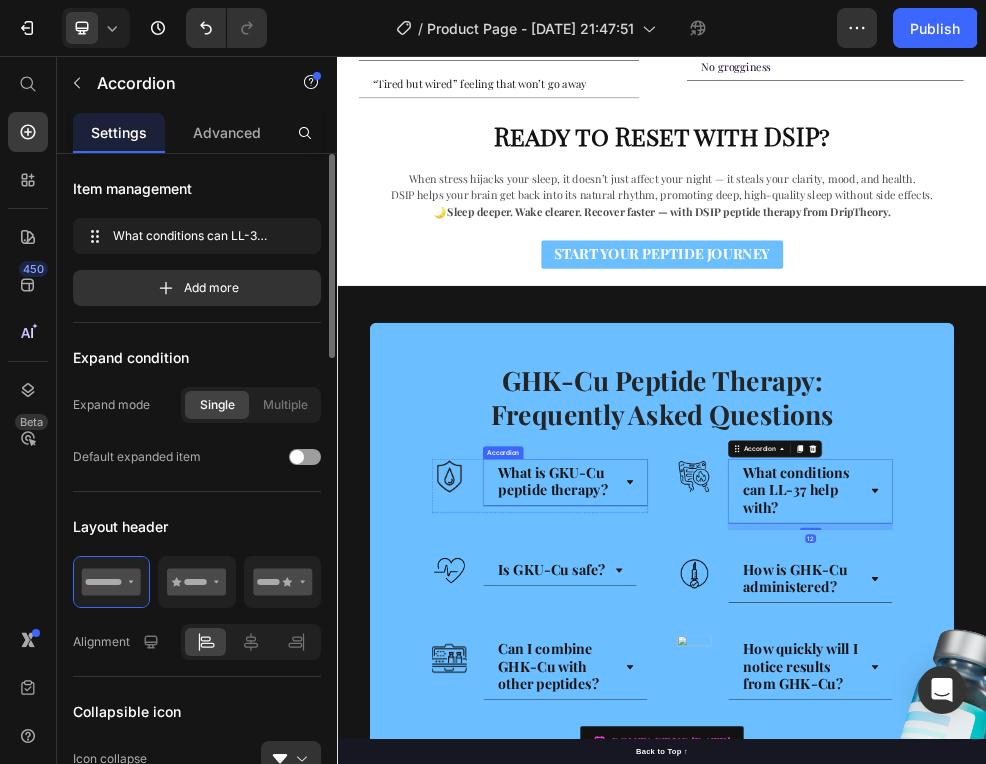 click on "What is GKU-Cu peptide therapy?" at bounding box center [734, 842] 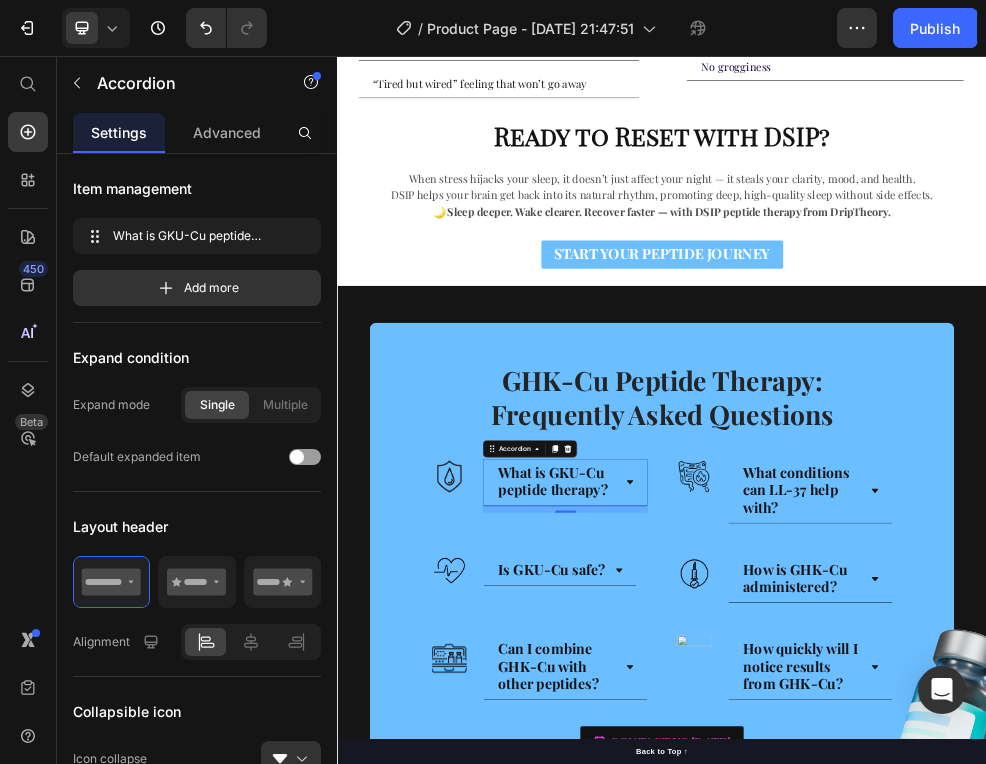 click on "What is GKU-Cu peptide therapy?" at bounding box center (734, 842) 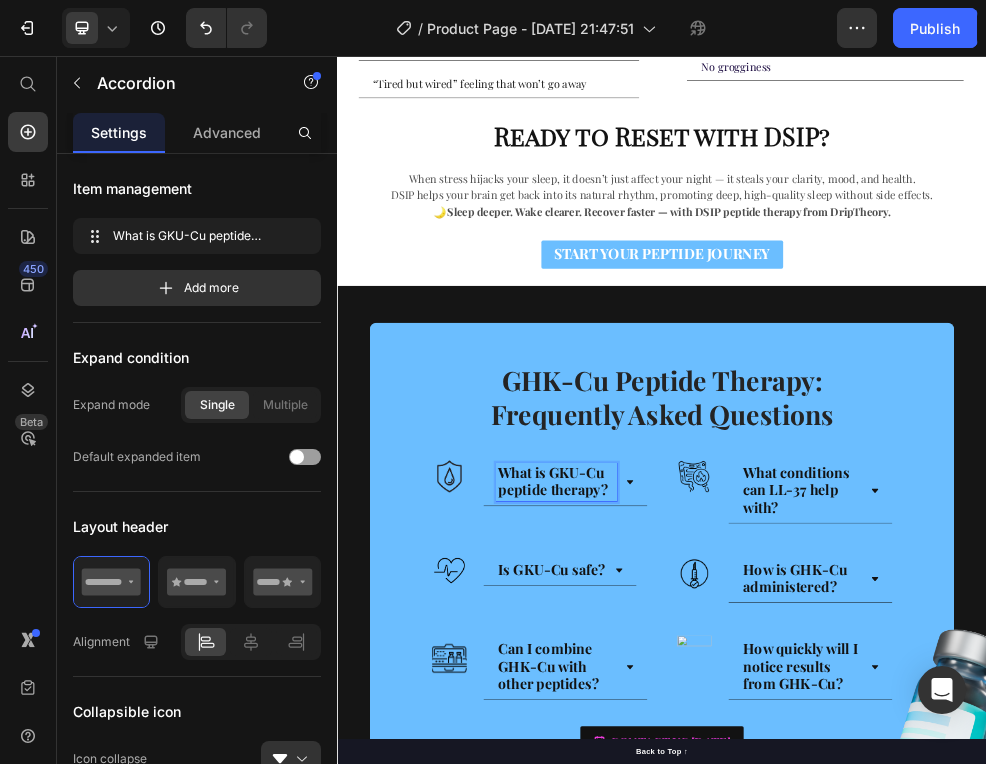 click on "What is GKU-Cu peptide therapy?" at bounding box center [734, 842] 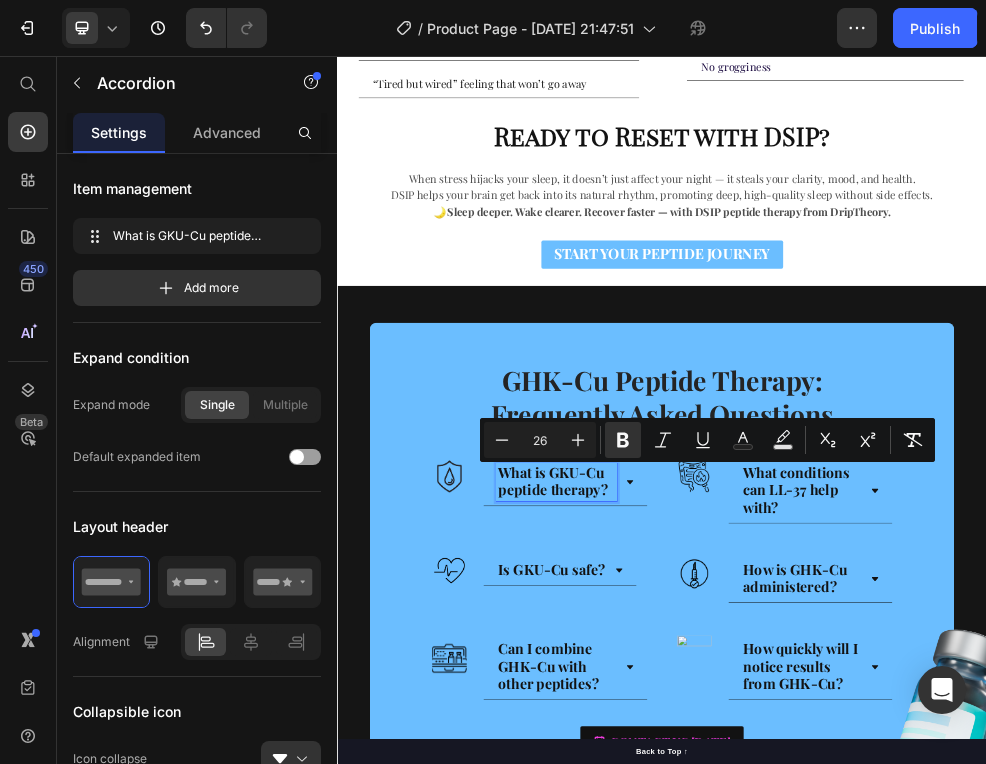 click on "What is GKU-Cu peptide therapy?" at bounding box center (734, 842) 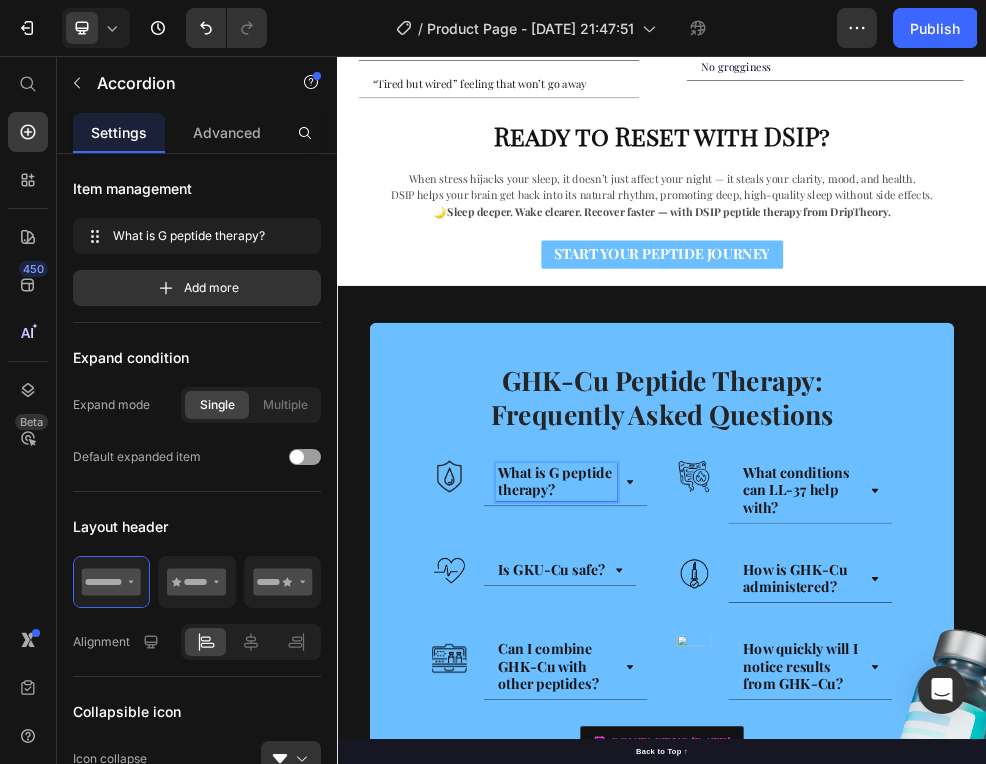scroll, scrollTop: 588, scrollLeft: 0, axis: vertical 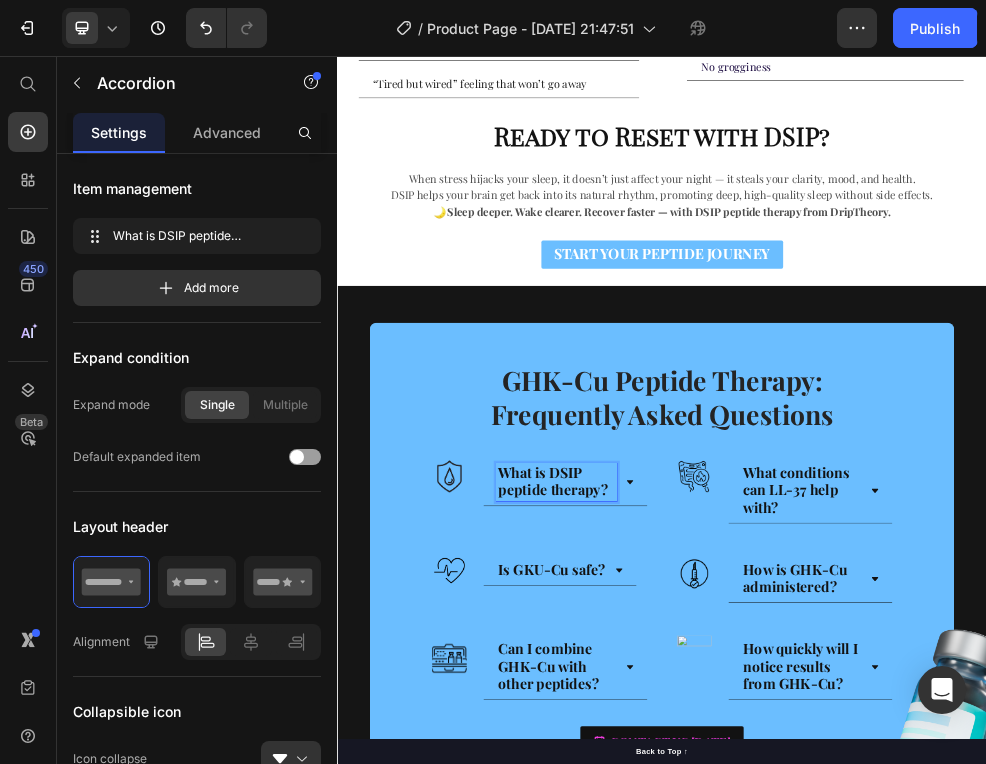click 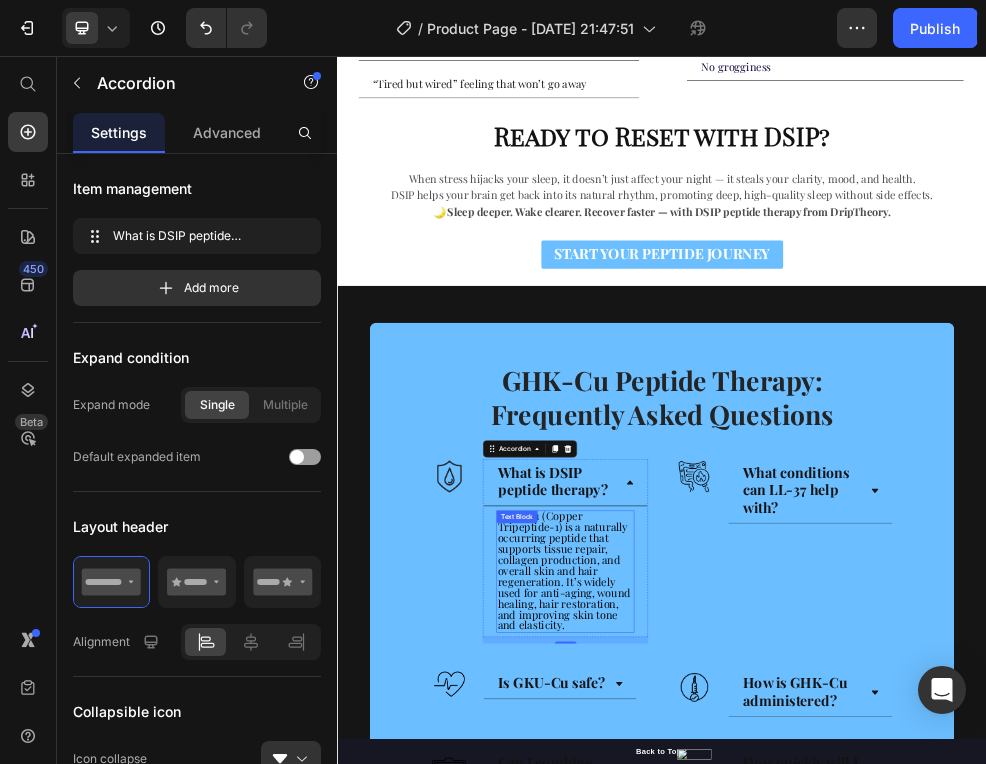 click on "GHK-Cu (Copper Tripeptide-1) is a naturally occurring peptide that supports tissue repair, collagen production, and overall skin and hair regeneration. It’s widely used for anti-aging, wound healing, hair restoration, and improving skin tone and elasticity." at bounding box center (755, 1007) 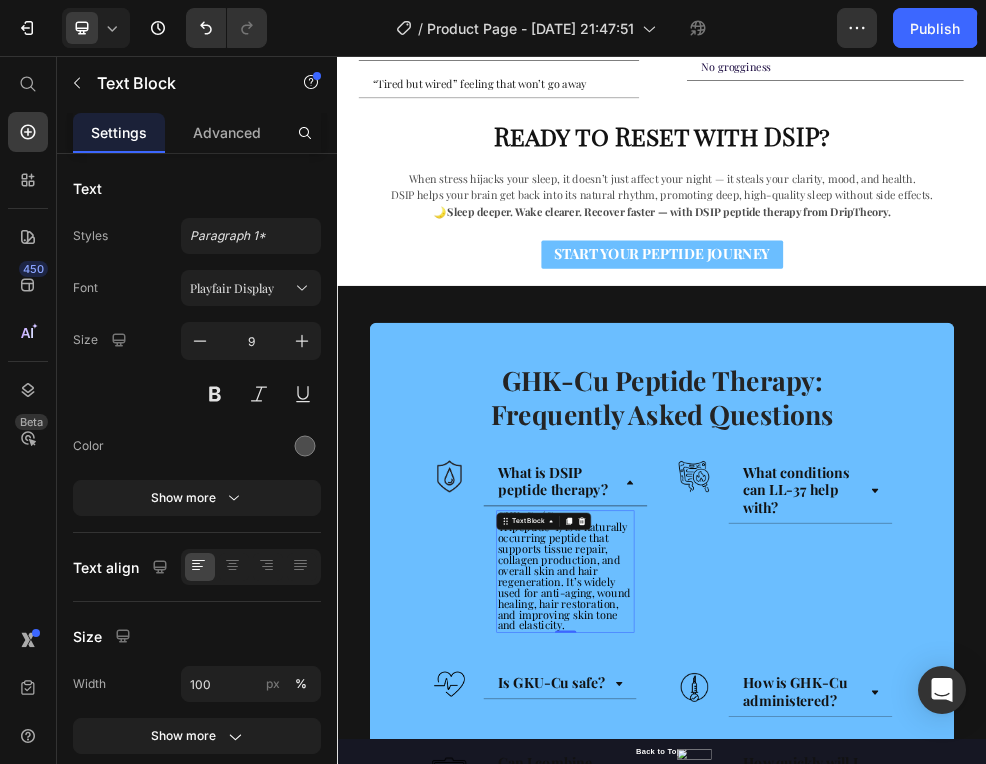 scroll, scrollTop: 0, scrollLeft: 0, axis: both 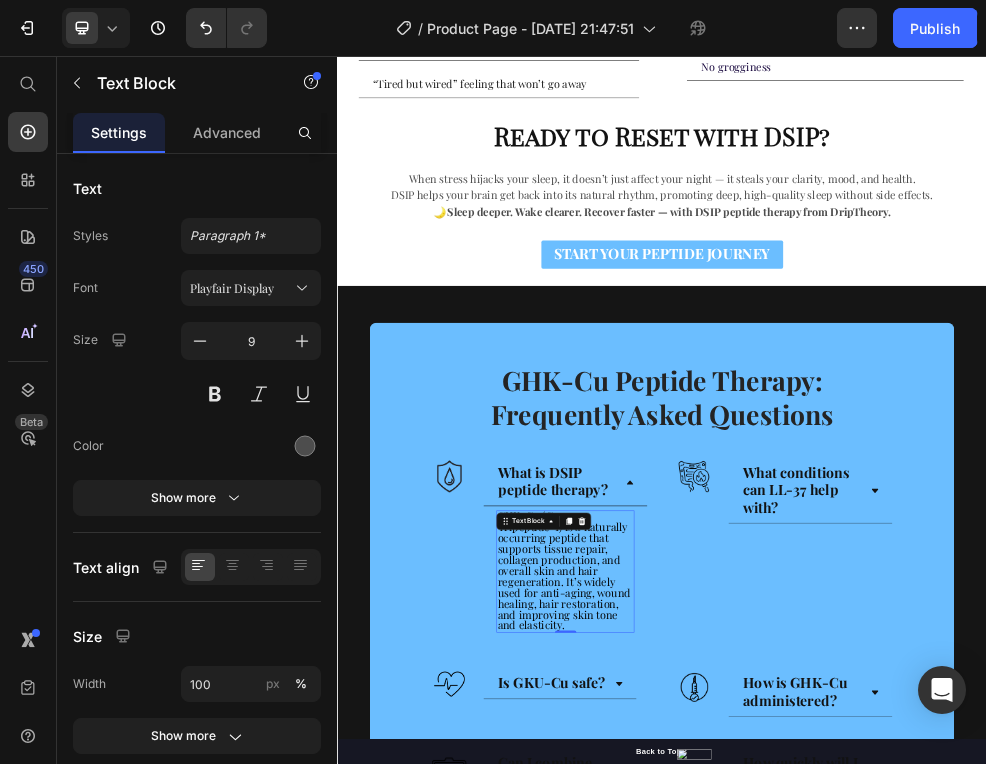 click on "GHK-Cu (Copper Tripeptide-1) is a naturally occurring peptide that supports tissue repair, collagen production, and overall skin and hair regeneration. It’s widely used for anti-aging, wound healing, hair restoration, and improving skin tone and elasticity." at bounding box center [755, 1007] 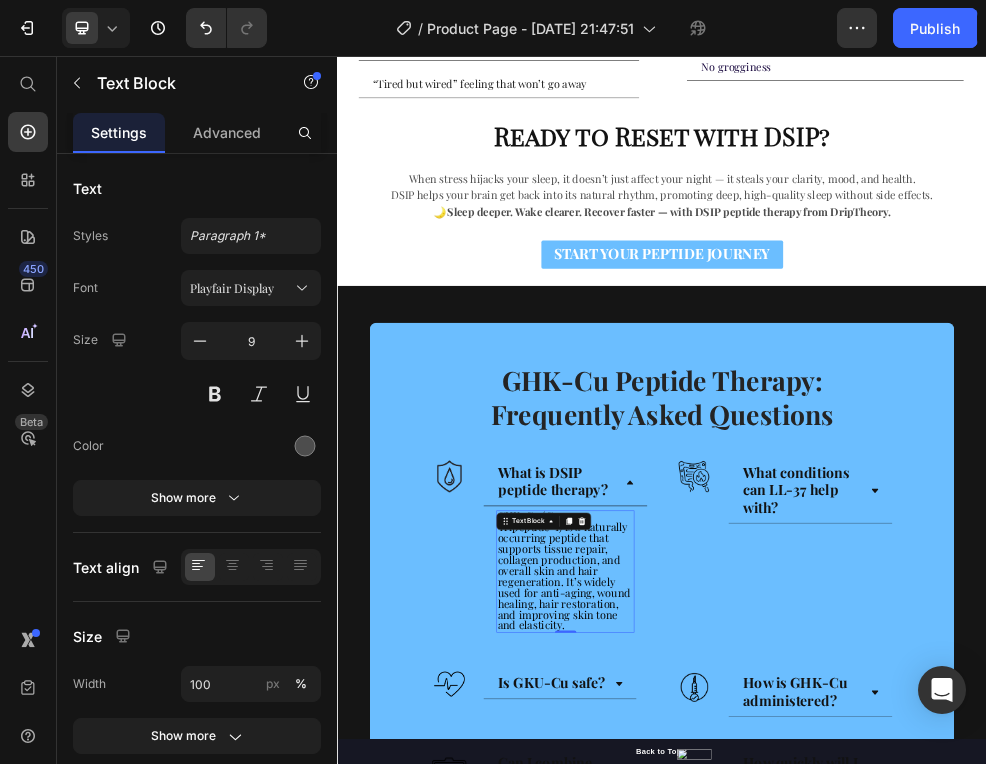 click on "GHK-Cu (Copper Tripeptide-1) is a naturally occurring peptide that supports tissue repair, collagen production, and overall skin and hair regeneration. It’s widely used for anti-aging, wound healing, hair restoration, and improving skin tone and elasticity." at bounding box center [755, 1007] 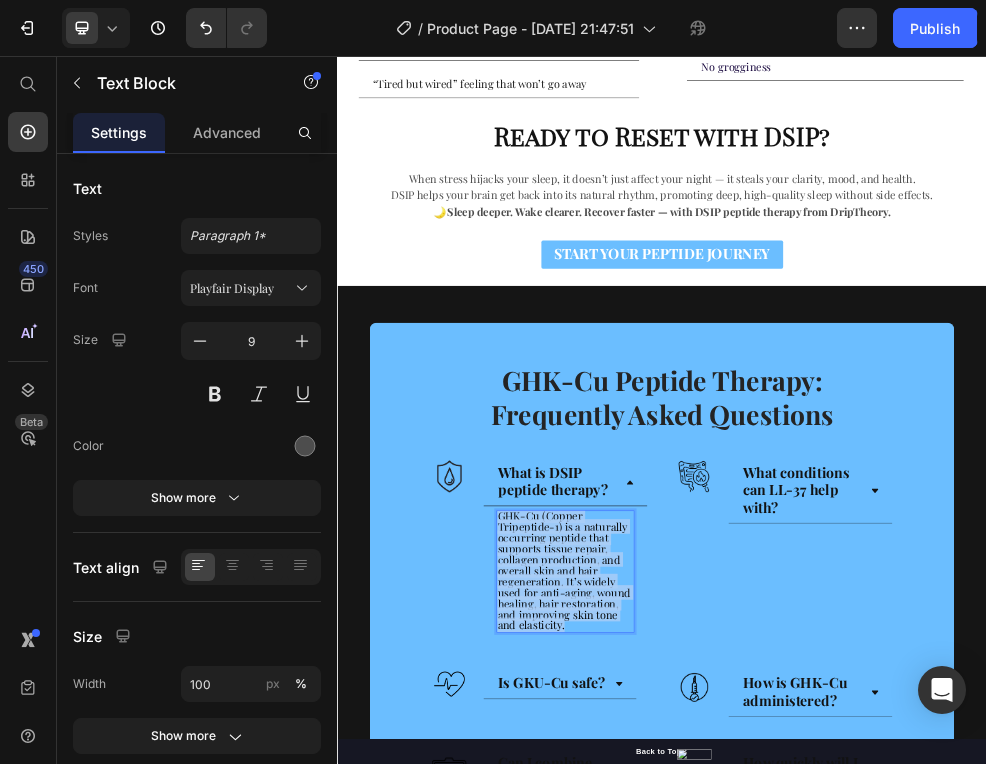 scroll, scrollTop: 14, scrollLeft: 0, axis: vertical 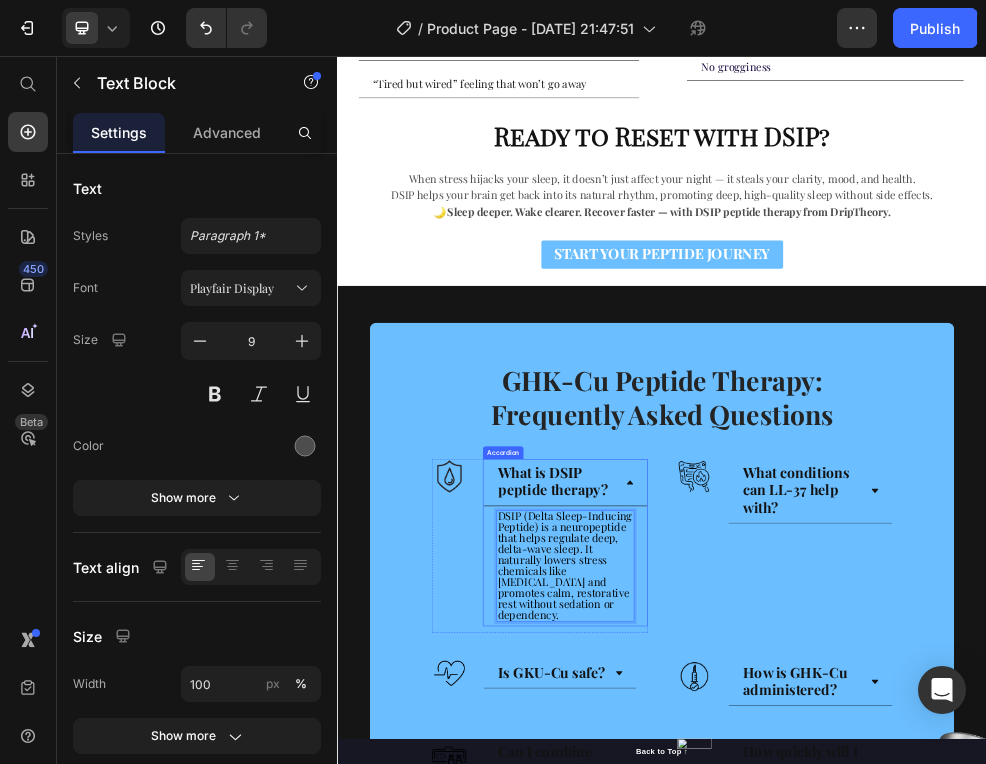 click on "What is DSIP peptide therapy?" at bounding box center [757, 845] 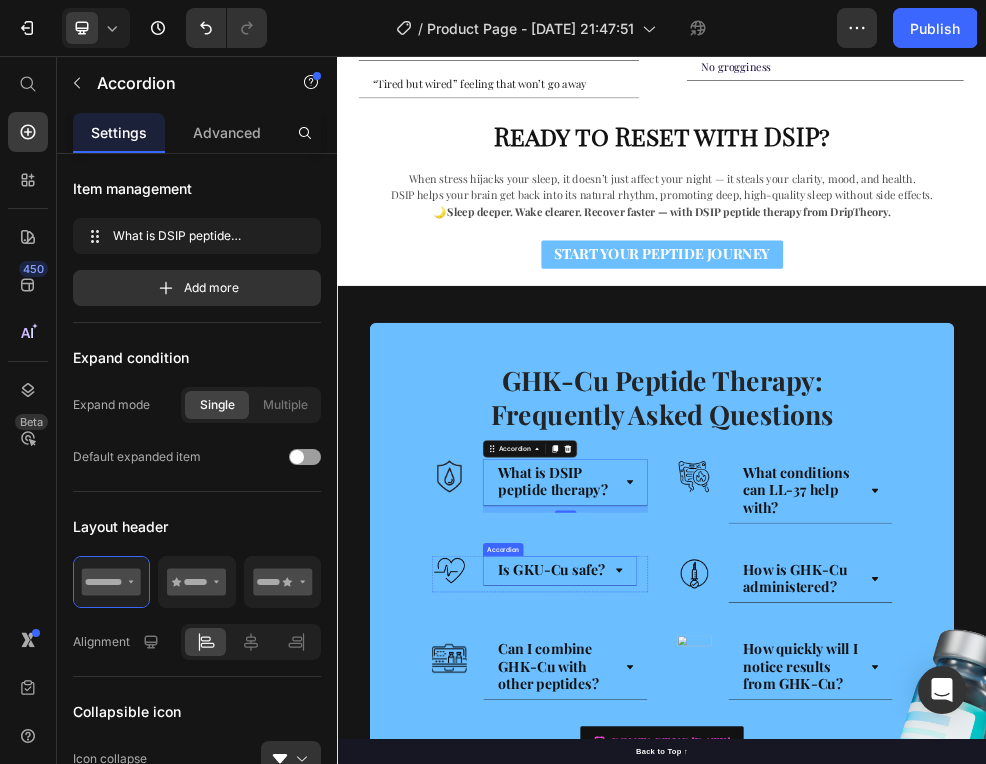 click 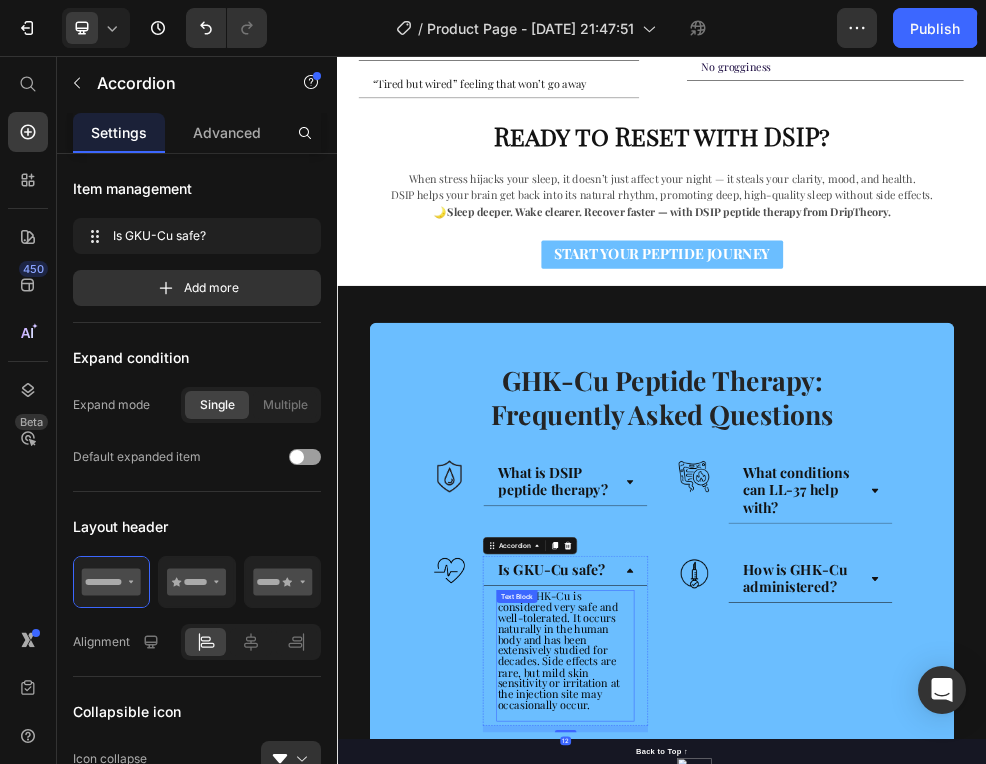 click on "Yes — GHK-Cu is considered very safe and well-tolerated. It occurs naturally in the human body and has been extensively studied for decades. Side effects are rare, but mild skin sensitivity or irritation at the injection site may occasionally occur." at bounding box center [745, 1154] 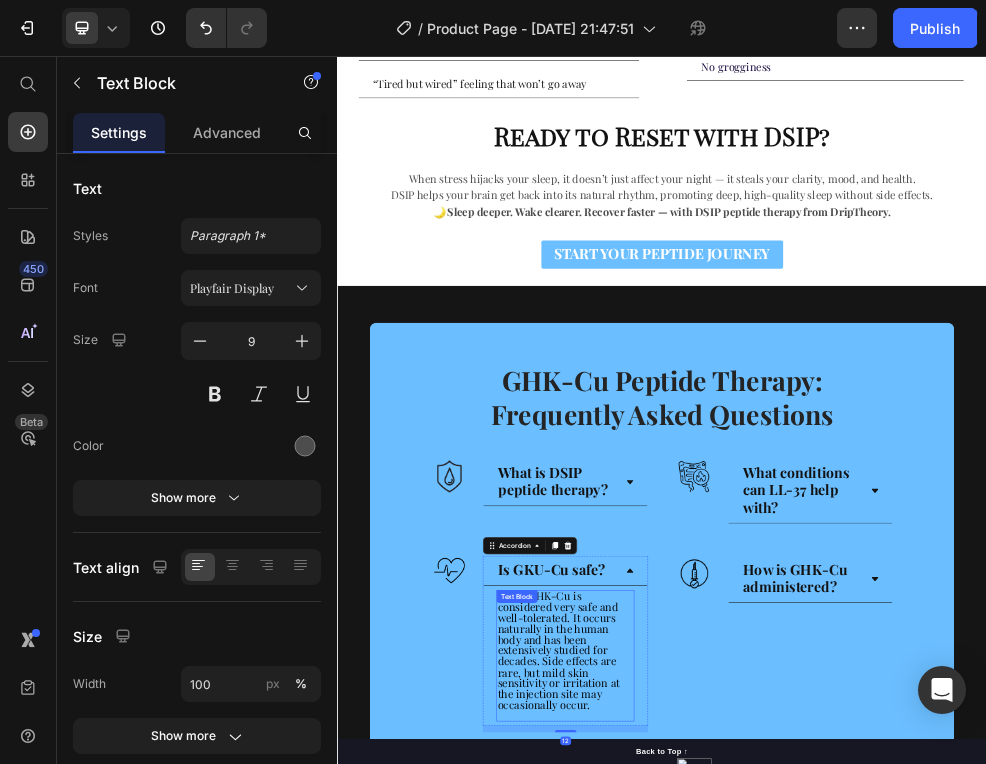 click on "Yes — GHK-Cu is considered very safe and well-tolerated. It occurs naturally in the human body and has been extensively studied for decades. Side effects are rare, but mild skin sensitivity or irritation at the injection site may occasionally occur." at bounding box center (745, 1154) 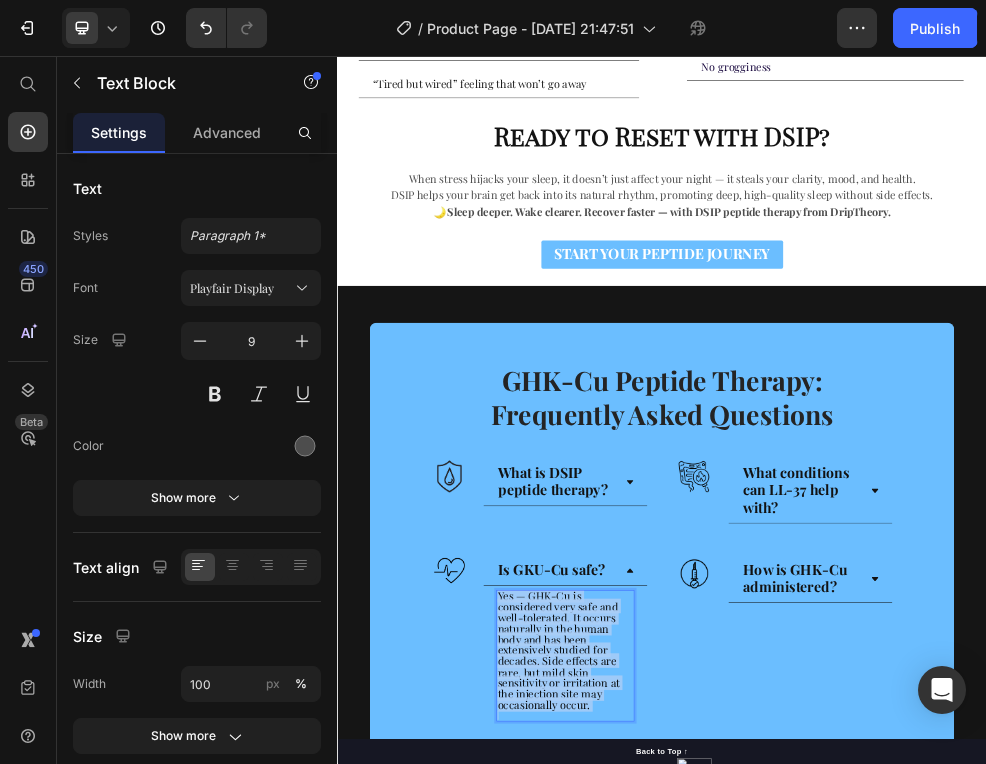 click on "Yes — GHK-Cu is considered very safe and well-tolerated. It occurs naturally in the human body and has been extensively studied for decades. Side effects are rare, but mild skin sensitivity or irritation at the injection site may occasionally occur." at bounding box center [745, 1154] 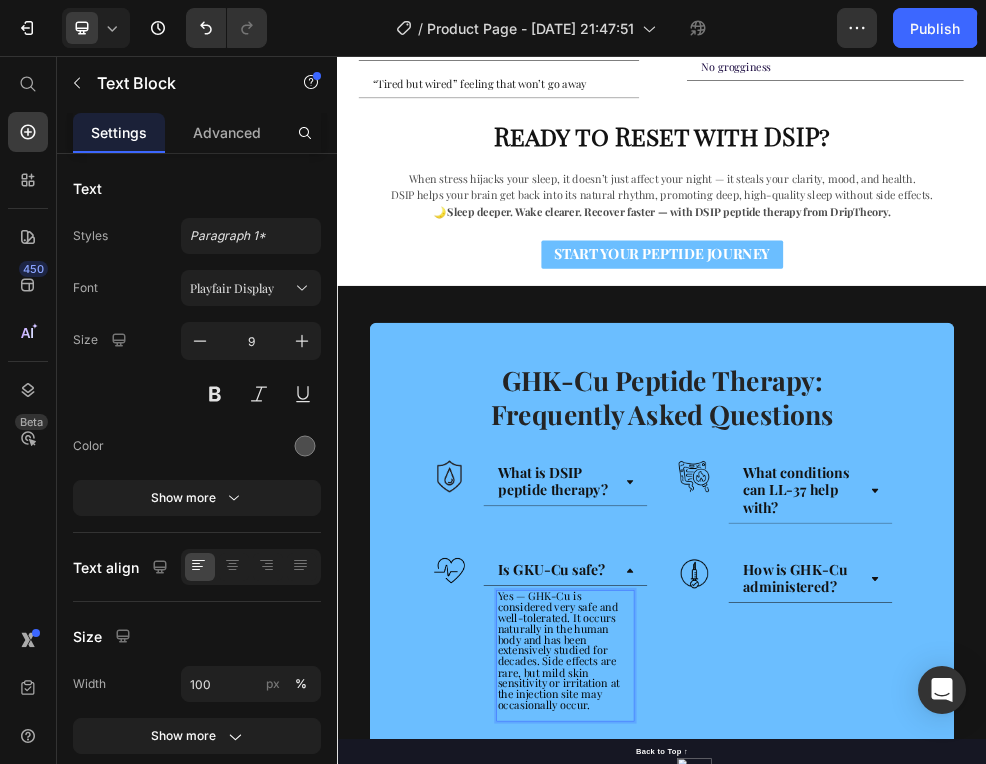 scroll, scrollTop: 14, scrollLeft: 0, axis: vertical 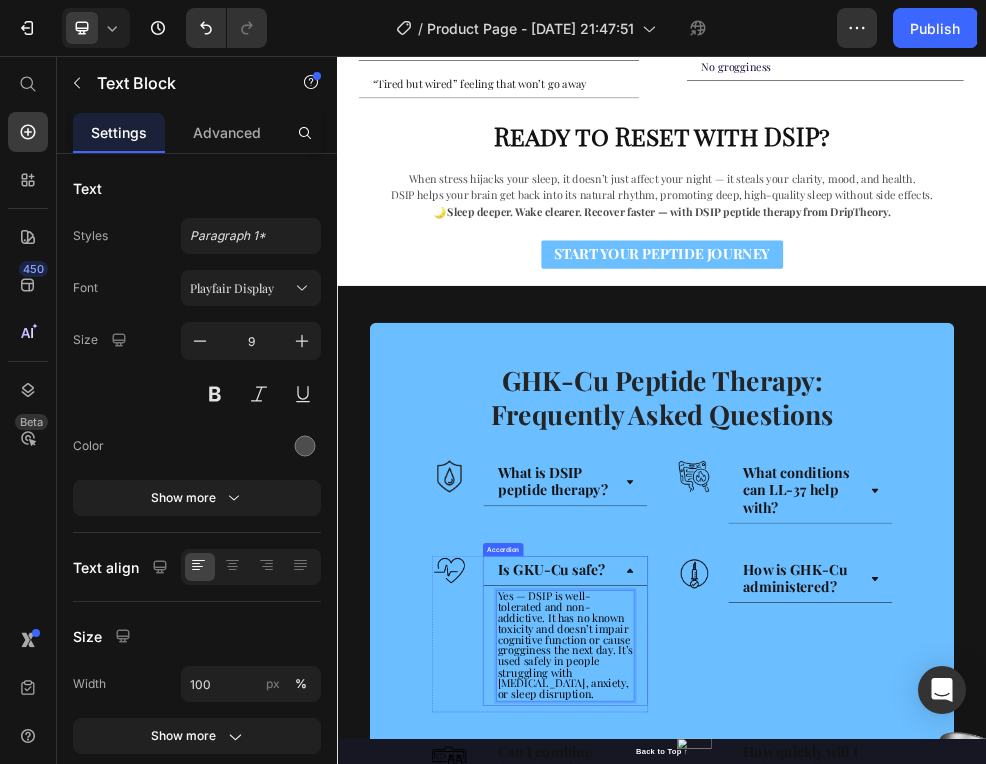 click 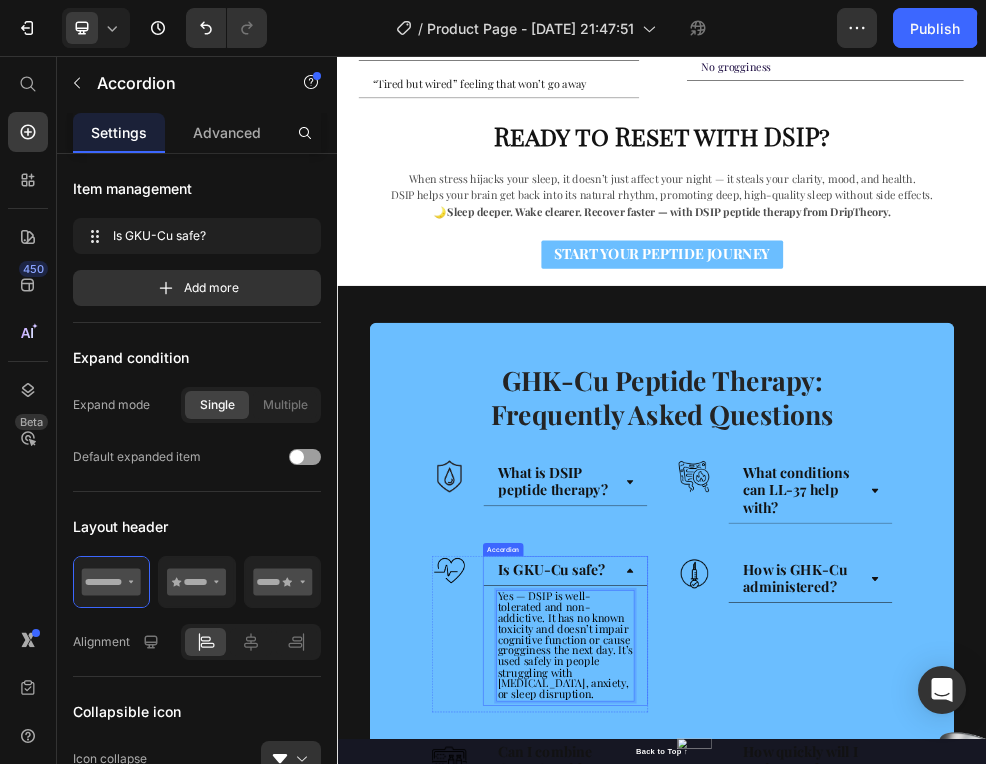 scroll, scrollTop: 0, scrollLeft: 0, axis: both 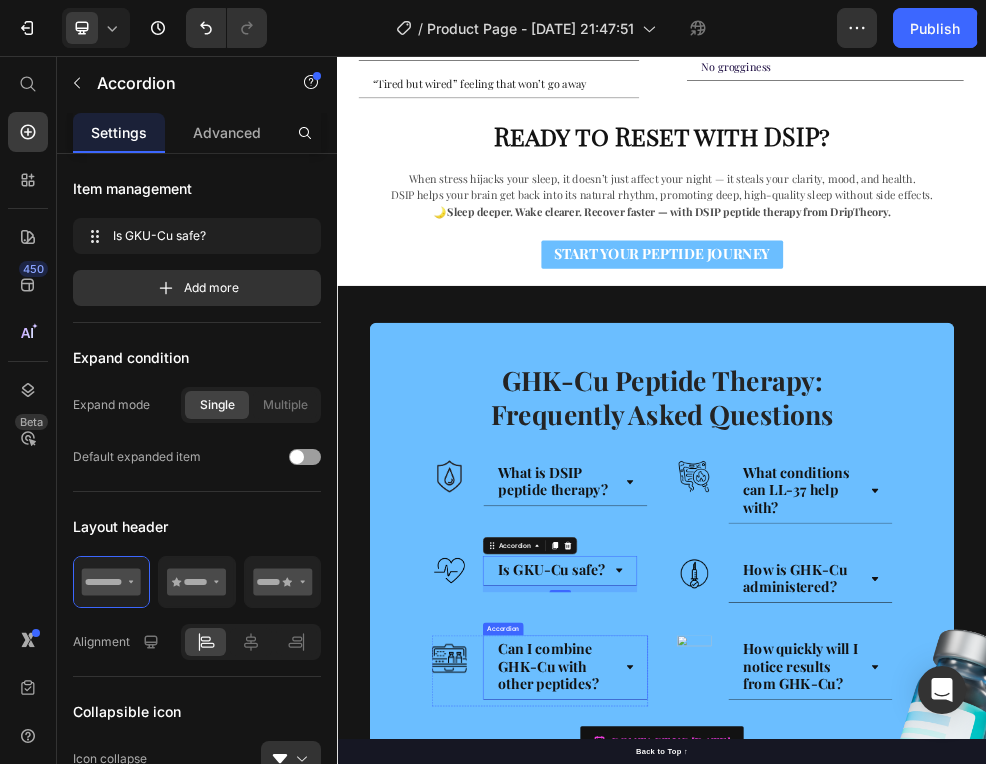 click on "Can I combine GHK-Cu with other peptides?" at bounding box center (757, 1187) 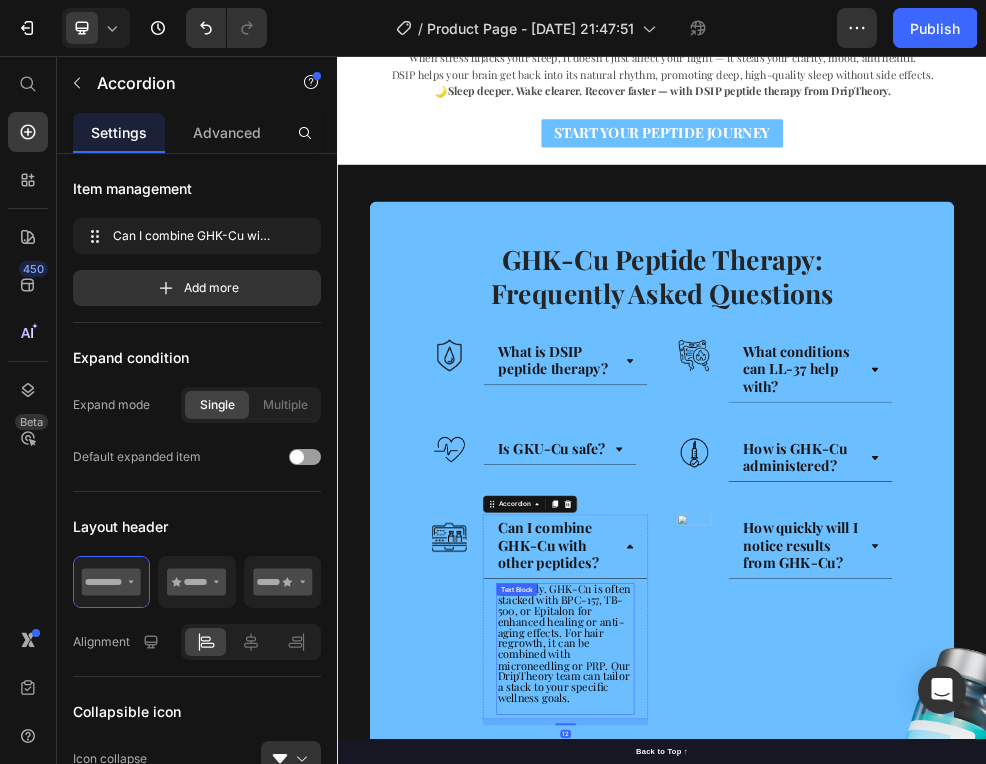 scroll, scrollTop: 2885, scrollLeft: 0, axis: vertical 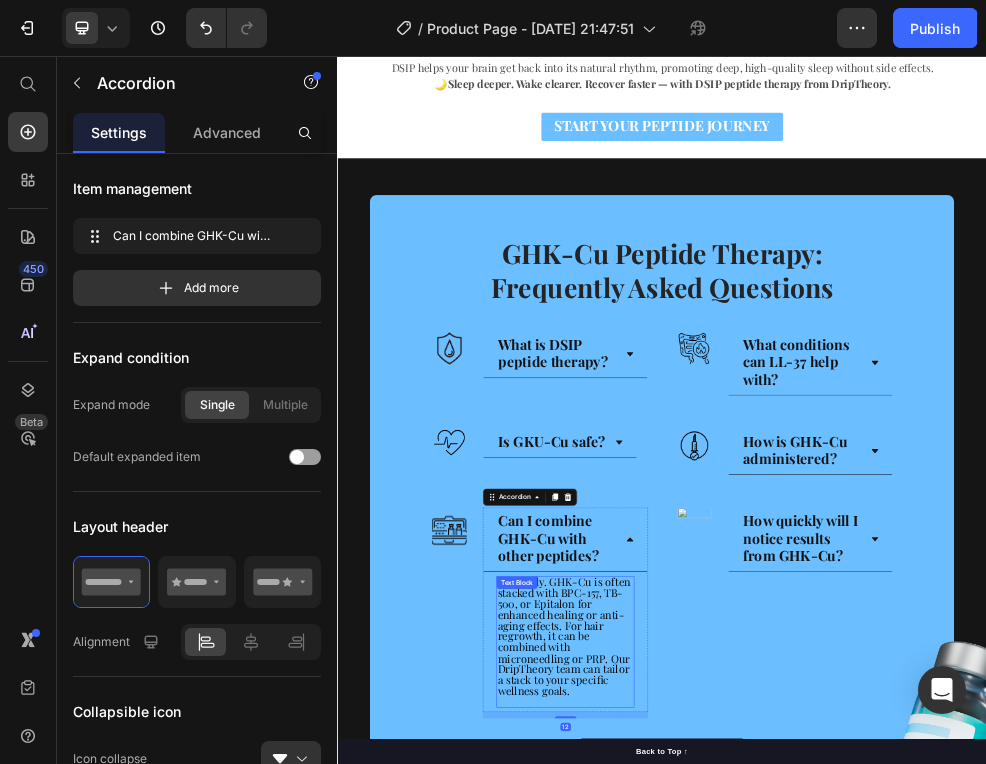 click on "Definitely. GHK-Cu is often stacked with BPC-157, TB-500, or Epitalon for enhanced healing or anti-aging effects. For hair regrowth, it can be combined with microneedling or PRP. Our DripTheory team can tailor a stack to your specific wellness goals." at bounding box center [755, 1129] 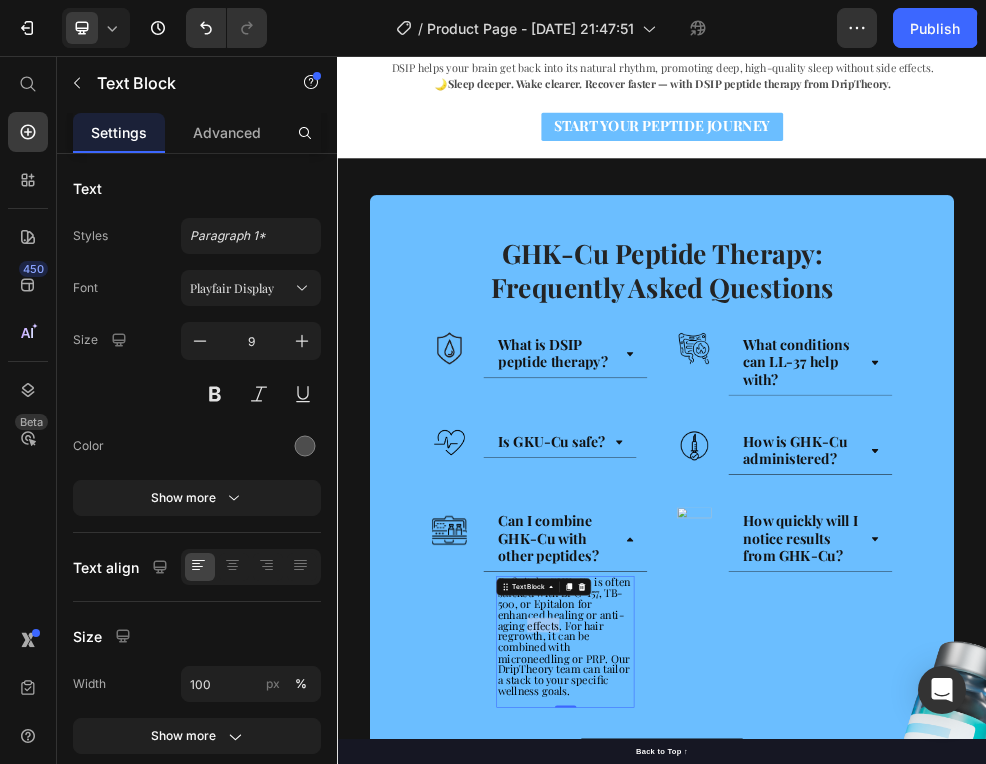 click on "Definitely. GHK-Cu is often stacked with BPC-157, TB-500, or Epitalon for enhanced healing or anti-aging effects. For hair regrowth, it can be combined with microneedling or PRP. Our DripTheory team can tailor a stack to your specific wellness goals." at bounding box center (755, 1129) 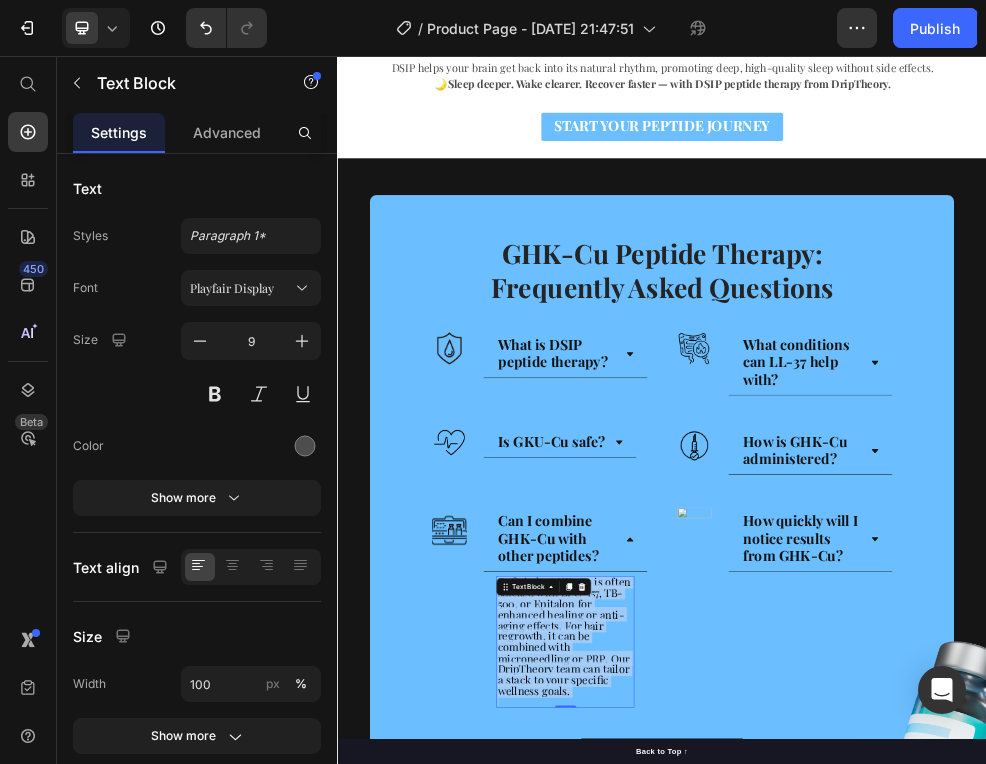 click on "Definitely. GHK-Cu is often stacked with BPC-157, TB-500, or Epitalon for enhanced healing or anti-aging effects. For hair regrowth, it can be combined with microneedling or PRP. Our DripTheory team can tailor a stack to your specific wellness goals." at bounding box center [755, 1129] 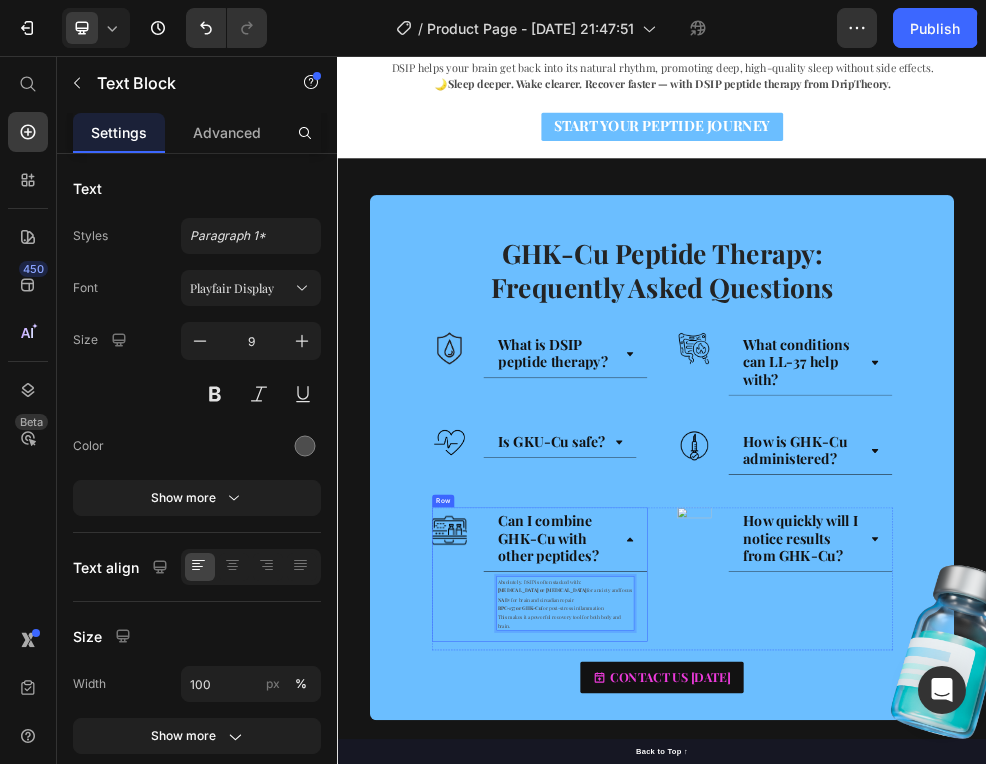 scroll, scrollTop: 0, scrollLeft: 0, axis: both 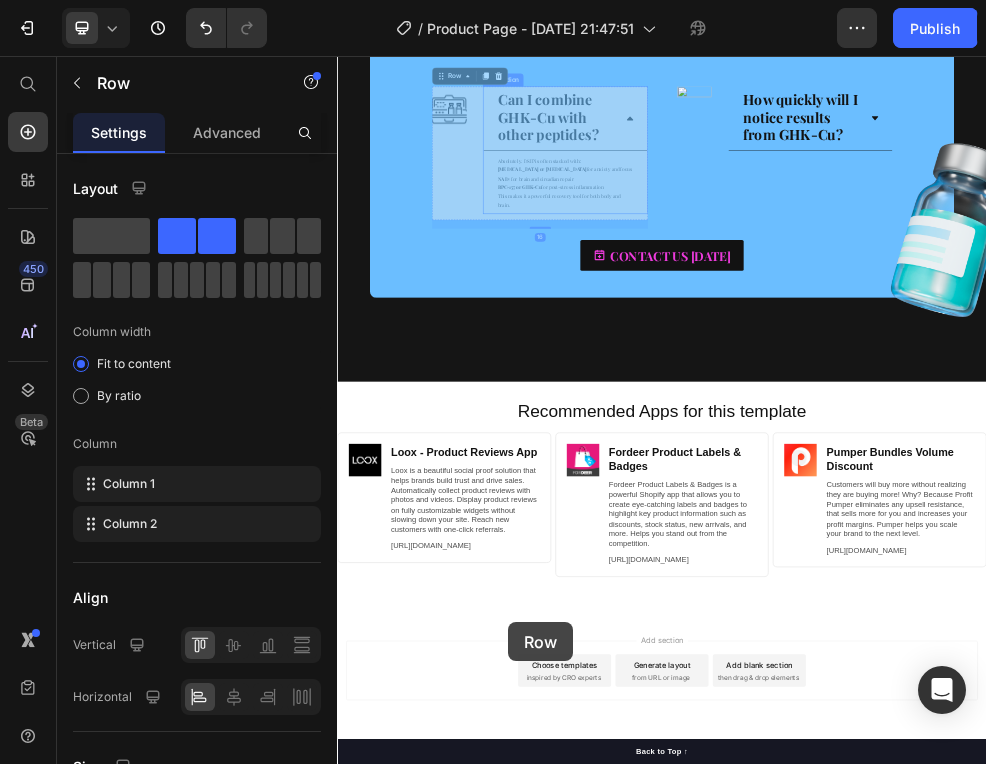 drag, startPoint x: 698, startPoint y: 1124, endPoint x: 653, endPoint y: 1107, distance: 48.104053 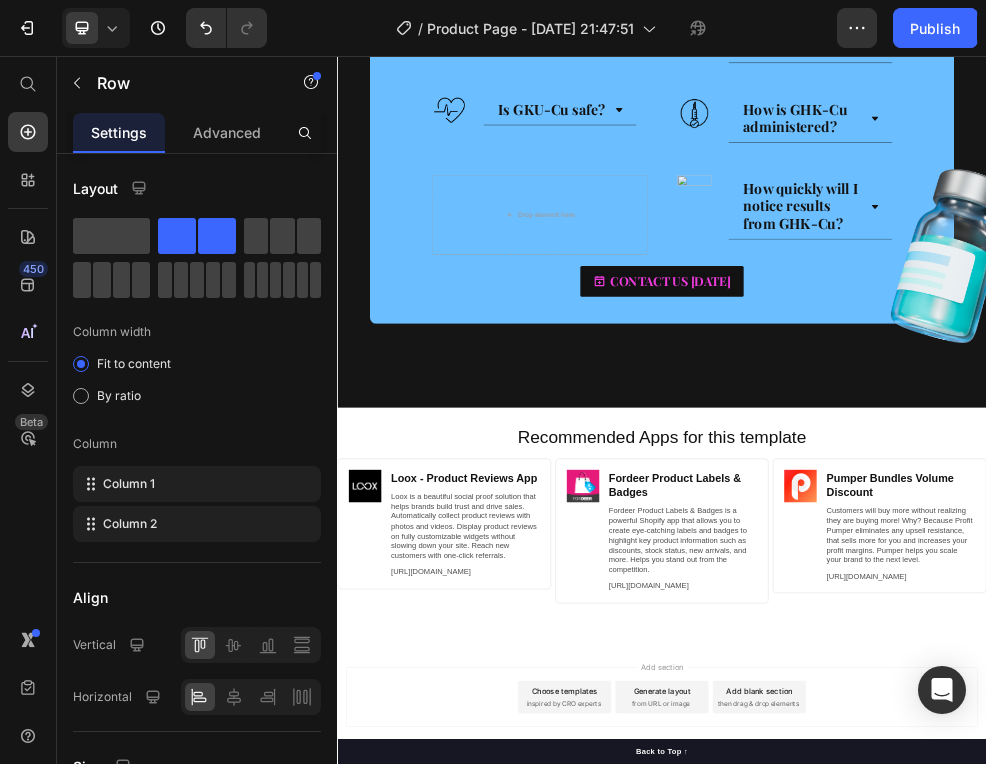 scroll, scrollTop: 3712, scrollLeft: 0, axis: vertical 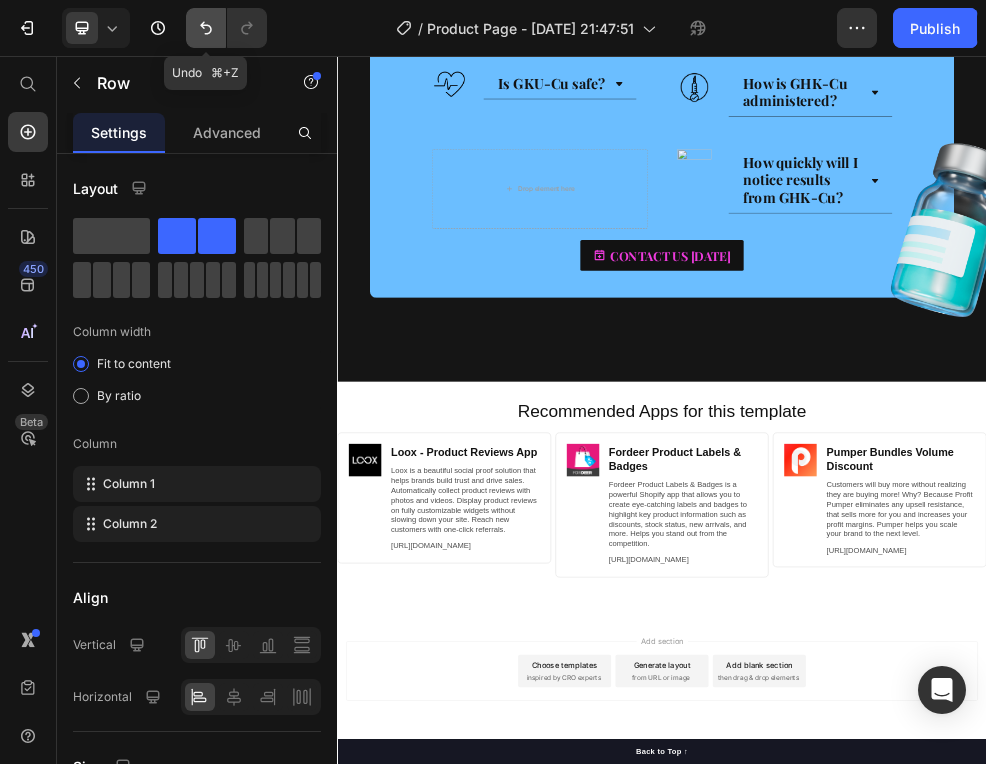 click 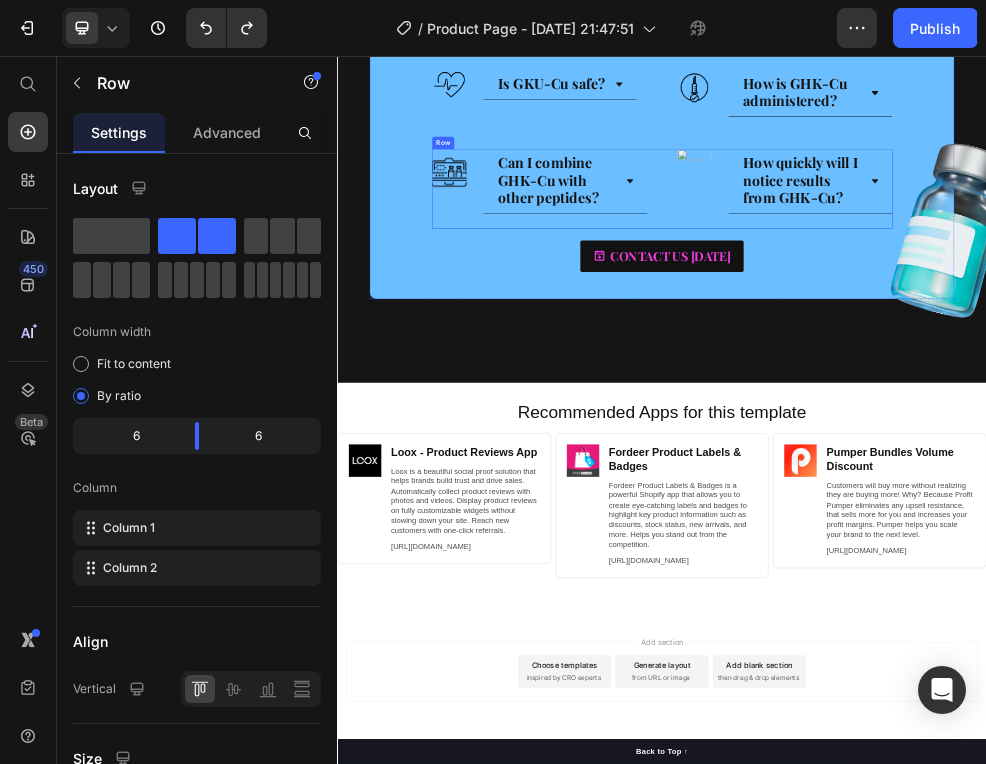 click on "Image
Can I combine GHK-Cu with other peptides? Accordion Row Image
How quickly will I notice results from GHK-Cu? Accordion Row Row" at bounding box center [937, 303] 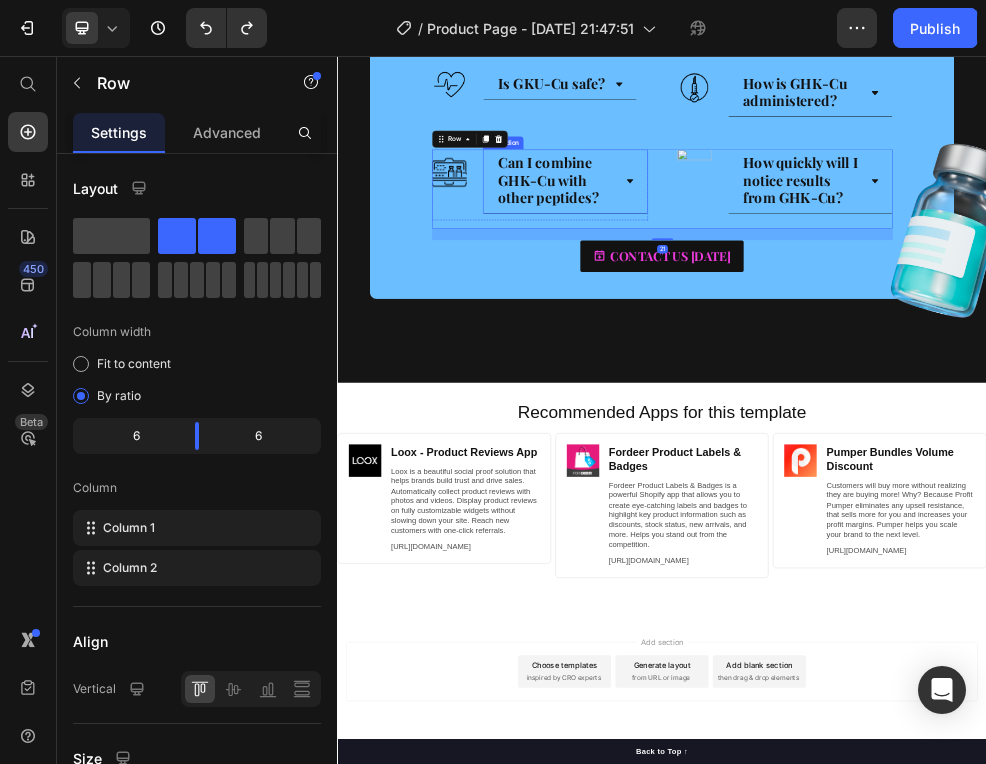 click 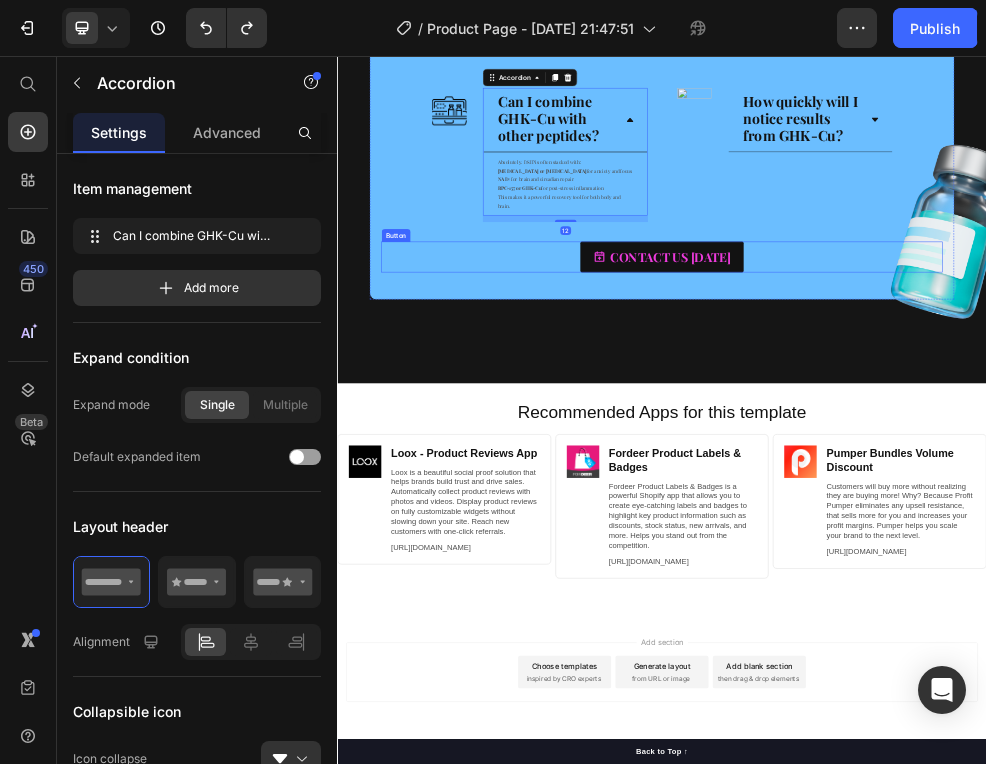 scroll, scrollTop: 3664, scrollLeft: 0, axis: vertical 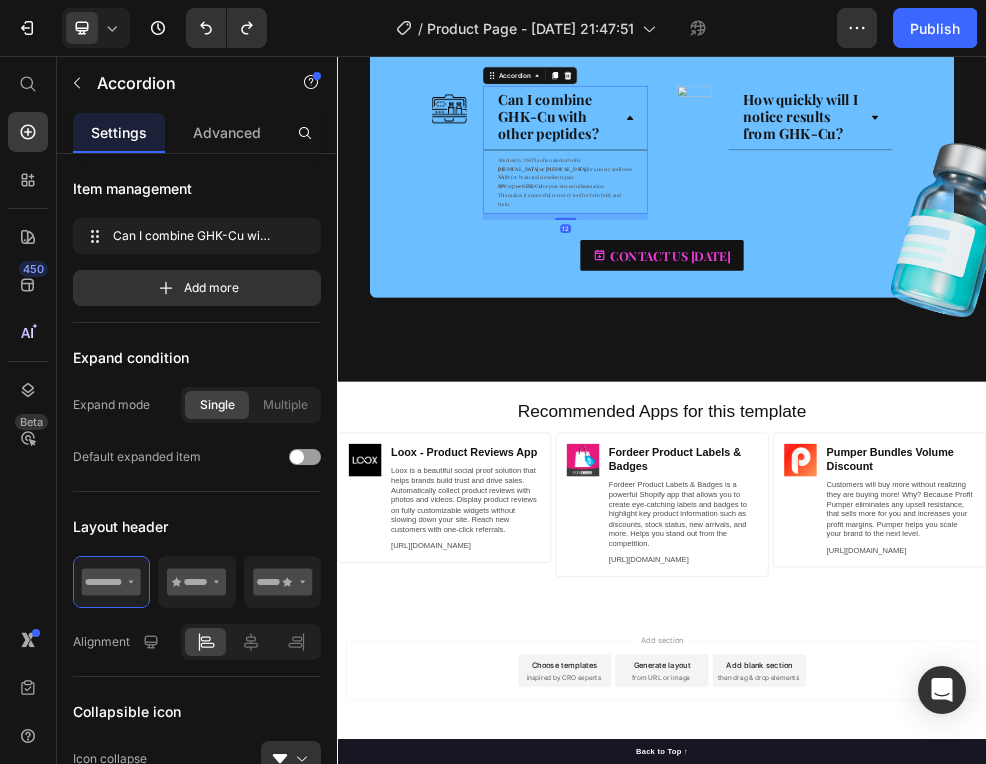 click on "Absolutely. DSIP is often stacked with: Selank or Semax  for anxiety and focus NAD+  for brain and circadian repair BPC-157 or GHK-Cu  for post-stress inflammation This makes it a powerful recovery tool for both body and brain. Text Block" at bounding box center [757, 289] 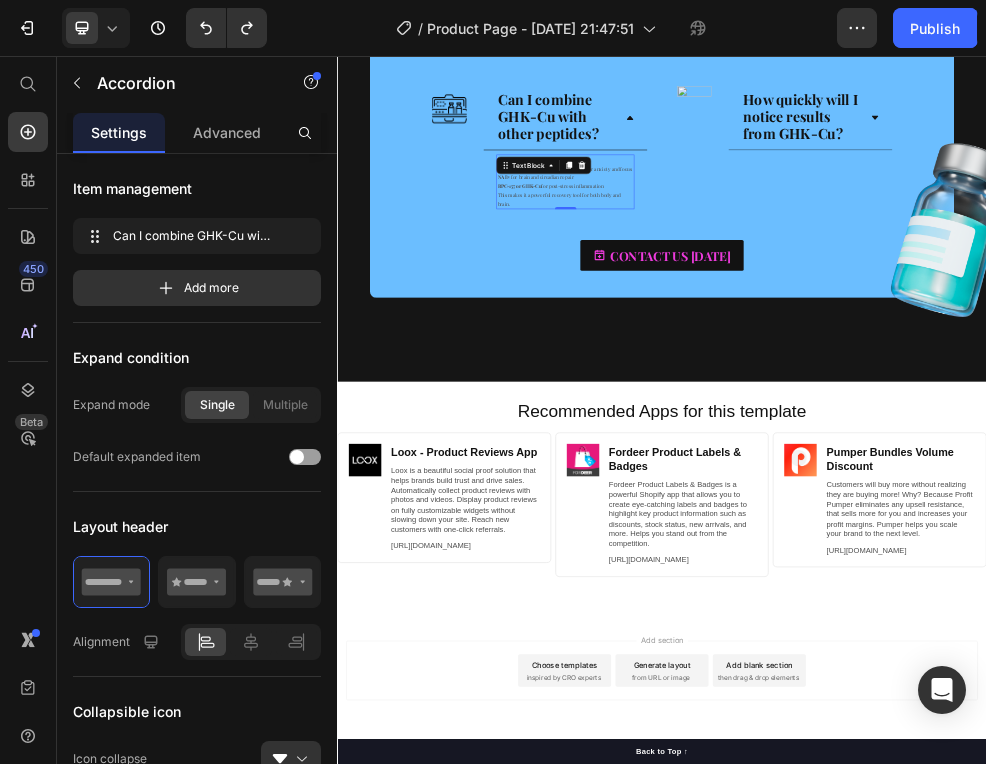 click on "BPC-157 or GHK-Cu  for post-stress inflammation This makes it a powerful recovery tool for both body and brain." at bounding box center [757, 313] 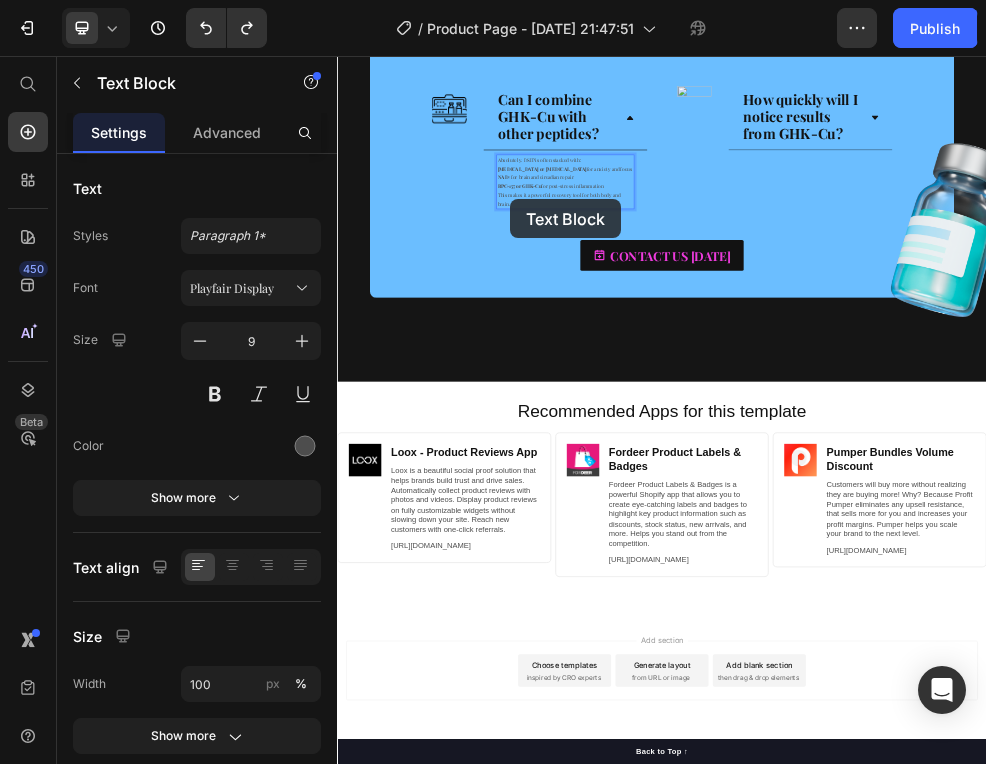 scroll, scrollTop: 3562, scrollLeft: 0, axis: vertical 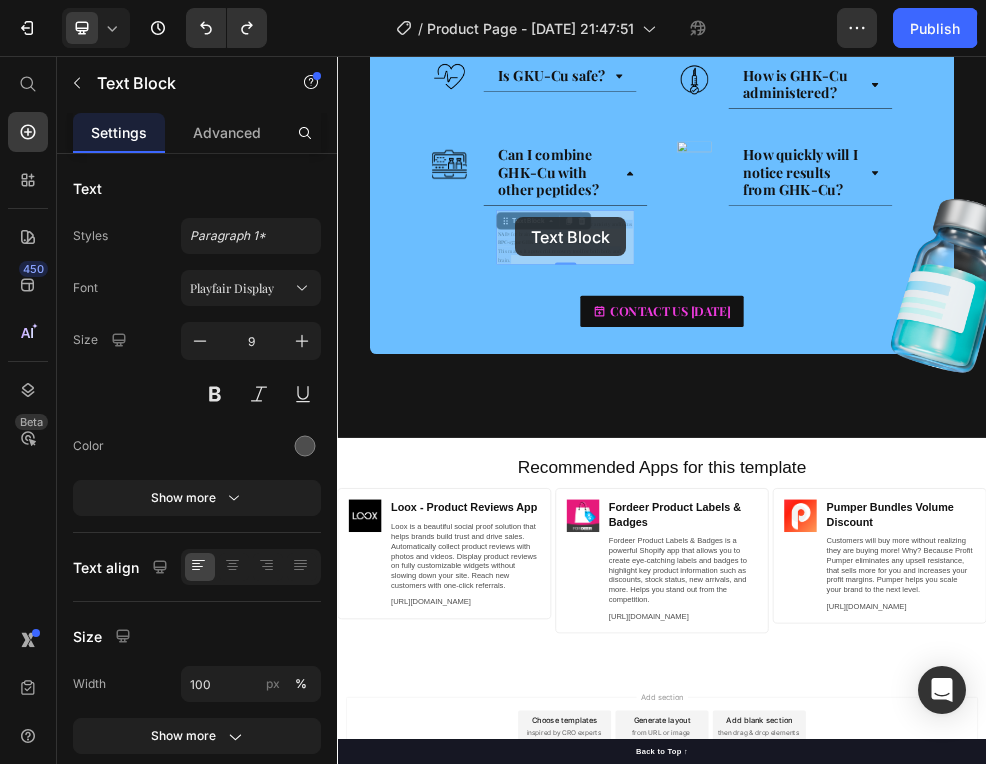 drag, startPoint x: 676, startPoint y: 329, endPoint x: 667, endPoint y: 349, distance: 21.931713 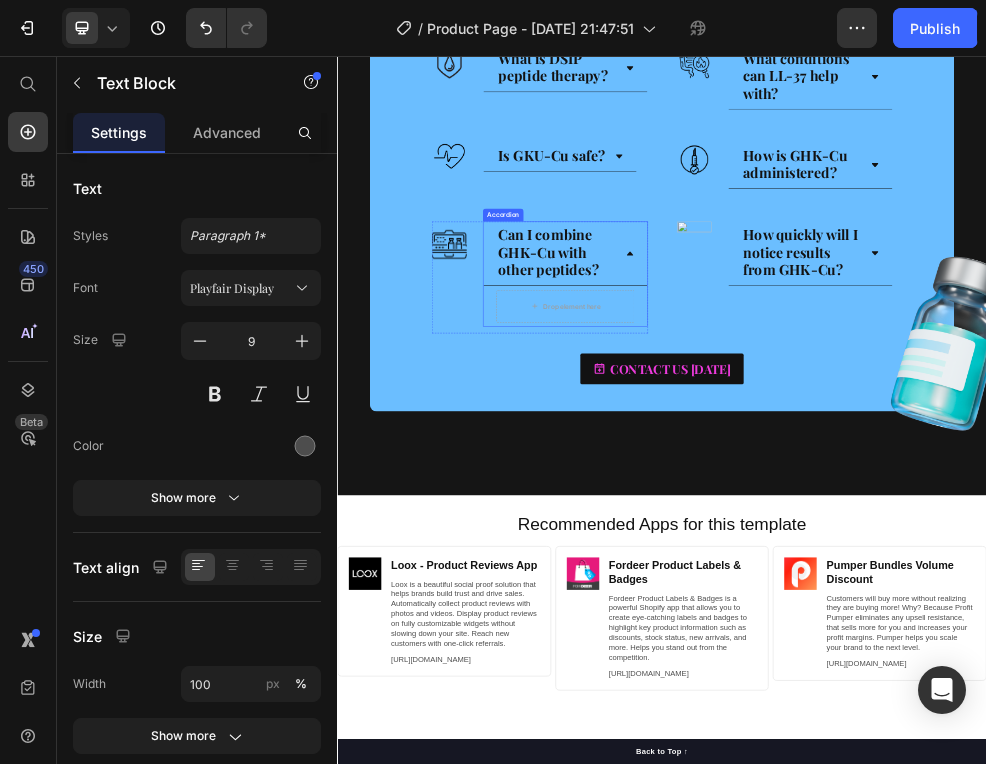 scroll, scrollTop: 3670, scrollLeft: 0, axis: vertical 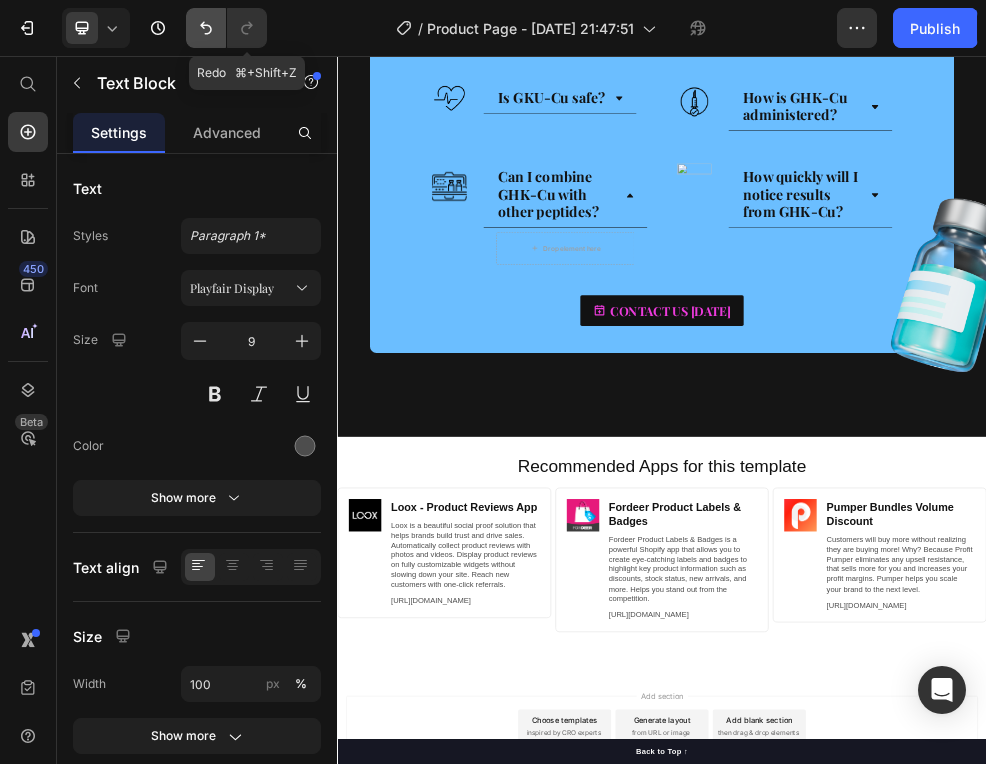 click 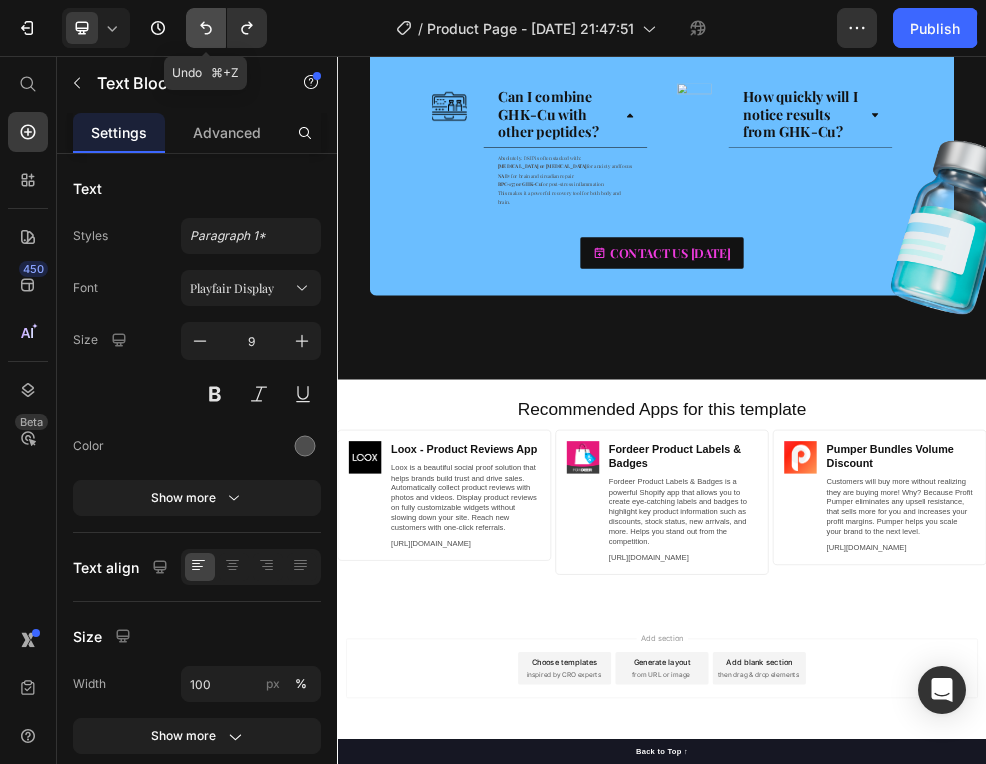 scroll, scrollTop: 3562, scrollLeft: 0, axis: vertical 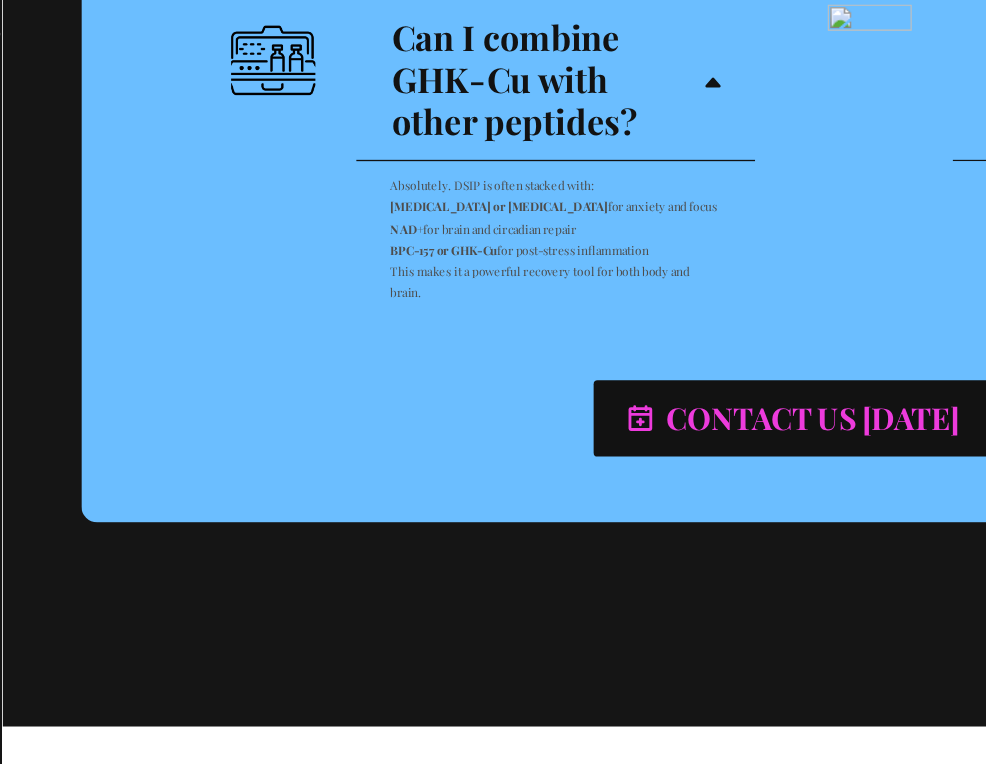 click on "NAD+  for brain and circadian repair" at bounding box center (421, 126) 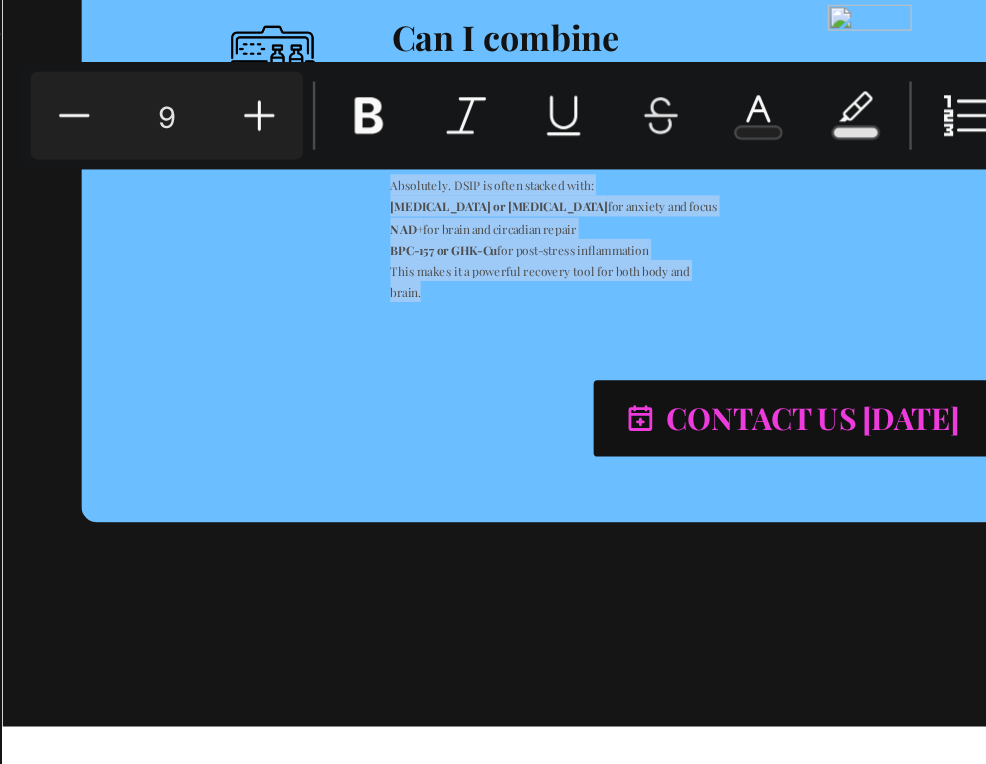 drag, startPoint x: 329, startPoint y: 170, endPoint x: 295, endPoint y: 86, distance: 90.62009 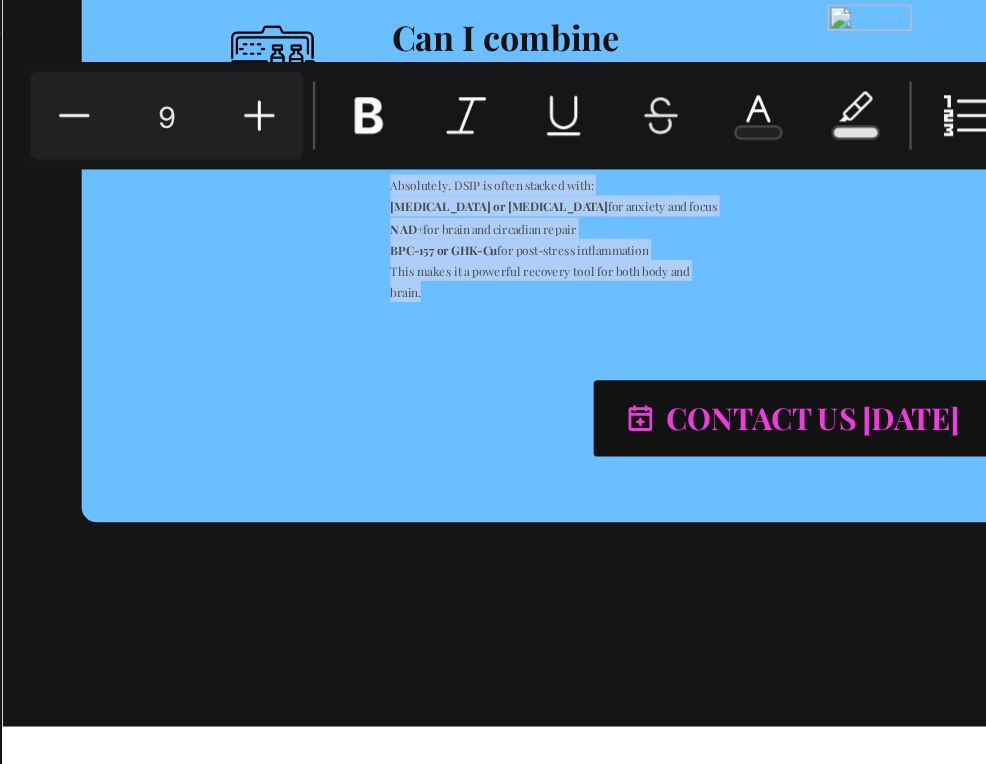 click on "9" at bounding box center (405, 187) 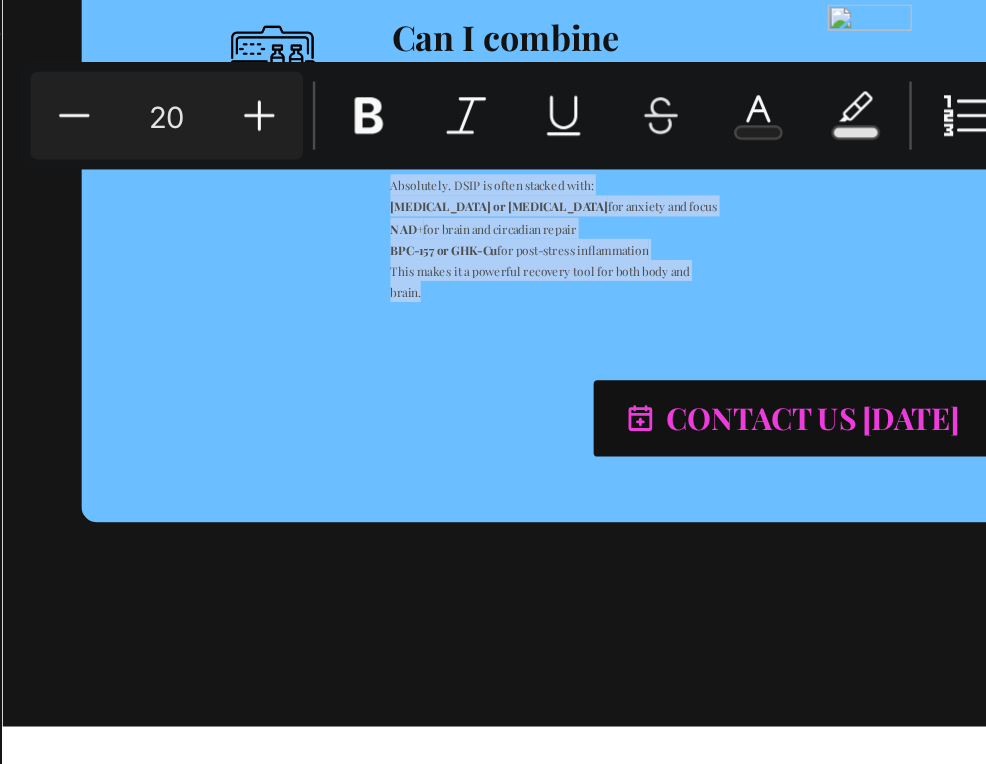 type on "20" 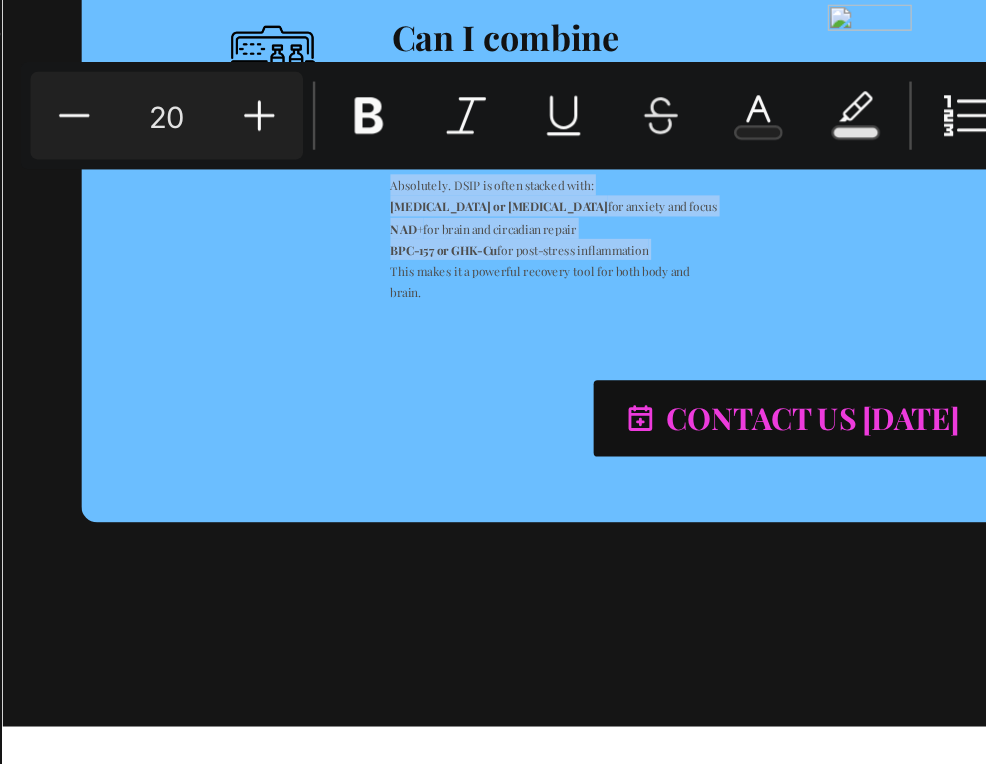 scroll, scrollTop: 3693, scrollLeft: 0, axis: vertical 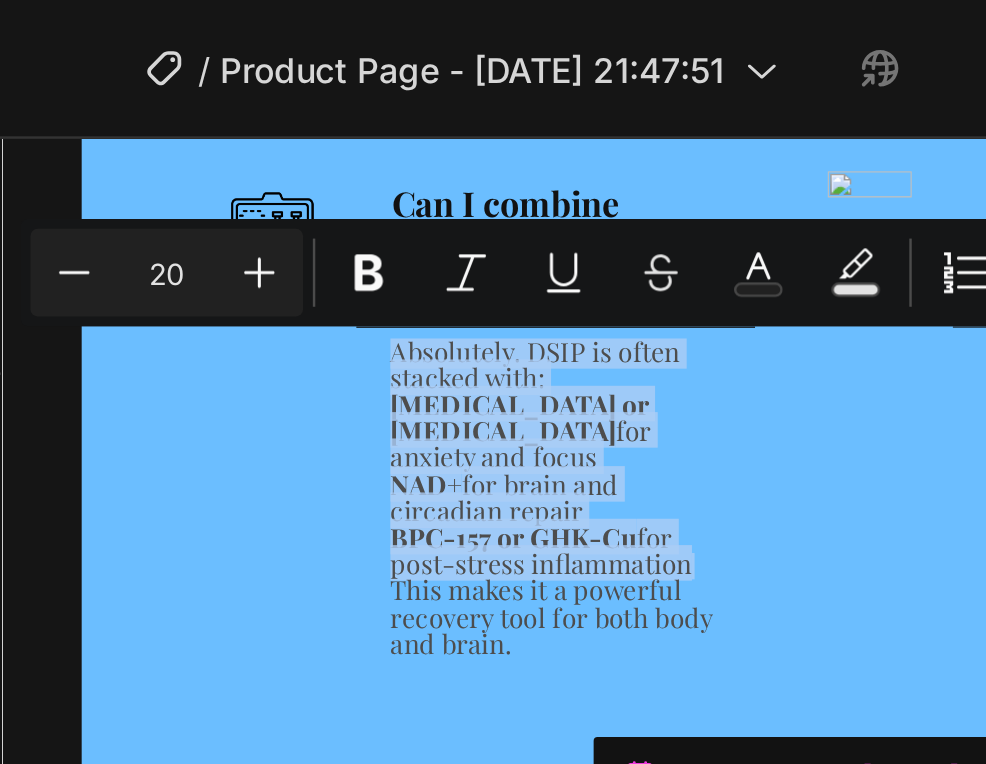 click on "Image
How quickly will I notice results from GHK-Cu? Accordion Row" at bounding box center (827, 367) 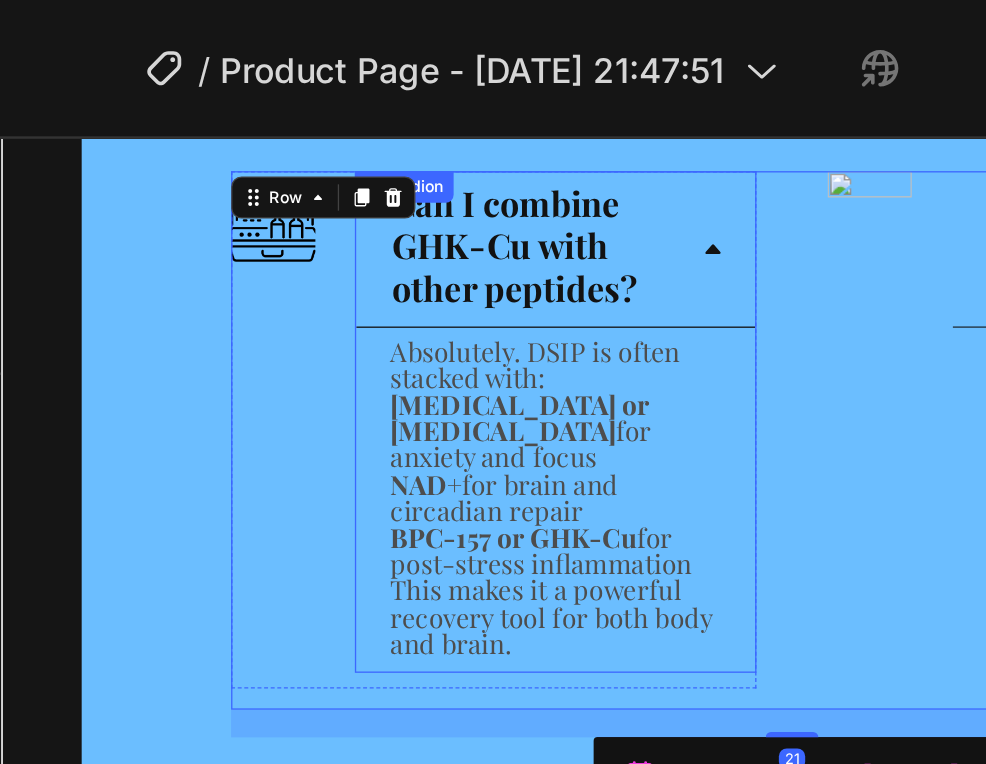click on "Can I combine GHK-Cu with other peptides?" at bounding box center (421, 222) 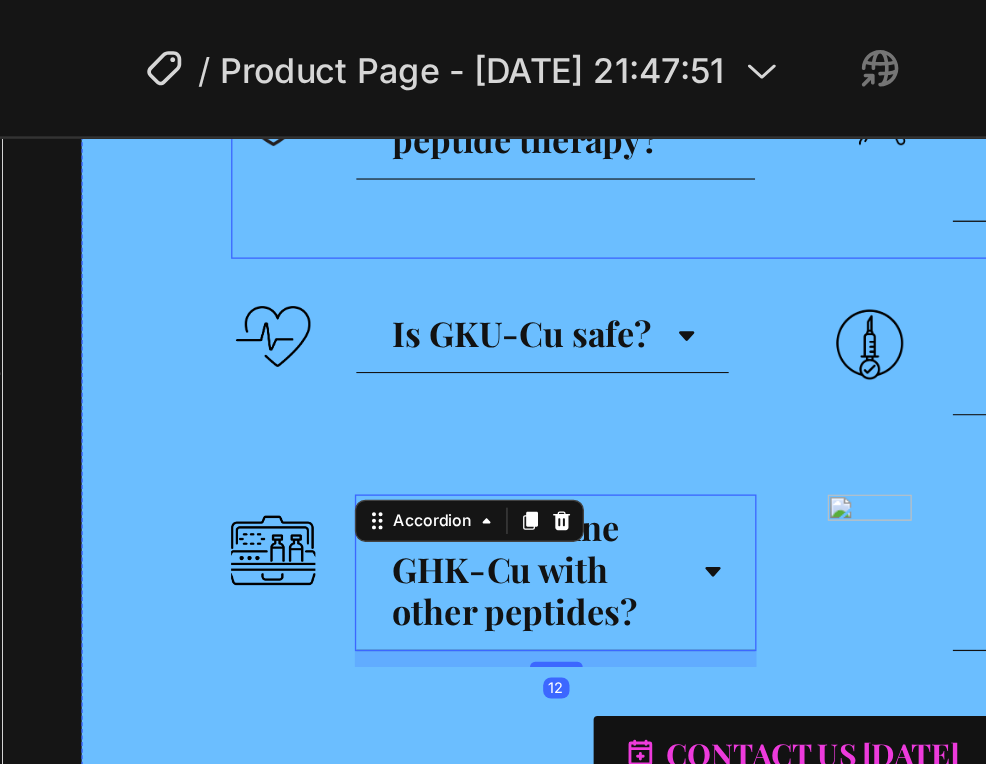 scroll, scrollTop: 3445, scrollLeft: 0, axis: vertical 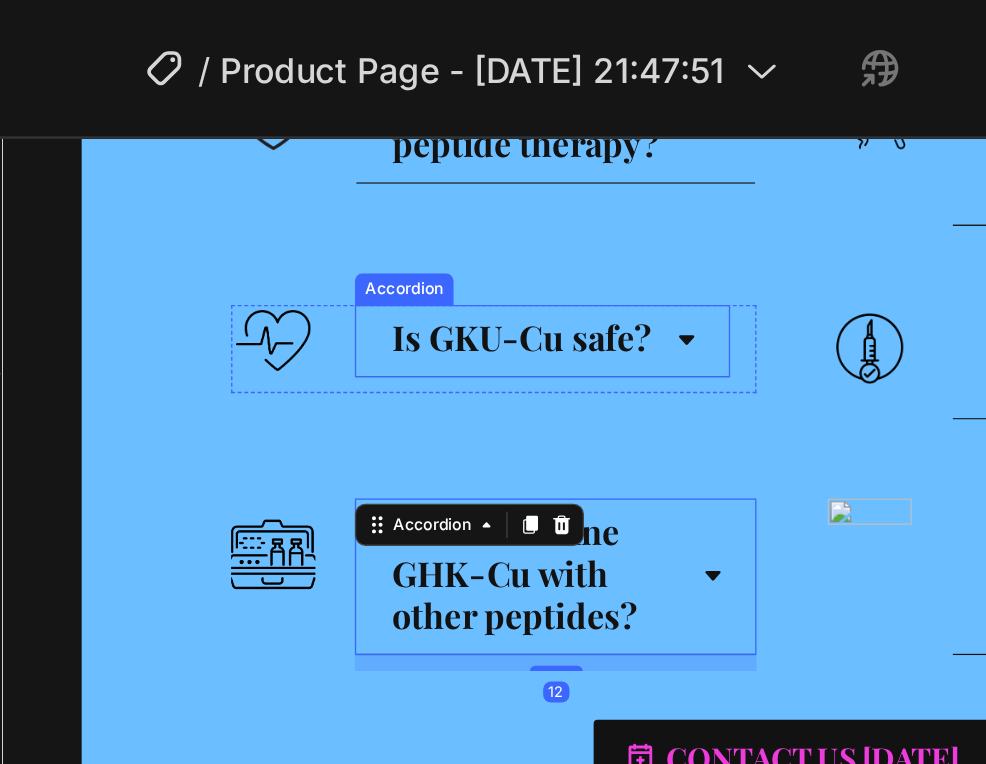 click on "Is GKU-Cu safe?" at bounding box center [395, 289] 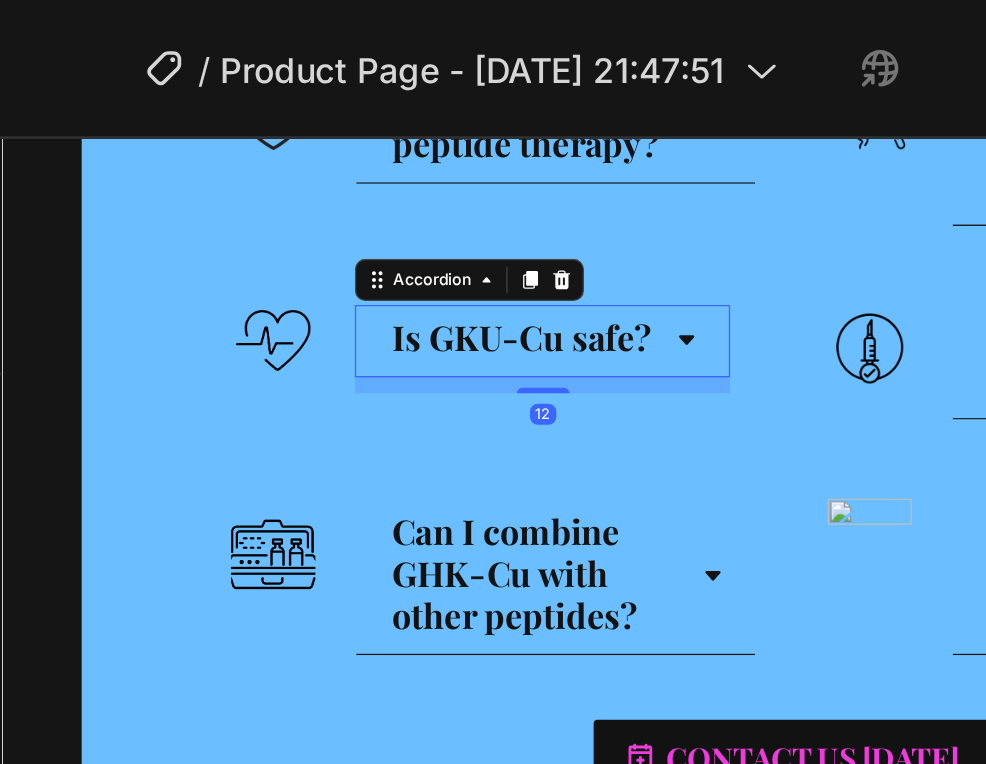 click on "Is GKU-Cu safe?" at bounding box center (395, 289) 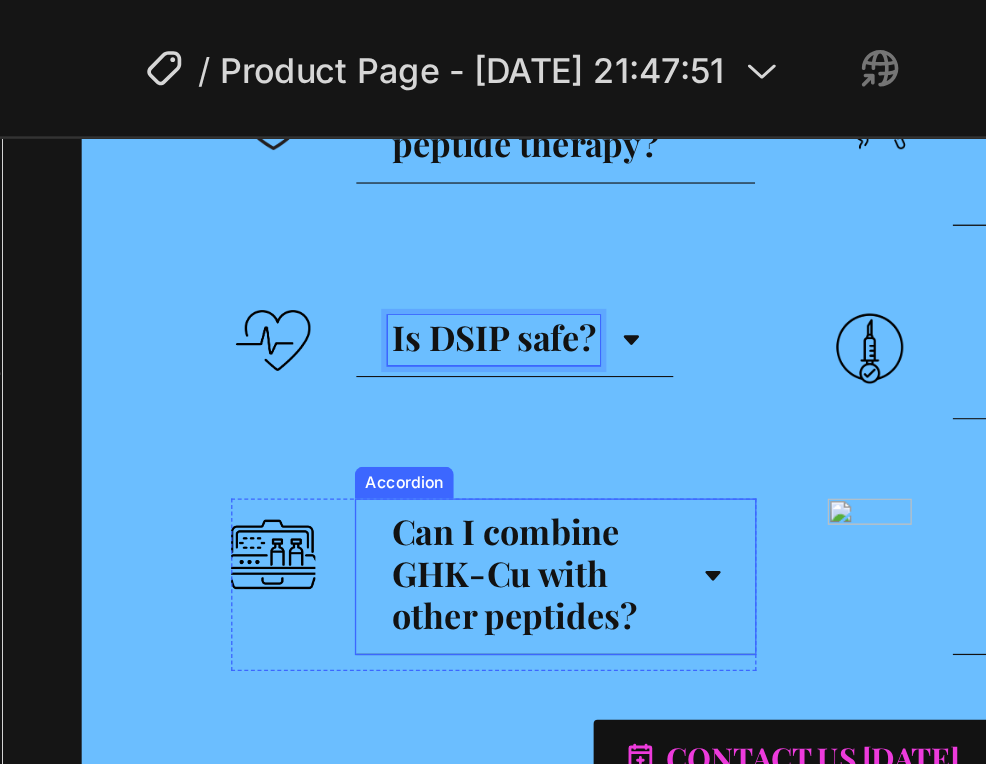 click on "Can I combine GHK-Cu with other peptides?" at bounding box center (390, 468) 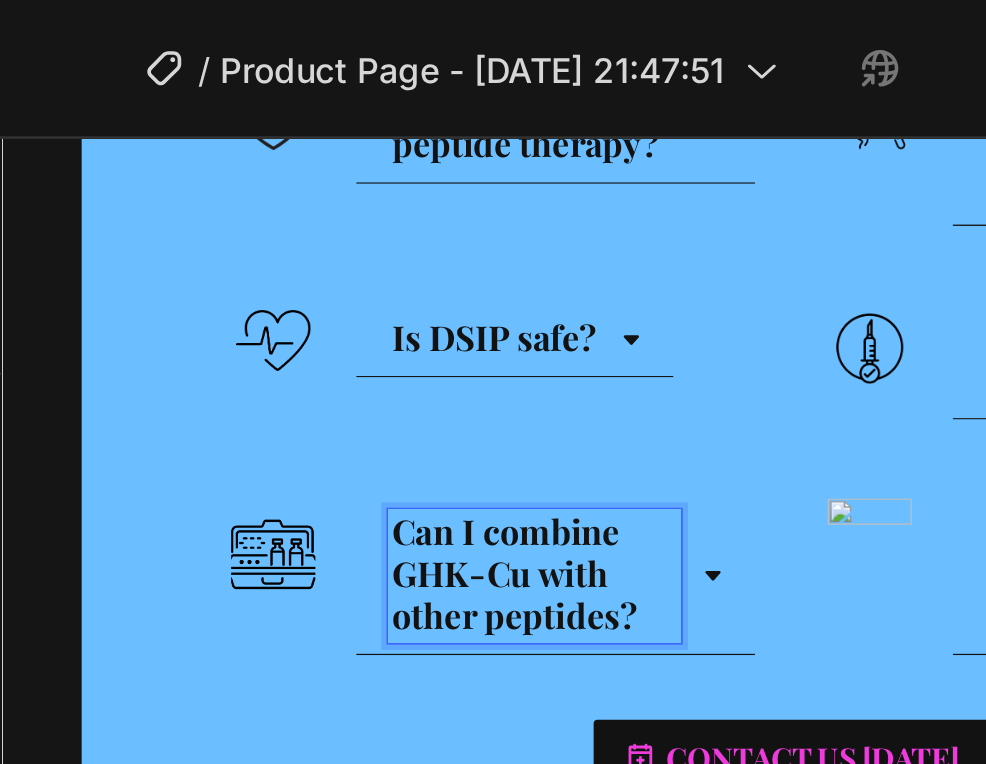 scroll, scrollTop: 3316, scrollLeft: 0, axis: vertical 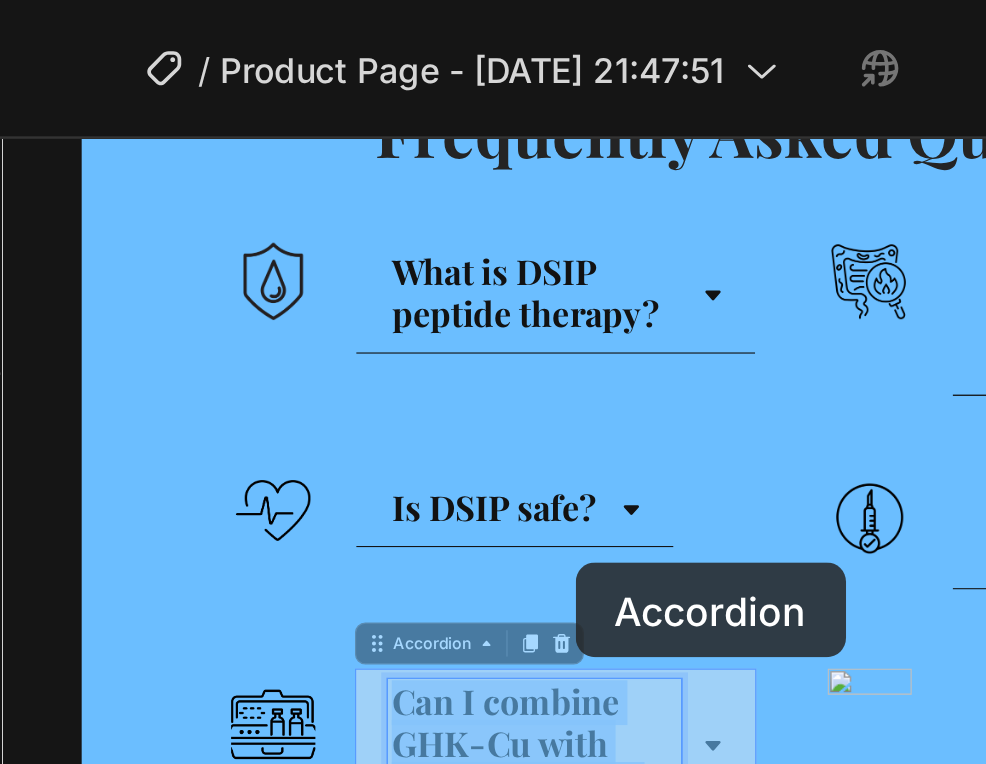 drag, startPoint x: 410, startPoint y: 464, endPoint x: 437, endPoint y: 460, distance: 27.294687 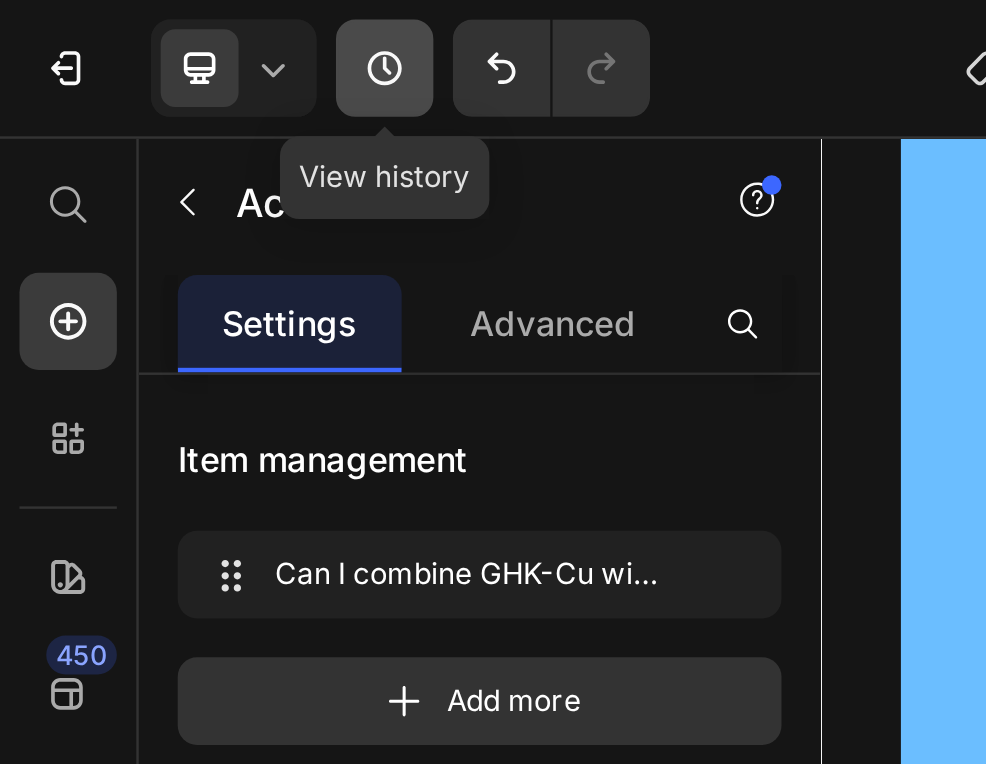 click 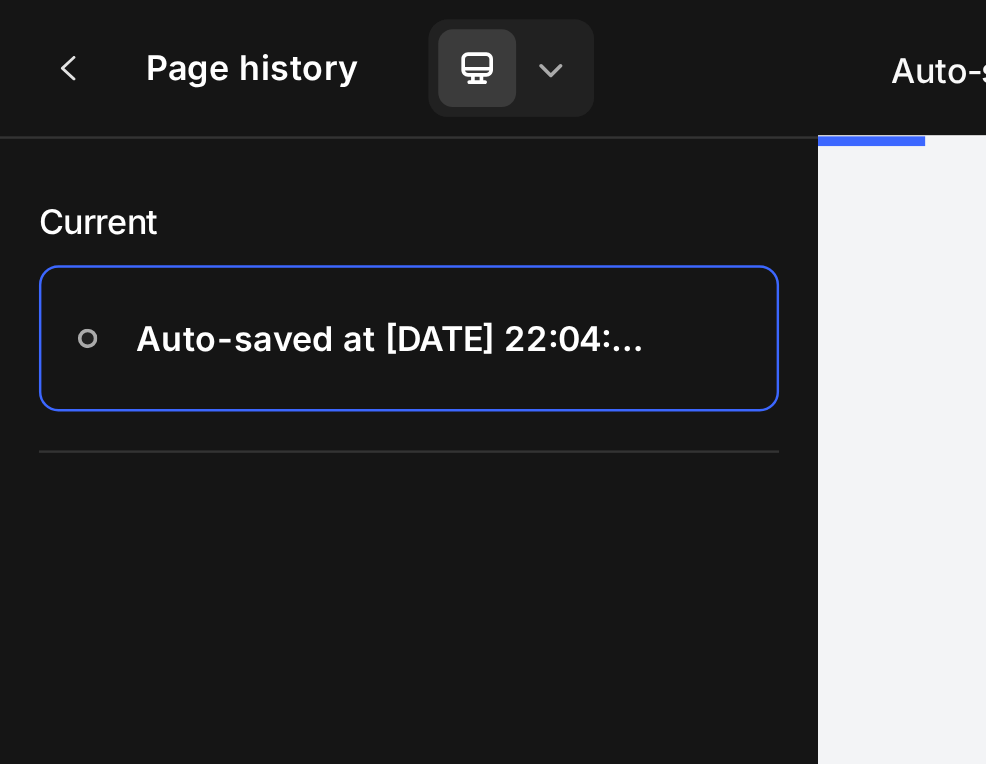 scroll, scrollTop: 0, scrollLeft: 0, axis: both 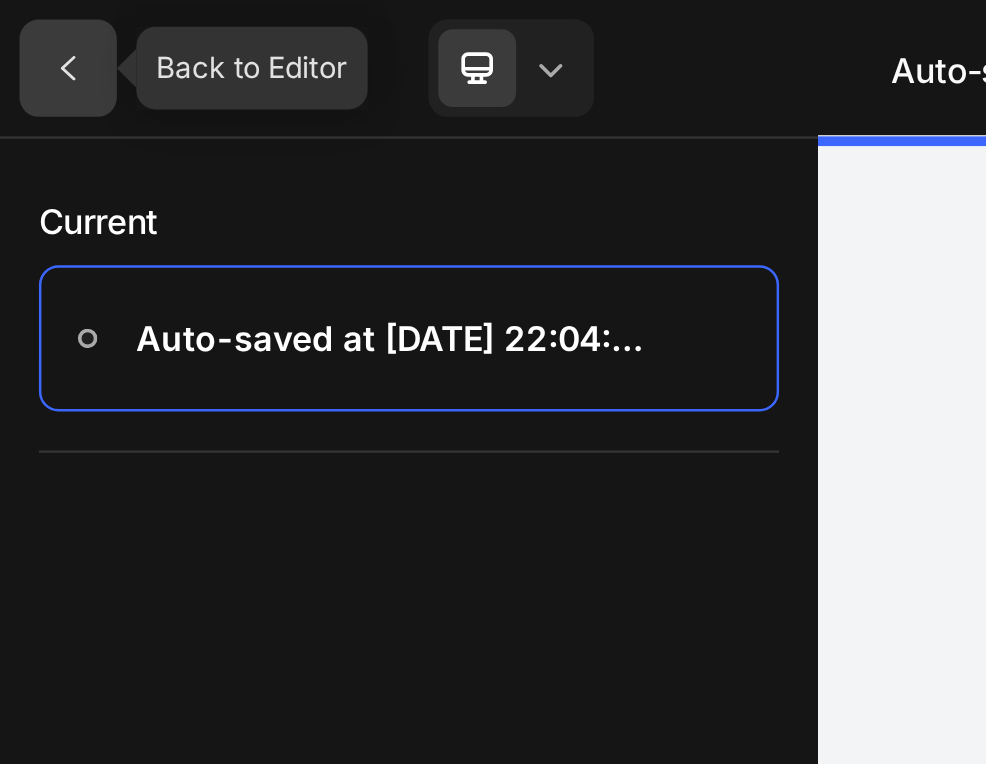 click 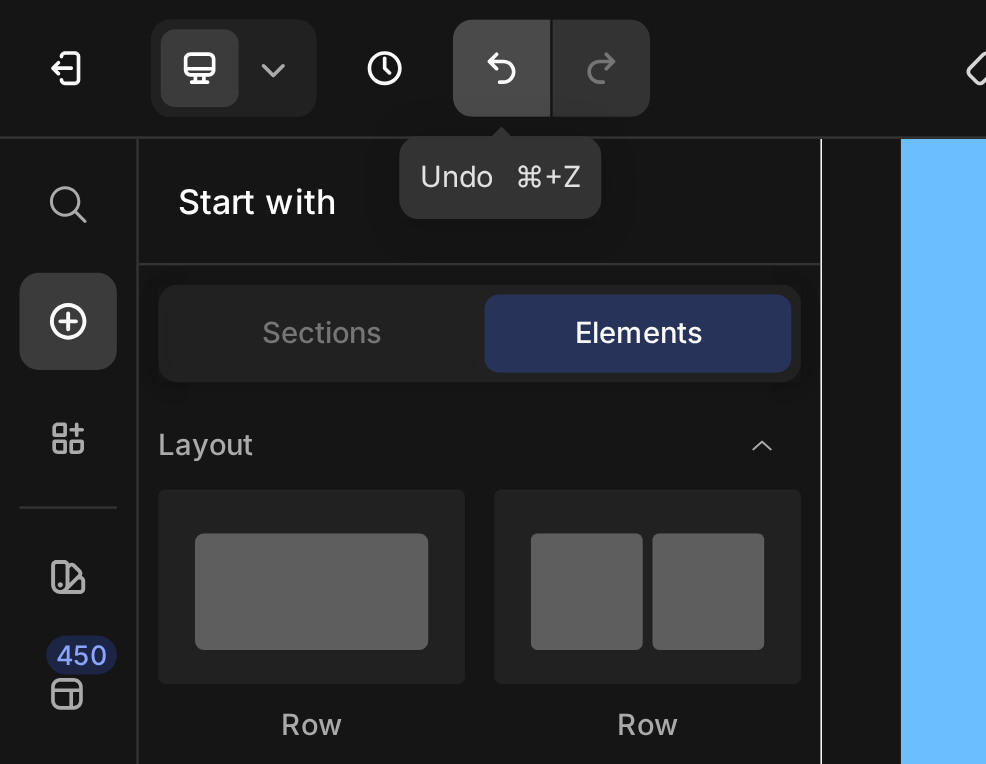 click 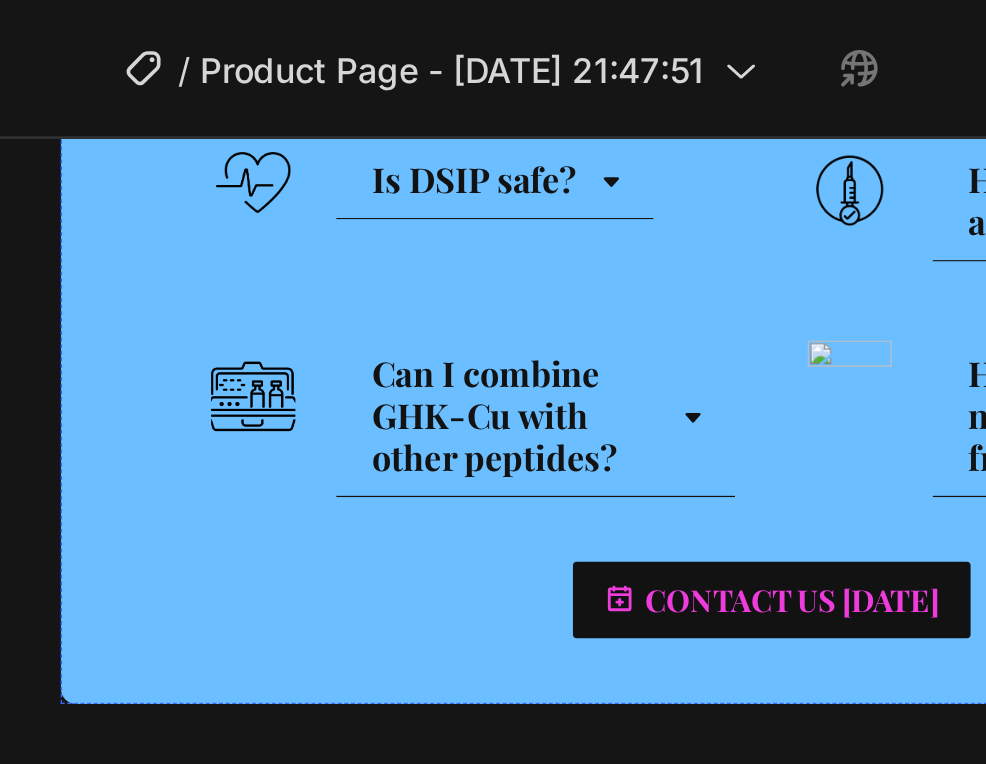 scroll, scrollTop: 3569, scrollLeft: 0, axis: vertical 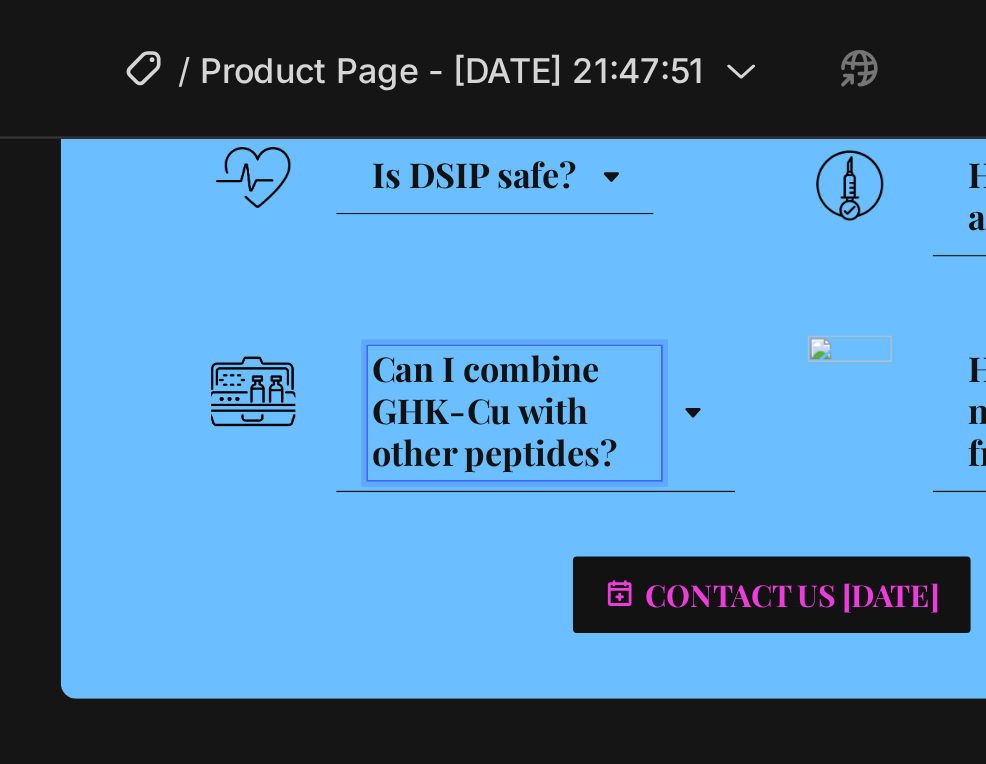 click on "Can I combine GHK-Cu with other peptides?" at bounding box center (370, 344) 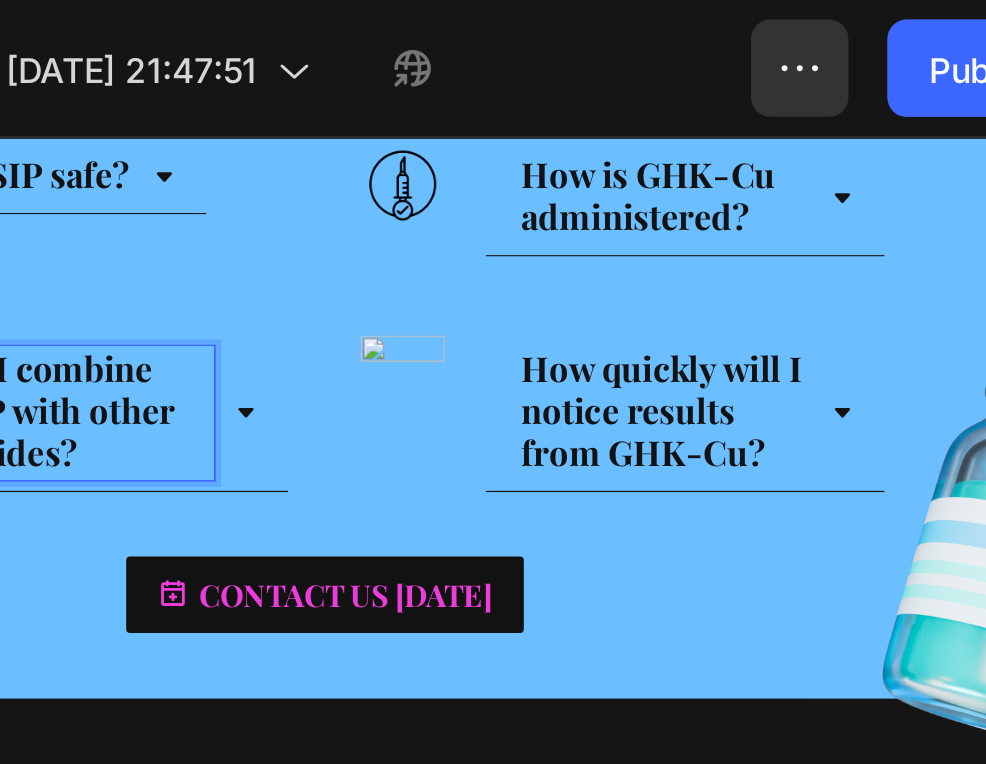 click on "How quickly will I notice results from GHK-Cu?" at bounding box center (389, 344) 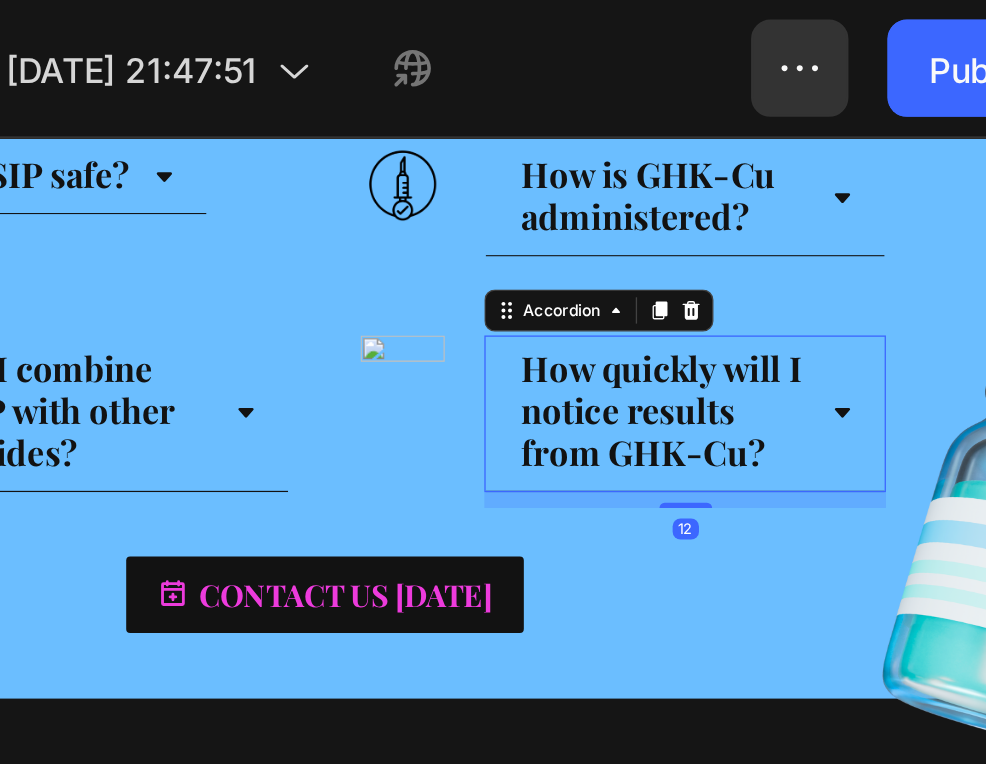 click on "How quickly will I notice results from GHK-Cu?" at bounding box center [389, 344] 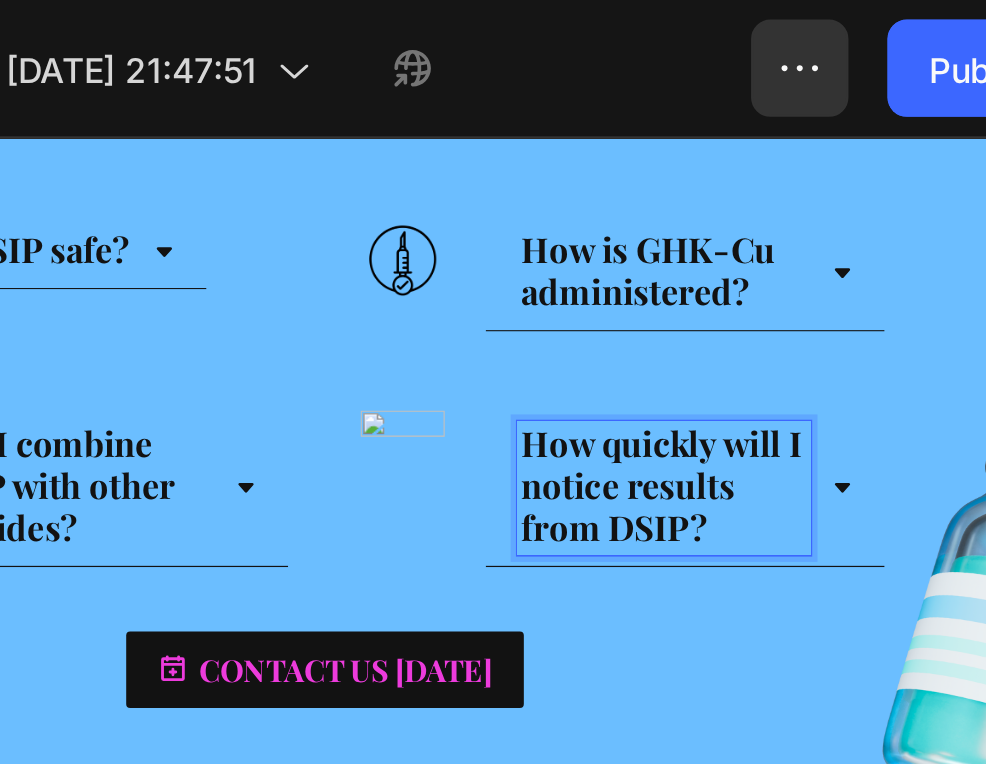 scroll, scrollTop: 3489, scrollLeft: 0, axis: vertical 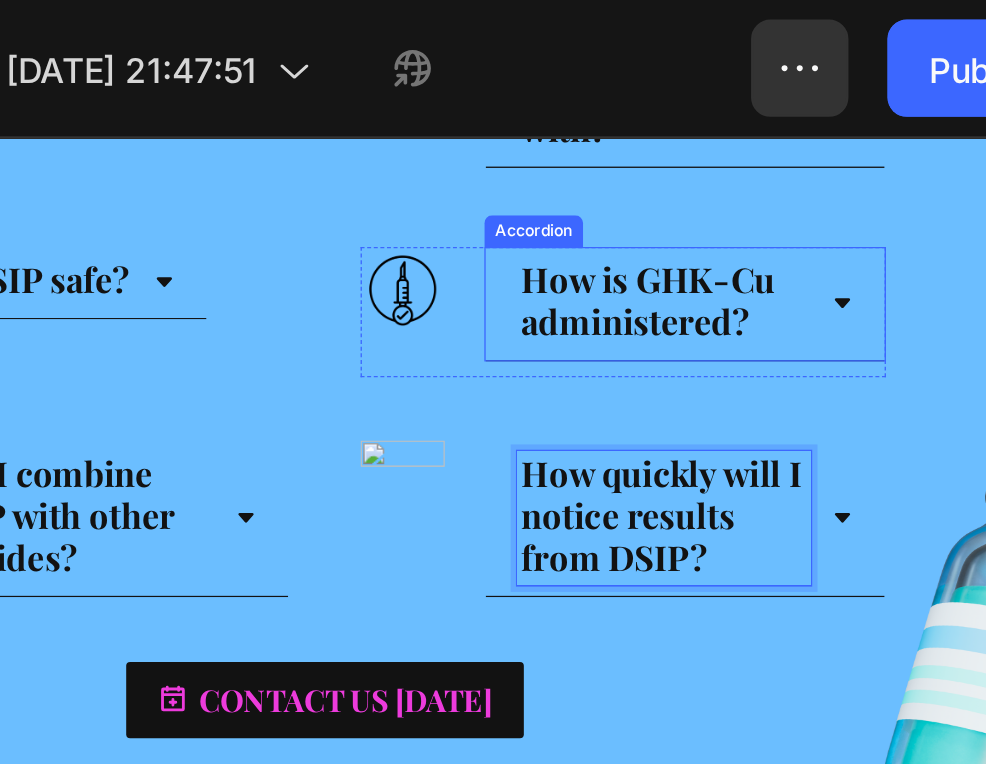 click on "How is GHK-Cu administered?" at bounding box center [379, 261] 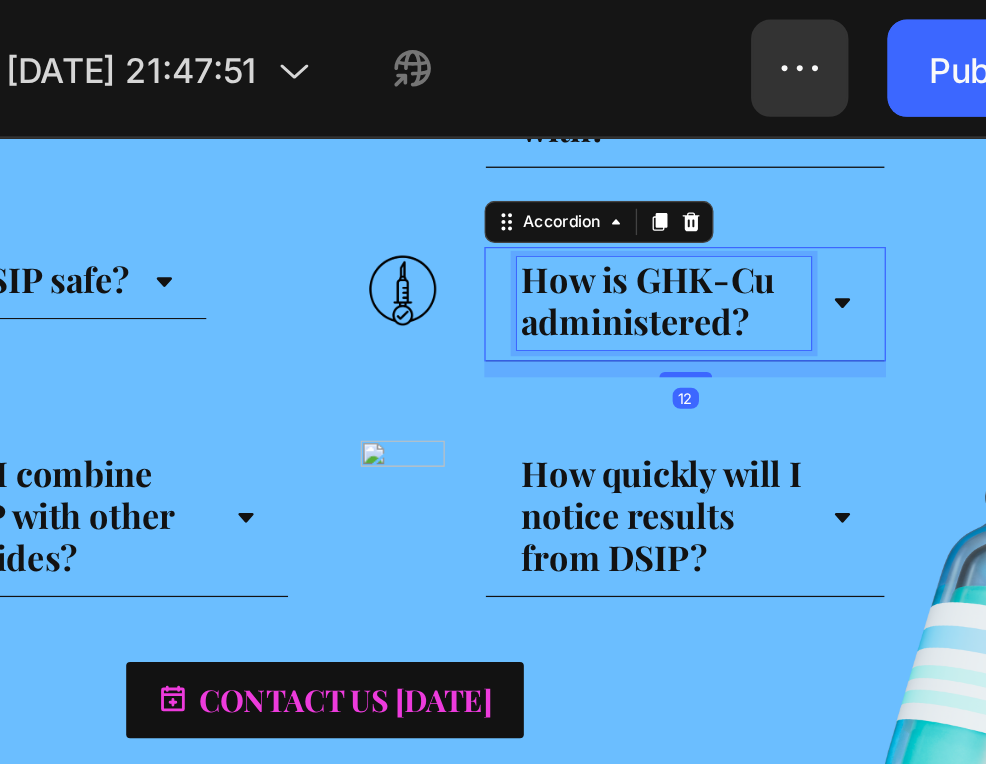 click on "How is GHK-Cu administered?" at bounding box center [379, 261] 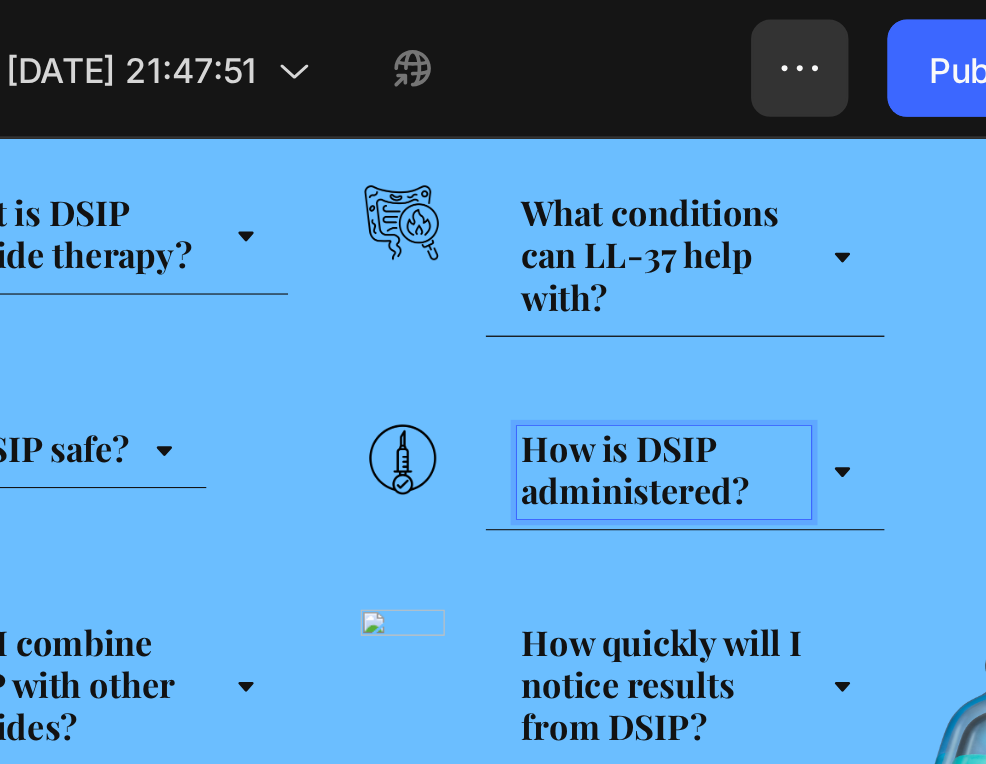 scroll, scrollTop: 3297, scrollLeft: 0, axis: vertical 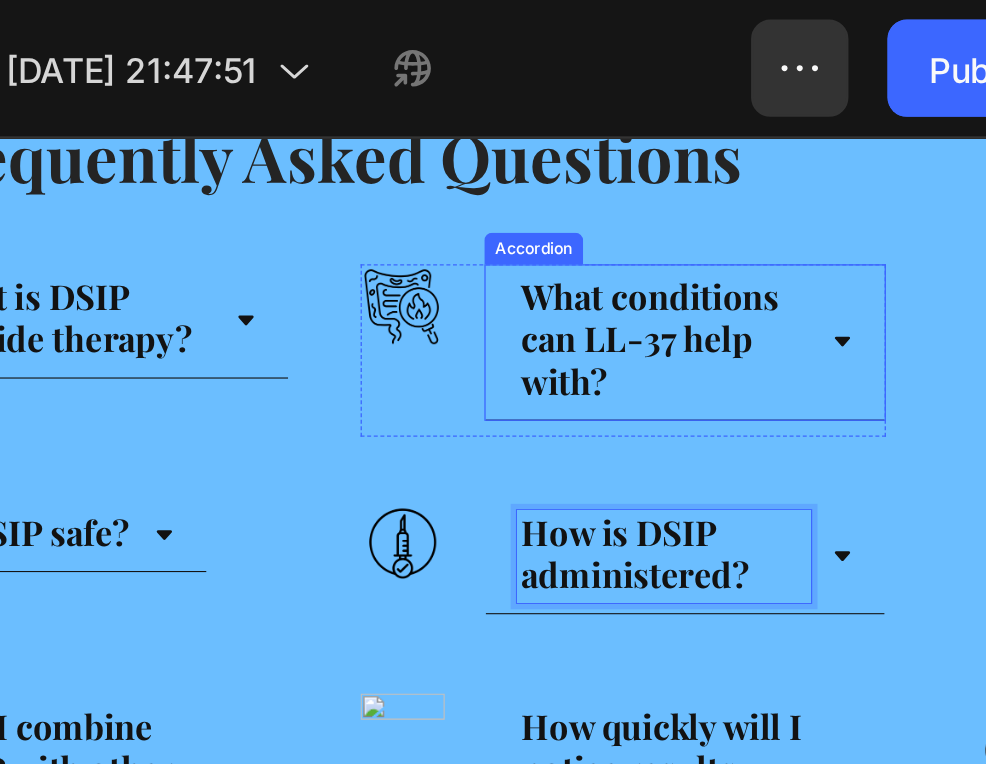 click on "What conditions can LL-37 help with?" at bounding box center (381, 290) 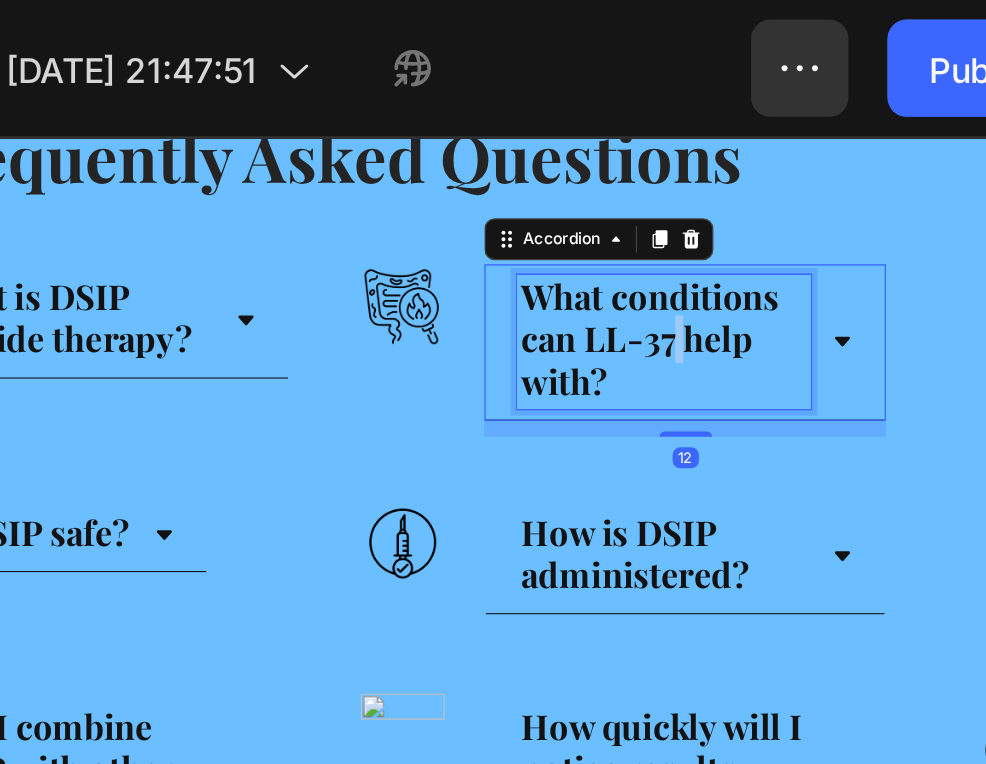 click on "What conditions can LL-37 help with?" at bounding box center [381, 290] 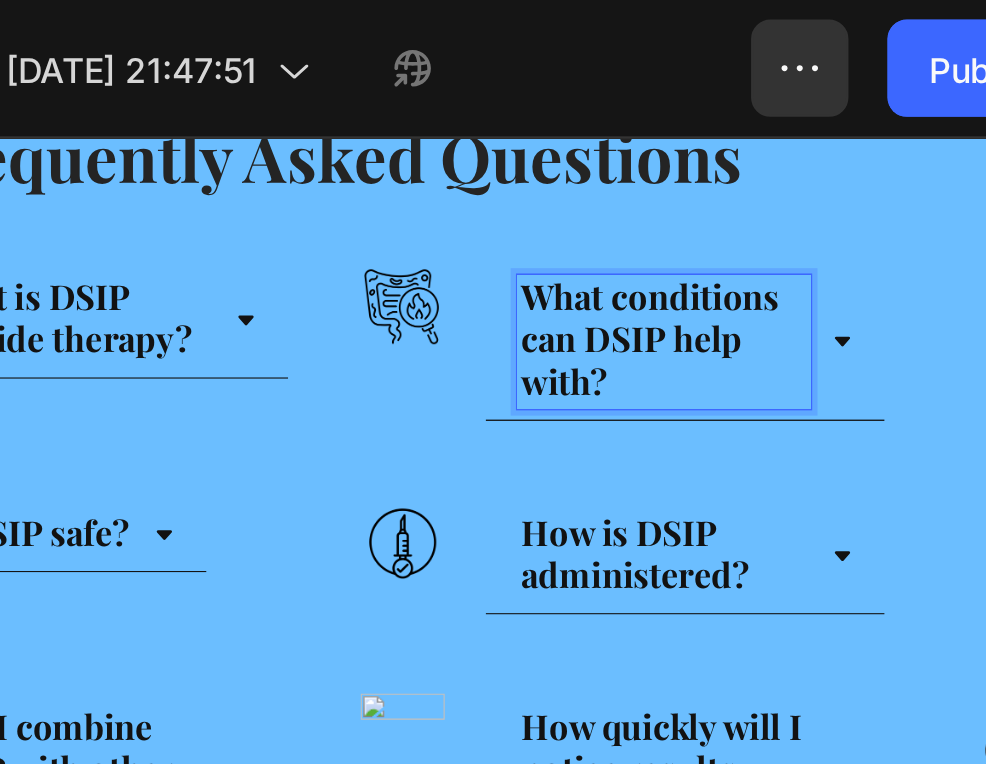 click 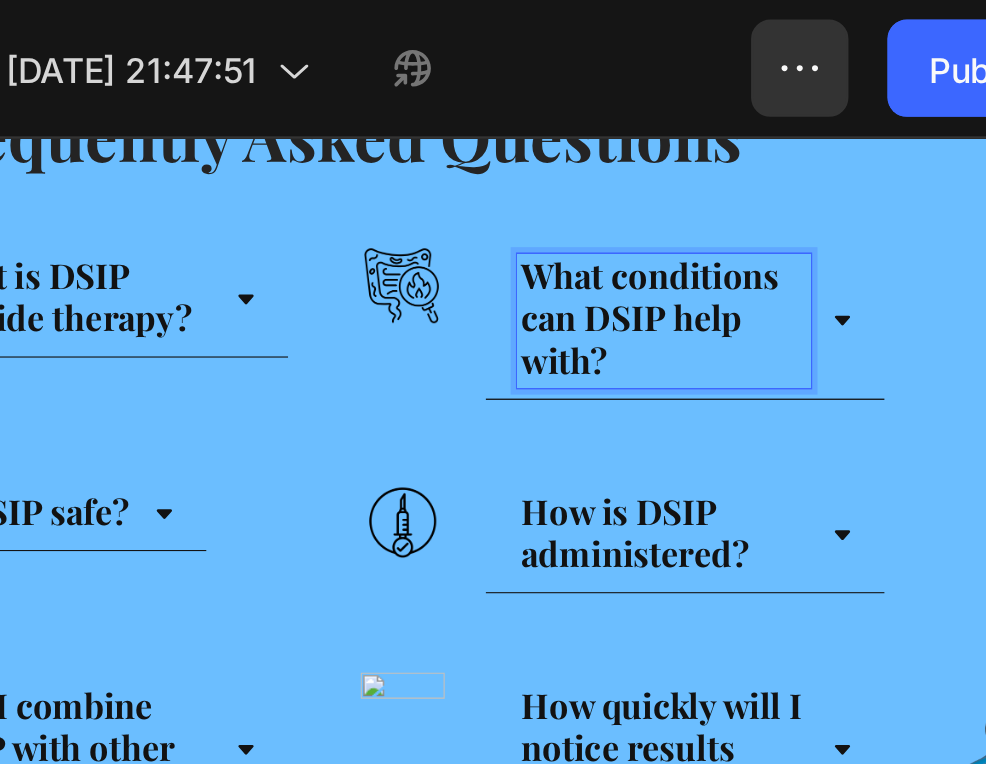 click on "What conditions can DSIP help with?" at bounding box center [407, 277] 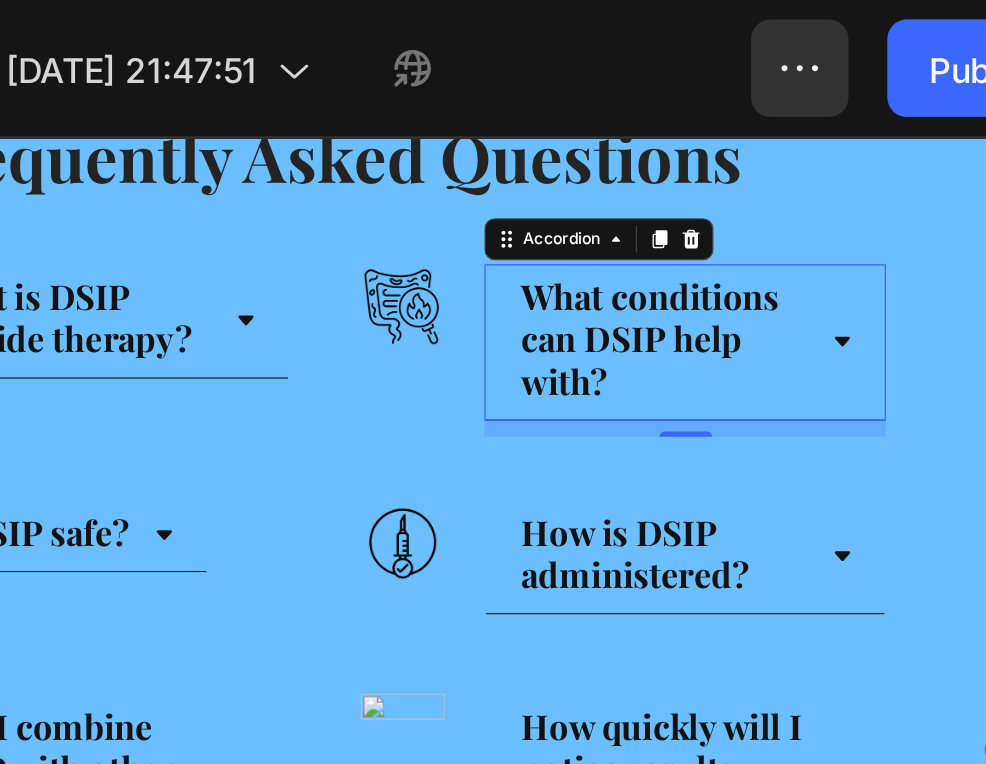 click on "What conditions can DSIP help with?" at bounding box center [407, 293] 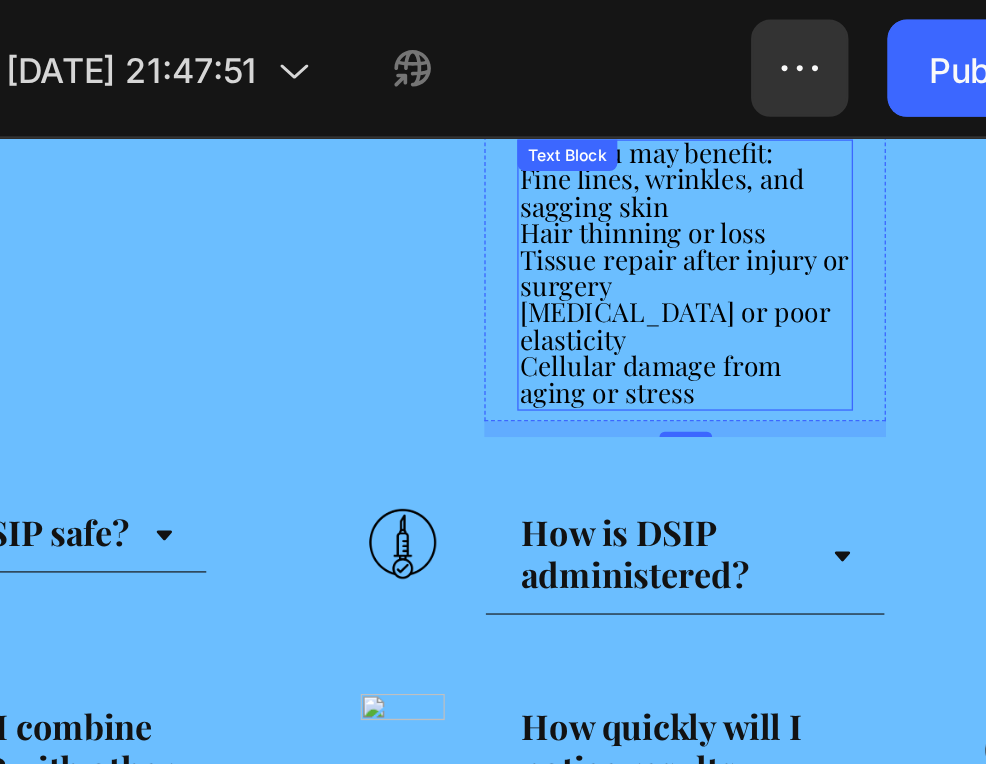 scroll, scrollTop: 3524, scrollLeft: 0, axis: vertical 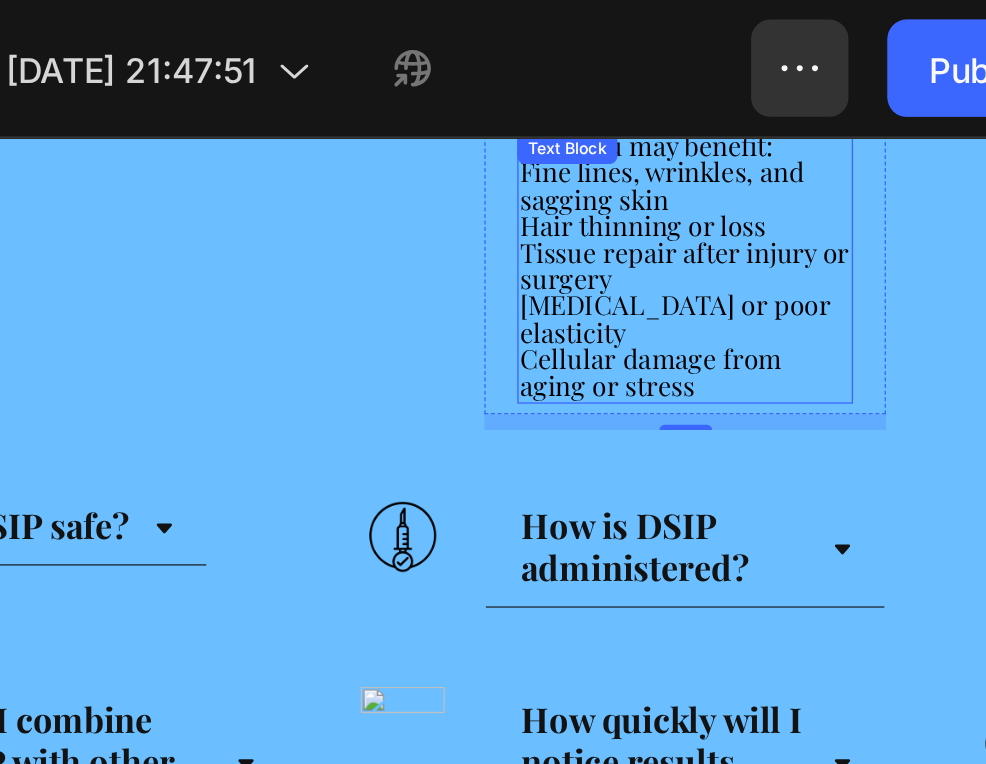 click on "Cellular damage from aging or stress" at bounding box center (381, 315) 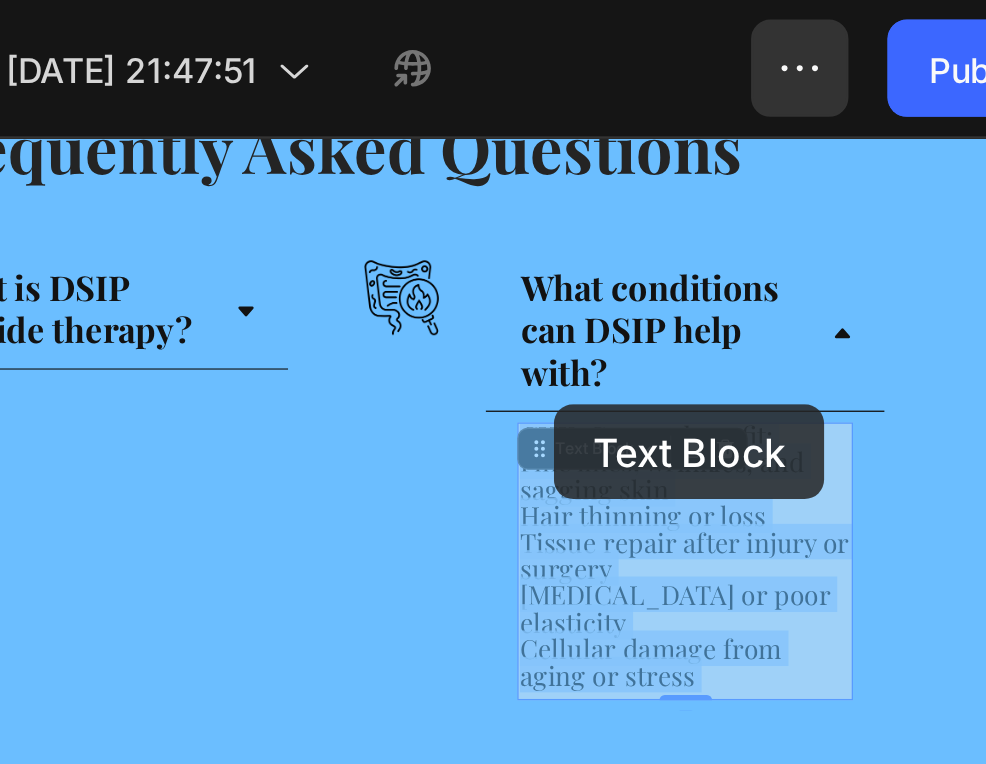 drag, startPoint x: 376, startPoint y: 330, endPoint x: 312, endPoint y: 353, distance: 68.007355 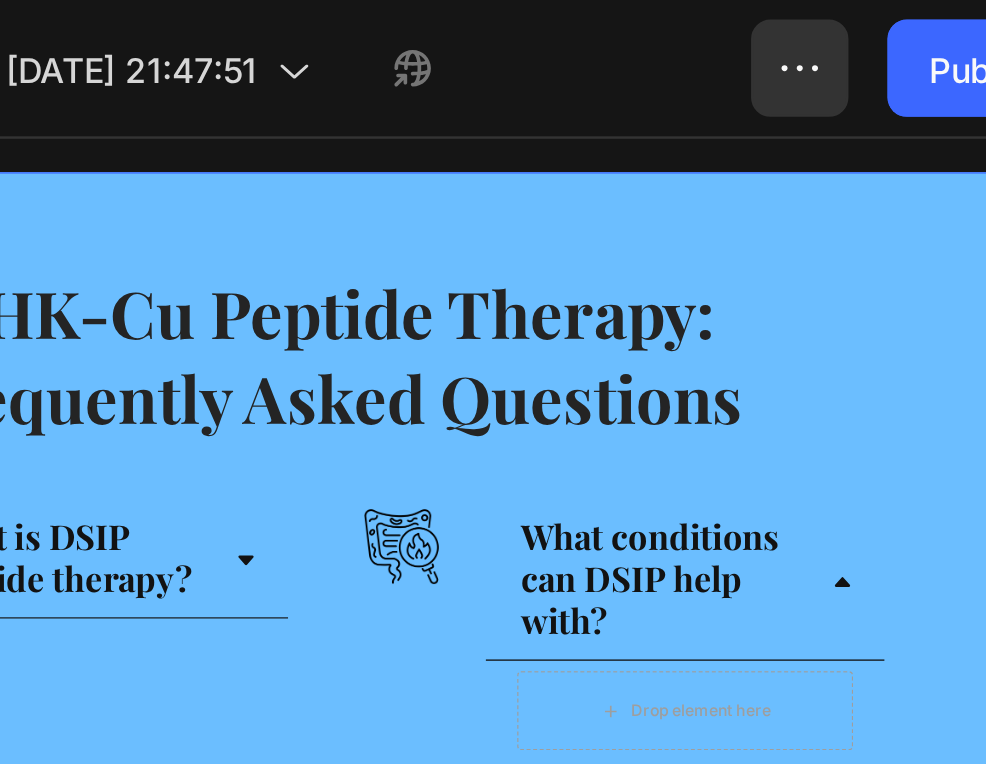 scroll, scrollTop: 3345, scrollLeft: 0, axis: vertical 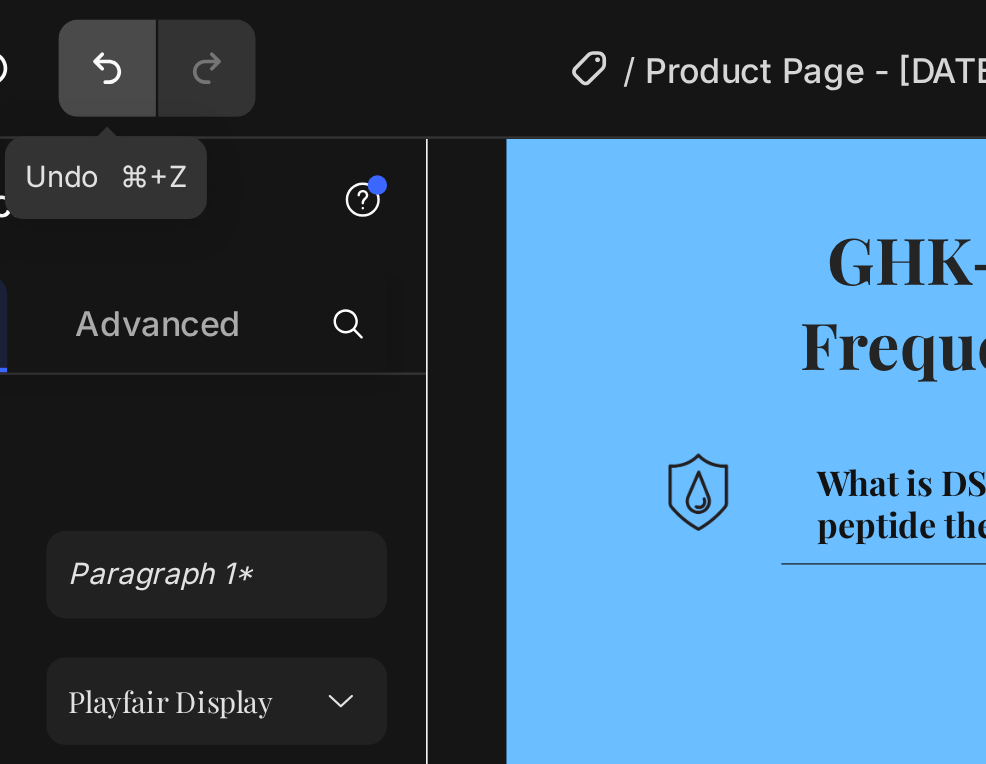 click 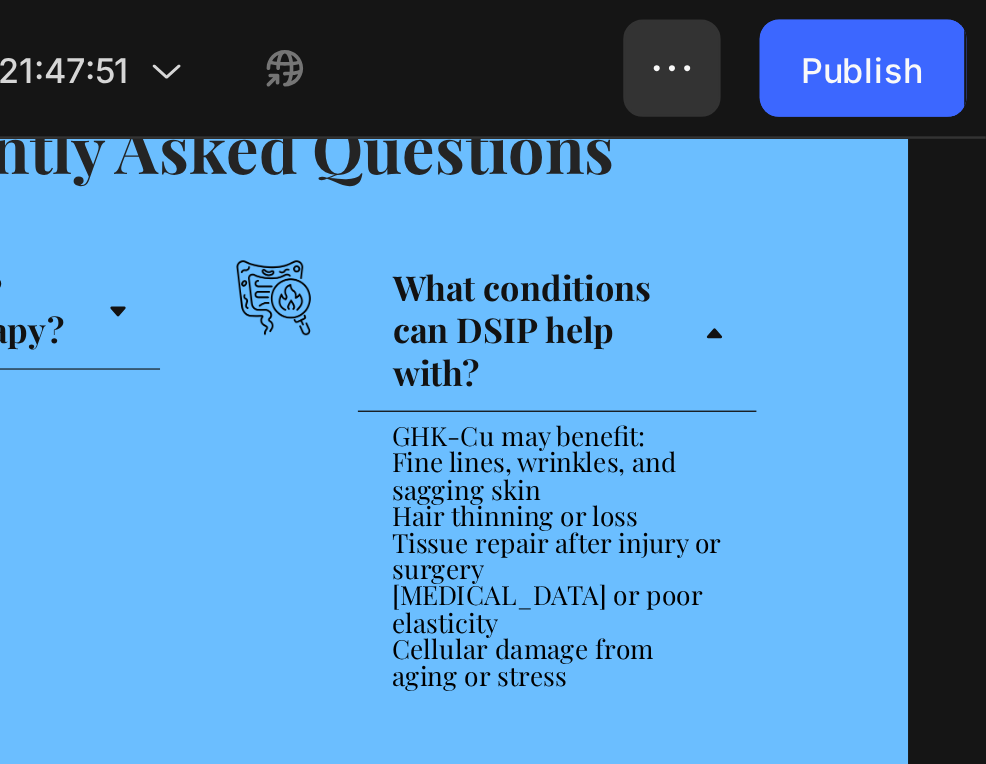 click on "Fine lines, wrinkles, and sagging skin" at bounding box center (262, 393) 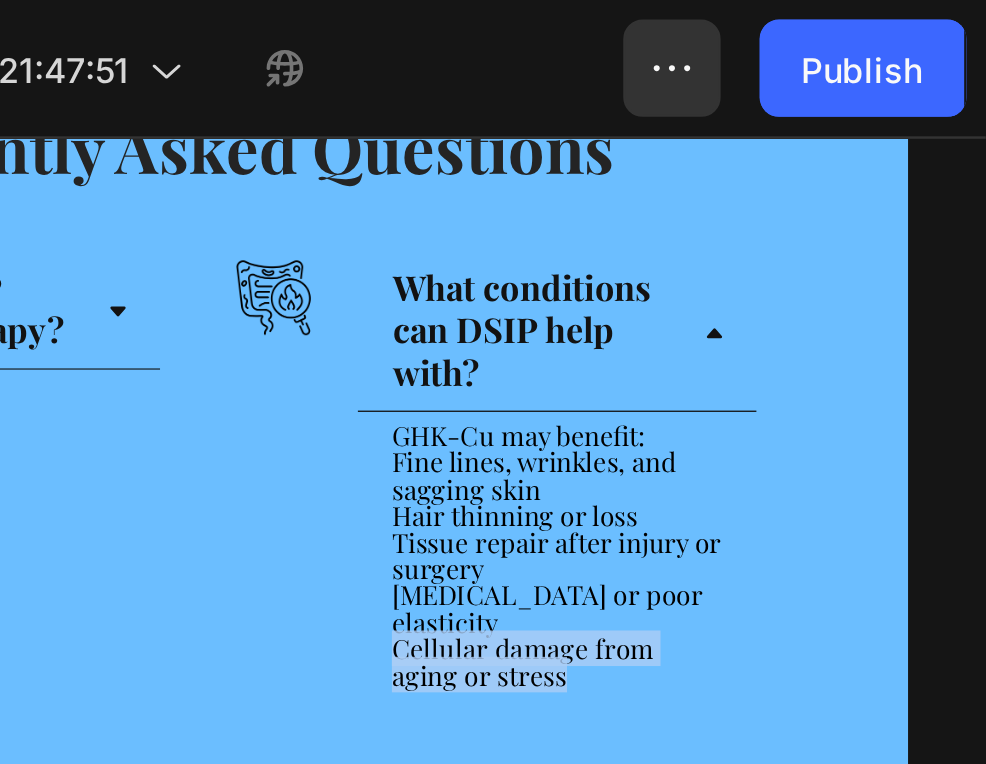 click on "Cellular damage from aging or stress" at bounding box center (279, 538) 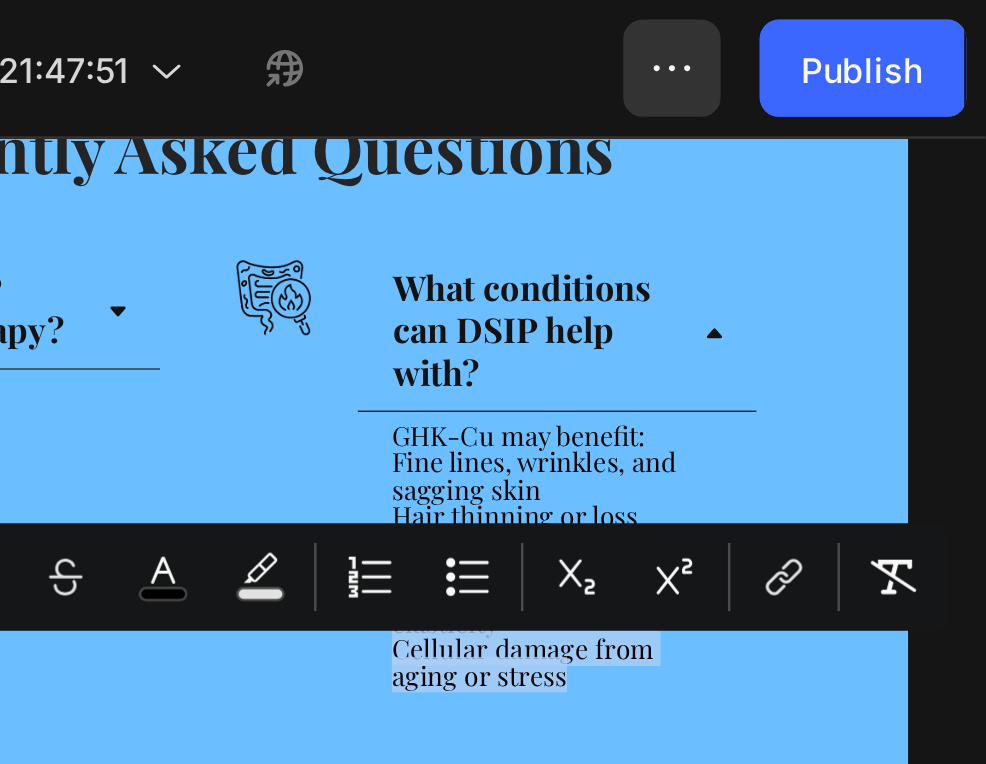 click on "Cellular damage from aging or stress" at bounding box center (279, 538) 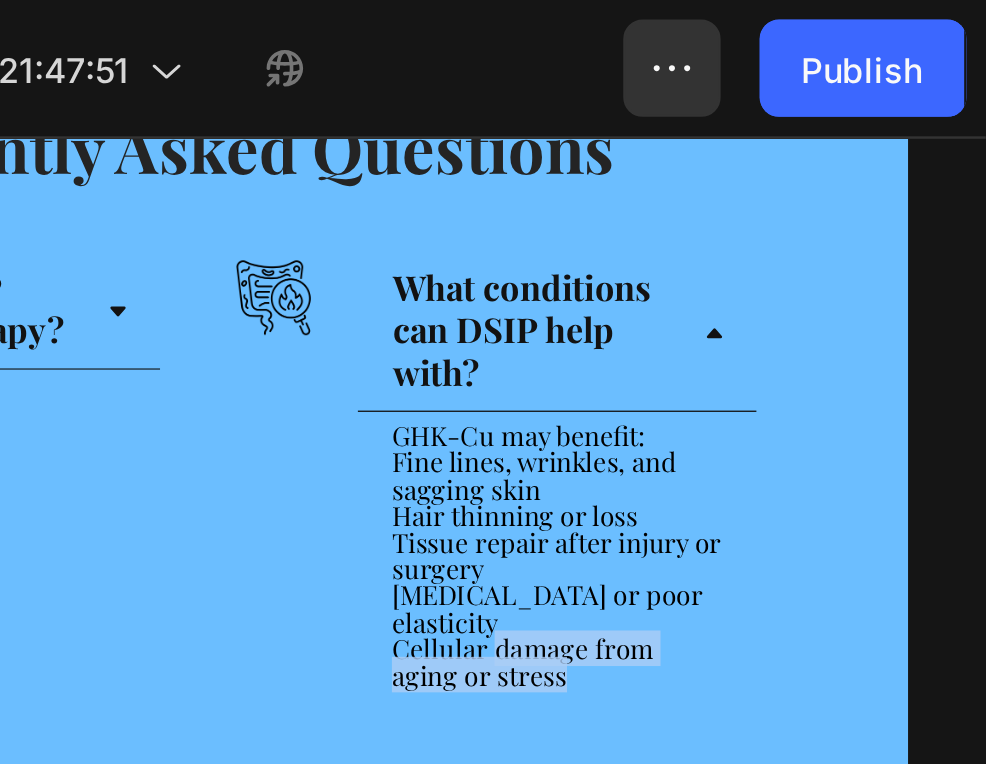 drag, startPoint x: 235, startPoint y: 543, endPoint x: 231, endPoint y: 532, distance: 11.7046995 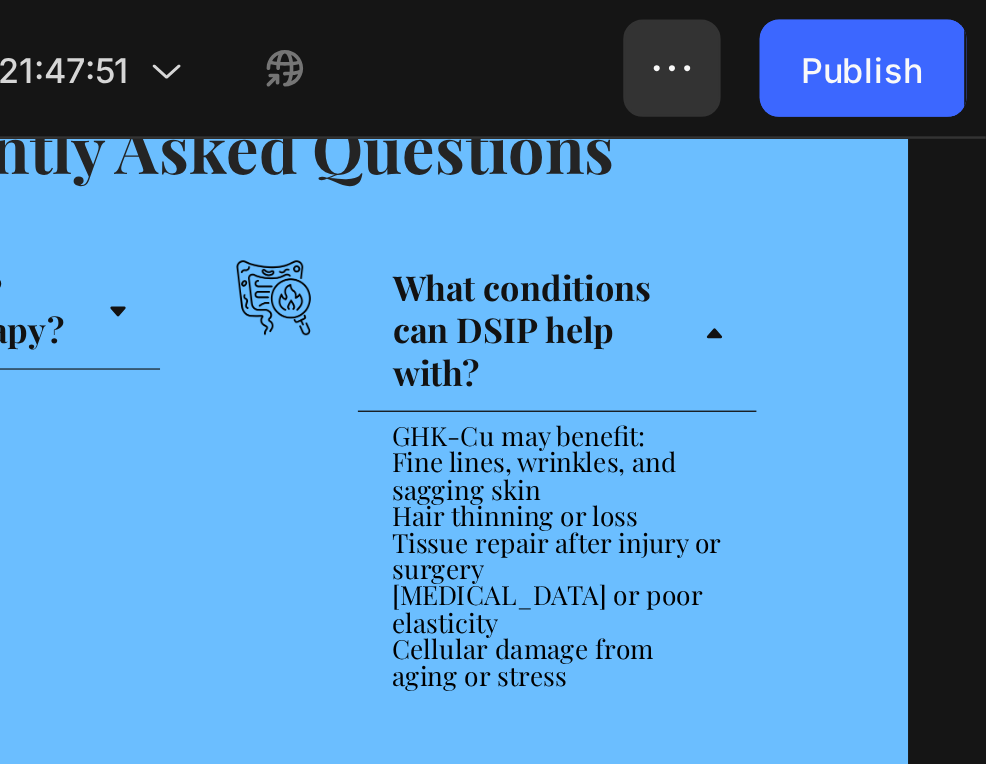 drag, startPoint x: 231, startPoint y: 532, endPoint x: 194, endPoint y: 504, distance: 46.400433 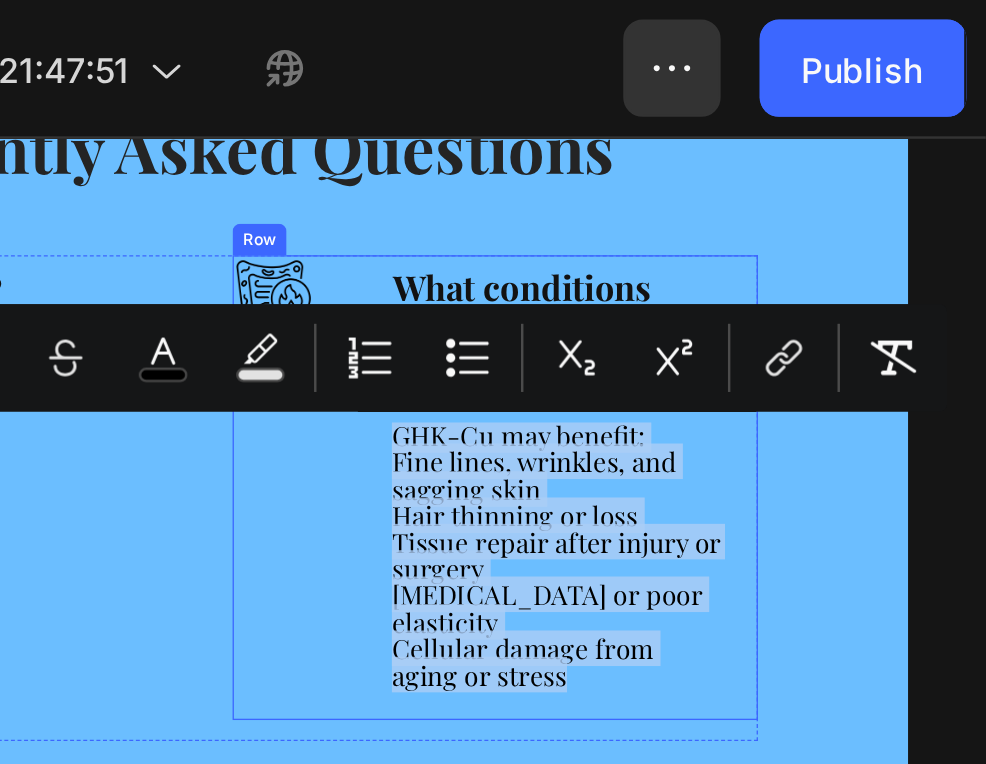 drag, startPoint x: 157, startPoint y: 358, endPoint x: 303, endPoint y: 580, distance: 265.7066 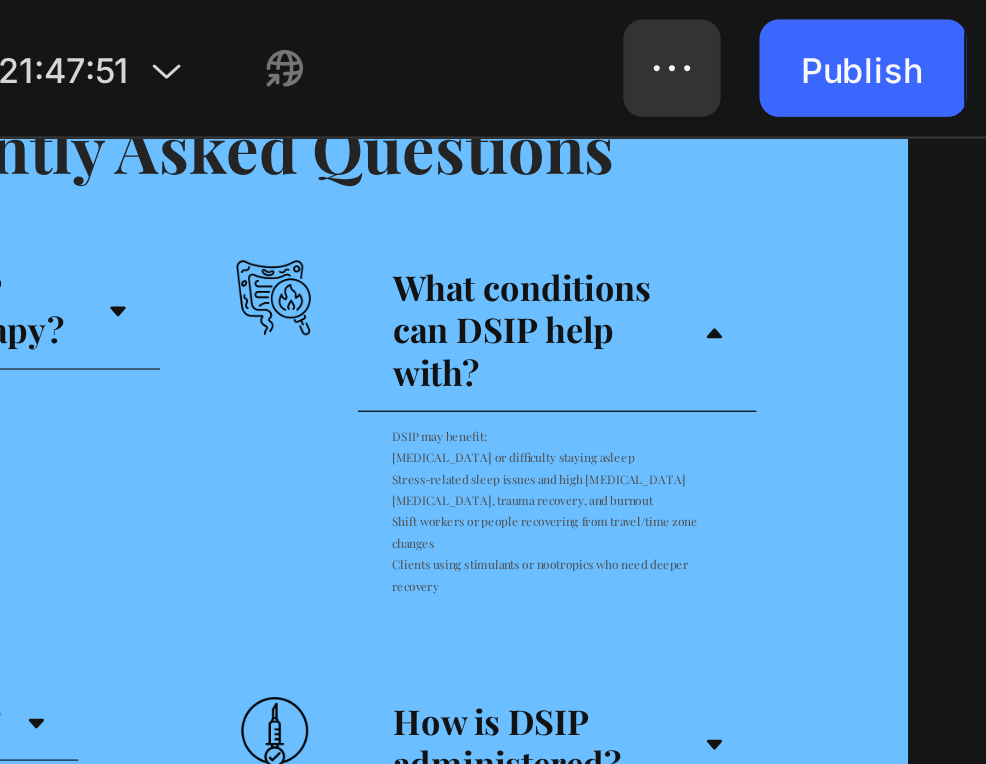 click on "Stress-related sleep issues and high cortisol" at bounding box center (279, 397) 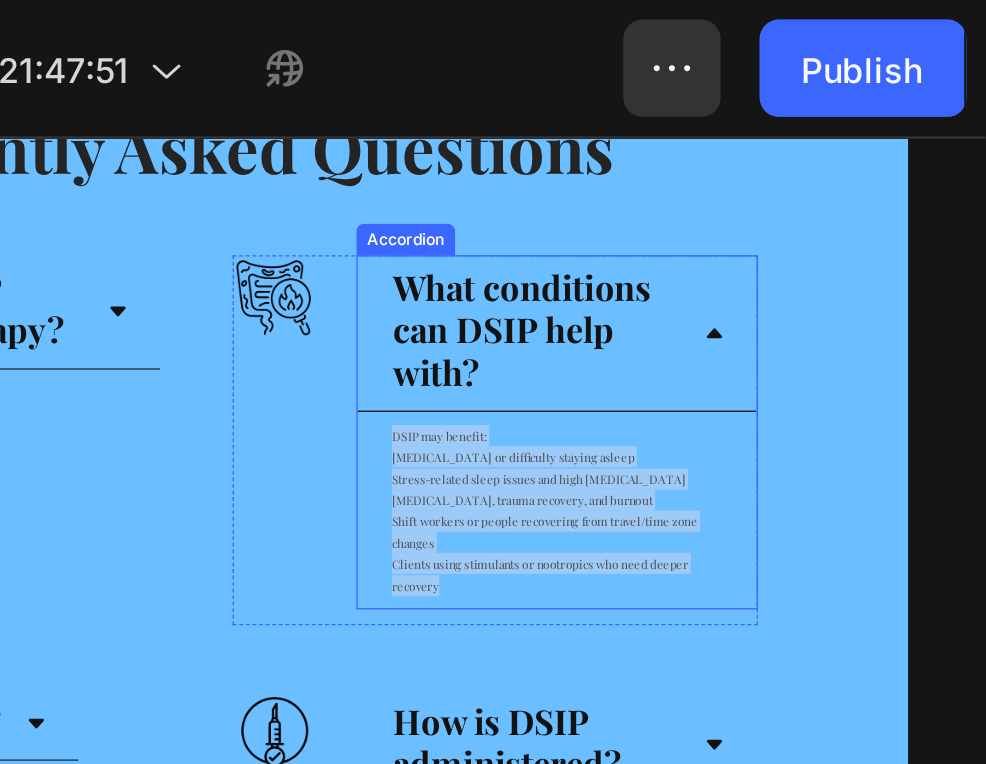 drag, startPoint x: 153, startPoint y: 358, endPoint x: 221, endPoint y: 485, distance: 144.05902 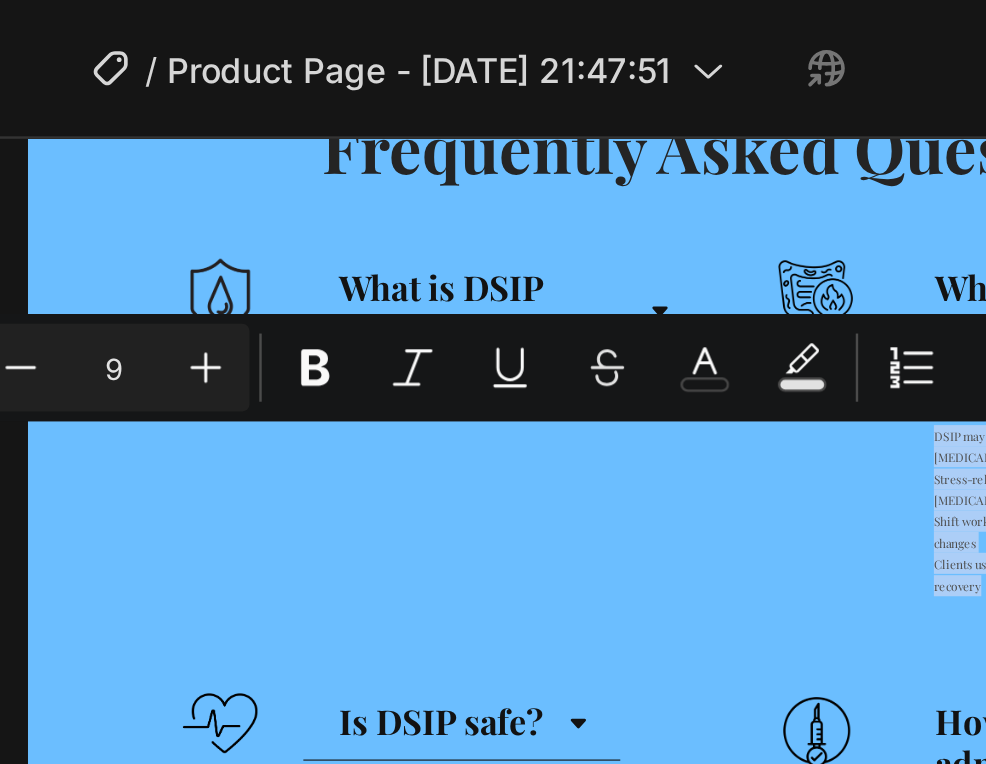 click on "9" at bounding box center [405, 151] 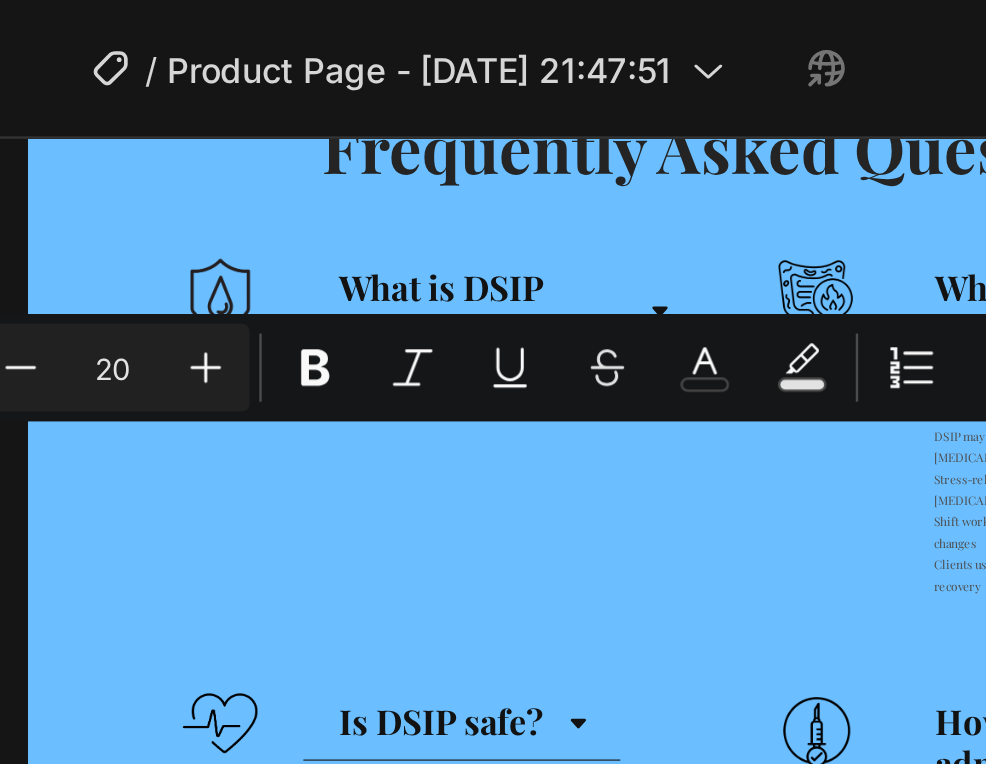 type on "20" 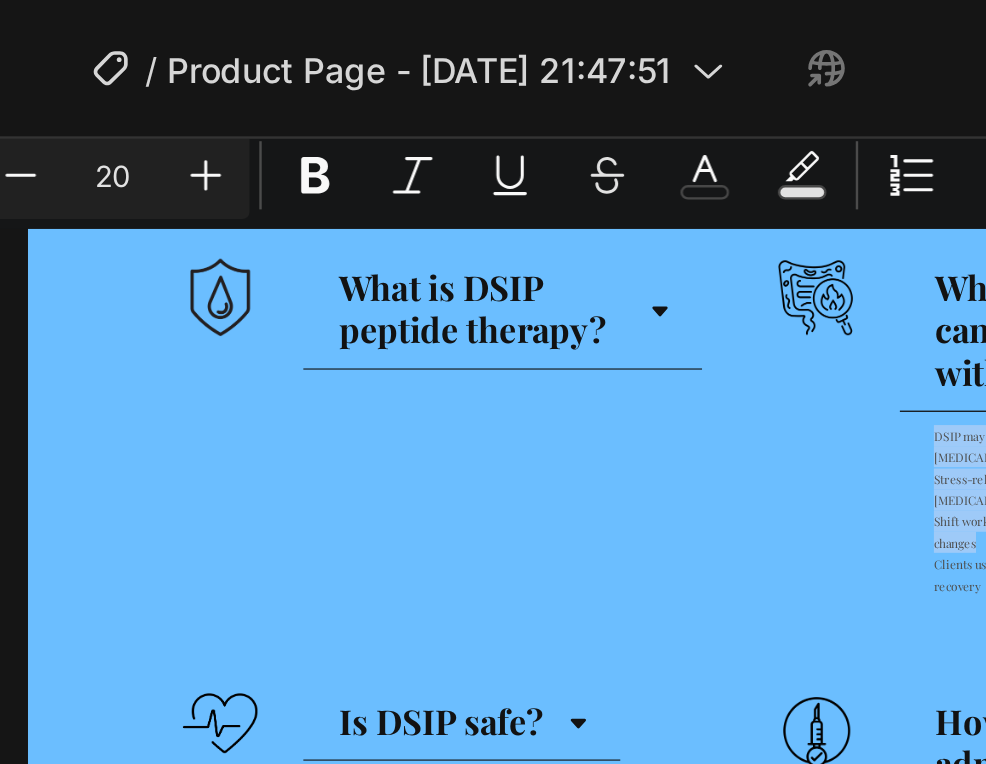 scroll, scrollTop: 3191, scrollLeft: 0, axis: vertical 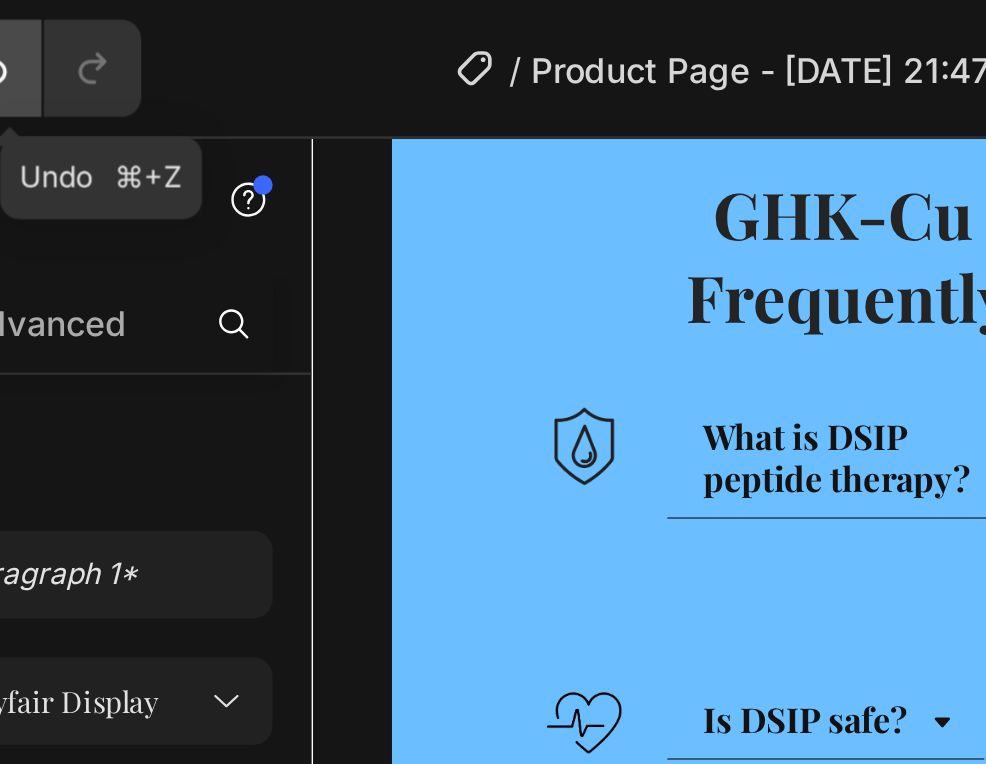click 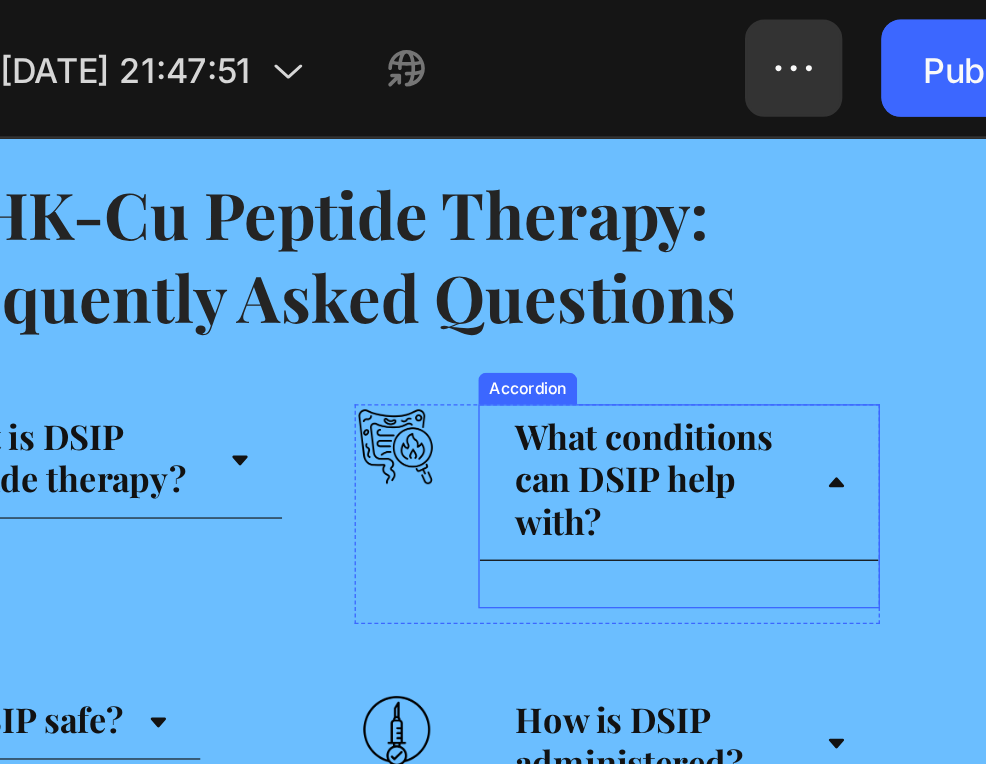 click on "What conditions can DSIP help with?" at bounding box center (401, 399) 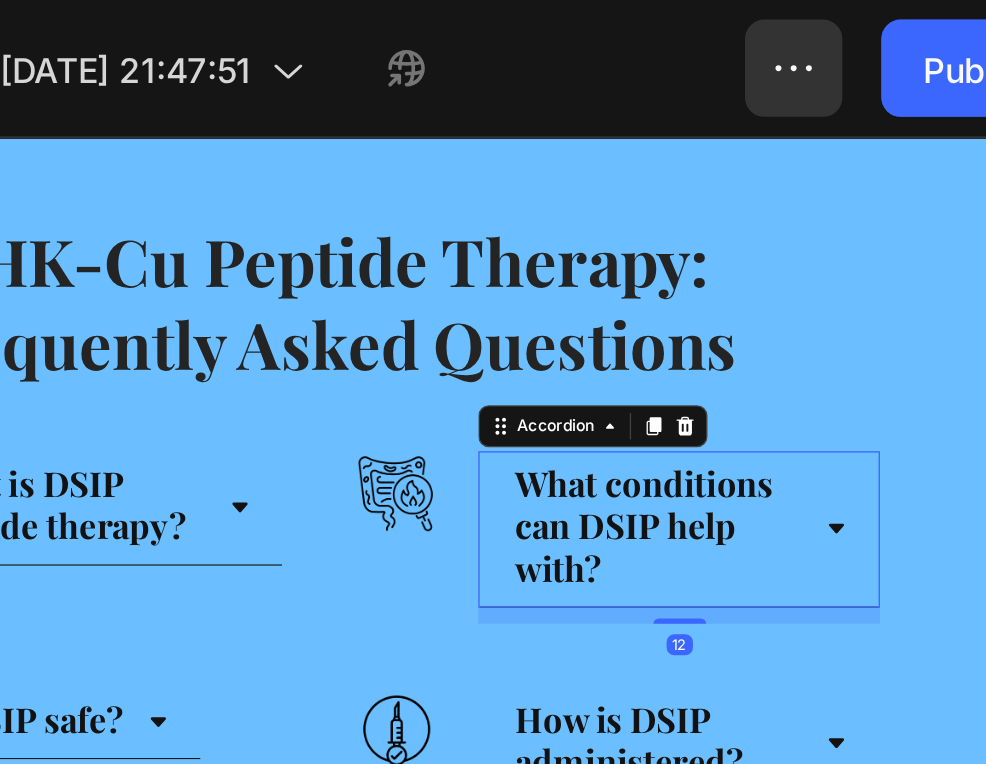 click on "What conditions can DSIP help with?" at bounding box center [401, 435] 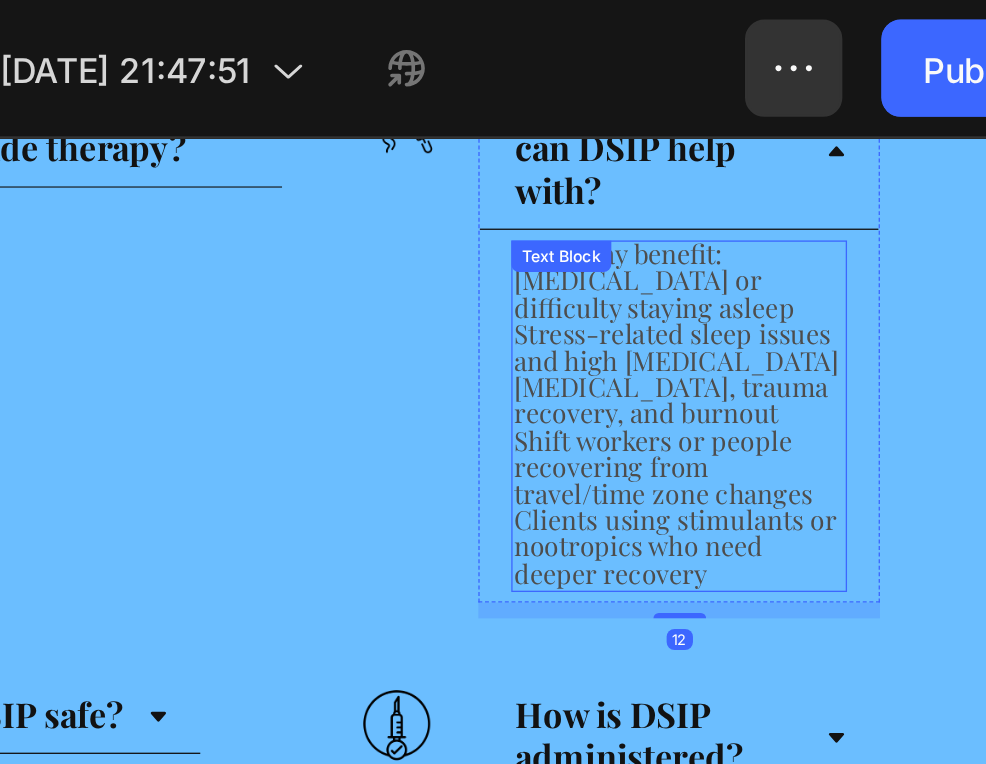 scroll, scrollTop: 3444, scrollLeft: 0, axis: vertical 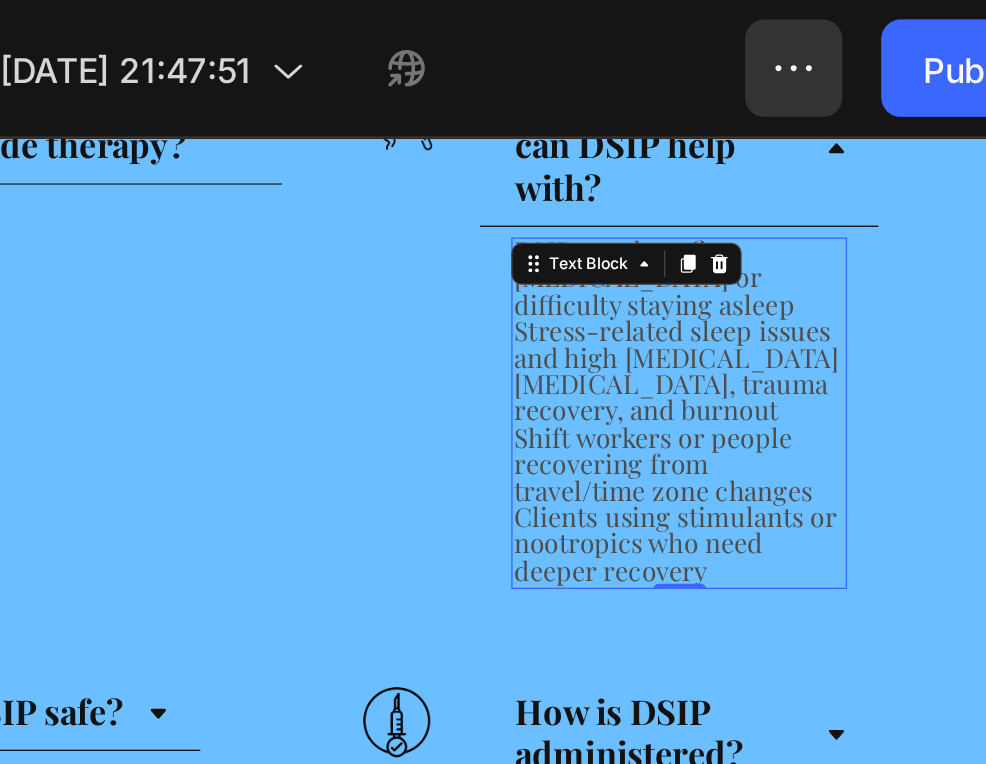 click on "Shift workers or people recovering from travel/time zone changes" at bounding box center (389, 385) 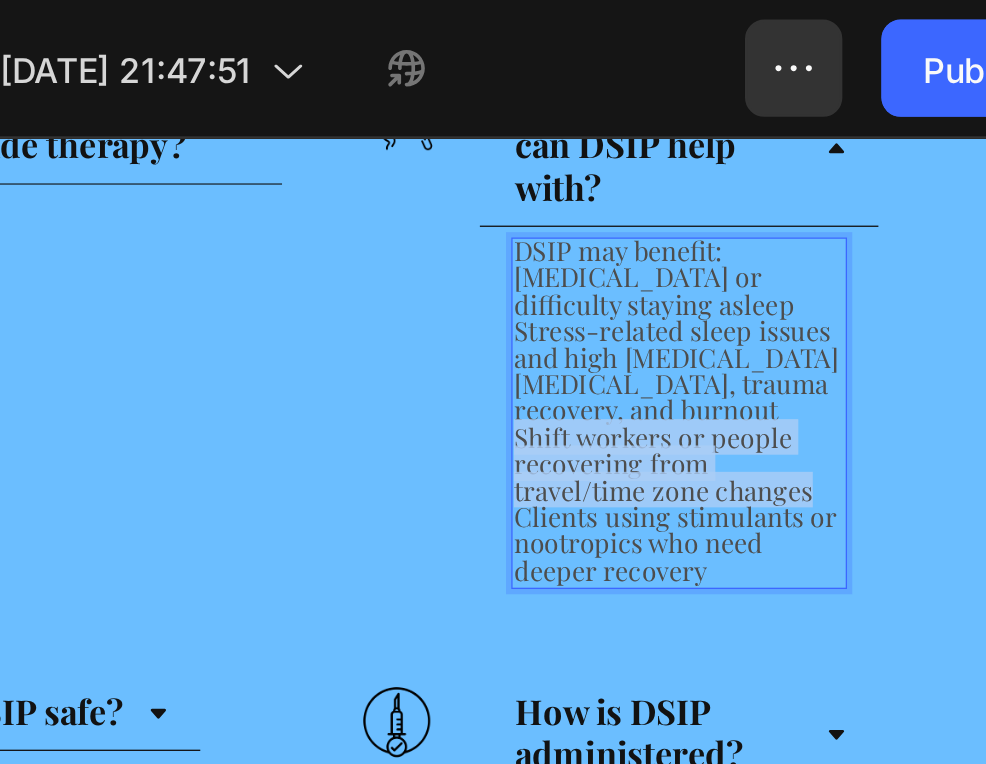 click on "Shift workers or people recovering from travel/time zone changes" at bounding box center [389, 385] 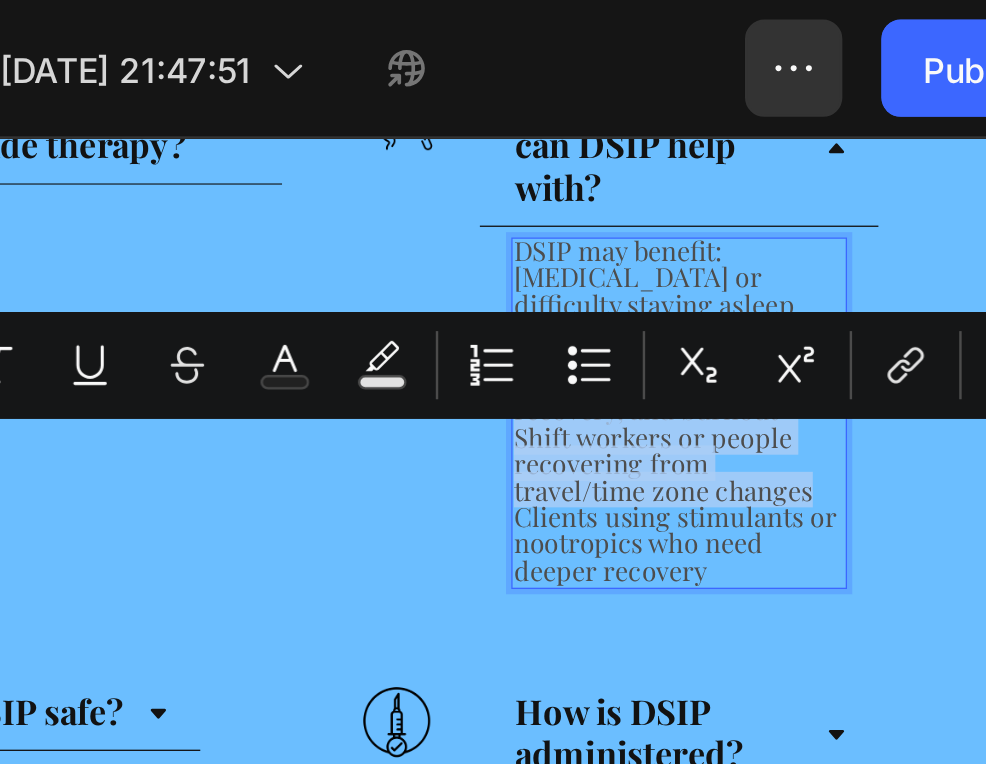 click on "Shift workers or people recovering from travel/time zone changes" at bounding box center [389, 385] 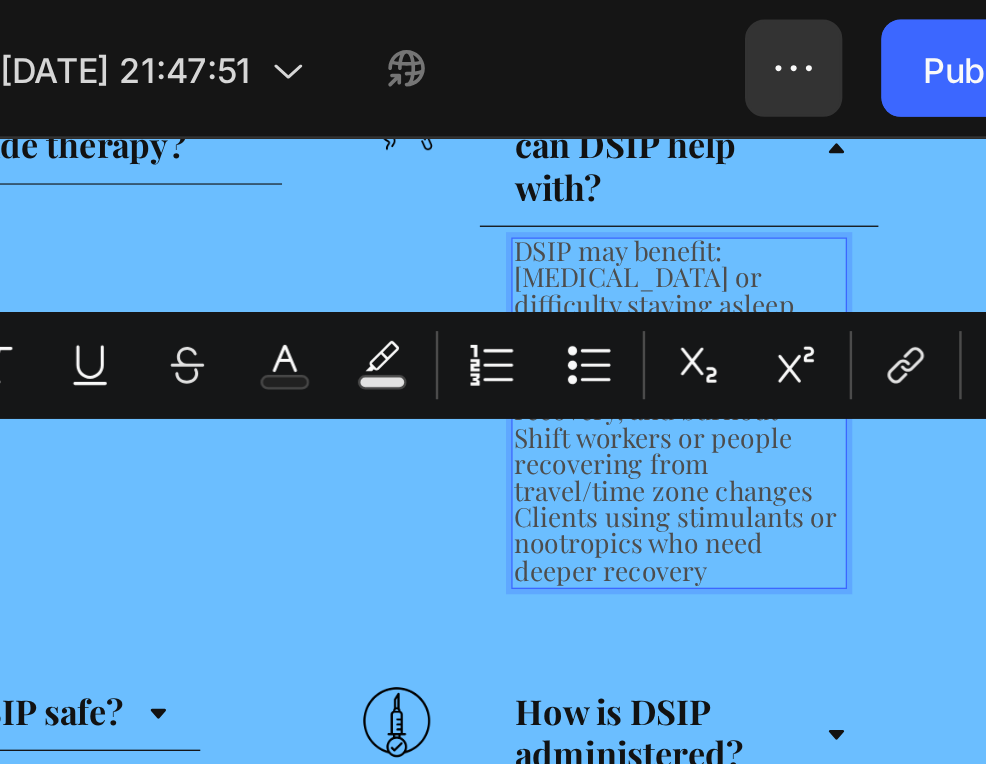 click on "Clients using stimulants or nootropics who need deeper recovery" at bounding box center [398, 445] 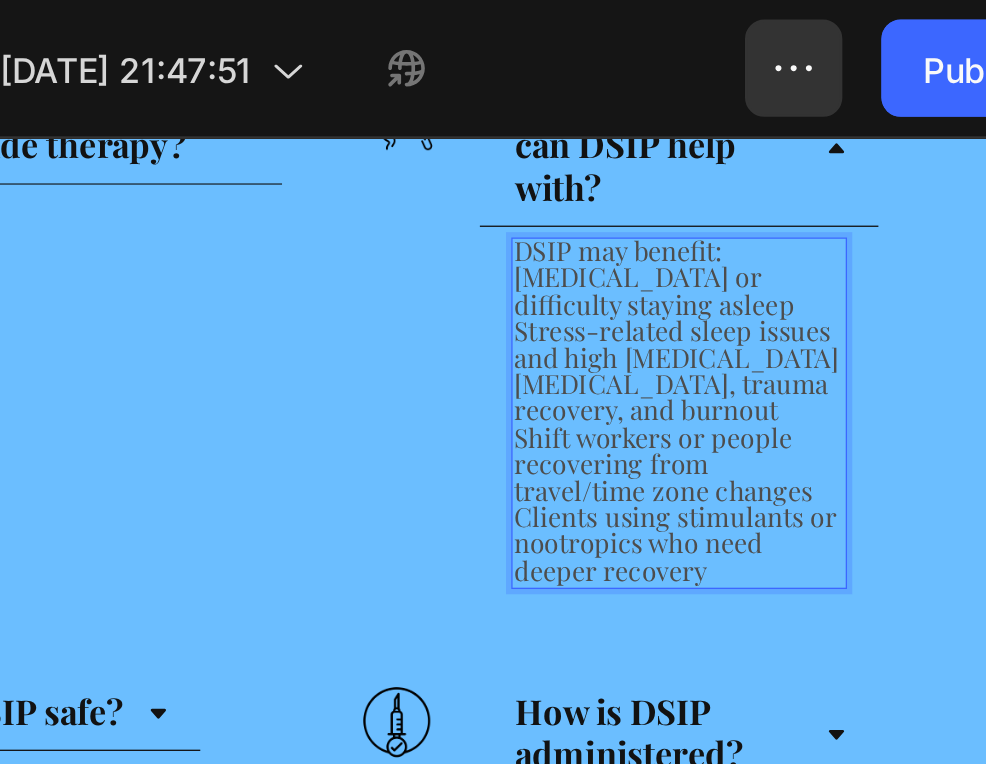 click on "DSIP may benefit:" at bounding box center (401, 226) 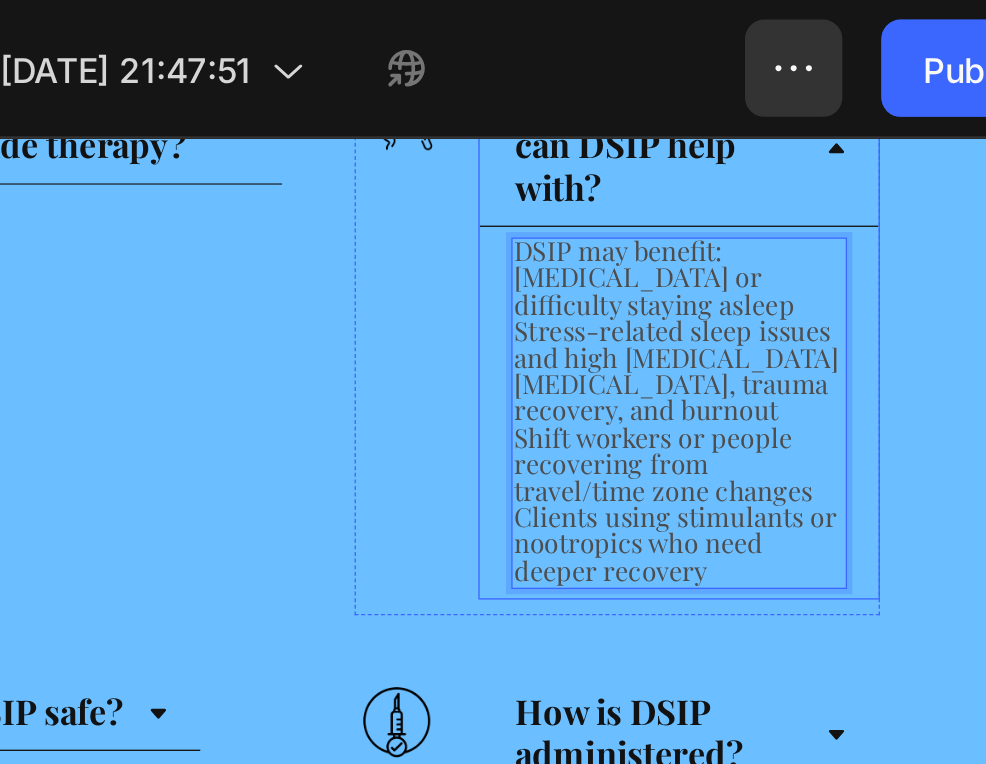 click on "What conditions can DSIP help with?" at bounding box center [401, 146] 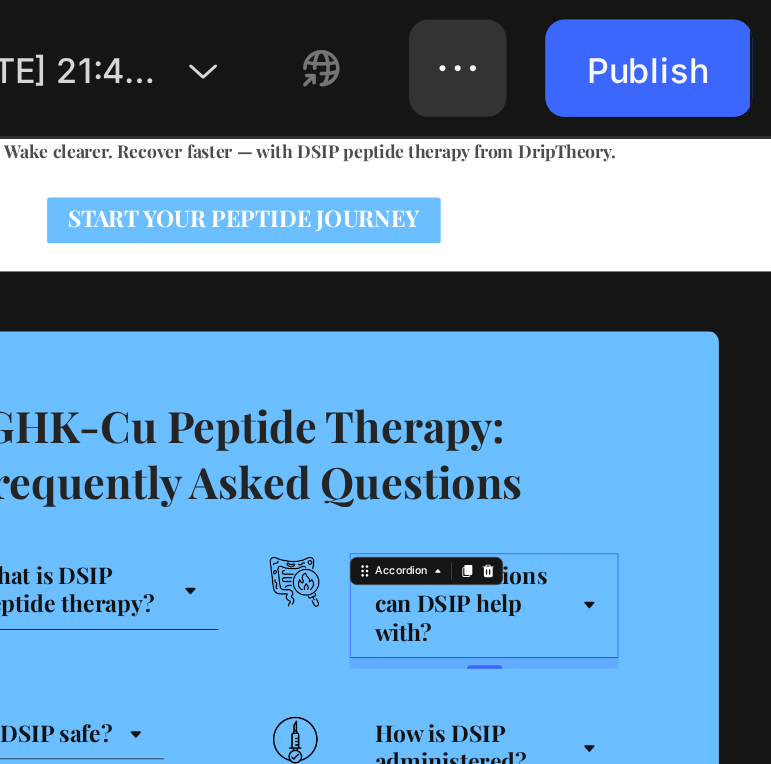 scroll, scrollTop: 0, scrollLeft: 0, axis: both 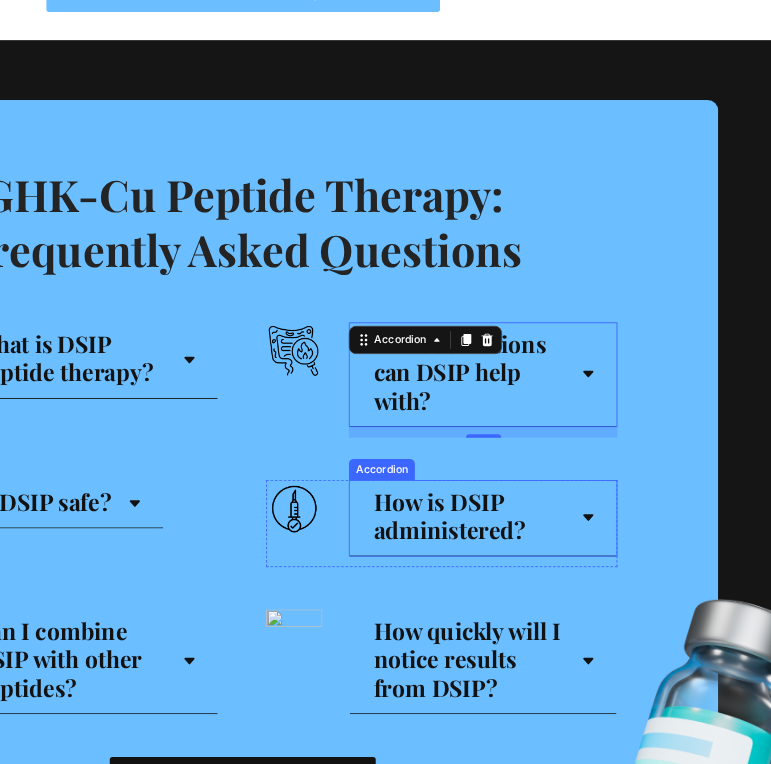 click 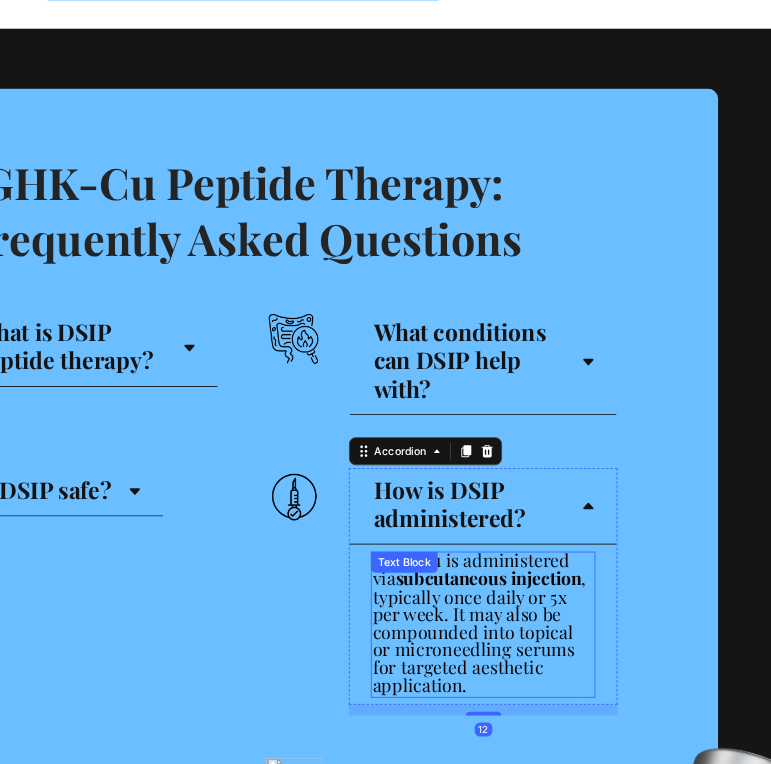 click on "GHK-Cu is administered via  subcutaneous injection , typically once daily or 5x per week. It may also be compounded into topical or microneedling serums for targeted aesthetic application. Text Block" at bounding box center [588, 724] 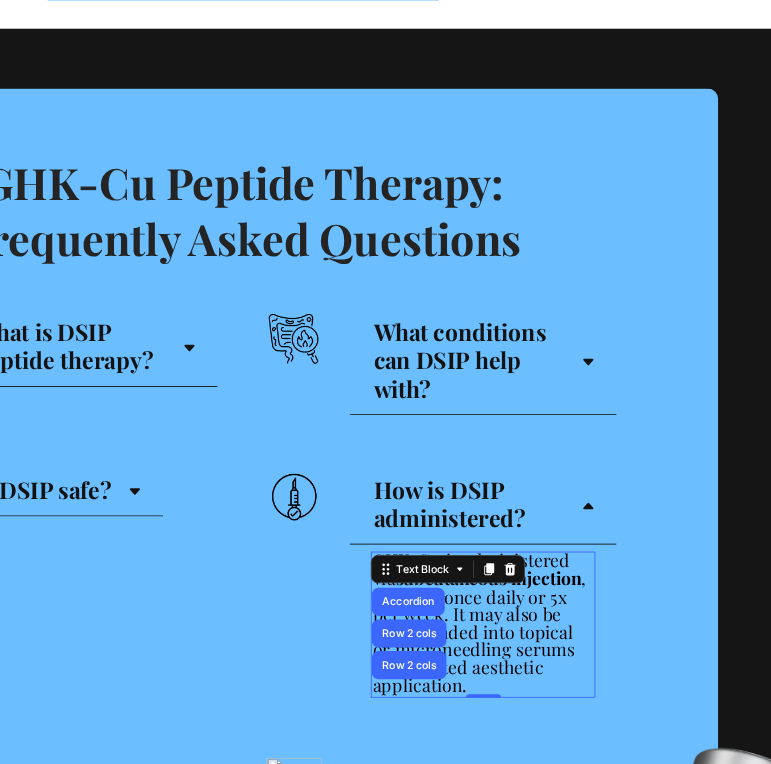 click 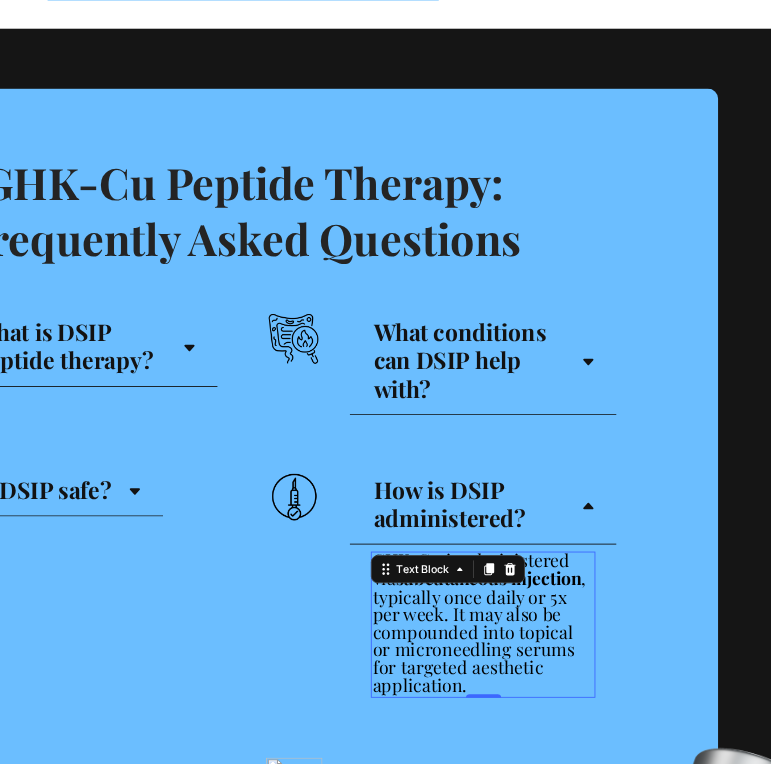 click on "GHK-Cu is administered via  subcutaneous injection , typically once daily or 5x per week. It may also be compounded into topical or microneedling serums for targeted aesthetic application." at bounding box center [584, 721] 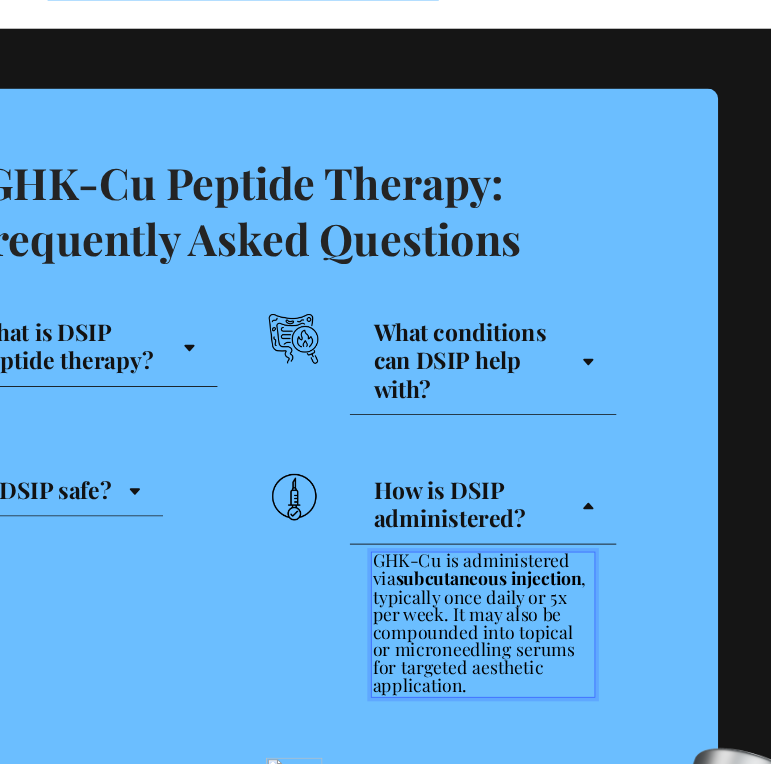 click on "GHK-Cu is administered via  subcutaneous injection , typically once daily or 5x per week. It may also be compounded into topical or microneedling serums for targeted aesthetic application." at bounding box center [584, 721] 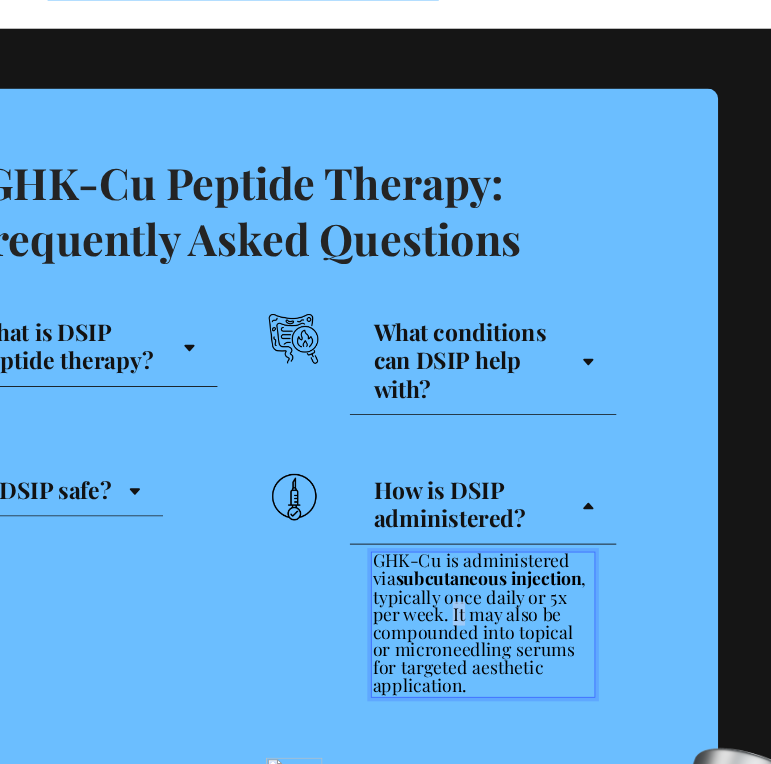 click on "GHK-Cu is administered via  subcutaneous injection , typically once daily or 5x per week. It may also be compounded into topical or microneedling serums for targeted aesthetic application." at bounding box center (584, 721) 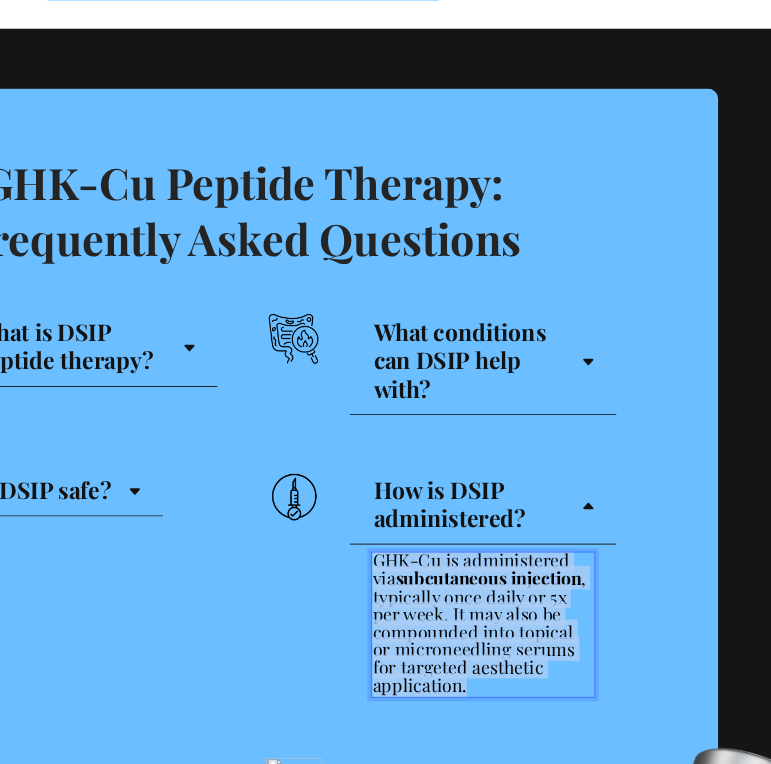click on "GHK-Cu is administered via  subcutaneous injection , typically once daily or 5x per week. It may also be compounded into topical or microneedling serums for targeted aesthetic application." at bounding box center [584, 721] 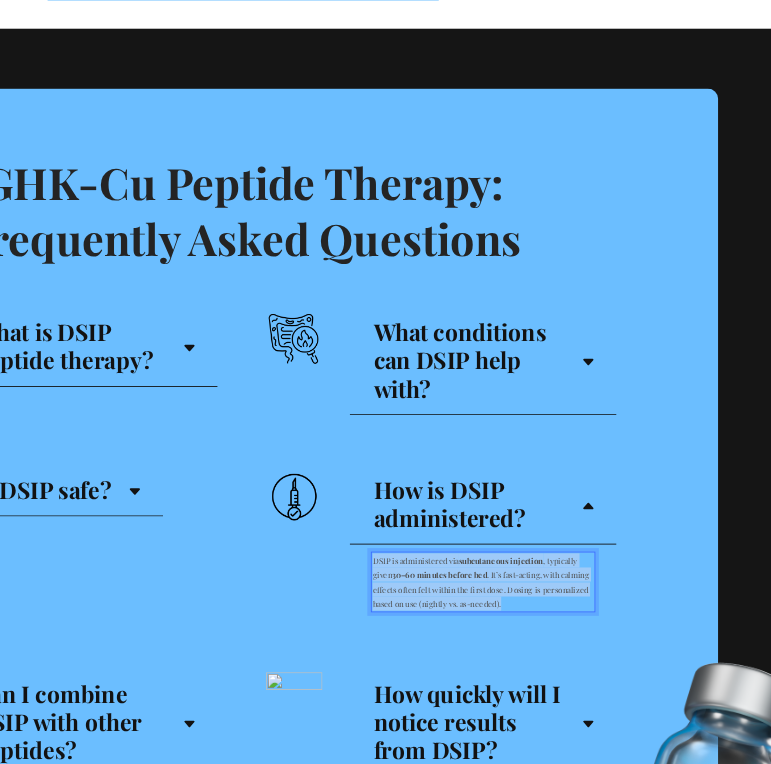 drag, startPoint x: 668, startPoint y: 701, endPoint x: 468, endPoint y: 637, distance: 209.99048 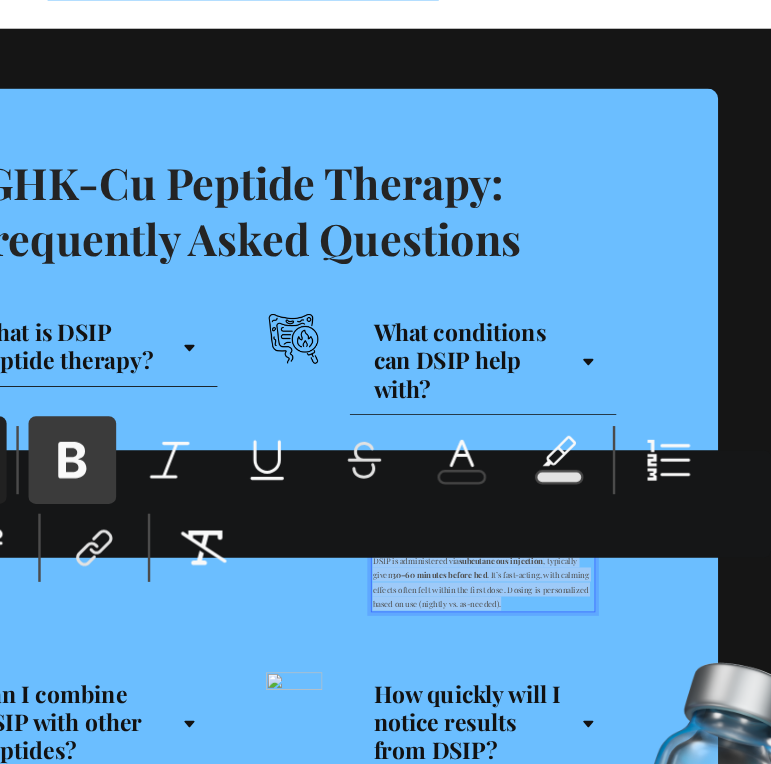 scroll, scrollTop: 0, scrollLeft: 0, axis: both 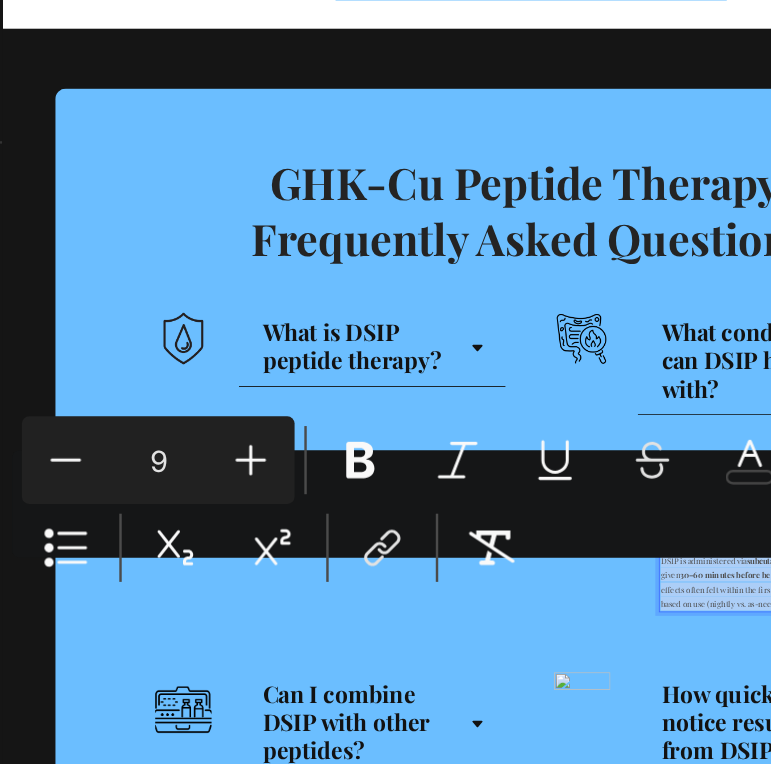 click on "9" at bounding box center [401, 284] 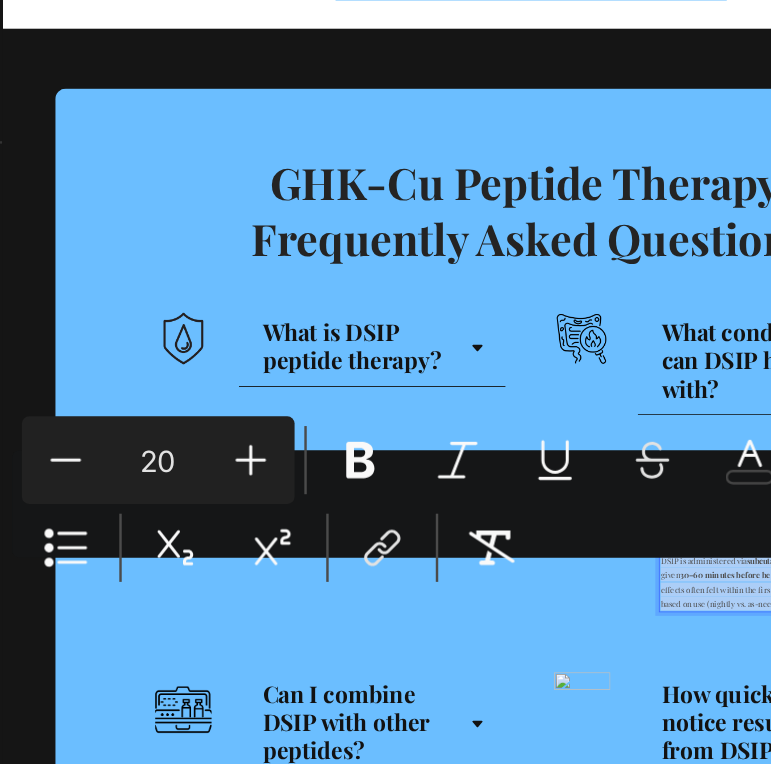 type on "20" 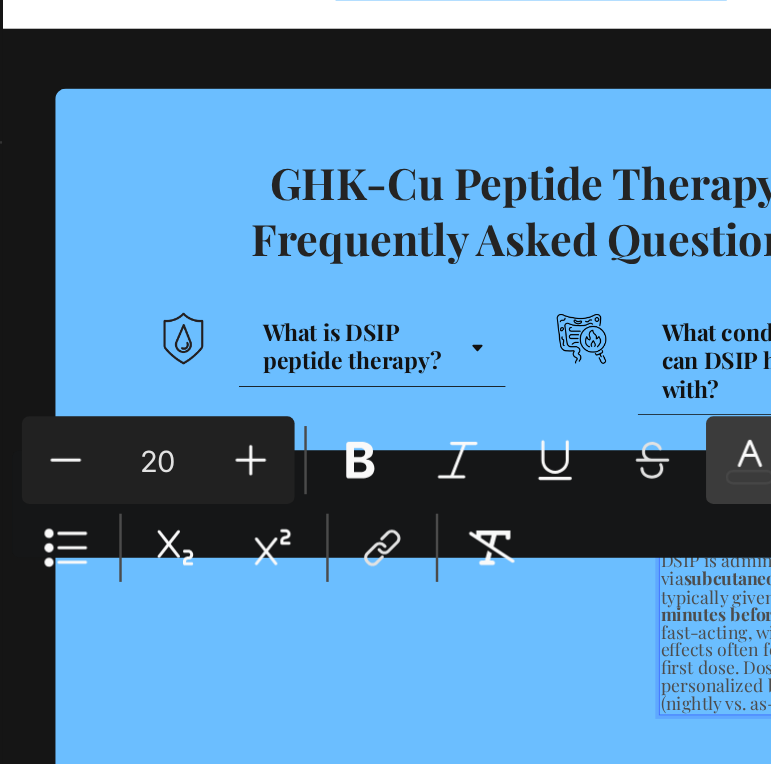 click 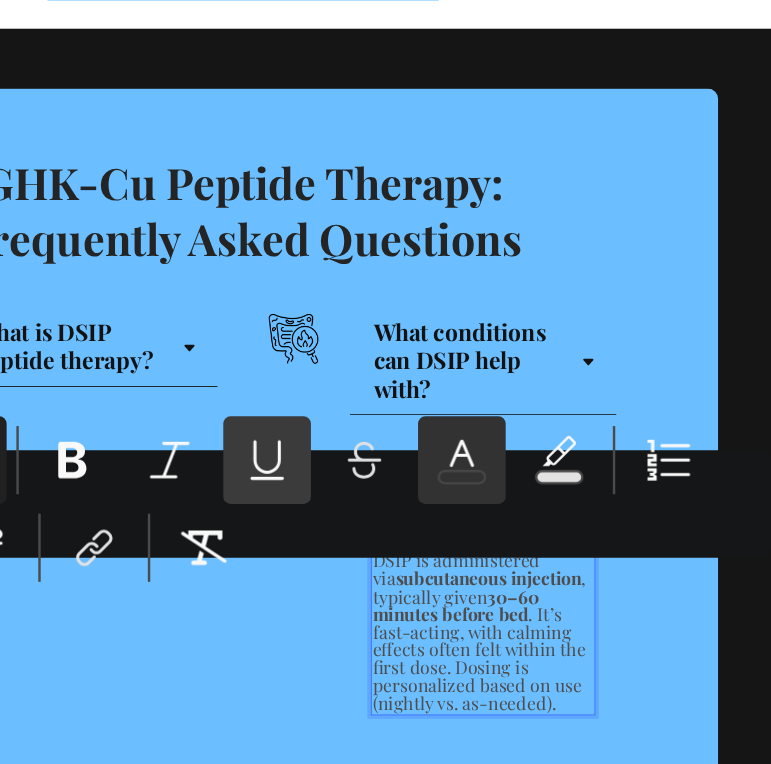 scroll, scrollTop: 0, scrollLeft: 0, axis: both 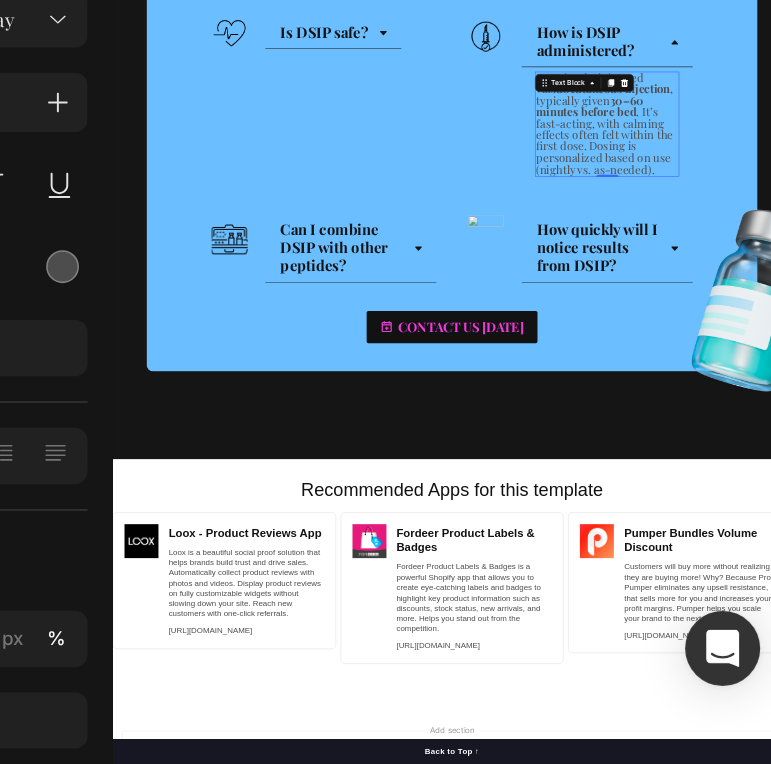 click on "How quickly will I notice results from DSIP?" at bounding box center [985, 705] 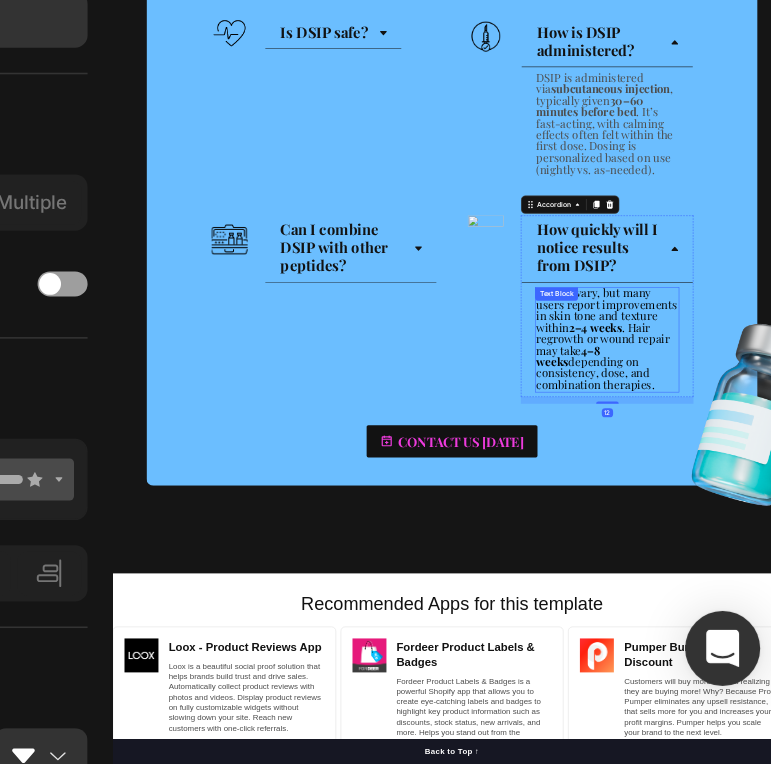click on "Results vary, but many users report improvements in skin tone and texture within  2–4 weeks . Hair regrowth or wound repair may take  4–8 weeks  depending on consistency, dose, and combination therapies." at bounding box center [984, 863] 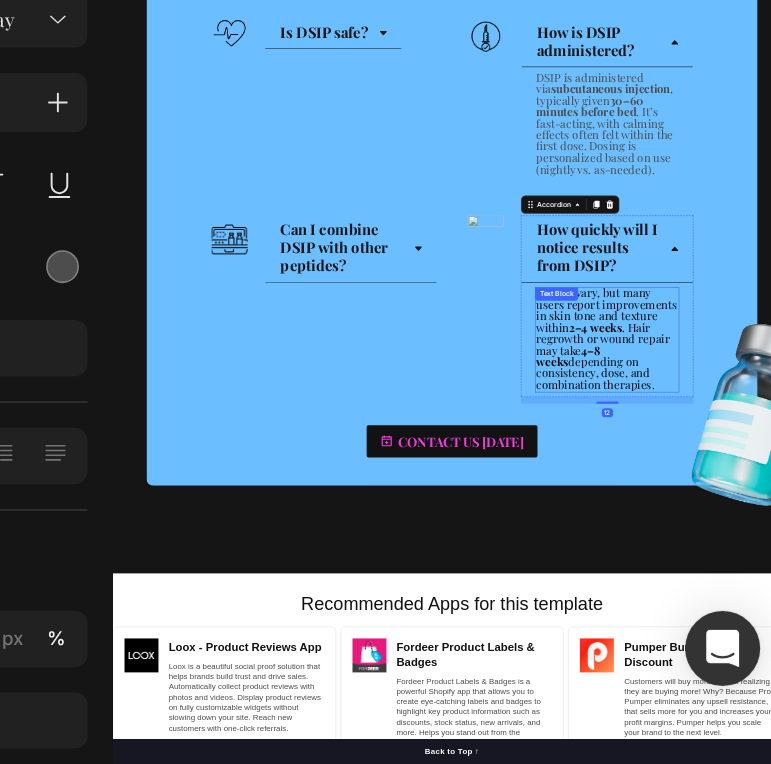 click on "Results vary, but many users report improvements in skin tone and texture within  2–4 weeks . Hair regrowth or wound repair may take  4–8 weeks  depending on consistency, dose, and combination therapies." at bounding box center (984, 863) 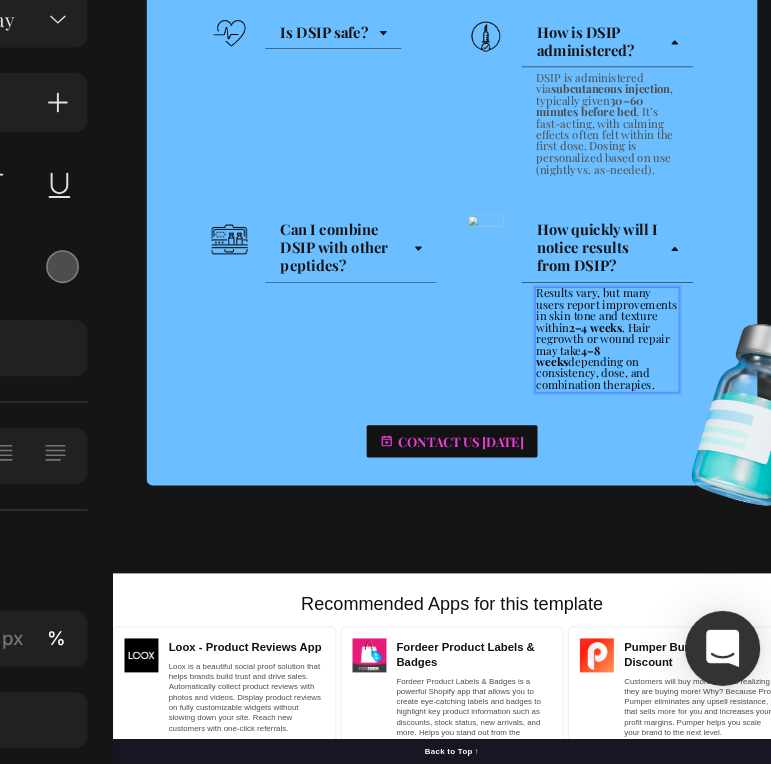 click on "Results vary, but many users report improvements in skin tone and texture within  2–4 weeks . Hair regrowth or wound repair may take  4–8 weeks  depending on consistency, dose, and combination therapies." at bounding box center (984, 863) 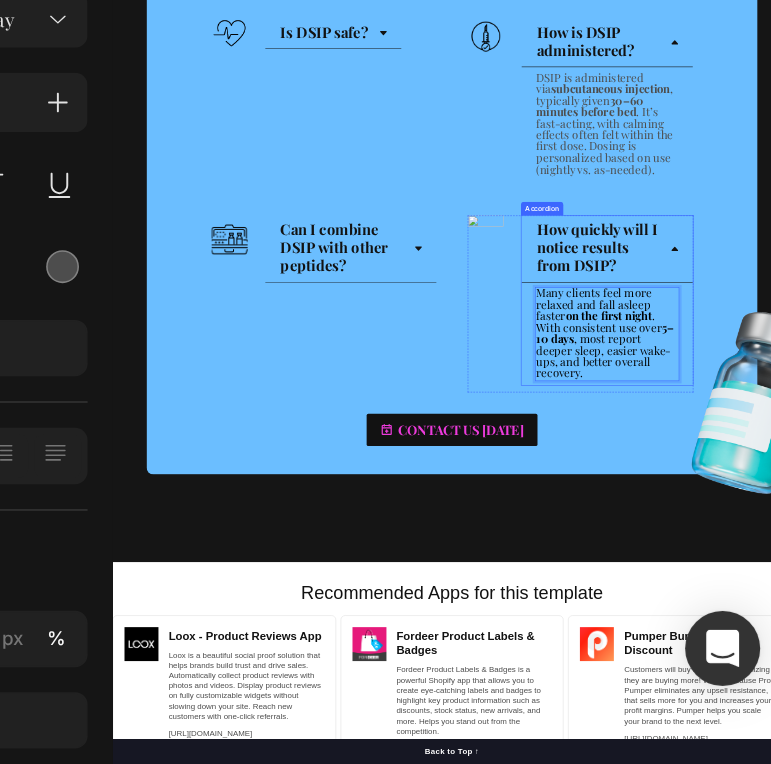 click on "How quickly will I notice results from DSIP?" at bounding box center (985, 705) 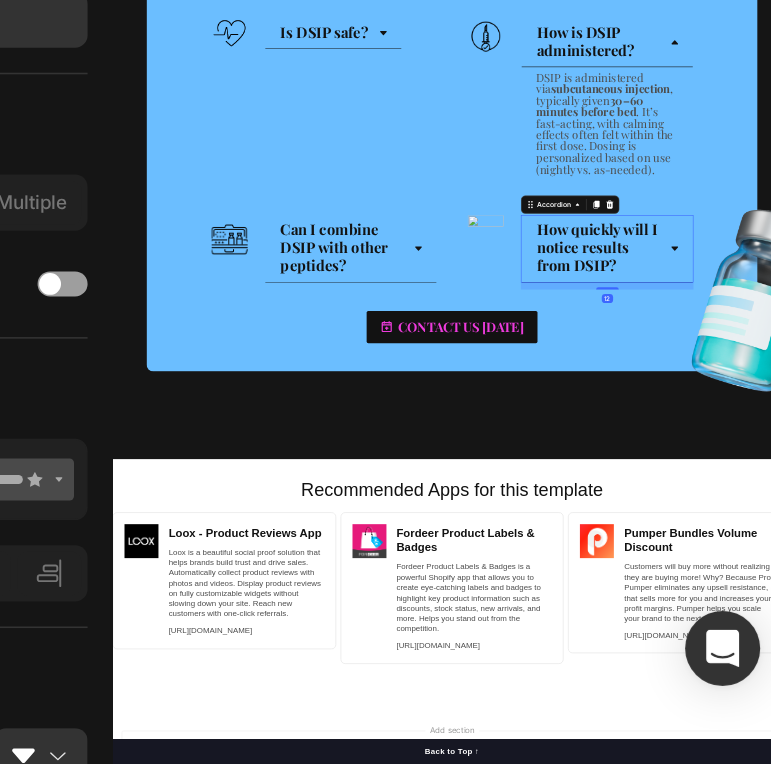 scroll, scrollTop: 0, scrollLeft: 0, axis: both 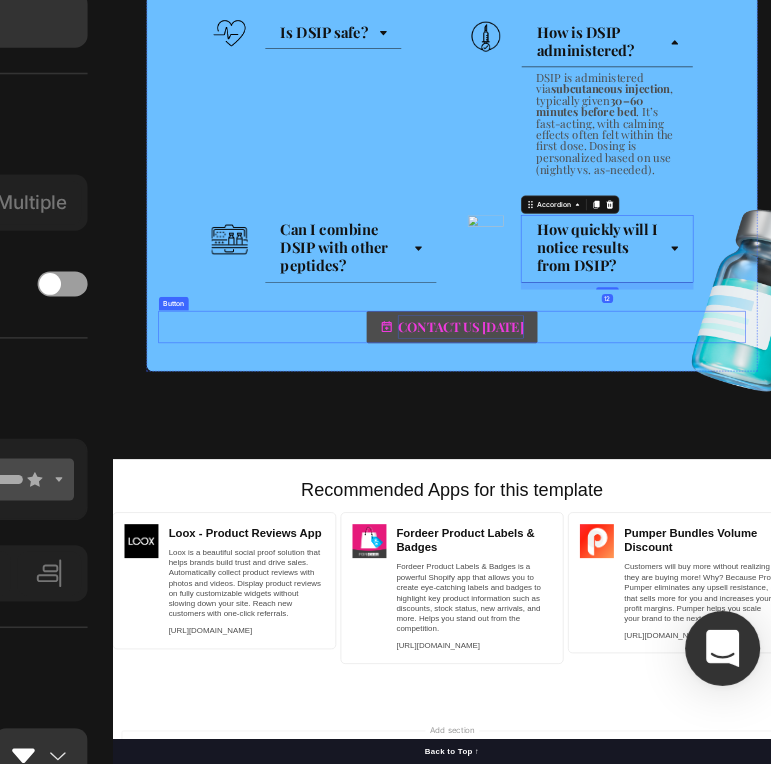 click on "CONTACT US TODAY" at bounding box center [727, 842] 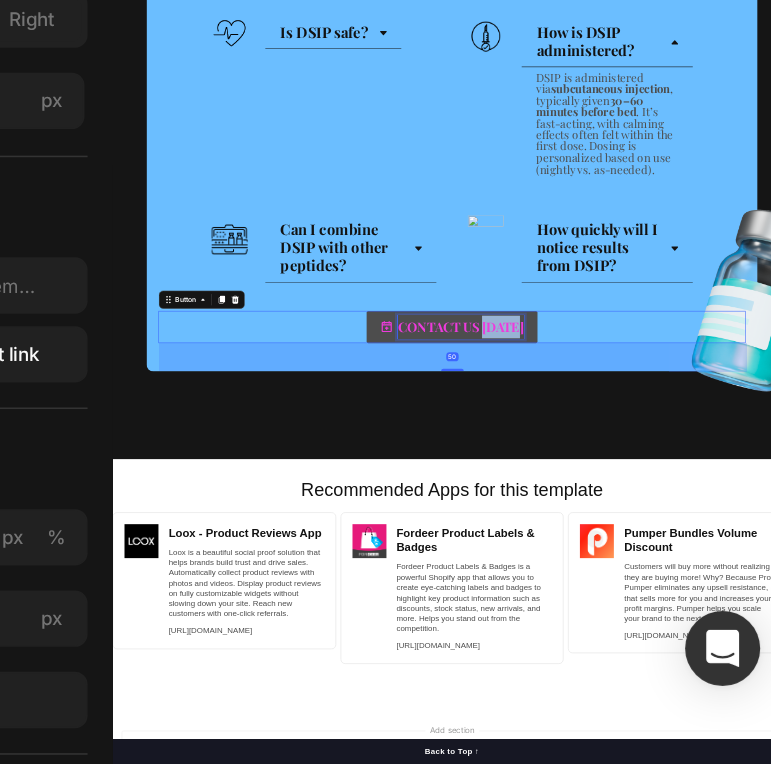 click on "CONTACT US TODAY" at bounding box center (727, 842) 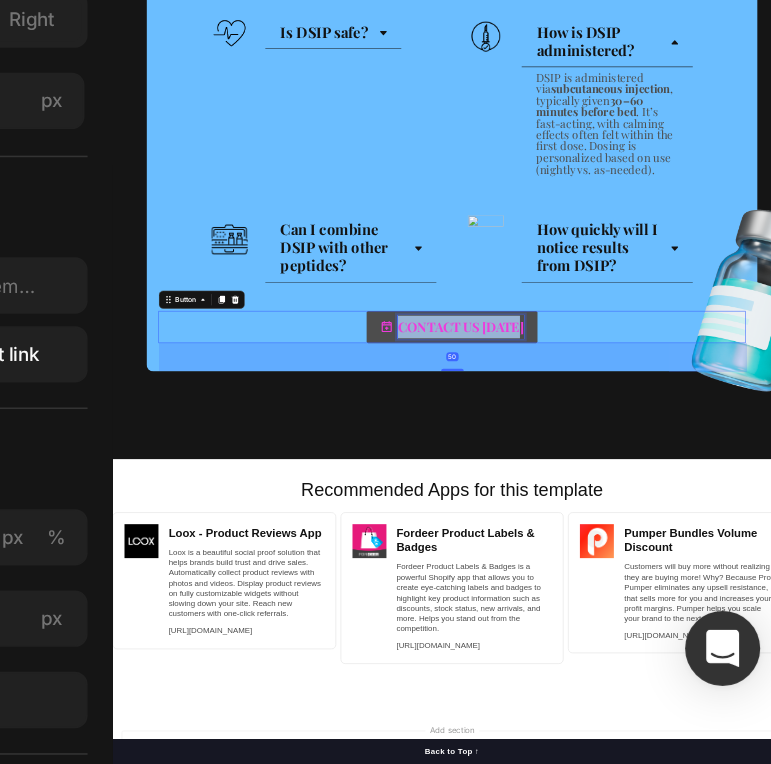 click on "CONTACT US TODAY" at bounding box center (727, 842) 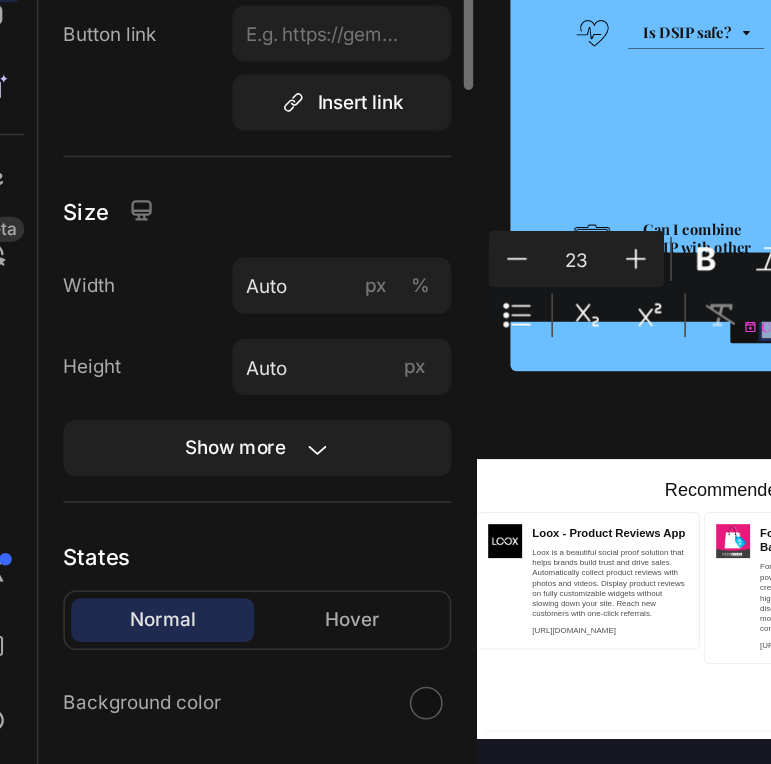 scroll, scrollTop: 208, scrollLeft: 0, axis: vertical 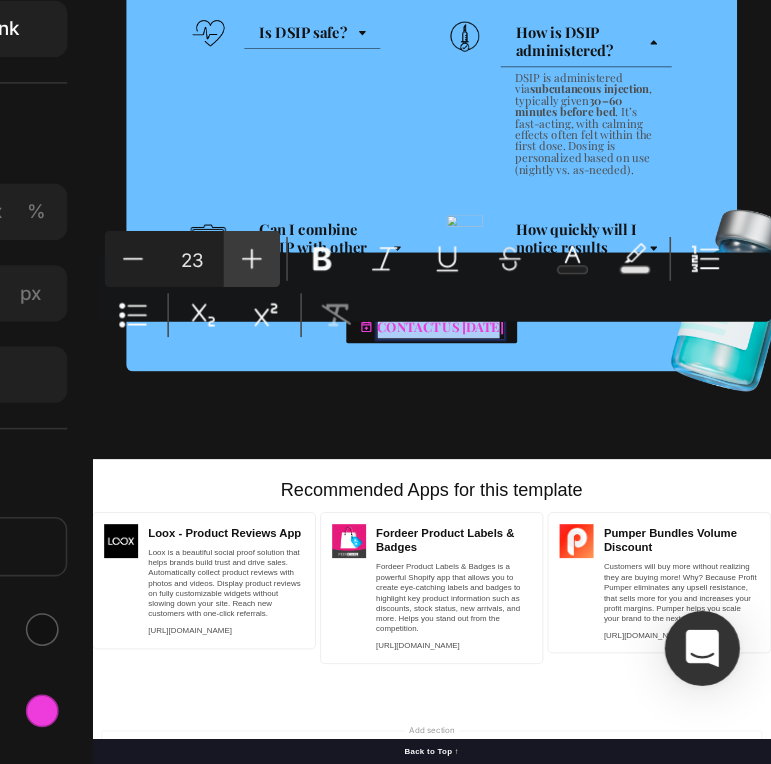 click 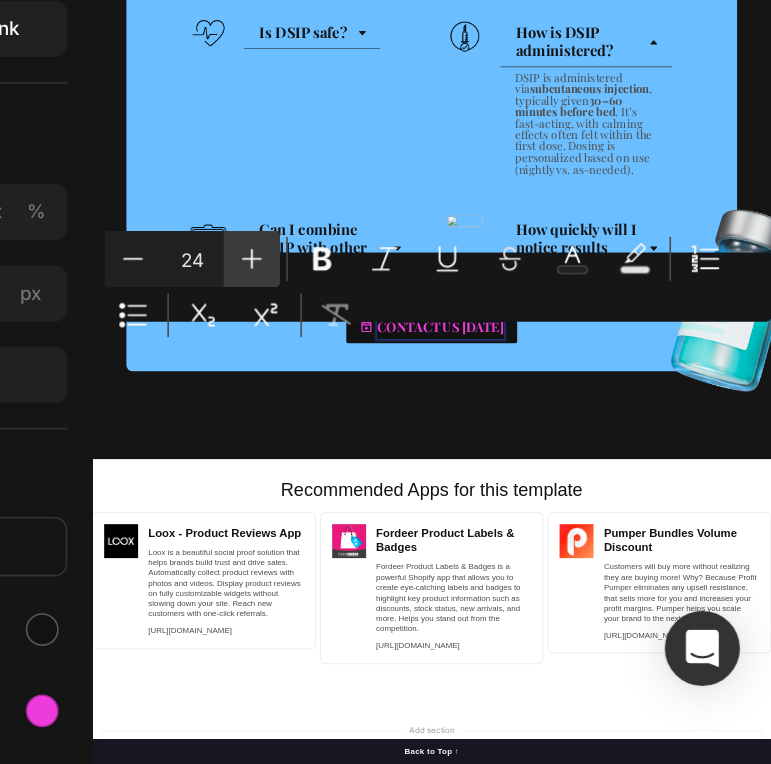 click 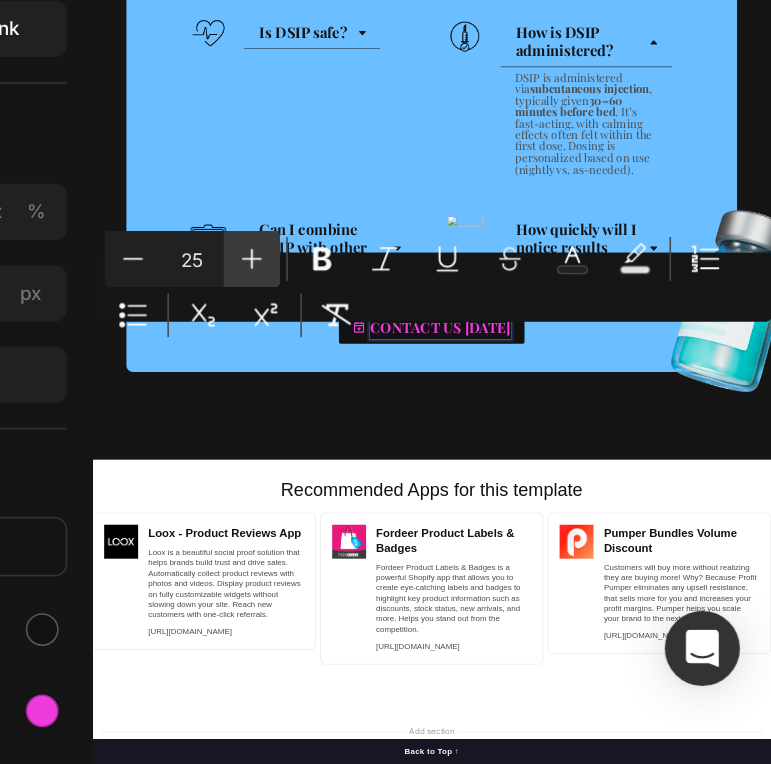 click 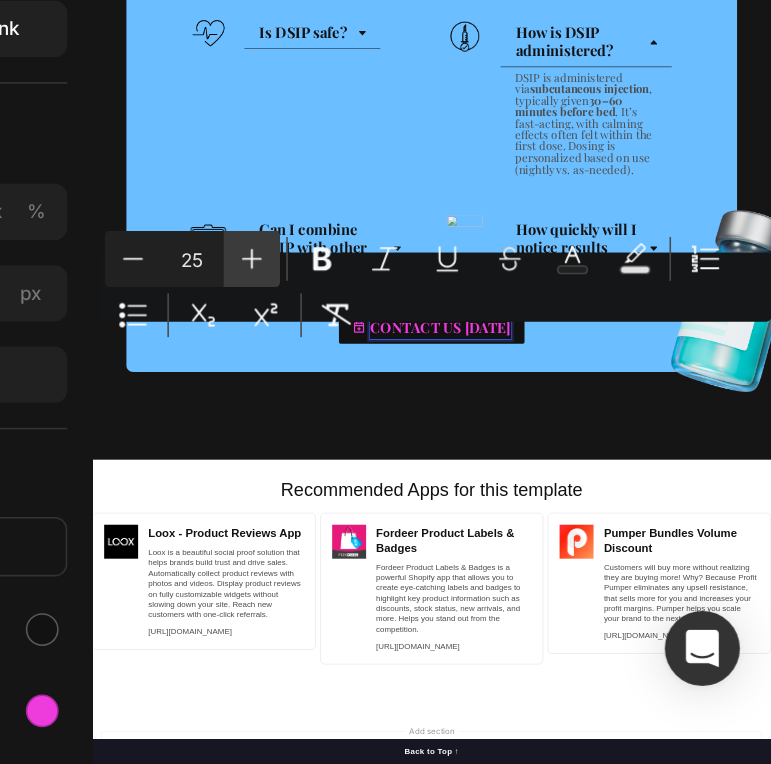 type on "26" 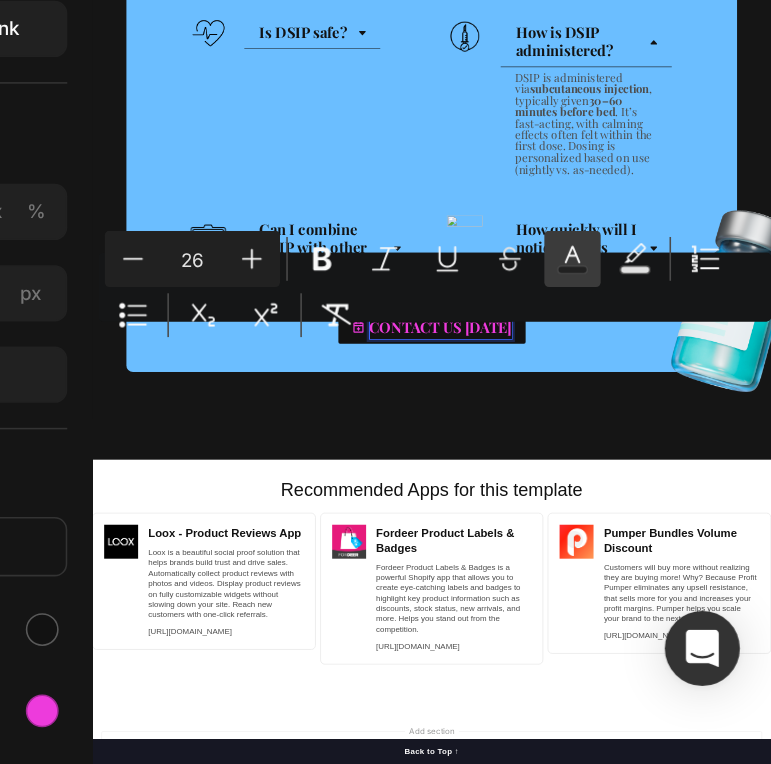 click on "Text Color" at bounding box center (644, 441) 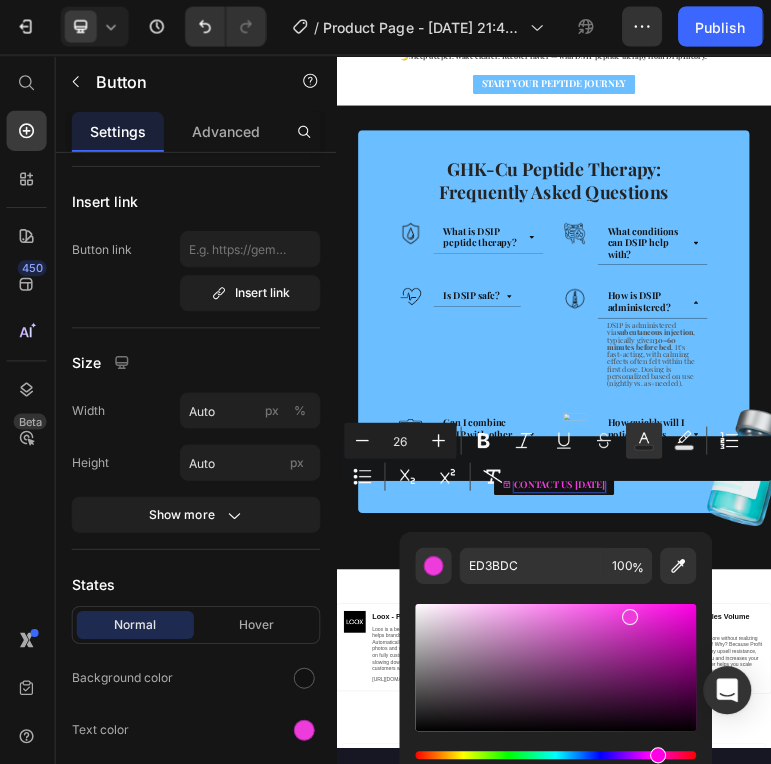 scroll, scrollTop: 0, scrollLeft: 0, axis: both 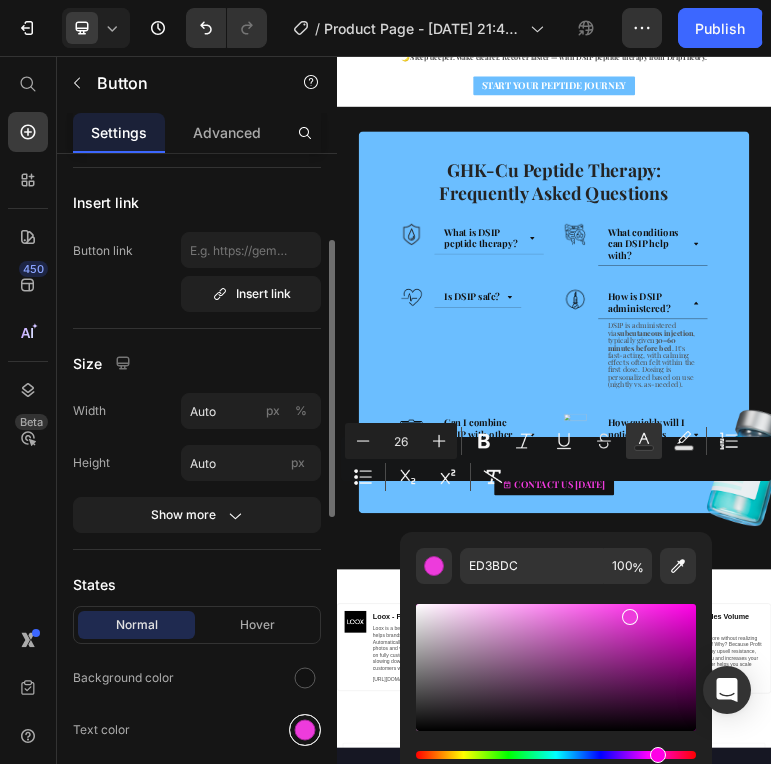 click at bounding box center [305, 730] 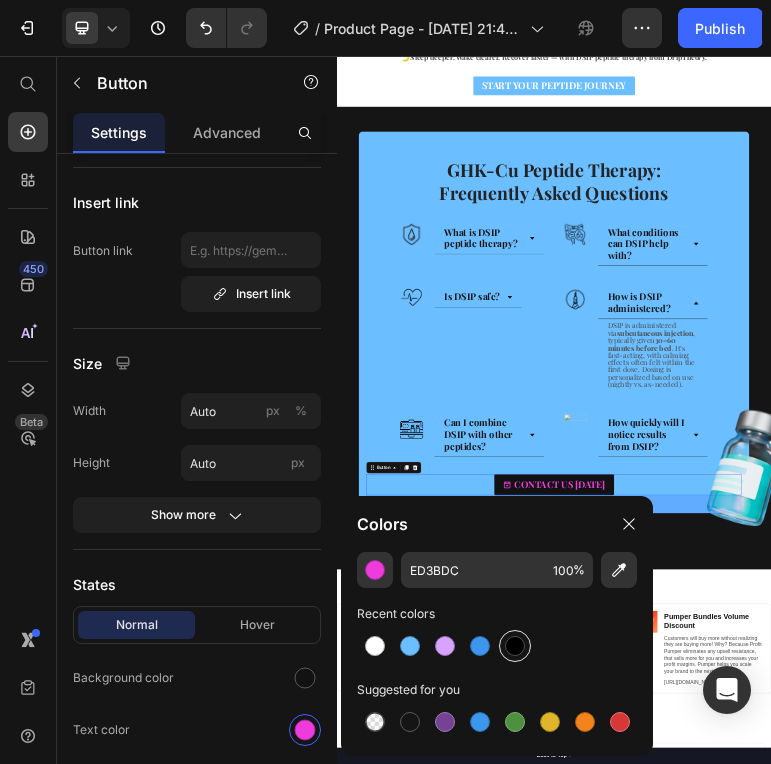 click at bounding box center (515, 646) 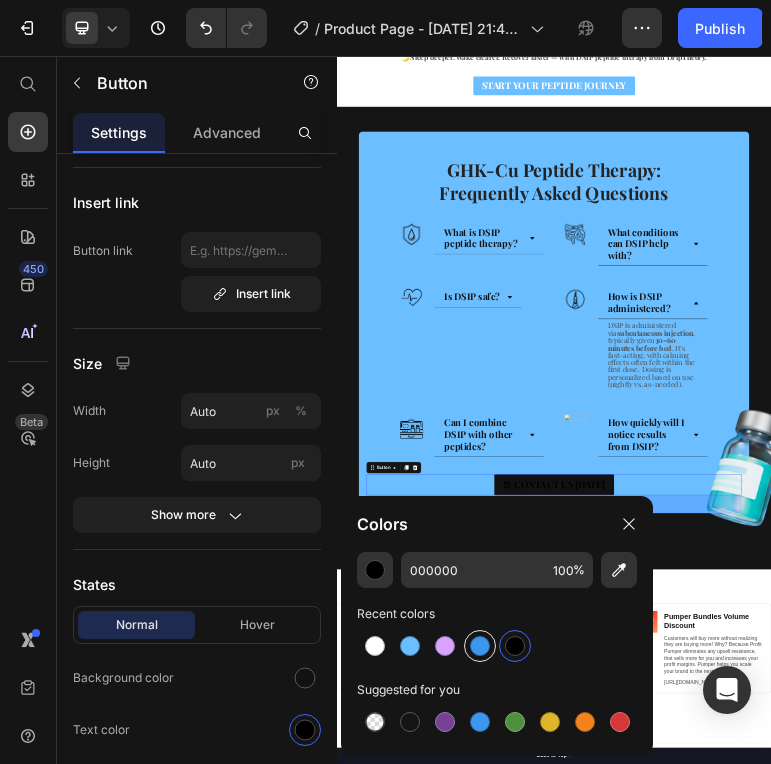 click at bounding box center [480, 646] 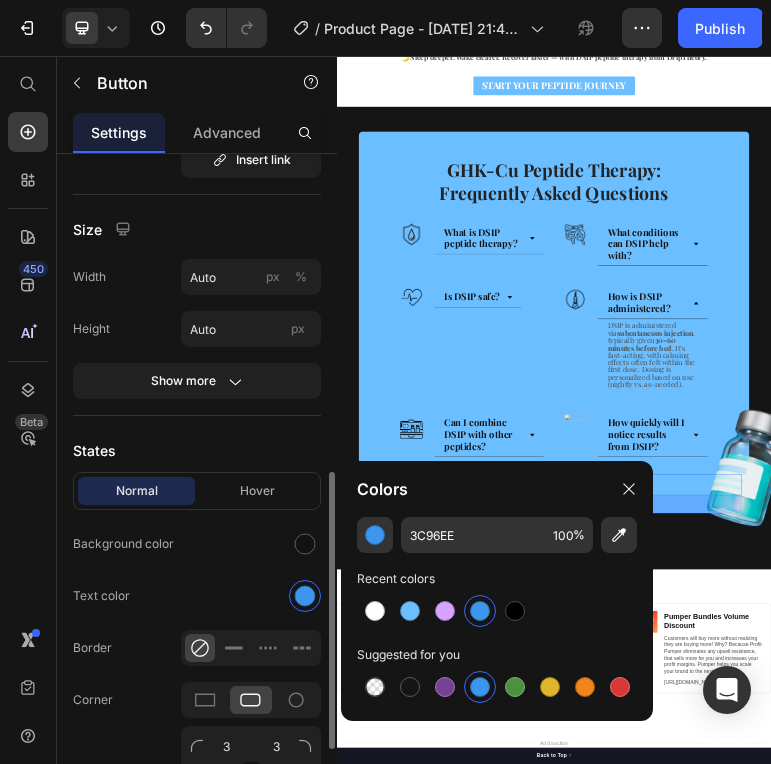 scroll, scrollTop: 935, scrollLeft: 0, axis: vertical 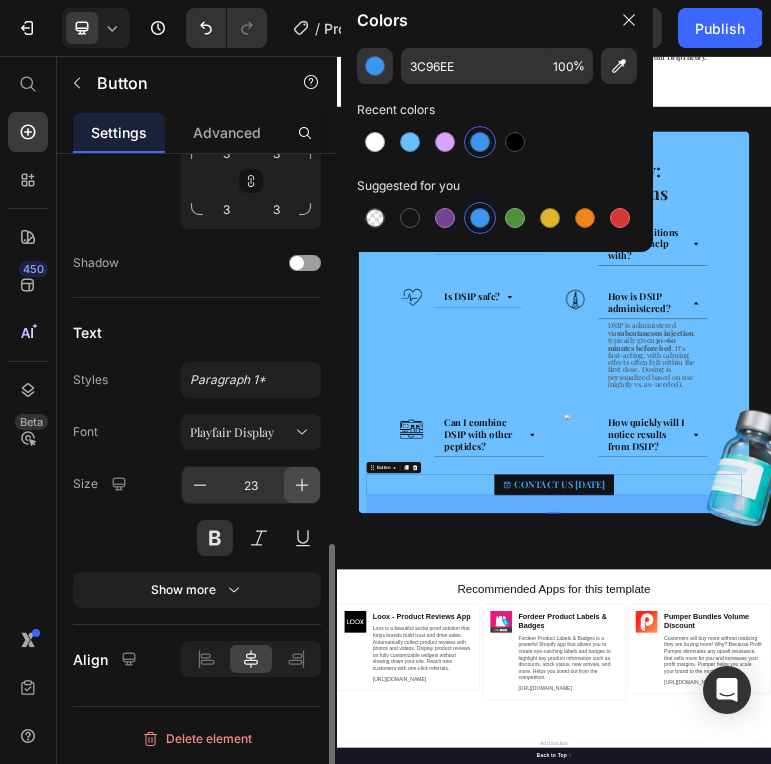 click 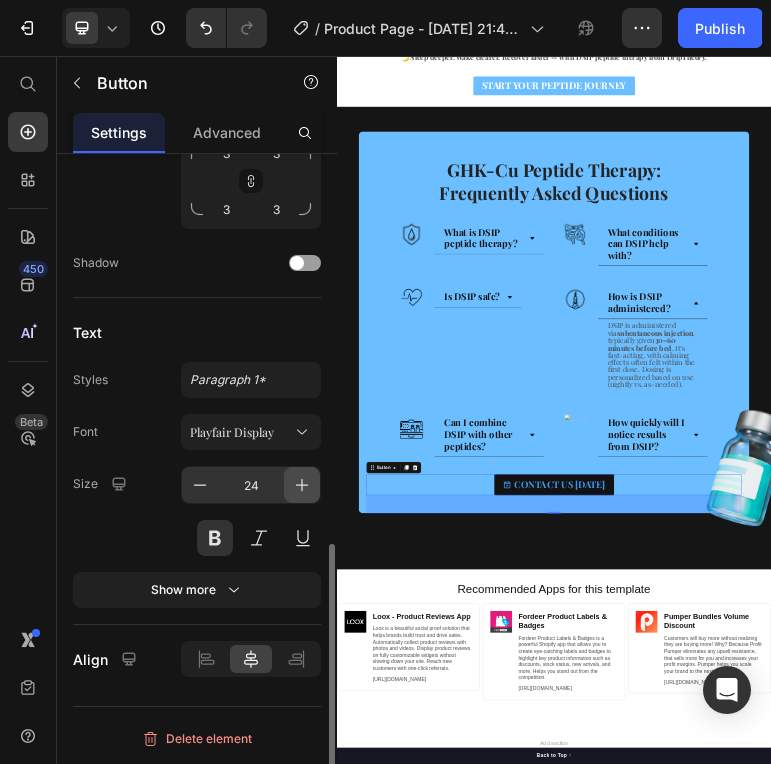 click 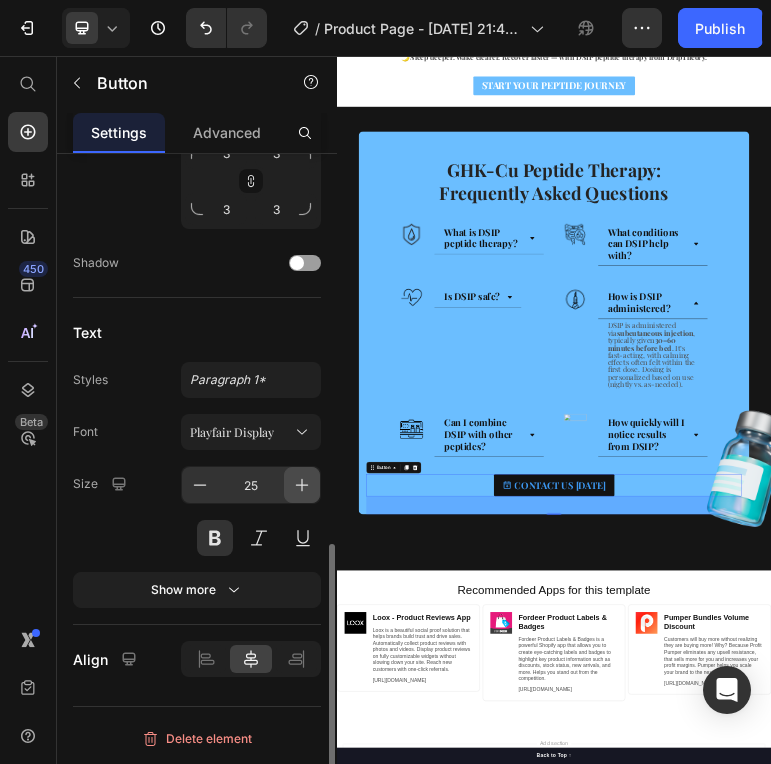 click 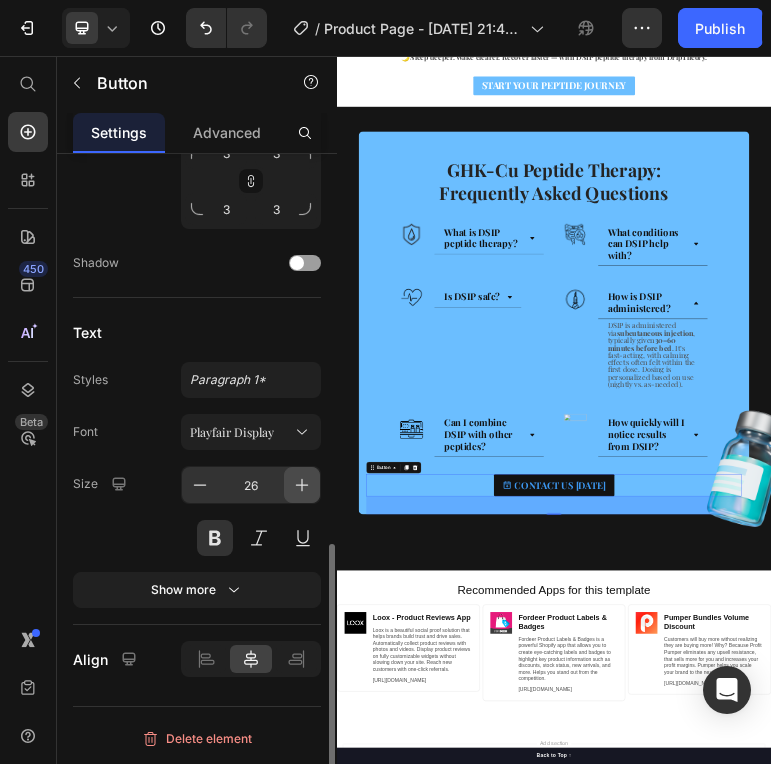 click 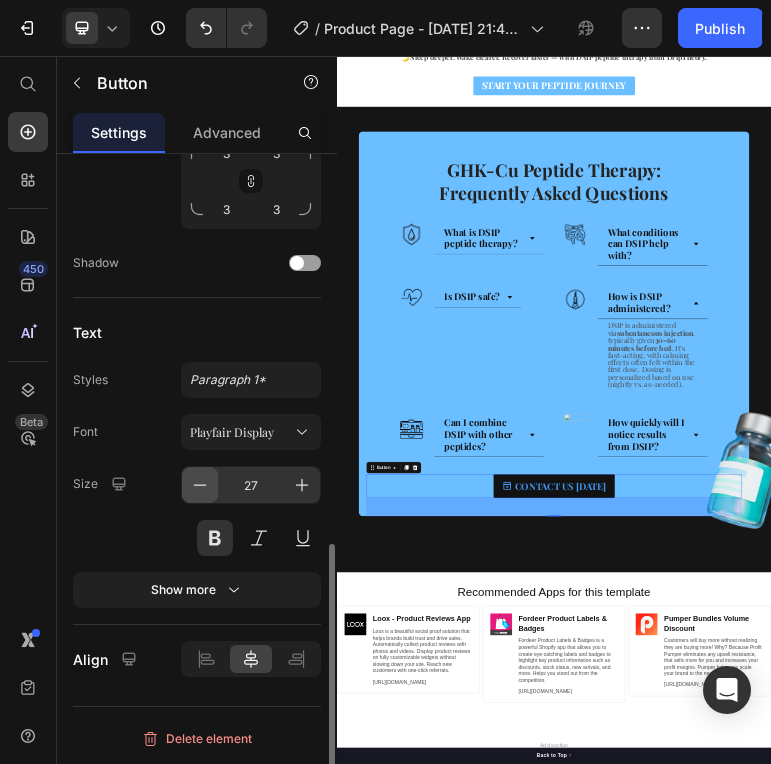 click 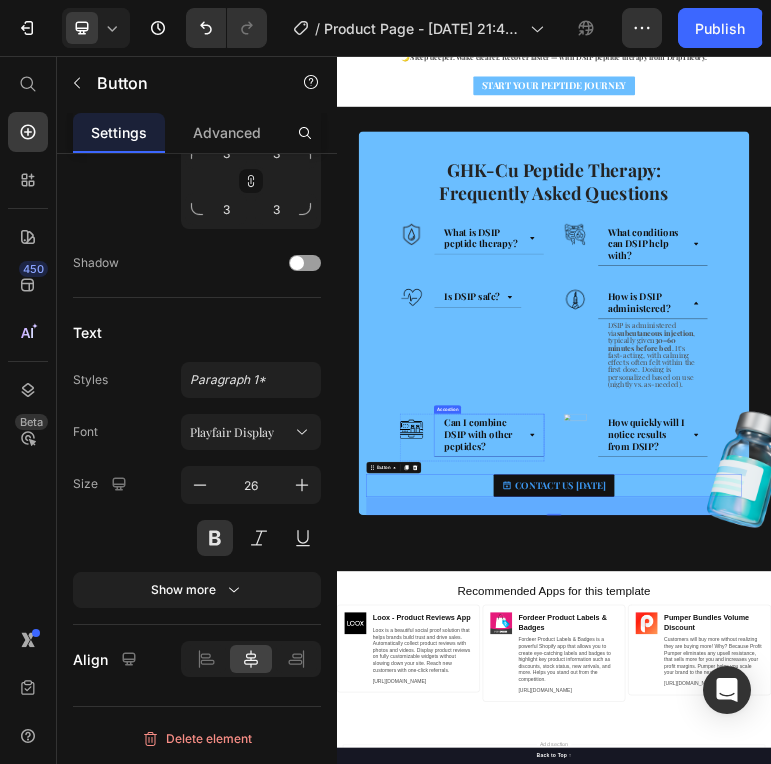 click on "Can I combine DSIP with other peptides?" at bounding box center [727, 1101] 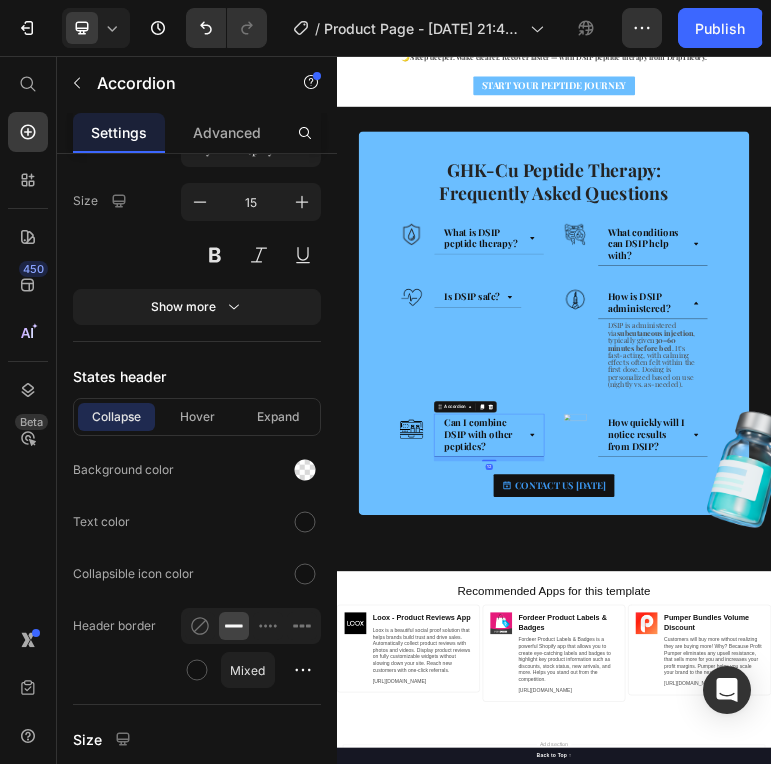 scroll, scrollTop: 0, scrollLeft: 0, axis: both 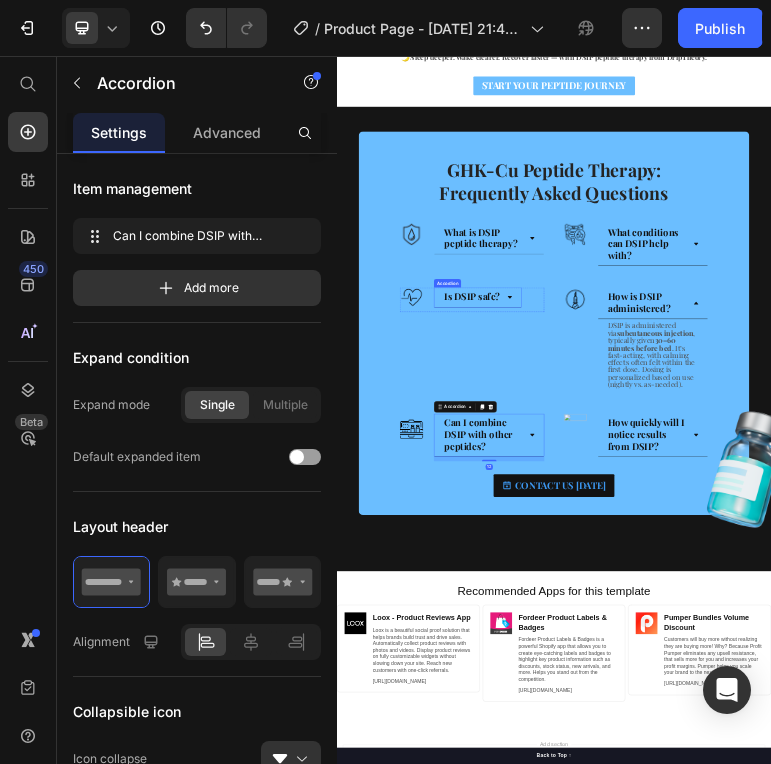 click on "Is DSIP safe?" at bounding box center [726, 723] 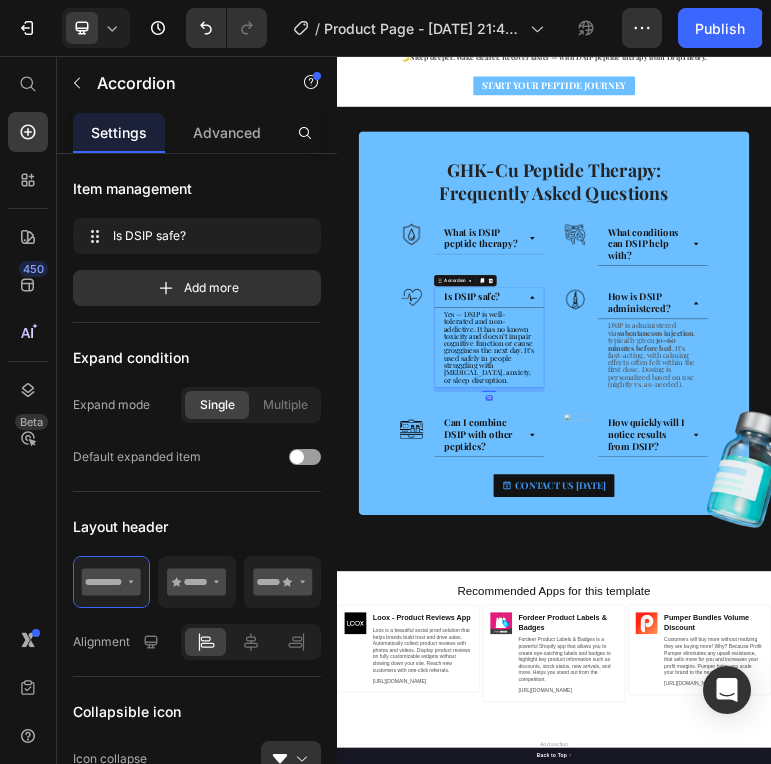 click on "Is DSIP safe?" at bounding box center (741, 723) 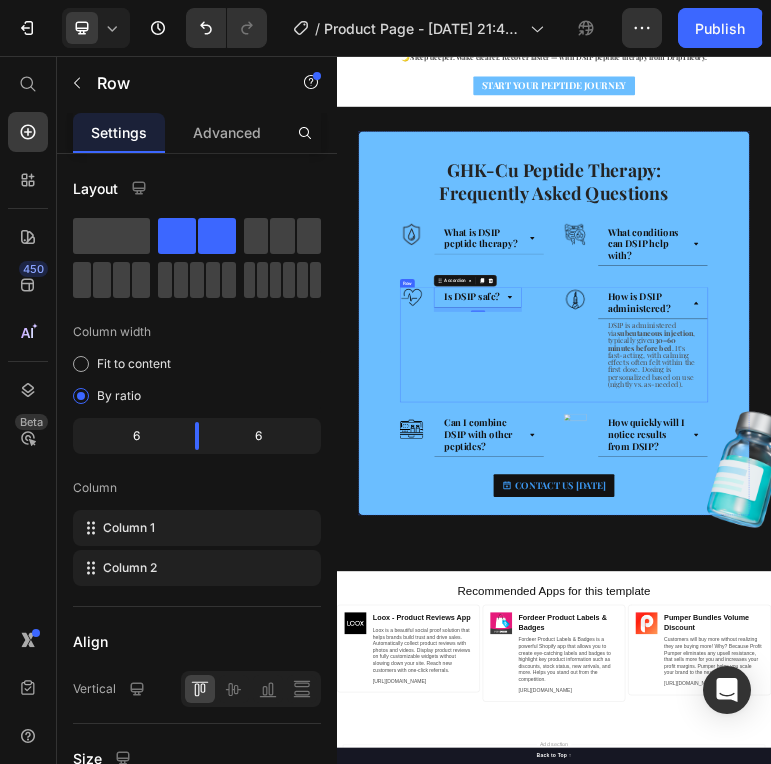 click on "Image
Is DSIP safe? Accordion   12 Row" at bounding box center (710, 854) 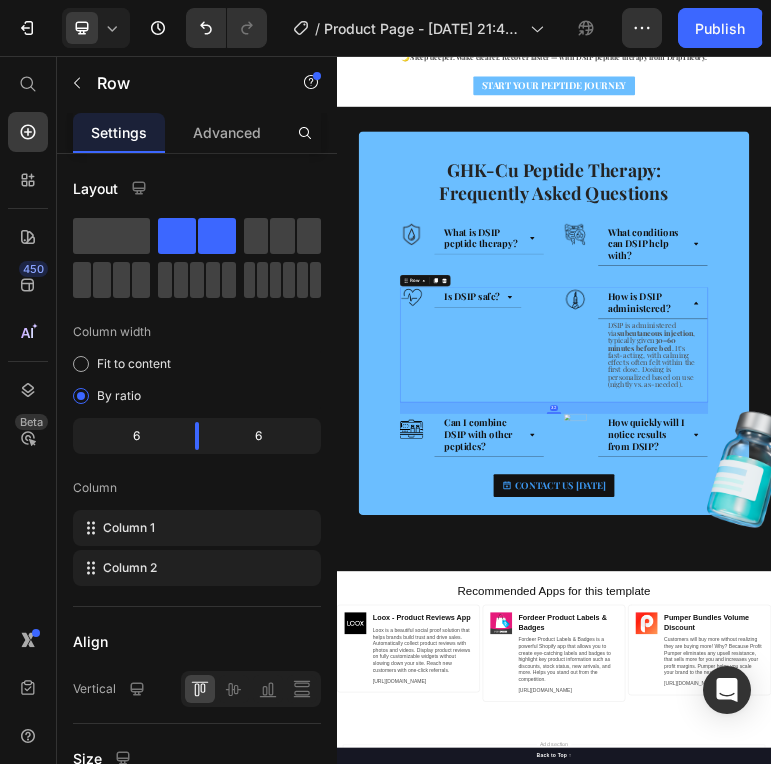 click on "Image
Is DSIP safe? Accordion Row" at bounding box center (710, 854) 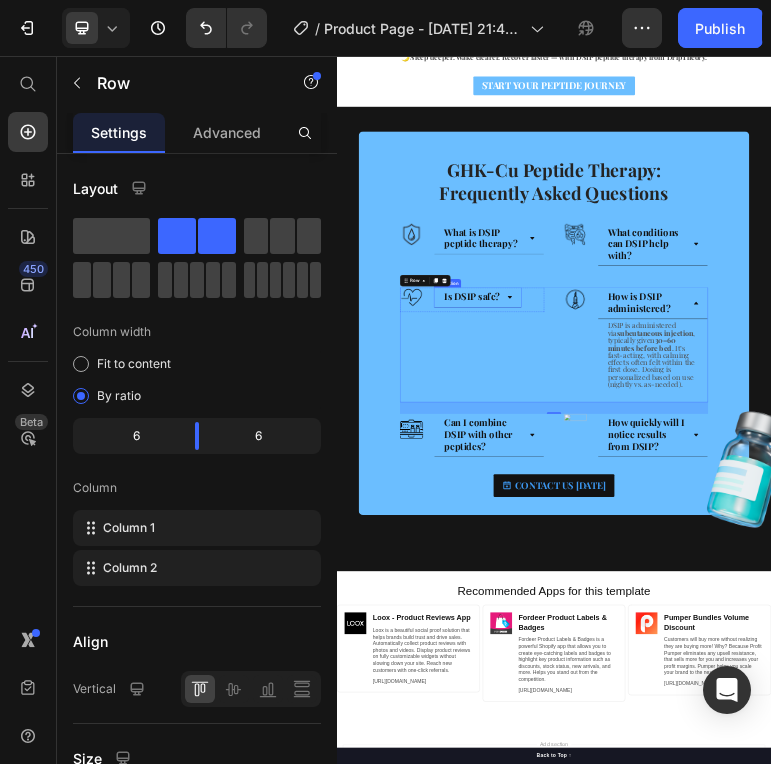 click 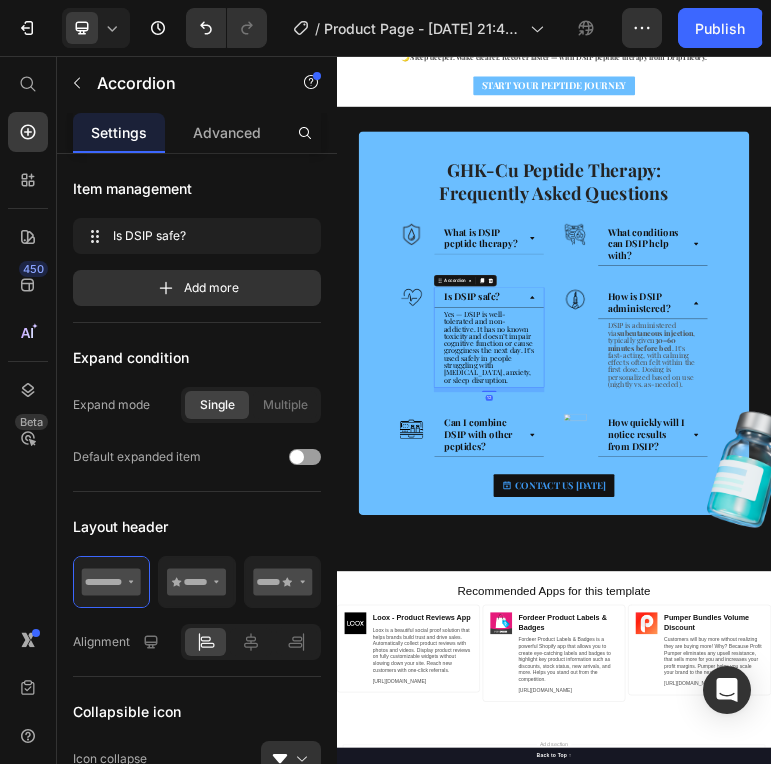 click on "Is DSIP safe?" at bounding box center [741, 723] 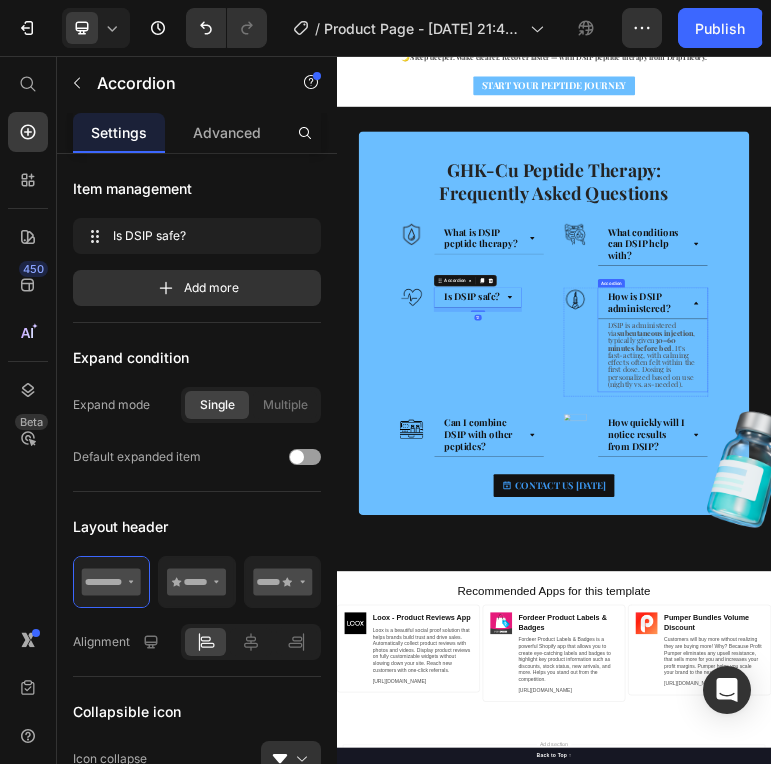 click on "How is DSIP administered?" at bounding box center [1210, 739] 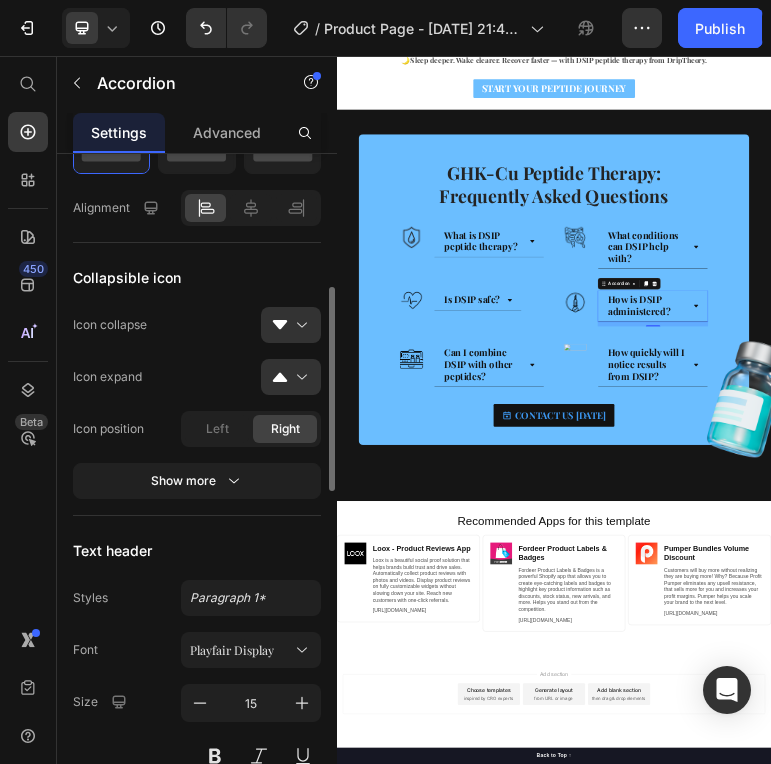 scroll, scrollTop: 456, scrollLeft: 0, axis: vertical 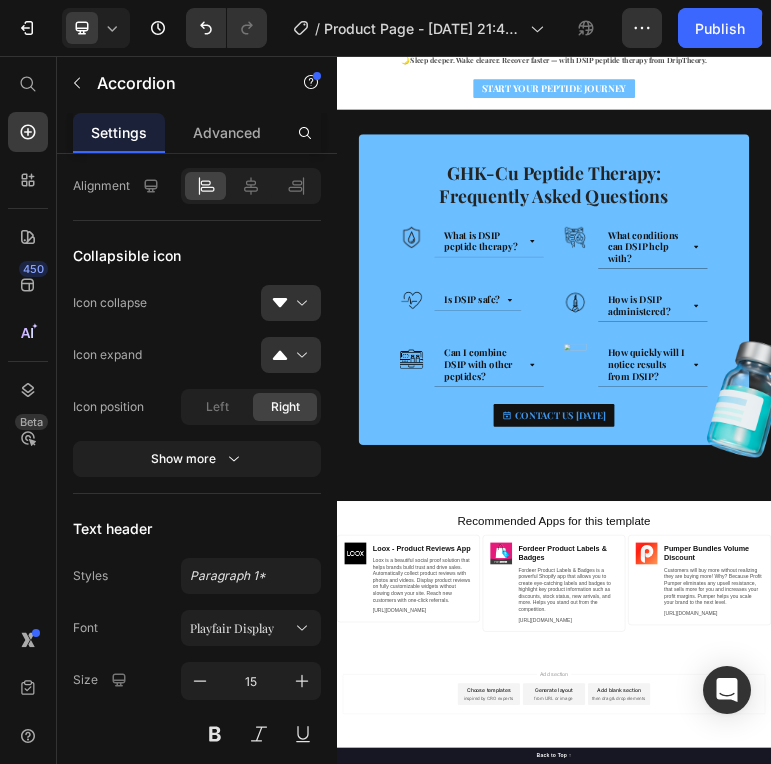 click on "Add blank section" at bounding box center [1117, 1810] 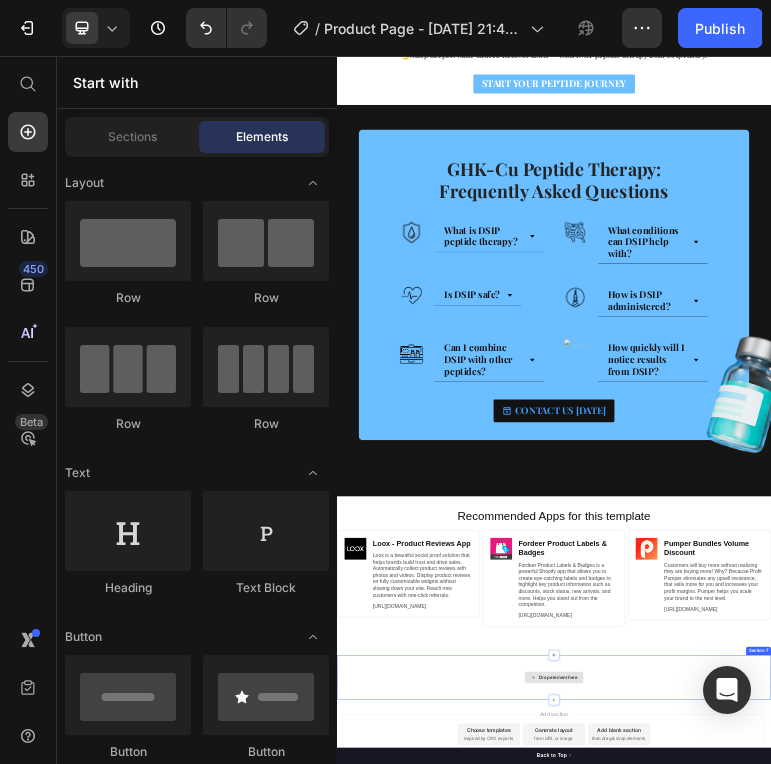 click on "Drop element here" at bounding box center [937, 1775] 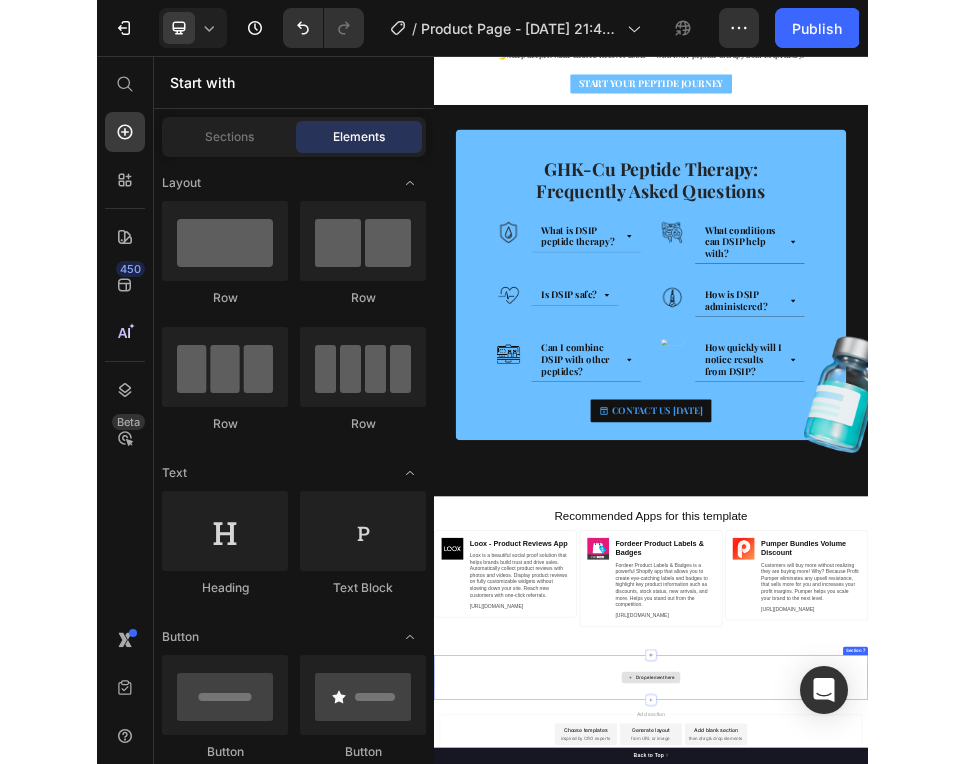 scroll, scrollTop: 0, scrollLeft: 0, axis: both 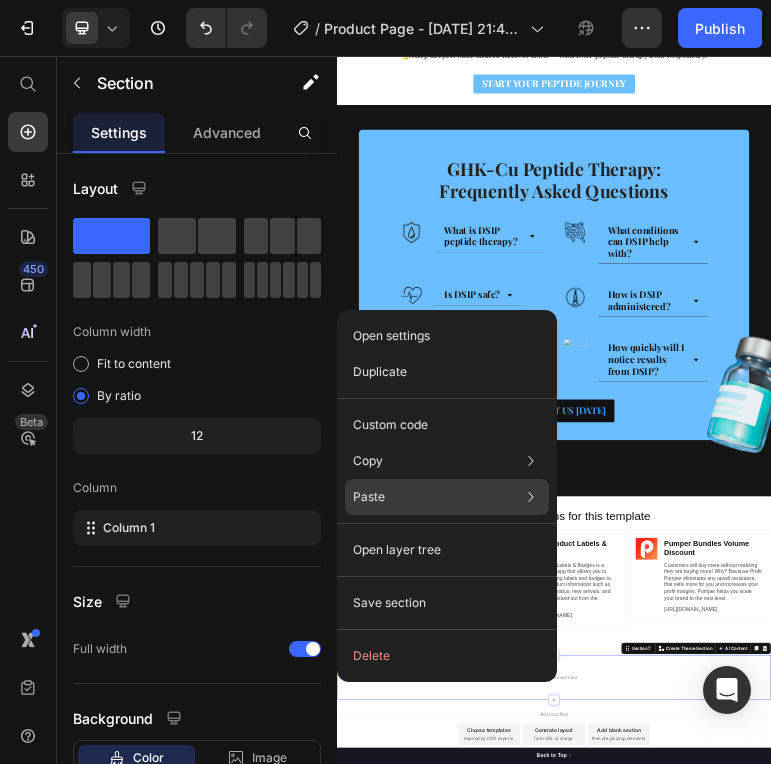 click on "Paste Paste element  Cmd + V Paste style  Cmd + Shift + V" 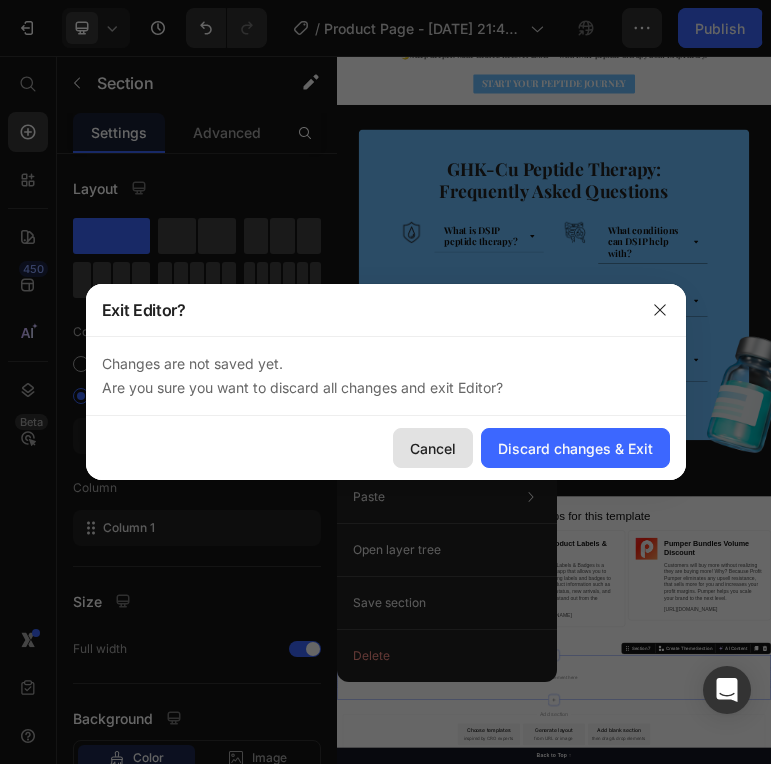 click on "Cancel" at bounding box center (433, 448) 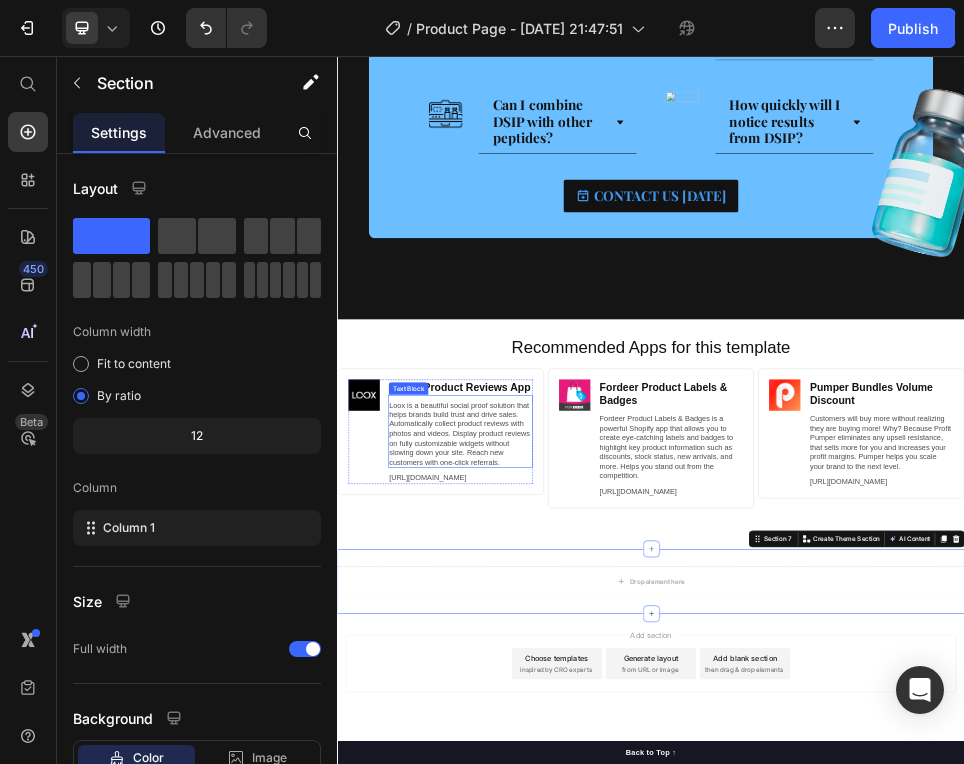 scroll, scrollTop: 3666, scrollLeft: 0, axis: vertical 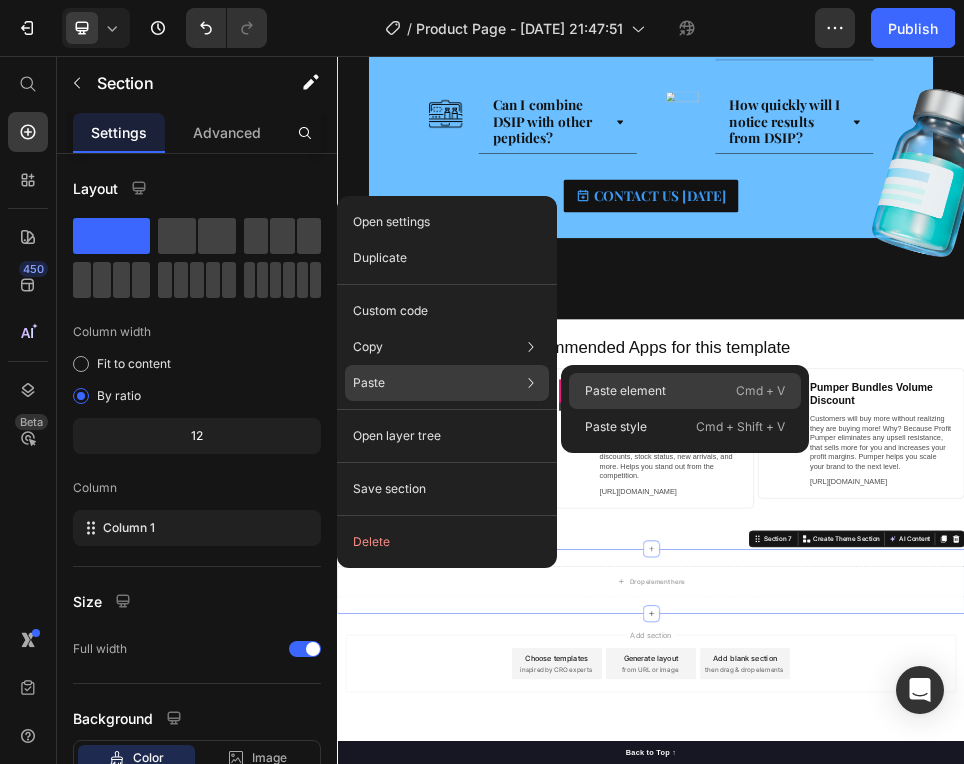 click on "Paste element  Cmd + V" 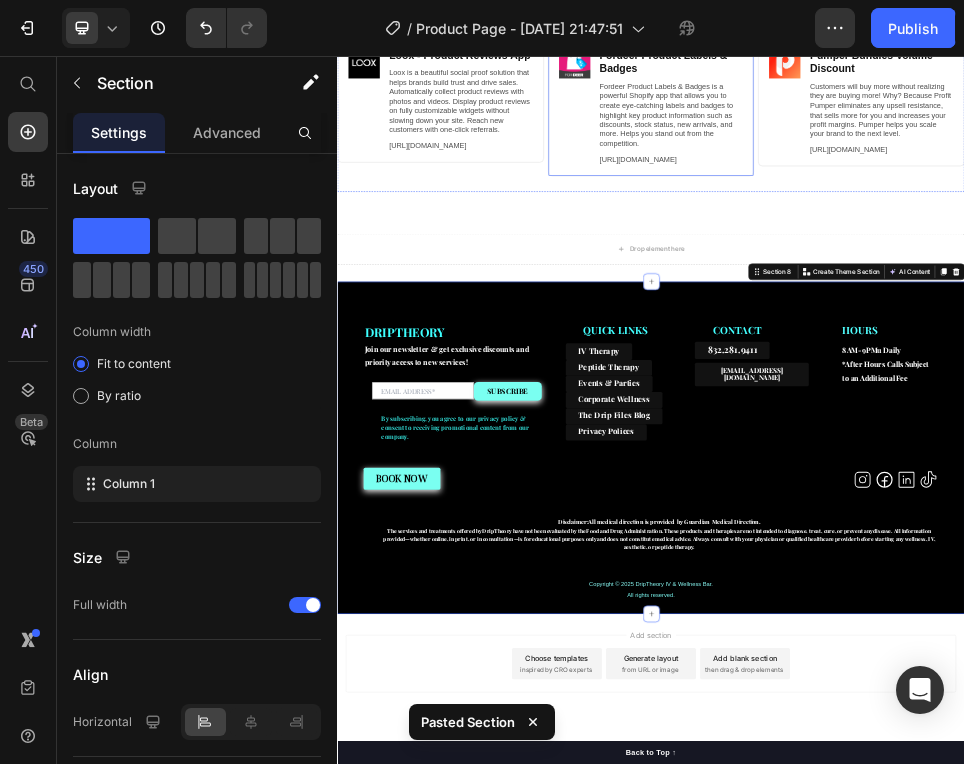 scroll, scrollTop: 4017, scrollLeft: 0, axis: vertical 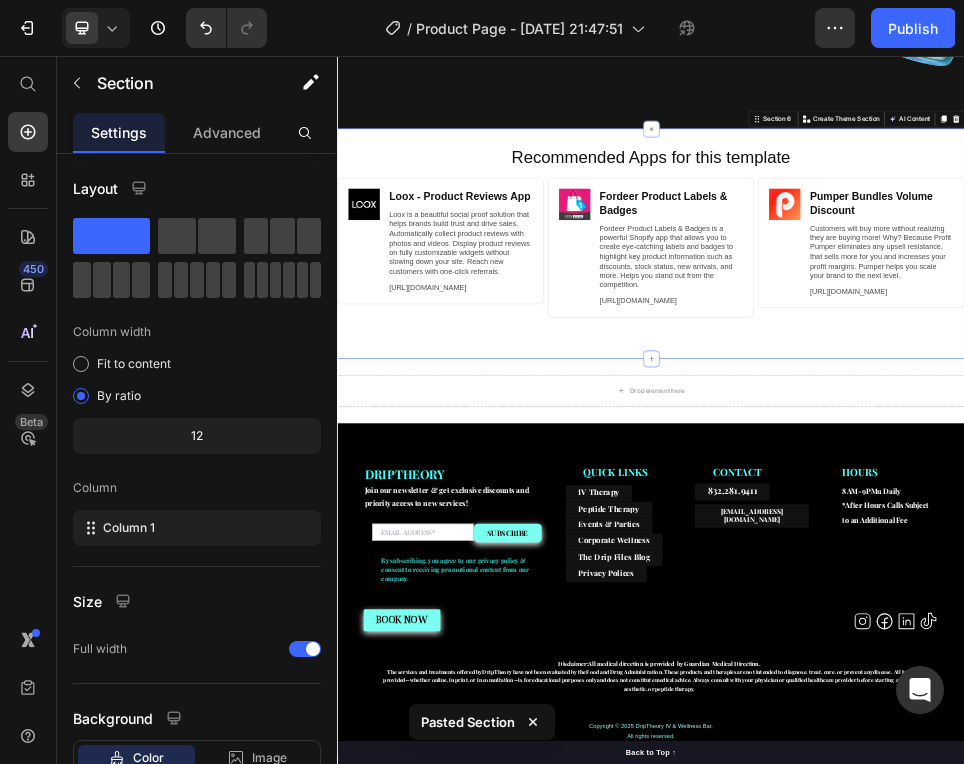 click on "Recommended Apps for this template Heading Image Loox ‑ Product Reviews App Heading Loox is a beautiful social proof solution that helps brands build trust and drive sales. Automatically collect product reviews with photos and videos. Display product reviews on fully customizable widgets without slowing down your site. Reach new customers with one-click referrals. Text Block https://gempages.co/loox Text Block Row Row Image Fordeer Product Labels & Badges Heading Fordeer Product Labels & Badges is a powerful Shopify app that allows you to create eye-catching labels and badges to highlight key product information such as discounts, stock status, new arrivals, and more. Helps you stand out from the competition. Text Block https://gempages.co/fodeer-product-badges-label-design Text Block Row Row Image Pumper Bundles Volume Discount Heading Text Block https://gempages.co/pumper-quantity-breaks-product-bundles-discounts Text Block Row Row Row Section 6   Create Theme Section AI Content Write with GemAI Product" at bounding box center (937, 413) 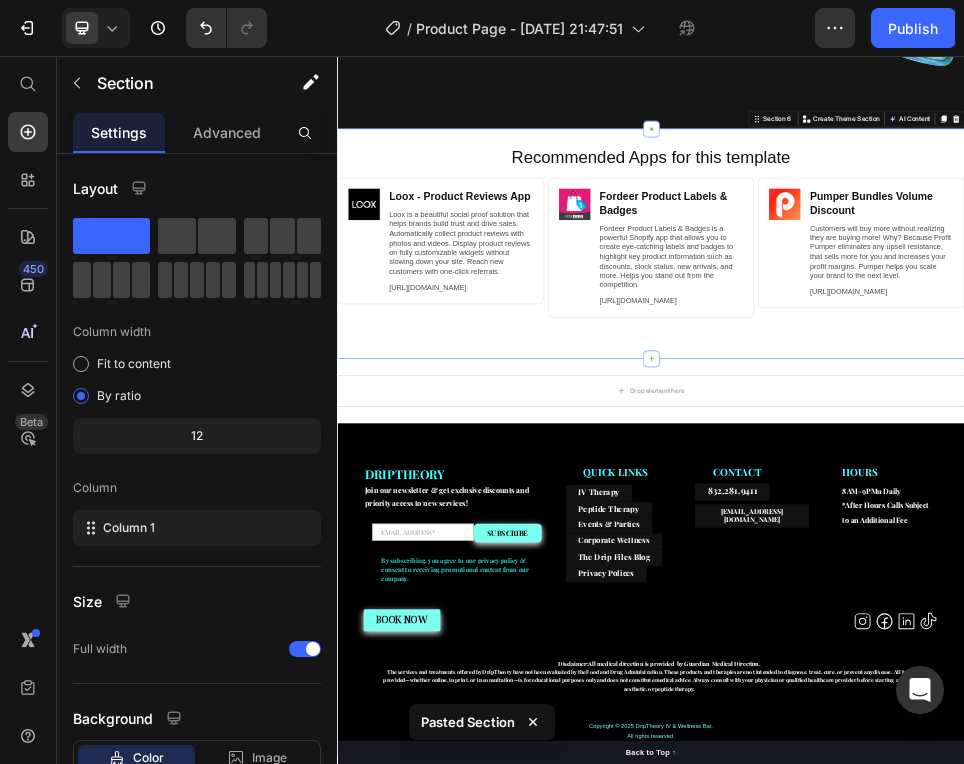 click on "Drop element here Section 7" at bounding box center [937, 696] 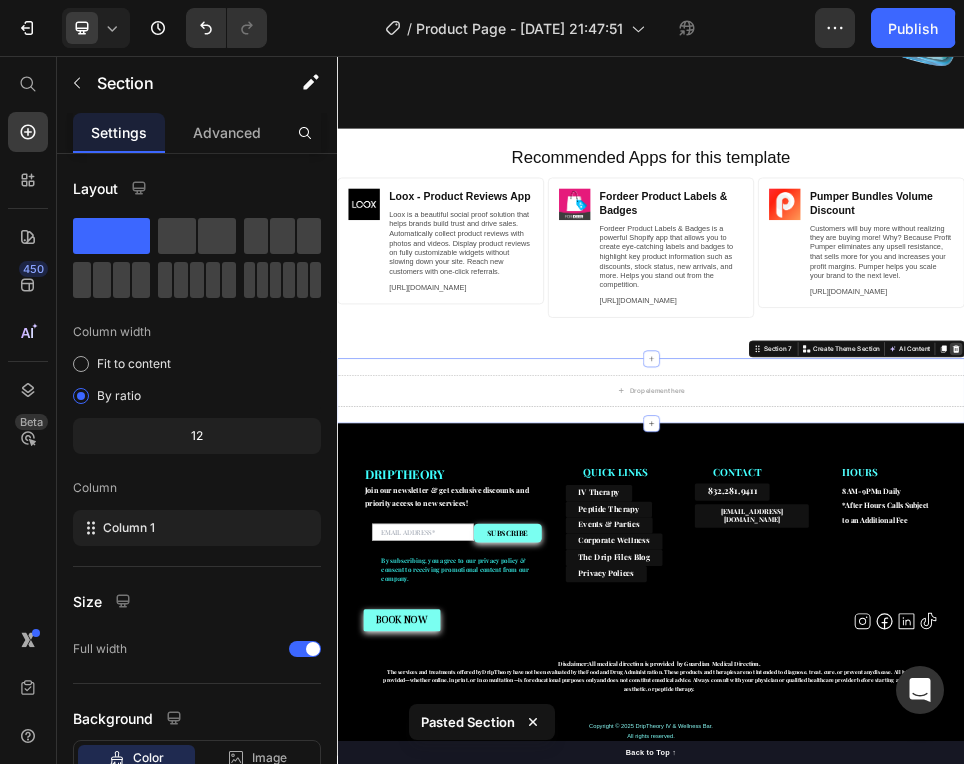 click at bounding box center (1520, 615) 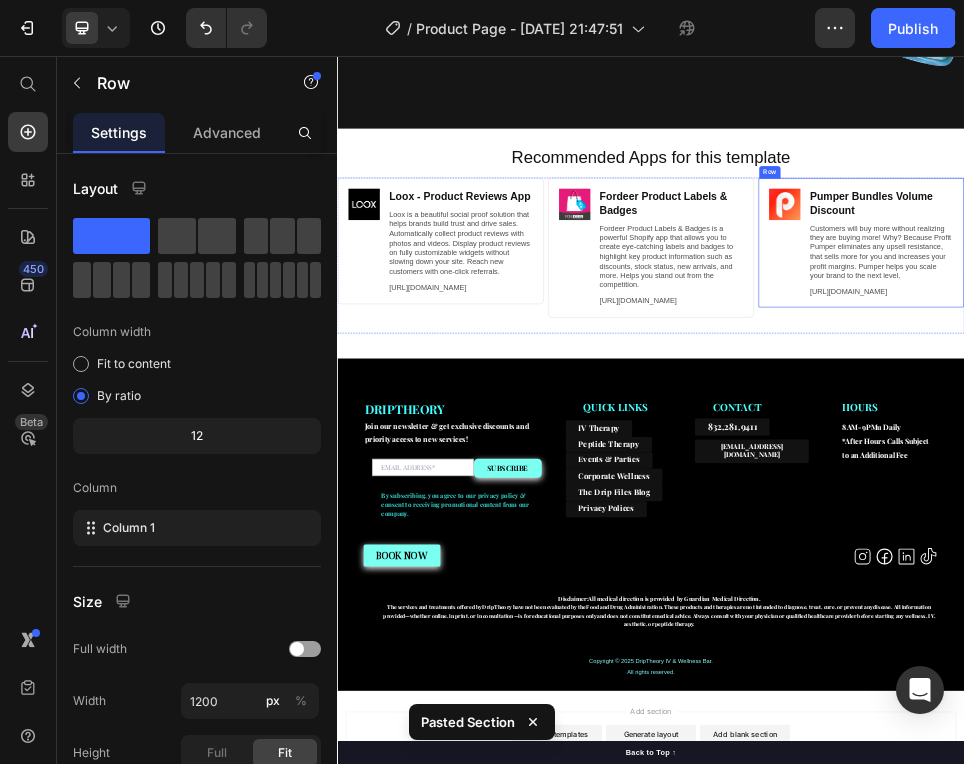 click on "Image Pumper Bundles Volume Discount Heading Customers will buy more without realizing they are buying more! Why? Because Profit Pumper eliminates any upsell resistance, that sells more for you and increases your profit margins. Pumper helps you scale your brand to the next level. Text Block https://gempages.co/pumper-quantity-breaks-product-bundles-discounts Text Block Row Row" at bounding box center (1339, 412) 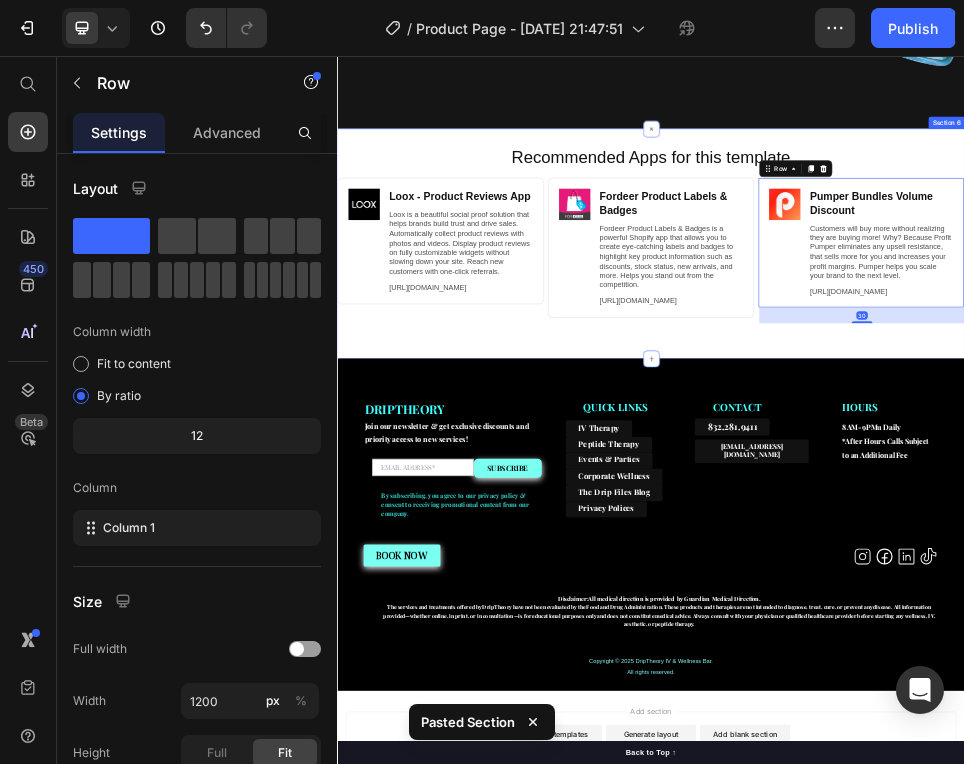 click on "Recommended Apps for this template" at bounding box center (937, 249) 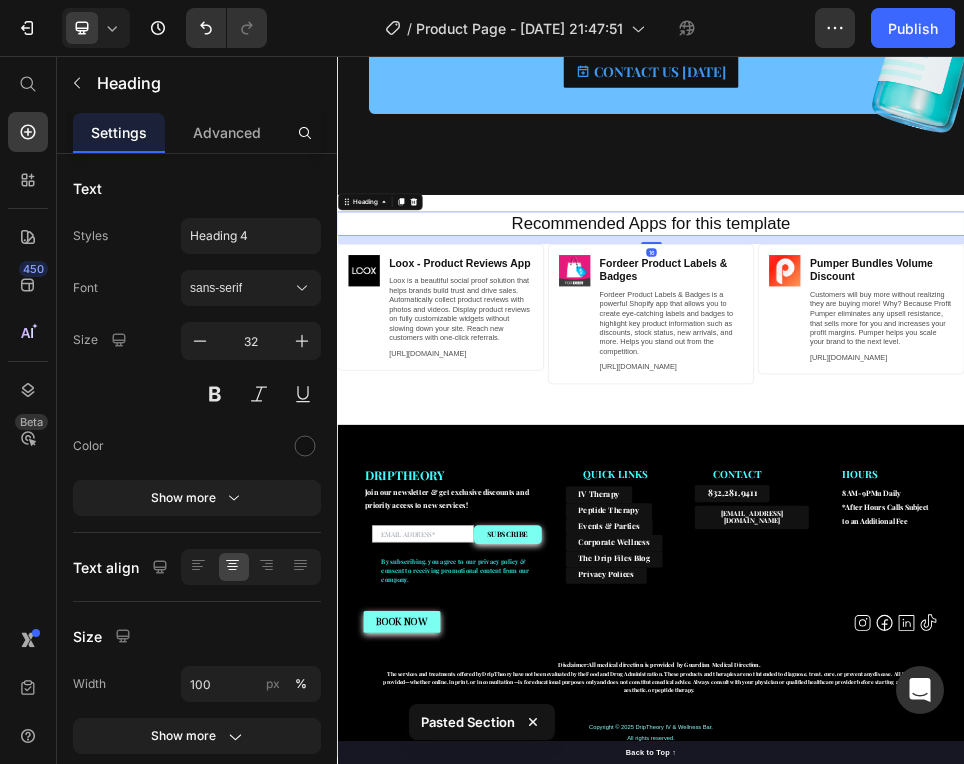 scroll, scrollTop: 3866, scrollLeft: 0, axis: vertical 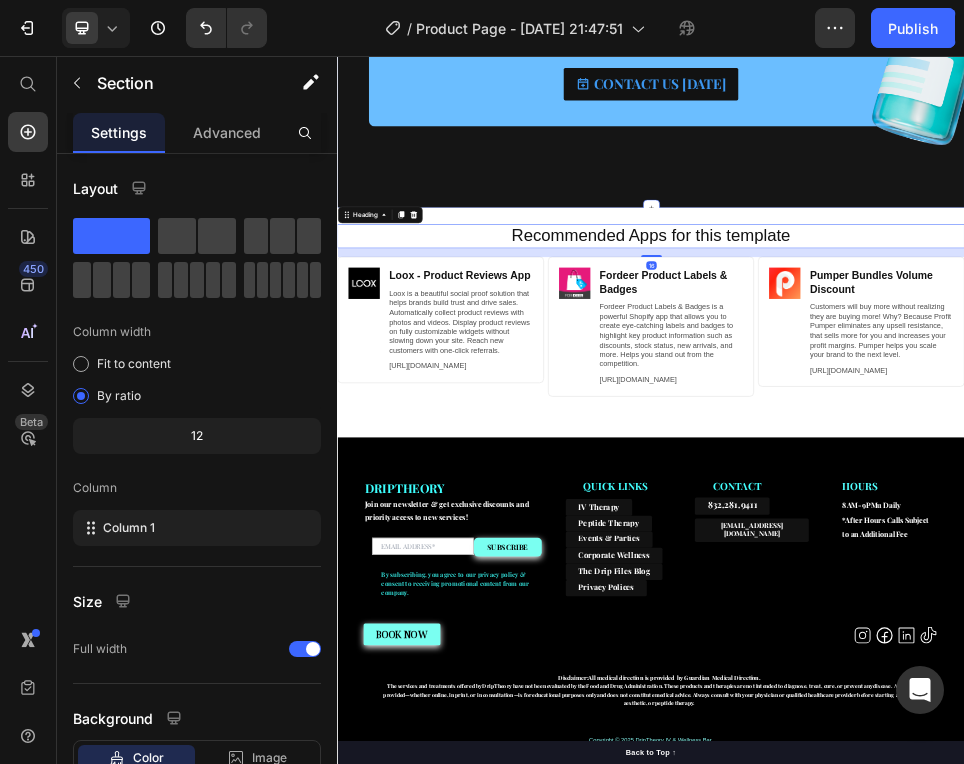 click on "Recommended Apps for this template Heading   16 Image Loox ‑ Product Reviews App Heading Loox is a beautiful social proof solution that helps brands build trust and drive sales. Automatically collect product reviews with photos and videos. Display product reviews on fully customizable widgets without slowing down your site. Reach new customers with one-click referrals. Text Block https://gempages.co/loox Text Block Row Row Image Fordeer Product Labels & Badges Heading Fordeer Product Labels & Badges is a powerful Shopify app that allows you to create eye-catching labels and badges to highlight key product information such as discounts, stock status, new arrivals, and more. Helps you stand out from the competition. Text Block https://gempages.co/fodeer-product-badges-label-design Text Block Row Row Image Pumper Bundles Volume Discount Heading Text Block https://gempages.co/pumper-quantity-breaks-product-bundles-discounts Text Block Row Row Row Section 6" at bounding box center [937, 564] 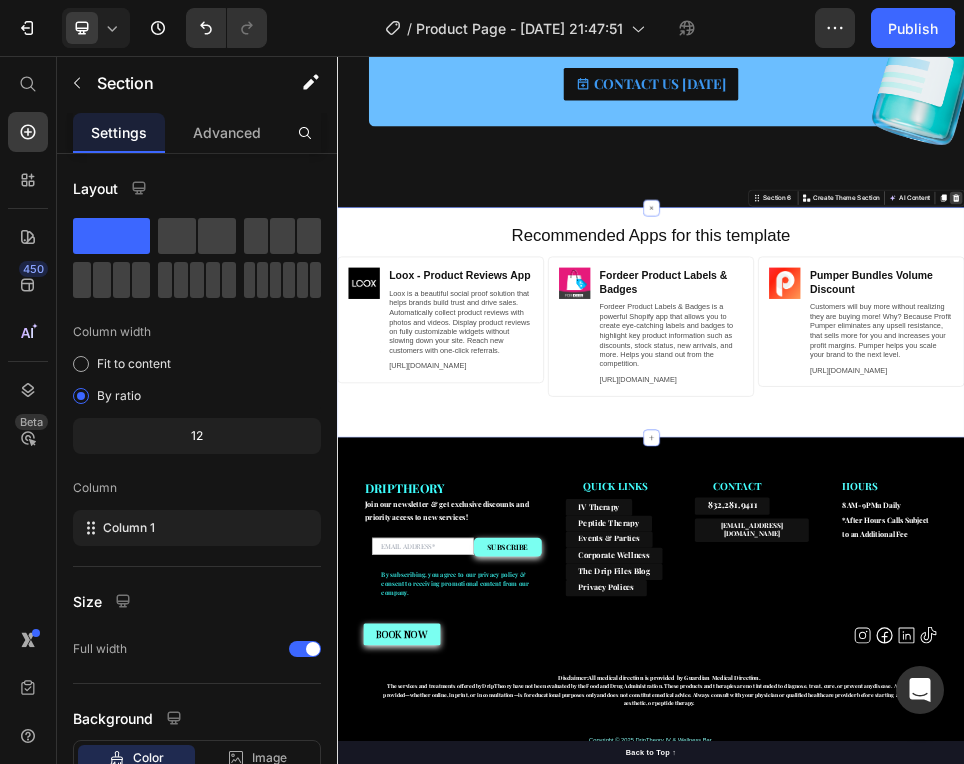 click 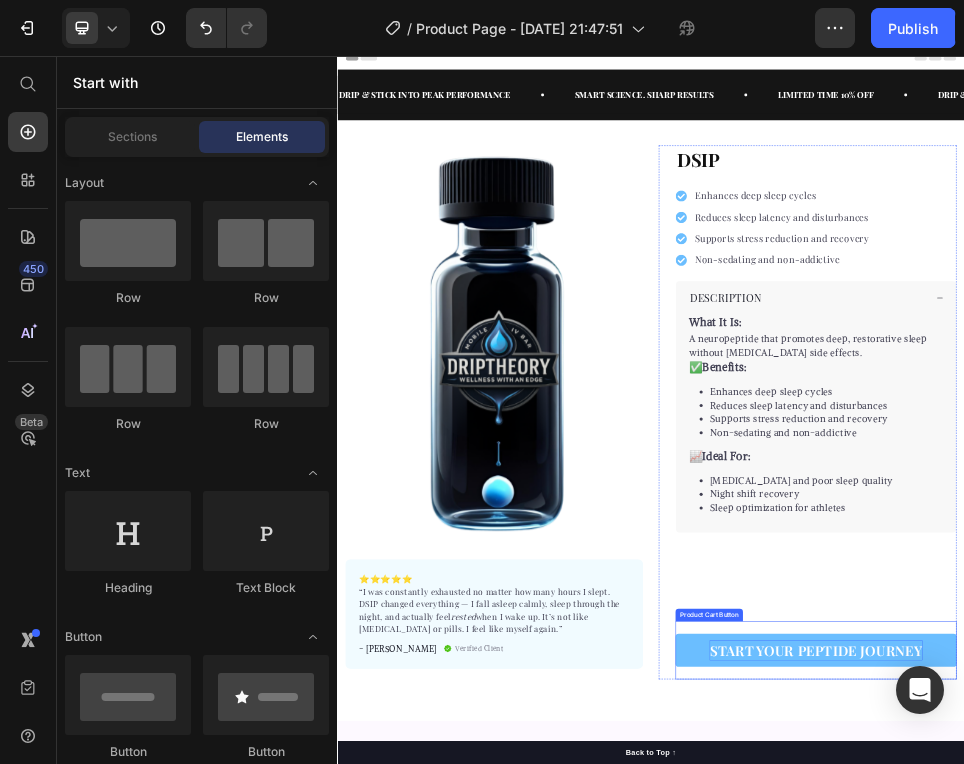 scroll, scrollTop: 0, scrollLeft: 0, axis: both 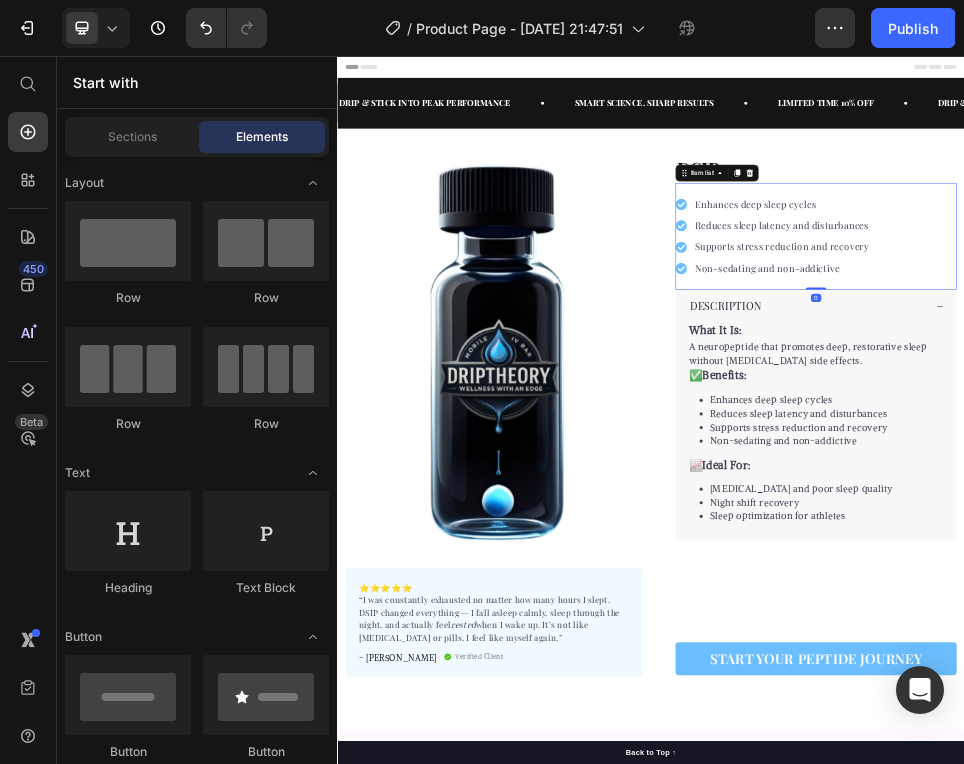 click on "Enhances deep sleep cycles" at bounding box center (1187, 338) 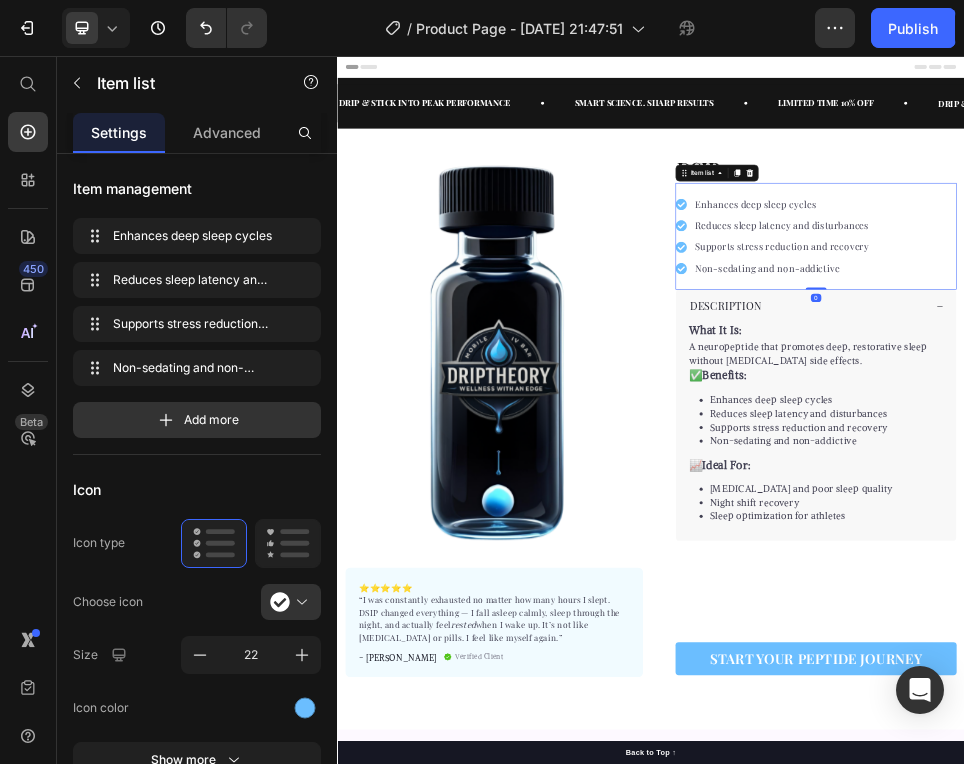 click on "DSIP" at bounding box center (1253, 270) 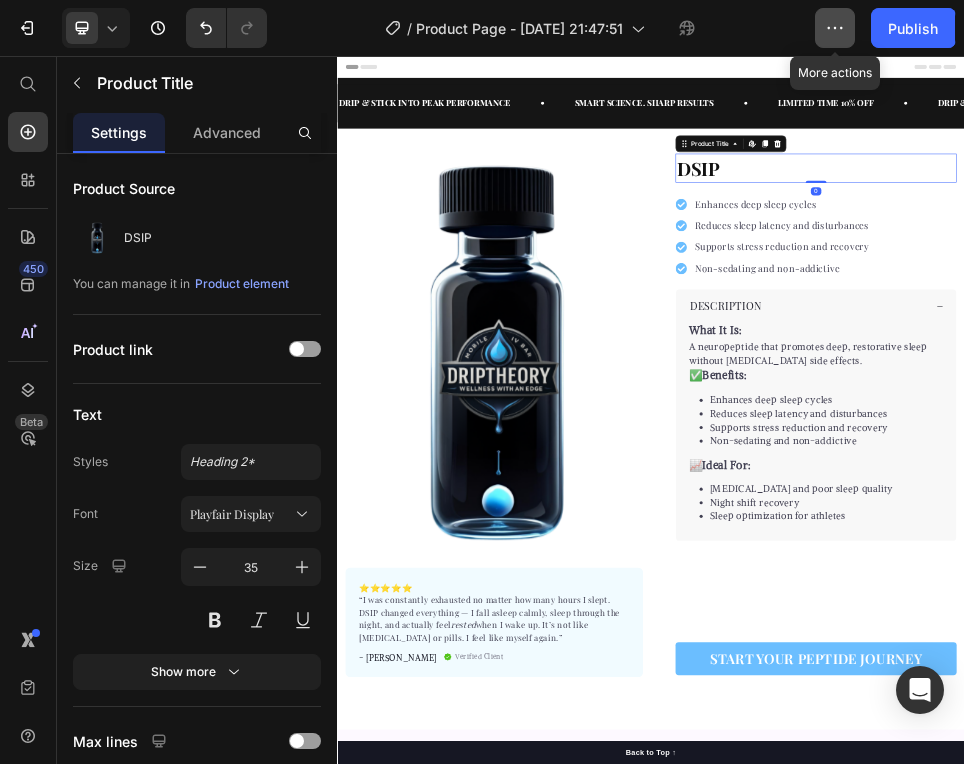 click 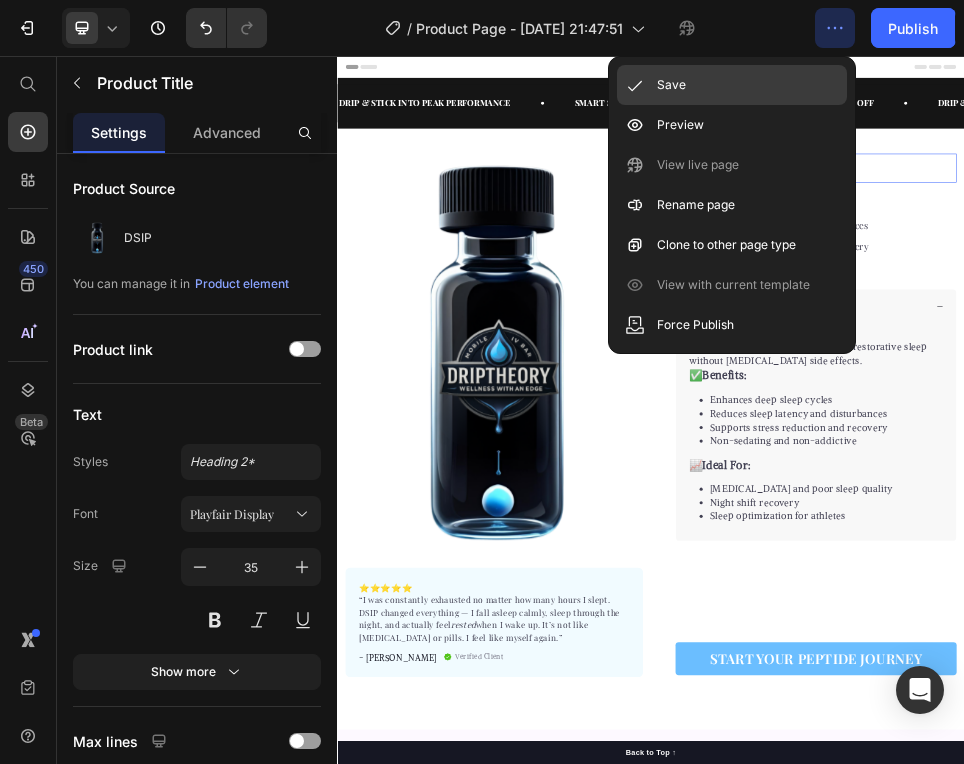 click on "Save" at bounding box center [671, 85] 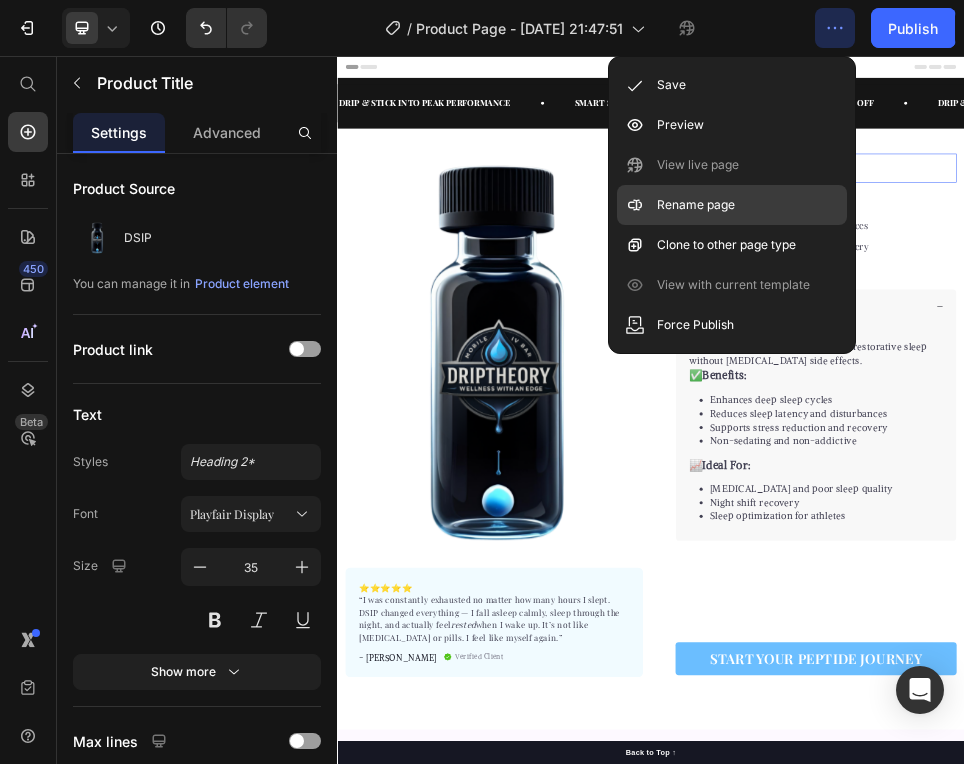 click on "Rename page" at bounding box center [696, 205] 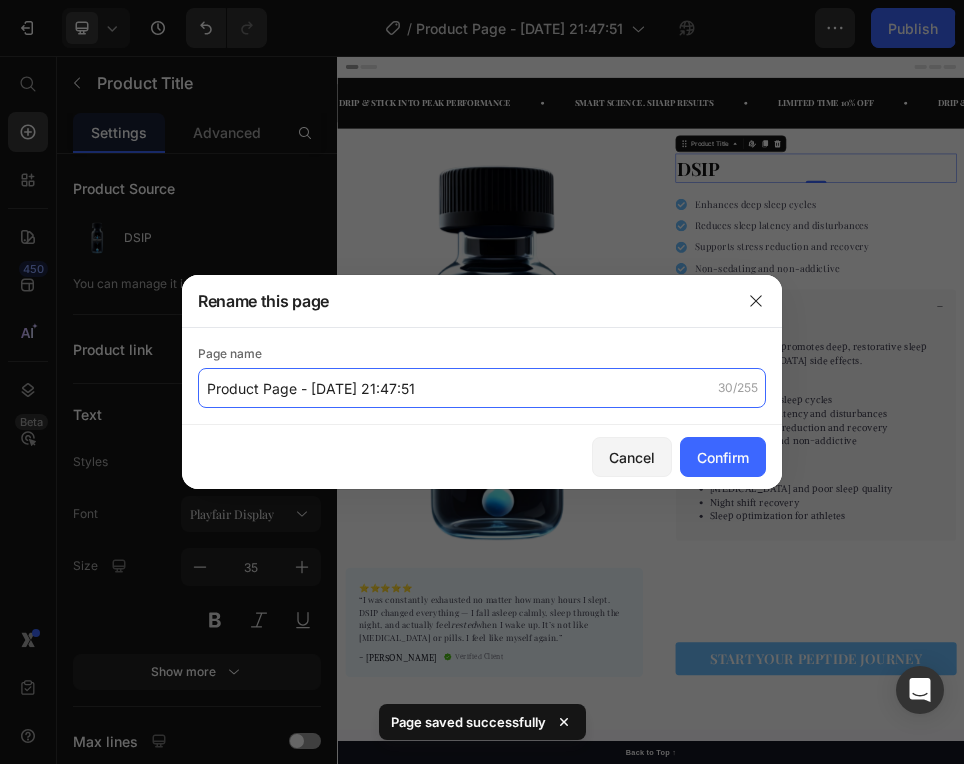 click on "Product Page - Jul 9, 21:47:51" 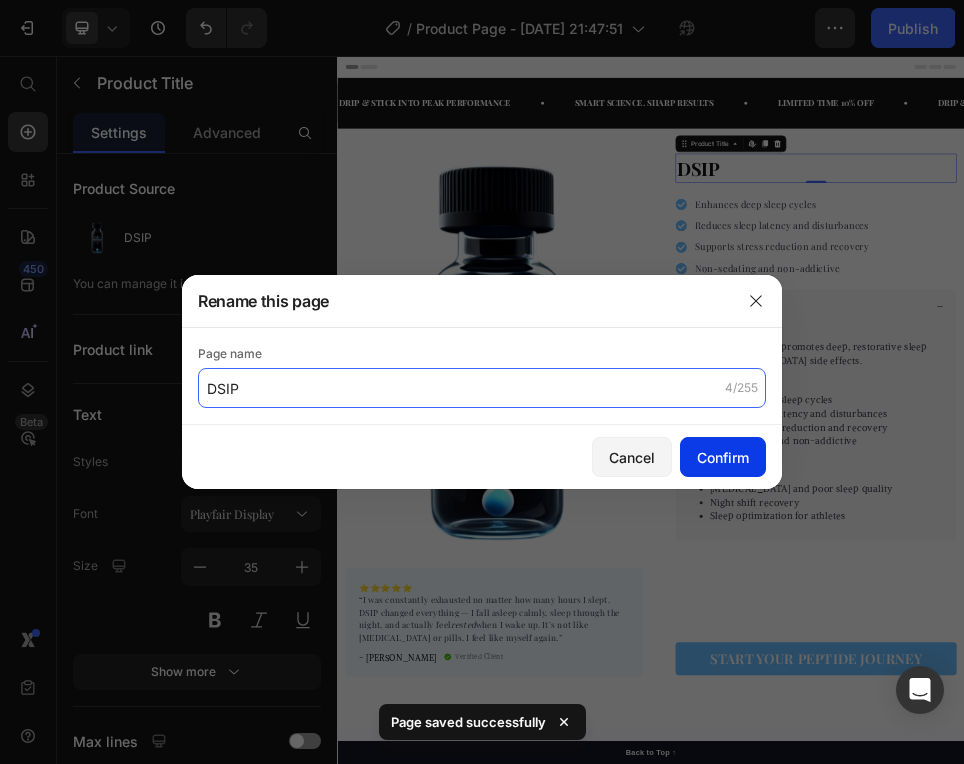 type on "DSIP" 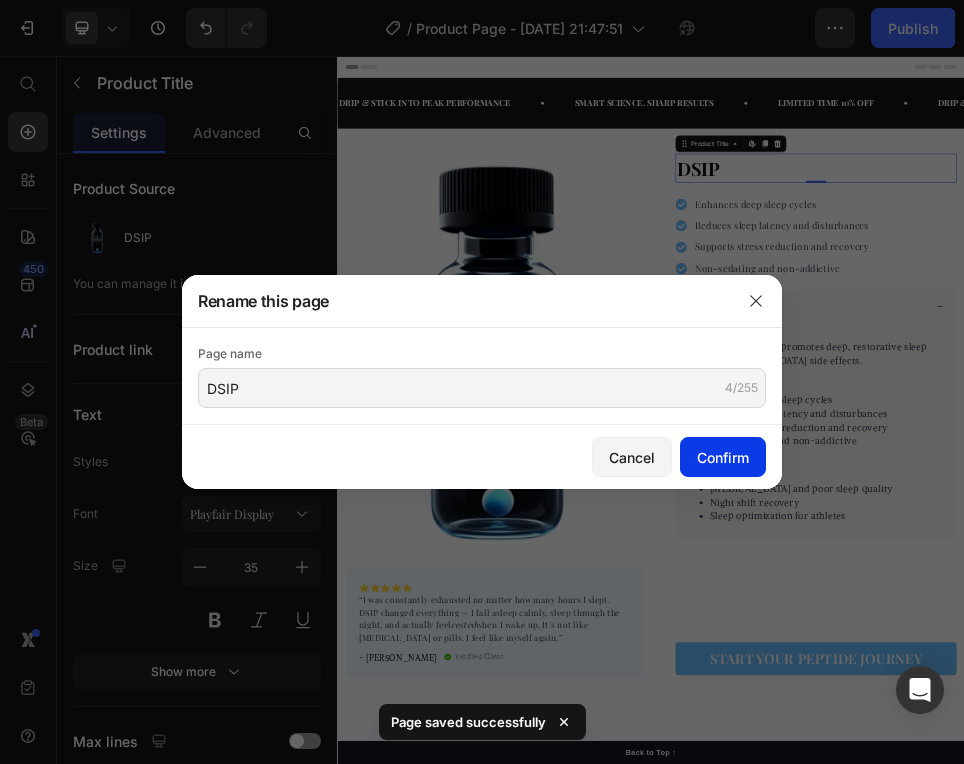 click on "Confirm" at bounding box center [723, 457] 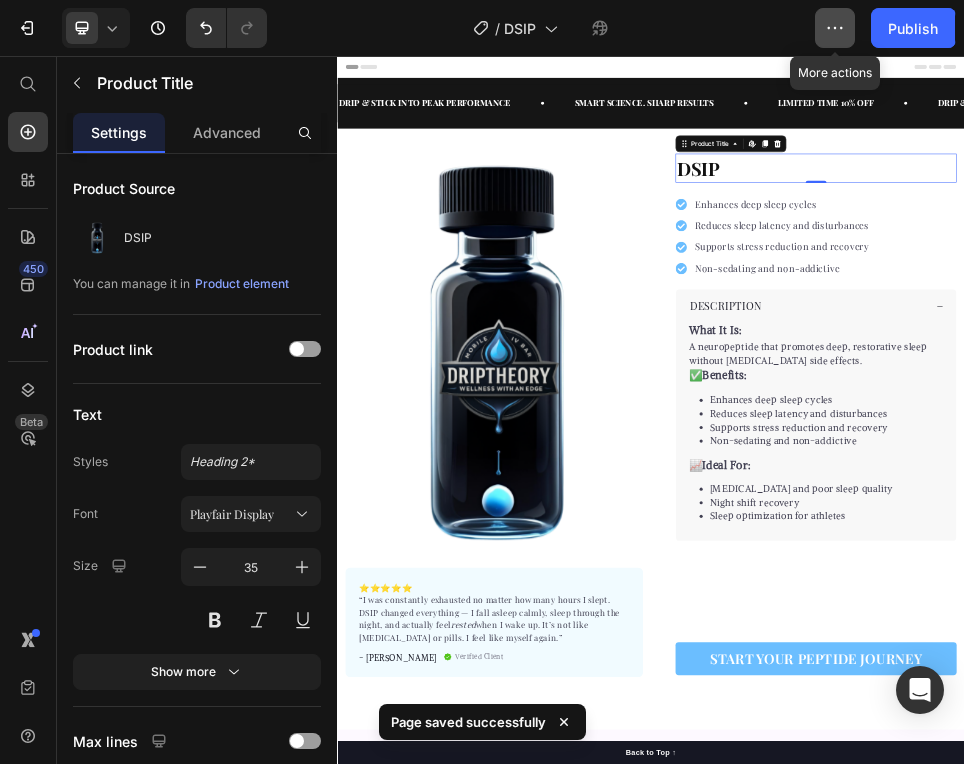 click 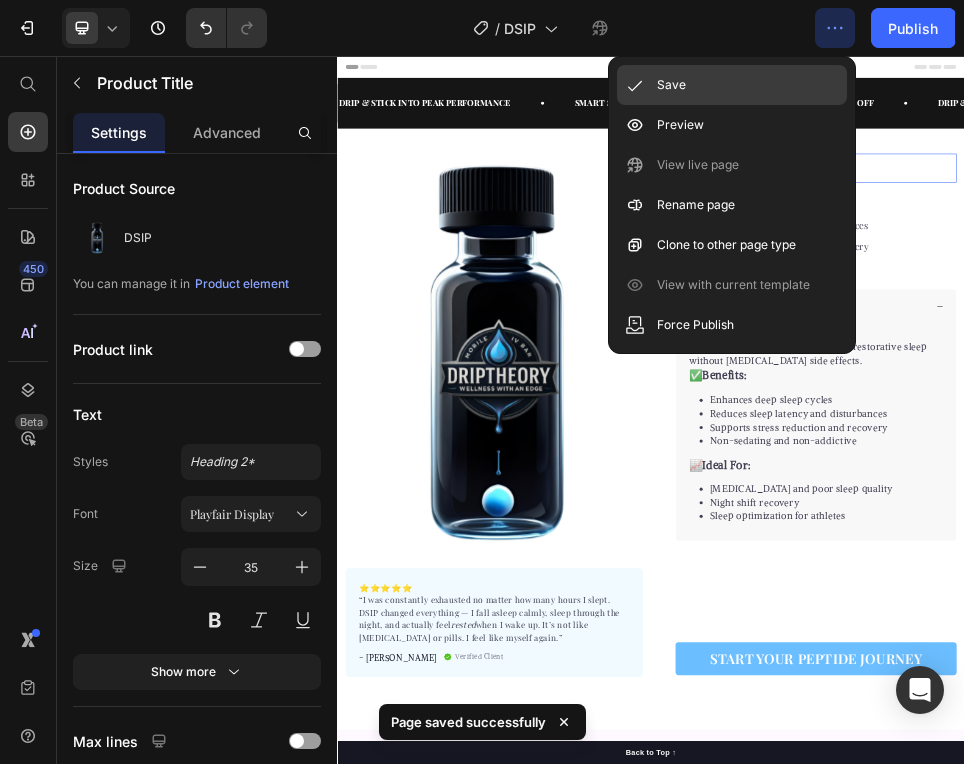click on "Save" 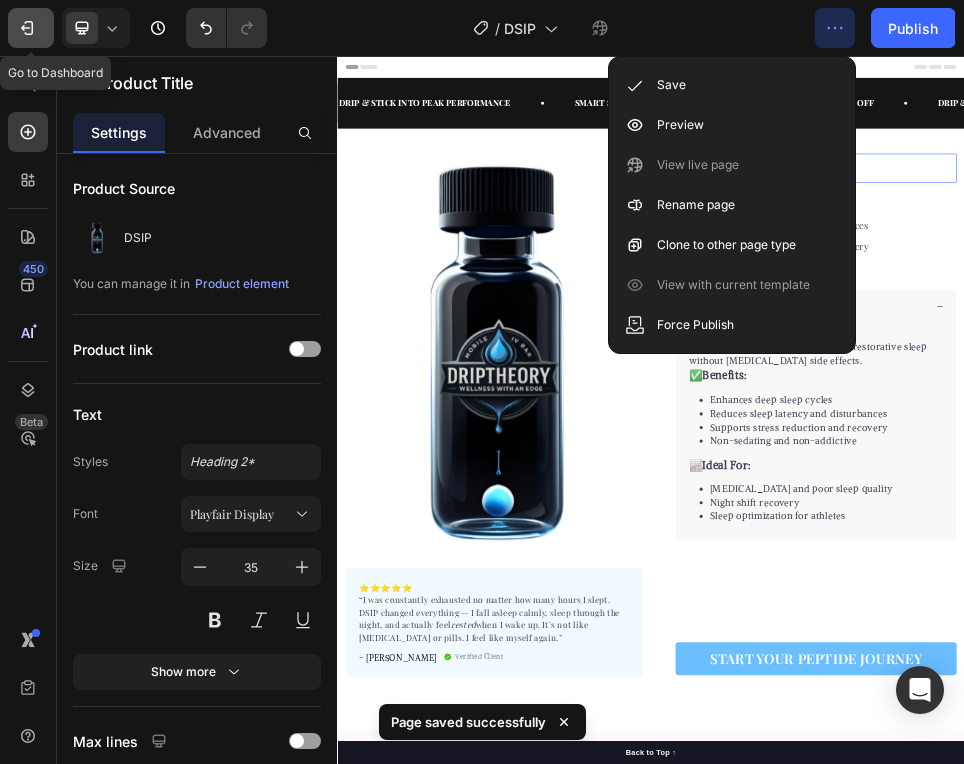 click 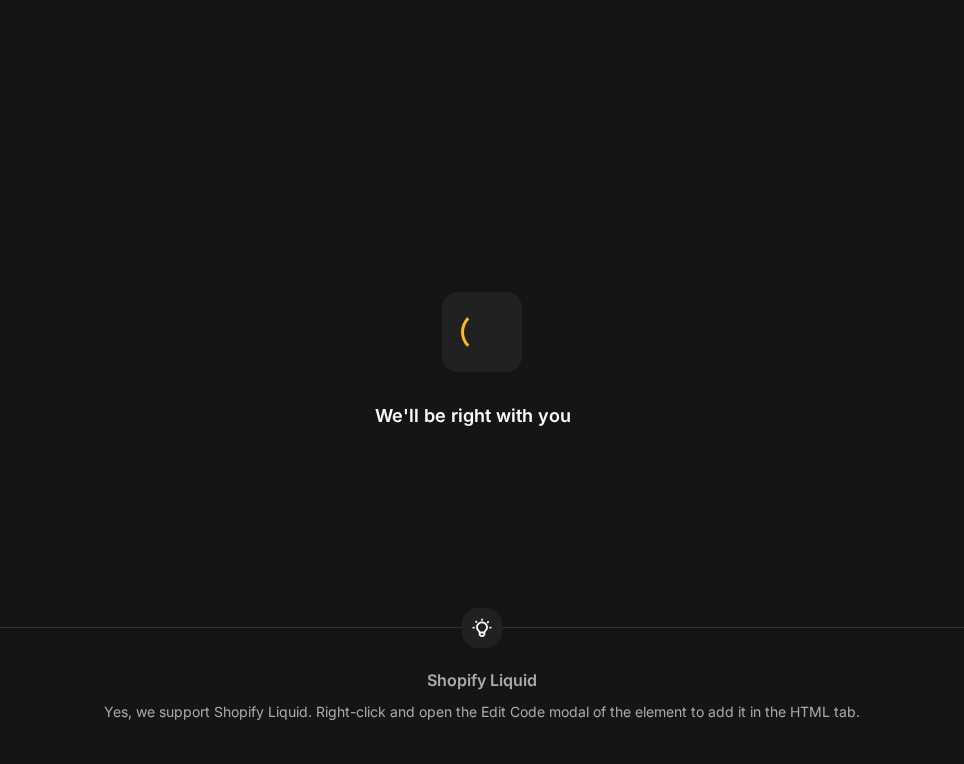 scroll, scrollTop: 0, scrollLeft: 0, axis: both 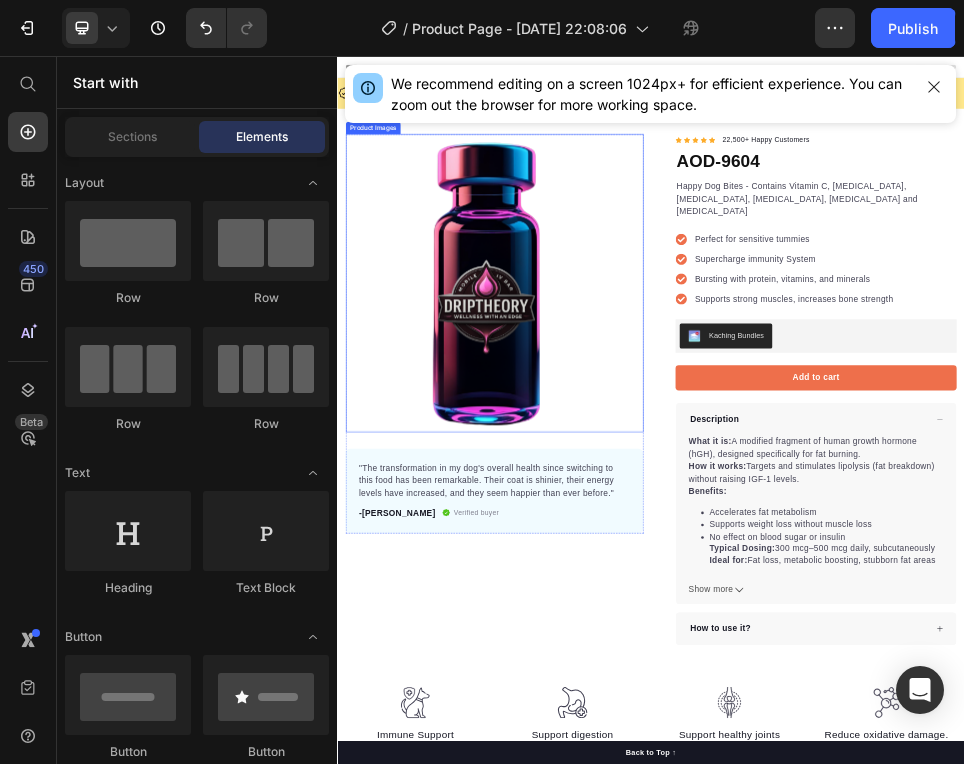click at bounding box center (637, 489) 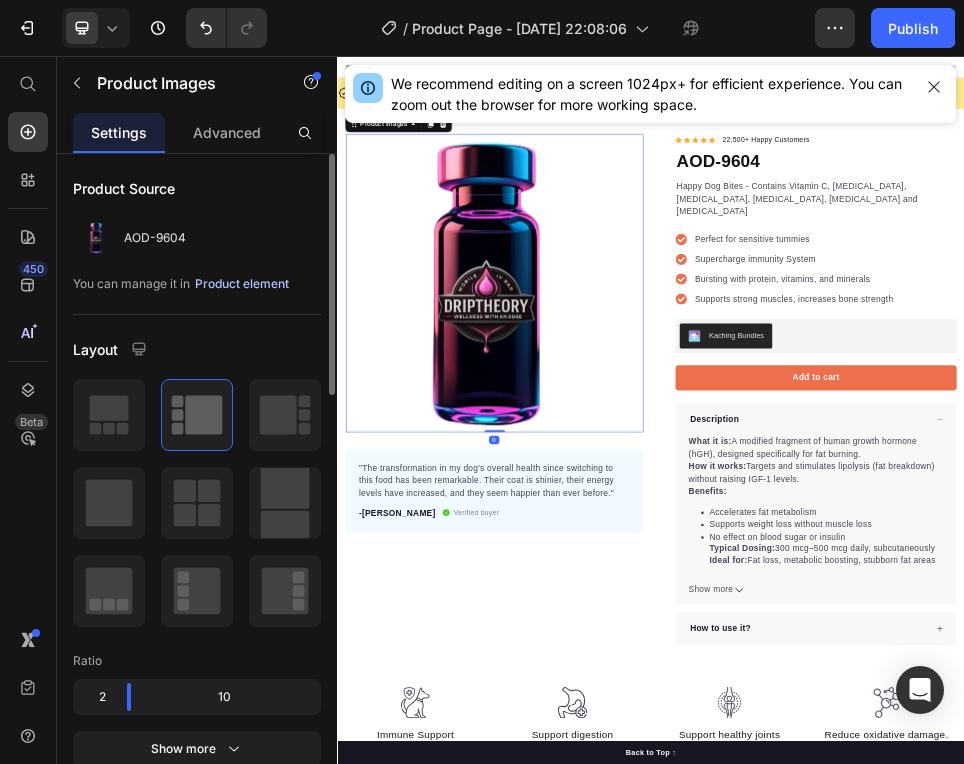 click on "Product element" at bounding box center (242, 284) 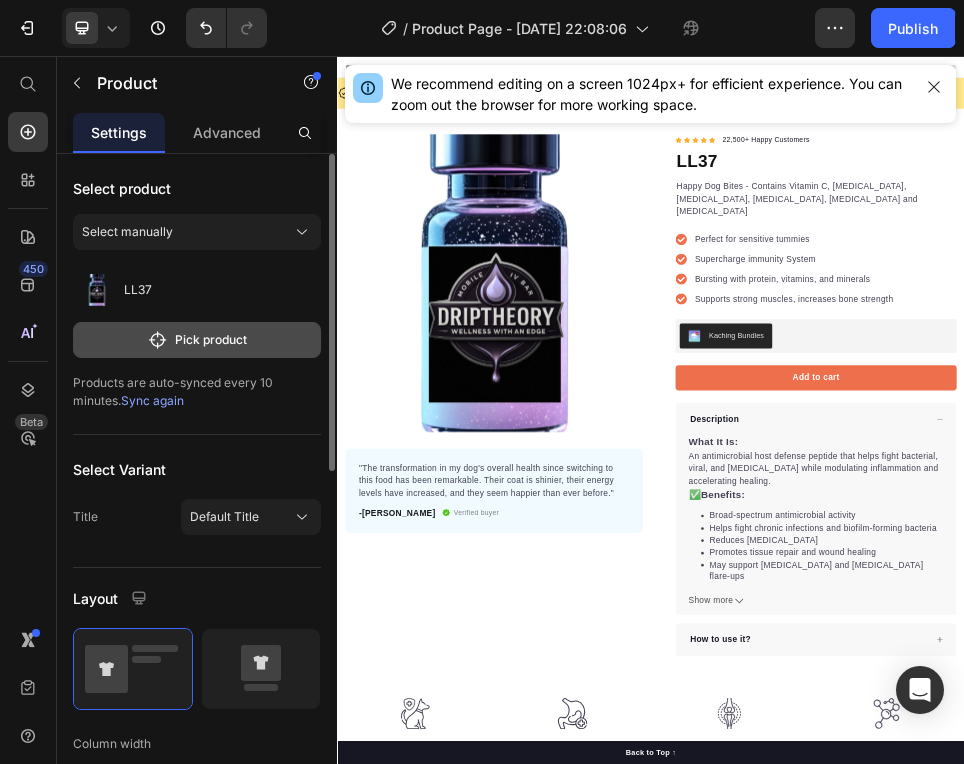 click on "Pick product" at bounding box center [197, 340] 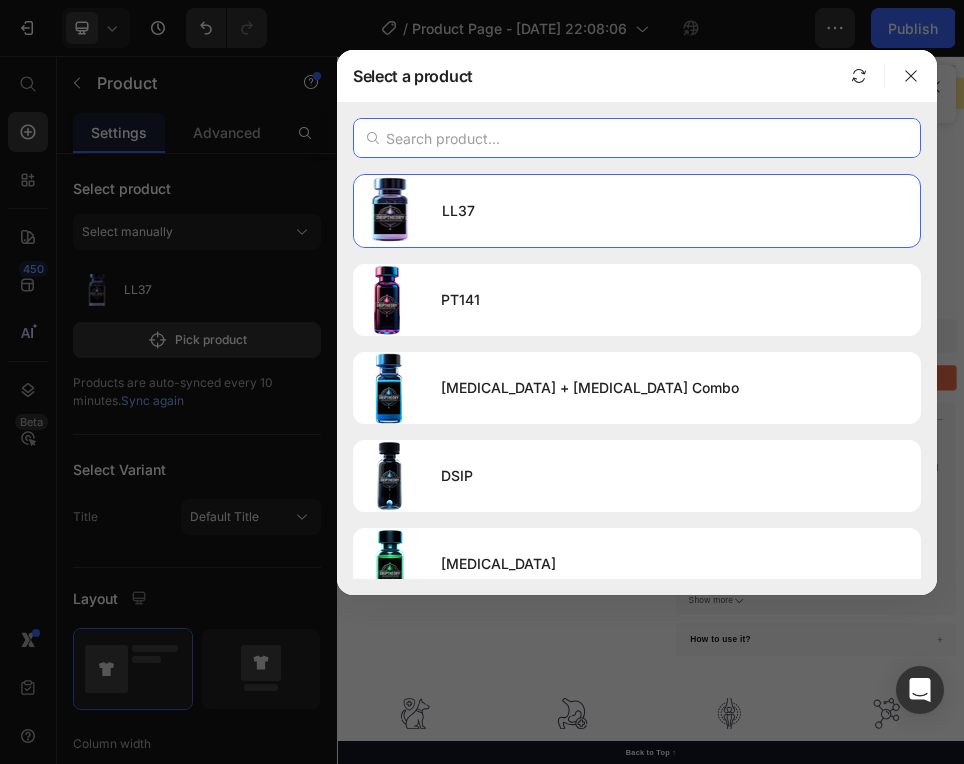 click at bounding box center (637, 138) 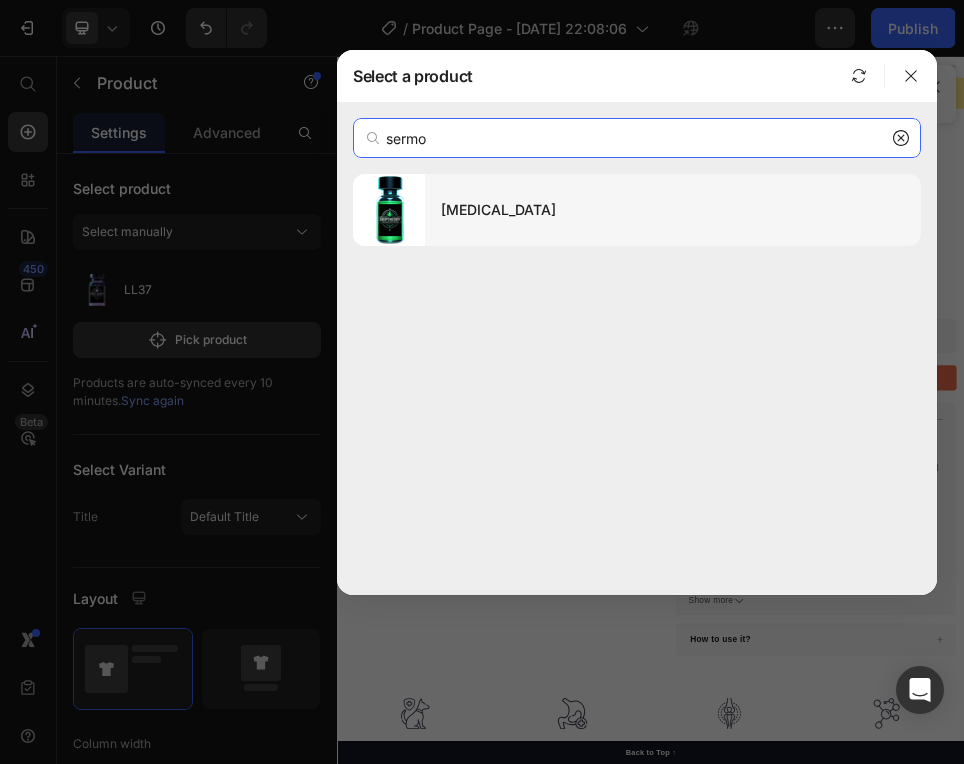 type on "sermo" 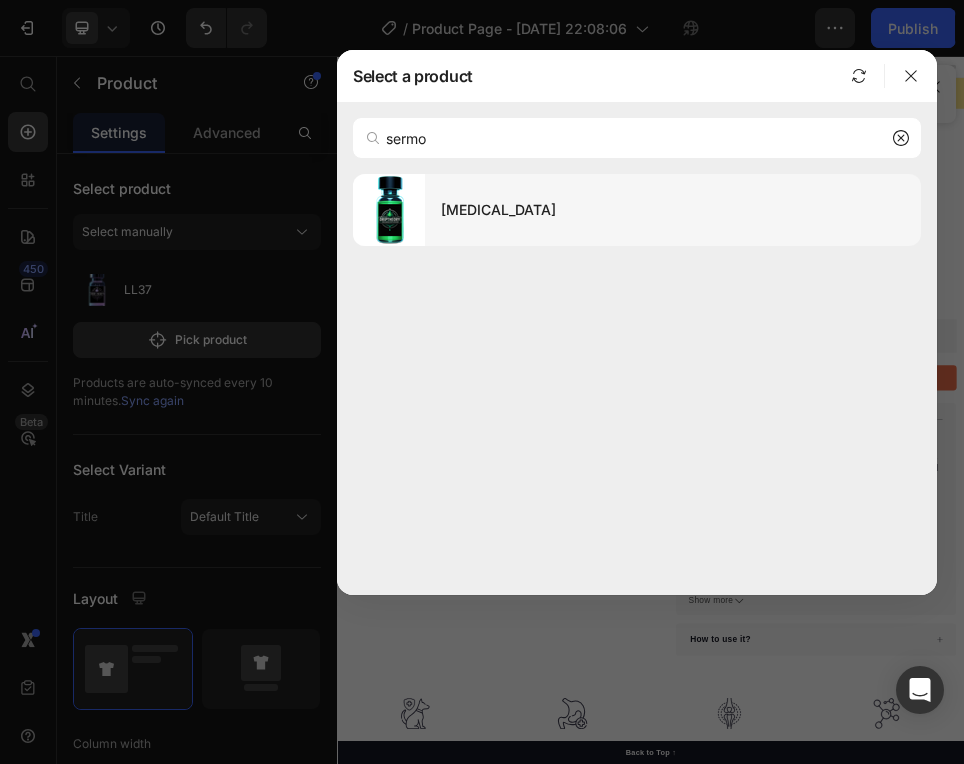 click on "[MEDICAL_DATA]" at bounding box center [673, 210] 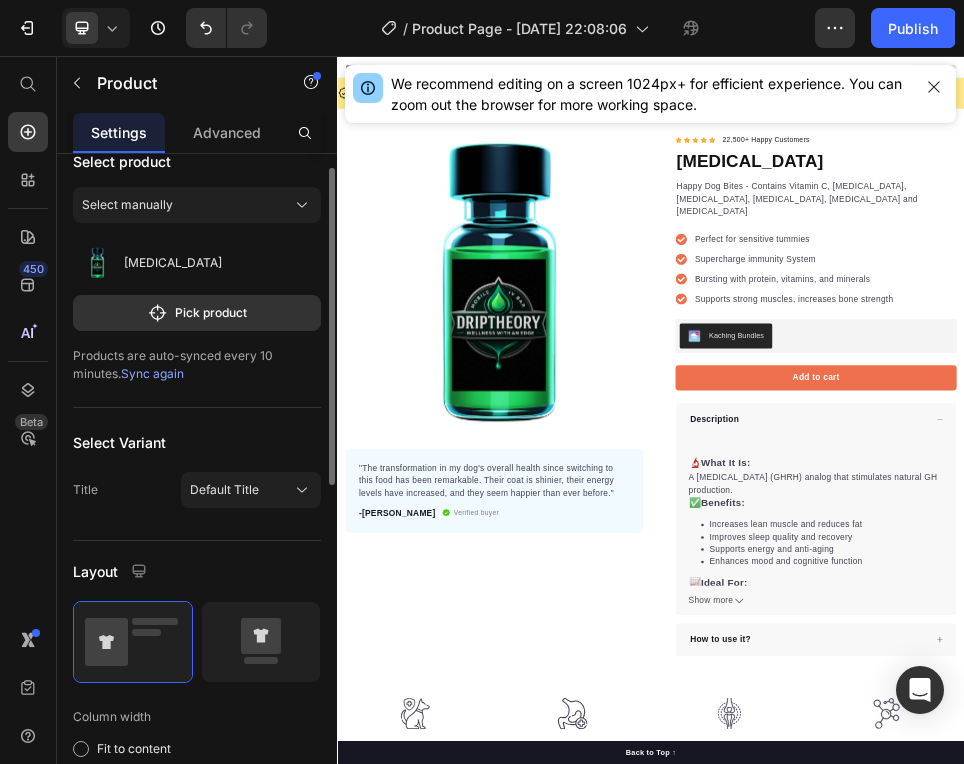 scroll, scrollTop: 28, scrollLeft: 0, axis: vertical 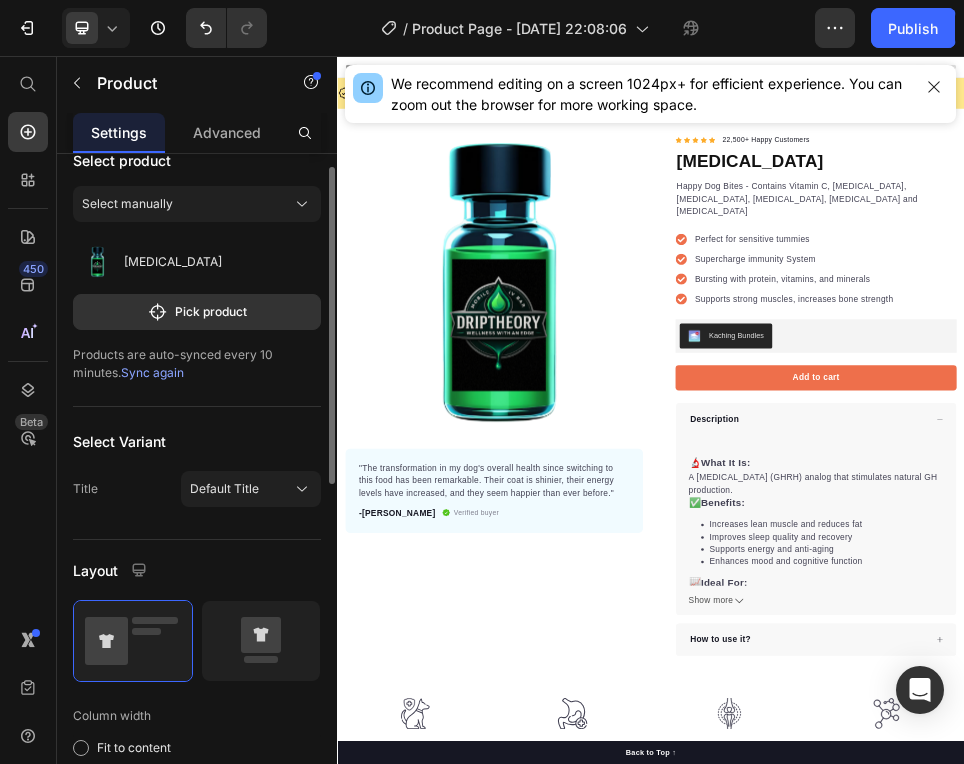 click at bounding box center (637, 489) 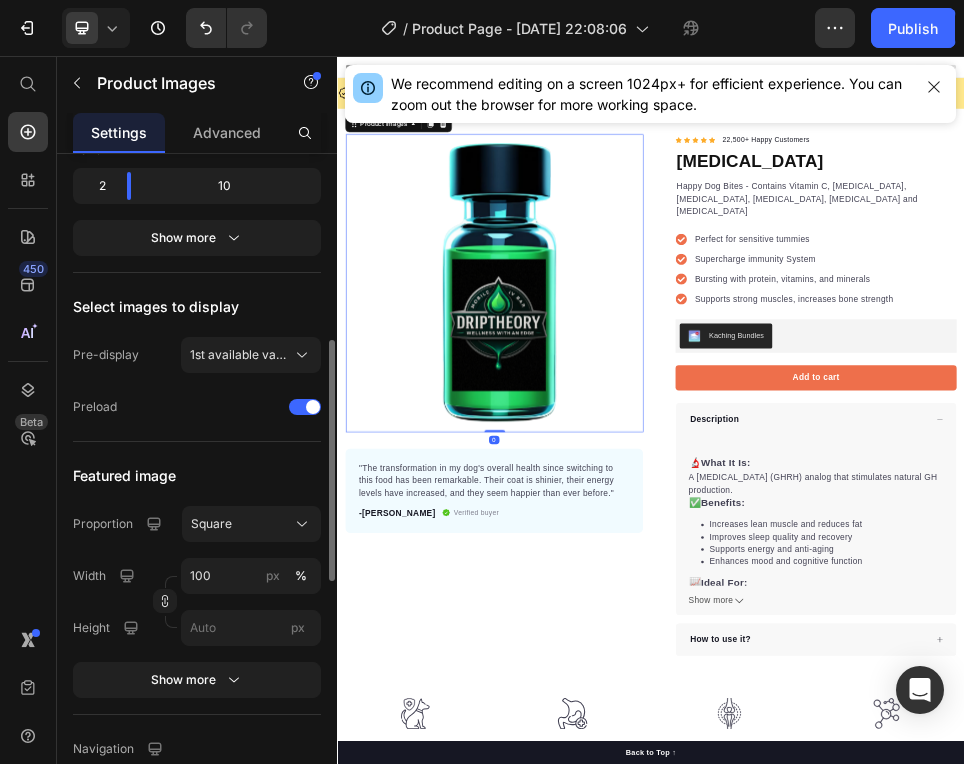 scroll, scrollTop: 514, scrollLeft: 0, axis: vertical 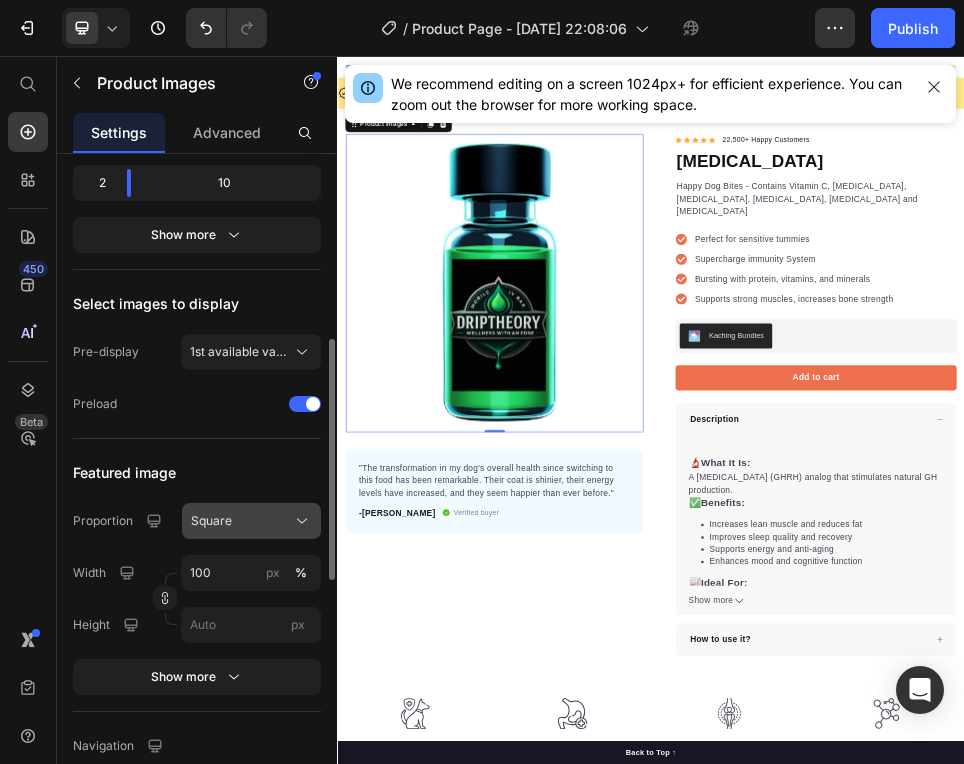 click on "Square" at bounding box center (251, 521) 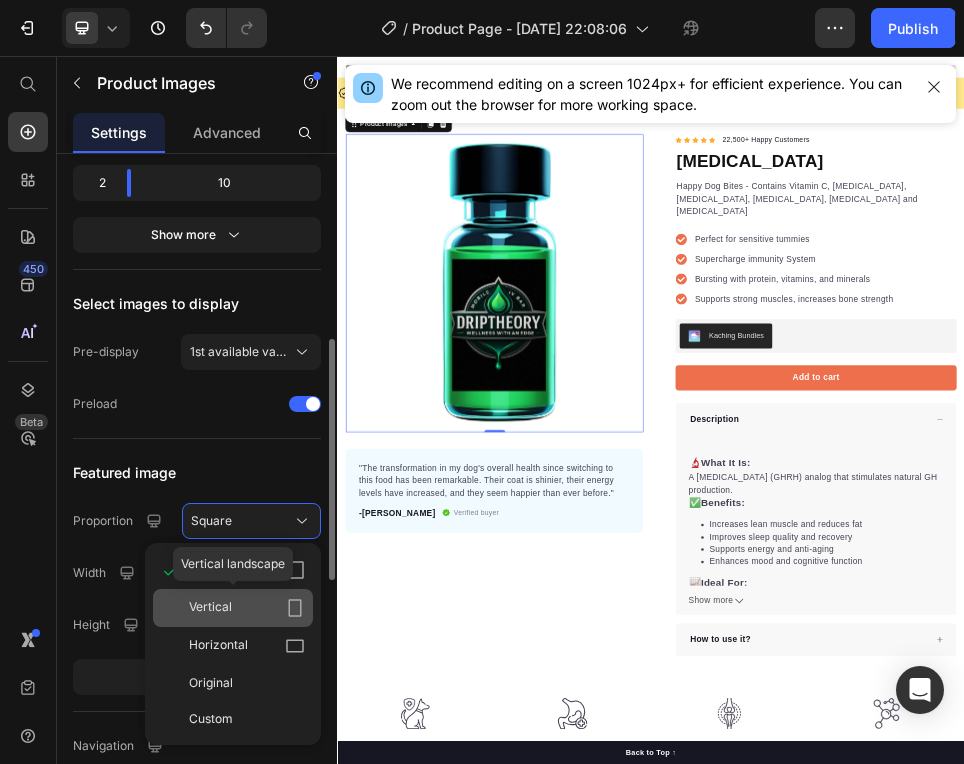 click on "Vertical" 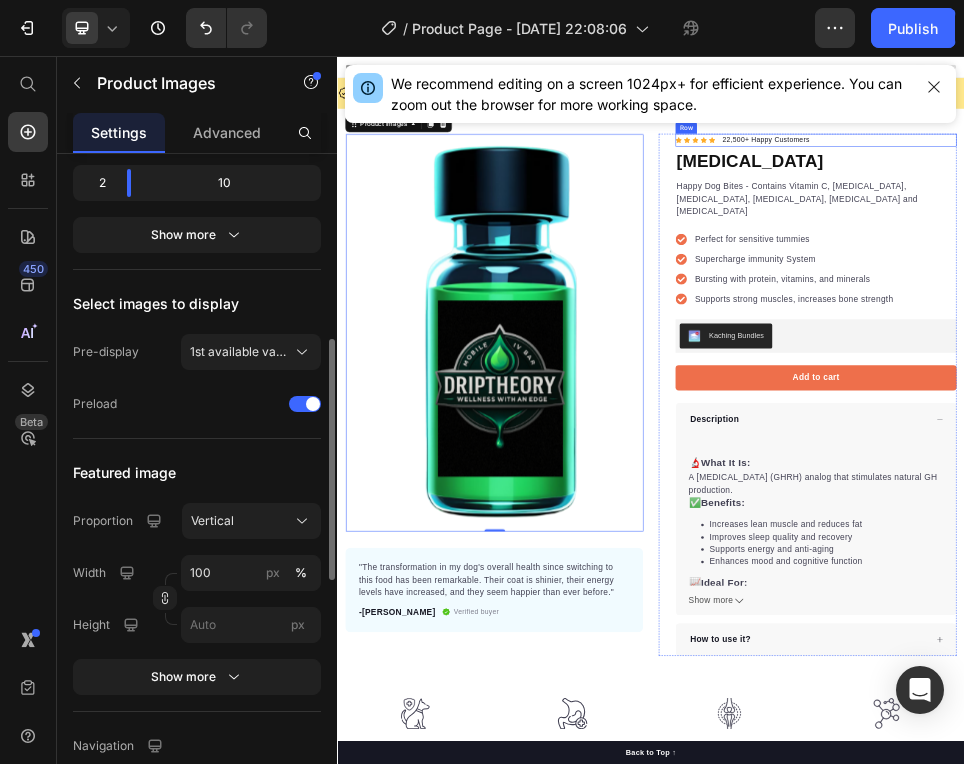 click on "22,500+ Happy Customers" at bounding box center (1157, 216) 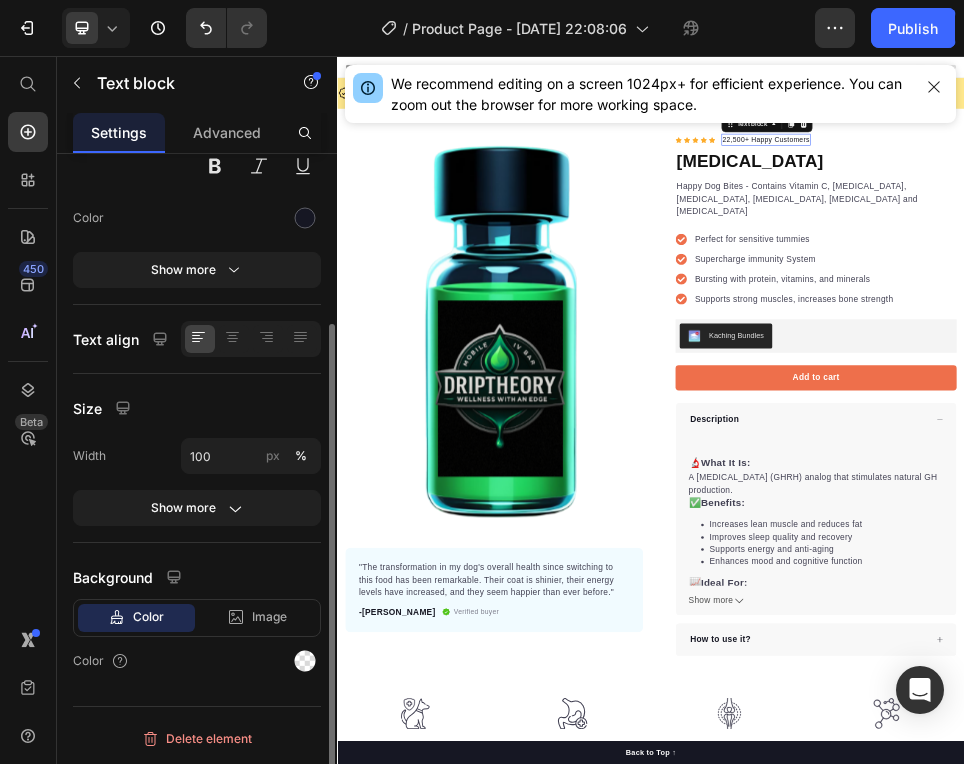 scroll, scrollTop: 0, scrollLeft: 0, axis: both 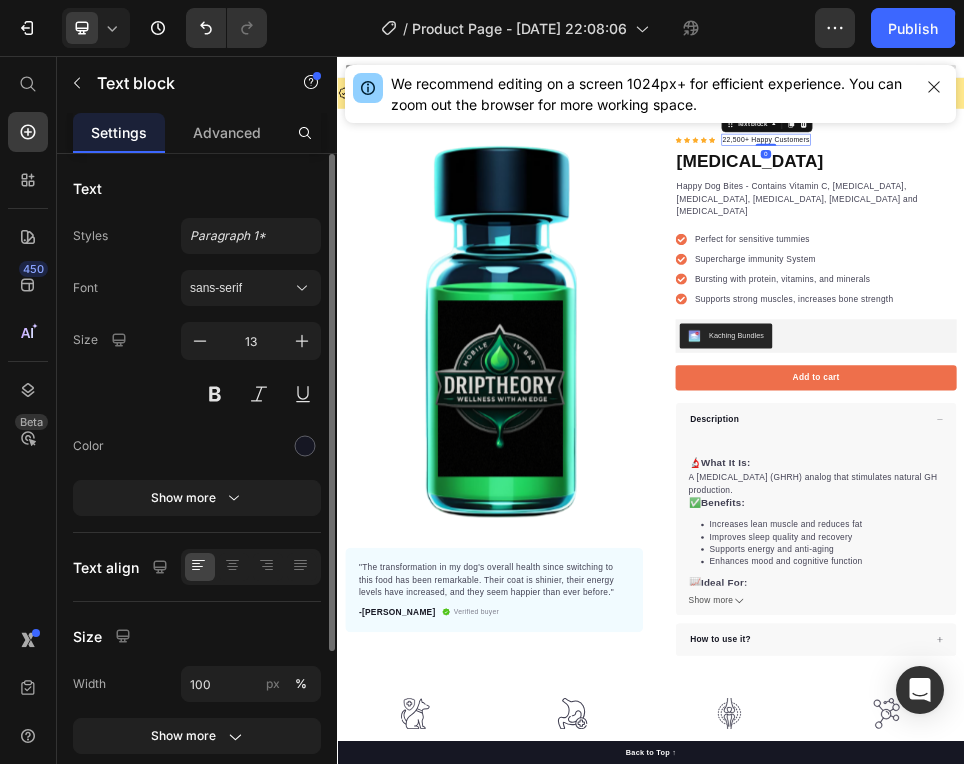 click on "Icon Icon Icon Icon Icon Icon List Hoz 22,500+ Happy Customers Text block   0 Row" at bounding box center [1253, 217] 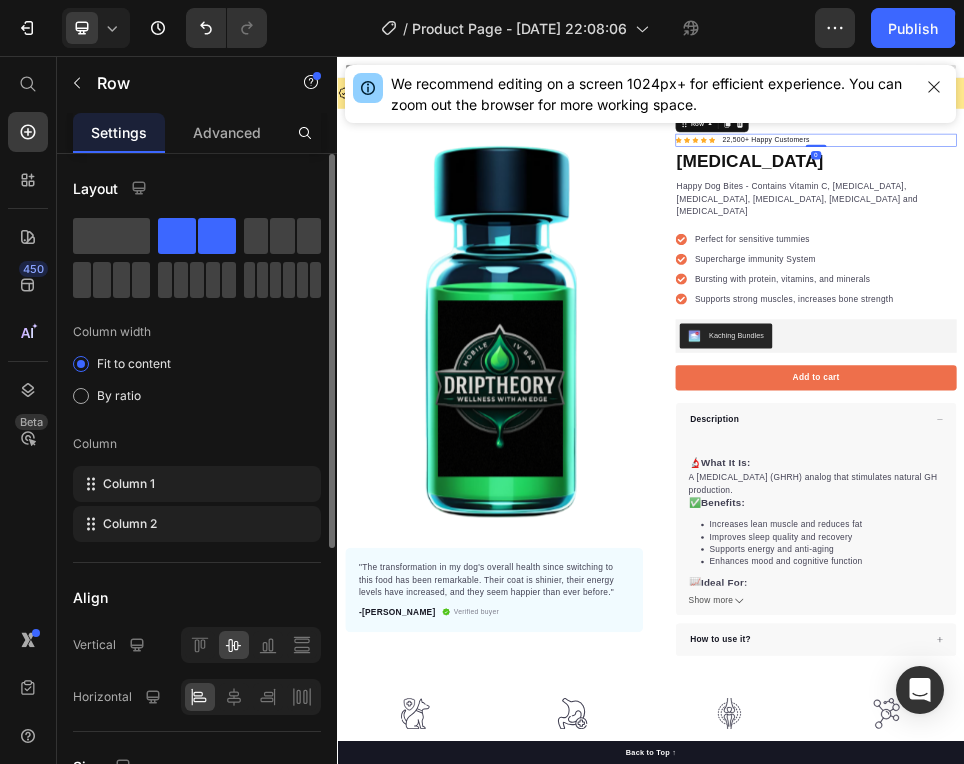 click on "We recommend editing on a screen 1024px+ for efficient experience. You can zoom out the browser for more working space." 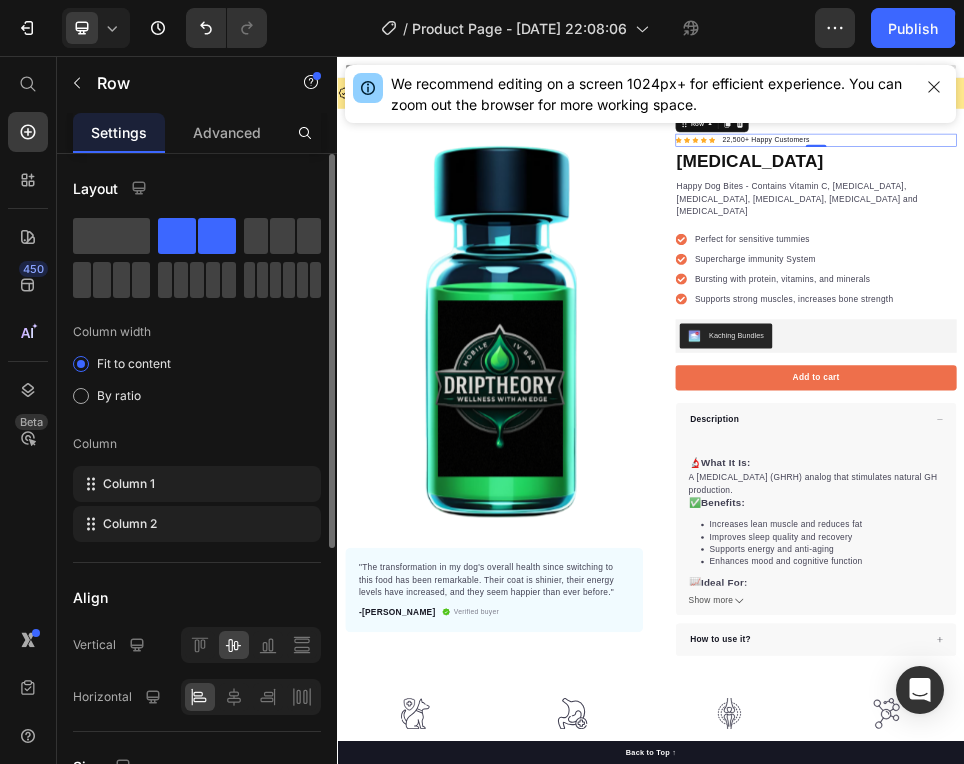 click on "We recommend editing on a screen 1024px+ for efficient experience. You can zoom out the browser for more working space." 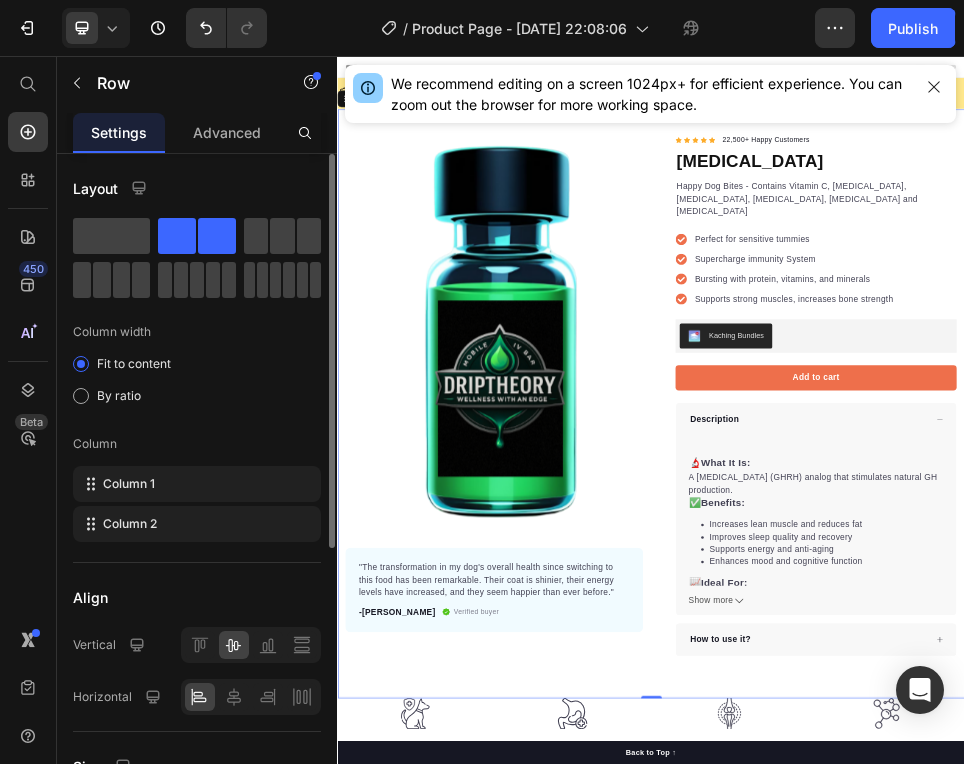 click on "Product Images "The transformation in my dog's overall health since switching to this food has been remarkable. Their coat is shinier, their energy levels have increased, and they seem happier than ever before." Text block -Daisy Text block
Verified buyer Item list Row Row "My dog absolutely loves this food! It's clear that the taste and quality are top-notch."  -Daisy Text block Row Row Icon Icon Icon Icon Icon Icon List Hoz 22,500+ Happy Customers Text block Row Sermorelin Product Title Happy Dog Bites - Contains Vitamin C, Vitamin E, Vitamin B2, Vitamin B1, Vitamin D and Vitamin K Text block Perfect for sensitive tummies Supercharge immunity System Bursting with protein, vitamins, and minerals Supports strong muscles, increases bone strength Item list Kaching Bundles Kaching Bundles Add to cart Product Cart Button Perfect for sensitive tummies Supercharge immunity System Bursting with protein, vitamins, and minerals Supports strong muscles, increases bone strength Item list" at bounding box center (937, 719) 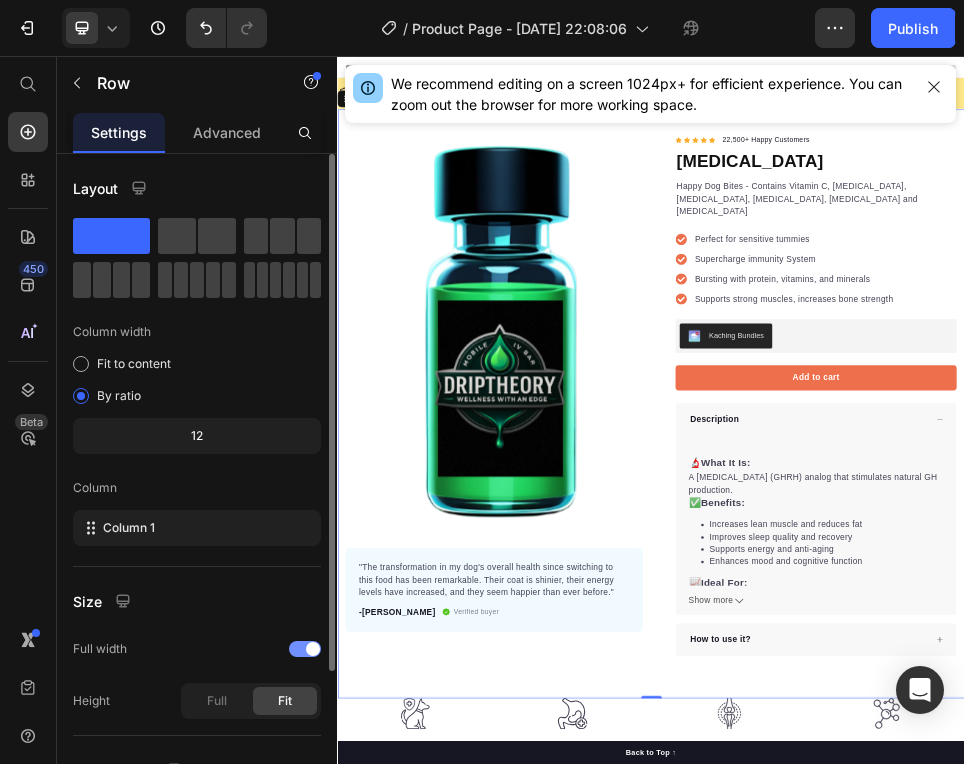 click on "We recommend editing on a screen 1024px+ for efficient experience. You can zoom out the browser for more working space." 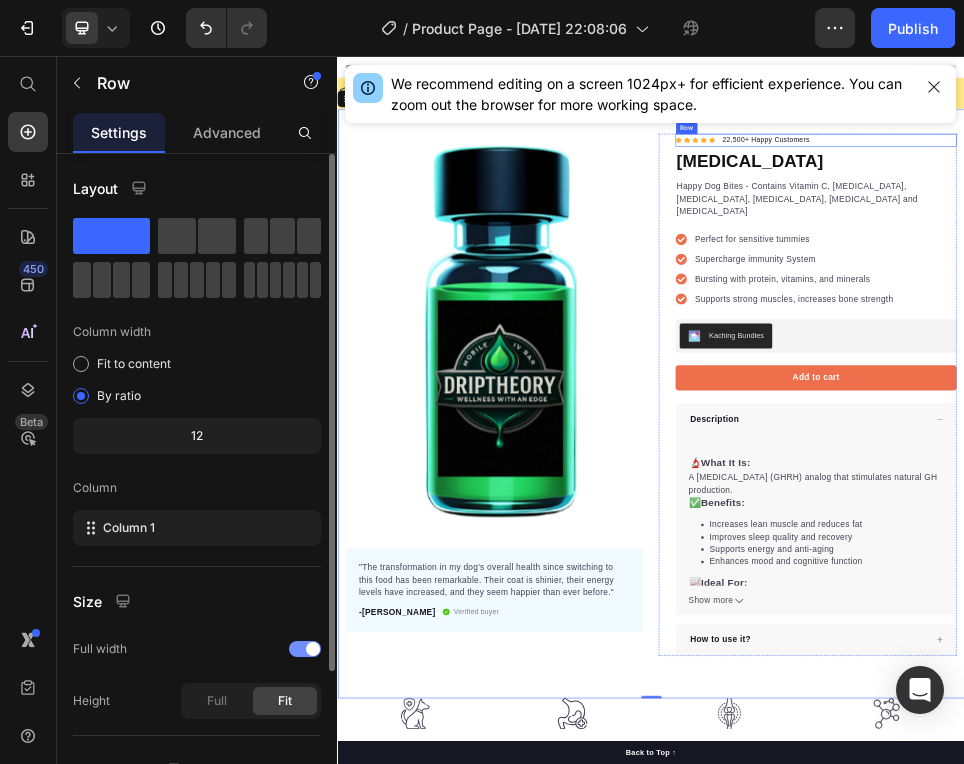 click on "Icon Icon Icon Icon Icon Icon List Hoz 22,500+ Happy Customers Text block Row" at bounding box center [1253, 217] 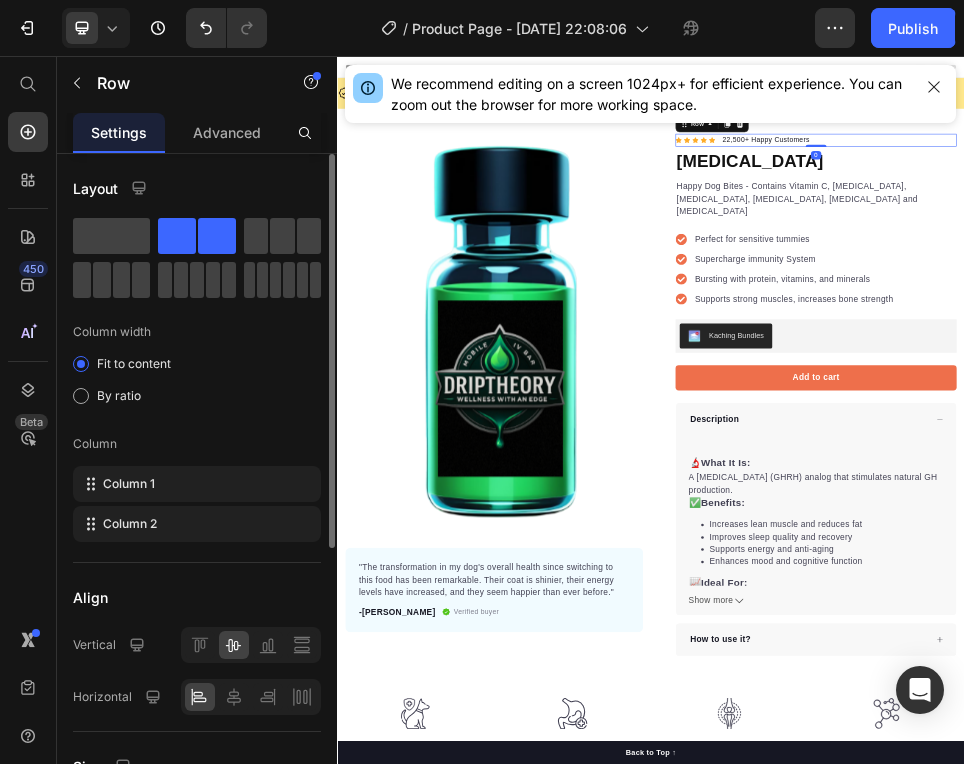 click on "We recommend editing on a screen 1024px+ for efficient experience. You can zoom out the browser for more working space." 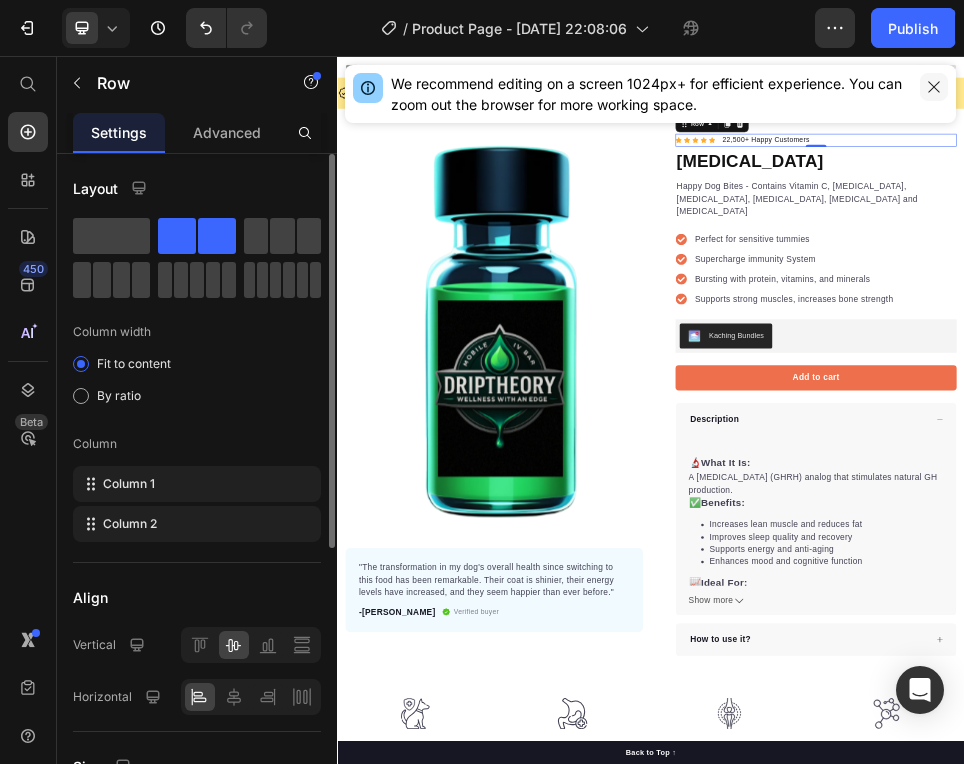 click 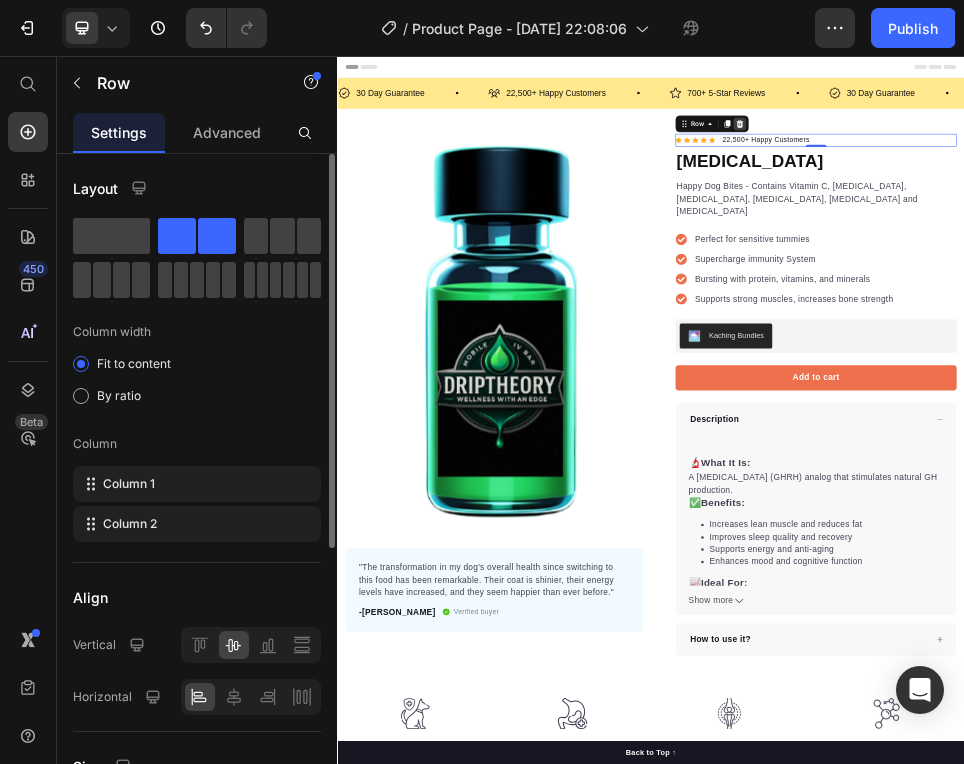 click 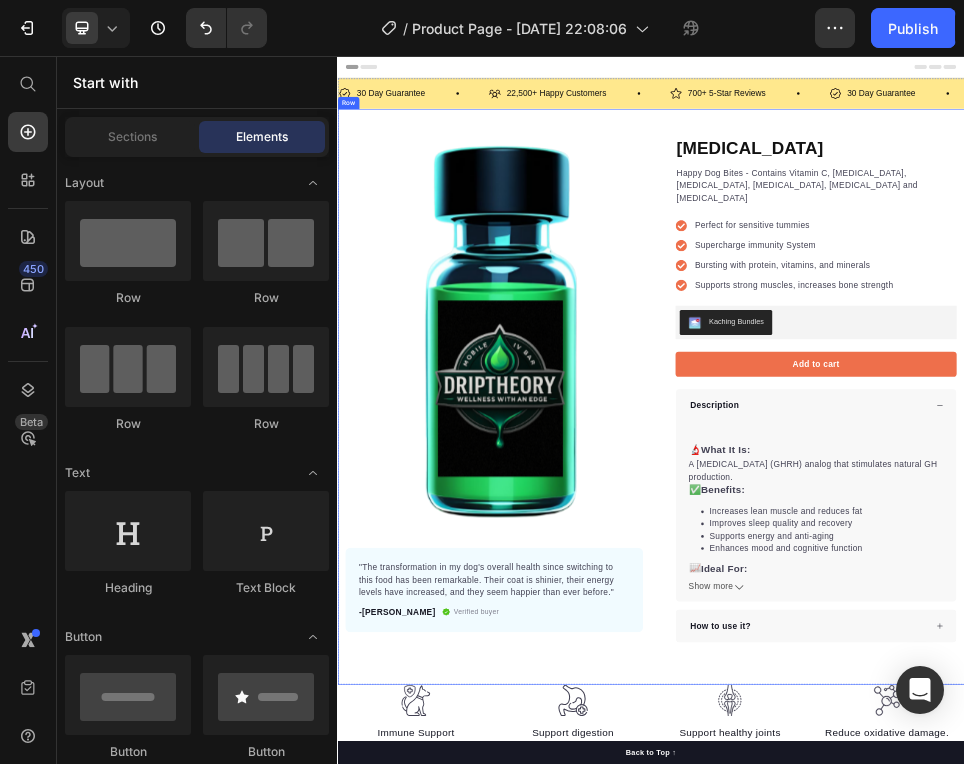 click on "30 Day Guarantee Item List" at bounding box center (481, 126) 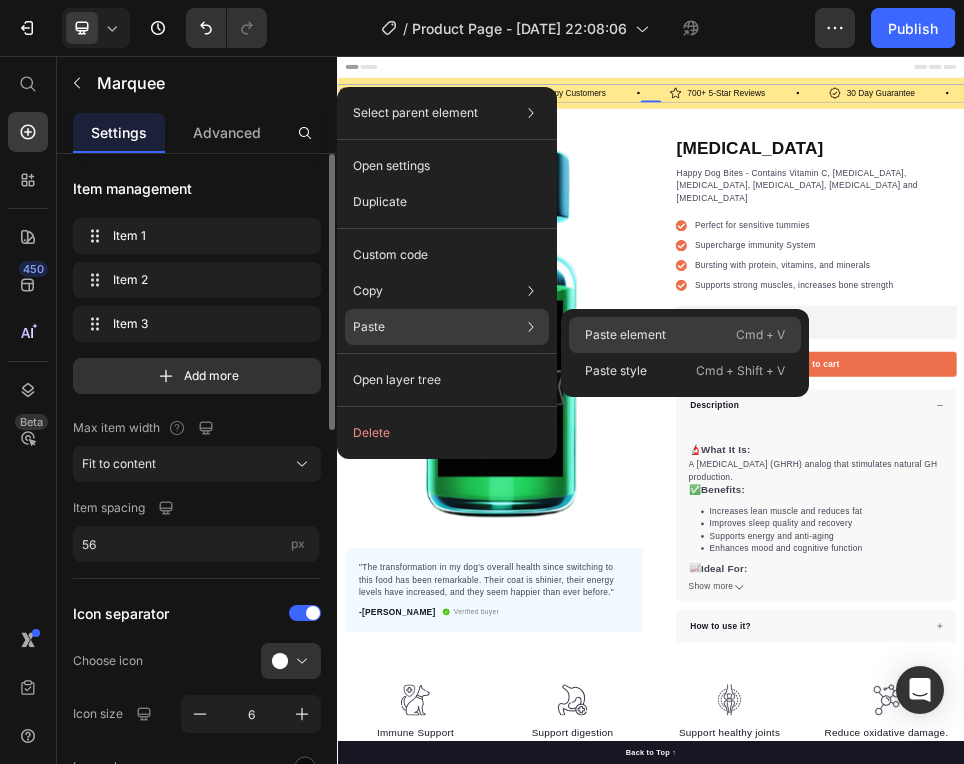 click on "Paste element" at bounding box center [625, 335] 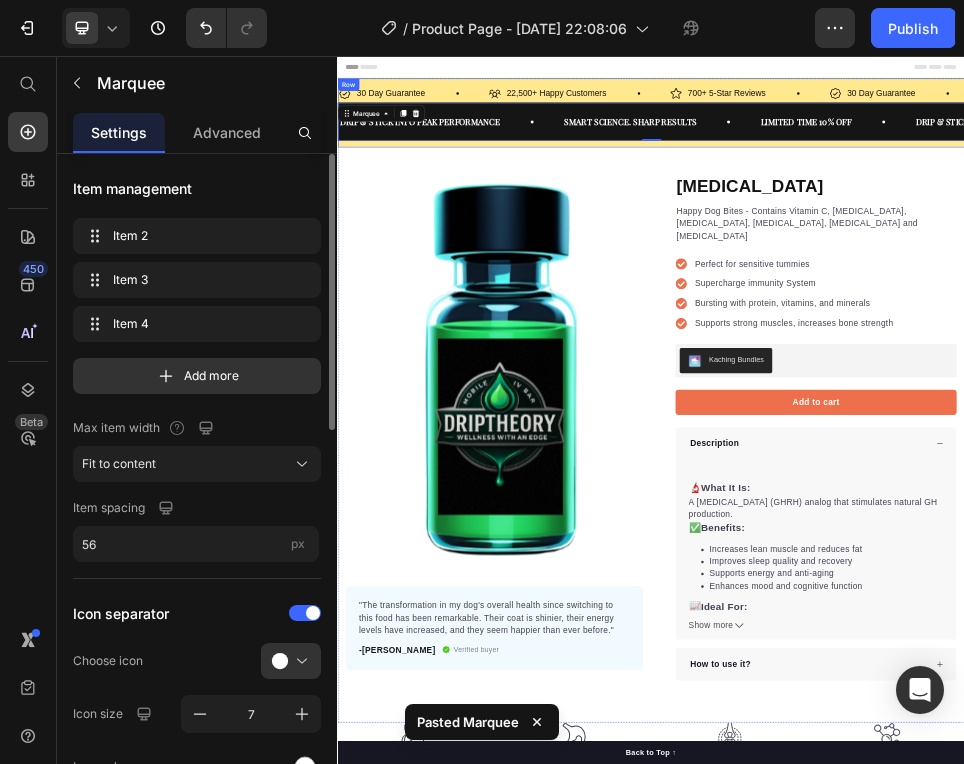 click on "30 Day Guarantee Item List
22,500+ Happy Customers Item List
700+ 5-Star Reviews Item List
30 Day Guarantee Item List
22,500+ Happy Customers Item List
700+ 5-Star Reviews Item List
30 Day Guarantee Item List
22,500+ Happy Customers Item List
700+ 5-Star Reviews Item List
30 Day Guarantee Item List
22,500+ Happy Customers Item List
700+ 5-Star Reviews Item List
30 Day Guarantee Item List
22,500+ Happy Customers Item List
700+ 5-Star Reviews Item List
30 Day Guarantee Item List
Item List Text" at bounding box center (937, 163) 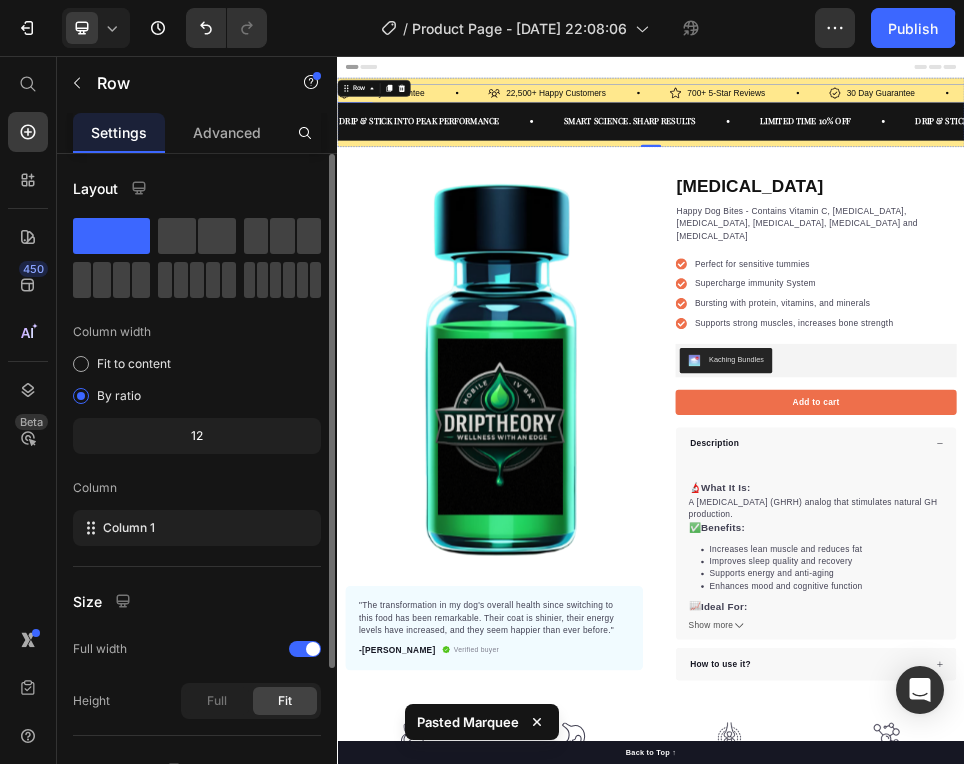 click on "30 Day Guarantee Item List" at bounding box center [481, 126] 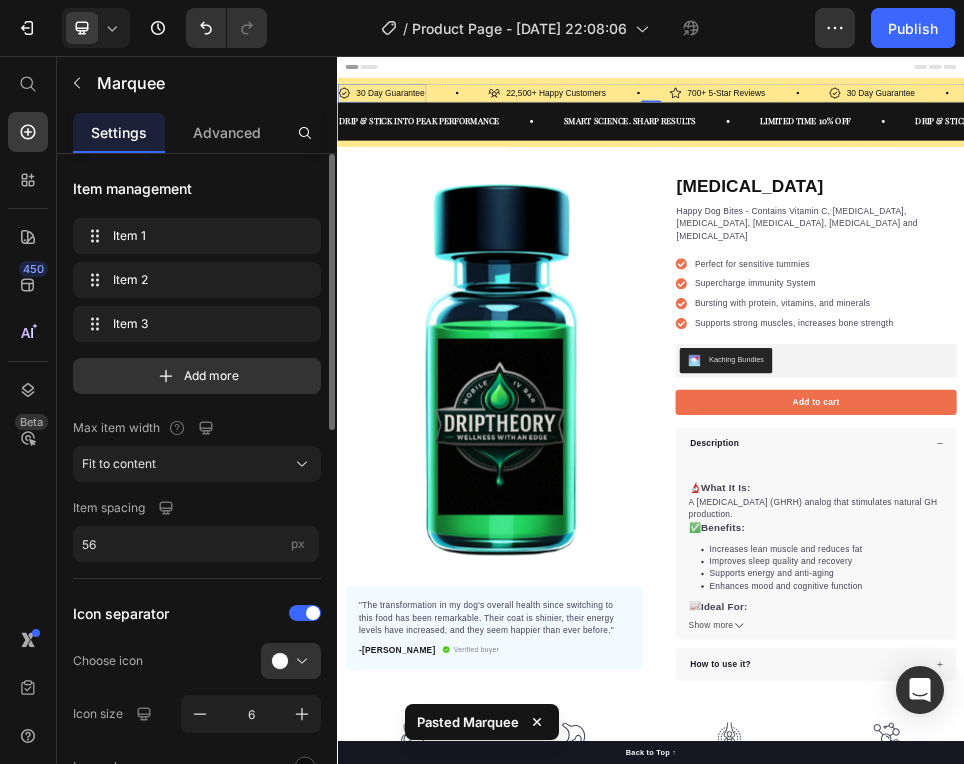 click on "30 Day Guarantee" at bounding box center [438, 126] 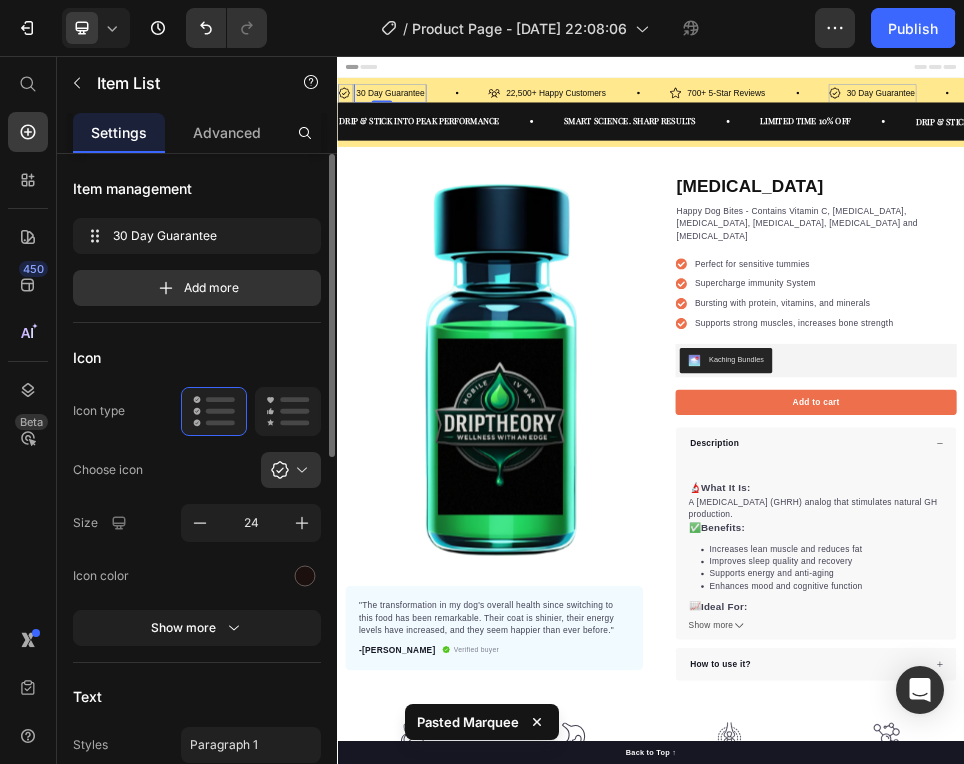 click on "30 Day Guarantee" at bounding box center [438, 126] 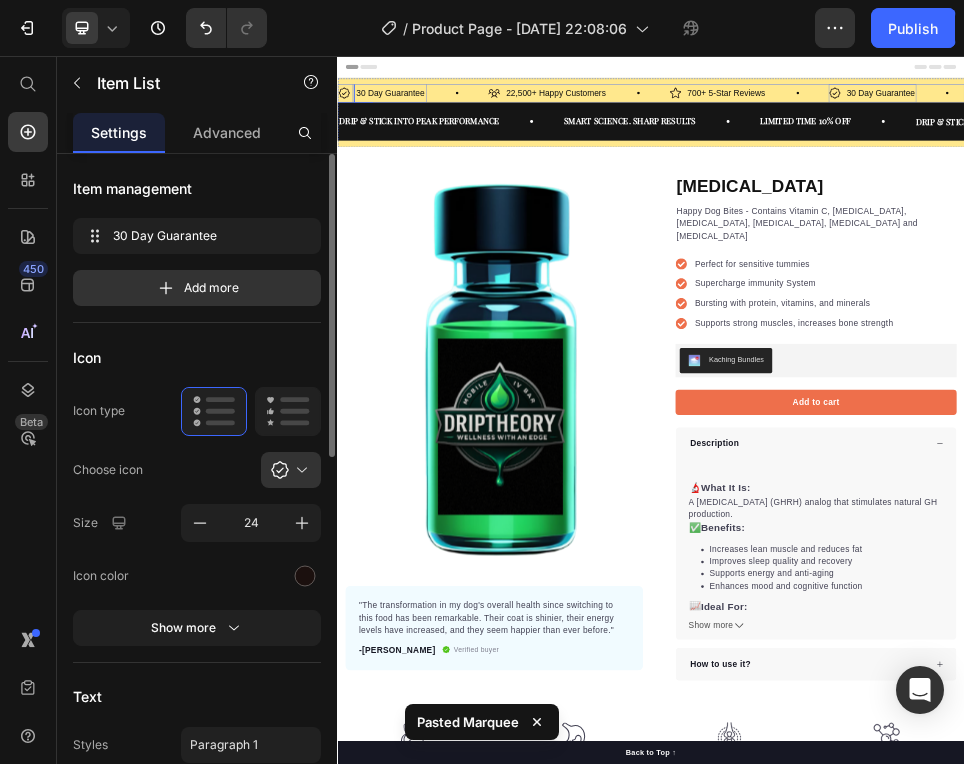 click on "30 Day Guarantee Item List   0" at bounding box center [481, 126] 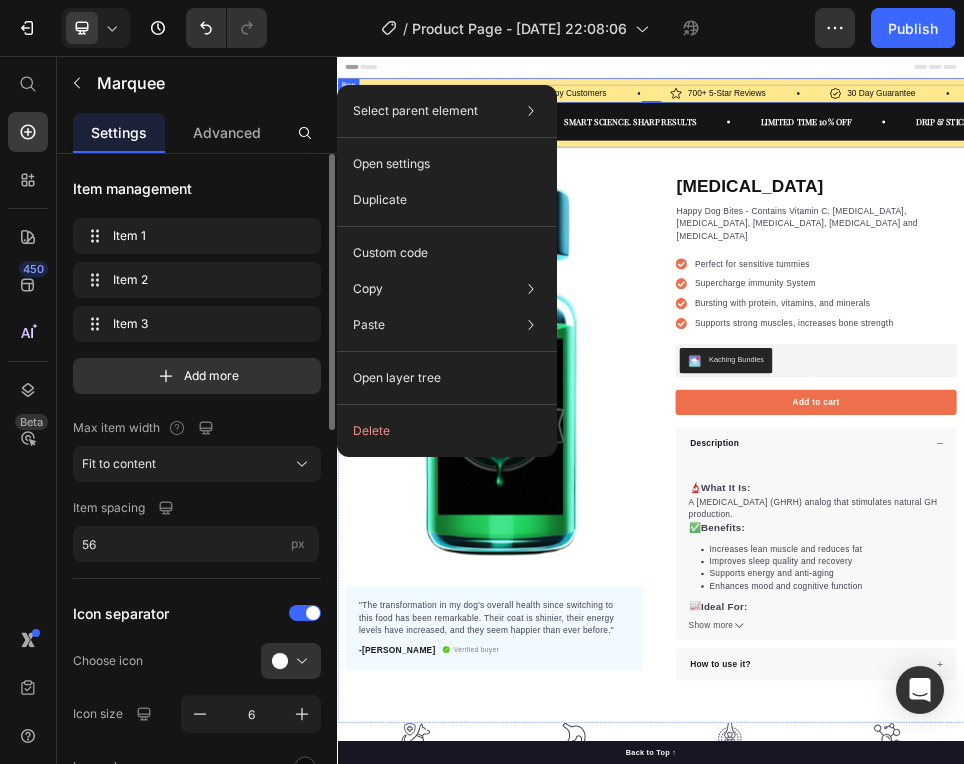 click on "700+ 5-Star Reviews Item List" at bounding box center (1124, 126) 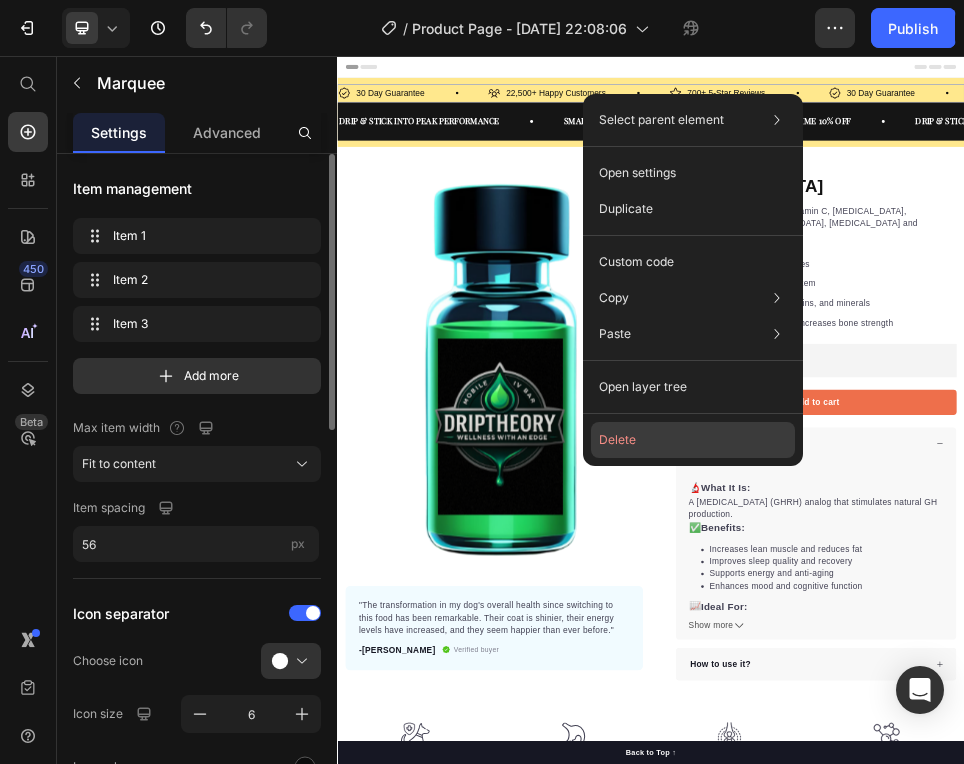click on "Delete" 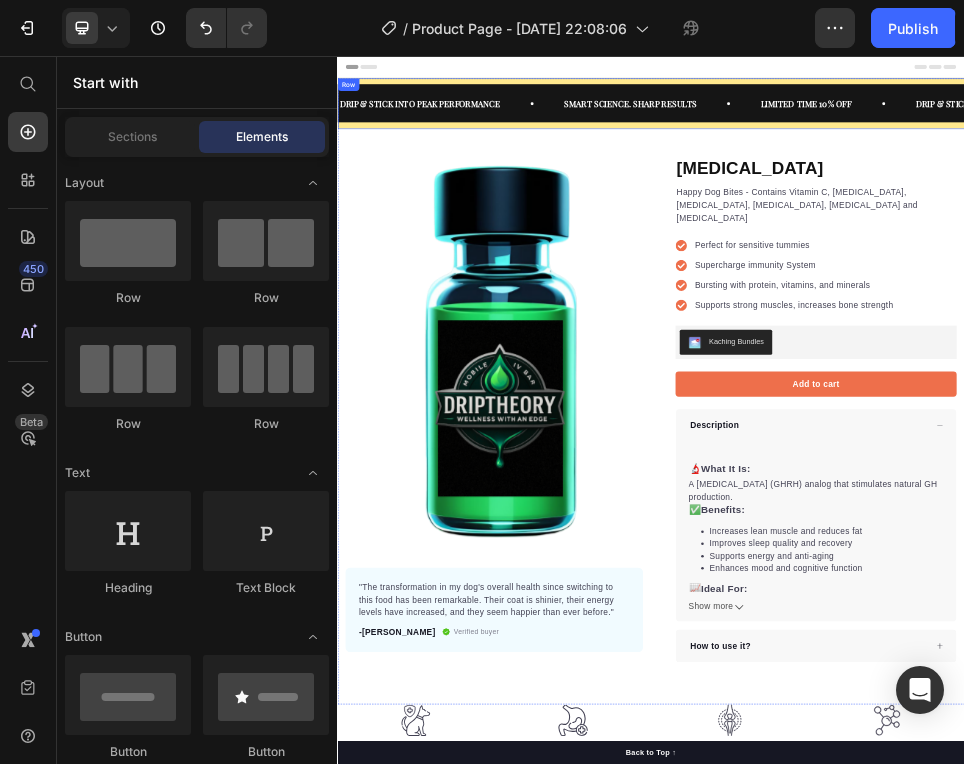 click on "DRIP & STICK INTO PEAK PERFORMANCE Text
SMART SCIENCE. SHARP RESULTS Text
LIMITED TIME 10% OFF Text
DRIP & STICK INTO PEAK PERFORMANCE Text
SMART SCIENCE. SHARP RESULTS Text
LIMITED TIME 10% OFF Text
DRIP & STICK INTO PEAK PERFORMANCE Text
SMART SCIENCE. SHARP RESULTS Text
LIMITED TIME 10% OFF Text
DRIP & STICK INTO PEAK PERFORMANCE Text
SMART SCIENCE. SHARP RESULTS Text
LIMITED TIME 10% OFF Text
DRIP & STICK INTO PEAK PERFORMANCE Text
SMART SCIENCE. SHARP RESULTS Text
LIMITED TIME 10% OFF Text
DRIP & STICK INTO PEAK PERFORMANCE Text
SMART SCIENCE. SHARP RESULTS Text
LIMITED TIME 10% OFF Text
Marquee Row" at bounding box center (937, 145) 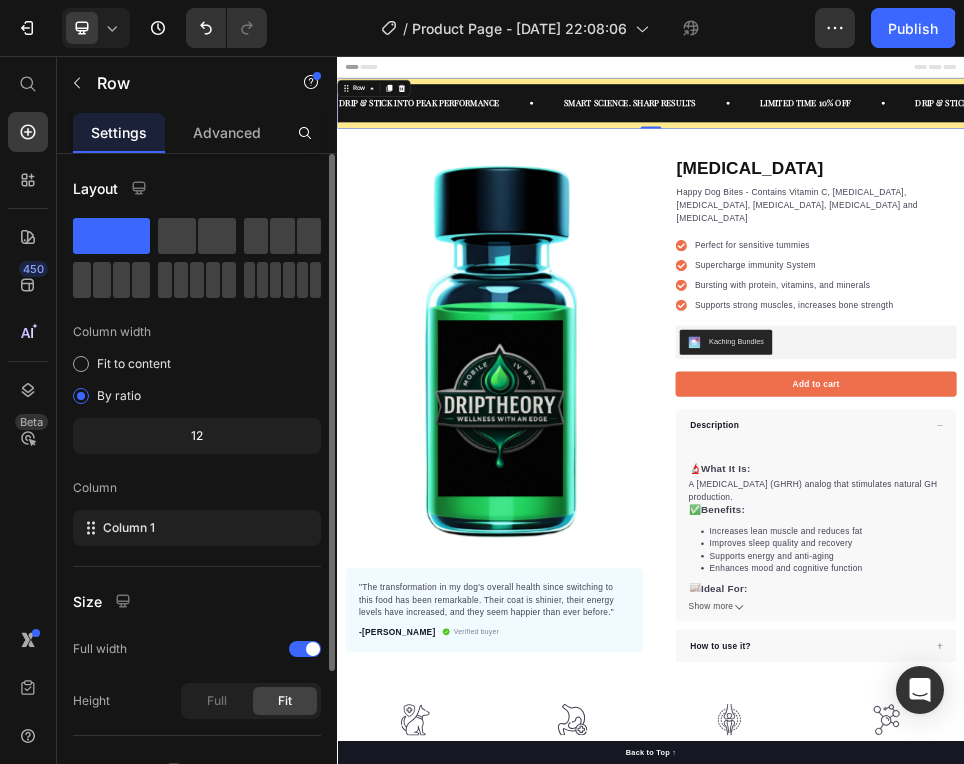 scroll, scrollTop: 193, scrollLeft: 0, axis: vertical 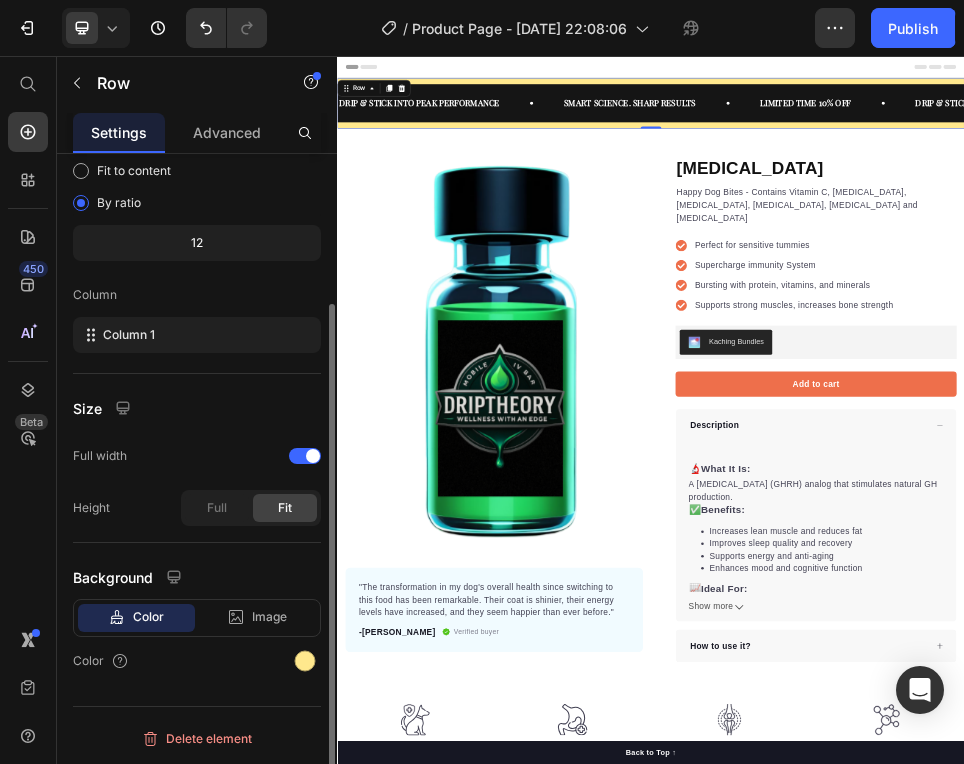 click on "Background Color Image Video  Color" 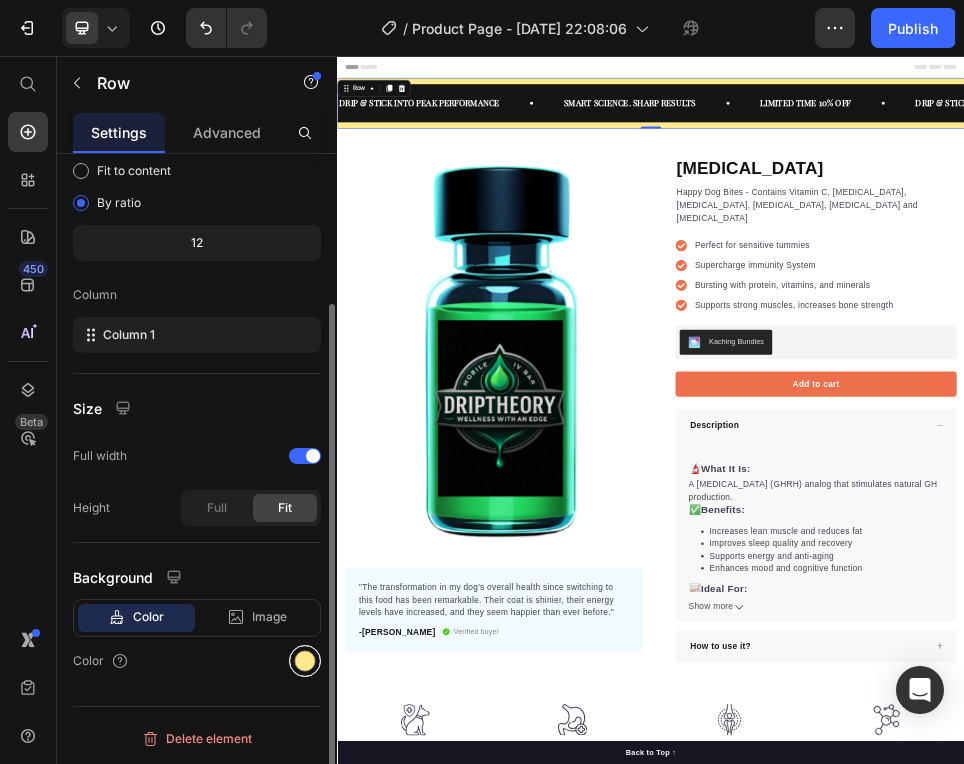 click at bounding box center (305, 661) 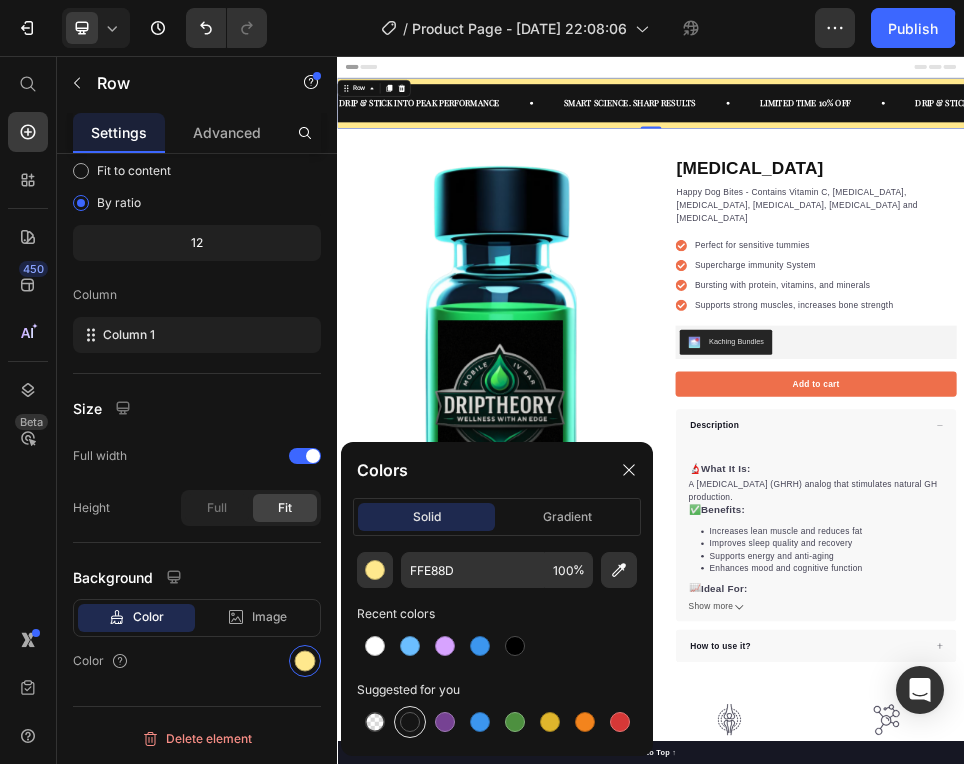 click at bounding box center (410, 722) 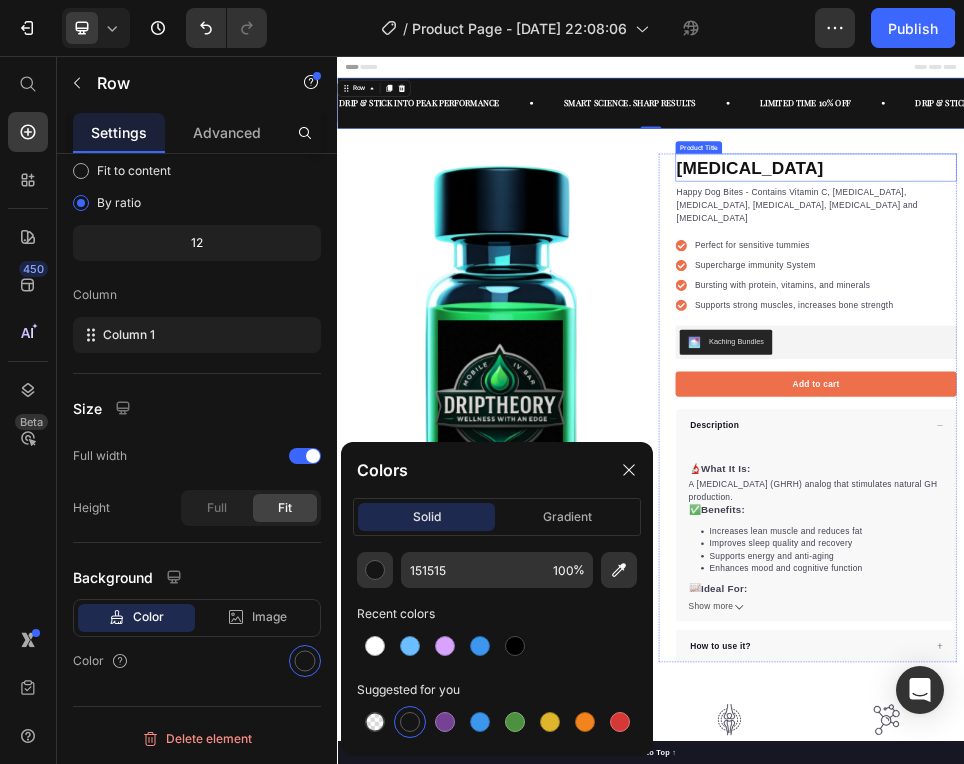 click on "[MEDICAL_DATA]" at bounding box center [1253, 269] 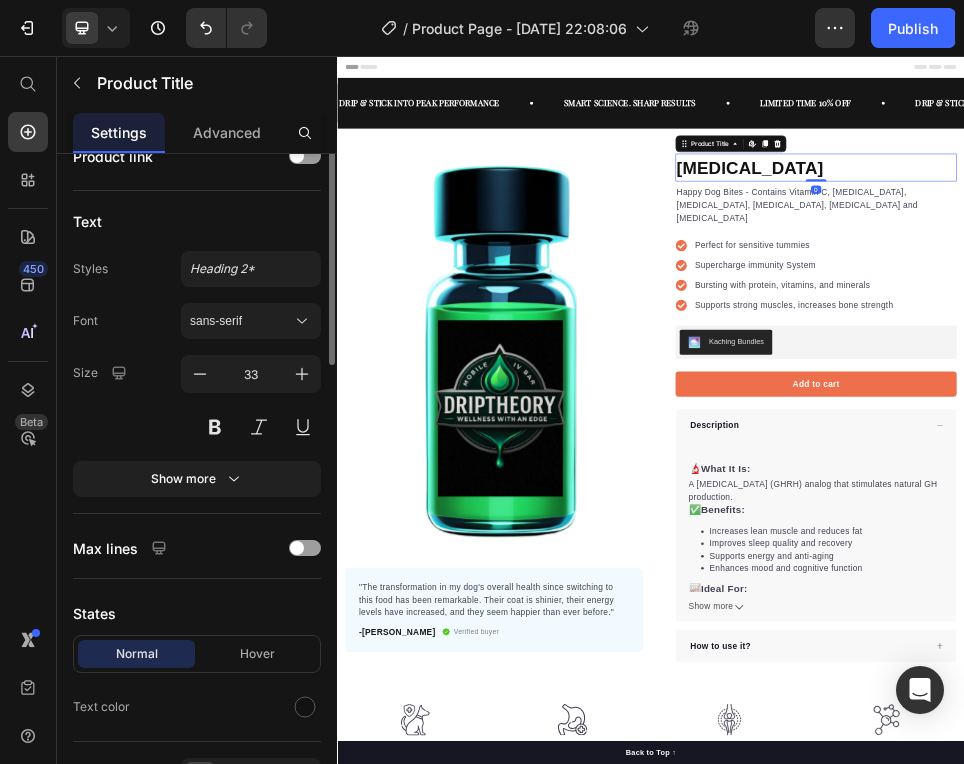 scroll, scrollTop: 0, scrollLeft: 0, axis: both 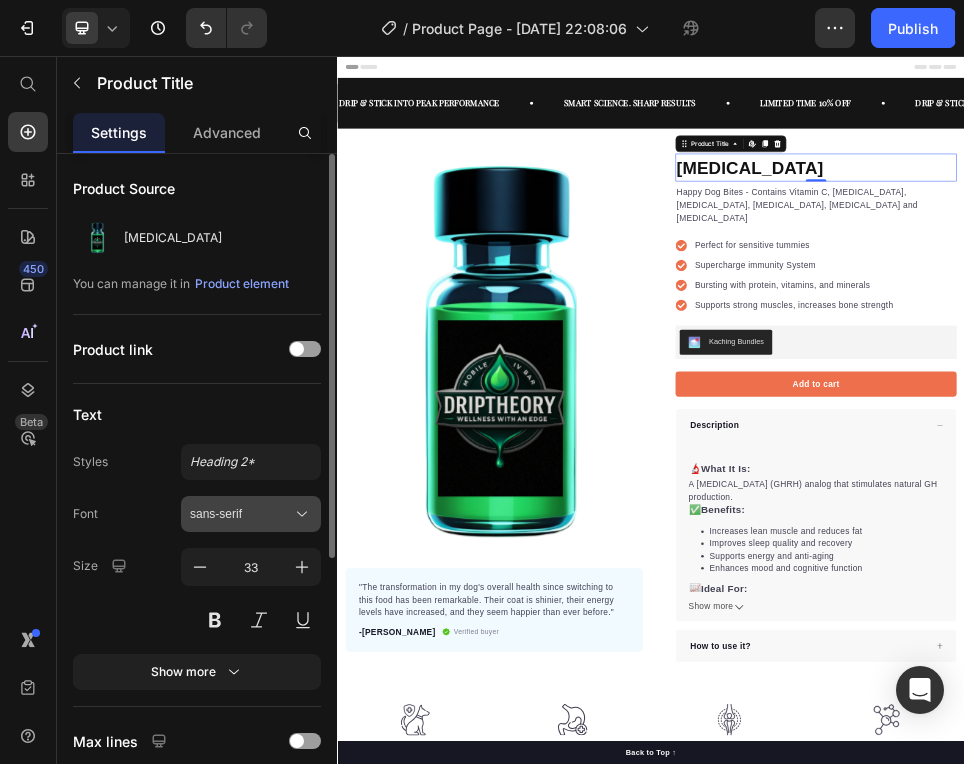 click on "sans-serif" at bounding box center [241, 514] 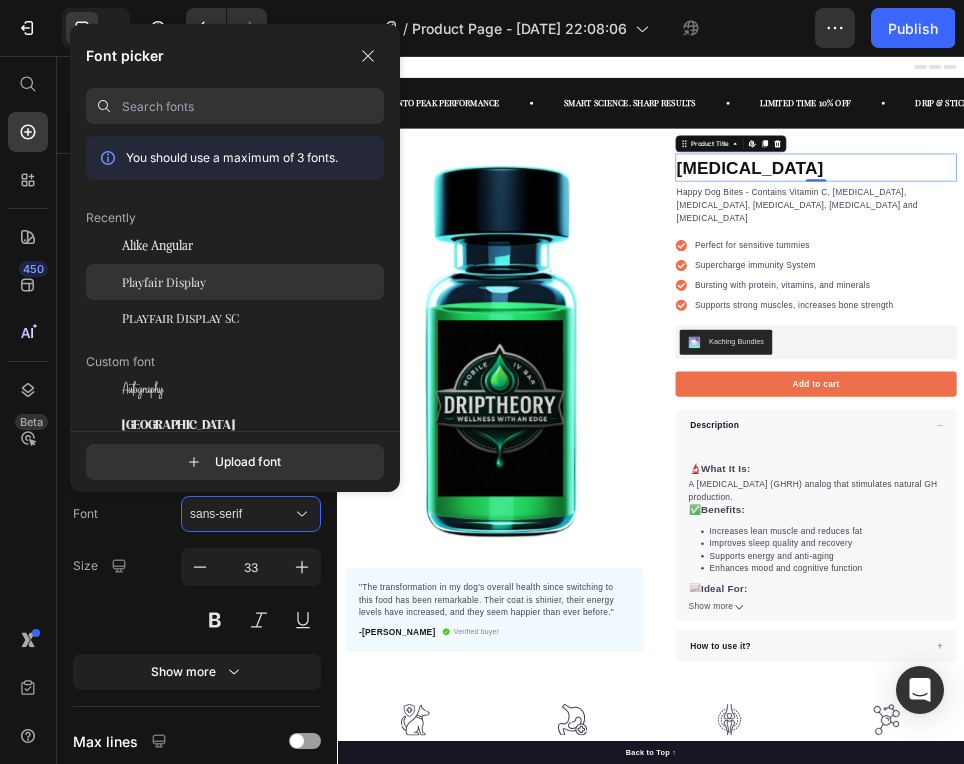 click on "Playfair Display" at bounding box center (164, 282) 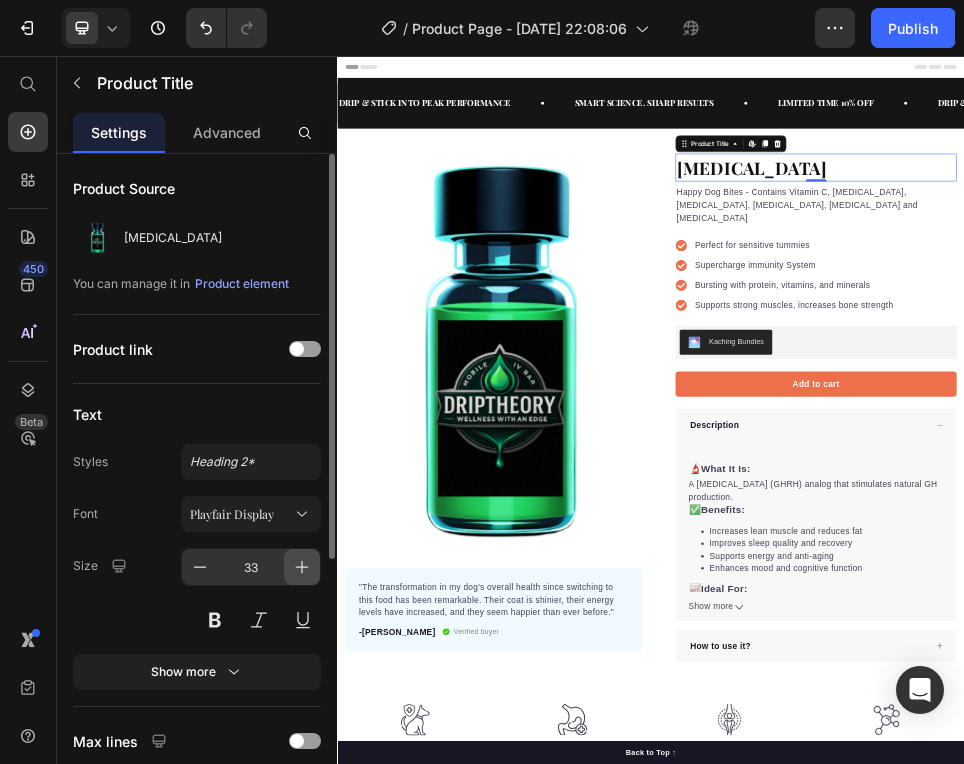 click 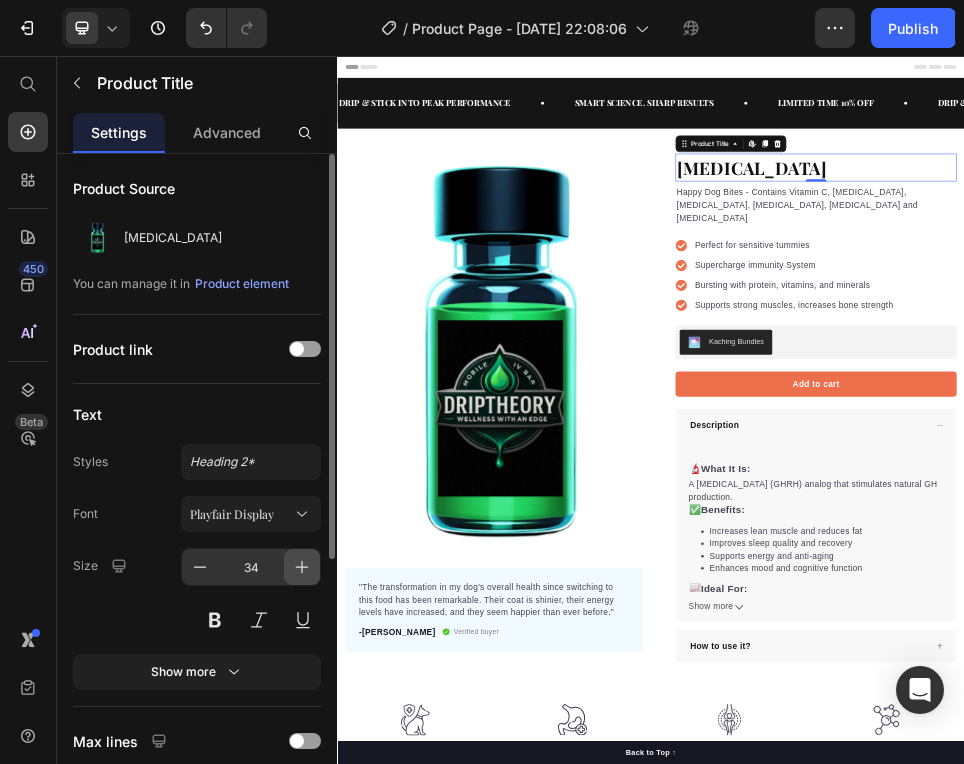 click 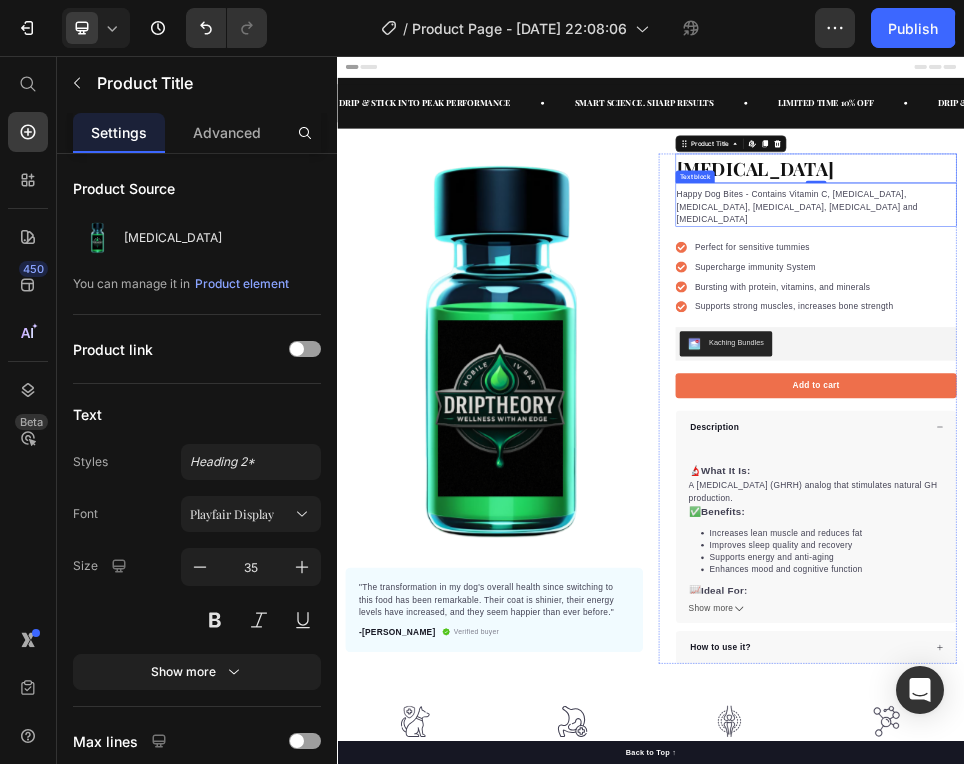 click on "Happy Dog Bites - Contains Vitamin C, [MEDICAL_DATA], [MEDICAL_DATA], [MEDICAL_DATA], [MEDICAL_DATA] and [MEDICAL_DATA]" at bounding box center [1253, 344] 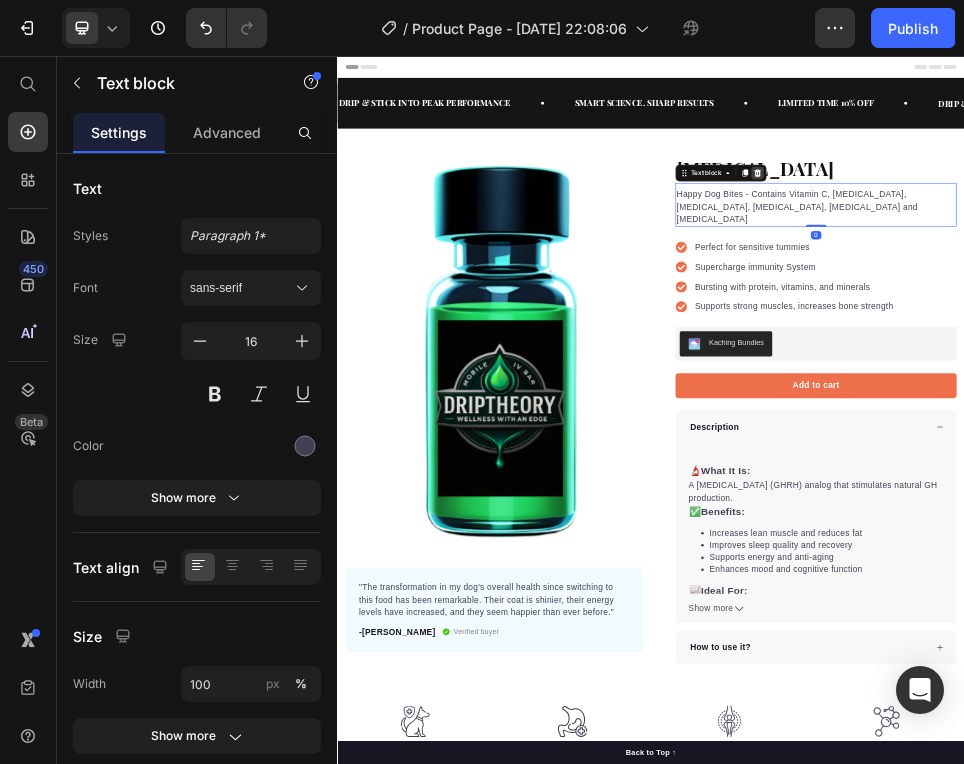 click 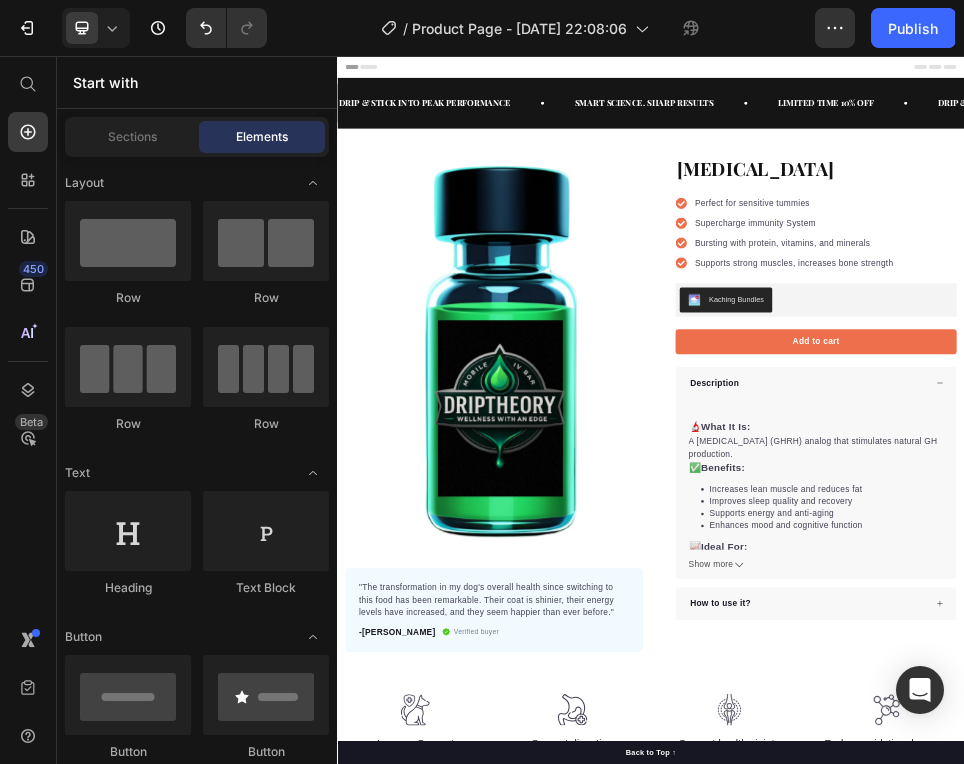 click on "[MEDICAL_DATA]" at bounding box center (1253, 270) 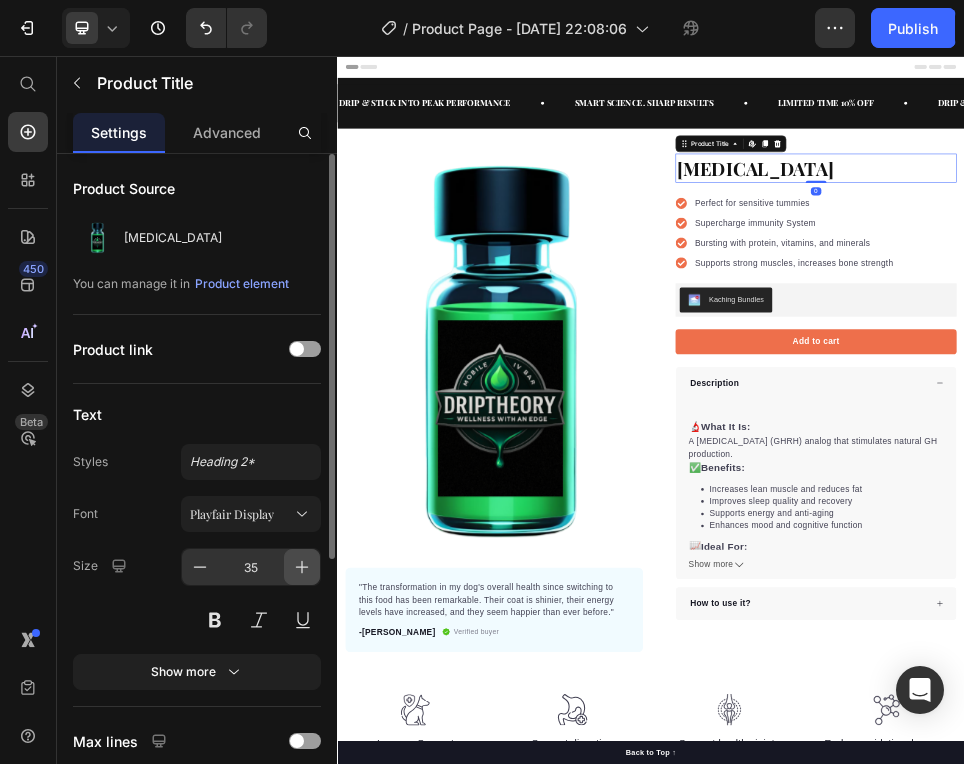click at bounding box center [302, 567] 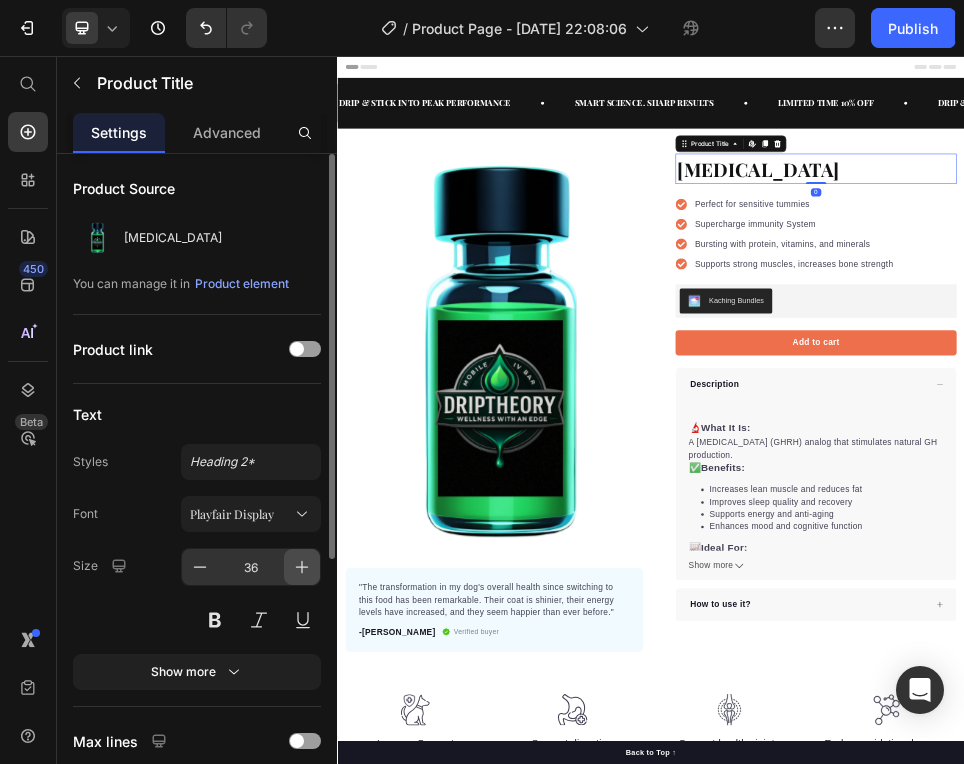 click at bounding box center (302, 567) 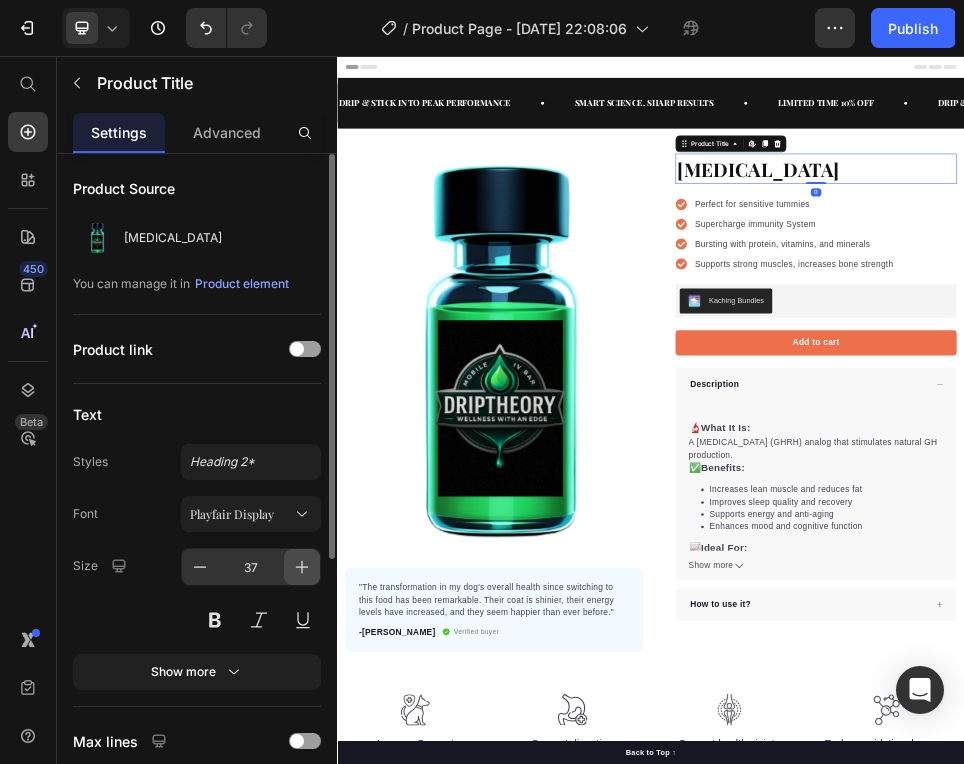 click at bounding box center [302, 567] 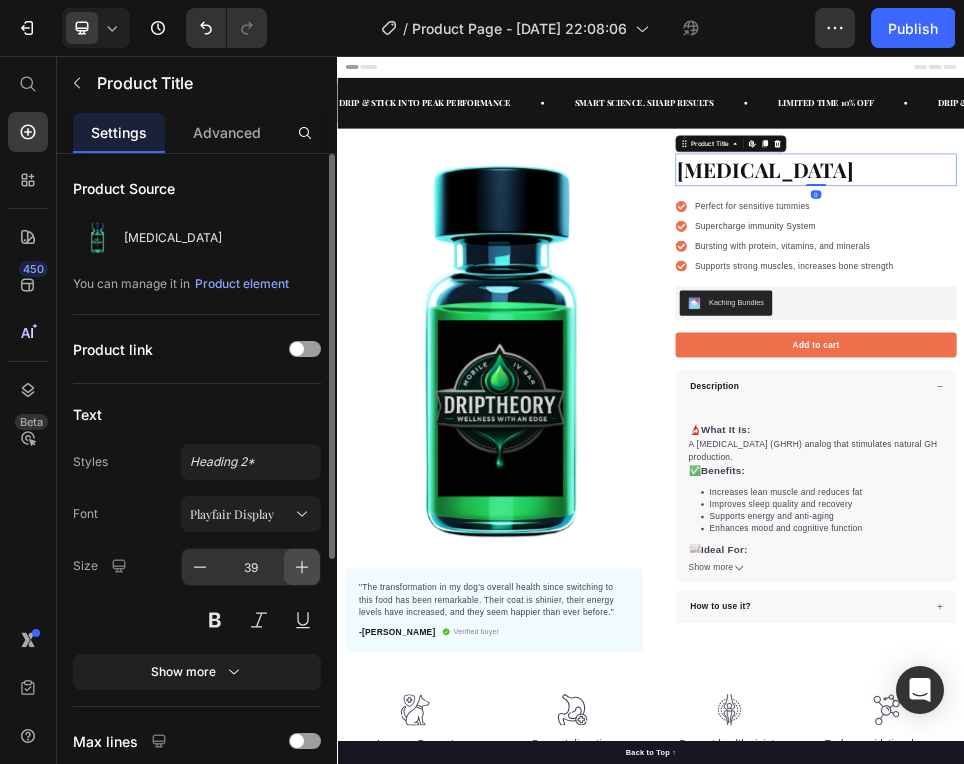click at bounding box center [302, 567] 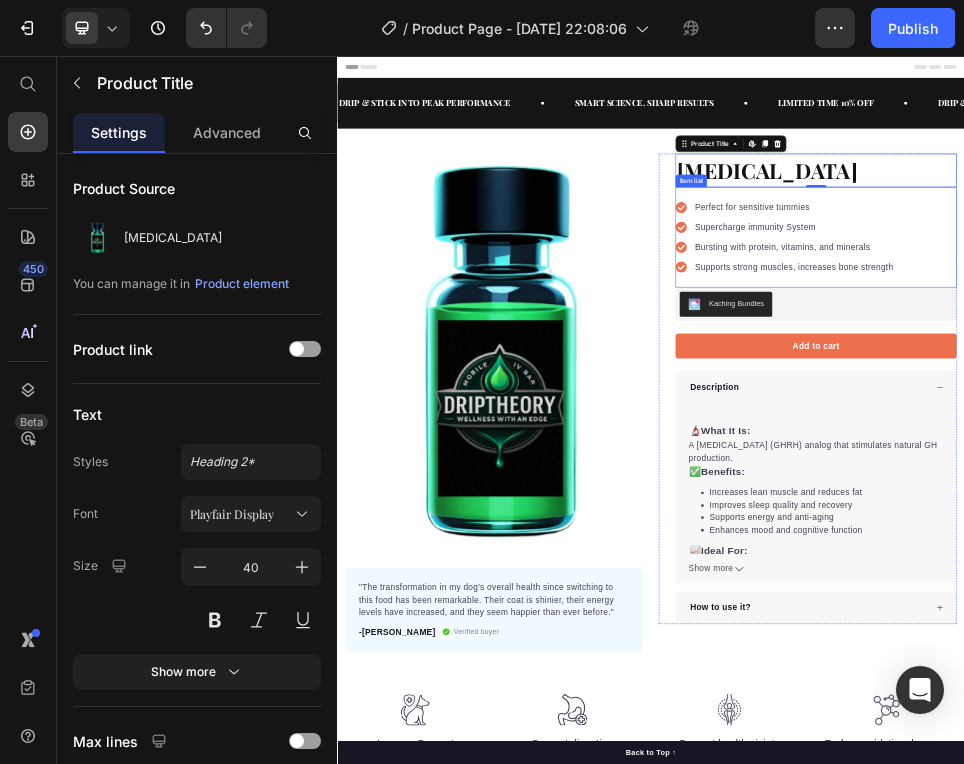 click 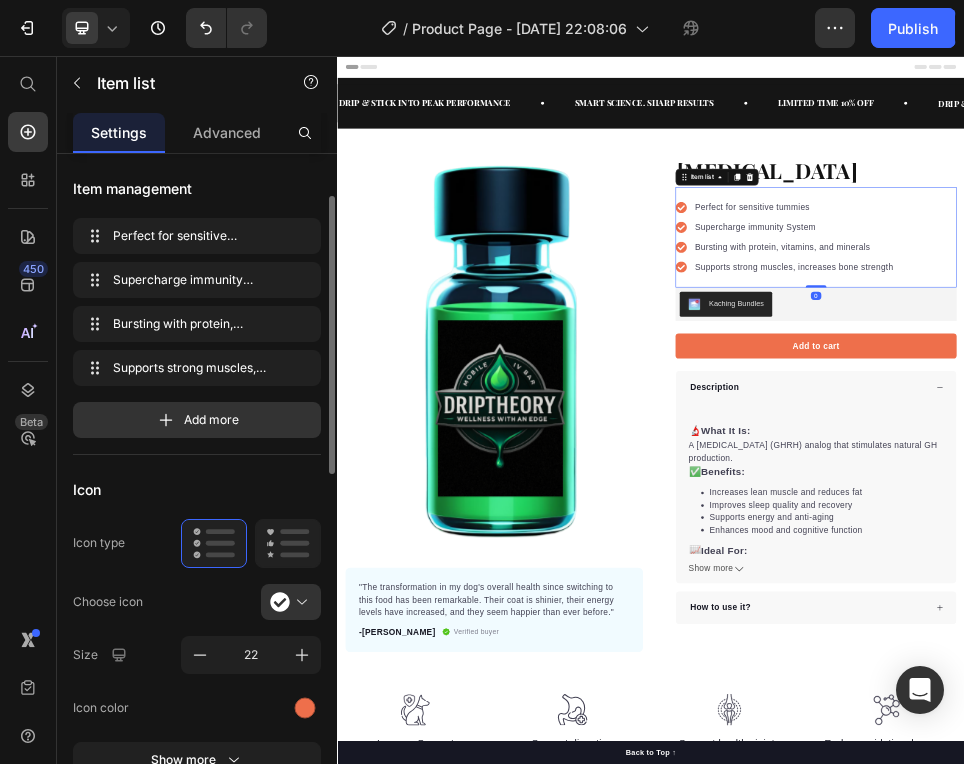 scroll, scrollTop: 347, scrollLeft: 0, axis: vertical 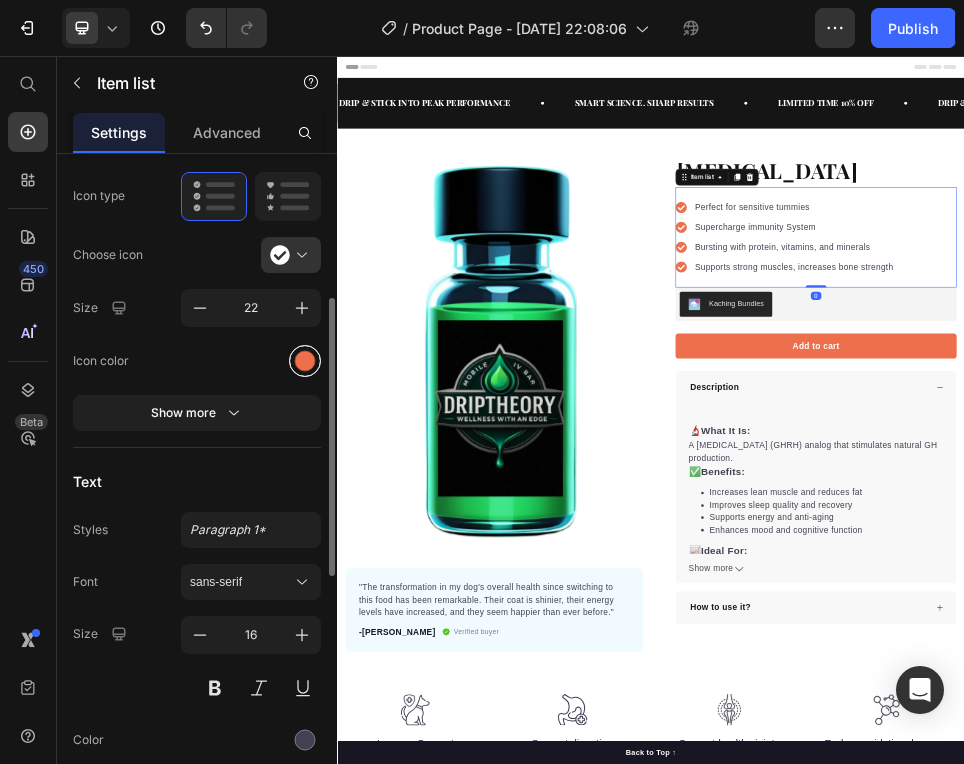 click at bounding box center (305, 360) 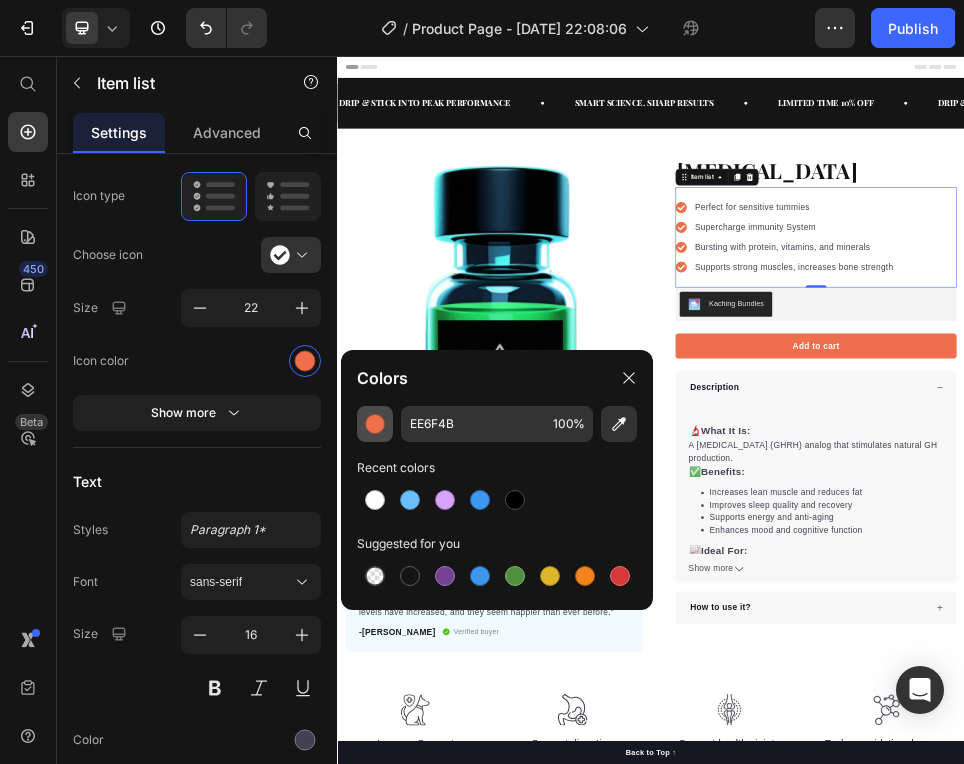 click at bounding box center [375, 424] 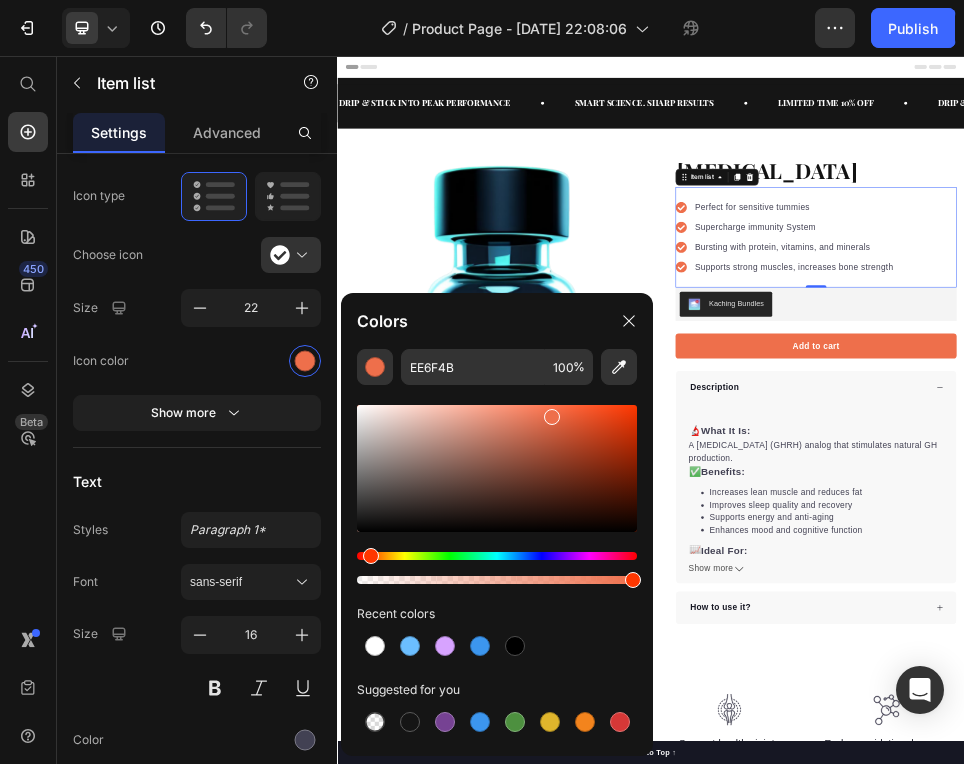 click at bounding box center [497, 556] 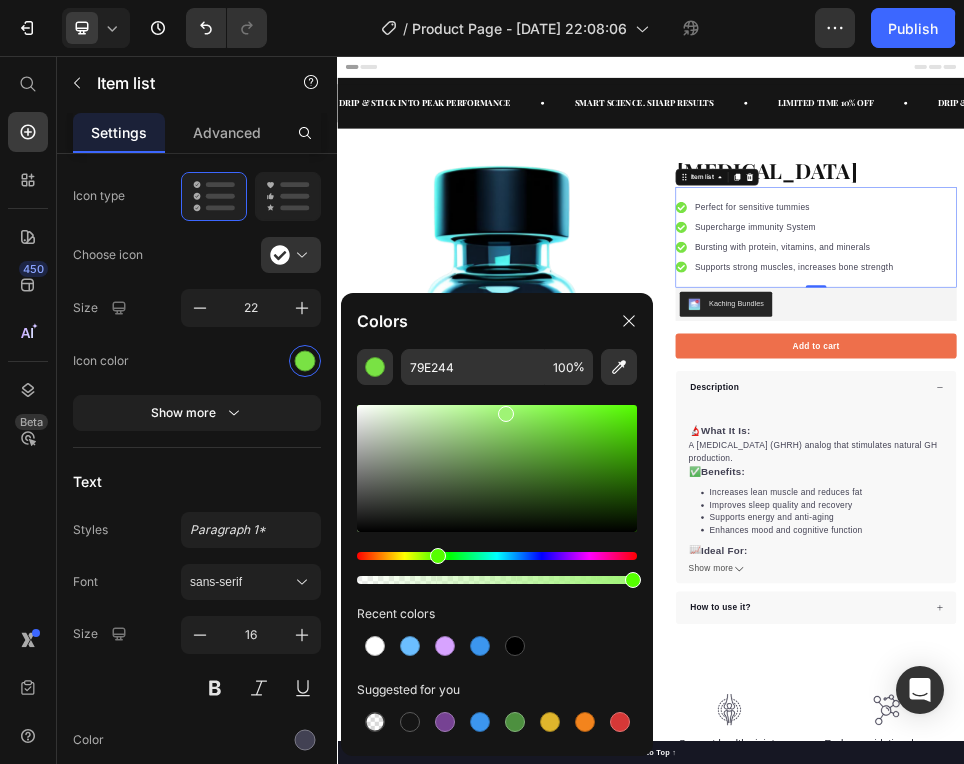 drag, startPoint x: 555, startPoint y: 418, endPoint x: 505, endPoint y: 409, distance: 50.803543 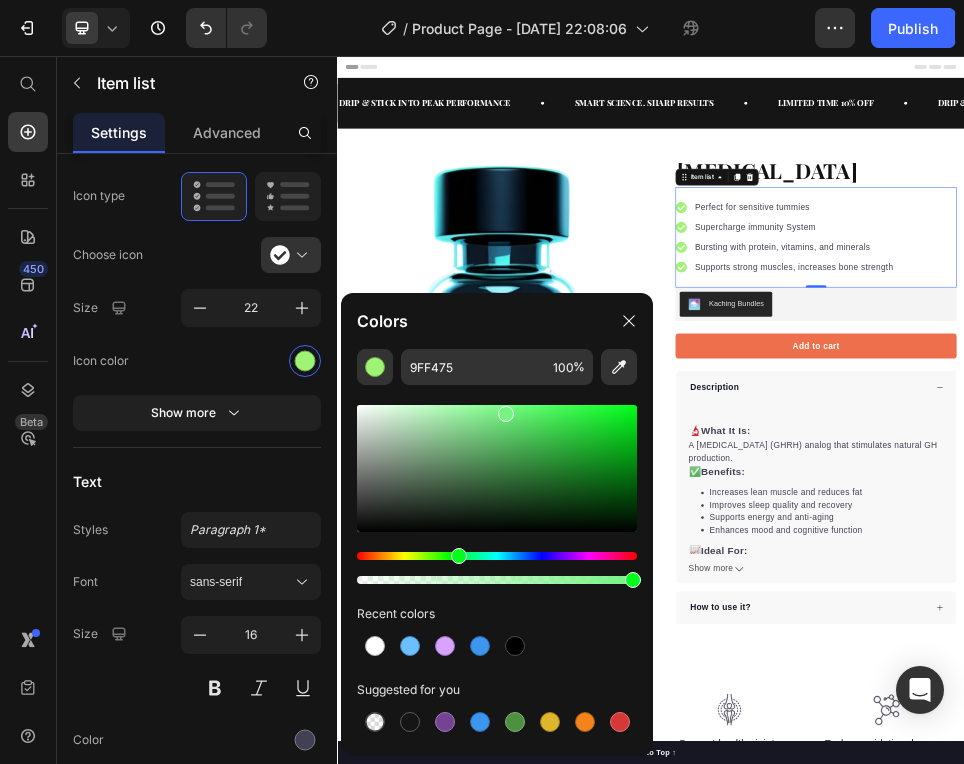 drag, startPoint x: 439, startPoint y: 560, endPoint x: 457, endPoint y: 560, distance: 18 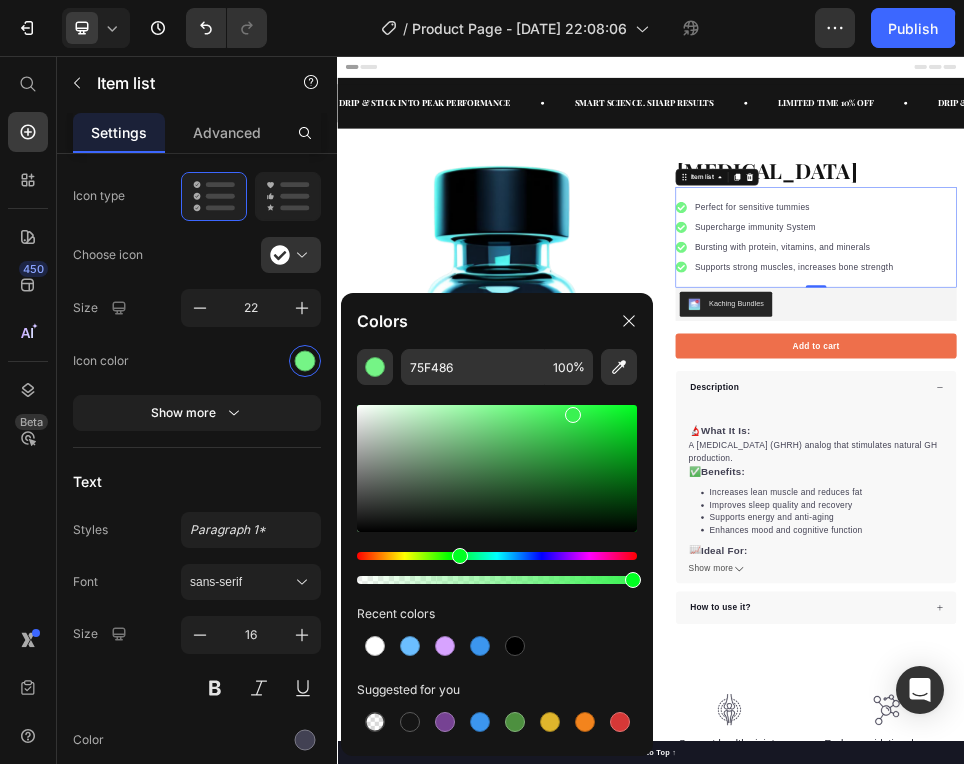 drag, startPoint x: 509, startPoint y: 414, endPoint x: 574, endPoint y: 392, distance: 68.622154 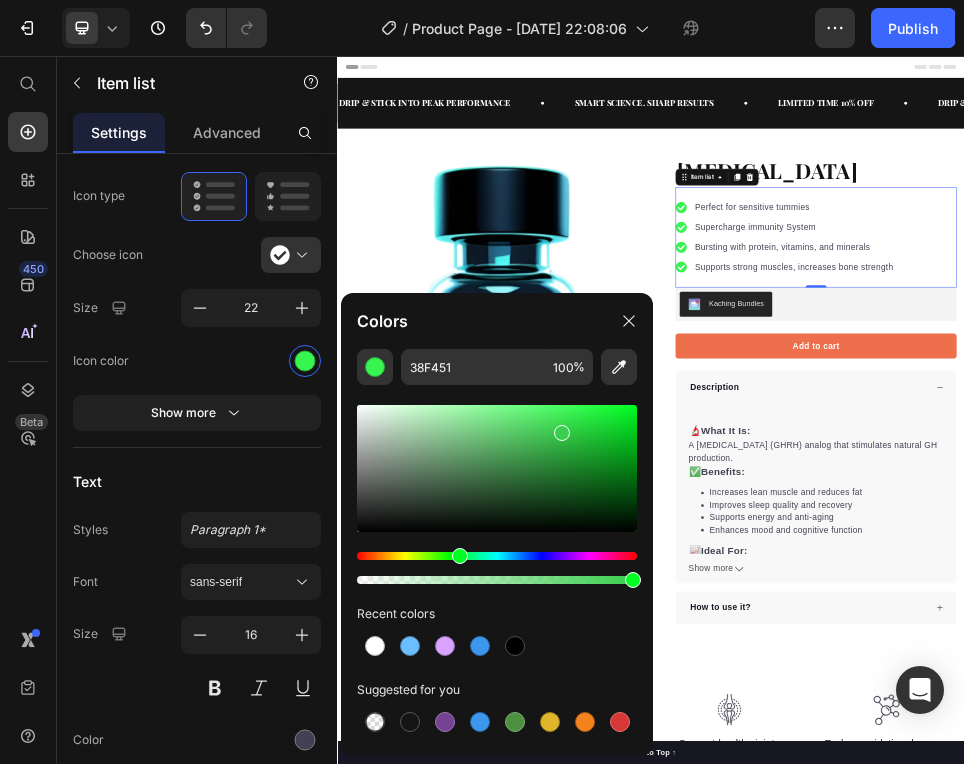 drag, startPoint x: 575, startPoint y: 410, endPoint x: 561, endPoint y: 428, distance: 22.803509 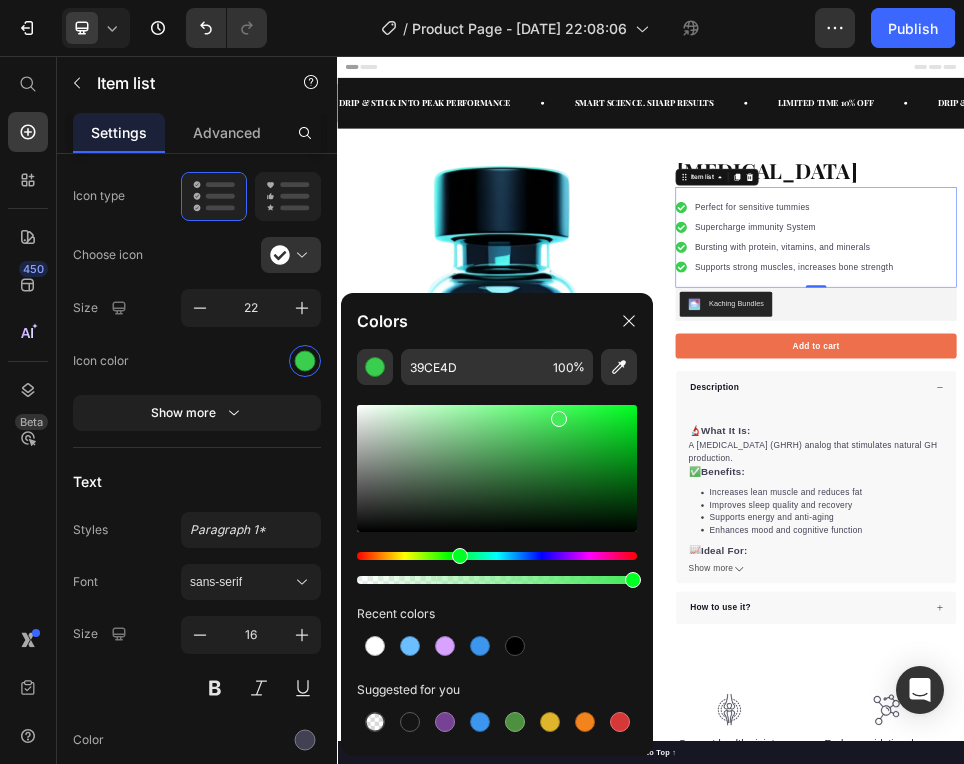 drag, startPoint x: 561, startPoint y: 429, endPoint x: 556, endPoint y: 414, distance: 15.811388 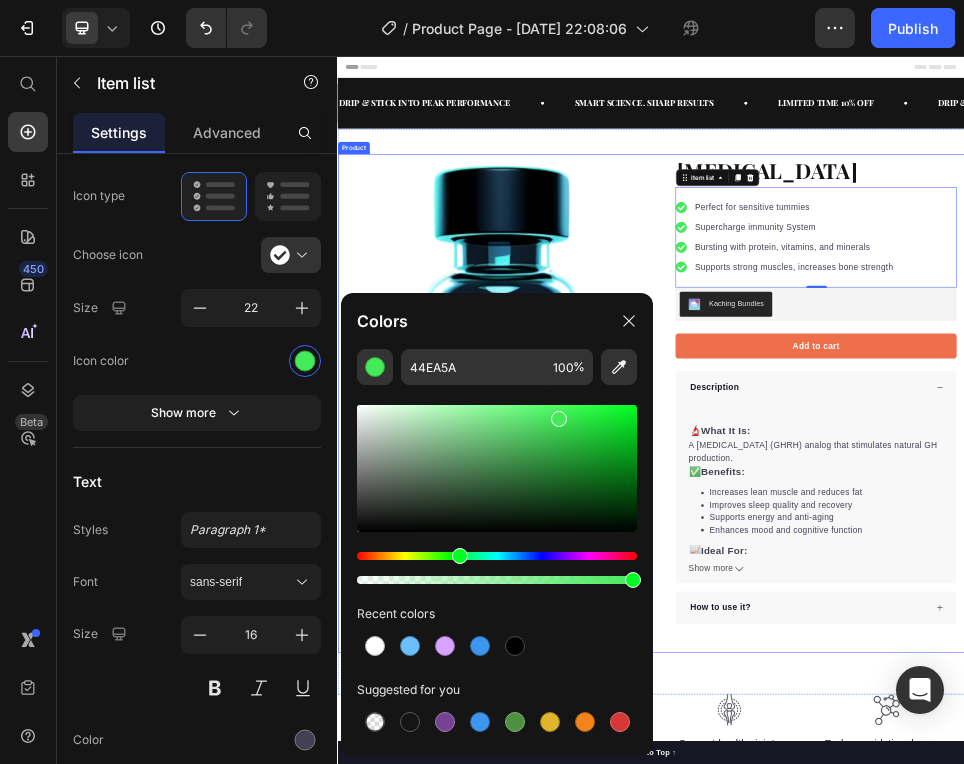 click on "Product Images "The transformation in my dog's overall health since switching to this food has been remarkable. Their coat is shinier, their energy levels have increased, and they seem happier than ever before." Text block -Daisy Text block
Verified buyer Item list Row Row "My dog absolutely loves this food! It's clear that the taste and quality are top-notch."  -Daisy Text block Row Row Sermorelin Product Title Perfect for sensitive tummies Supercharge immunity System Bursting with protein, vitamins, and minerals Supports strong muscles, increases bone strength Item list   0 Kaching Bundles Kaching Bundles Add to cart Product Cart Button Perfect for sensitive tummies Supercharge immunity System Bursting with protein, vitamins, and minerals Supports strong muscles, increases bone strength Item list
Description
🔬  What It Is:
A growth hormone-releasing hormone (GHRH) analog that stimulates natural GH production.
✅  Benefits:
📈" at bounding box center [937, 719] 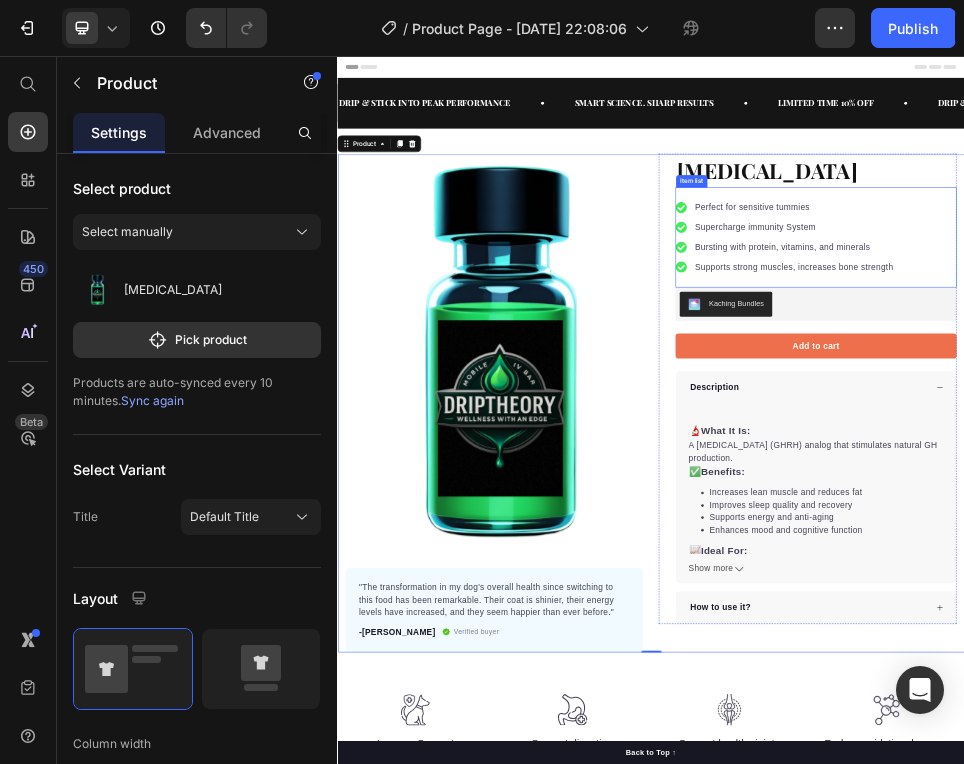 click on "Perfect for sensitive tummies" at bounding box center (1211, 345) 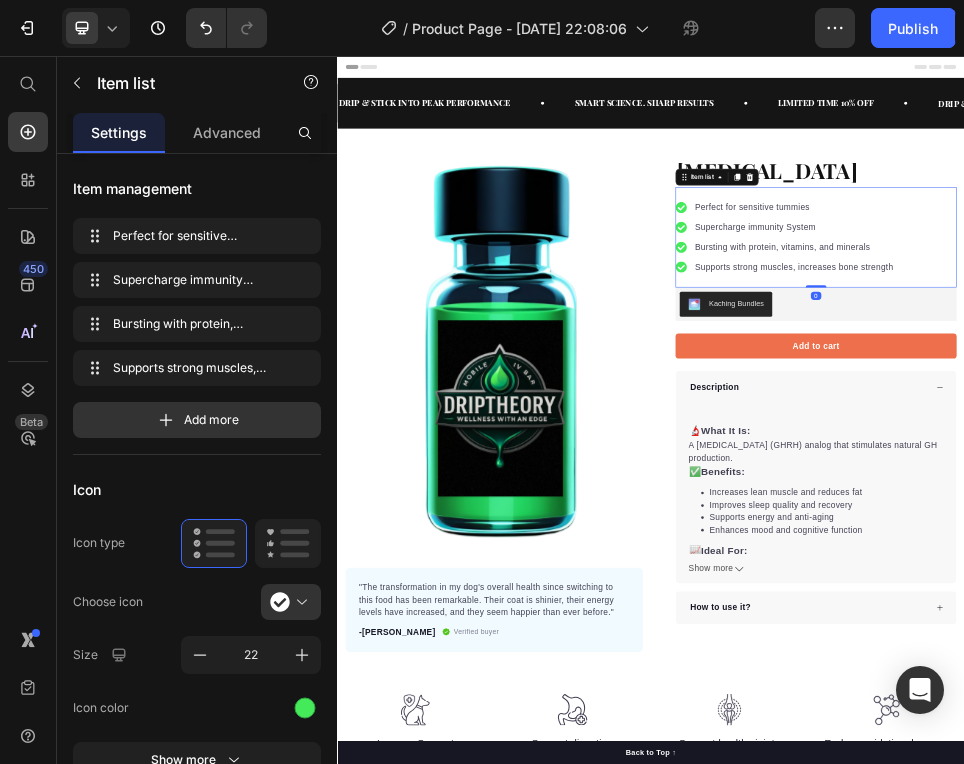 click on "Perfect for sensitive tummies" at bounding box center (1211, 345) 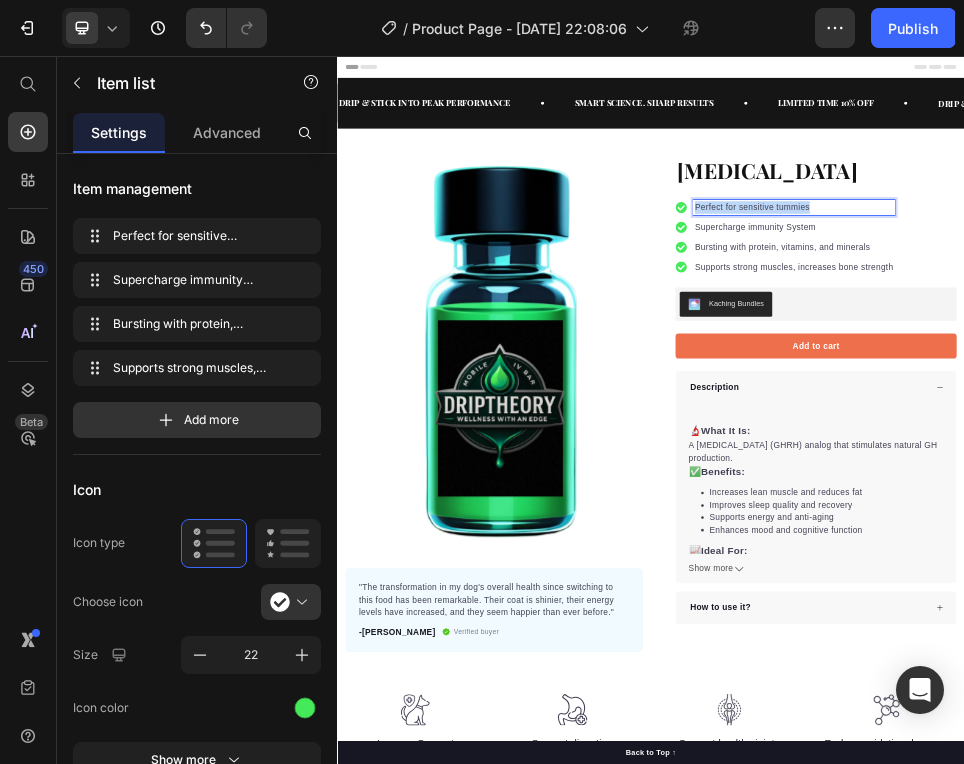 click on "Perfect for sensitive tummies" at bounding box center [1211, 345] 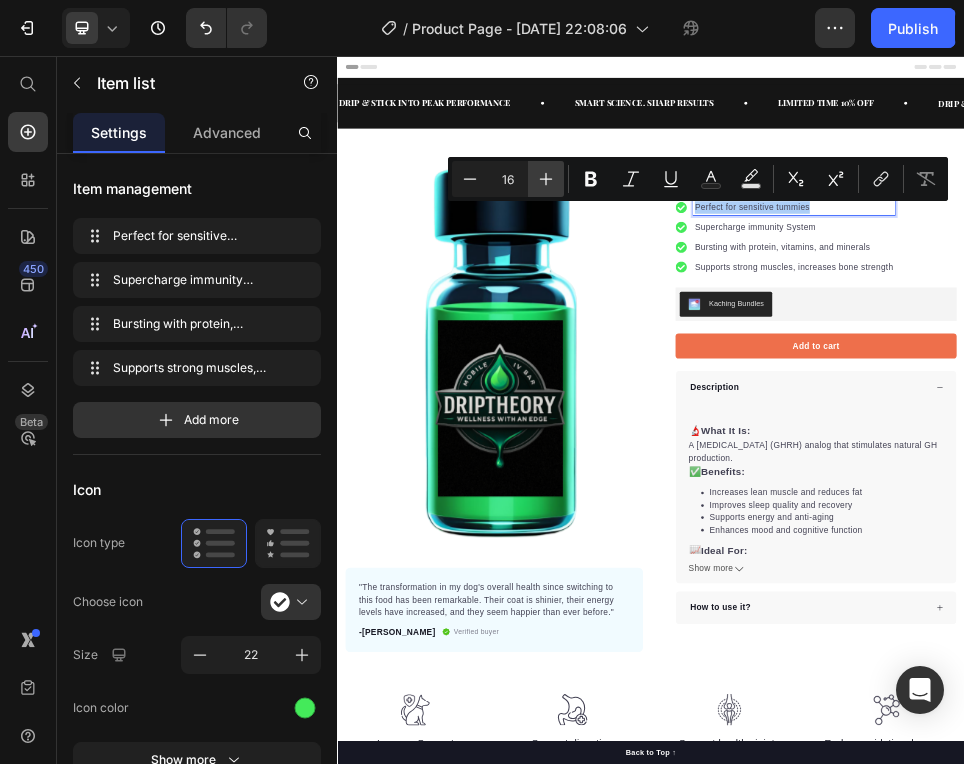click 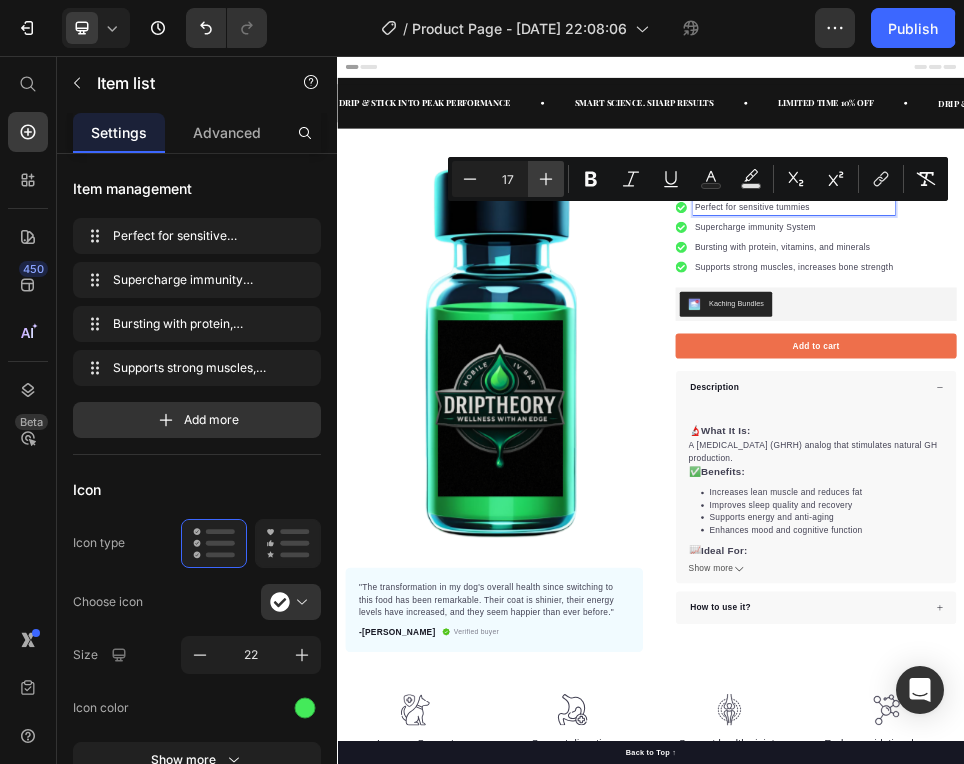 click 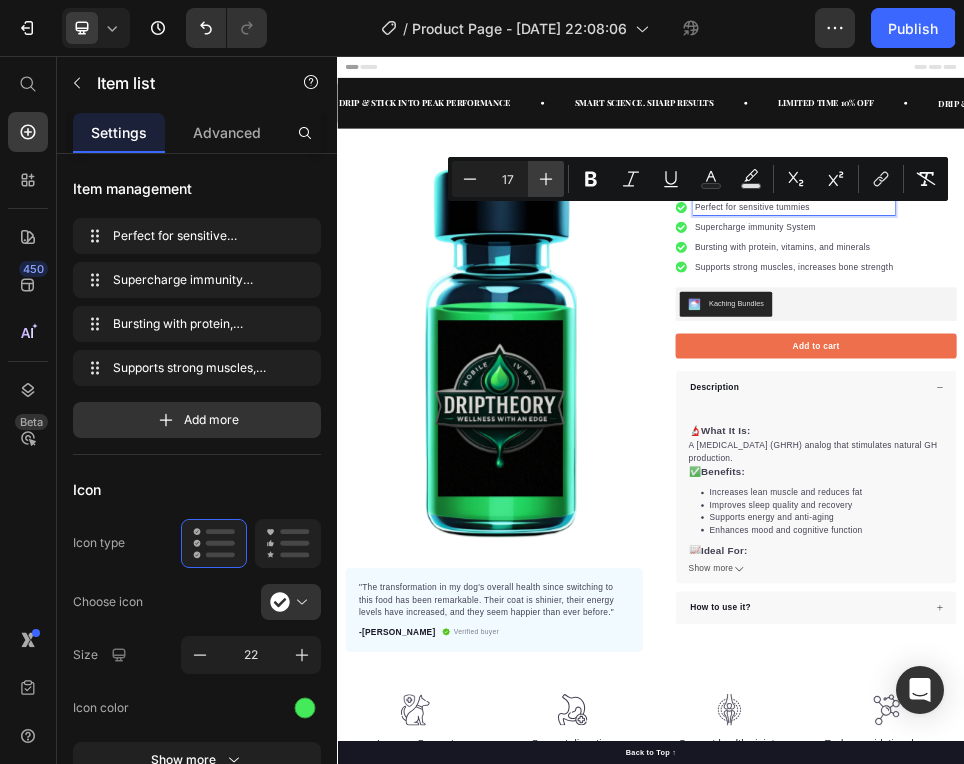 type on "18" 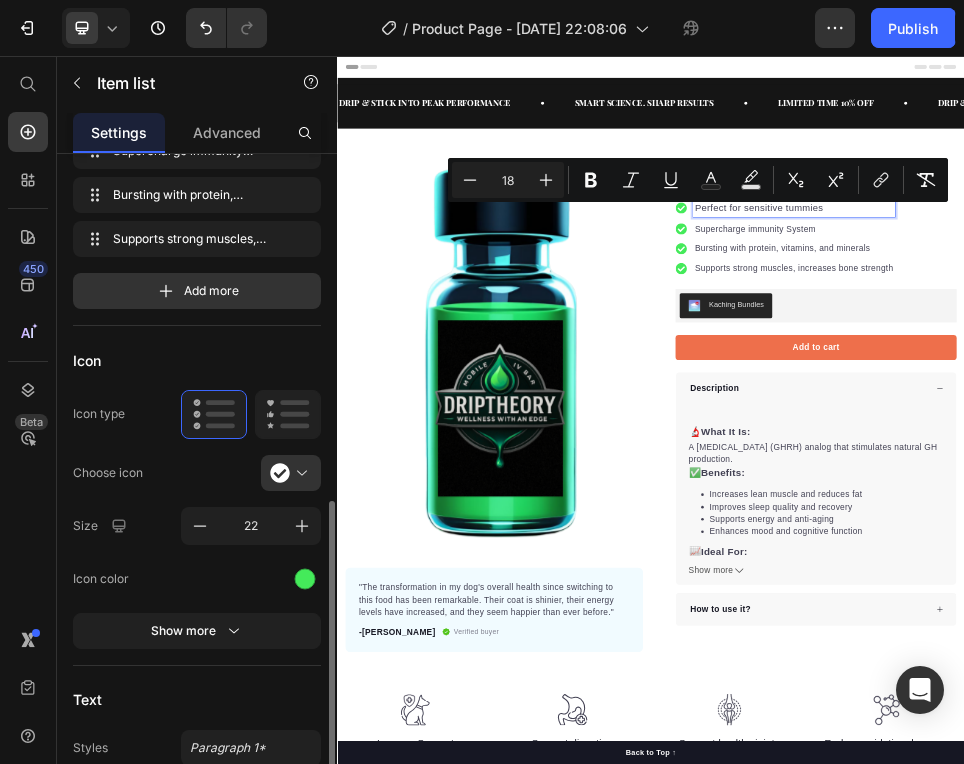 scroll, scrollTop: 424, scrollLeft: 0, axis: vertical 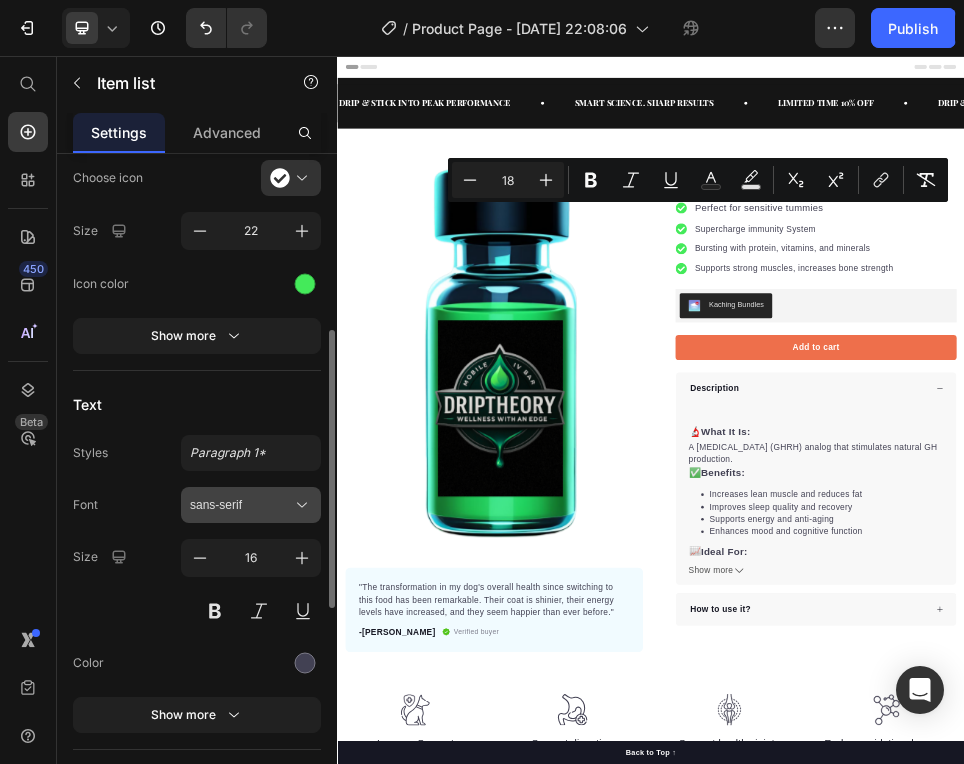 click on "sans-serif" at bounding box center (241, 505) 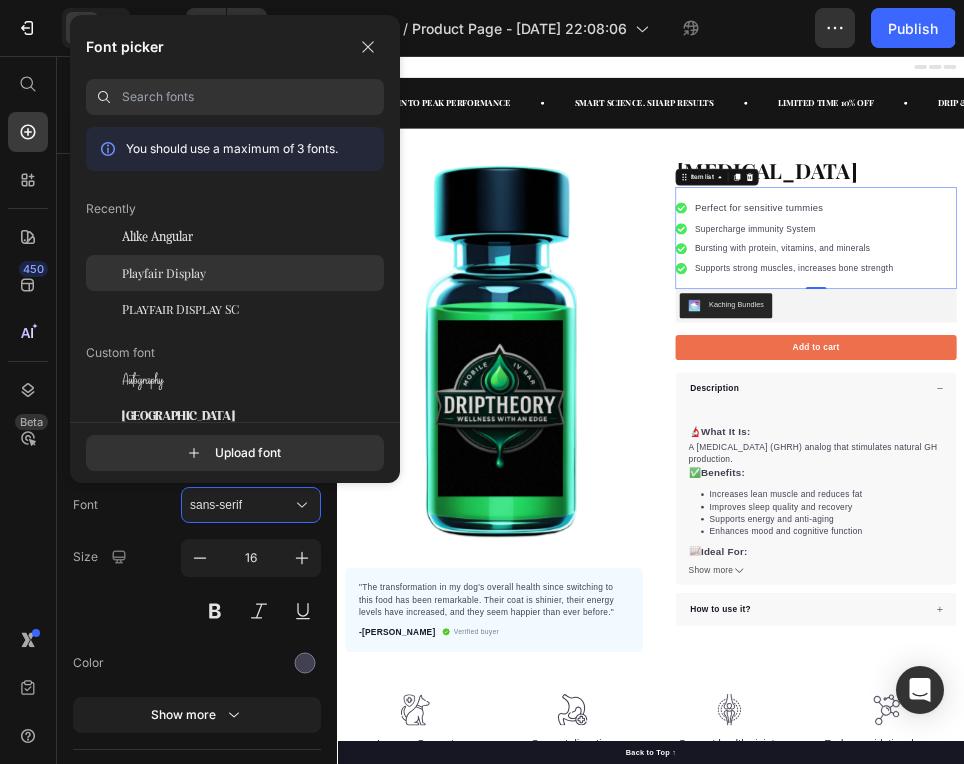click on "Playfair Display" at bounding box center [164, 273] 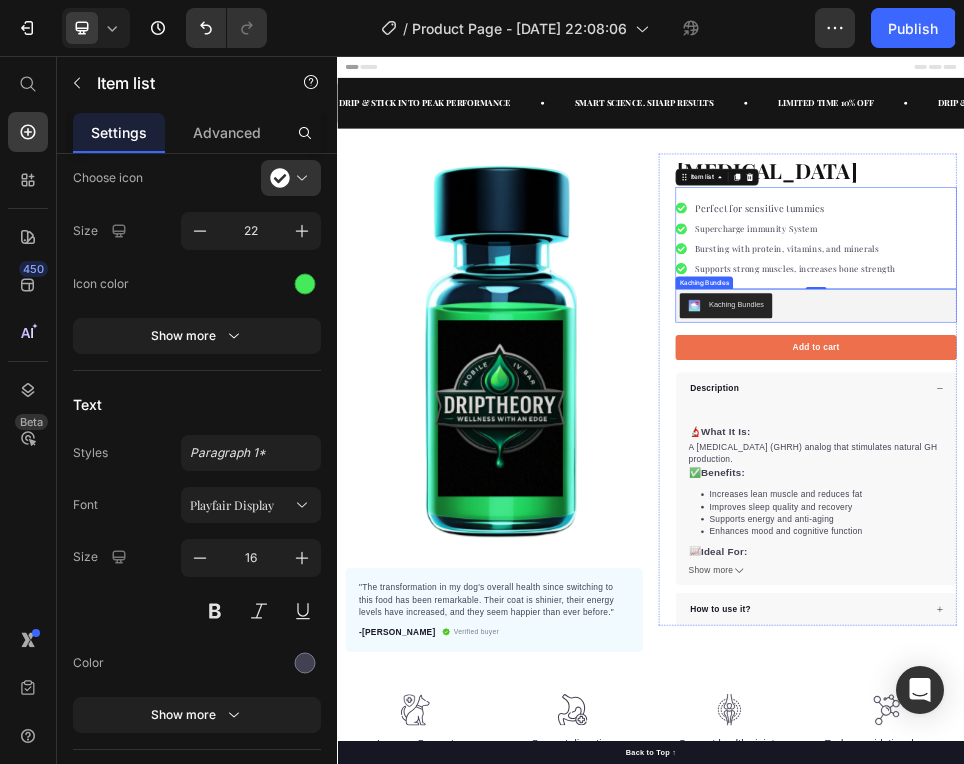 click on "Kaching Bundles" at bounding box center (1253, 533) 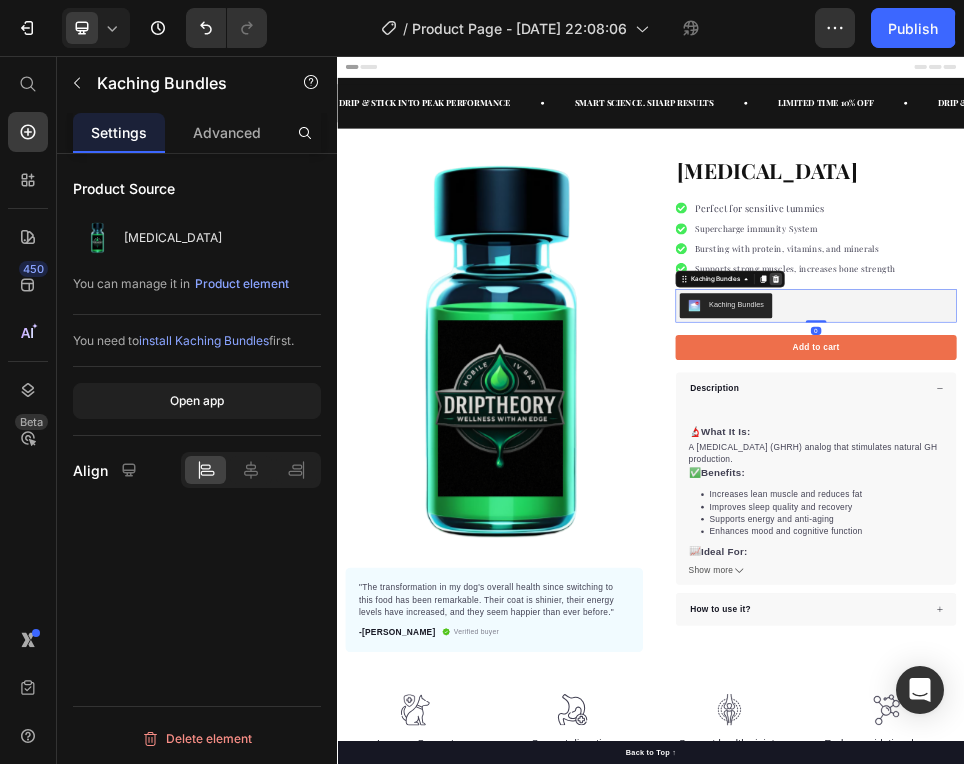 click at bounding box center (1176, 482) 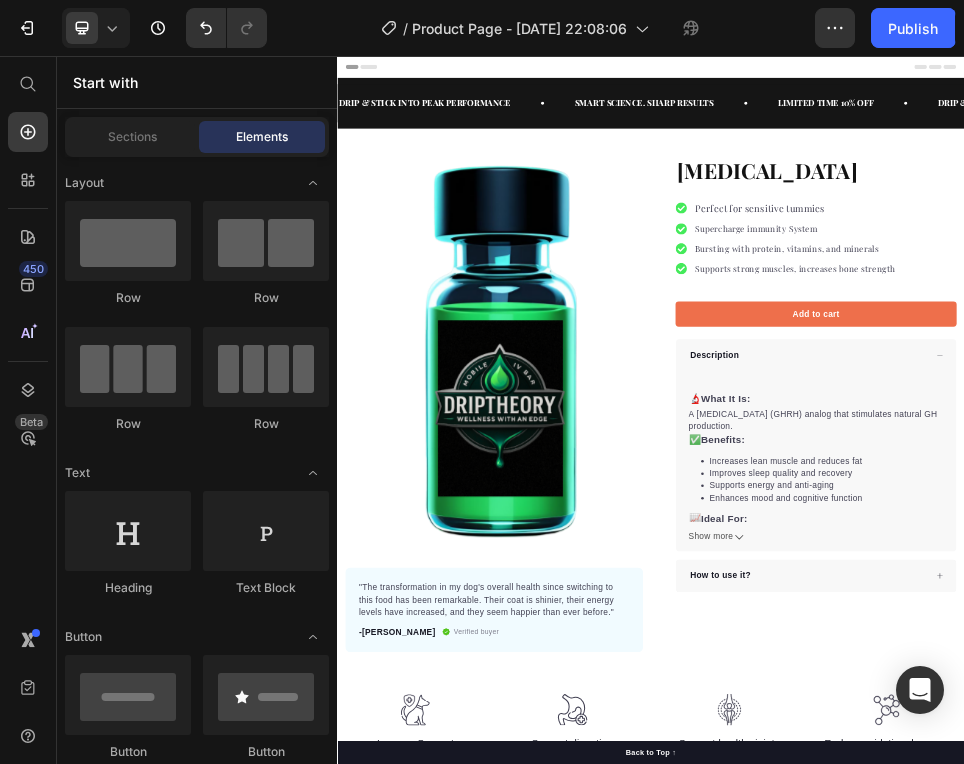 click on "Perfect for sensitive tummies" at bounding box center [1145, 346] 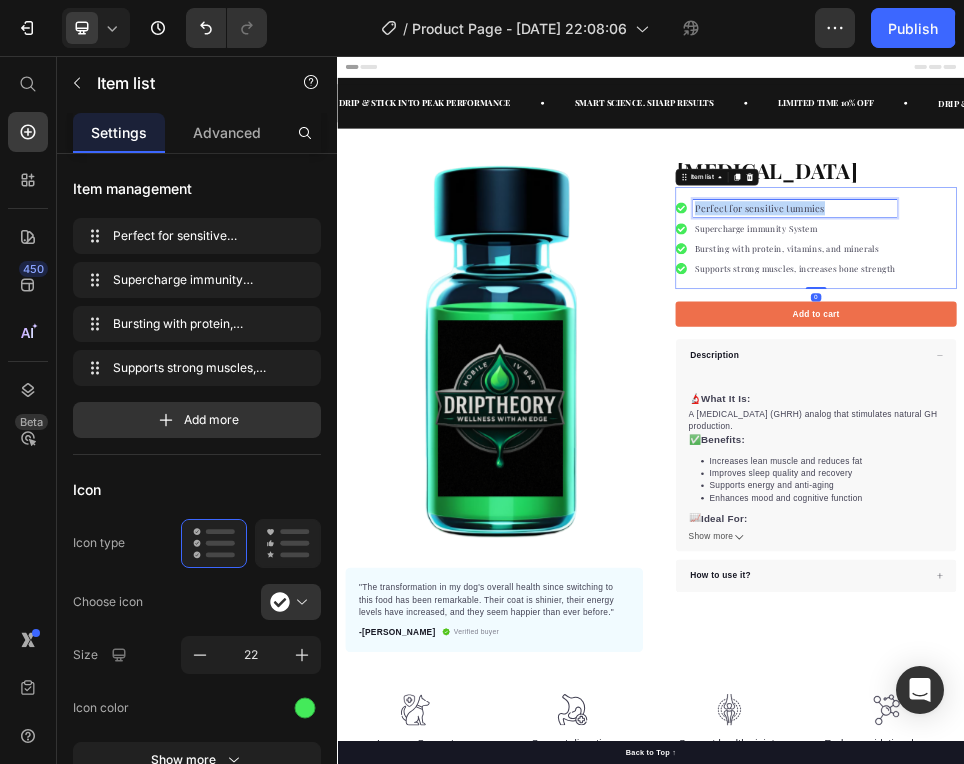 click on "Perfect for sensitive tummies" at bounding box center [1145, 346] 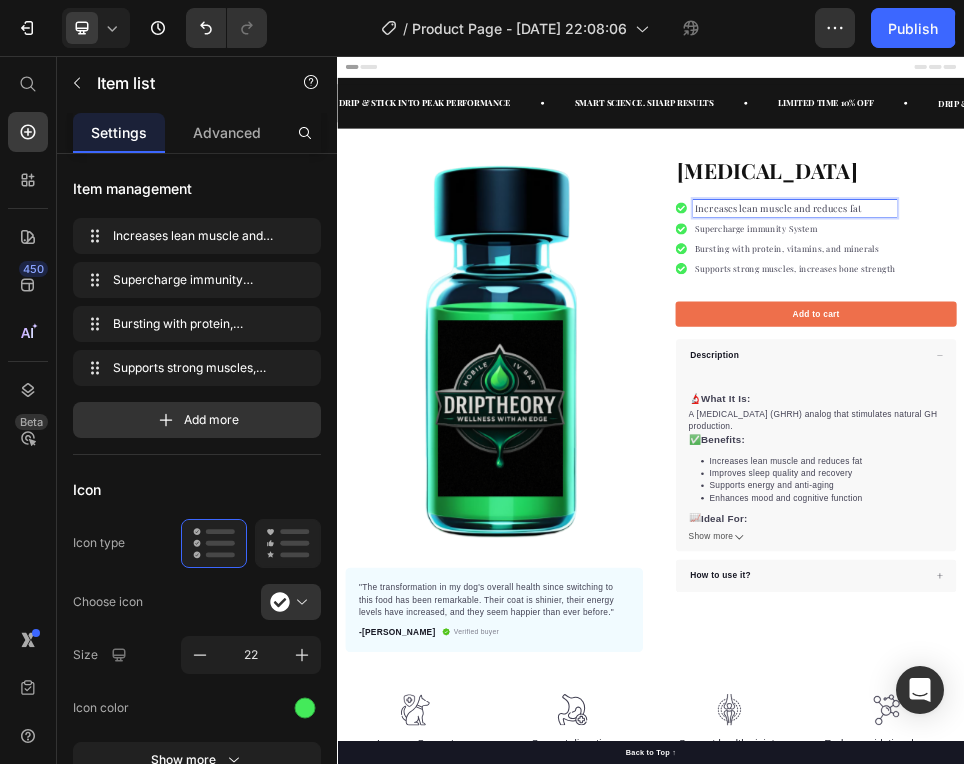 click on "Supercharge immunity System" at bounding box center [1212, 386] 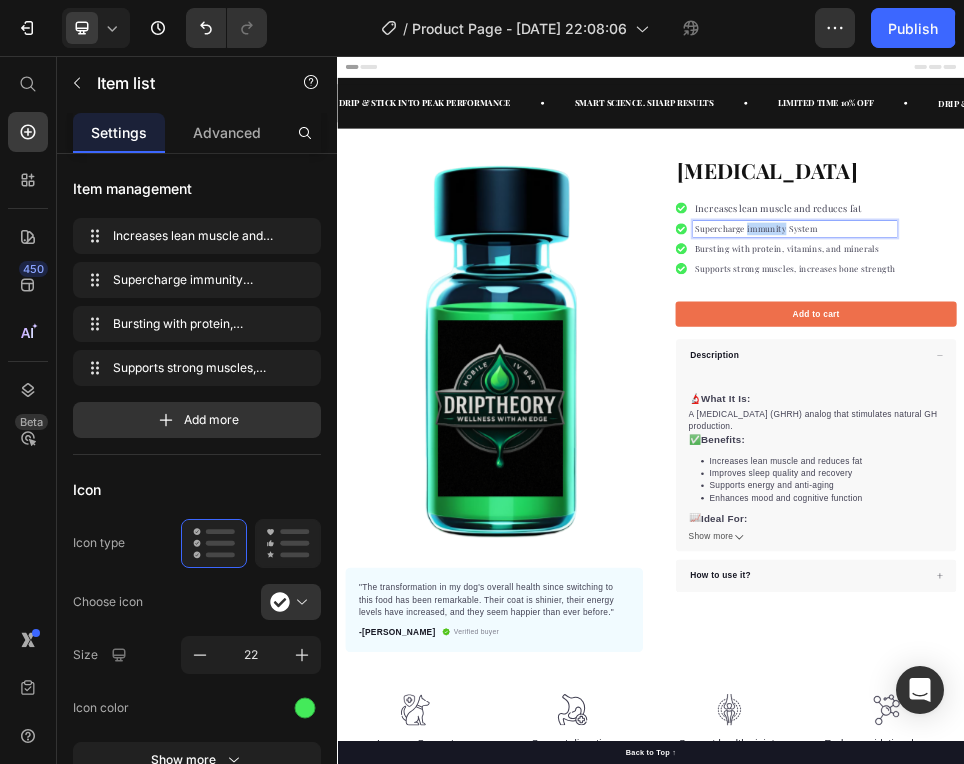 click on "Supercharge immunity System" at bounding box center [1212, 386] 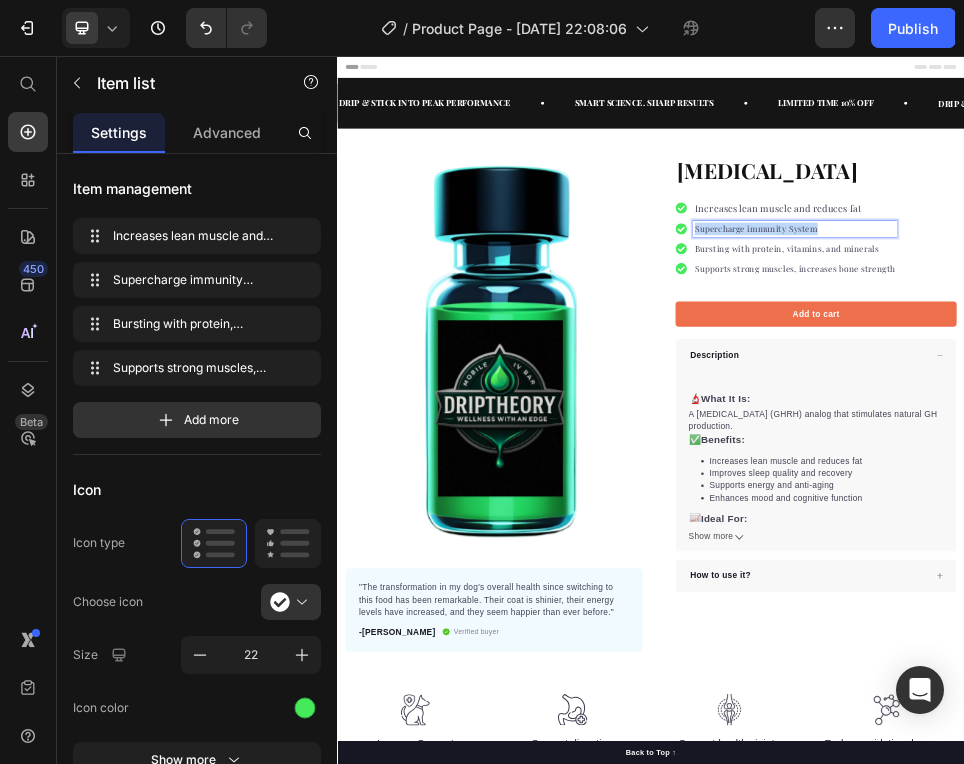 click on "Supercharge immunity System" at bounding box center (1212, 386) 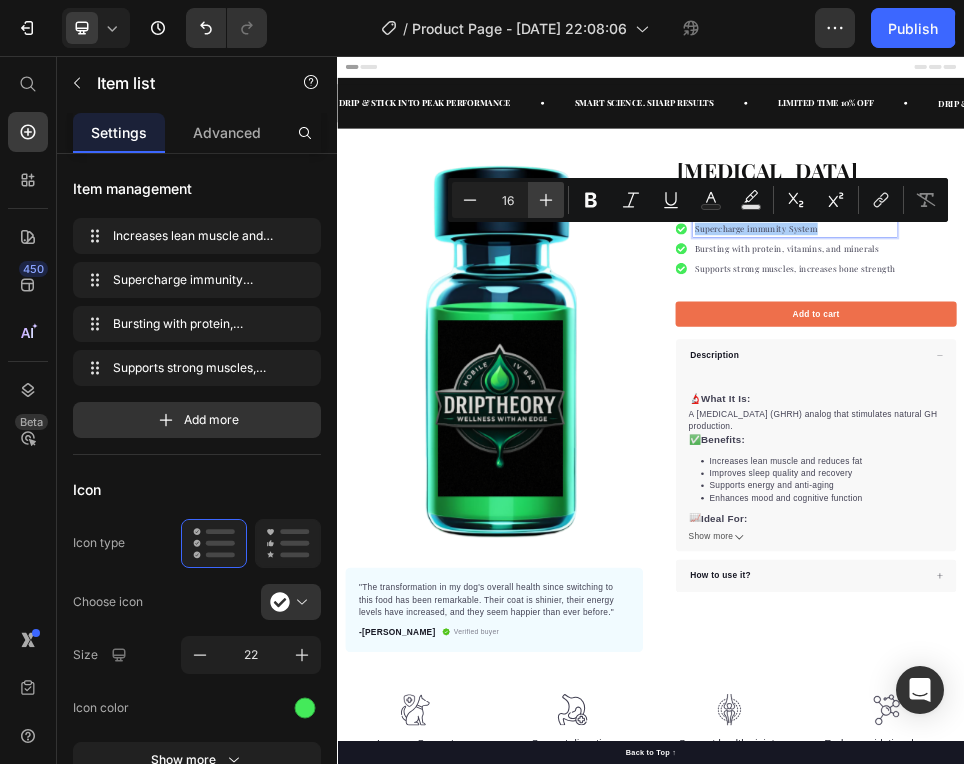 click on "Plus" at bounding box center [546, 200] 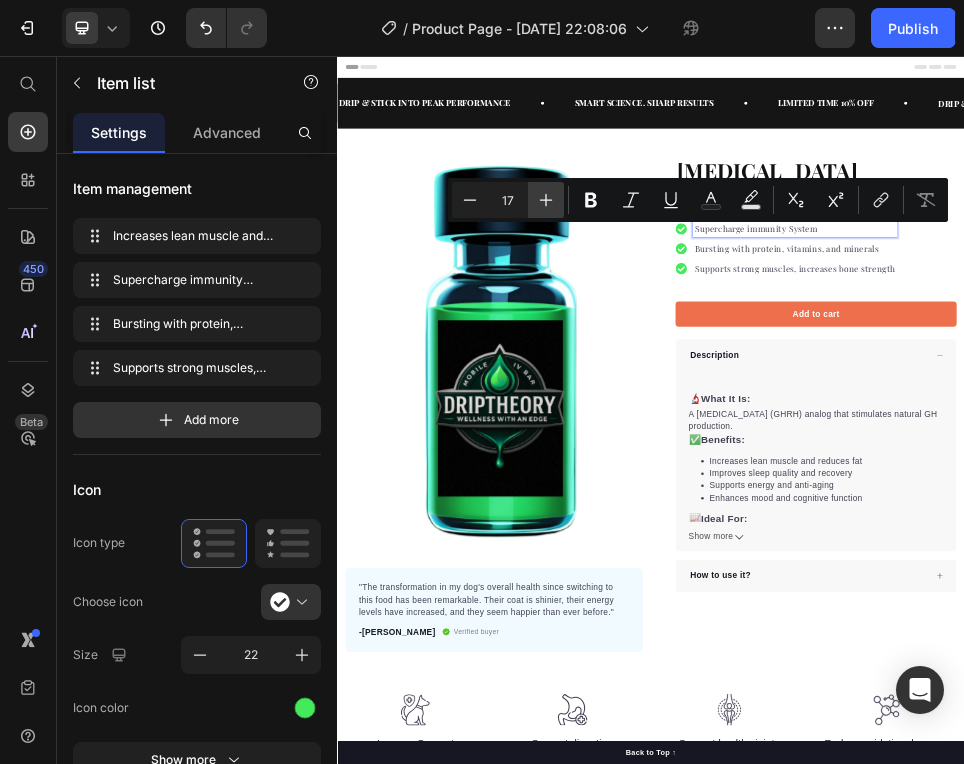 click on "Plus" at bounding box center (546, 200) 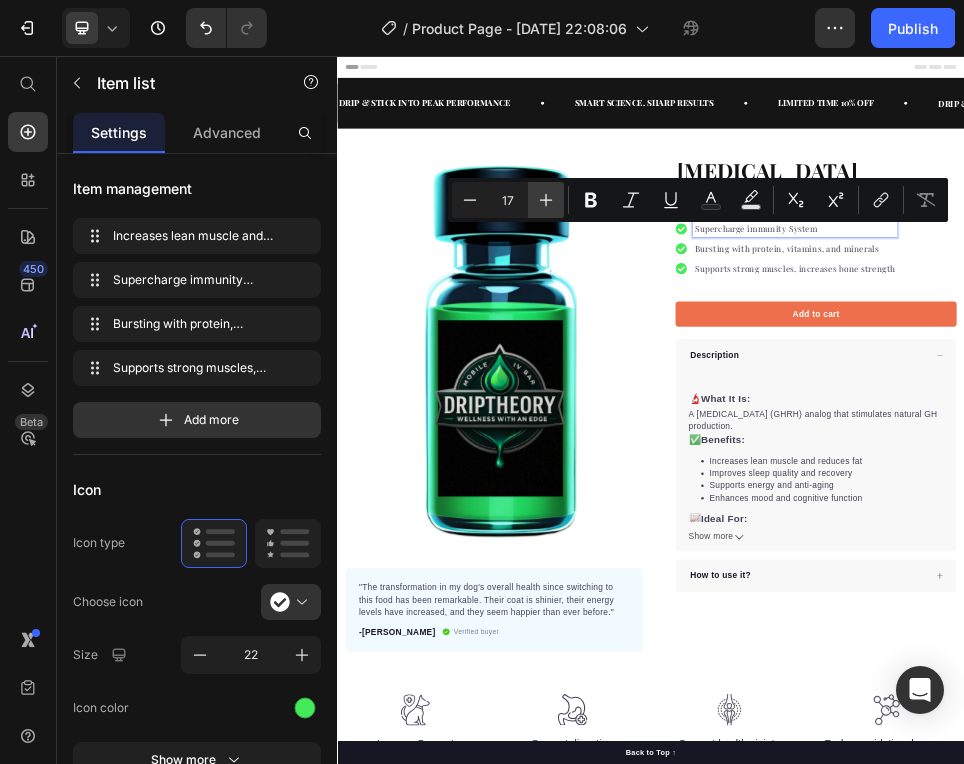 type on "18" 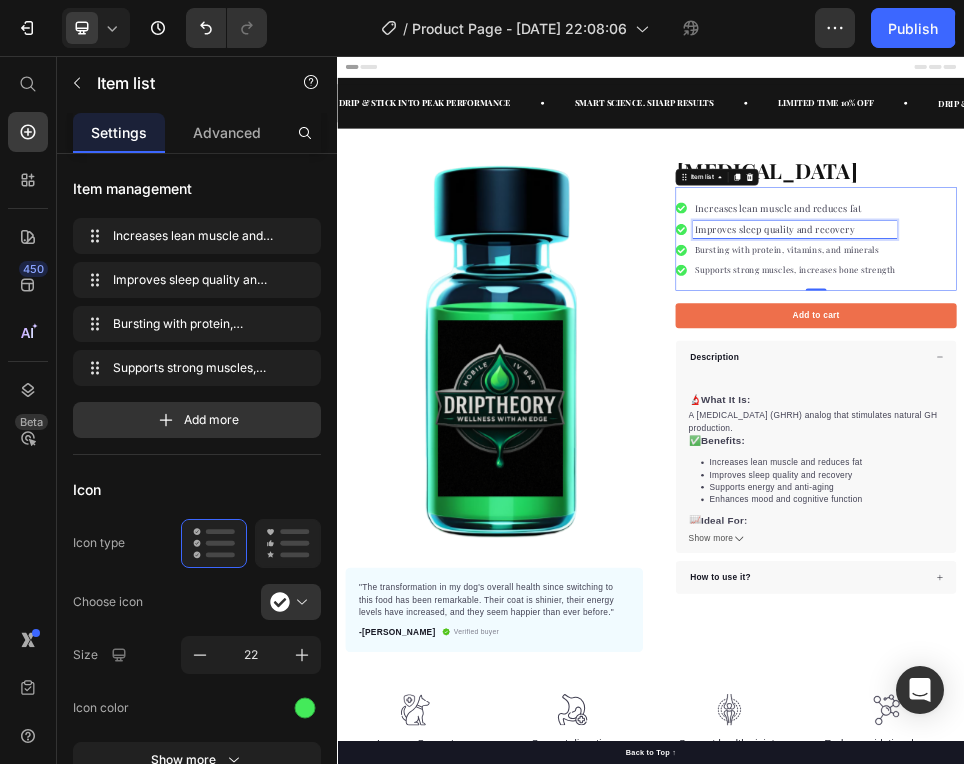 click on "Bursting with protein, vitamins, and minerals" at bounding box center [1212, 427] 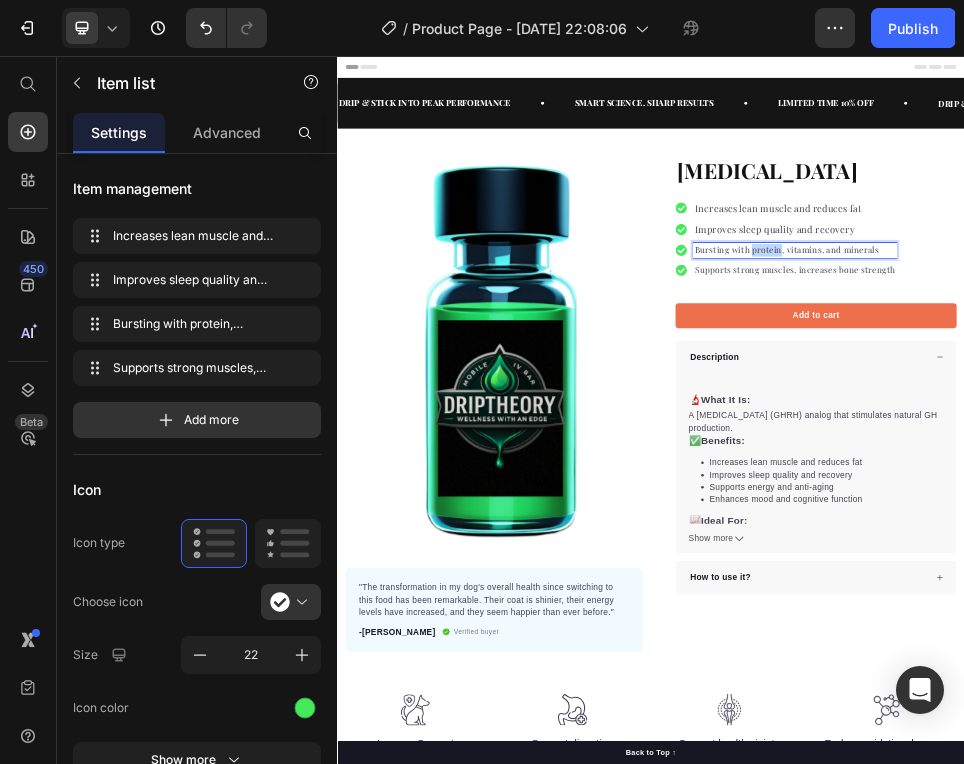 click on "Bursting with protein, vitamins, and minerals" at bounding box center [1212, 427] 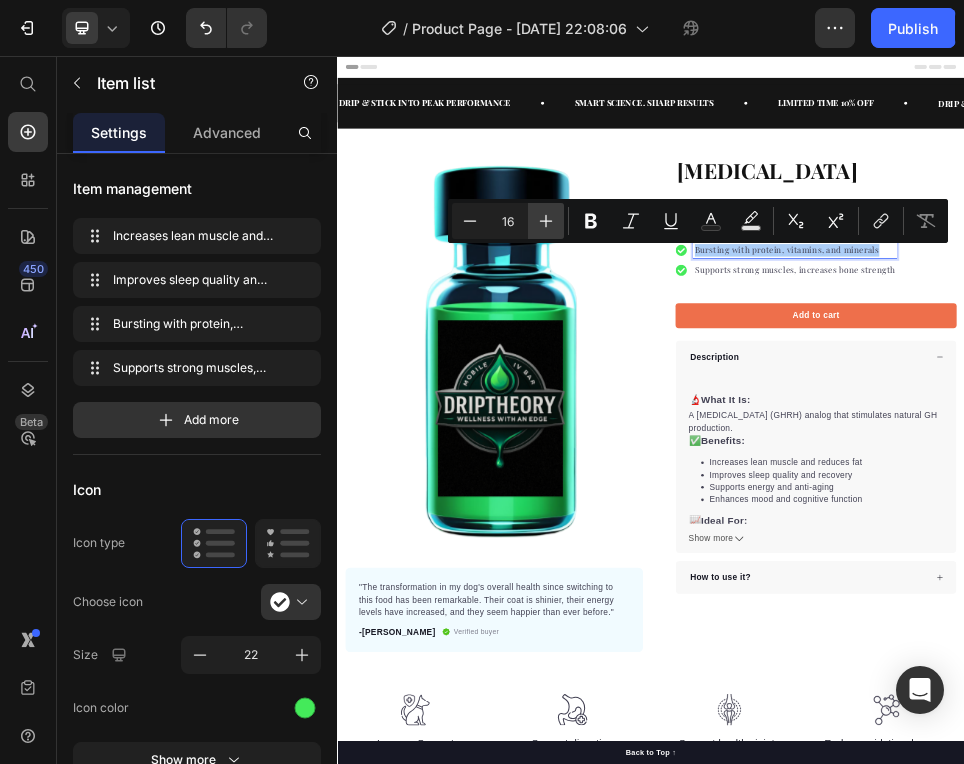 click 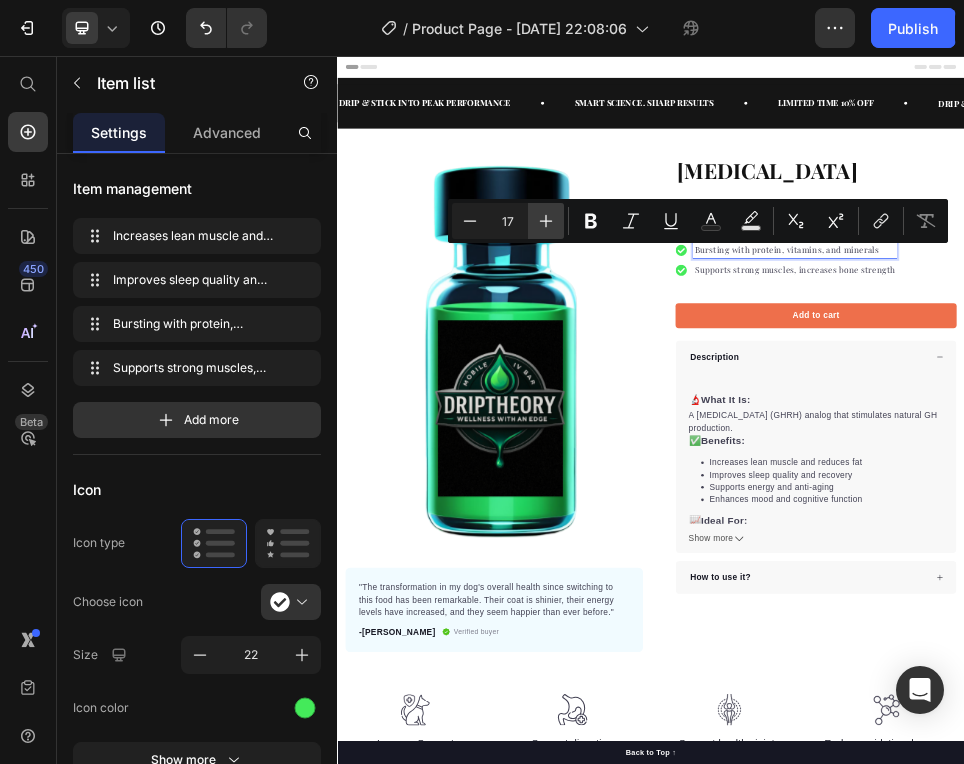 click 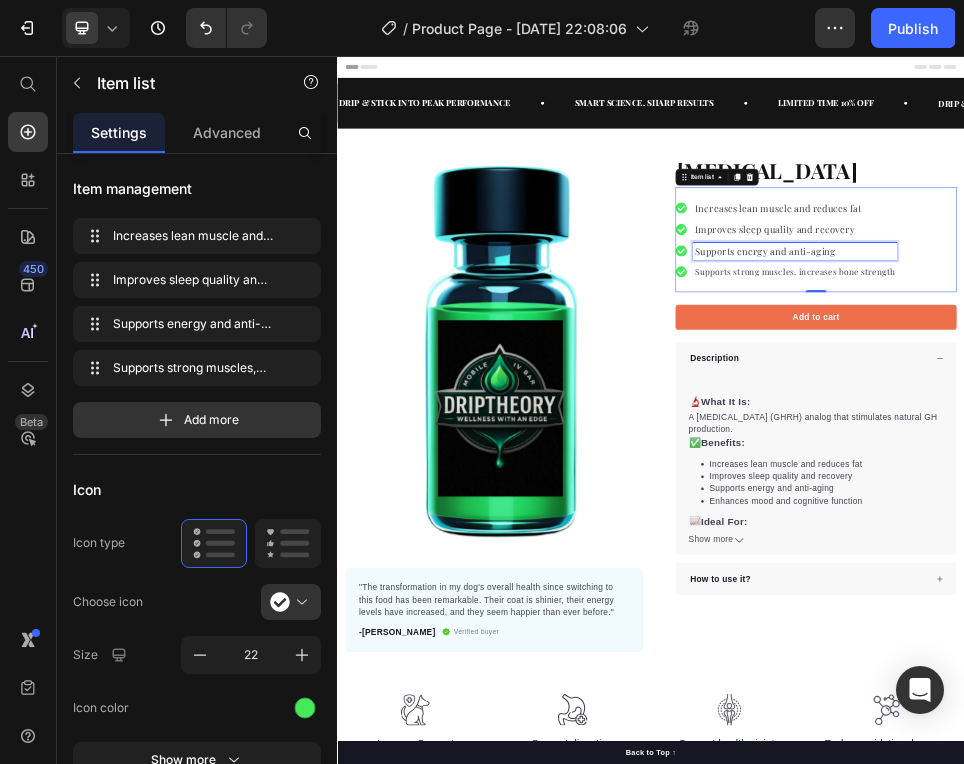 click on "Supports strong muscles, increases bone strength" at bounding box center [1212, 468] 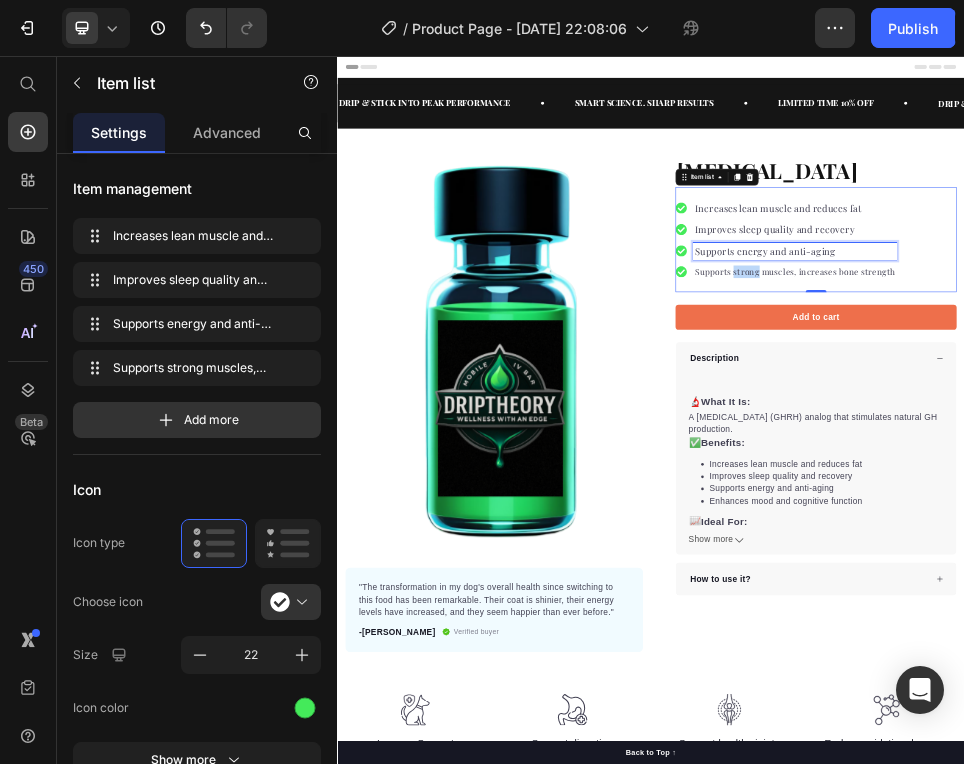 click on "Supports strong muscles, increases bone strength" at bounding box center [1212, 468] 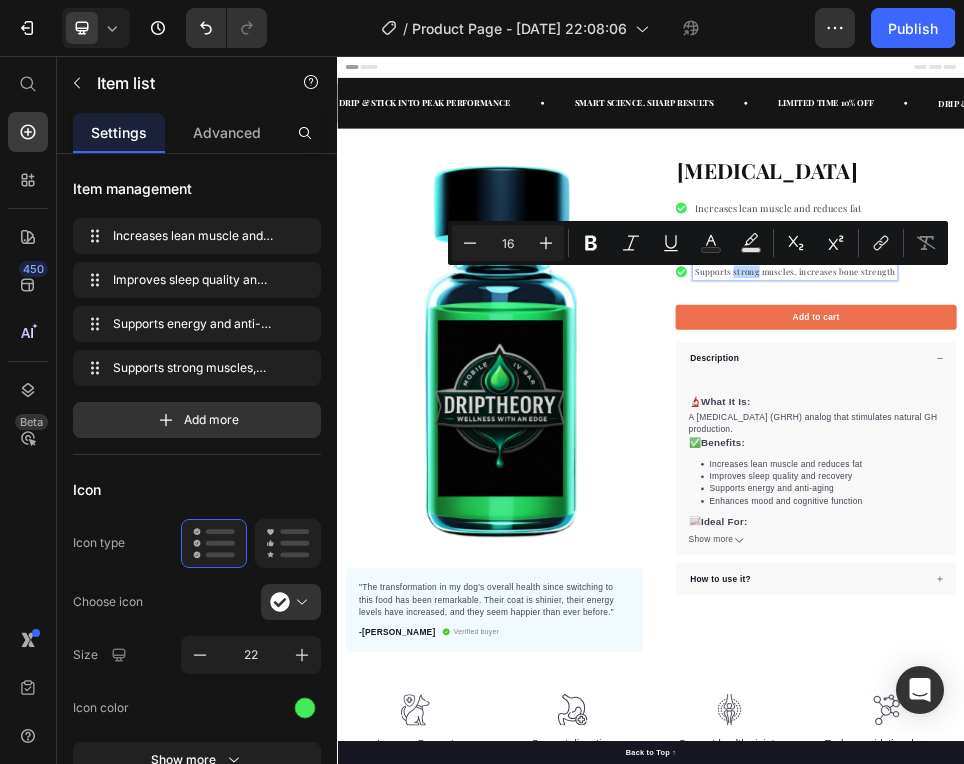 click on "Supports strong muscles, increases bone strength" at bounding box center (1212, 468) 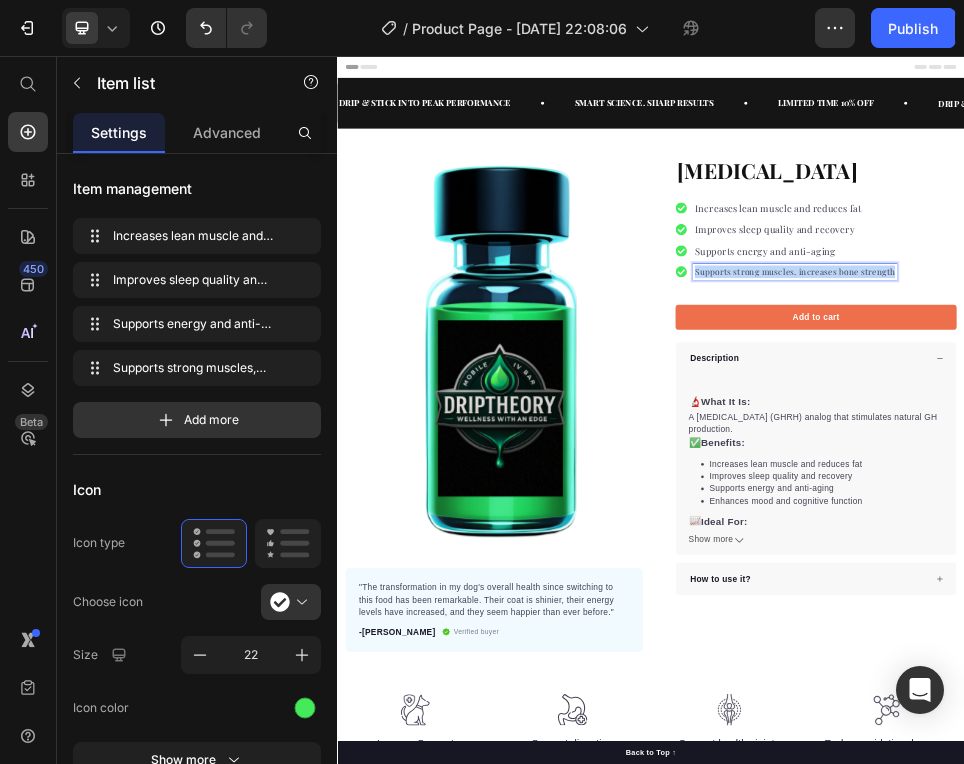click on "Supports strong muscles, increases bone strength" at bounding box center (1212, 468) 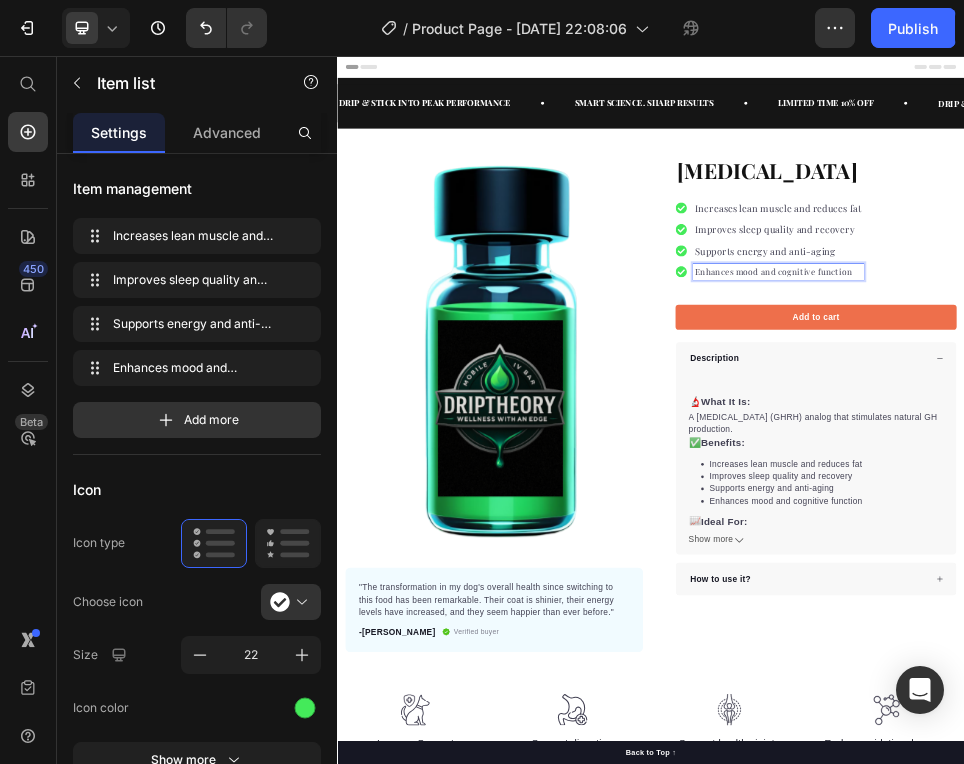 click on "Enhances mood and cognitive function" at bounding box center (1181, 468) 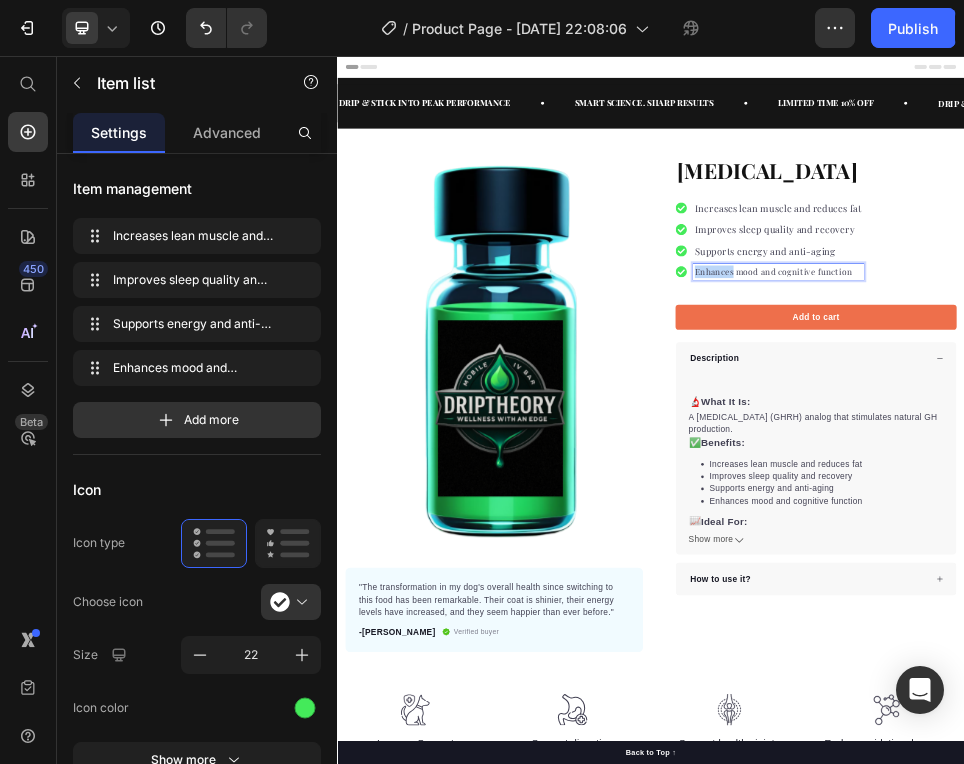 click on "Enhances mood and cognitive function" at bounding box center (1181, 468) 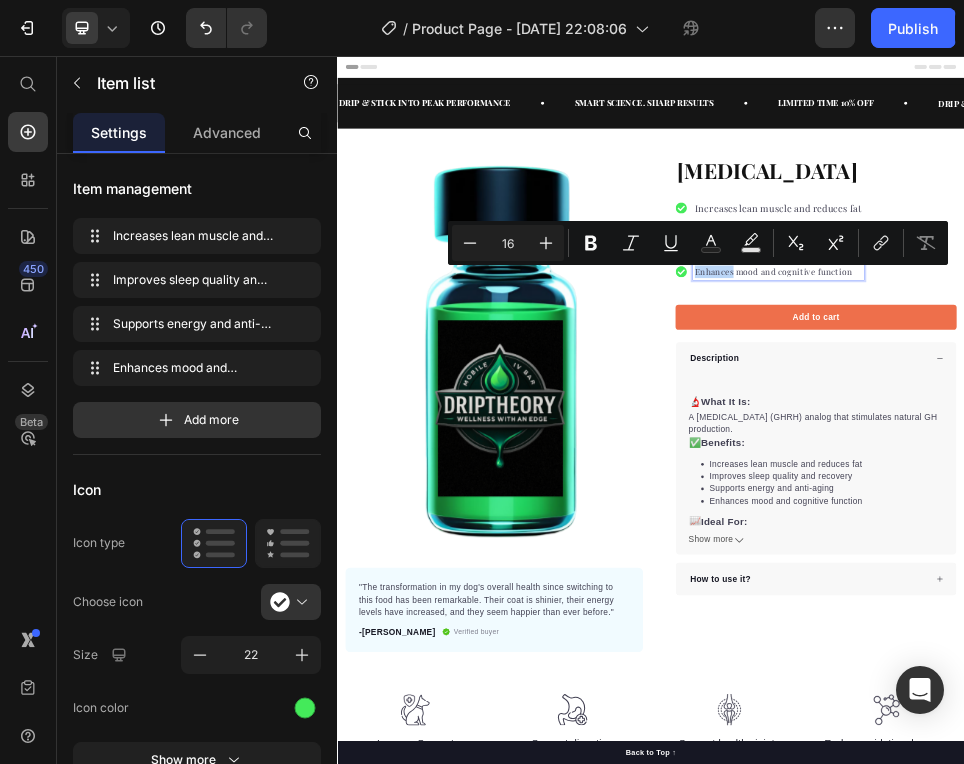 click on "Enhances mood and cognitive function" at bounding box center (1181, 468) 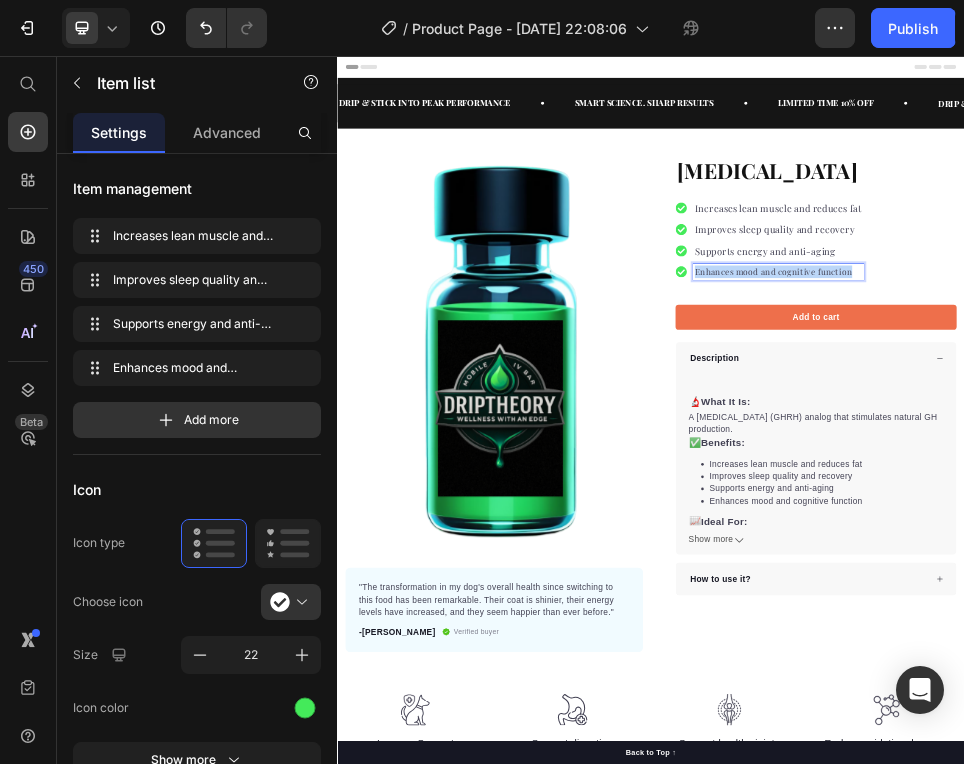 click on "Enhances mood and cognitive function" at bounding box center (1181, 468) 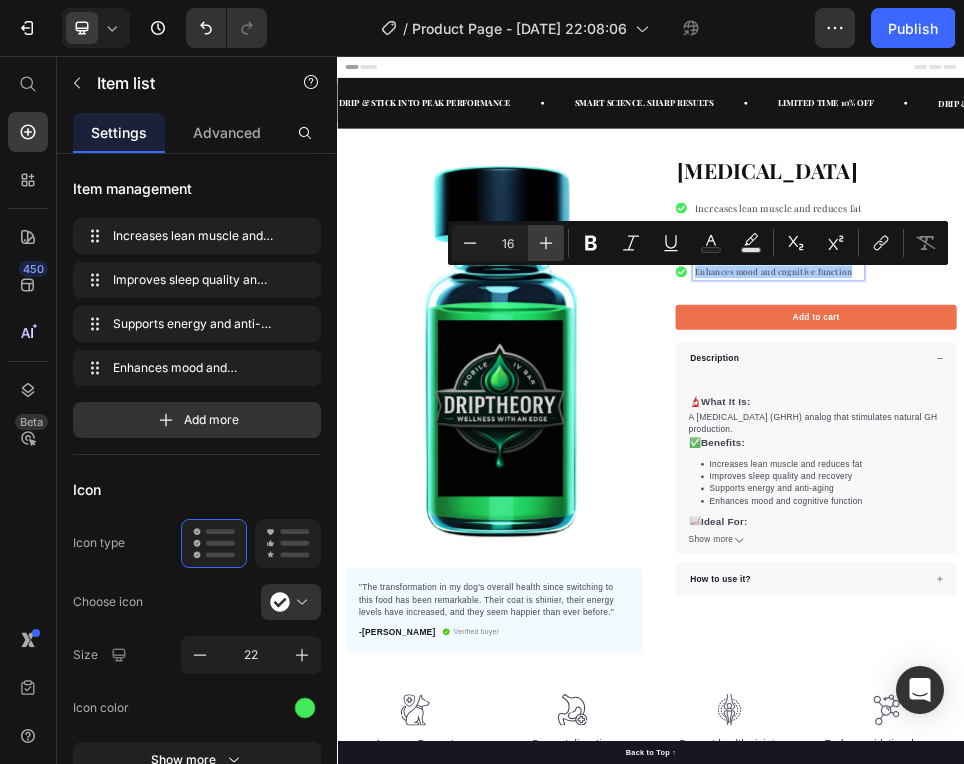 click 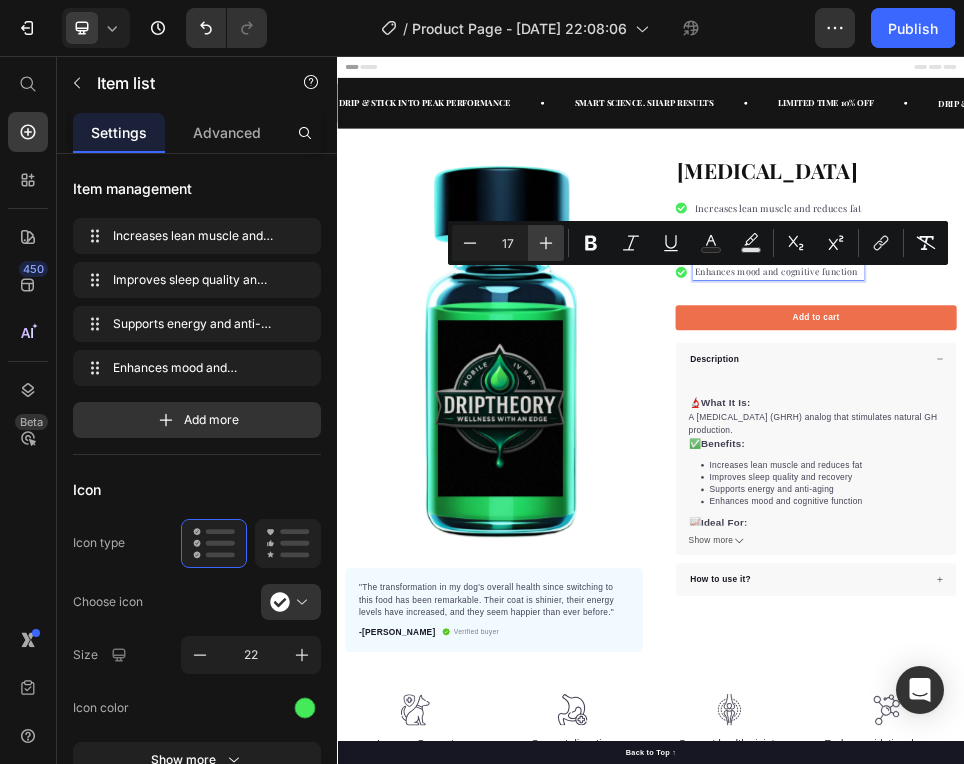 click 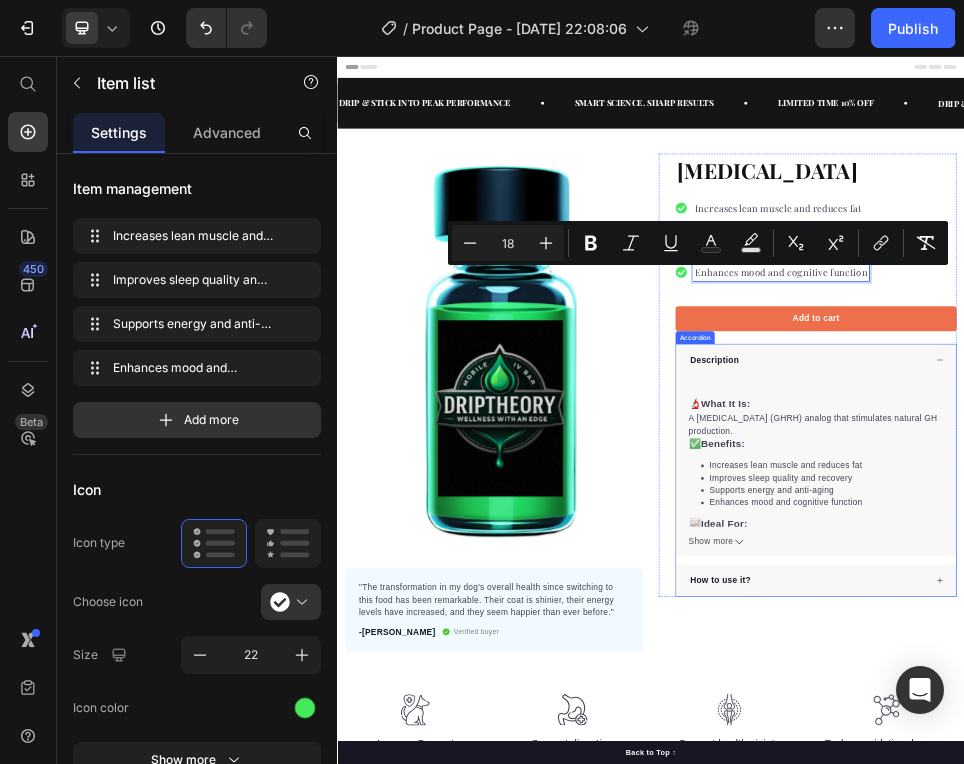 click on "🔬  What It Is:
A growth hormone-releasing hormone (GHRH) analog that stimulates natural GH production.
✅  Benefits:
Increases lean muscle and reduces fat
Improves sleep quality and recovery
Supports energy and anti-aging
Enhances mood and cognitive function
📈  Ideal For:
GH deficiency or age-related decline
Body composition goals
Sleep and performance recovery" at bounding box center [1253, 812] 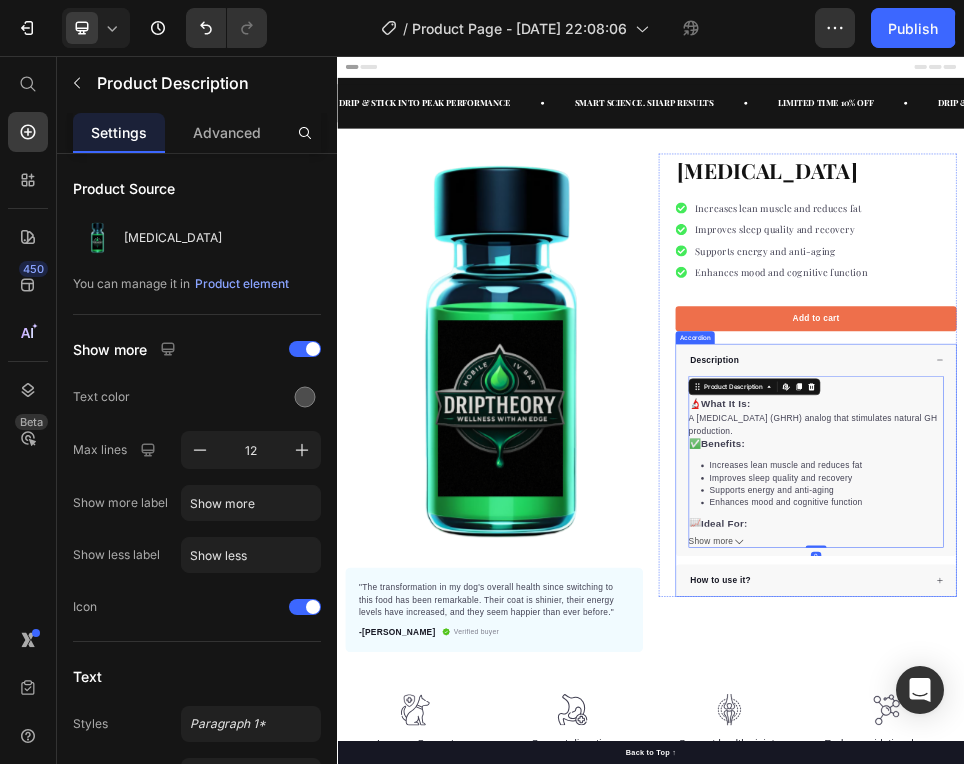click on "Description" at bounding box center [1059, 637] 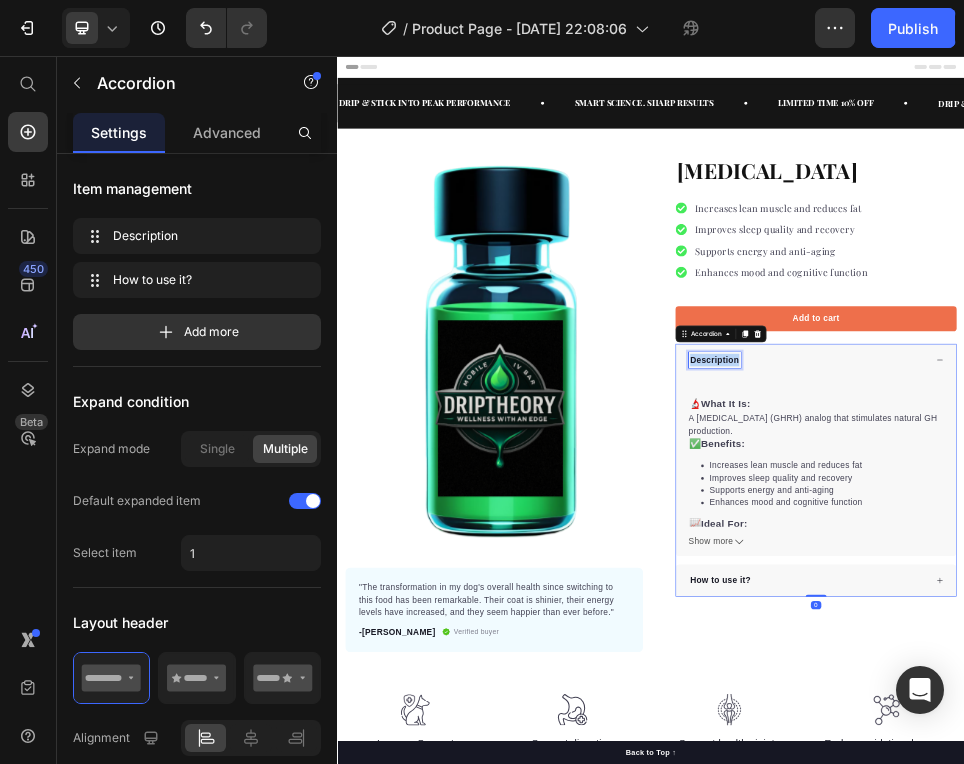 click on "Description" at bounding box center [1059, 637] 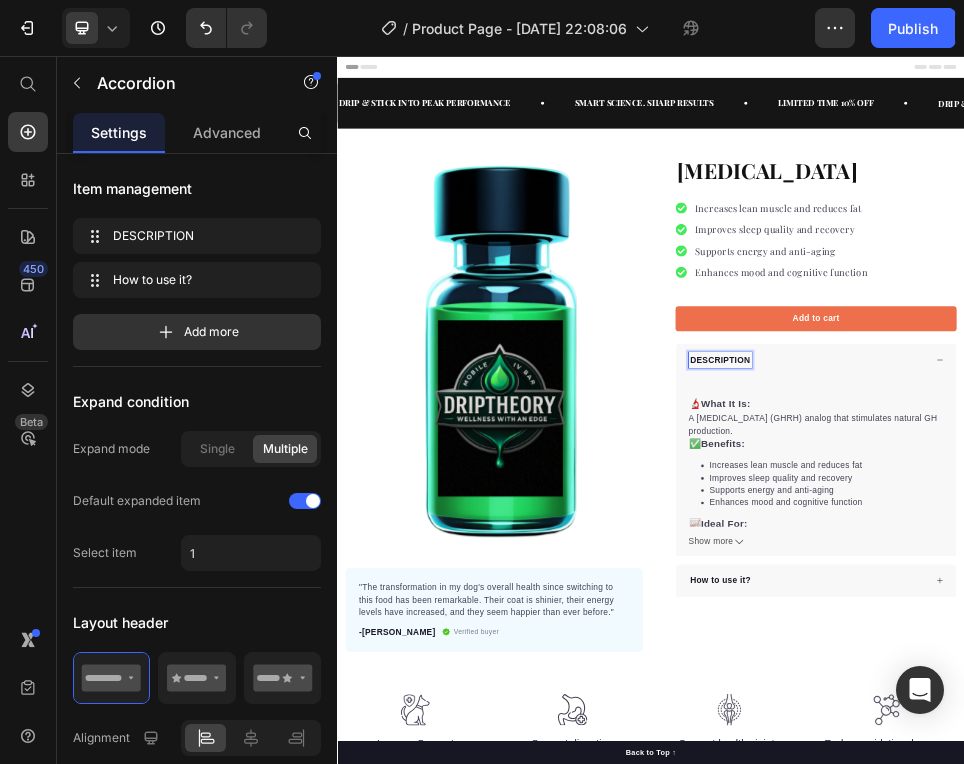 click on "DESCRIPTION" at bounding box center (1069, 637) 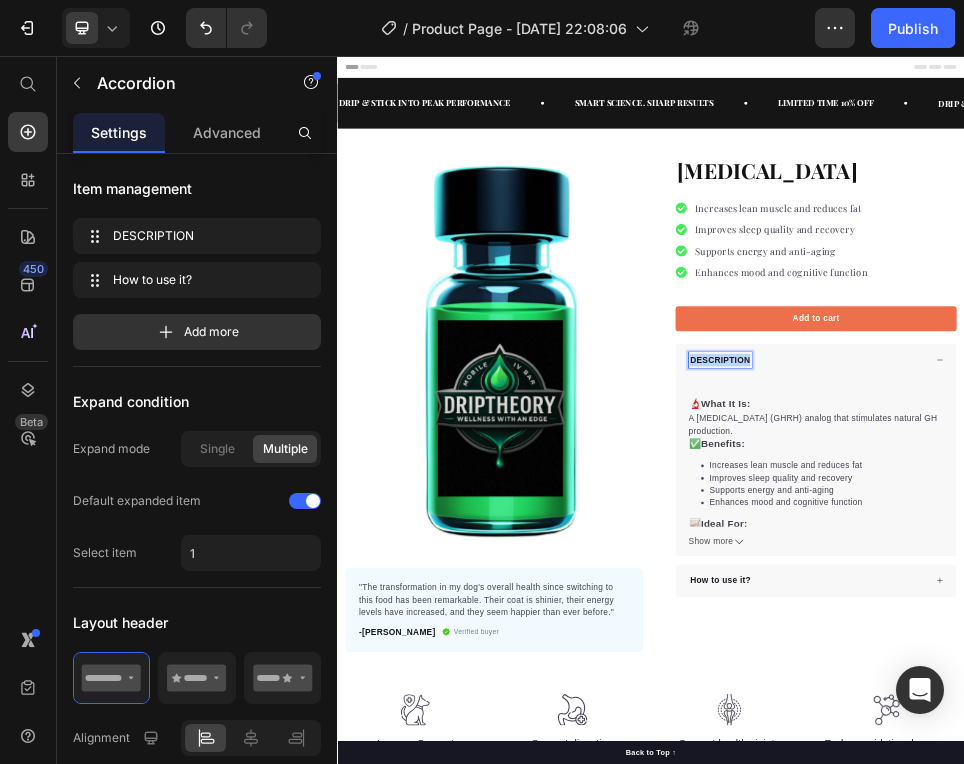 click on "DESCRIPTION" at bounding box center [1069, 637] 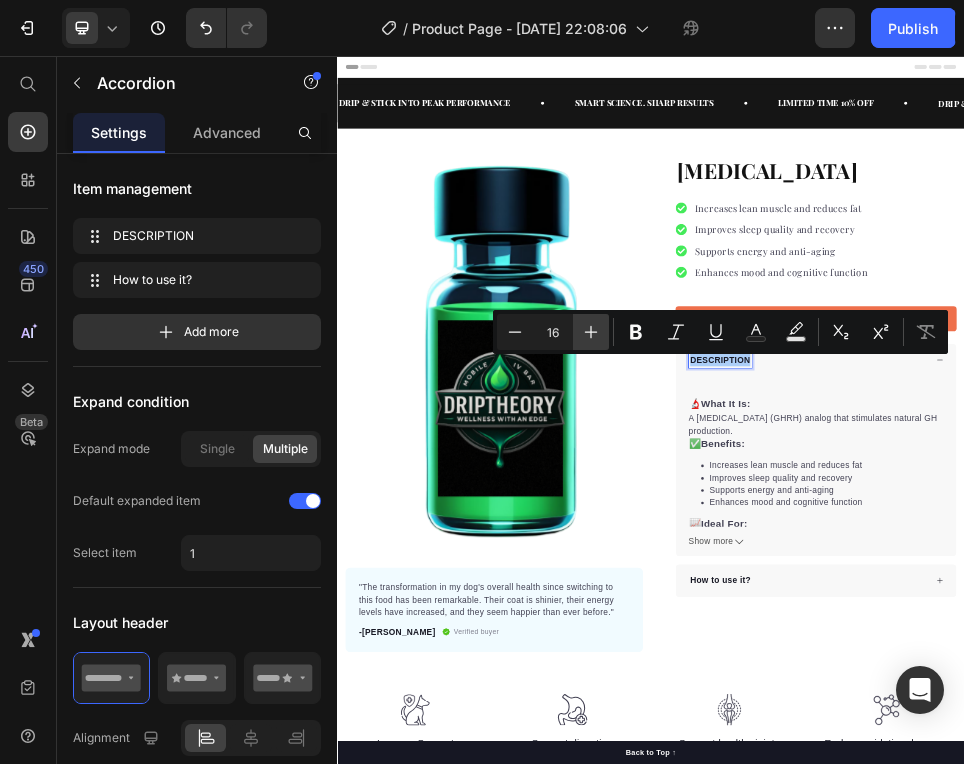 click 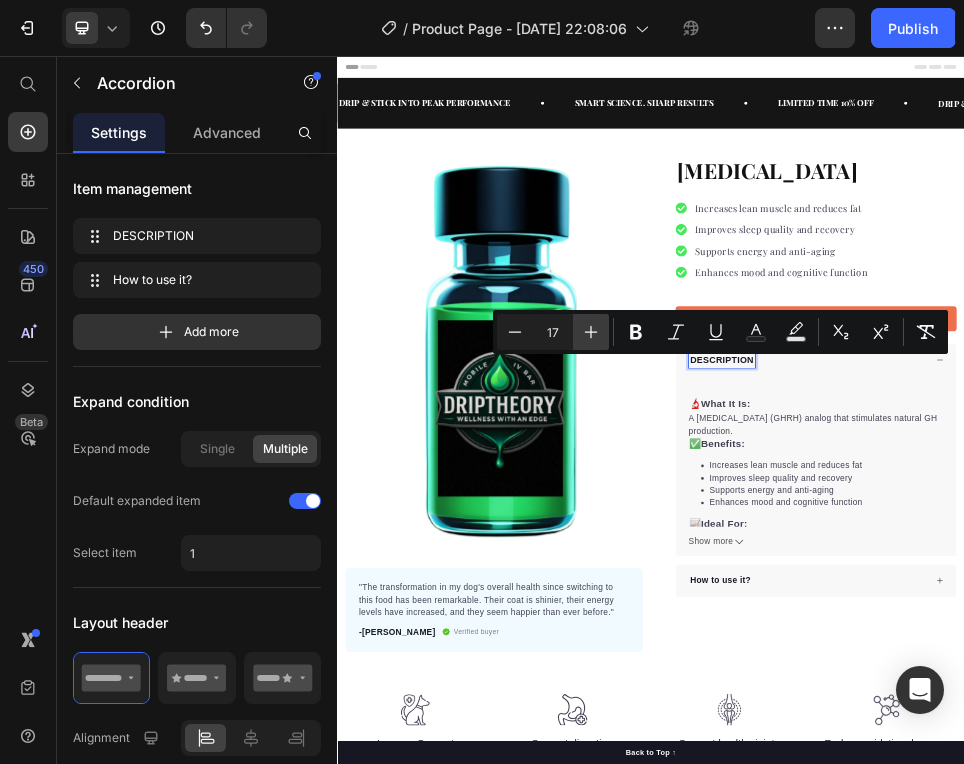 click 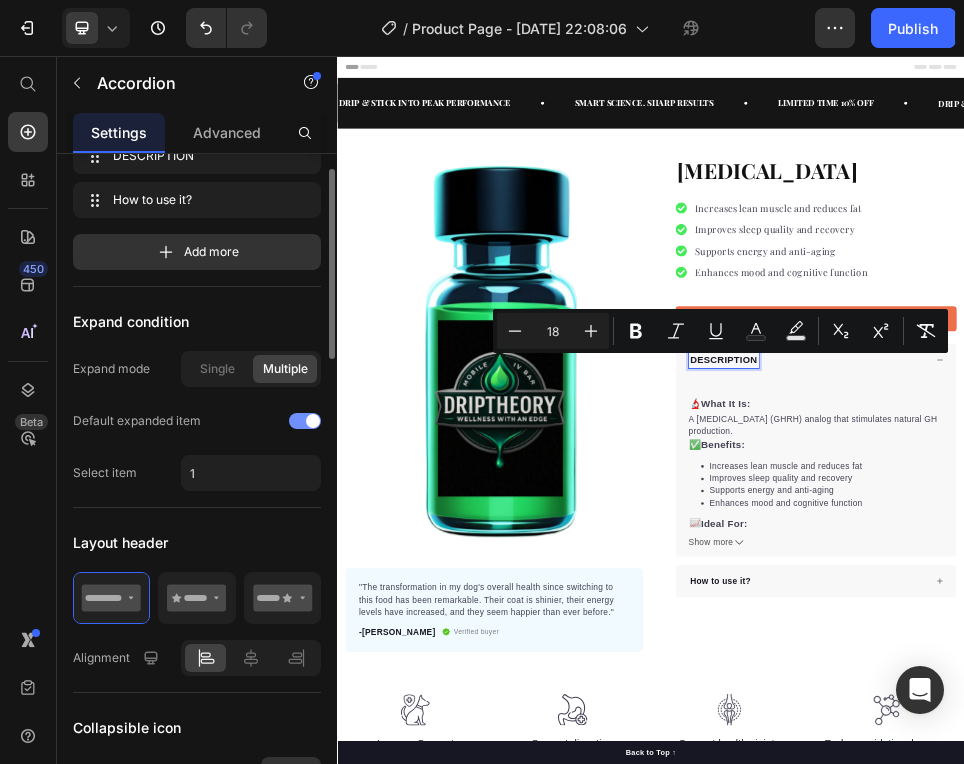 scroll, scrollTop: 74, scrollLeft: 0, axis: vertical 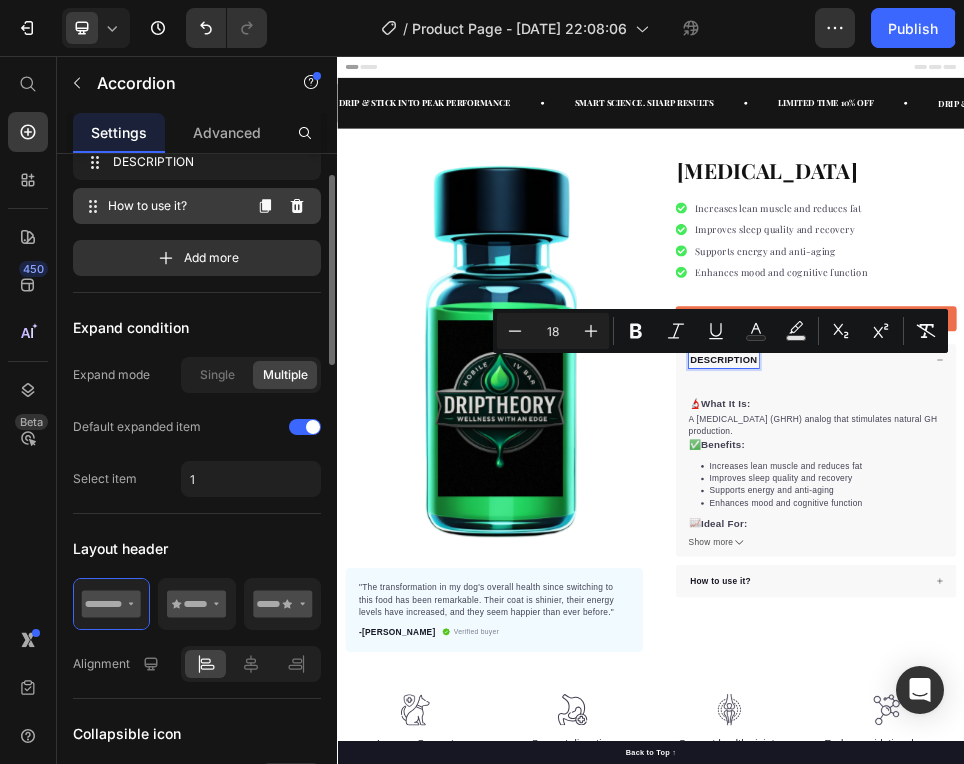 click 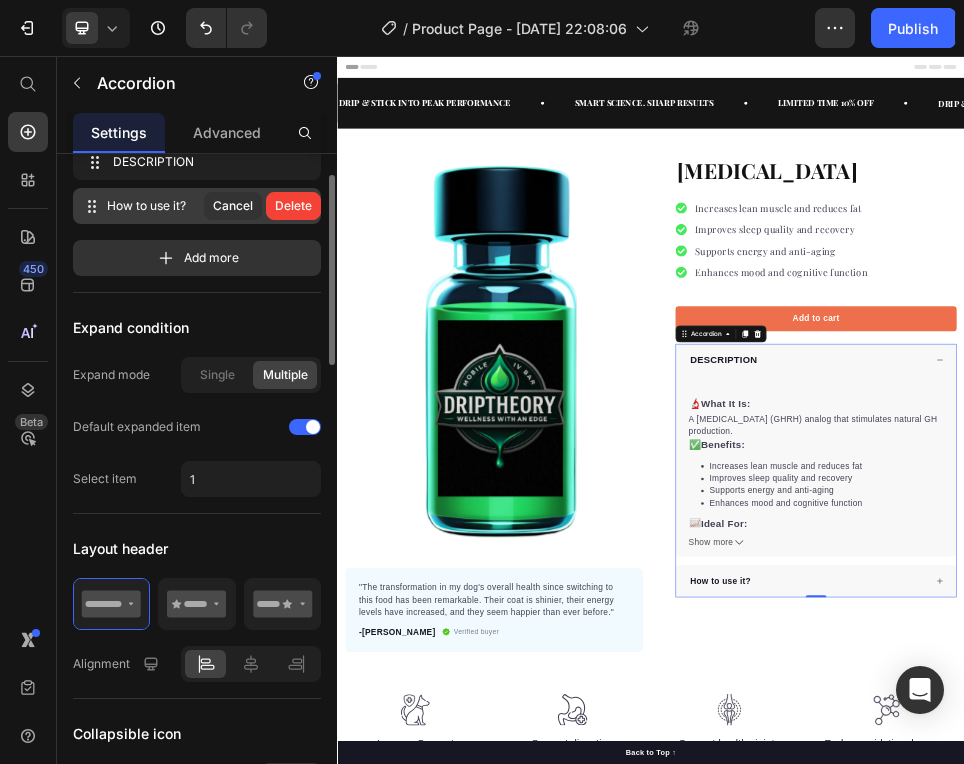 click on "Delete" at bounding box center (293, 206) 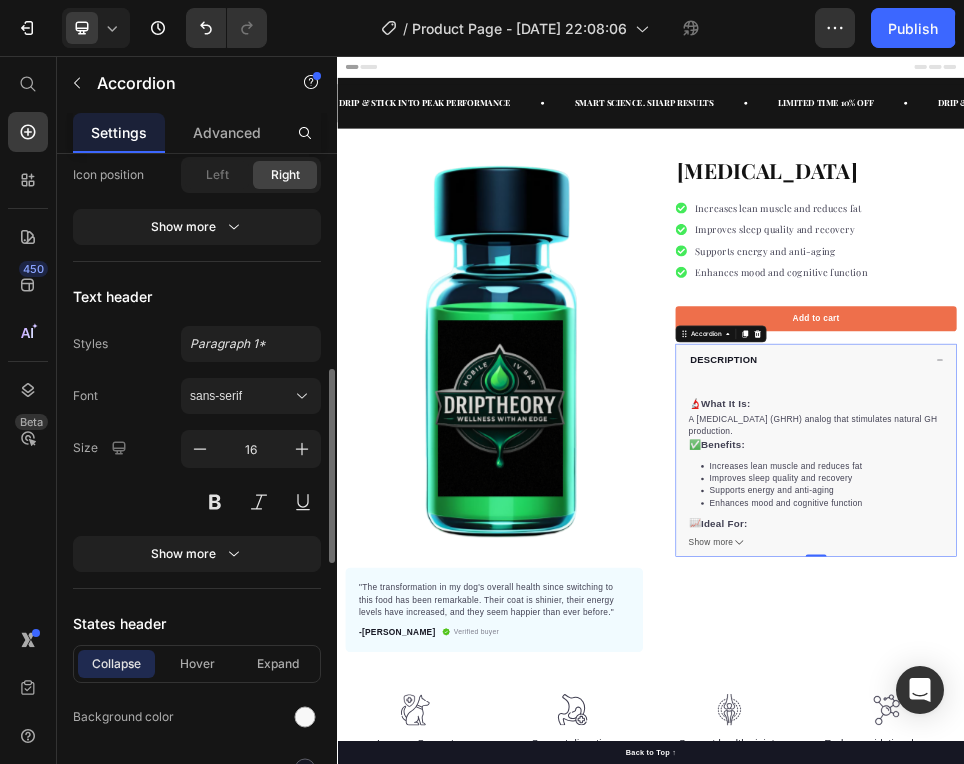 scroll, scrollTop: 738, scrollLeft: 0, axis: vertical 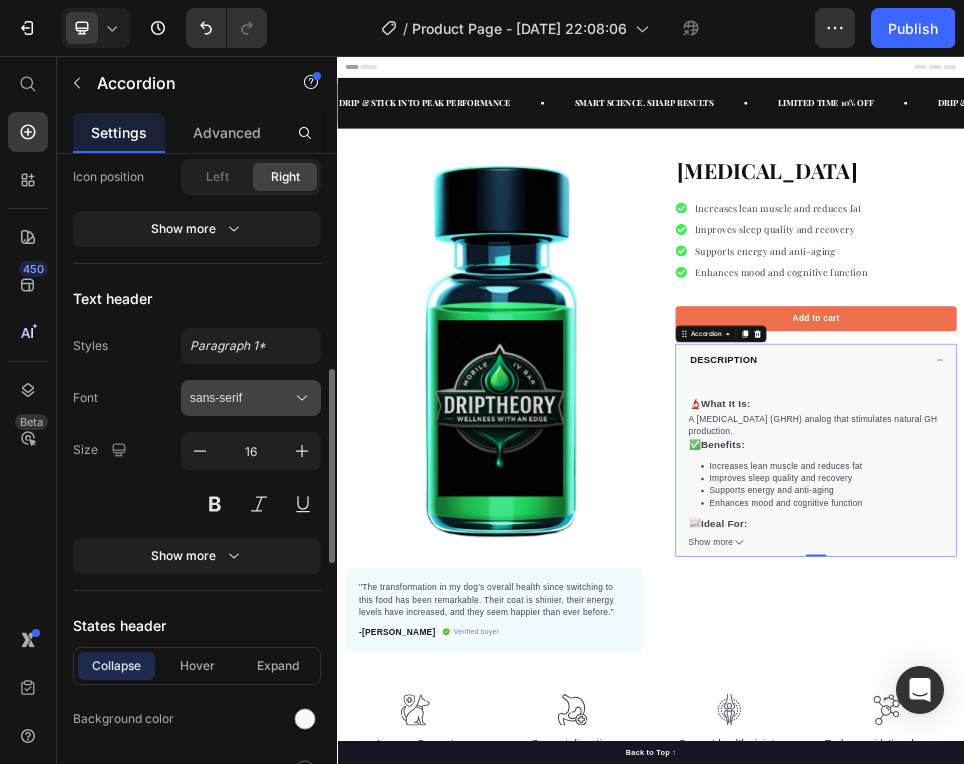 click on "sans-serif" at bounding box center [251, 398] 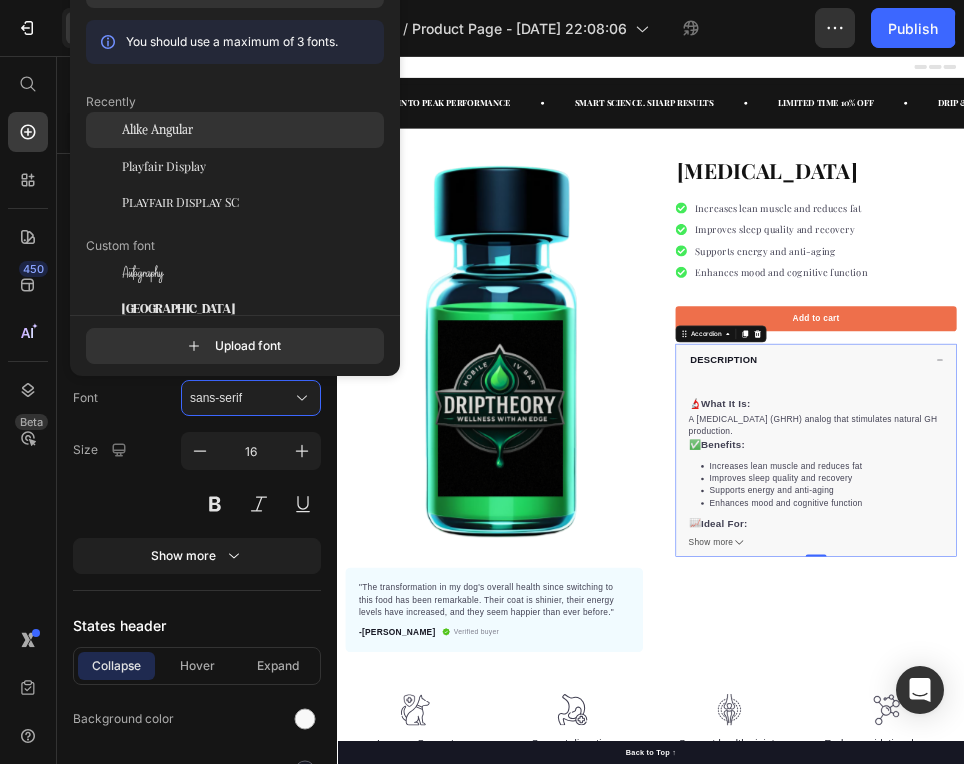 click on "Alike Angular" at bounding box center [157, 130] 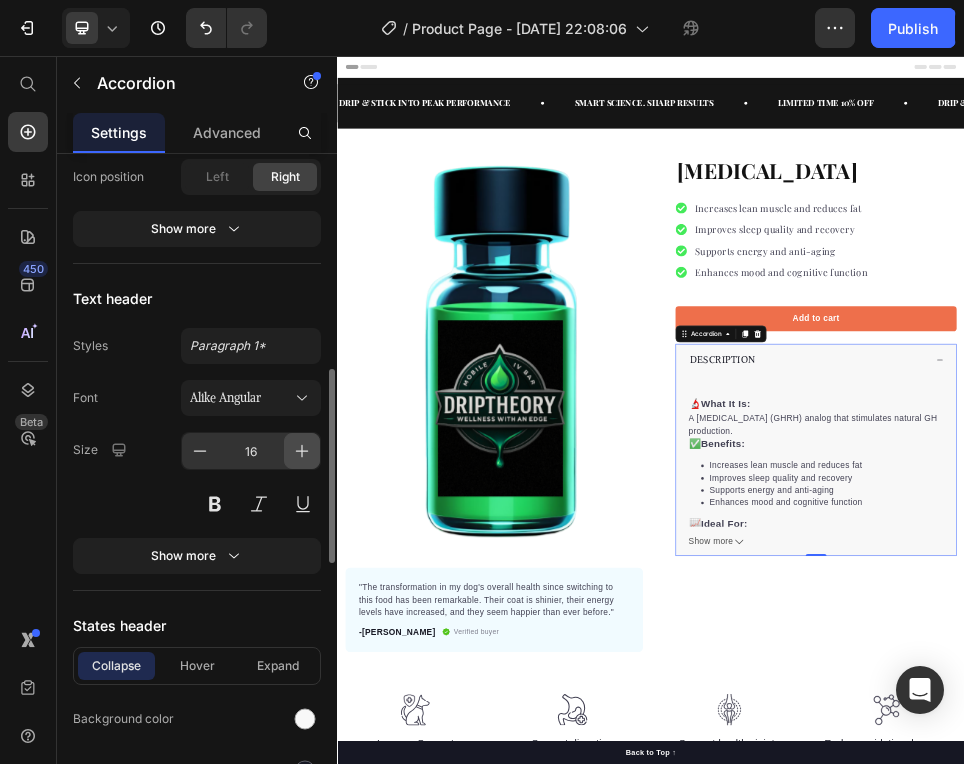 click 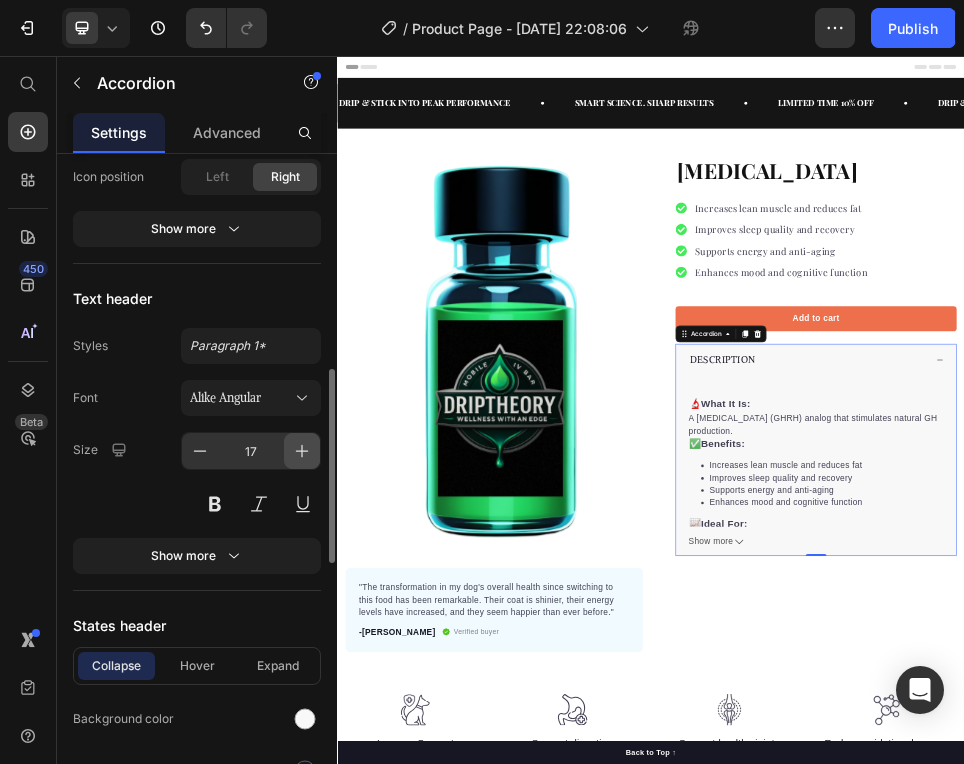click 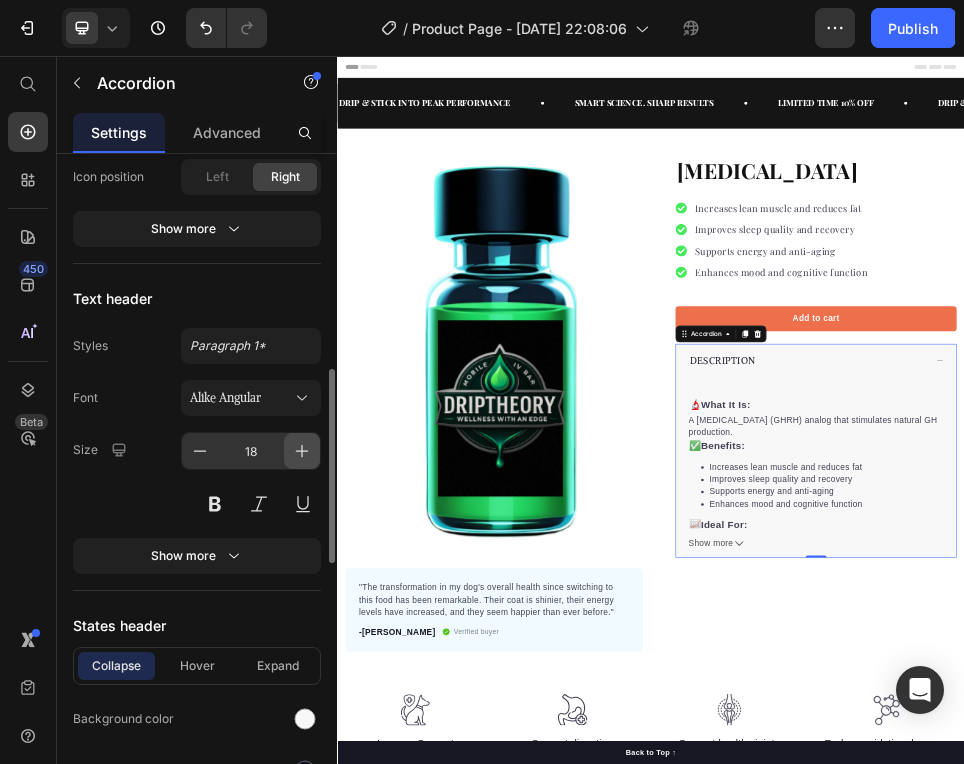 click 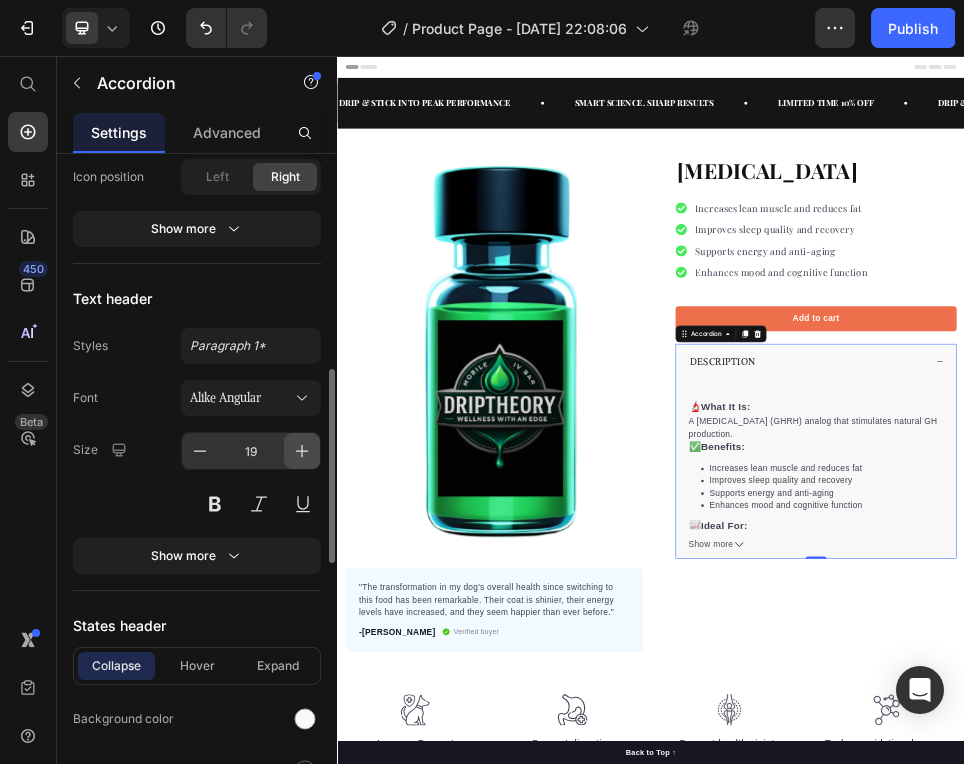 click 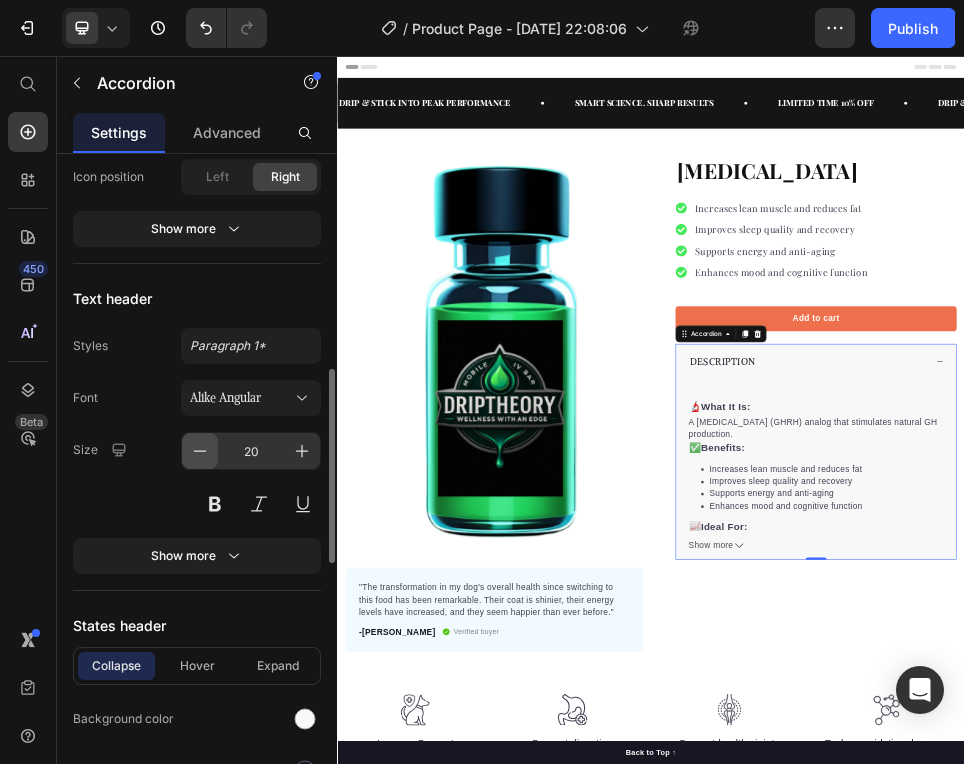 click 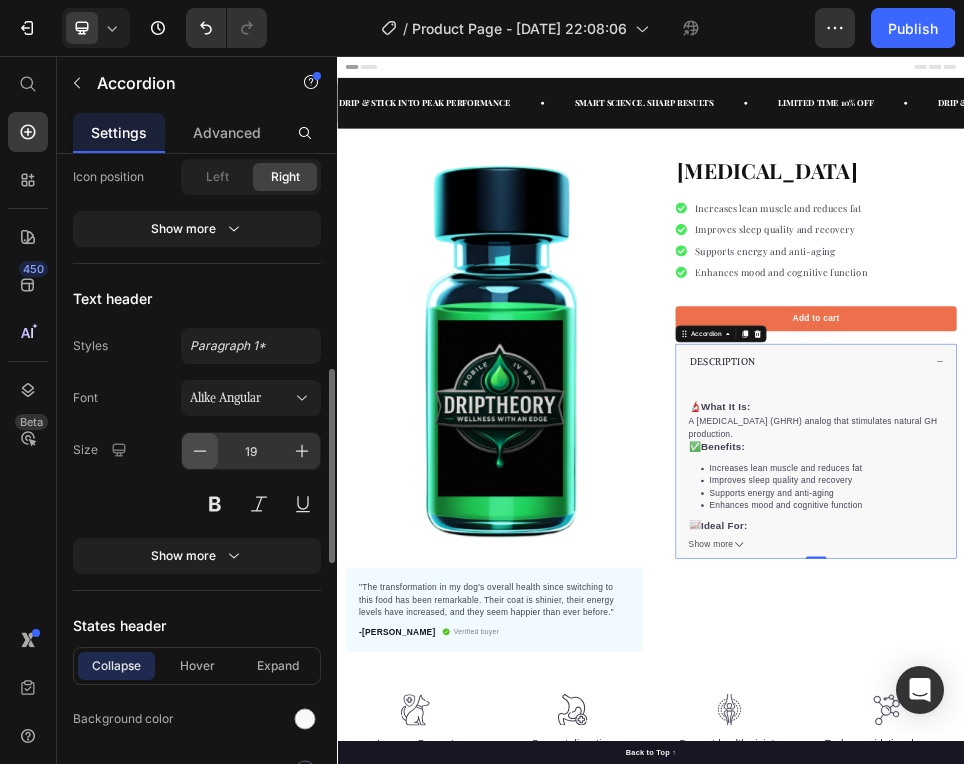 click 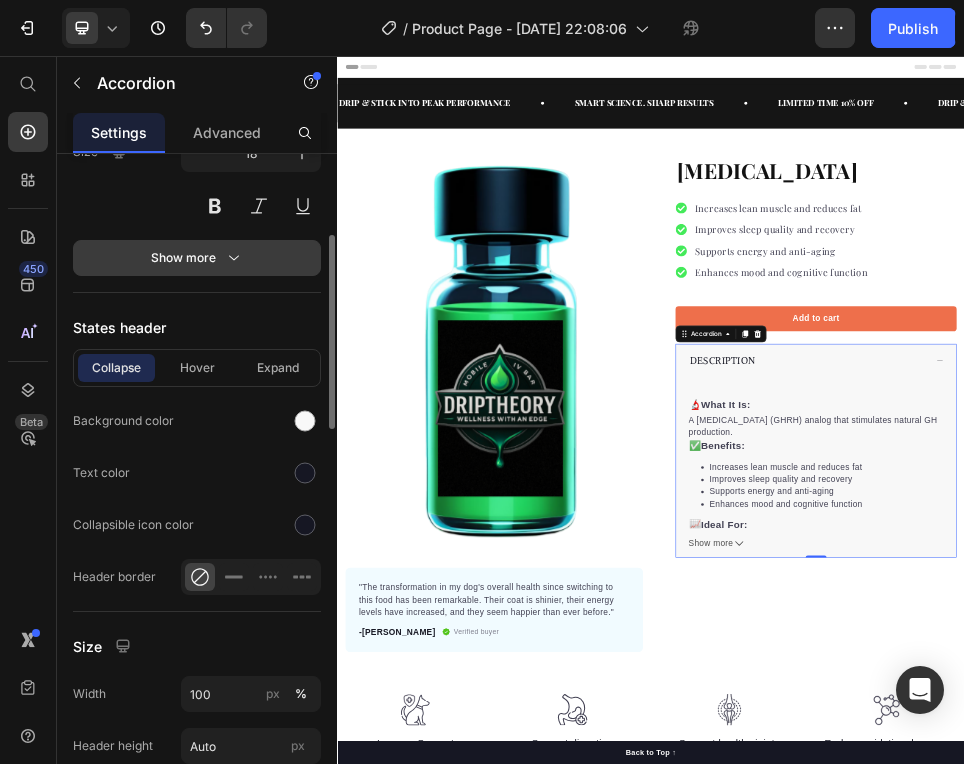 scroll, scrollTop: 1118, scrollLeft: 0, axis: vertical 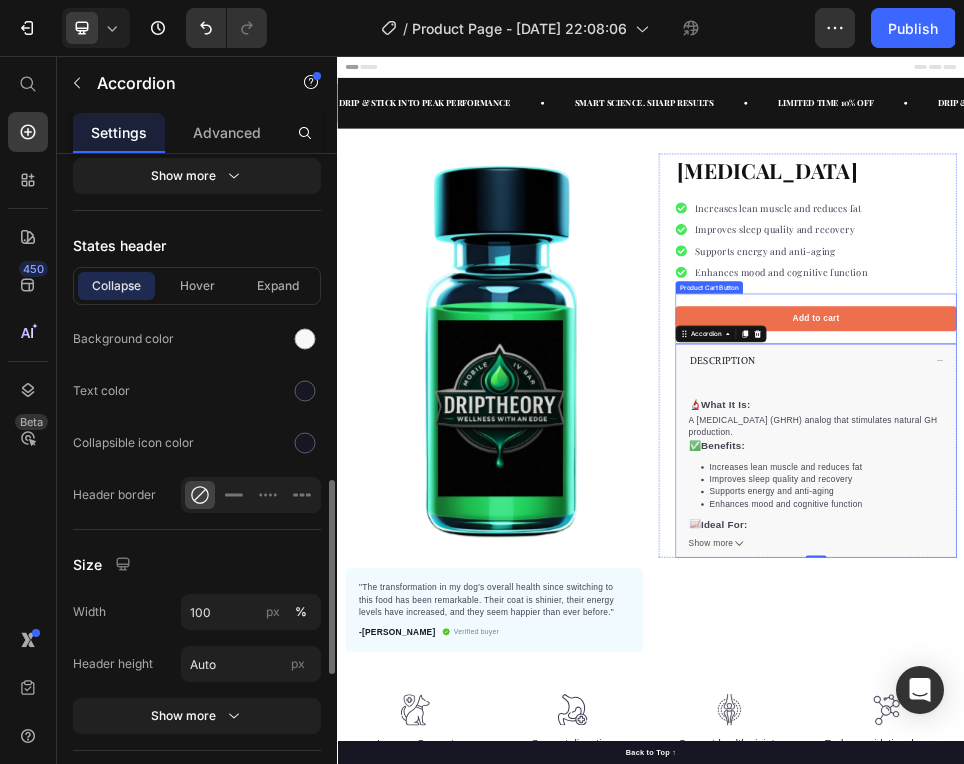 click on "🔬  What It Is:
A growth hormone-releasing hormone (GHRH) analog that stimulates natural GH production.
✅  Benefits:
Increases lean muscle and reduces fat
Improves sleep quality and recovery
Supports energy and anti-aging
Enhances mood and cognitive function
📈  Ideal For:
GH deficiency or age-related decline
Body composition goals
Sleep and performance recovery" at bounding box center [1253, 815] 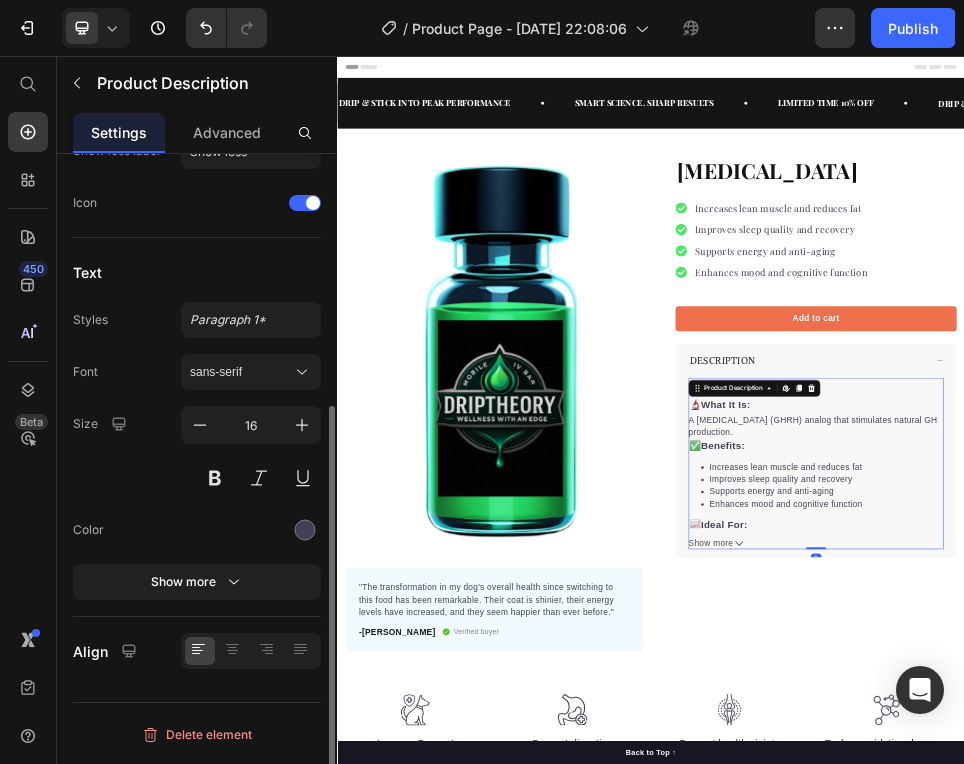 scroll, scrollTop: 0, scrollLeft: 0, axis: both 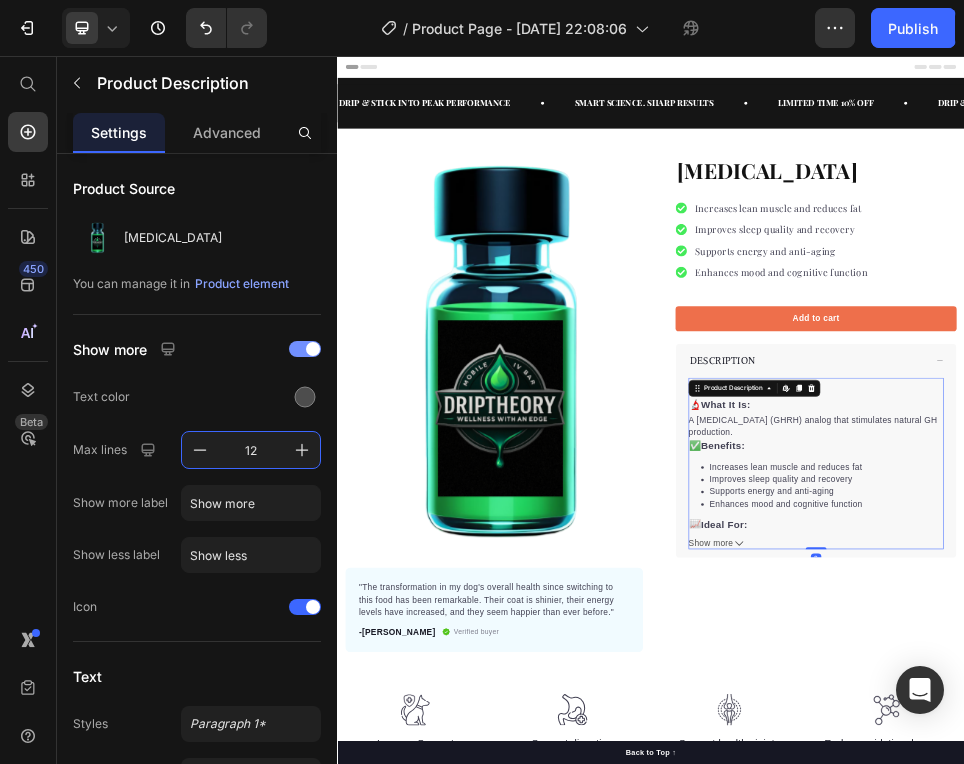 click on "12" at bounding box center (251, 450) 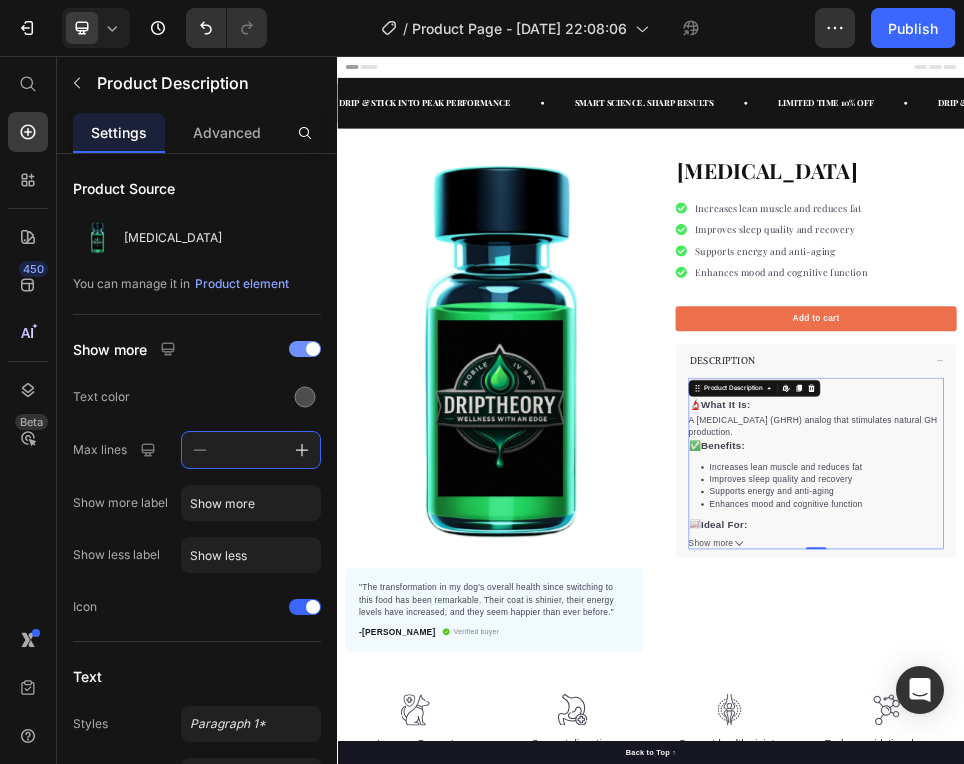 type on "0" 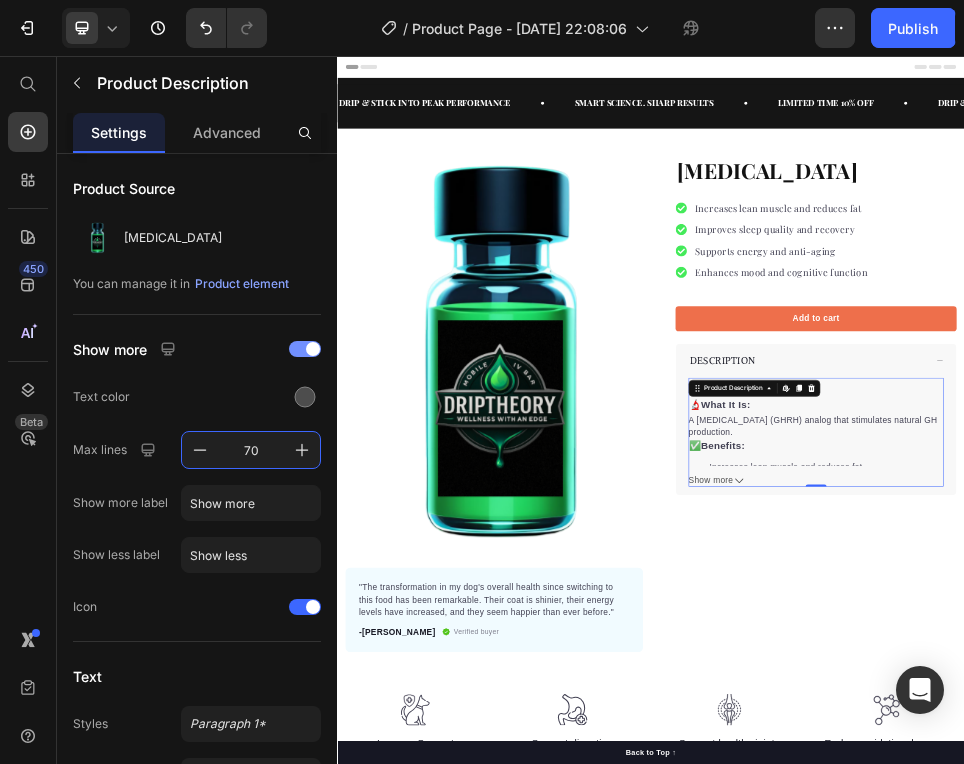 type on "70" 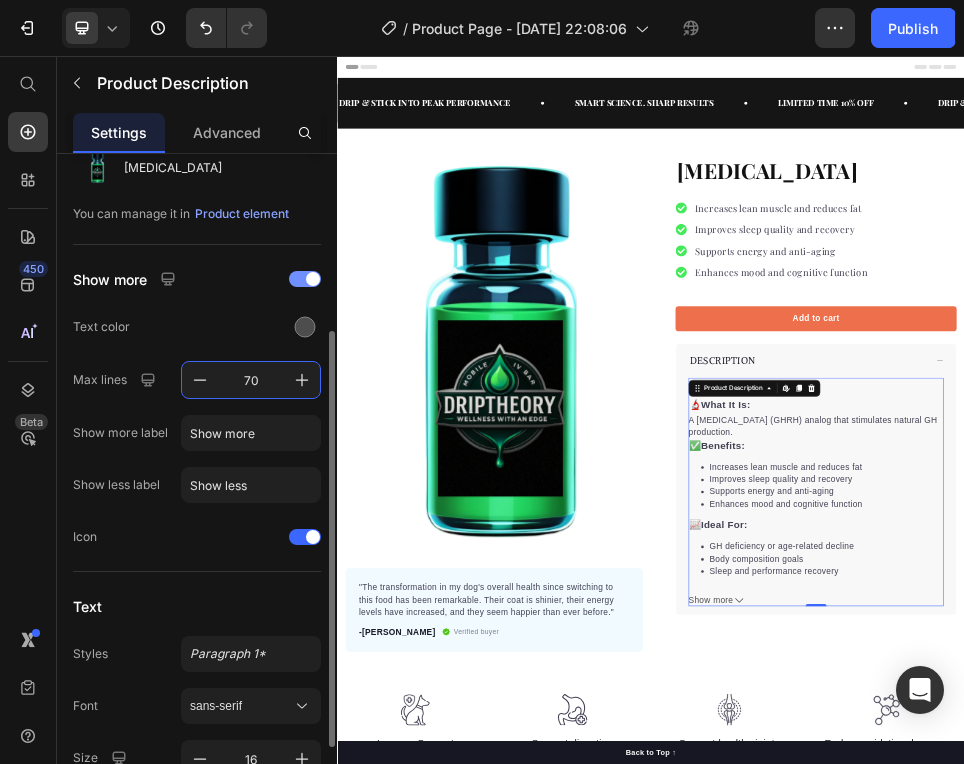 scroll, scrollTop: 152, scrollLeft: 0, axis: vertical 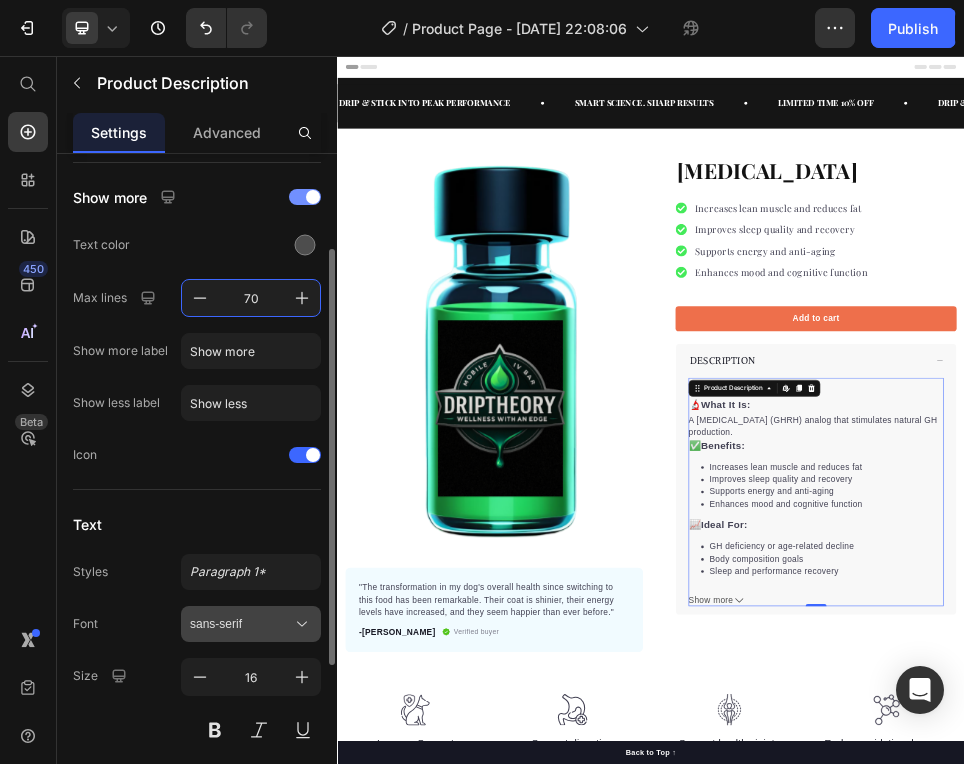 click on "sans-serif" at bounding box center (241, 624) 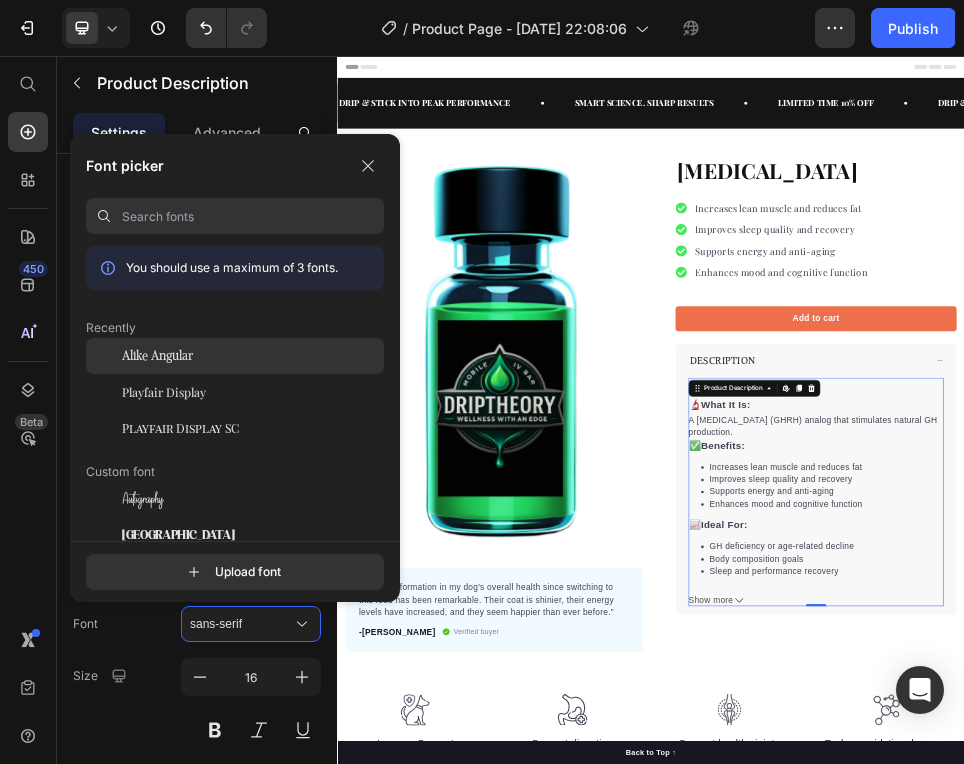 click on "Alike Angular" 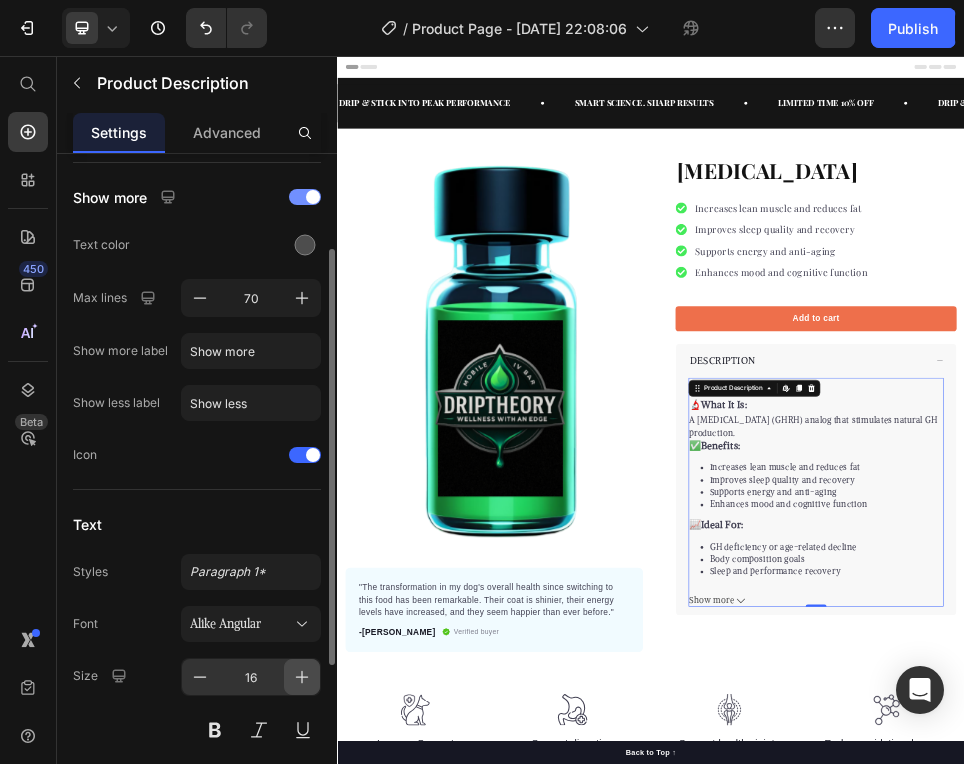 click 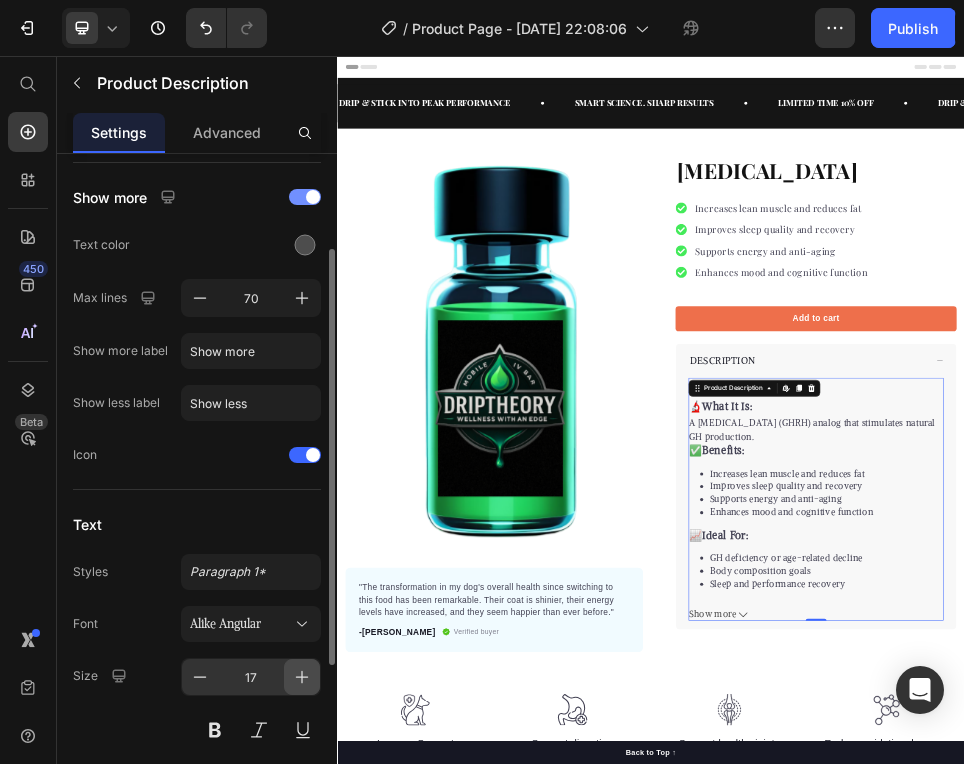 click 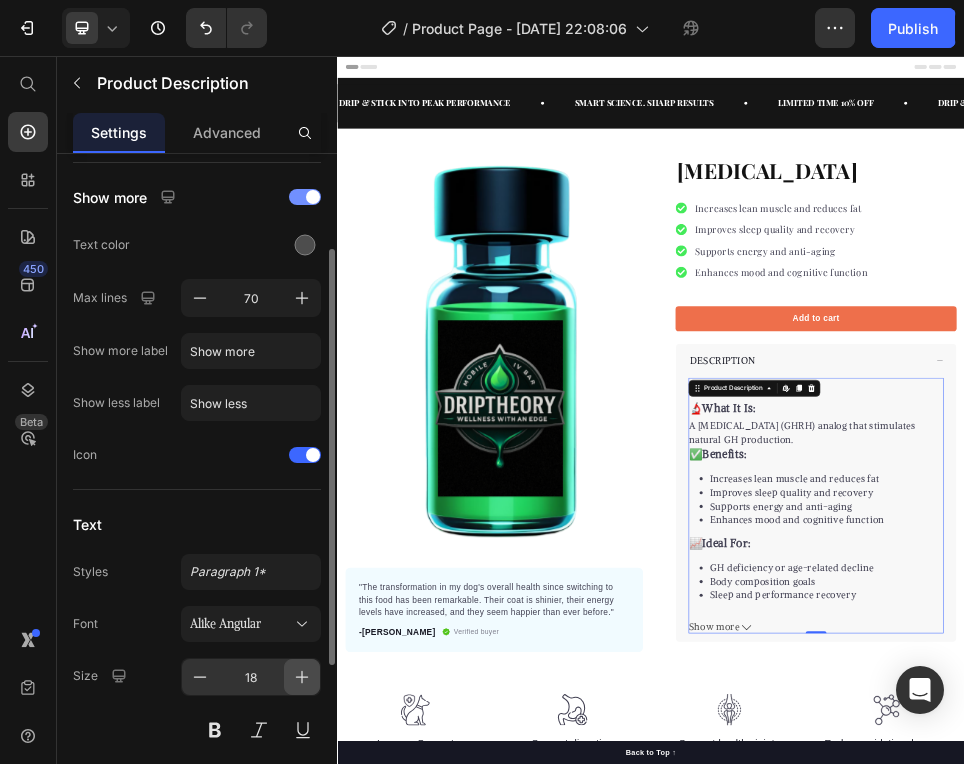 click 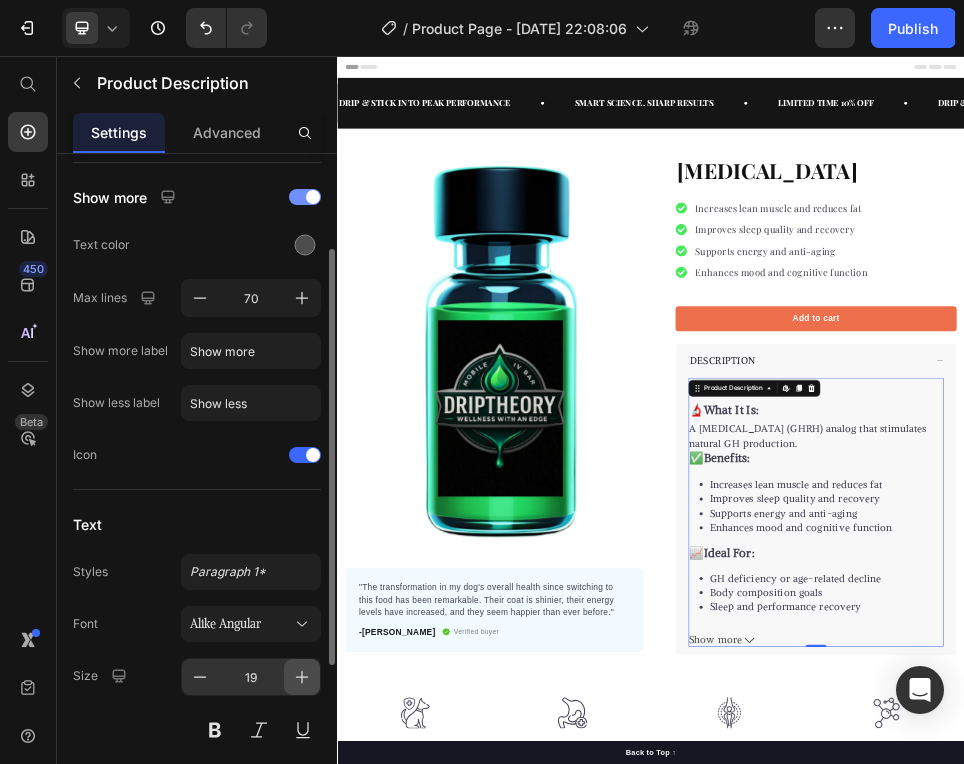 click 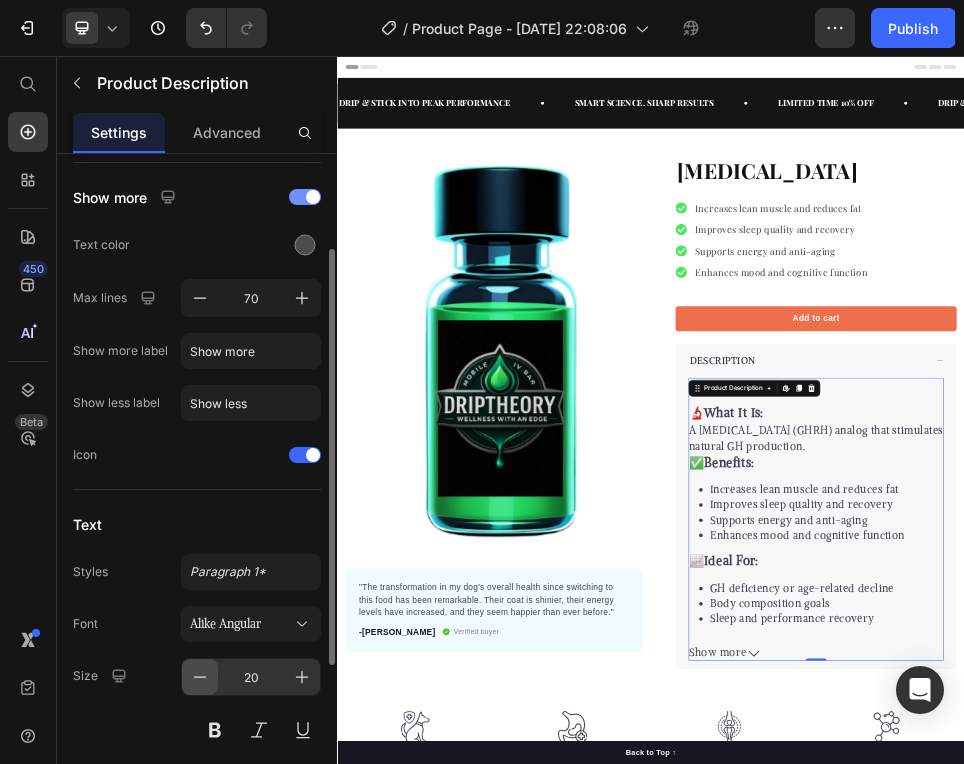 click at bounding box center [200, 677] 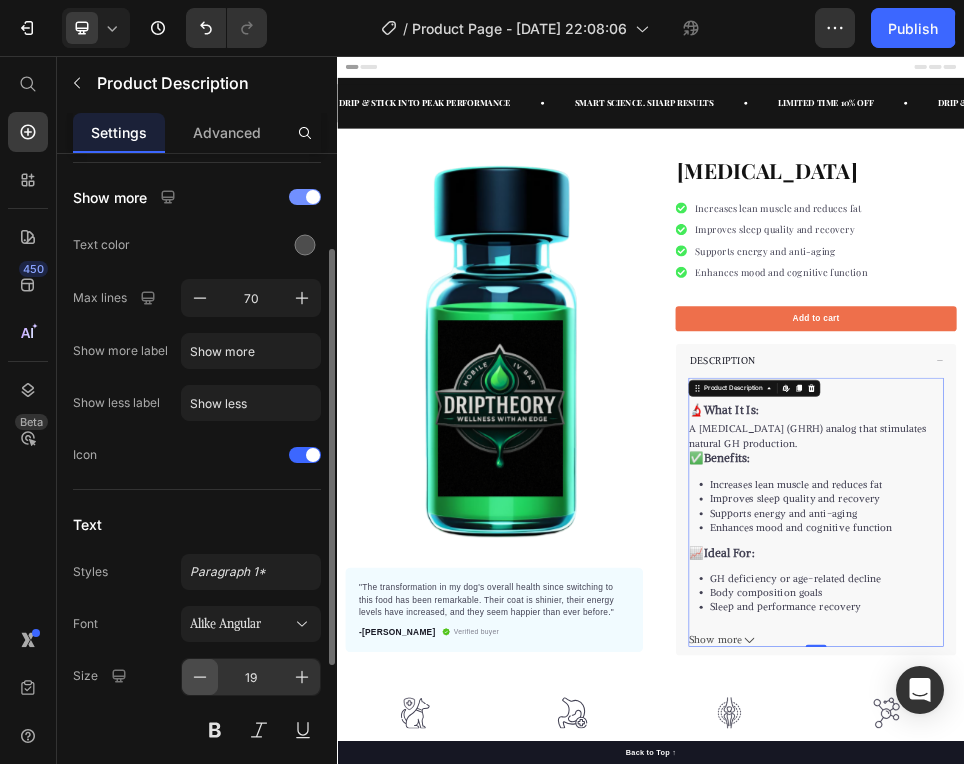 drag, startPoint x: 207, startPoint y: 690, endPoint x: 221, endPoint y: 1062, distance: 372.26334 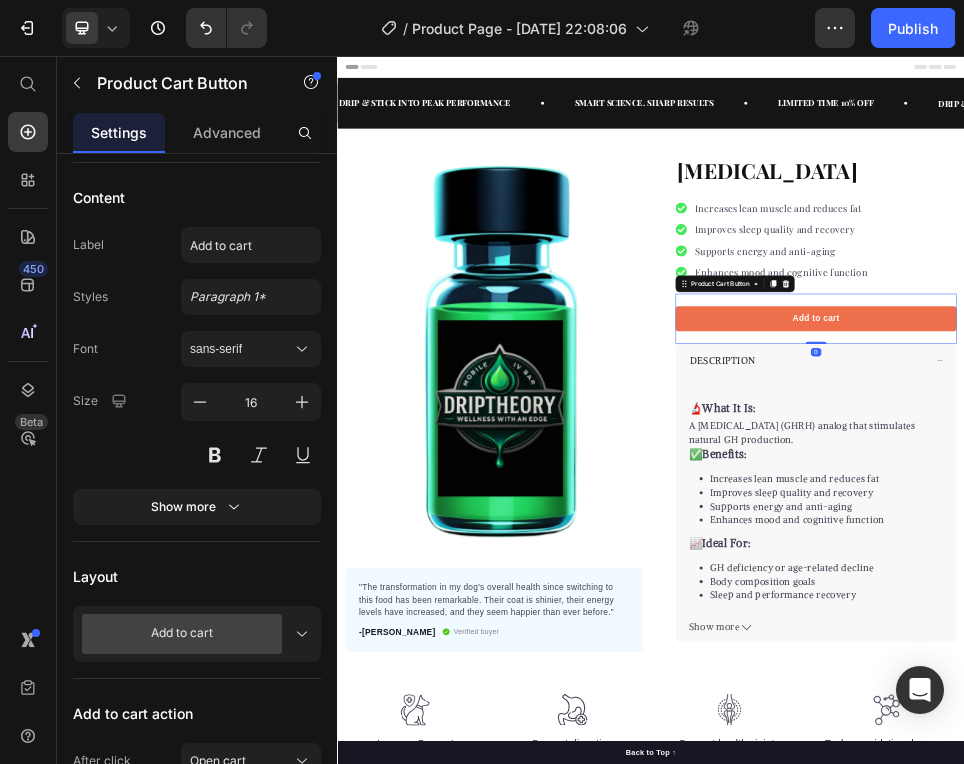 scroll, scrollTop: 0, scrollLeft: 0, axis: both 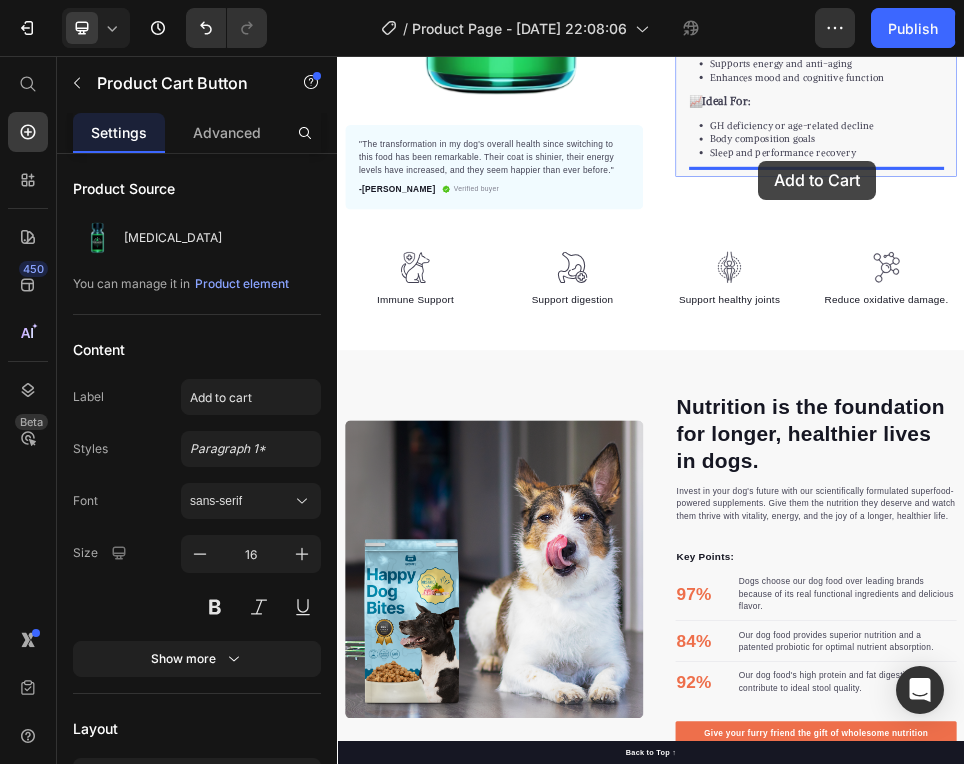 drag, startPoint x: 1129, startPoint y: 562, endPoint x: 1143, endPoint y: 256, distance: 306.3201 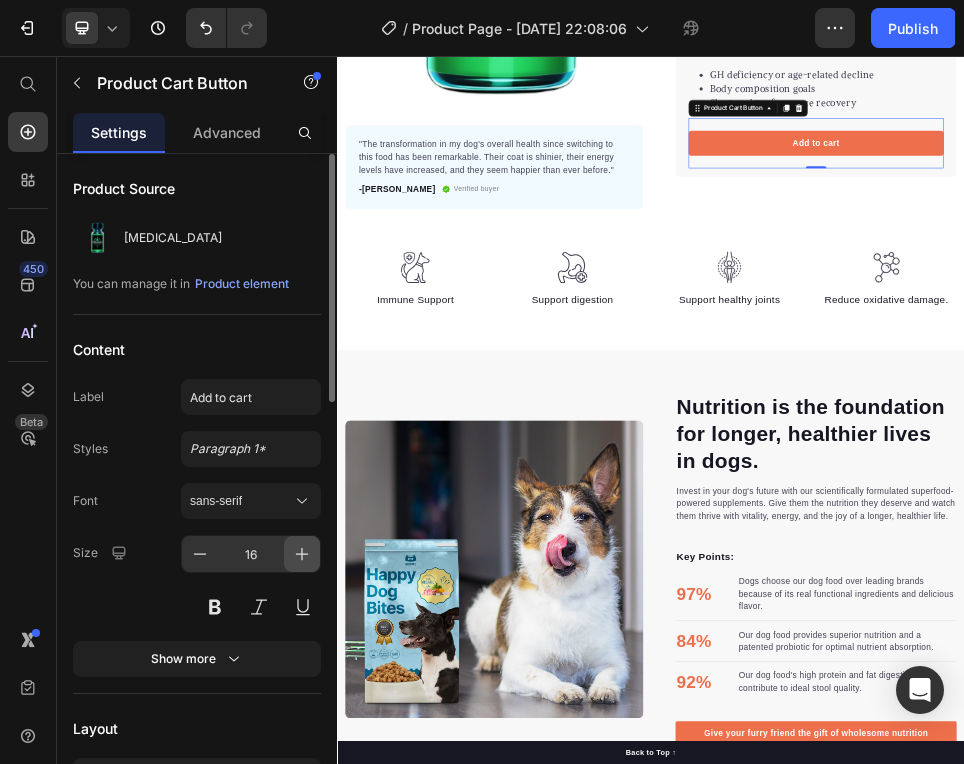 click 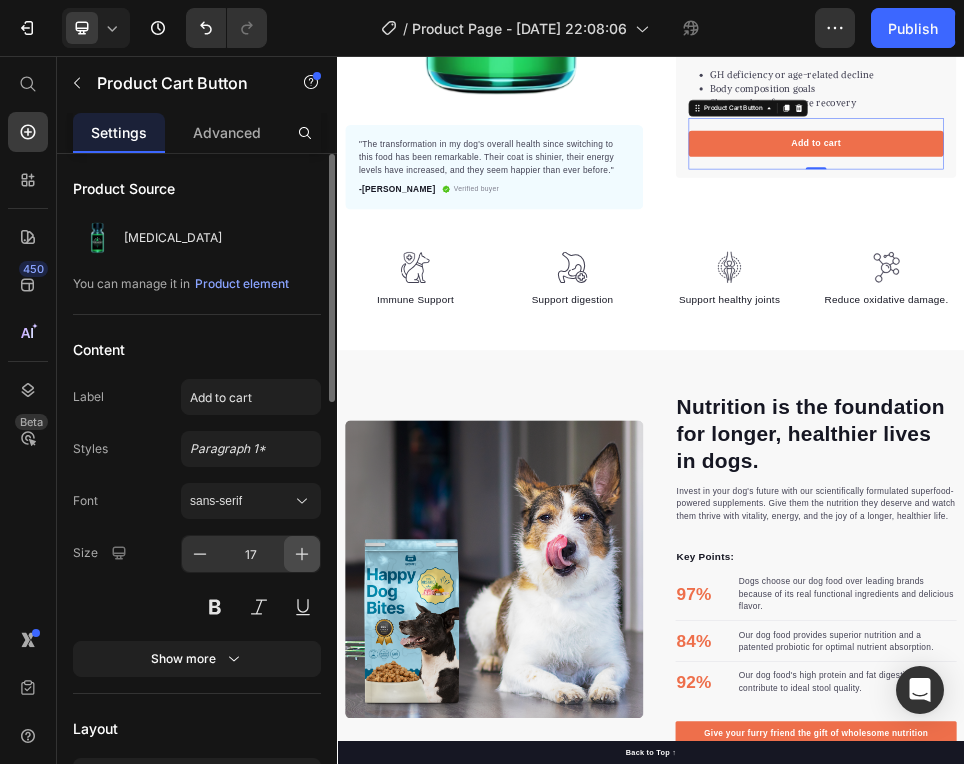 click 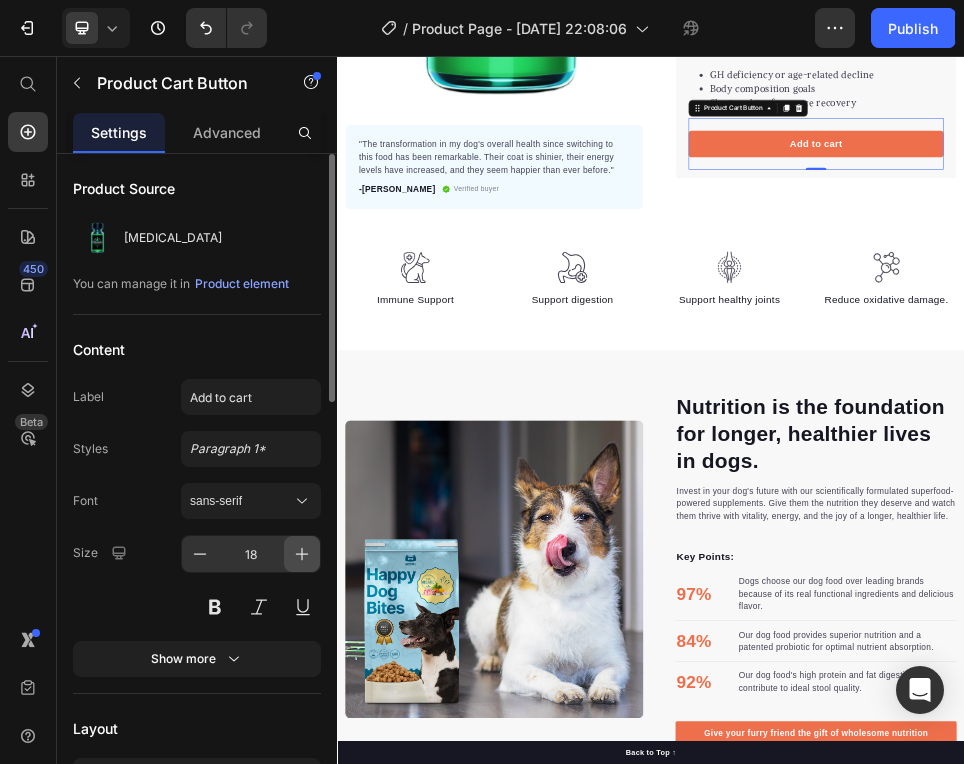 click 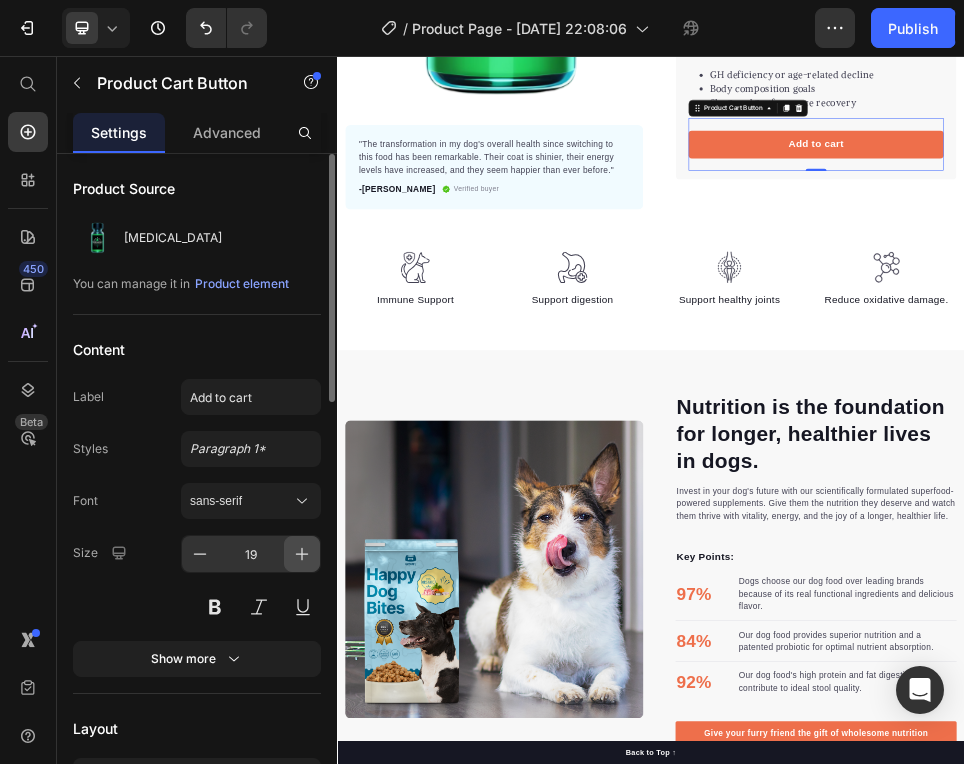 click 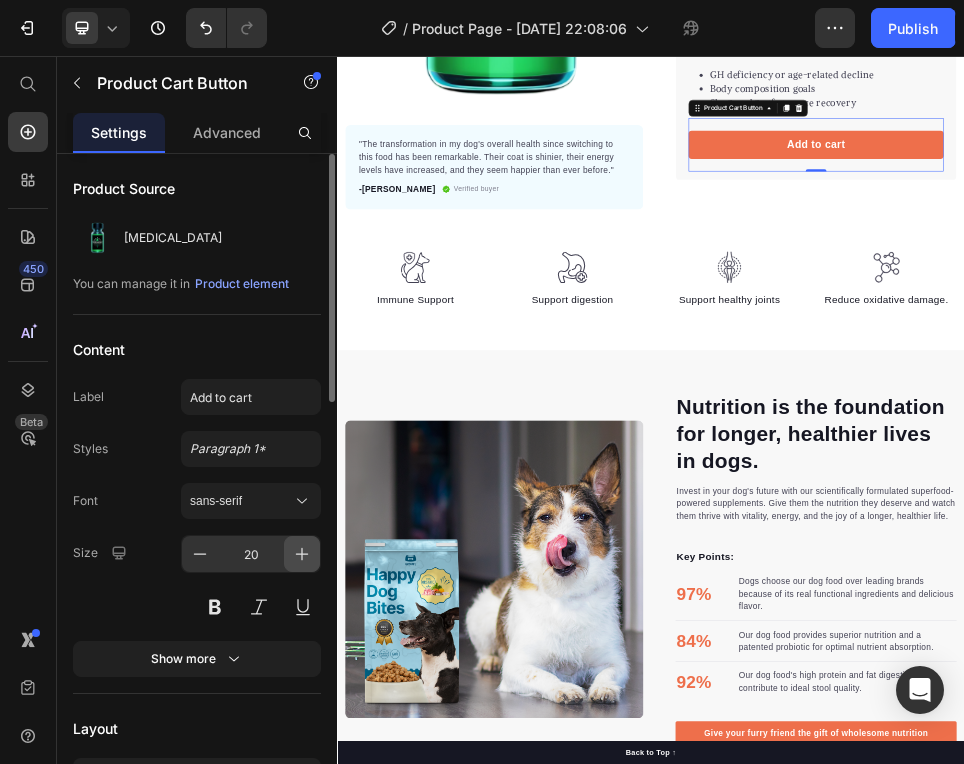 click 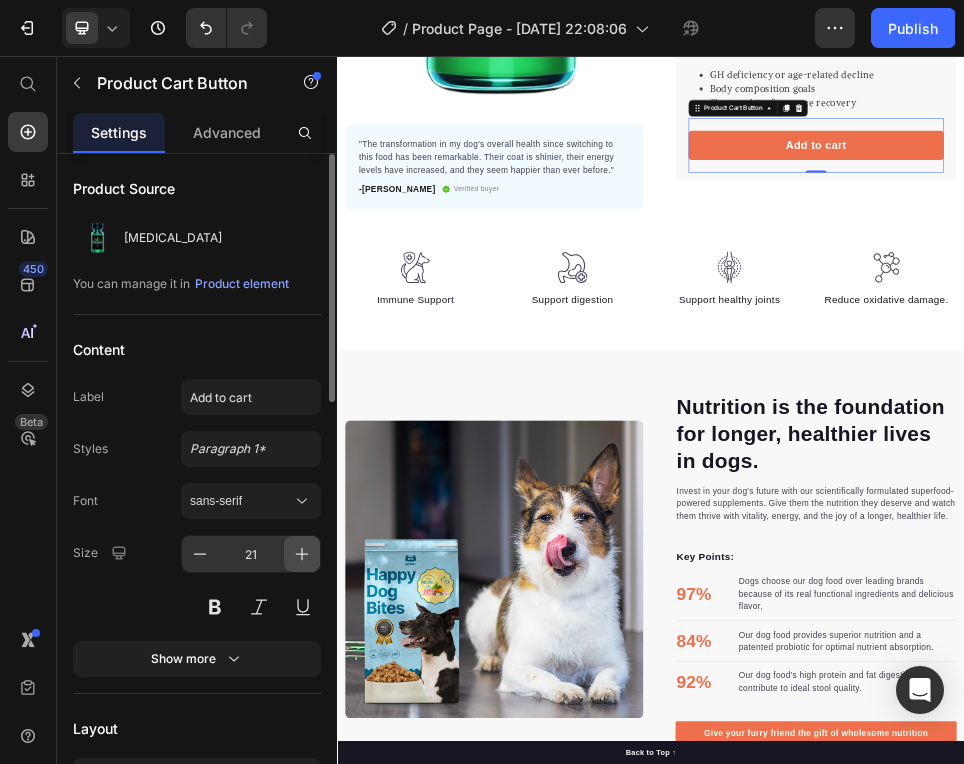 click 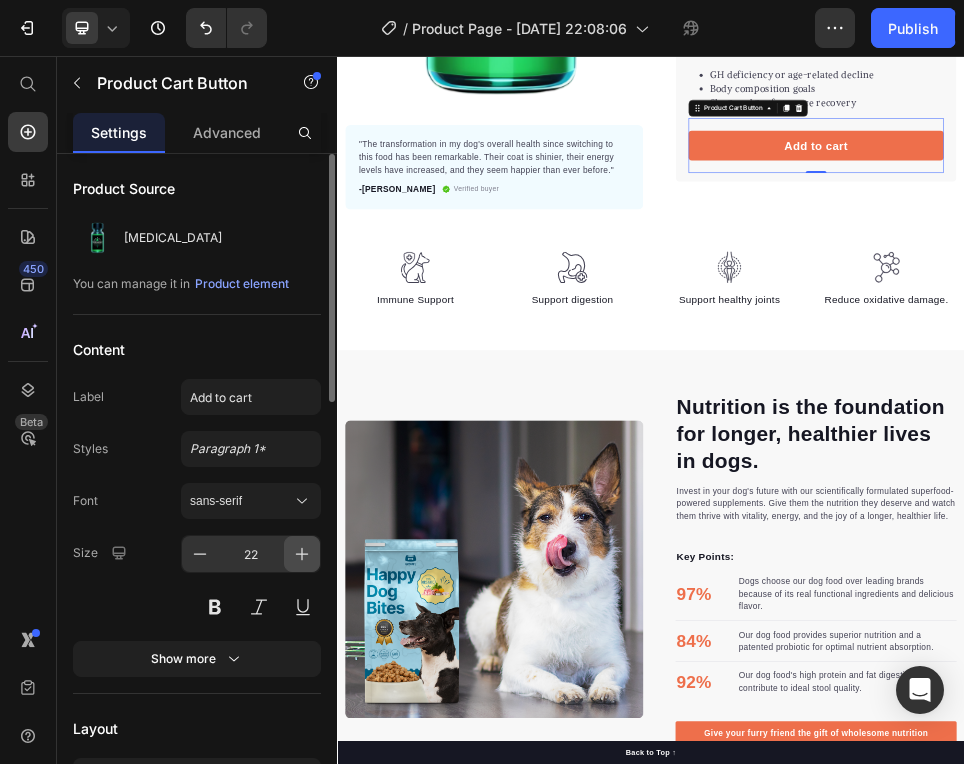 click 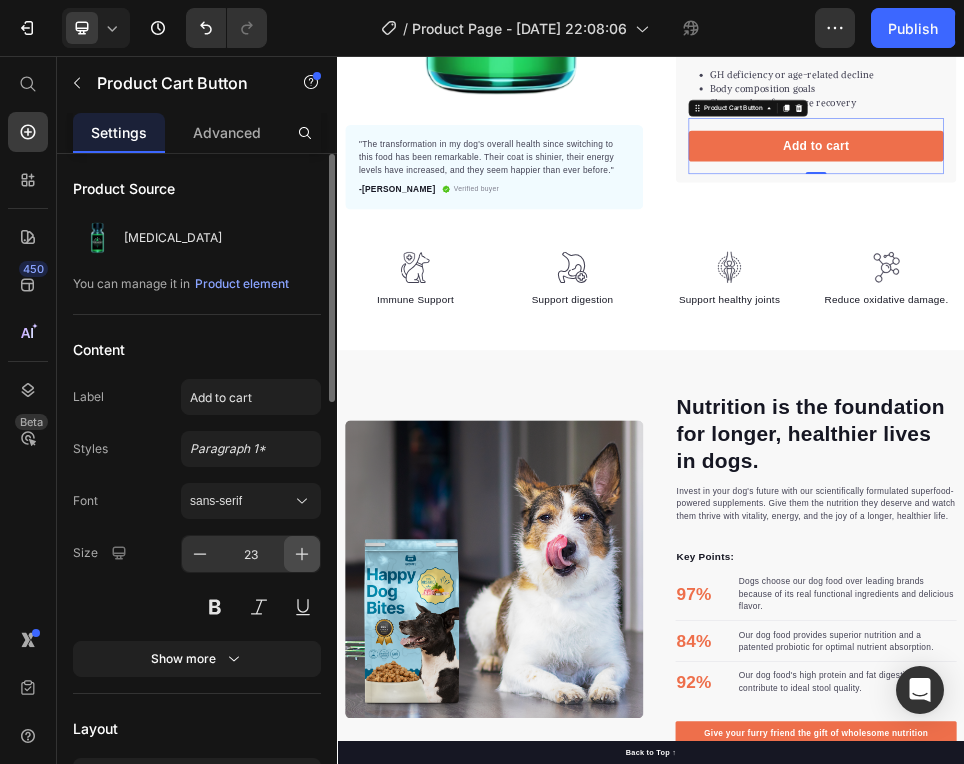 click 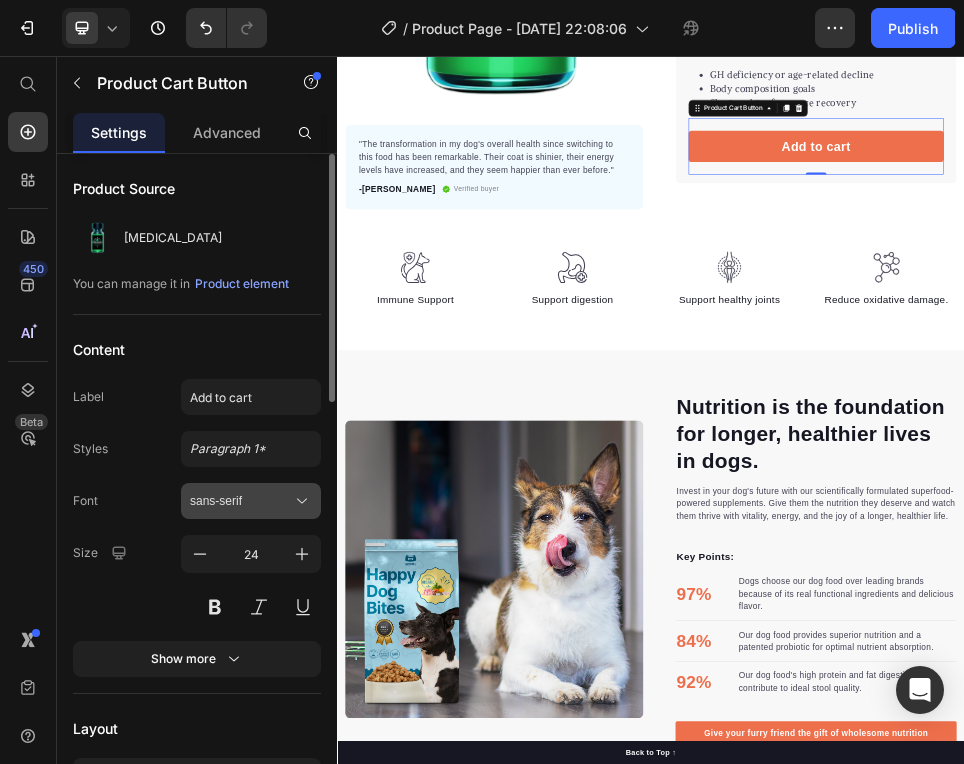 click on "sans-serif" at bounding box center [241, 501] 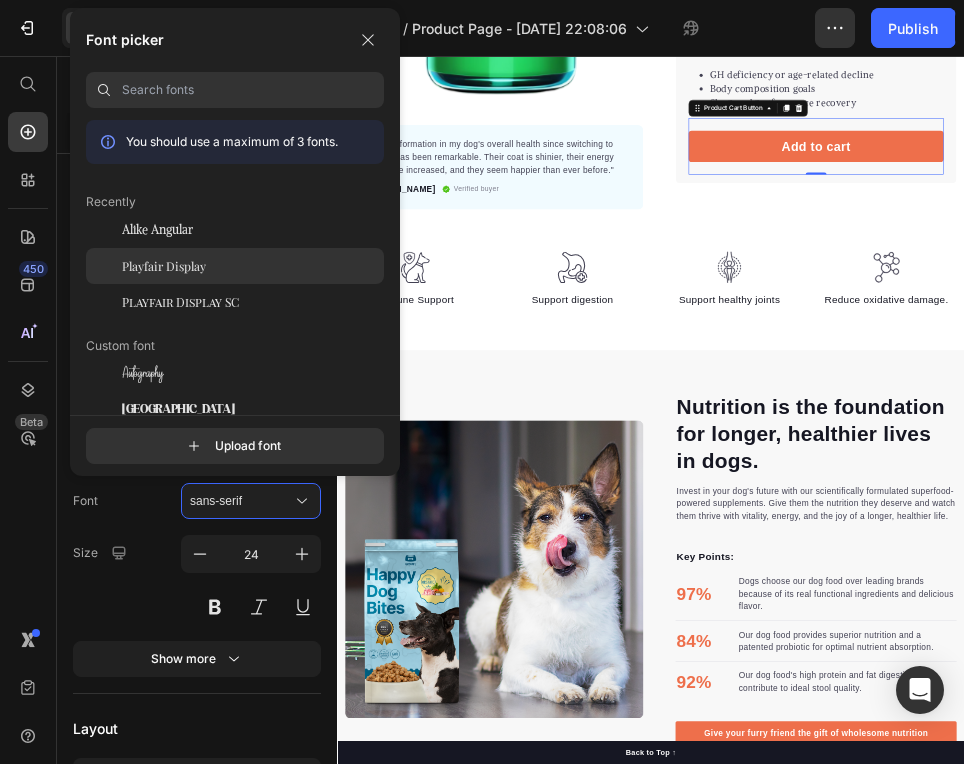 drag, startPoint x: 190, startPoint y: 272, endPoint x: 1153, endPoint y: 154, distance: 970.2026 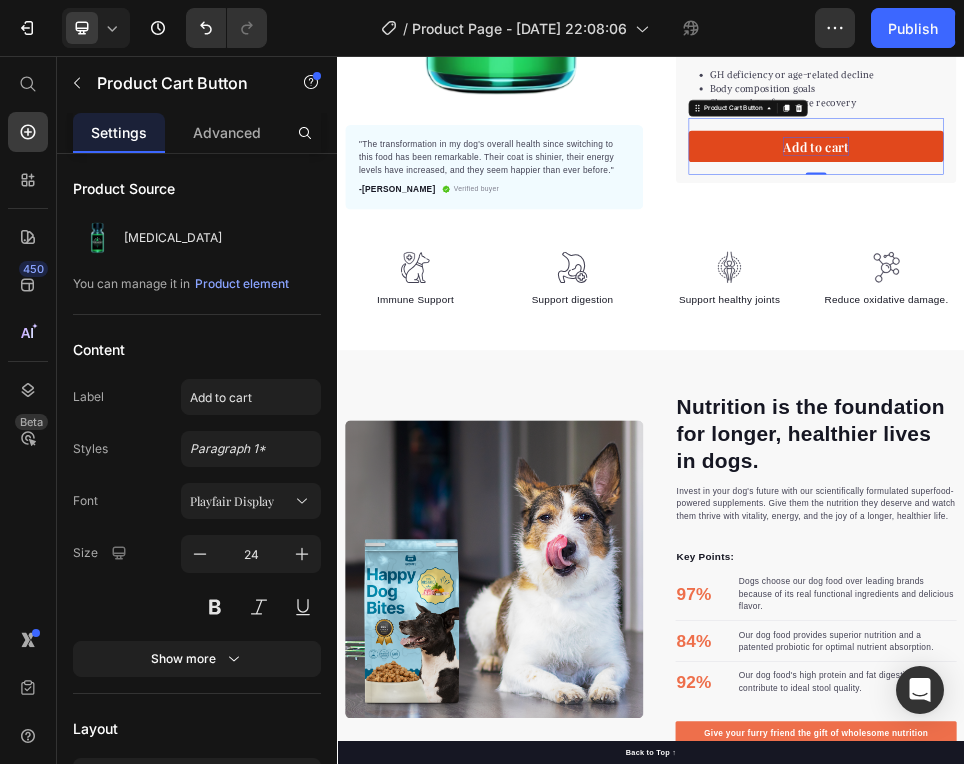 click on "Add to cart" at bounding box center (1253, 228) 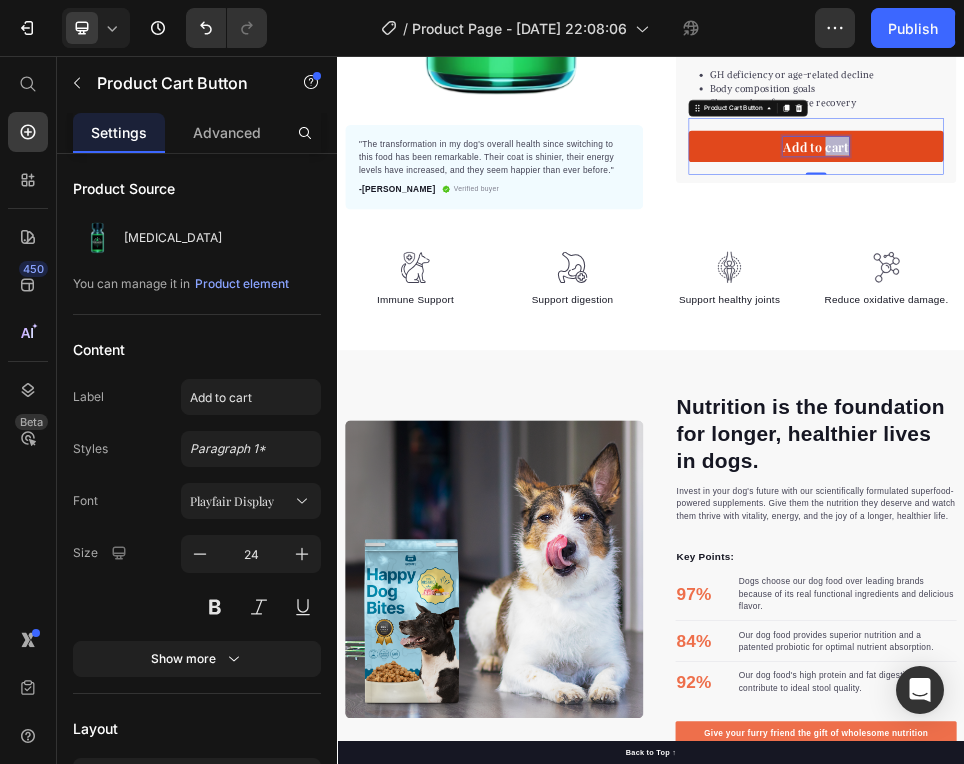 click on "Add to cart" at bounding box center (1253, 228) 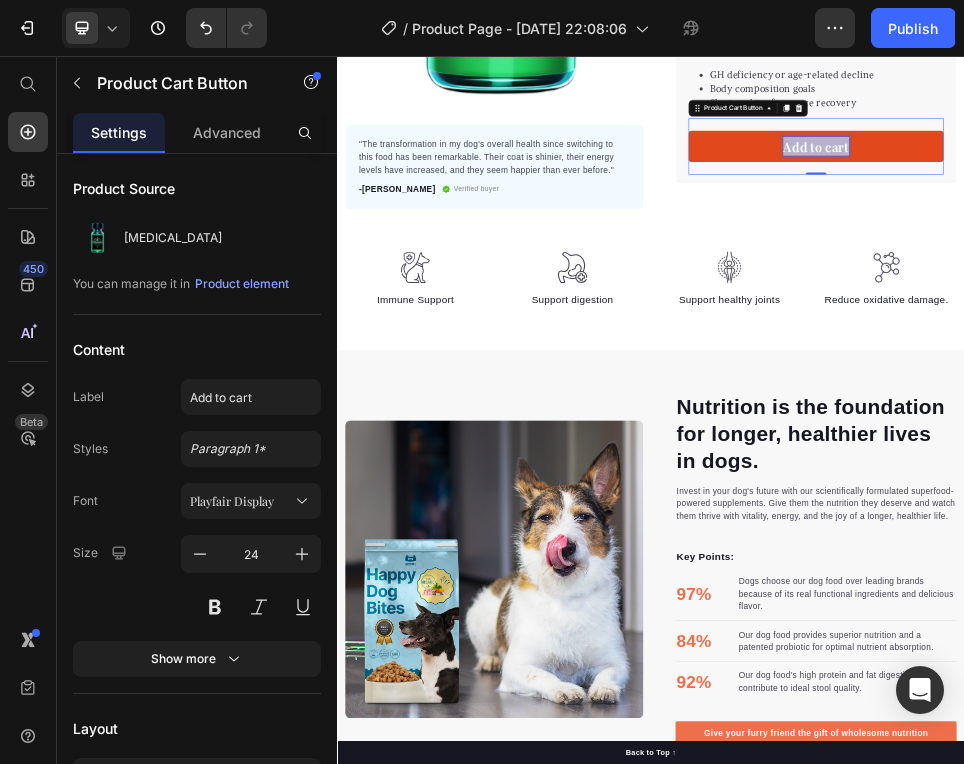 click on "Add to cart" at bounding box center (1253, 228) 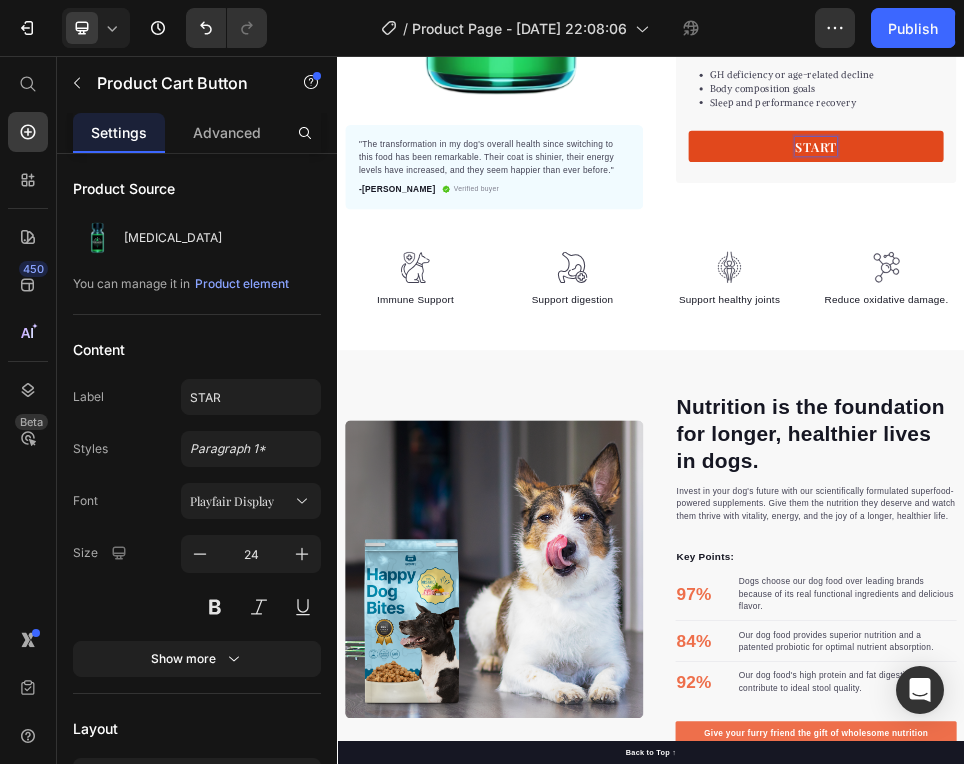 click on "START" at bounding box center (1253, 228) 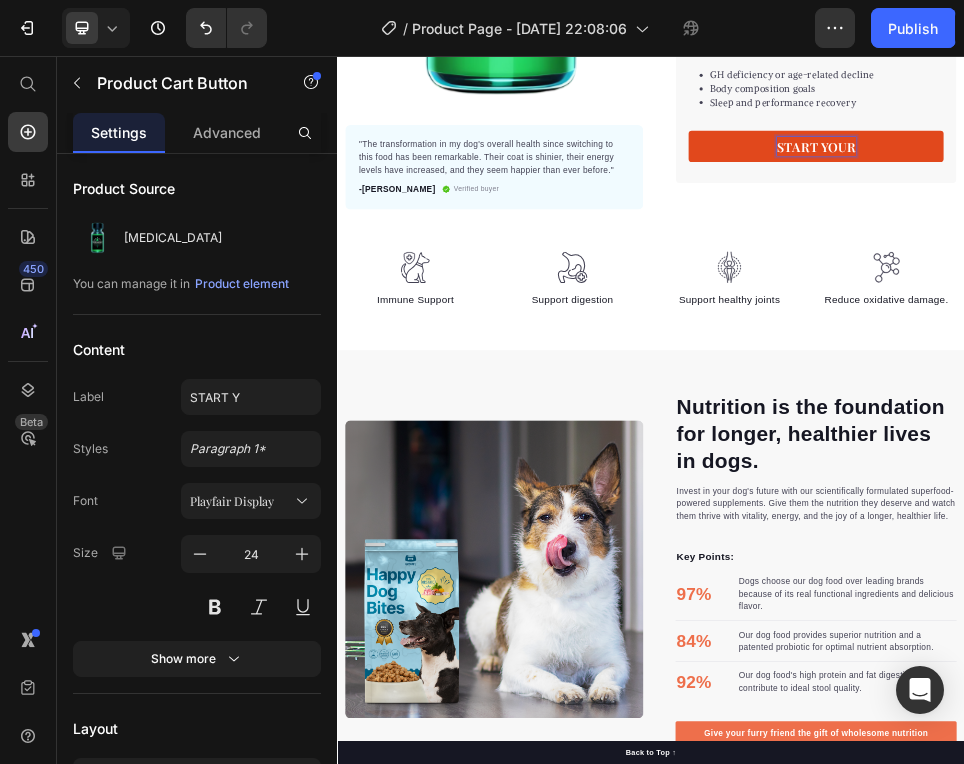 click on "START YOUR" at bounding box center [1253, 228] 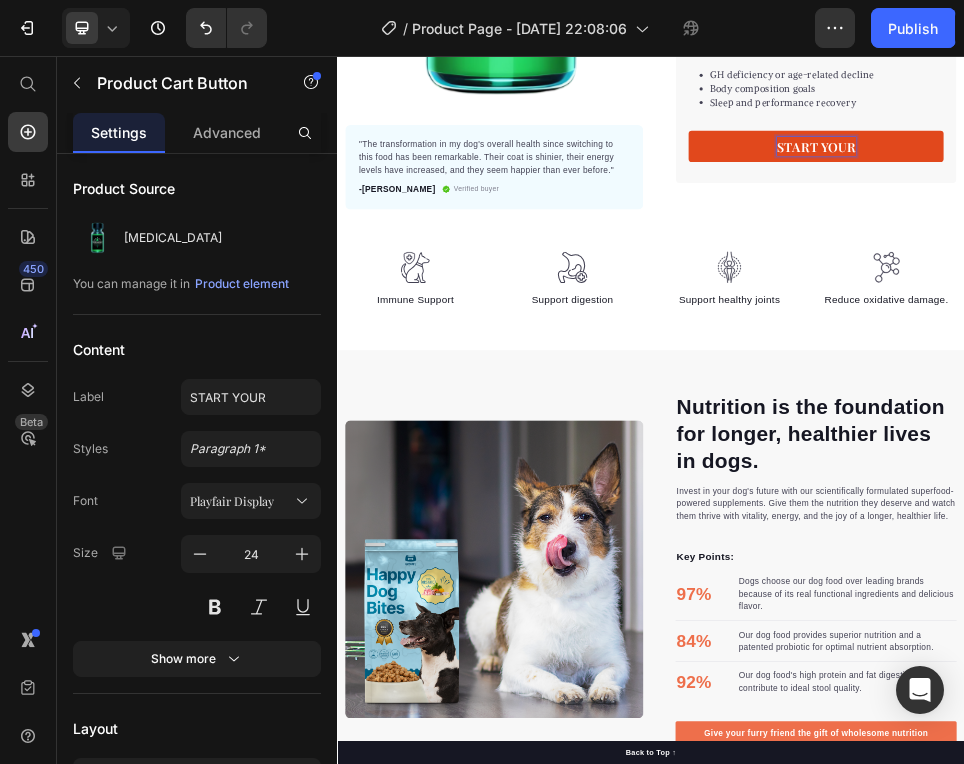 click on "START YOUR" at bounding box center [1253, 228] 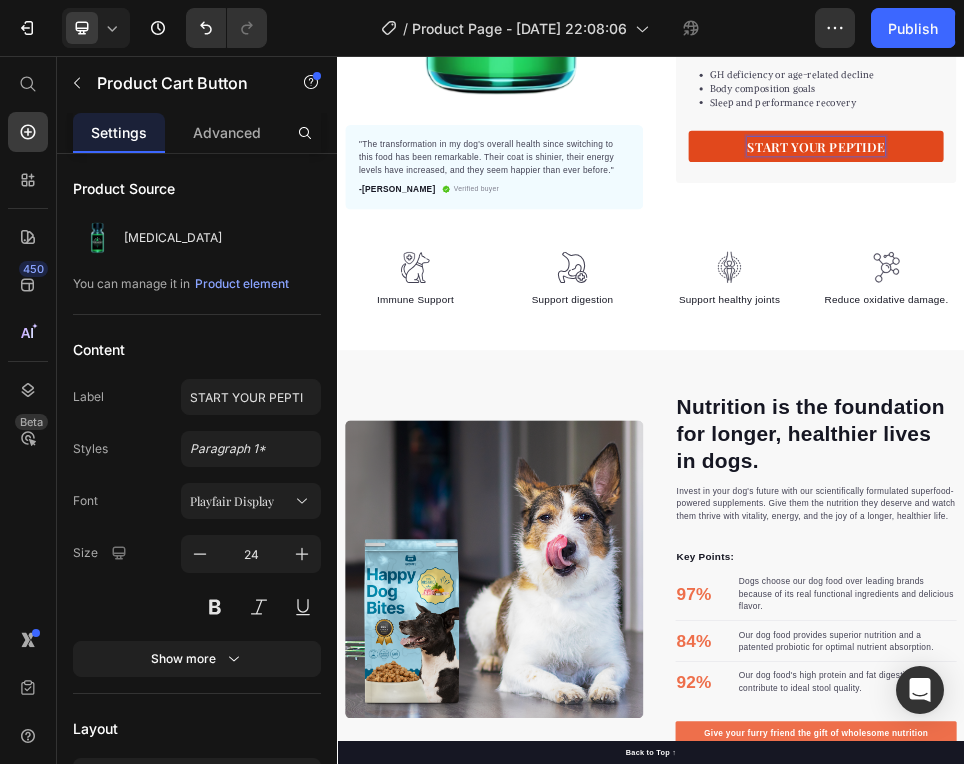 click on "START YOUR PEPTIDE" at bounding box center [1253, 228] 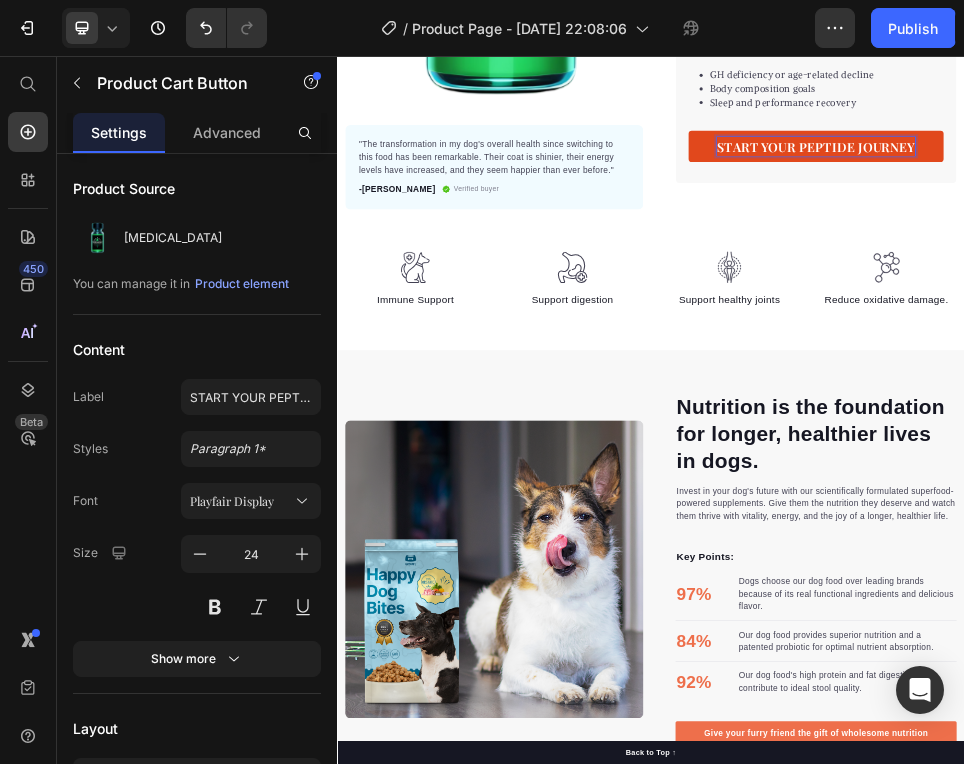 click on "START YOUR PEPTIDE JOURNEY" at bounding box center [1253, 228] 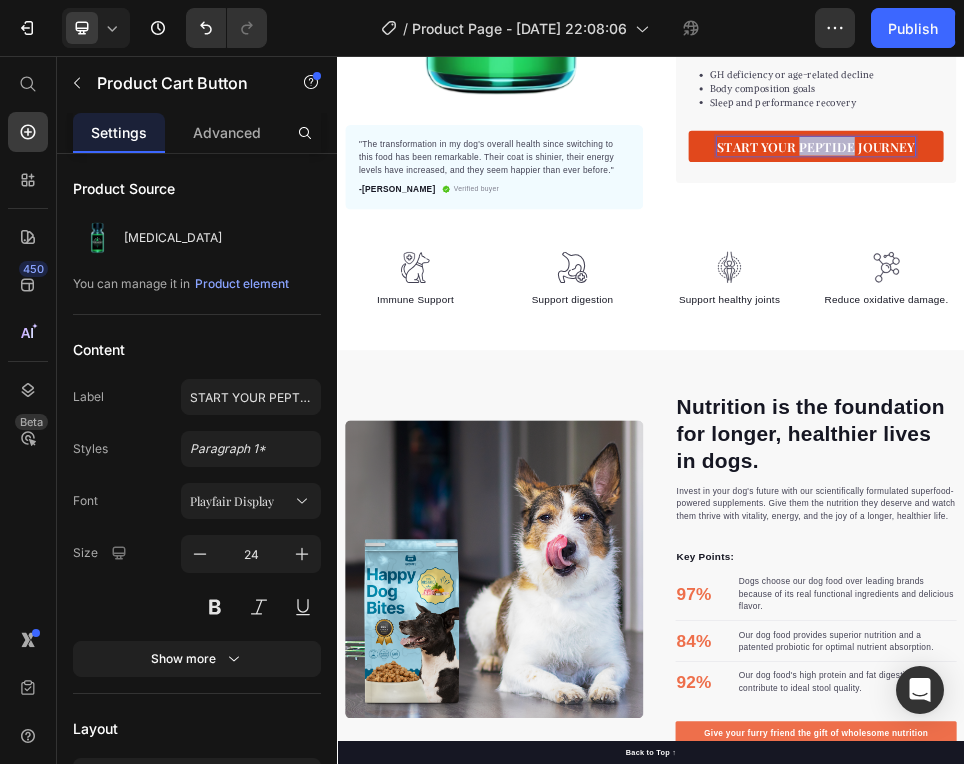 click on "START YOUR PEPTIDE JOURNEY" at bounding box center (1253, 228) 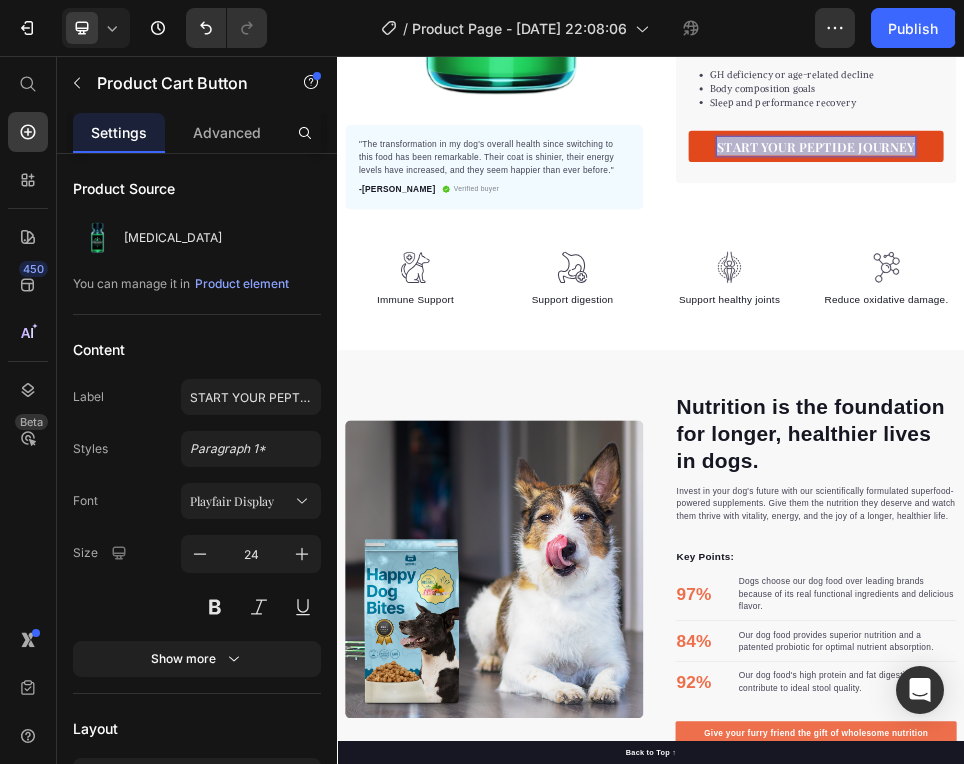 click on "START YOUR PEPTIDE JOURNEY" at bounding box center (1253, 228) 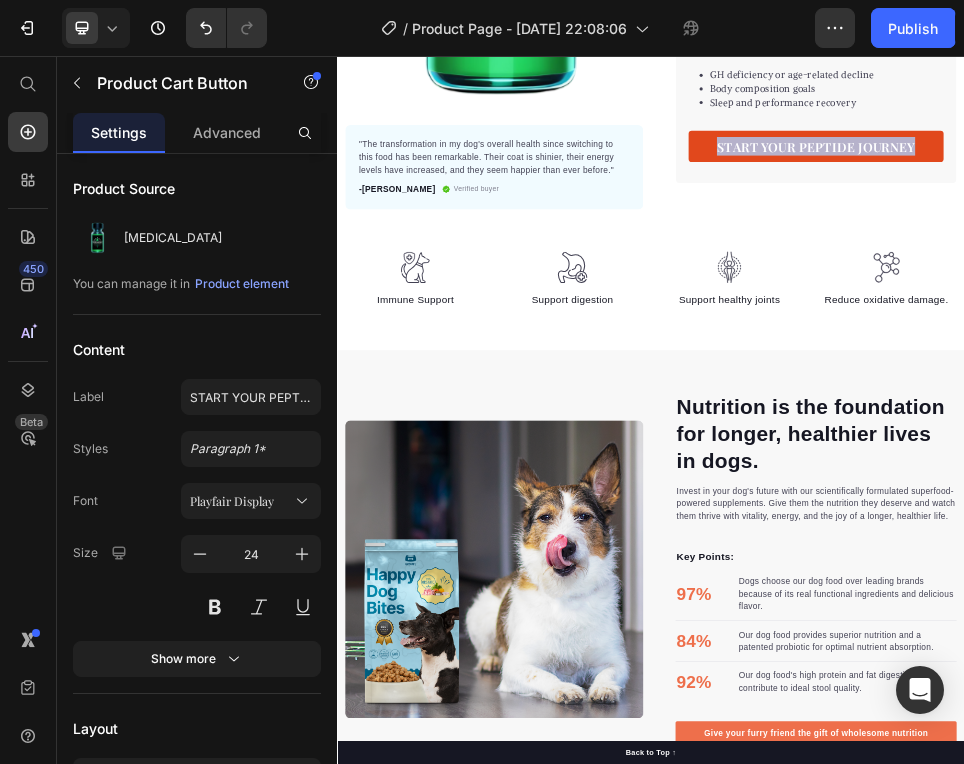 click on "START YOUR PEPTIDE JOURNEY" at bounding box center (1253, 228) 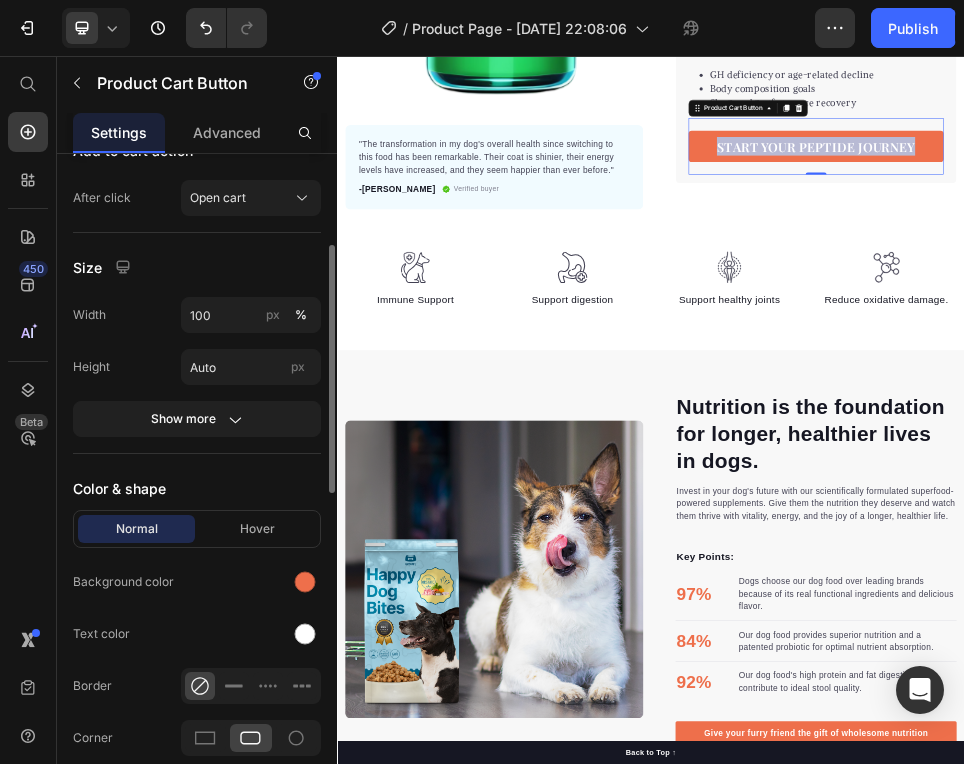 scroll, scrollTop: 773, scrollLeft: 0, axis: vertical 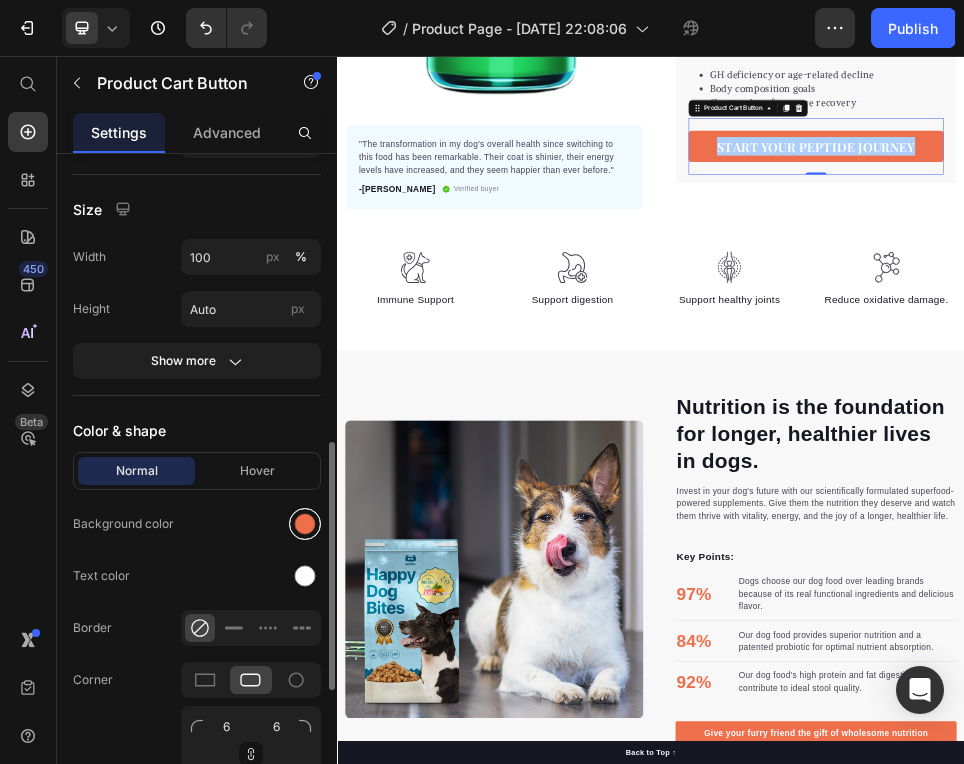 click at bounding box center (305, 524) 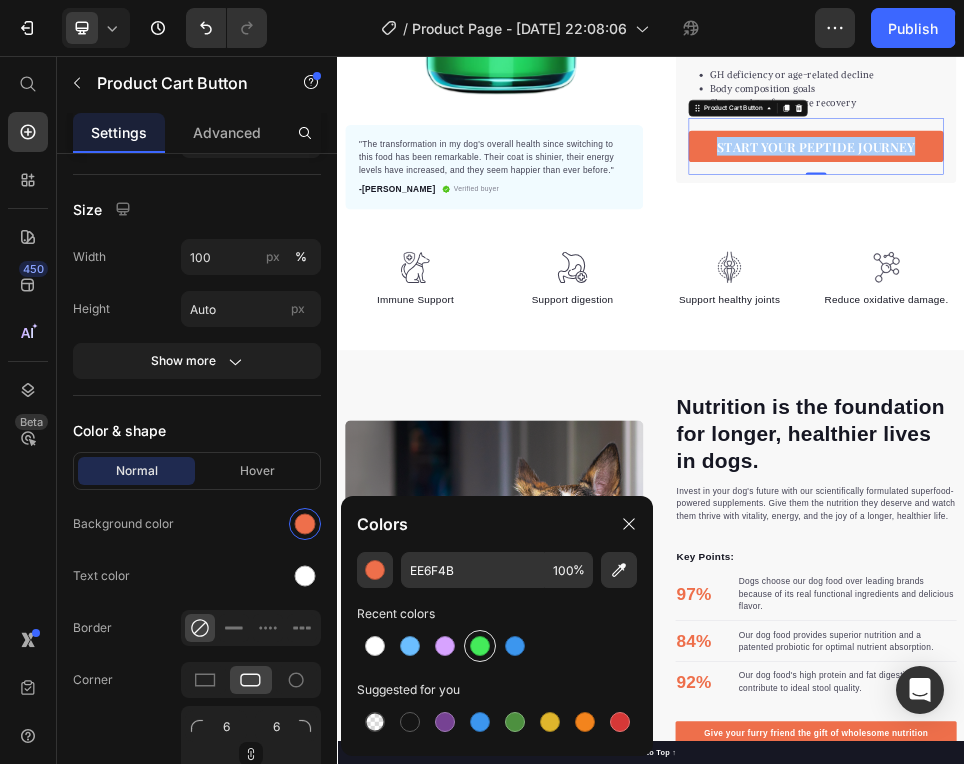 click at bounding box center [480, 646] 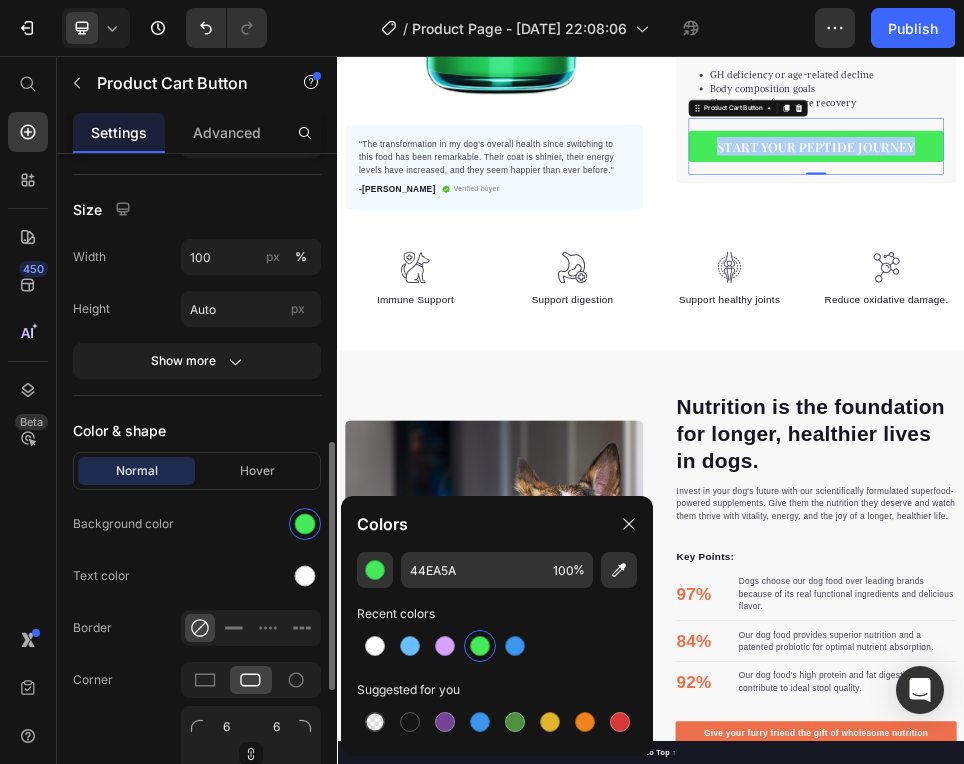click on "Normal Hover" at bounding box center (197, 471) 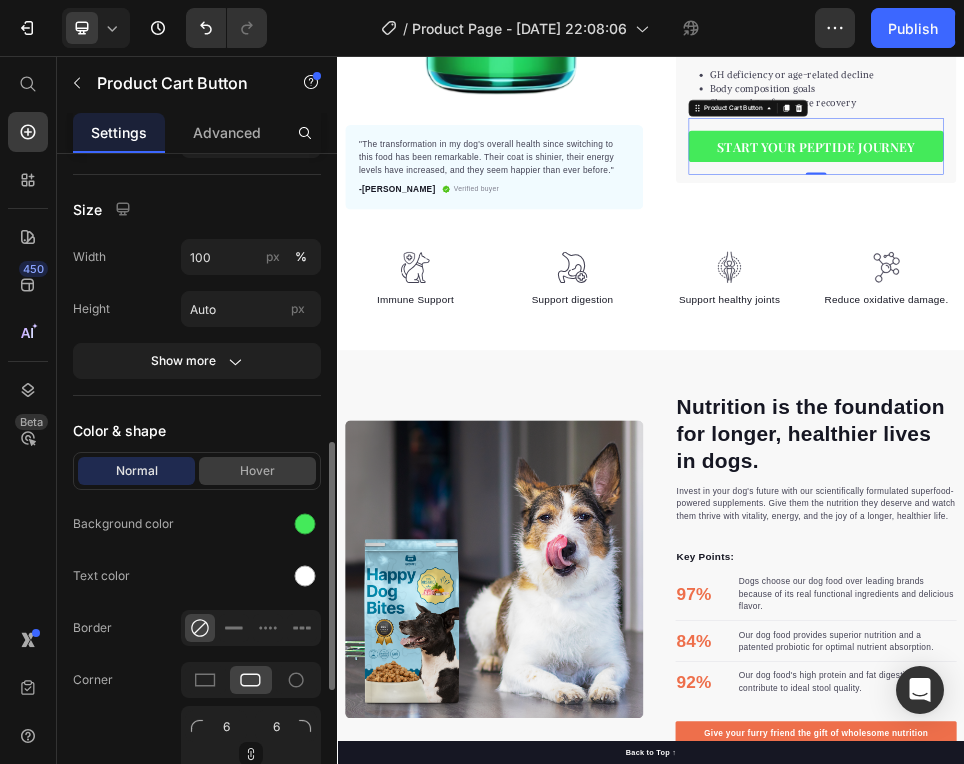 click on "Hover" at bounding box center [257, 471] 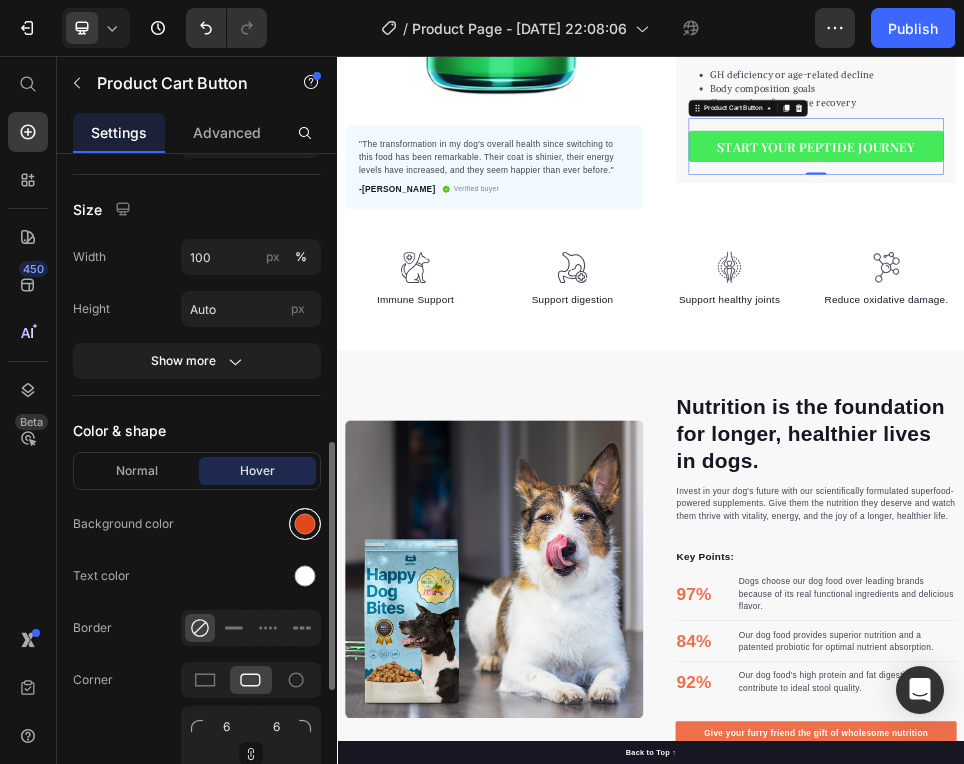 click at bounding box center (305, 524) 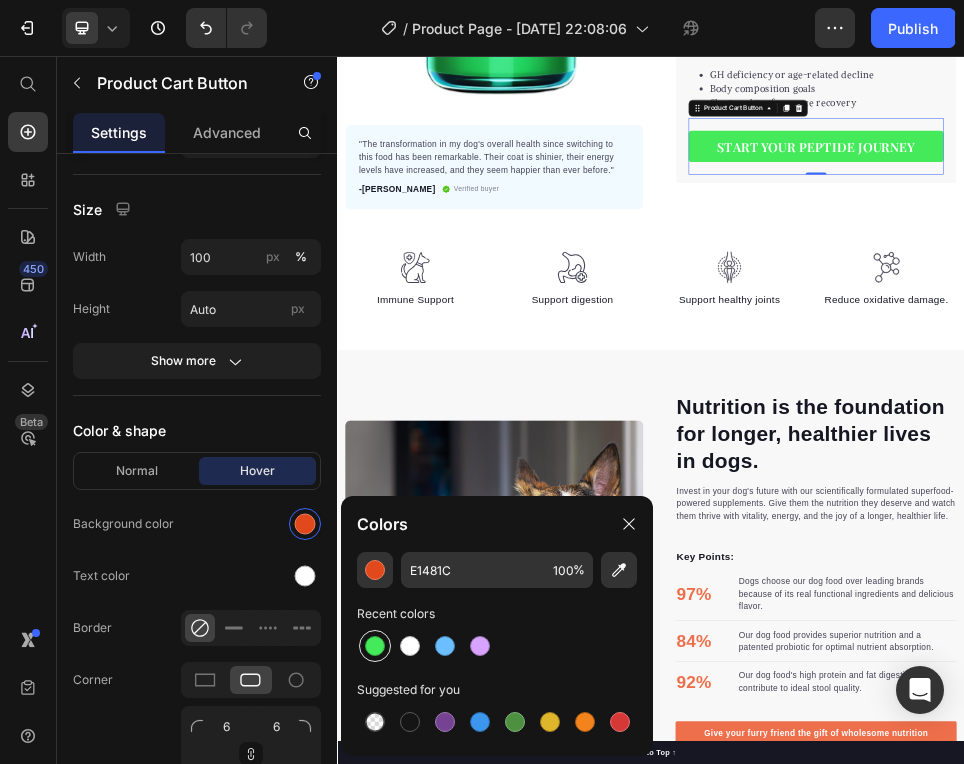 click at bounding box center [375, 646] 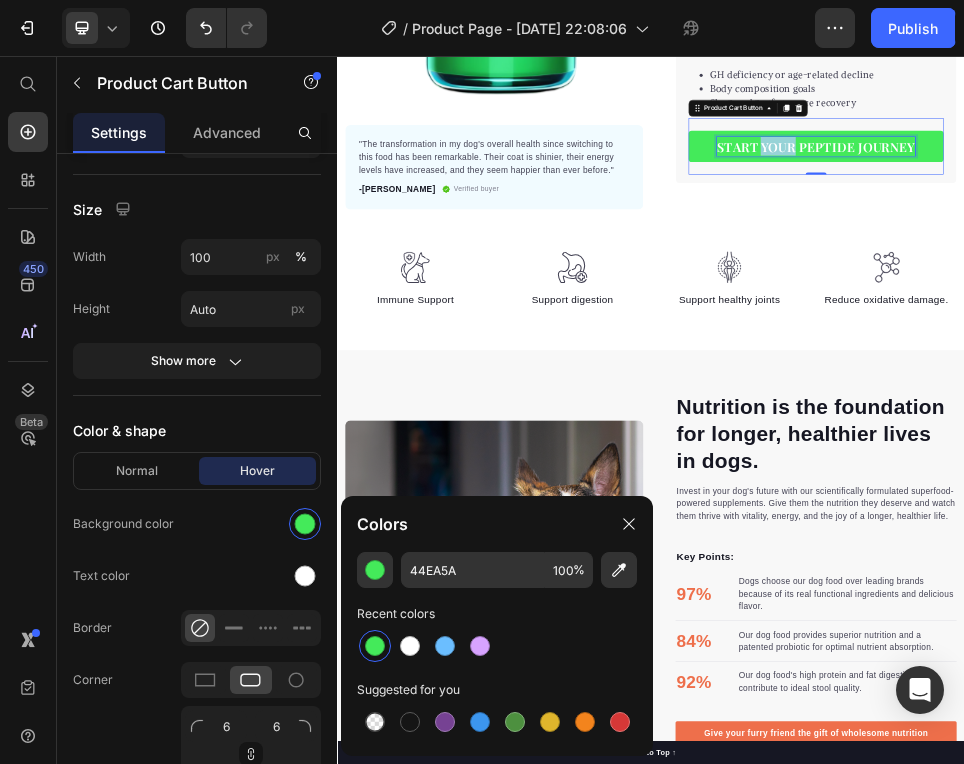 click on "START YOUR PEPTIDE JOURNEY" at bounding box center [1253, 228] 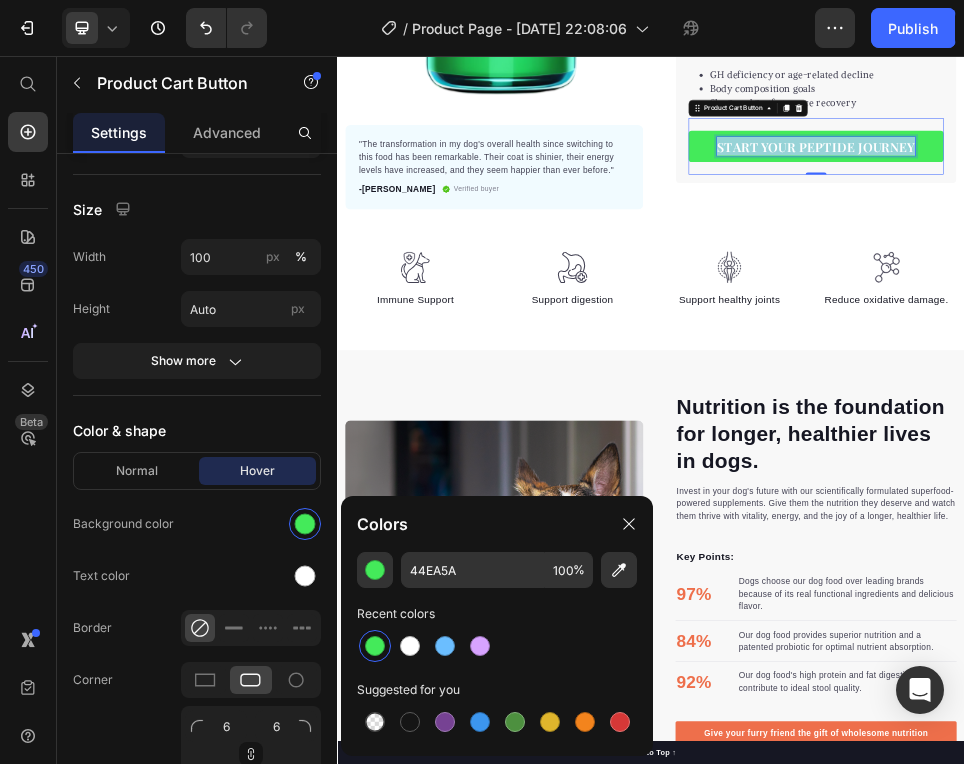 click on "START YOUR PEPTIDE JOURNEY" at bounding box center (1253, 228) 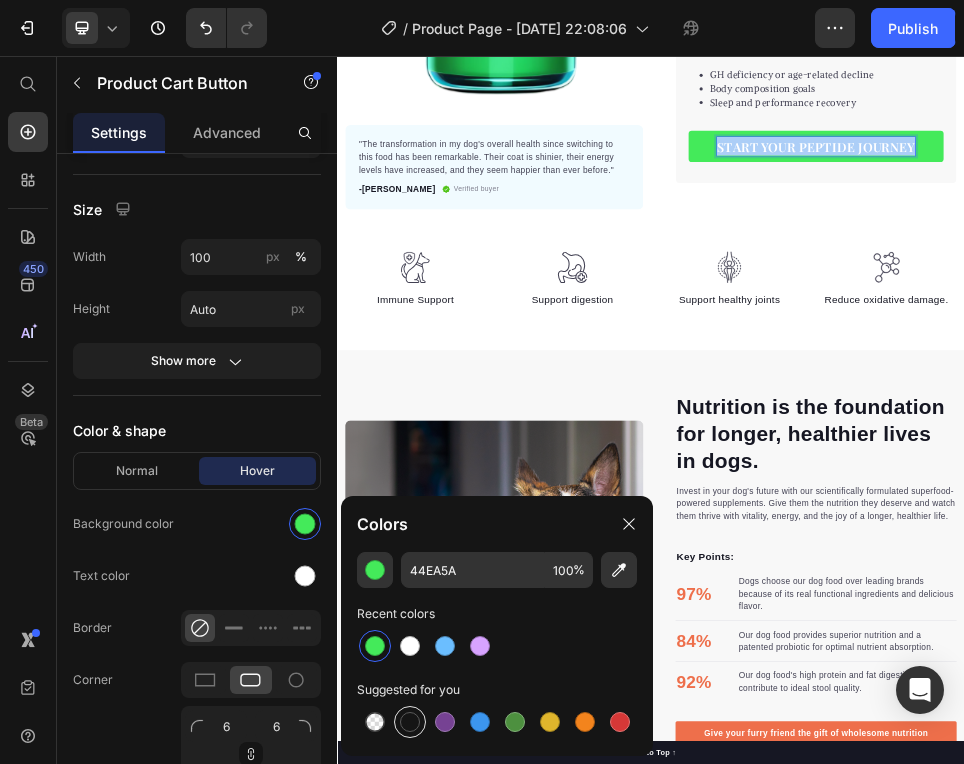 click at bounding box center [410, 722] 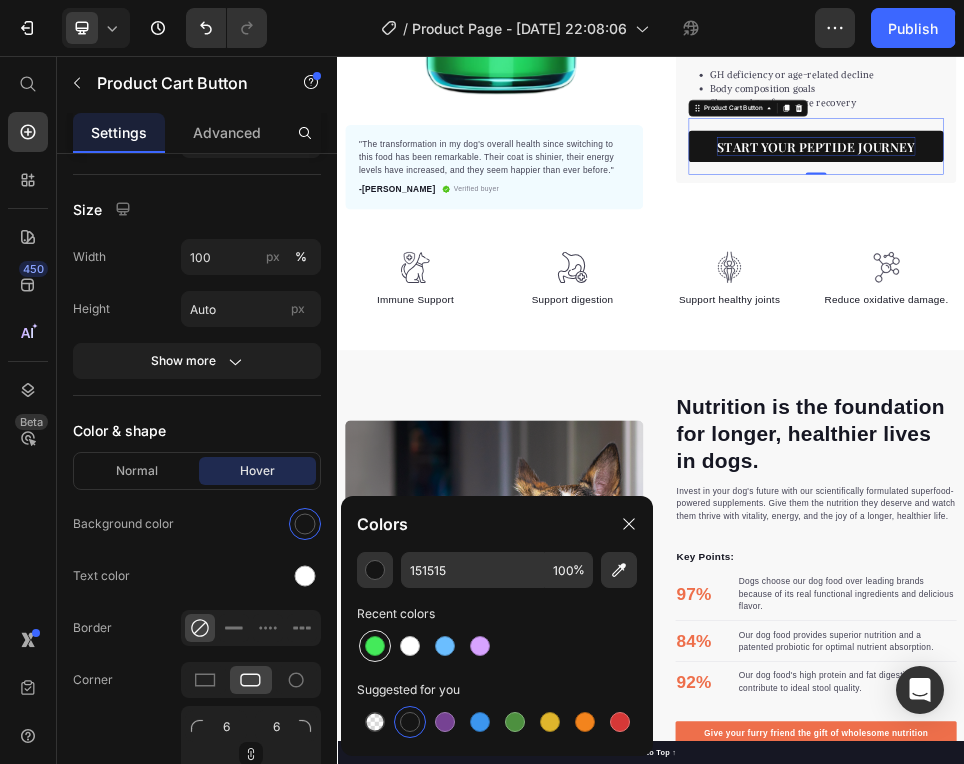 click at bounding box center (375, 646) 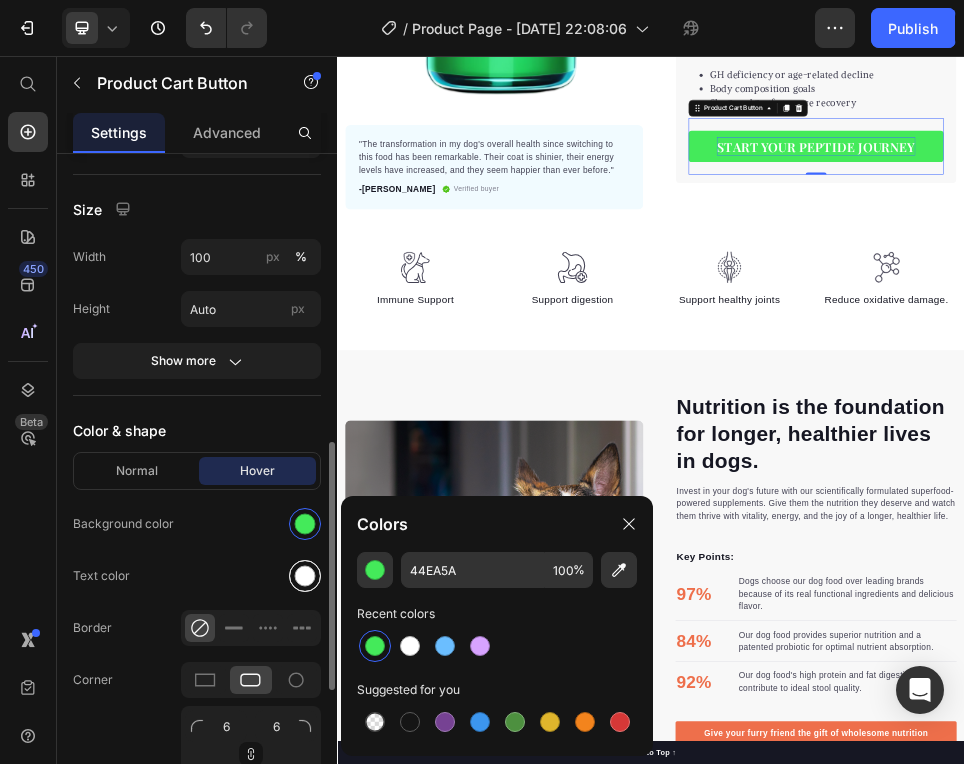 click at bounding box center [305, 576] 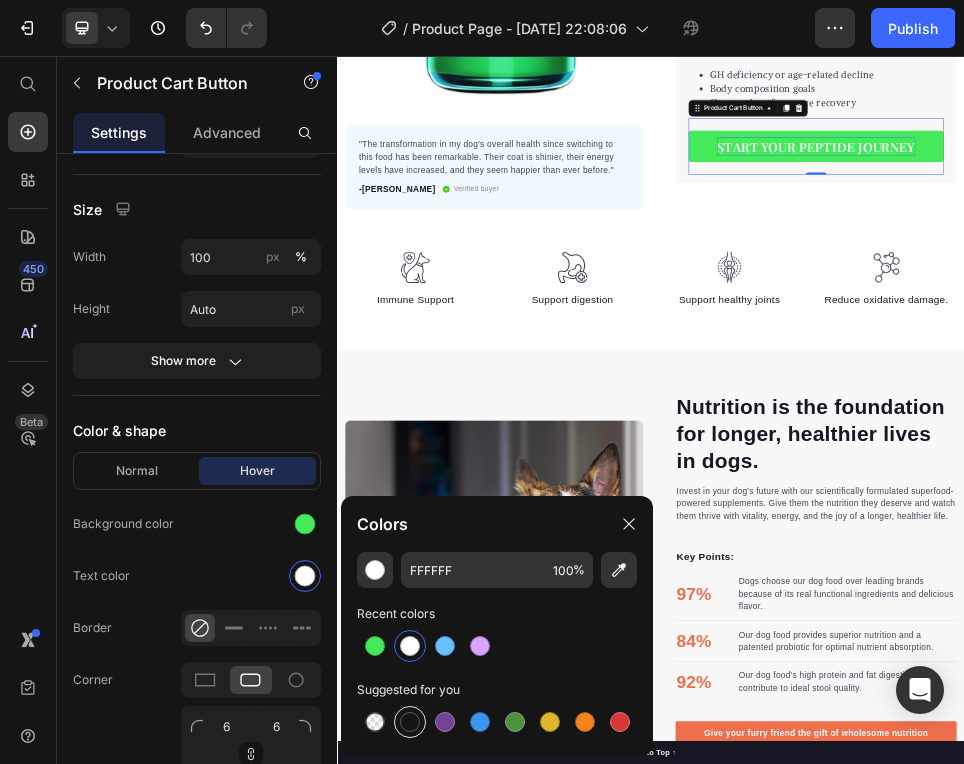 click at bounding box center [410, 722] 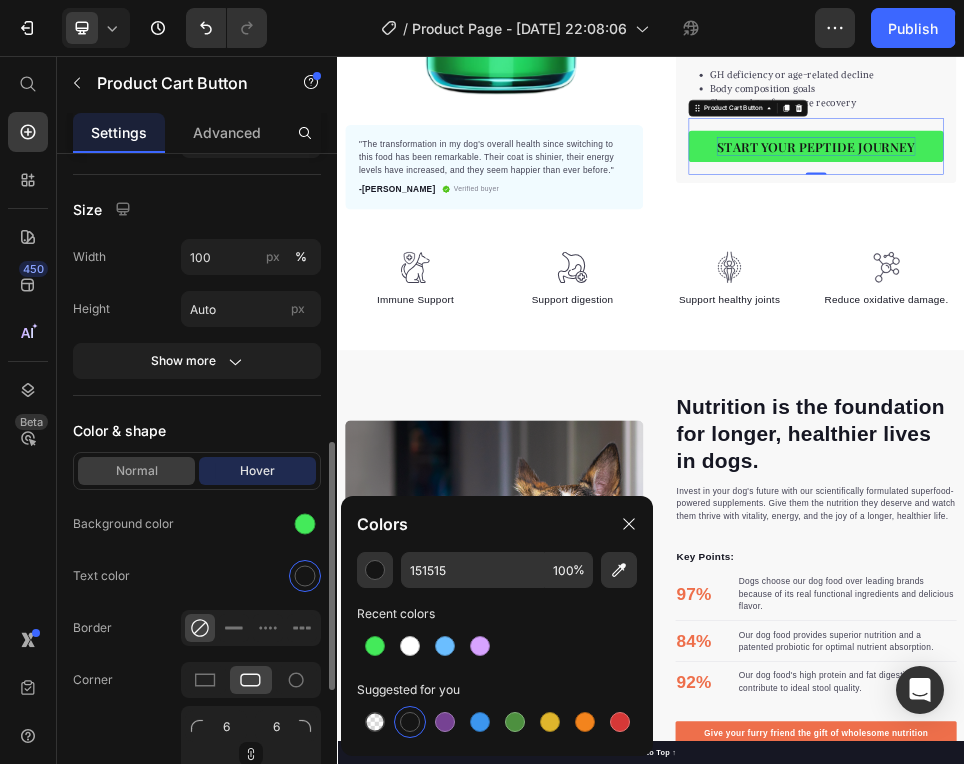 click on "Normal" at bounding box center [136, 471] 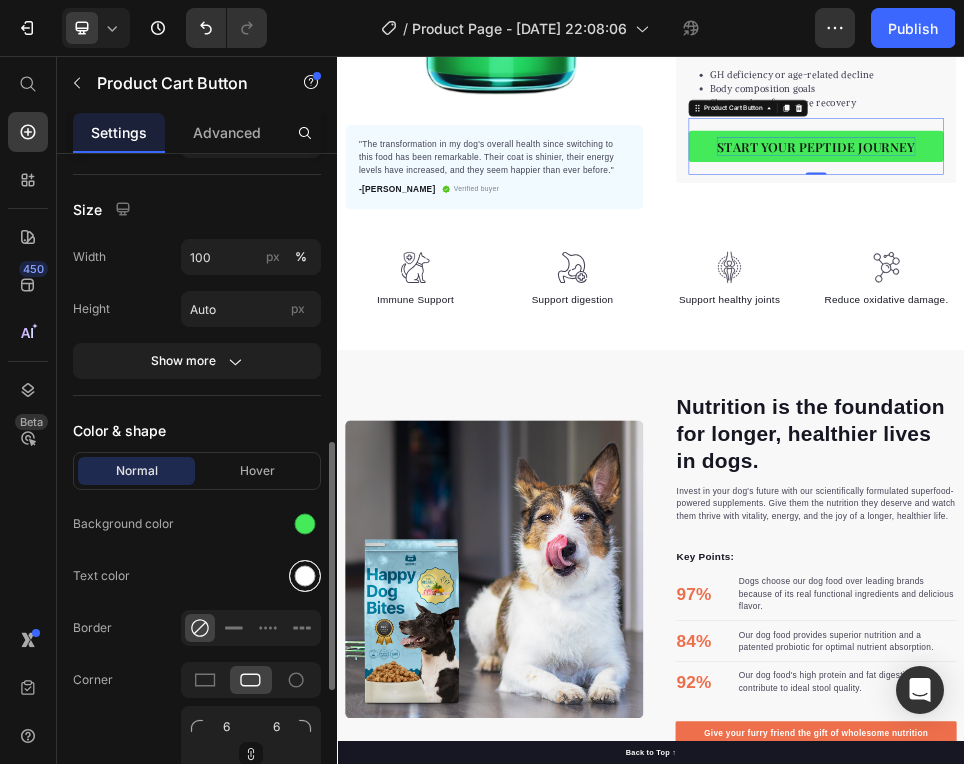 click at bounding box center (305, 576) 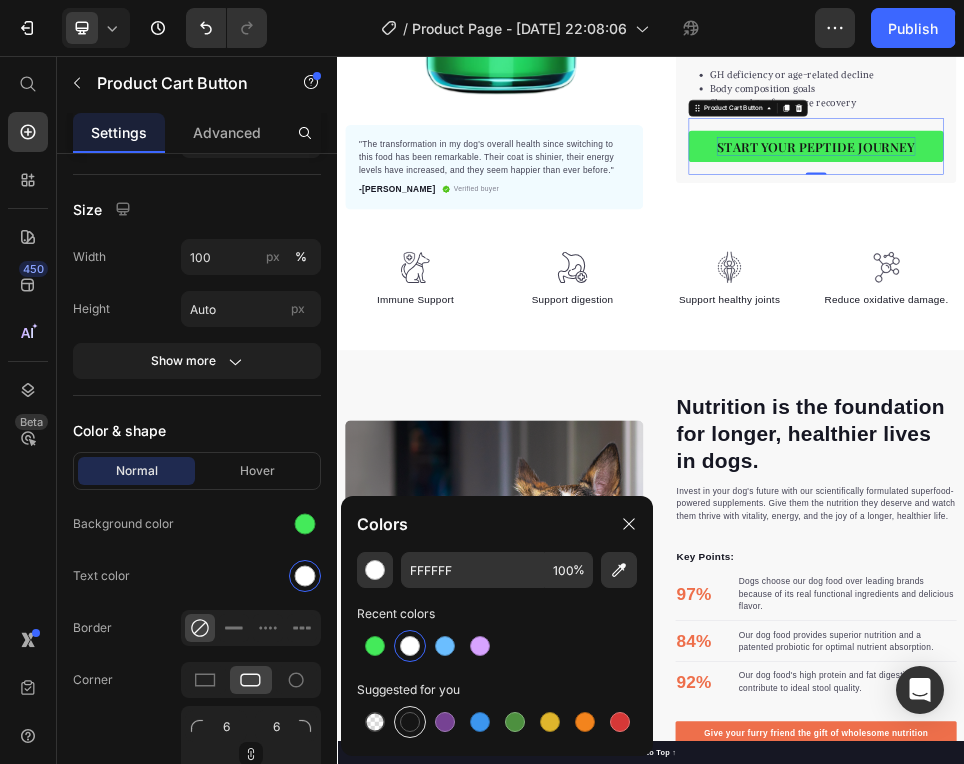 click at bounding box center (410, 722) 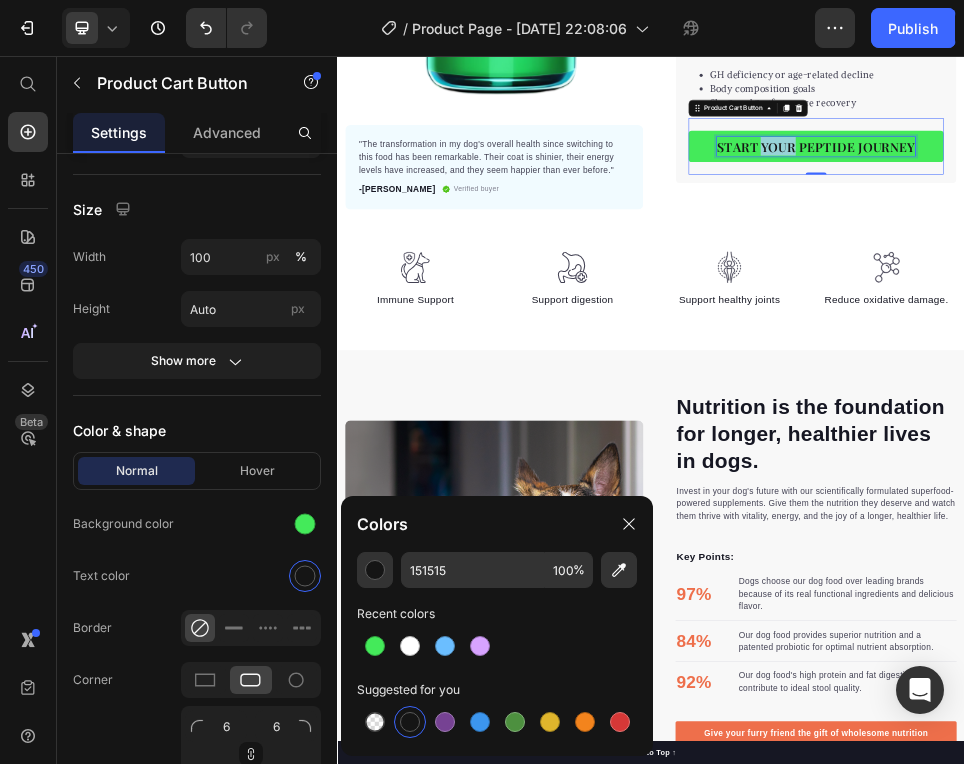 click on "START YOUR PEPTIDE JOURNEY" at bounding box center [1253, 228] 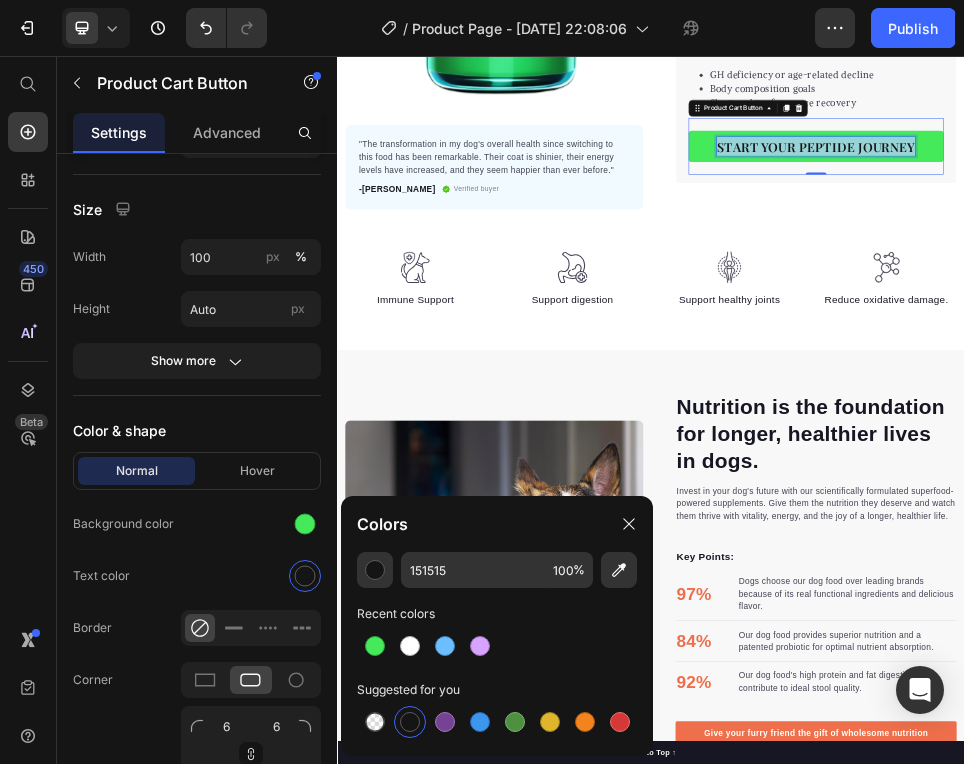 click on "START YOUR PEPTIDE JOURNEY" at bounding box center (1253, 228) 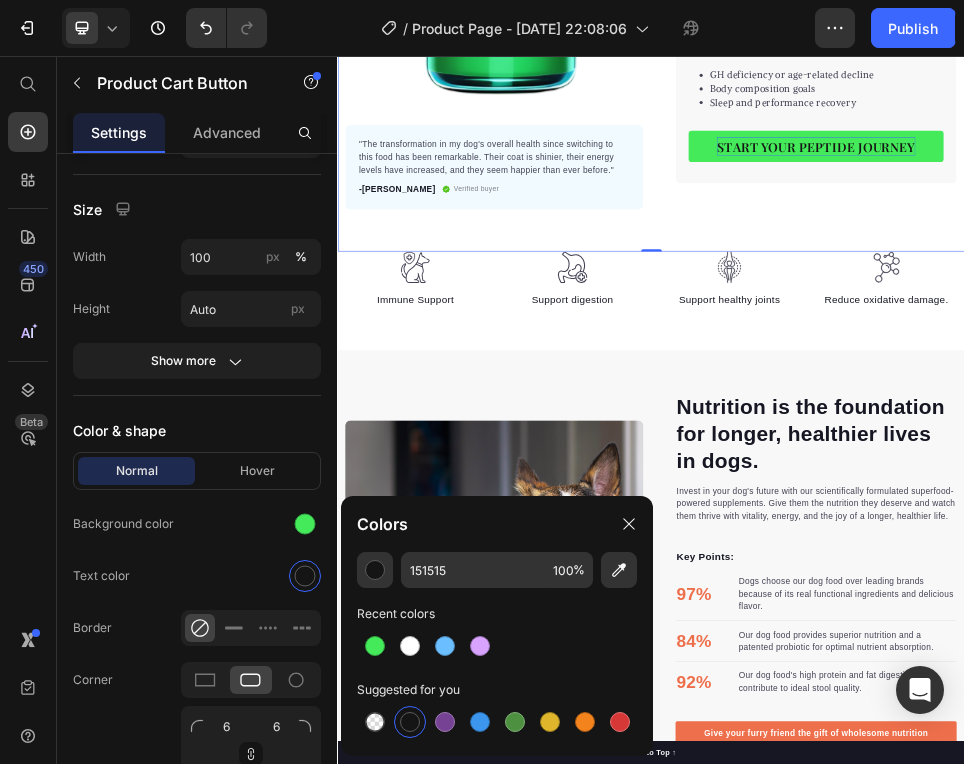 click on "Product Images "The transformation in my dog's overall health since switching to this food has been remarkable. Their coat is shinier, their energy levels have increased, and they seem happier than ever before." Text block -Daisy Text block
Verified buyer Item list Row Row "My dog absolutely loves this food! It's clear that the taste and quality are top-notch."  -Daisy Text block Row Row Sermorelin Product Title Increases lean muscle and reduces fat Improves sleep quality and recovery Supports energy and anti-aging Enhances mood and cognitive function Item list Perfect for sensitive tummies Supercharge immunity System Bursting with protein, vitamins, and minerals Supports strong muscles, increases bone strength Item list
DESCRIPTION
🔬  What It Is:
A growth hormone-releasing hormone (GHRH) analog that stimulates natural GH production.
✅  Benefits:
Increases lean muscle and reduces fat
Improves sleep quality and recovery
📈" at bounding box center (937, -112) 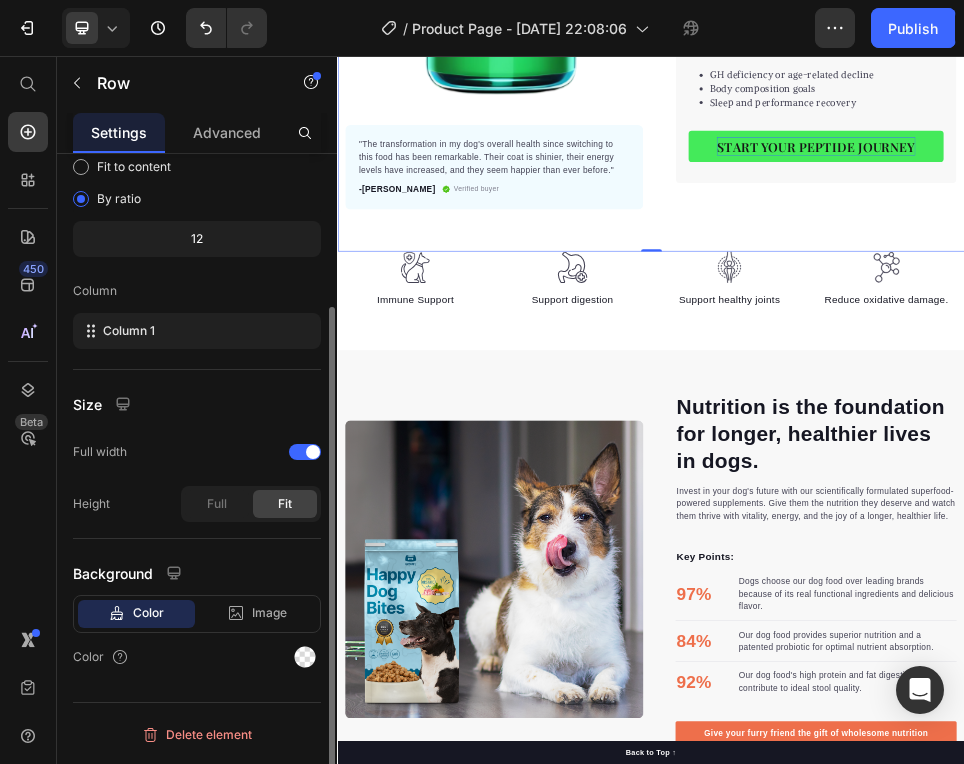 scroll, scrollTop: 0, scrollLeft: 0, axis: both 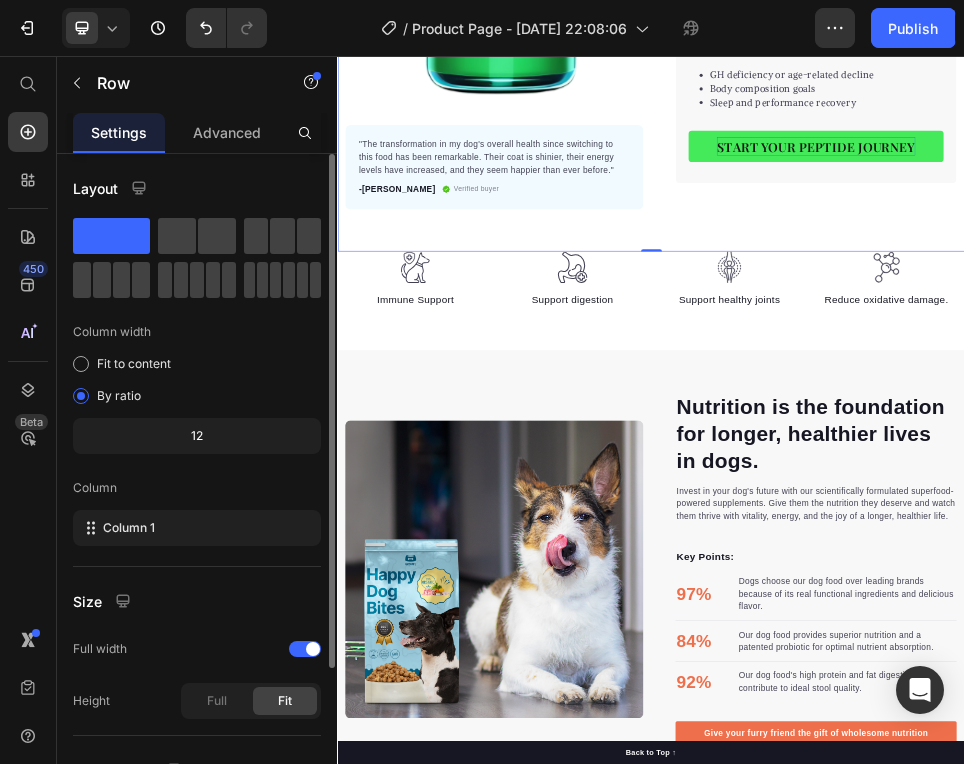 click at bounding box center (787, 467) 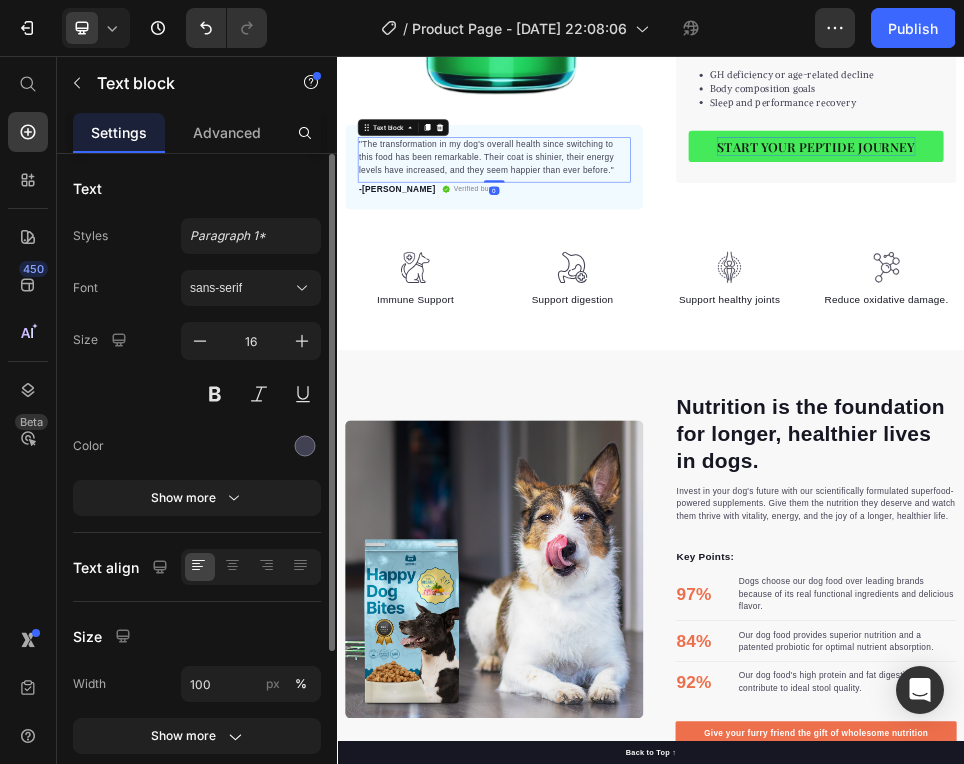 click on ""The transformation in my dog's overall health since switching to this food has been remarkable. Their coat is shinier, their energy levels have increased, and they seem happier than ever before." Text block   0" at bounding box center (637, 254) 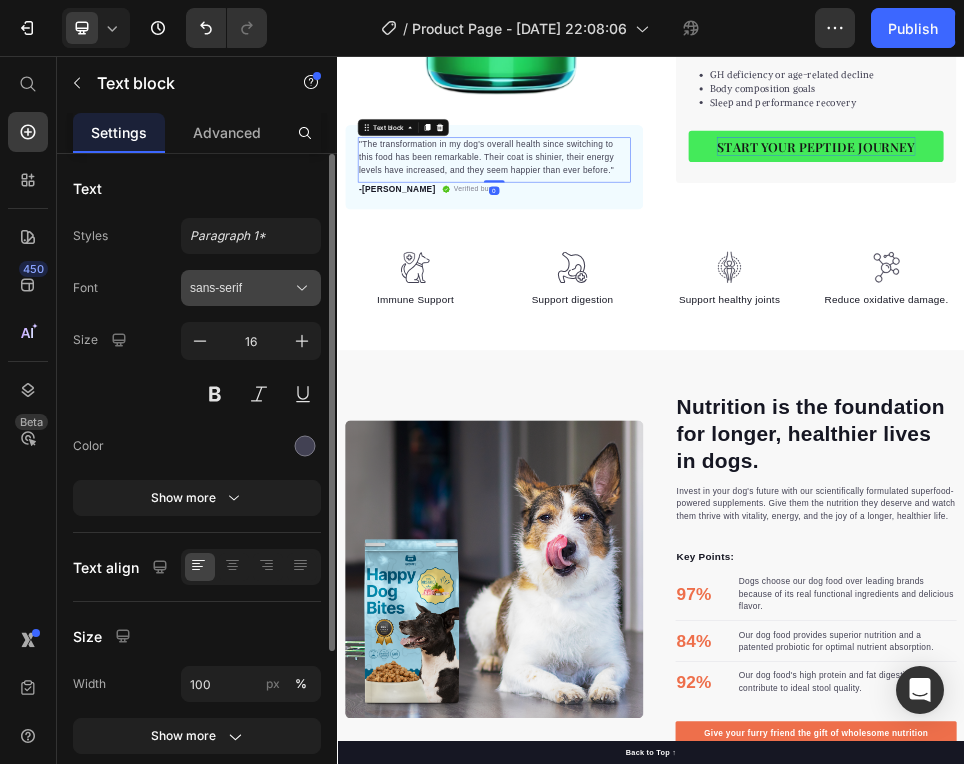 click on "sans-serif" at bounding box center (241, 288) 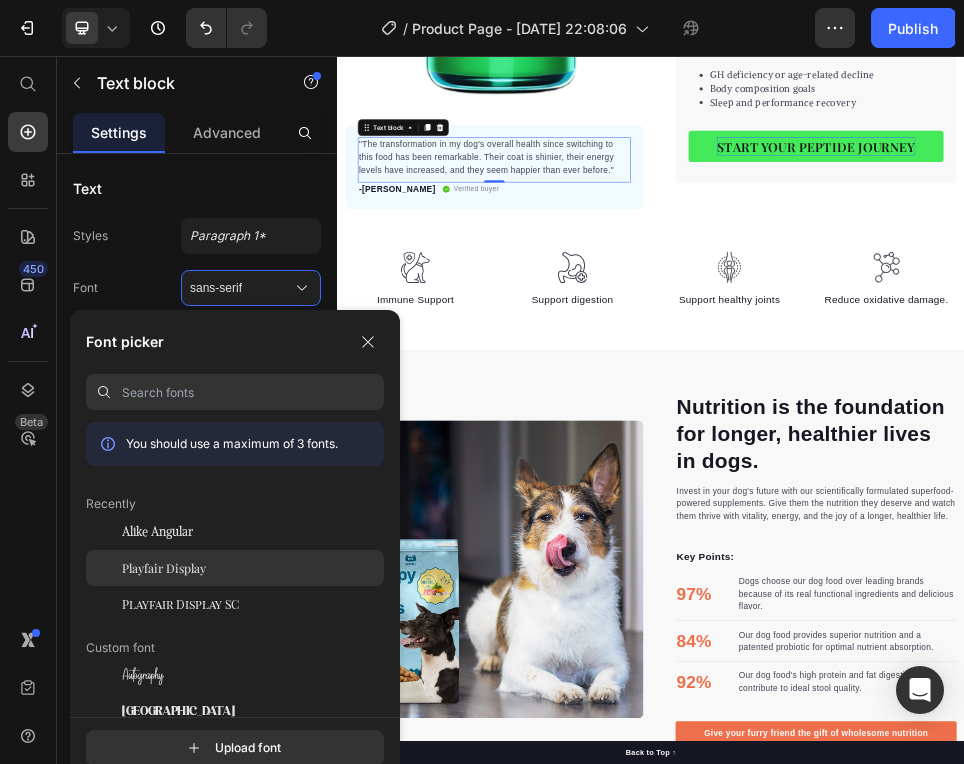 click on "Playfair Display" at bounding box center (164, 568) 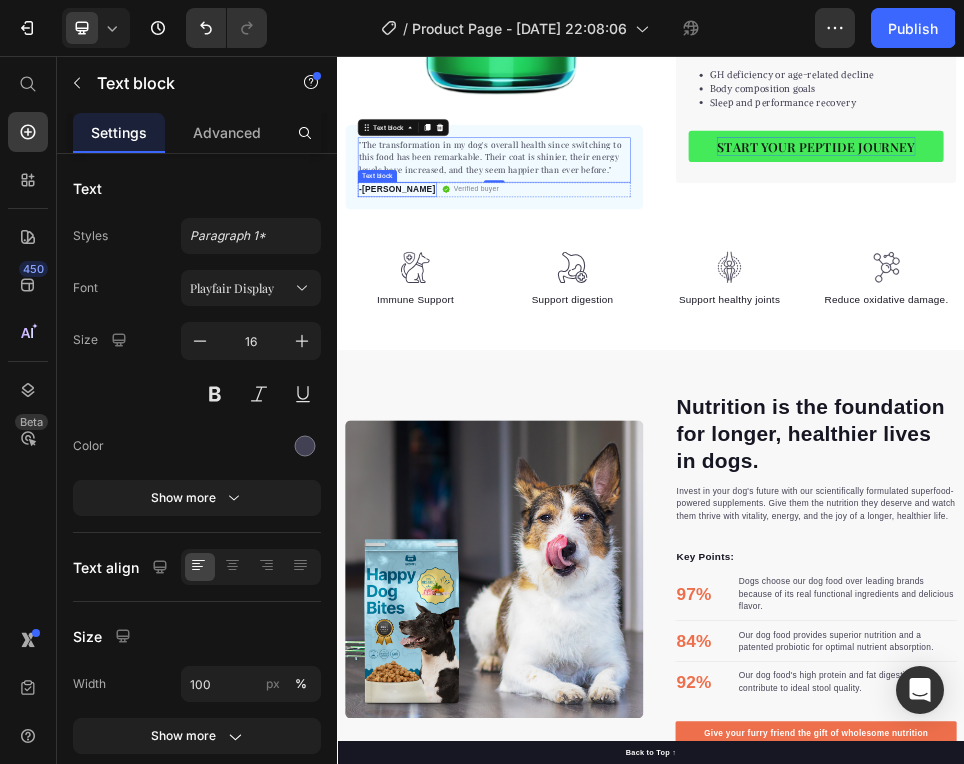 click on "-Daisy Text block" at bounding box center [451, 311] 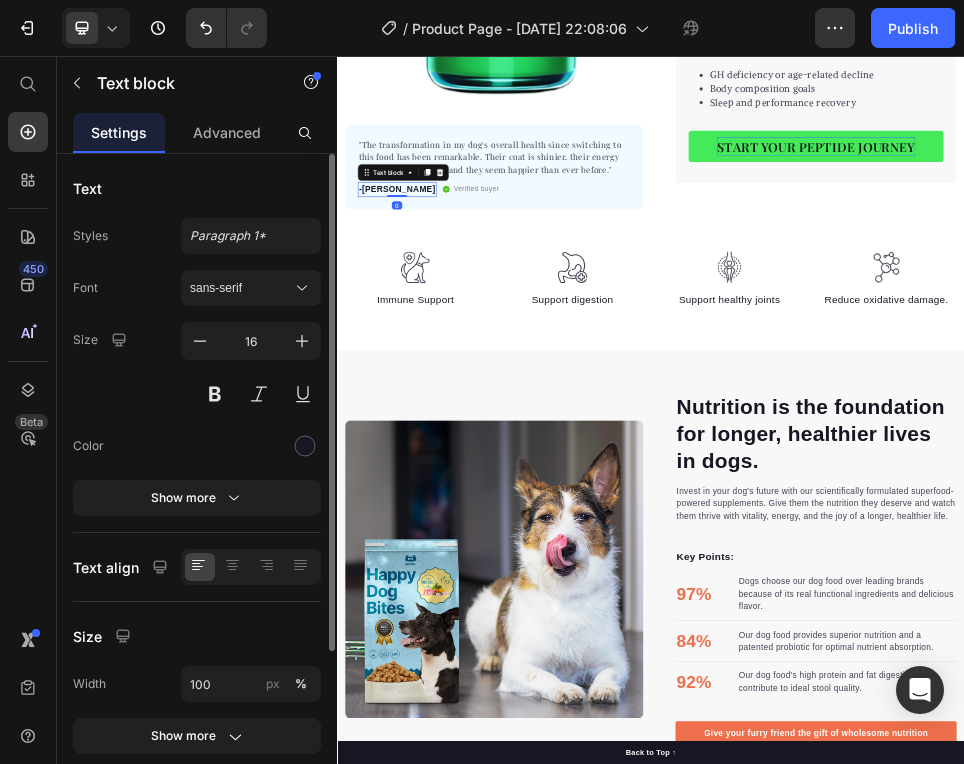 click on "Font sans-serif Size 16 Color Show more" at bounding box center [197, 393] 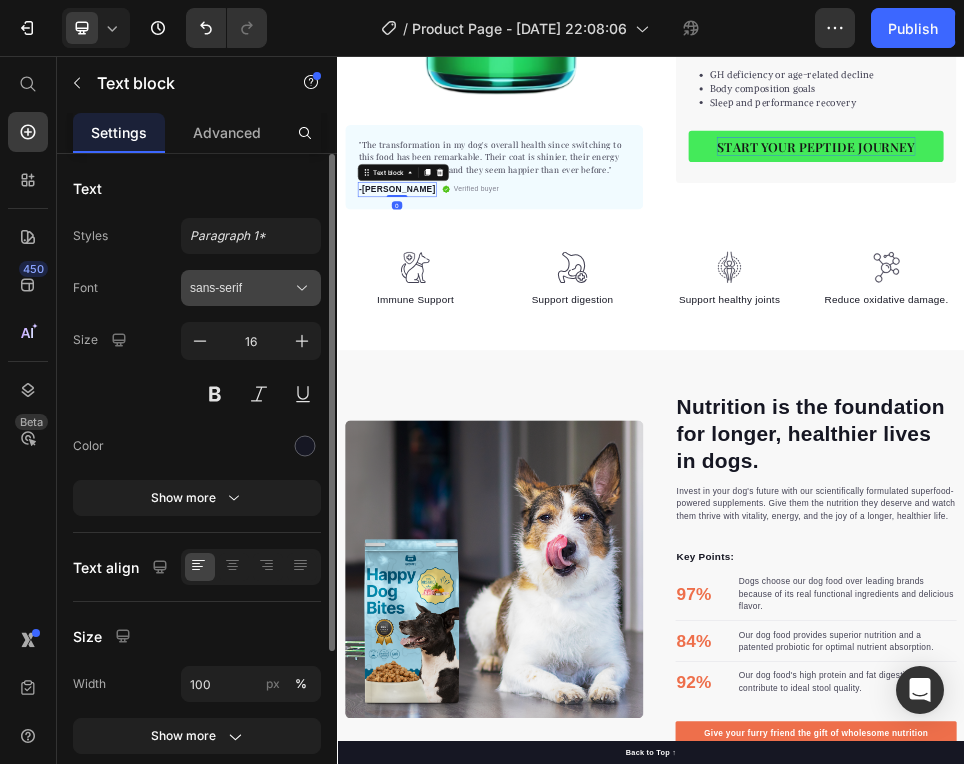 click on "sans-serif" at bounding box center (251, 288) 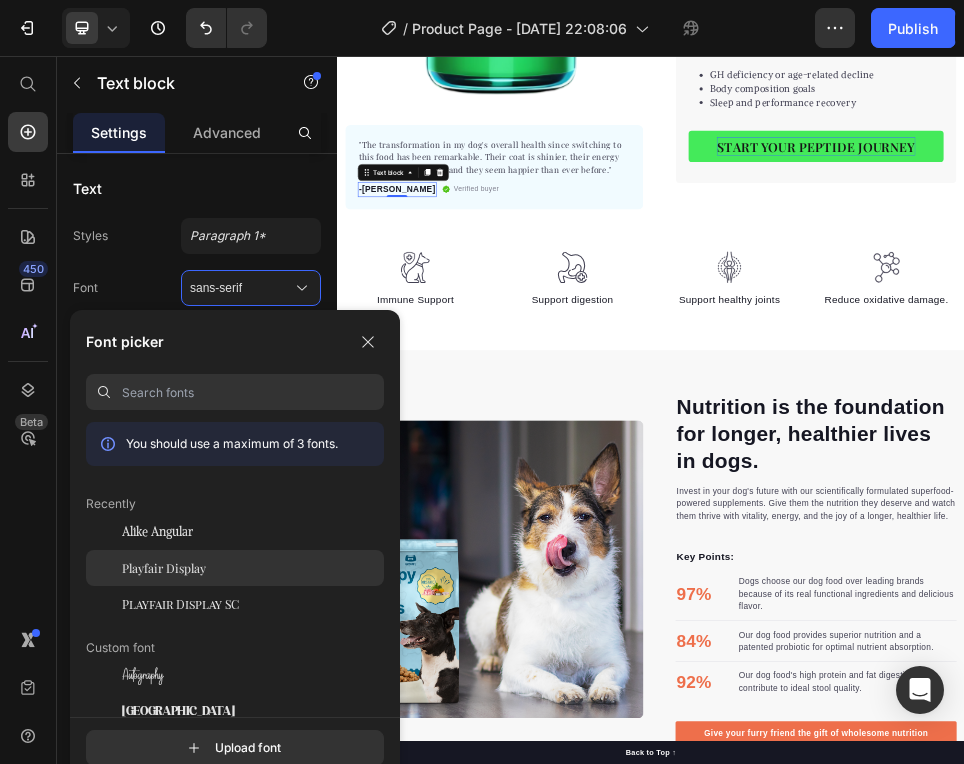 click on "Playfair Display" at bounding box center (164, 568) 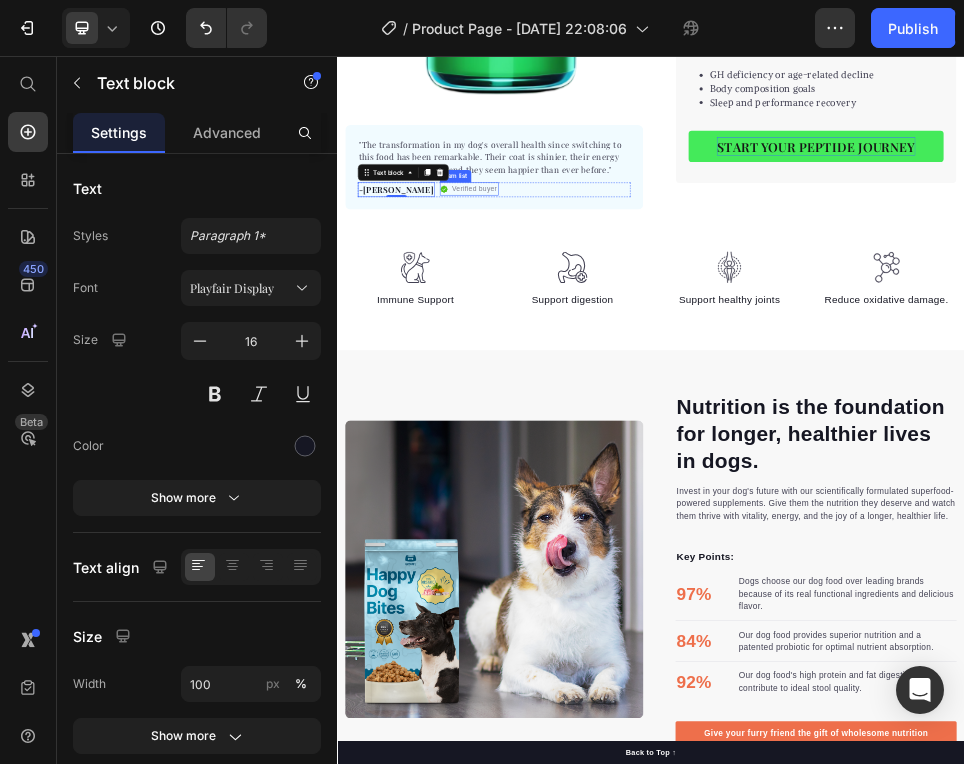 click on "Verified buyer" at bounding box center (599, 310) 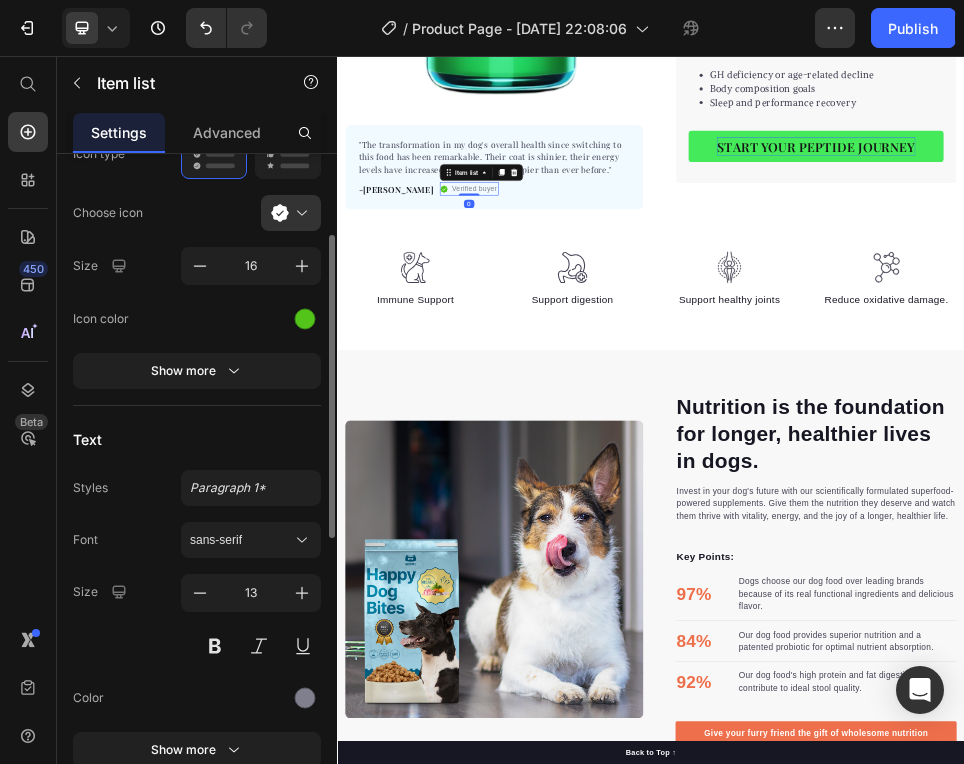 scroll, scrollTop: 411, scrollLeft: 0, axis: vertical 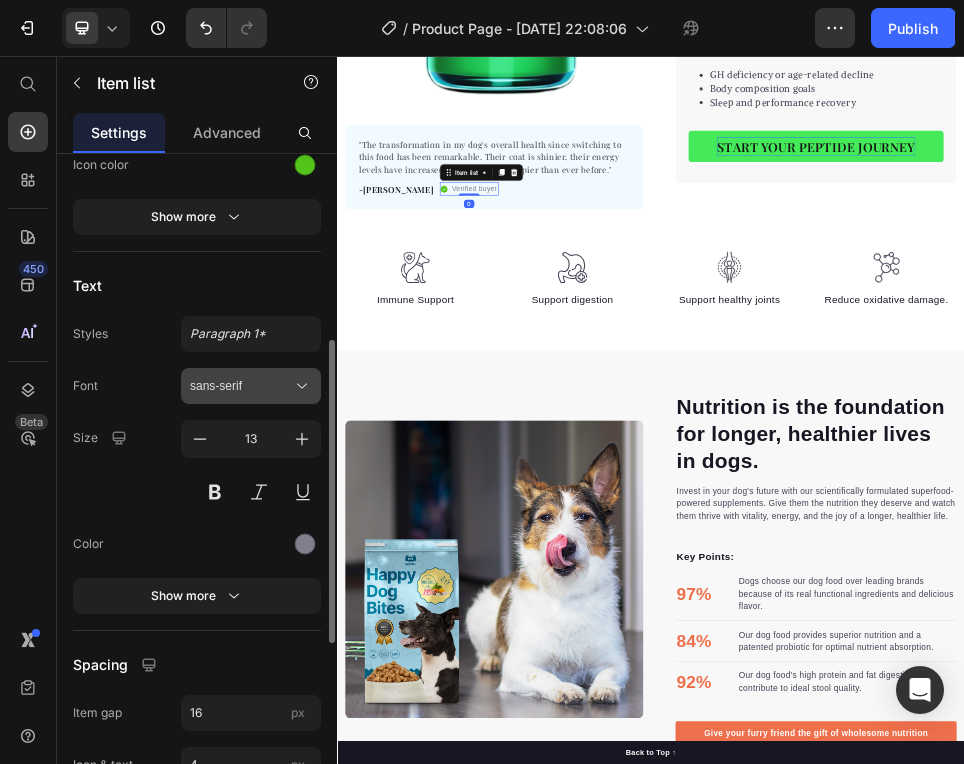 click on "sans-serif" at bounding box center (241, 386) 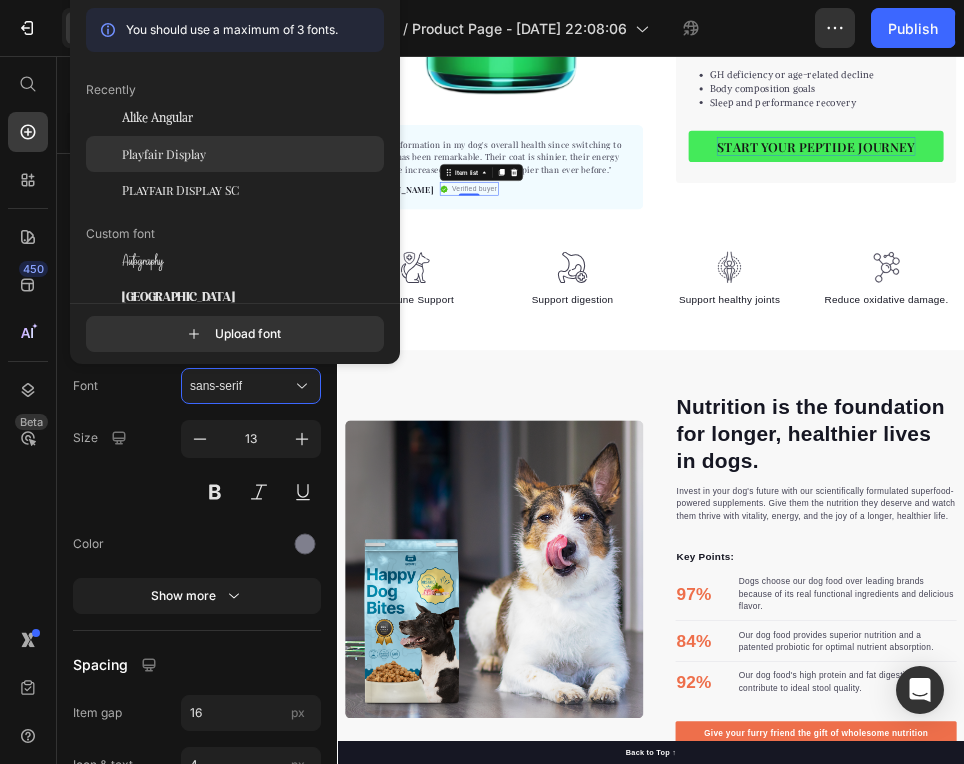 click on "Playfair Display" at bounding box center [164, 154] 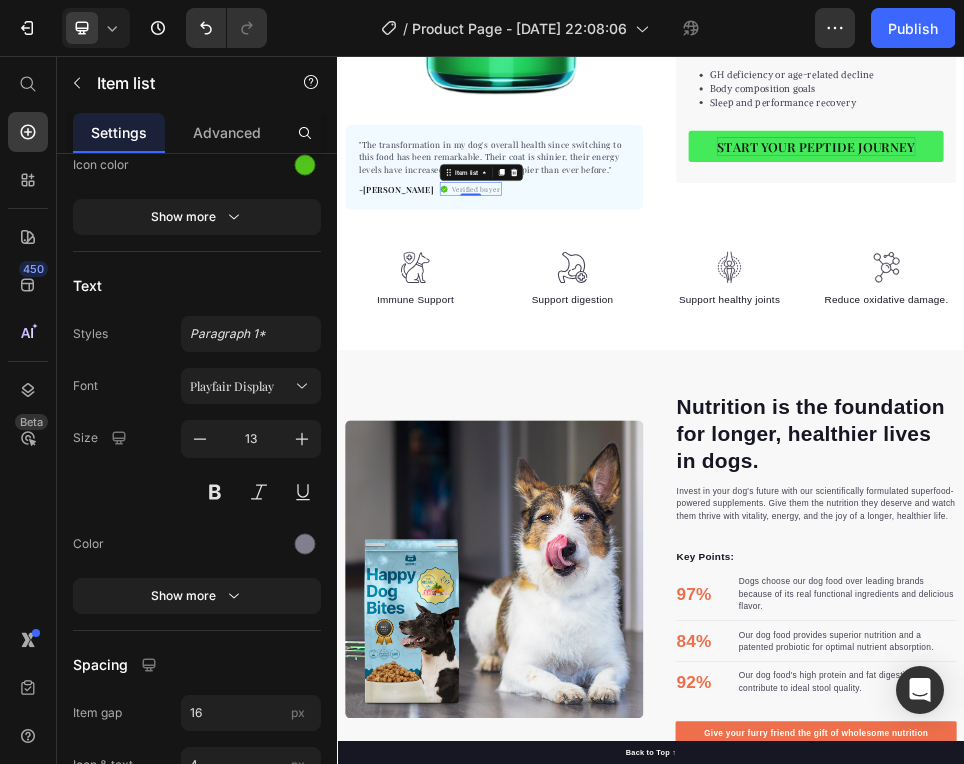 click on "Verified buyer" at bounding box center (602, 310) 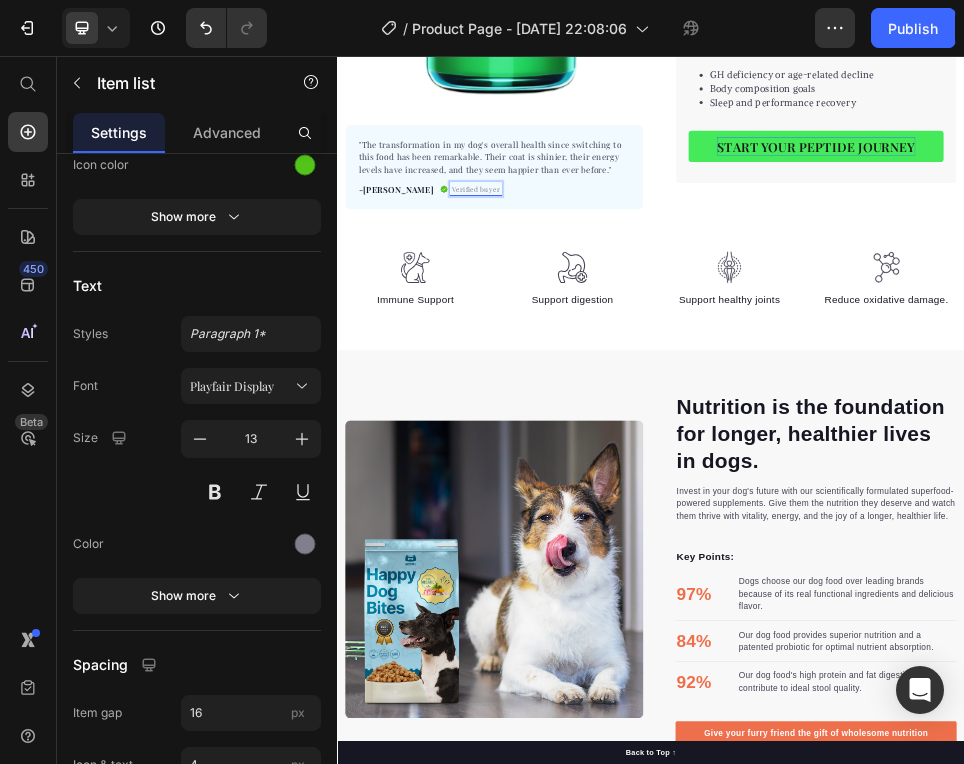 click on "Verified buyer" at bounding box center [602, 310] 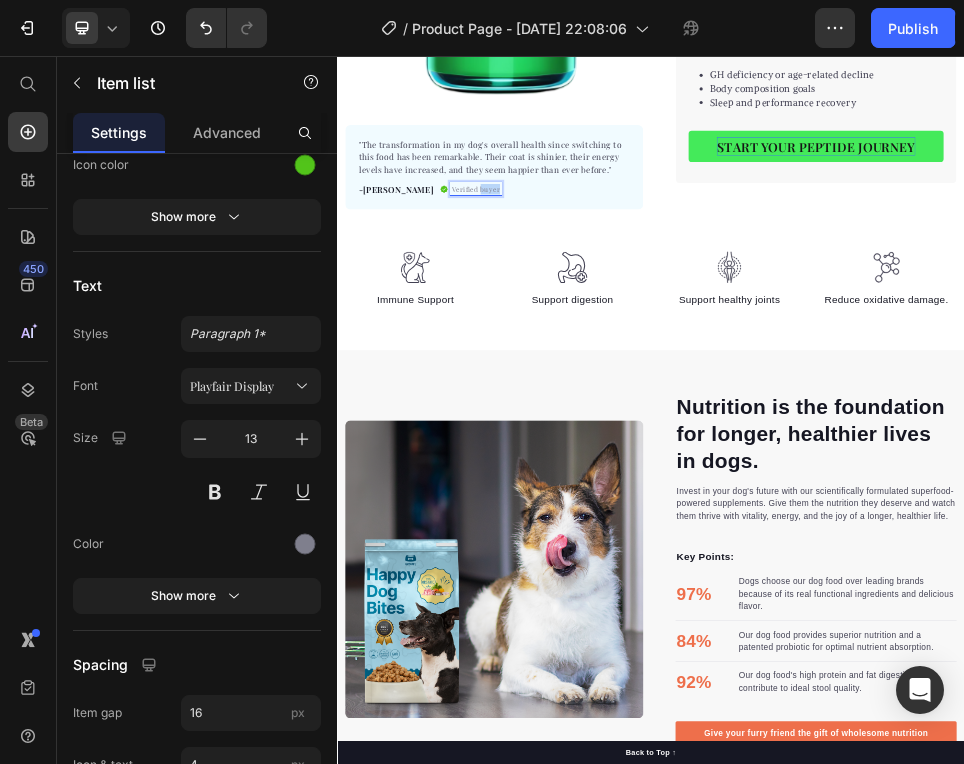 click on "Verified buyer" at bounding box center [602, 310] 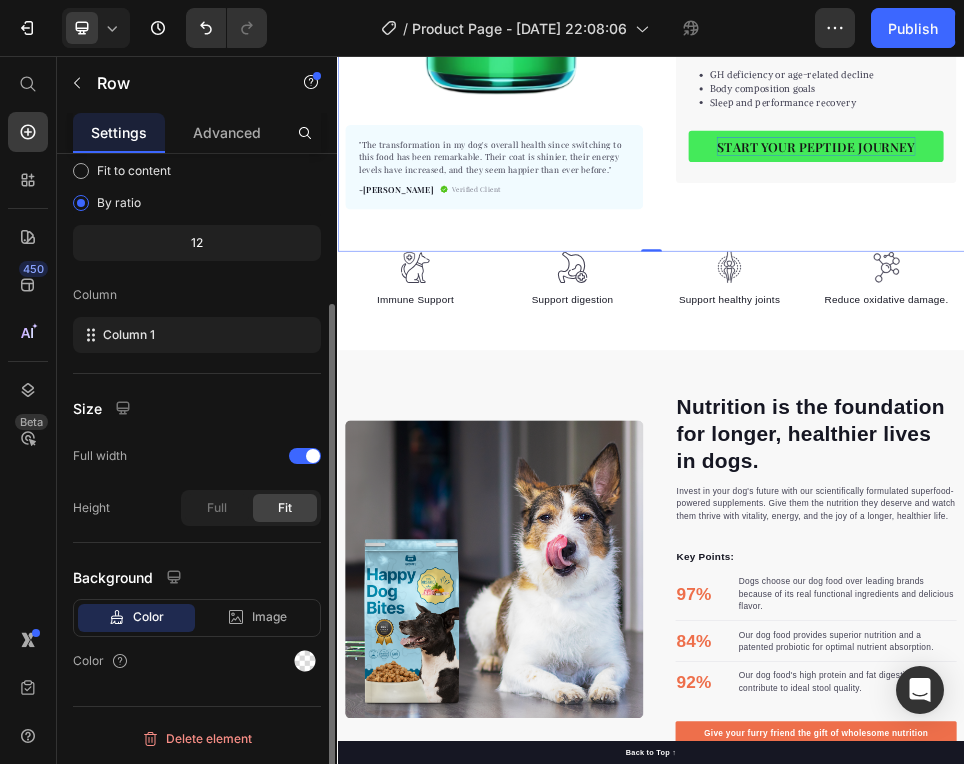 click on "Product Images "The transformation in my dog's overall health since switching to this food has been remarkable. Their coat is shinier, their energy levels have increased, and they seem happier than ever before." Text block -Daisy Text block
Verified Client Item list Row Row "My dog absolutely loves this food! It's clear that the taste and quality are top-notch."  -Daisy Text block Row Row Sermorelin Product Title Increases lean muscle and reduces fat Improves sleep quality and recovery Supports energy and anti-aging Enhances mood and cognitive function Item list Perfect for sensitive tummies Supercharge immunity System Bursting with protein, vitamins, and minerals Supports strong muscles, increases bone strength Item list
DESCRIPTION
🔬  What It Is:
A growth hormone-releasing hormone (GHRH) analog that stimulates natural GH production.
✅  Benefits:
Increases lean muscle and reduces fat
Improves sleep quality and recovery
📈" at bounding box center [937, -112] 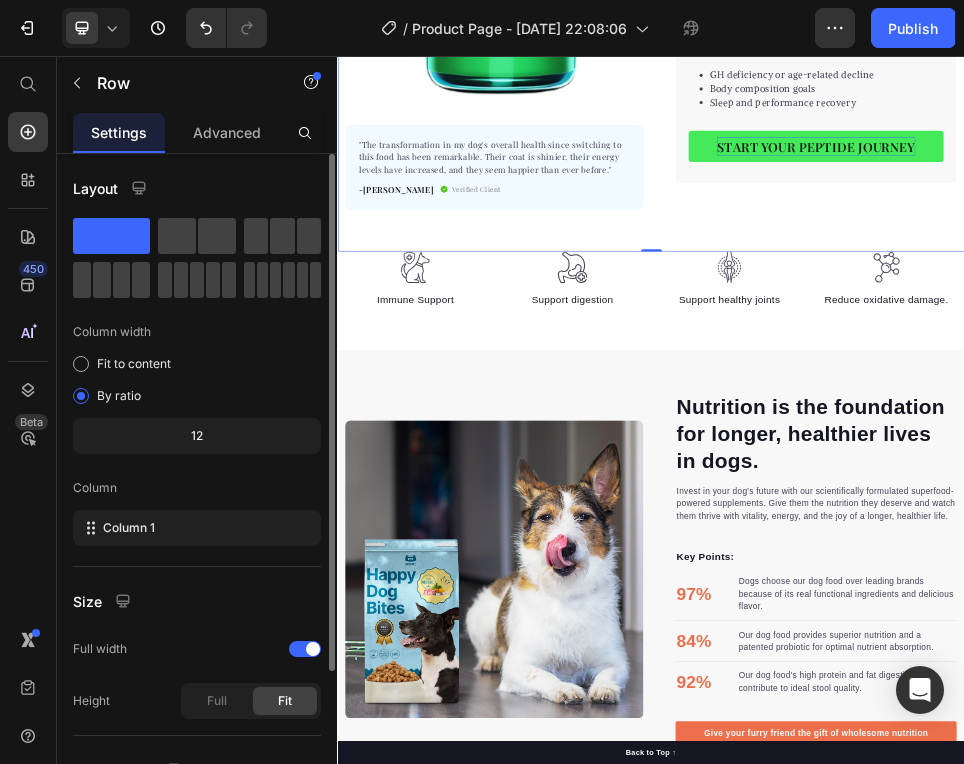 click at bounding box center [787, 467] 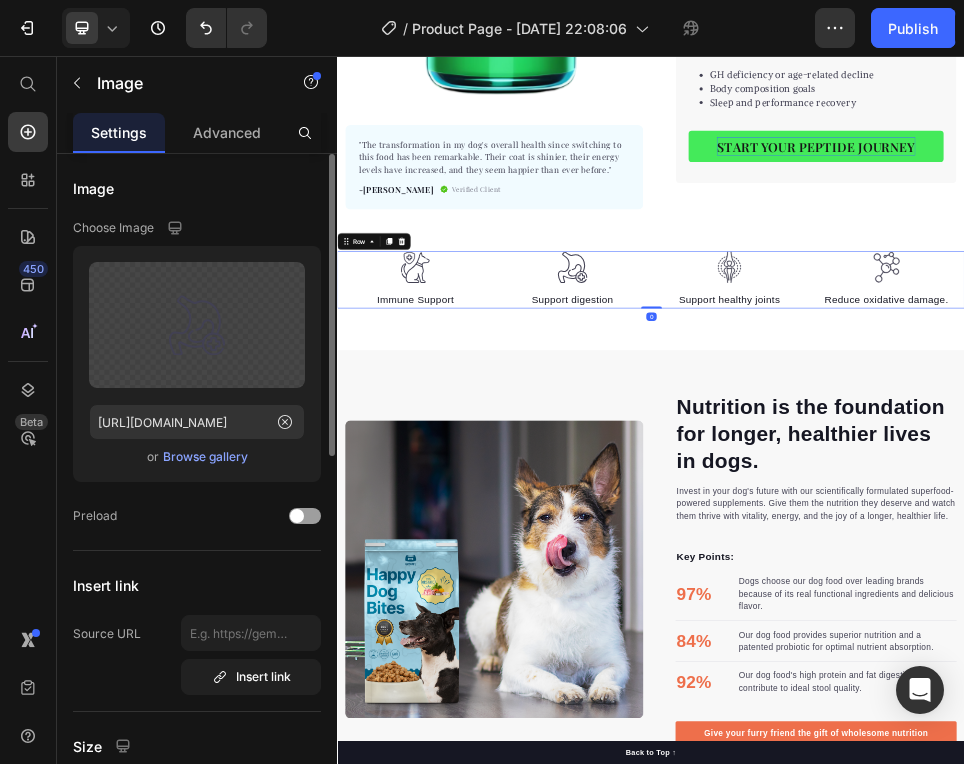 click on "Image Immune Support Text block Image Support digestion Text block Image Support healthy joints Text block Image Reduce oxidative damage. Text block Row   0" at bounding box center [937, 484] 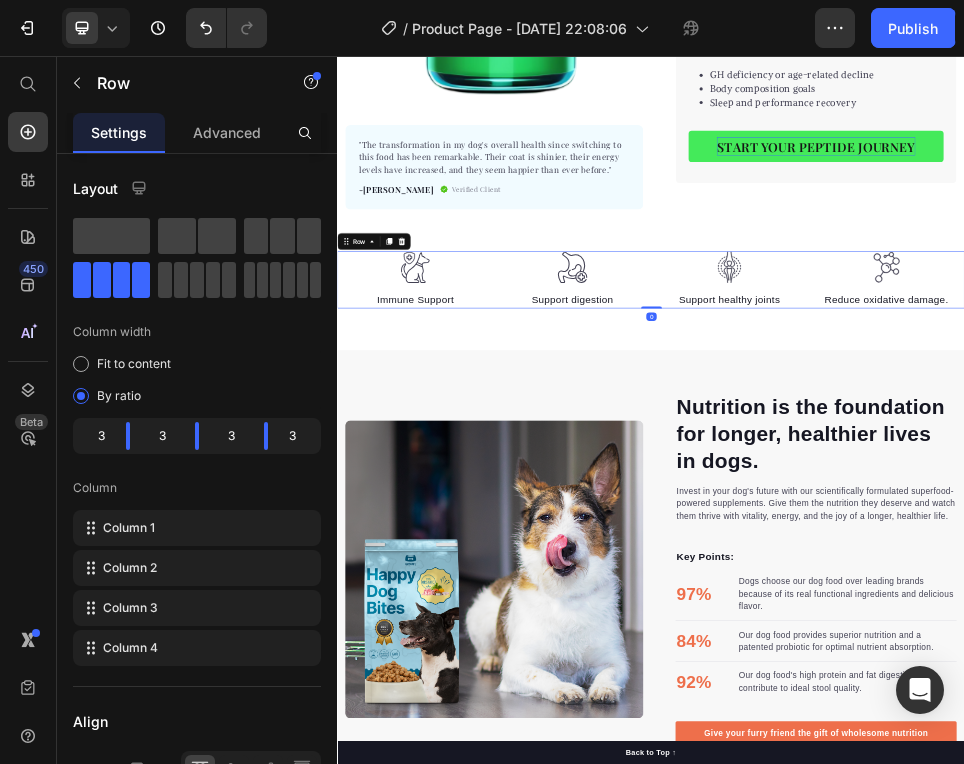 click on "Row" at bounding box center (407, 410) 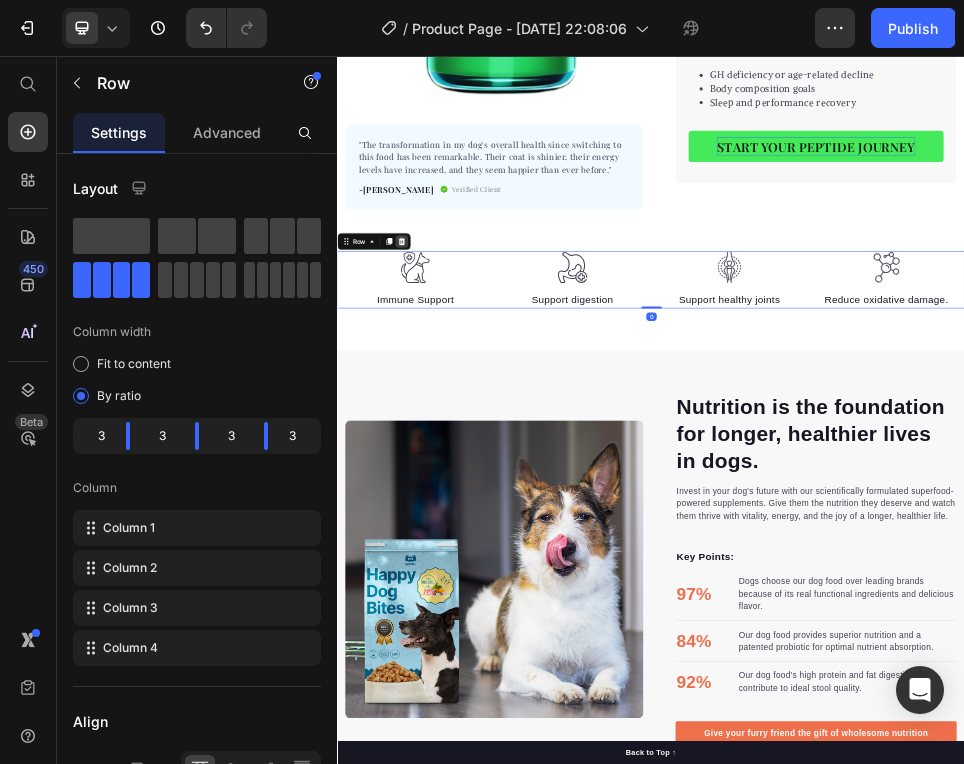 click 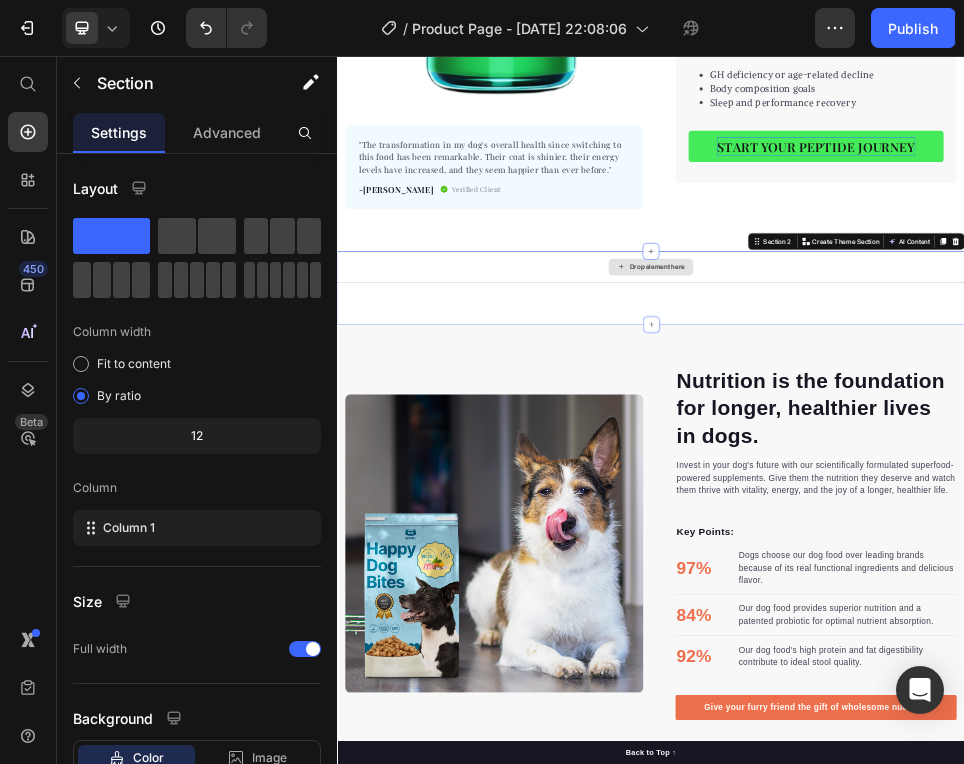 click on "Drop element here" at bounding box center (937, 459) 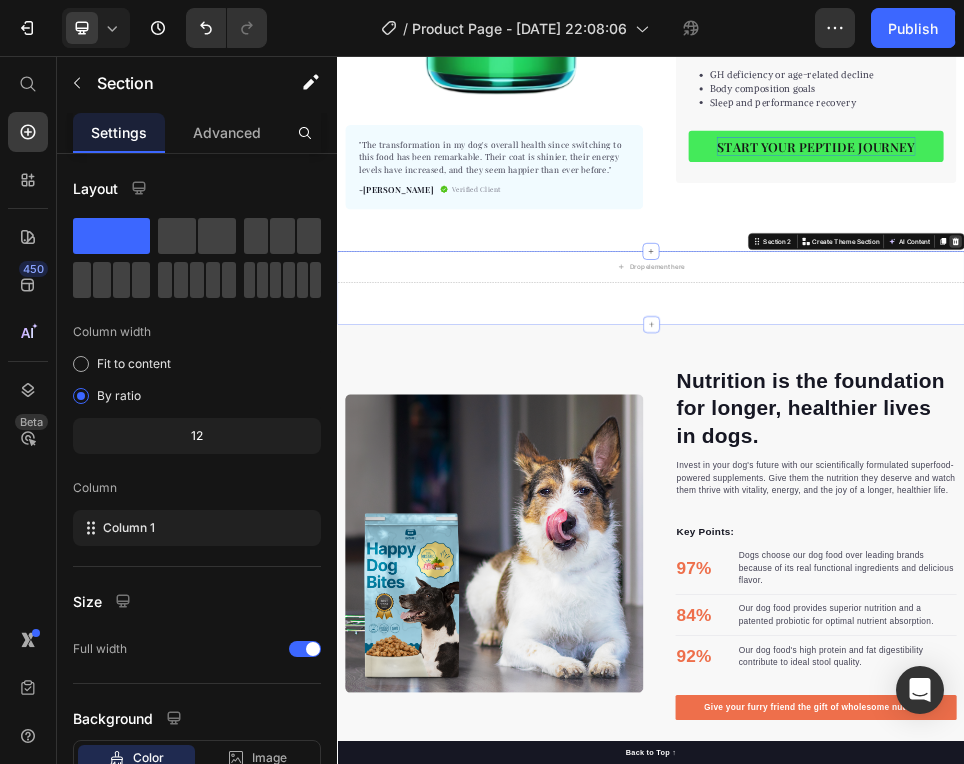 click 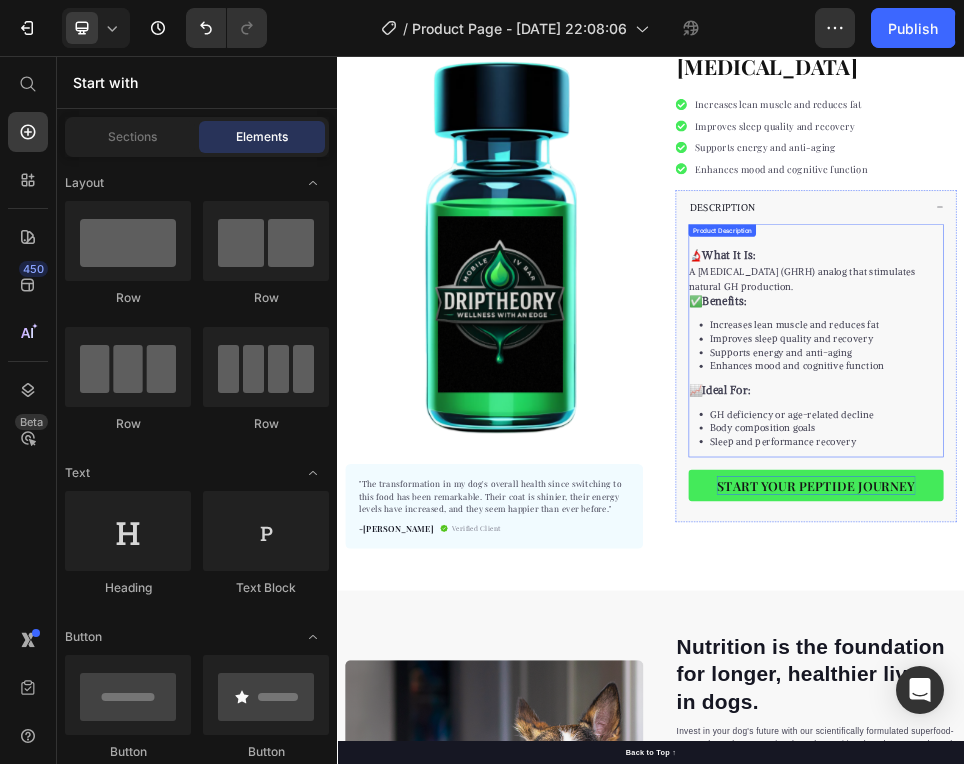 scroll, scrollTop: 156, scrollLeft: 0, axis: vertical 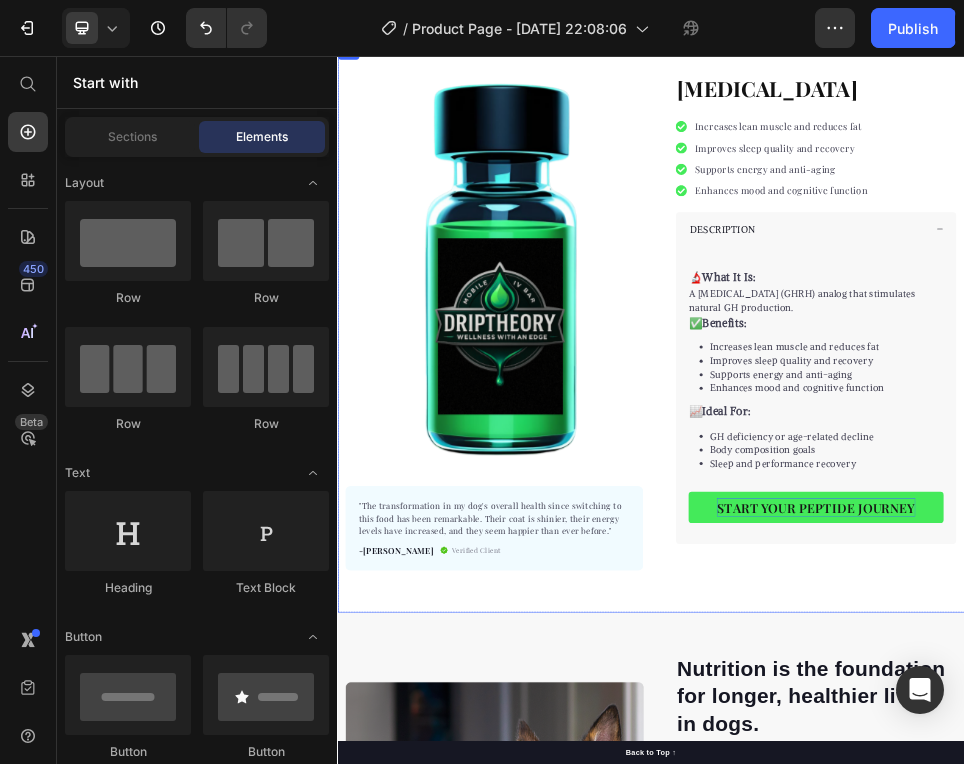 click on "Product Images "The transformation in my dog's overall health since switching to this food has been remarkable. Their coat is shinier, their energy levels have increased, and they seem happier than ever before." Text block -Daisy Text block
Verified Client Item list Row Row "My dog absolutely loves this food! It's clear that the taste and quality are top-notch."  -Daisy Text block Row Row Sermorelin Product Title Increases lean muscle and reduces fat Improves sleep quality and recovery Supports energy and anti-aging Enhances mood and cognitive function Item list Perfect for sensitive tummies Supercharge immunity System Bursting with protein, vitamins, and minerals Supports strong muscles, increases bone strength Item list
DESCRIPTION
🔬  What It Is:
A growth hormone-releasing hormone (GHRH) analog that stimulates natural GH production.
✅  Benefits:
Increases lean muscle and reduces fat
Improves sleep quality and recovery
📈" at bounding box center [937, 579] 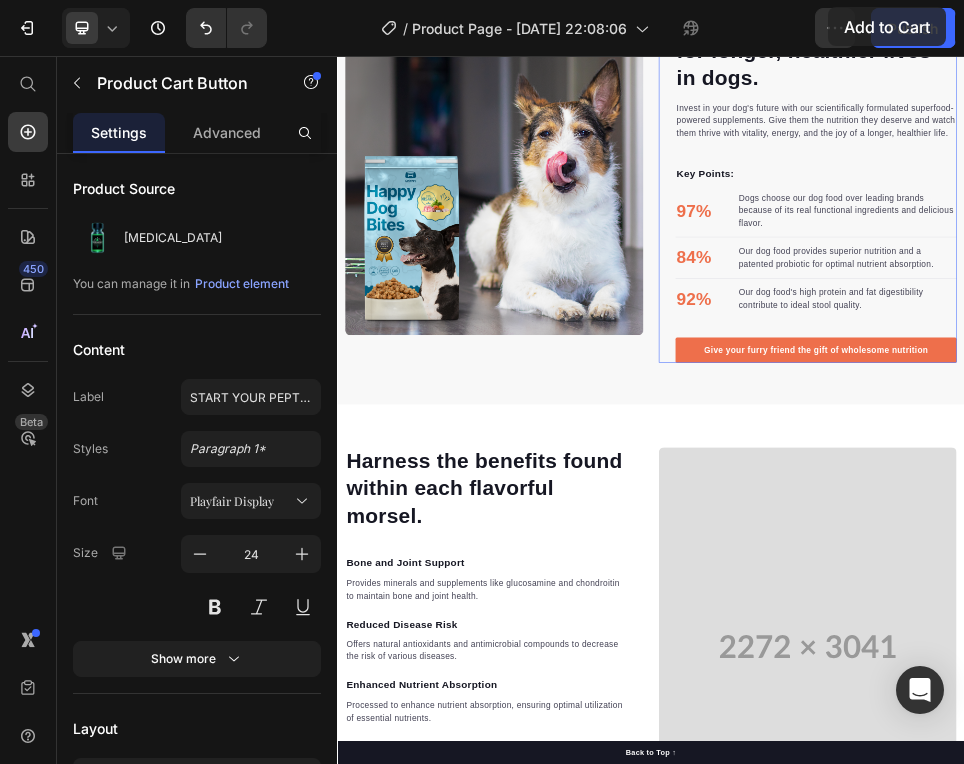 scroll, scrollTop: 977, scrollLeft: 0, axis: vertical 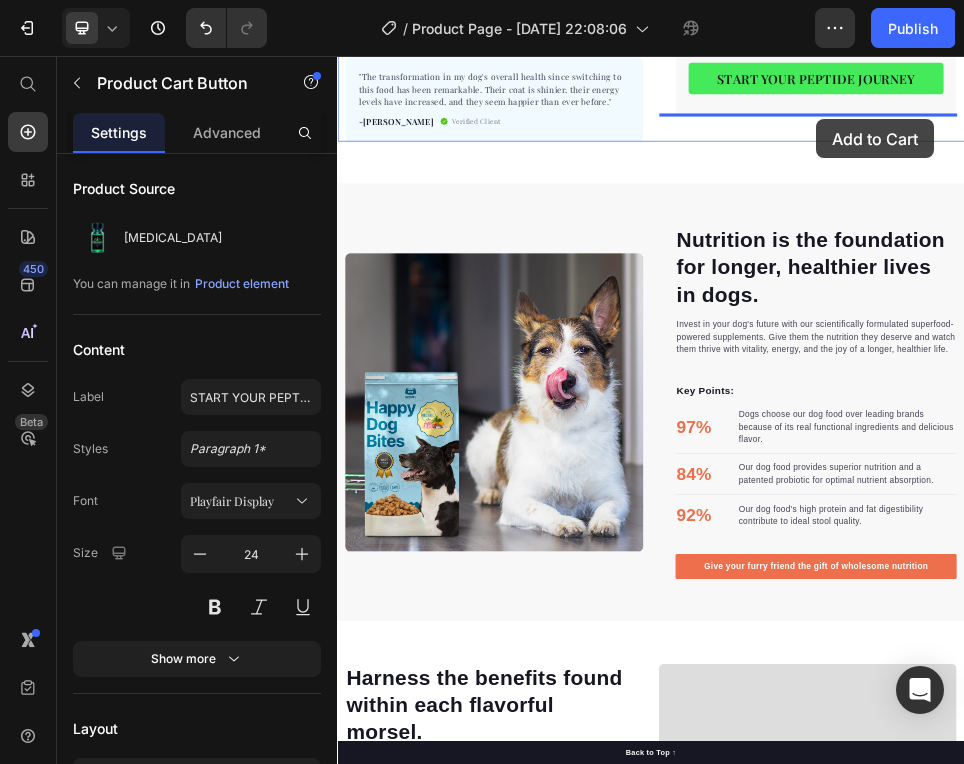 drag, startPoint x: 1266, startPoint y: 913, endPoint x: 1253, endPoint y: 179, distance: 734.1151 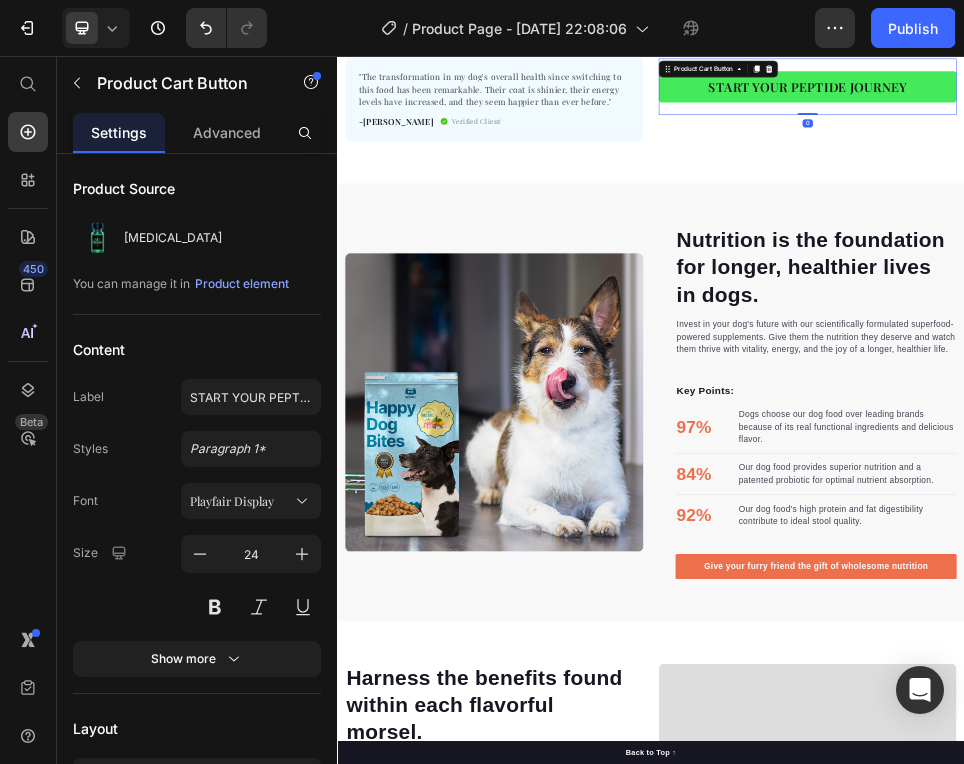 scroll, scrollTop: 487, scrollLeft: 0, axis: vertical 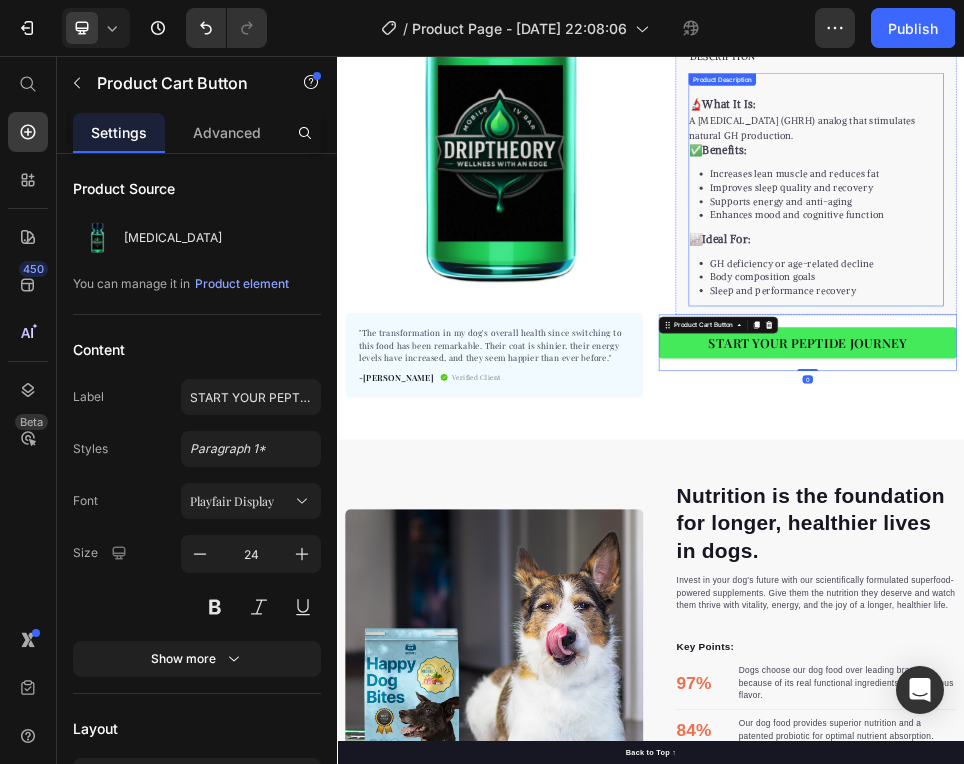 click on "🔬  What It Is:
A growth hormone-releasing hormone (GHRH) analog that stimulates natural GH production.
✅  Benefits:
Increases lean muscle and reduces fat
Improves sleep quality and recovery
Supports energy and anti-aging
Enhances mood and cognitive function
📈  Ideal For:
GH deficiency or age-related decline
Body composition goals
Sleep and performance recovery" at bounding box center (1253, 311) 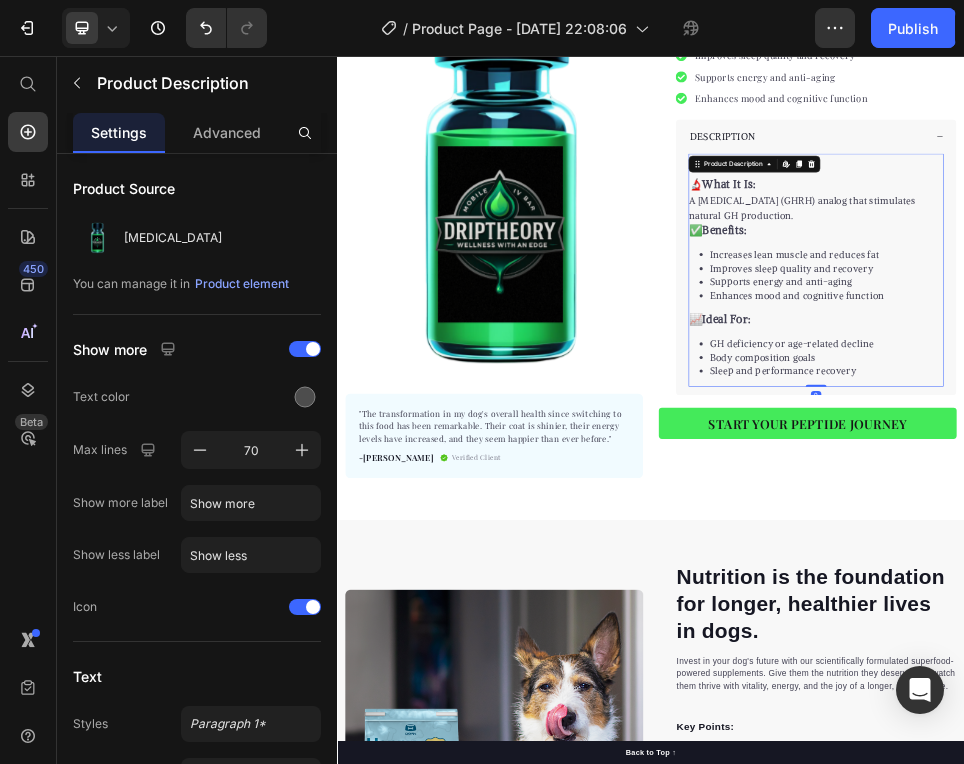 scroll, scrollTop: 196, scrollLeft: 0, axis: vertical 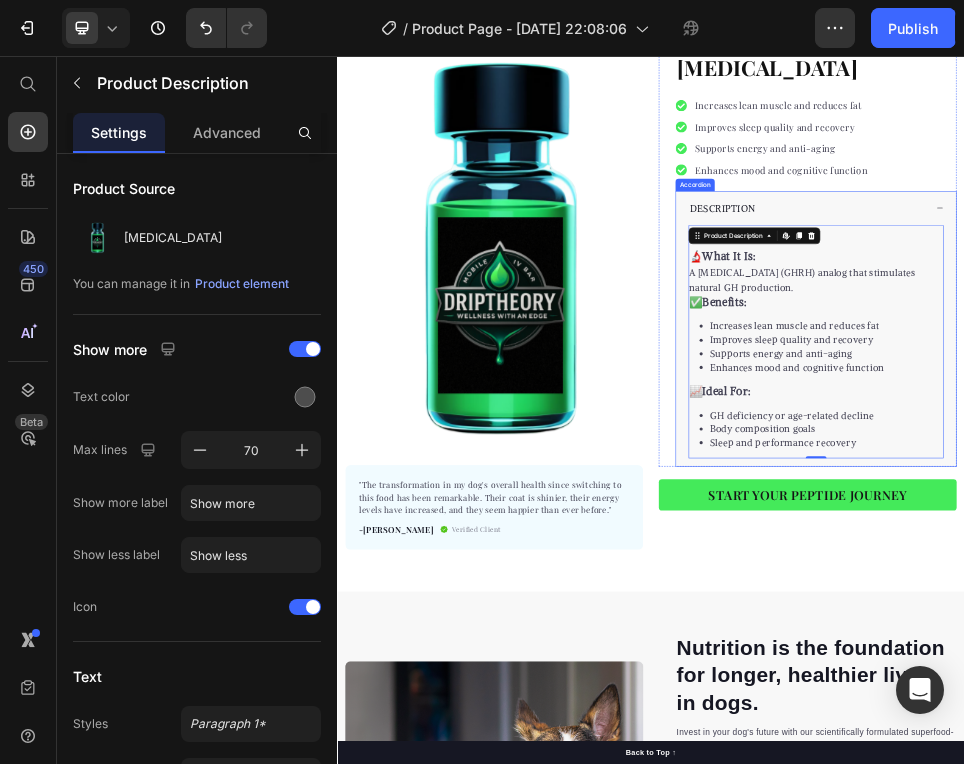 click on "DESCRIPTION" at bounding box center [1253, 346] 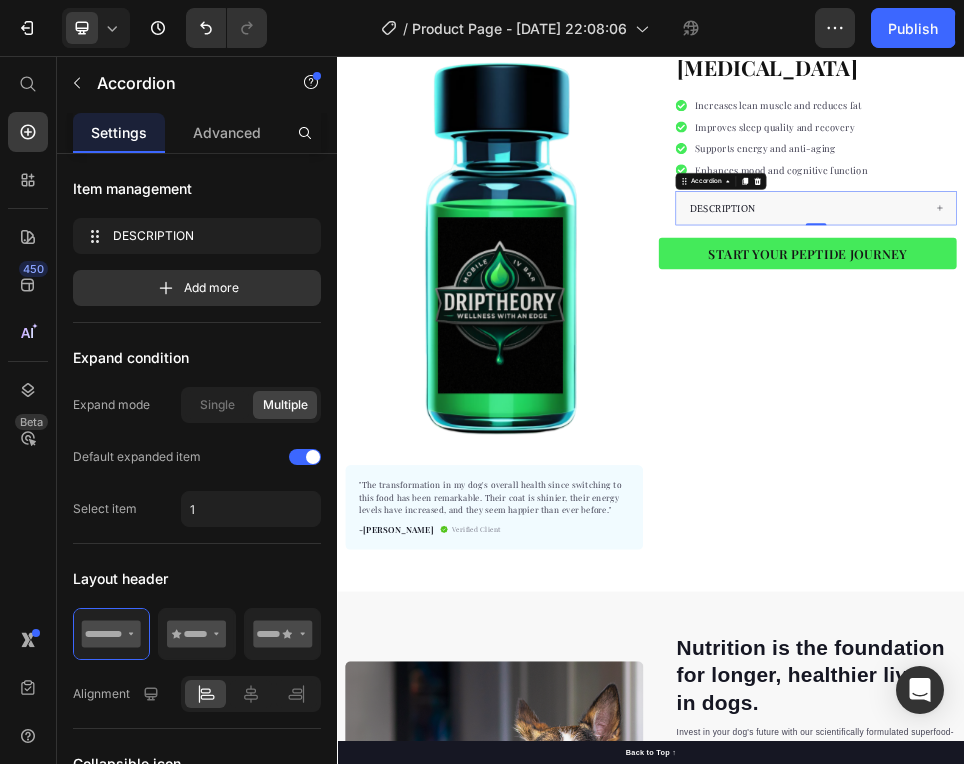 click 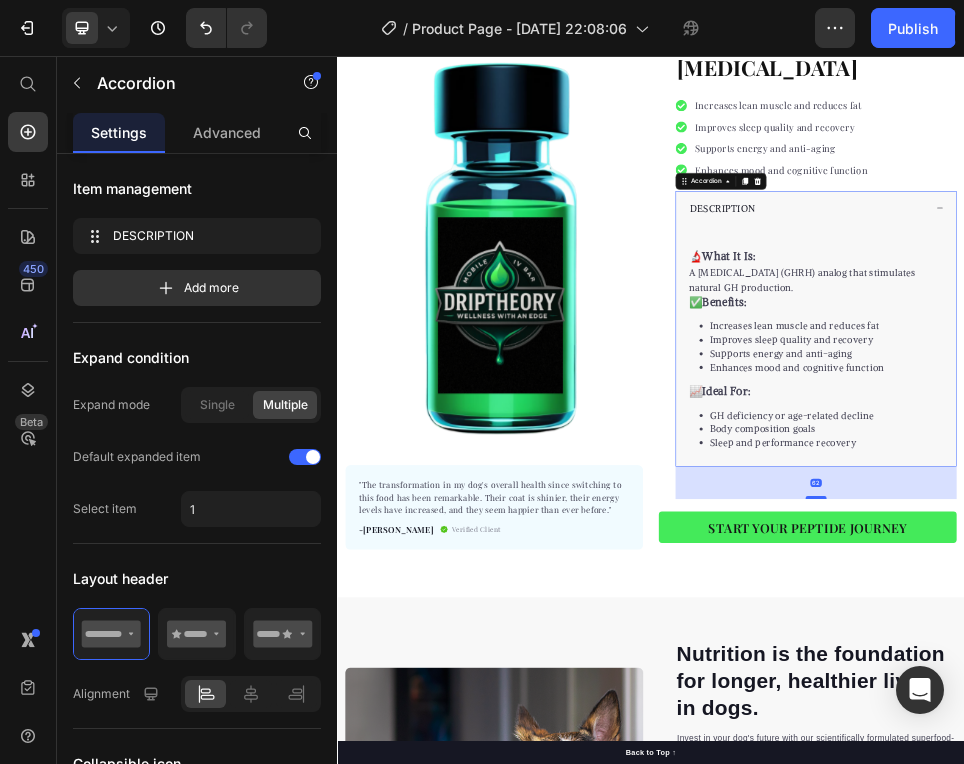 drag, startPoint x: 1247, startPoint y: 837, endPoint x: 1250, endPoint y: 900, distance: 63.07139 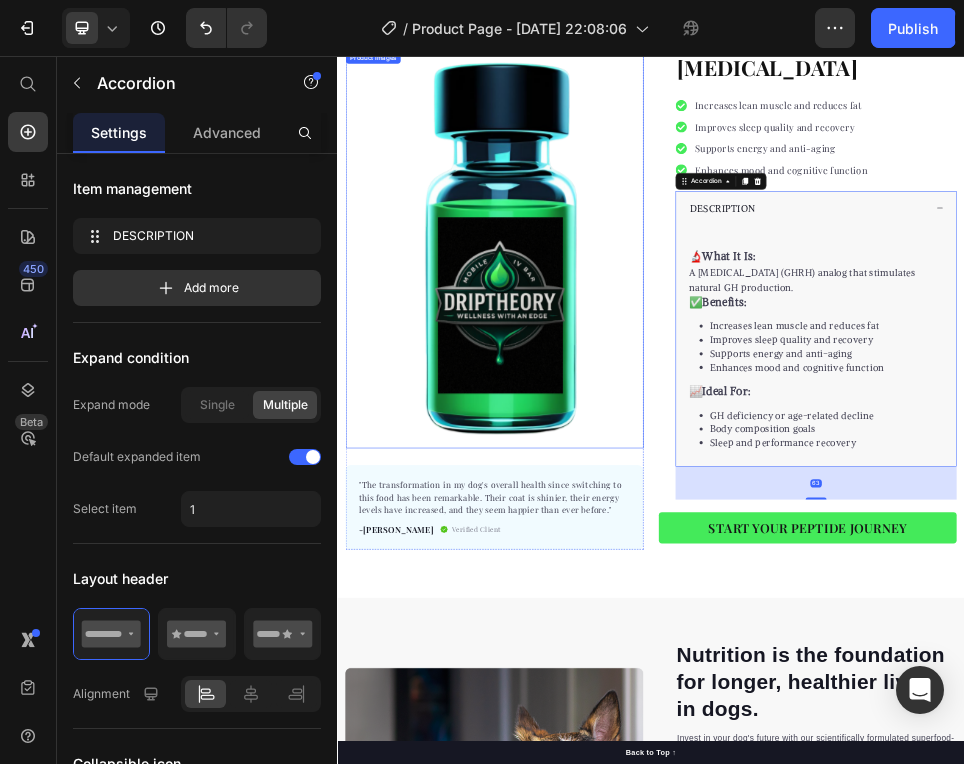 click at bounding box center (637, 426) 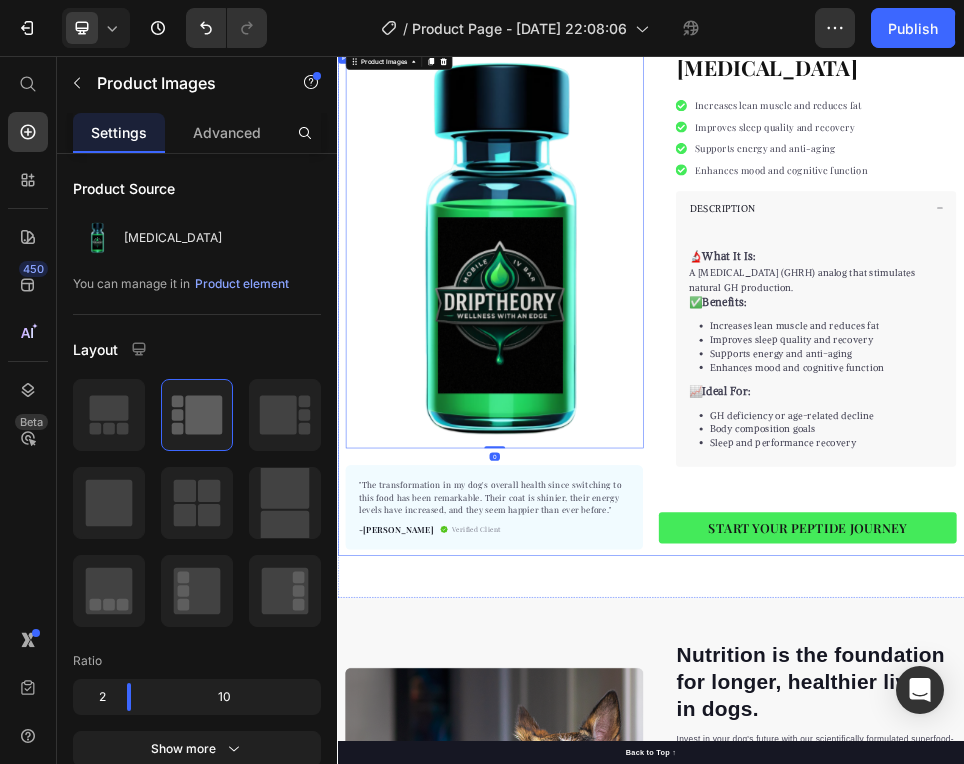 click on "Sermorelin Product Title Increases lean muscle and reduces fat Improves sleep quality and recovery Supports energy and anti-aging Enhances mood and cognitive function Item list Perfect for sensitive tummies Supercharge immunity System Bursting with protein, vitamins, and minerals Supports strong muscles, increases bone strength Item list
DESCRIPTION
🔬  What It Is:
A growth hormone-releasing hormone (GHRH) analog that stimulates natural GH production.
✅  Benefits:
Increases lean muscle and reduces fat
Improves sleep quality and recovery
Supports energy and anti-aging
Enhances mood and cognitive function
📈  Ideal For:
GH deficiency or age-related decline
Body composition goals
Sleep and performance recovery
Product Description Accordion Row" at bounding box center (1237, 475) 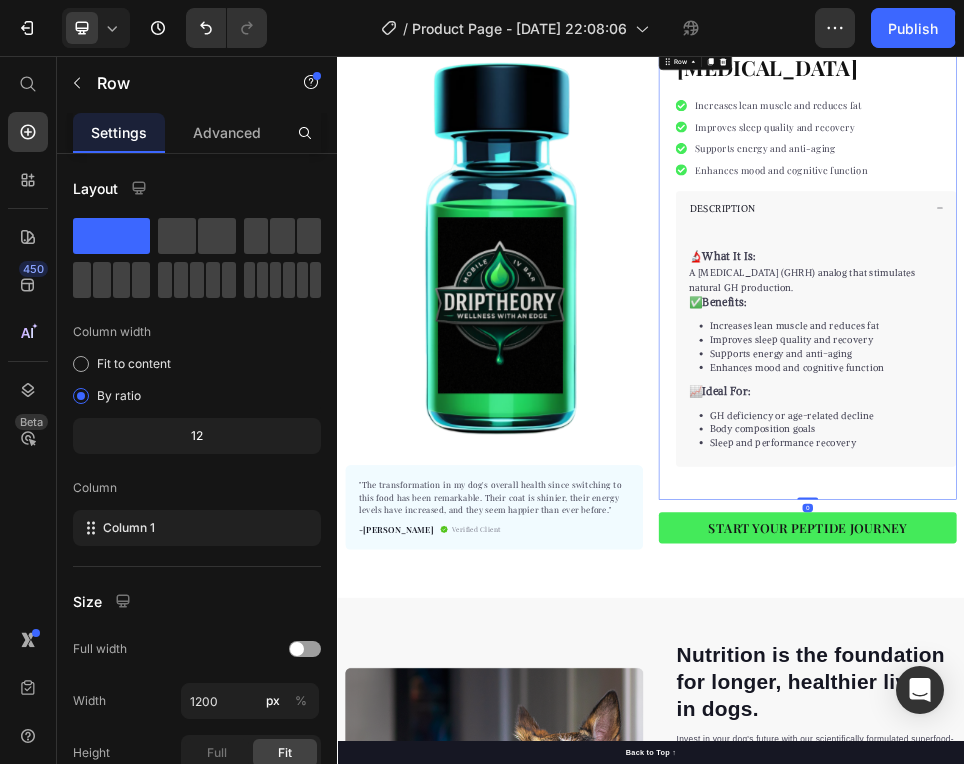 scroll, scrollTop: 0, scrollLeft: 0, axis: both 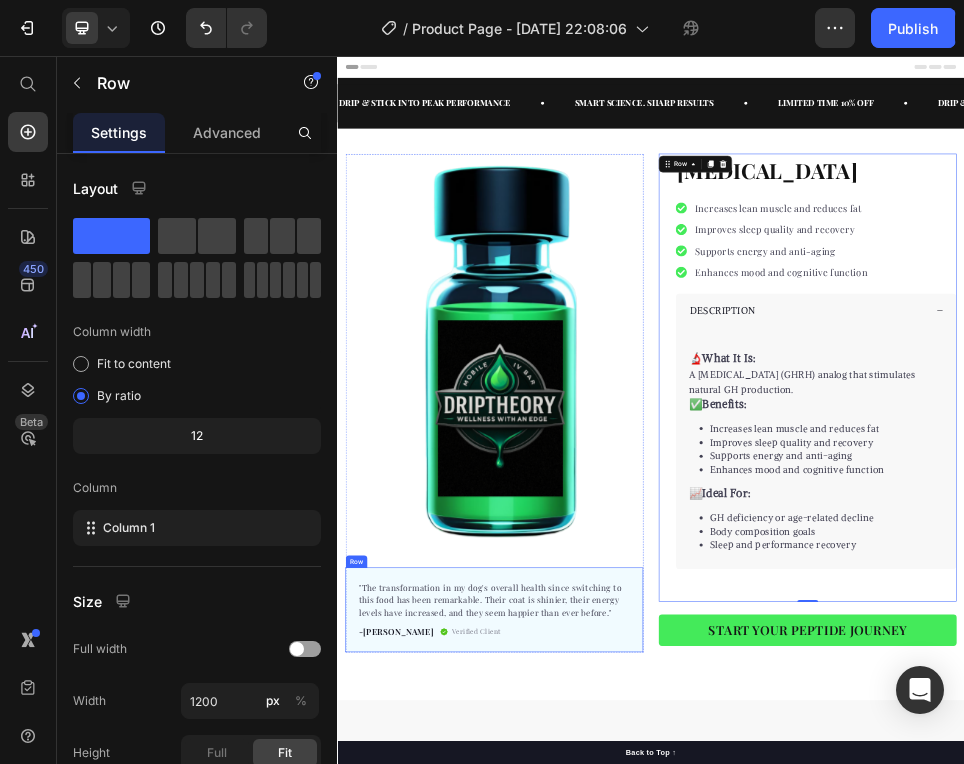 click on ""The transformation in my dog's overall health since switching to this food has been remarkable. Their coat is shinier, their energy levels have increased, and they seem happier than ever before."" at bounding box center (637, 1096) 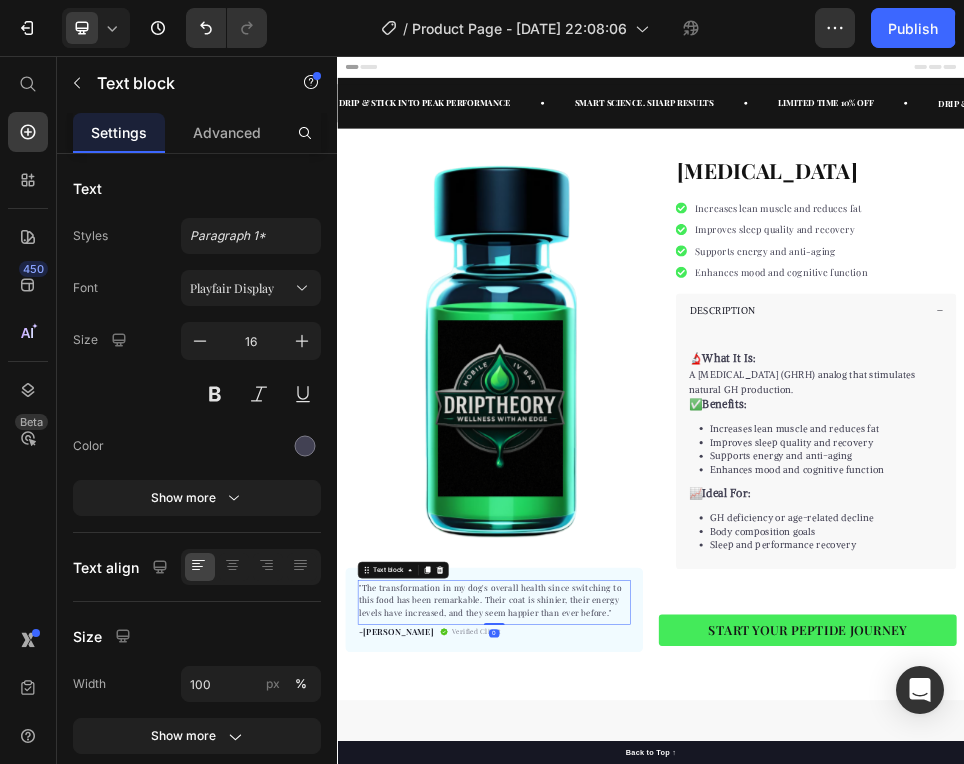 click on ""The transformation in my dog's overall health since switching to this food has been remarkable. Their coat is shinier, their energy levels have increased, and they seem happier than ever before."" at bounding box center [637, 1096] 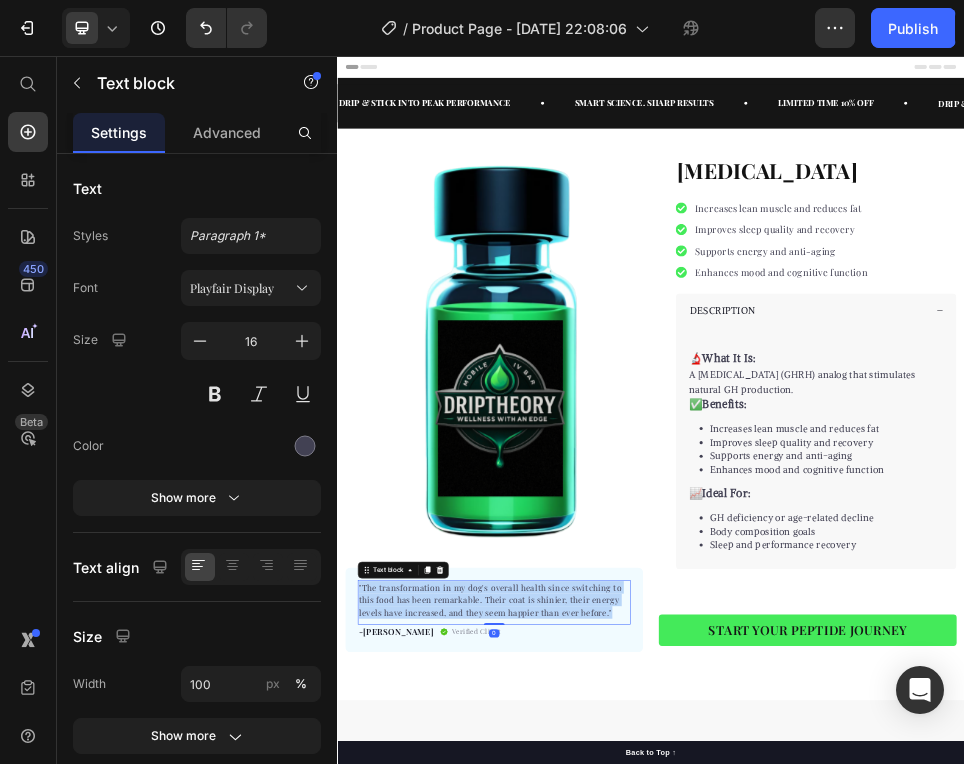 click on ""The transformation in my dog's overall health since switching to this food has been remarkable. Their coat is shinier, their energy levels have increased, and they seem happier than ever before."" at bounding box center (637, 1096) 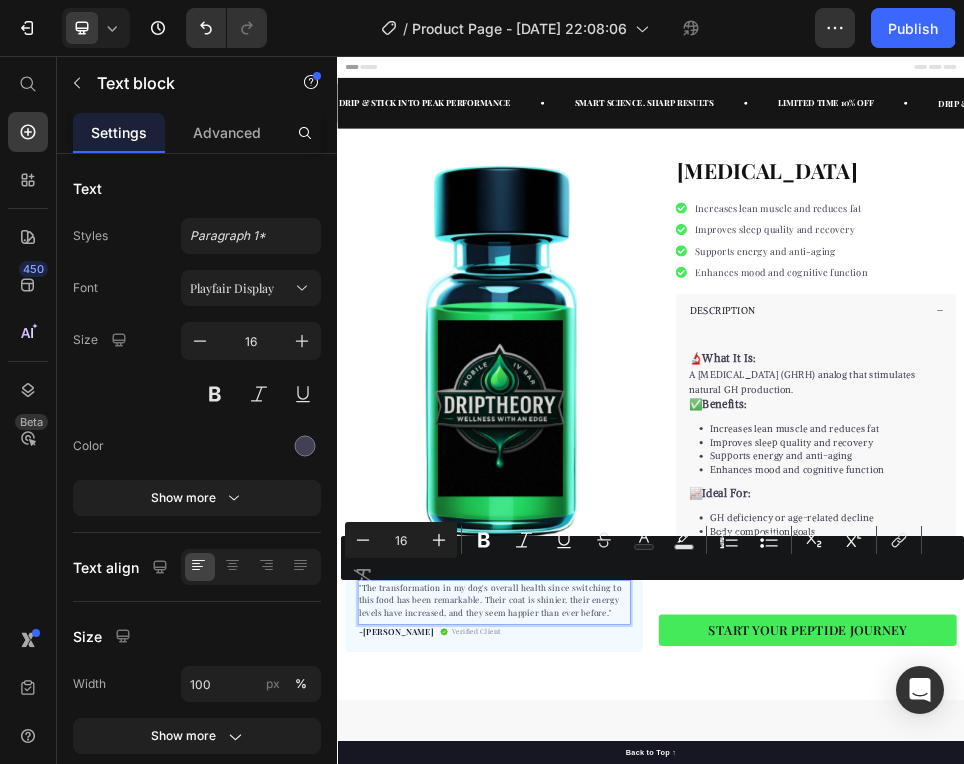 scroll, scrollTop: 14, scrollLeft: 0, axis: vertical 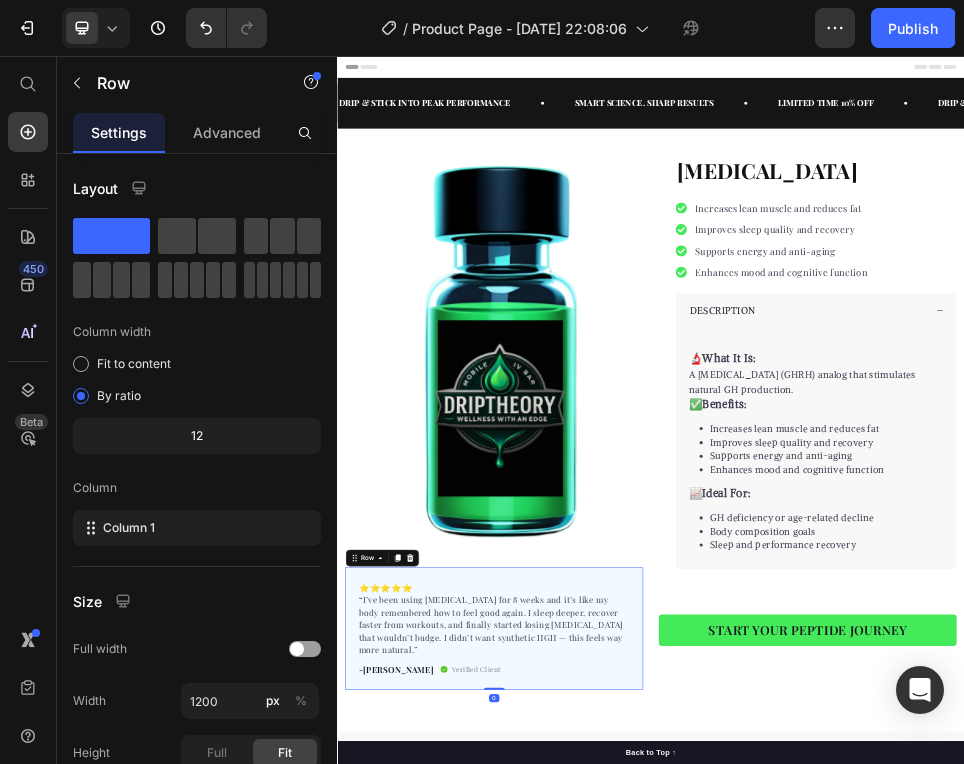 click on "⭐️⭐️⭐️⭐️⭐️ “I’ve been using Sermorelin for 8 weeks and it’s like my body remembered how to feel good again. I sleep deeper, recover faster from workouts, and finally started losing belly fat that wouldn’t budge. I didn’t want synthetic HGH — this feels way more natural.” Text block -Daisy Text block
Verified Client Item list Row Row   0" at bounding box center [637, 1151] 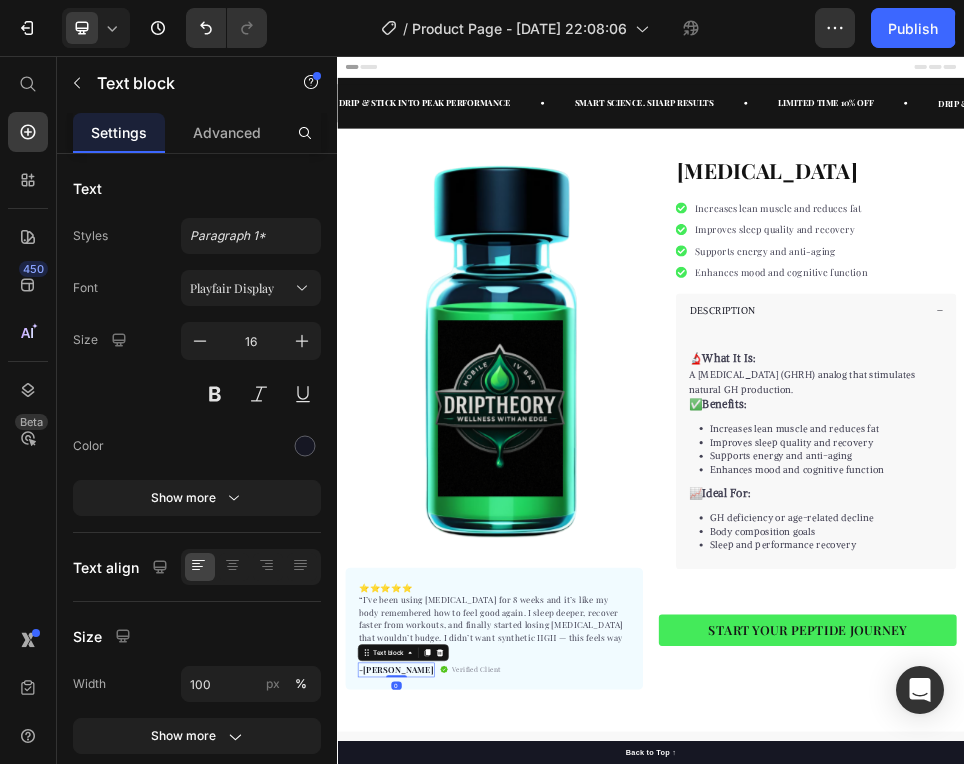 click on "-[PERSON_NAME]" at bounding box center [449, 1230] 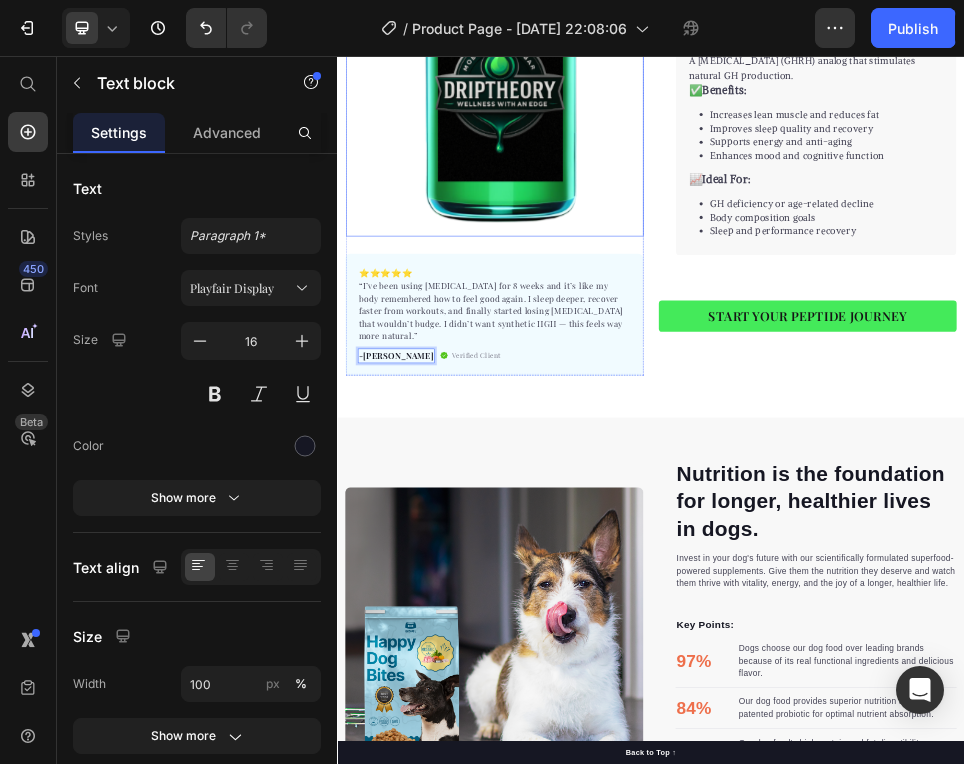scroll, scrollTop: 665, scrollLeft: 0, axis: vertical 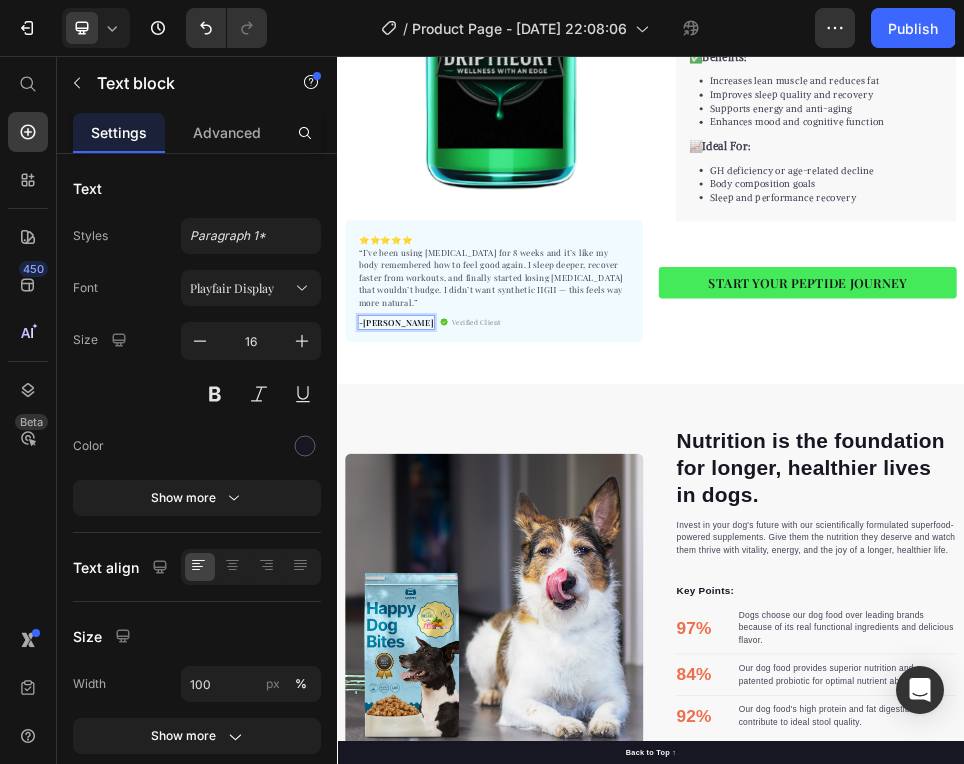 click on "Nutrition is the foundation for longer, healthier lives in dogs. Heading Invest in your dog's future with our scientifically formulated superfood-powered supplements. Give them the nutrition they deserve and watch them thrive with vitality, energy, and the joy of a longer, healthier life. Text block Key Points: Text block 97% Text block Dogs choose our dog food over leading brands because of its real functional ingredients and delicious flavor. Text block Advanced list                Title Line 84% Text block Our dog food provides superior nutrition and a patented probiotic for optimal nutrient absorption. Text block Advanced list                Title Line 92% Text block Our dog food's high protein and fat digestibility contribute to ideal stool quality. Text block Advanced list Give your furry friend the gift of wholesome nutrition Button Row Image Image Row Section 2" at bounding box center [937, 1102] 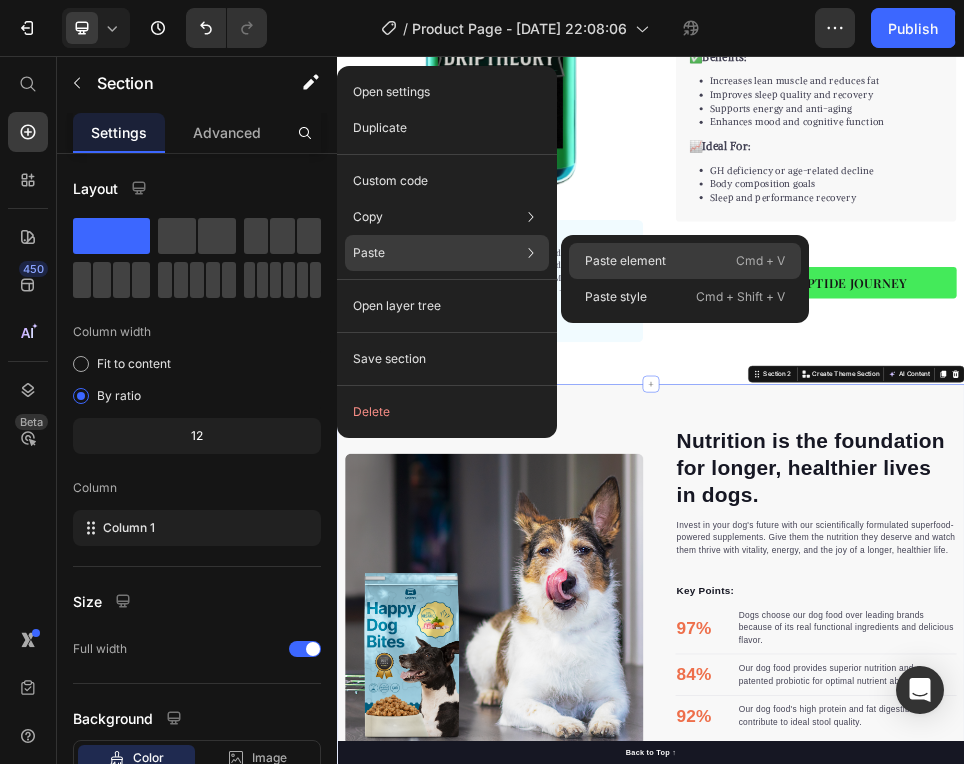 click on "Paste element" at bounding box center [625, 261] 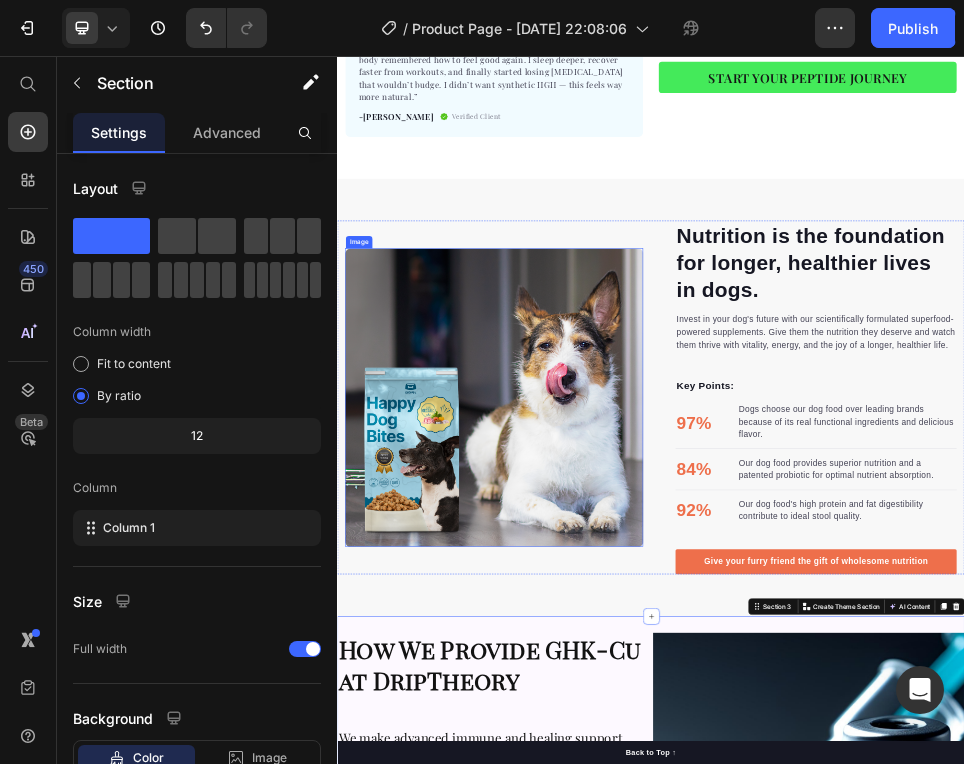 scroll, scrollTop: 1004, scrollLeft: 0, axis: vertical 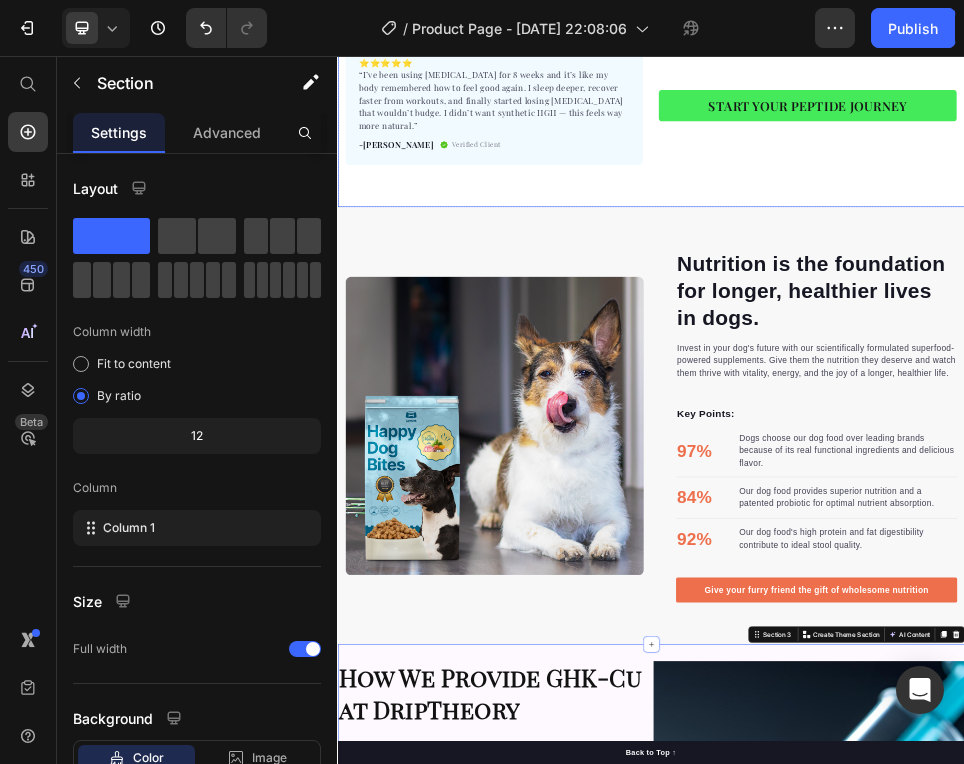 click on "Nutrition is the foundation for longer, healthier lives in dogs. Heading Invest in your dog's future with our scientifically formulated superfood-powered supplements. Give them the nutrition they deserve and watch them thrive with vitality, energy, and the joy of a longer, healthier life. Text block Key Points: Text block 97% Text block Dogs choose our dog food over leading brands because of its real functional ingredients and delicious flavor. Text block Advanced list                Title Line 84% Text block Our dog food provides superior nutrition and a patented probiotic for optimal nutrient absorption. Text block Advanced list                Title Line 92% Text block Our dog food's high protein and fat digestibility contribute to ideal stool quality. Text block Advanced list Give your furry friend the gift of wholesome nutrition Button Row Image Image Row Section 2" at bounding box center [937, 763] 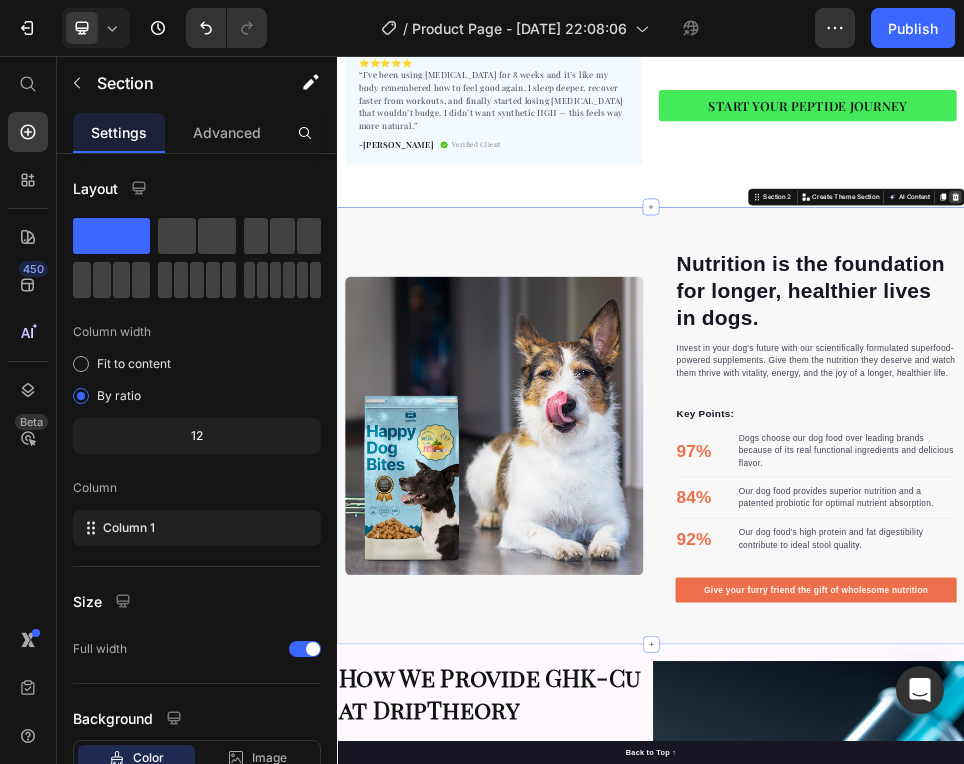 click 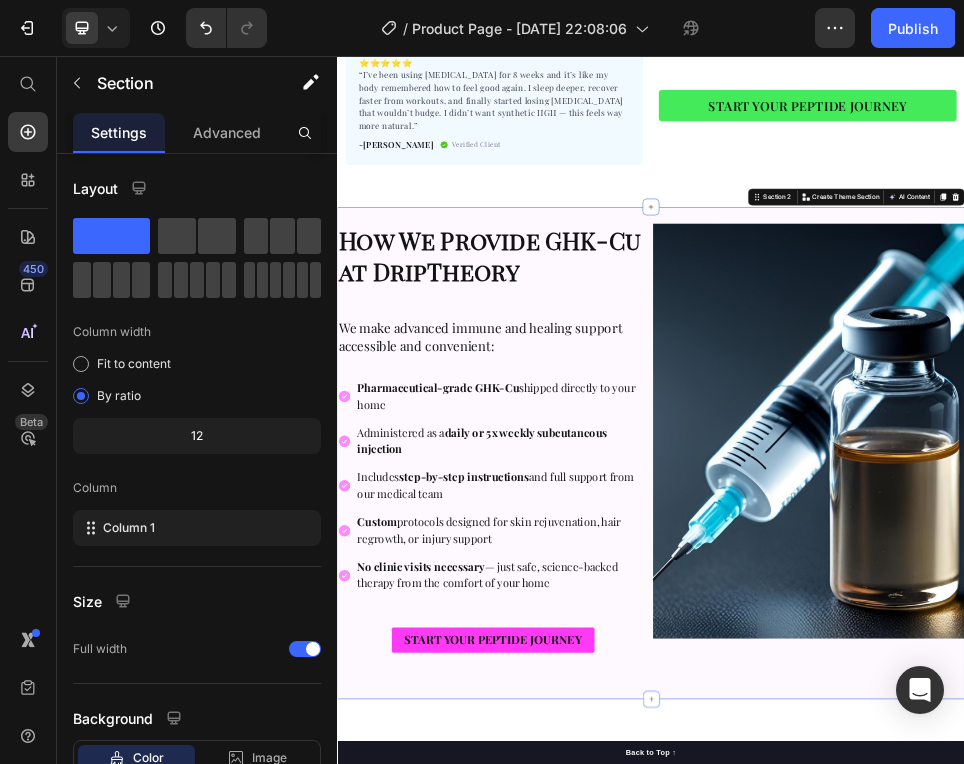 click on "How We Provide GHK-Cu at DripTheory Heading We make advanced immune and healing support accessible and convenient: Heading Pharmaceutical-grade GHK-Cu  shipped directly to your home Administered as a  daily or 5x weekly subcutaneous injection Includes  step-by-step instructions  and full support from our medical team Custom  protocols designed for skin rejuvenation, hair regrowth, or injury support No clinic visits necessary  — just safe, science-backed therapy from the comfort of your home Item List START YOUR PEPTIDE JOURNEY Button Image Row Section 2   Create Theme Section AI Content Write with GemAI What would you like to describe here? Tone and Voice Persuasive Product LL37 Show more Generate" at bounding box center (937, 815) 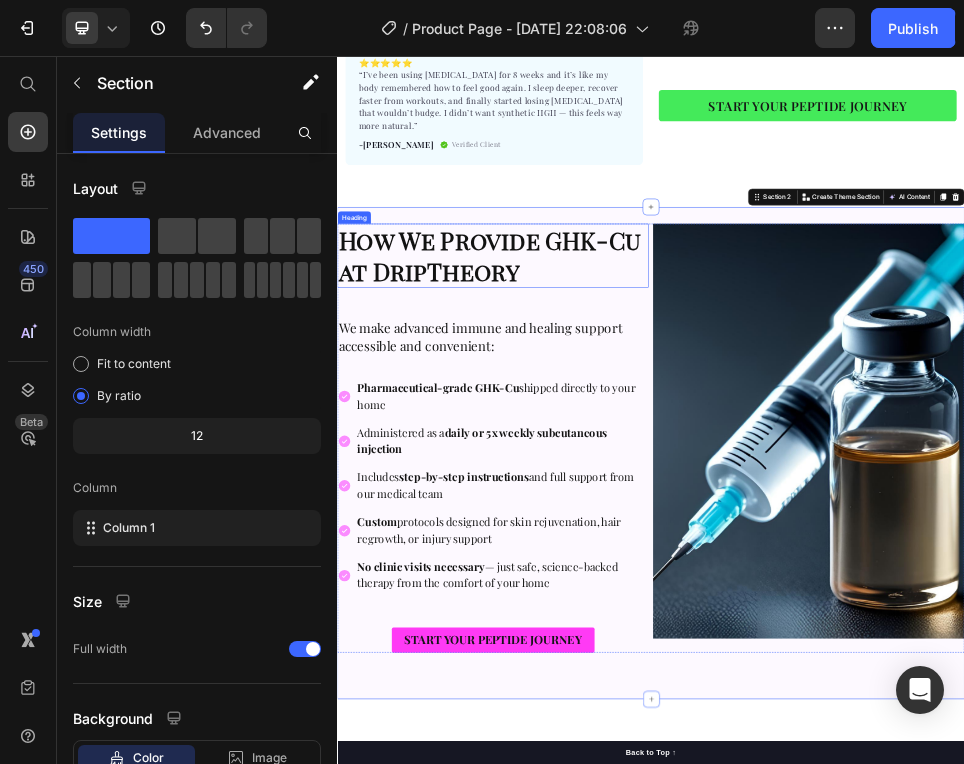 click on "How We Provide GHK-Cu at DripTheory" at bounding box center (628, 437) 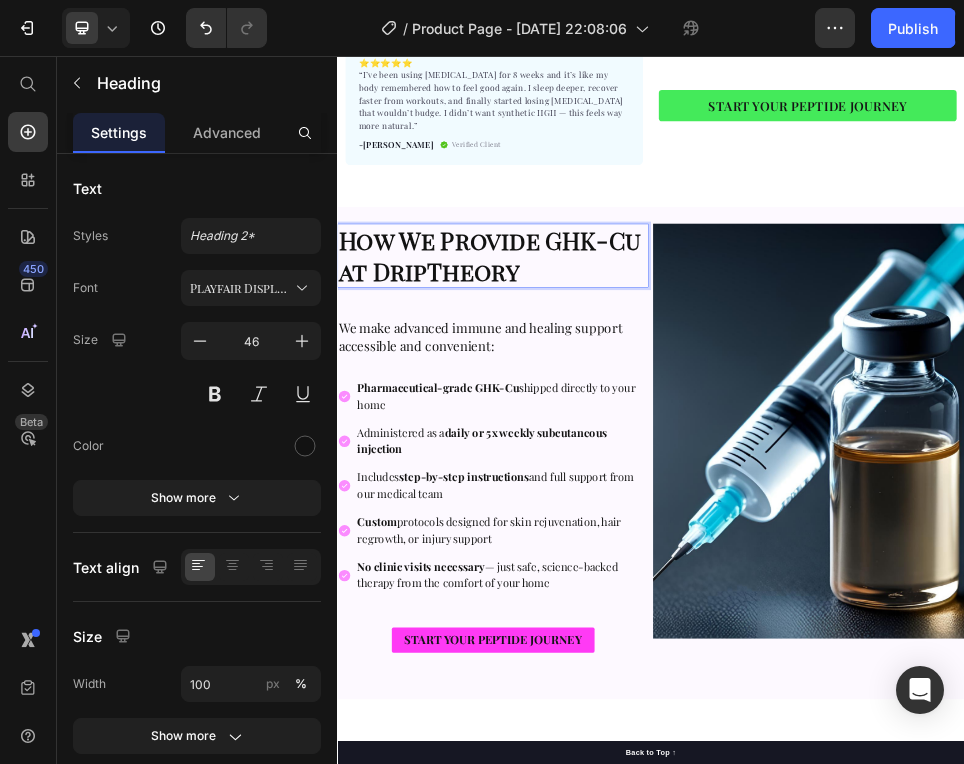 click on "How We Provide GHK-Cu at DripTheory" at bounding box center (628, 437) 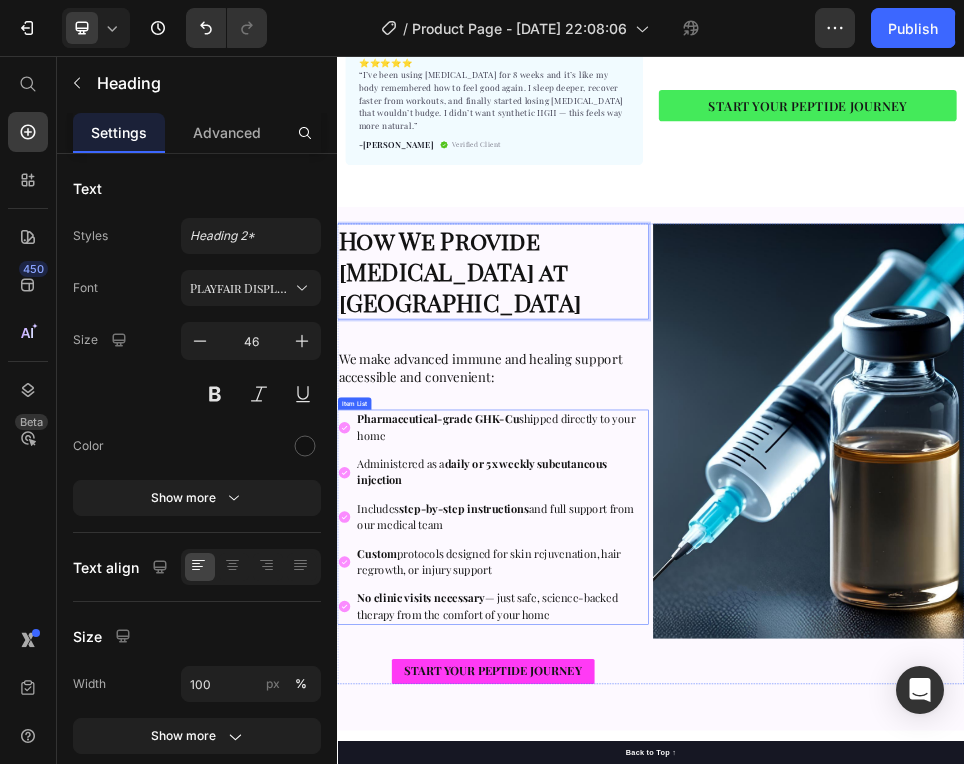 click on "Pharmaceutical-grade GHK-Cu" at bounding box center [530, 749] 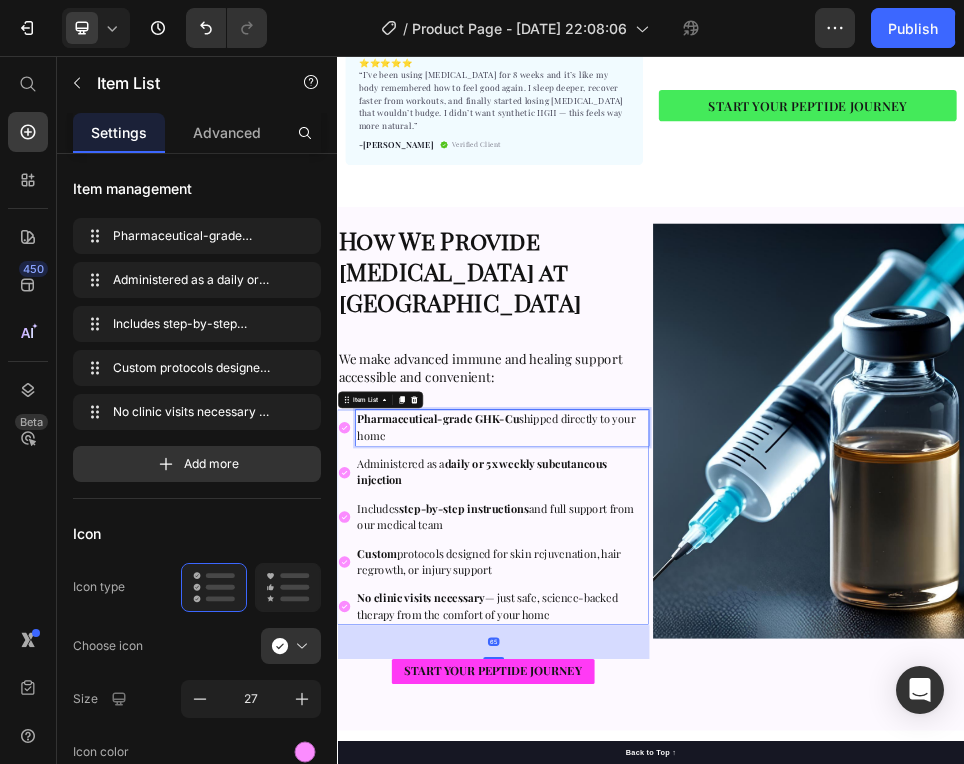 click on "Pharmaceutical-grade GHK-Cu  shipped directly to your home" at bounding box center (641, 765) 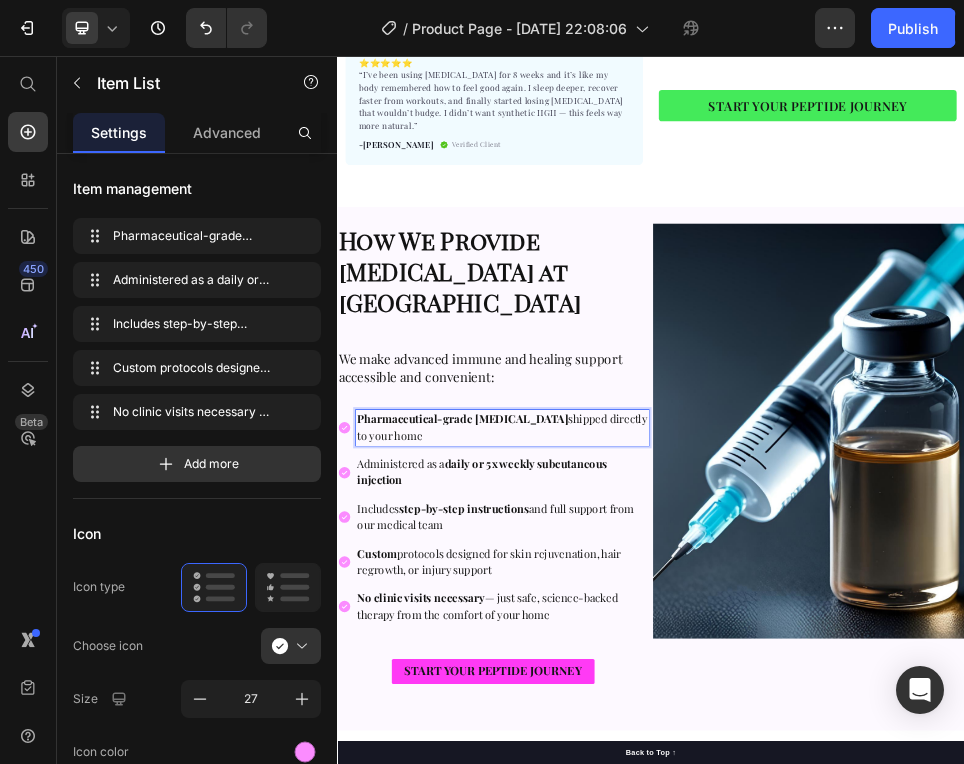 click on "daily or 5x weekly subcutaneous injection" at bounding box center [614, 850] 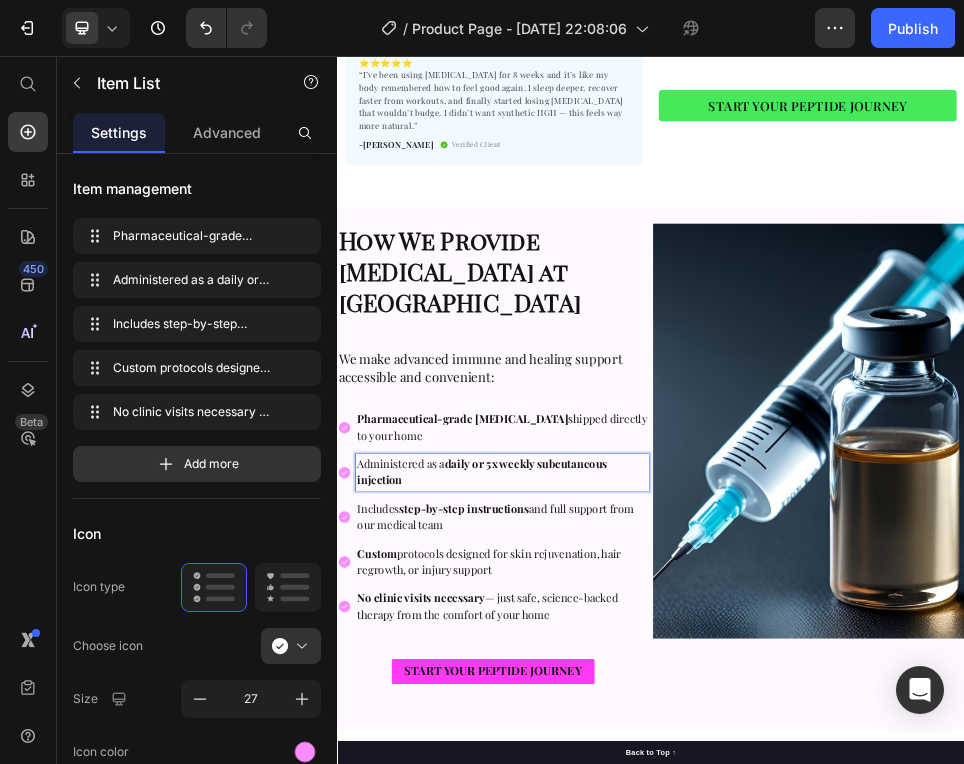 click on "Administered as a  daily or 5x weekly subcutaneous injection" at bounding box center [652, 852] 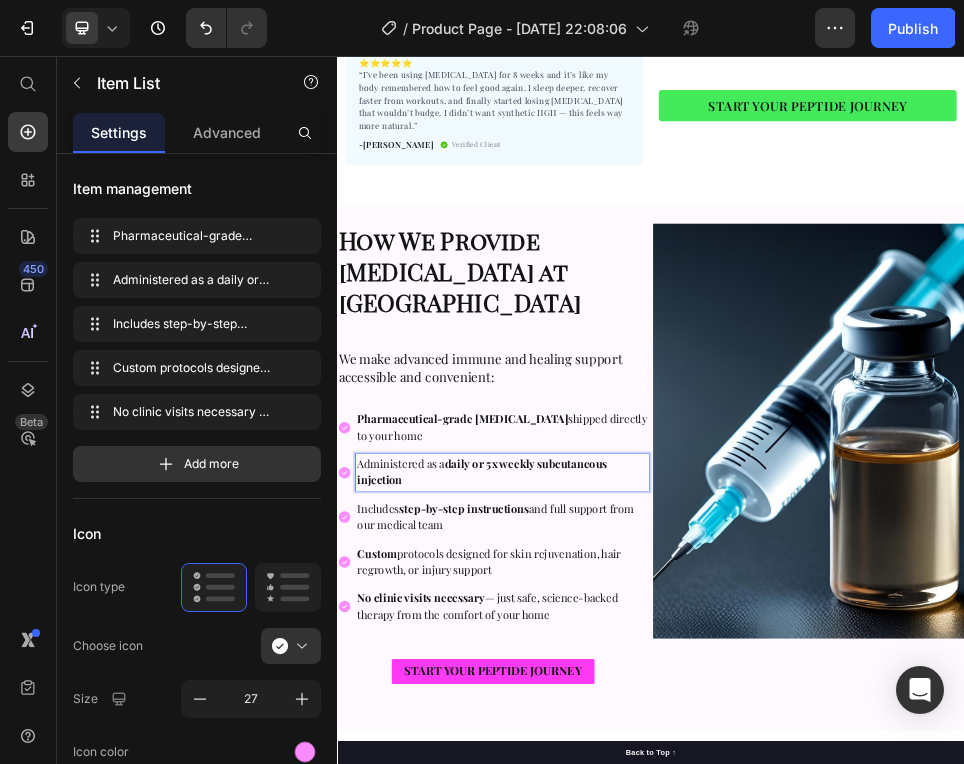 click on "daily or 5x weekly subcutaneous injection" at bounding box center [614, 850] 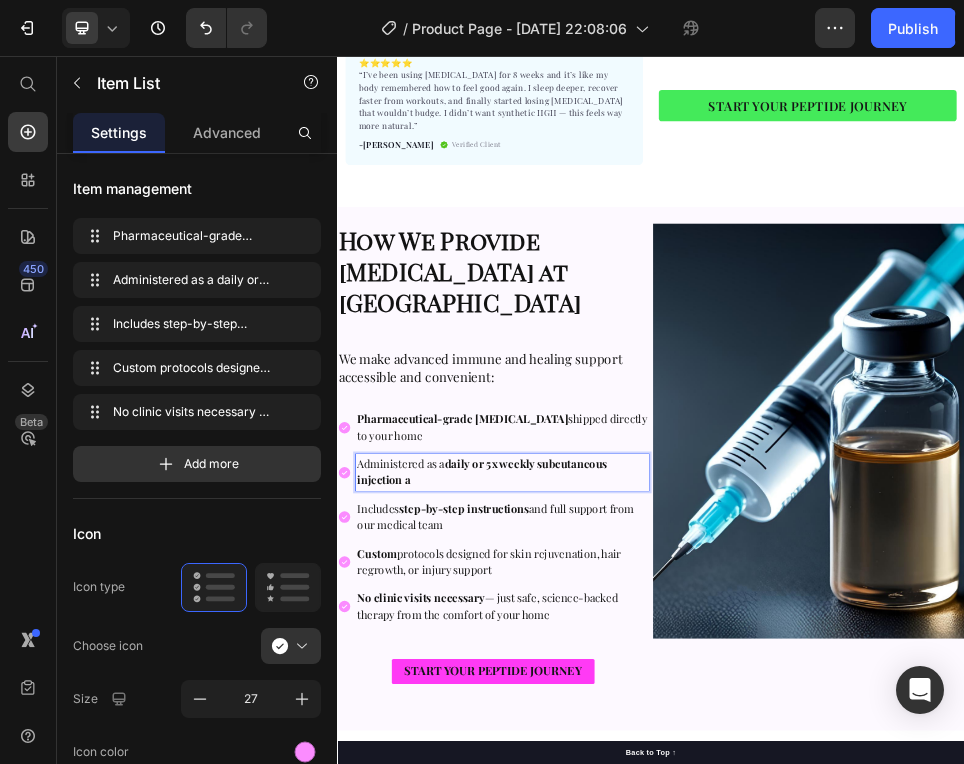 scroll, scrollTop: 108, scrollLeft: 0, axis: vertical 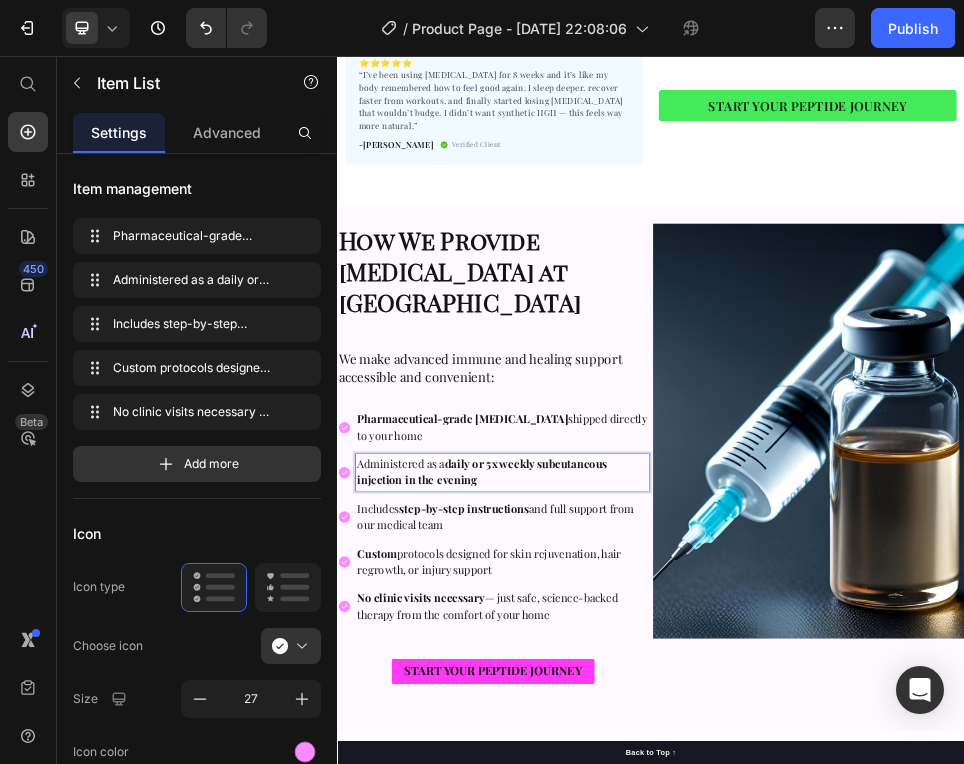 click on "daily or 5x weekly subcutaneous injection in the evening" at bounding box center [614, 850] 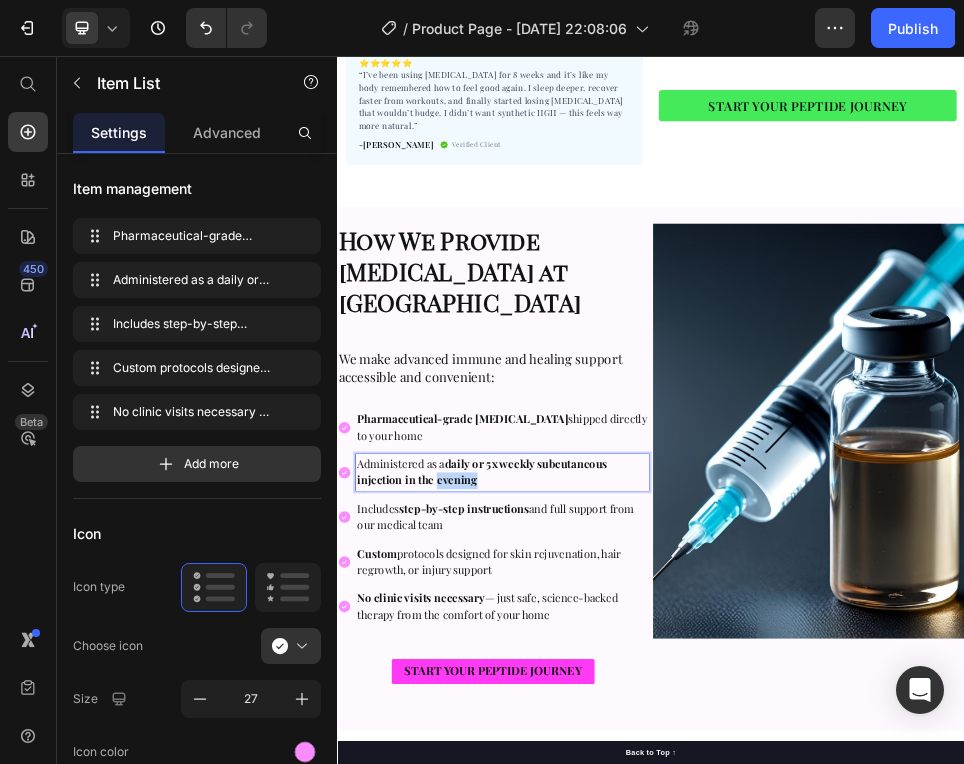 click on "daily or 5x weekly subcutaneous injection in the evening" at bounding box center (614, 850) 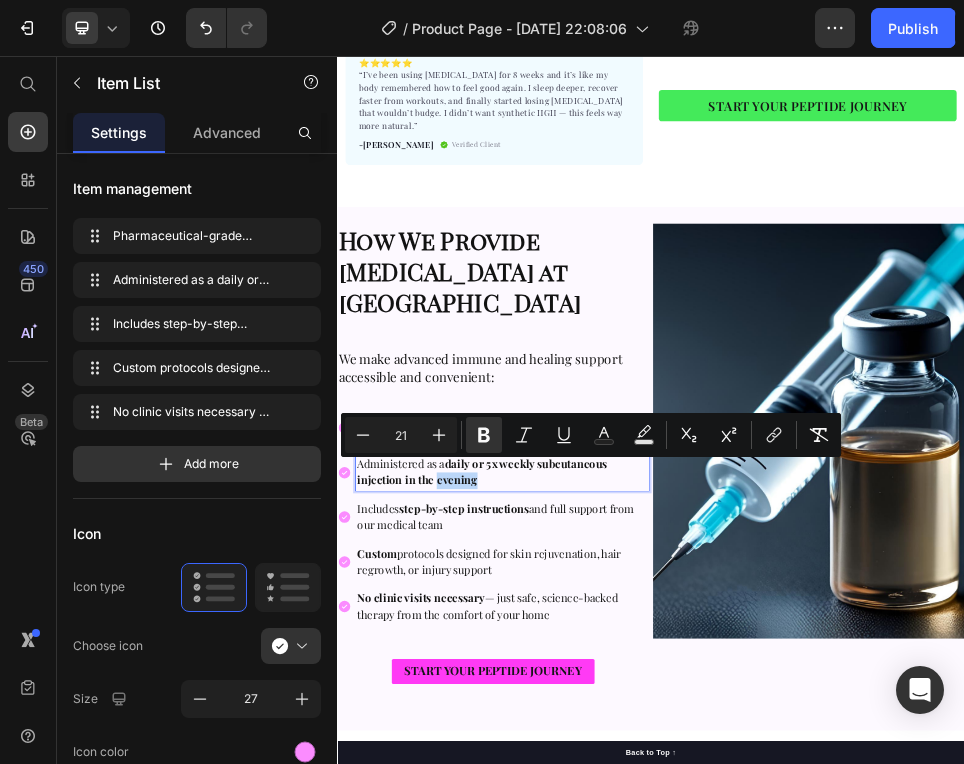 click on "Administered as a  daily or 5x weekly subcutaneous injection in the evening" at bounding box center (652, 852) 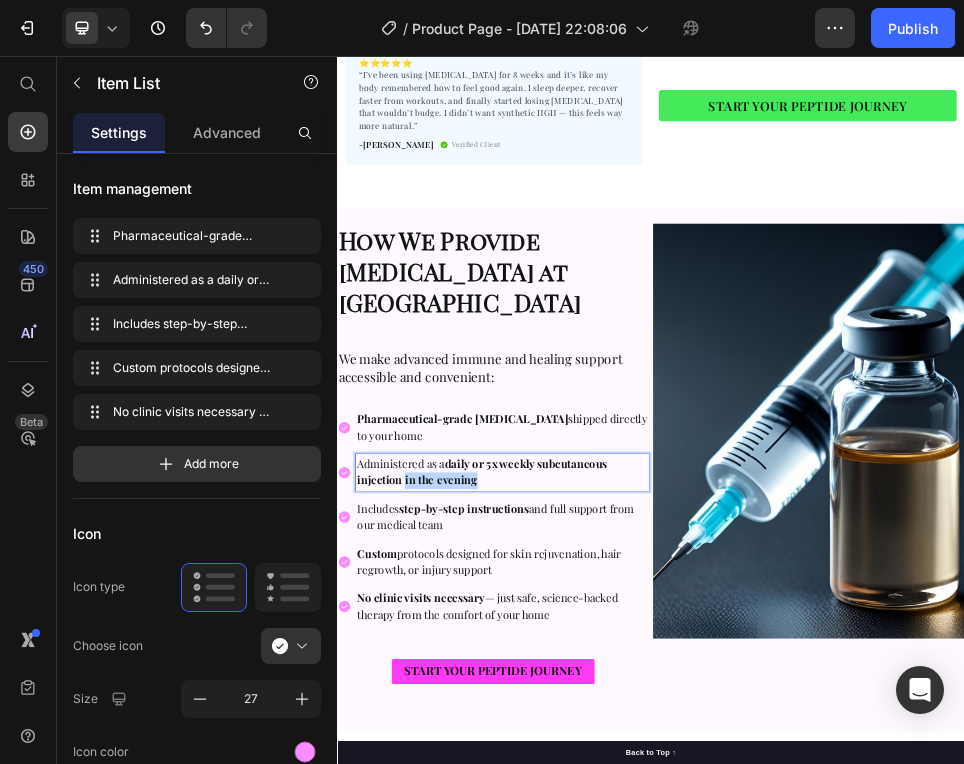 drag, startPoint x: 621, startPoint y: 834, endPoint x: 464, endPoint y: 833, distance: 157.00319 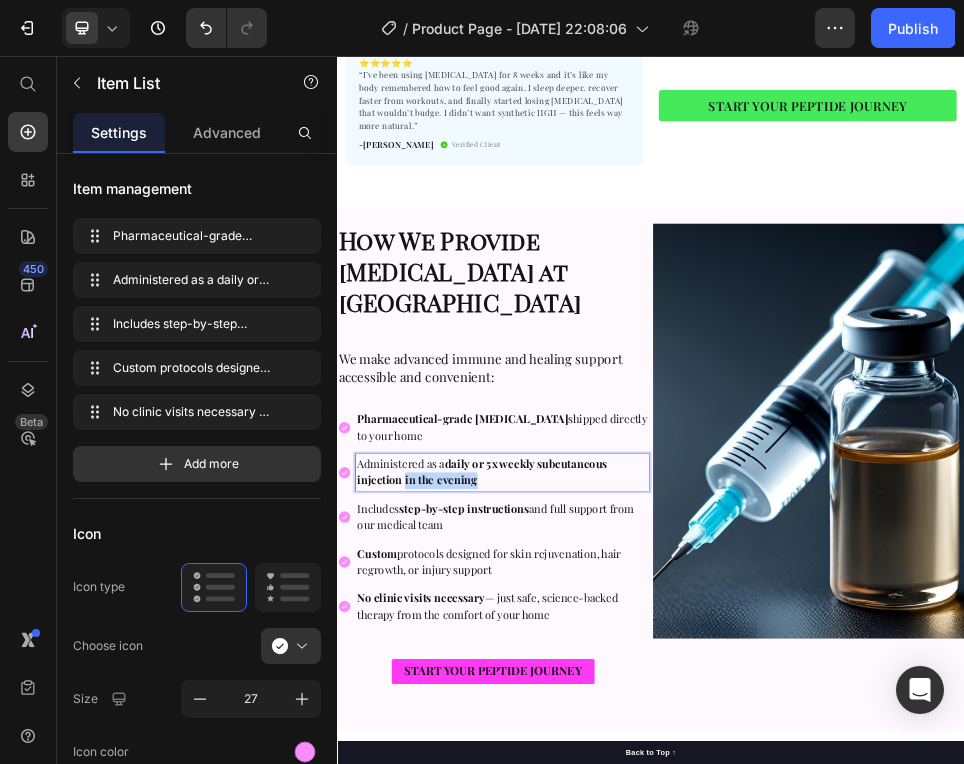 click on "Administered as a  daily or 5x weekly subcutaneous injection in the evening" at bounding box center [652, 852] 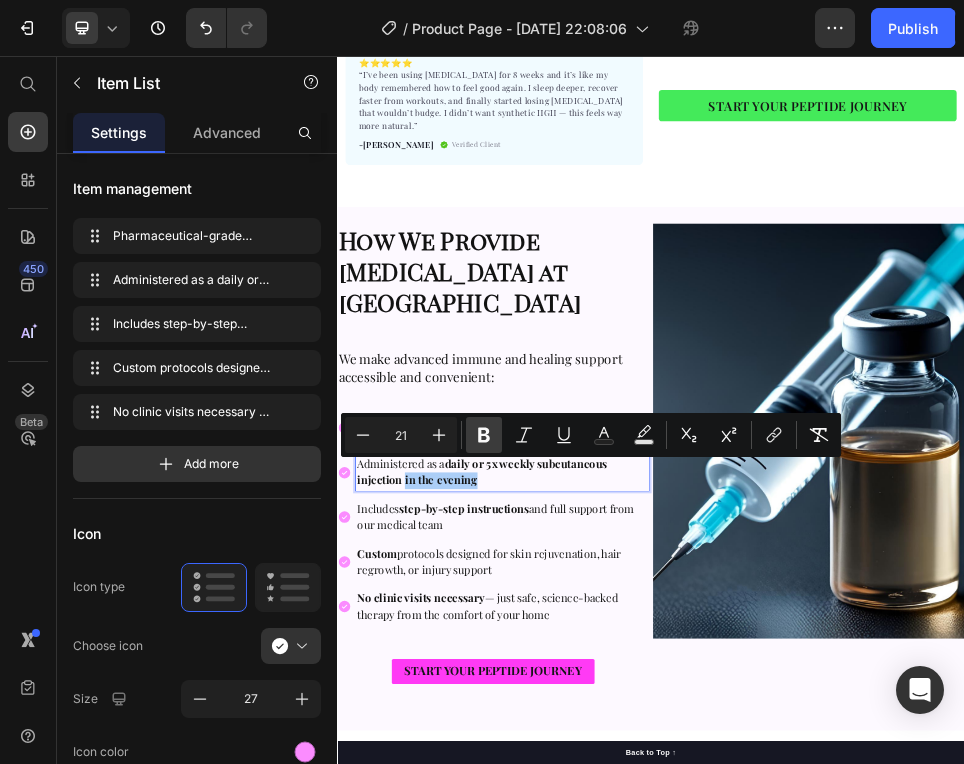 click 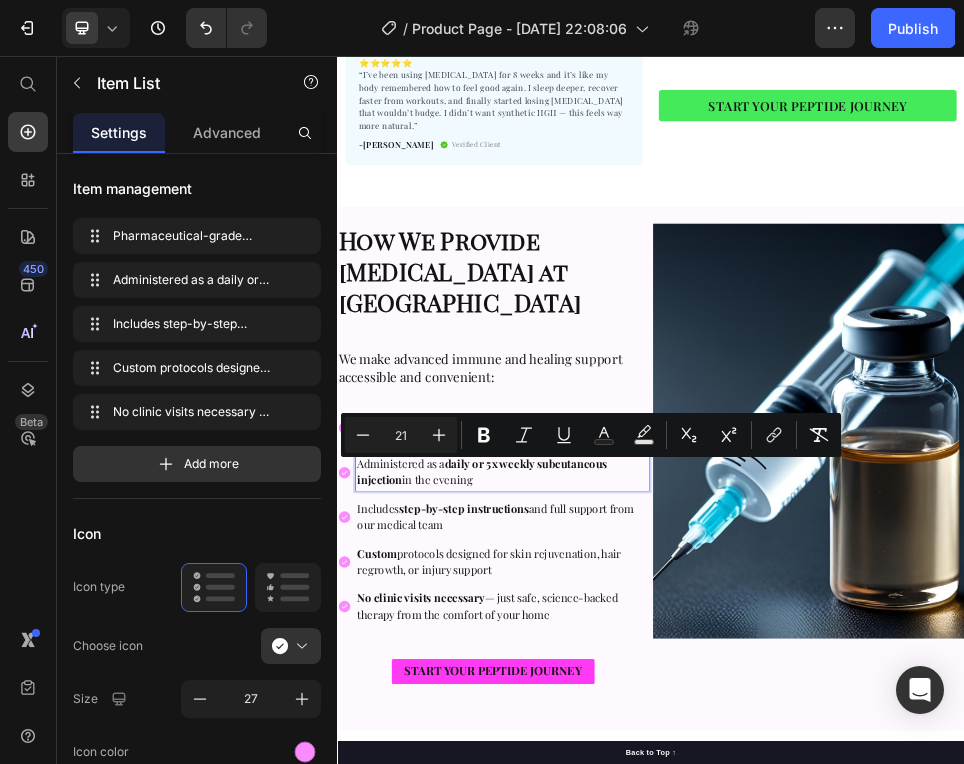 click on "Includes  step-by-step instructions  and full support from our medical team" at bounding box center (652, 938) 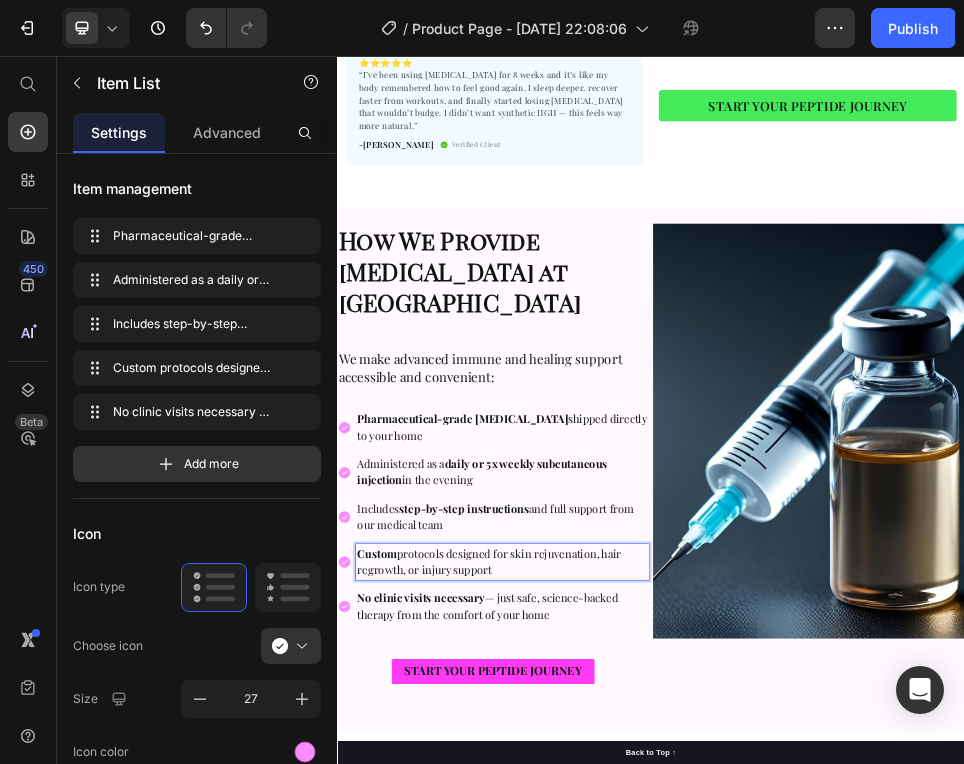 click on "Custom  protocols designed for skin rejuvenation, hair regrowth, or injury support" at bounding box center (627, 1022) 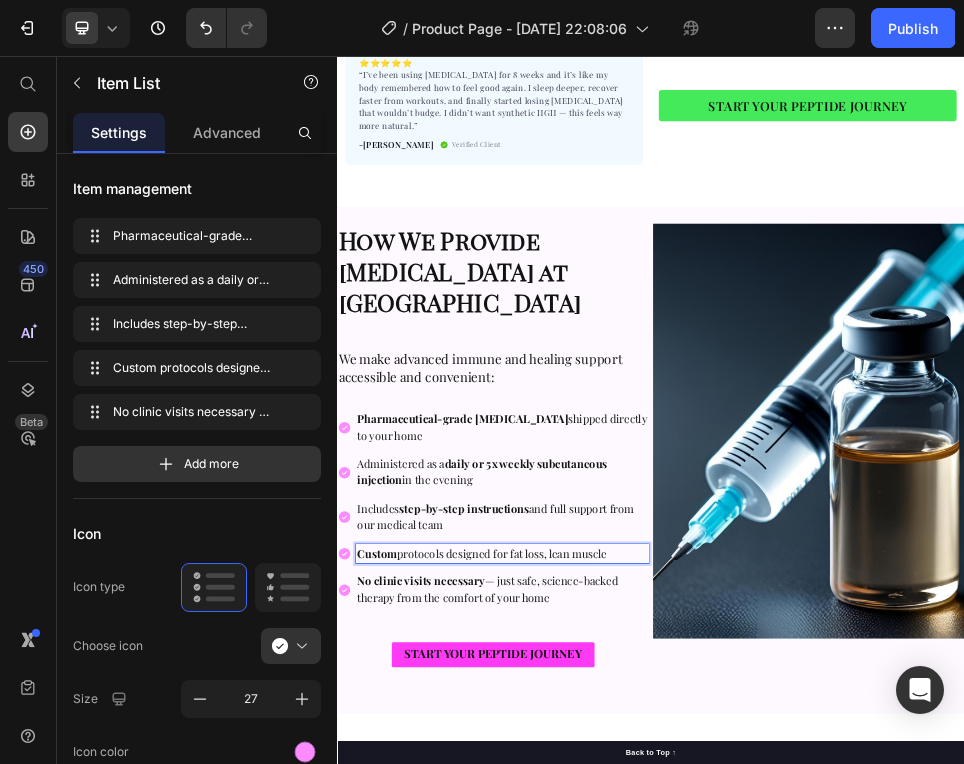 scroll, scrollTop: 294, scrollLeft: 0, axis: vertical 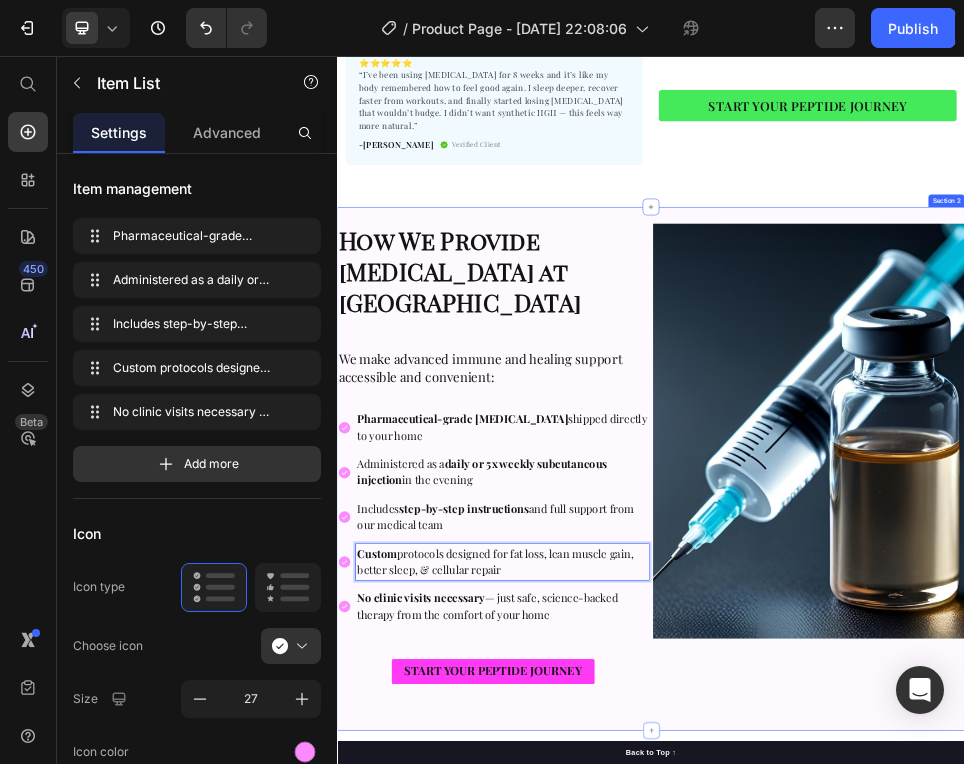 click on "⁠⁠⁠⁠⁠⁠⁠ How We Provide Sermorelin at DripTheory Heading We make advanced immune and healing support accessible and convenient: Heading Pharmaceutical-grade Sermorelin  shipped directly to your home Administered as a  daily or 5x weekly subcutaneous injection  in the evening Includes  step-by-step instructions  and full support from our medical team Custom  protocols designed for fat loss, lean muscle gain, better sleep, & cellular repair No clinic visits necessary  — just safe, science-backed therapy from the comfort of your home Item List   65 START YOUR PEPTIDE JOURNEY Button Image Row" at bounding box center [937, 845] 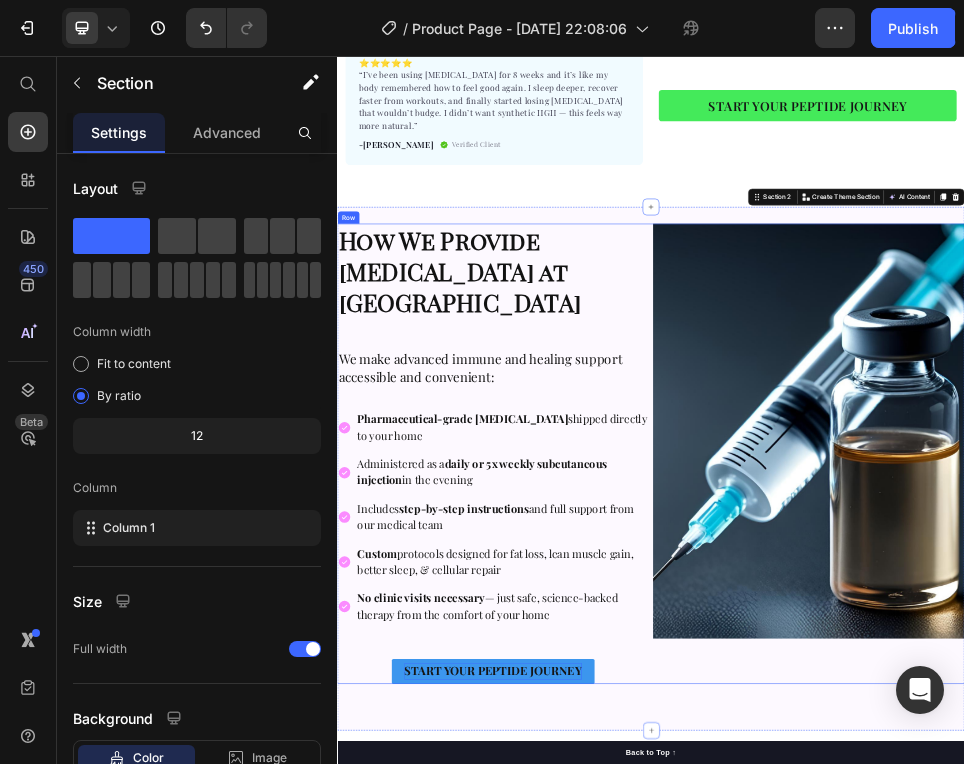 click on "START YOUR PEPTIDE JOURNEY" at bounding box center (635, 1231) 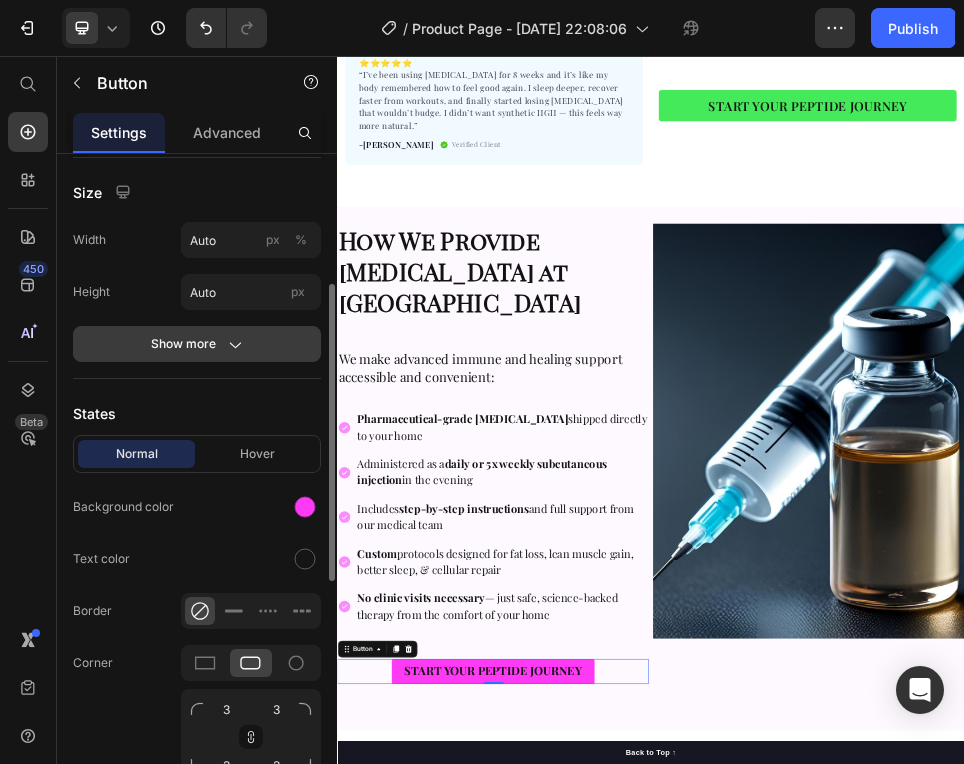 scroll, scrollTop: 281, scrollLeft: 0, axis: vertical 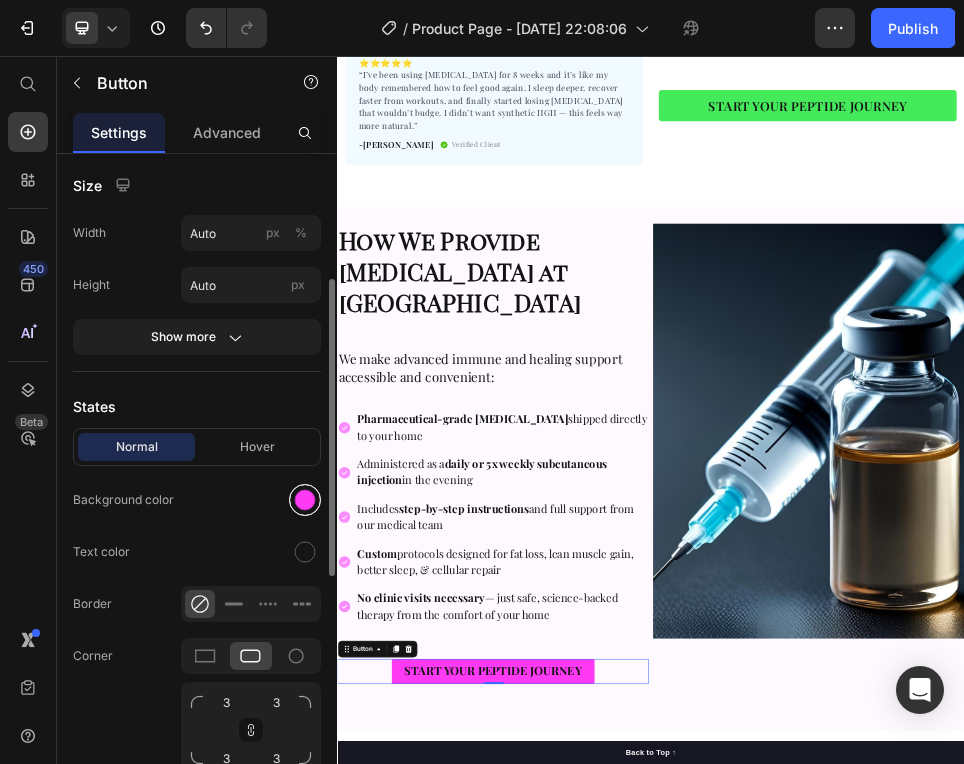 click at bounding box center (305, 500) 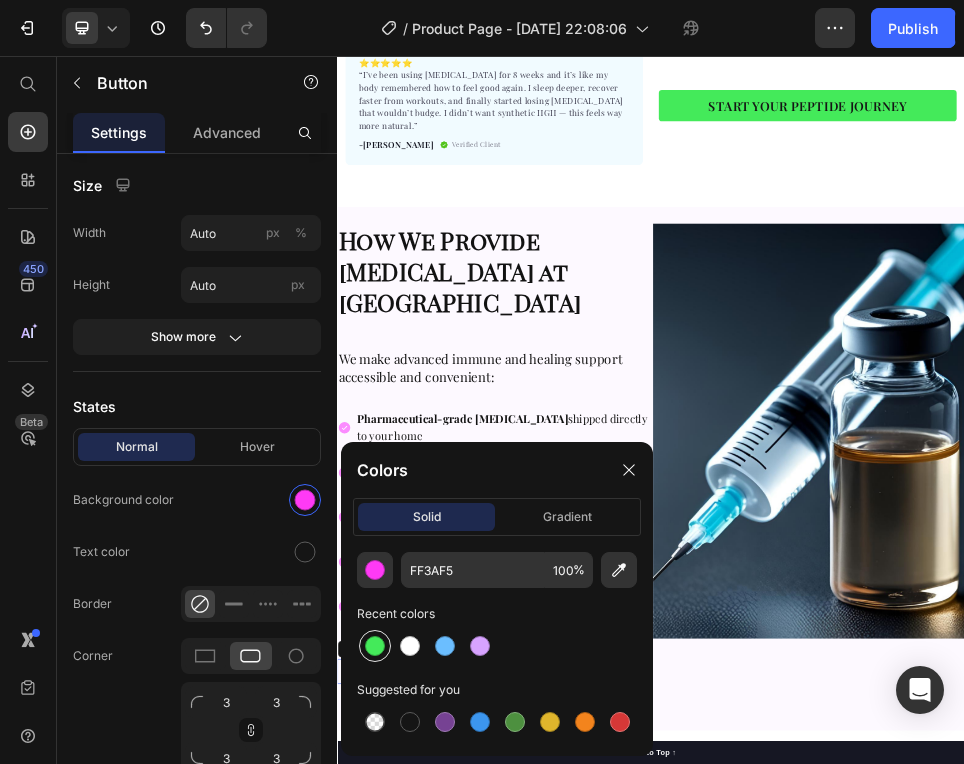 click at bounding box center [375, 646] 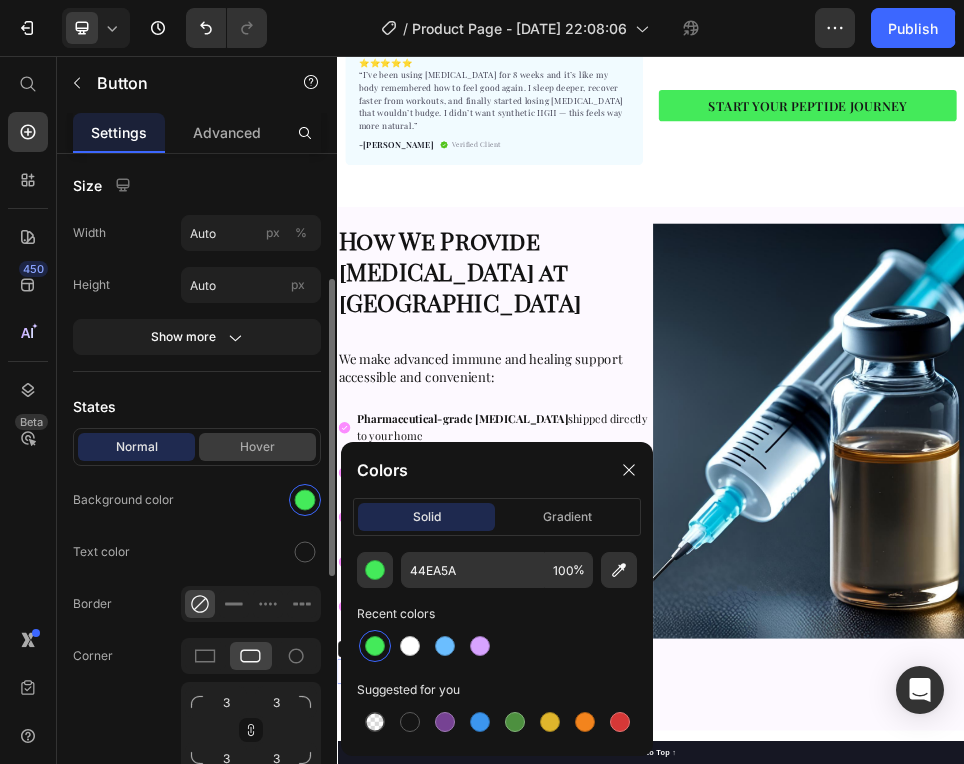 click on "Hover" at bounding box center (257, 447) 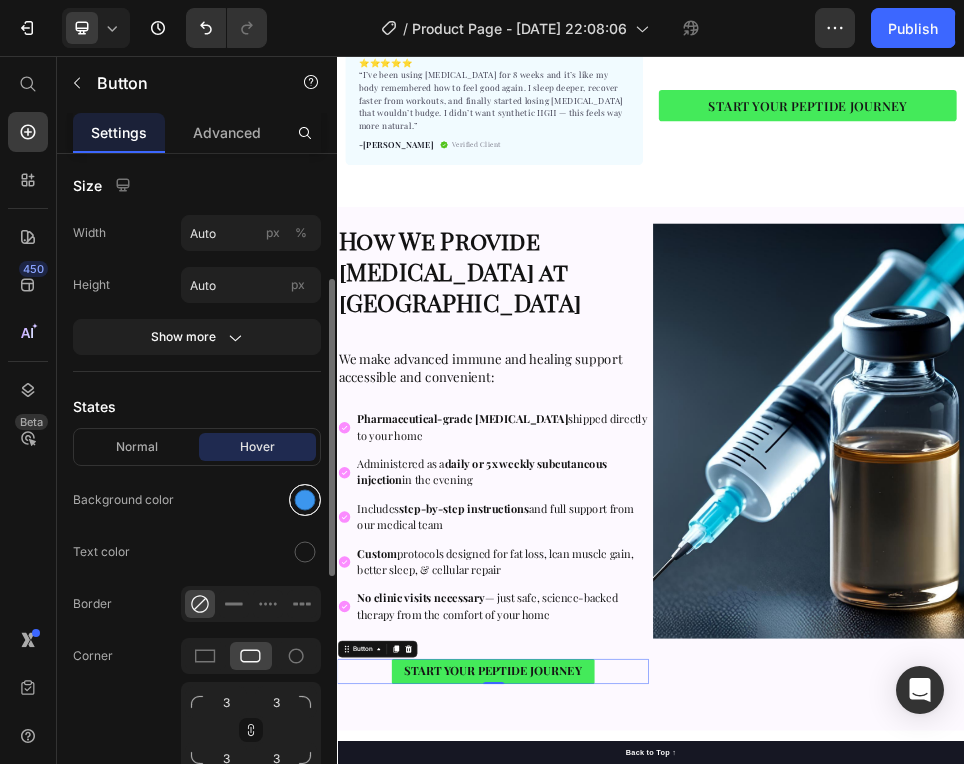 click at bounding box center [305, 500] 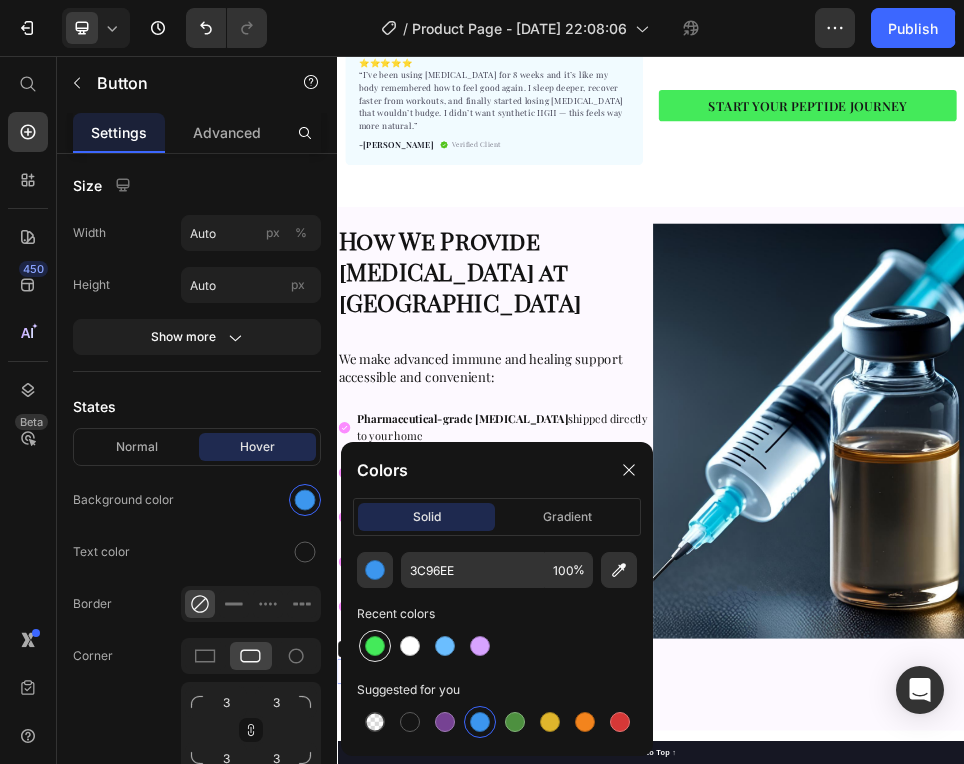 click at bounding box center [375, 646] 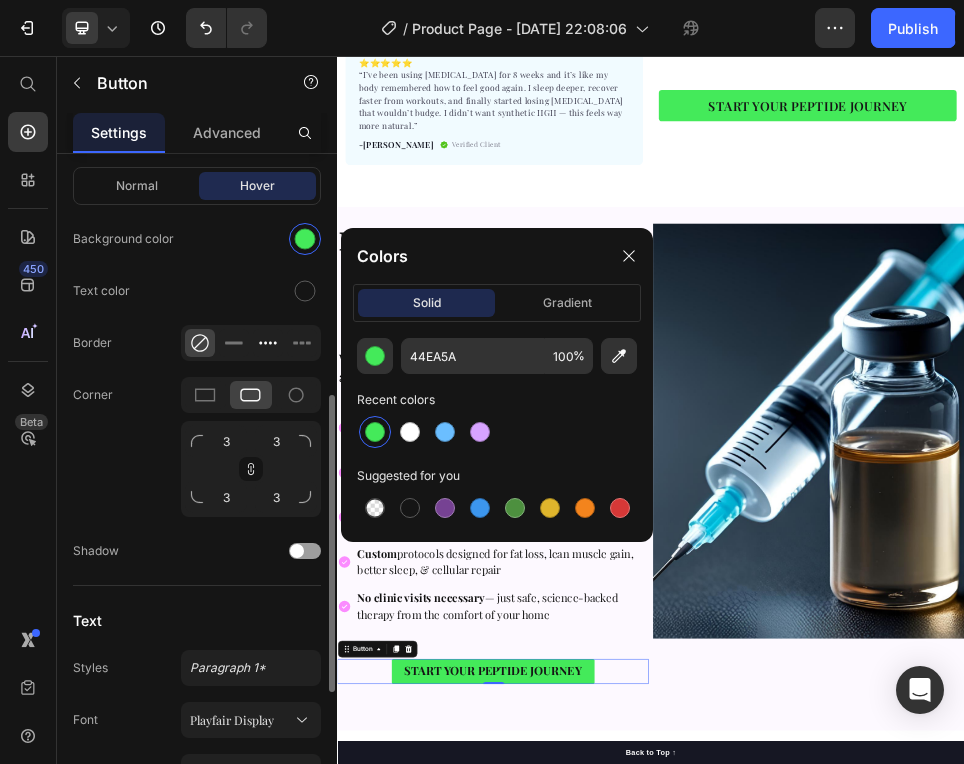 scroll, scrollTop: 830, scrollLeft: 0, axis: vertical 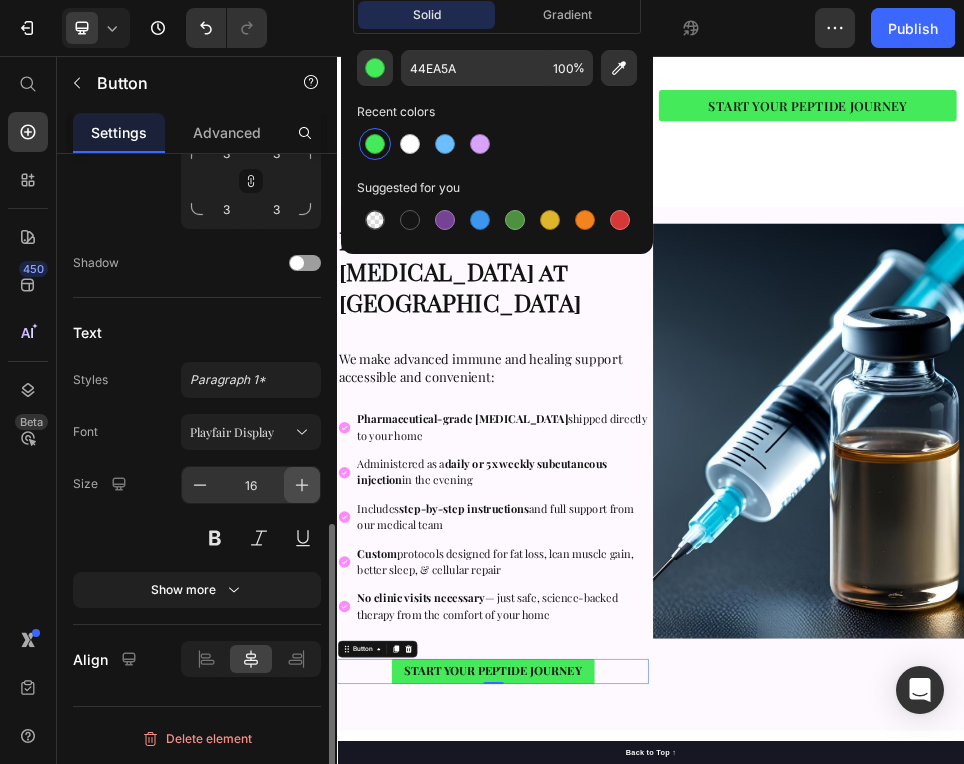 click 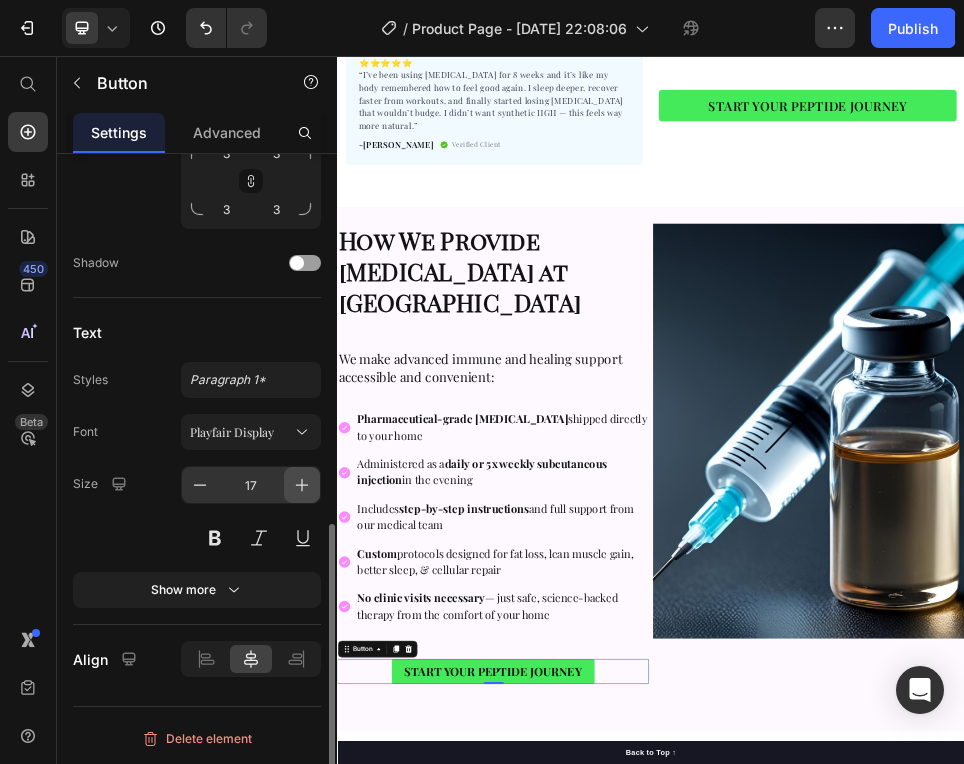 click 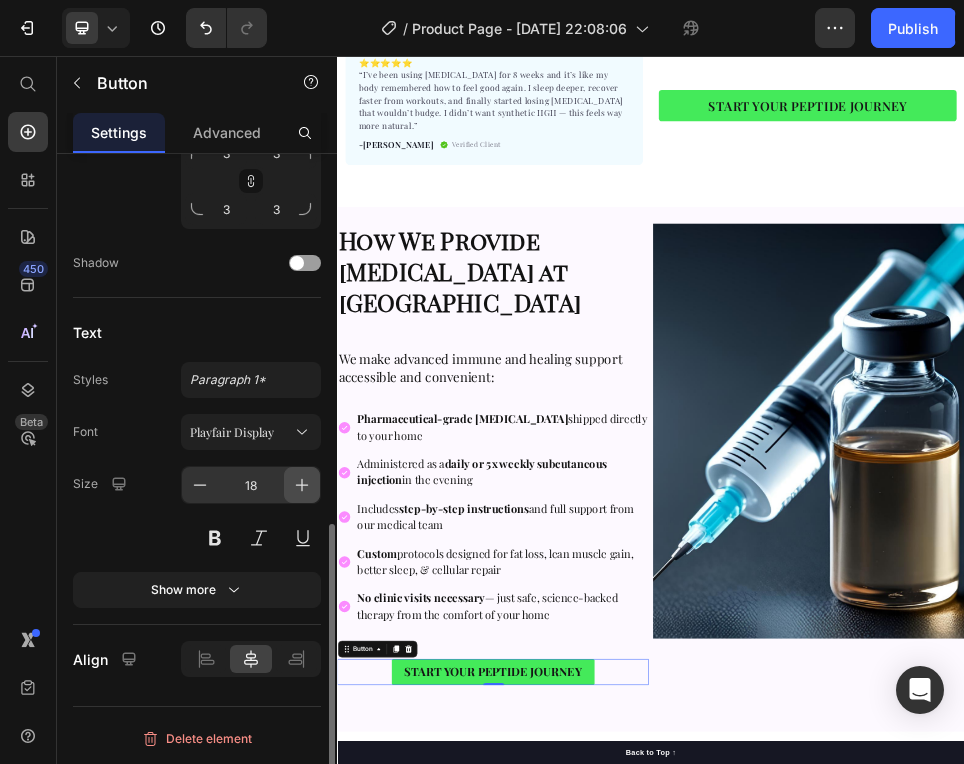 click 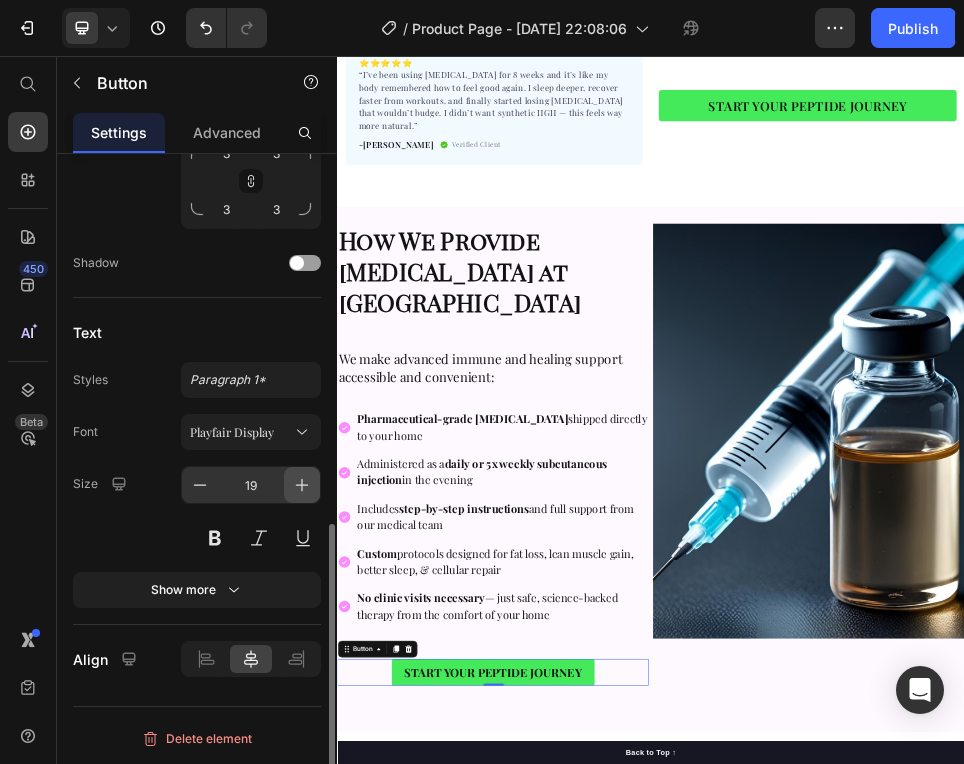 click 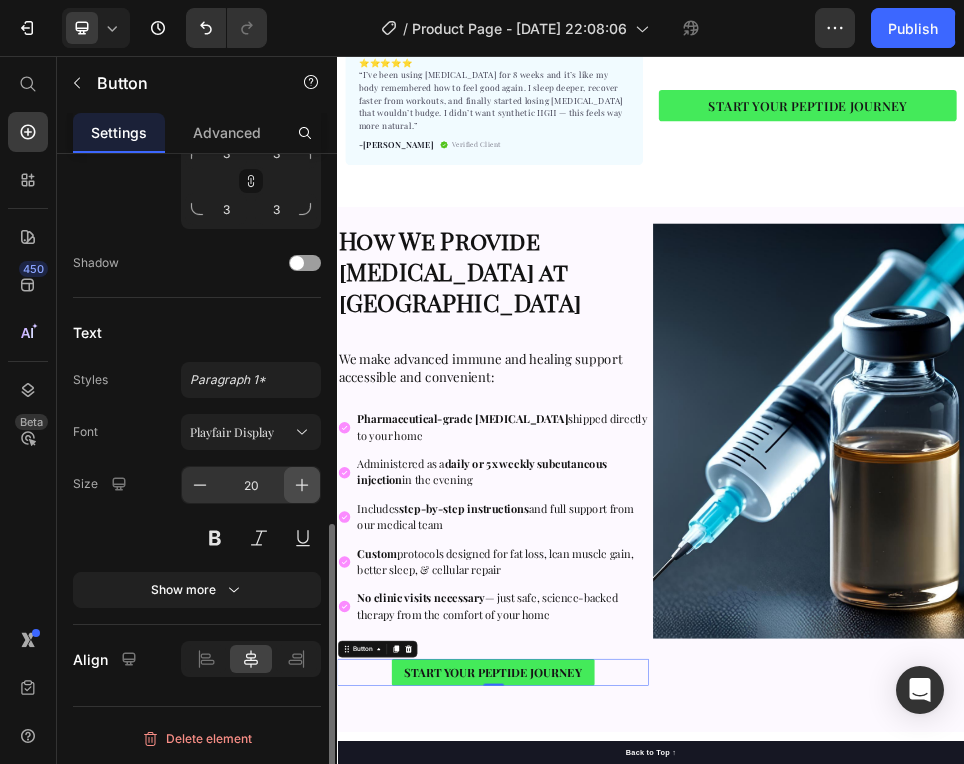 click 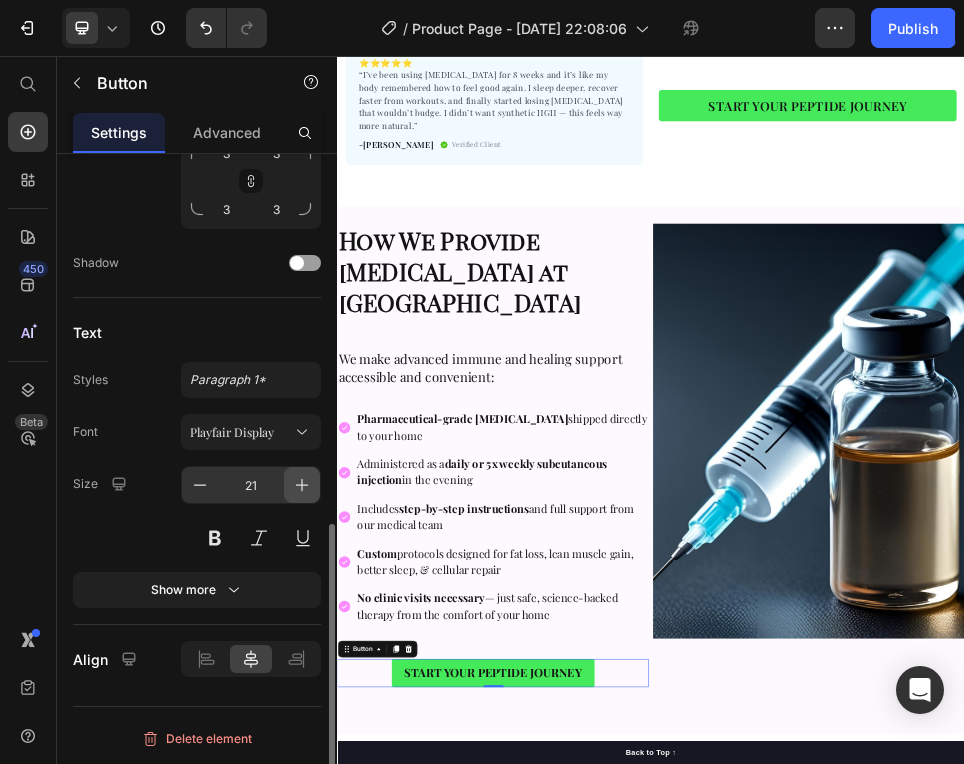 click 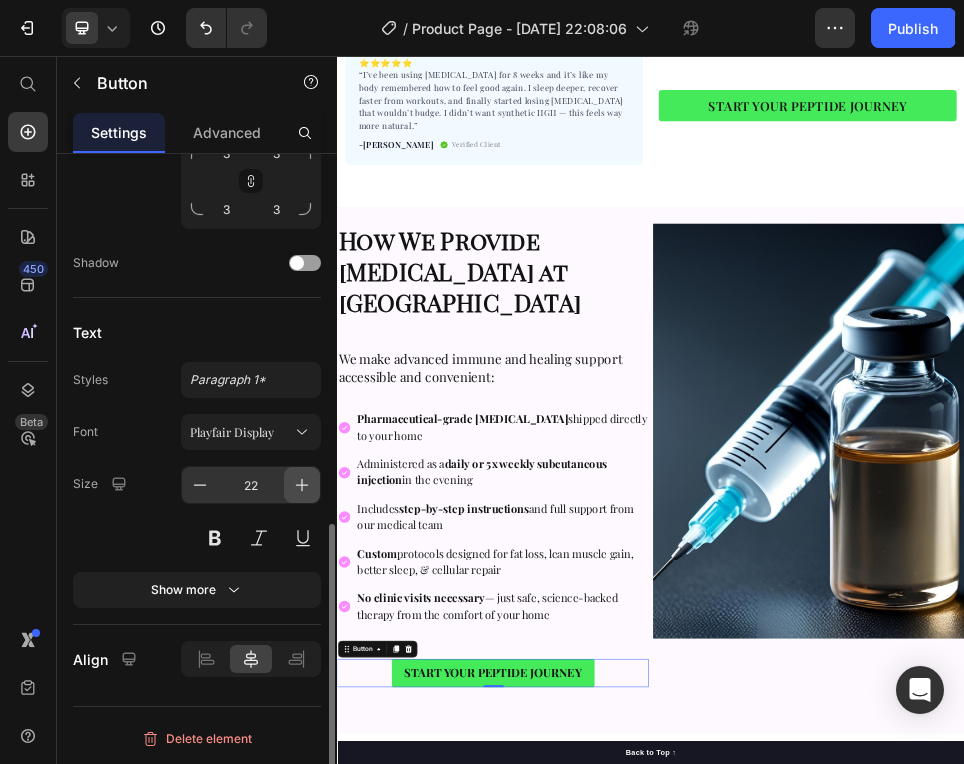 click 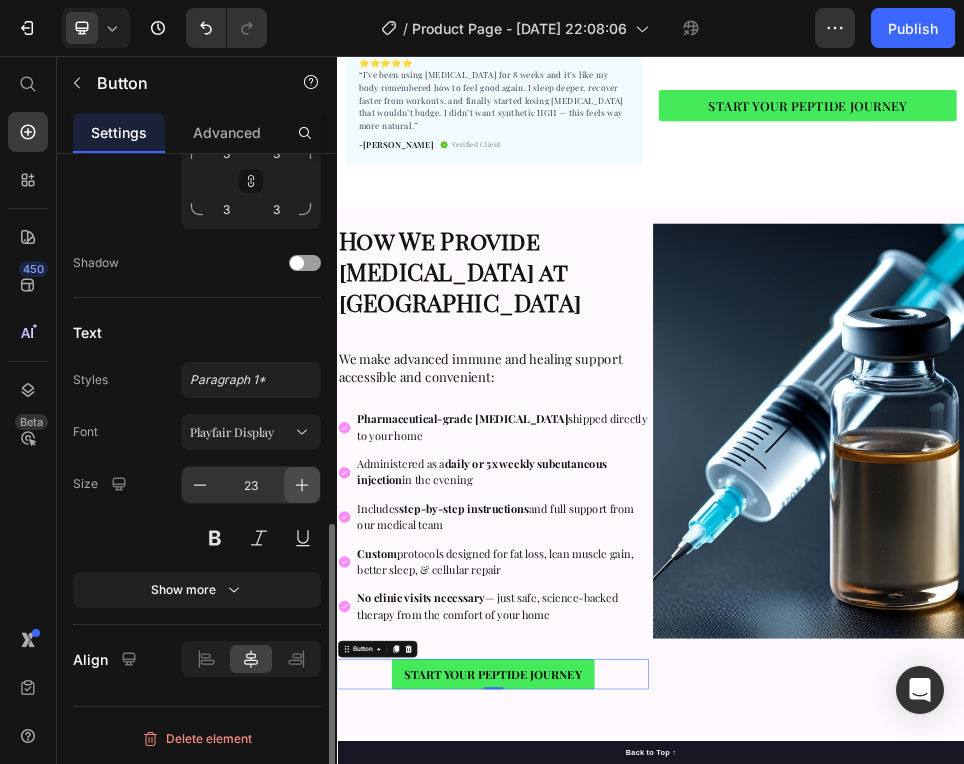 click 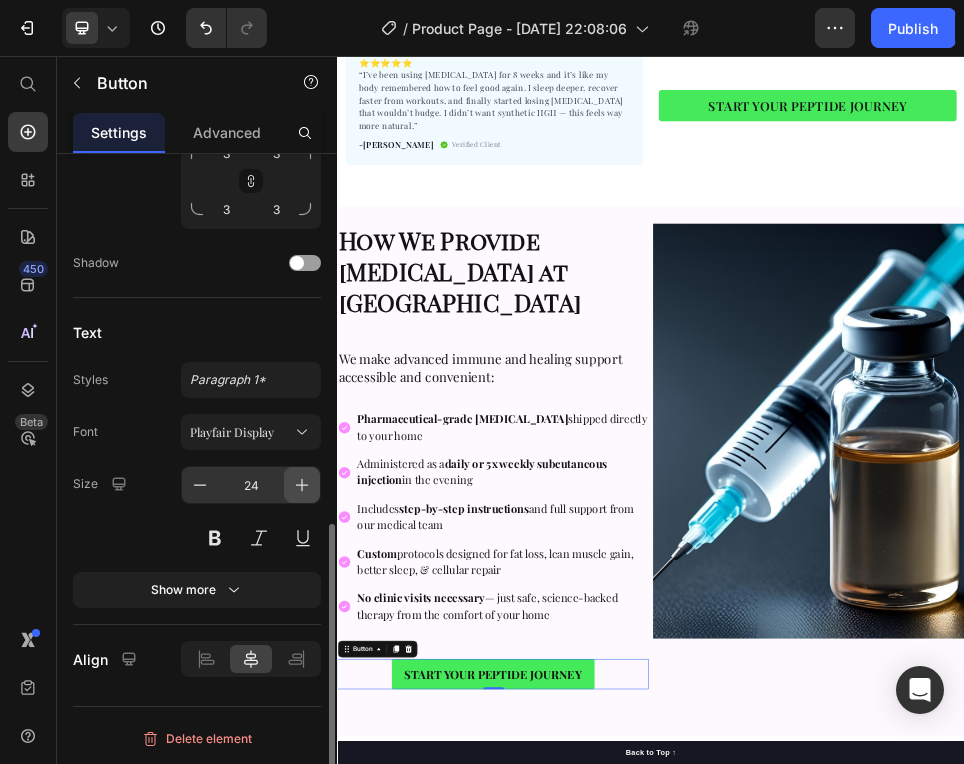 click 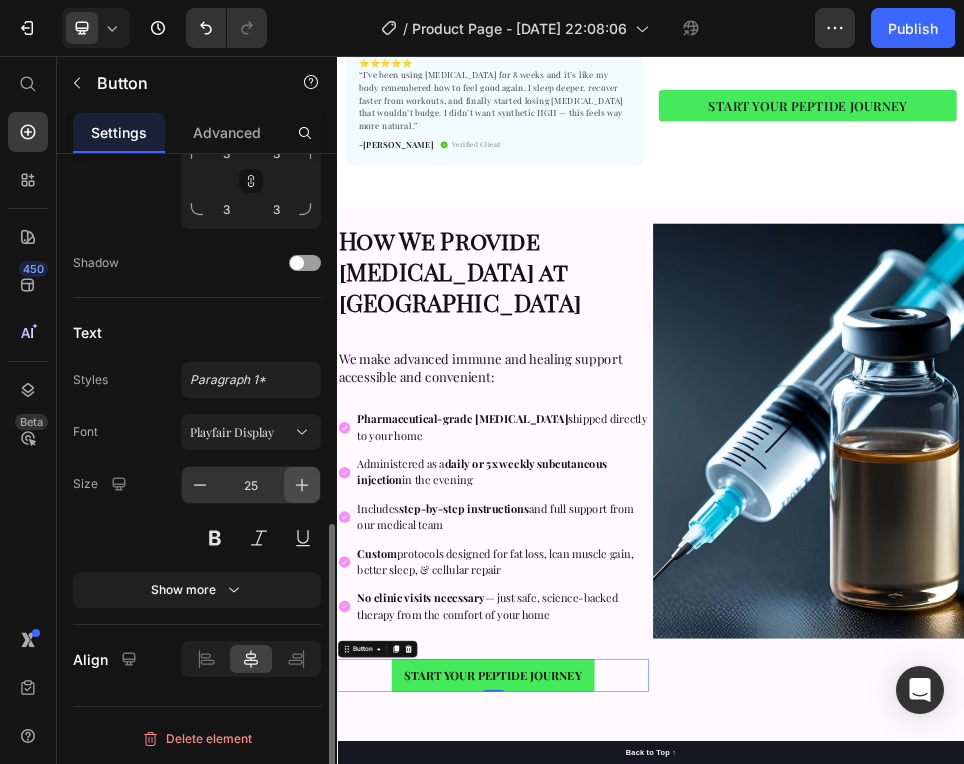 click 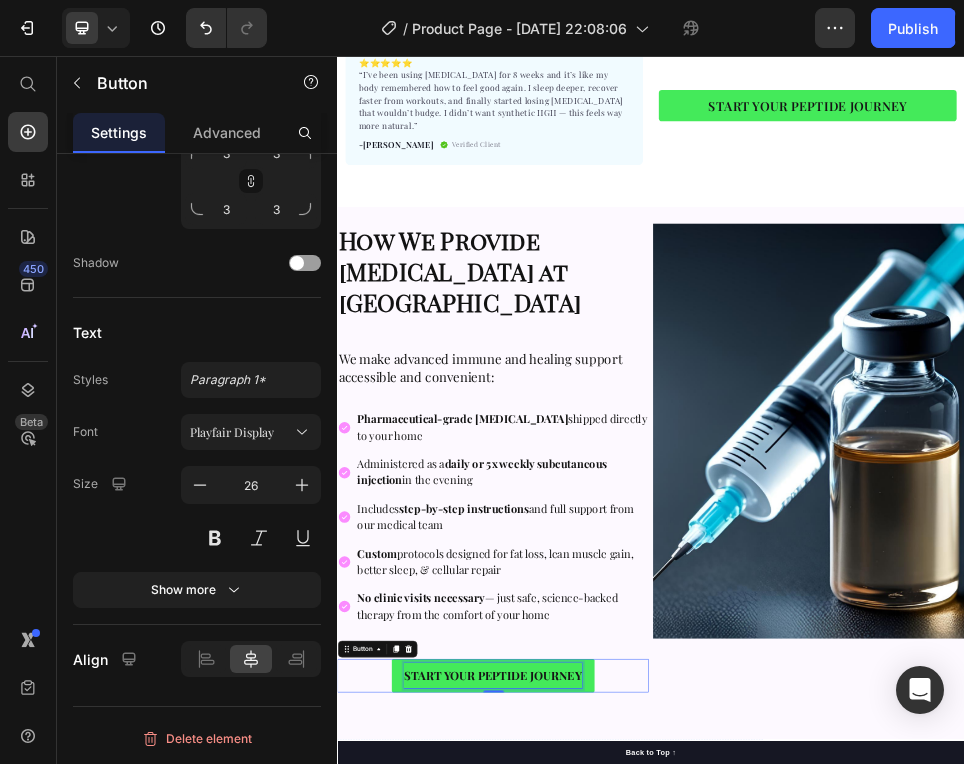 click on "START YOUR PEPTIDE JOURNEY" at bounding box center [635, 1241] 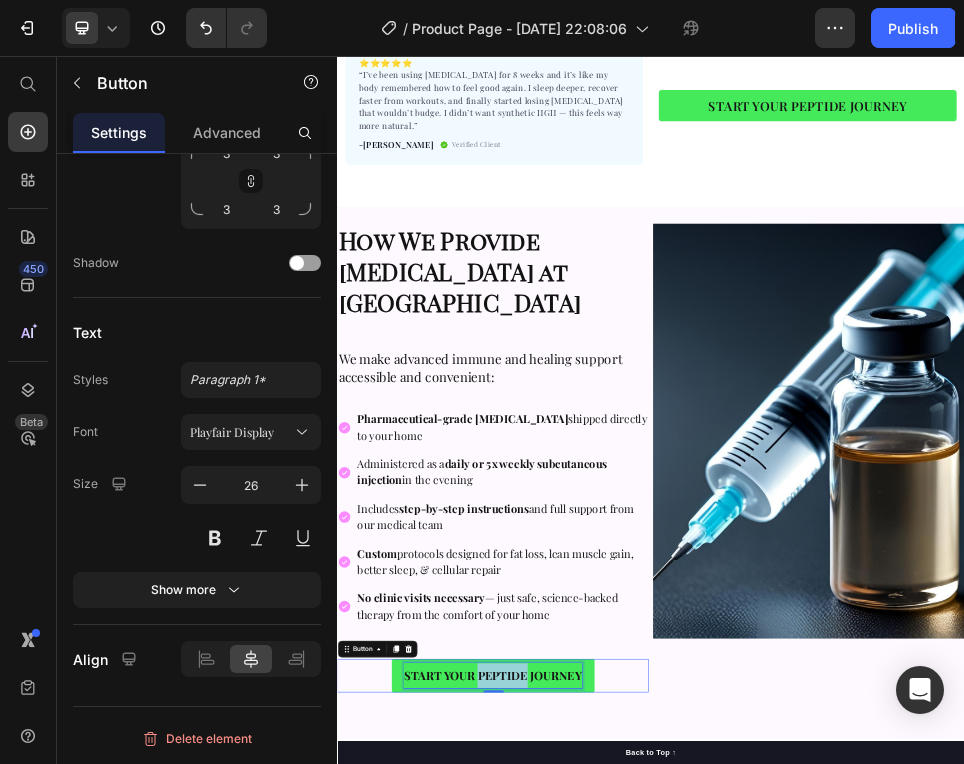 click on "START YOUR PEPTIDE JOURNEY" at bounding box center [635, 1241] 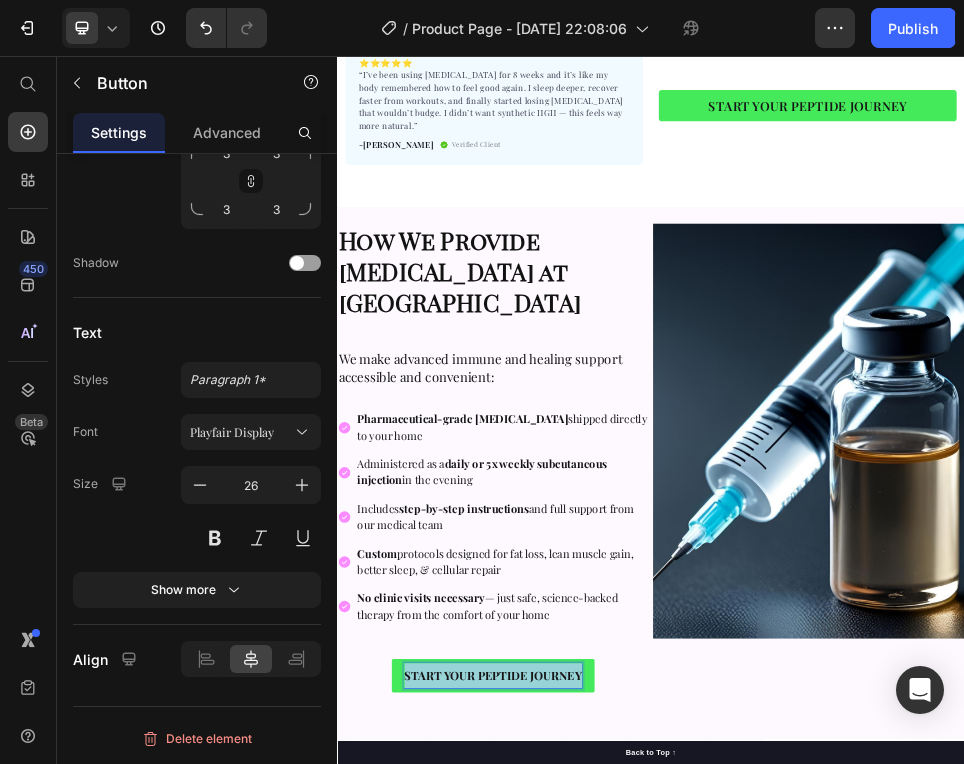click on "START YOUR PEPTIDE JOURNEY" at bounding box center [635, 1241] 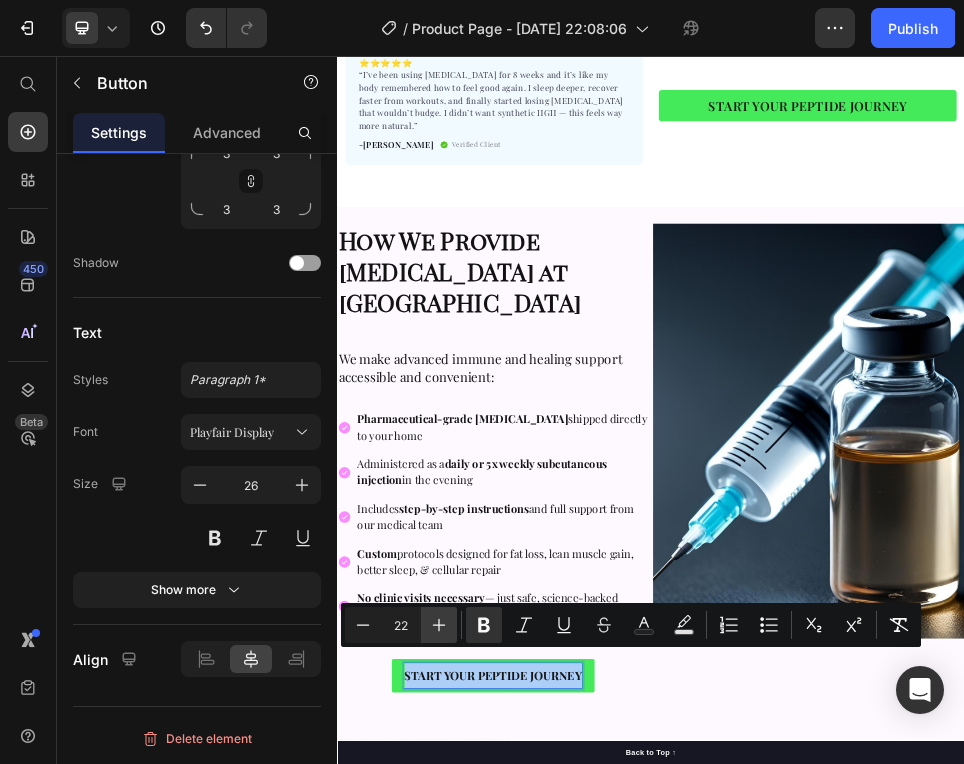 click on "Plus" at bounding box center (439, 625) 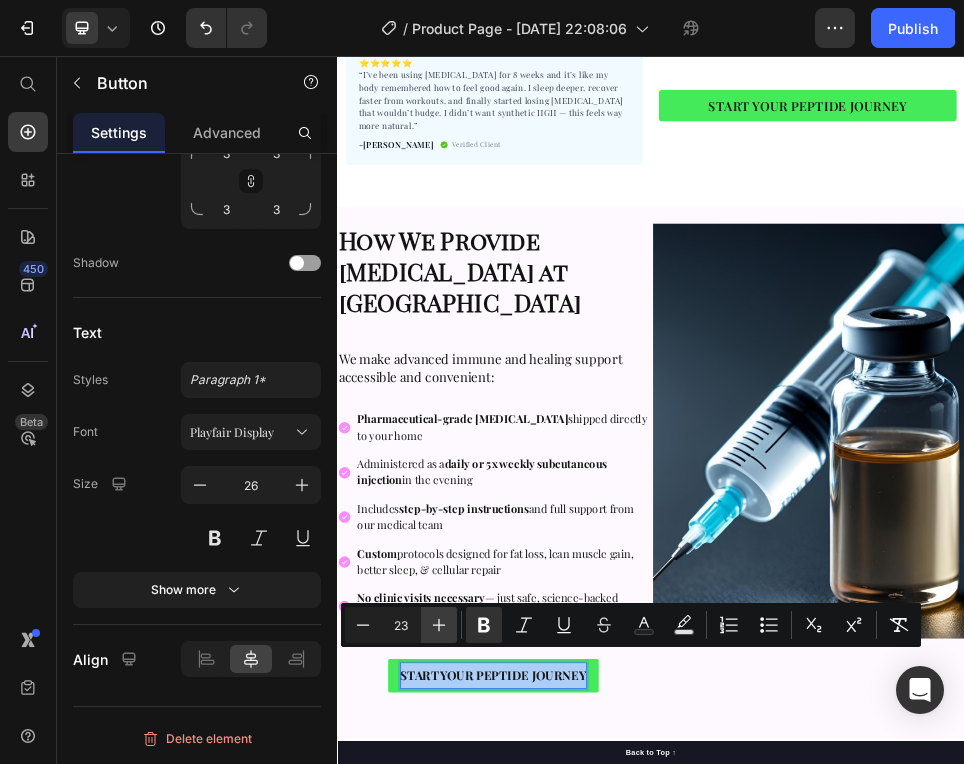 click on "Plus" at bounding box center [439, 625] 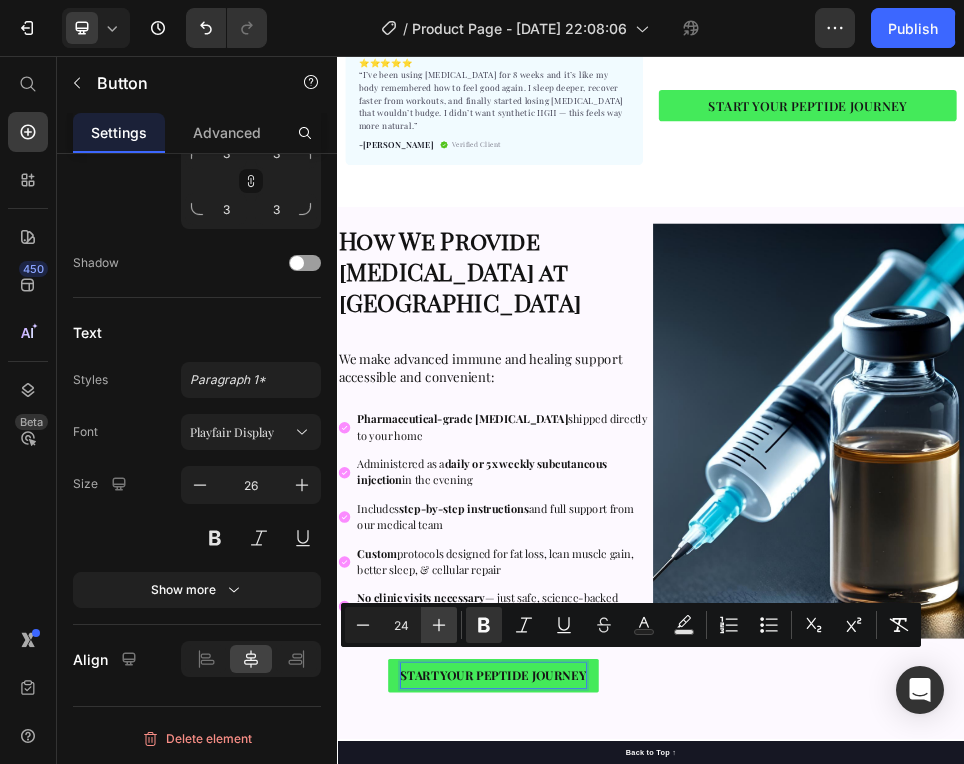 click on "Plus" at bounding box center [439, 625] 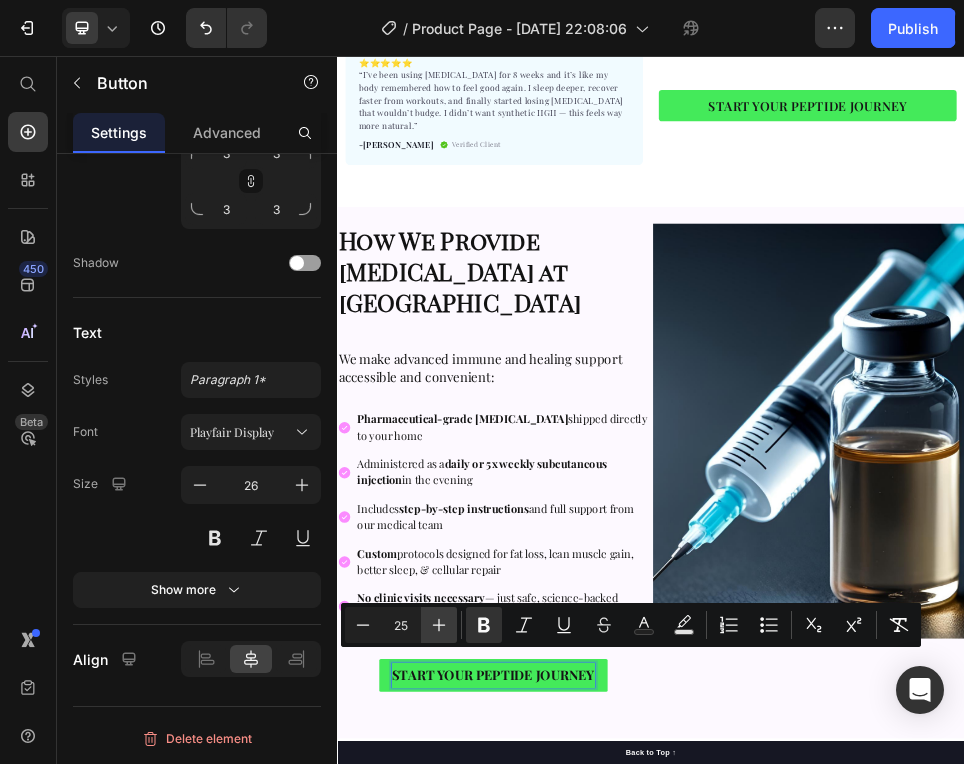 click on "Plus" at bounding box center (439, 625) 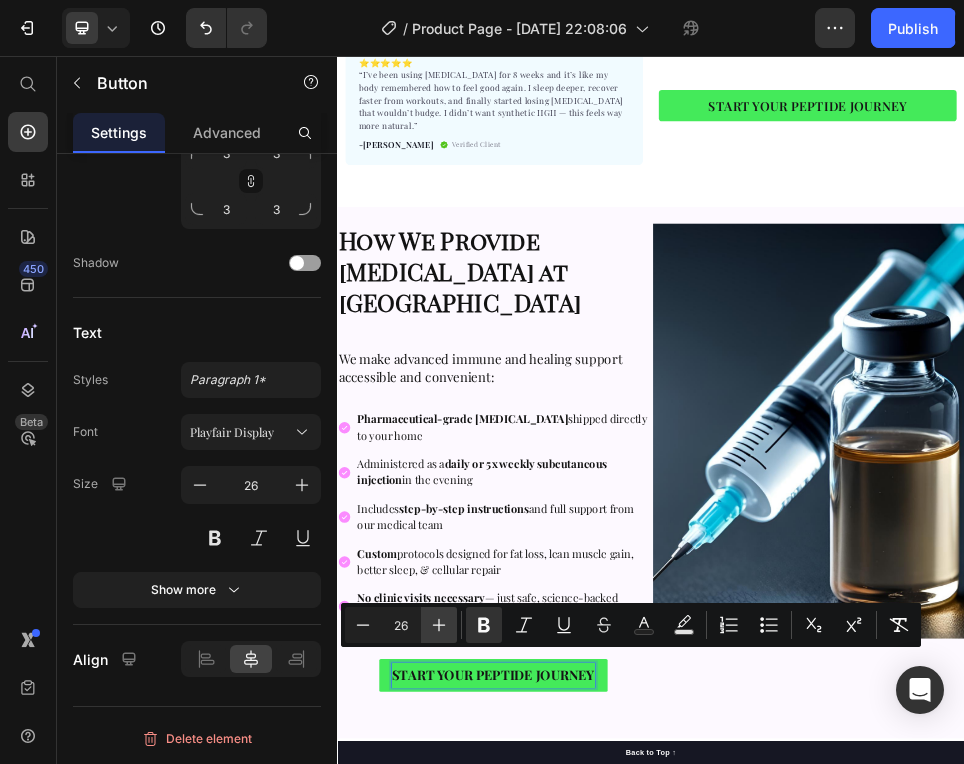 click on "Plus" at bounding box center [439, 625] 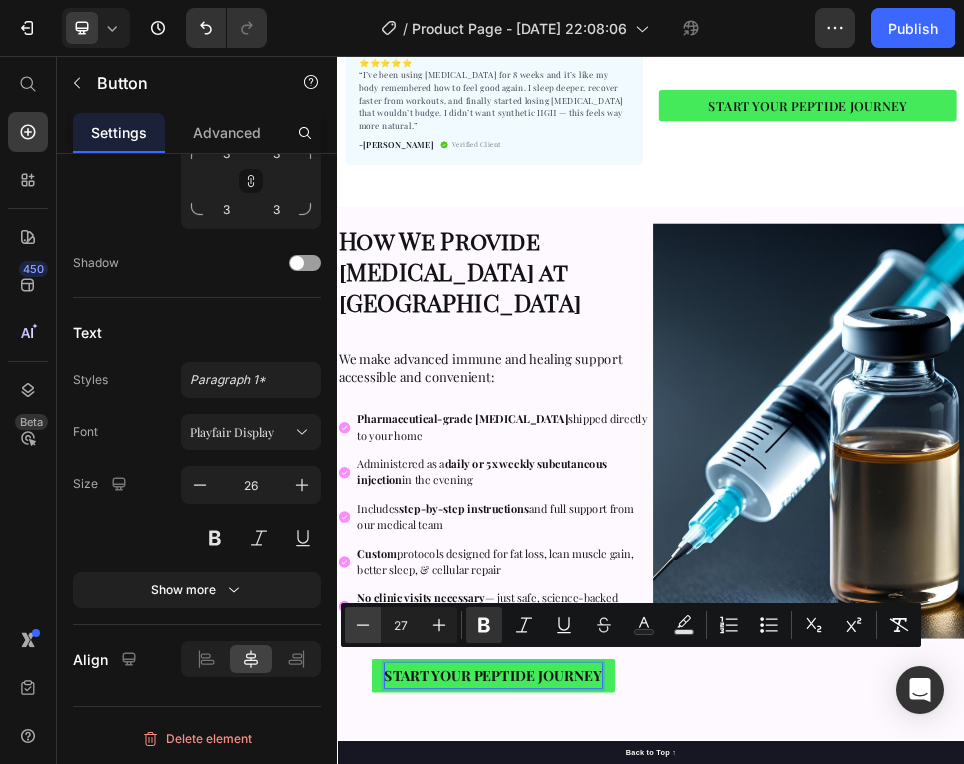 click 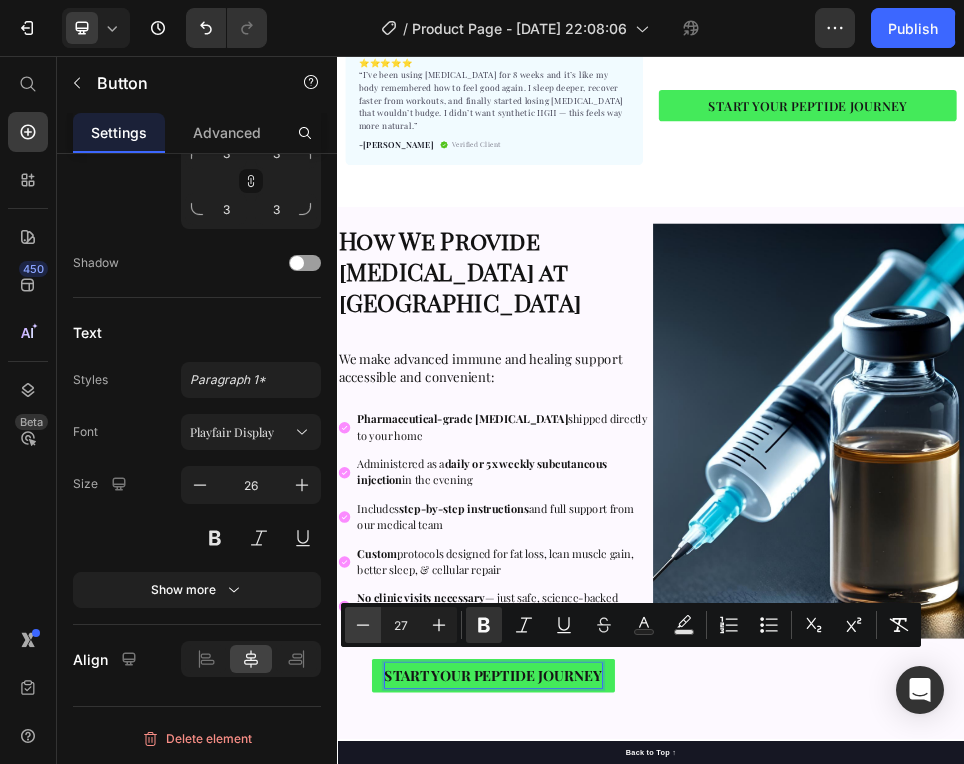 type on "26" 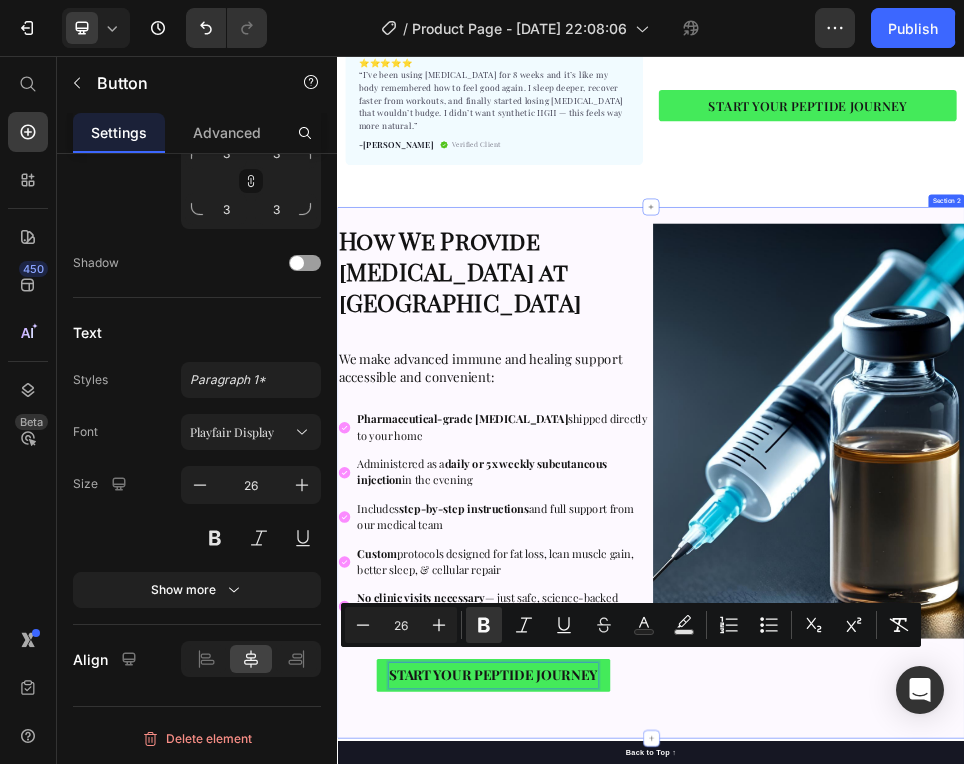 click on "⁠⁠⁠⁠⁠⁠⁠ How We Provide Sermorelin at DripTheory Heading We make advanced immune and healing support accessible and convenient: Heading Pharmaceutical-grade Sermorelin  shipped directly to your home Administered as a  daily or 5x weekly subcutaneous injection  in the evening Includes  step-by-step instructions  and full support from our medical team Custom  protocols designed for fat loss, lean muscle gain, better sleep, & cellular repair No clinic visits necessary  — just safe, science-backed therapy from the comfort of your home Item List START YOUR PEPTIDE JOURNEY Button   0 Image Row" at bounding box center (937, 852) 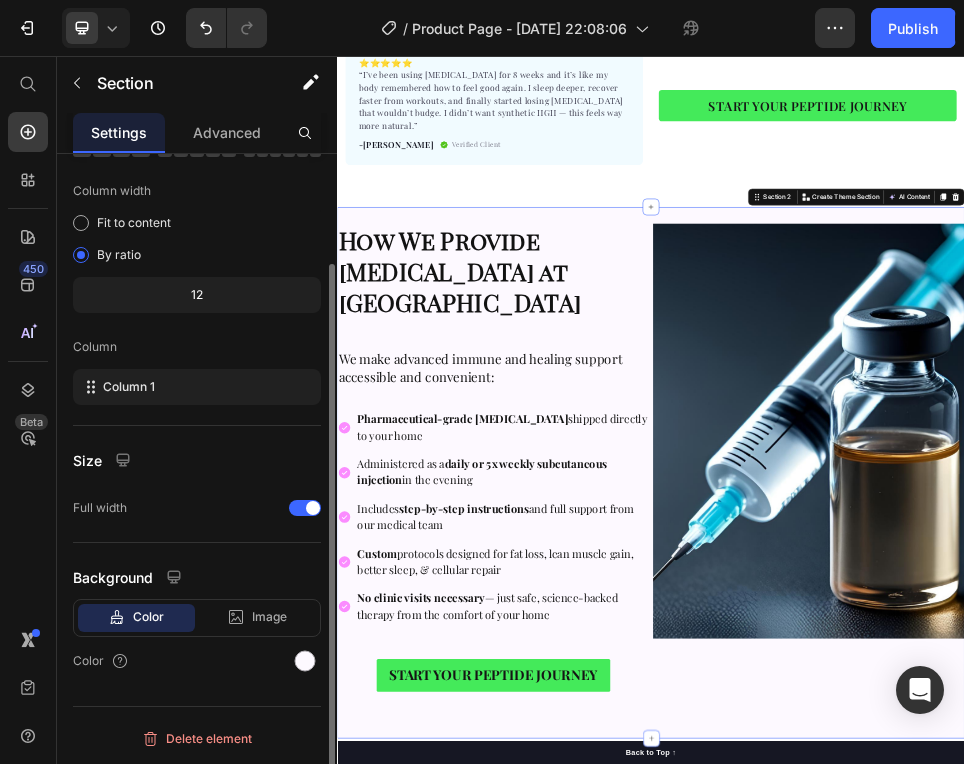 scroll, scrollTop: 0, scrollLeft: 0, axis: both 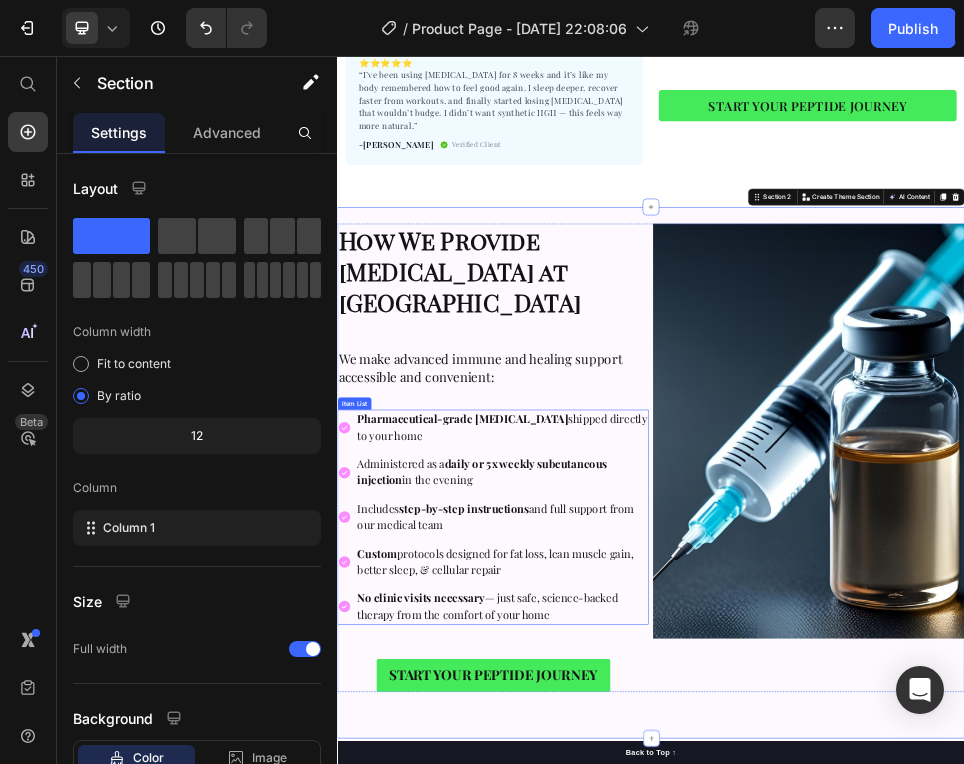 click on "Includes  step-by-step instructions  and full support from our medical team" at bounding box center [652, 938] 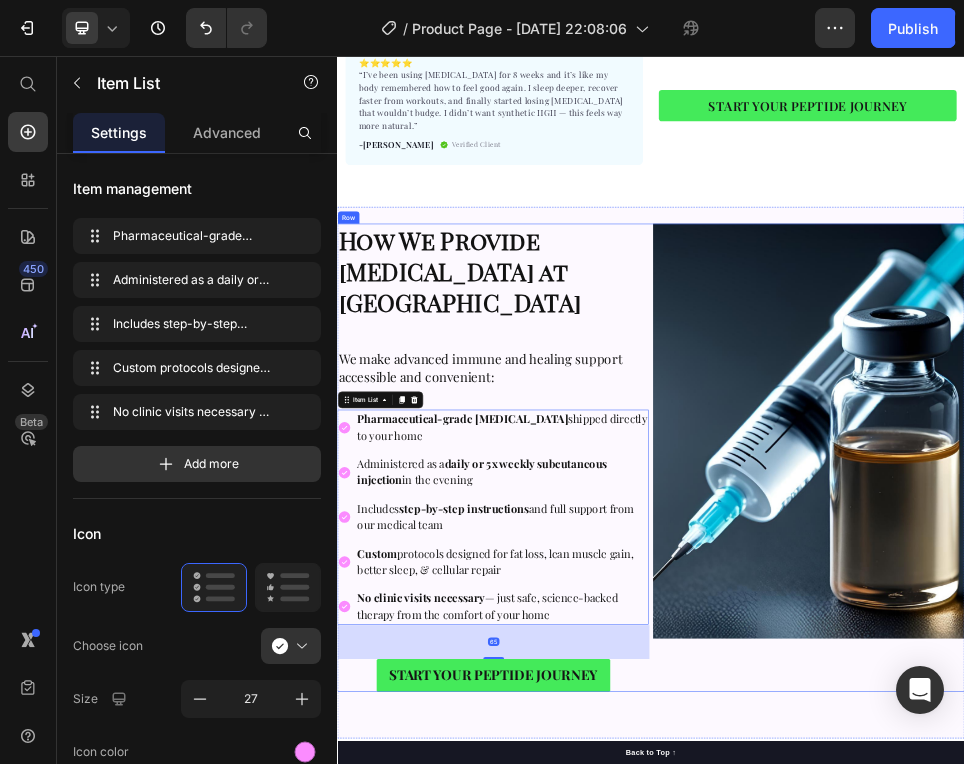 click on "How We Provide [MEDICAL_DATA] at [GEOGRAPHIC_DATA]" at bounding box center (571, 467) 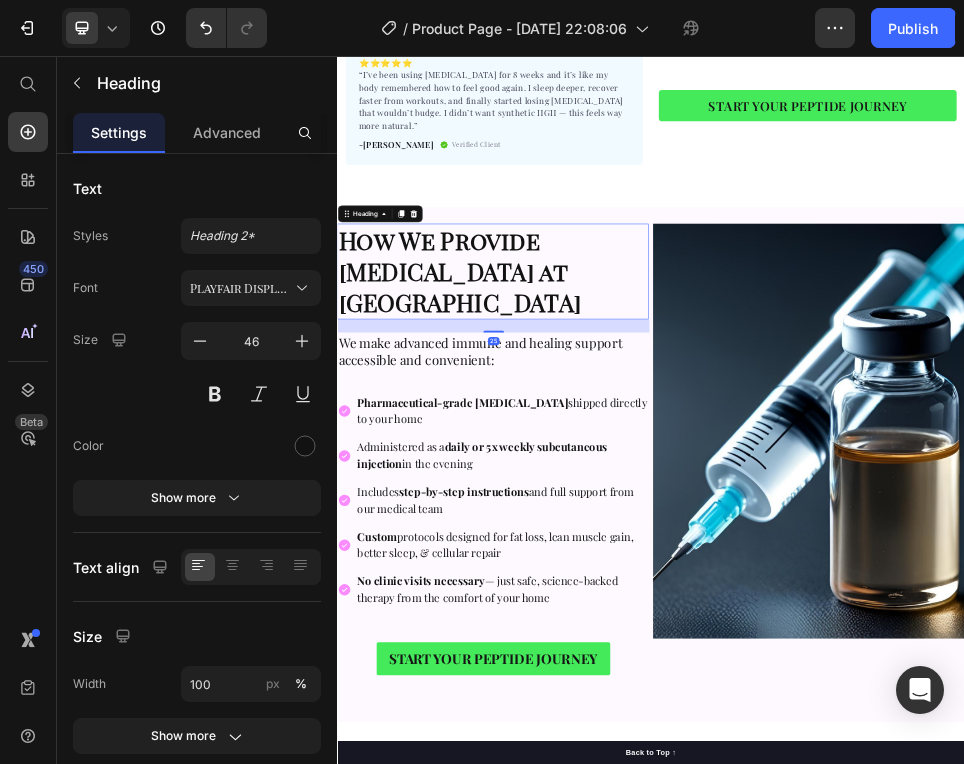 drag, startPoint x: 632, startPoint y: 585, endPoint x: 631, endPoint y: 553, distance: 32.01562 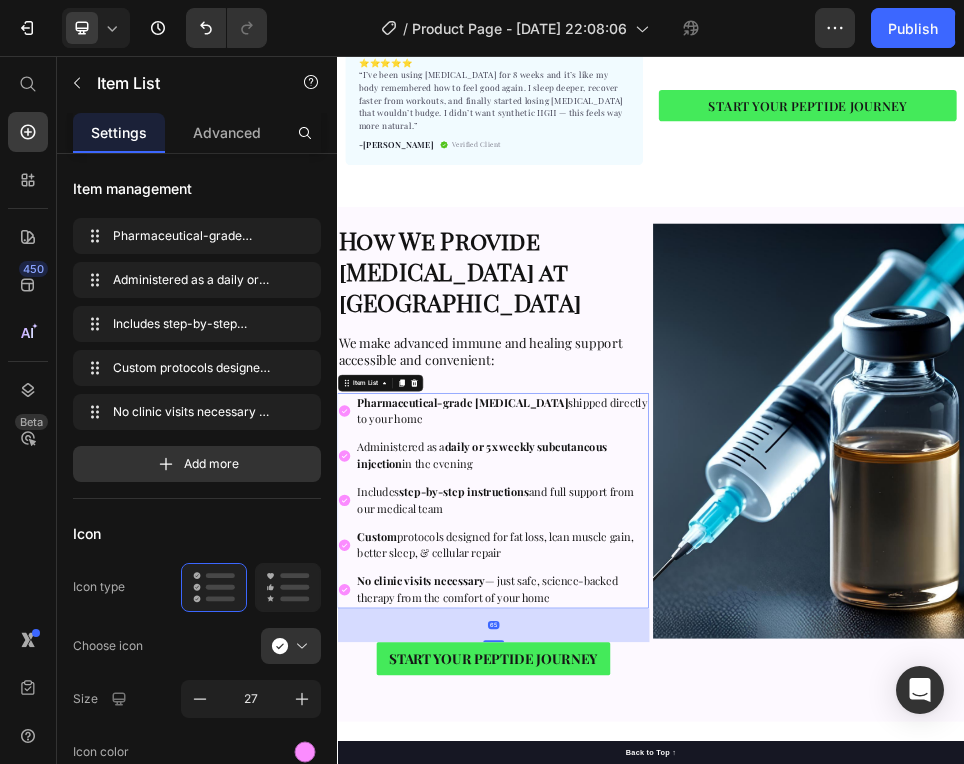 click on "No clinic visits necessary  — just safe, science-backed therapy from the comfort of your home" at bounding box center [624, 1075] 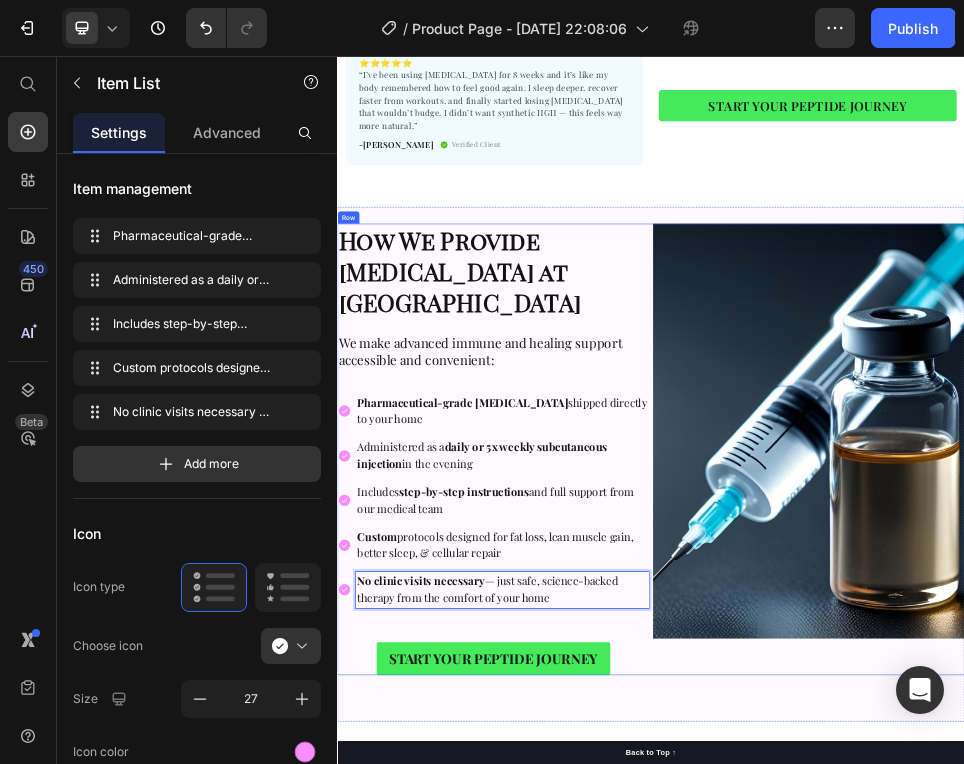 click on "⁠⁠⁠⁠⁠⁠⁠ How We Provide Sermorelin at DripTheory Heading We make advanced immune and healing support accessible and convenient: Heading Pharmaceutical-grade Sermorelin  shipped directly to your home Administered as a  daily or 5x weekly subcutaneous injection  in the evening Includes  step-by-step instructions  and full support from our medical team Custom  protocols designed for fat loss, lean muscle gain, better sleep, & cellular repair No clinic visits necessary  — just safe, science-backed therapy from the comfort of your home Item List   65 START YOUR PEPTIDE JOURNEY Button" at bounding box center [635, 808] 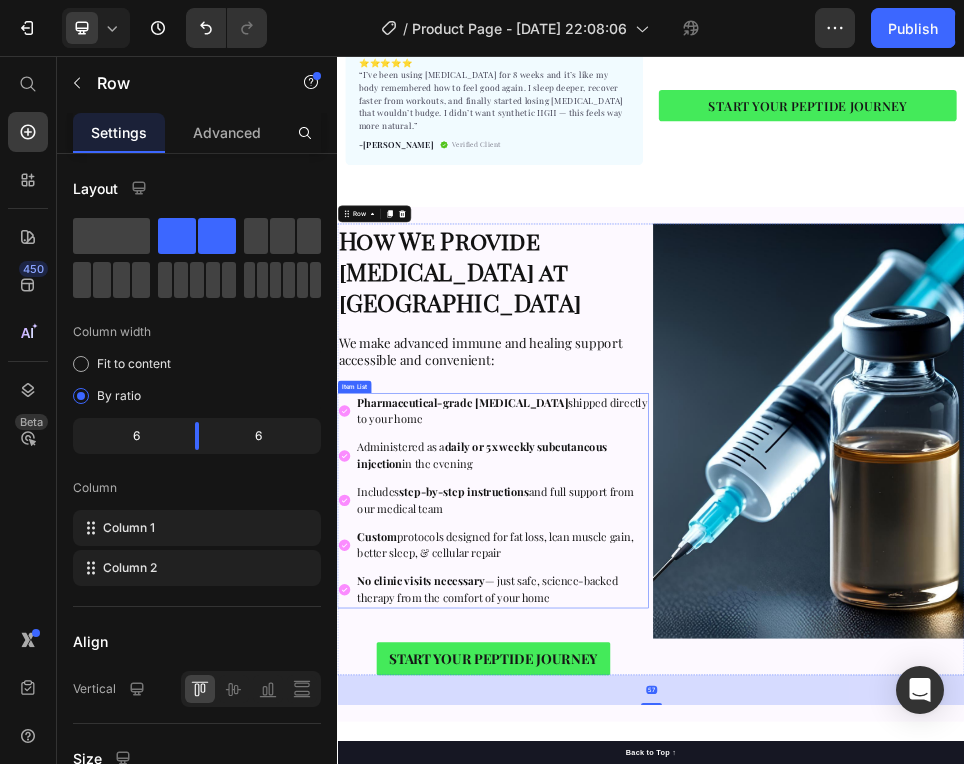 click on "No clinic visits necessary" at bounding box center (497, 1059) 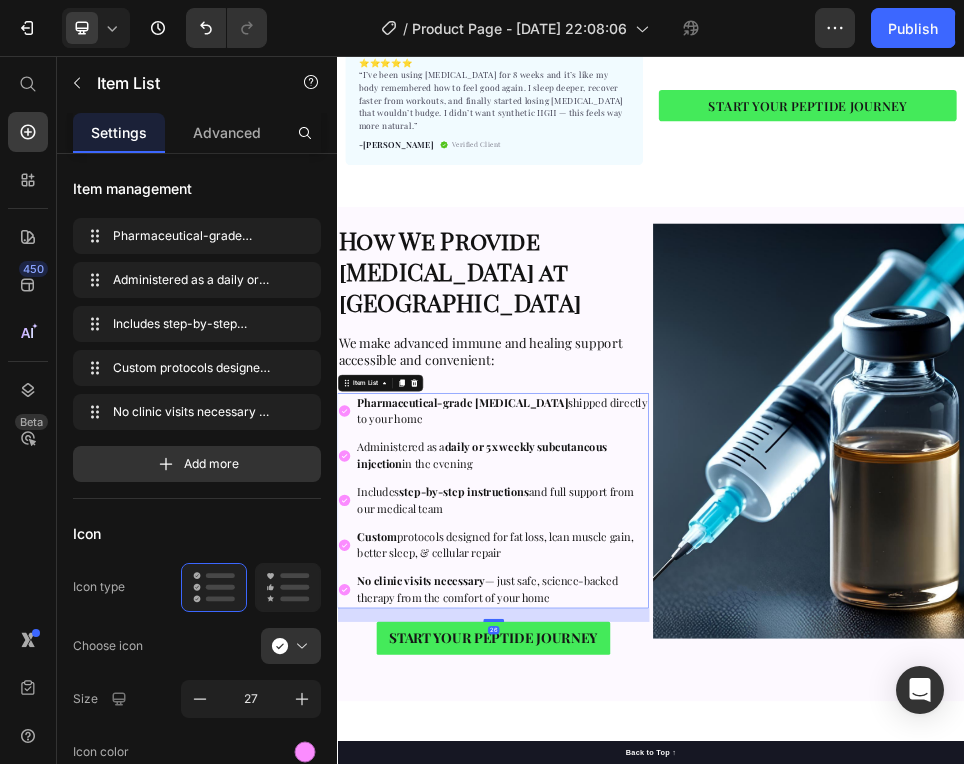 drag, startPoint x: 633, startPoint y: 1133, endPoint x: 633, endPoint y: 1094, distance: 39 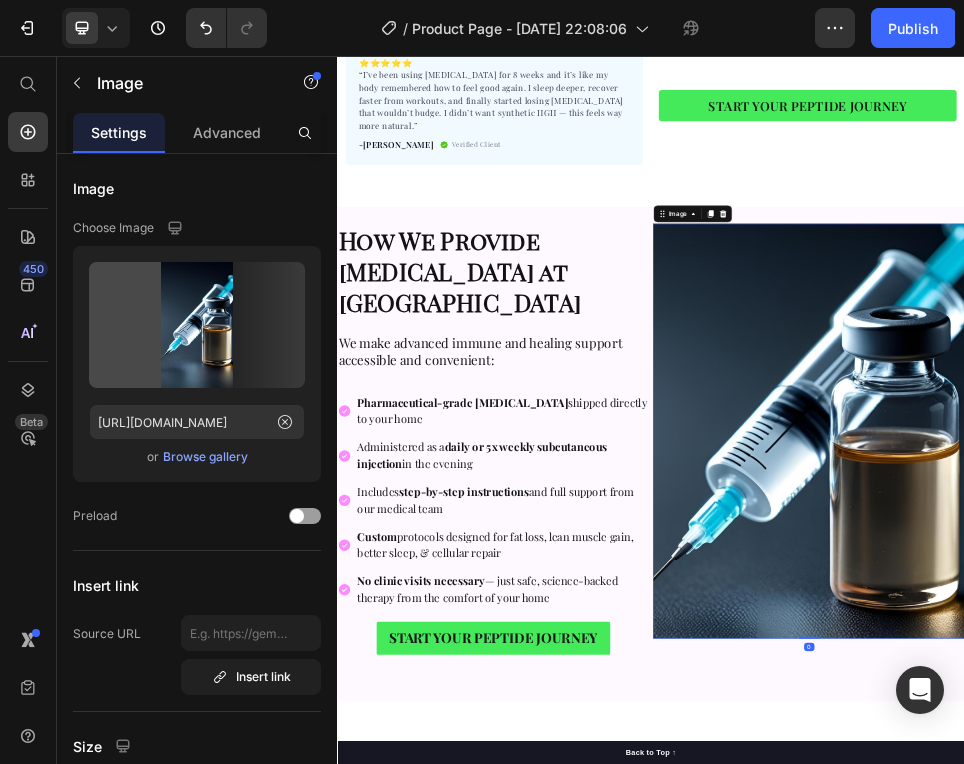 click at bounding box center [1239, 773] 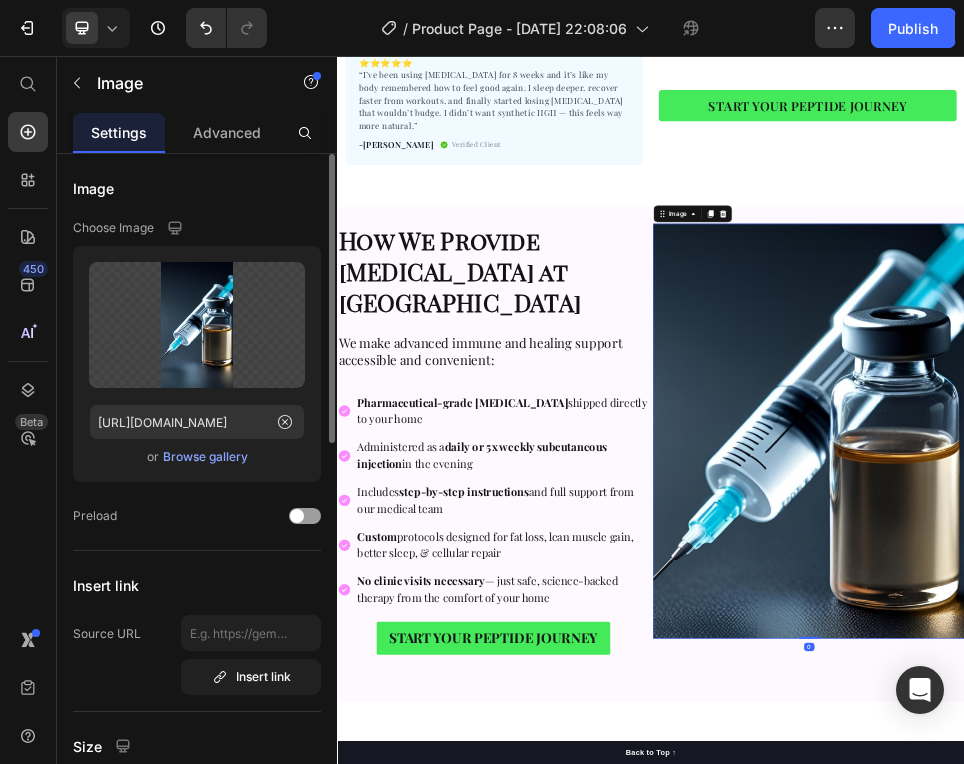 click on "Browse gallery" at bounding box center [205, 457] 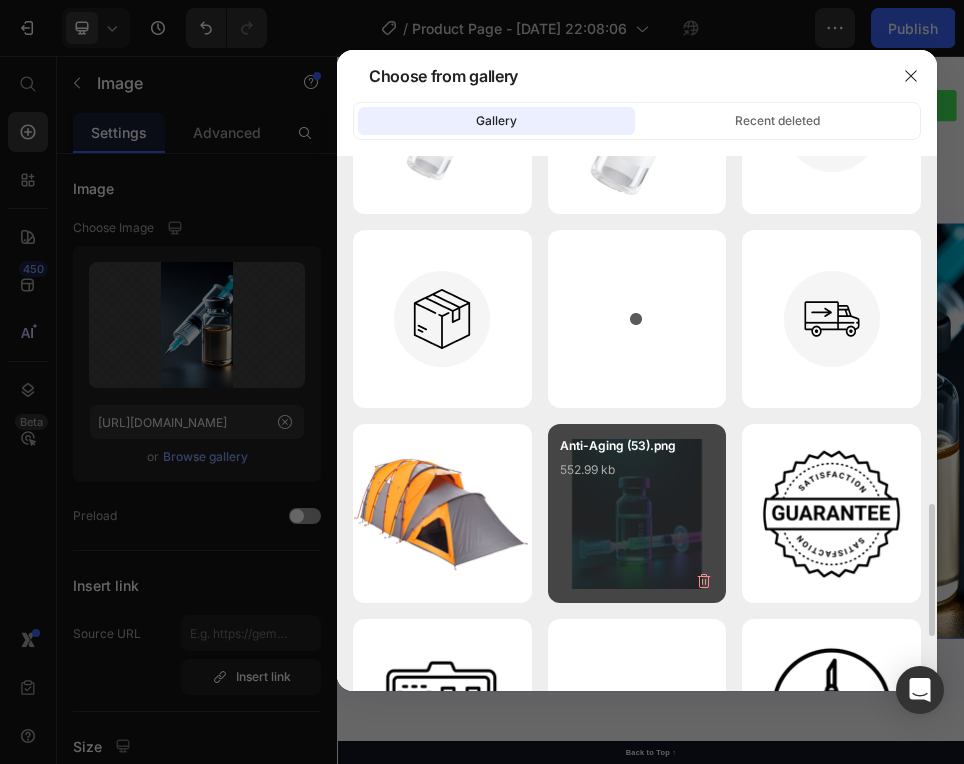 scroll, scrollTop: 966, scrollLeft: 0, axis: vertical 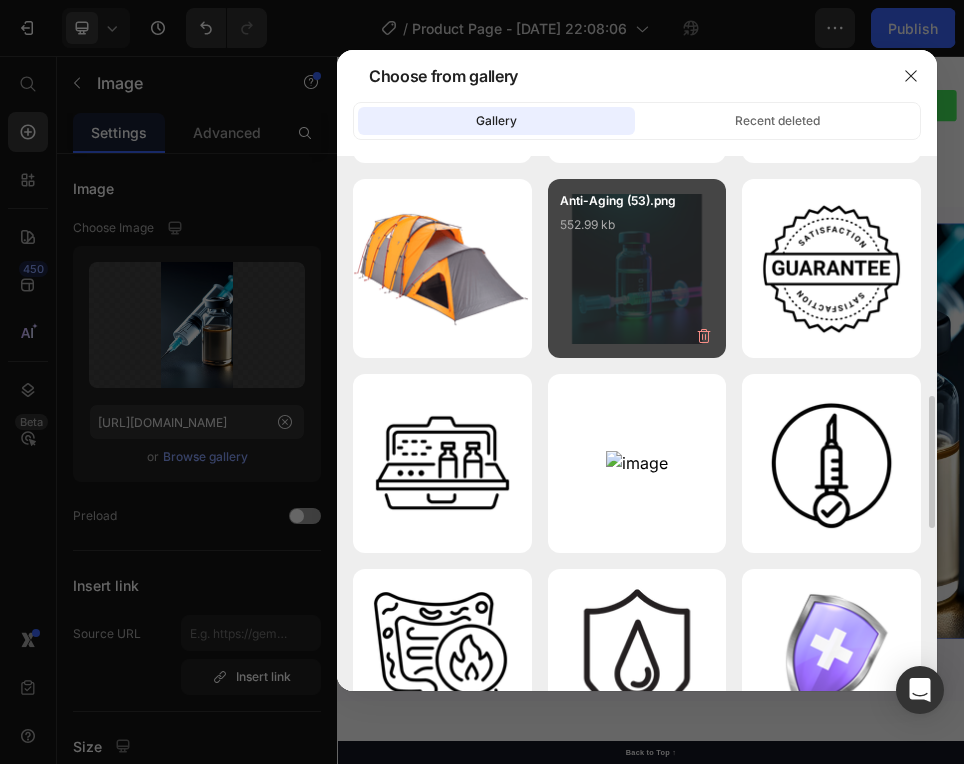 click on "Anti-Aging (53).png 552.99 kb" at bounding box center (637, 231) 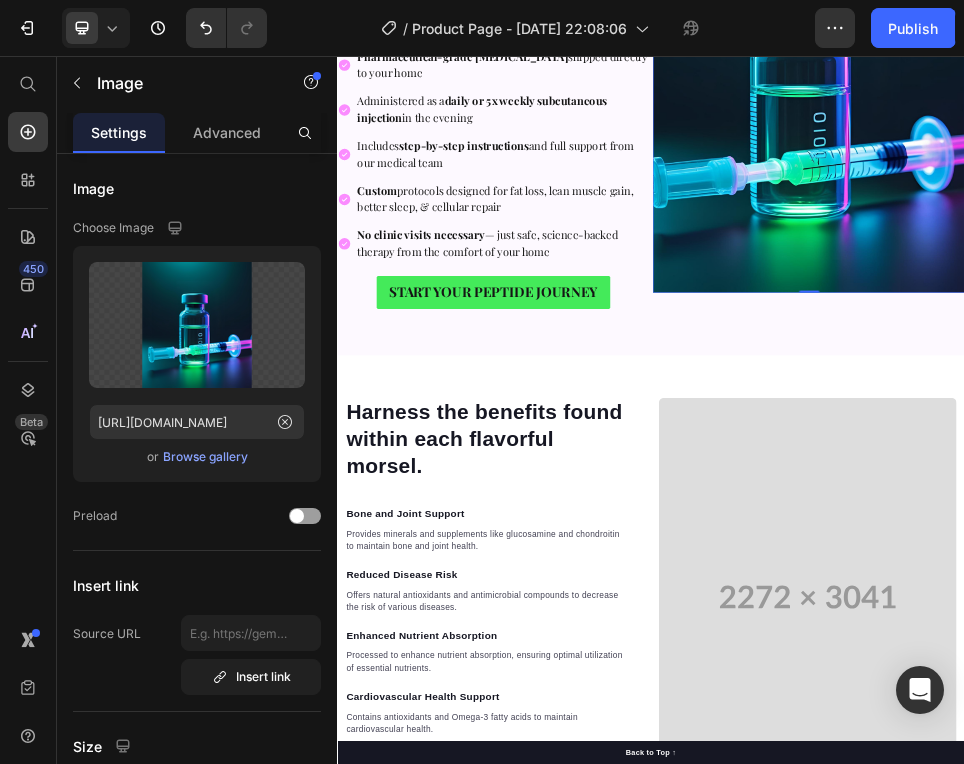 scroll, scrollTop: 1722, scrollLeft: 0, axis: vertical 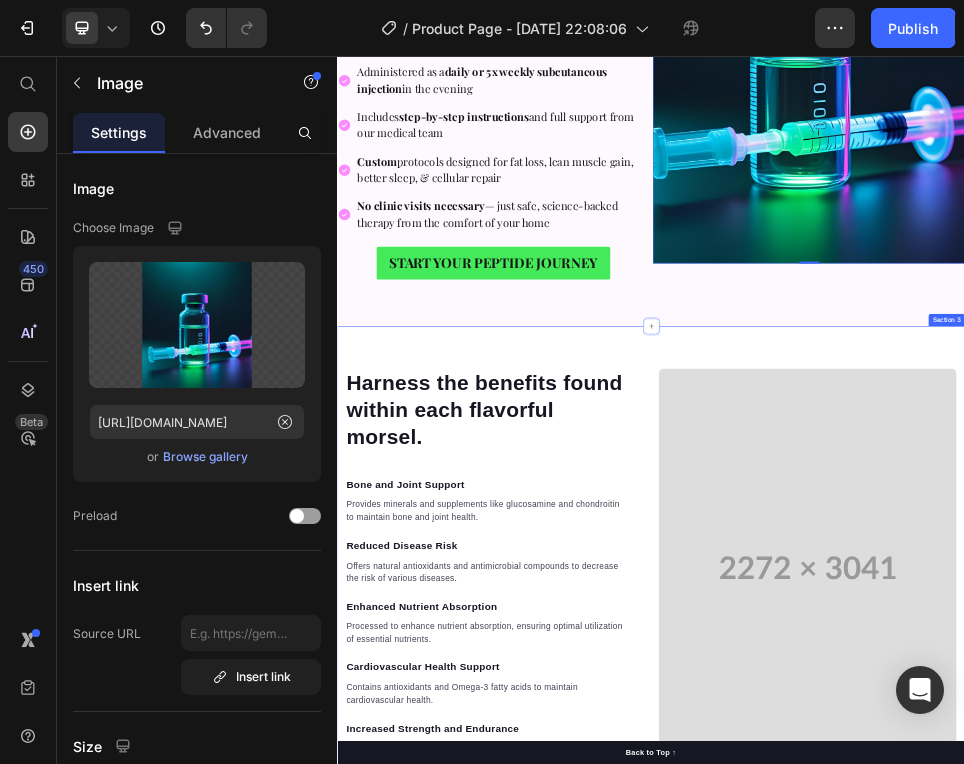 click on "Harness the benefits found within each flavorful morsel. Heading Bone and Joint Support Text block Provides minerals and supplements like glucosamine and chondroitin to maintain bone and joint health. Text block Reduced Disease Risk Text block Offers natural antioxidants and antimicrobial compounds to decrease the risk of various diseases. Text block Enhanced Nutrient Absorption Text block Processed to enhance nutrient absorption, ensuring optimal utilization of essential nutrients. Text block Cardiovascular Health Support Text block Contains antioxidants and Omega-3 fatty acids to maintain cardiovascular health. Text block Increased Strength and Endurance Text block Natural plant-based supplements provide energy and enhance muscle strength and endurance in dogs. Text block Row Video Row Section 3" at bounding box center [937, 1035] 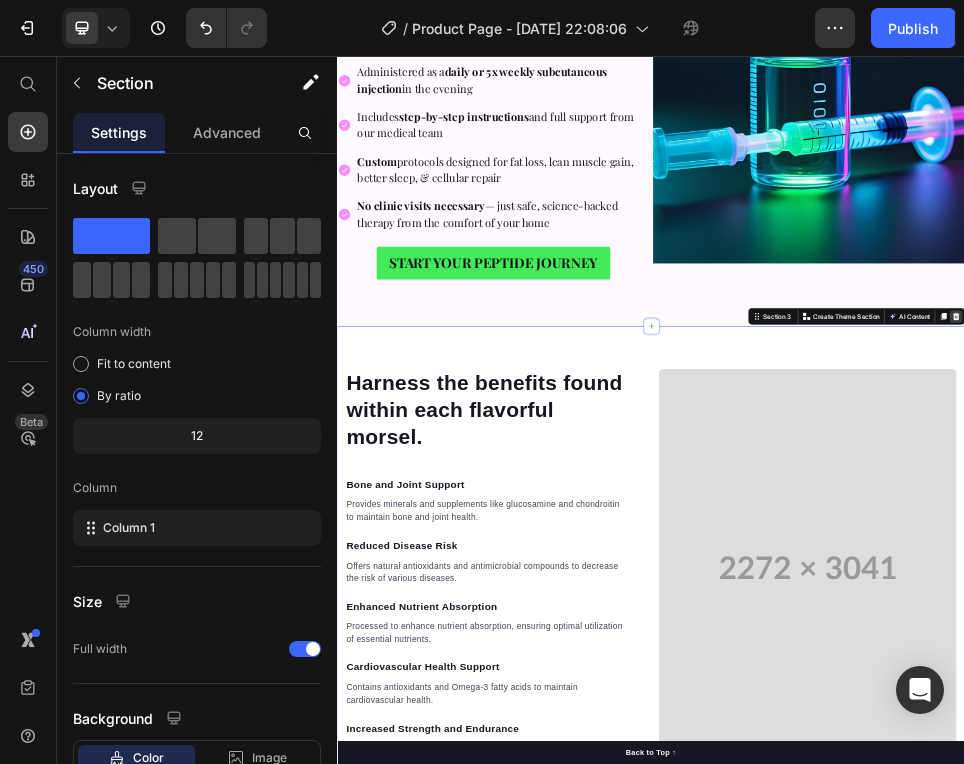 click at bounding box center (1520, 553) 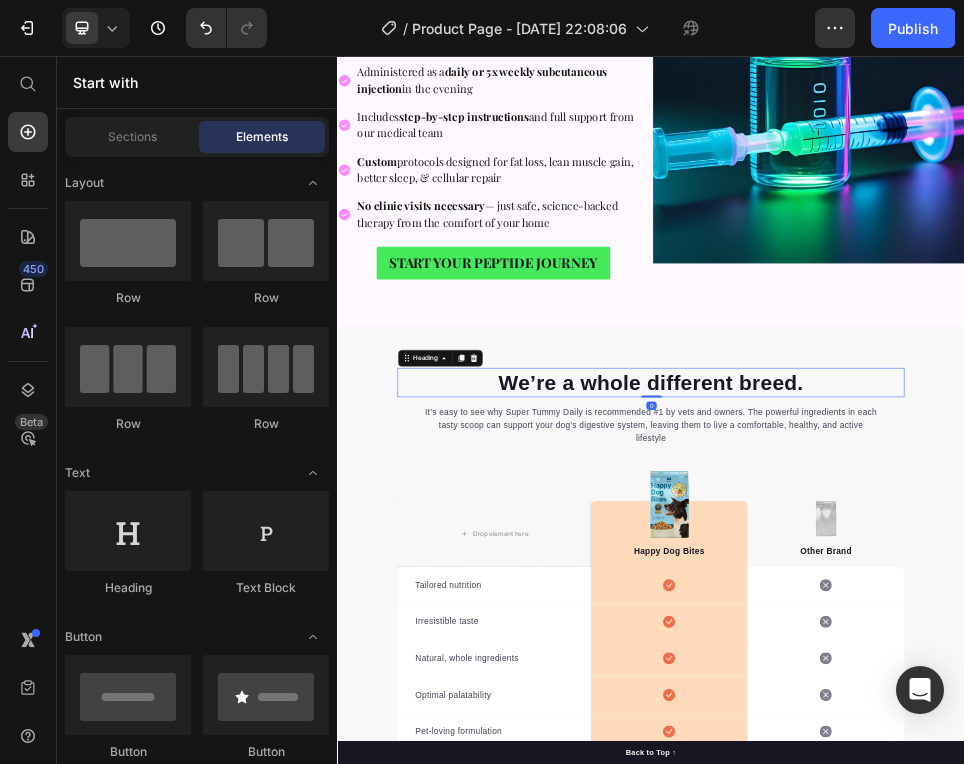 click on "We’re a whole different breed." at bounding box center [937, 680] 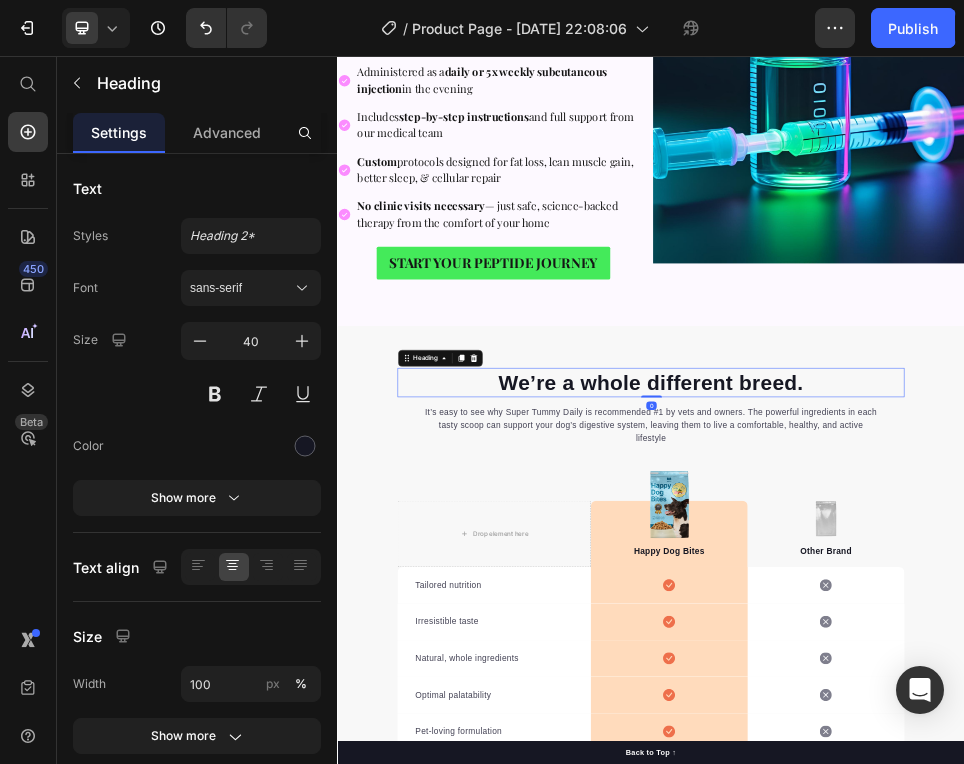 click on "We’re a whole different breed." at bounding box center (937, 680) 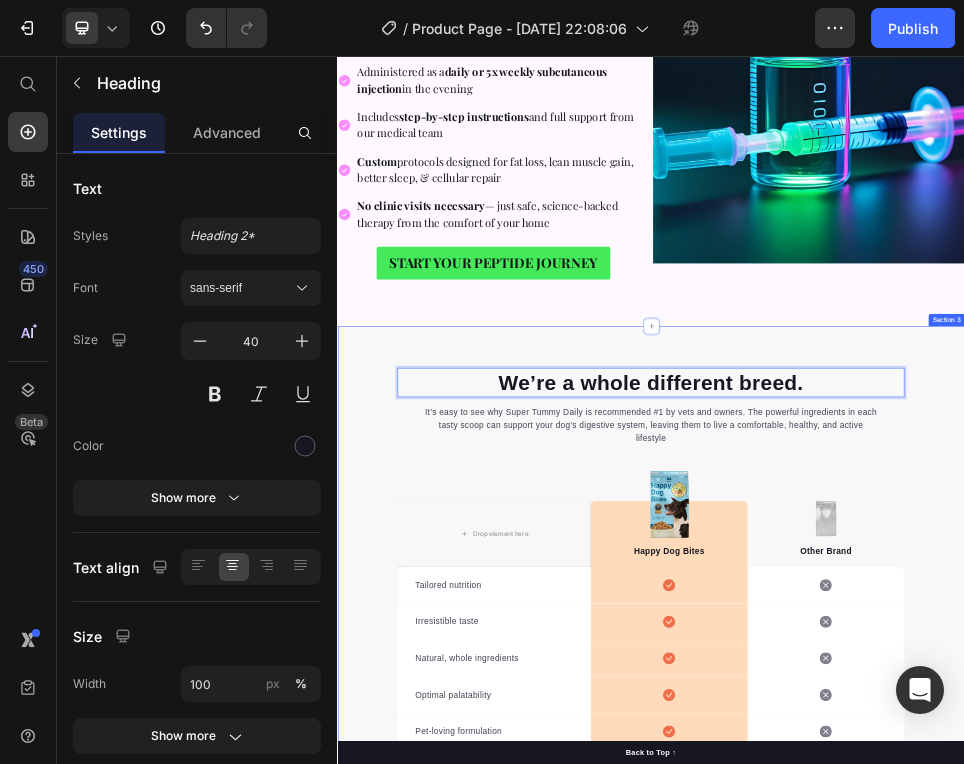 click on "We’re a whole different breed. Heading   0 It’s easy to see why Super Tummy Daily is recommended #1 by vets and owners. The powerful ingredients in each tasty scoop can support your dog’s digestive system, leaving them to live a comfortable, healthy, and active lifestyle Text block Row
Drop element here Image Happy Dog Bites Text block Row Image Other Brand Text block Row Tailored nutrition Text block
Icon Row
Icon Row Irresistible taste Text block
Icon Row
Icon Row Natural, whole ingredients Text block
Icon Row
Icon Row Optimal palatability Text block
Icon Row
Icon Row Pet-loving formulation Text block
Icon Row
Icon Row High digestibility Text block
Icon Row
Icon Row Row Start baking doggy delights Button *100% satisfaction. No fuss, 30-day money-back guarantee Text block Row Section 3" at bounding box center (937, 1122) 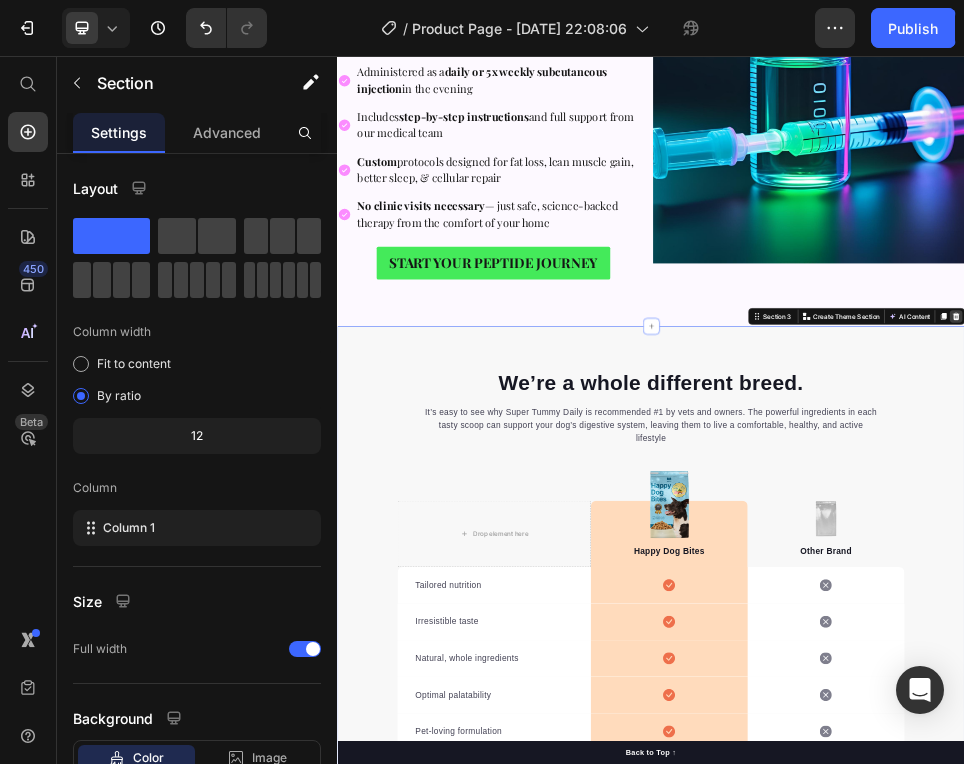 click 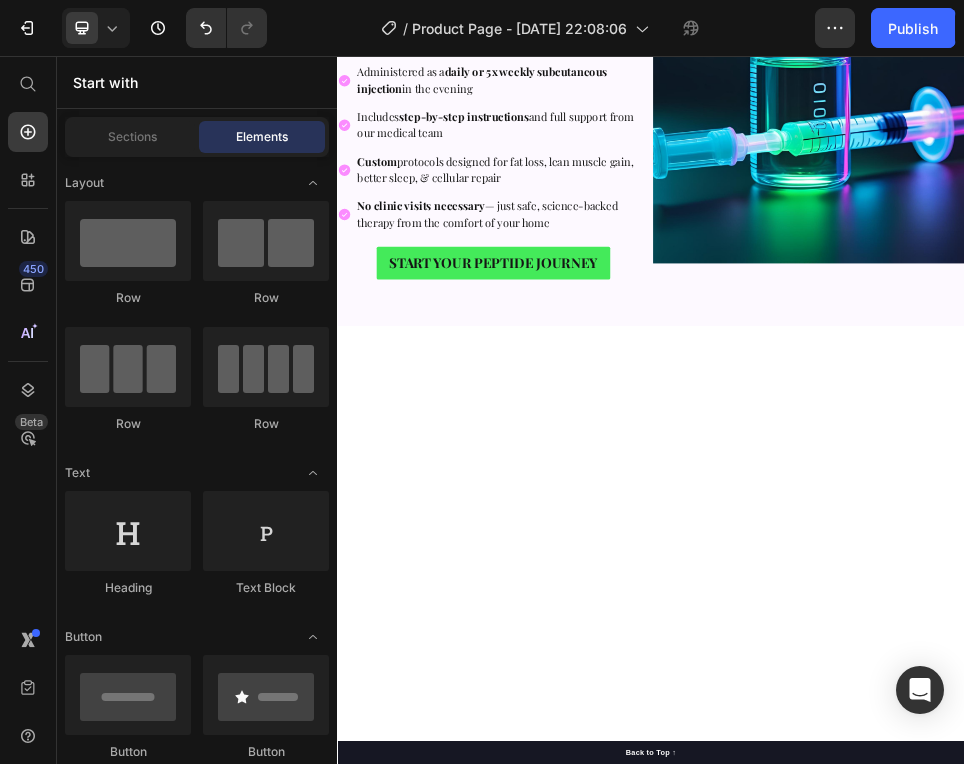 click at bounding box center (937, 818) 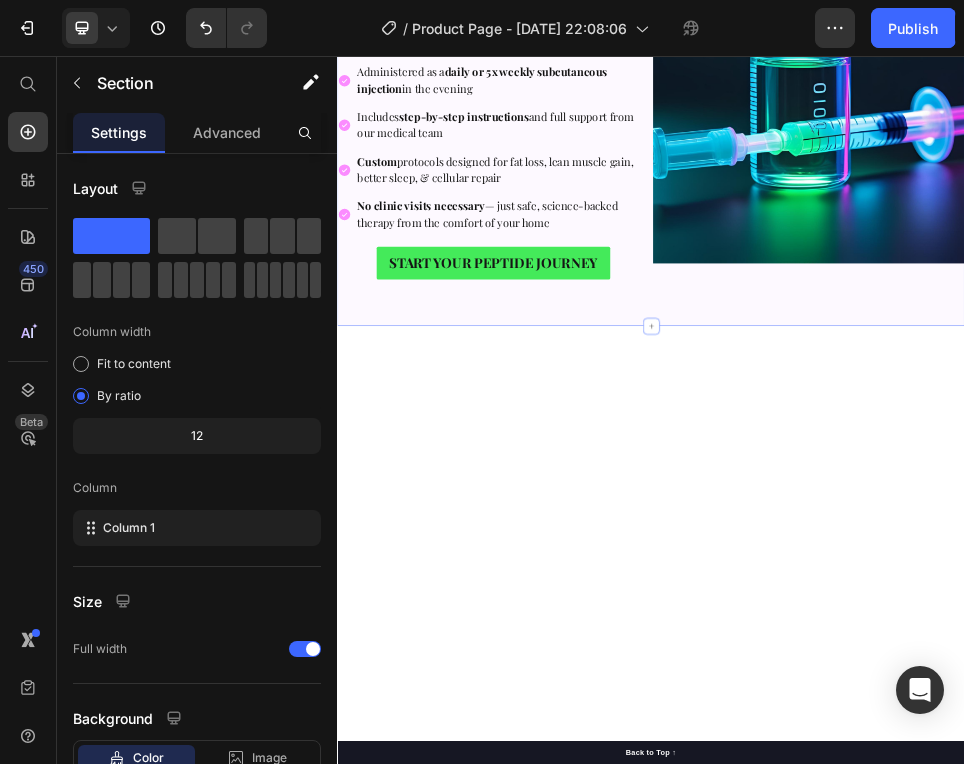click on "⁠⁠⁠⁠⁠⁠⁠ How We Provide Sermorelin at DripTheory Heading We make advanced immune and healing support accessible and convenient: Heading Pharmaceutical-grade Sermorelin  shipped directly to your home Administered as a  daily or 5x weekly subcutaneous injection  in the evening Includes  step-by-step instructions  and full support from our medical team Custom  protocols designed for fat loss, lean muscle gain, better sleep, & cellular repair No clinic visits necessary  — just safe, science-backed therapy from the comfort of your home Item List START YOUR PEPTIDE JOURNEY Button Image Row" at bounding box center (937, 99) 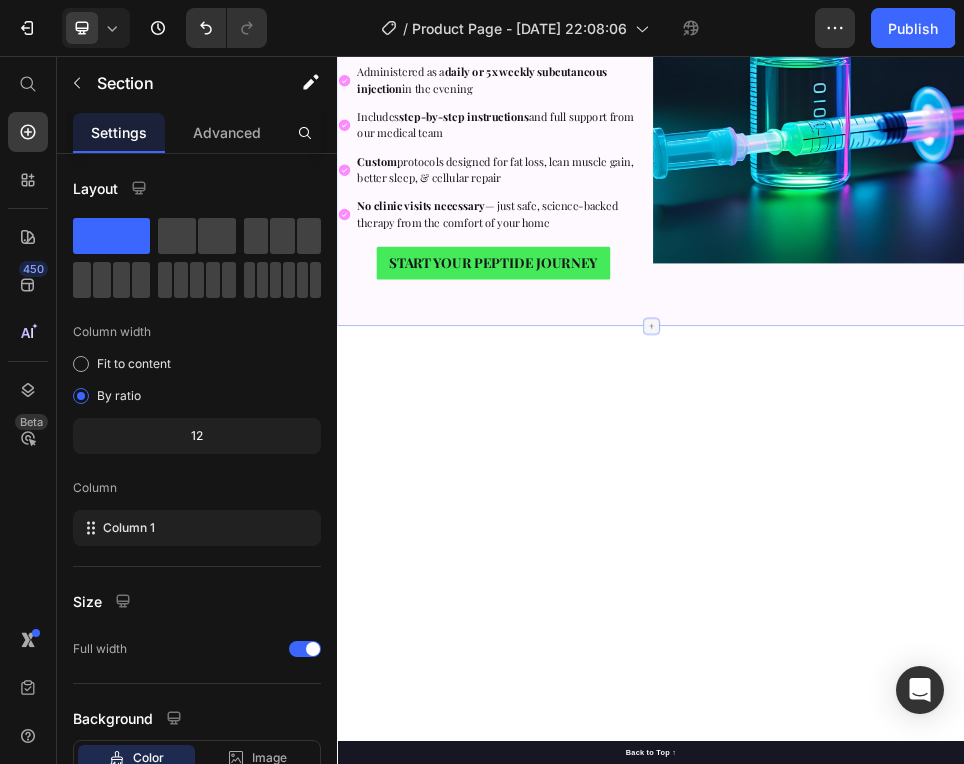 click 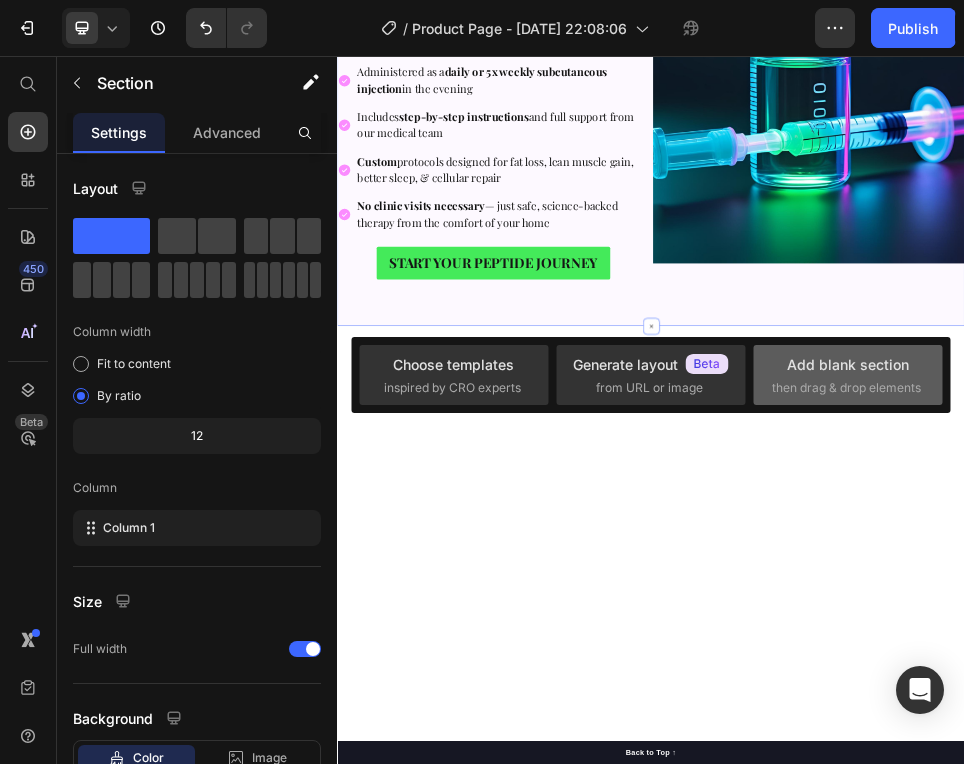 click on "Add blank section" at bounding box center (848, 364) 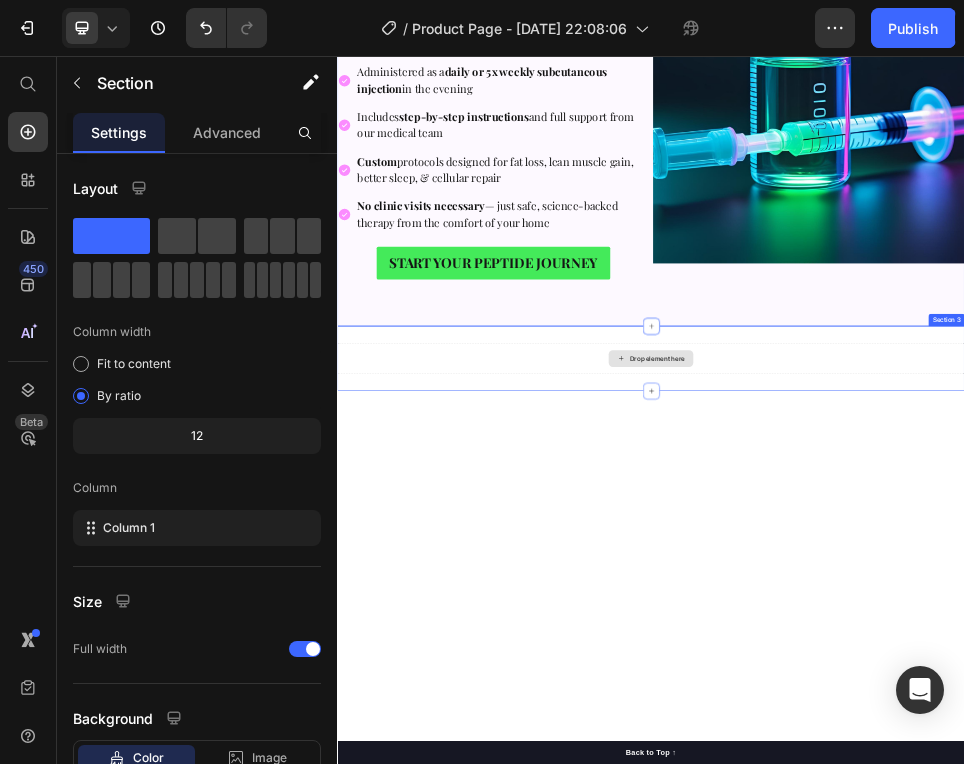 click on "Drop element here" at bounding box center (937, 634) 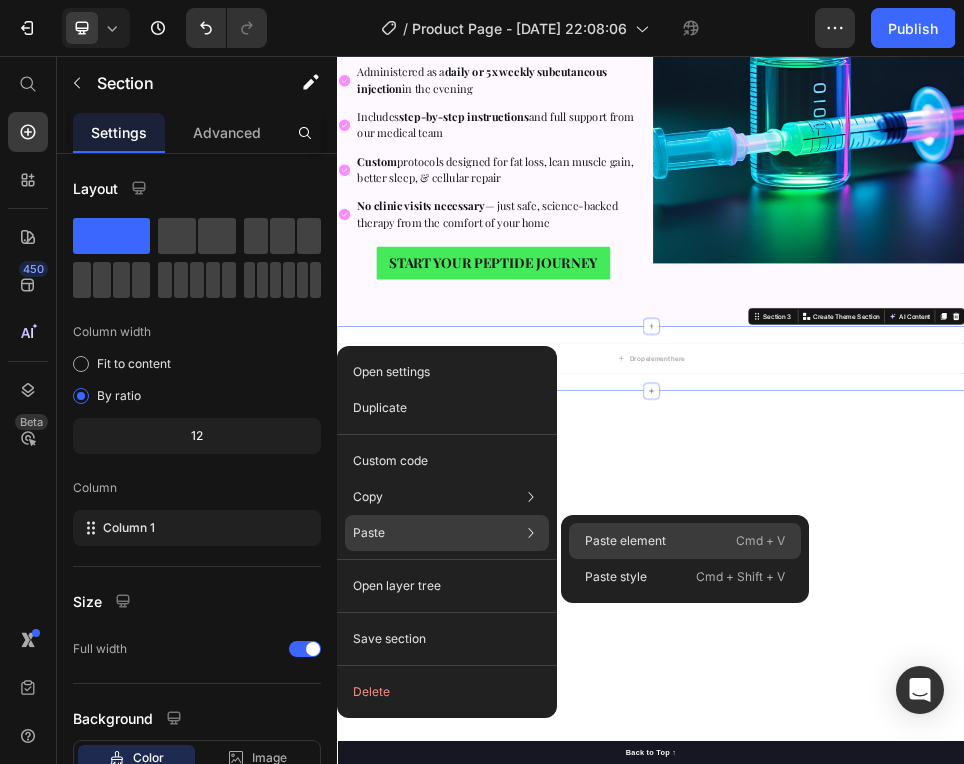 click on "Paste element" at bounding box center [625, 541] 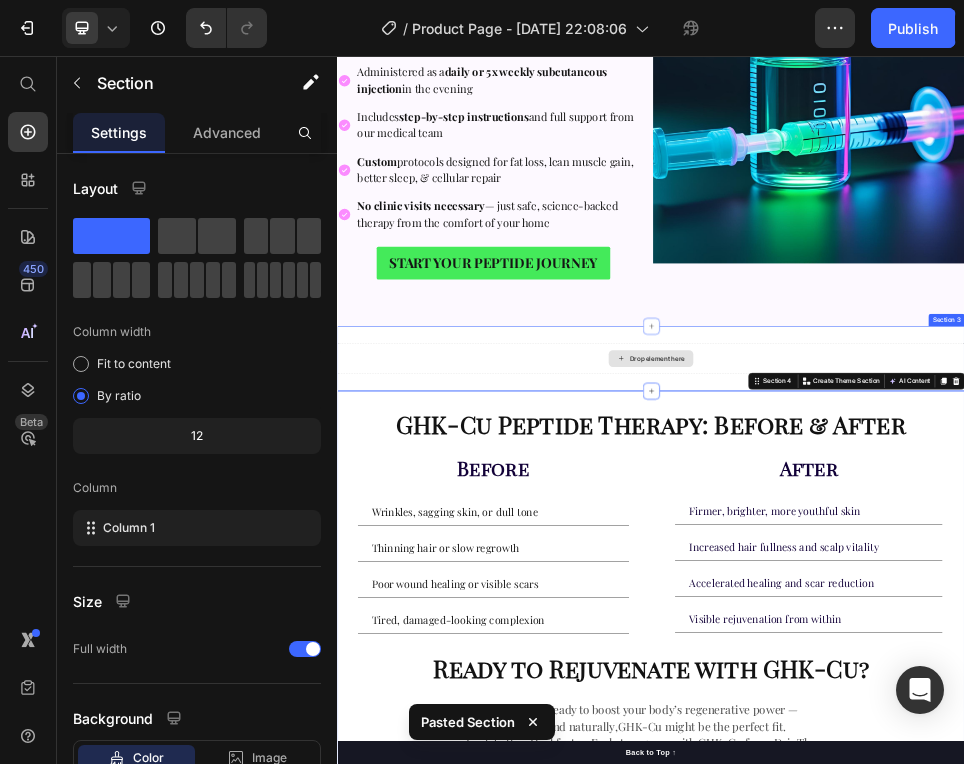 click on "Drop element here" at bounding box center [937, 634] 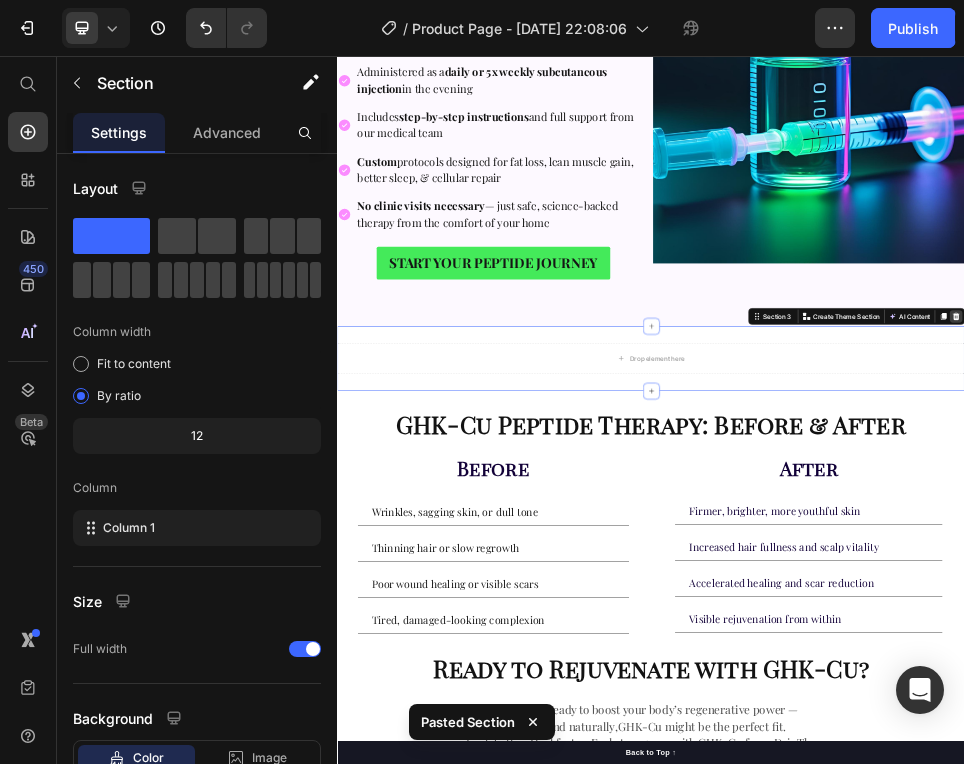 click 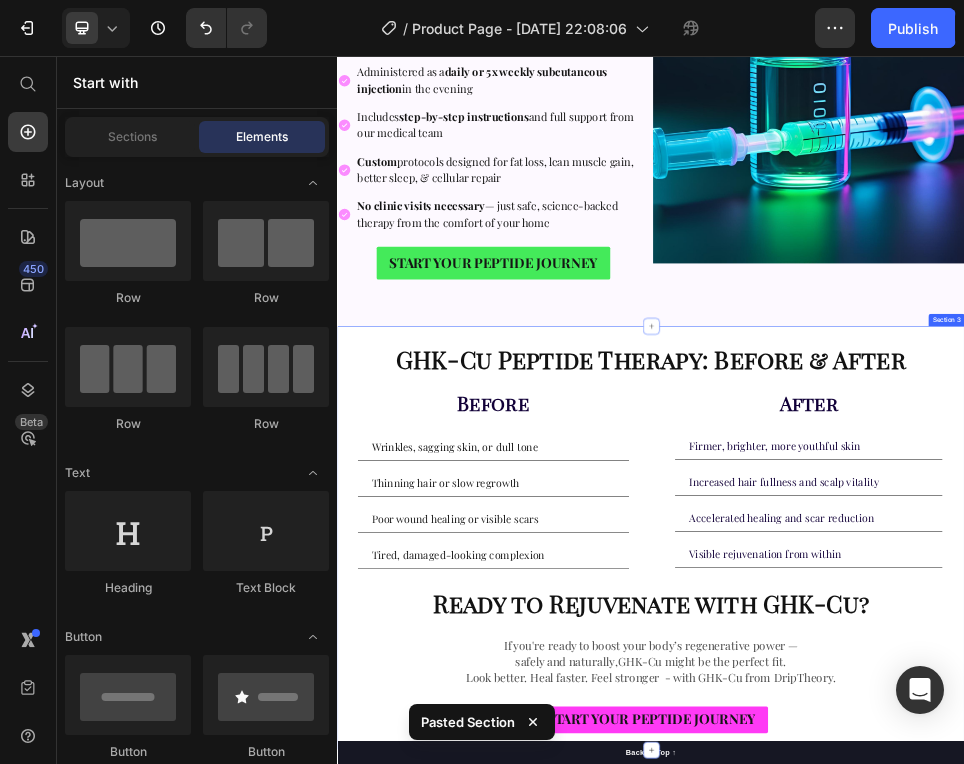 click on "GHK-Cu Peptide Therapy: Before & After" at bounding box center (937, 635) 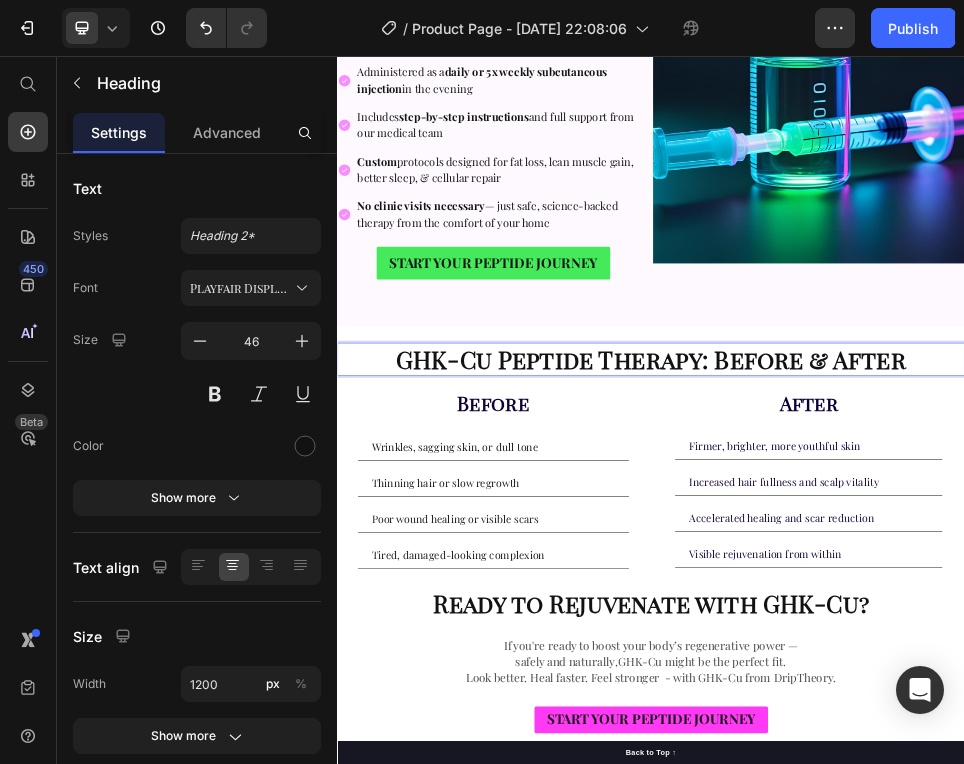 click on "GHK-Cu Peptide Therapy: Before & After" at bounding box center [937, 635] 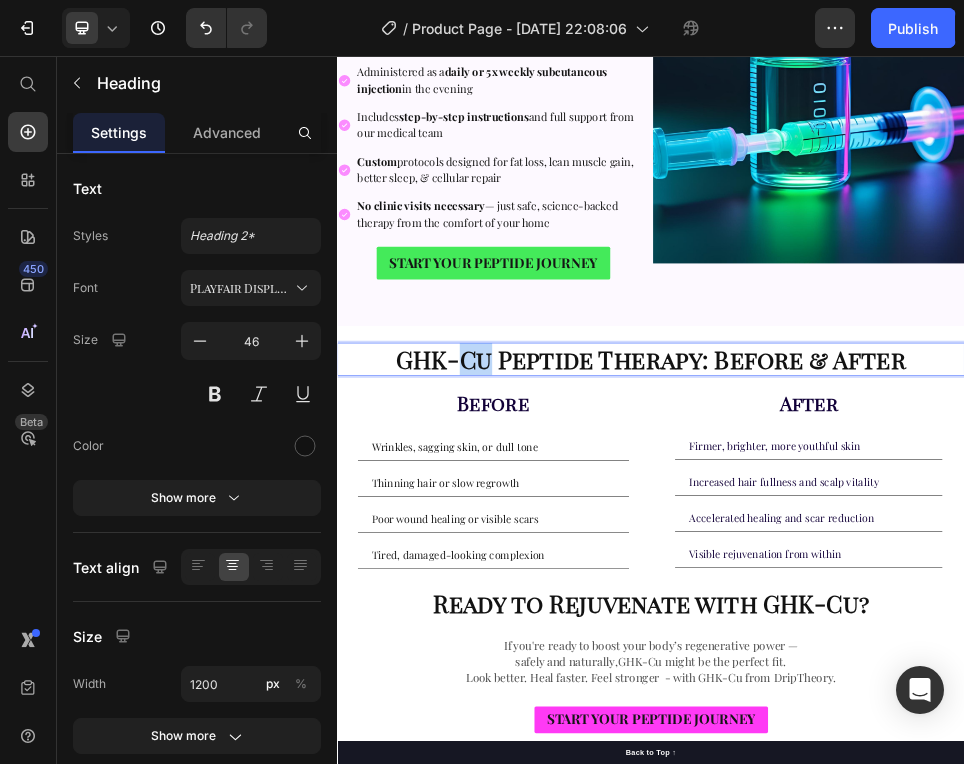 click on "GHK-Cu Peptide Therapy: Before & After" at bounding box center (937, 635) 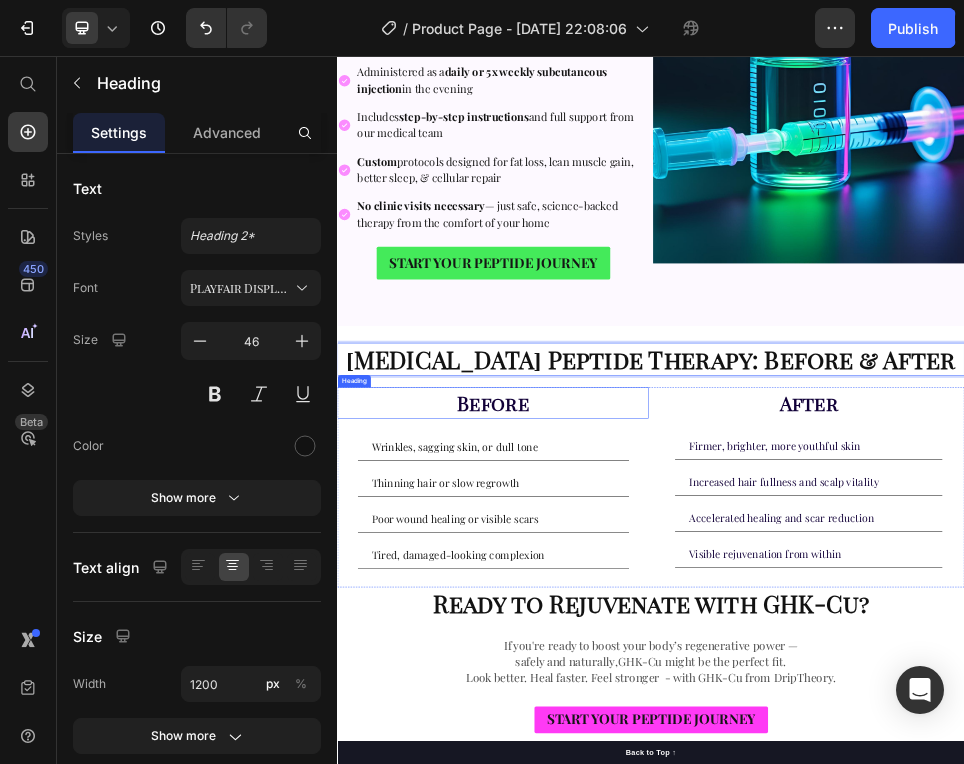 click on "Before" at bounding box center [635, 718] 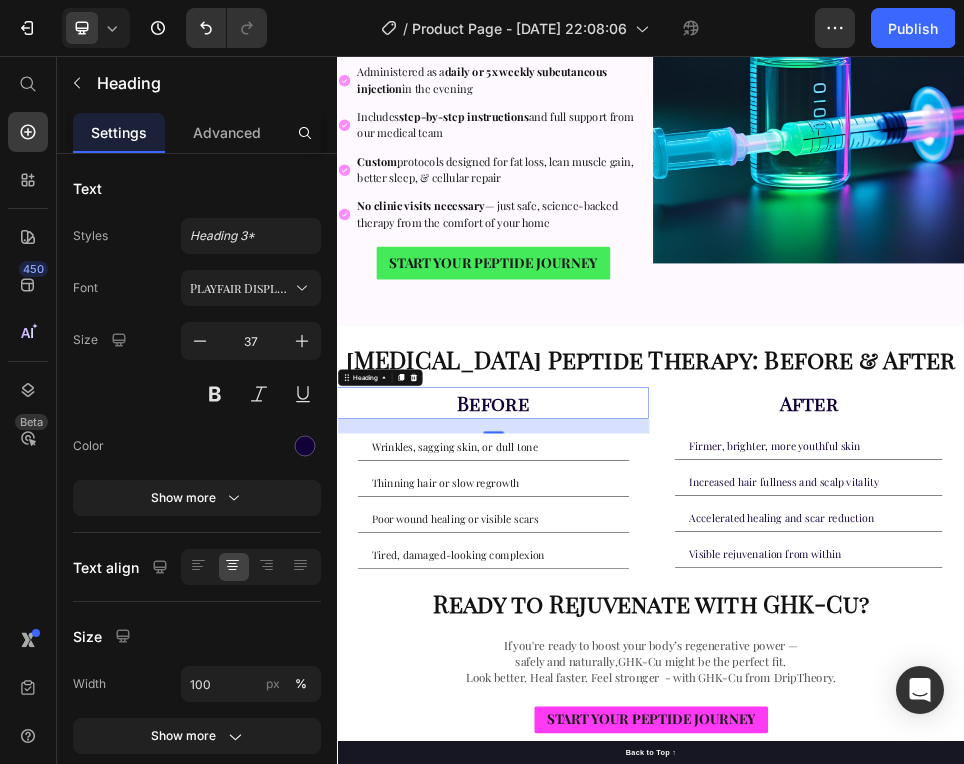 click on "Wrinkles, sagging skin, or dull tone" at bounding box center [635, 803] 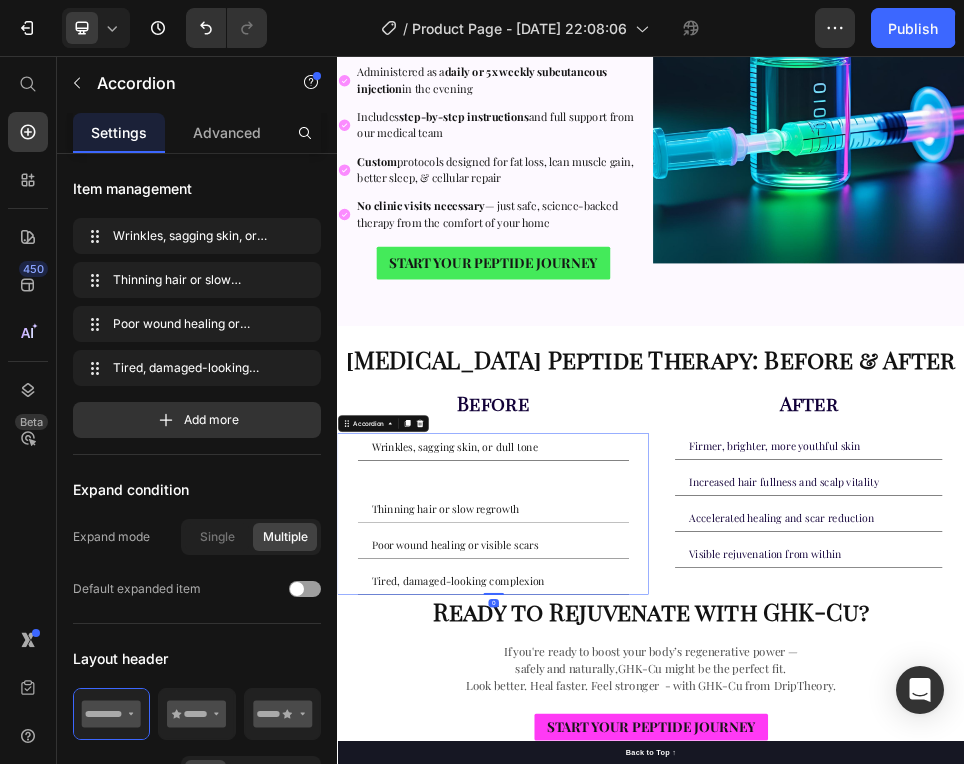 click on "Wrinkles, sagging skin, or dull tone" at bounding box center [562, 803] 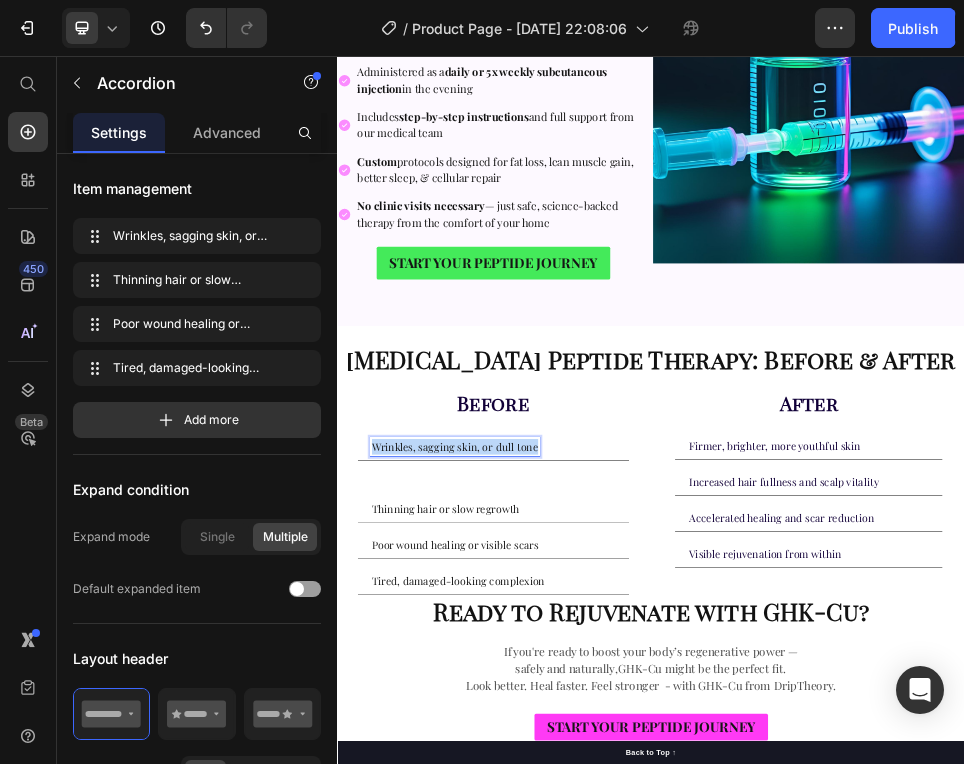 click on "Wrinkles, sagging skin, or dull tone" at bounding box center (562, 803) 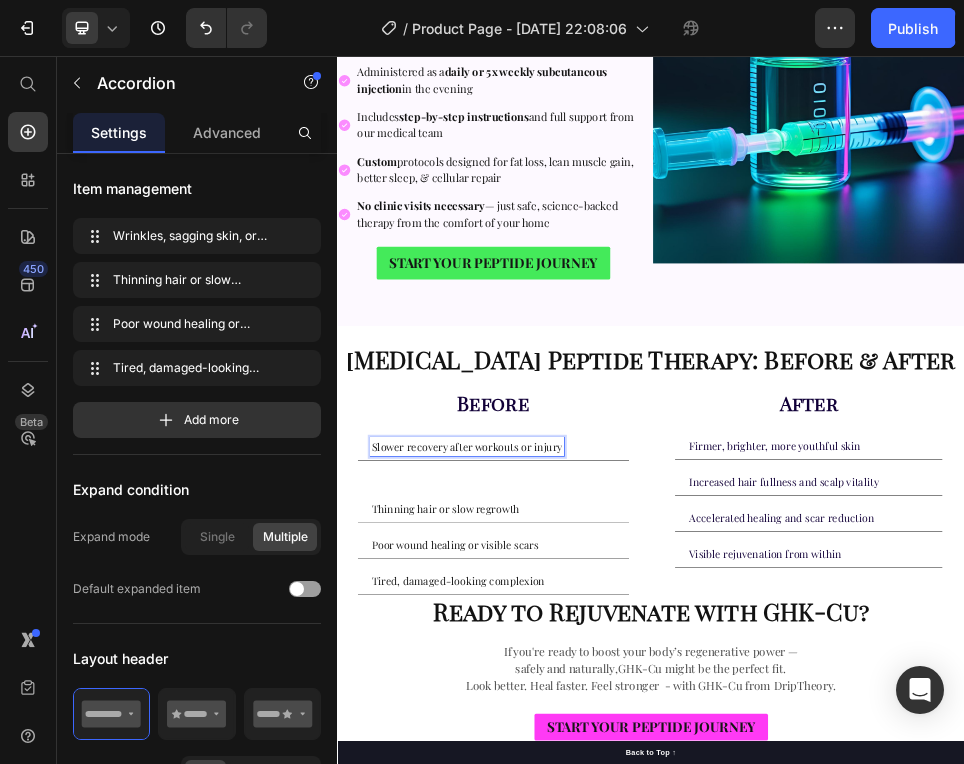 scroll, scrollTop: 33, scrollLeft: 0, axis: vertical 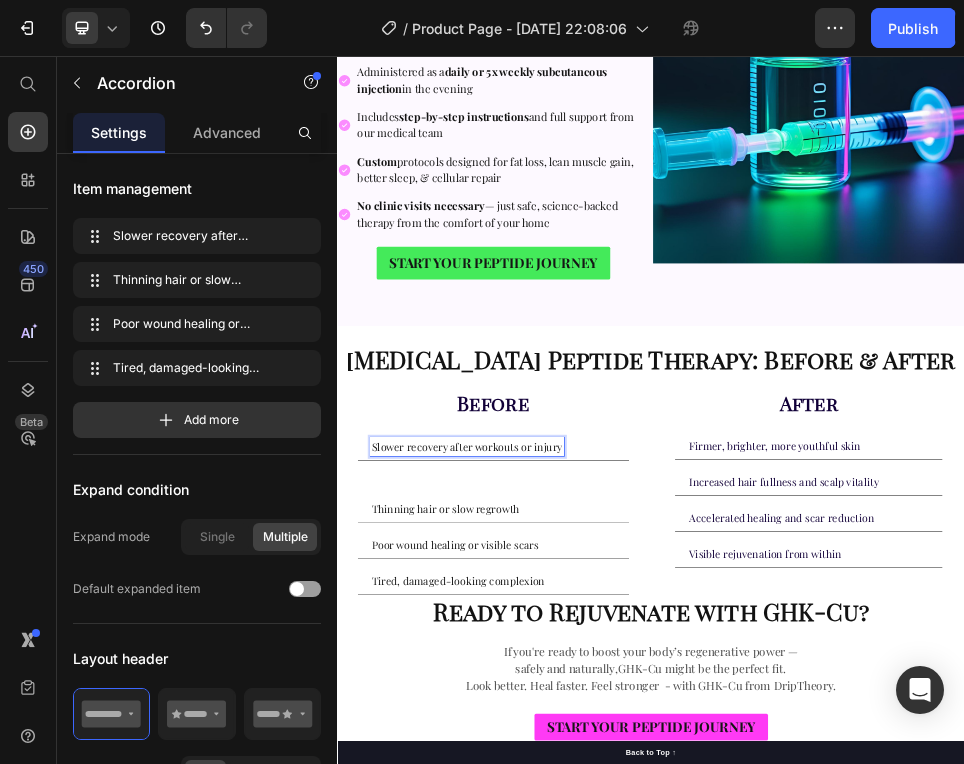 click on "Slower recovery after workouts or injury . Text Block
Thinning hair or slow regrowth
Poor wound healing or visible scars
Tired, damaged-looking complexion" at bounding box center [635, 931] 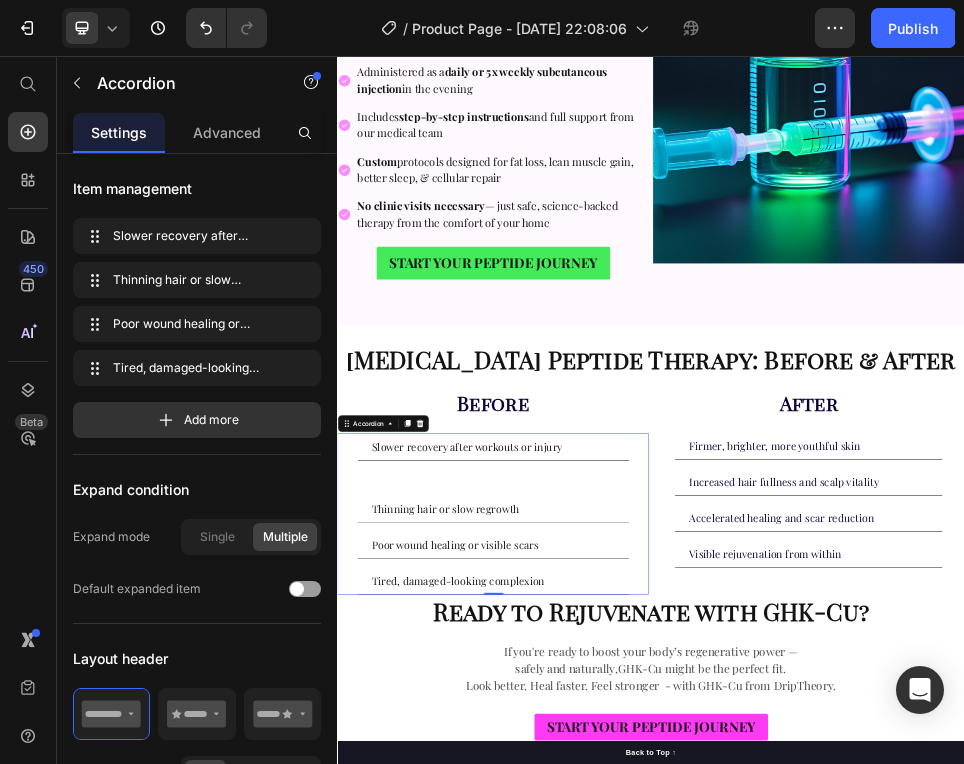 click on "Slower recovery after workouts or injury . Text Block" at bounding box center (635, 828) 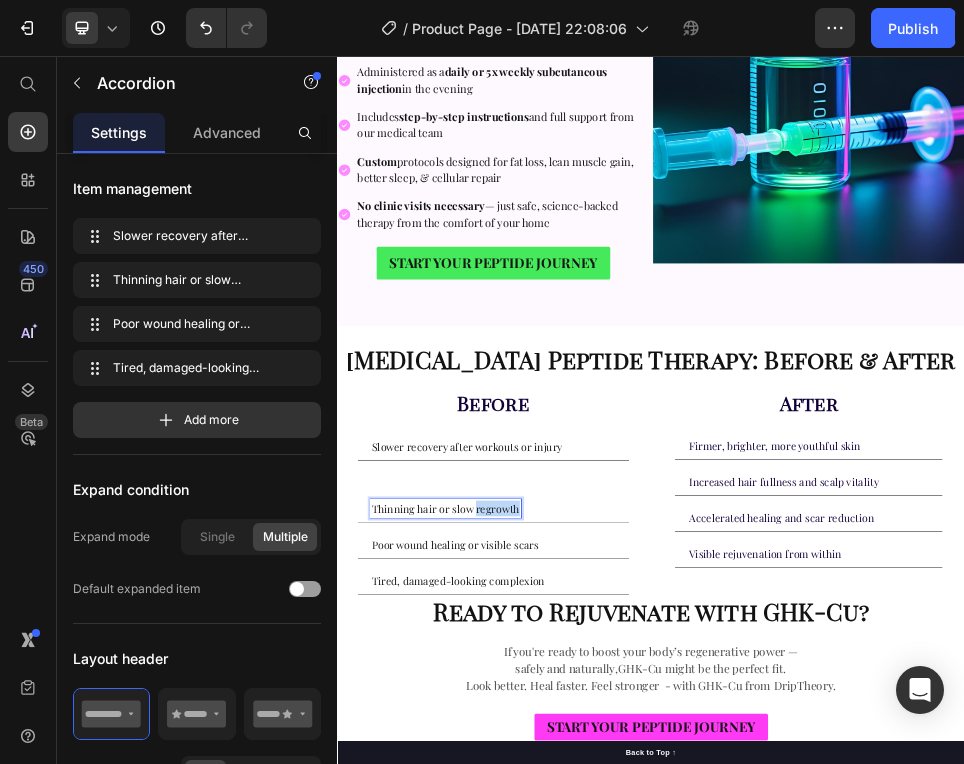 click on "Thinning hair or slow regrowth" at bounding box center [544, 921] 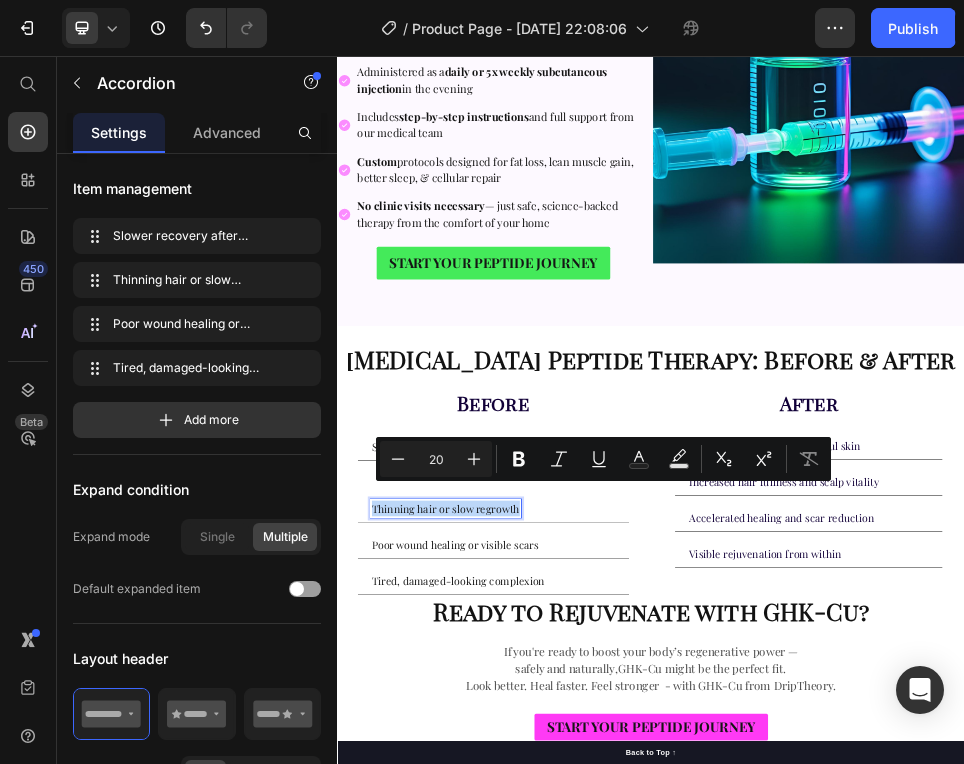 click on "Thinning hair or slow regrowth" at bounding box center [544, 921] 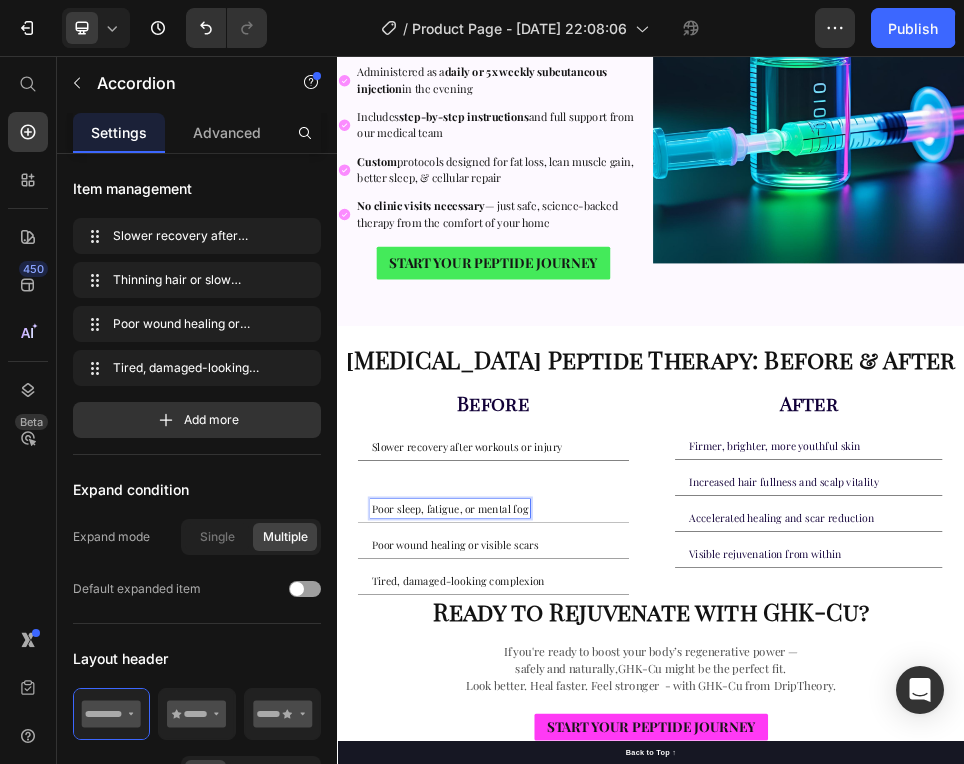 scroll, scrollTop: 184, scrollLeft: 0, axis: vertical 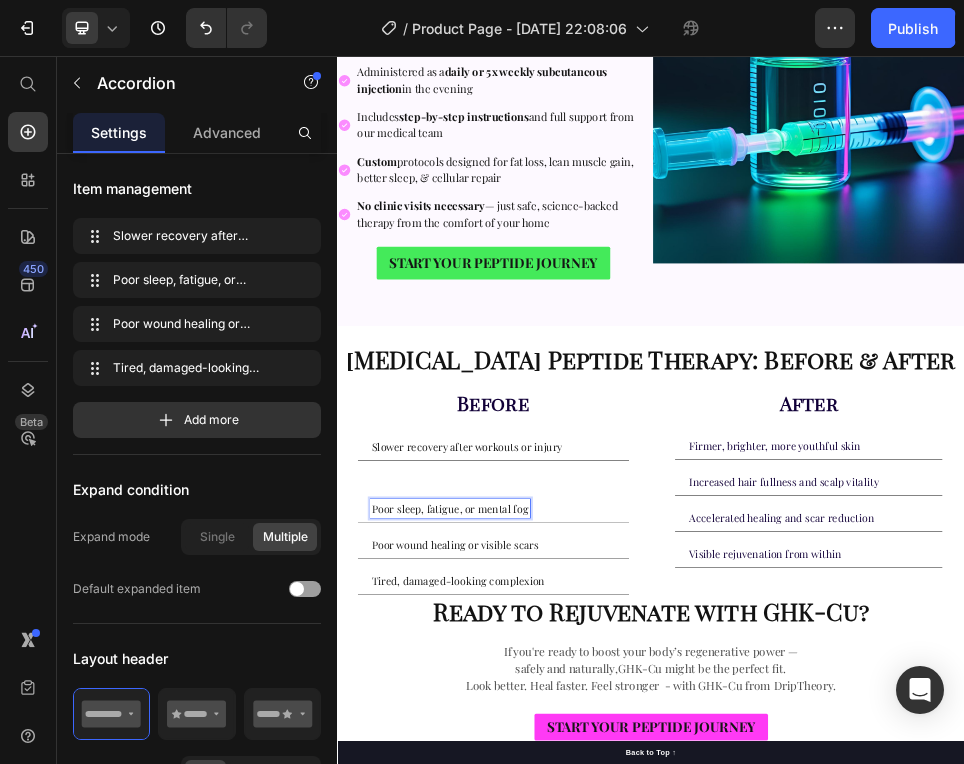click on "Slower recovery after workouts or injury" at bounding box center (635, 803) 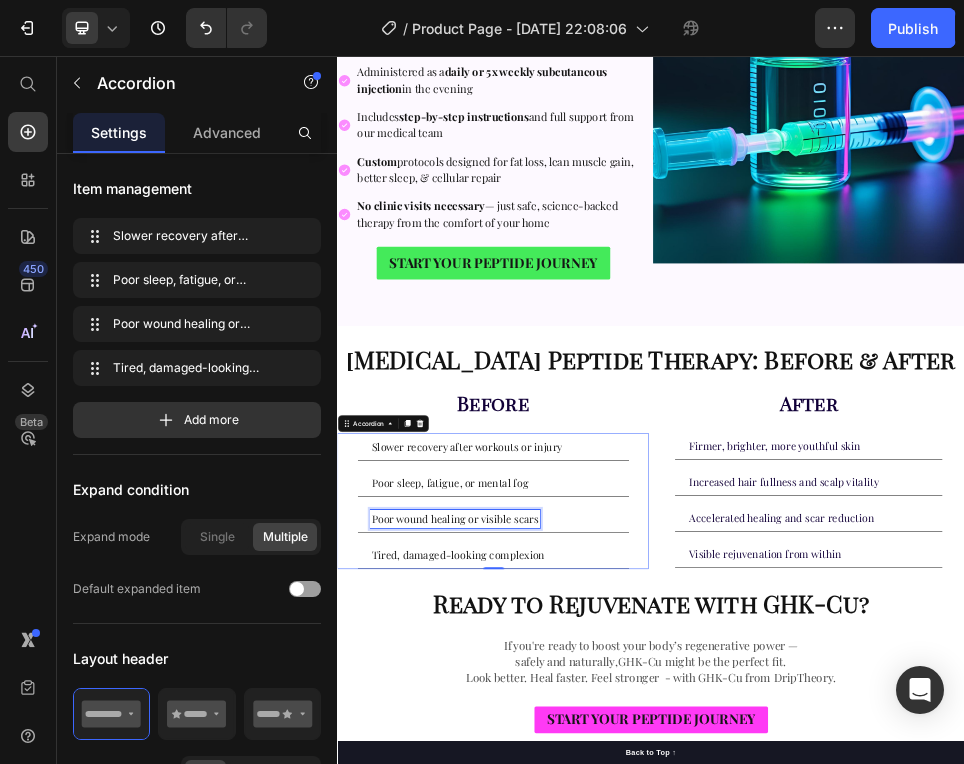 click on "Poor wound healing or visible scars" at bounding box center [562, 941] 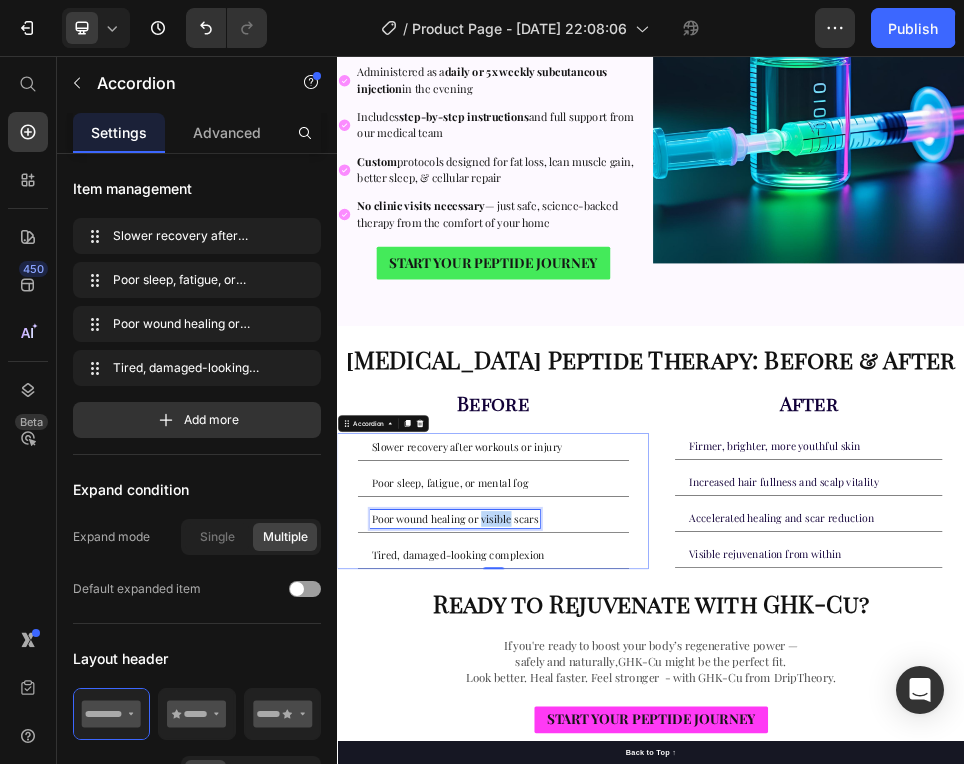 click on "Poor wound healing or visible scars" at bounding box center [562, 941] 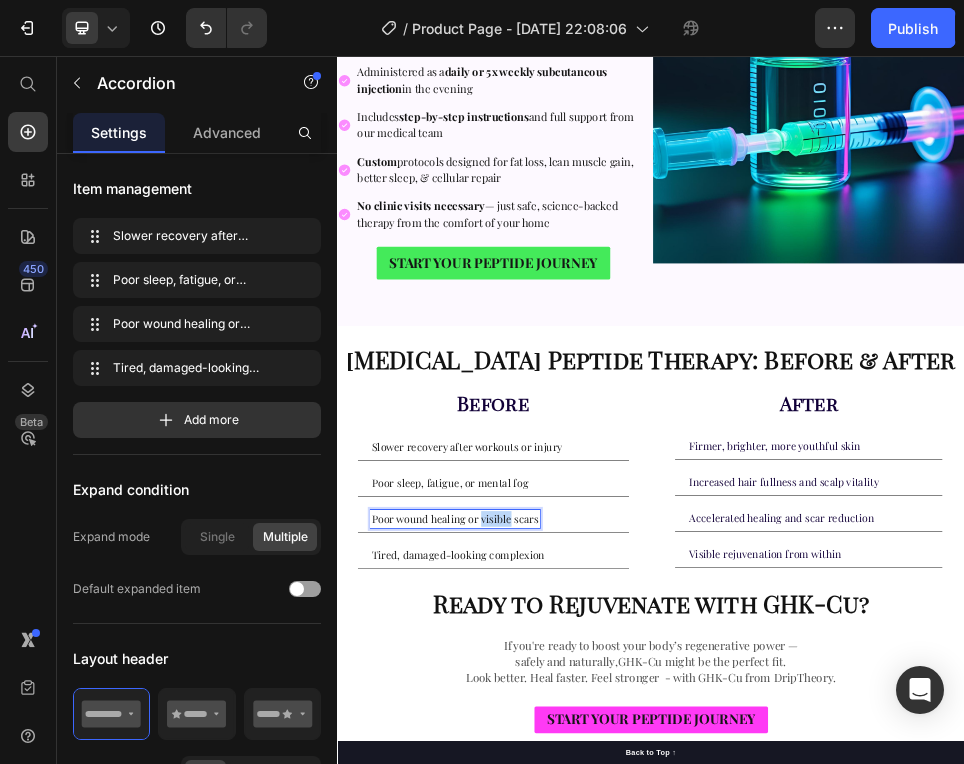 click on "Poor wound healing or visible scars" at bounding box center [562, 941] 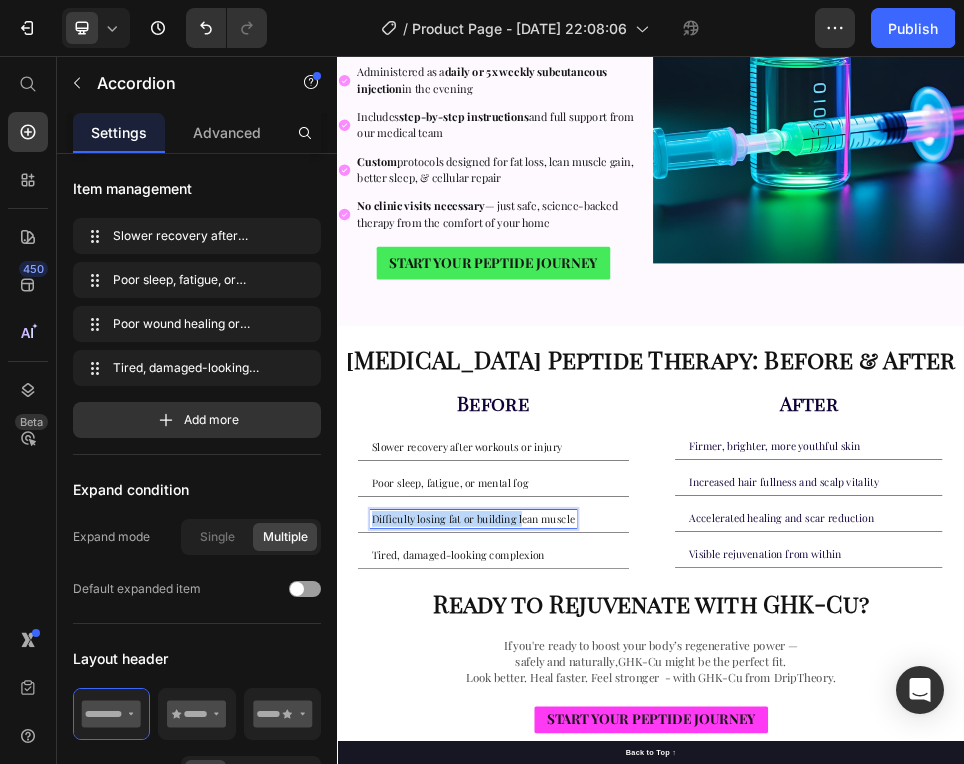 scroll, scrollTop: 356, scrollLeft: 0, axis: vertical 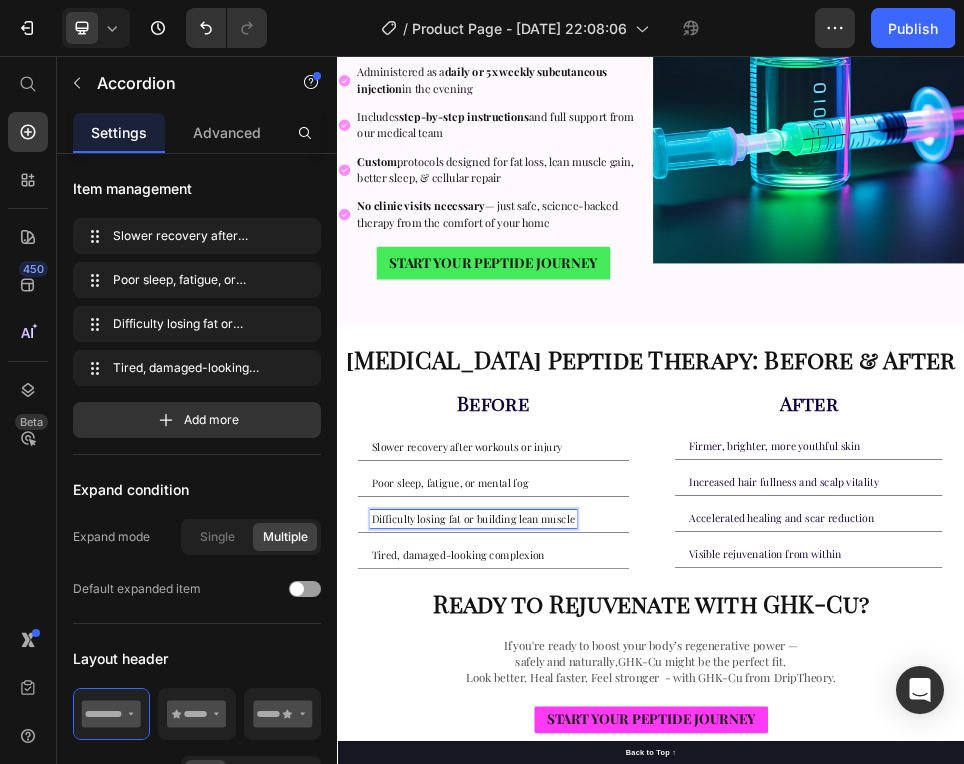 click on "Tired, damaged-looking complexion" at bounding box center [568, 1010] 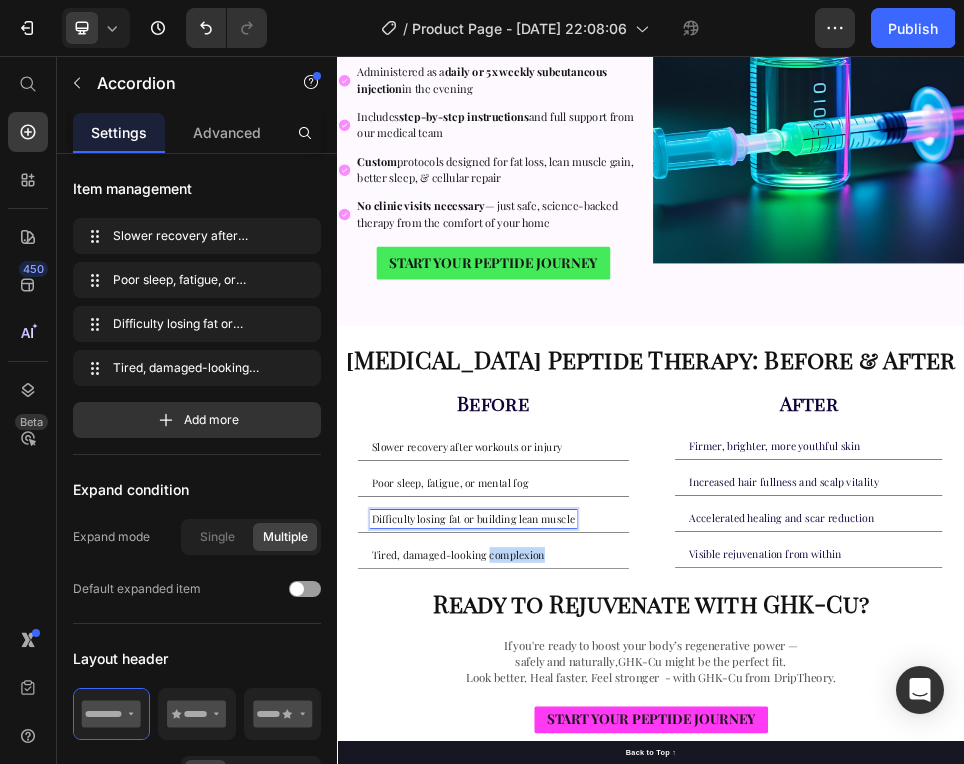 click on "Tired, damaged-looking complexion" at bounding box center [568, 1010] 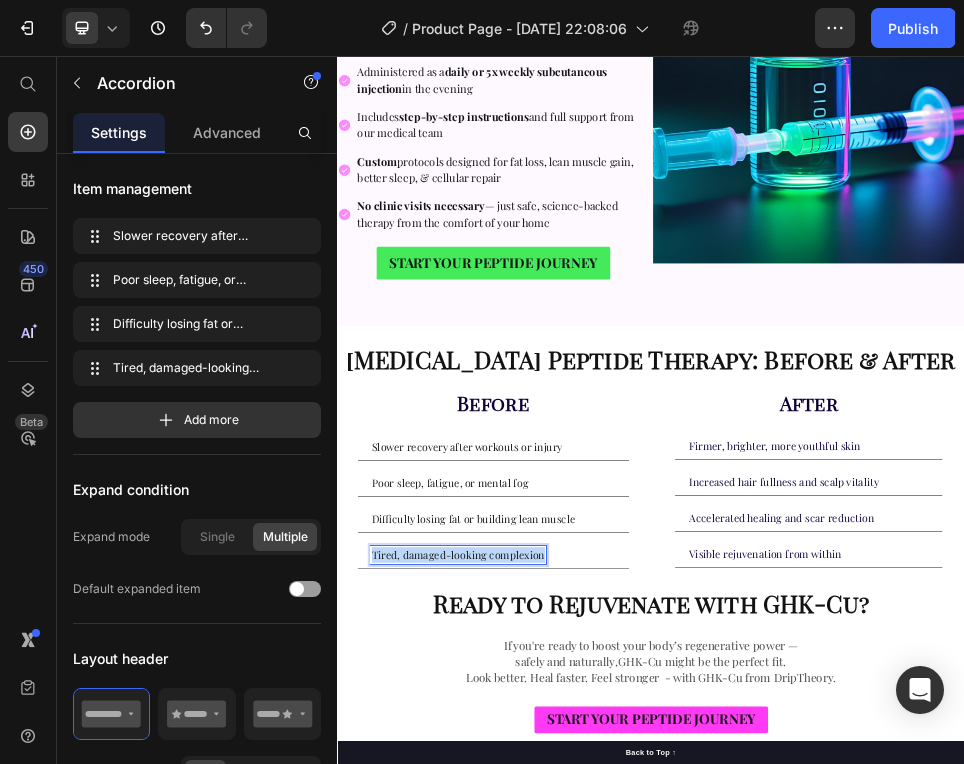 click on "Tired, damaged-looking complexion" at bounding box center (568, 1010) 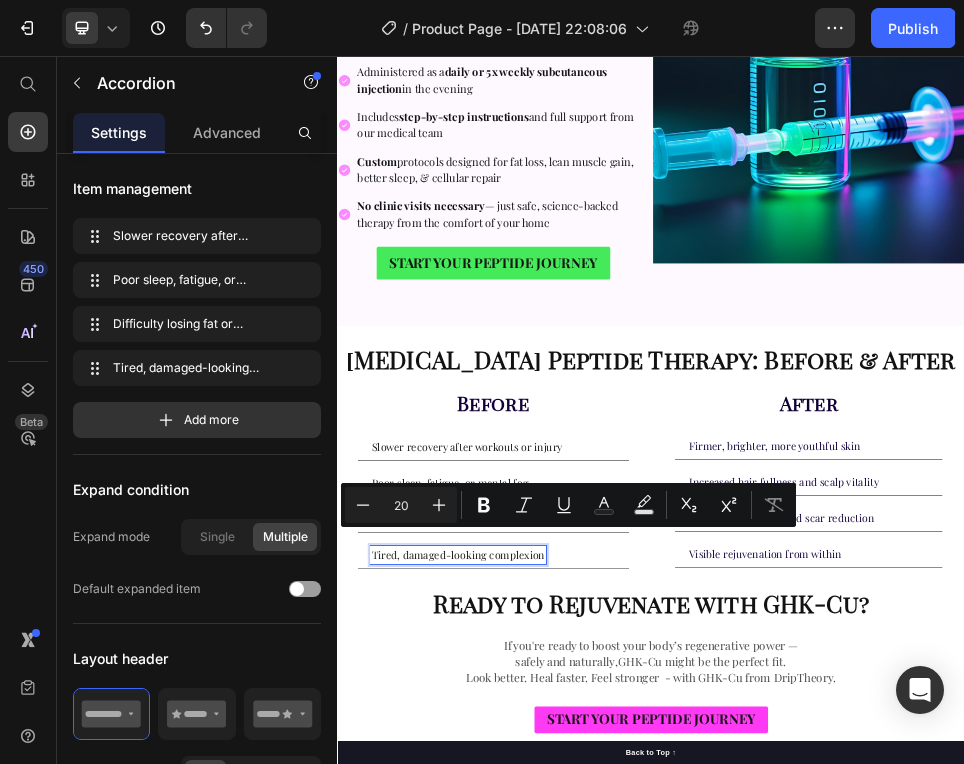 scroll, scrollTop: 626, scrollLeft: 0, axis: vertical 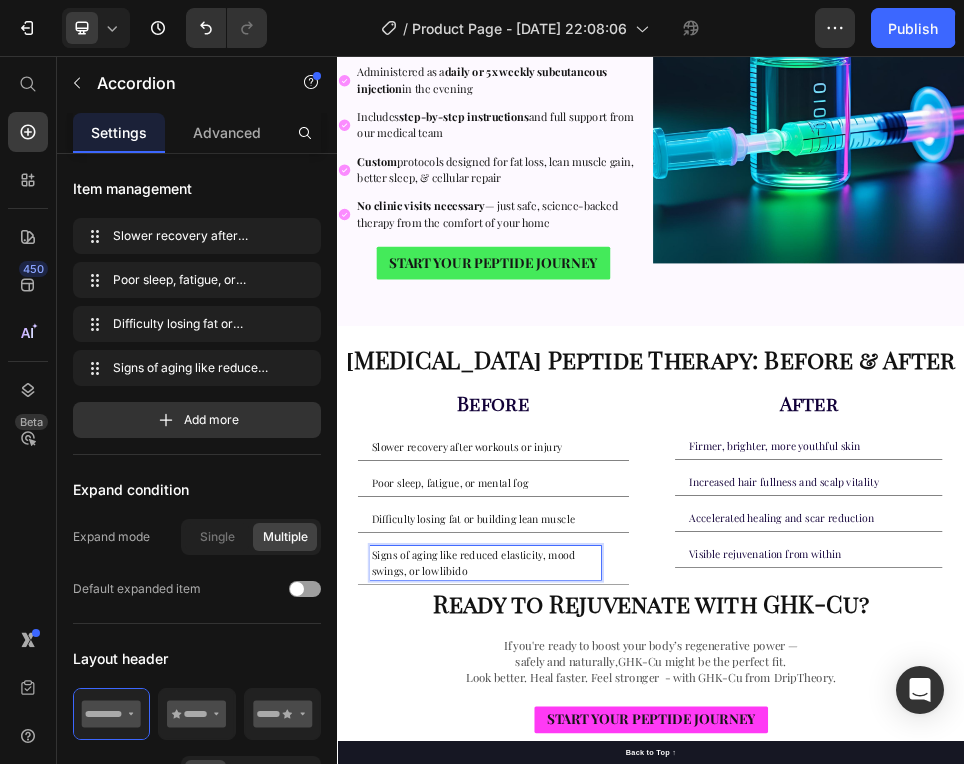 click on "Firmer, brighter, more youthful skin" at bounding box center [1174, 801] 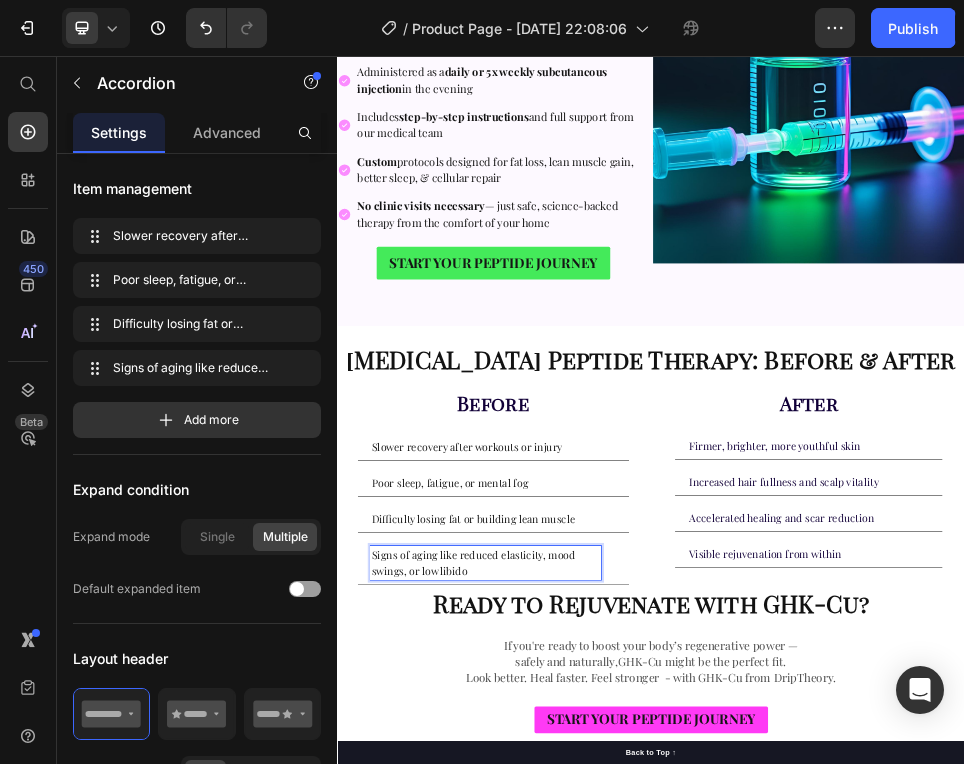 click on "Firmer, brighter, more youthful skin" at bounding box center [1174, 801] 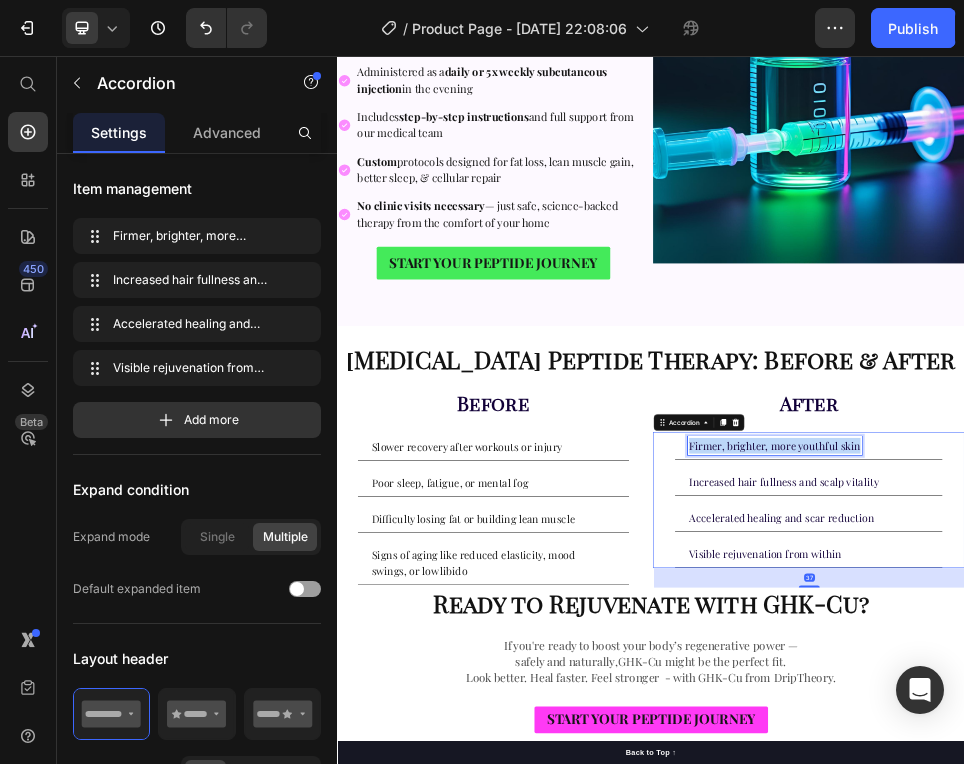 click on "Firmer, brighter, more youthful skin" at bounding box center (1174, 801) 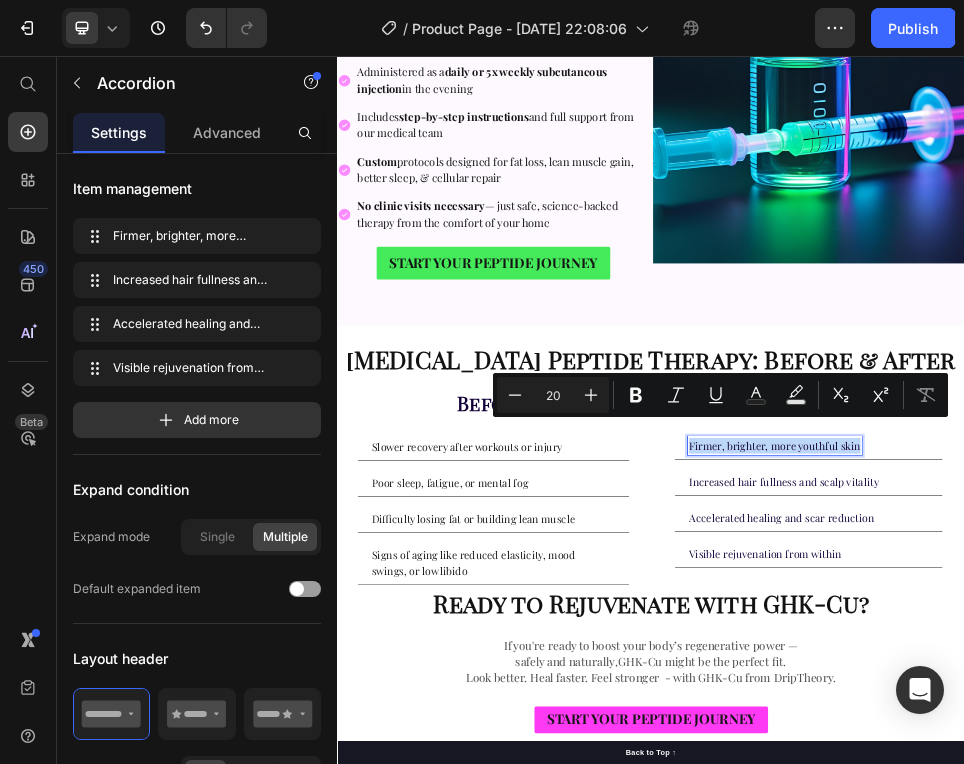 scroll, scrollTop: 61, scrollLeft: 0, axis: vertical 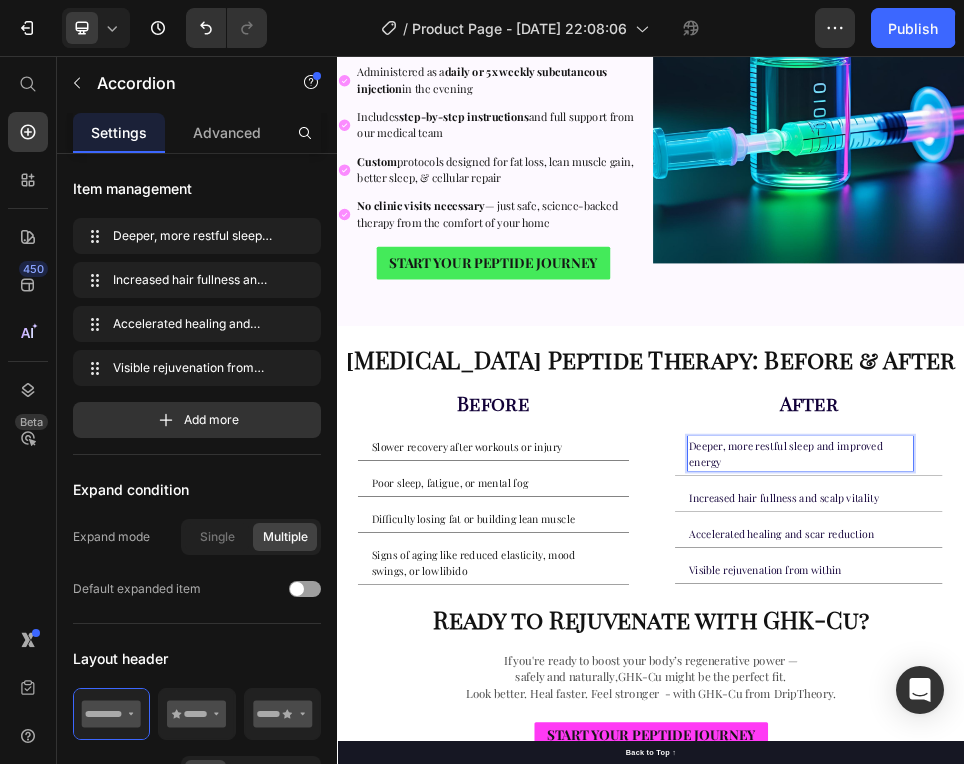 click on "Increased hair fullness and scalp vitality" at bounding box center (1191, 900) 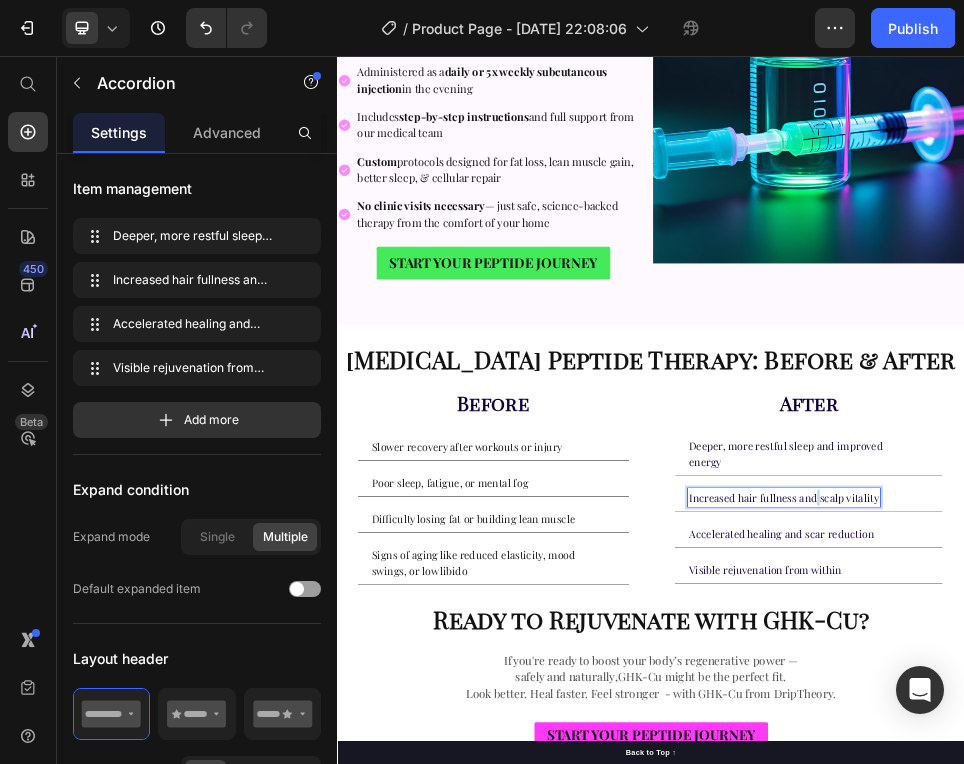 click on "Increased hair fullness and scalp vitality" at bounding box center [1191, 900] 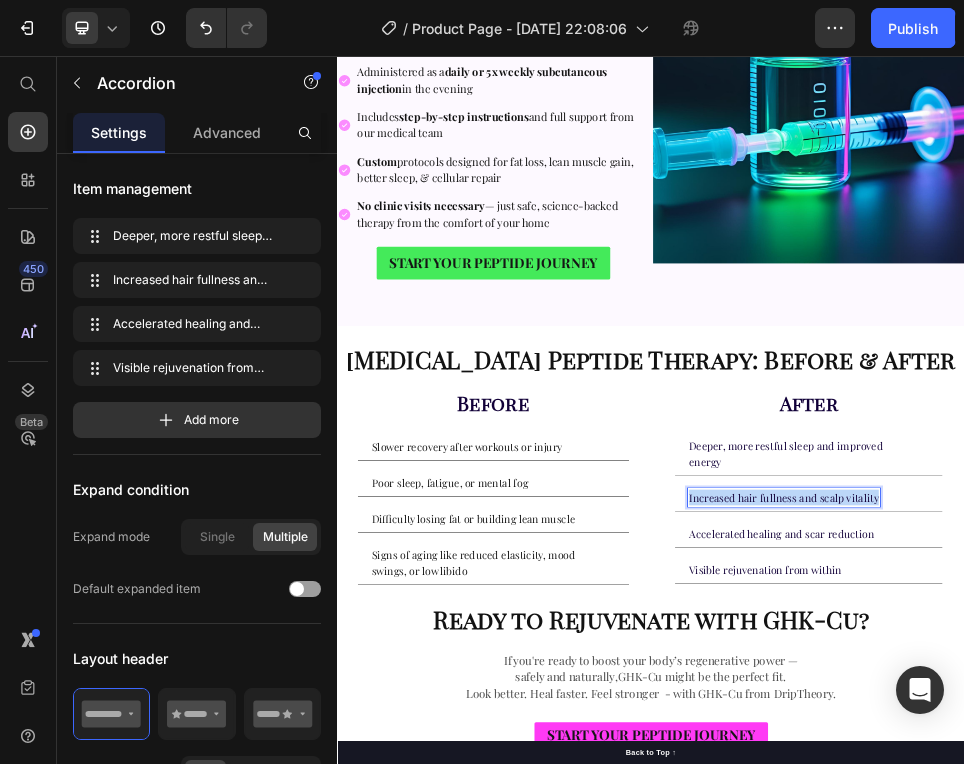 click on "Increased hair fullness and scalp vitality" at bounding box center [1191, 900] 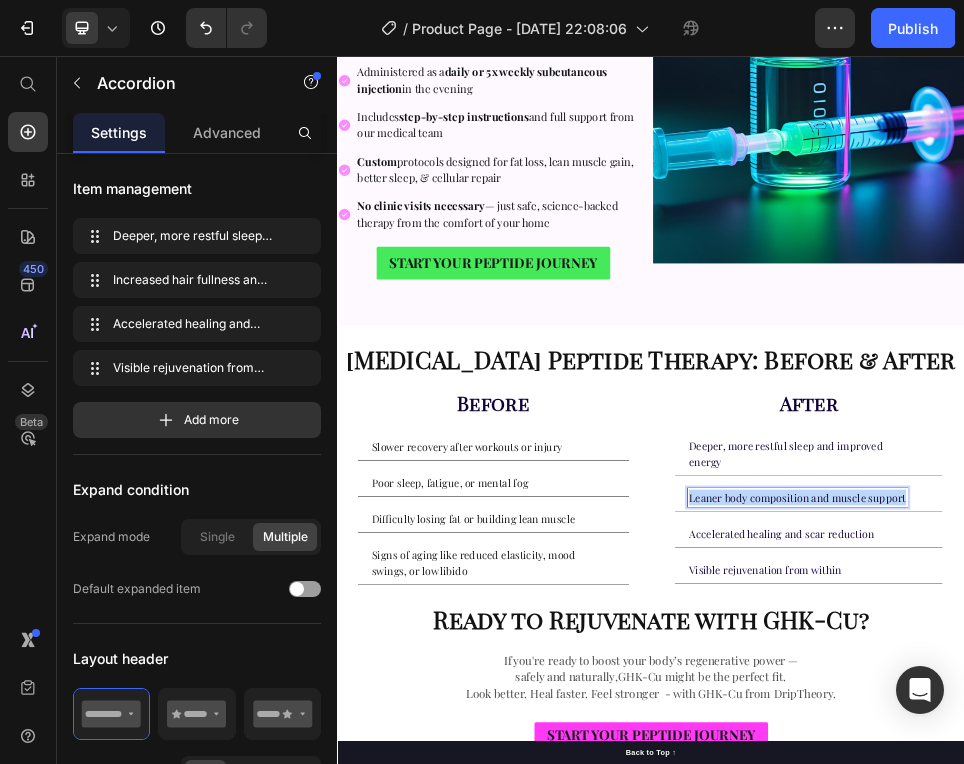 scroll, scrollTop: 192, scrollLeft: 0, axis: vertical 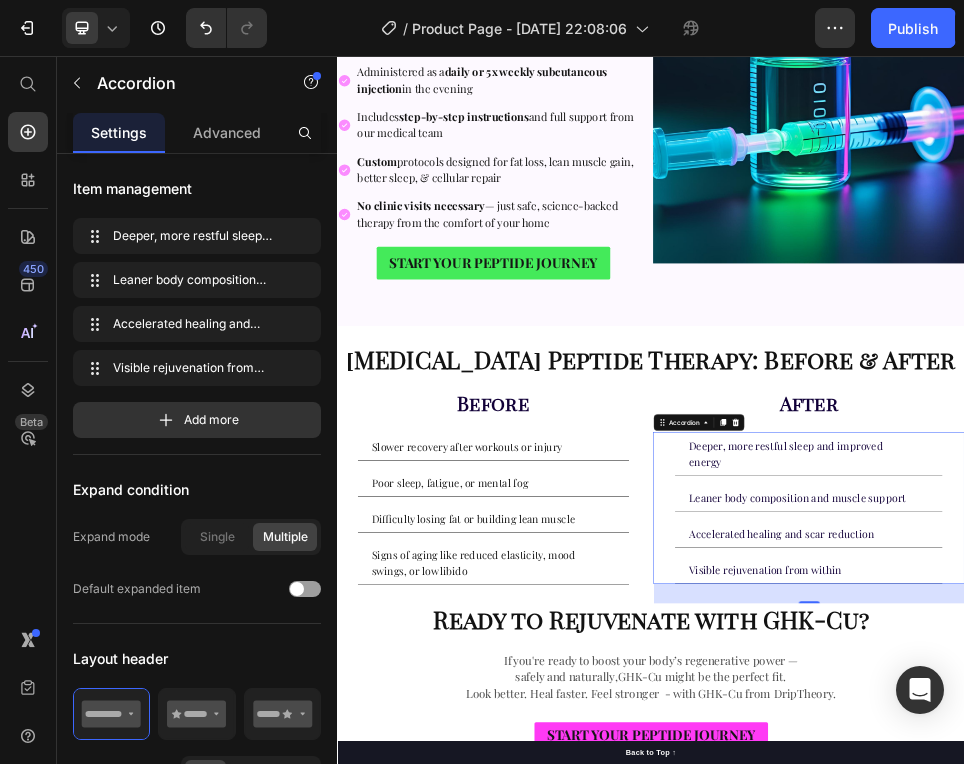 click on "Accelerated healing and scar reduction" at bounding box center (1187, 969) 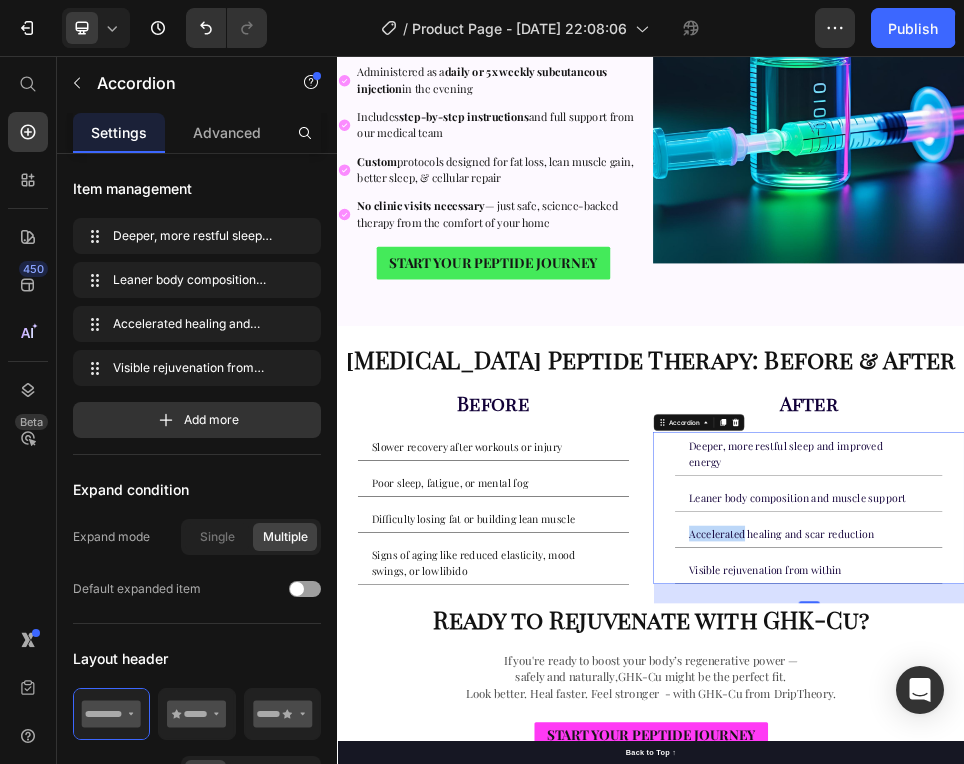 click on "Accelerated healing and scar reduction" at bounding box center (1187, 969) 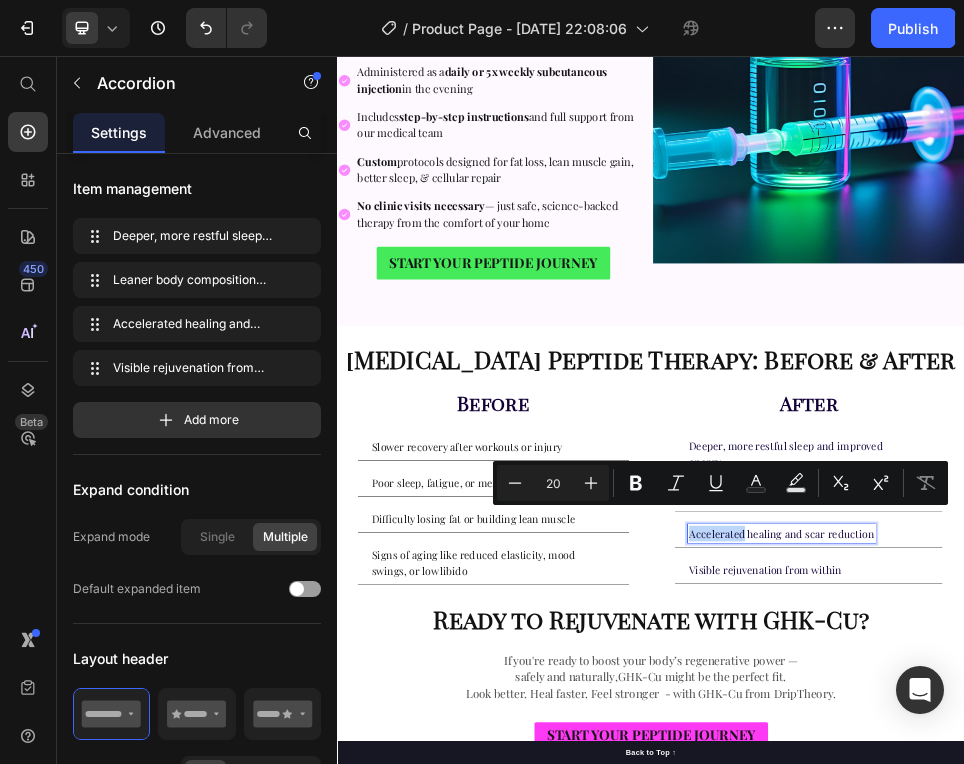 click on "Accelerated healing and scar reduction" at bounding box center (1187, 969) 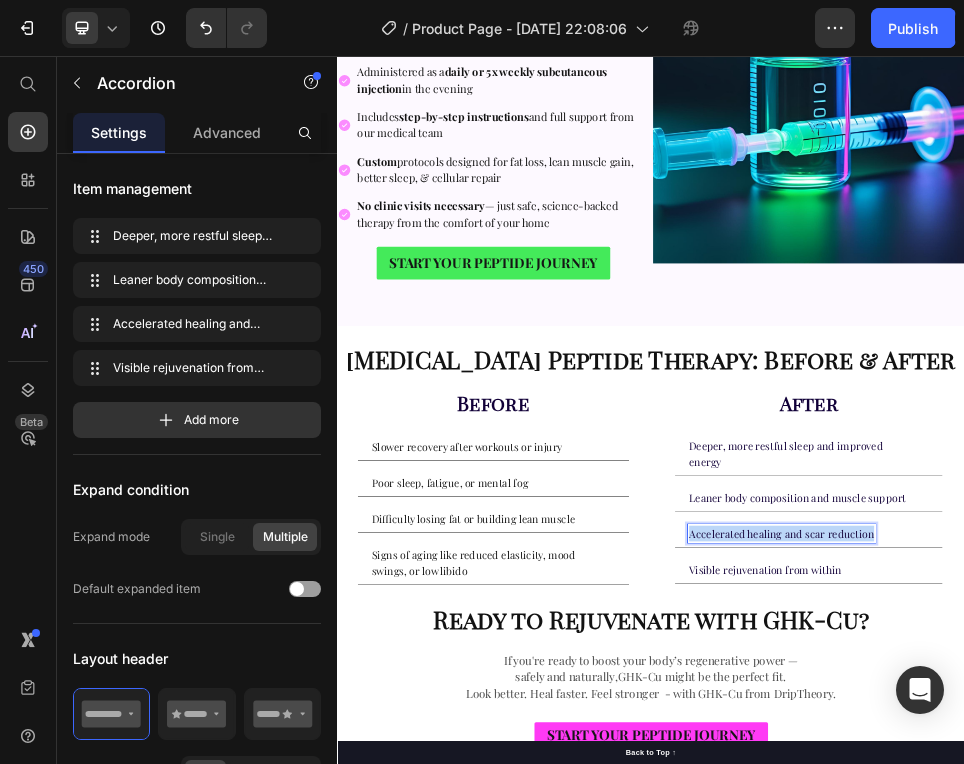 click on "Accelerated healing and scar reduction" at bounding box center (1187, 969) 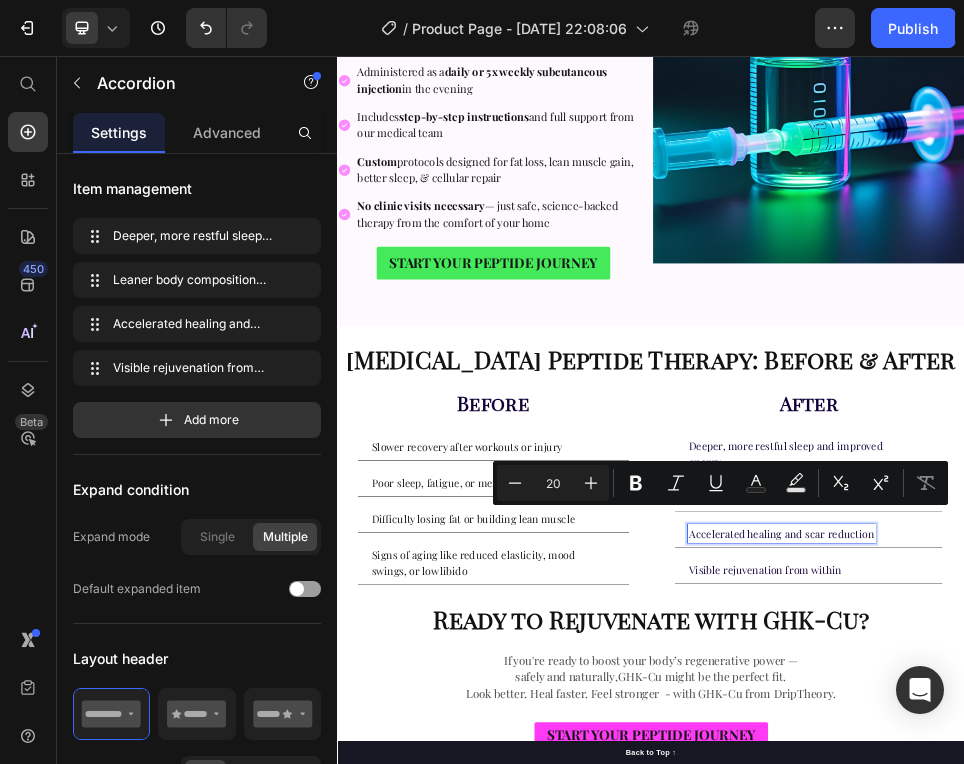 scroll, scrollTop: 391, scrollLeft: 0, axis: vertical 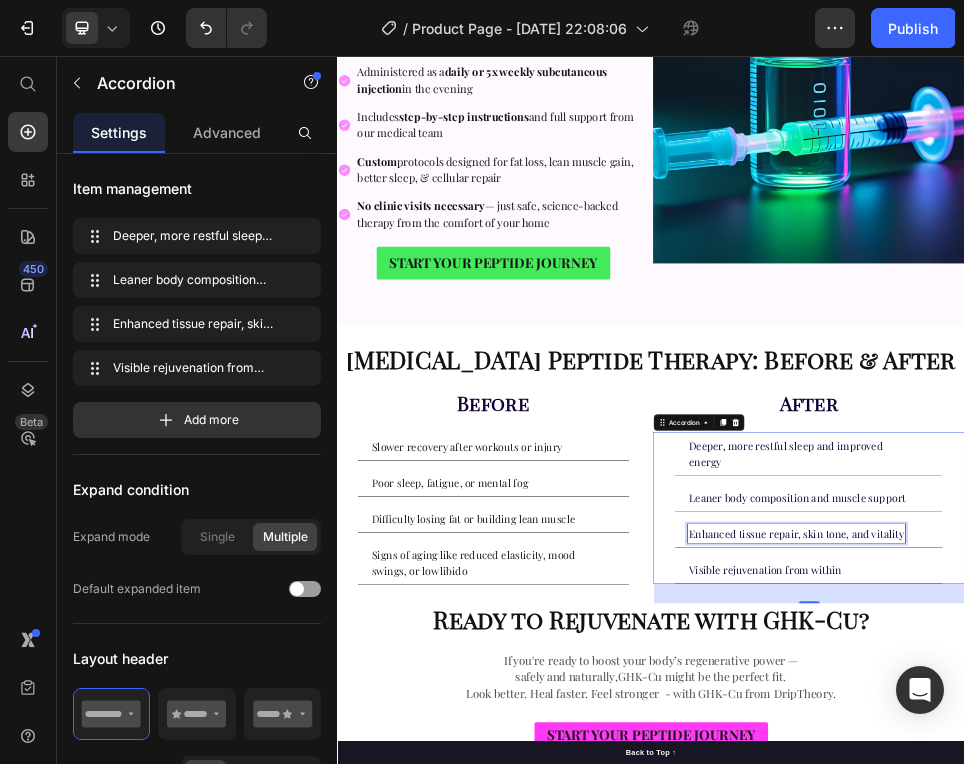 click on "Visible rejuvenation from within" at bounding box center [1155, 1038] 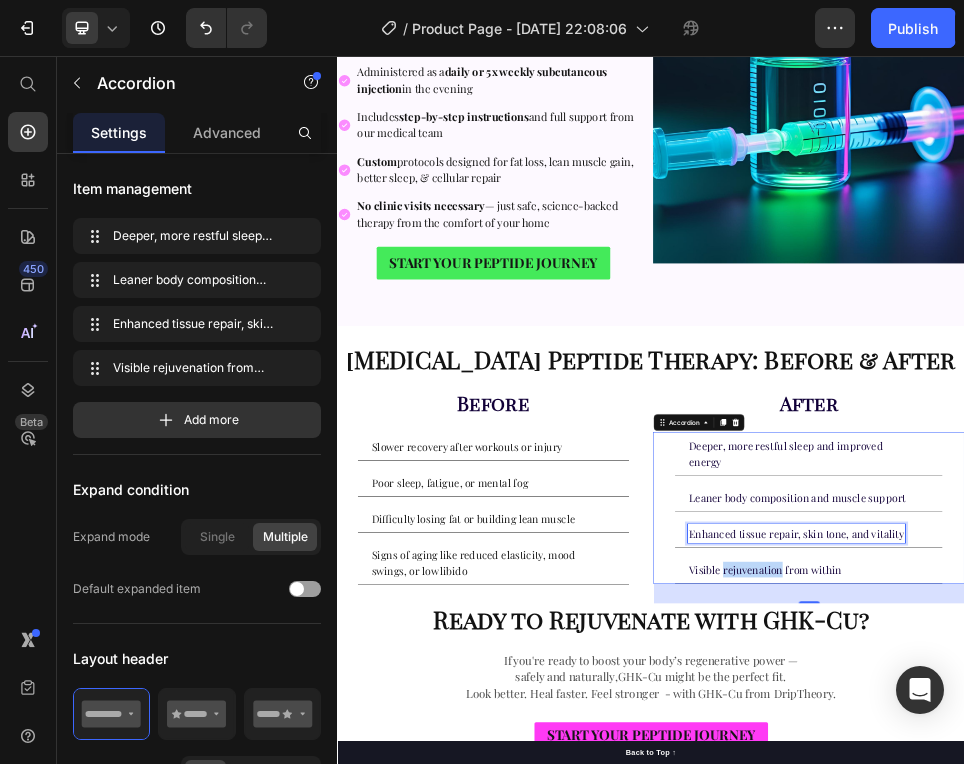 click on "Visible rejuvenation from within" at bounding box center [1155, 1038] 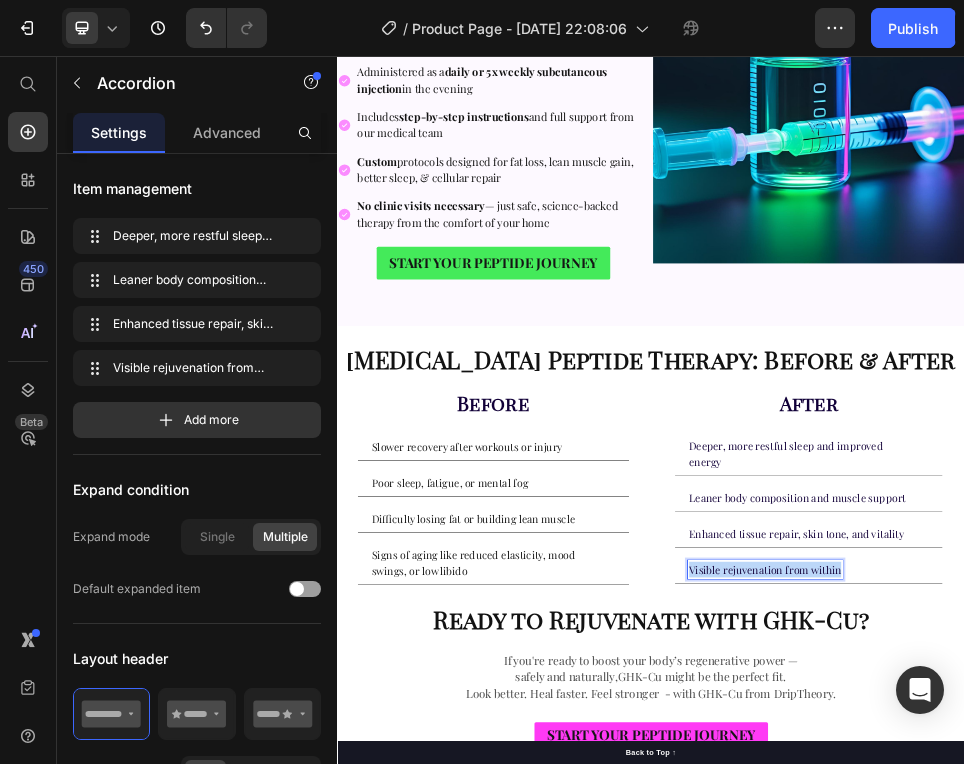 click on "Visible rejuvenation from within" at bounding box center (1155, 1038) 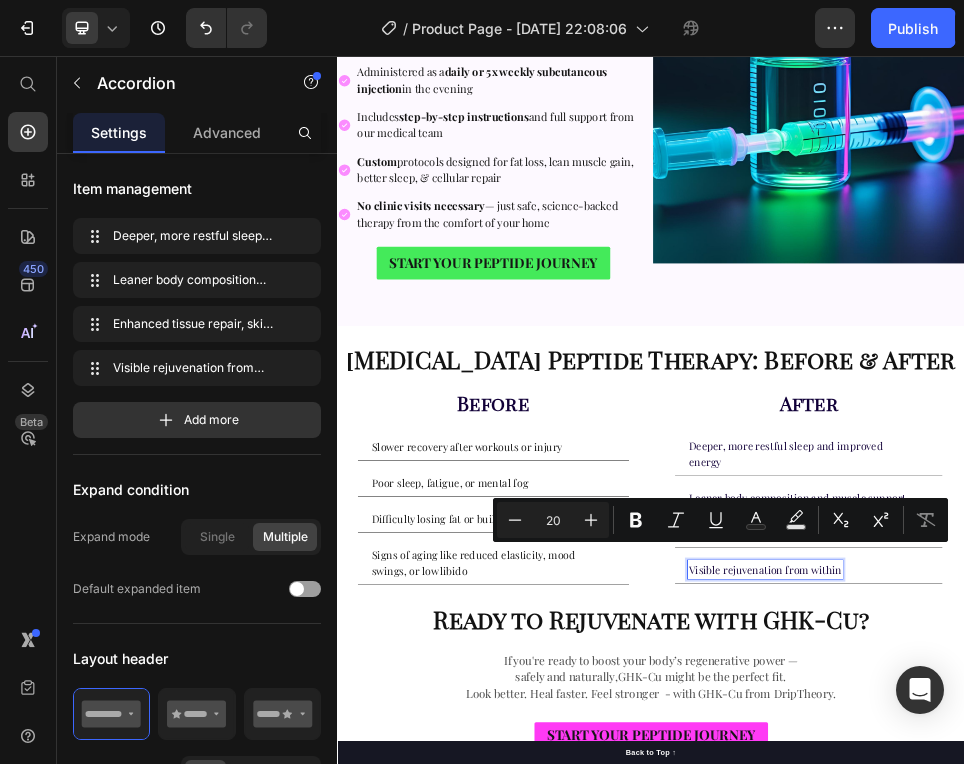 scroll, scrollTop: 690, scrollLeft: 0, axis: vertical 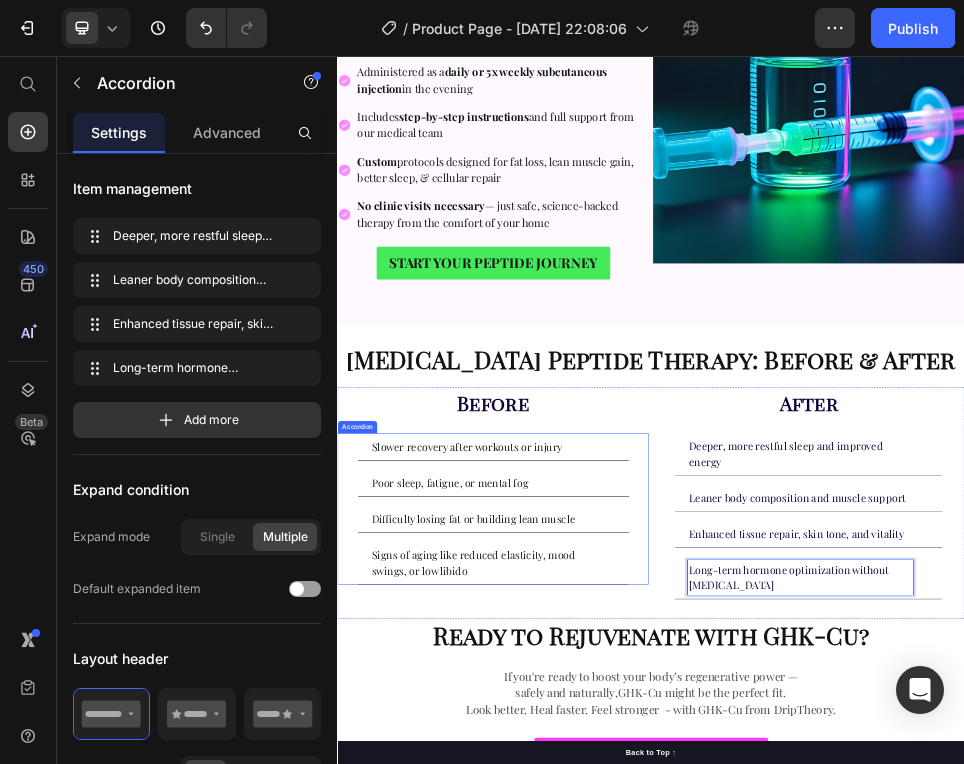 click on "Difficulty losing fat or building lean muscle" at bounding box center (635, 941) 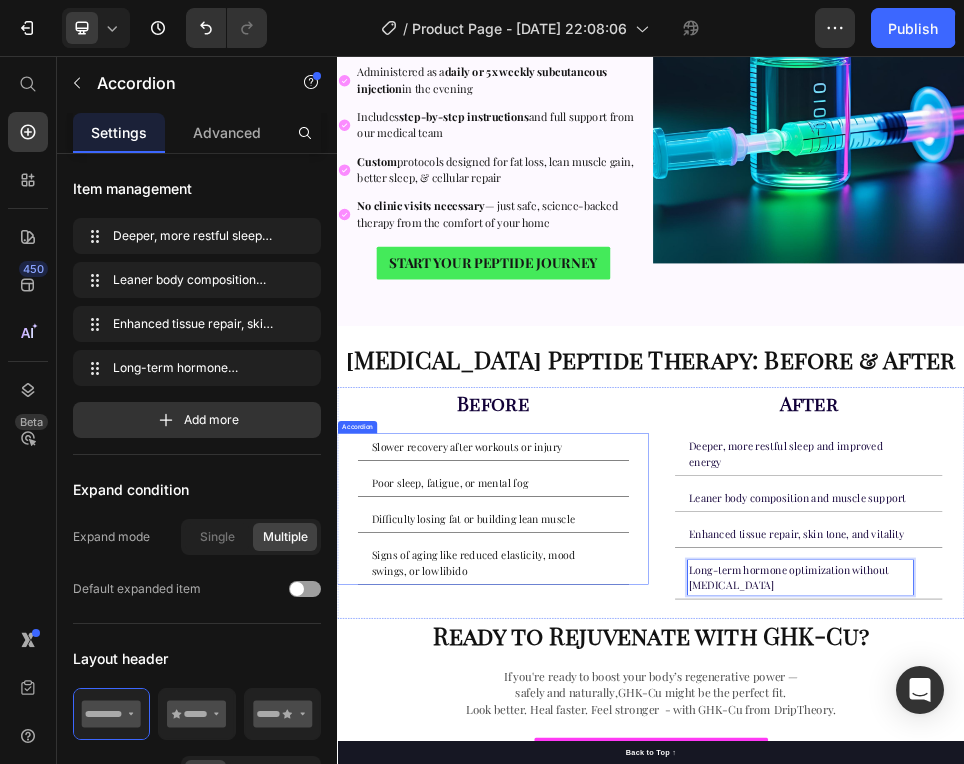 scroll, scrollTop: 0, scrollLeft: 0, axis: both 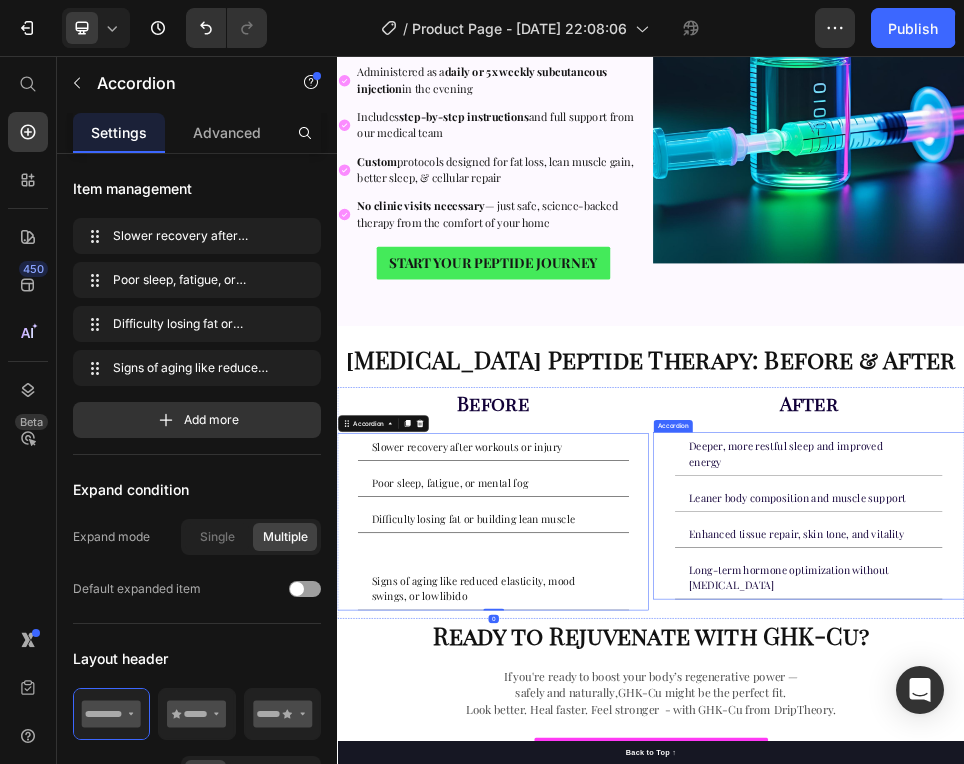 click on "Before Heading
Slower recovery after workouts or injury
Poor sleep, fatigue, or mental fog
Difficulty losing fat or building lean muscle . Text Block
Signs of aging like reduced elasticity, mood swings, or low libido Accordion   0 After Heading
Deeper, more restful sleep and improved energy
Leaner body composition and muscle support
Enhanced tissue repair, skin tone, and vitality
Long-term hormone optimization without synthetic hormones Accordion Row" at bounding box center [937, 910] 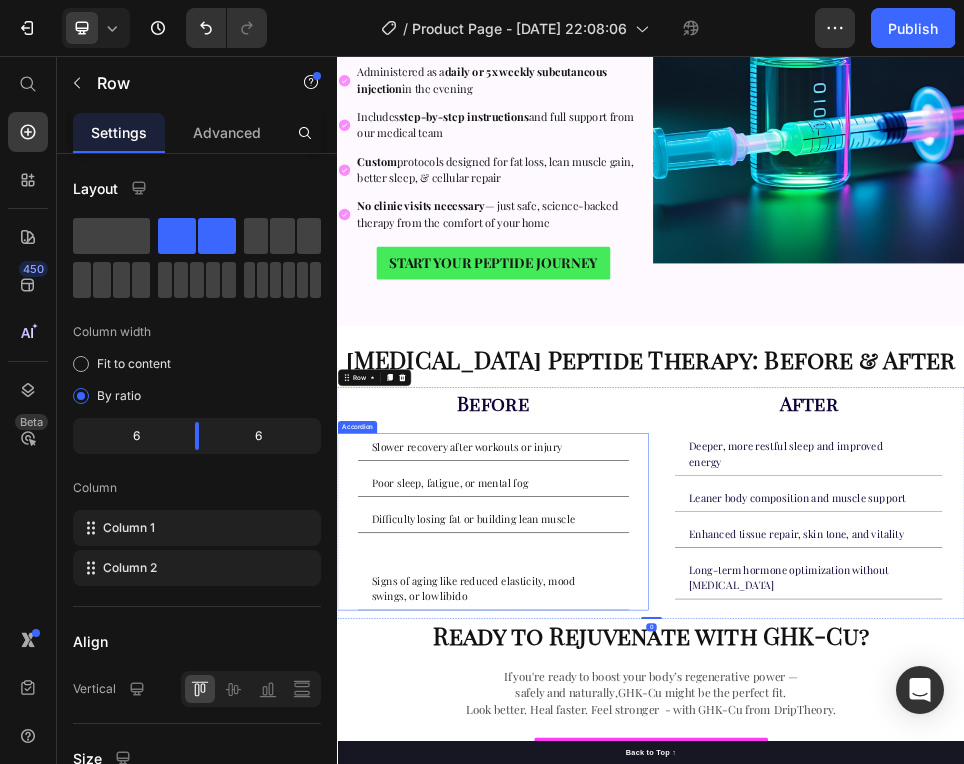 click on ". Text Block" at bounding box center (635, 992) 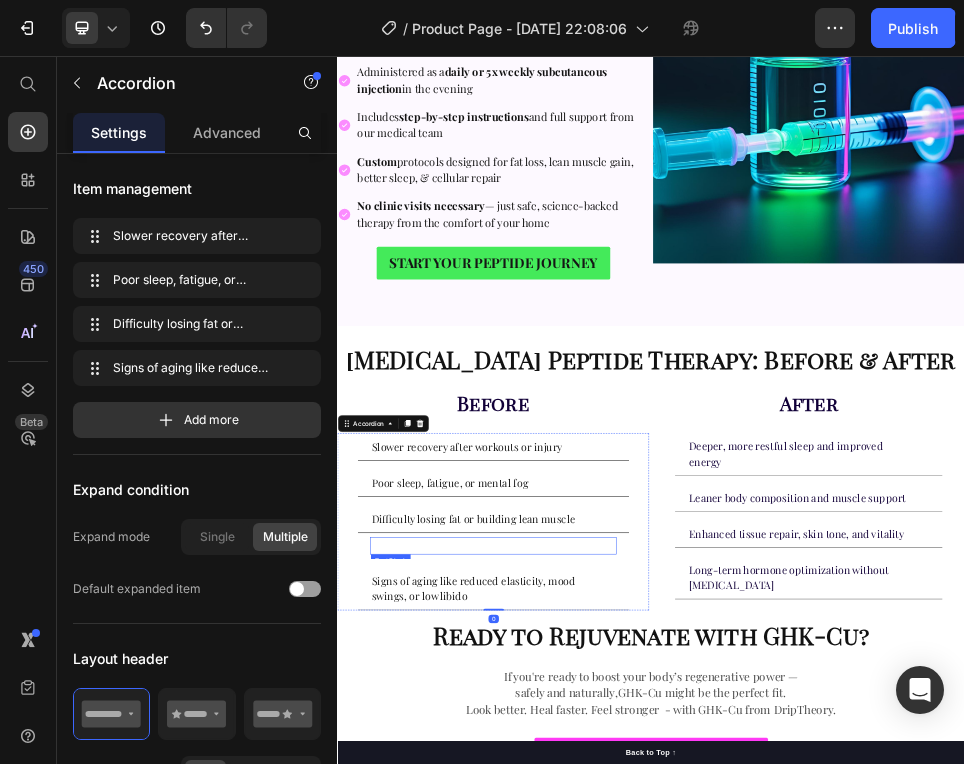 click on "." at bounding box center (635, 992) 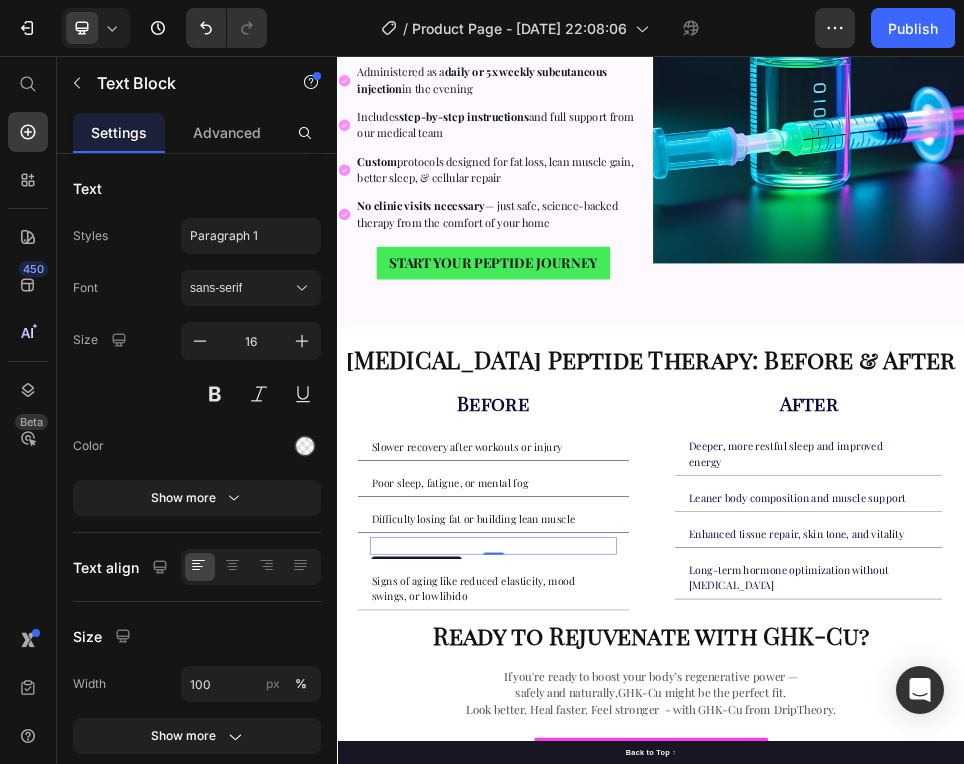 click on "Signs of aging like reduced elasticity, mood swings, or low libido" at bounding box center (635, 1074) 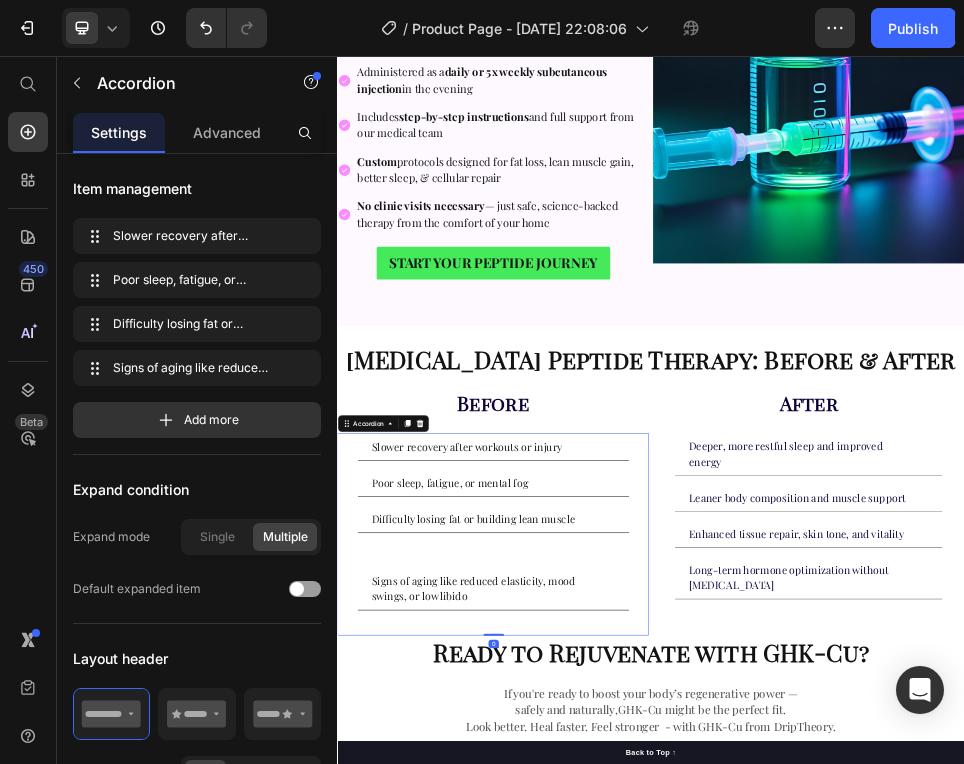 click 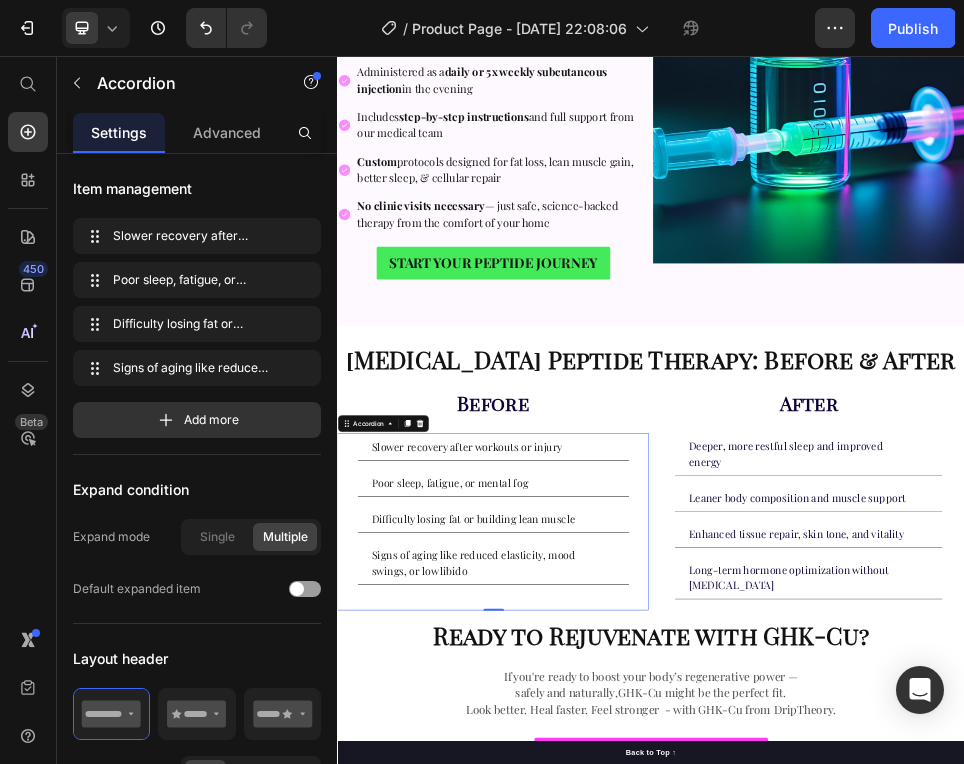 click on "Before Heading
Slower recovery after workouts or injury
Poor sleep, fatigue, or mental fog
Difficulty losing fat or building lean muscle
Signs of aging like reduced elasticity, mood swings, or low libido . Text Block Accordion   0" at bounding box center (635, 910) 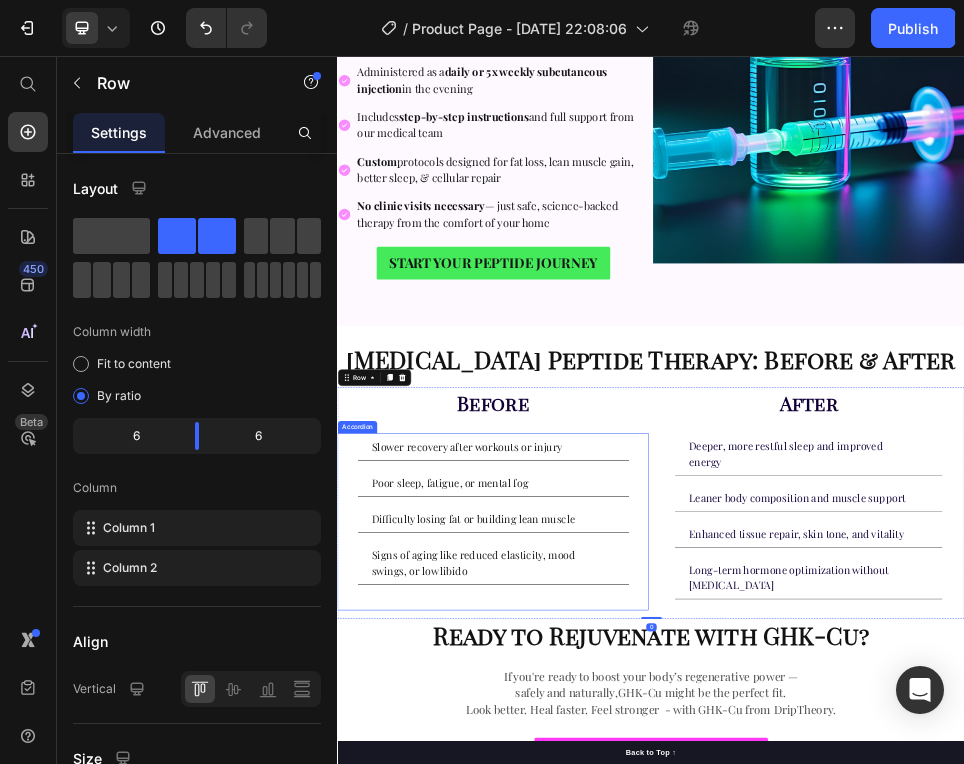 click on "Slower recovery after workouts or injury" at bounding box center [585, 803] 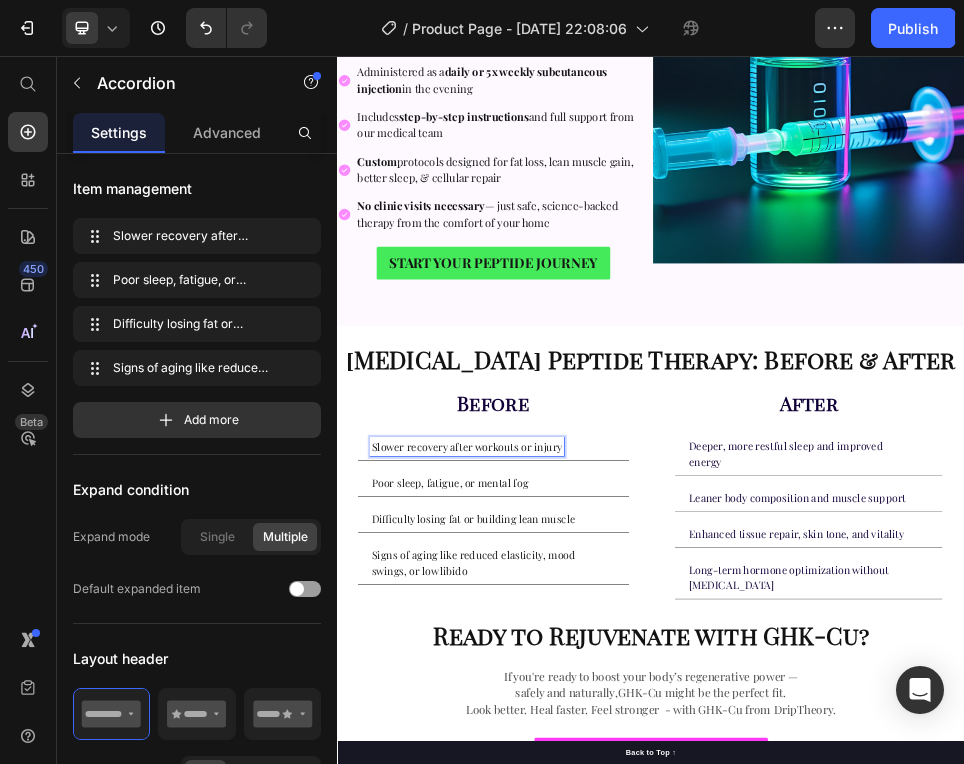 click on "Slower recovery after workouts or injury" at bounding box center [585, 803] 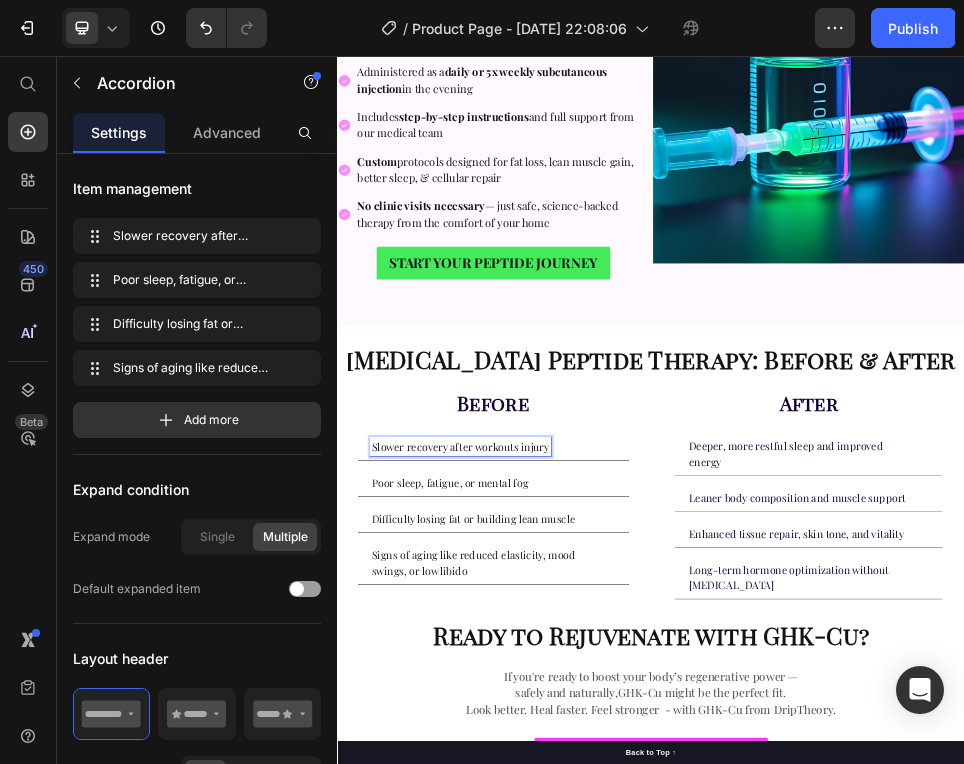 scroll, scrollTop: 368, scrollLeft: 0, axis: vertical 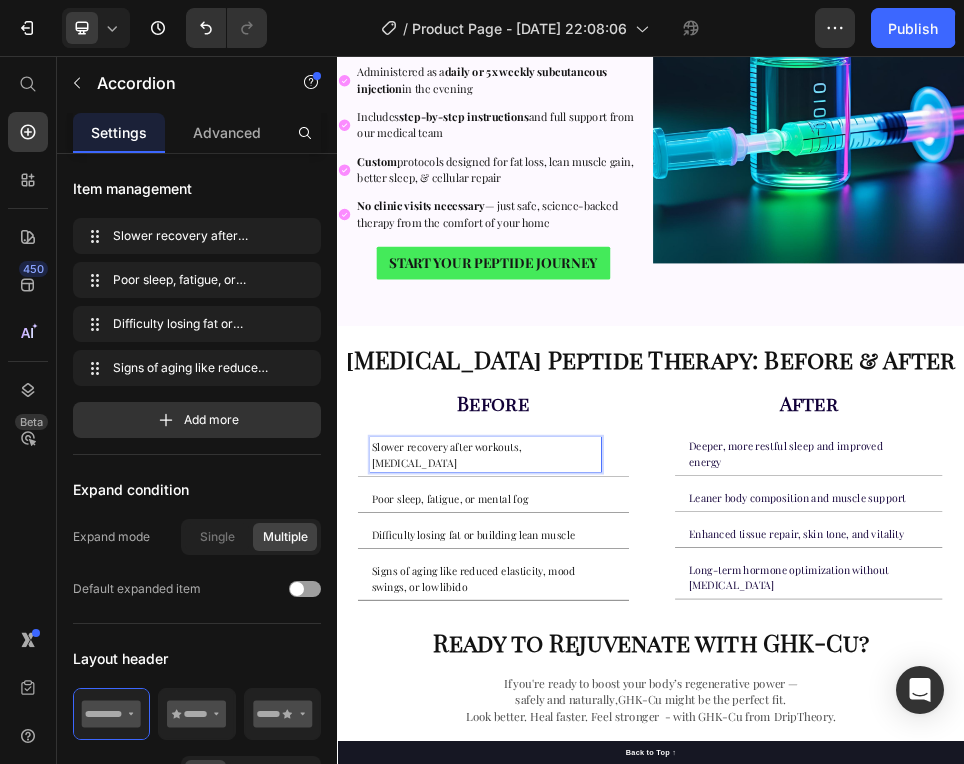 click on "Slower recovery after workouts, soft tissue injury" at bounding box center [621, 818] 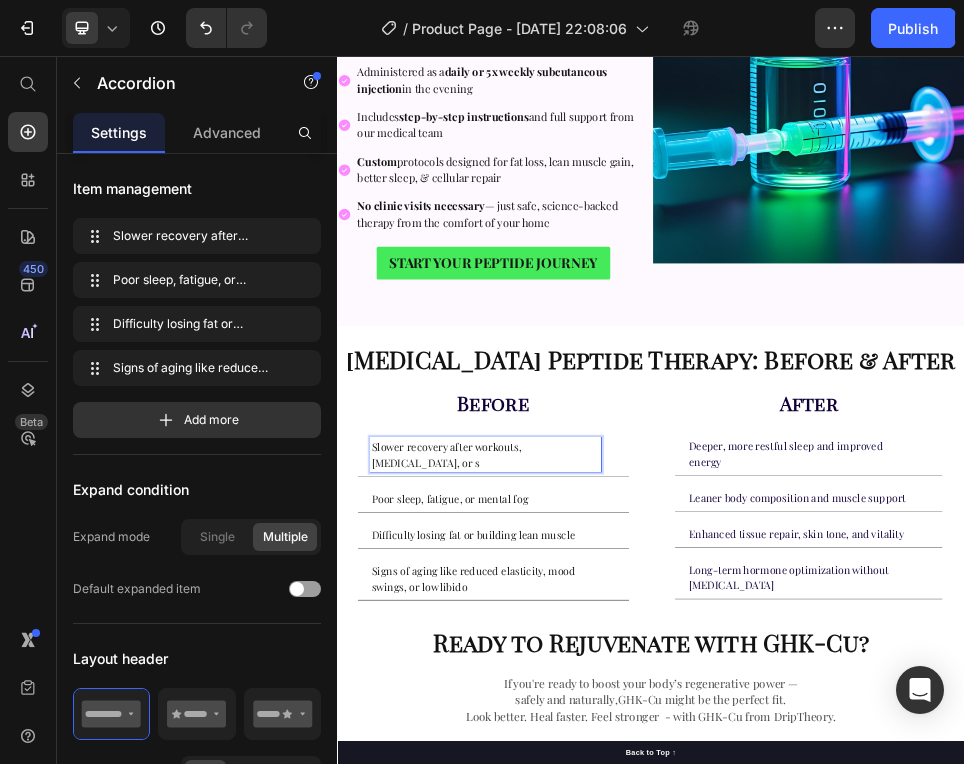 scroll, scrollTop: 813, scrollLeft: 0, axis: vertical 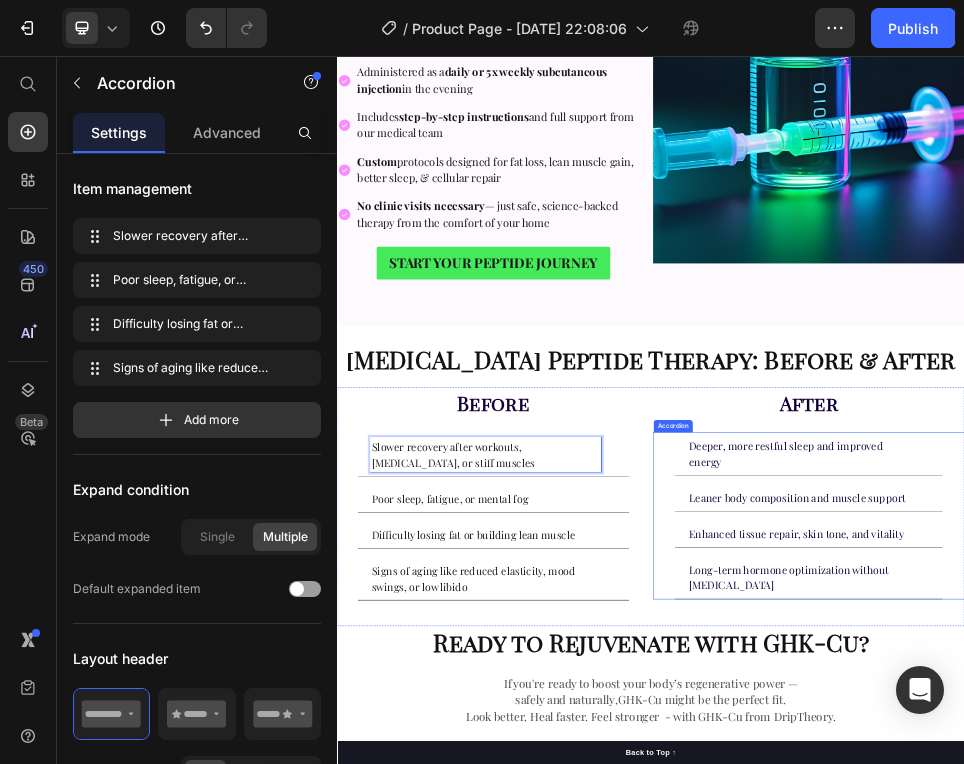 click on "Deeper, more restful sleep and improved energy" at bounding box center (1223, 816) 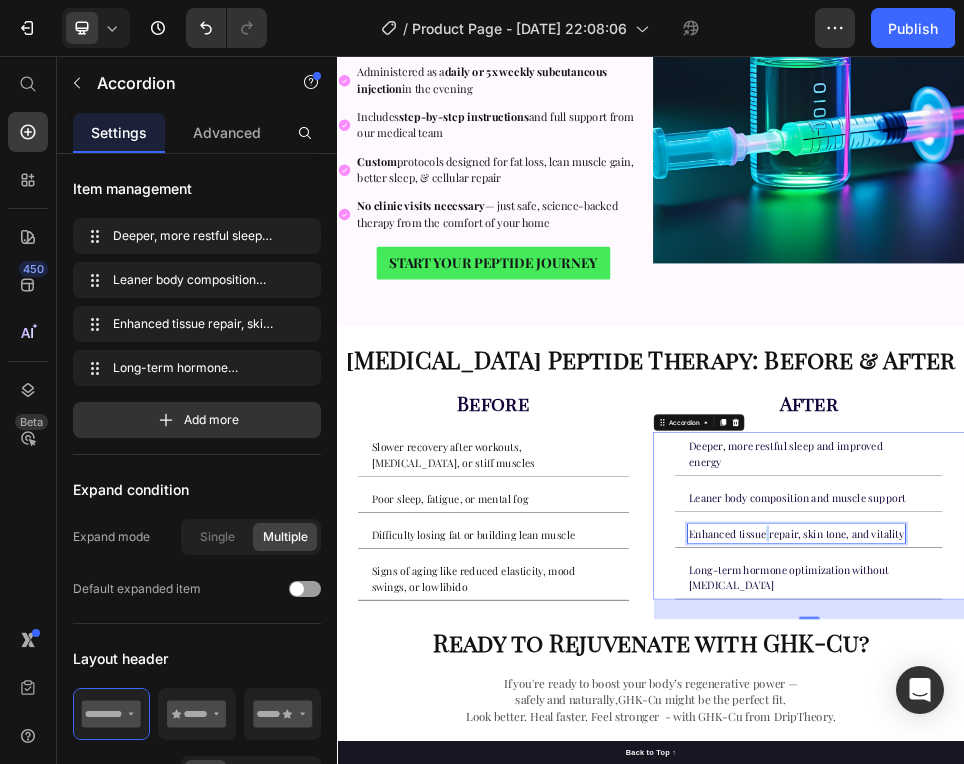 click on "Enhanced tissue repair, skin tone, and vitality" at bounding box center [1215, 969] 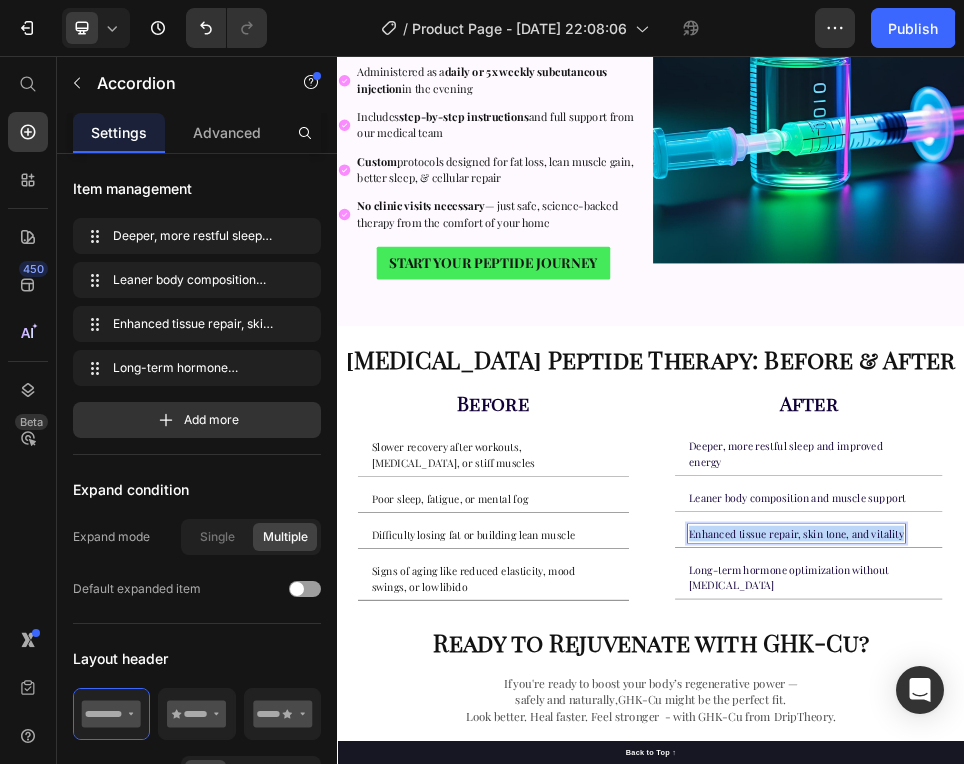 click on "Enhanced tissue repair, skin tone, and vitality" at bounding box center [1215, 969] 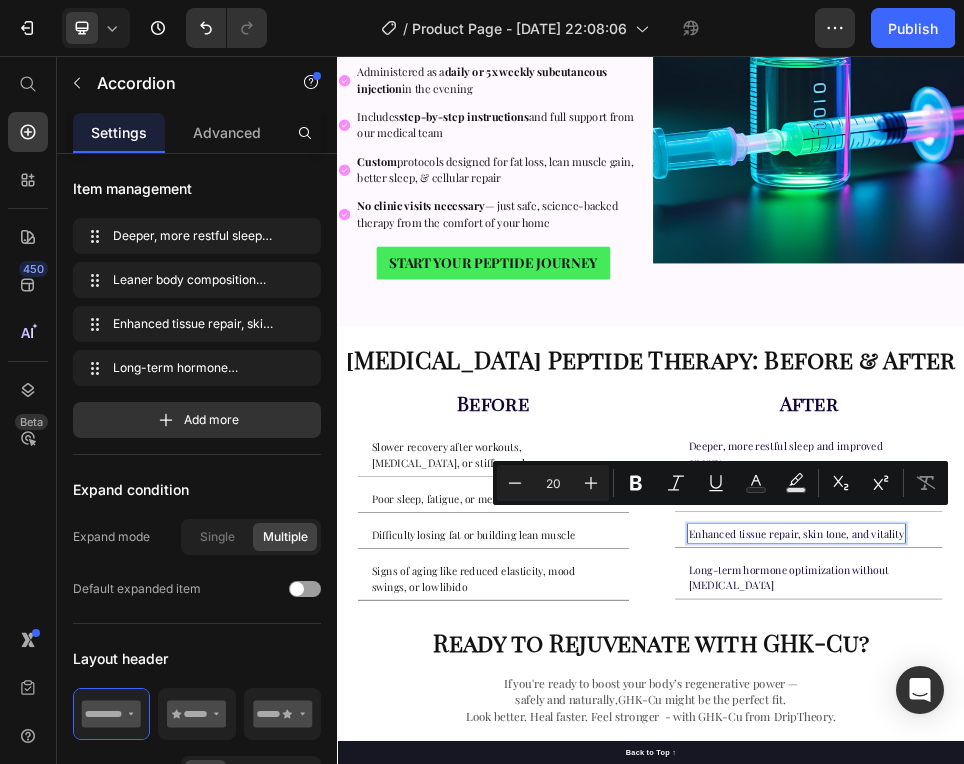 click on "Deeper, more restful sleep and improved energy" at bounding box center (1223, 816) 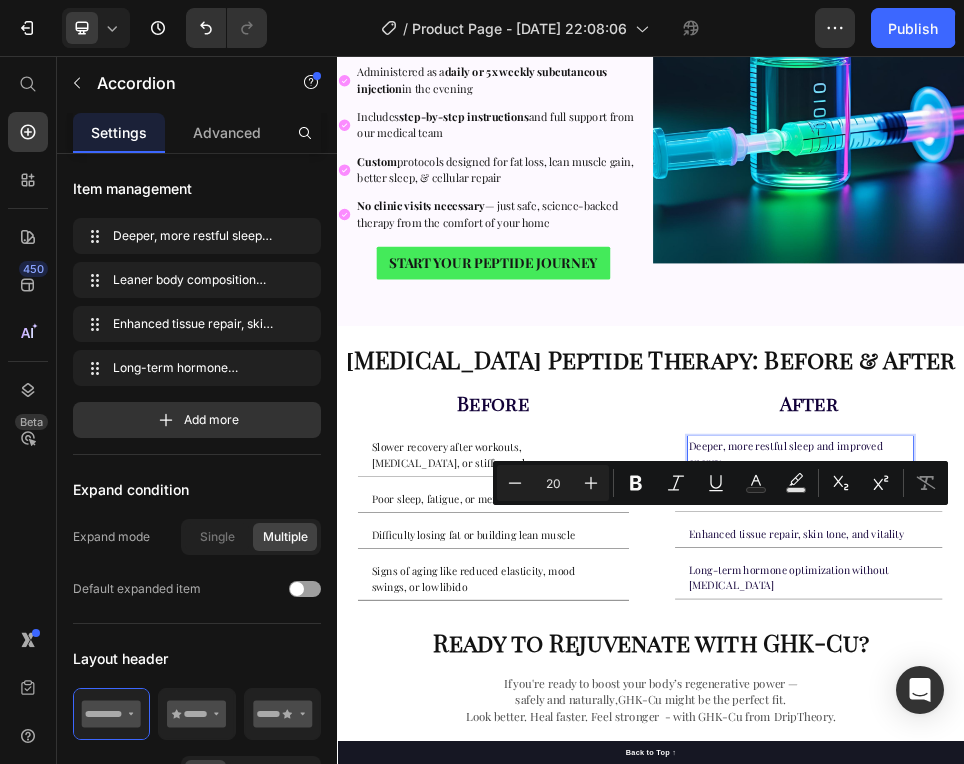 click on "Deeper, more restful sleep and improved energy" at bounding box center [1223, 816] 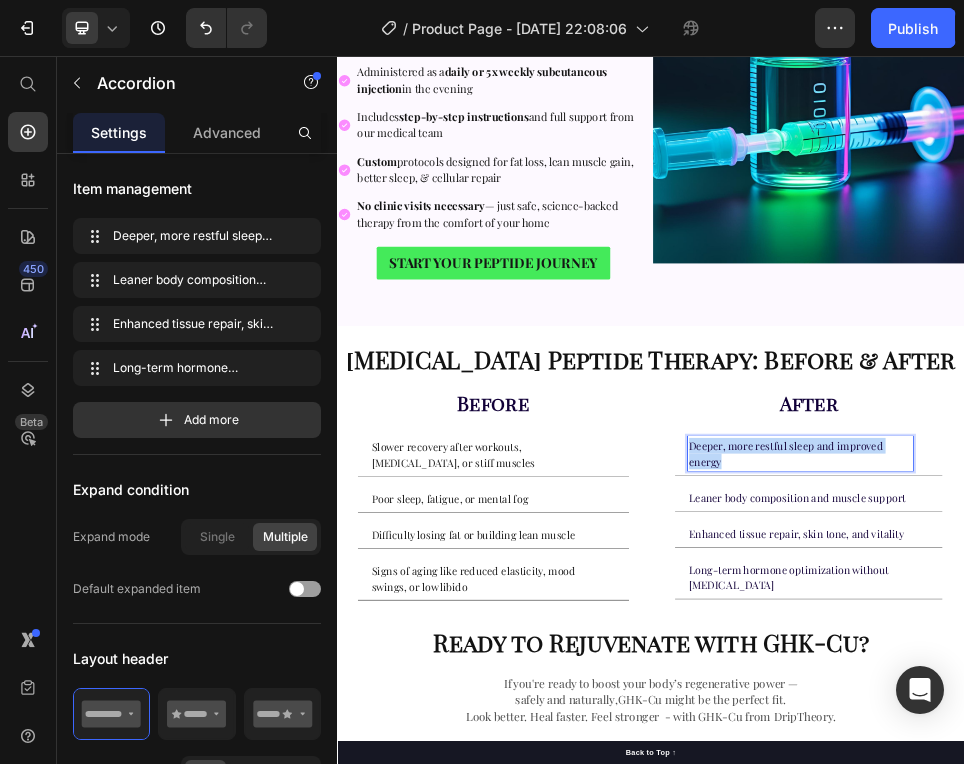 click on "Deeper, more restful sleep and improved energy" at bounding box center (1223, 816) 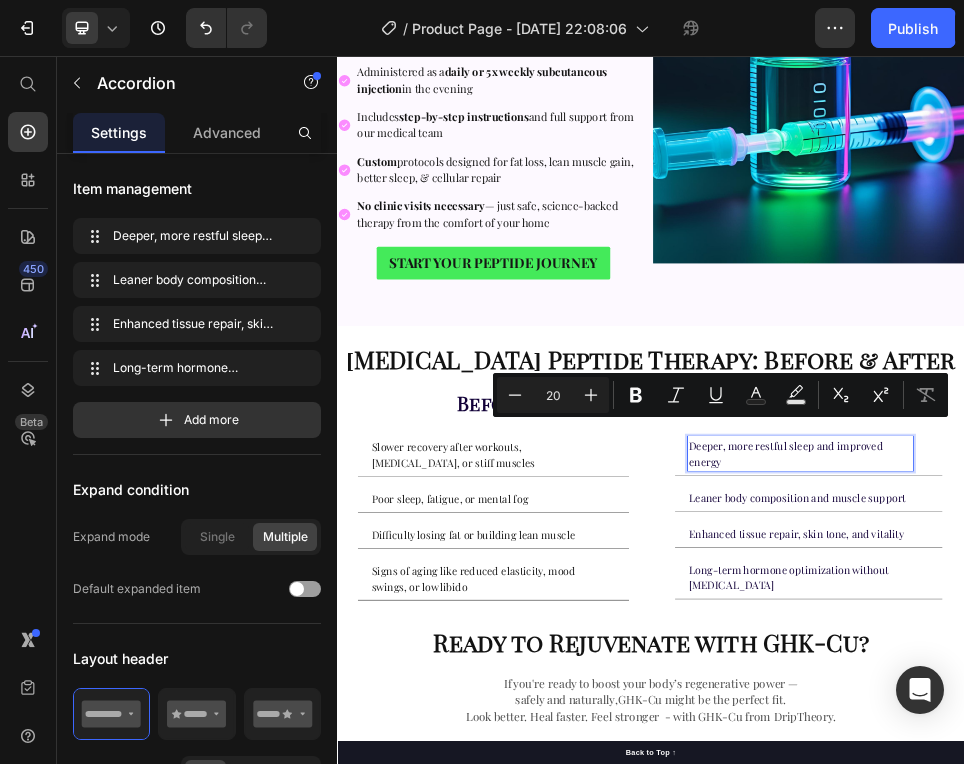scroll, scrollTop: 31, scrollLeft: 0, axis: vertical 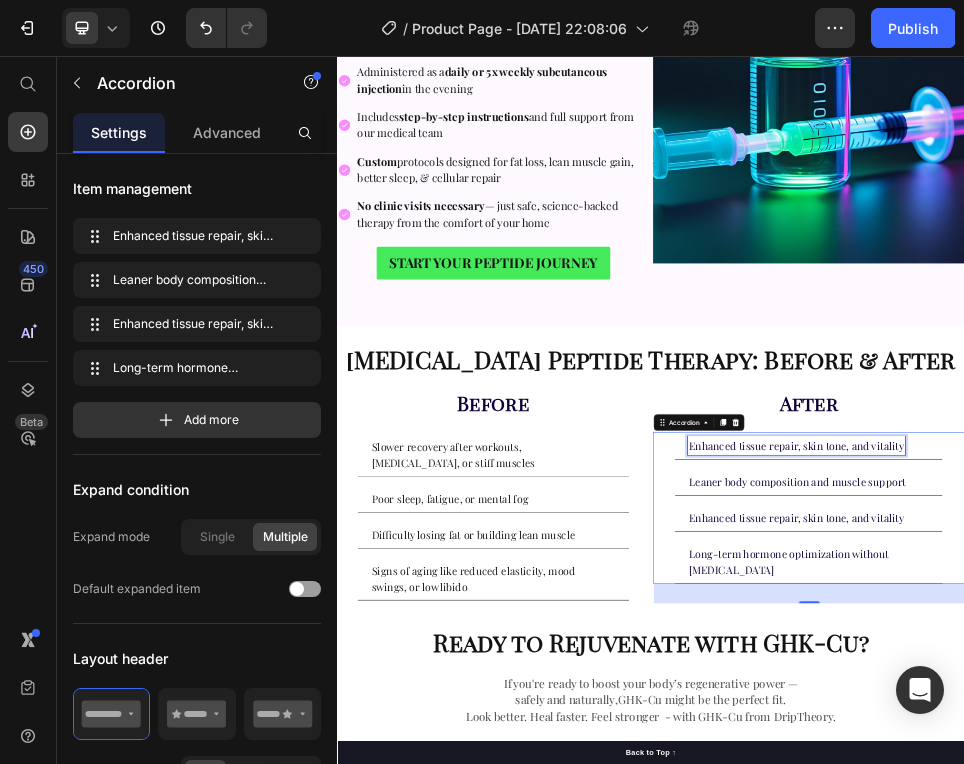 click on "Leaner body composition and muscle support" at bounding box center (1217, 870) 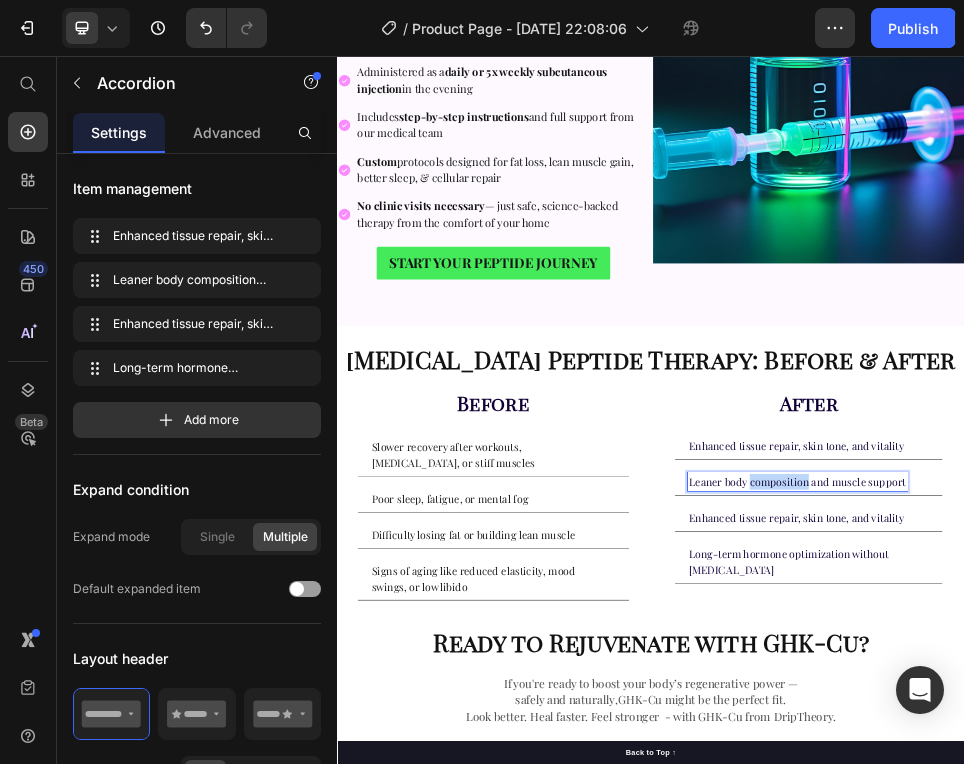 click on "Leaner body composition and muscle support" at bounding box center [1217, 870] 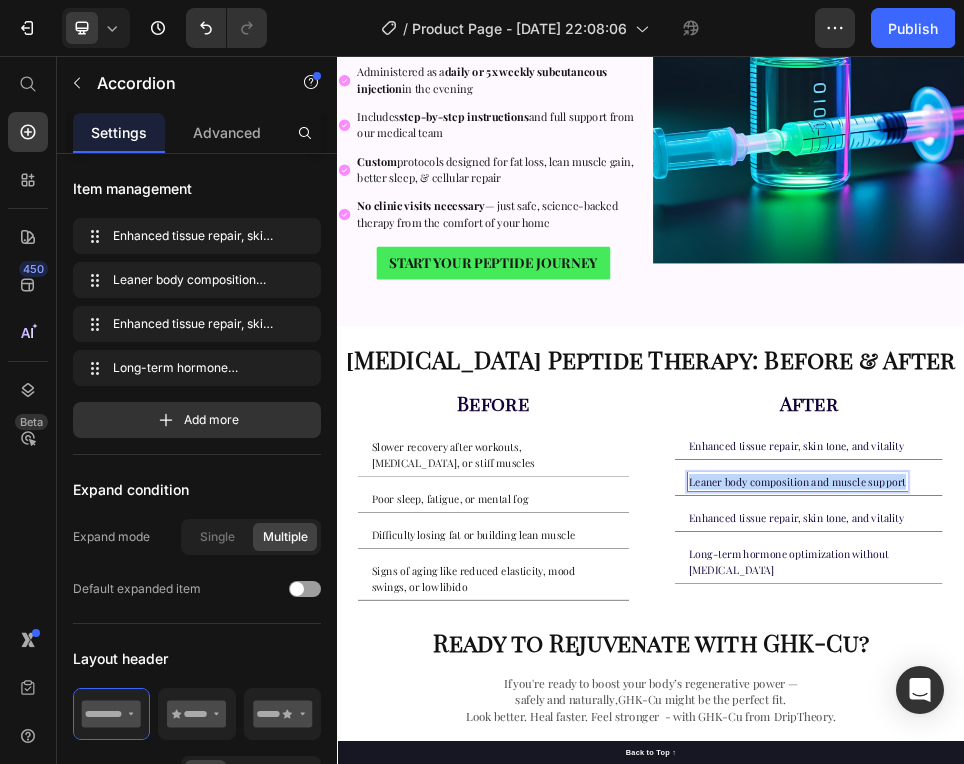 click on "Leaner body composition and muscle support" at bounding box center [1217, 870] 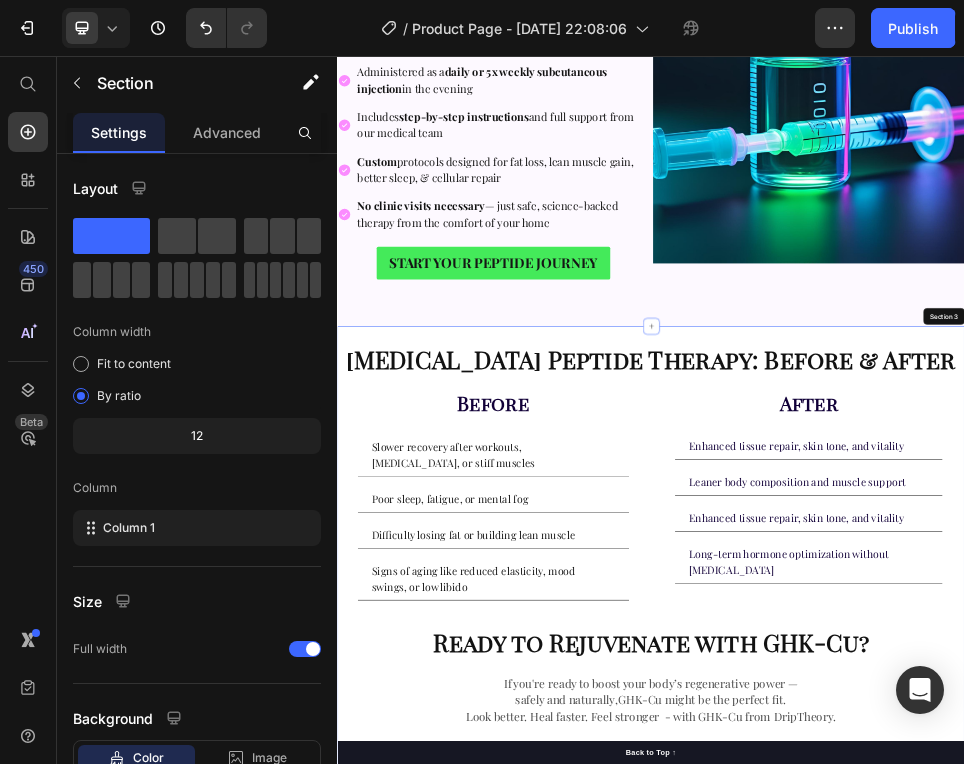 drag, startPoint x: 1046, startPoint y: 639, endPoint x: 1070, endPoint y: 471, distance: 169.70563 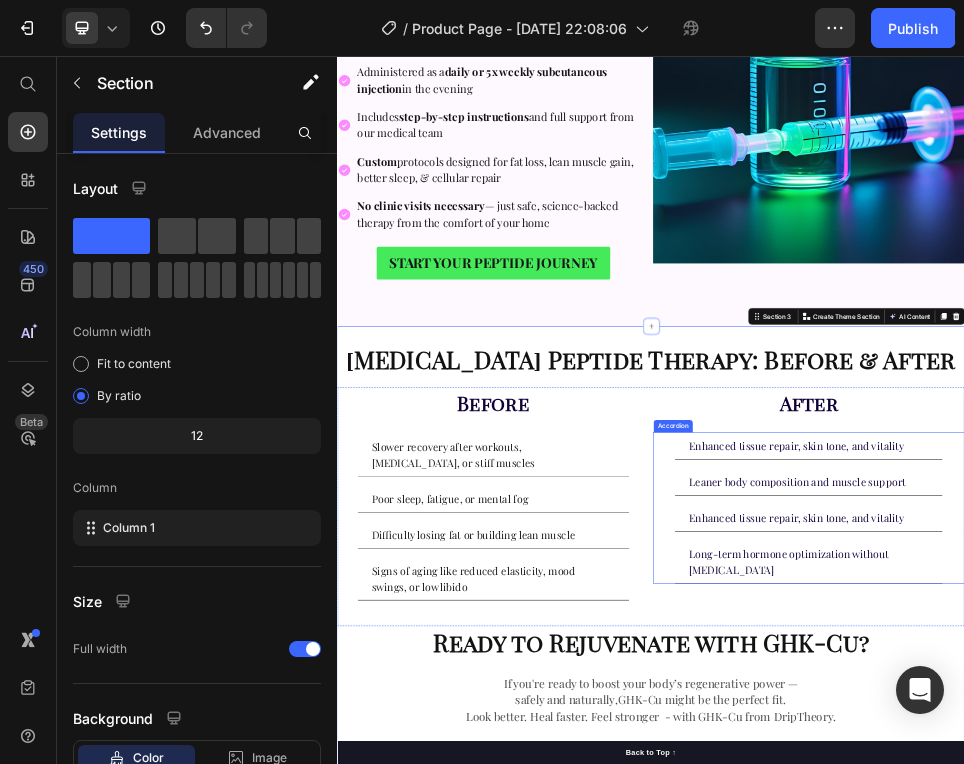 click on "Leaner body composition and muscle support" at bounding box center (1217, 870) 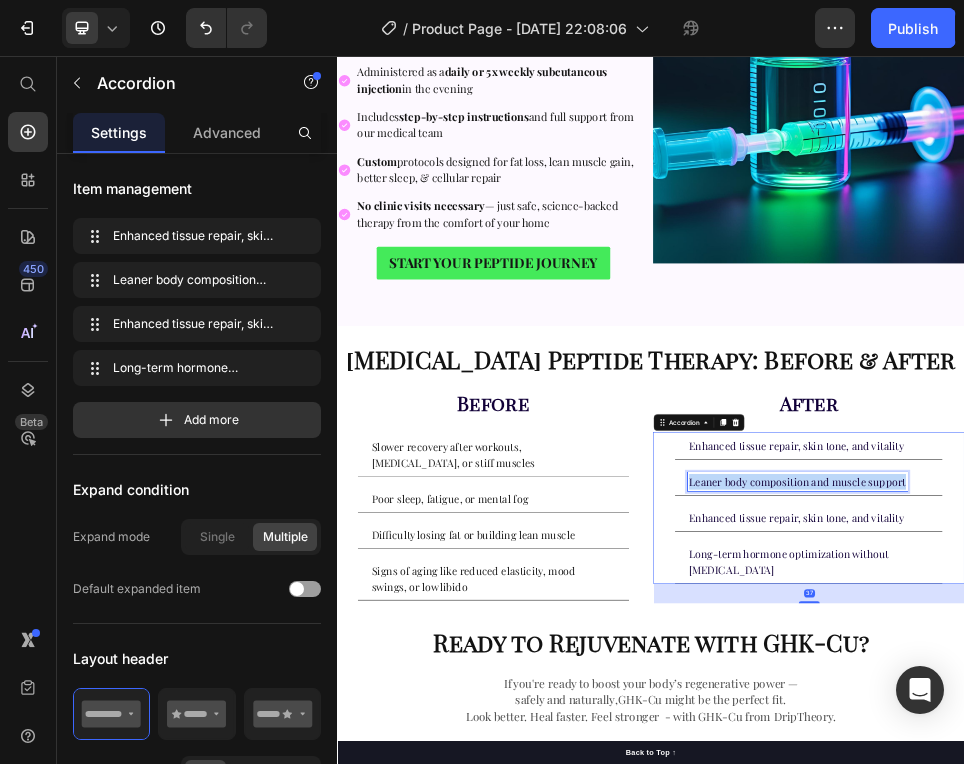 click on "Leaner body composition and muscle support" at bounding box center (1217, 870) 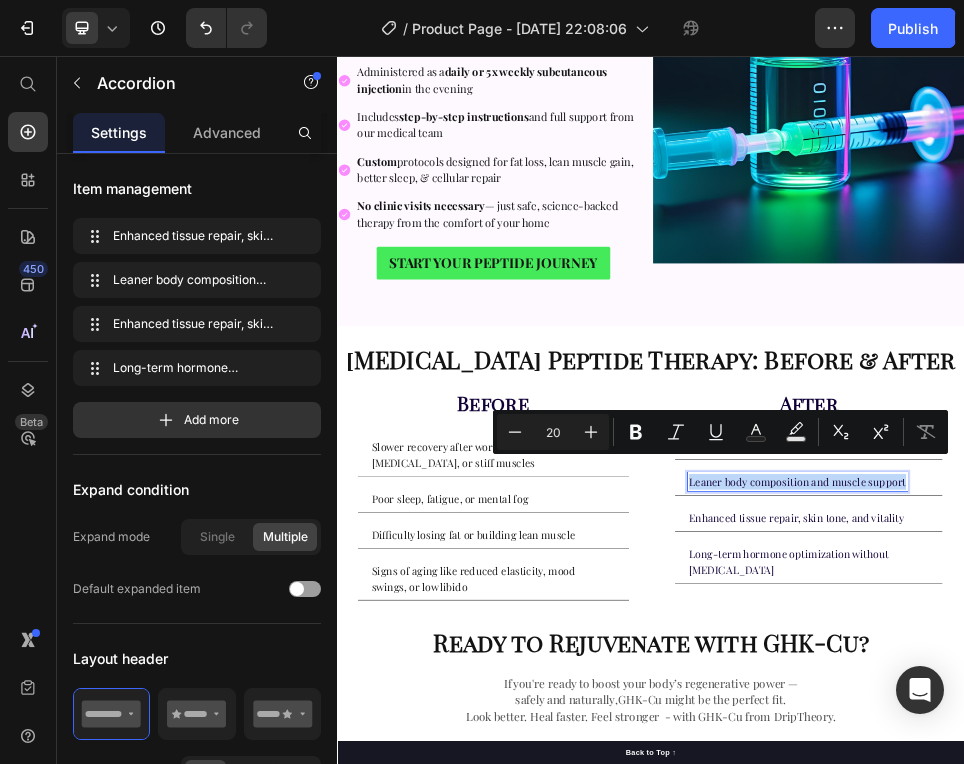 scroll, scrollTop: 130, scrollLeft: 0, axis: vertical 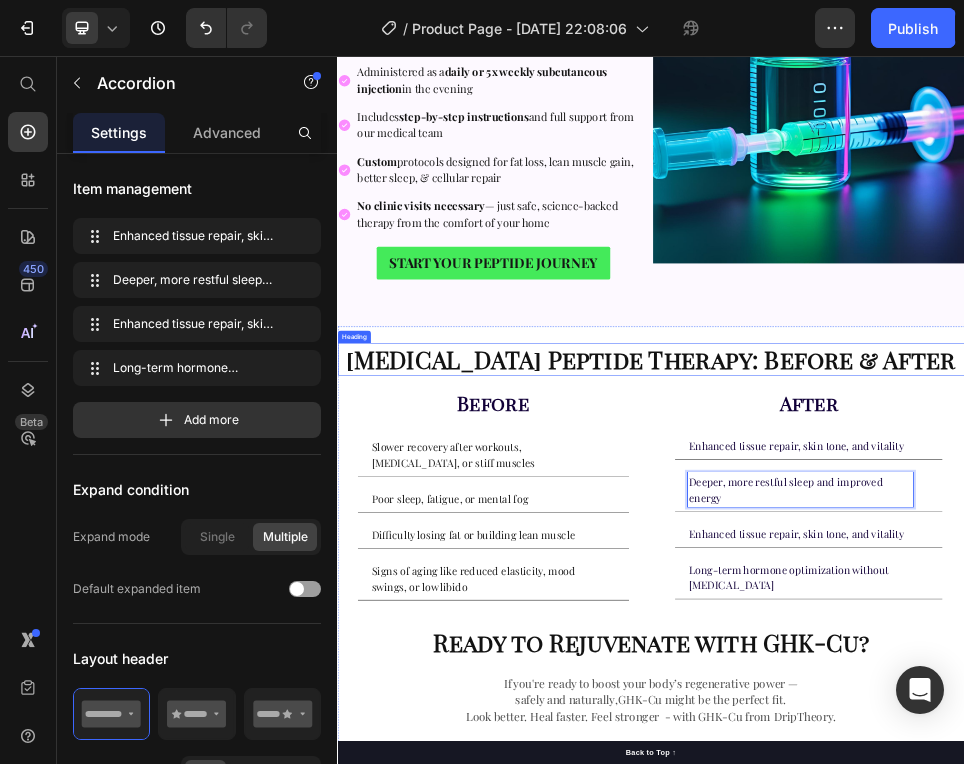click on "Sermorelin Peptide Therapy: Before & After" at bounding box center [937, 635] 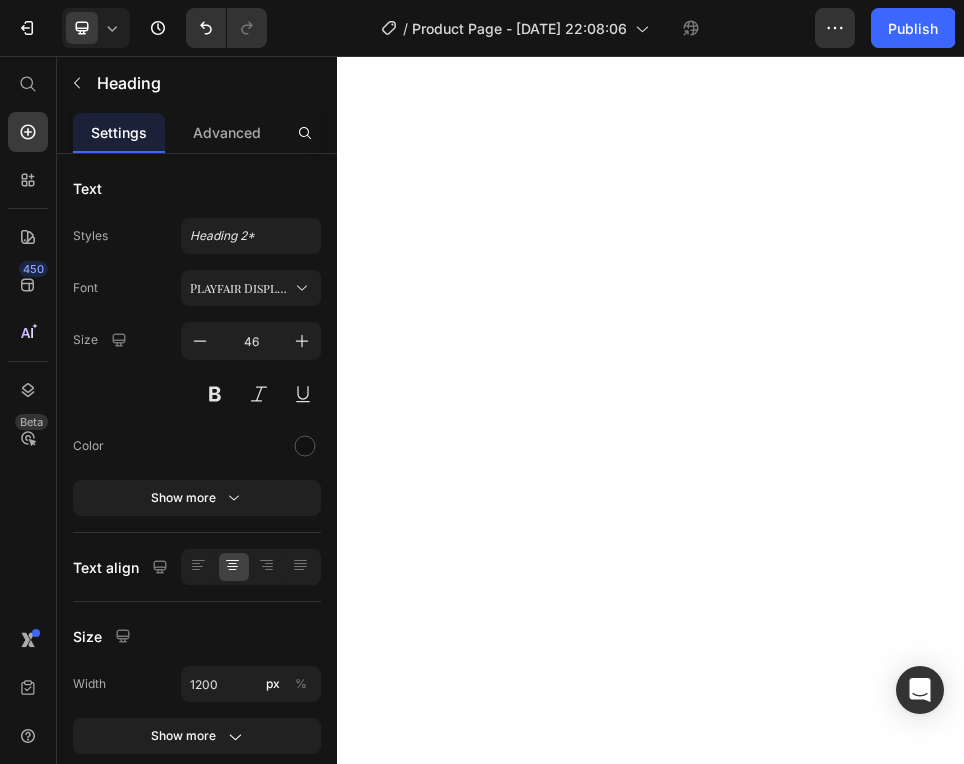 scroll, scrollTop: 0, scrollLeft: 0, axis: both 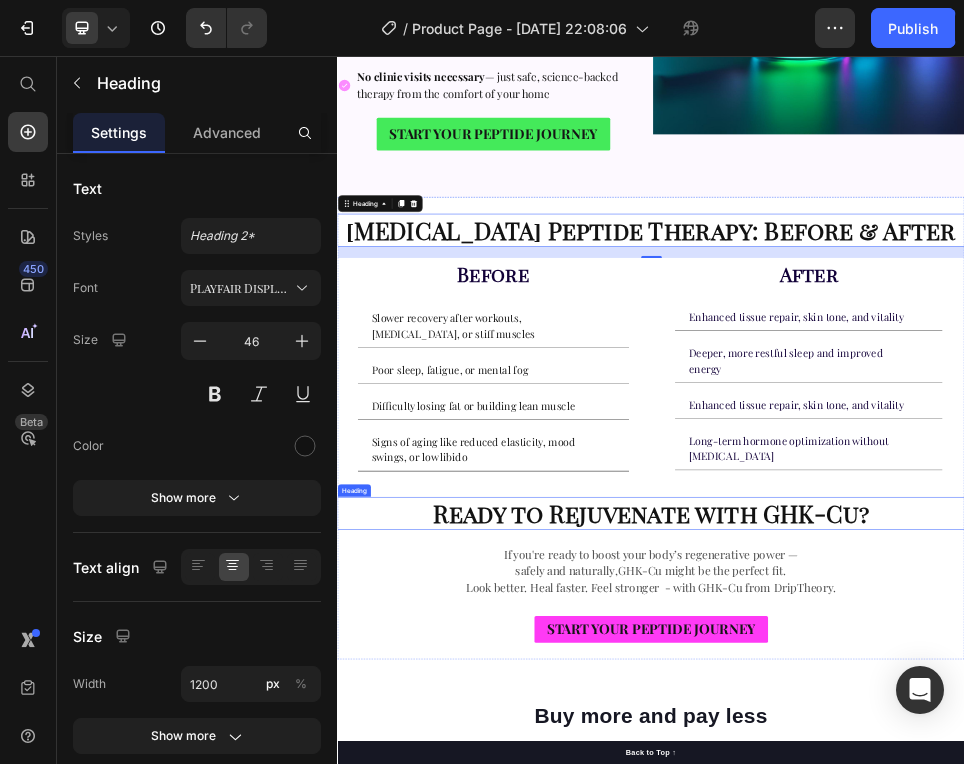 click on "Long-term hormone optimization without [MEDICAL_DATA]" at bounding box center [1239, 806] 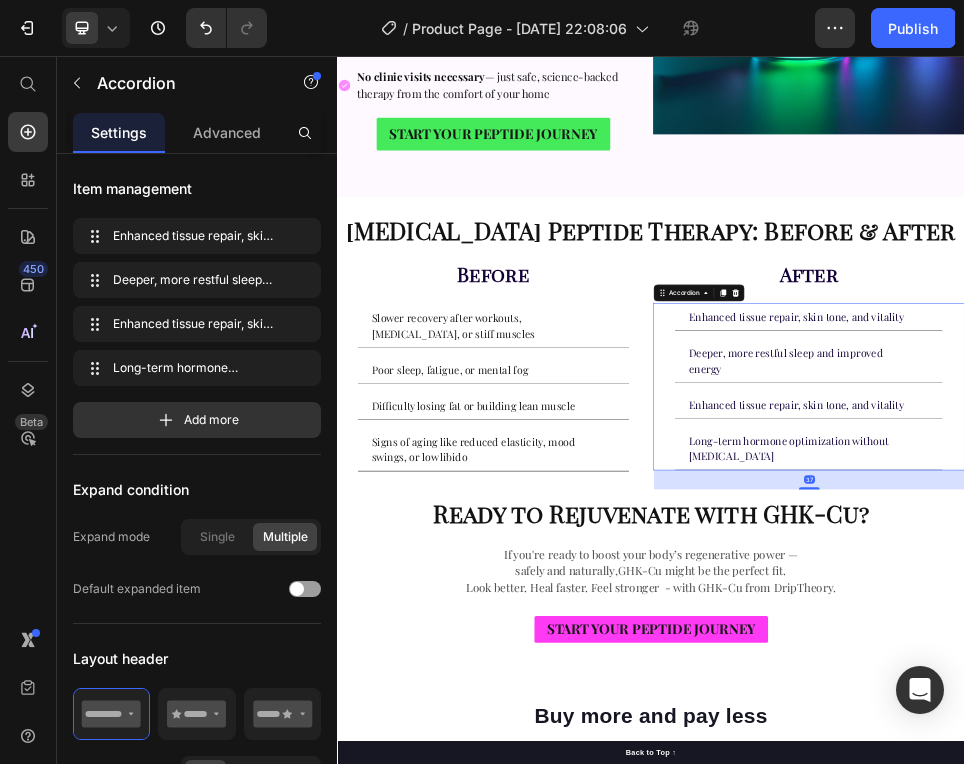 click on "37" at bounding box center [1239, 866] 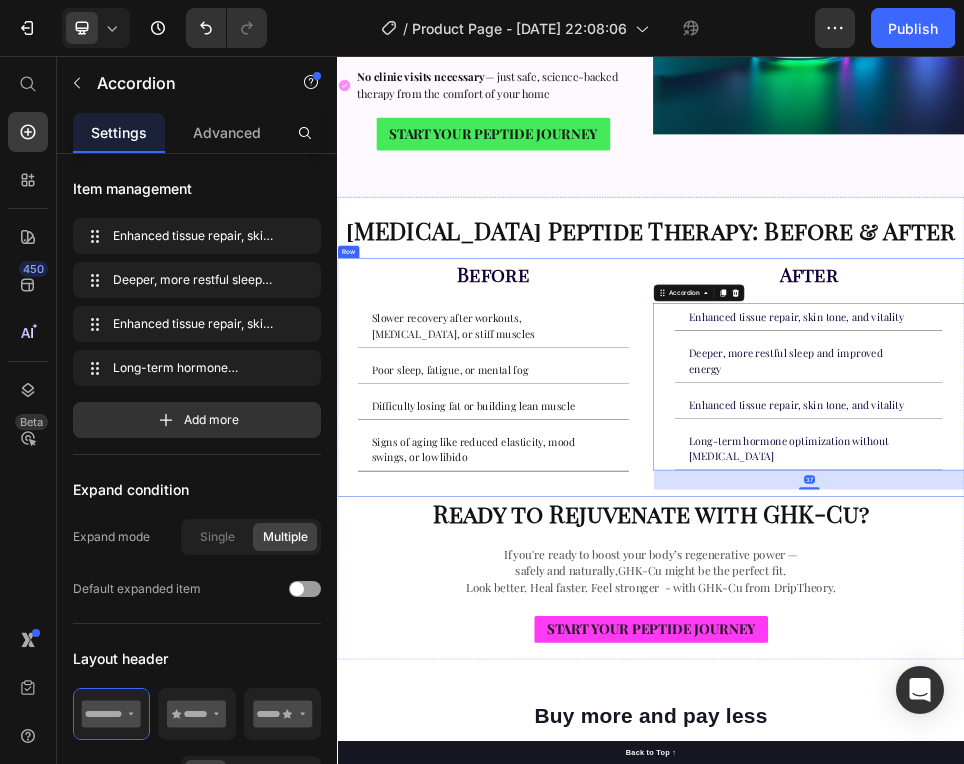click on "Before Heading
Slower recovery after workouts, [MEDICAL_DATA], or stiff muscles
Poor sleep, fatigue, or mental fog
Difficulty losing fat or building lean muscle
Signs of aging like reduced elasticity, mood swings, or low libido . Text Block Accordion After Heading
Enhanced tissue repair, skin tone, and vitality
Deeper, more restful sleep and improved energy
Enhanced tissue repair, skin tone, and vitality
Long-term hormone optimization without [MEDICAL_DATA] Accordion   37 Row" at bounding box center [937, 670] 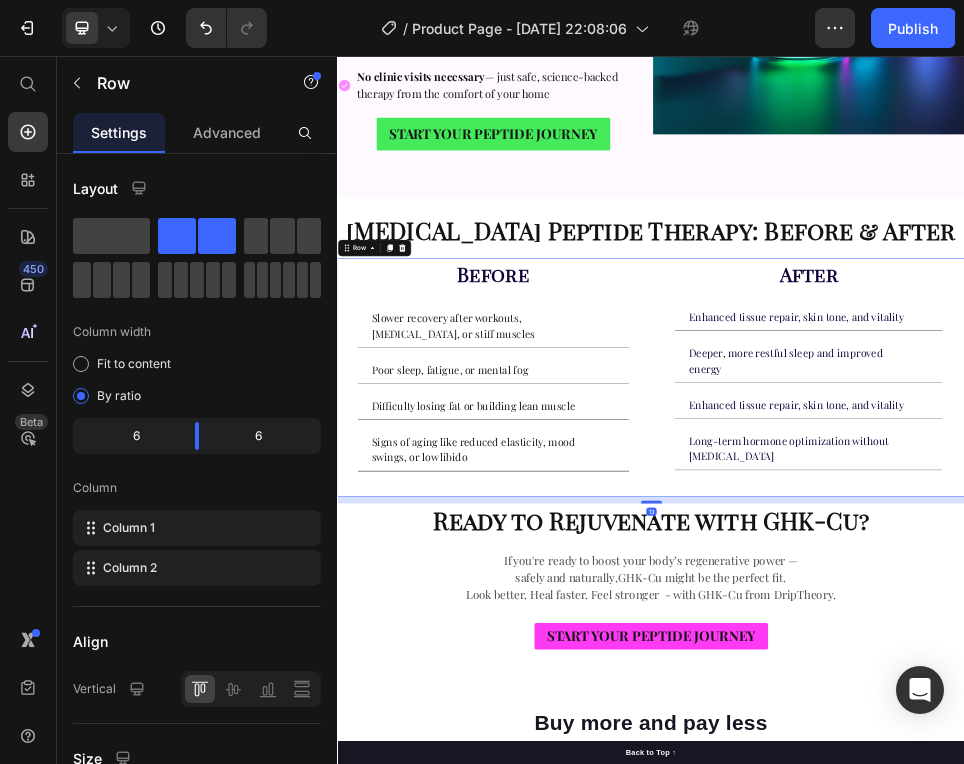 drag, startPoint x: 935, startPoint y: 879, endPoint x: 936, endPoint y: 897, distance: 18.027756 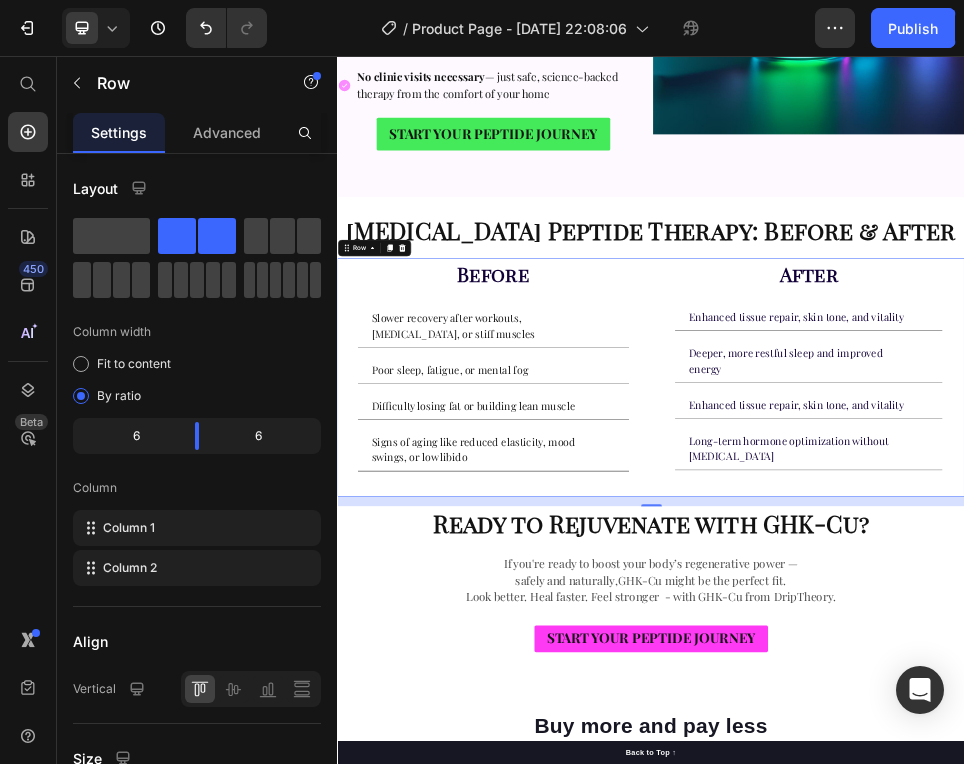 click on "Ready to Rejuvenate with GHK-Cu?" at bounding box center [937, 948] 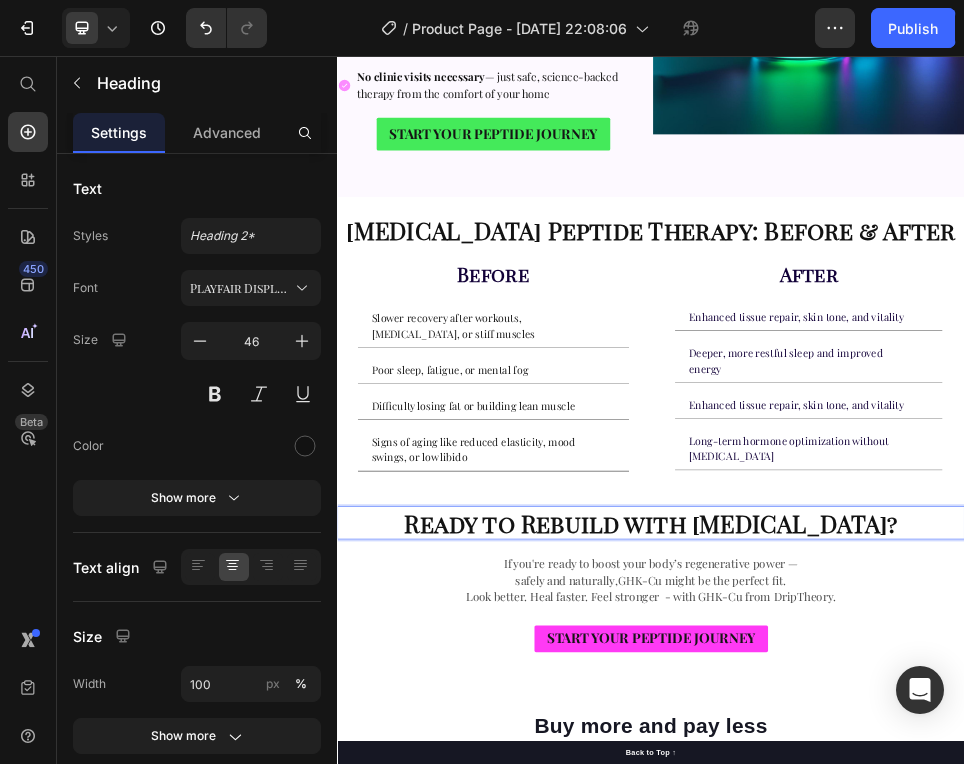 scroll, scrollTop: 14, scrollLeft: 0, axis: vertical 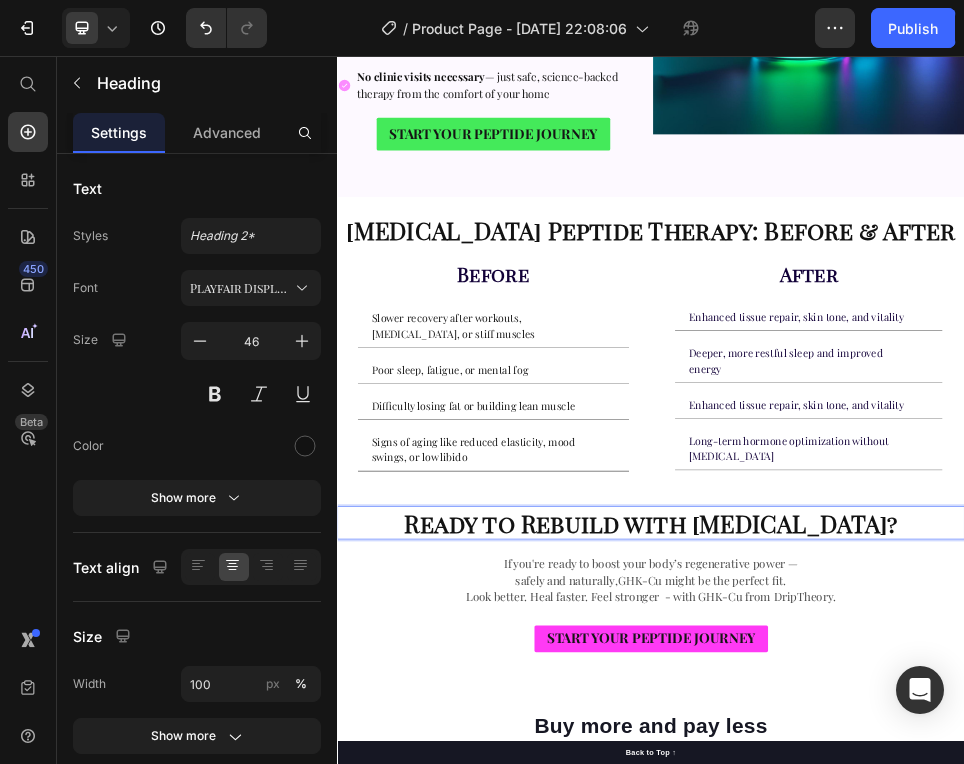 click on "safely and naturally,GHK-Cu might be the perfect fit." at bounding box center [937, 1058] 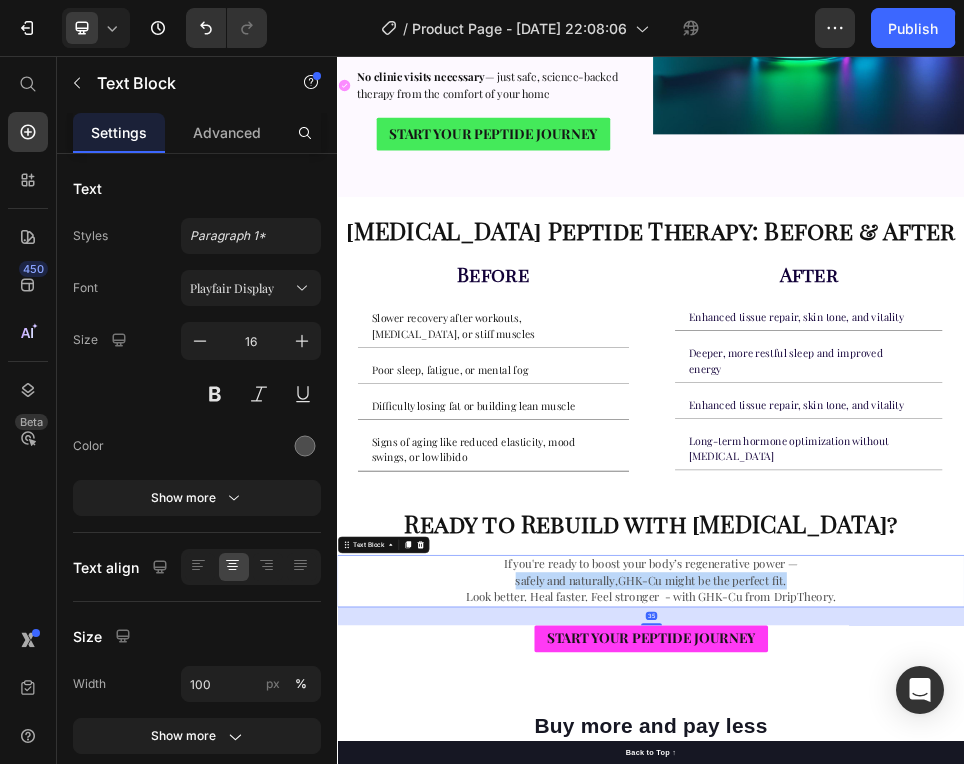 scroll, scrollTop: 0, scrollLeft: 0, axis: both 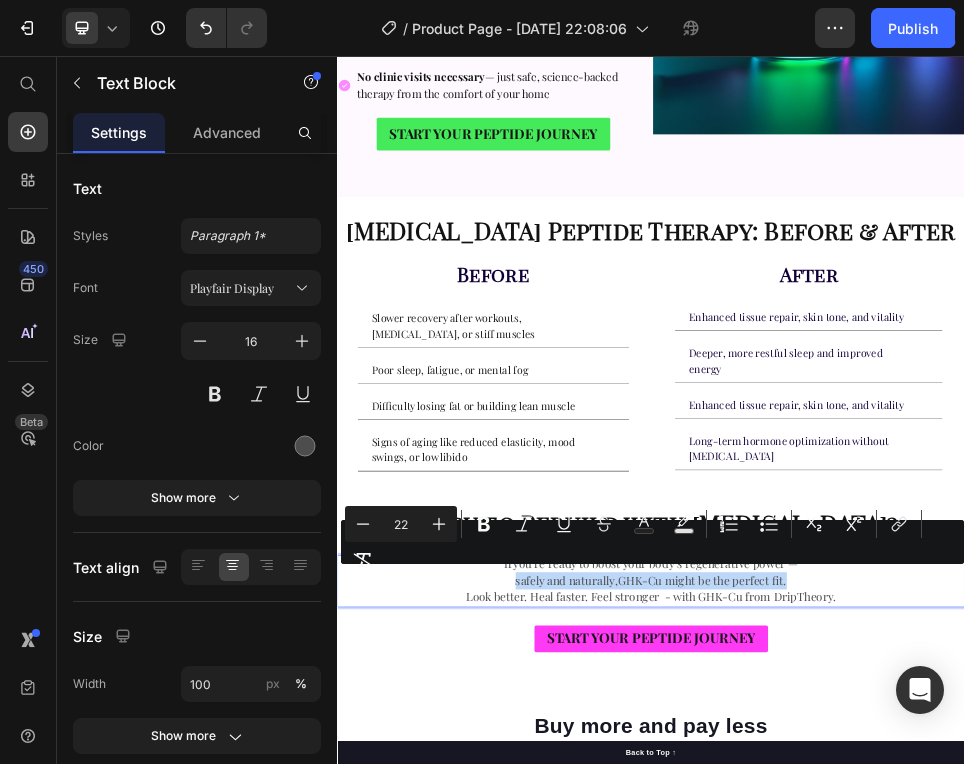 click on "safely and naturally,GHK-Cu might be the perfect fit." at bounding box center [937, 1060] 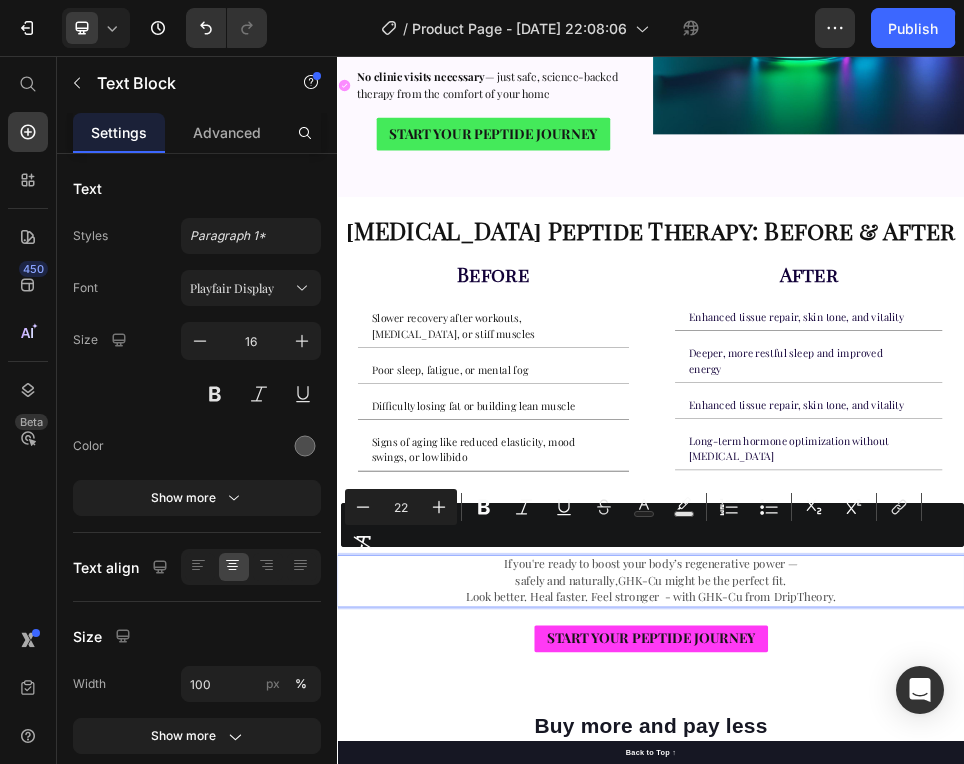drag, startPoint x: 644, startPoint y: 1021, endPoint x: 1315, endPoint y: 1073, distance: 673.0119 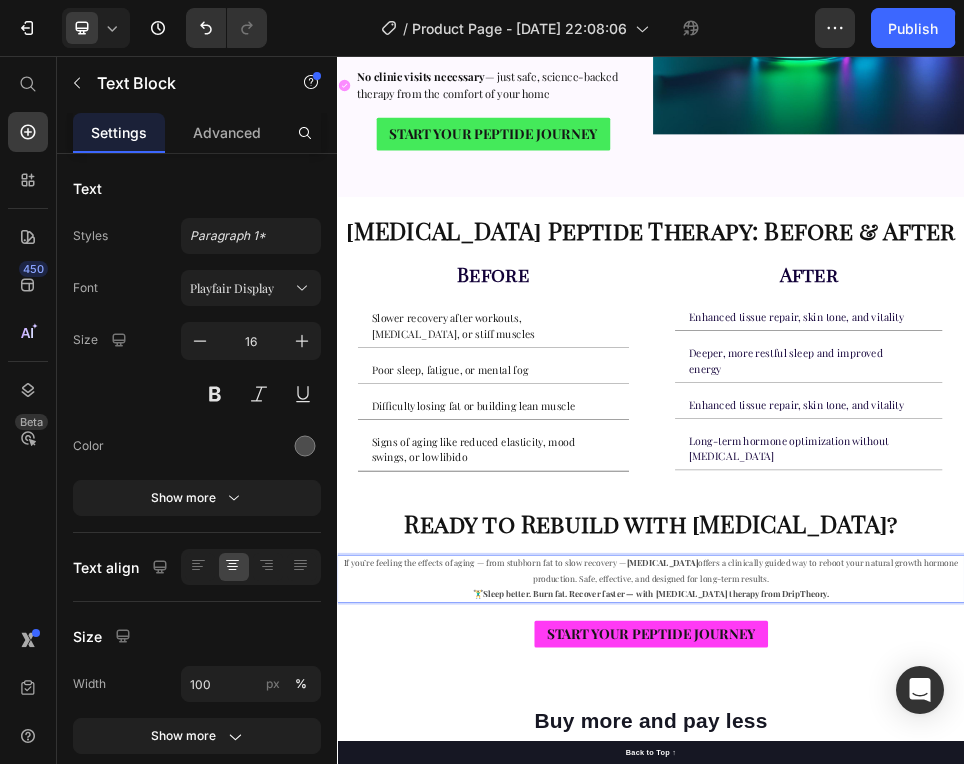 click on "[MEDICAL_DATA]" at bounding box center (959, 1025) 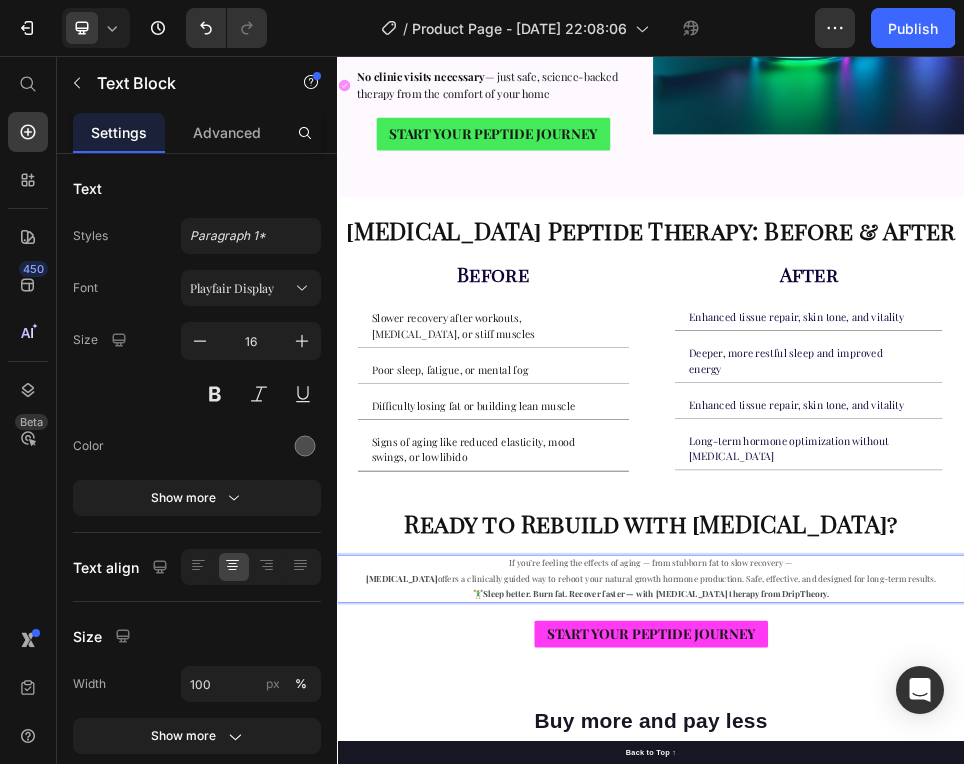 click on "[MEDICAL_DATA]  offers a clinically guided way to reboot your natural growth hormone production. Safe, effective, and designed for long-term results." at bounding box center (937, 1055) 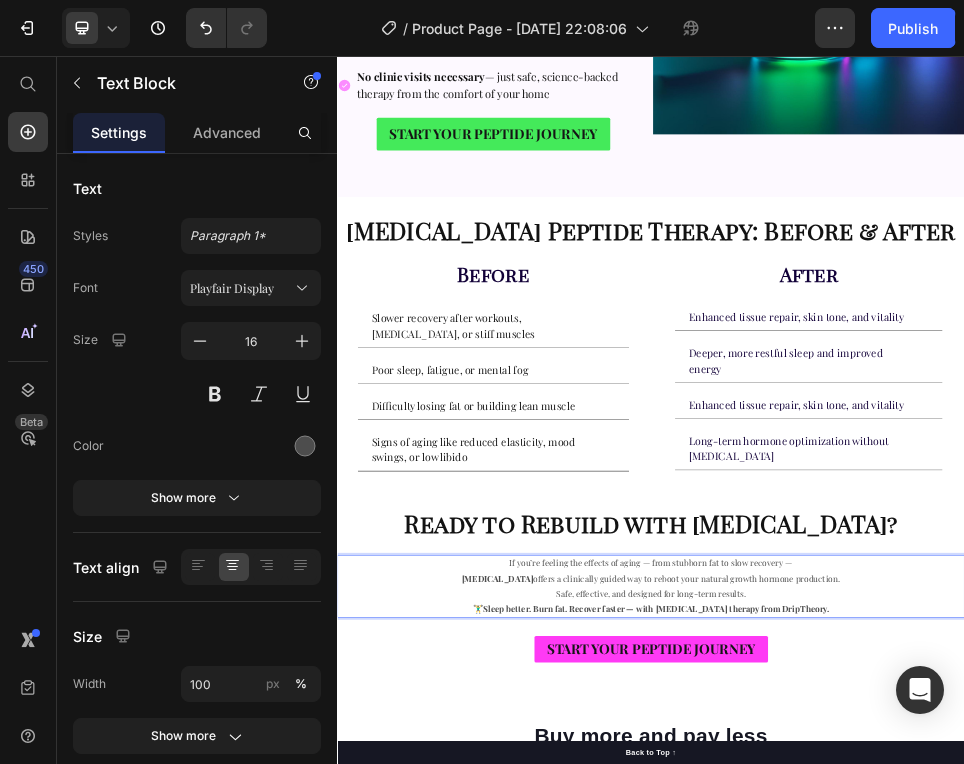 scroll, scrollTop: 42, scrollLeft: 0, axis: vertical 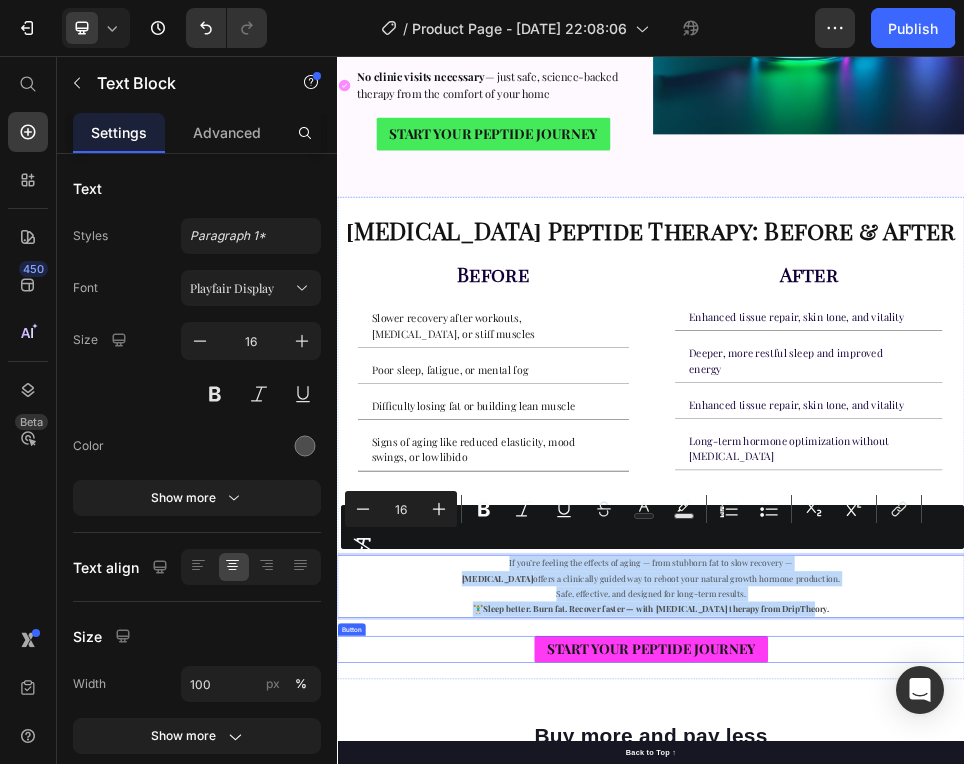 drag, startPoint x: 654, startPoint y: 1014, endPoint x: 1293, endPoint y: 1156, distance: 654.58765 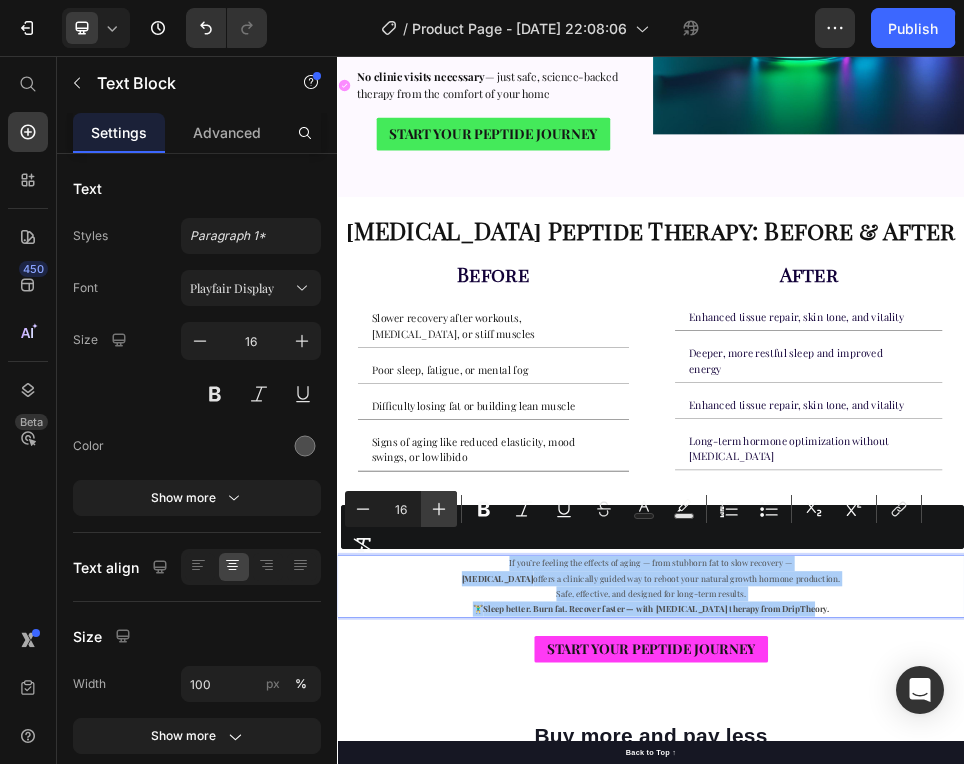 click 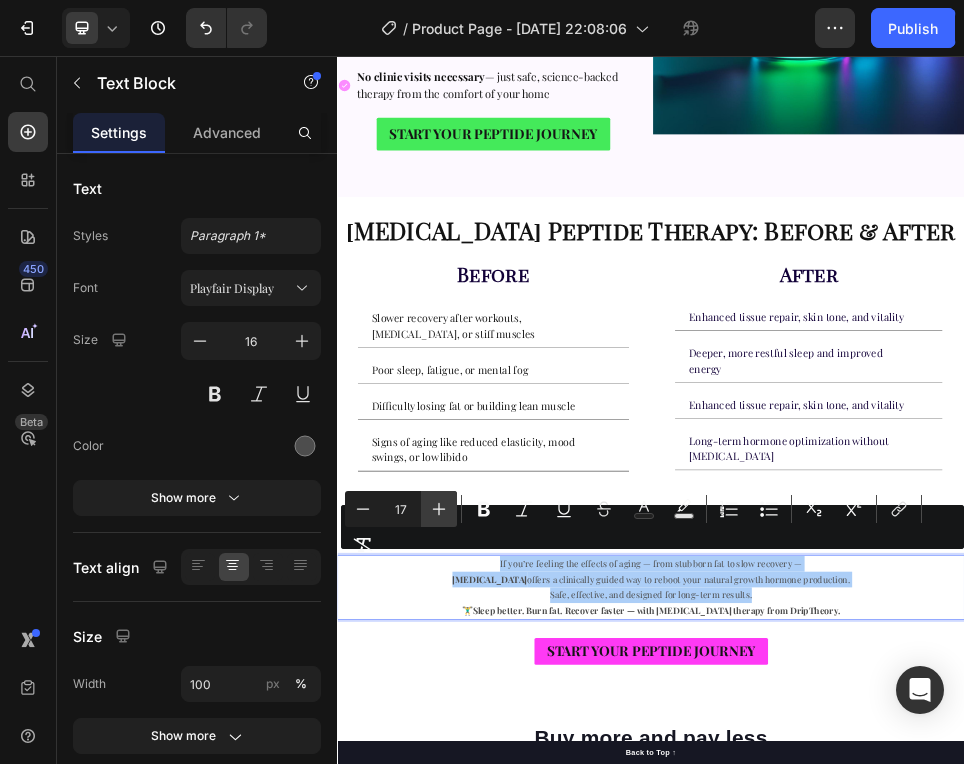 click 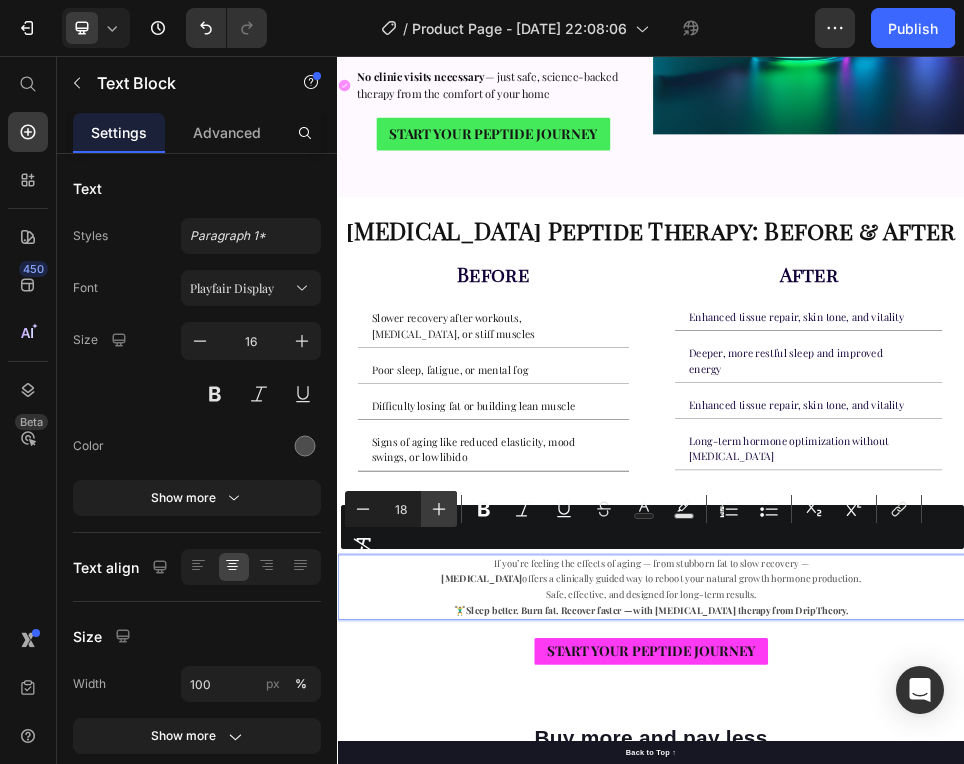 click 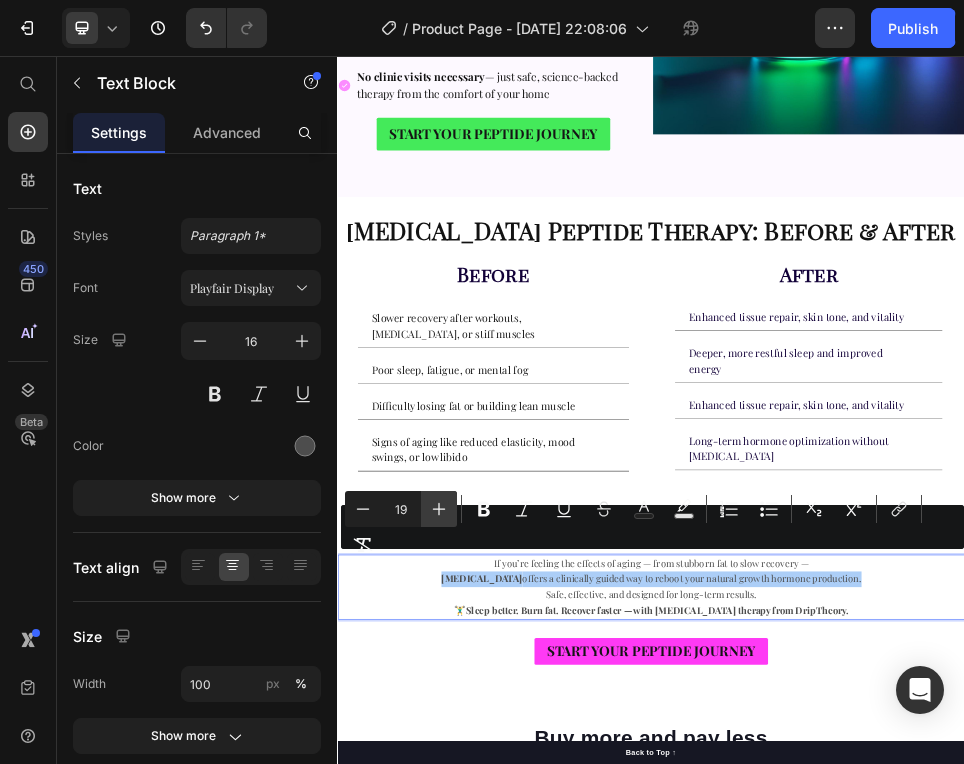click 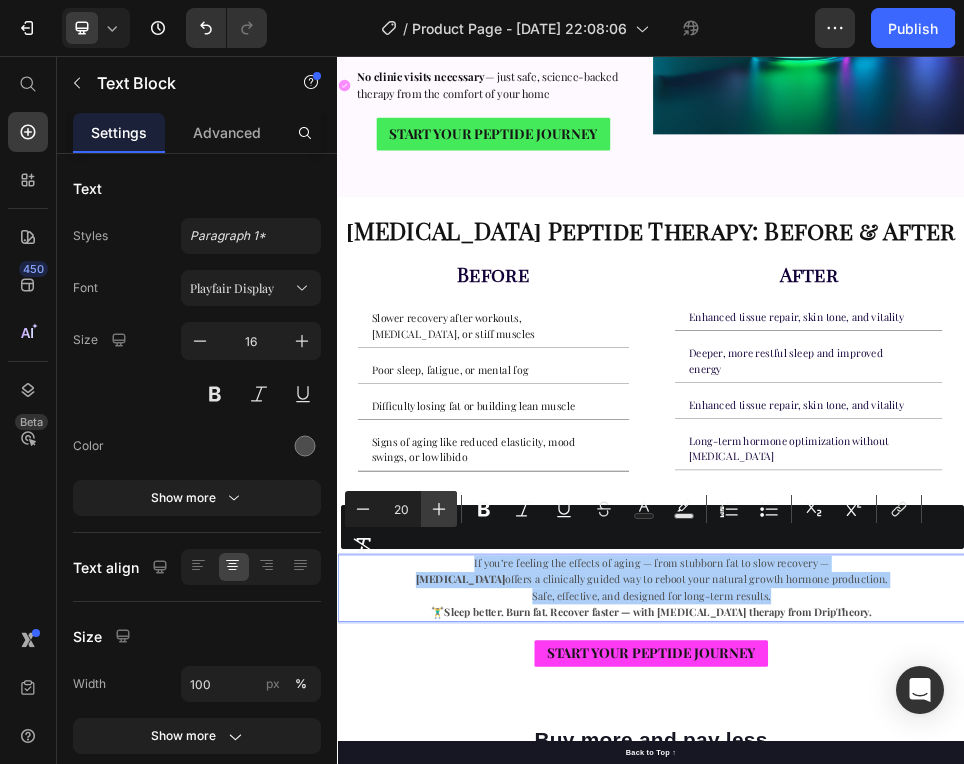 click 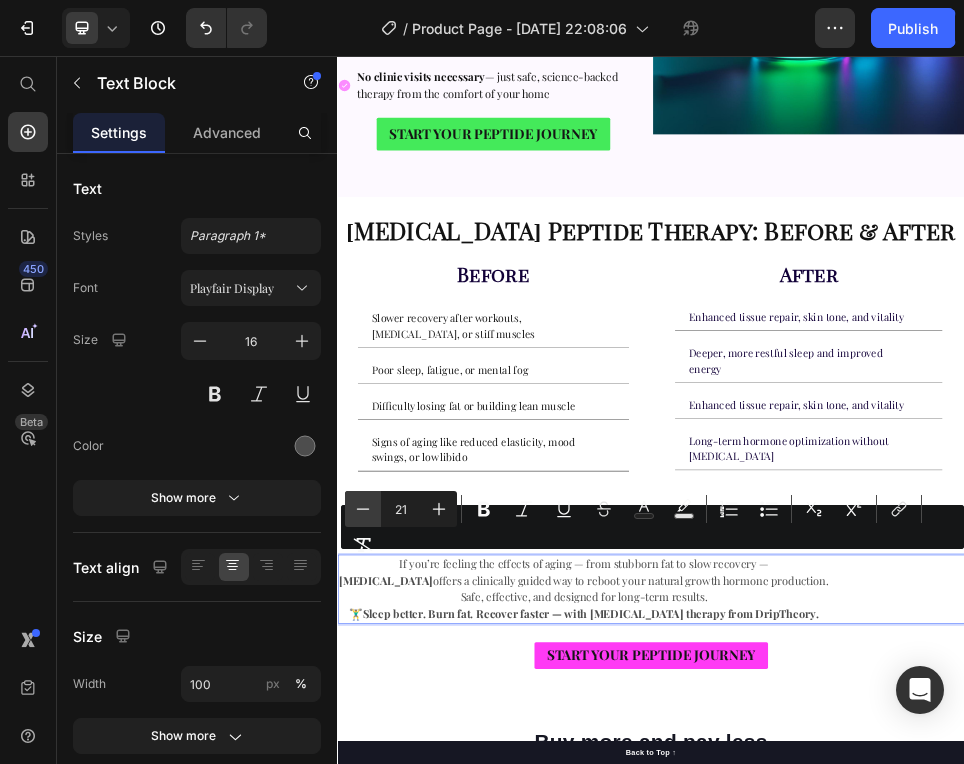 click on "Minus" at bounding box center (363, 509) 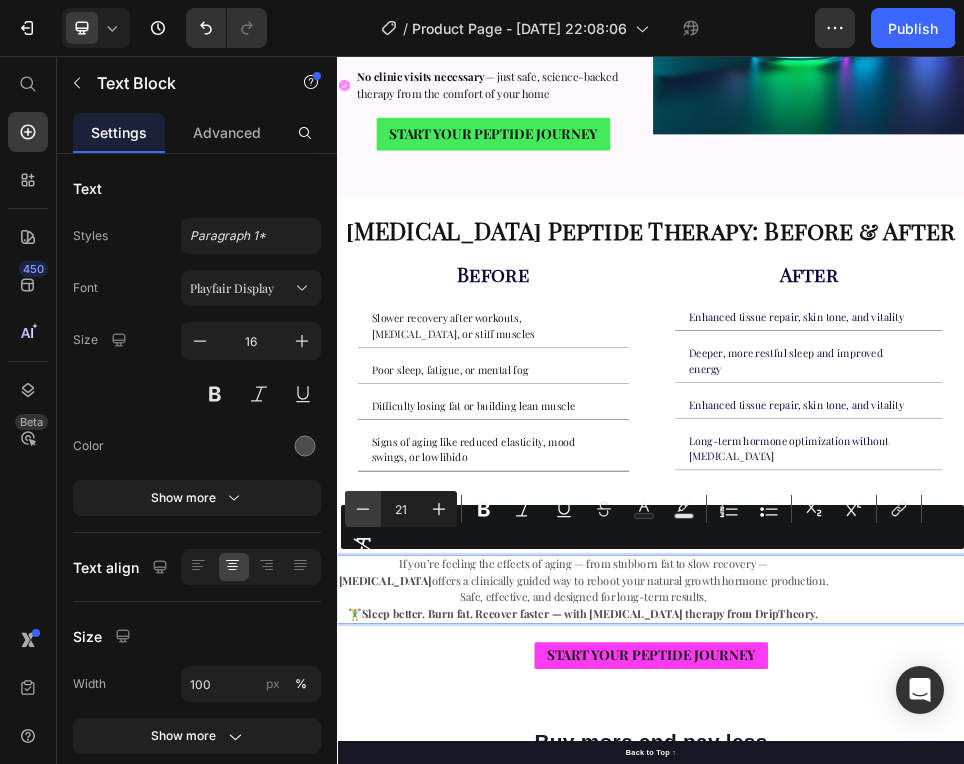 type on "20" 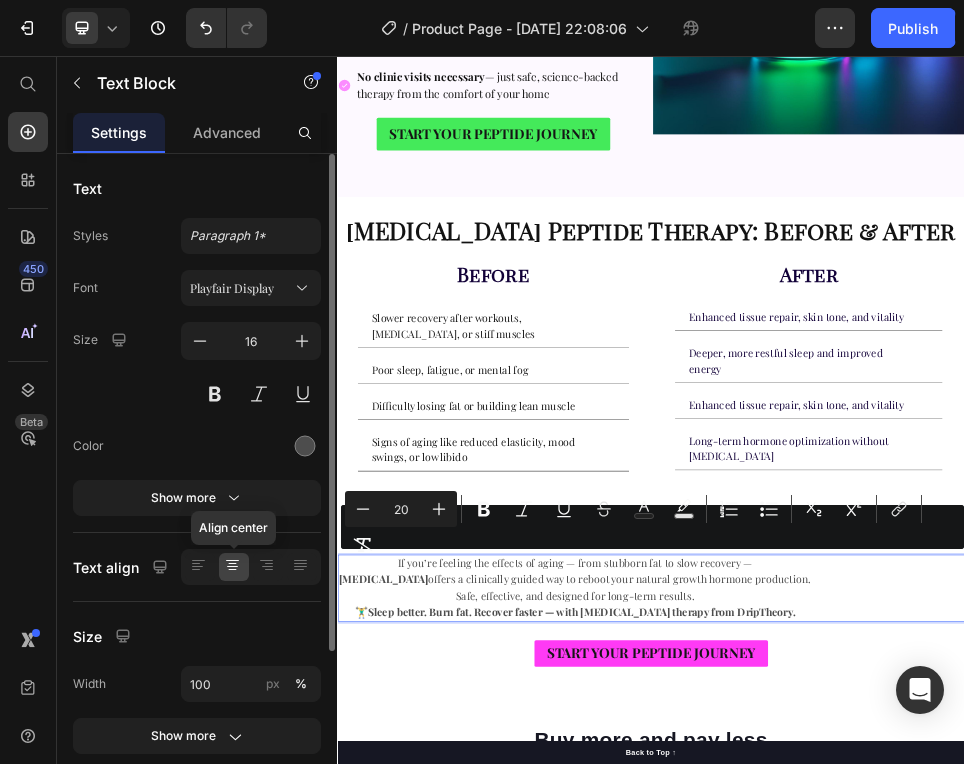 click 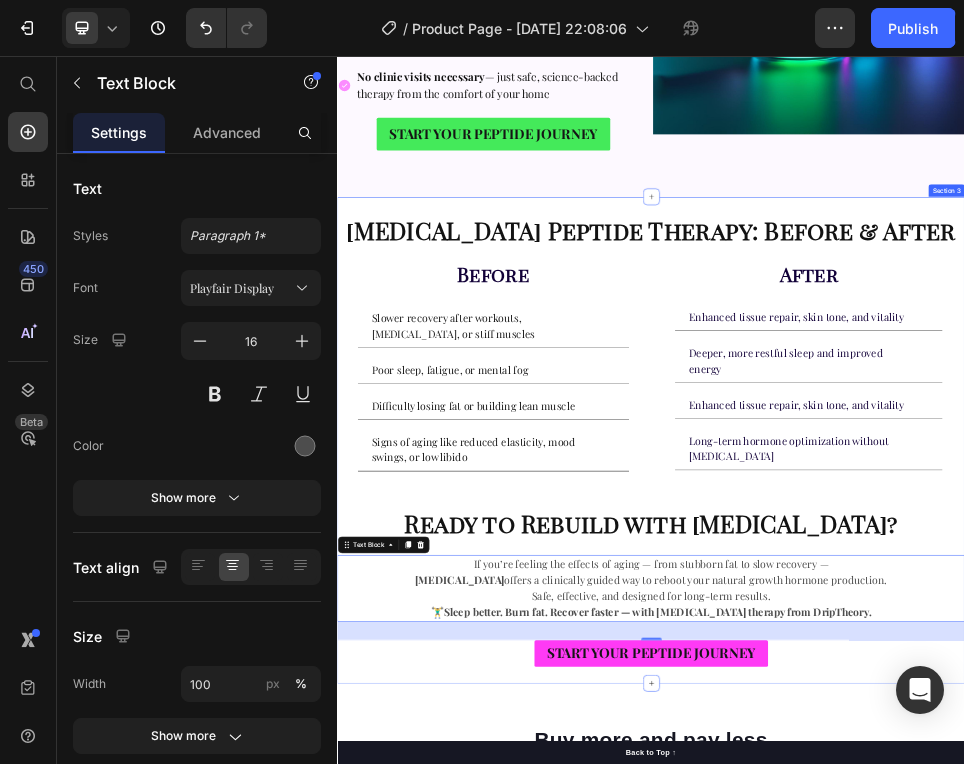 click on "⁠⁠⁠⁠⁠⁠⁠ [MEDICAL_DATA] Peptide Therapy: Before & After Heading Before Heading
Slower recovery after workouts, [MEDICAL_DATA], or stiff muscles
Poor sleep, fatigue, or mental fog
Difficulty losing fat or building lean muscle
Signs of aging like reduced elasticity, mood swings, or low libido . Text Block Accordion After Heading
Enhanced tissue repair, skin tone, and vitality
Deeper, more restful sleep and improved energy
Enhanced tissue repair, skin tone, and vitality
Long-term hormone optimization without [MEDICAL_DATA] Accordion Row ⁠⁠⁠⁠⁠⁠⁠ Ready to Rebuild with [MEDICAL_DATA]? Heading If you’re feeling the effects of aging — from stubborn fat to slow recovery —    35" at bounding box center [937, 790] 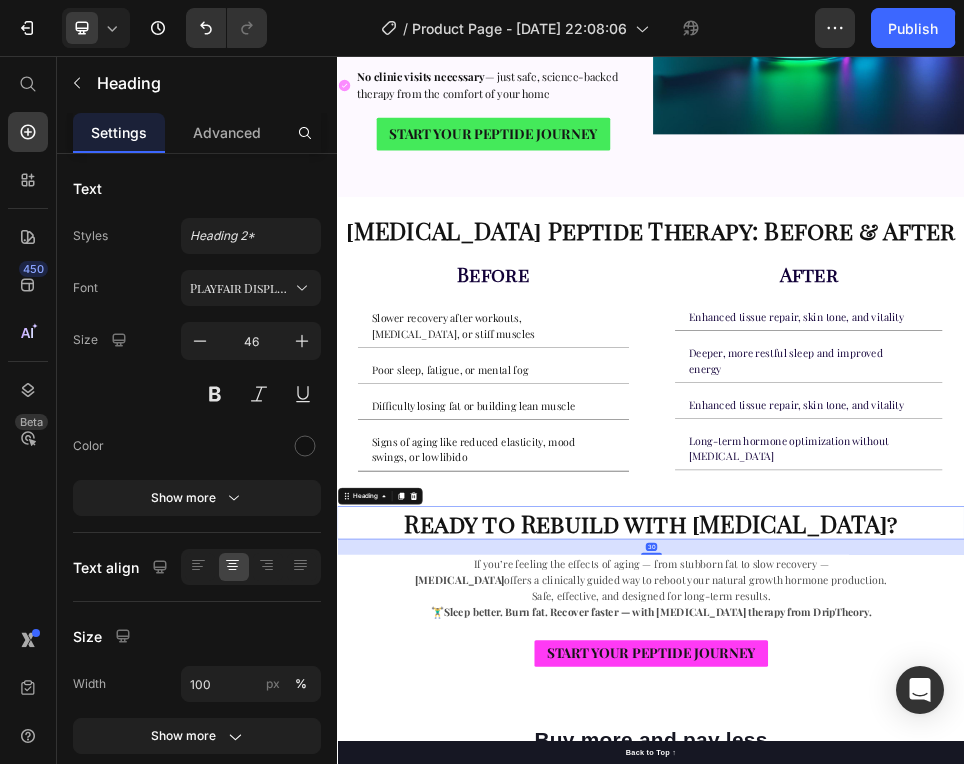 click on "Ready to Rebuild with [MEDICAL_DATA]?" at bounding box center [937, 948] 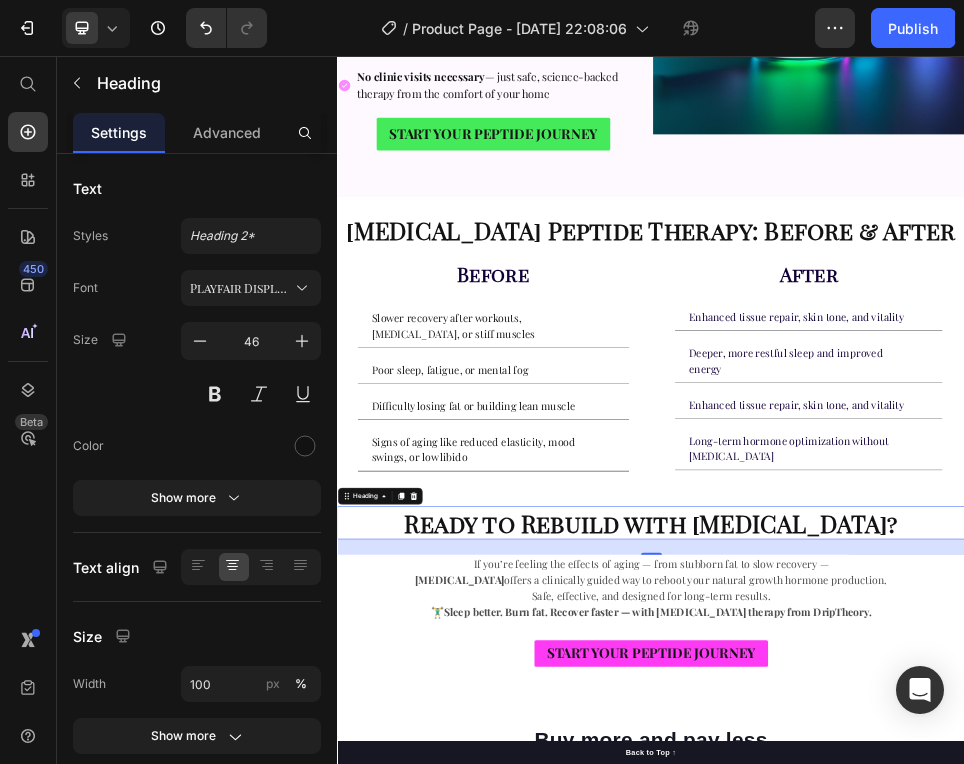 click on "30" at bounding box center (937, 995) 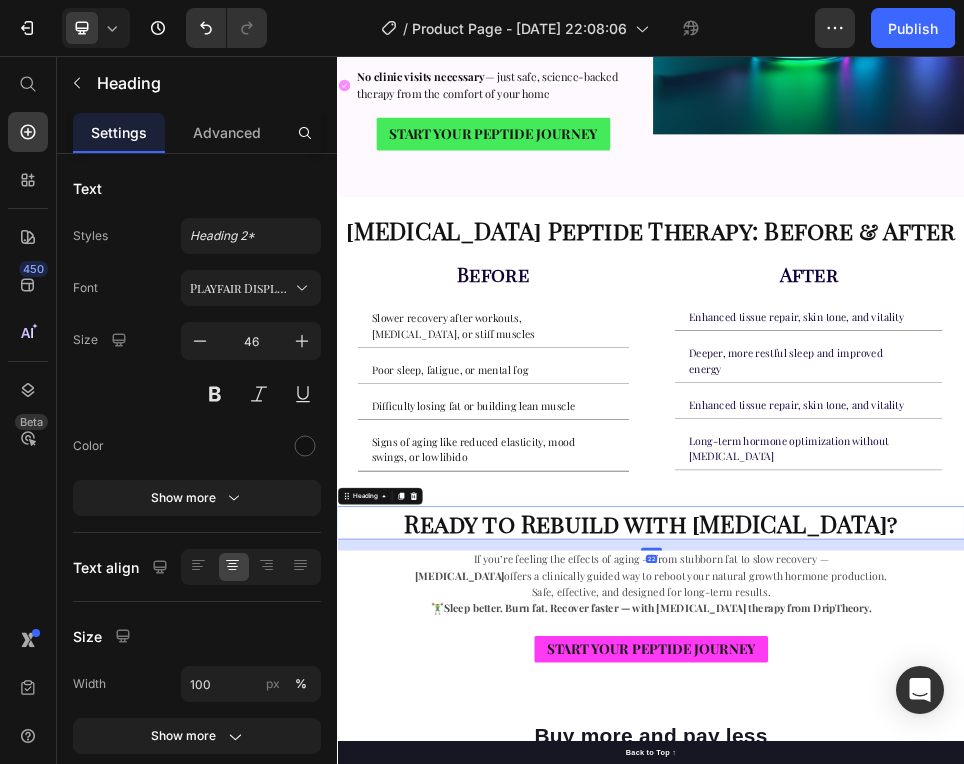 drag, startPoint x: 937, startPoint y: 995, endPoint x: 936, endPoint y: 985, distance: 10.049875 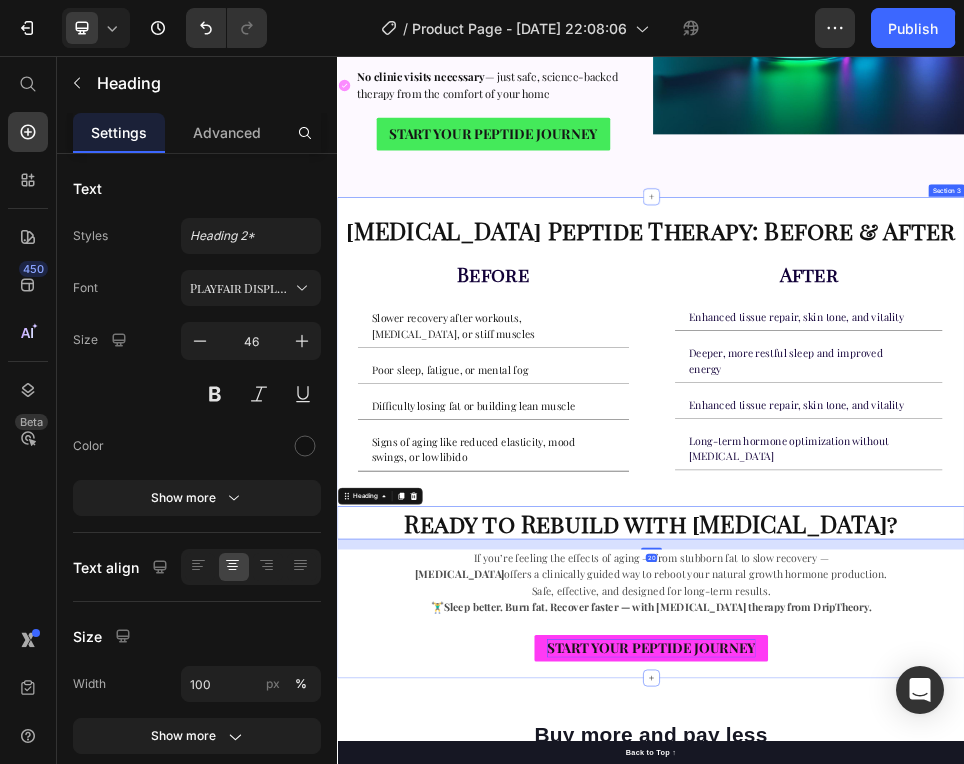 click on "START YOUR PEPTIDE JOURNEY" at bounding box center (937, 1188) 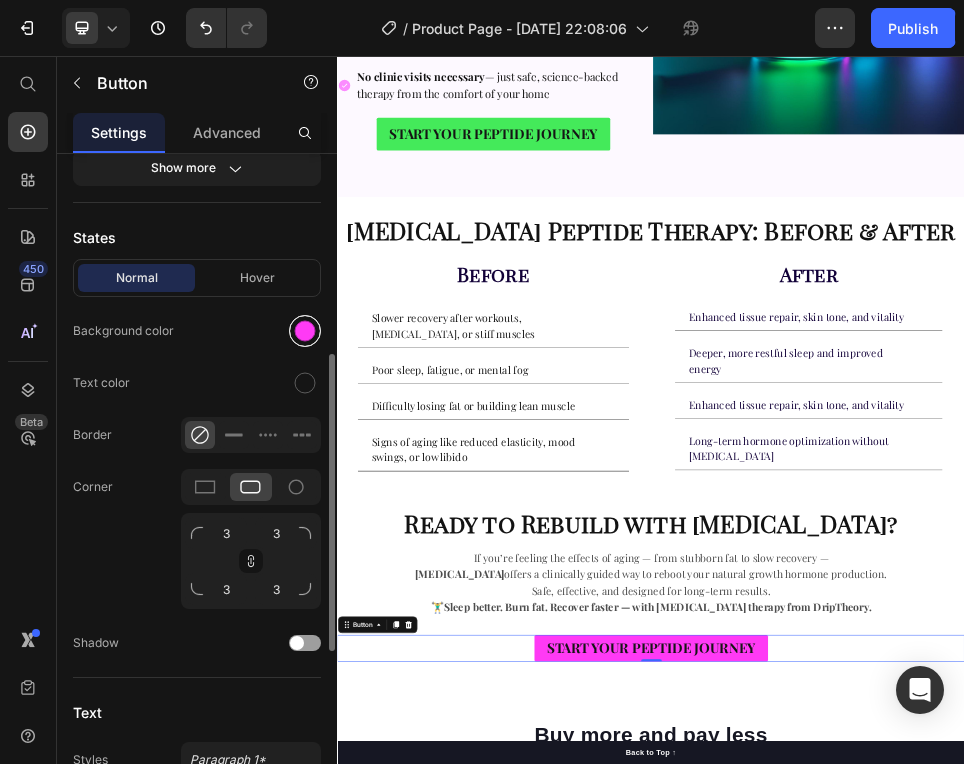 scroll, scrollTop: 431, scrollLeft: 0, axis: vertical 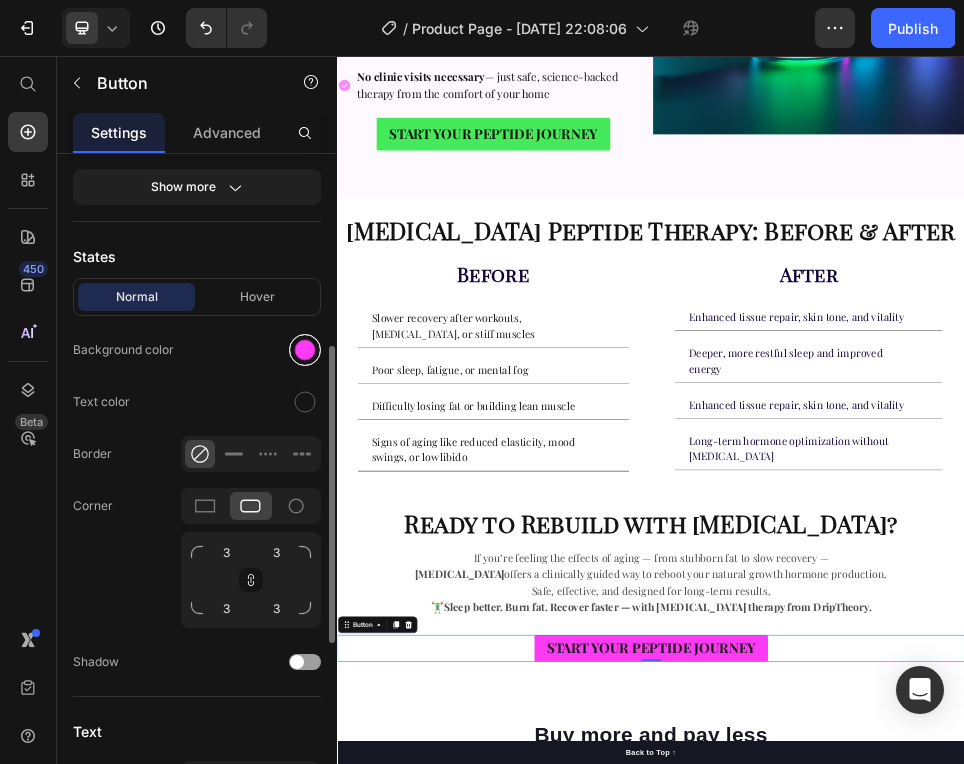 click at bounding box center [305, 350] 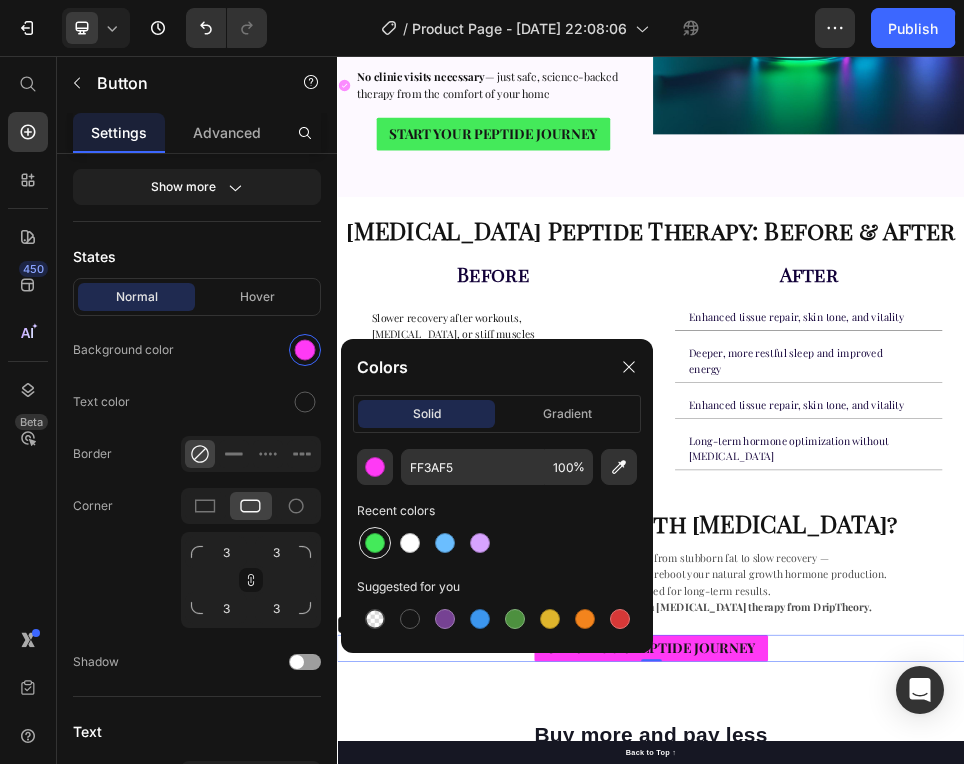 click at bounding box center (375, 543) 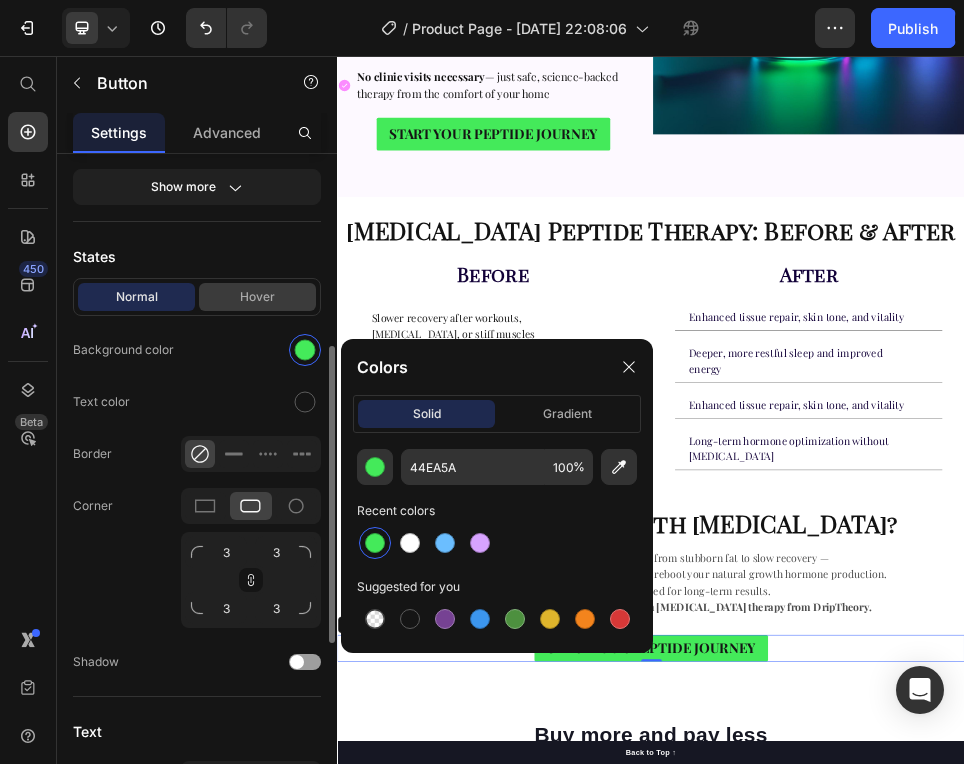 click on "Hover" at bounding box center (257, 297) 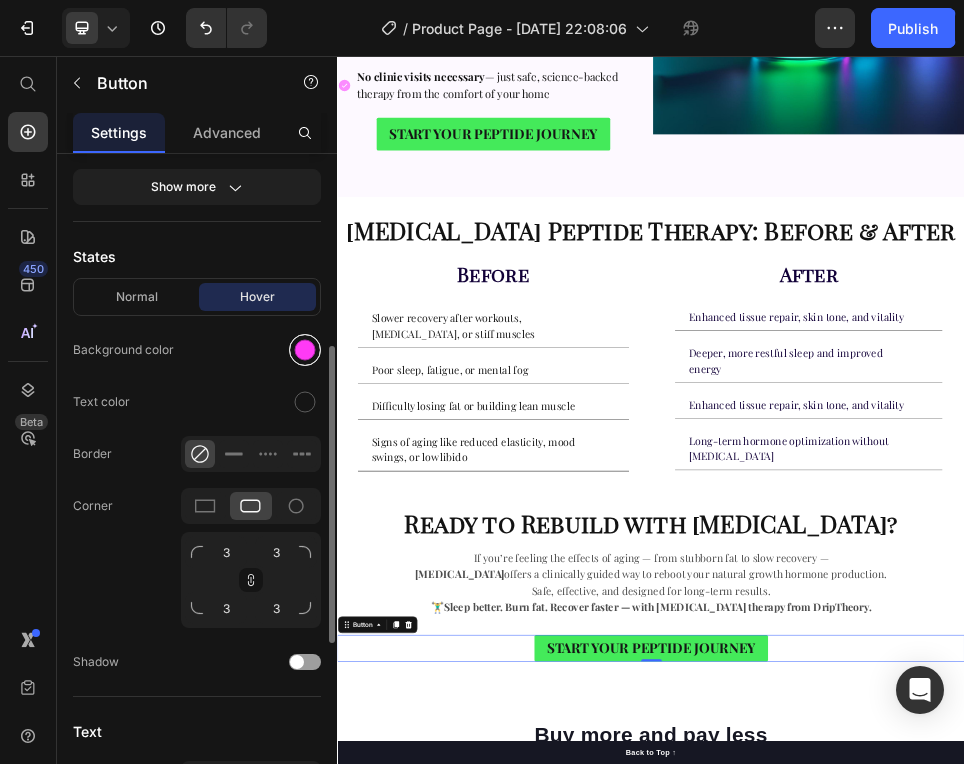 click at bounding box center [305, 350] 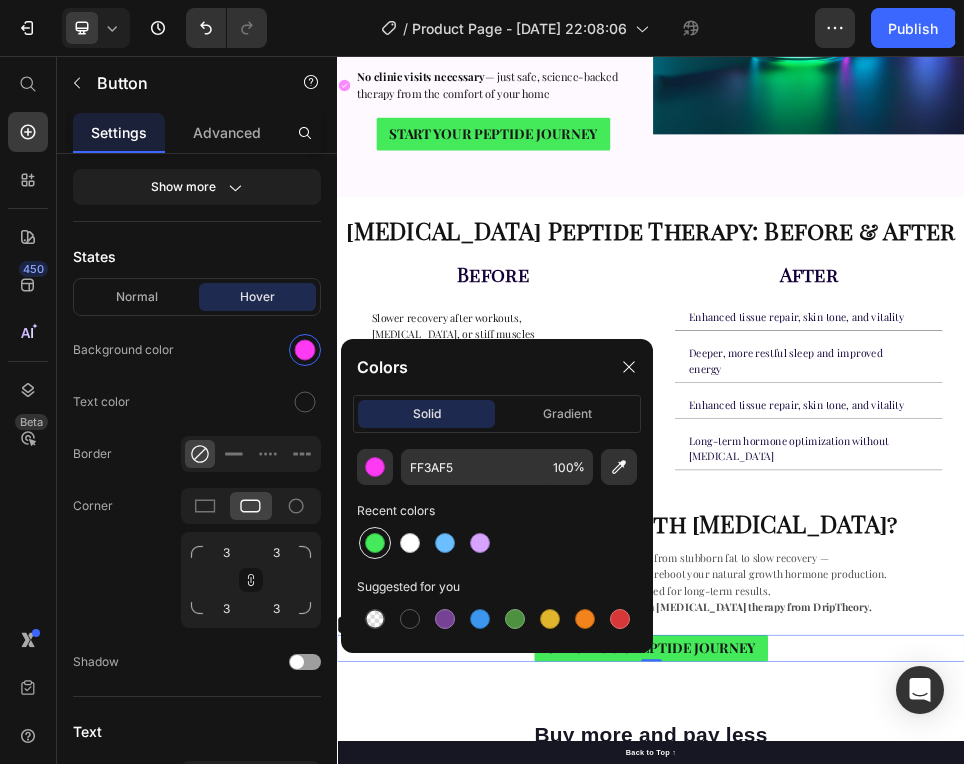 click at bounding box center (375, 543) 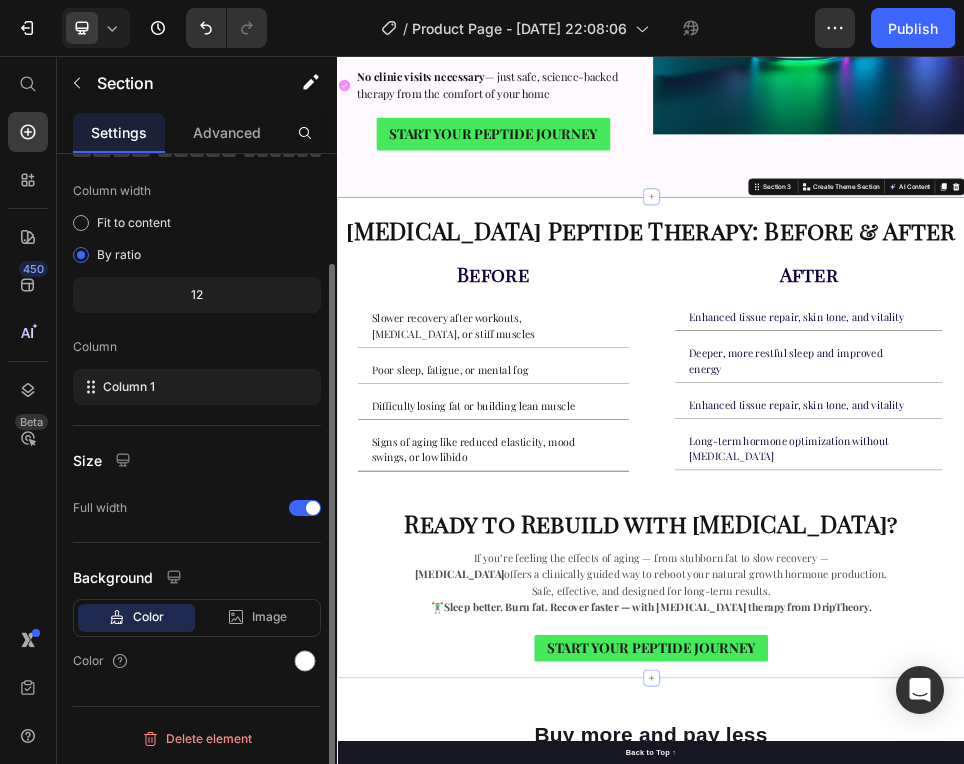 click on "⁠⁠⁠⁠⁠⁠⁠ [MEDICAL_DATA] Peptide Therapy: Before & After Heading Before Heading
Slower recovery after workouts, [MEDICAL_DATA], or stiff muscles
Poor sleep, fatigue, or mental fog
Difficulty losing fat or building lean muscle
Signs of aging like reduced elasticity, mood swings, or low libido . Text Block Accordion After Heading
Enhanced tissue repair, skin tone, and vitality
Deeper, more restful sleep and improved energy
Enhanced tissue repair, skin tone, and vitality
Long-term hormone optimization without [MEDICAL_DATA] Accordion Row ⁠⁠⁠⁠⁠⁠⁠ Ready to Rebuild with [MEDICAL_DATA]? Heading If you’re feeling the effects of aging — from stubborn fat to slow recovery —  Button" at bounding box center [937, 785] 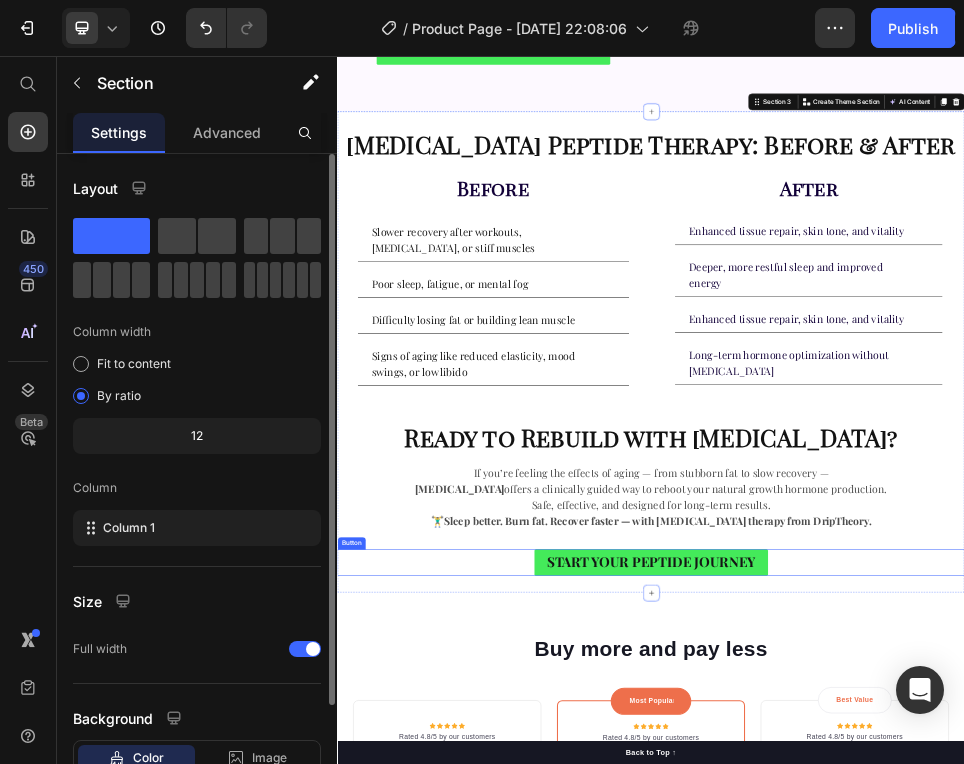 scroll, scrollTop: 2368, scrollLeft: 0, axis: vertical 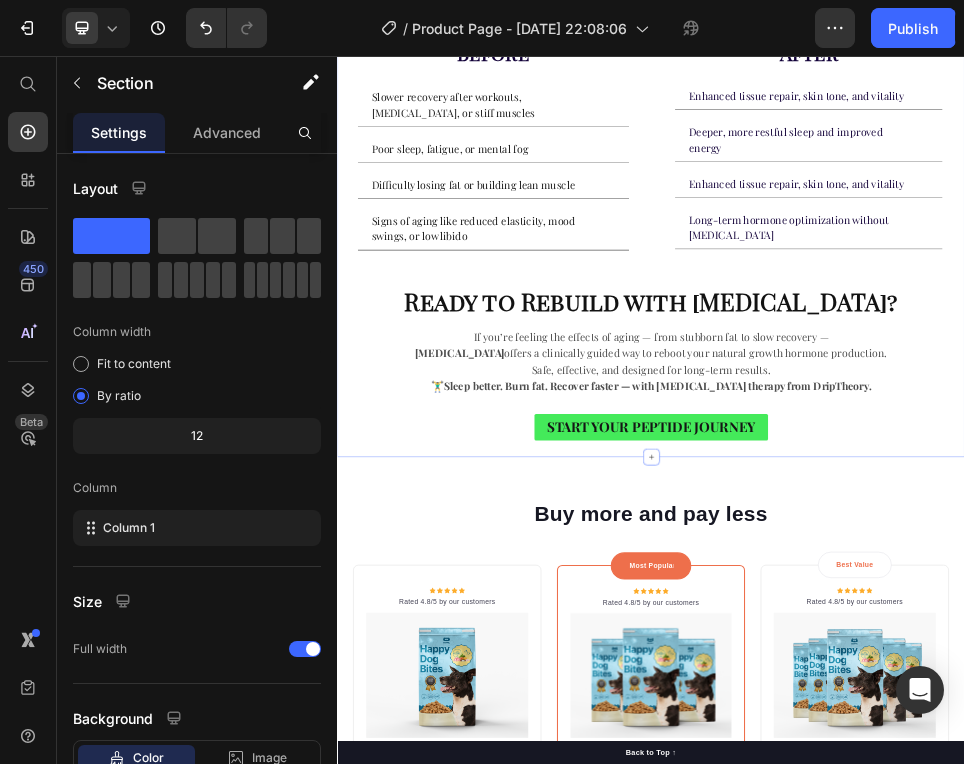 click on "Buy more and pay less" at bounding box center [937, 931] 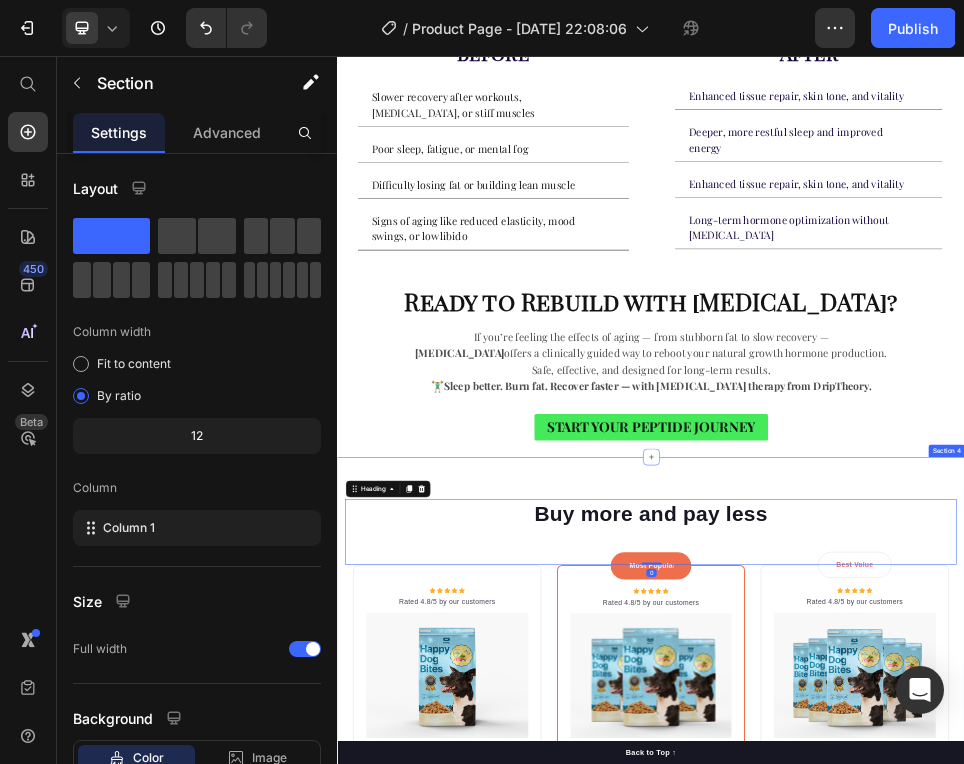 click on "Buy more and pay less Heading   0 Row Icon Icon Icon Icon Icon Icon List Hoz Rated 4.8/5 by our customers Text block Row Image Icon Intro Text block Icon Row 1-Pack Text block $0.00 Price                Title Line Total: Text block $0.00 Price $0.00 Price Row you save:  $8.59 60-day money-back guarantee +$2.95 Shipping Item list Add to cart Product Cart Button Image Product Row Most Popular Text block Row Icon Icon Icon Icon Icon Icon List Hoz Rated 4.8/5 by our customers Text block Row Image Icon Most Popular Text block Icon Row 3-Pack Text block $0.00 Price                Title Line Total: Text block $0.00 Price $0.00 Price Row you save:  $38.69 30-day money-back guarantee Free delivery Item list Add to cart Product Cart Button Image Product Row Best Value Text block Row Icon Icon Icon Icon Icon Icon List Hoz Rated 4.8/5 by our customers Text block Row Image Icon Best offer Text block Icon Row 5-Pack Text block $0.00 Price                Title Line Total: Text block $0.00 Price $0.00 Price Row you save:" at bounding box center [937, 1353] 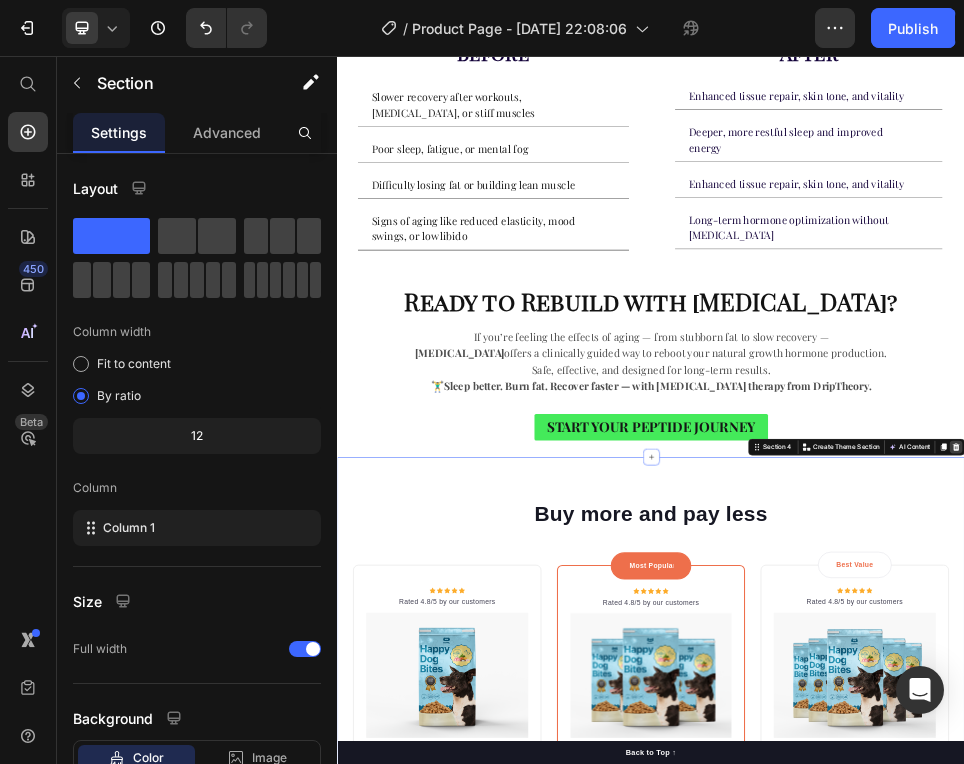 click 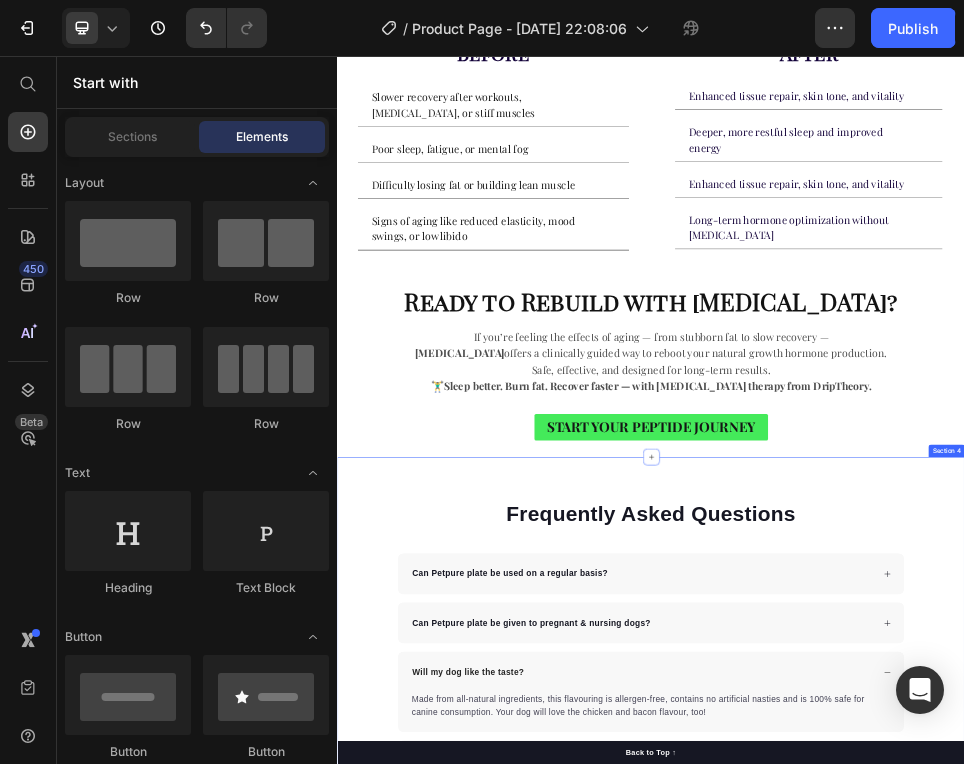 click on "Frequently Asked Questions Heading
Can Petpure plate be used on a regular basis?
Can Petpure plate be given to pregnant & nursing dogs?
Will my dog like the taste? Made from all-natural ingredients, this flavouring is allergen-free, contains no artificial nasties and is 100% safe for canine consumption. Your dog will love the chicken and bacon flavour, too! Text block
How long will it take to see results?
How does the money back guarantee work?
Any further questions? Accordion Row Section 4" at bounding box center [937, 1267] 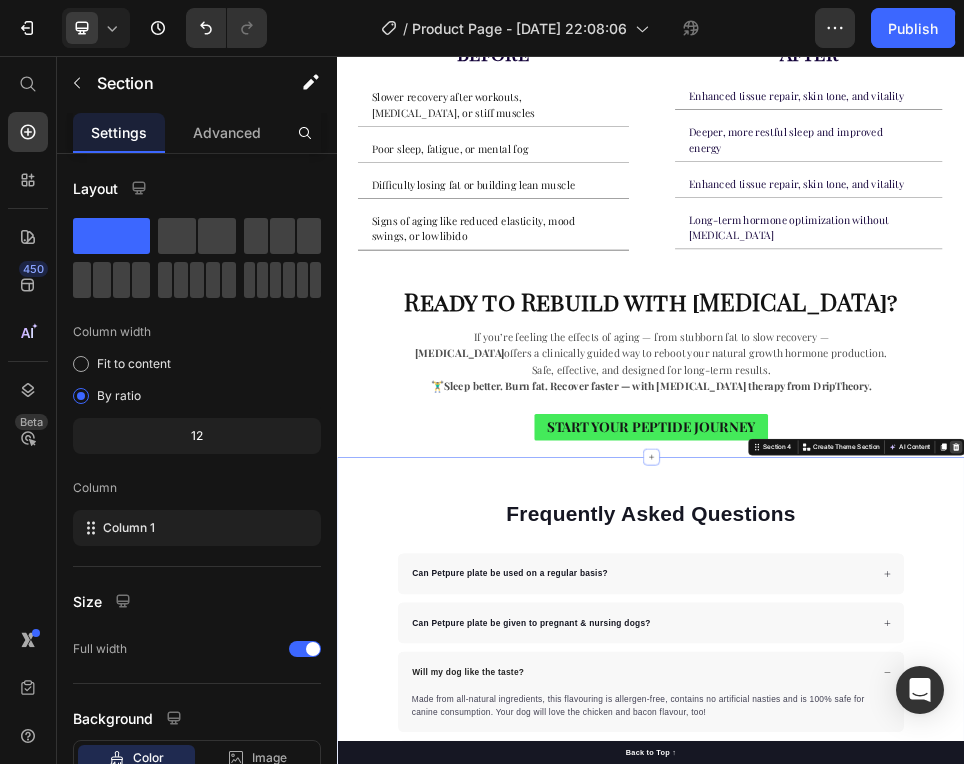 click 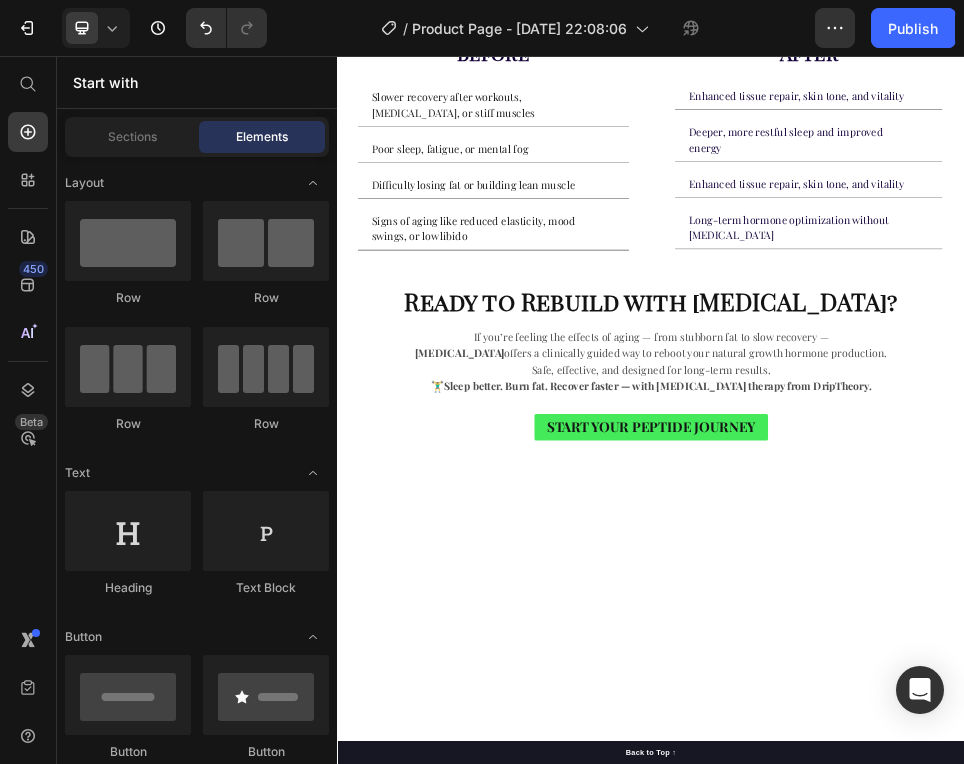 click on "🏋️‍♂️  Sleep better. Burn fat. Recover faster — with [MEDICAL_DATA] therapy from DripTheory." at bounding box center (937, 687) 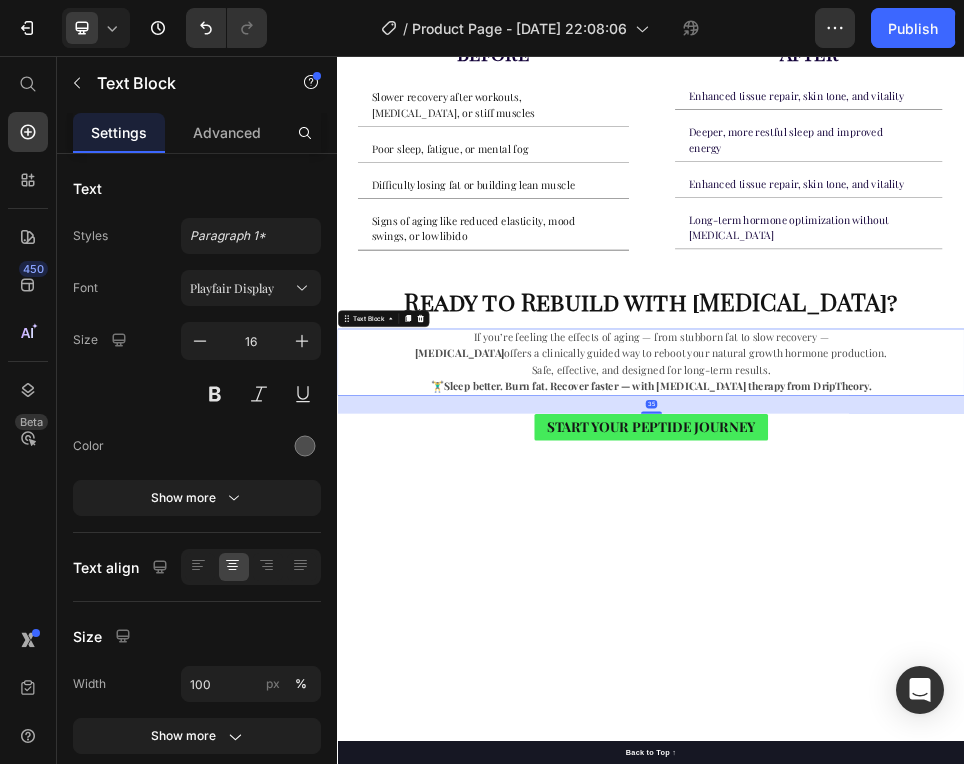 click at bounding box center [937, 1148] 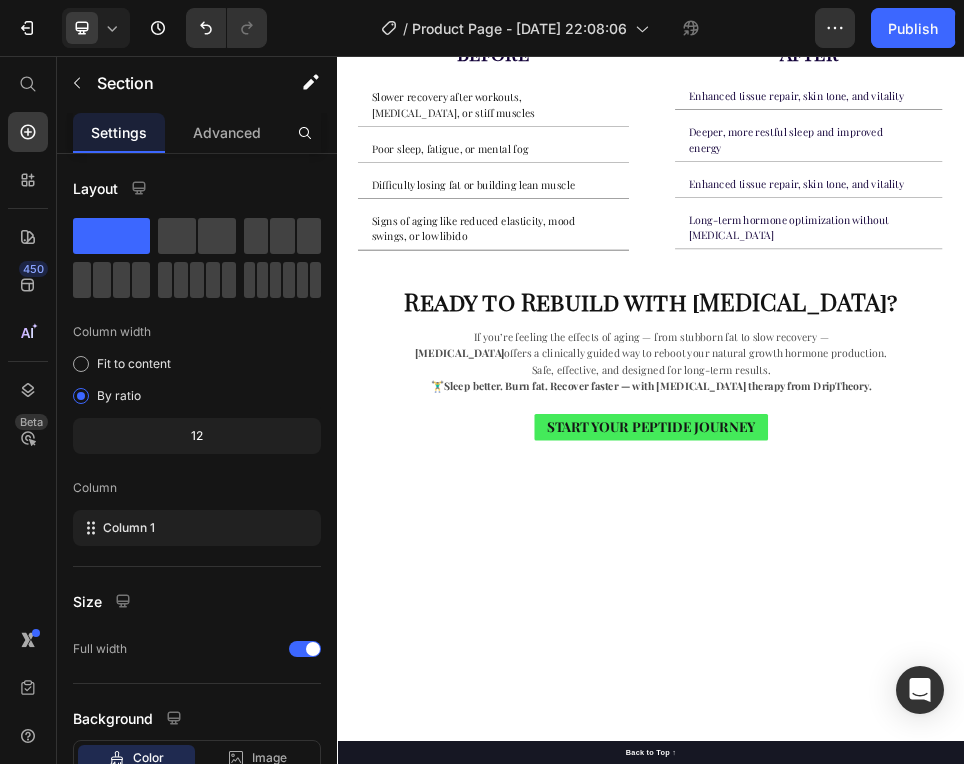 click at bounding box center (937, 1148) 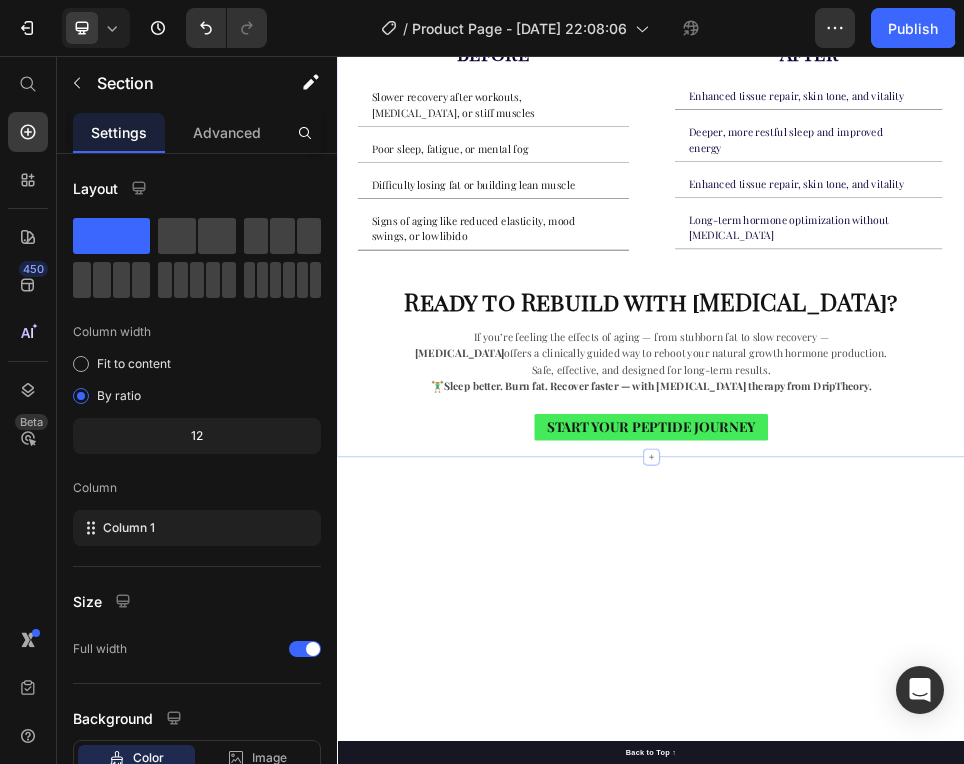click on "START YOUR PEPTIDE JOURNEY Button" at bounding box center [937, 765] 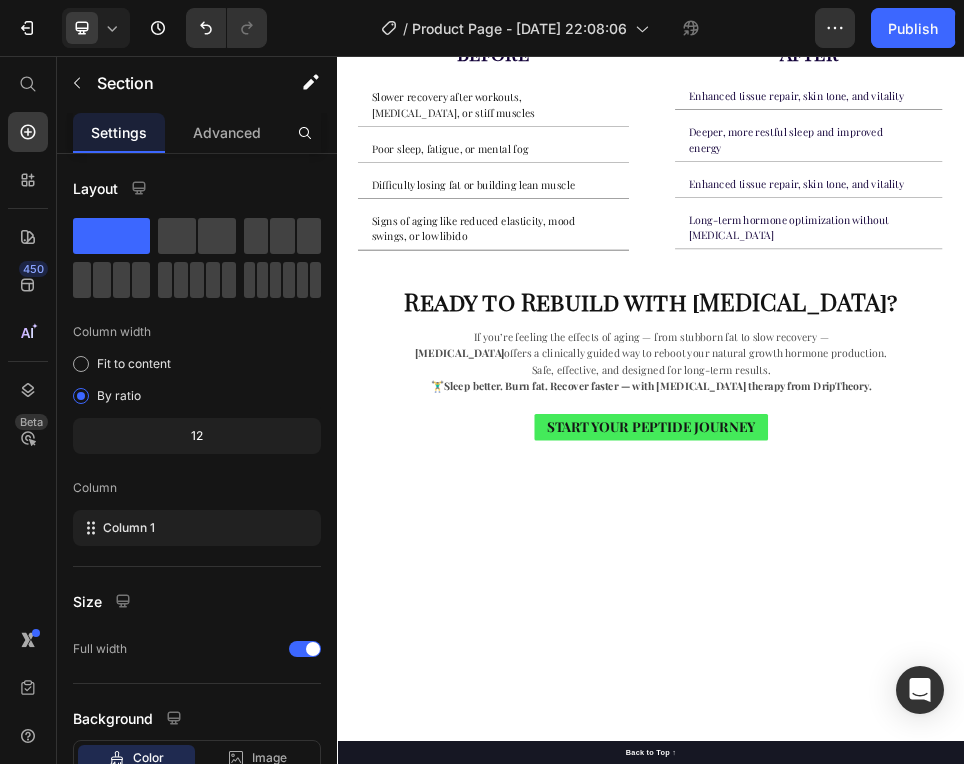 click at bounding box center (937, 1148) 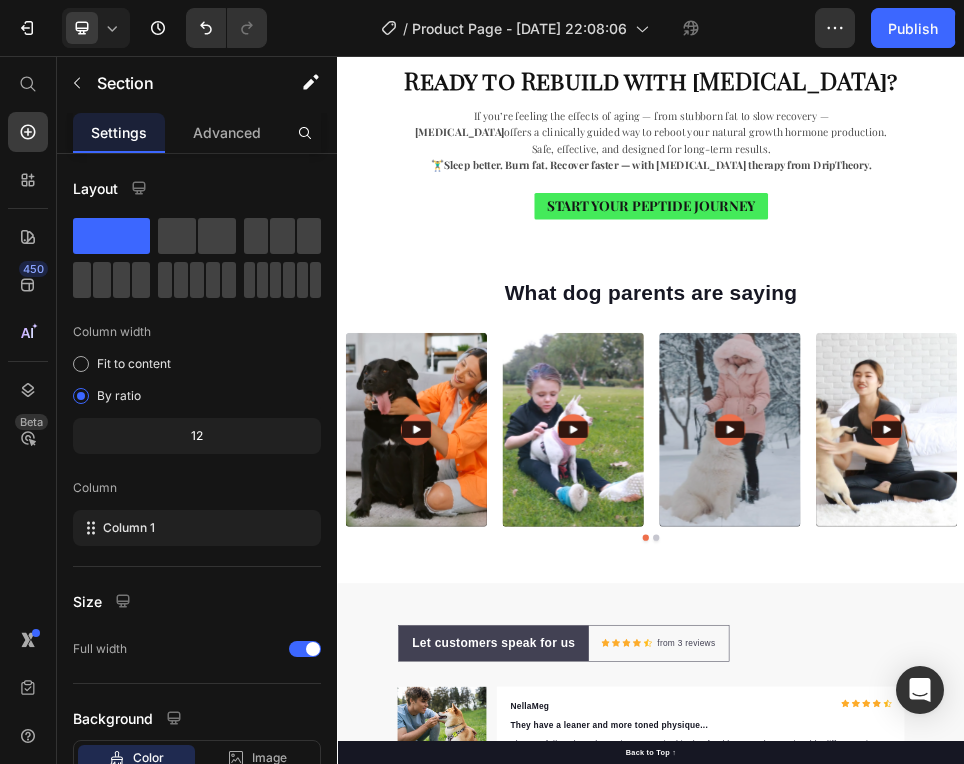 scroll, scrollTop: 2854, scrollLeft: 0, axis: vertical 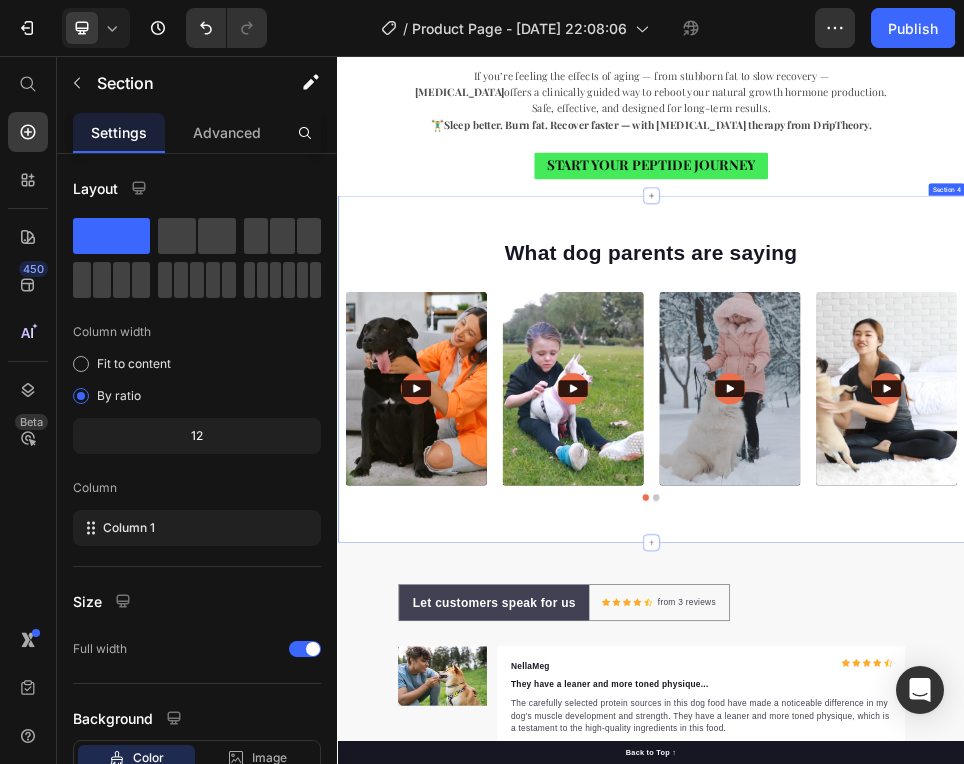 click on "What dog parents are saying Heading Video Video Video Video Video Carousel Row Section 4" at bounding box center [937, 655] 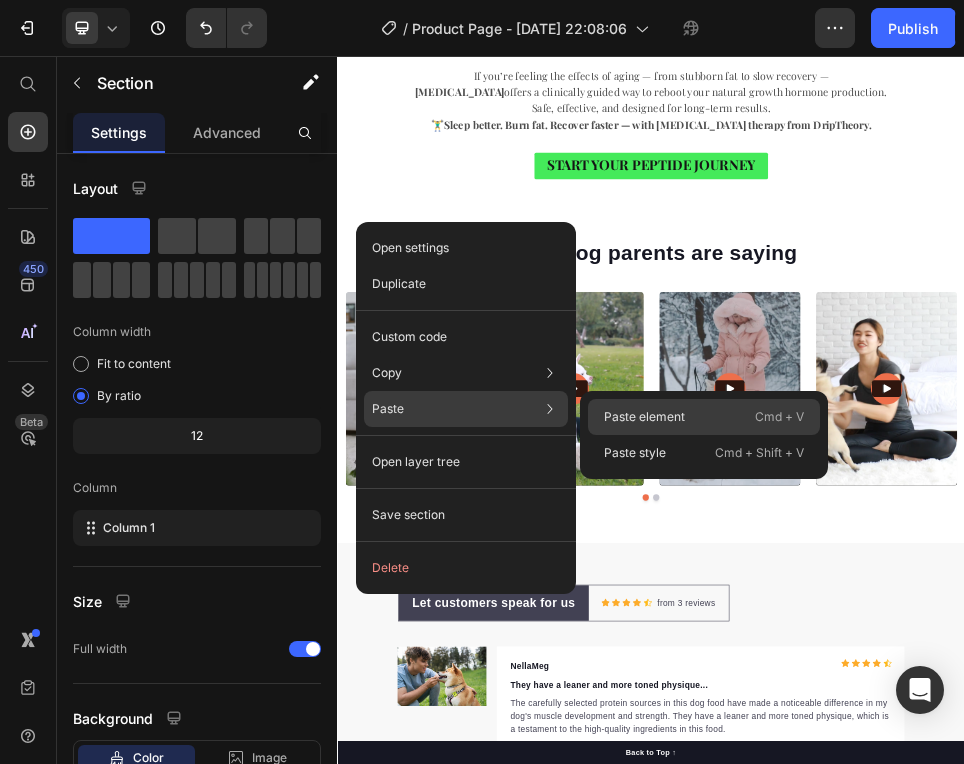 click on "Paste element" at bounding box center (644, 417) 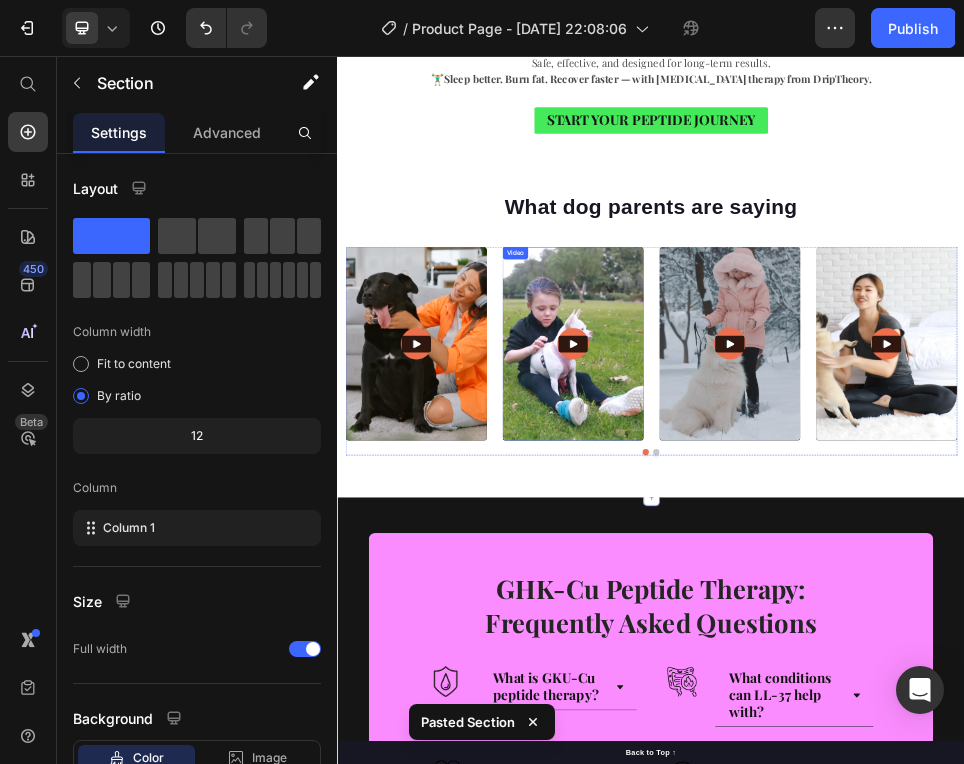 scroll, scrollTop: 2520, scrollLeft: 0, axis: vertical 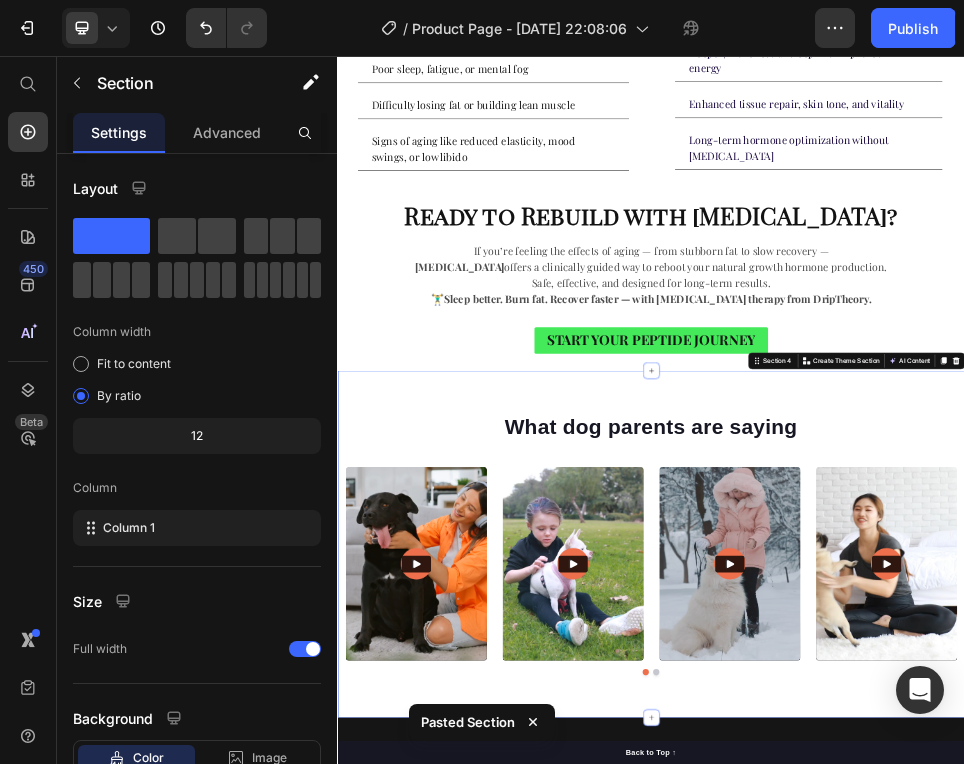 click on "What dog parents are saying Heading Video Video Video Video Video Carousel Row Section 4   Create Theme Section AI Content Write with GemAI What would you like to describe here? Tone and Voice Persuasive Product LL37 Show more Generate" at bounding box center [937, 989] 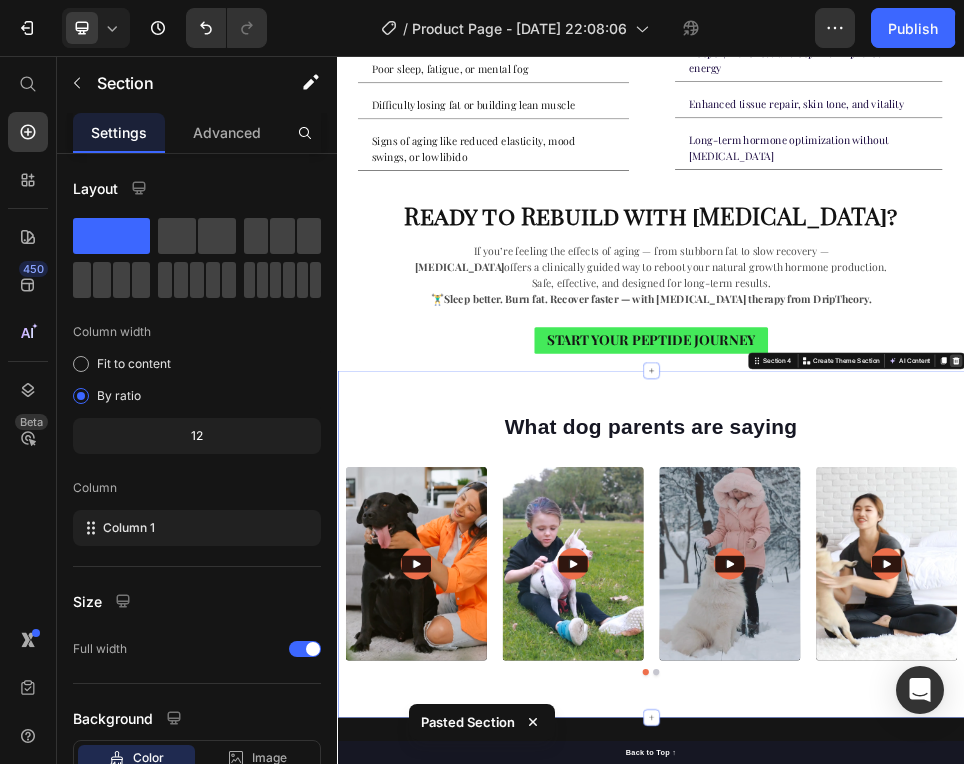 click 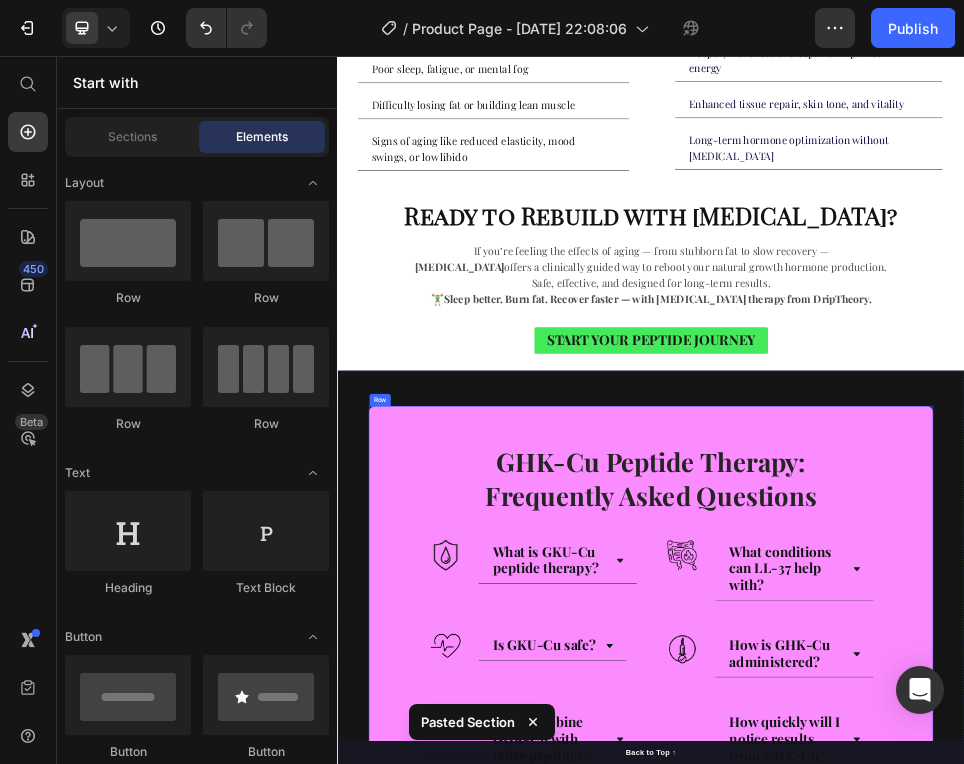 click on "GHK-Cu Peptide Therapy: Frequently Asked Questions Heading Row Image
What is GKU-Cu peptide therapy? Accordion Row Image
What conditions can LL-37 help with? Accordion Row Row Image
Is GKU-Cu safe? Accordion Row Image
How is GHK-Cu administered? Accordion Row Row Image
Can I combine GHK-Cu with other peptides? Accordion Row Image
How quickly will I notice results from GHK-Cu? Accordion Row Row
CONTACT US [DATE] Button Row" at bounding box center [937, 1152] 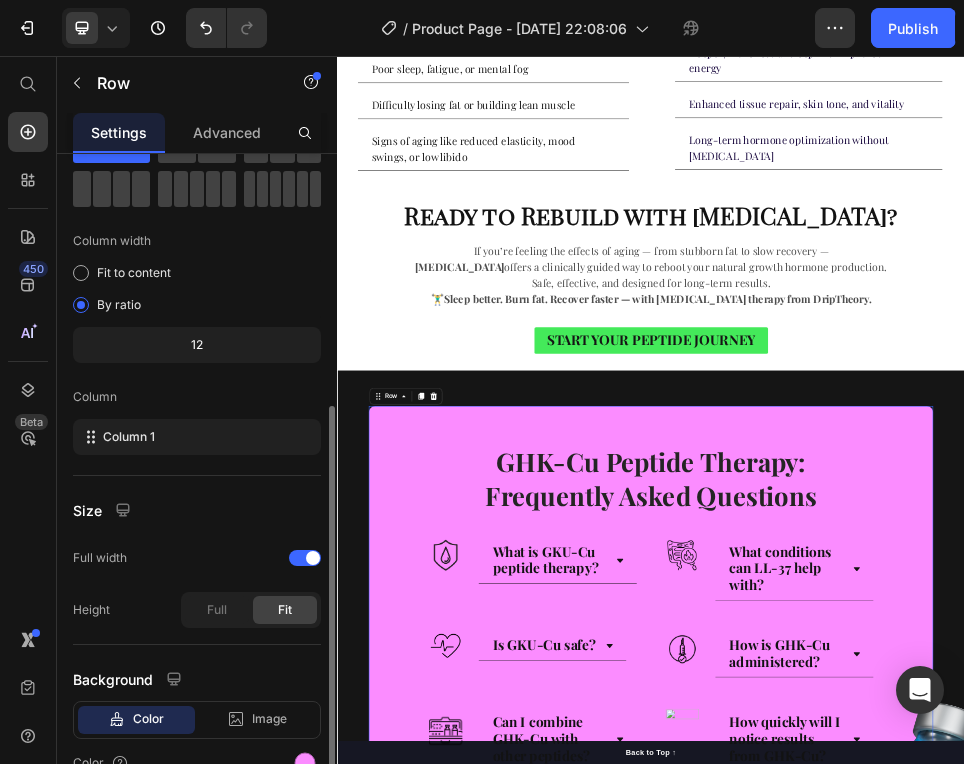 scroll, scrollTop: 193, scrollLeft: 0, axis: vertical 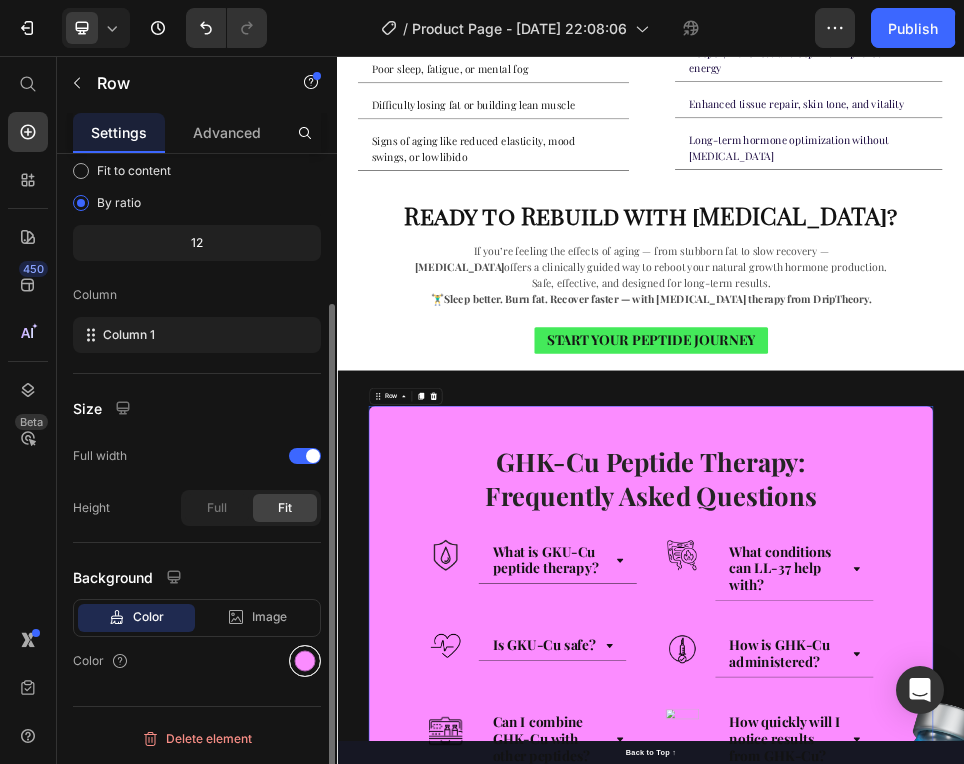 click at bounding box center [305, 661] 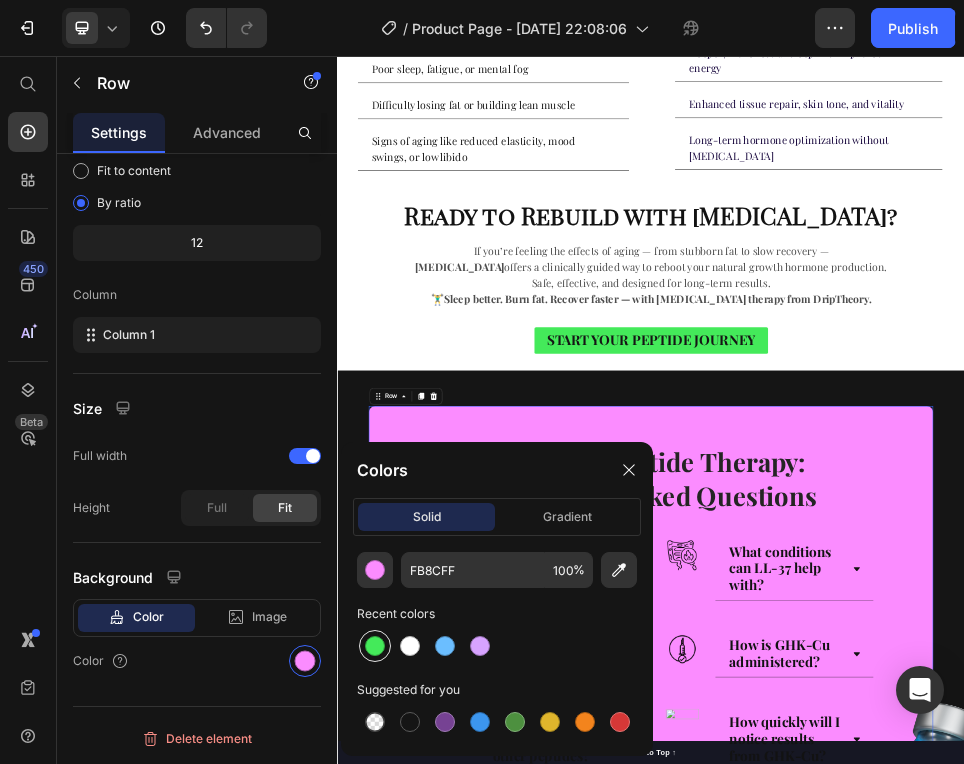 click at bounding box center [375, 646] 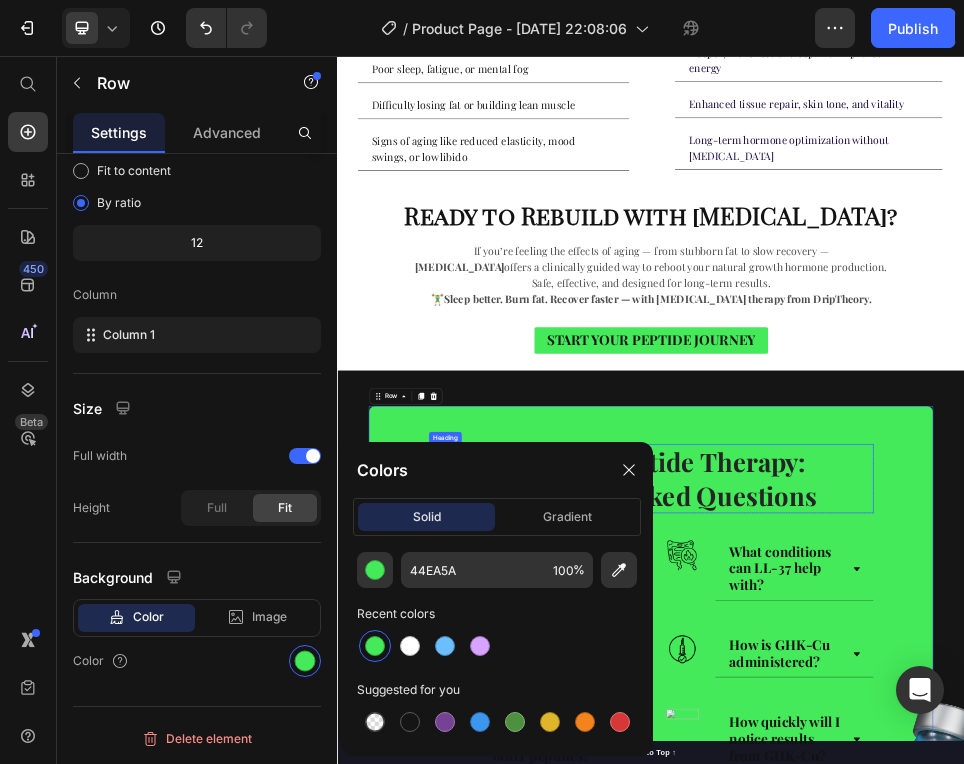 click on "GHK-Cu Peptide Therapy: Frequently Asked Questions" at bounding box center [937, 863] 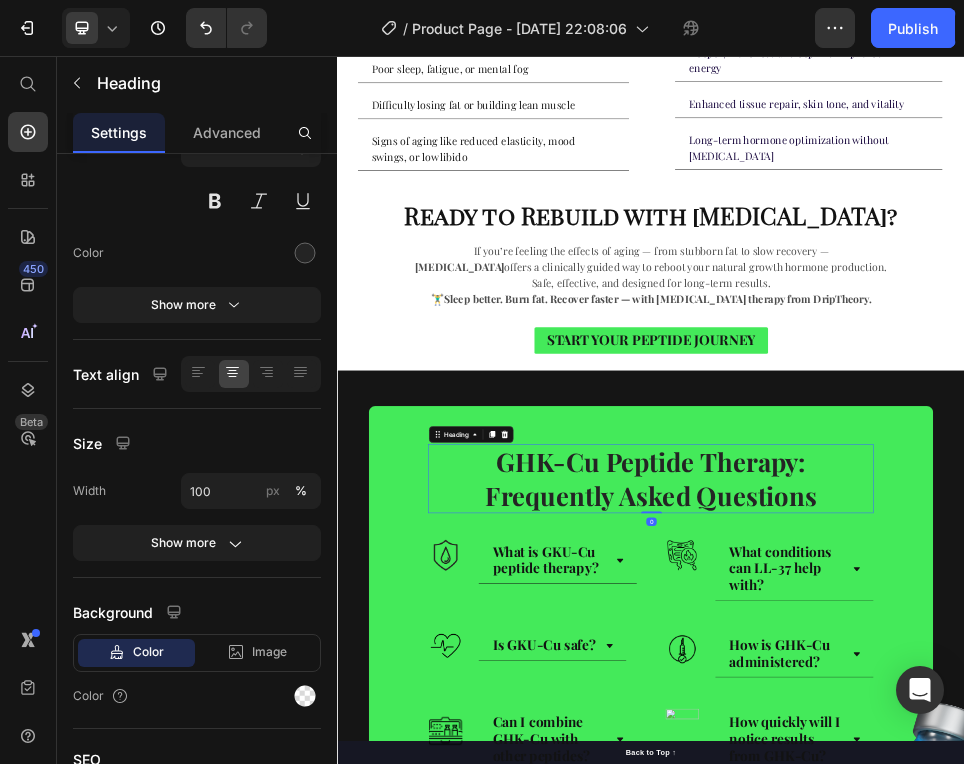 scroll, scrollTop: 0, scrollLeft: 0, axis: both 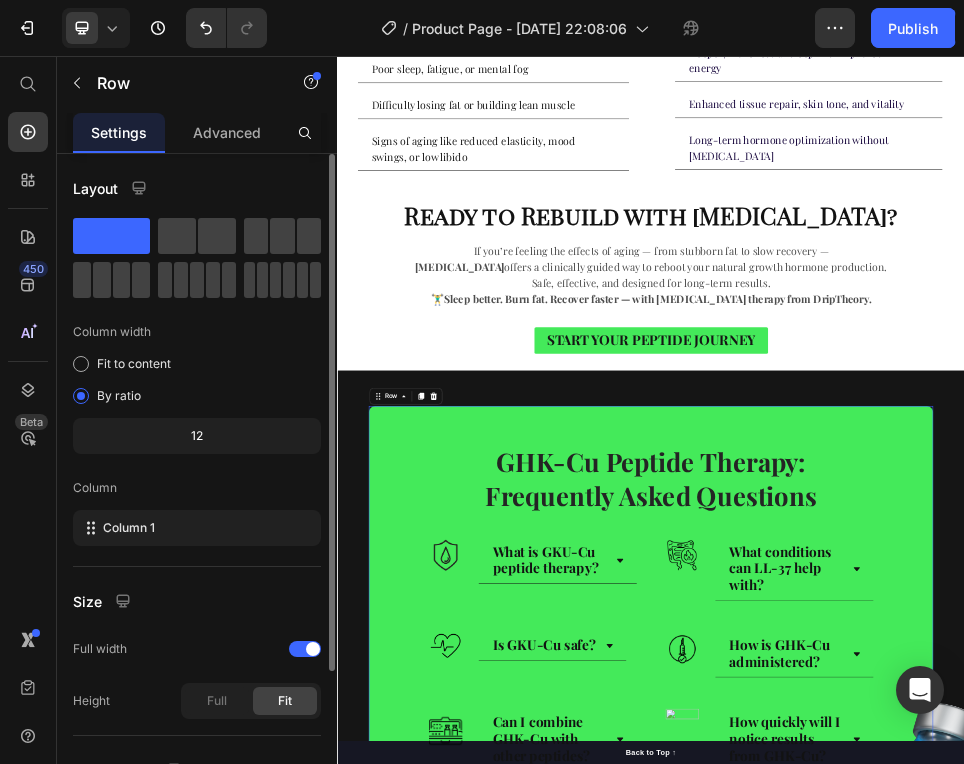 click on "GHK-Cu Peptide Therapy: Frequently Asked Questions Heading Row Image
What is GKU-Cu peptide therapy? Accordion Row Image
What conditions can LL-37 help with? Accordion Row Row Image
Is GKU-Cu safe? Accordion Row Image
How is GHK-Cu administered? Accordion Row Row Image
Can I combine GHK-Cu with other peptides? Accordion Row Image
How quickly will I notice results from GHK-Cu? Accordion Row Row
CONTACT US [DATE] Button Row   0" at bounding box center [937, 1152] 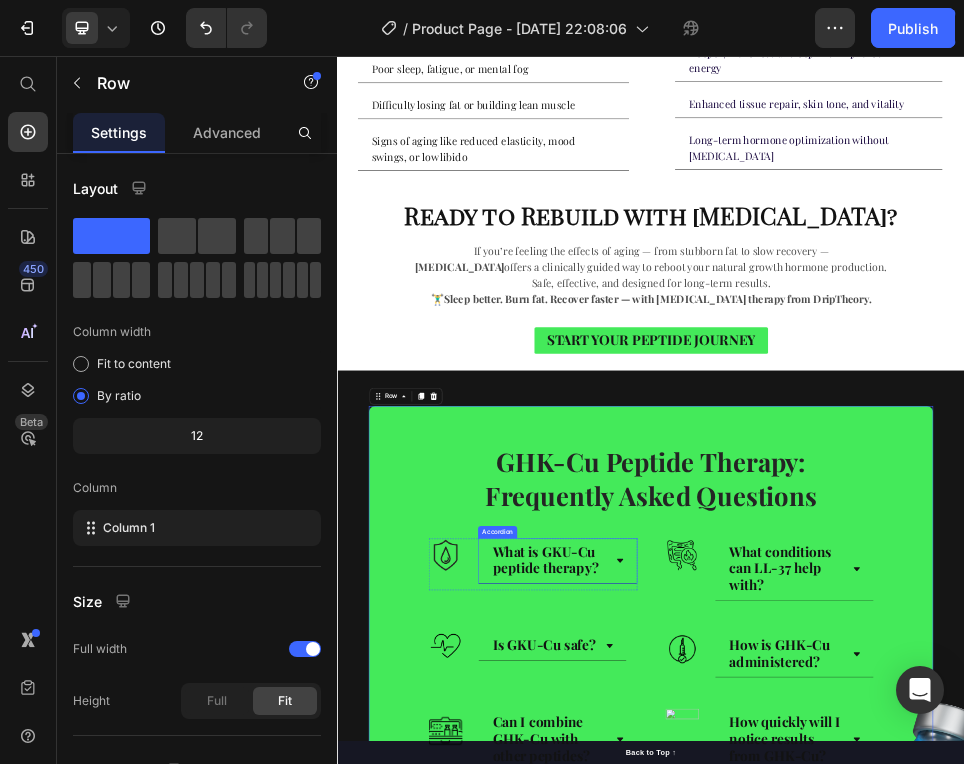 click on "What is GKU-Cu peptide therapy?" at bounding box center [734, 1018] 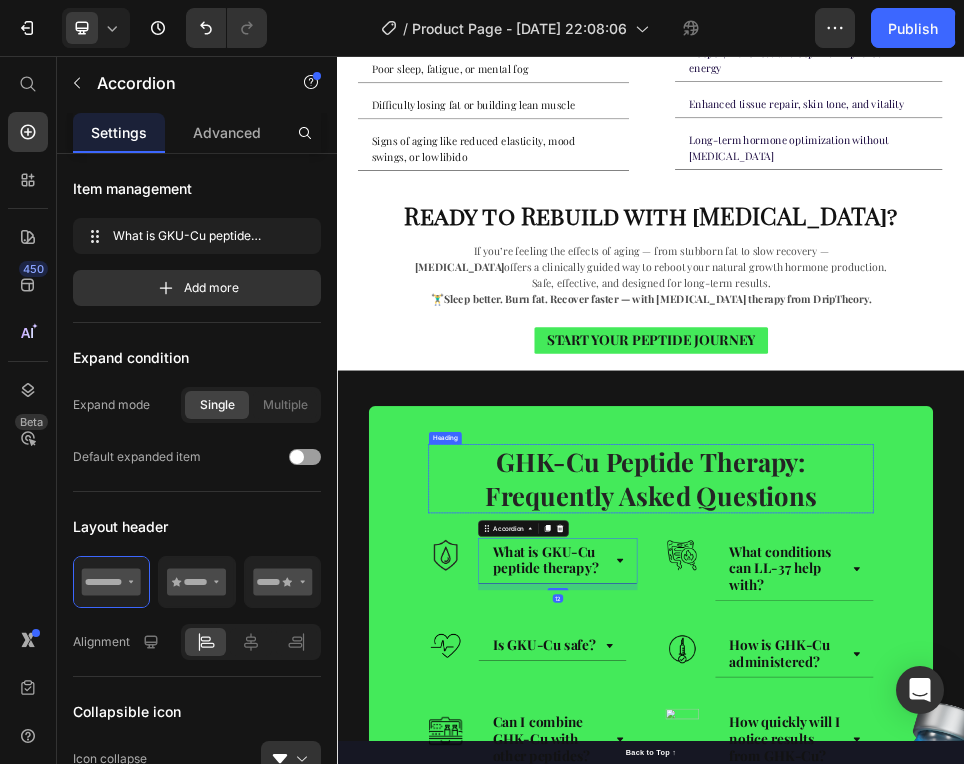 click on "GHK-Cu Peptide Therapy: Frequently Asked Questions" at bounding box center (937, 863) 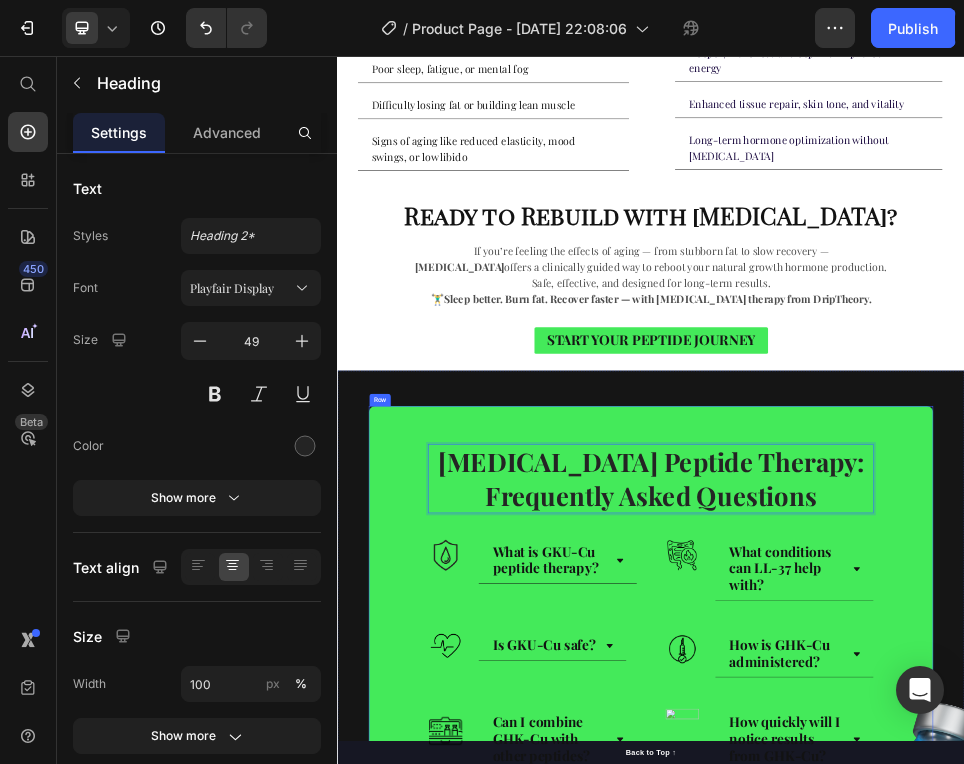 scroll, scrollTop: 0, scrollLeft: 0, axis: both 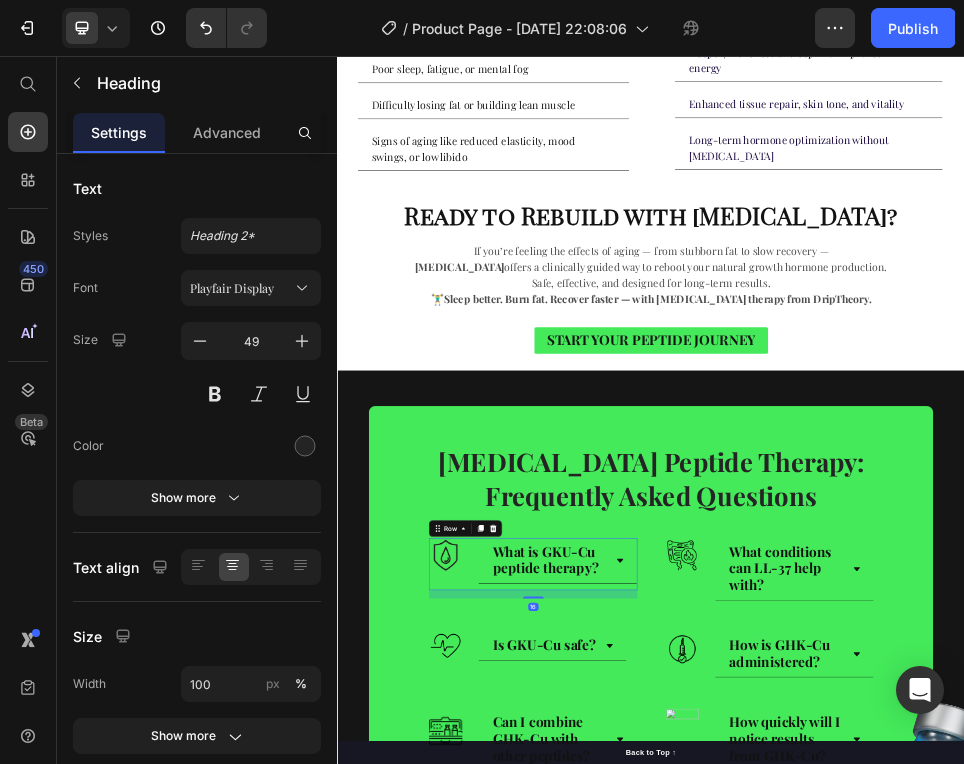 click on "What is GKU-Cu peptide therapy? Accordion" at bounding box center [757, 1027] 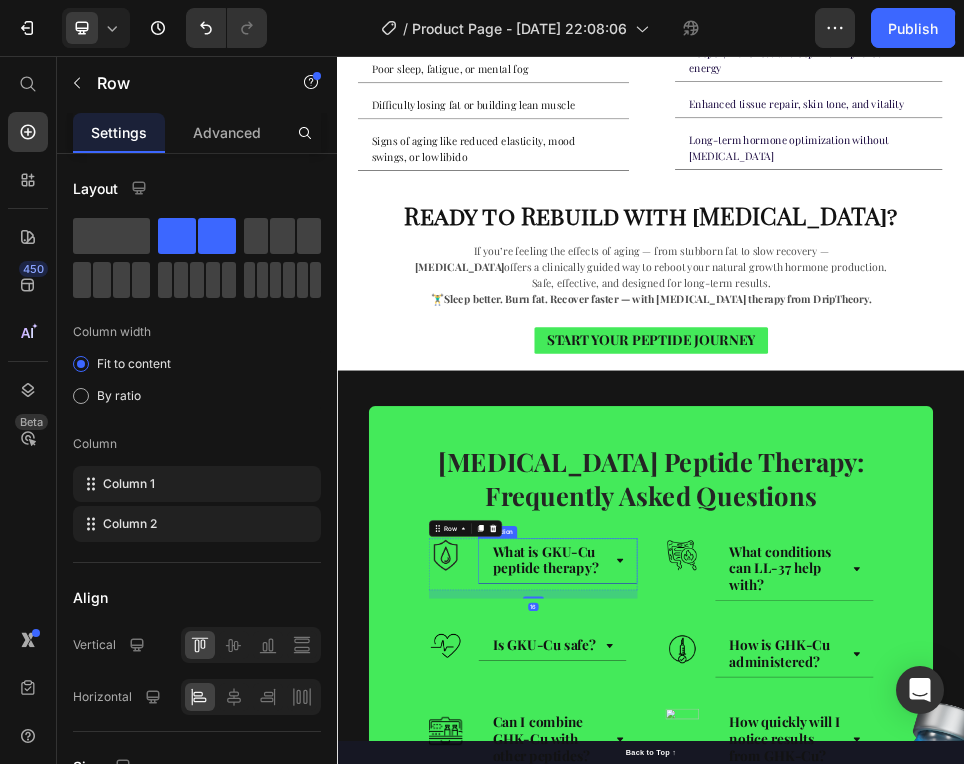 click on "What is GKU-Cu peptide therapy?" at bounding box center [734, 1018] 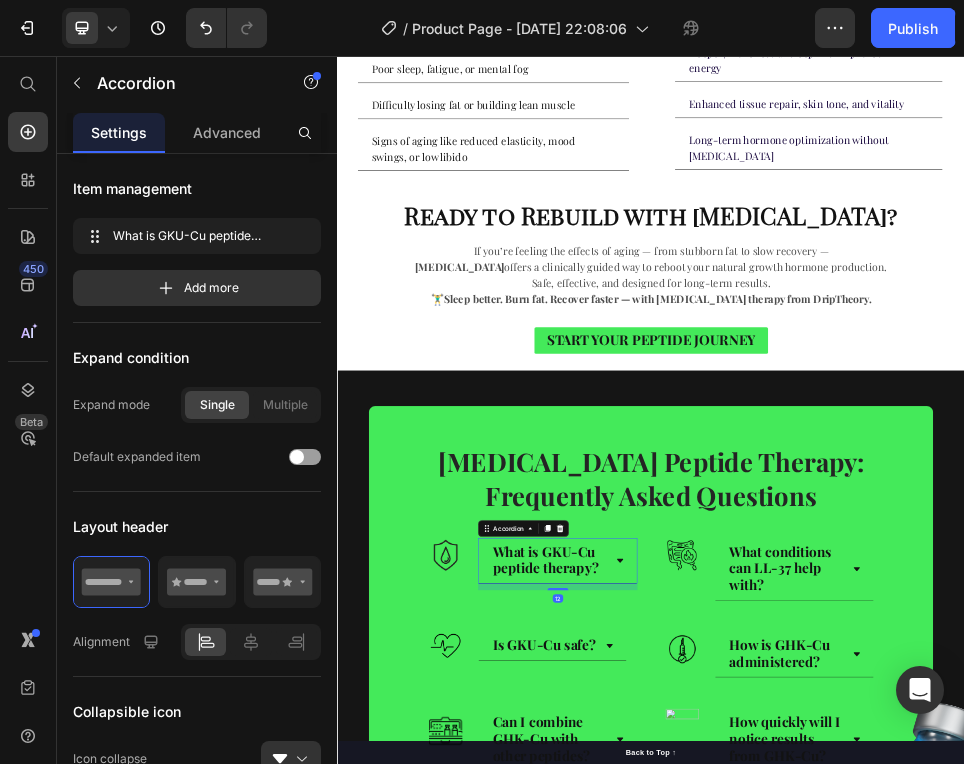 click on "What is GKU-Cu peptide therapy?" at bounding box center [734, 1018] 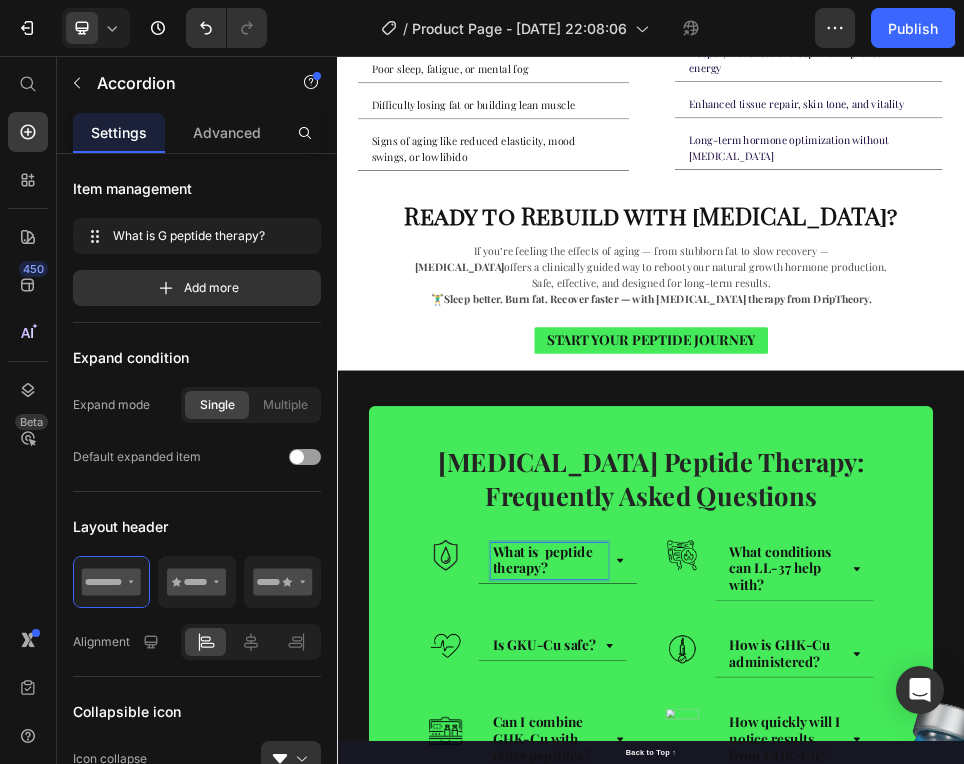 scroll, scrollTop: 1551, scrollLeft: 0, axis: vertical 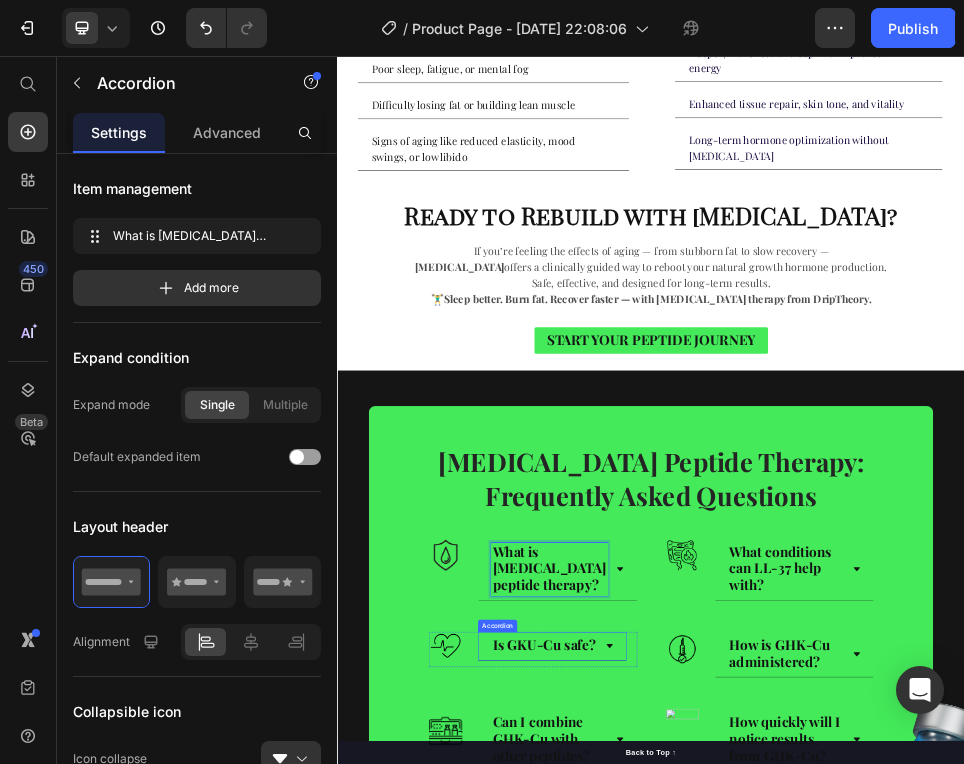 click on "Is GKU-Cu safe?" at bounding box center (731, 1181) 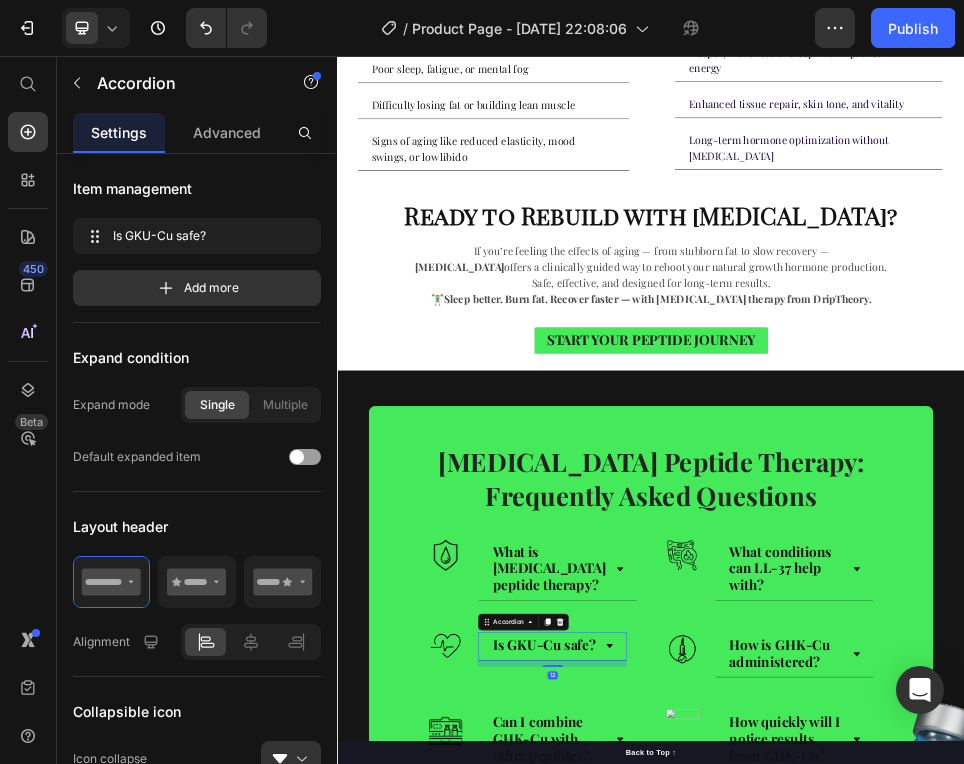 scroll, scrollTop: 0, scrollLeft: 0, axis: both 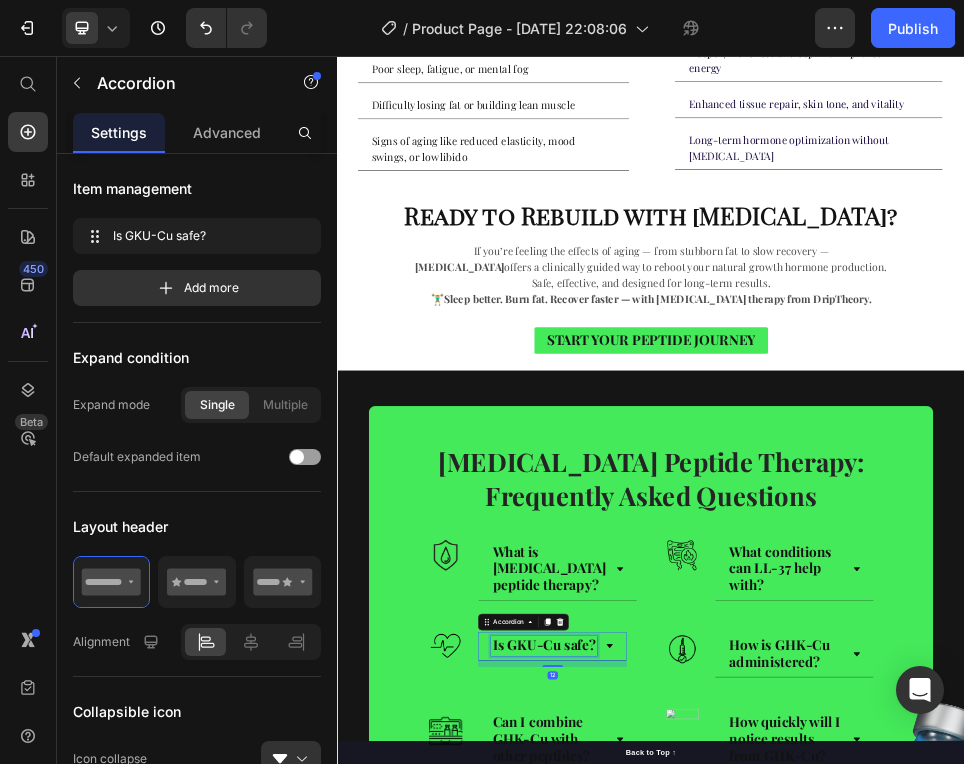 click on "Is GKU-Cu safe?" at bounding box center (731, 1181) 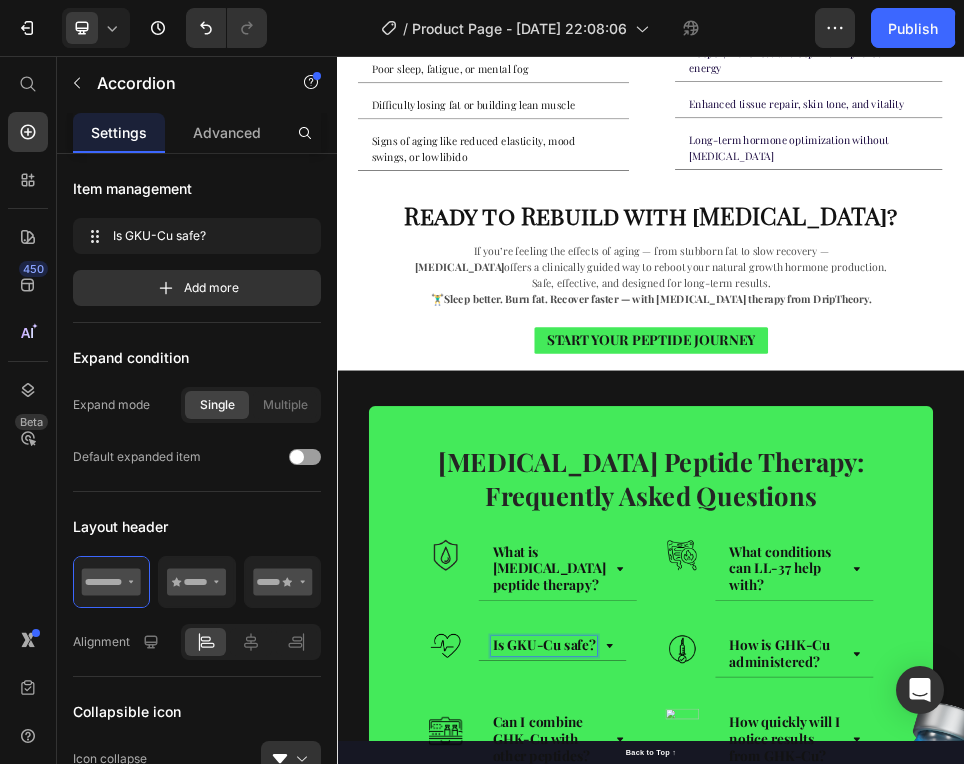 click on "Is GKU-Cu safe?" at bounding box center (731, 1181) 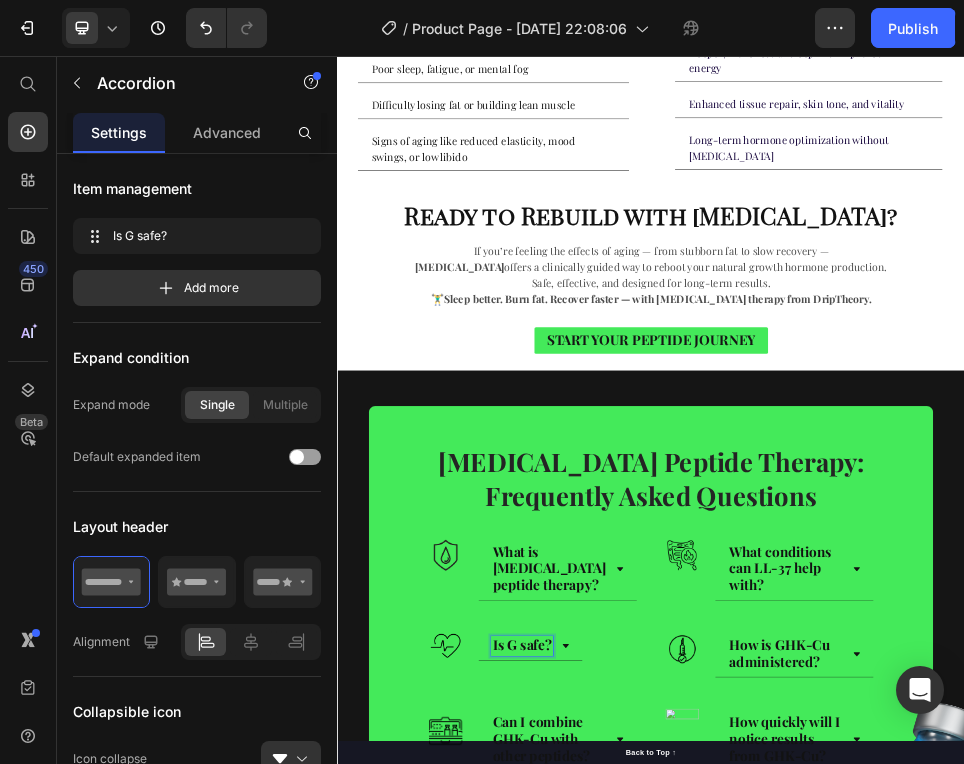 scroll, scrollTop: 1788, scrollLeft: 0, axis: vertical 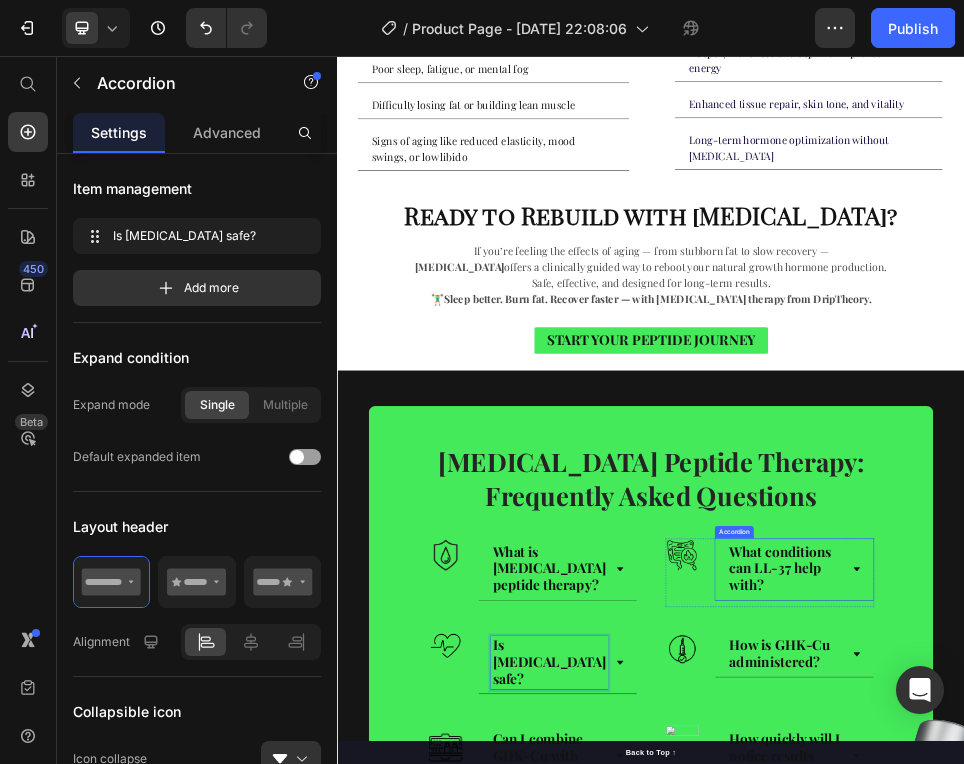 click on "What conditions can LL-37 help with?" at bounding box center [1184, 1034] 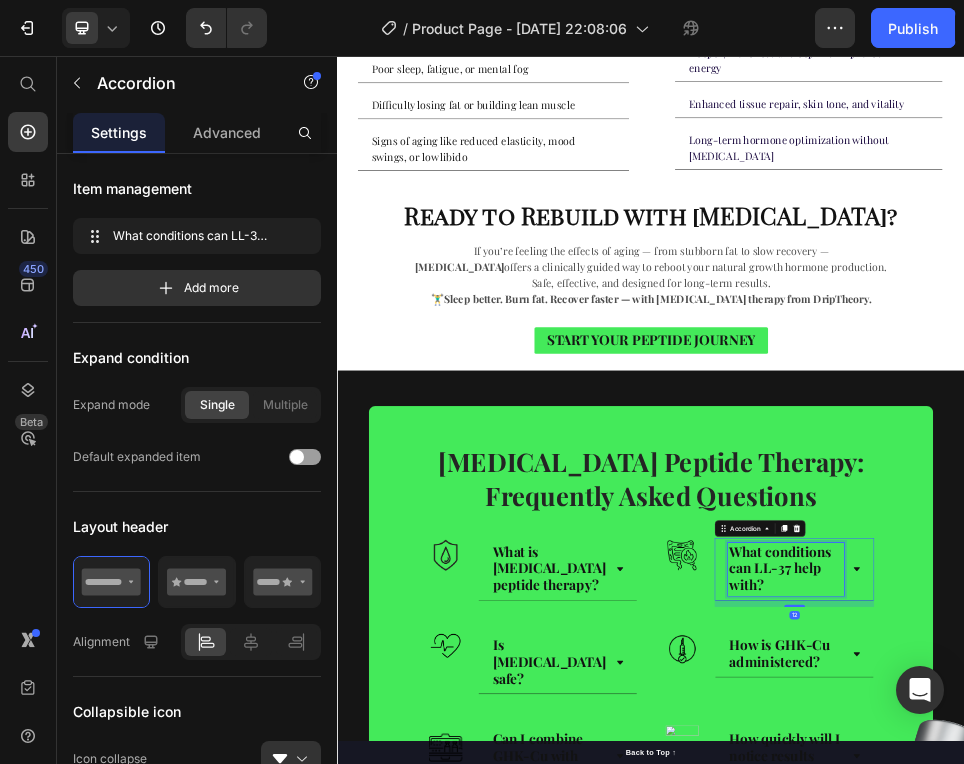 click on "What conditions can LL-37 help with?" at bounding box center (1184, 1034) 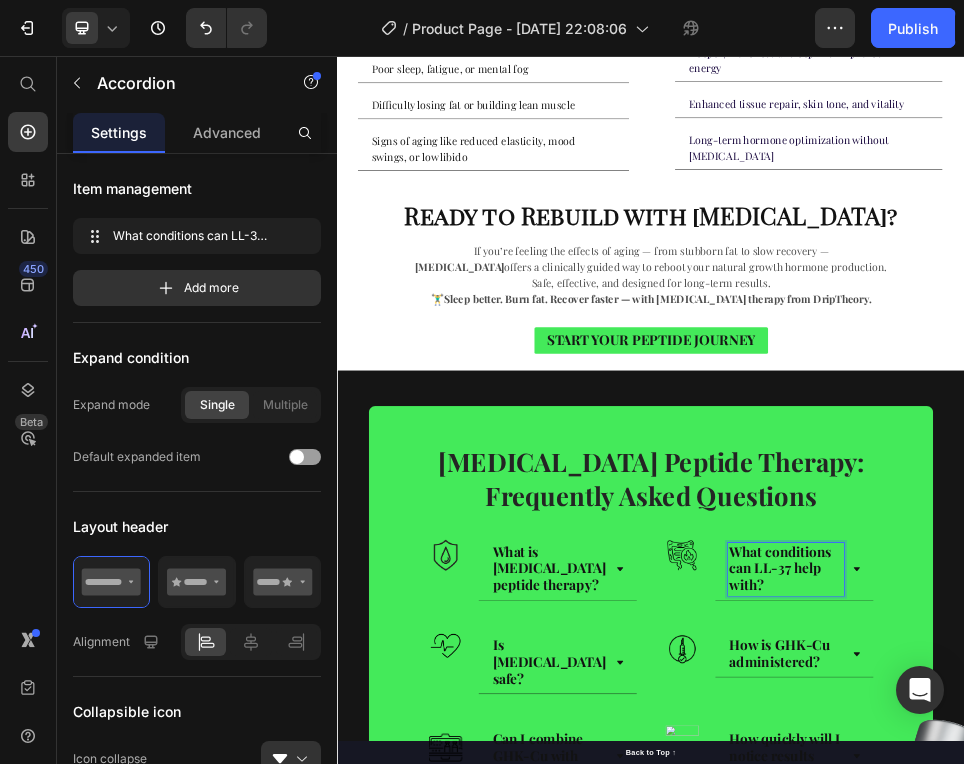 click on "What conditions can LL-37 help with?" at bounding box center [1184, 1034] 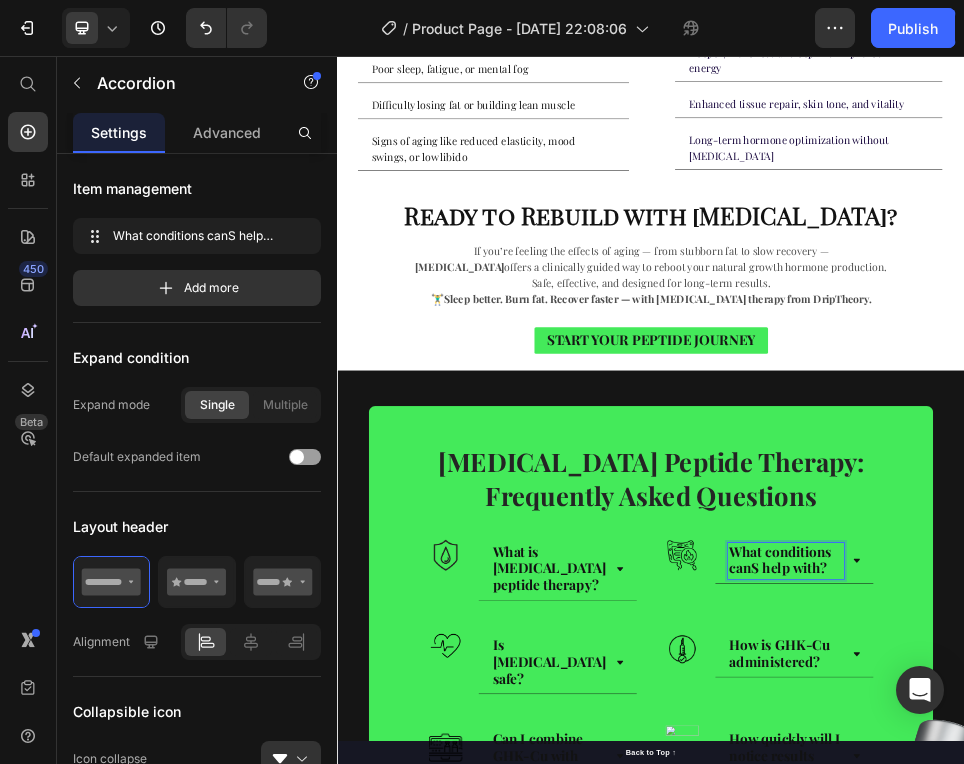 scroll, scrollTop: 2030, scrollLeft: 0, axis: vertical 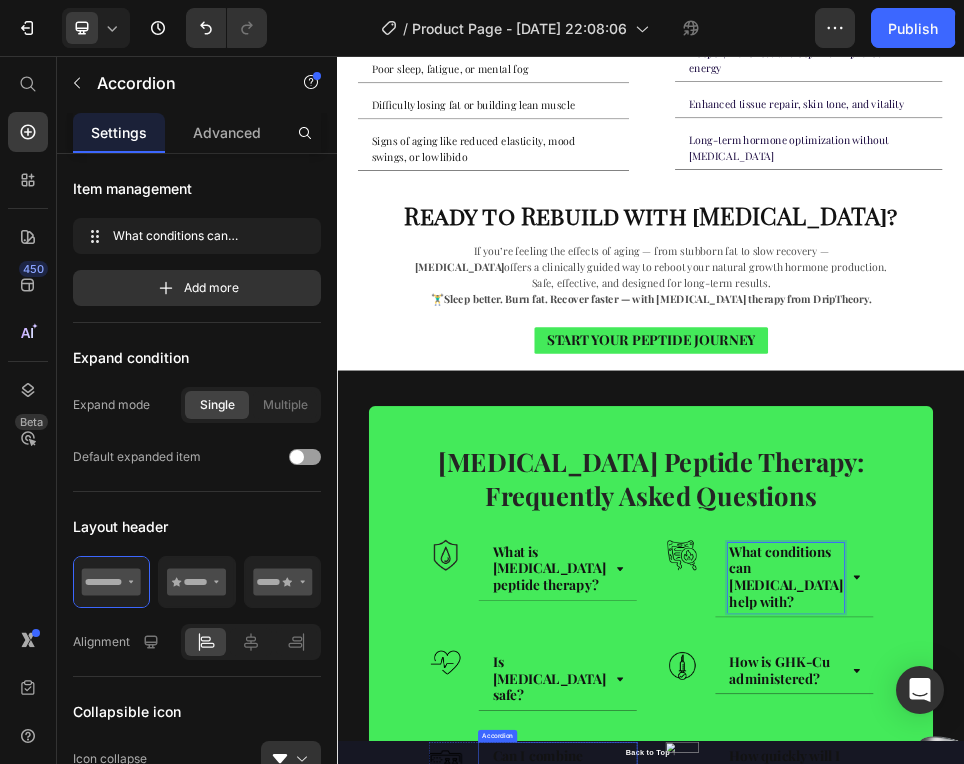 click on "Can I combine GHK-Cu with other peptides?" at bounding box center (726, 1424) 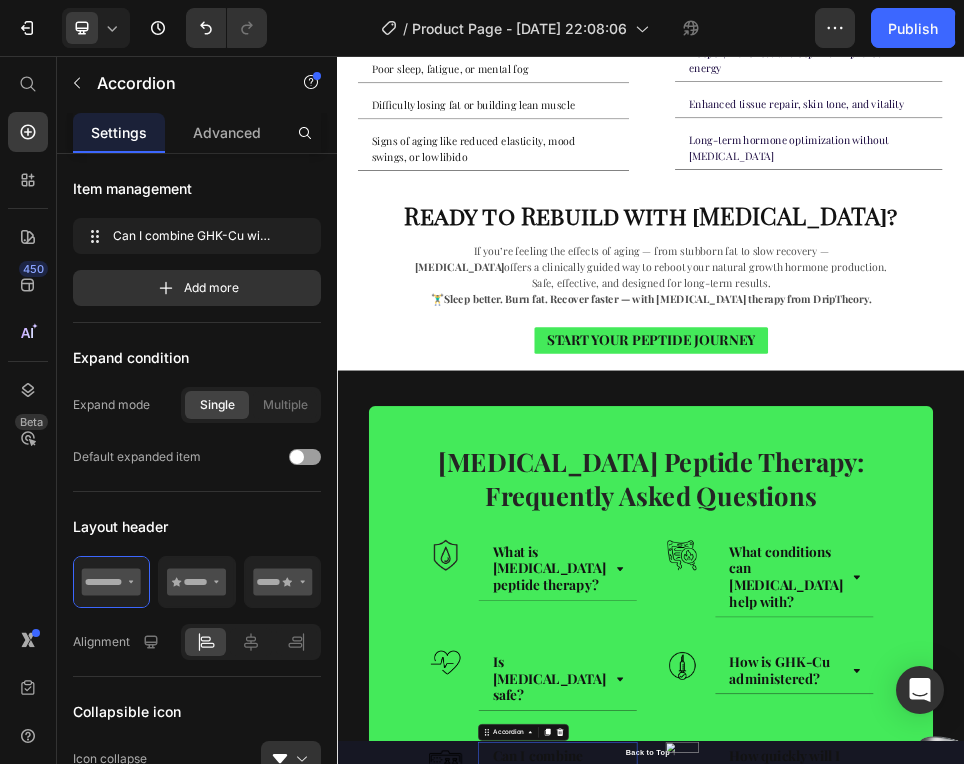 scroll, scrollTop: 2603, scrollLeft: 0, axis: vertical 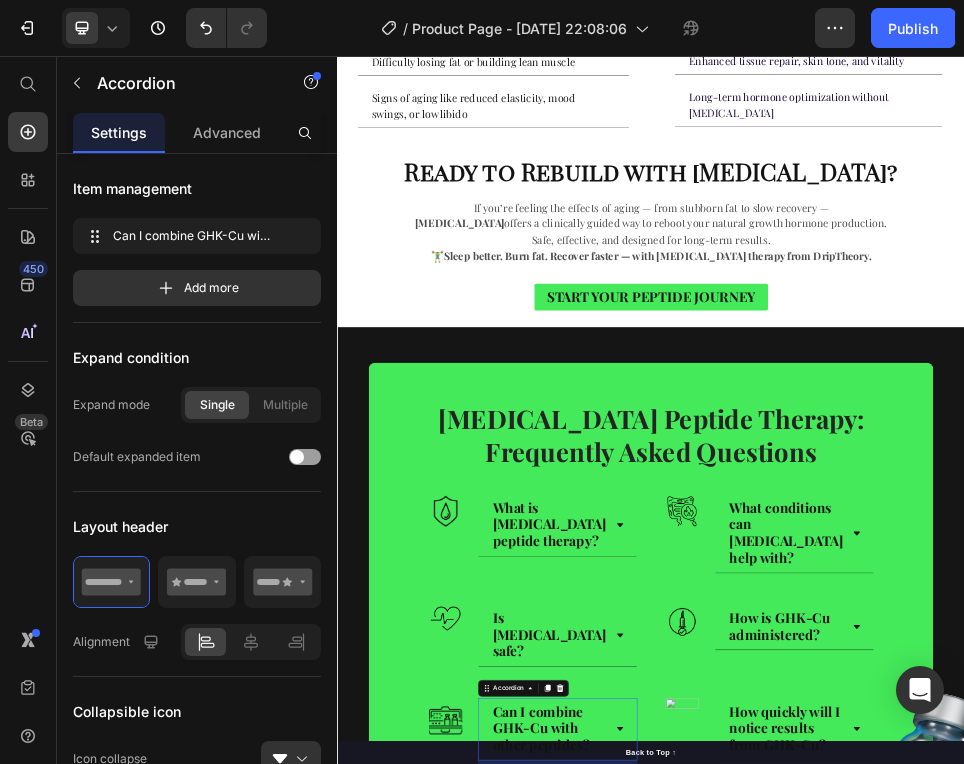click on "Can I combine GHK-Cu with other peptides?" at bounding box center (726, 1341) 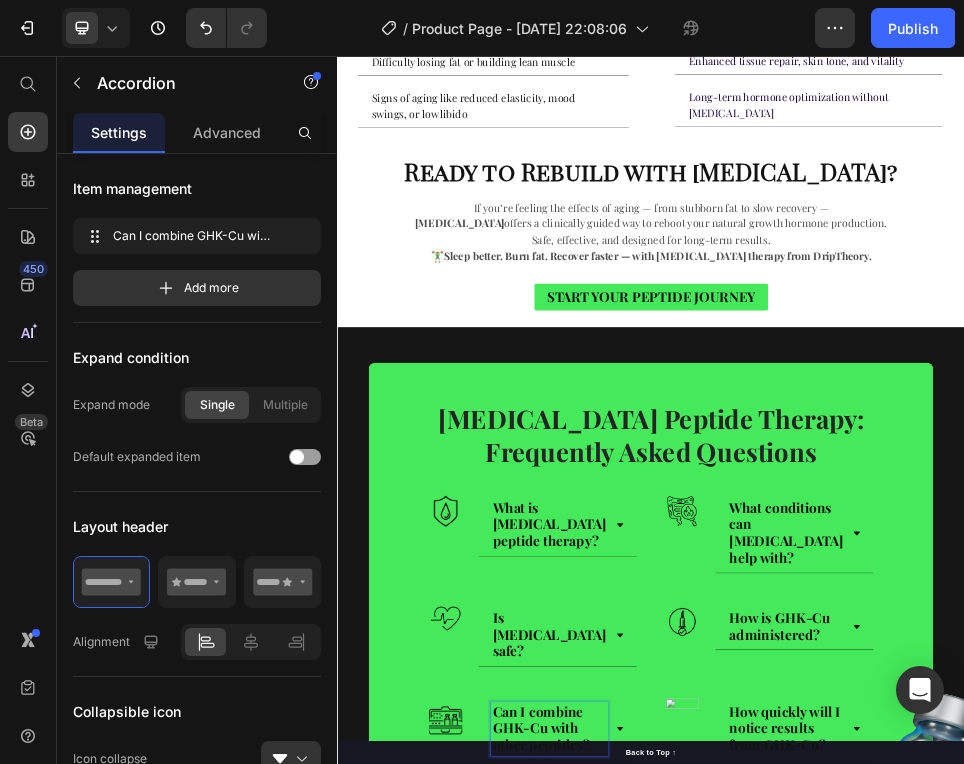 click on "Can I combine GHK-Cu with other peptides?" at bounding box center [726, 1341] 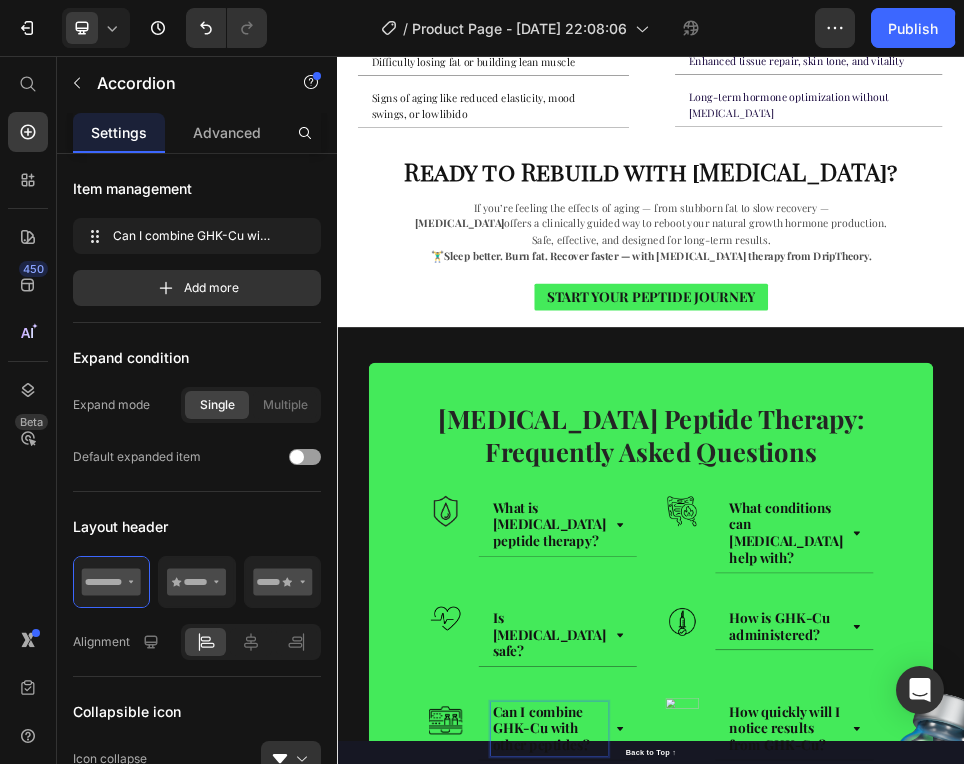 click on "Can I combine GHK-Cu with other peptides?" at bounding box center (726, 1341) 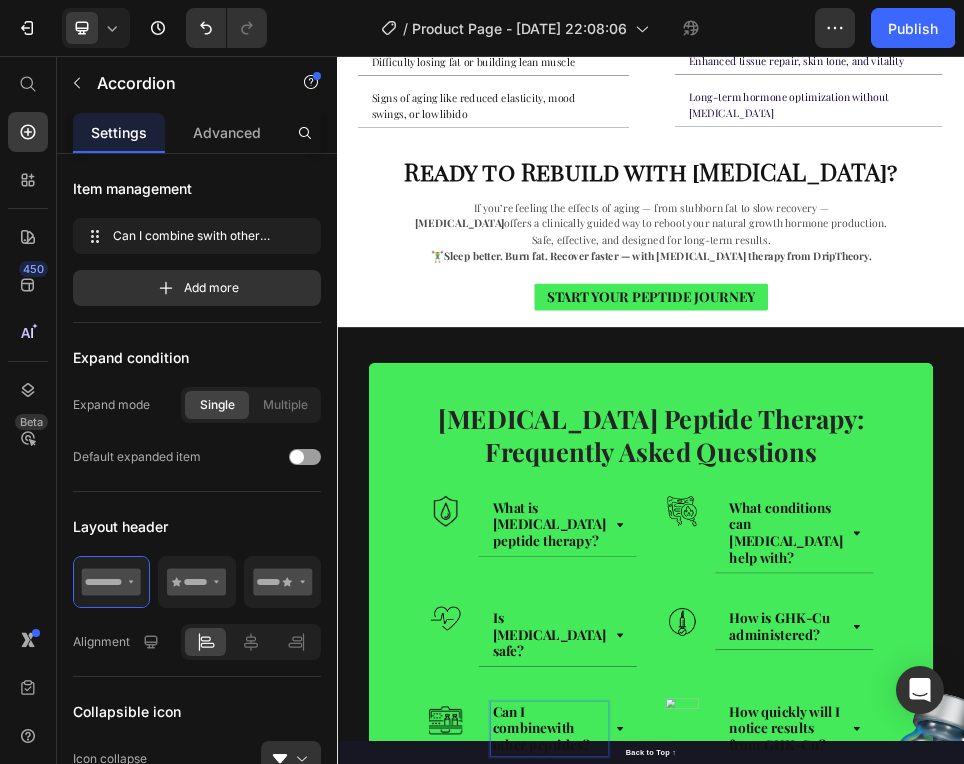 scroll, scrollTop: 5364, scrollLeft: 0, axis: vertical 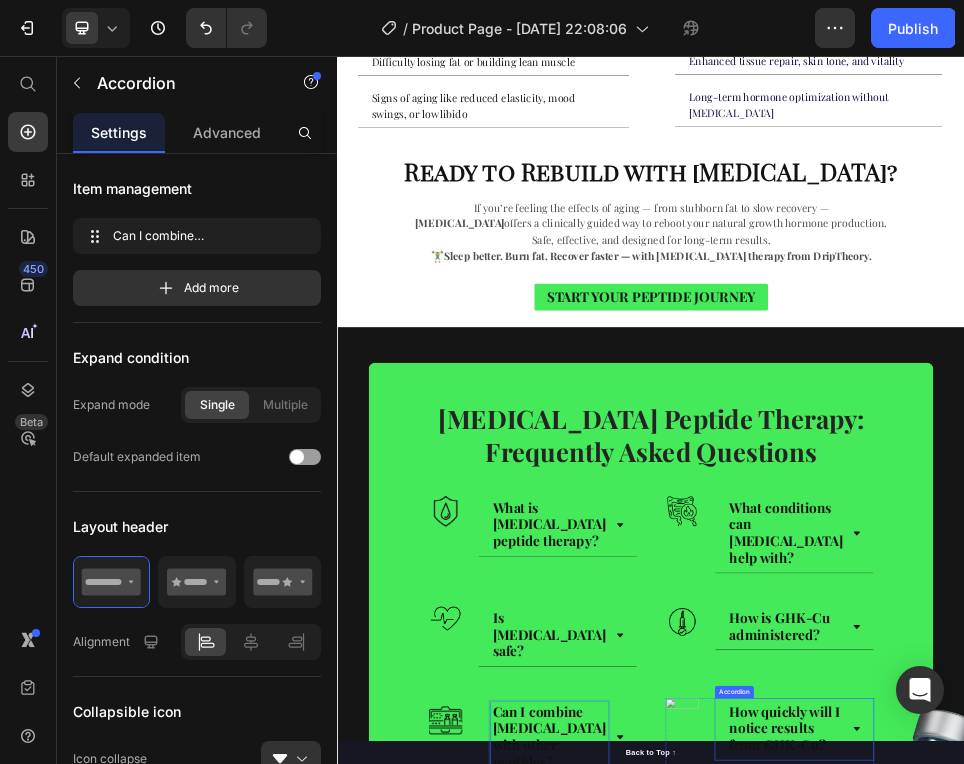 click on "How quickly will I notice results from GHK-Cu?" at bounding box center (1192, 1341) 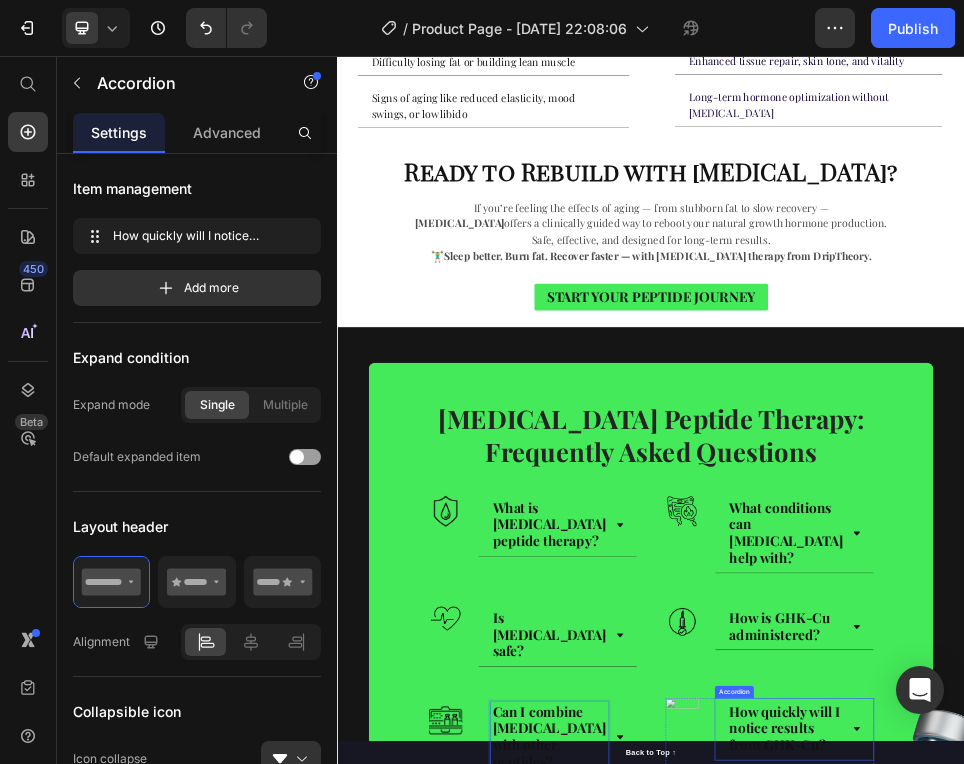 scroll, scrollTop: 0, scrollLeft: 0, axis: both 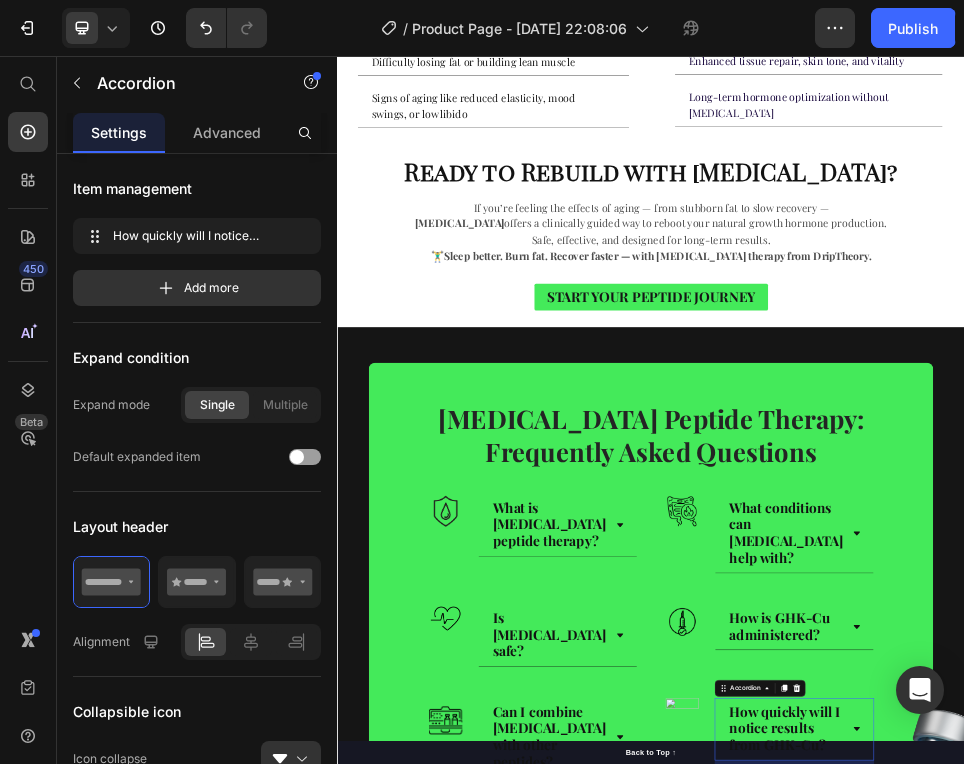click on "How quickly will I notice results from GHK-Cu?" at bounding box center (1192, 1341) 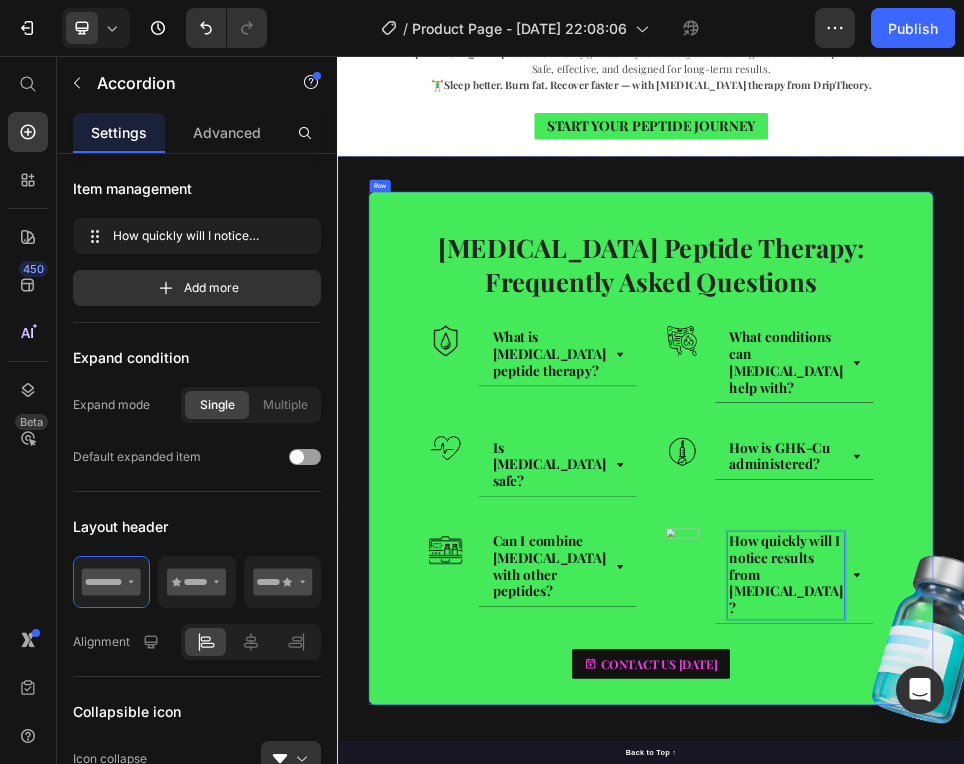 scroll, scrollTop: 2940, scrollLeft: 0, axis: vertical 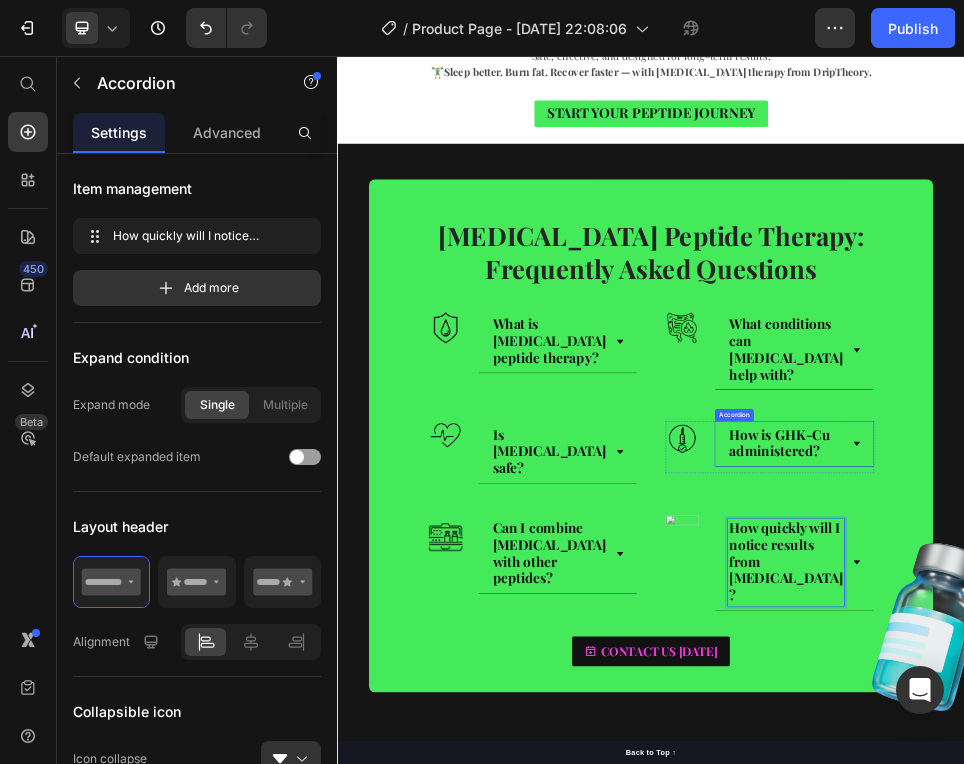 click on "How is GHK-Cu administered?" at bounding box center (1182, 795) 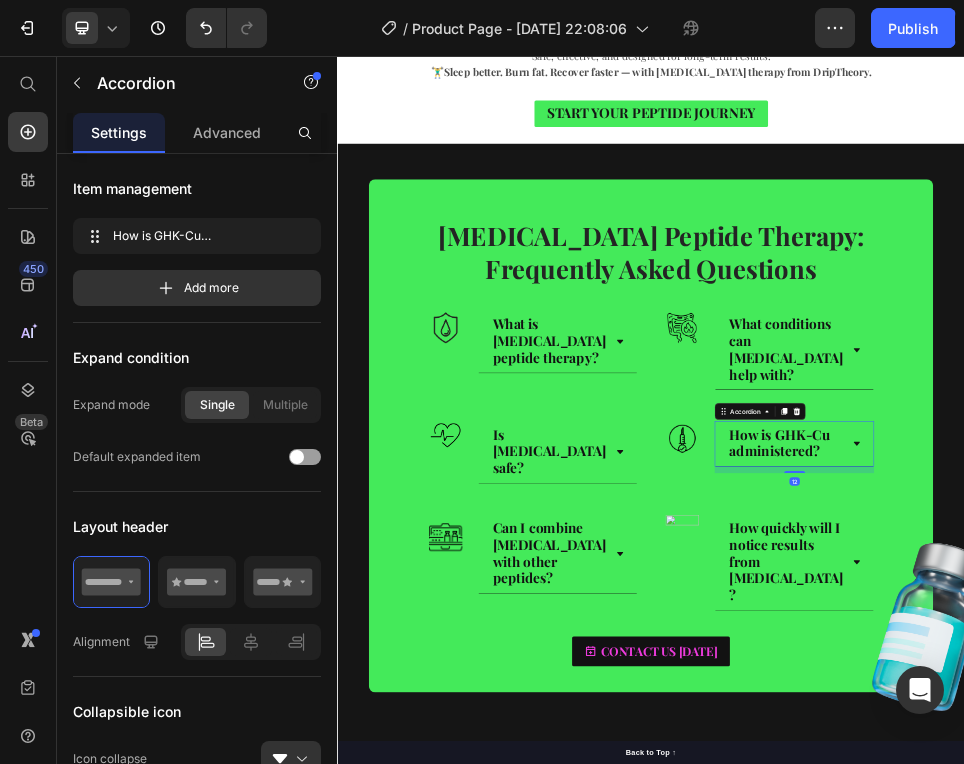 scroll, scrollTop: 0, scrollLeft: 0, axis: both 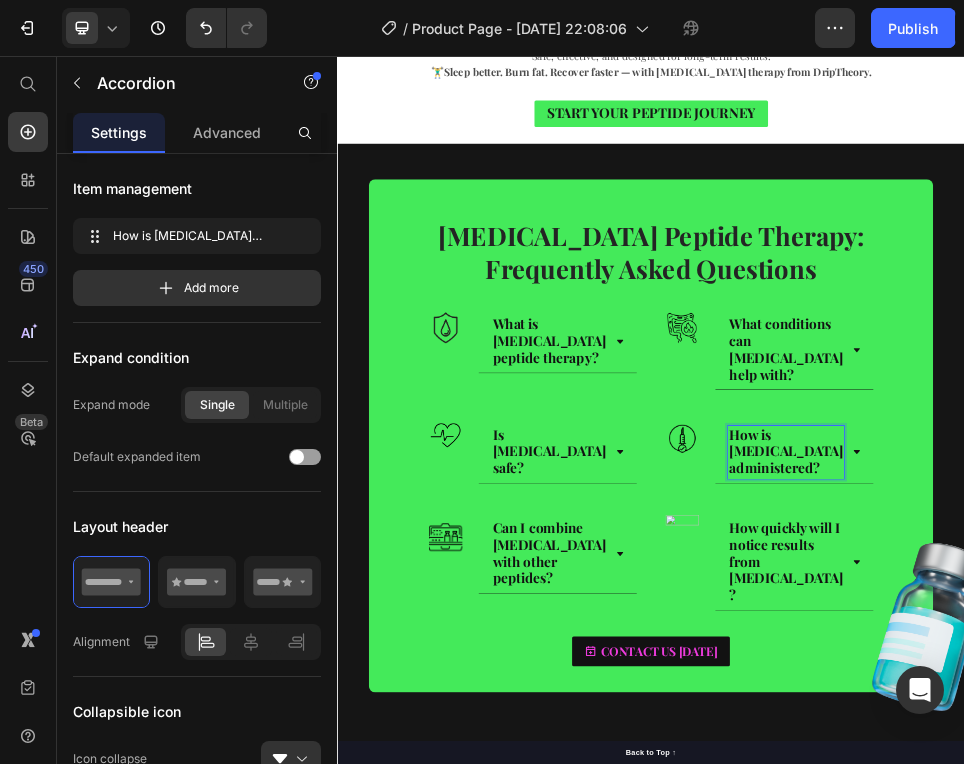 click 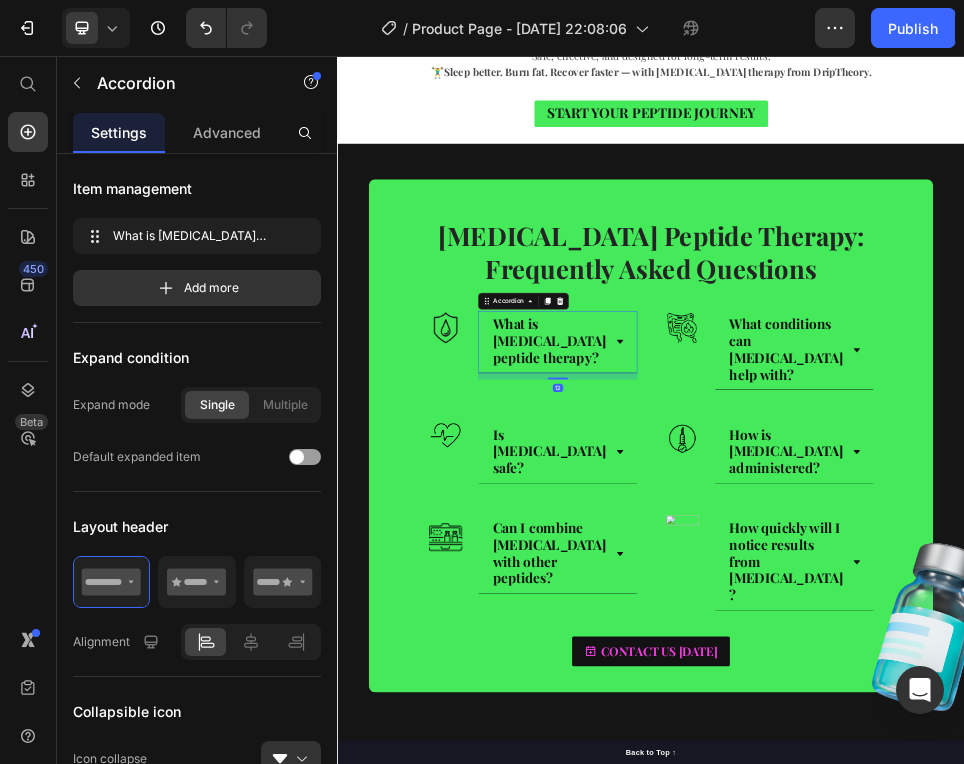 scroll, scrollTop: 0, scrollLeft: 0, axis: both 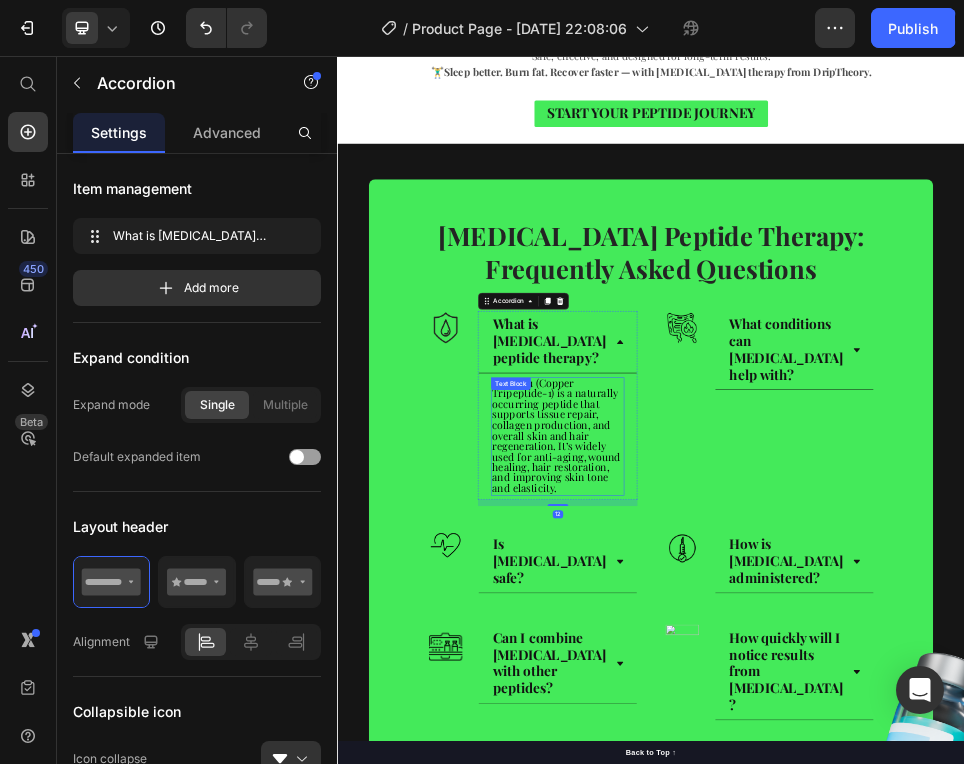 click on "GHK-Cu (Copper Tripeptide-1) is a naturally occurring peptide that supports tissue repair, collagen production, and overall skin and hair regeneration. It’s widely used for anti-aging, wound healing, hair restoration, and improving skin tone and elasticity." at bounding box center [755, 781] 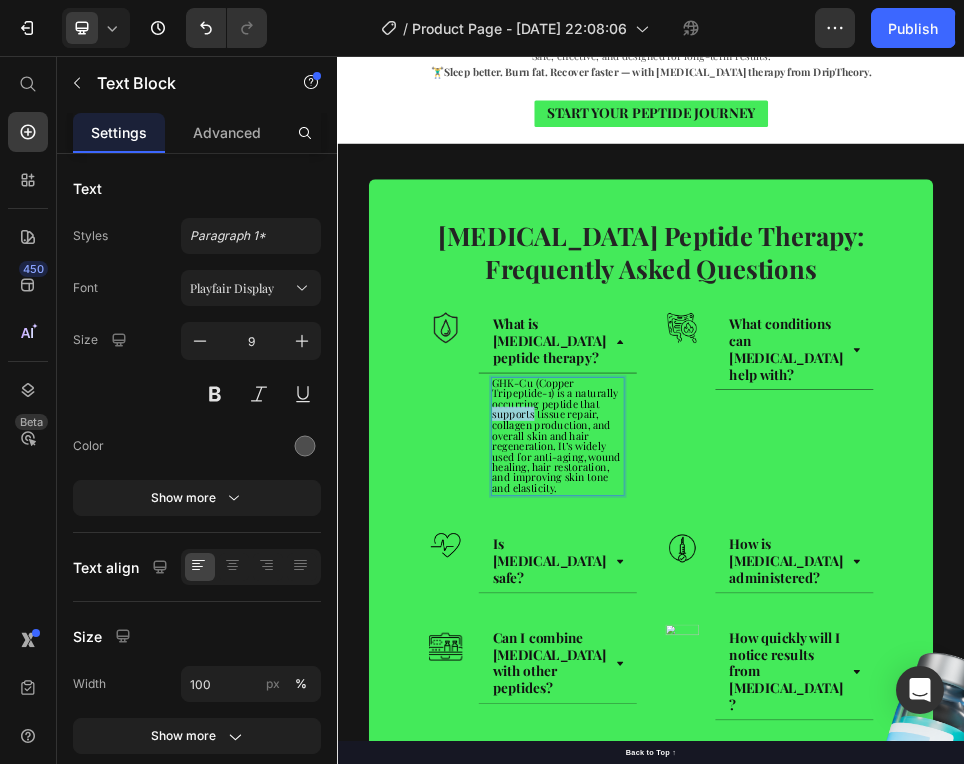 click on "GHK-Cu (Copper Tripeptide-1) is a naturally occurring peptide that supports tissue repair, collagen production, and overall skin and hair regeneration. It’s widely used for anti-aging, wound healing, hair restoration, and improving skin tone and elasticity." at bounding box center [755, 781] 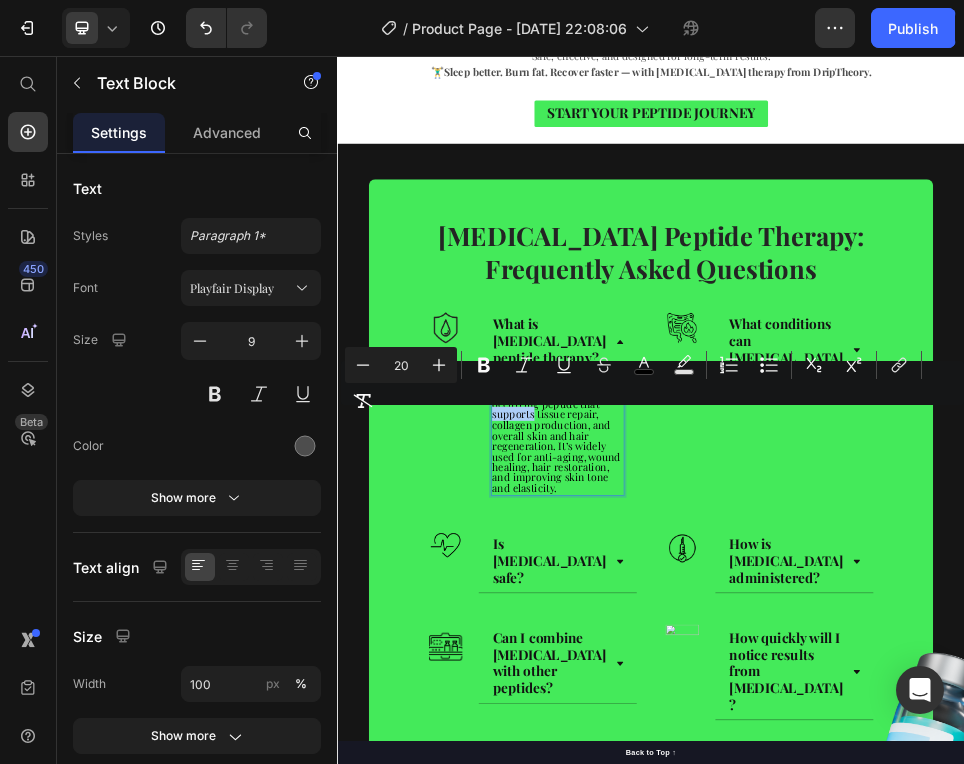click on "Minus 20 Plus Bold Italic Underline       Strikethrough
color
Text Background Color Numbered List Bulleted List Subscript Superscript       link Remove Format" at bounding box center [652, 383] 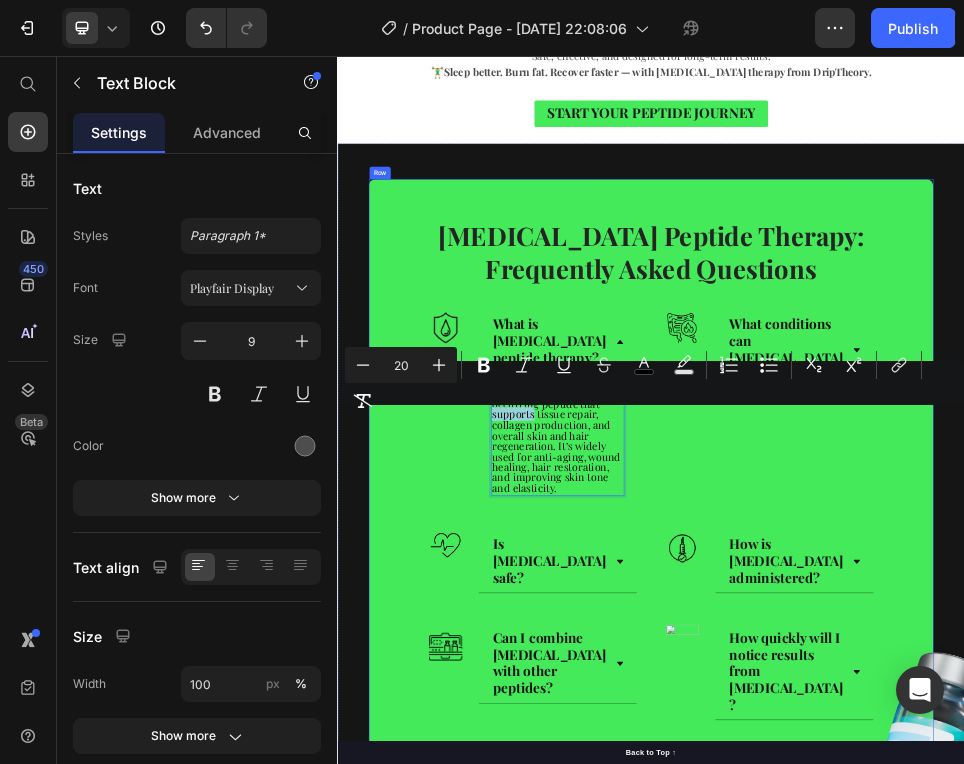 click on "⁠⁠⁠⁠⁠⁠⁠ [MEDICAL_DATA] Peptide Therapy: Frequently Asked Questions Heading Row Image
What is [MEDICAL_DATA] peptide therapy? GHK-Cu (Copper Tripeptide-1) is a naturally occurring peptide that supports tissue repair, collagen production, and overall skin and hair regeneration. It’s widely used for anti-aging, wound healing, hair restoration, and improving skin tone and elasticity. Text Block   0 Accordion Row Image
What conditions can [MEDICAL_DATA] help with? Accordion Row Row Image
Is [MEDICAL_DATA] safe? Accordion Row Image
How is [MEDICAL_DATA] administered? Accordion Row Row Image
Can I combine [MEDICAL_DATA] with other peptides? Accordion Row Image
How quickly will I notice results from [MEDICAL_DATA]? Accordion Row Row
CONTACT US [DATE] Button" at bounding box center [937, 923] 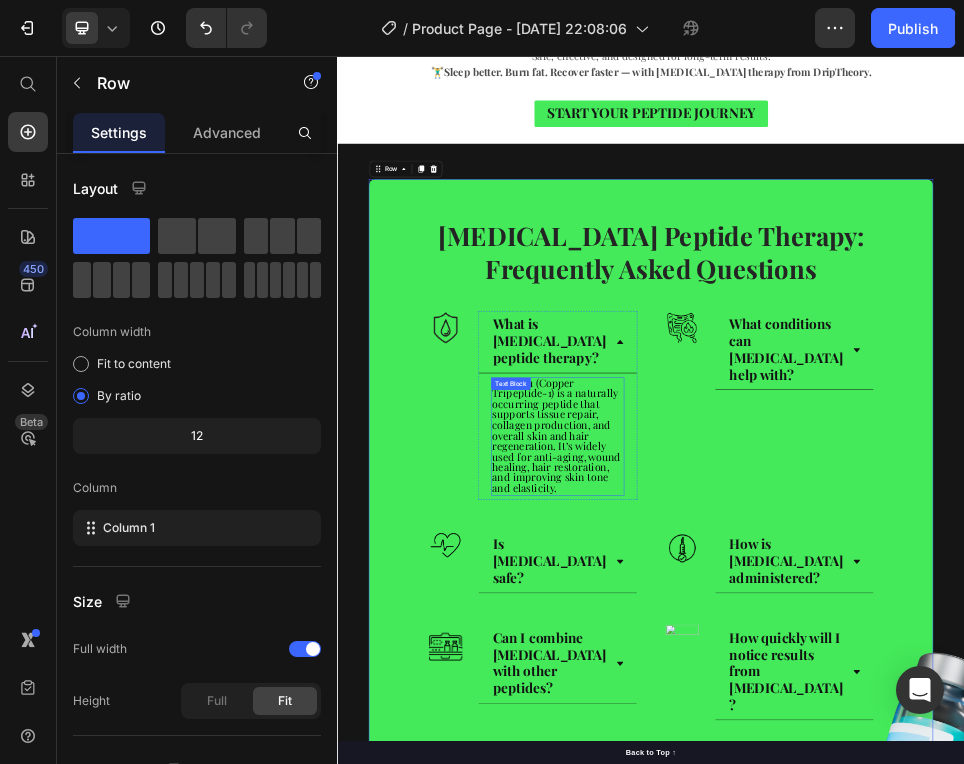 click on "GHK-Cu (Copper Tripeptide-1) is a naturally occurring peptide that supports tissue repair, collagen production, and overall skin and hair regeneration. It’s widely used for anti-aging, wound healing, hair restoration, and improving skin tone and elasticity." at bounding box center (755, 781) 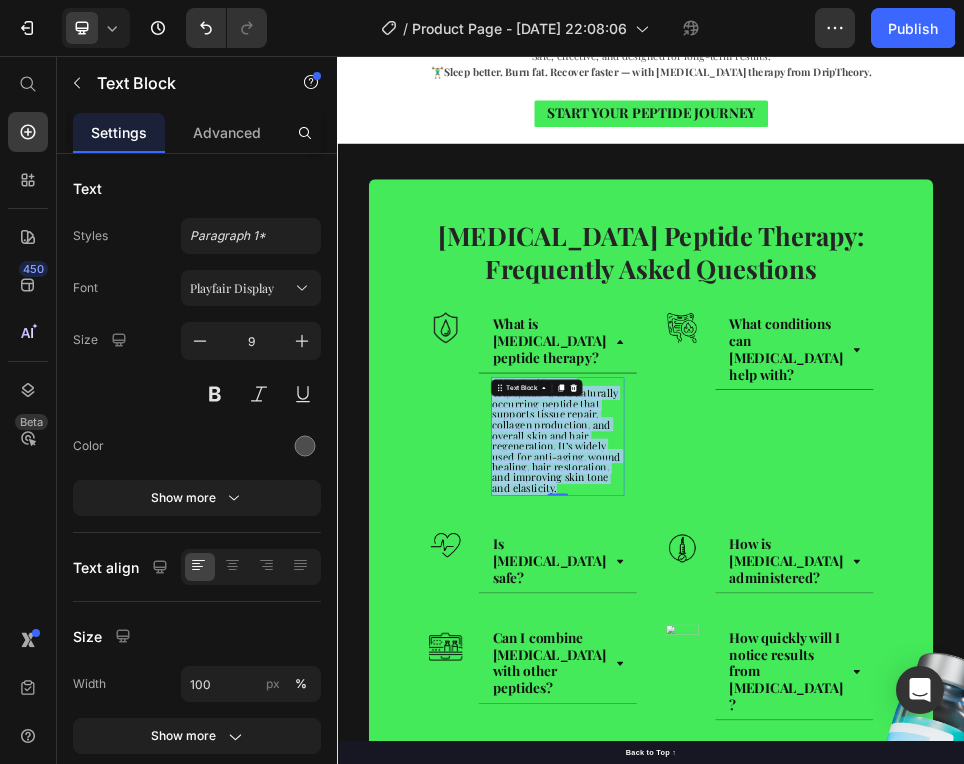 click on "GHK-Cu (Copper Tripeptide-1) is a naturally occurring peptide that supports tissue repair, collagen production, and overall skin and hair regeneration. It’s widely used for anti-aging, wound healing, hair restoration, and improving skin tone and elasticity." at bounding box center [755, 781] 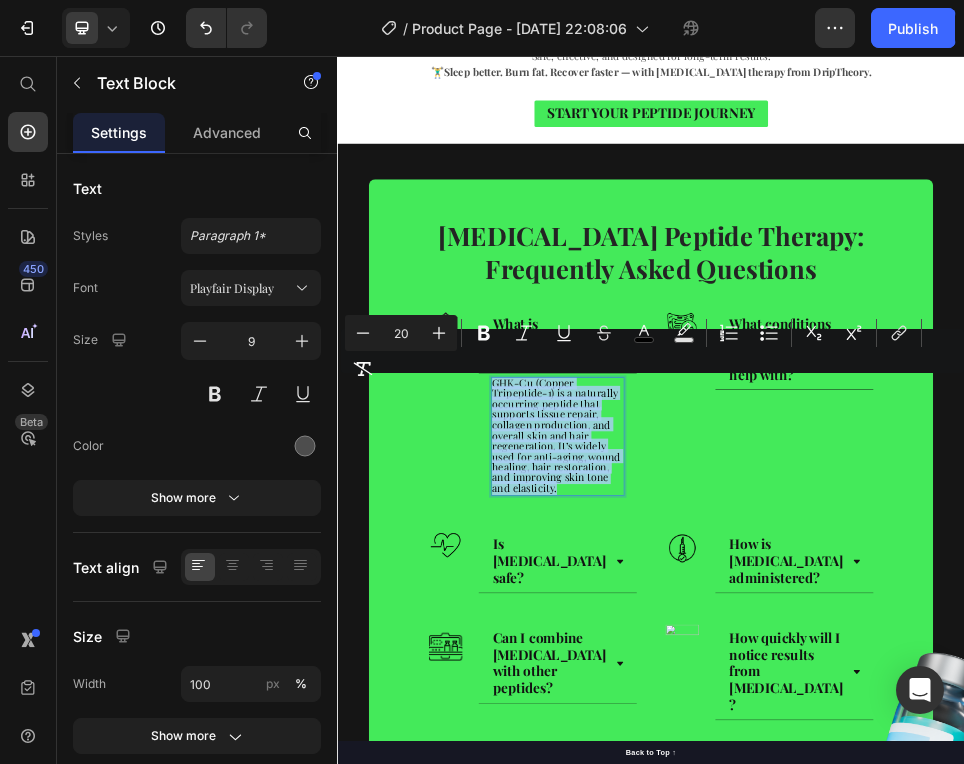 type on "9" 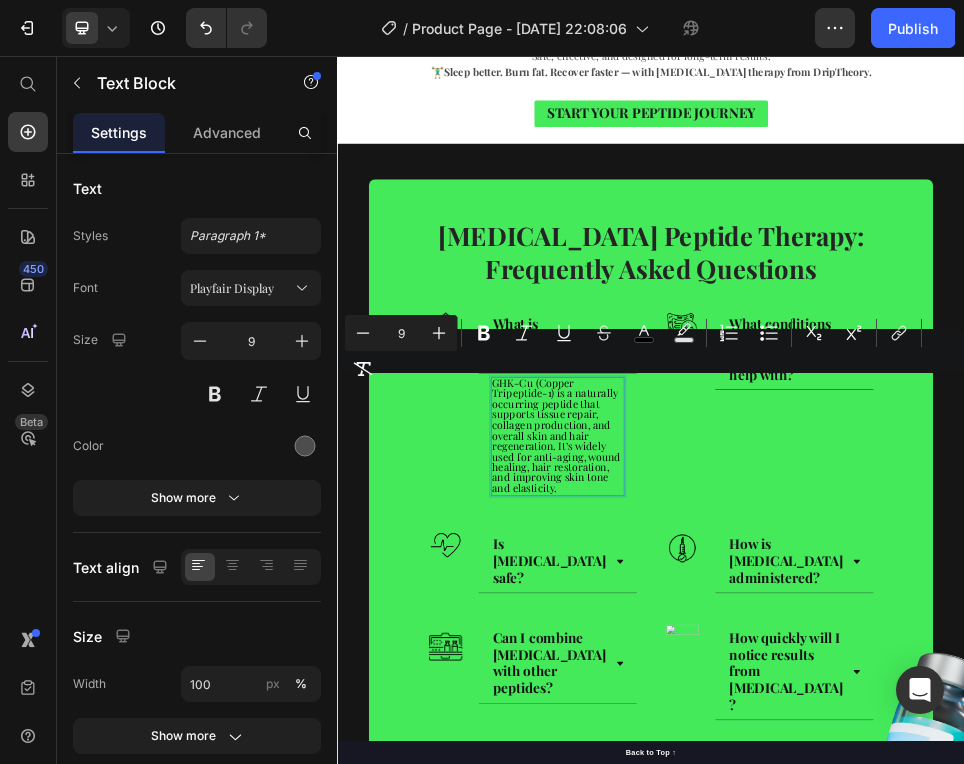 scroll, scrollTop: 3, scrollLeft: 0, axis: vertical 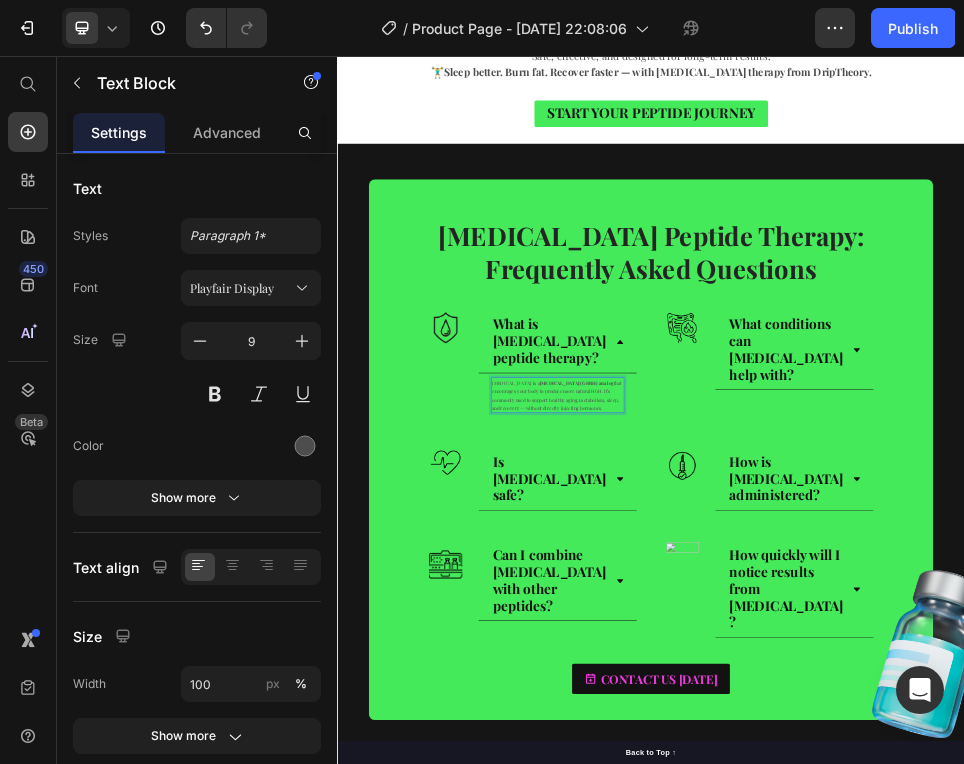 click on "[MEDICAL_DATA] is a  [MEDICAL_DATA] (GHRH) analog  that encourages your body to produce more natural HGH. It’s commonly used to support healthy aging, metabolism, sleep, and recovery — without directly injecting hormones." at bounding box center (757, 705) 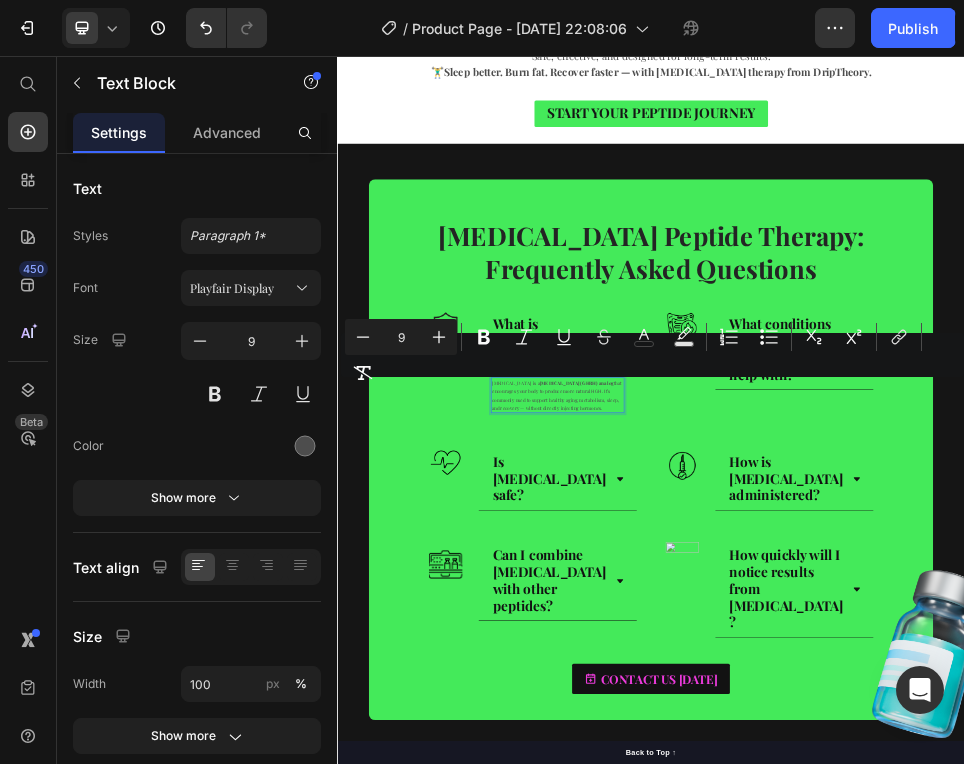 drag, startPoint x: 700, startPoint y: 737, endPoint x: 634, endPoint y: 670, distance: 94.04786 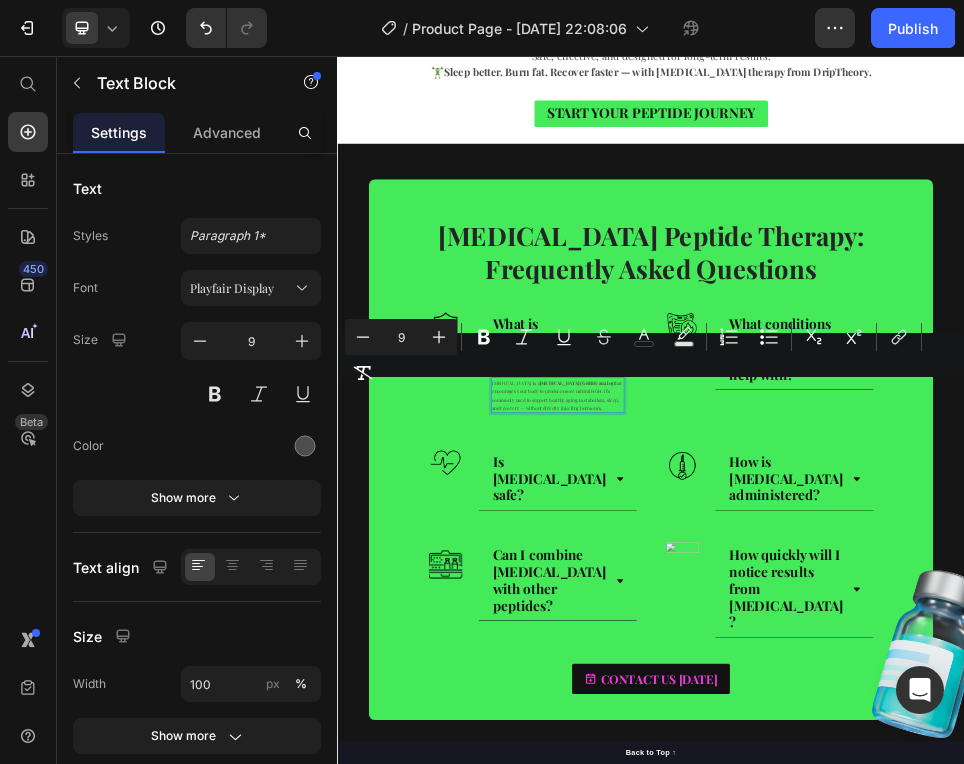 click on "9" at bounding box center (401, 337) 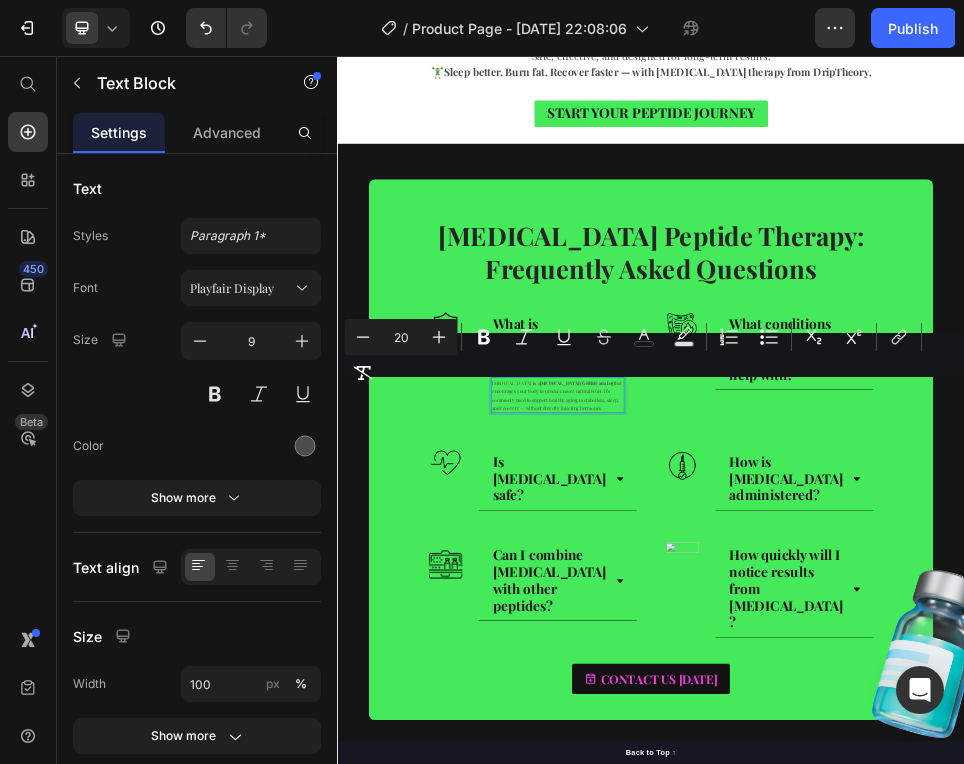 type on "20" 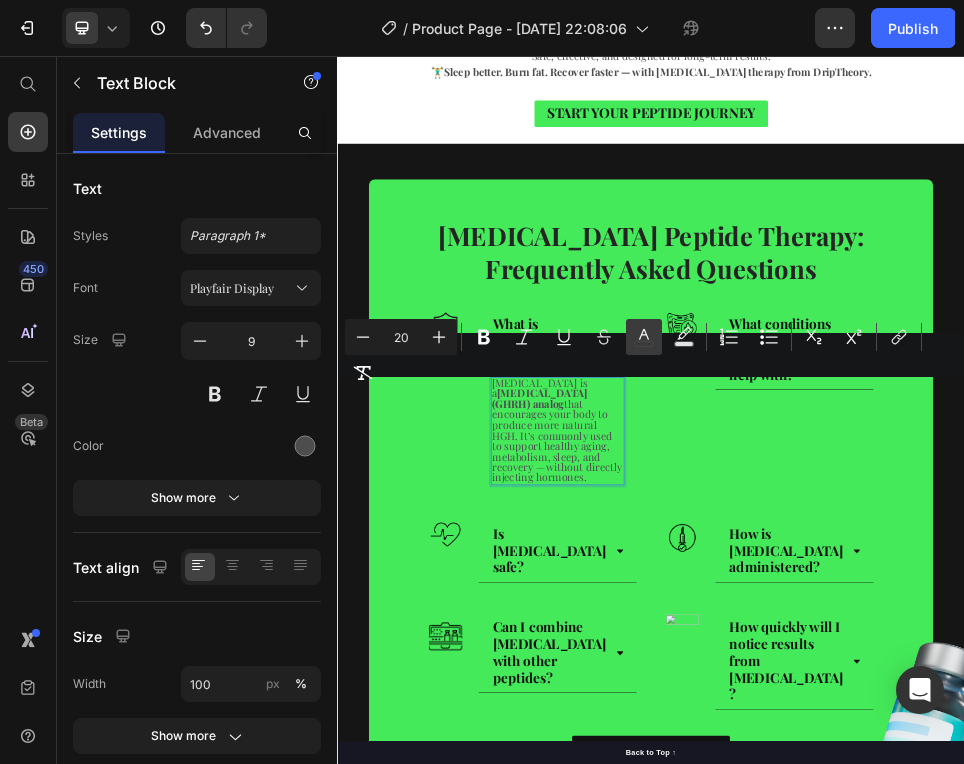 click 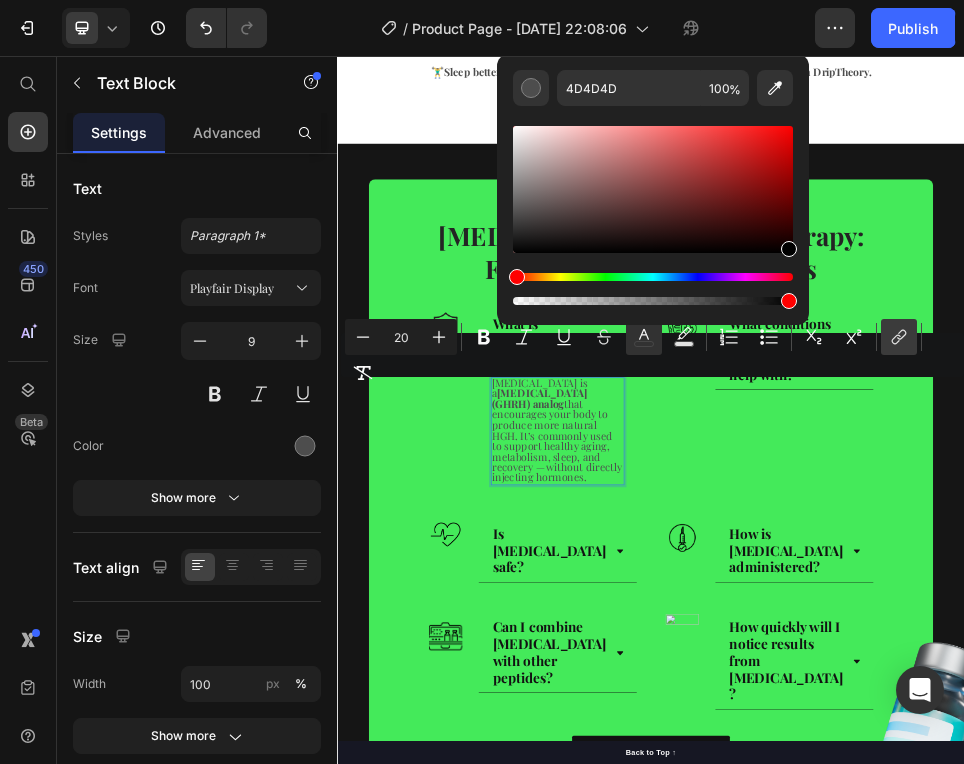 drag, startPoint x: 519, startPoint y: 220, endPoint x: 894, endPoint y: 321, distance: 388.36322 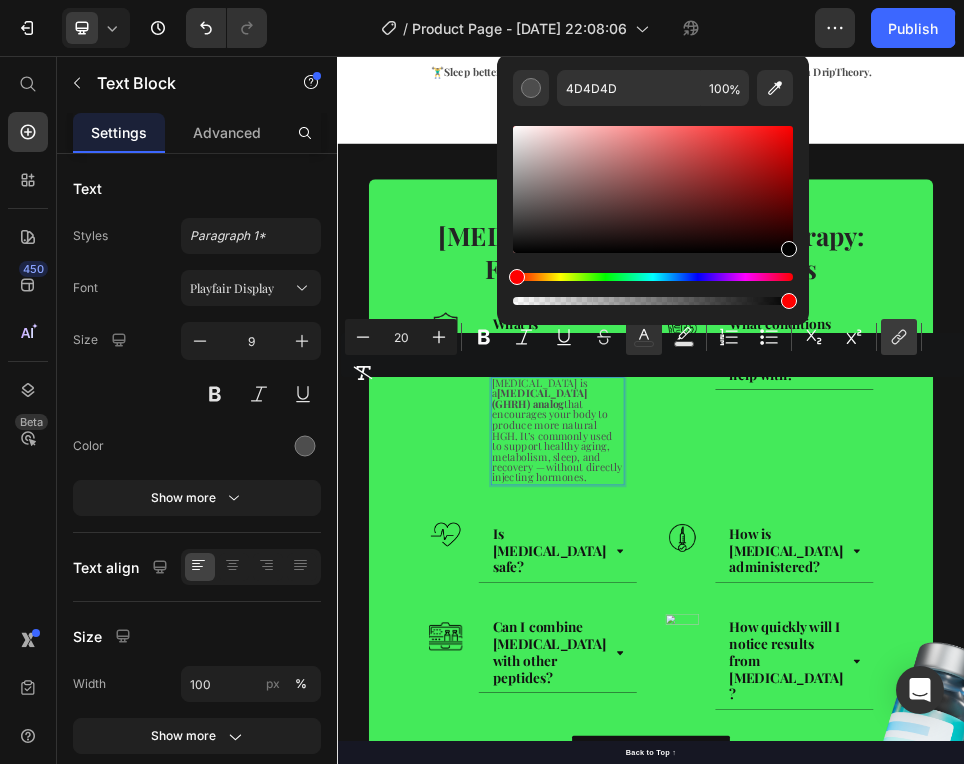type on "000000" 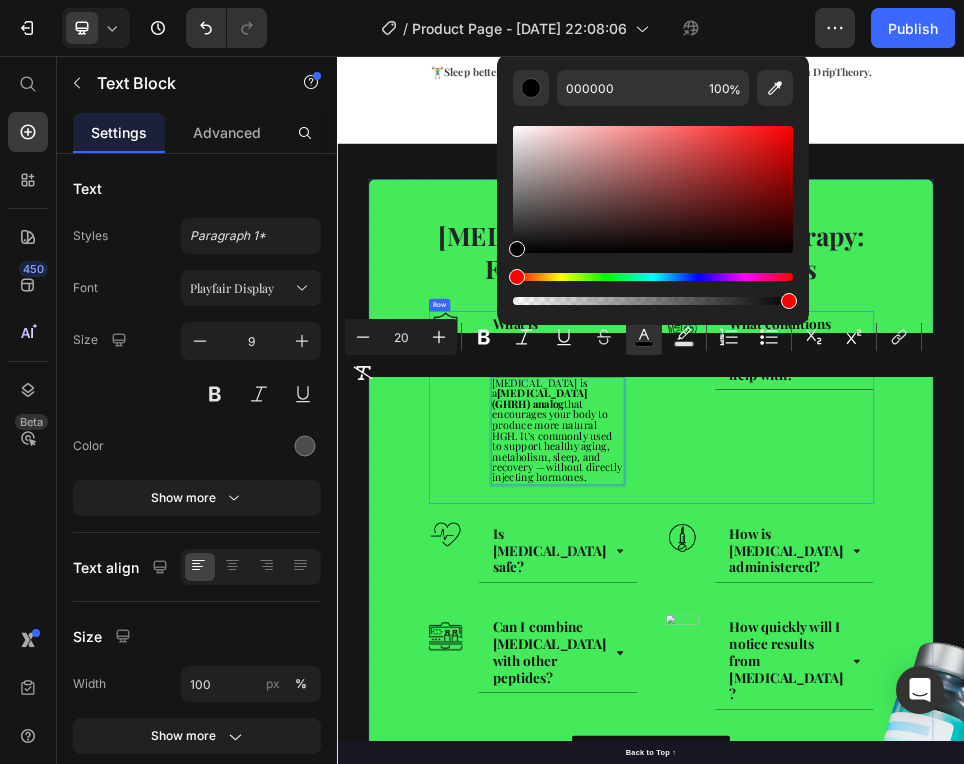 click on "[MEDICAL_DATA] is a  [MEDICAL_DATA] (GHRH) analog  that encourages your body to produce more natural HGH. It’s commonly used to support healthy aging, metabolism, sleep, and recovery — without directly injecting hormones. Text Block   0" at bounding box center [757, 774] 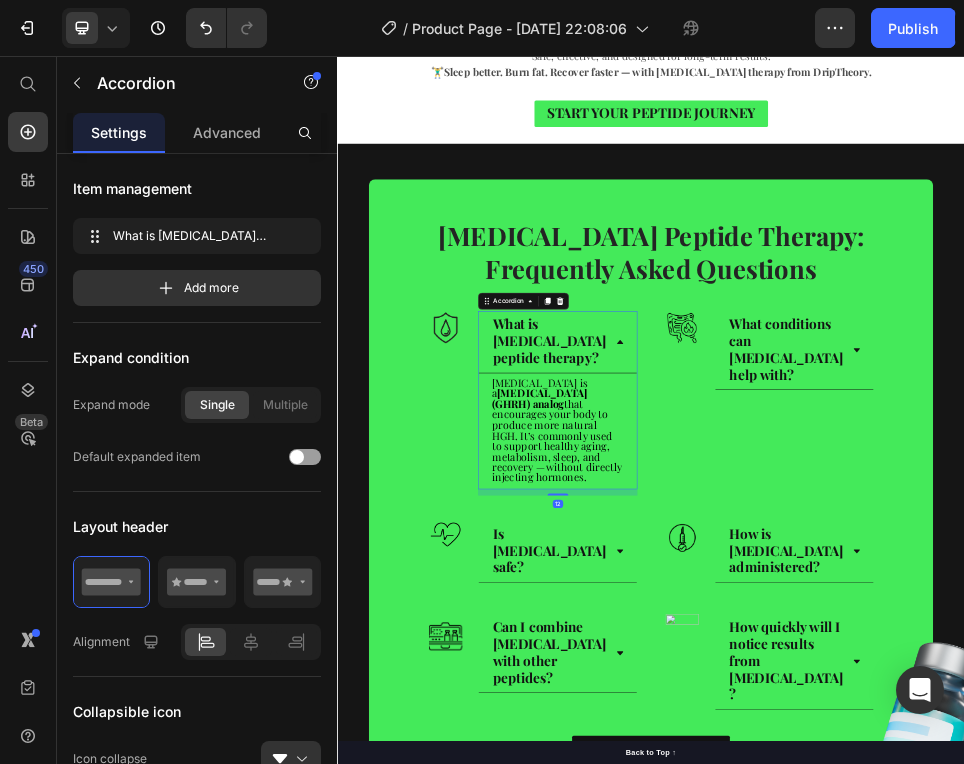 scroll, scrollTop: 0, scrollLeft: 0, axis: both 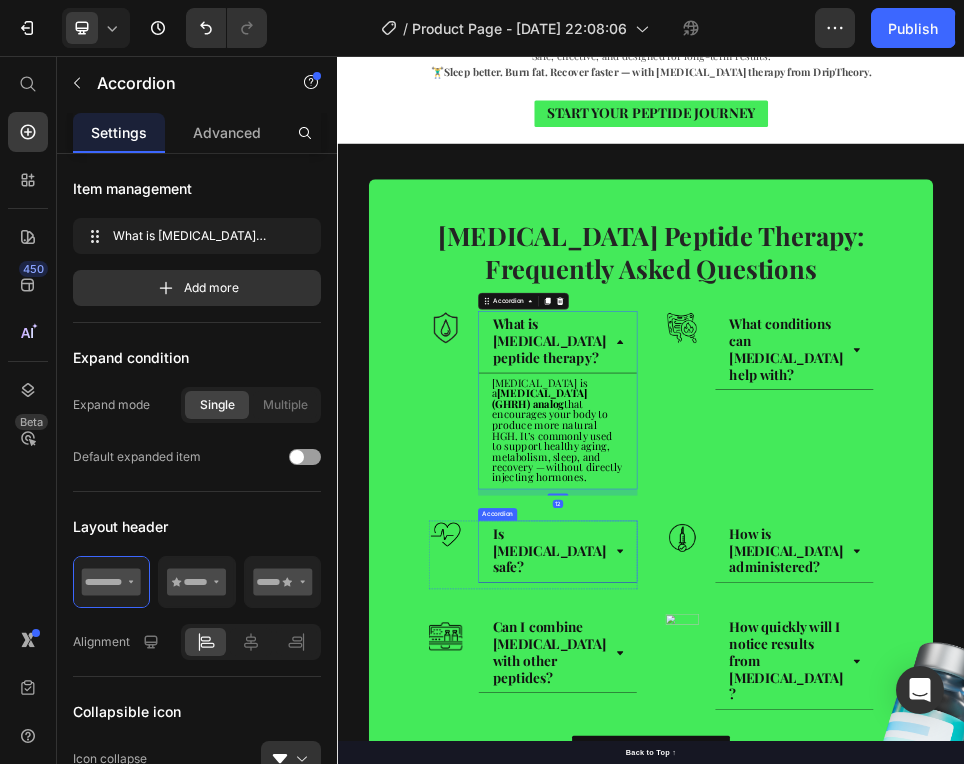 click on "Is [MEDICAL_DATA] safe?" at bounding box center [741, 1001] 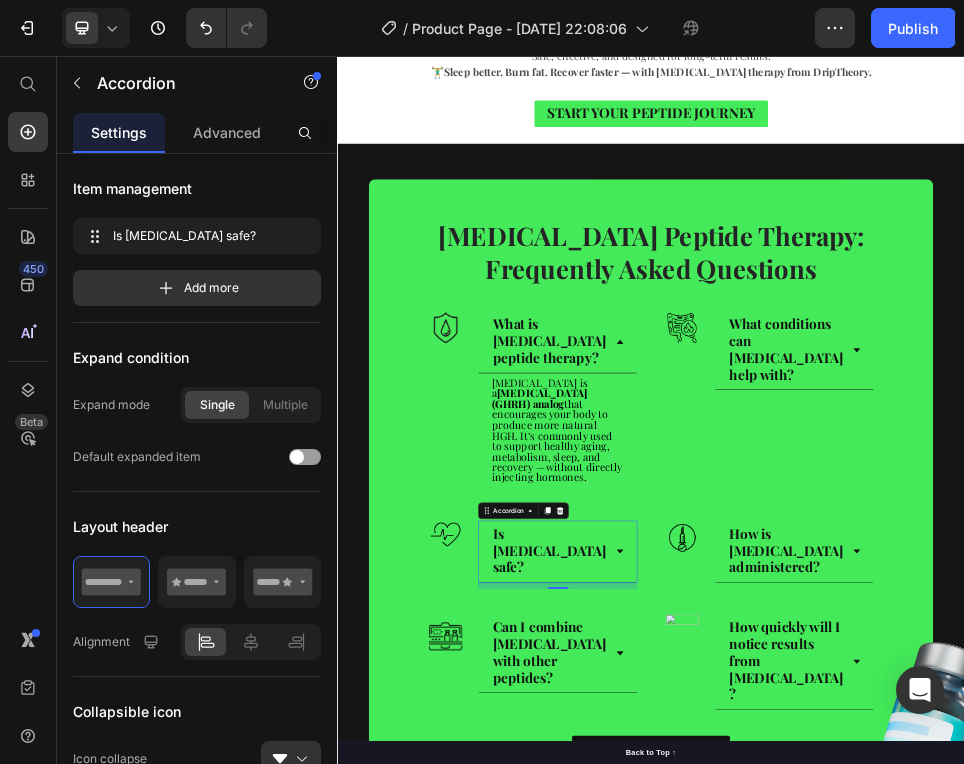 click 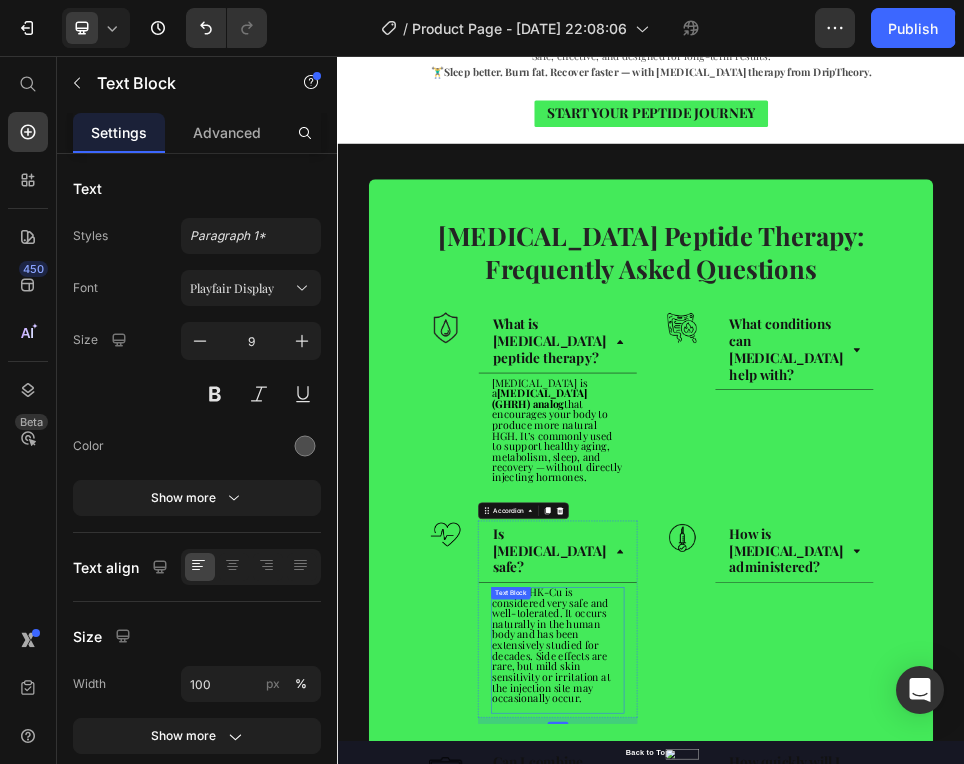 click on "Yes — GHK-Cu is considered very safe and well-tolerated. It occurs naturally in the human body and has been extensively studied for decades. Side effects are rare, but mild skin sensitivity or irritation at the injection site may occasionally occur." at bounding box center (745, 1182) 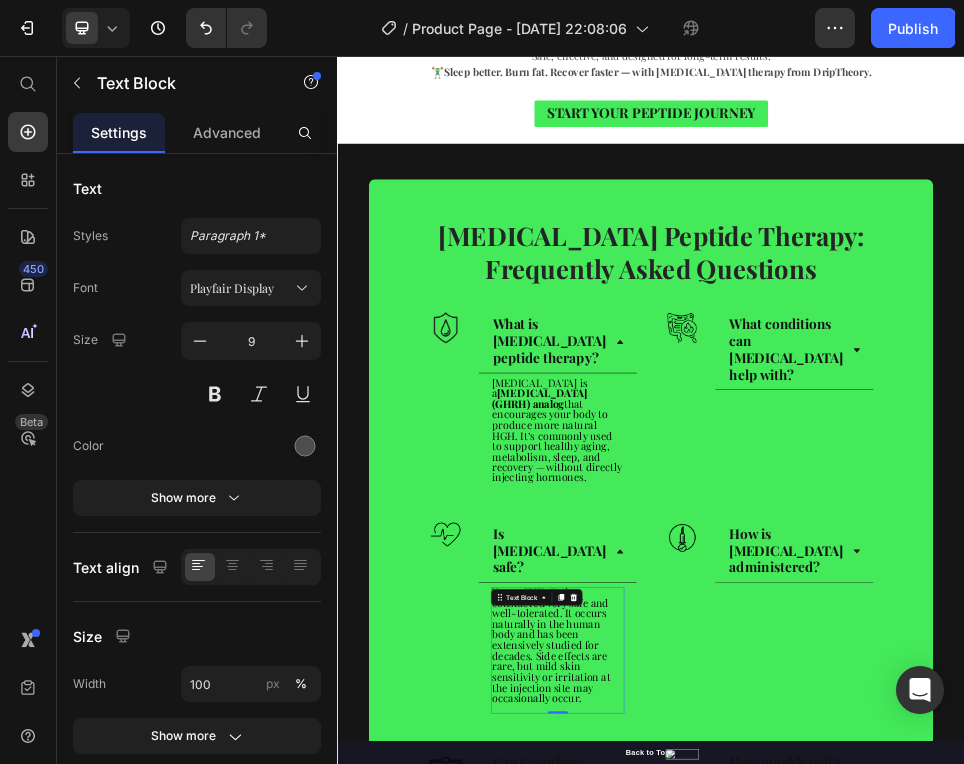 click on "Yes — GHK-Cu is considered very safe and well-tolerated. It occurs naturally in the human body and has been extensively studied for decades. Side effects are rare, but mild skin sensitivity or irritation at the injection site may occasionally occur." at bounding box center [745, 1182] 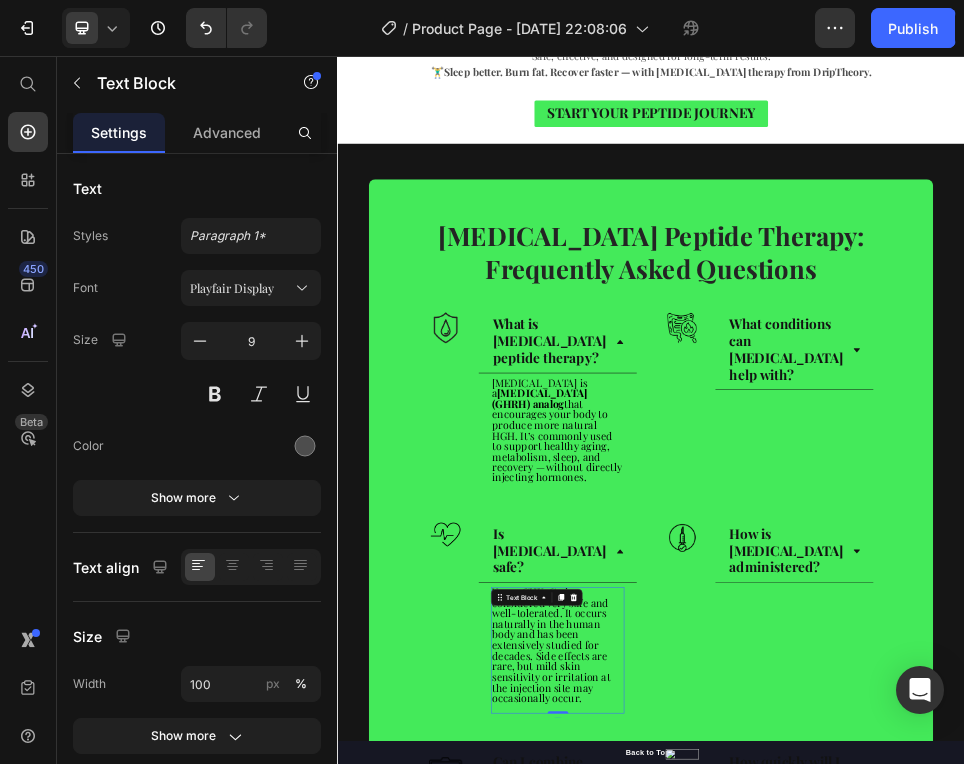 click on "Yes — GHK-Cu is considered very safe and well-tolerated. It occurs naturally in the human body and has been extensively studied for decades. Side effects are rare, but mild skin sensitivity or irritation at the injection site may occasionally occur." at bounding box center [745, 1182] 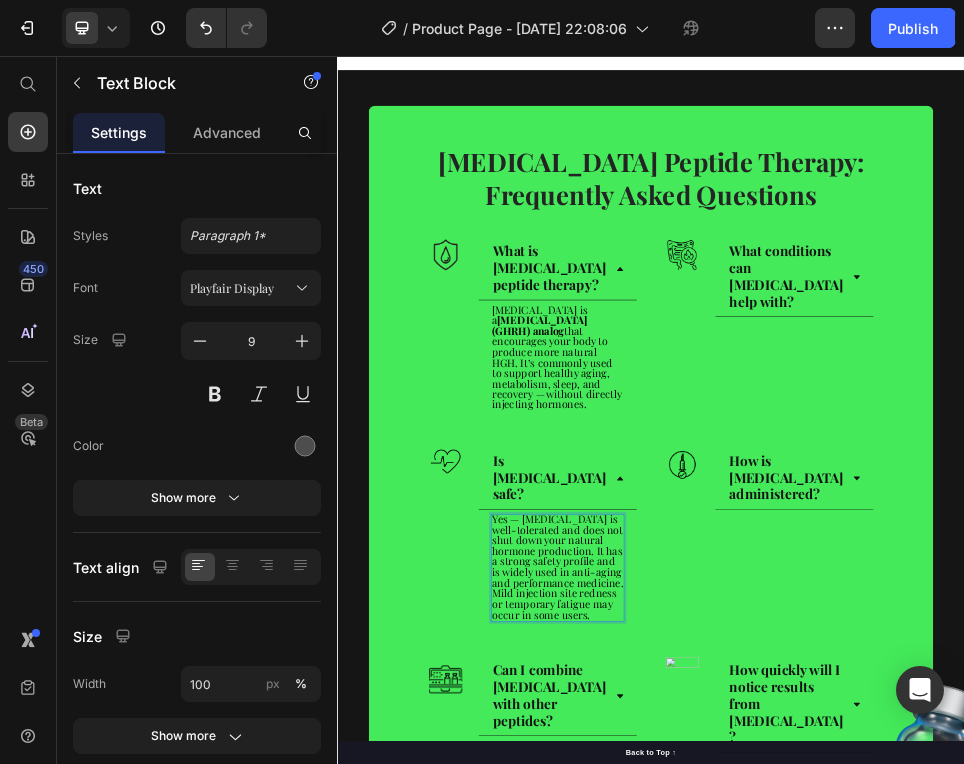 scroll, scrollTop: 3195, scrollLeft: 0, axis: vertical 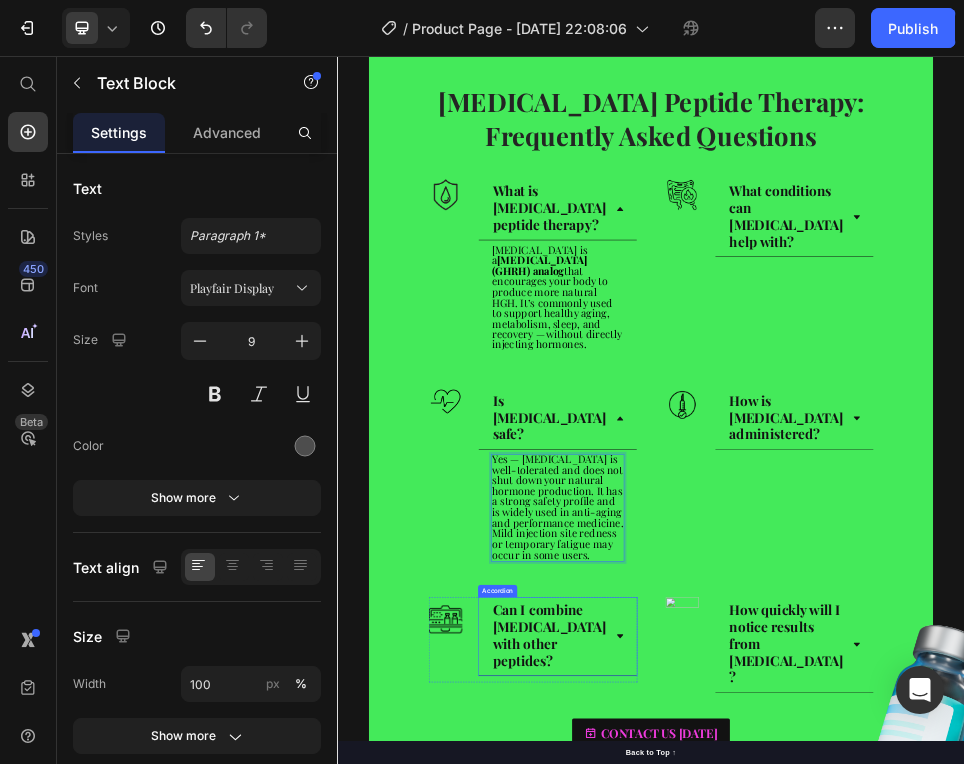 click on "Can I combine [MEDICAL_DATA] with other peptides?" at bounding box center (757, 1166) 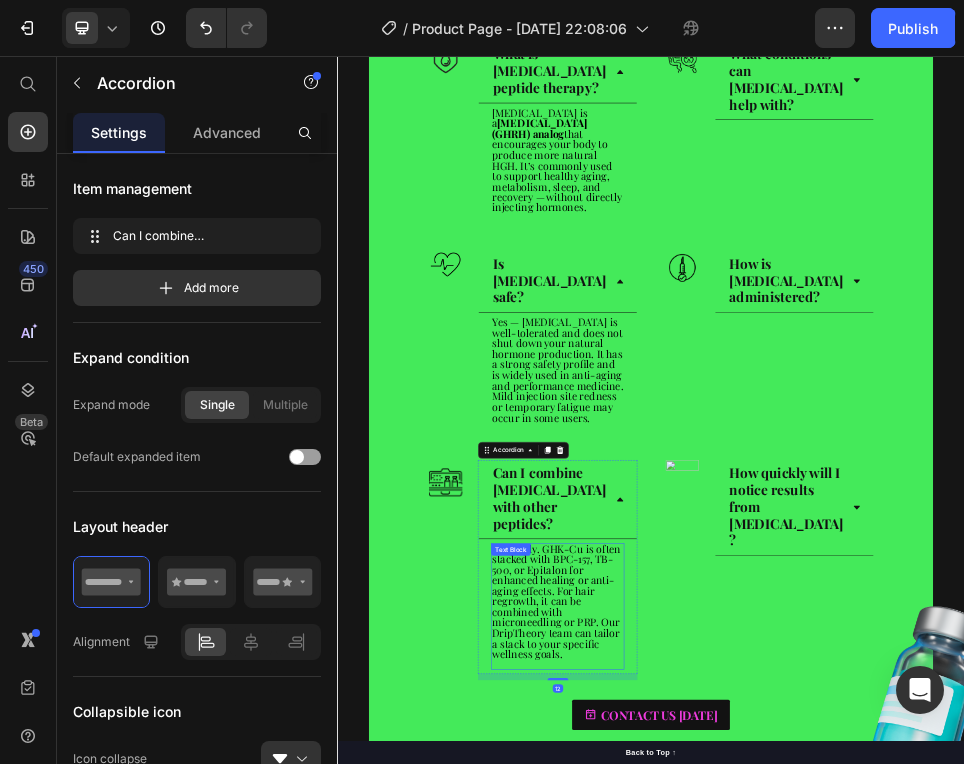 scroll, scrollTop: 3459, scrollLeft: 0, axis: vertical 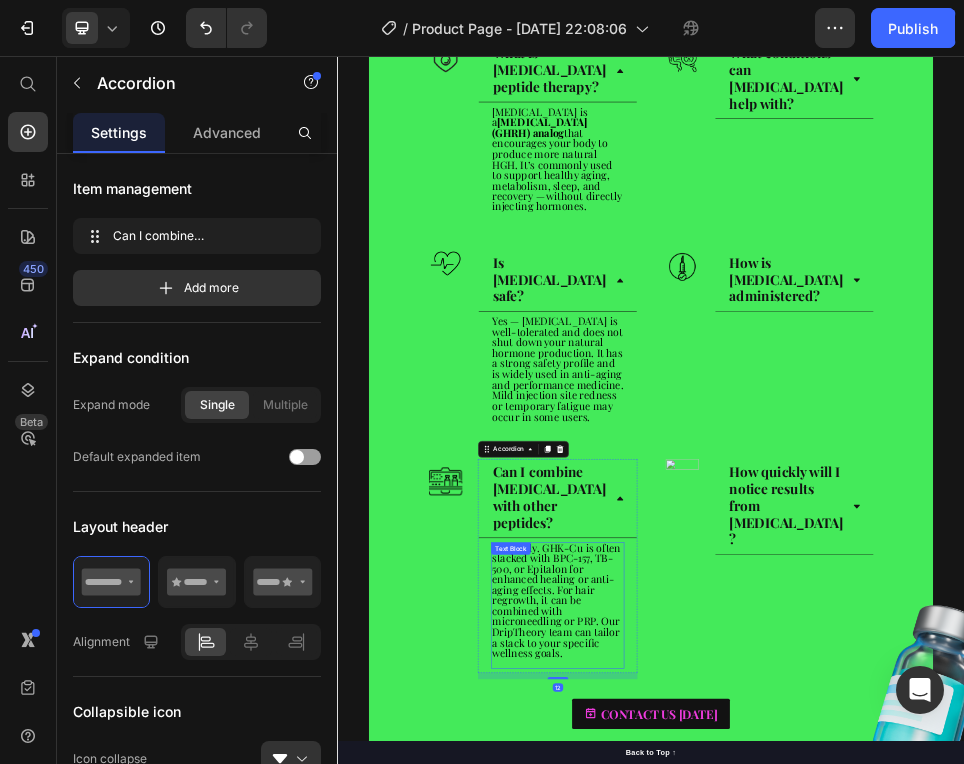 click on "Definitely. GHK-Cu is often stacked with BPC-157, TB-500, or Epitalon for enhanced healing or anti-aging effects. For hair regrowth, it can be combined with microneedling or PRP. Our DripTheory team can tailor a stack to your specific wellness goals." at bounding box center [755, 1096] 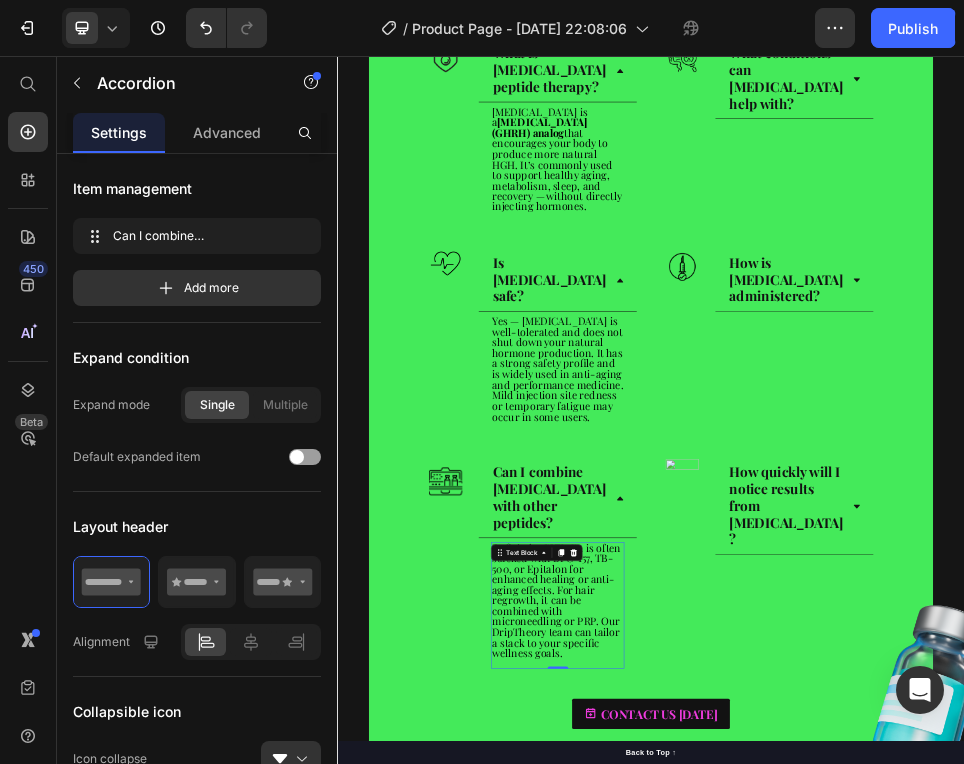 click on "Definitely. GHK-Cu is often stacked with BPC-157, TB-500, or Epitalon for enhanced healing or anti-aging effects. For hair regrowth, it can be combined with microneedling or PRP. Our DripTheory team can tailor a stack to your specific wellness goals." at bounding box center [755, 1096] 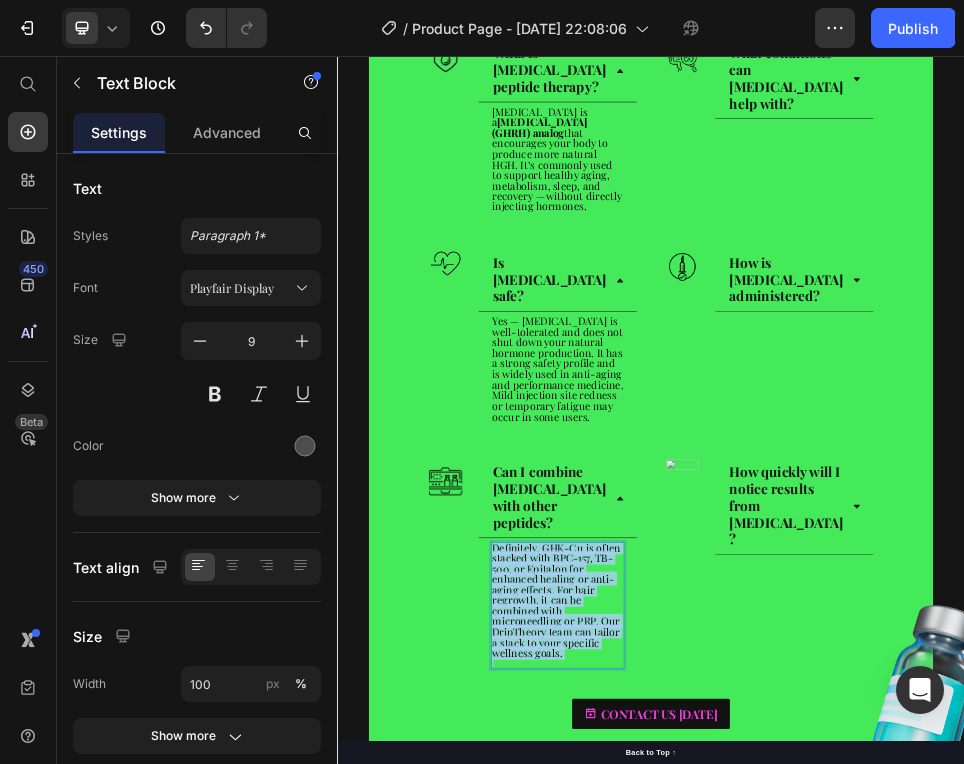 click on "Definitely. GHK-Cu is often stacked with BPC-157, TB-500, or Epitalon for enhanced healing or anti-aging effects. For hair regrowth, it can be combined with microneedling or PRP. Our DripTheory team can tailor a stack to your specific wellness goals." at bounding box center [755, 1096] 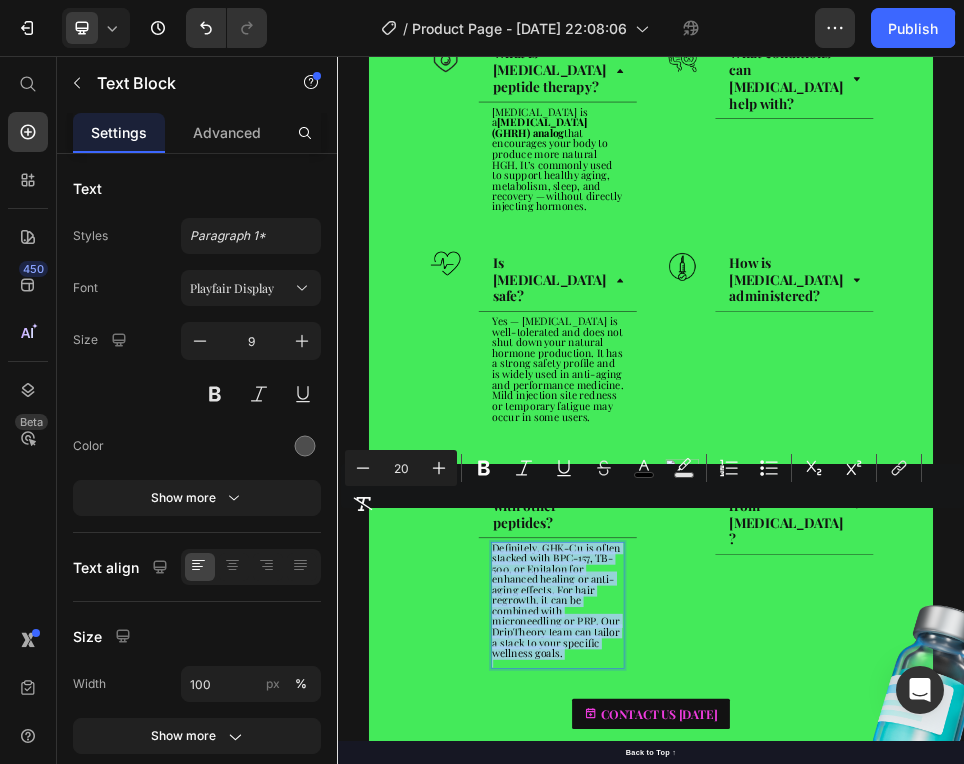 type on "9" 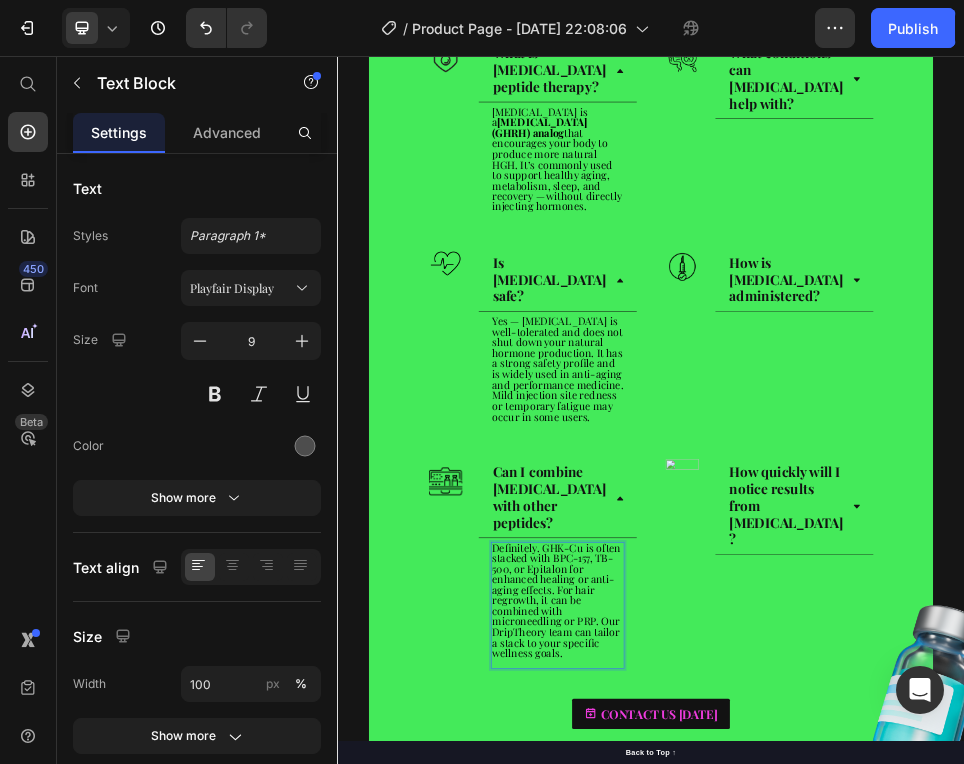 scroll, scrollTop: 14, scrollLeft: 0, axis: vertical 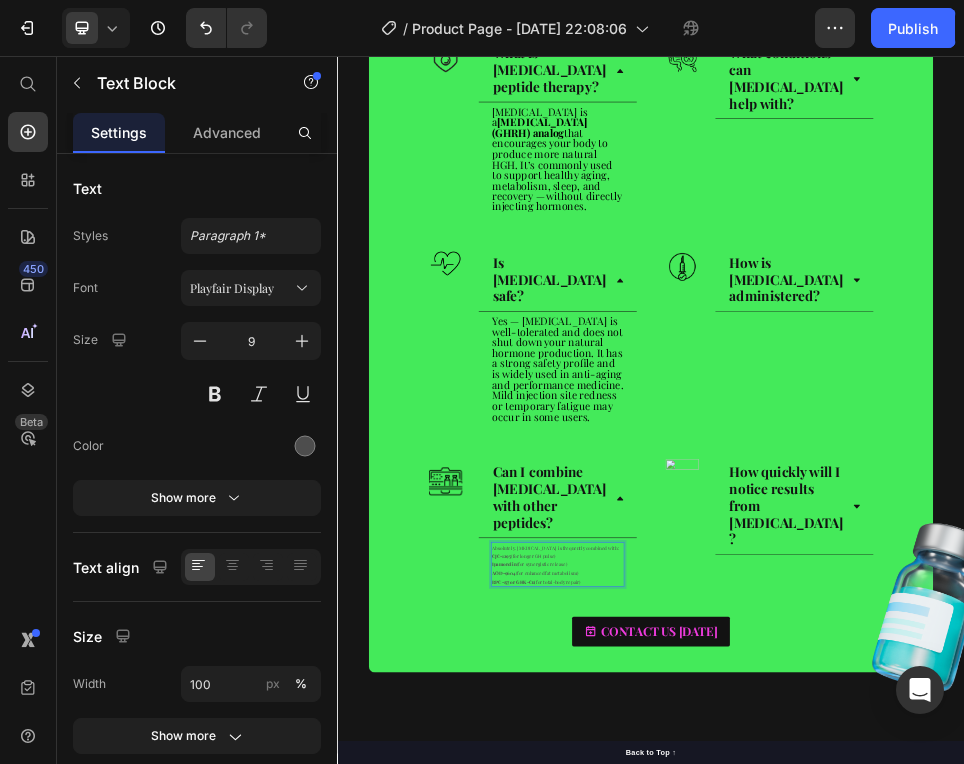 drag, startPoint x: 822, startPoint y: 992, endPoint x: 644, endPoint y: 932, distance: 187.84036 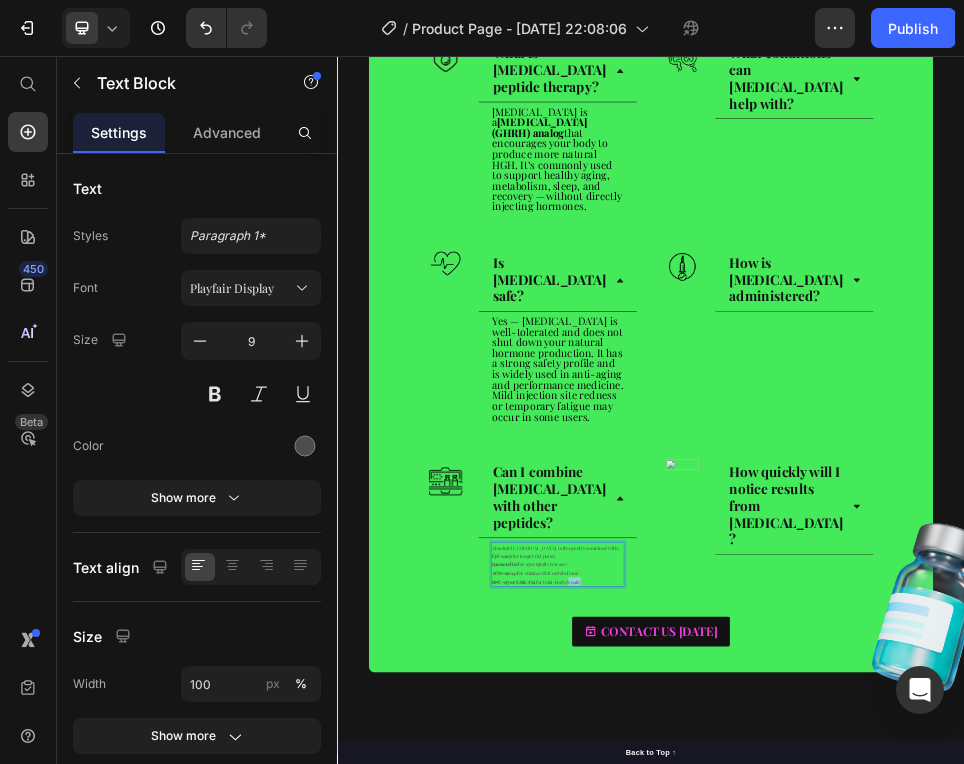 click on "BPC-157 or GHK-Cu  (for total-body repair)" at bounding box center [757, 1061] 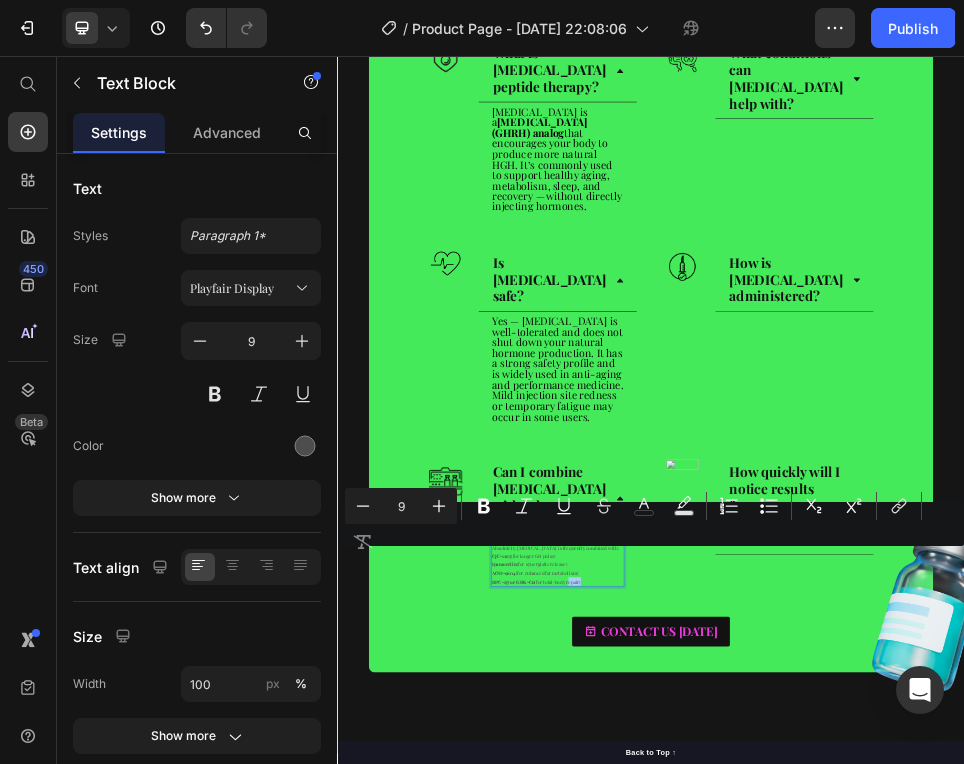 click on "Minus 9 Plus Bold Italic Underline       Strikethrough
color
Text Background Color Numbered List Bulleted List Subscript Superscript       link Remove Format" at bounding box center [652, 524] 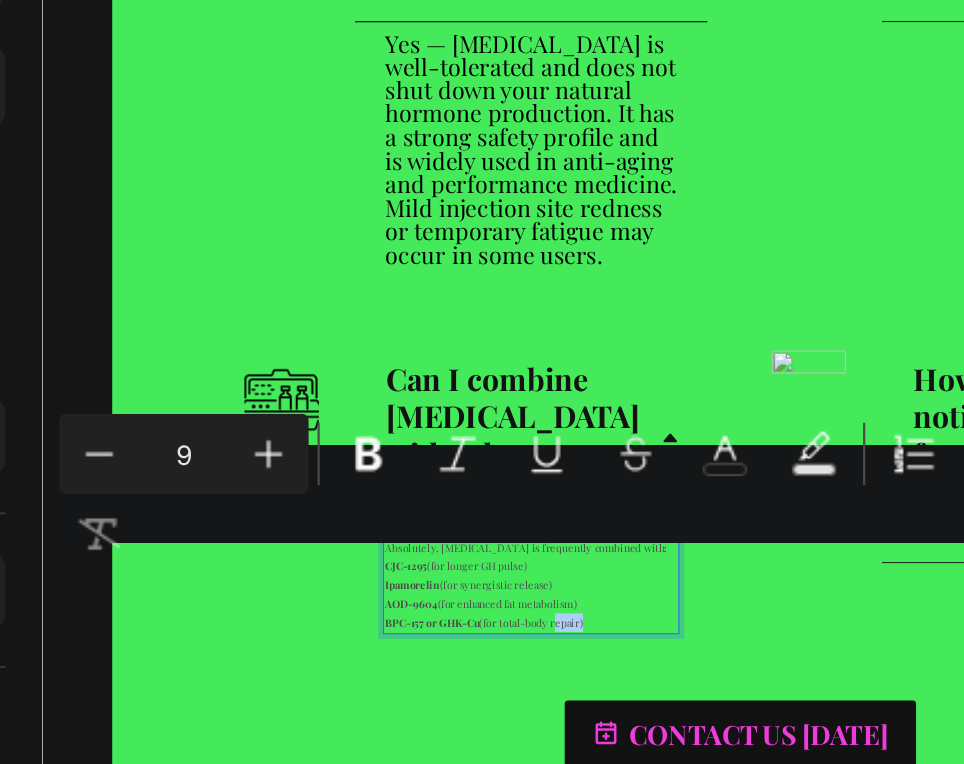 click on "Minus 9 Plus Bold Italic Underline       Strikethrough
color
Text Background Color Numbered List Bulleted List Subscript Superscript       link Remove Format" at bounding box center (652, 524) 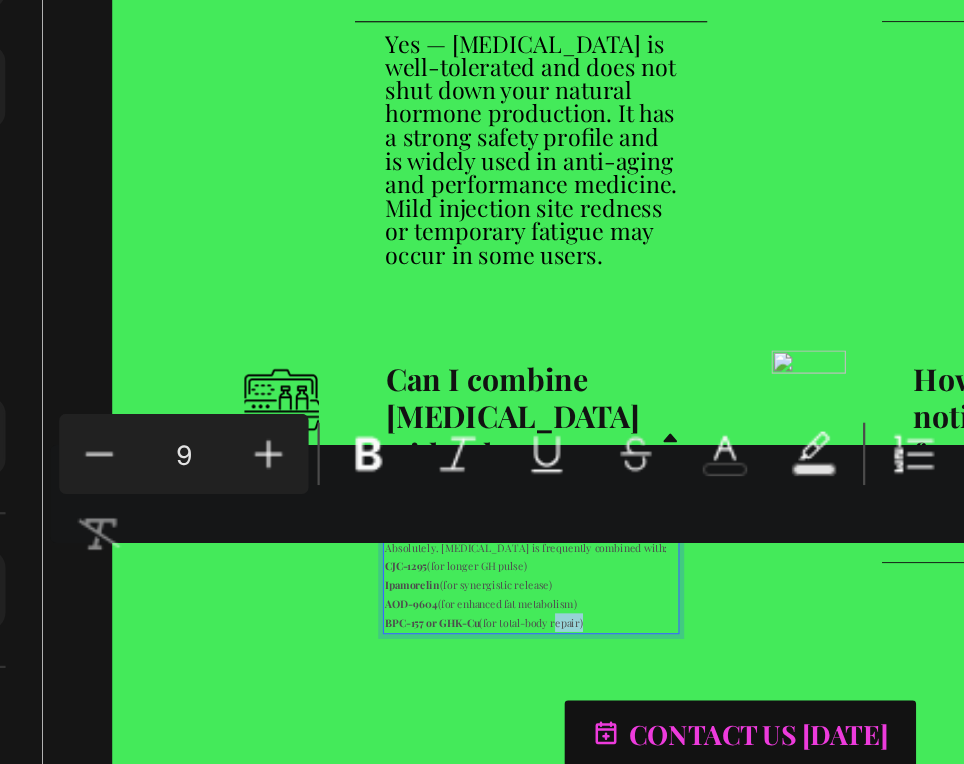 click on "Yes — [MEDICAL_DATA] is well-tolerated and does not shut down your natural hormone production. It has a strong safety profile and is widely used in anti-aging and performance medicine. Mild injection site redness or temporary fatigue may occur in some users. Text Block" at bounding box center (461, 53) 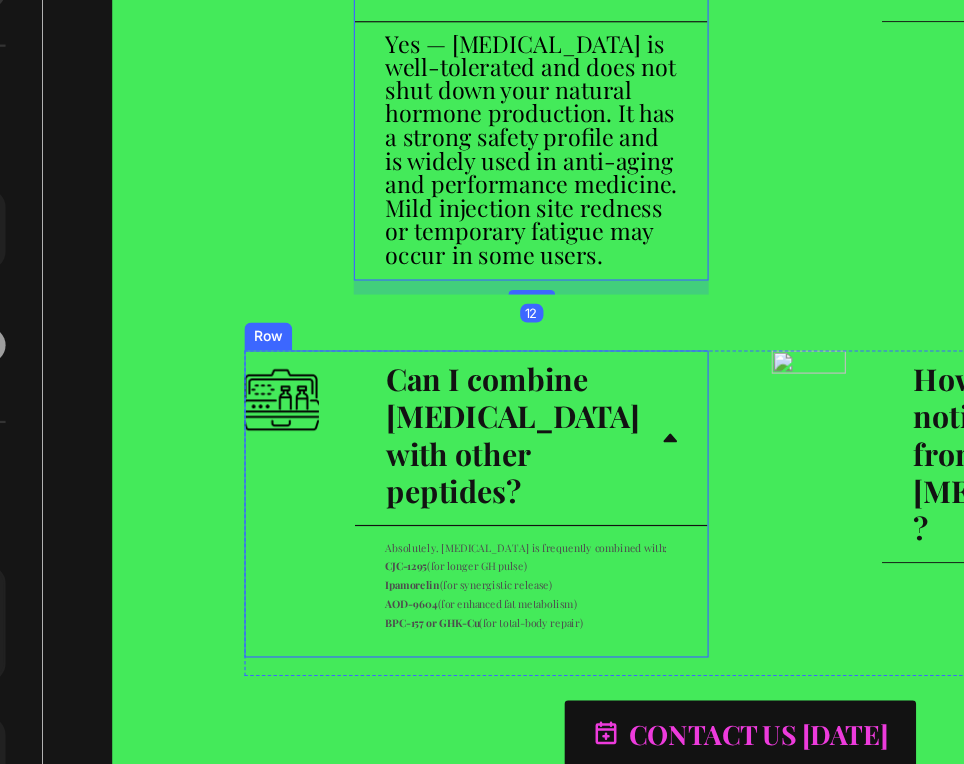 click on "Image
Can I combine [MEDICAL_DATA] with other peptides? Absolutely. [MEDICAL_DATA] is frequently combined with: CJC-1295  (for longer GH pulse) Ipamorelin  (for synergistic release) AOD-9604  (for enhanced fat metabolism) BPC-157 or GHK-Cu  (for total-body repair) Text Block Accordion Row" at bounding box center (414, 364) 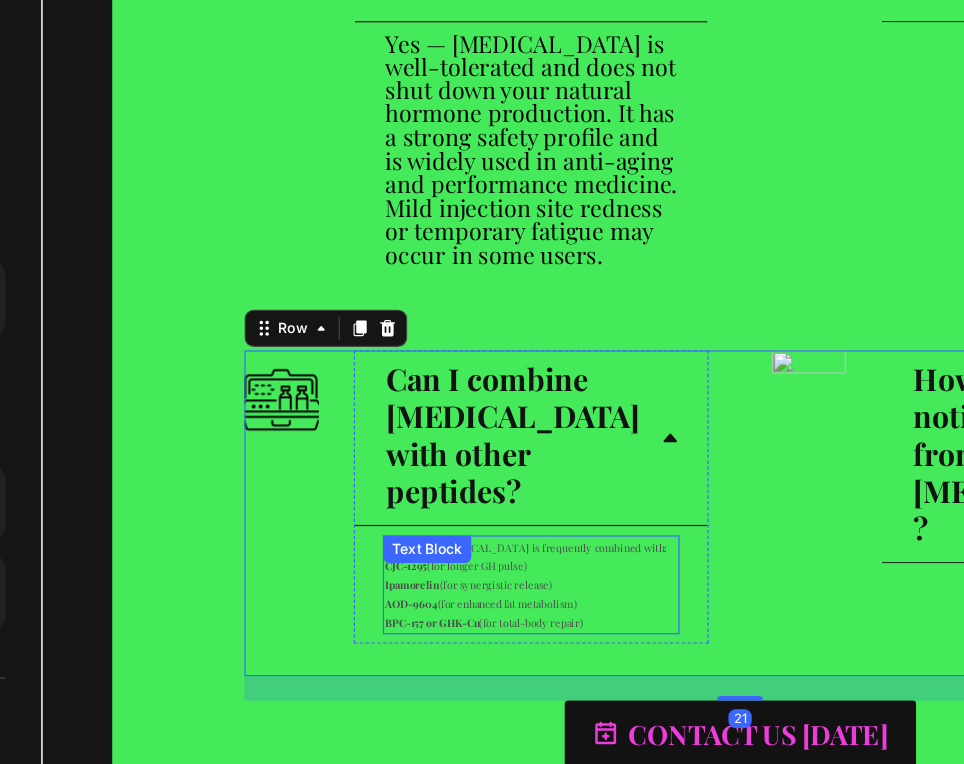 click on "BPC-157 or GHK-Cu  (for total-body repair)" at bounding box center (461, 458) 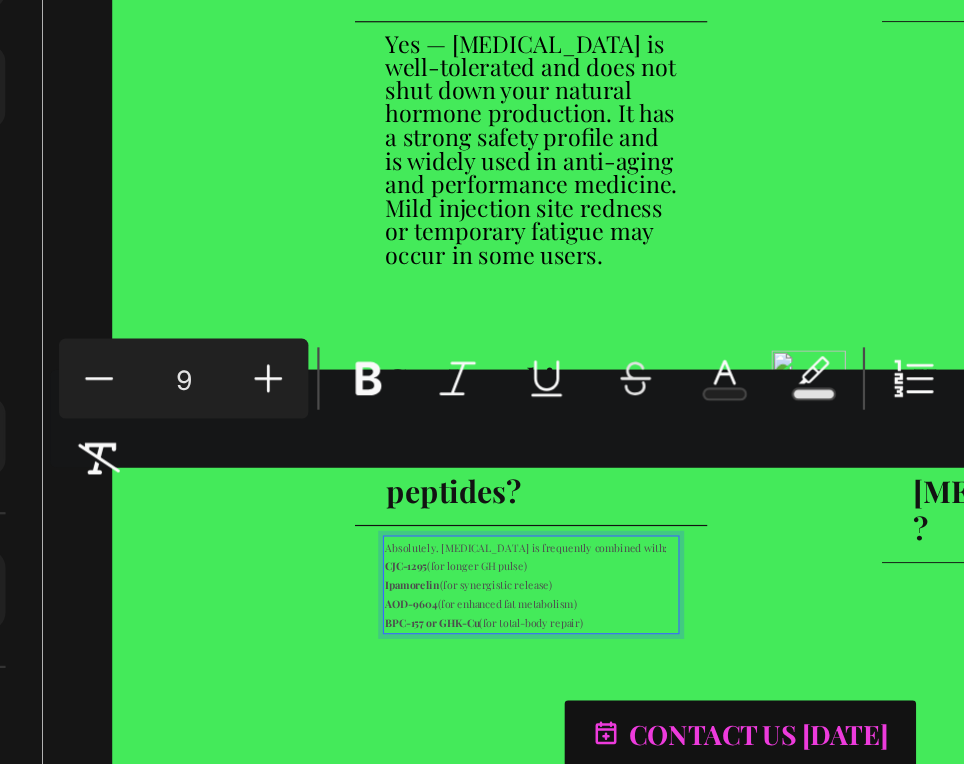 drag, startPoint x: 528, startPoint y: 391, endPoint x: 334, endPoint y: 328, distance: 203.97304 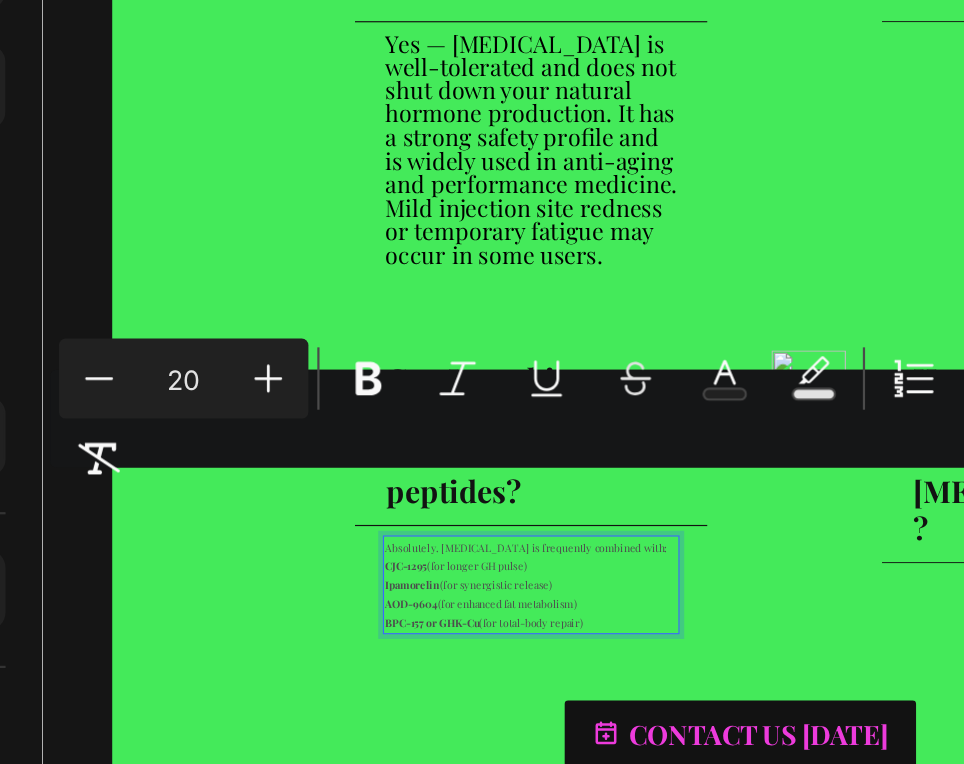 type on "20" 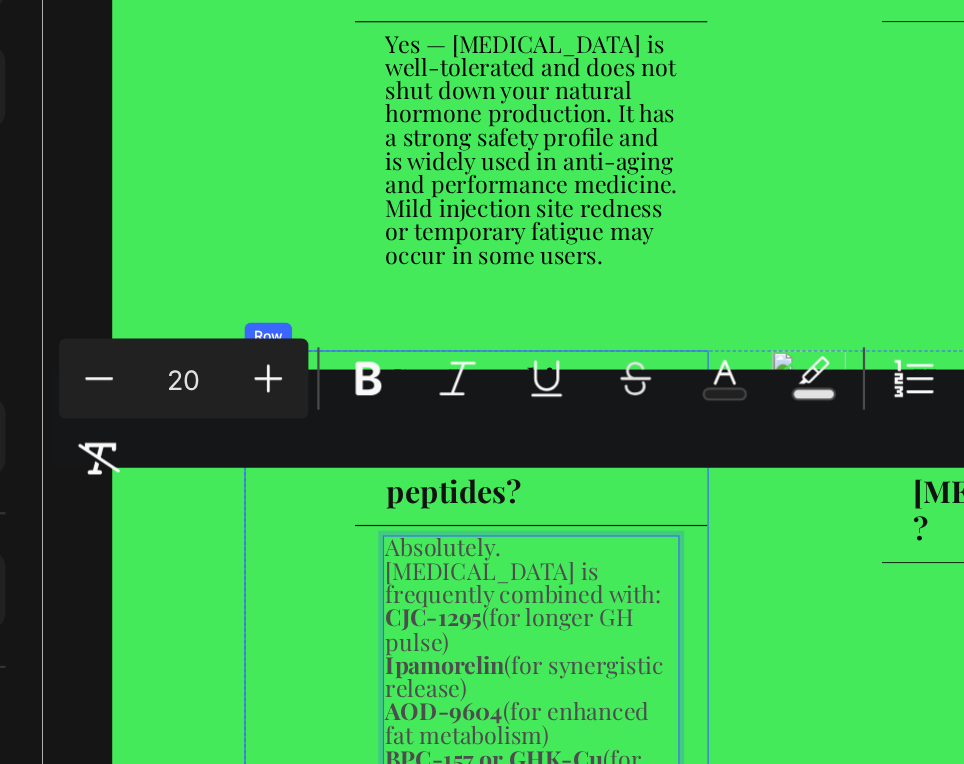 scroll, scrollTop: 3585, scrollLeft: 0, axis: vertical 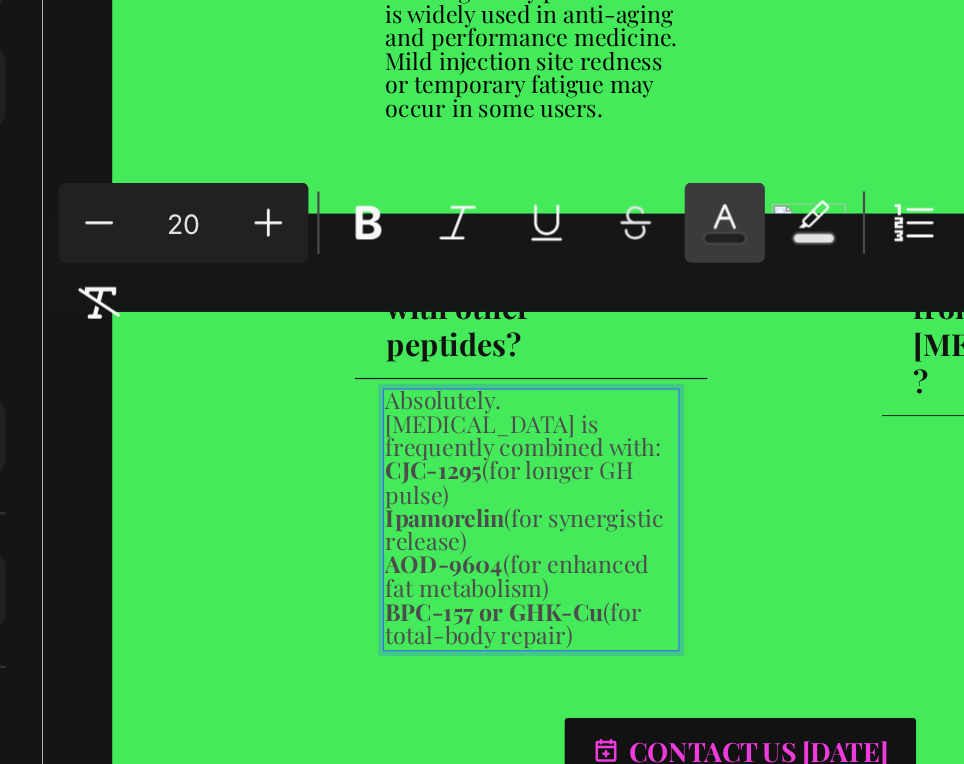 click 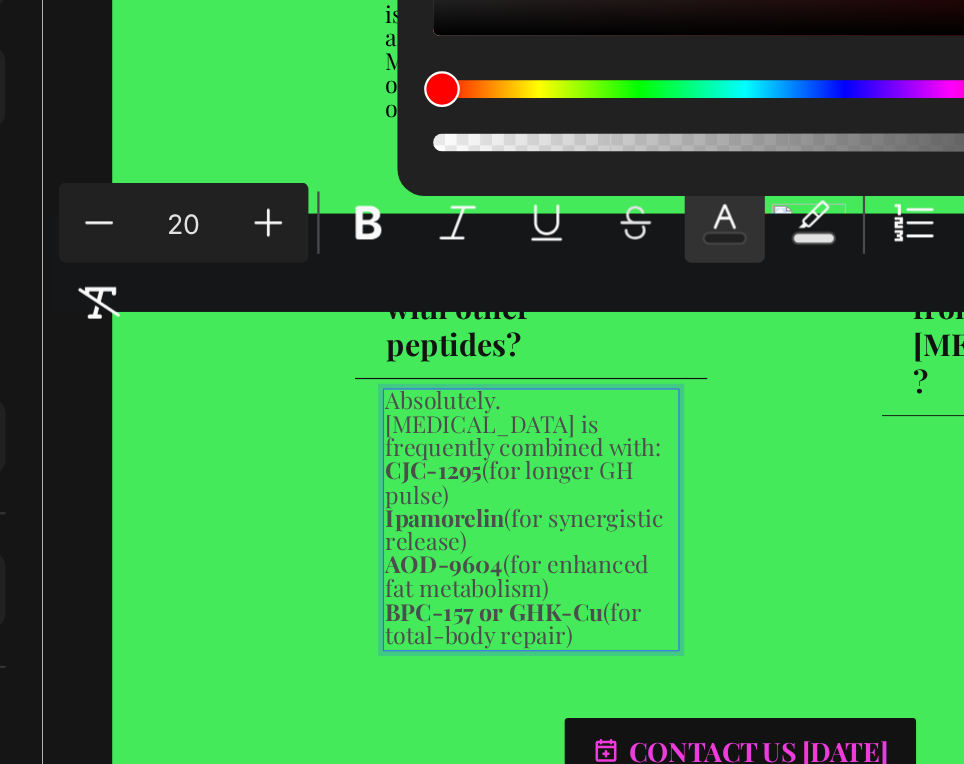 click at bounding box center (653, 254) 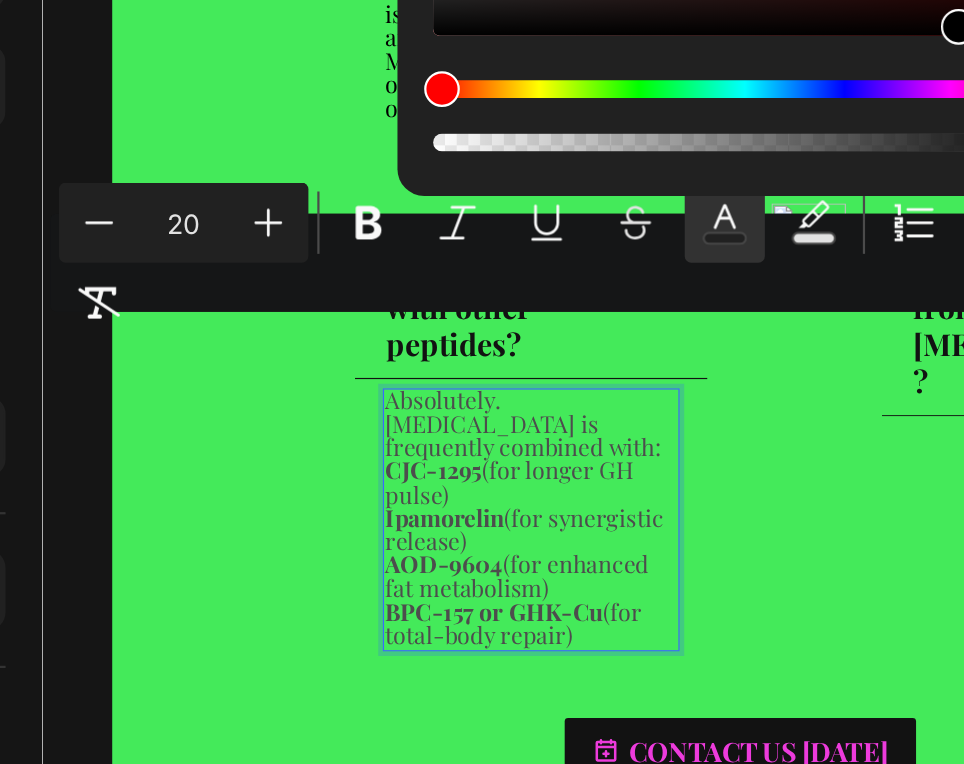 type on "000000" 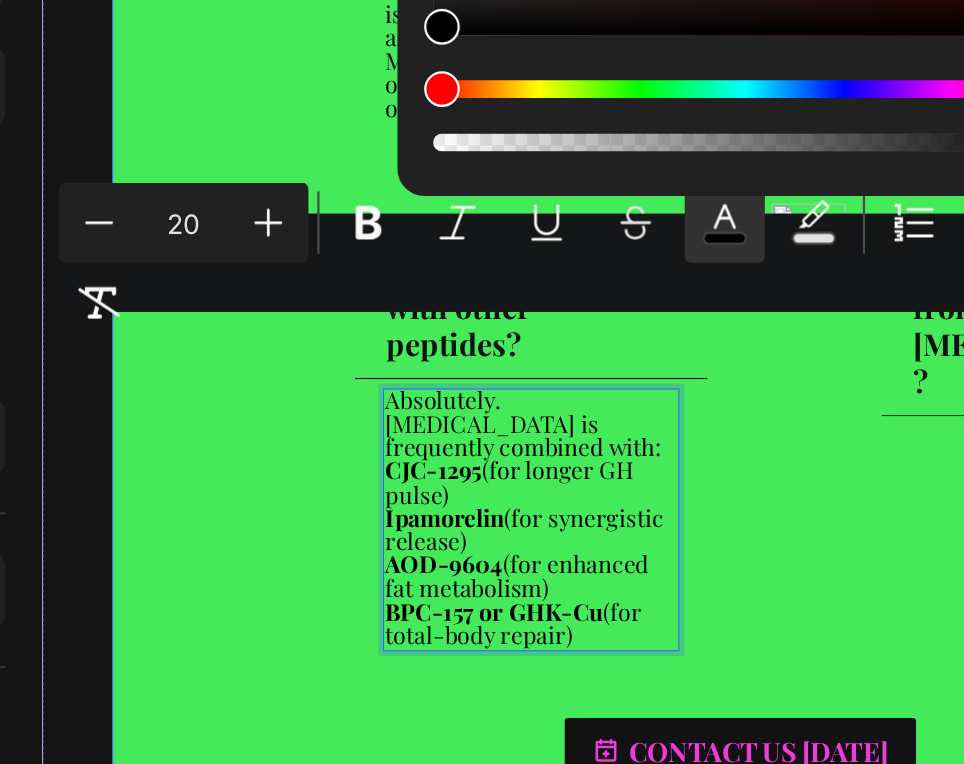 click on "⁠⁠⁠⁠⁠⁠⁠ [MEDICAL_DATA] Peptide Therapy: Frequently Asked Questions Heading Row Image
What is [MEDICAL_DATA] peptide therapy? [MEDICAL_DATA] is a  [MEDICAL_DATA] (GHRH) analog  that encourages your body to produce more natural HGH. It’s commonly used to support healthy aging, metabolism, sleep, and recovery — without directly injecting hormones. Text Block Accordion Row Image
What conditions can [MEDICAL_DATA] help with? Accordion Row Row Image
Is [MEDICAL_DATA] safe? Yes — [MEDICAL_DATA] is well-tolerated and does not shut down your natural hormone production. It has a strong safety profile and is widely used in anti-aging and performance medicine. Mild injection site redness or temporary fatigue may occur in some users. Text Block Accordion Row Image
How is [MEDICAL_DATA] administered? Accordion Row Row Image
CJC-1295 Ipamorelin AOD-9604" at bounding box center (641, -119) 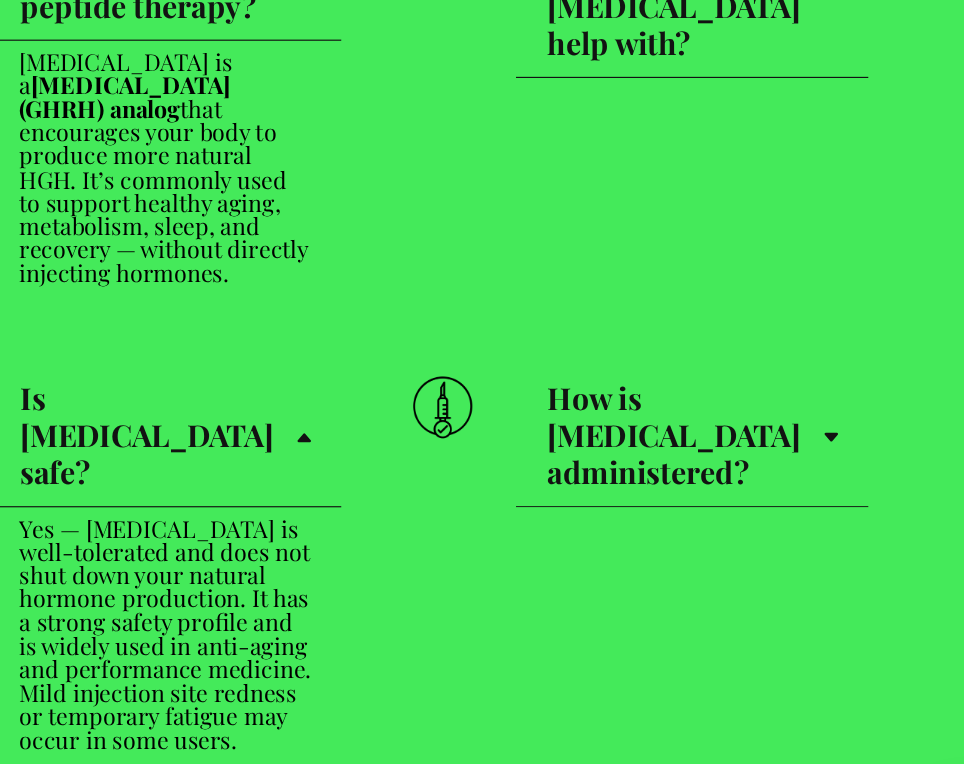 scroll, scrollTop: 2825, scrollLeft: 0, axis: vertical 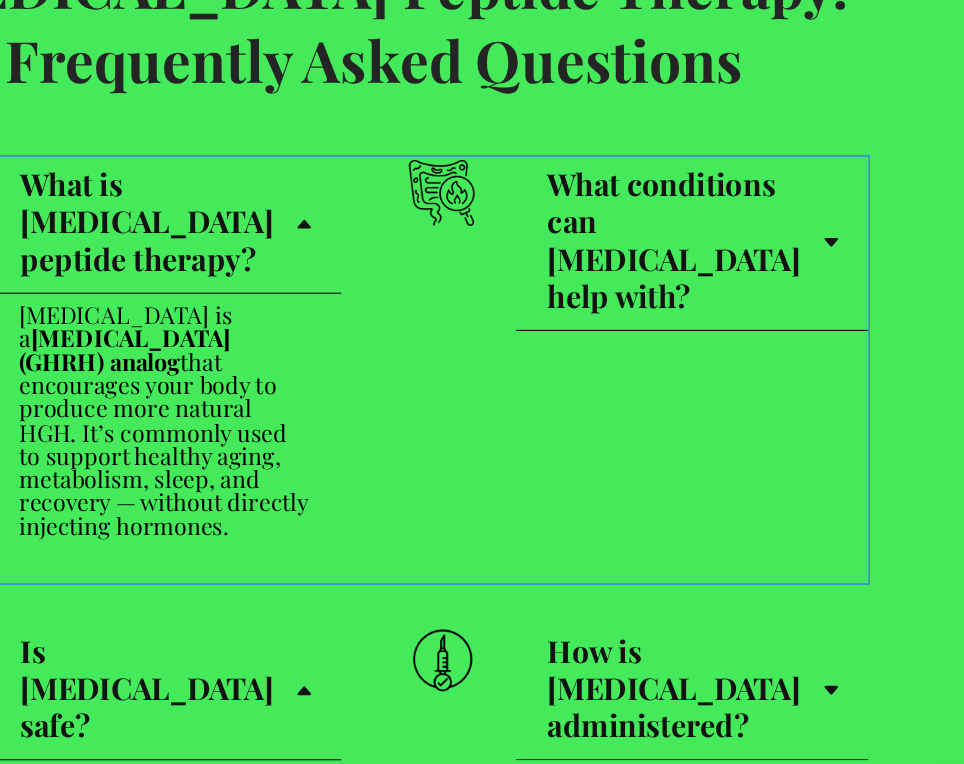 click 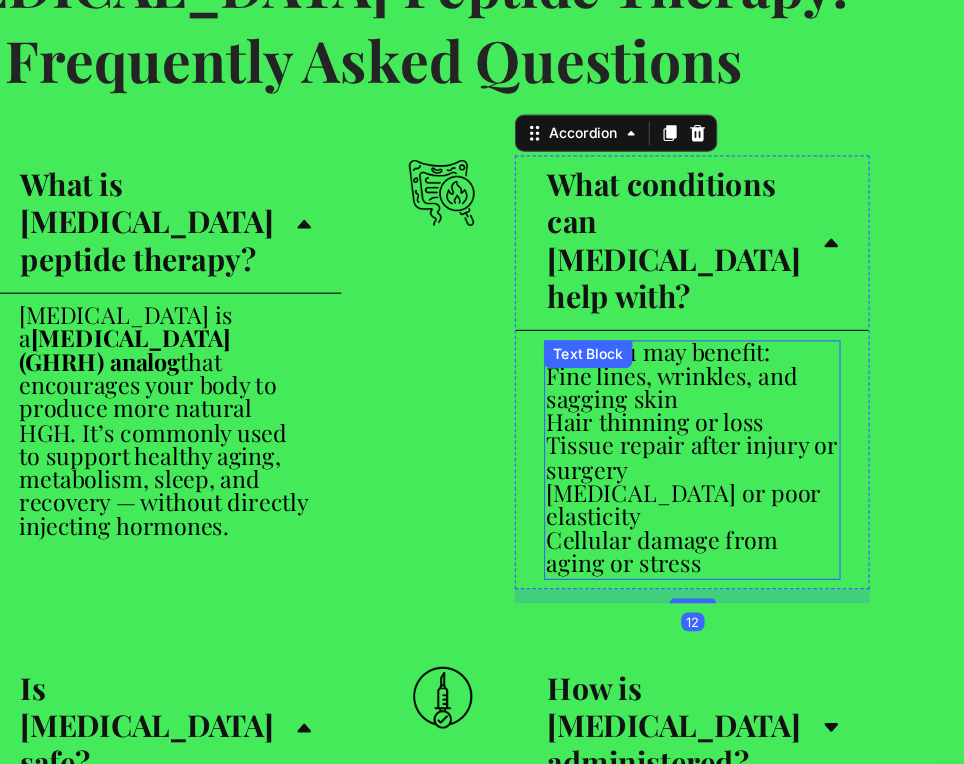 click on "Hair thinning or loss" at bounding box center (516, 284) 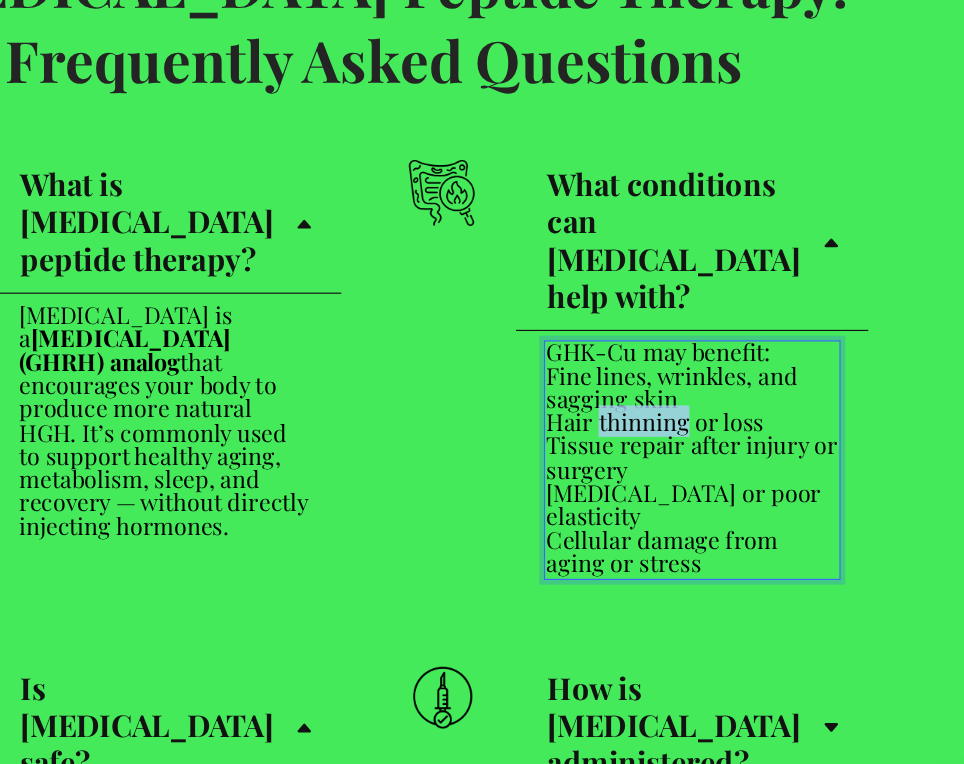 click on "Hair thinning or loss" at bounding box center (516, 284) 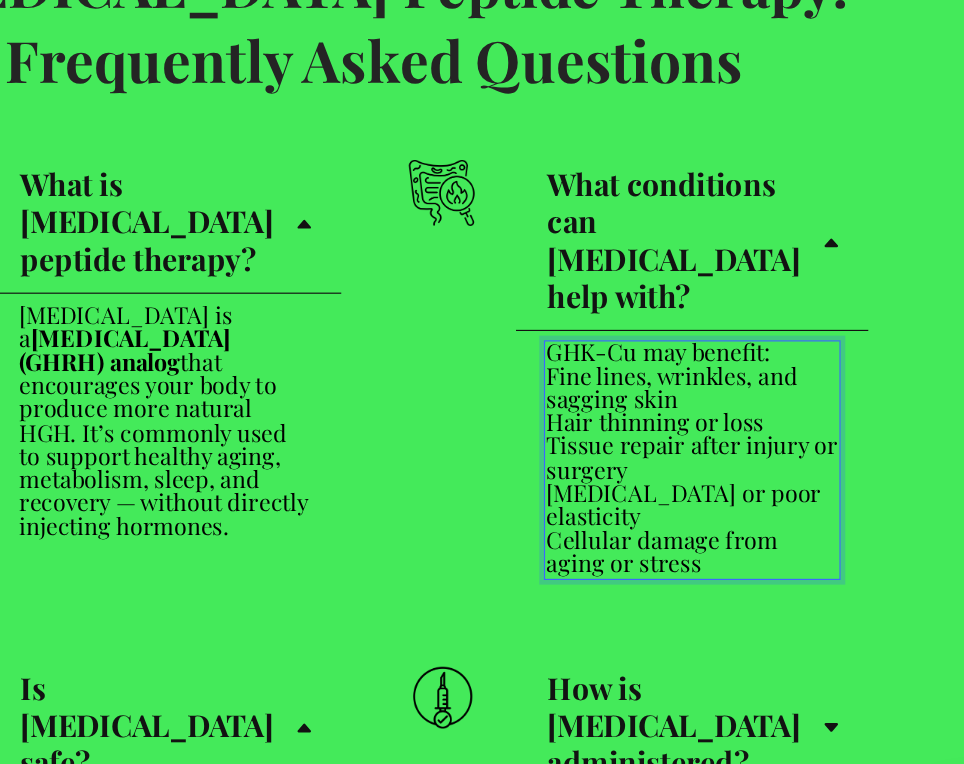 click on "[MEDICAL_DATA] or poor elasticity" at bounding box center (548, 358) 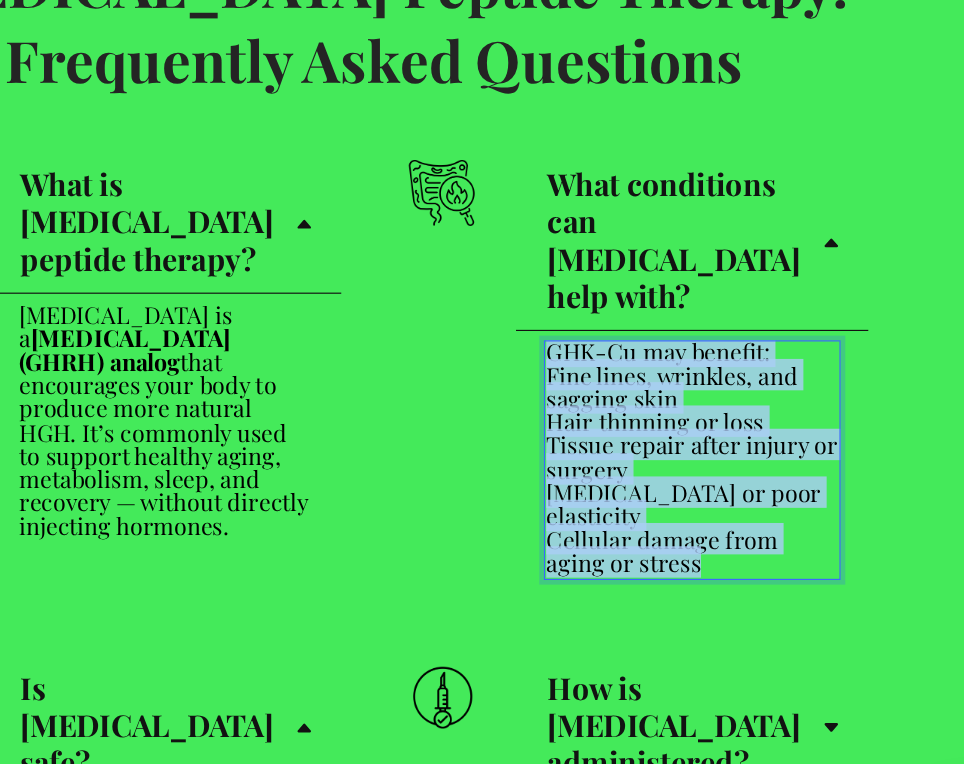 drag, startPoint x: 510, startPoint y: 371, endPoint x: 425, endPoint y: 196, distance: 194.55077 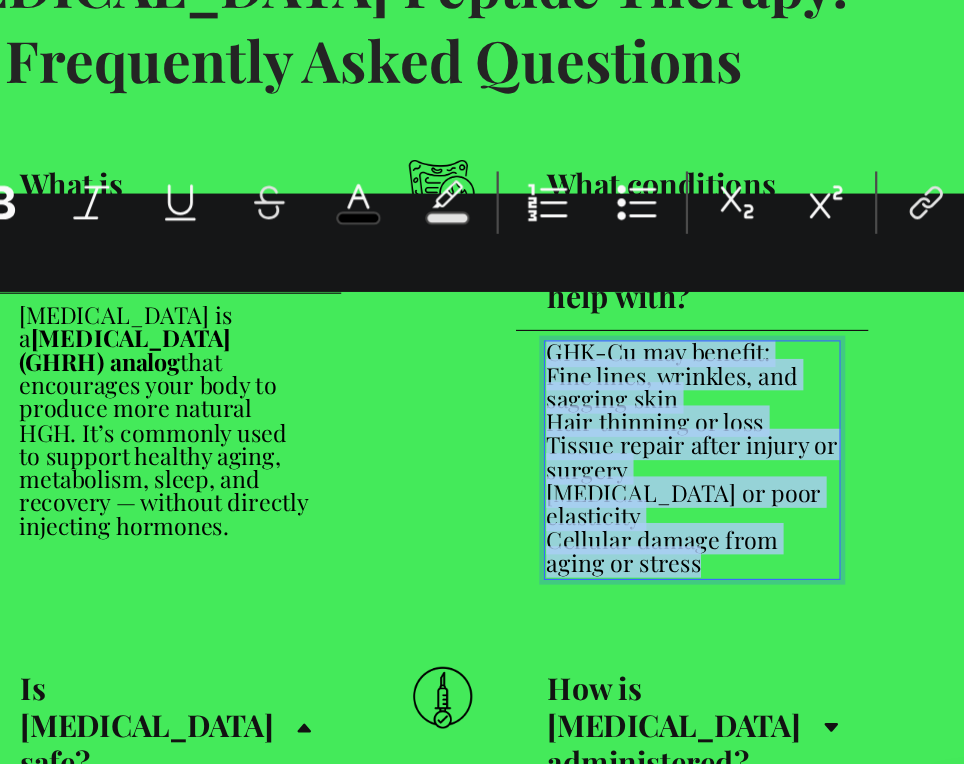 type on "9" 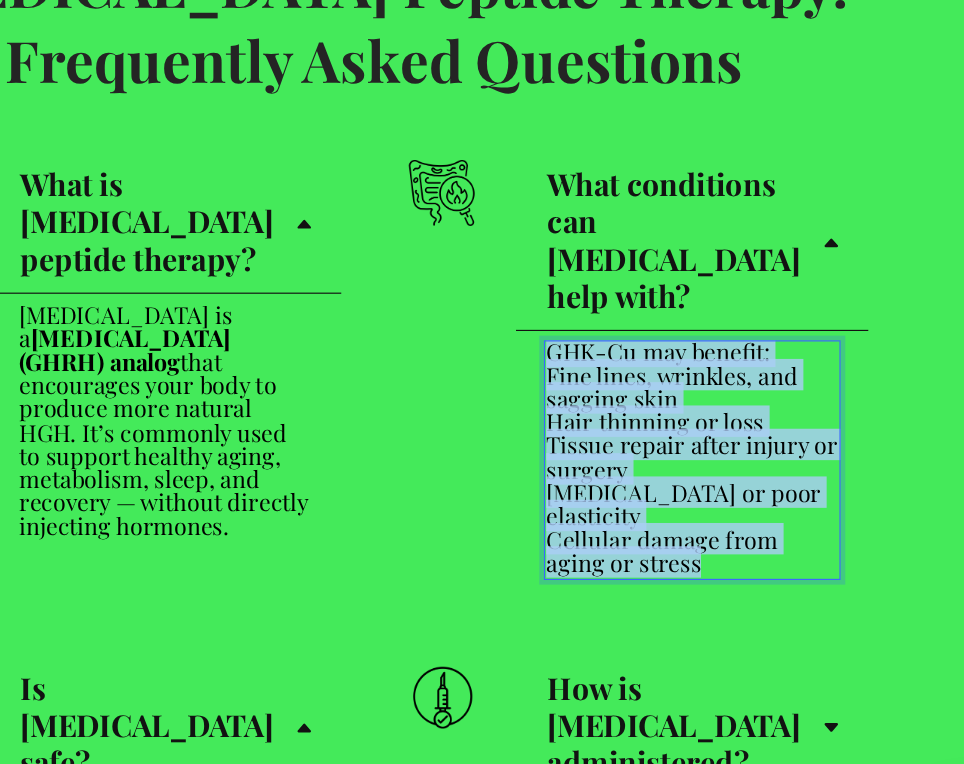 scroll, scrollTop: 14, scrollLeft: 0, axis: vertical 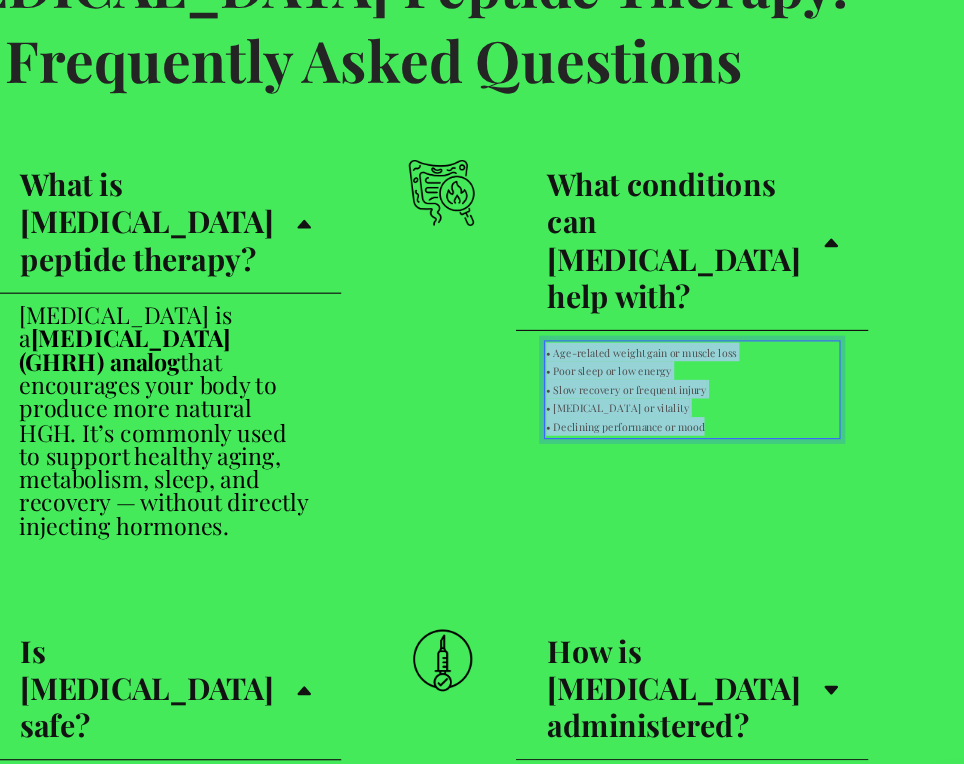 drag, startPoint x: 563, startPoint y: 253, endPoint x: 421, endPoint y: 185, distance: 157.44205 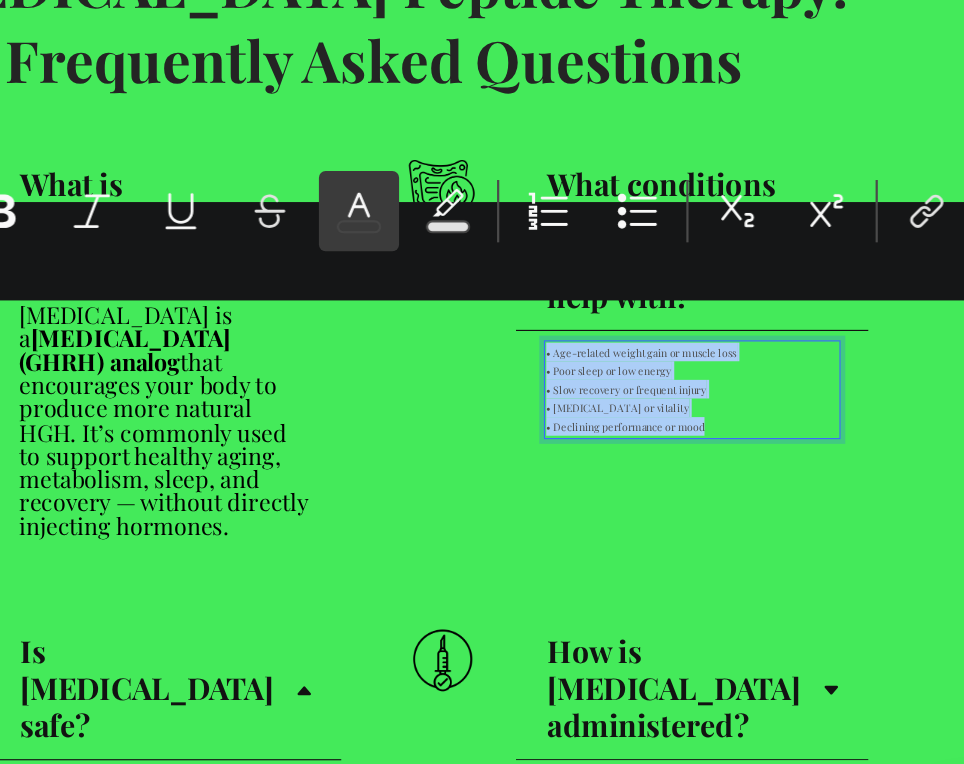 click on "color" at bounding box center [644, 397] 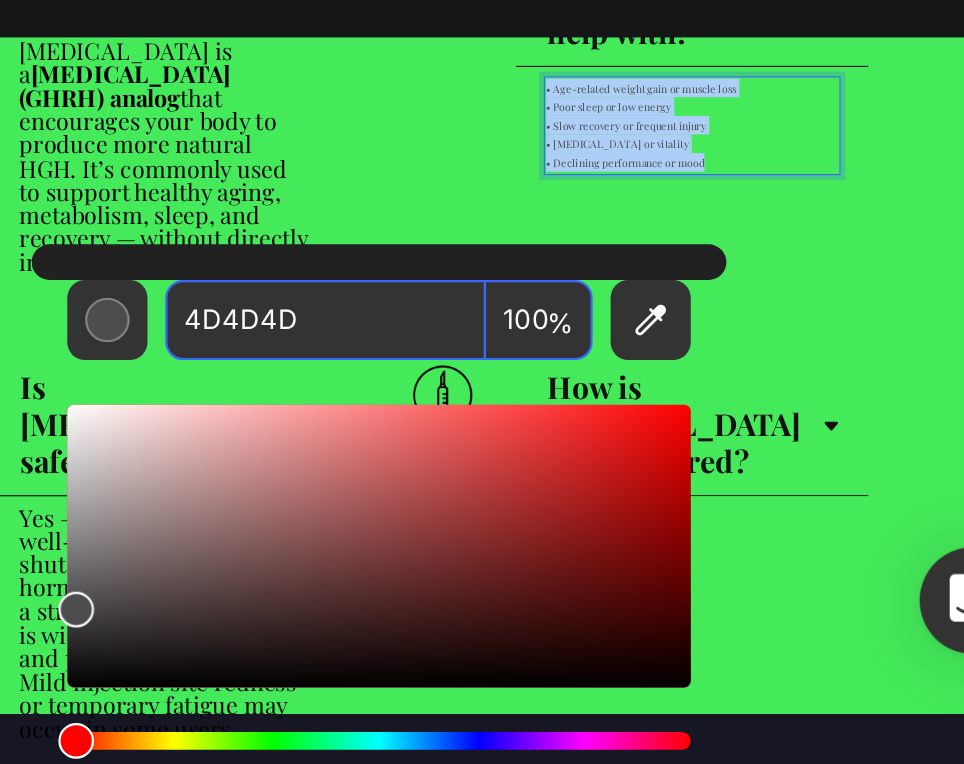 scroll, scrollTop: 14, scrollLeft: 0, axis: vertical 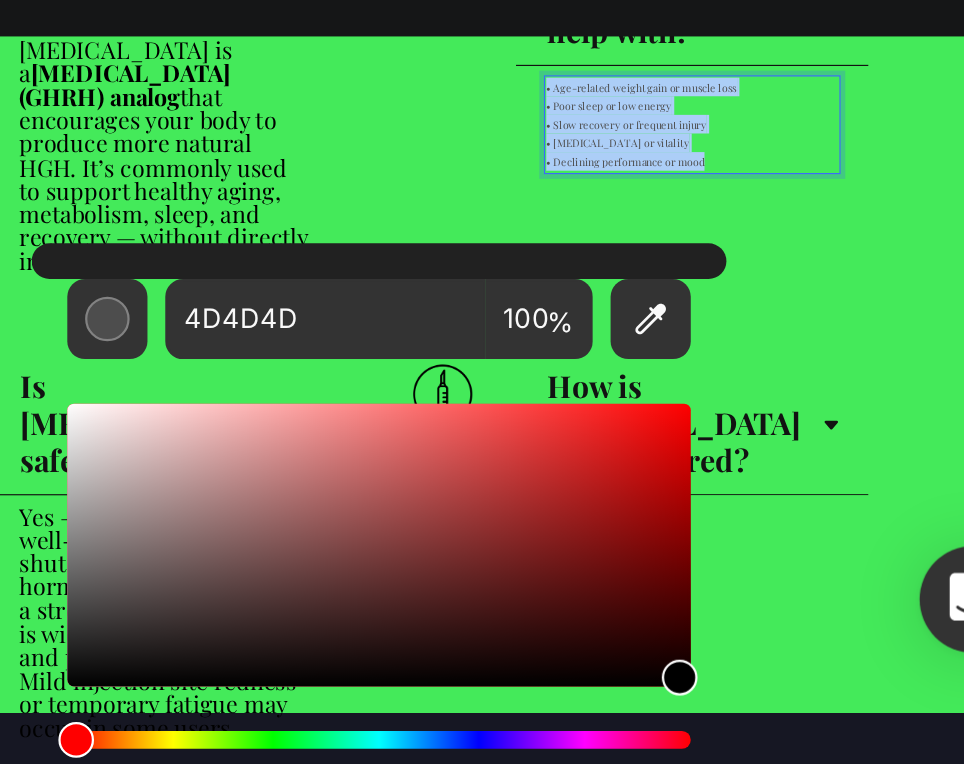 click at bounding box center [653, 665] 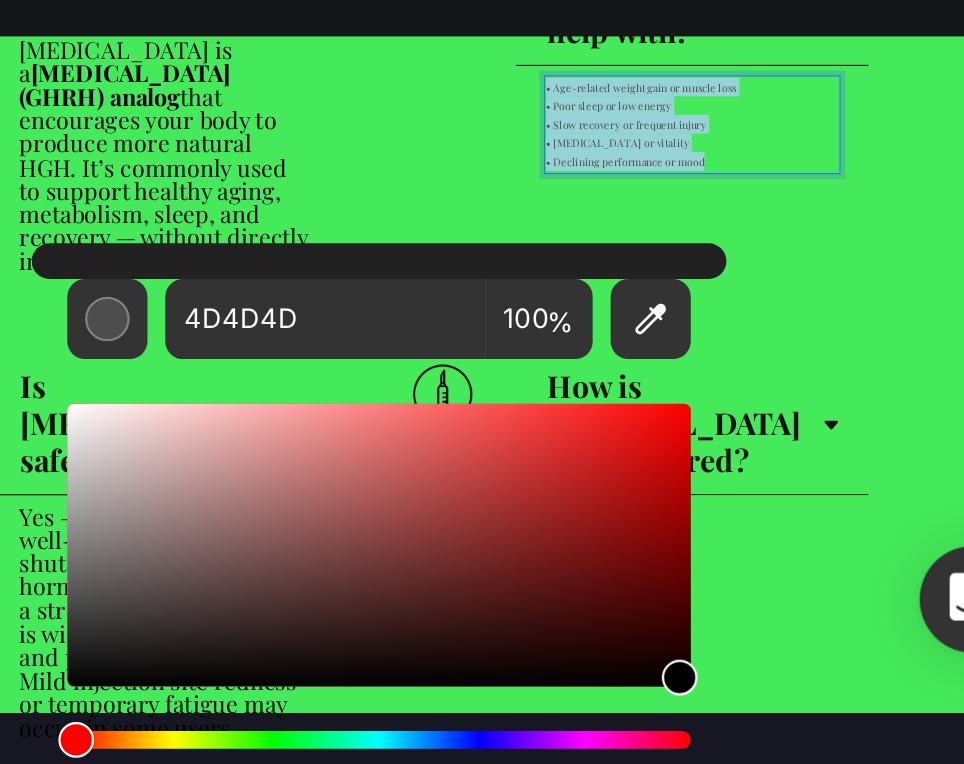 type on "000000" 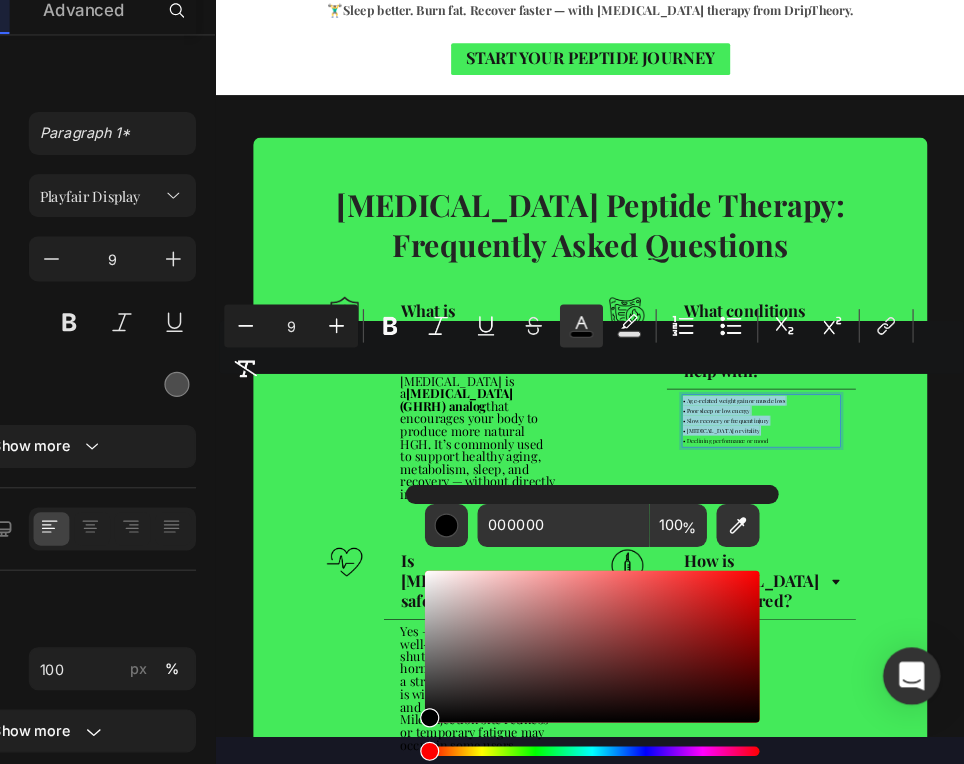 scroll, scrollTop: 13, scrollLeft: 0, axis: vertical 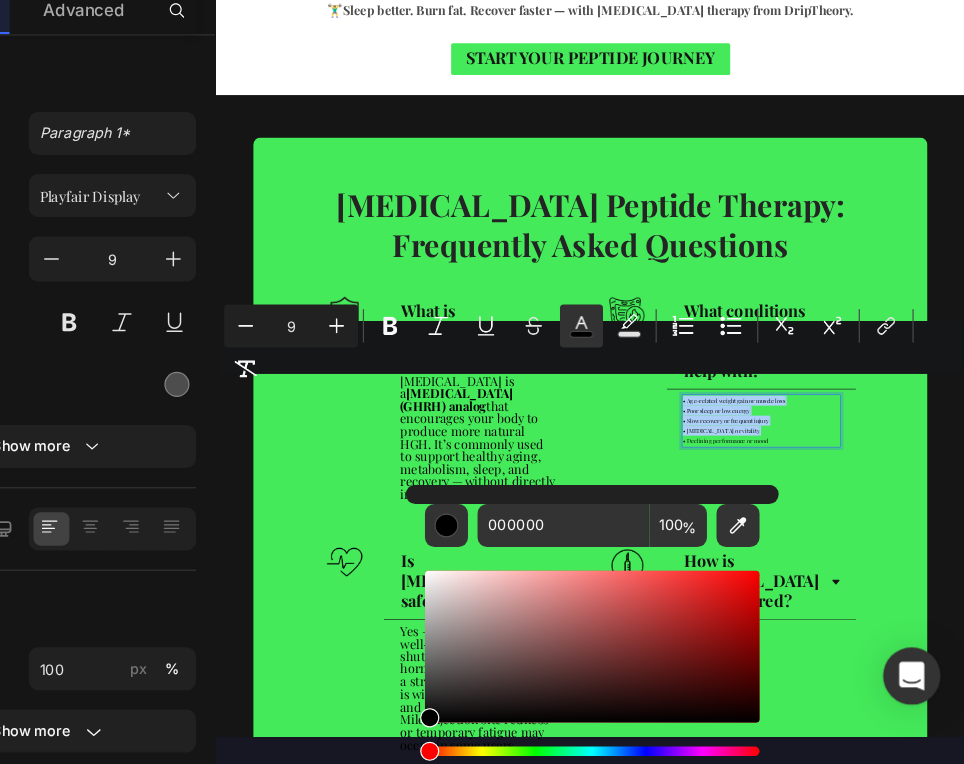 click on "9" at bounding box center (401, 397) 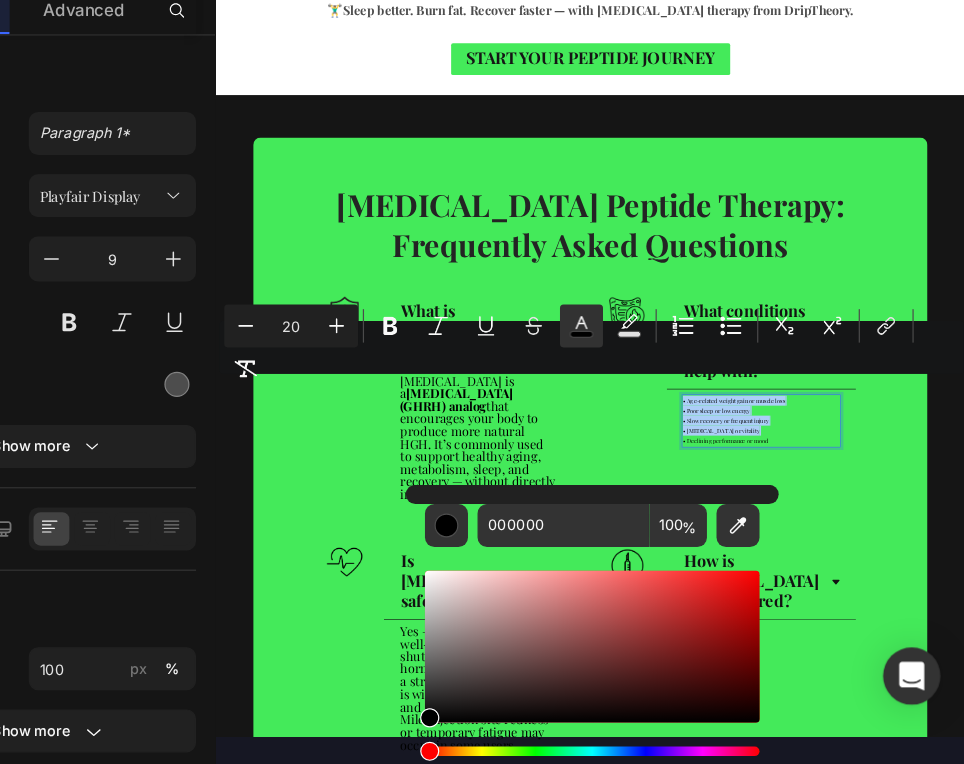 type on "20" 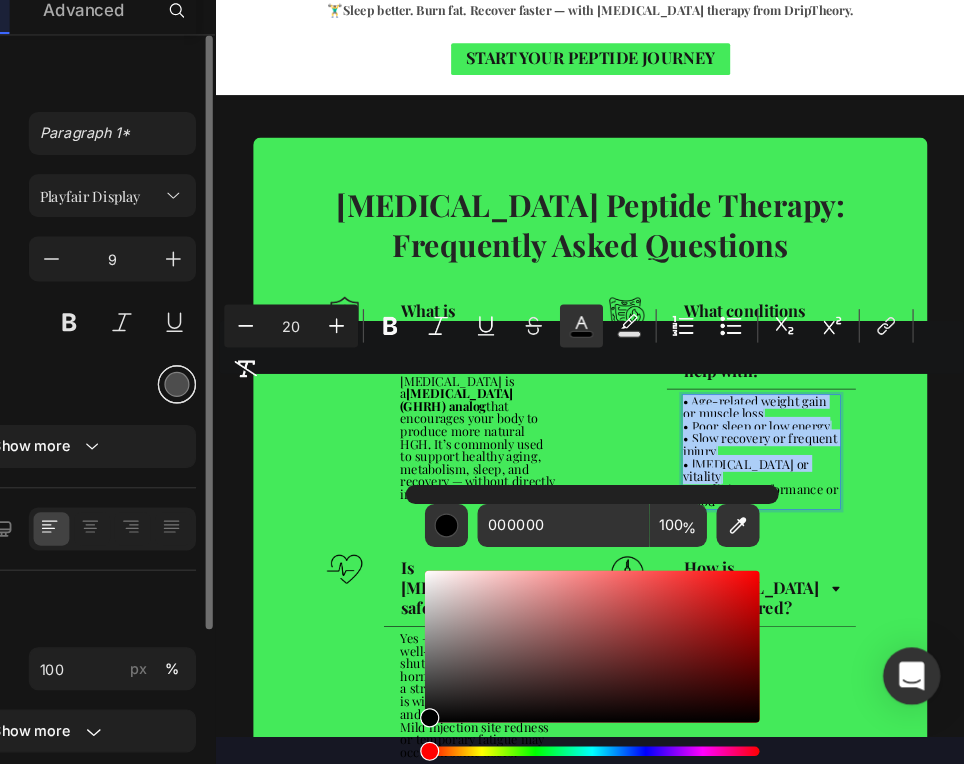click at bounding box center [305, 446] 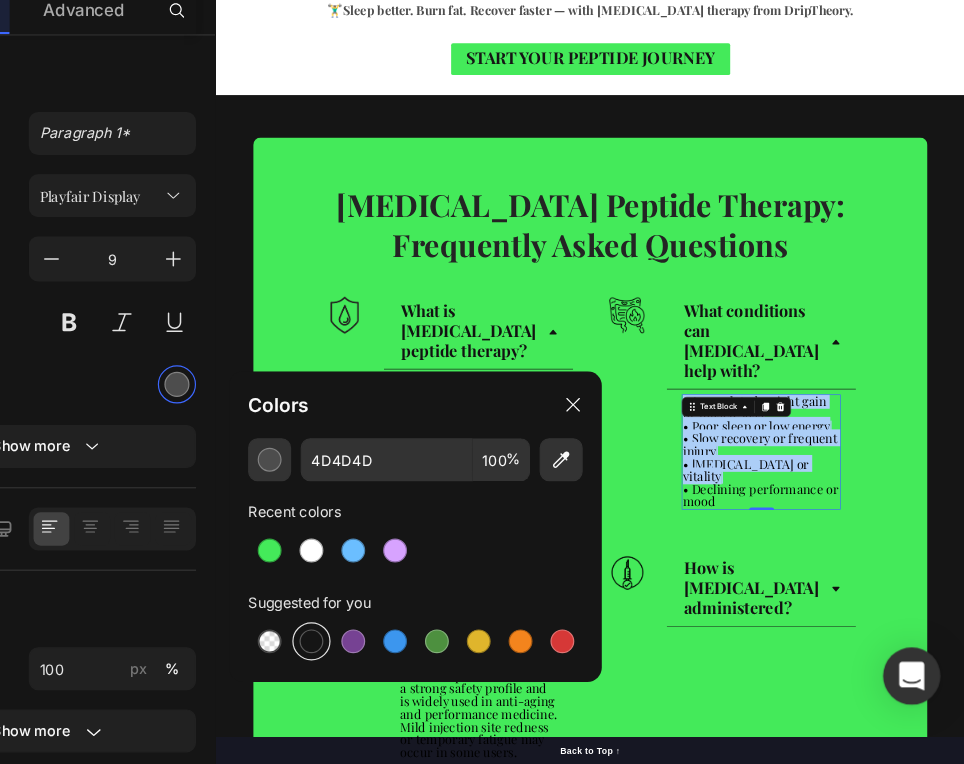 click at bounding box center (418, 661) 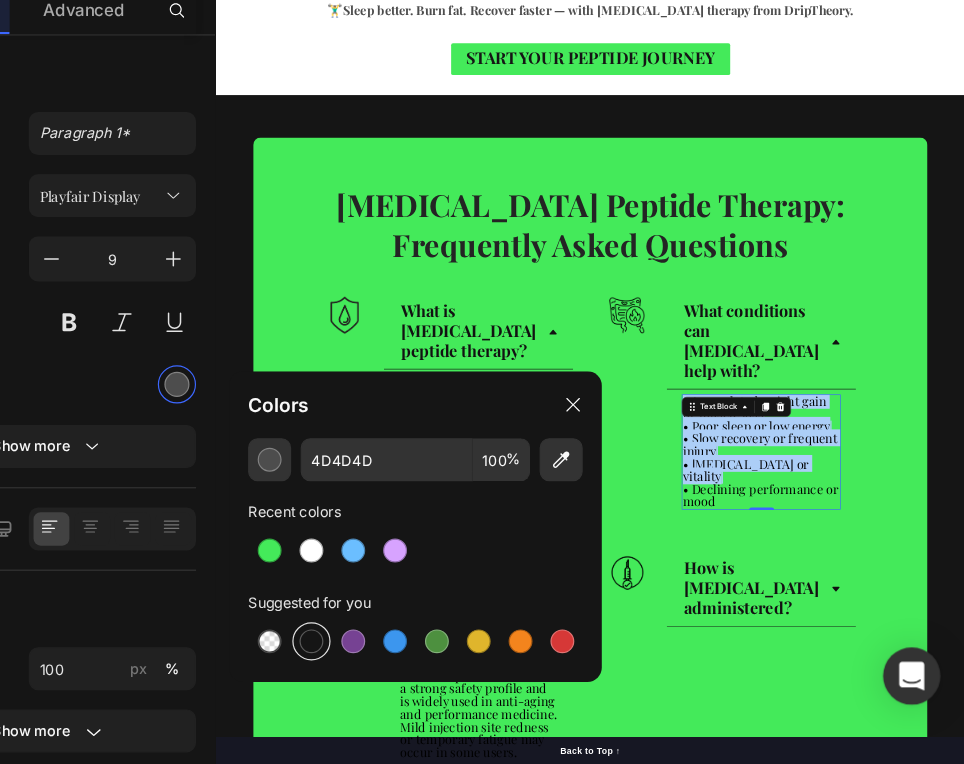 type on "151515" 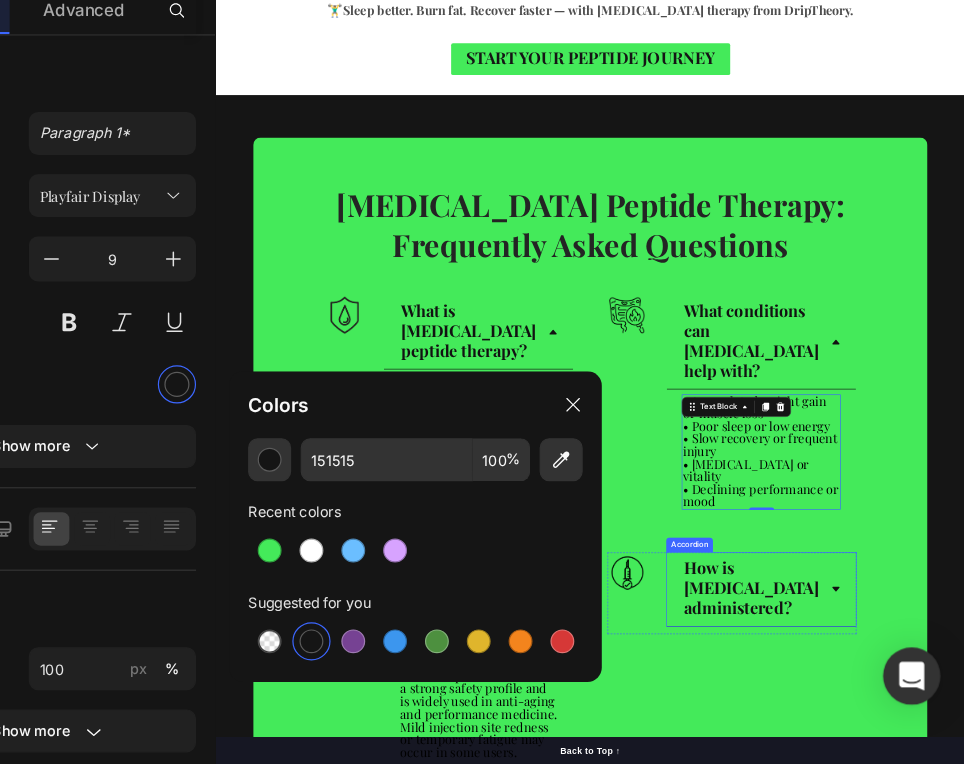 click on "How is [MEDICAL_DATA] administered?" at bounding box center [1072, 990] 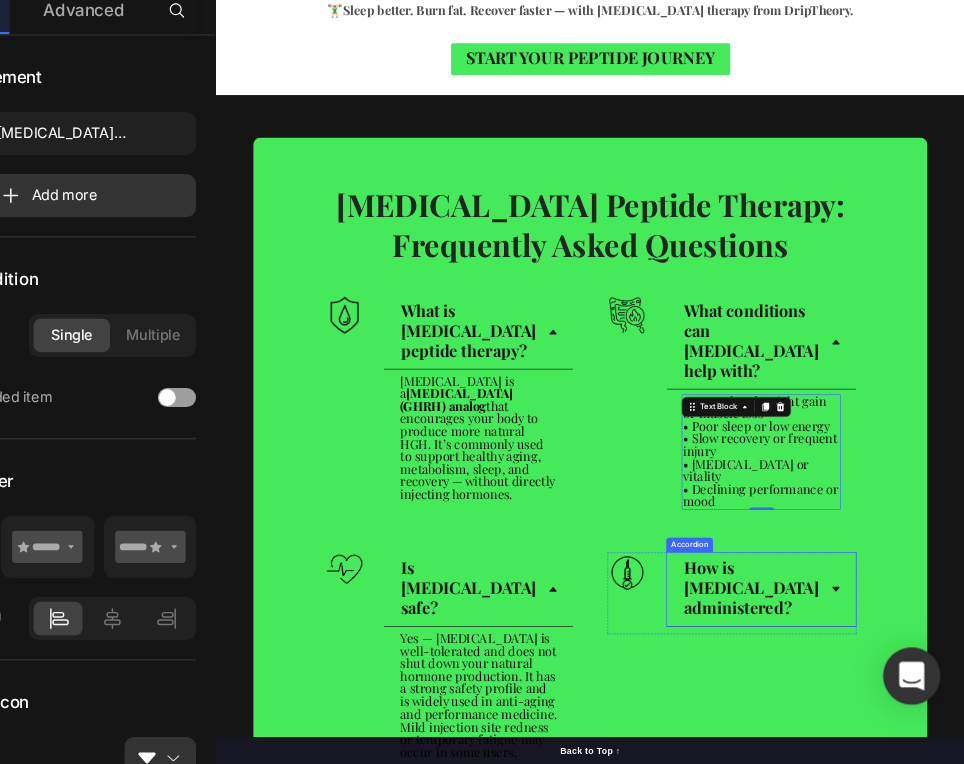 scroll, scrollTop: 0, scrollLeft: 0, axis: both 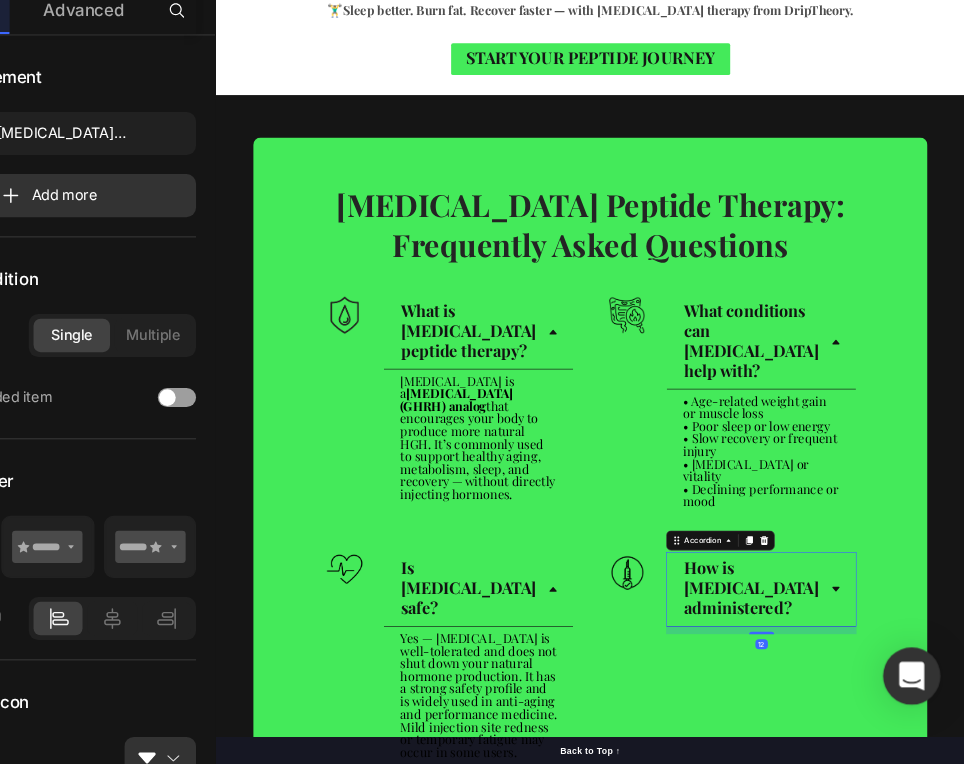 click on "How is [MEDICAL_DATA] administered?" at bounding box center [1088, 993] 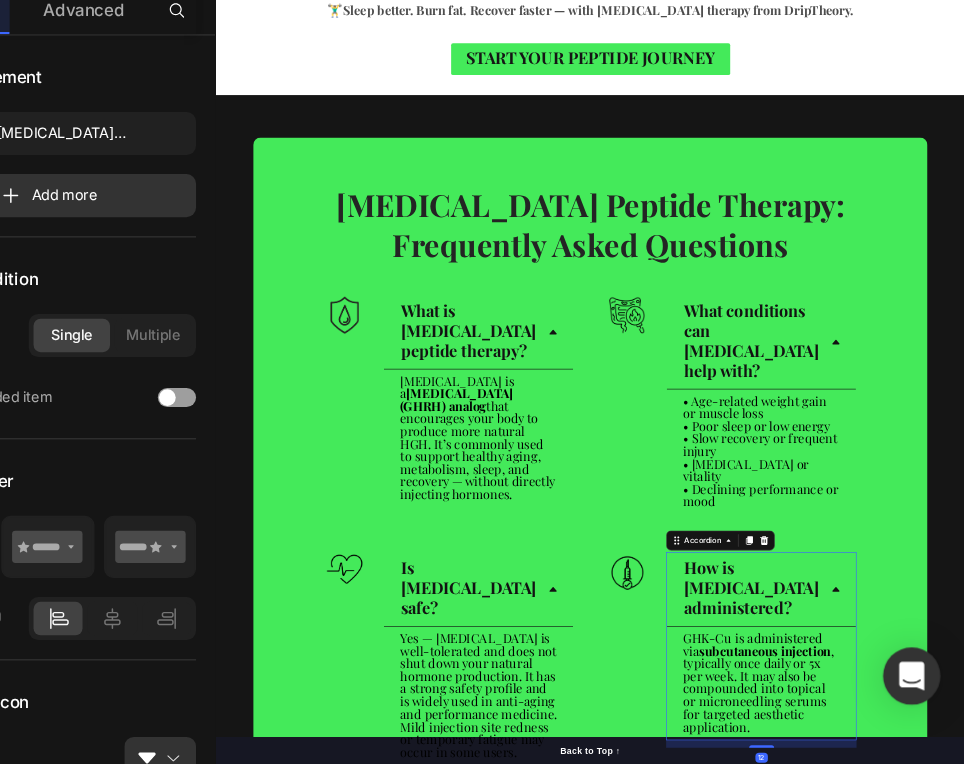 scroll, scrollTop: 2872, scrollLeft: 0, axis: vertical 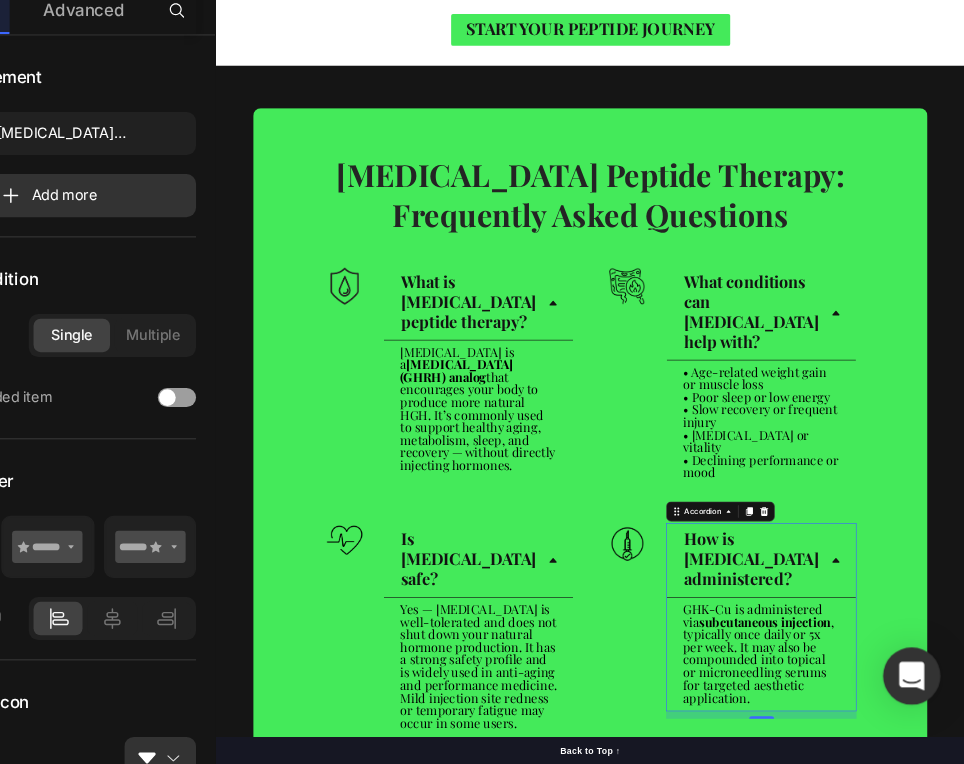 click on "GHK-Cu is administered via  subcutaneous injection , typically once daily or 5x per week. It may also be compounded into topical or microneedling serums for targeted aesthetic application. Text Block" at bounding box center [1088, 1097] 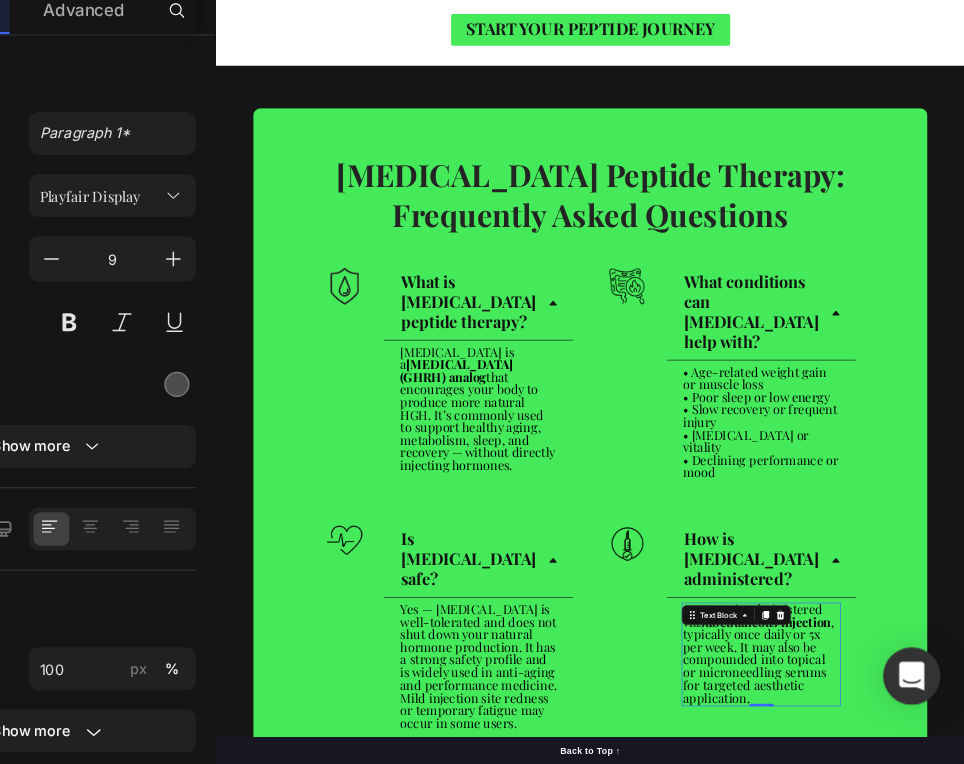 click on "Text Block" at bounding box center (1020, 1034) 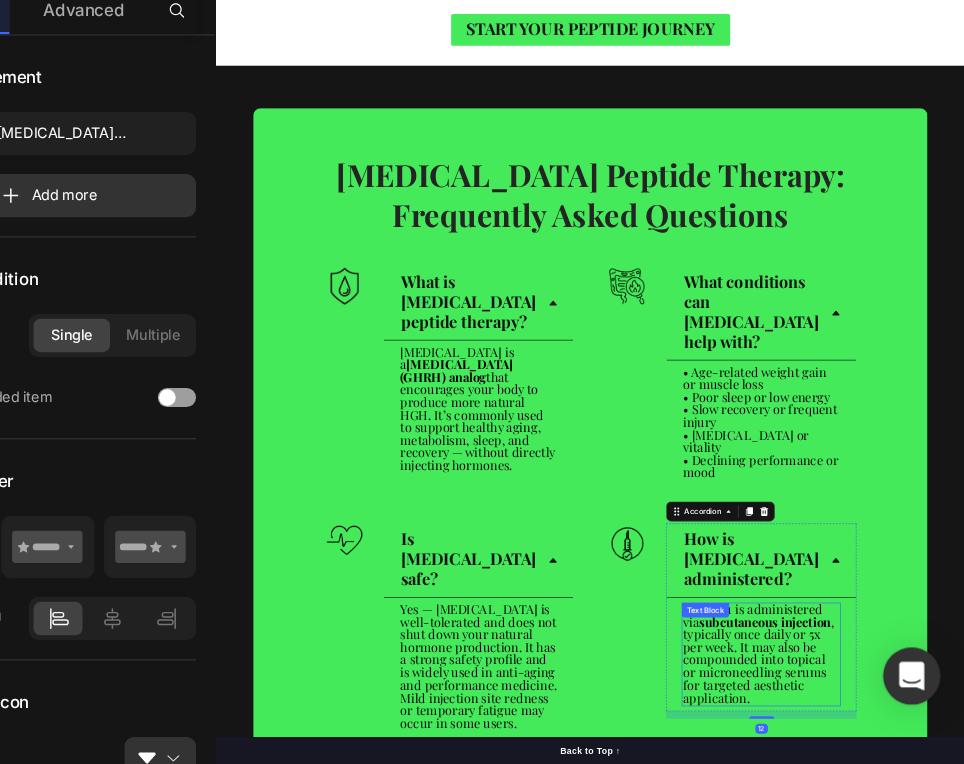 click on "GHK-Cu is administered via  subcutaneous injection , typically once daily or 5x per week. It may also be compounded into topical or microneedling serums for targeted aesthetic application. Text Block" at bounding box center [1088, 1097] 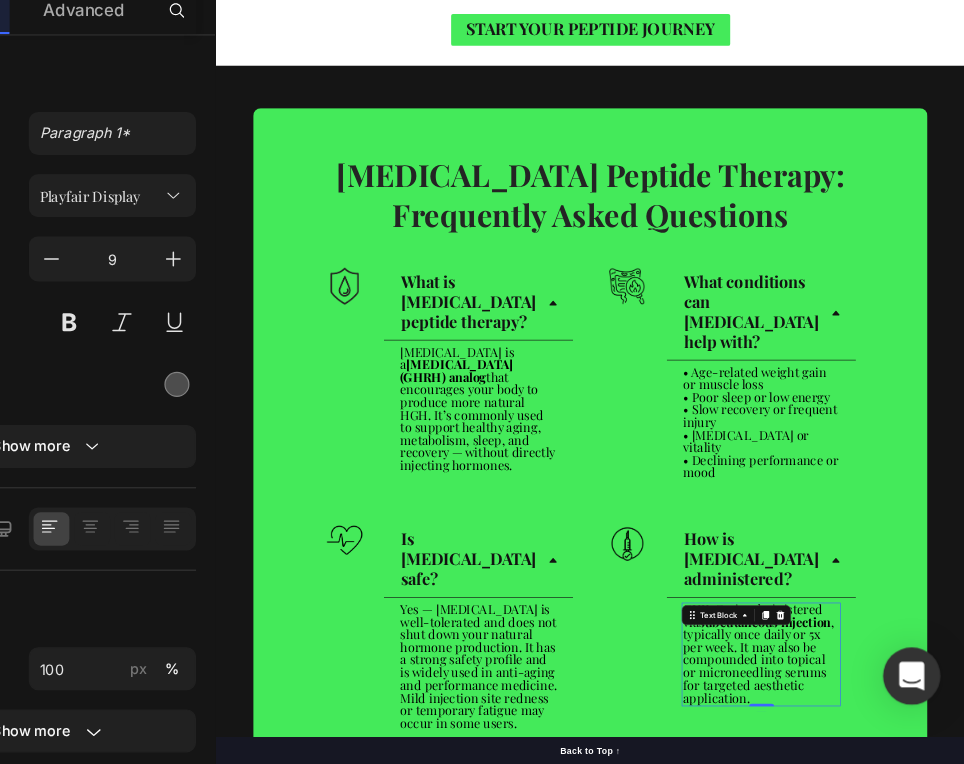 click on "GHK-Cu is administered via  subcutaneous injection , typically once daily or 5x per week. It may also be compounded into topical or microneedling serums for targeted aesthetic application." at bounding box center (1088, 1097) 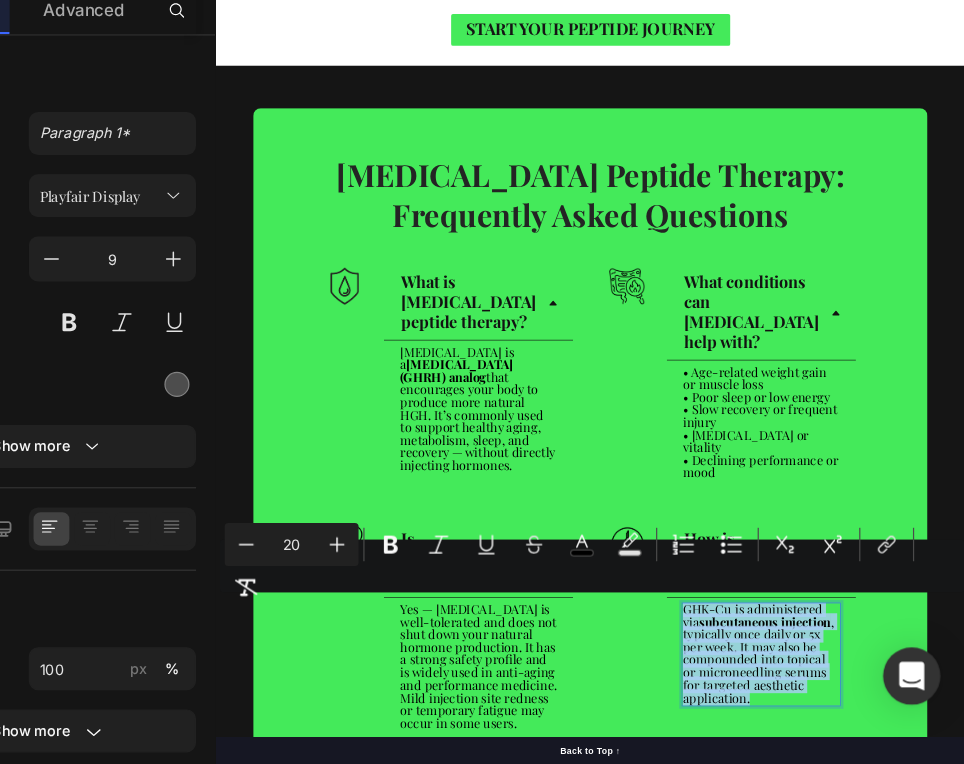 drag, startPoint x: 1107, startPoint y: 1151, endPoint x: 965, endPoint y: 1012, distance: 198.70833 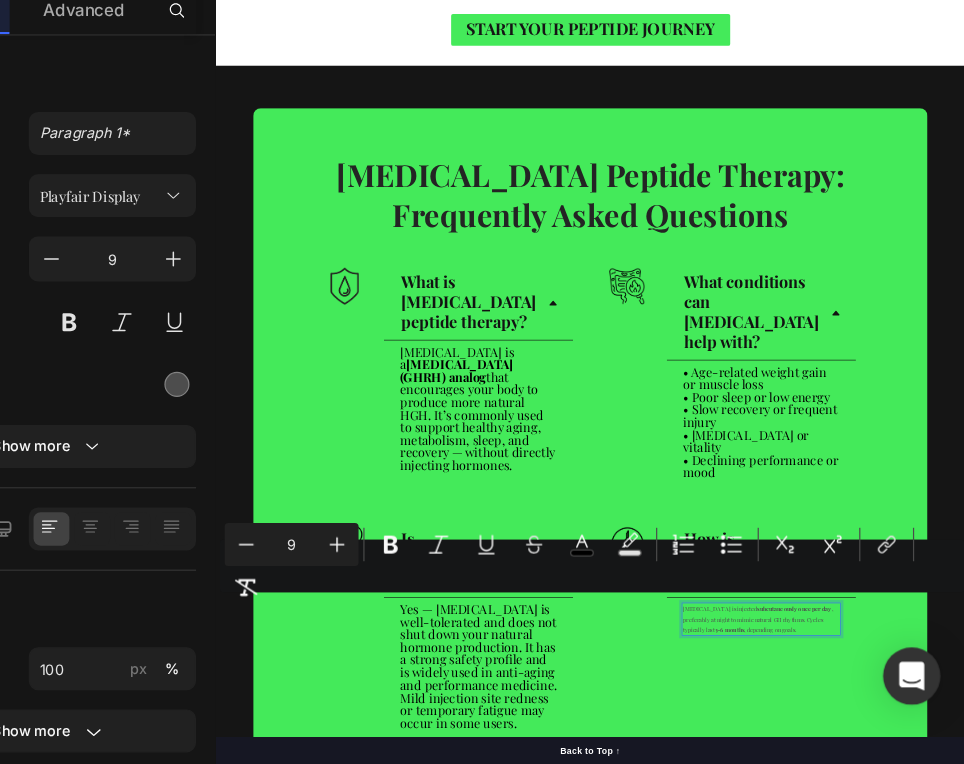 scroll, scrollTop: 14, scrollLeft: 0, axis: vertical 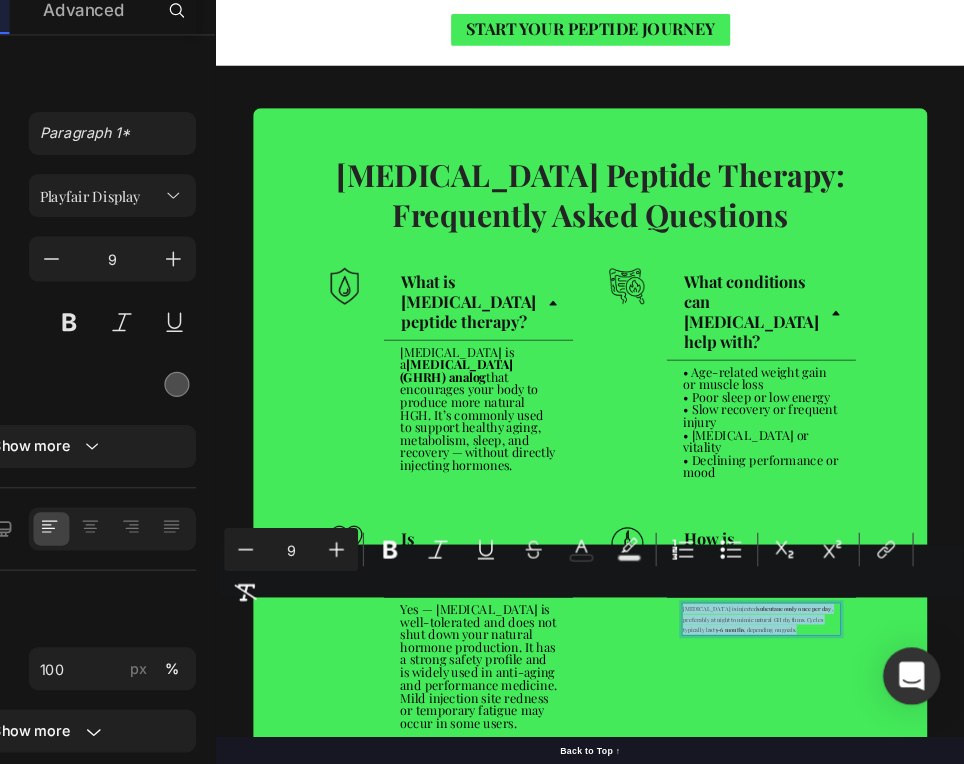 drag, startPoint x: 1162, startPoint y: 1049, endPoint x: 959, endPoint y: 1006, distance: 207.50421 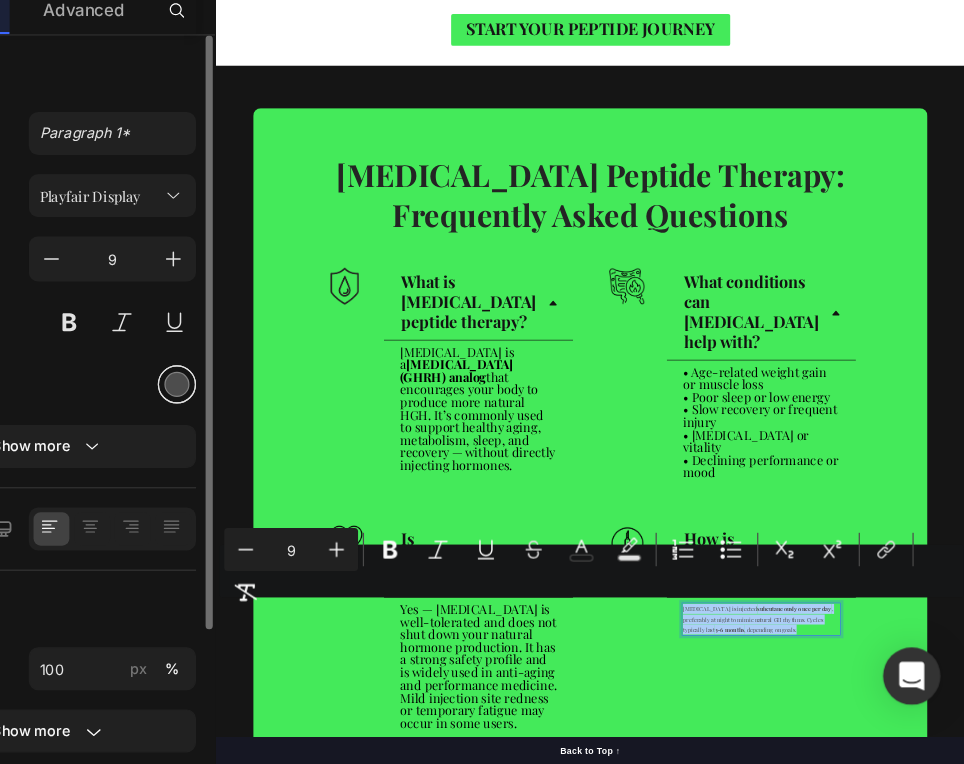 click at bounding box center [305, 446] 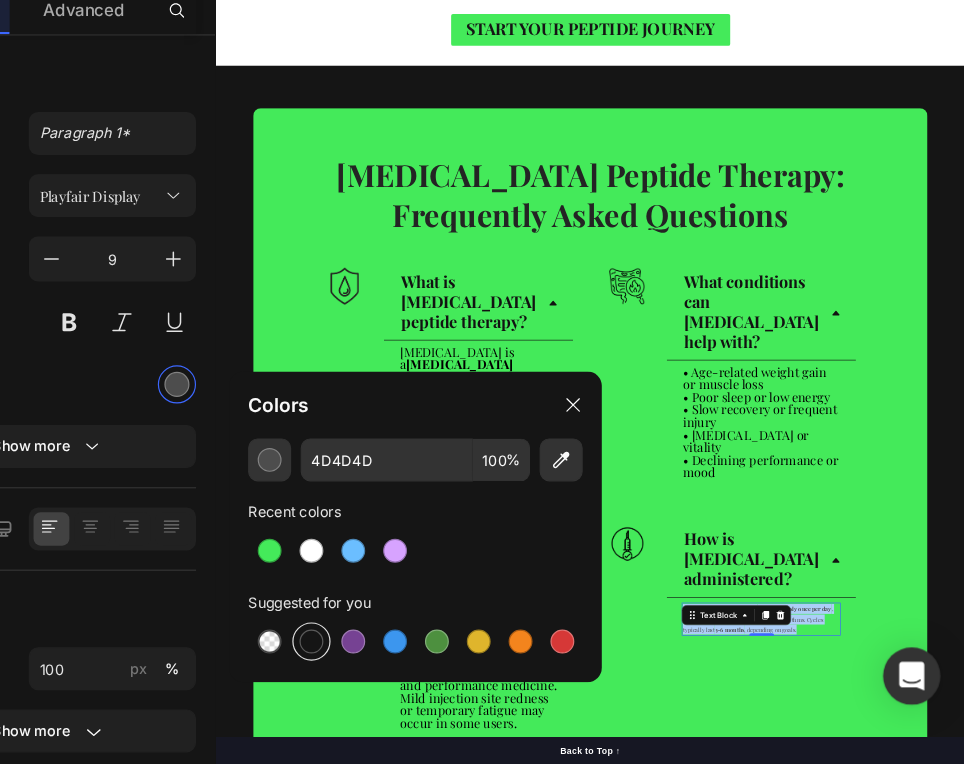 click at bounding box center (418, 661) 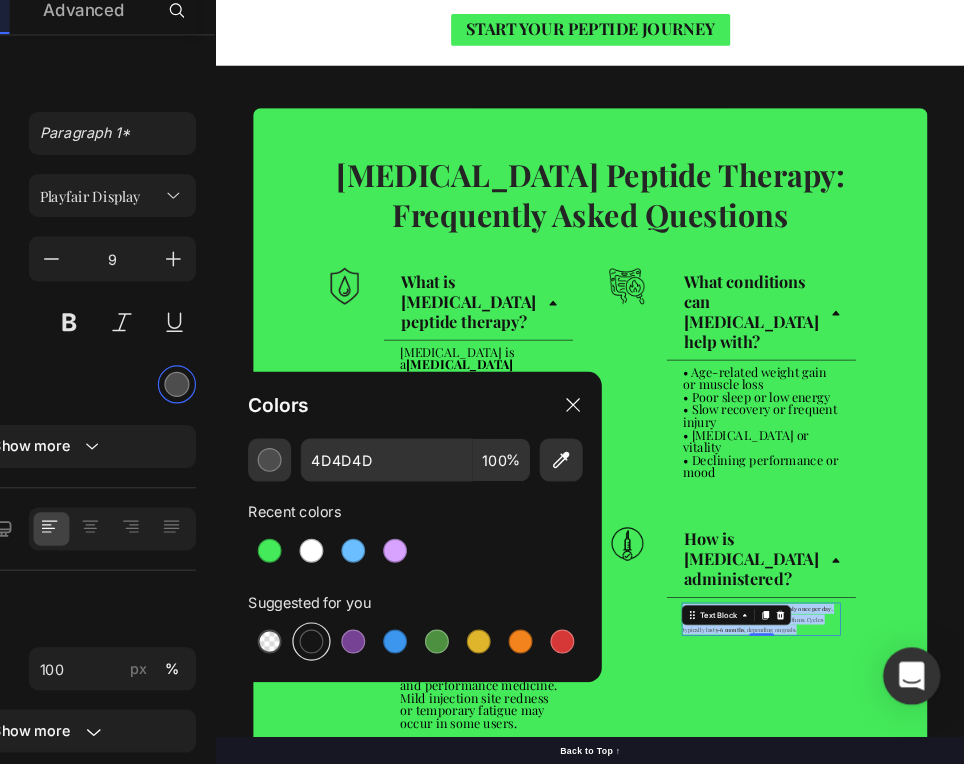 type on "151515" 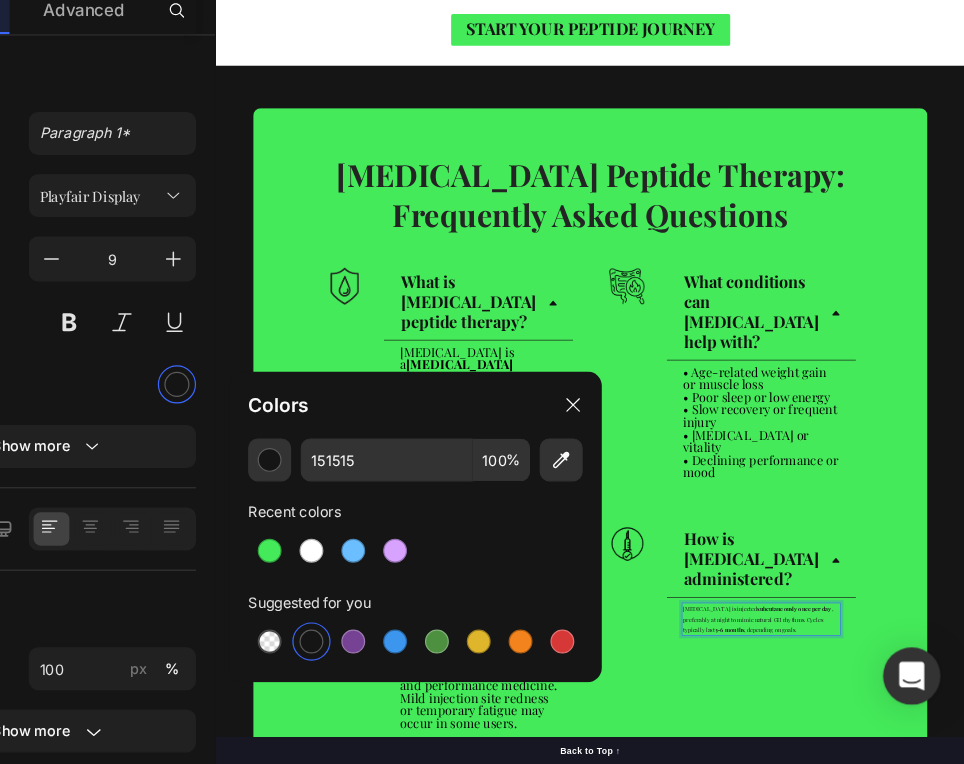 click on "[MEDICAL_DATA] is injected  subcutaneously once per day , preferably at night to mimic natural GH rhythms. Cycles typically last  3–6 months , depending on goals." at bounding box center [1088, 1040] 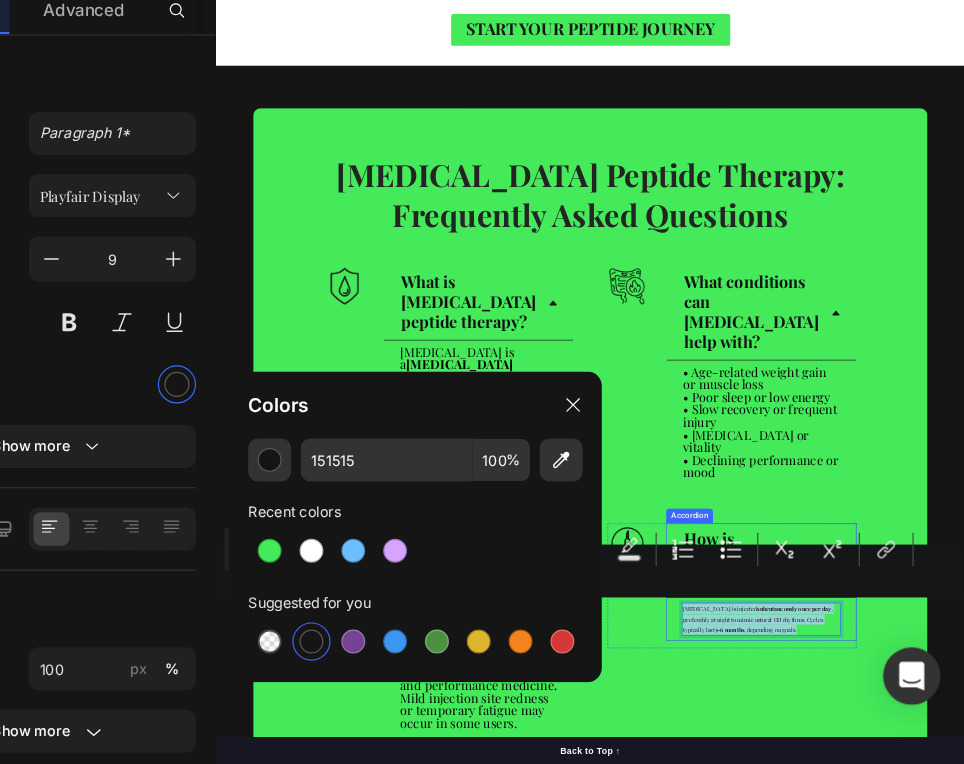 drag, startPoint x: 1160, startPoint y: 1047, endPoint x: 958, endPoint y: 1003, distance: 206.73654 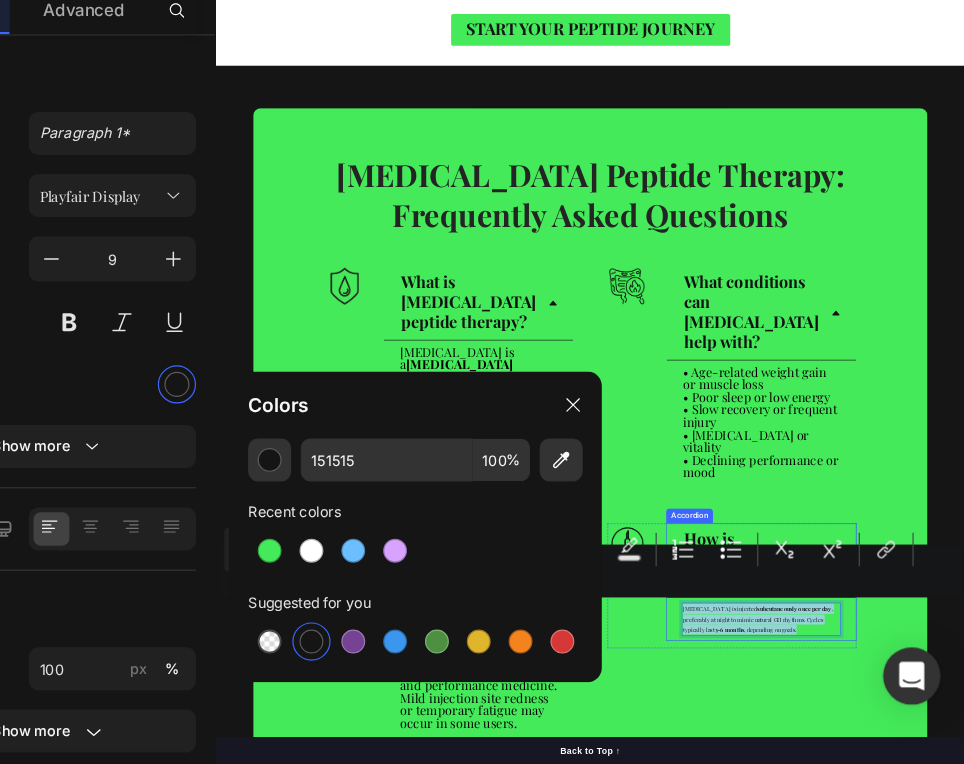 click on "[MEDICAL_DATA] is injected  subcutaneously once per day , preferably at night to mimic natural GH rhythms. Cycles typically last  3–6 months , depending on goals. Text Block   0" at bounding box center (1088, 1040) 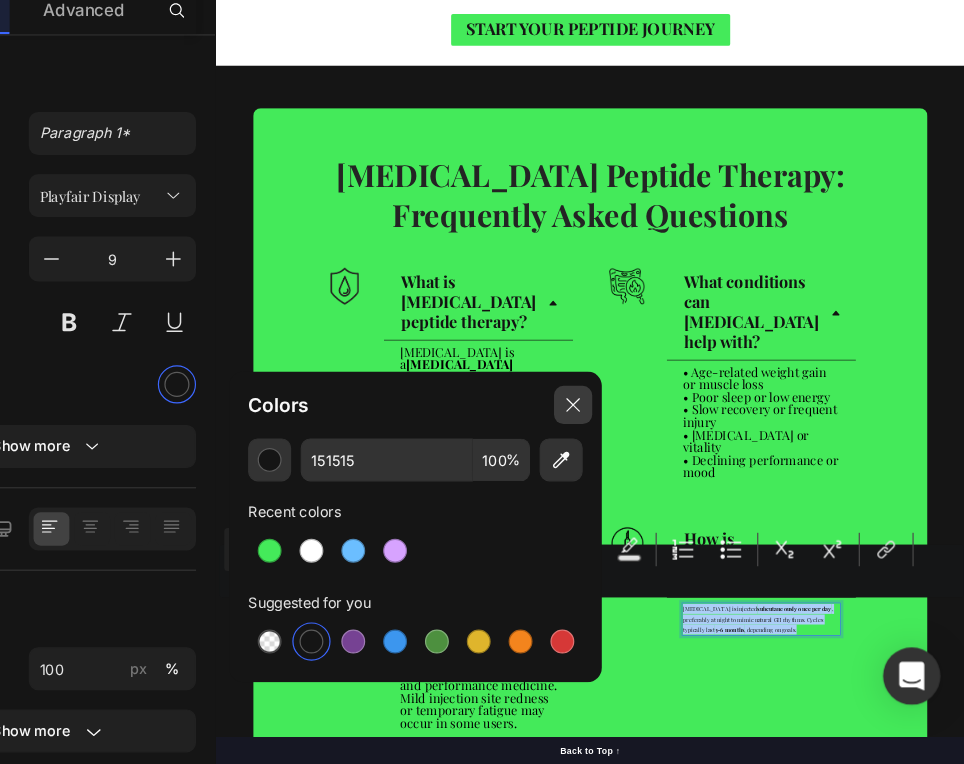 click 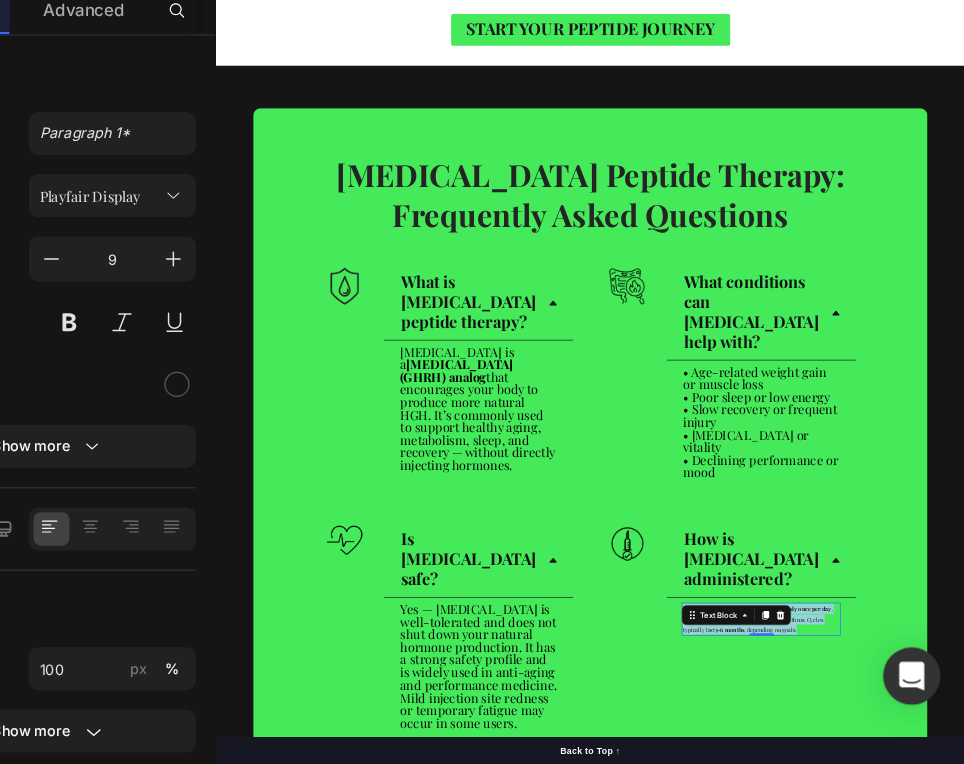 click on "[MEDICAL_DATA] is injected  subcutaneously once per day , preferably at night to mimic natural GH rhythms. Cycles typically last  3–6 months , depending on goals." at bounding box center [1088, 1040] 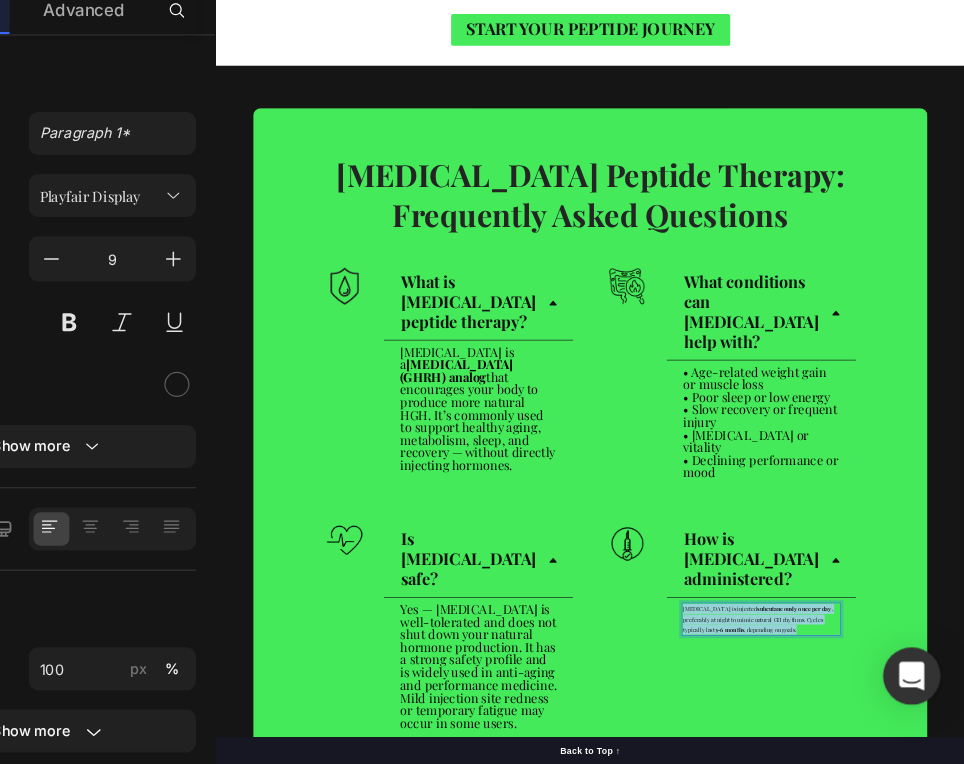 drag, startPoint x: 1154, startPoint y: 1041, endPoint x: 961, endPoint y: 1005, distance: 196.32881 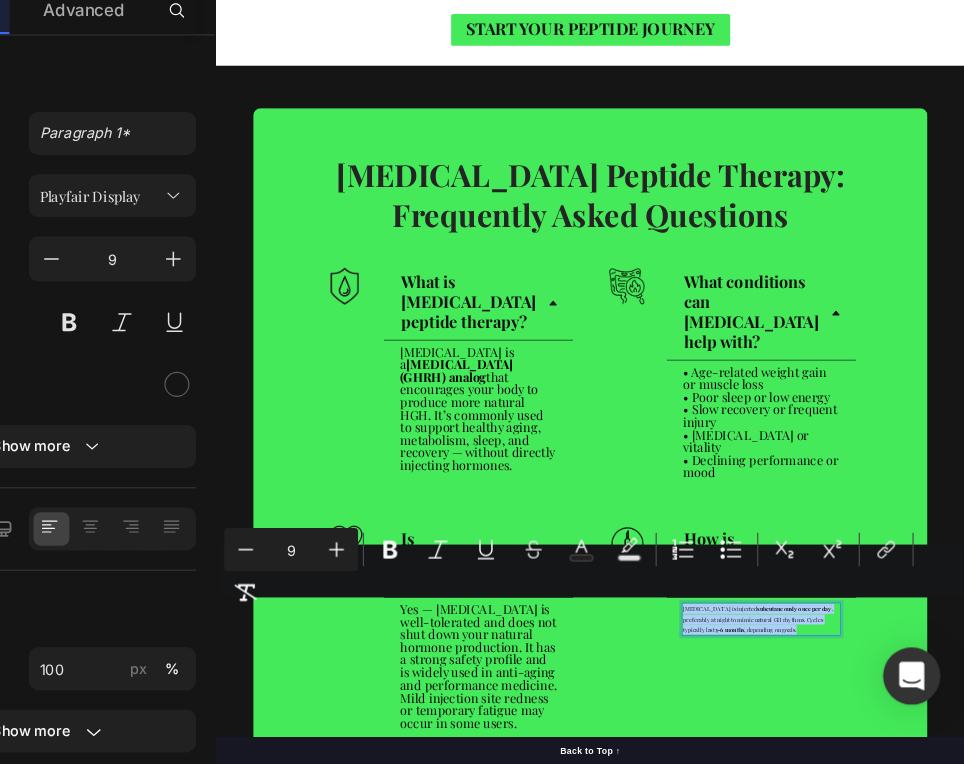 click on "9" at bounding box center (401, 584) 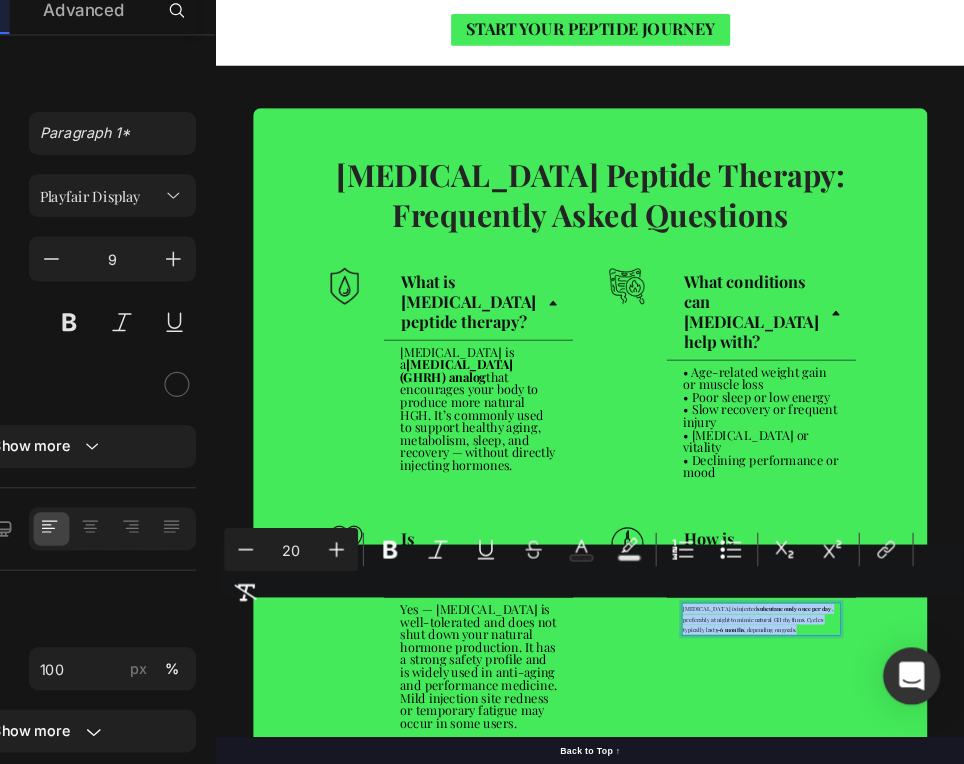 type on "20" 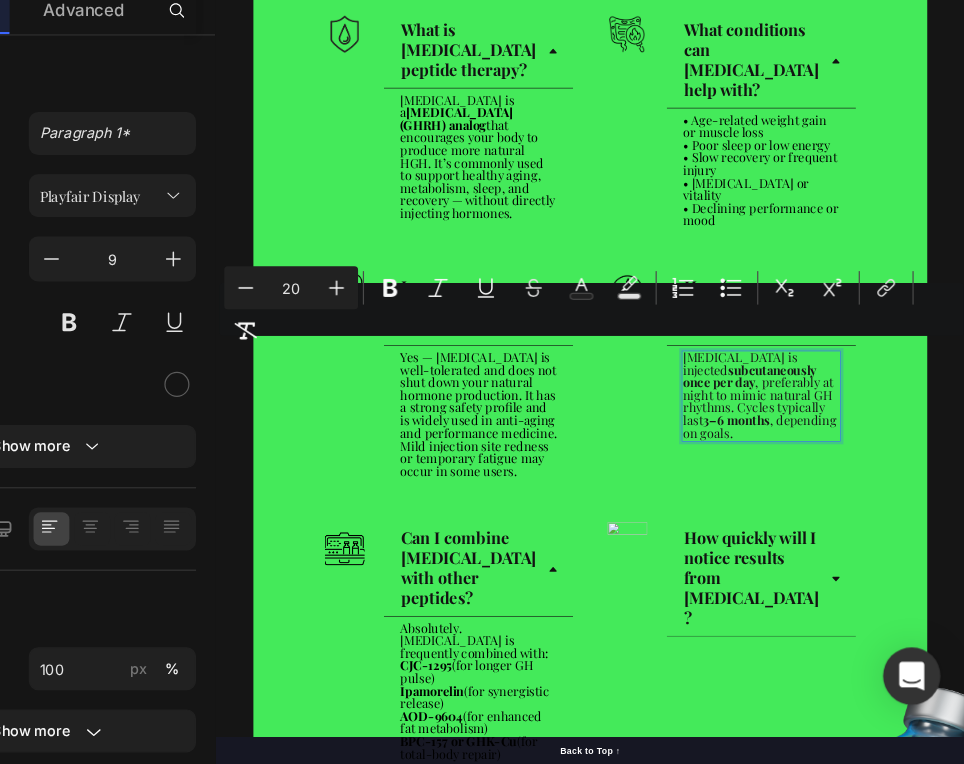 scroll, scrollTop: 3294, scrollLeft: 0, axis: vertical 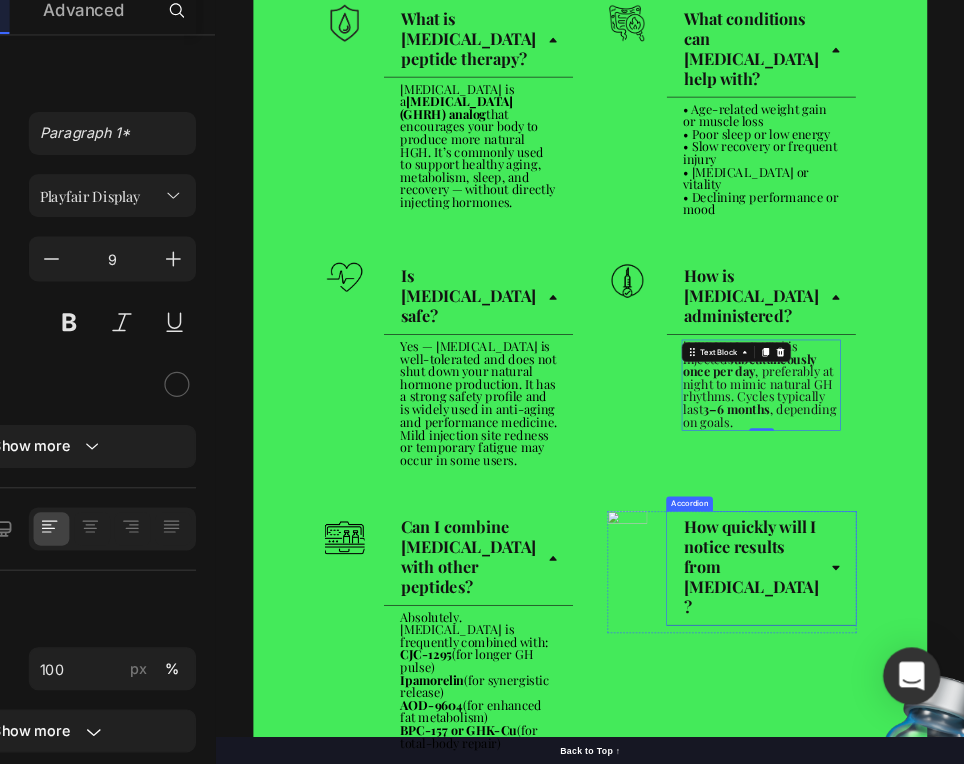 click 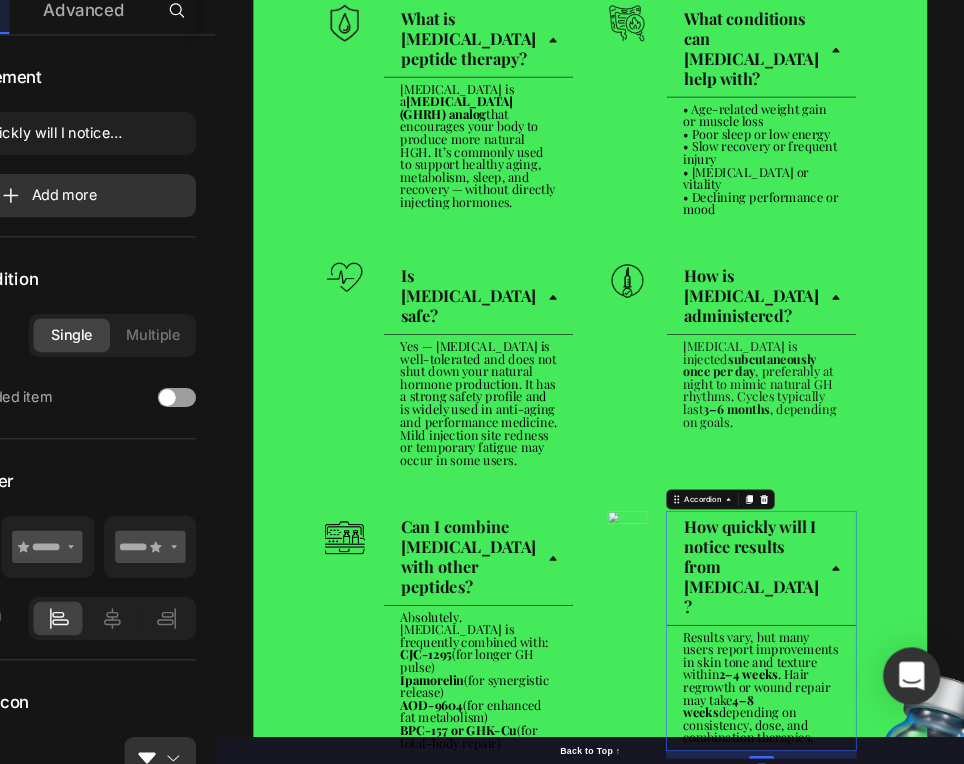 scroll, scrollTop: 0, scrollLeft: 0, axis: both 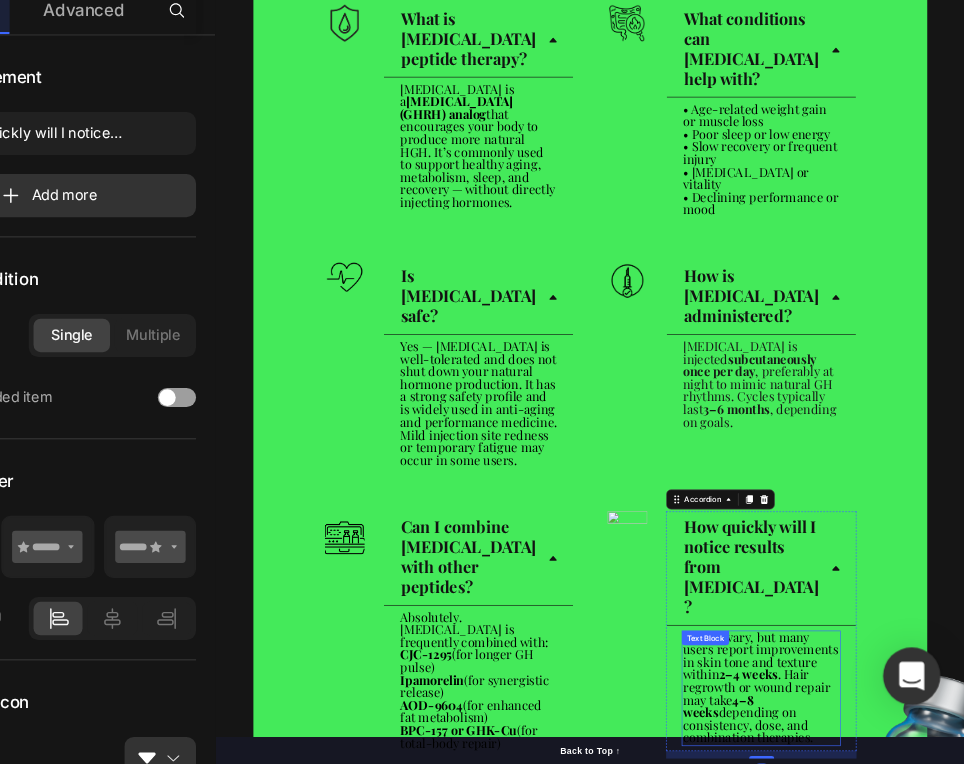 click on "Results vary, but many users report improvements in skin tone and texture within  2–4 weeks . Hair regrowth or wound repair may take  4–8 weeks  depending on consistency, dose, and combination therapies." at bounding box center [1087, 1148] 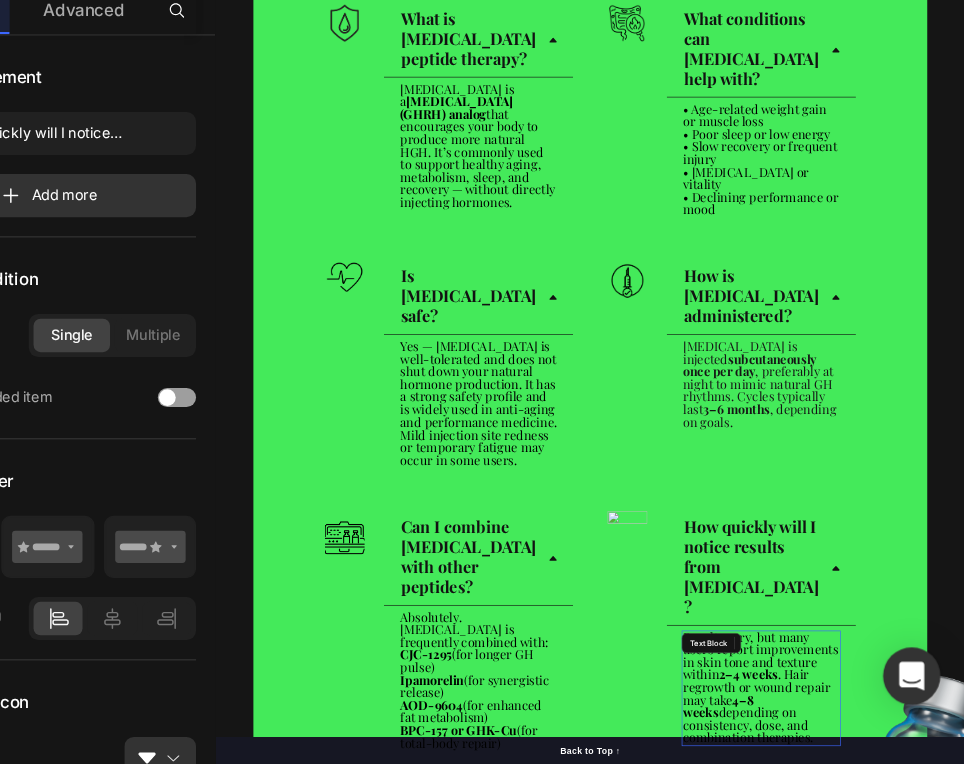 click on "Results vary, but many users report improvements in skin tone and texture within  2–4 weeks . Hair regrowth or wound repair may take  4–8 weeks  depending on consistency, dose, and combination therapies." at bounding box center (1087, 1148) 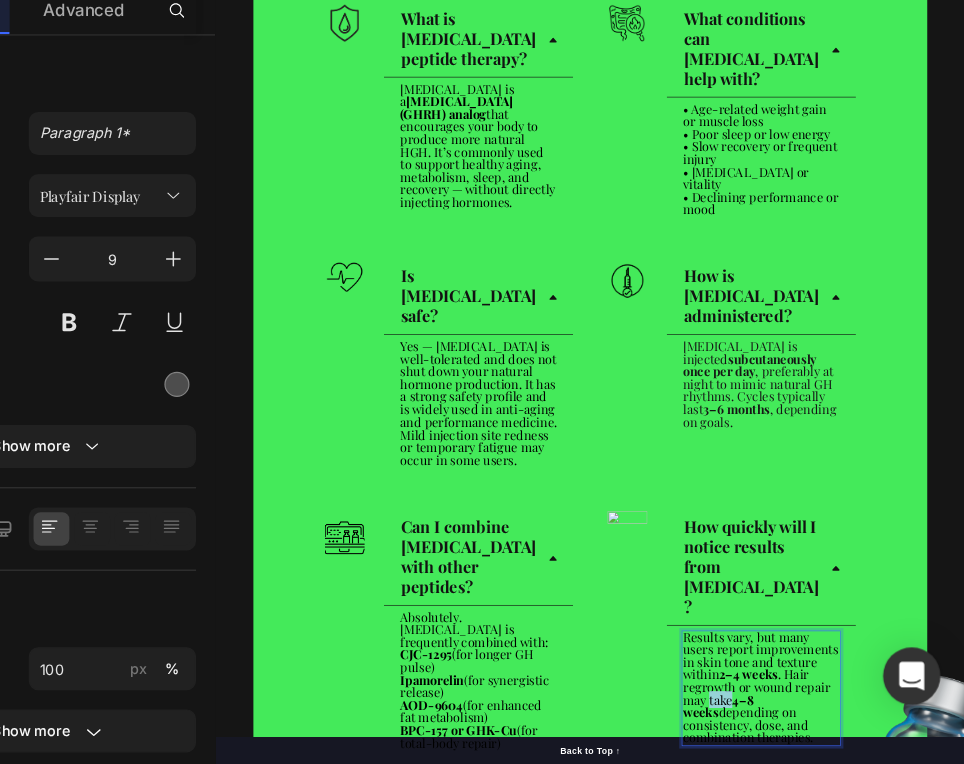 click on "Results vary, but many users report improvements in skin tone and texture within  2–4 weeks . Hair regrowth or wound repair may take  4–8 weeks  depending on consistency, dose, and combination therapies." at bounding box center [1087, 1148] 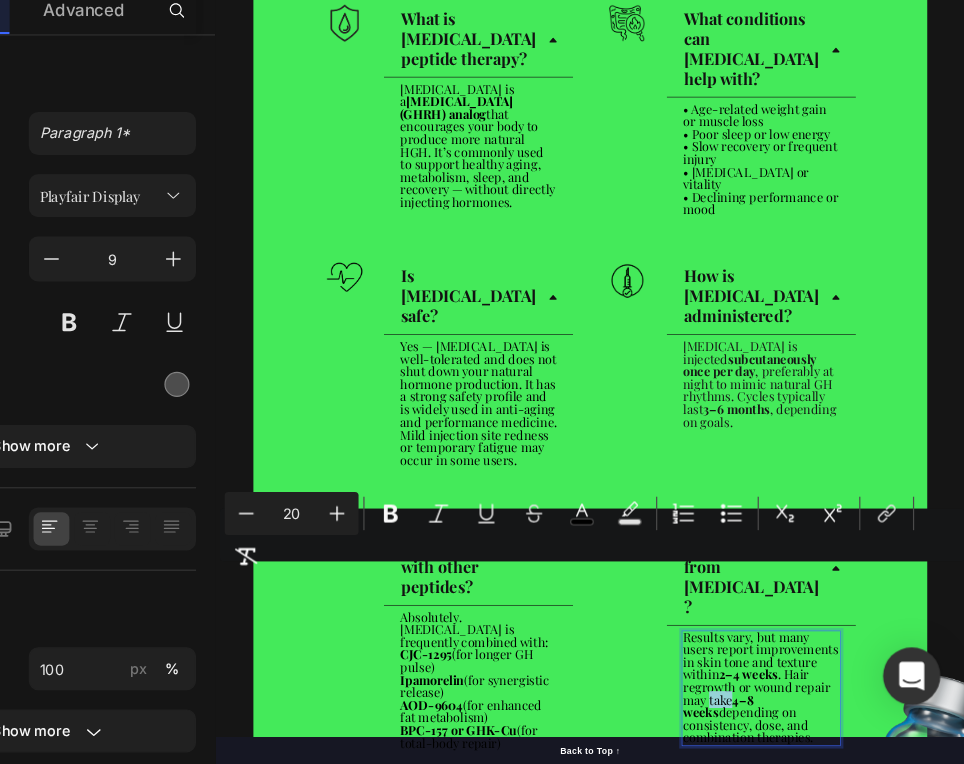 type on "9" 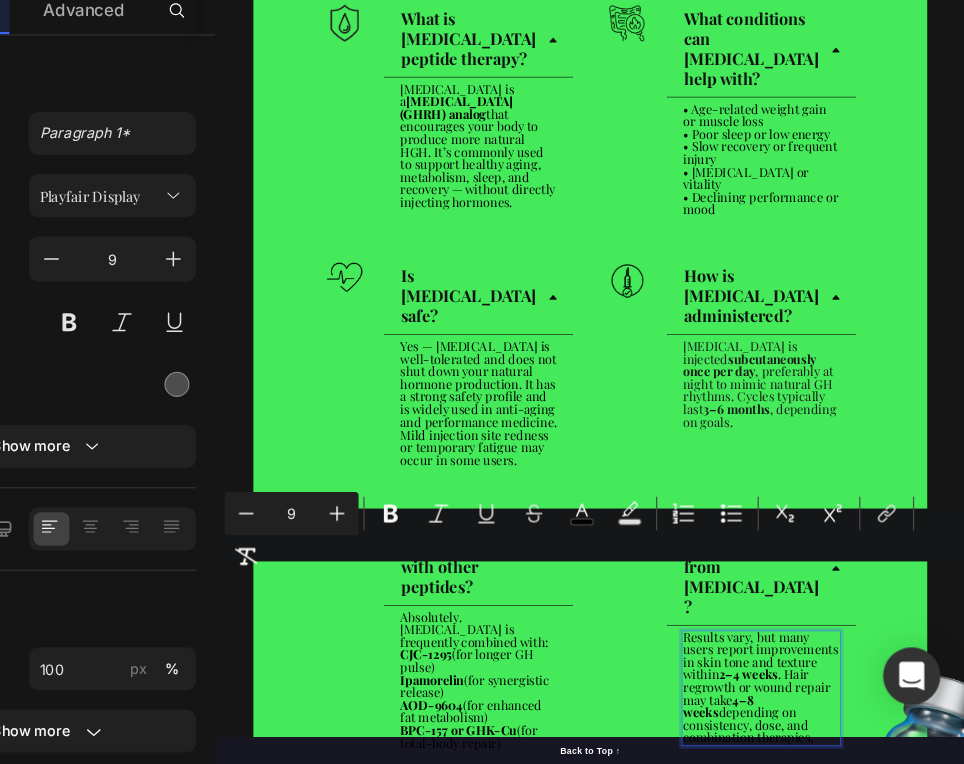scroll, scrollTop: 14, scrollLeft: 0, axis: vertical 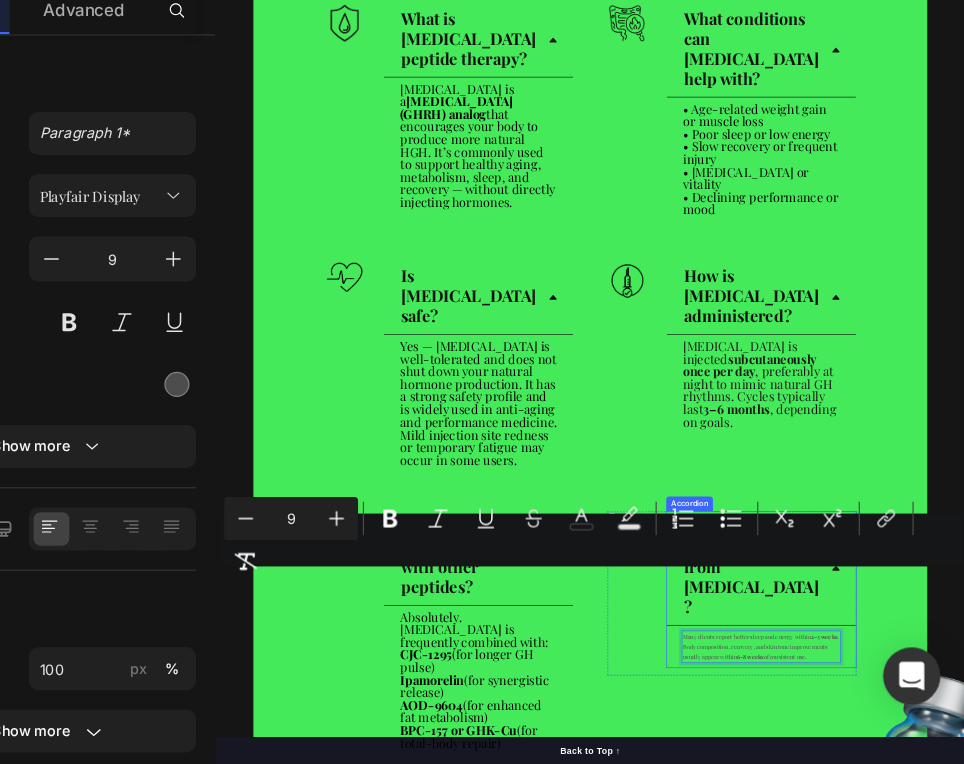 drag, startPoint x: 1176, startPoint y: 997, endPoint x: 951, endPoint y: 961, distance: 227.8618 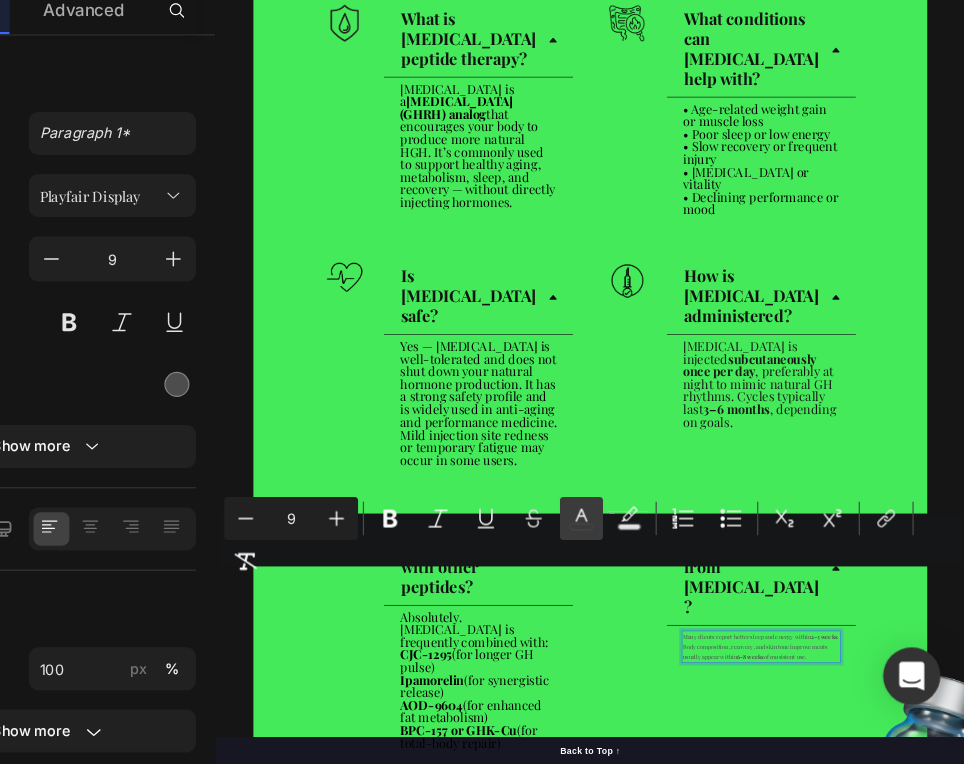 click on "color" at bounding box center [644, 558] 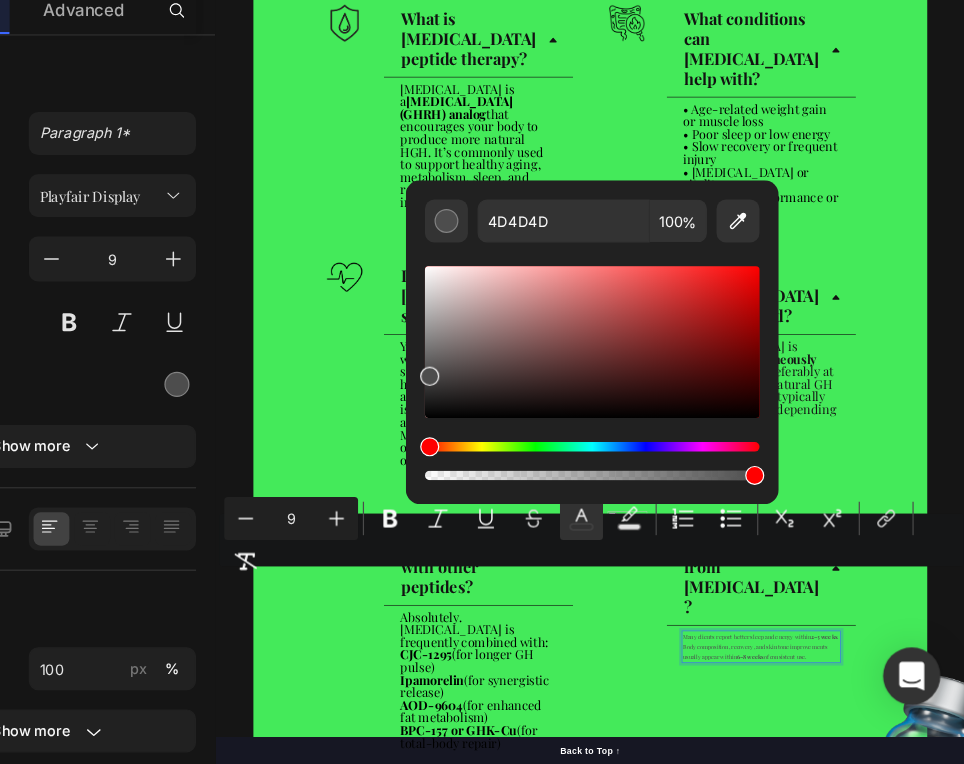 click on "4D4D4D 100 %" at bounding box center (653, 402) 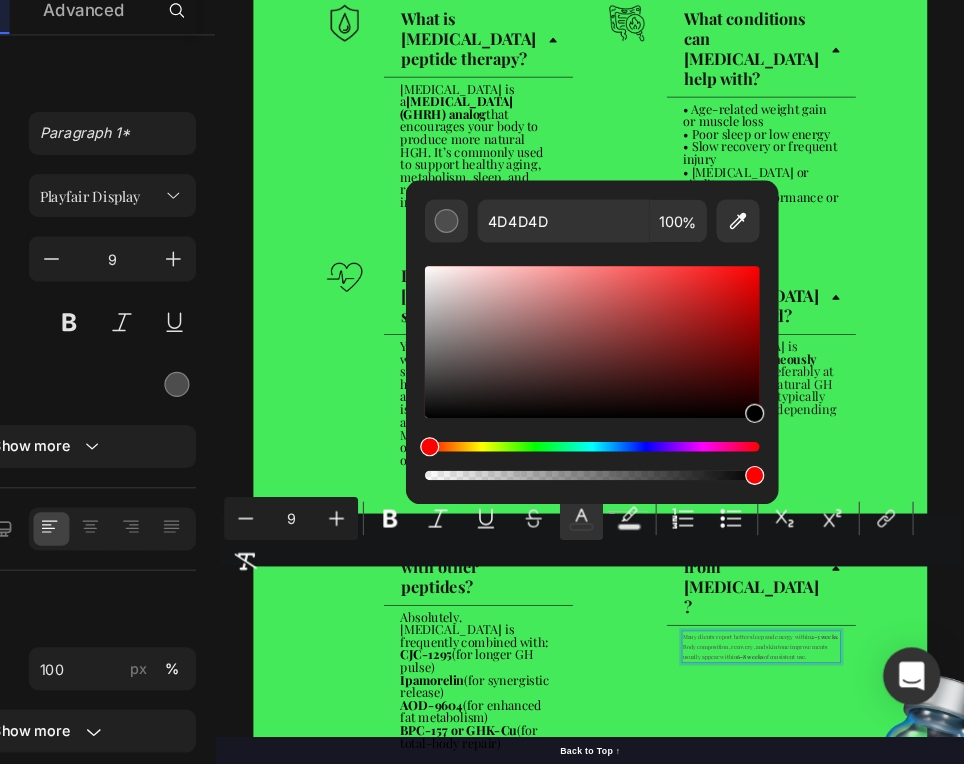 drag, startPoint x: 517, startPoint y: 441, endPoint x: 807, endPoint y: 522, distance: 301.09964 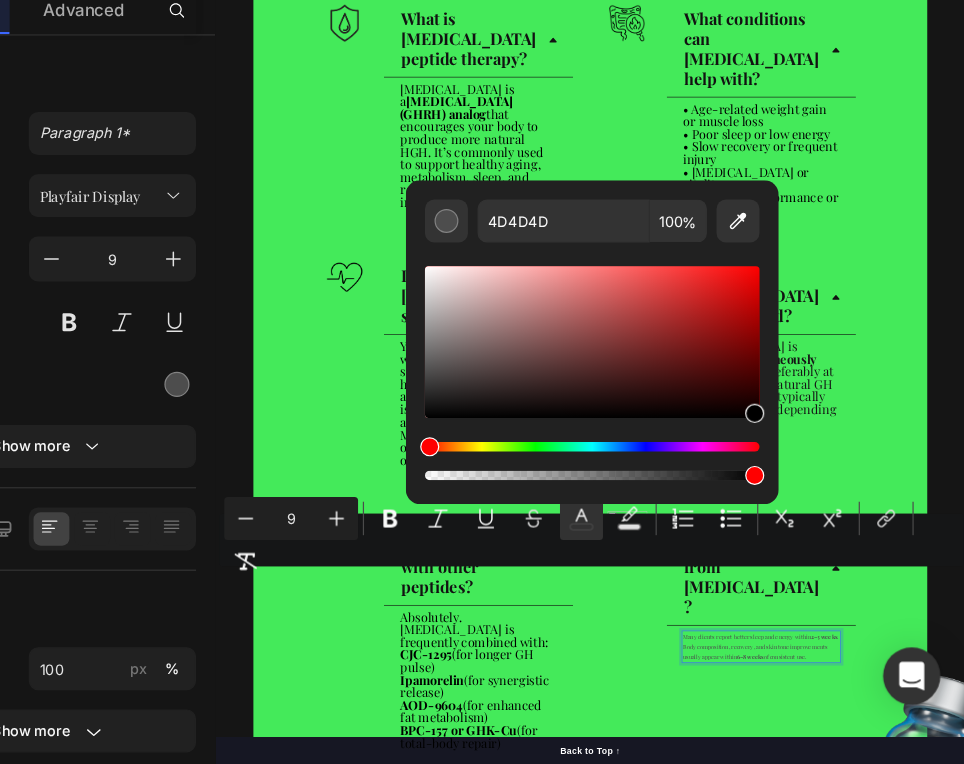 click on "4D4D4D 100 %" at bounding box center [653, 402] 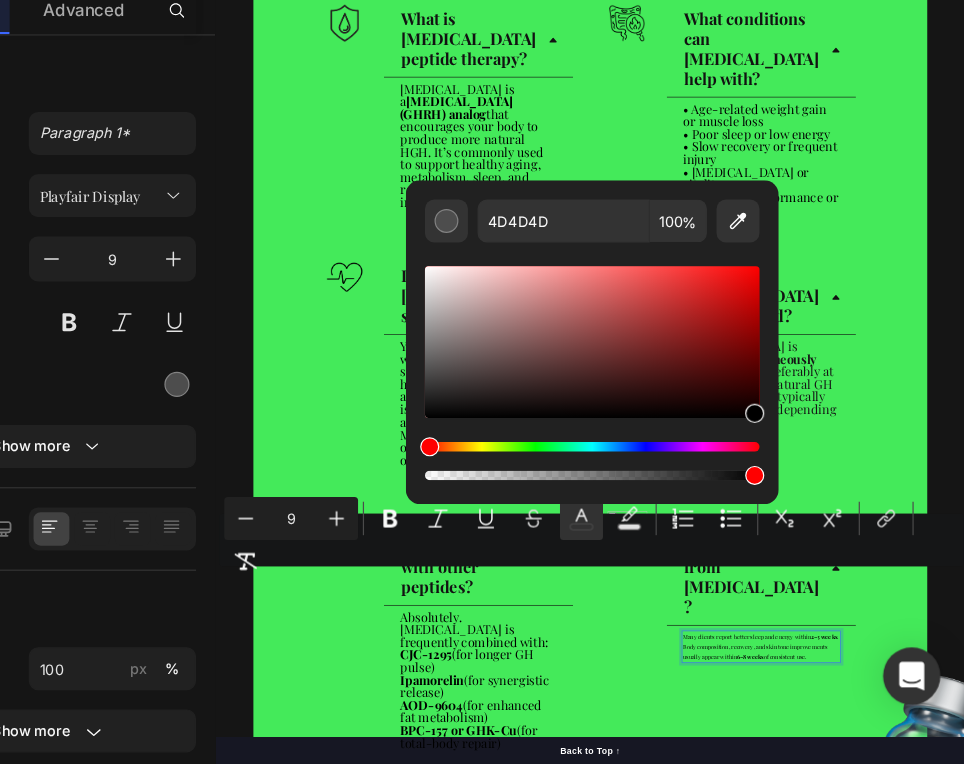 type on "000000" 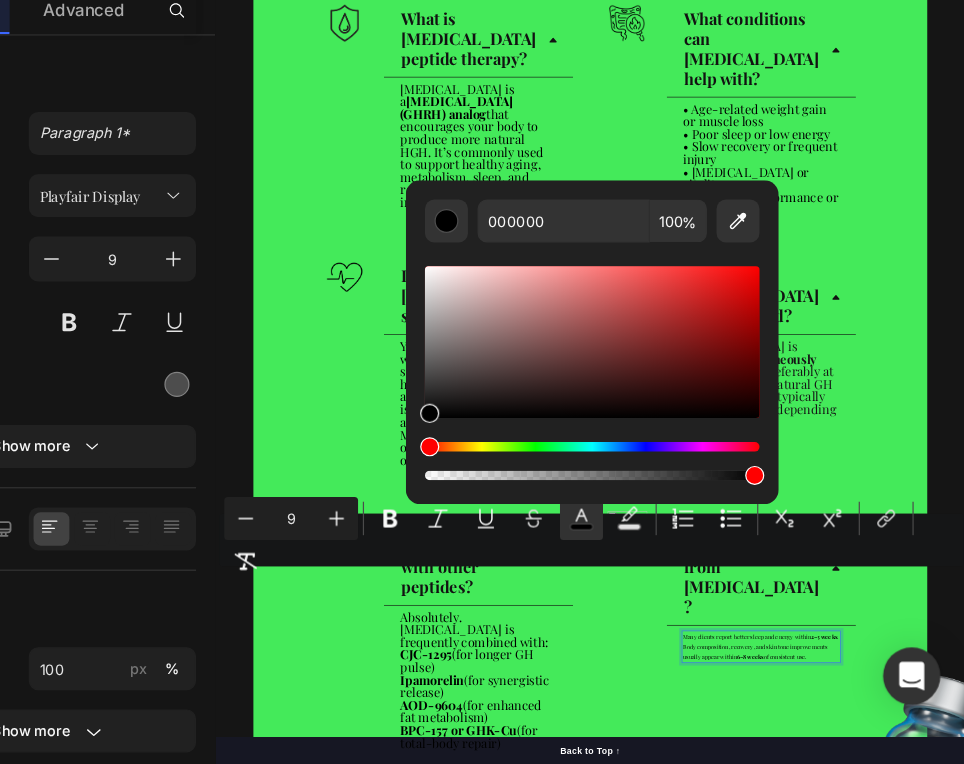 click on "9" at bounding box center [401, 558] 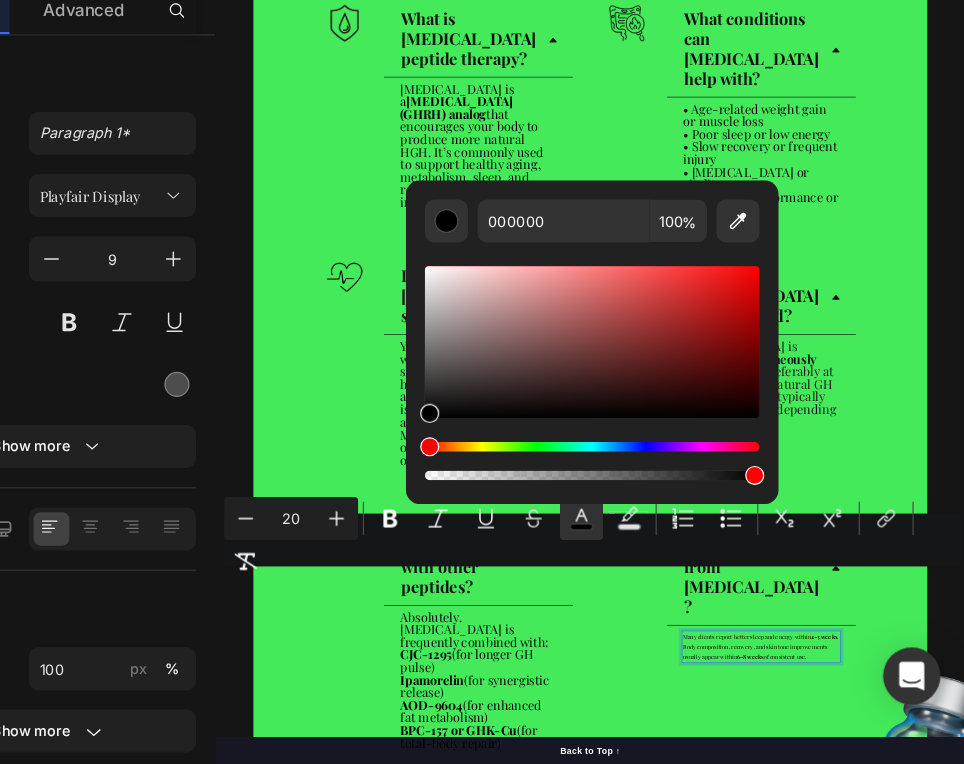 type on "20" 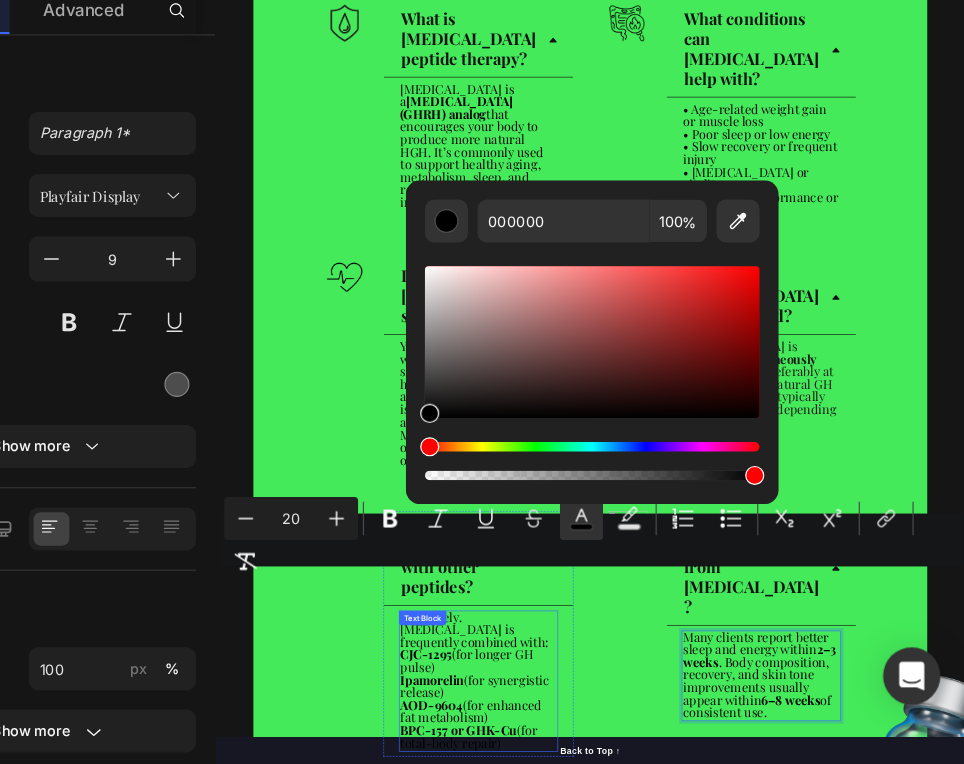 click on "Image
Can I combine [MEDICAL_DATA] with other peptides? Absolutely. [MEDICAL_DATA] is frequently combined with: CJC-1295  (for longer GH pulse) Ipamorelin  (for synergistic release) AOD-9604  (for enhanced fat metabolism) BPC-157 or GHK-Cu  (for total-body repair) Text Block Accordion Row Image
How quickly will I notice results from [MEDICAL_DATA]? Many clients report better sleep and energy within  2–3 weeks . Body composition, recovery, and skin tone improvements usually appear within  6–8 weeks  of consistent use. Text Block   0 Accordion Row Row" at bounding box center [815, 1077] 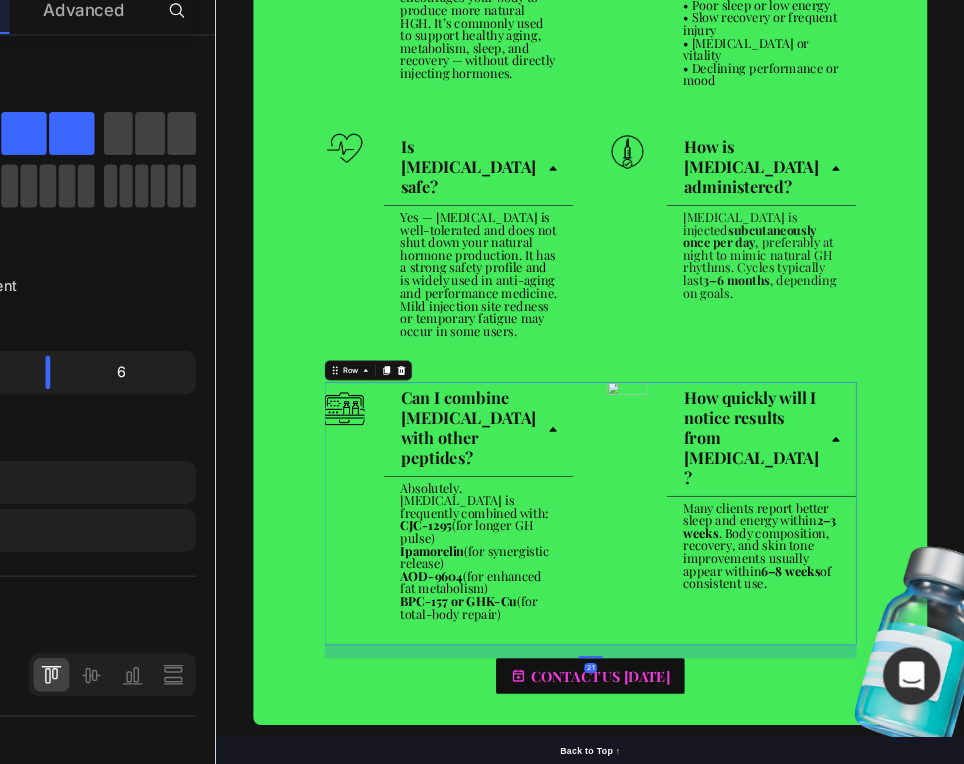 scroll, scrollTop: 3557, scrollLeft: 0, axis: vertical 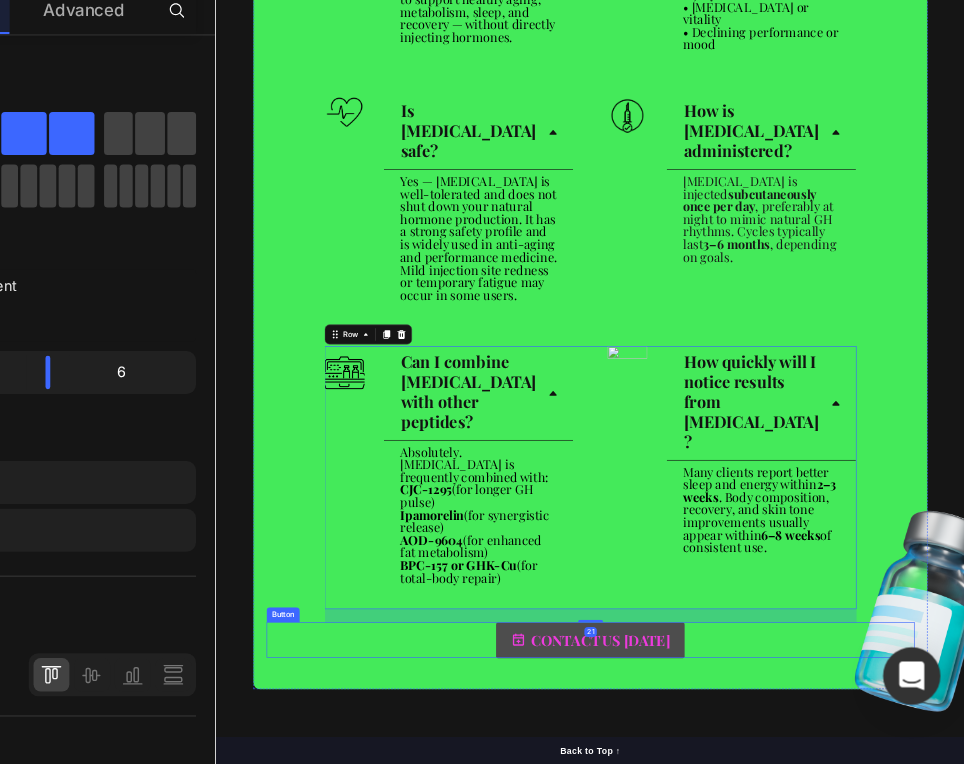 click on "CONTACT US [DATE]" at bounding box center (815, 1074) 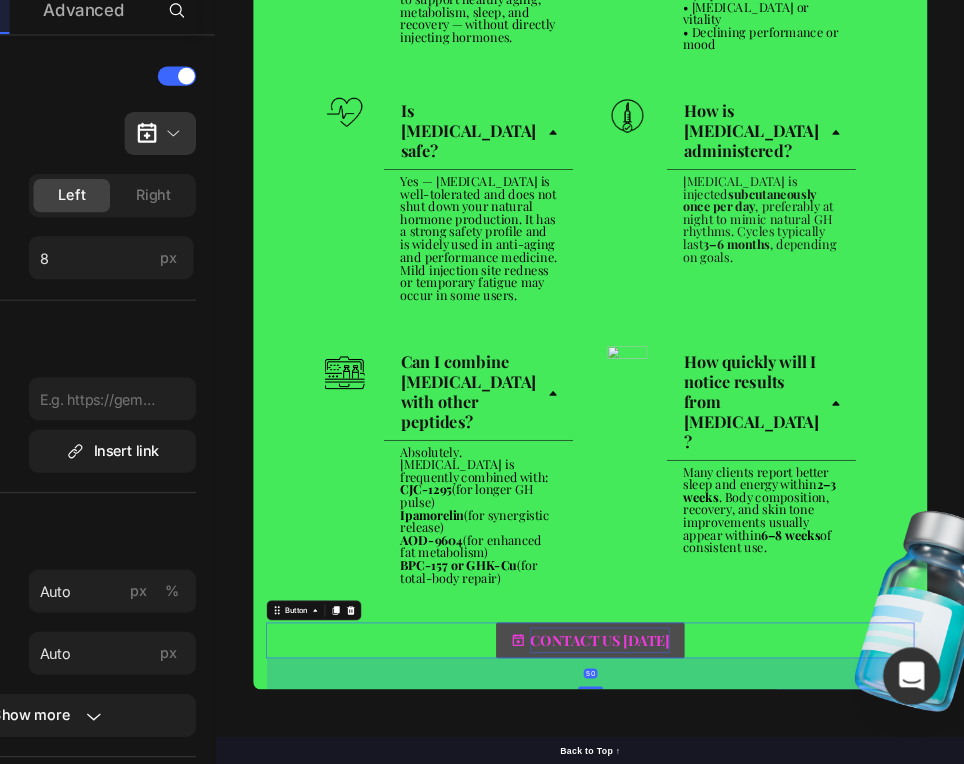 click on "CONTACT US [DATE]" at bounding box center (830, 1074) 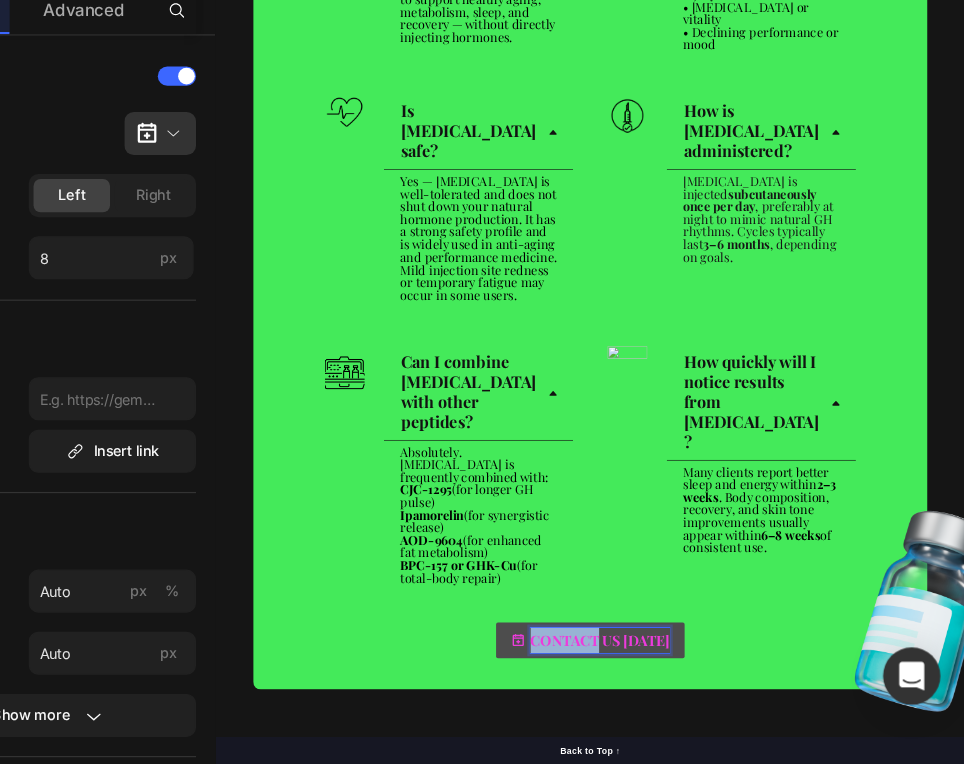 click on "CONTACT US [DATE]" at bounding box center [830, 1074] 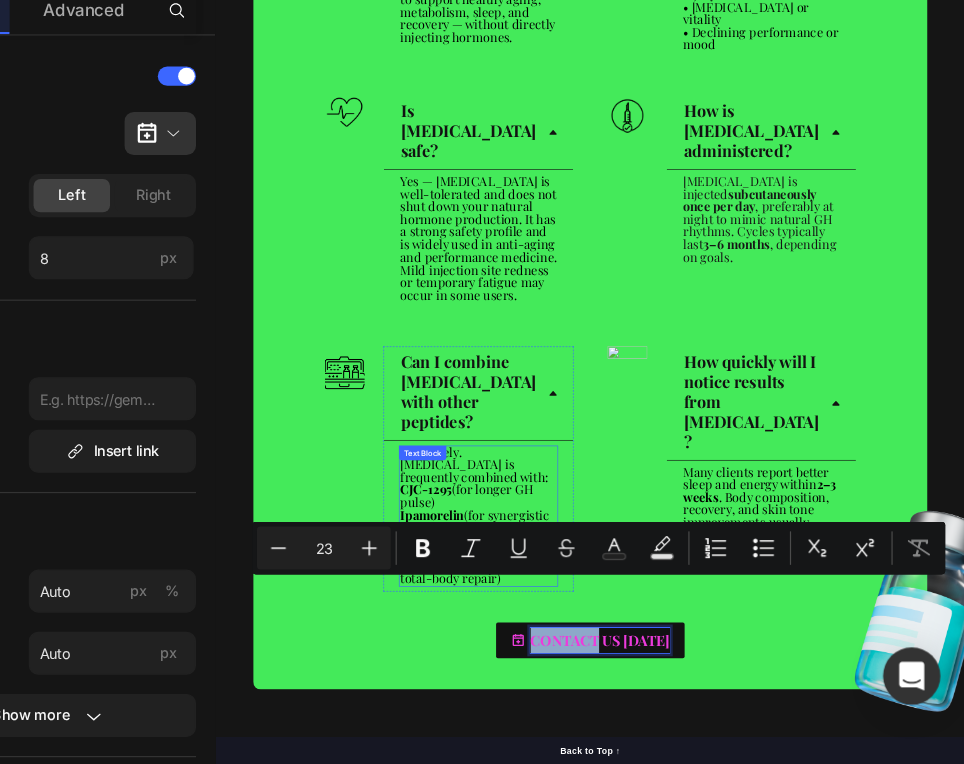 click on "BPC-157 or GHK-Cu" at bounding box center (603, 953) 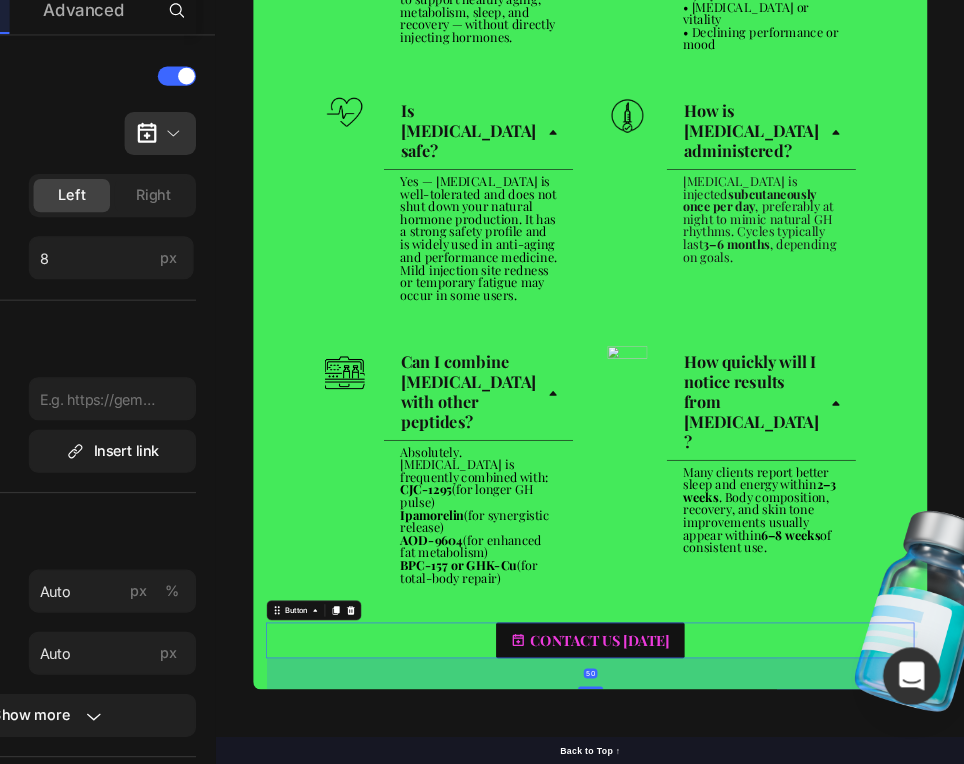 click on "CONTACT US [DATE] Button   50" at bounding box center [815, 1074] 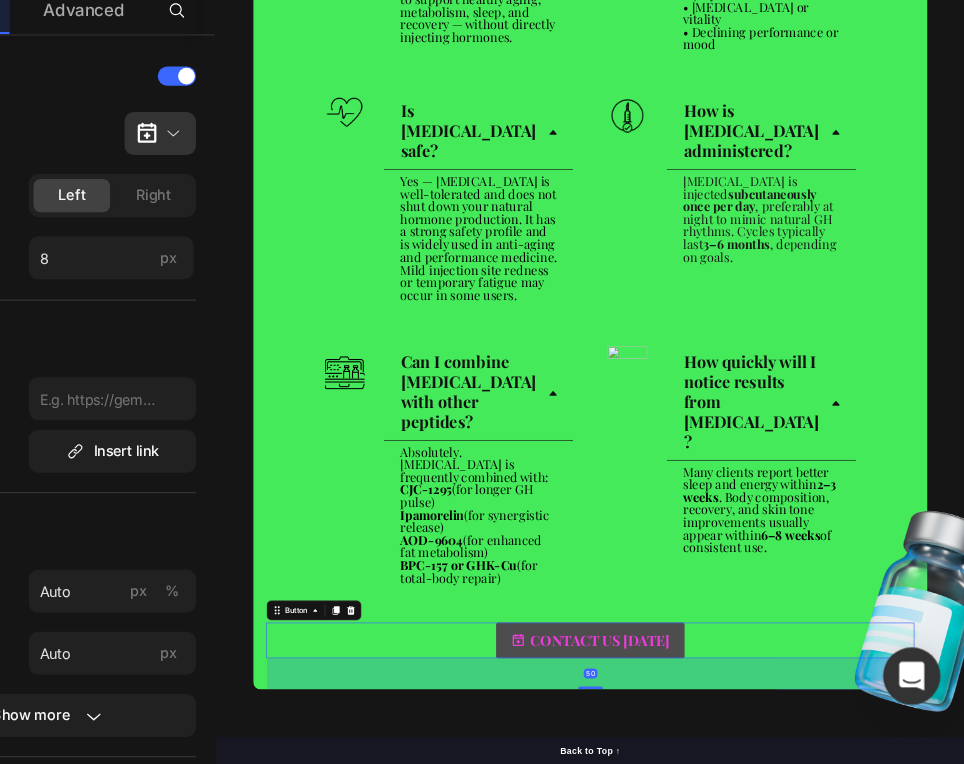click 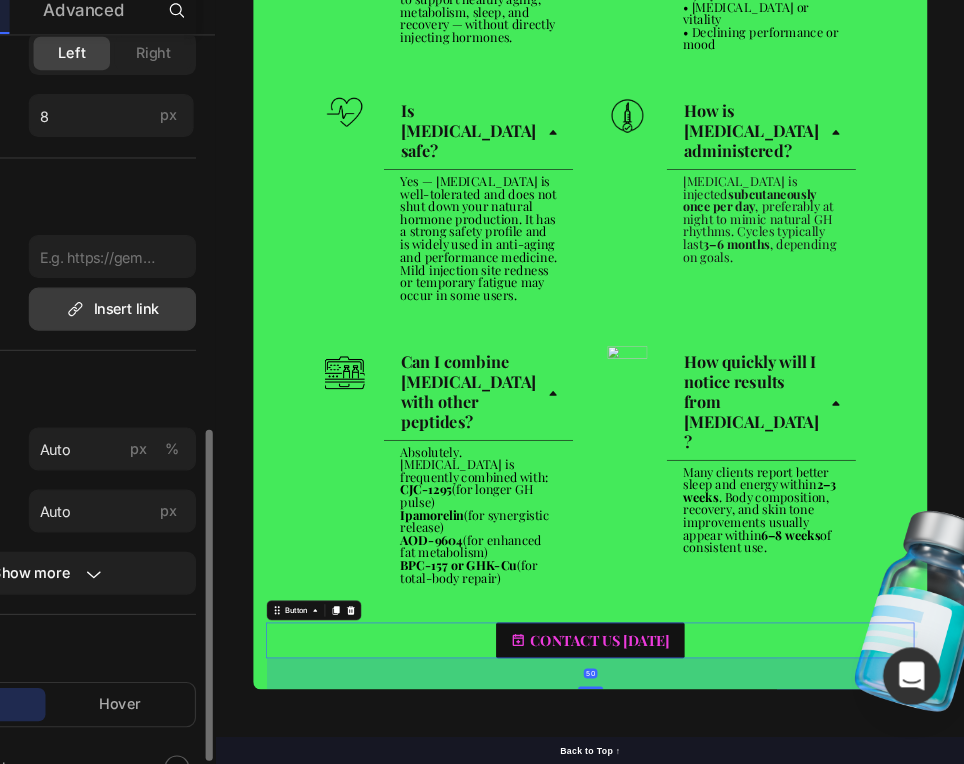 scroll, scrollTop: 358, scrollLeft: 0, axis: vertical 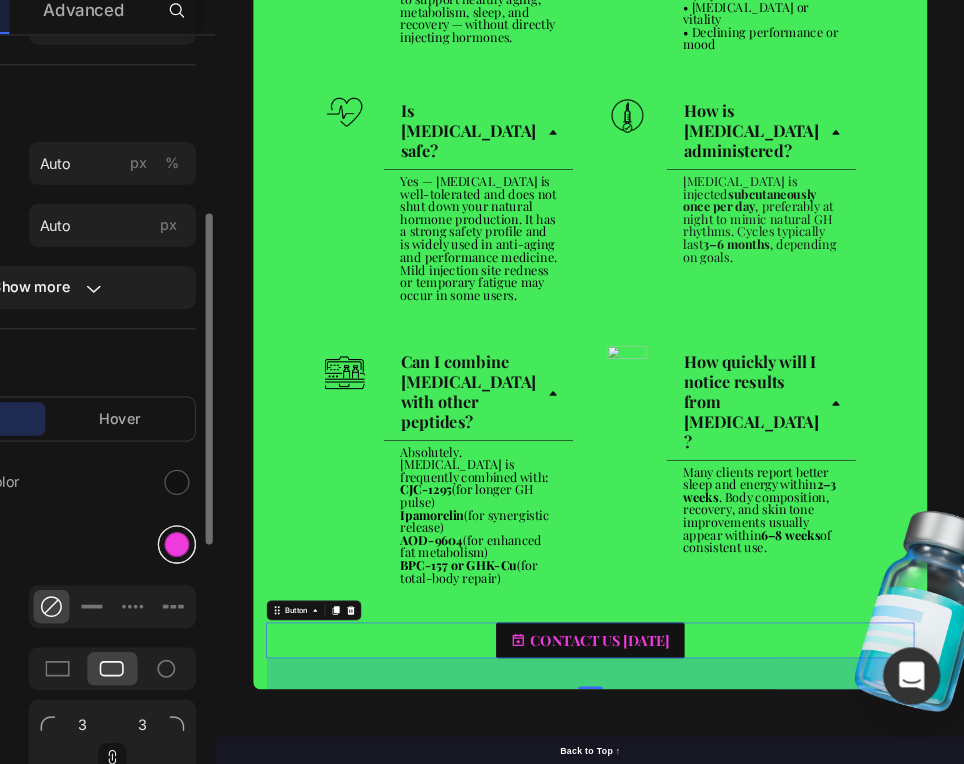click at bounding box center [305, 580] 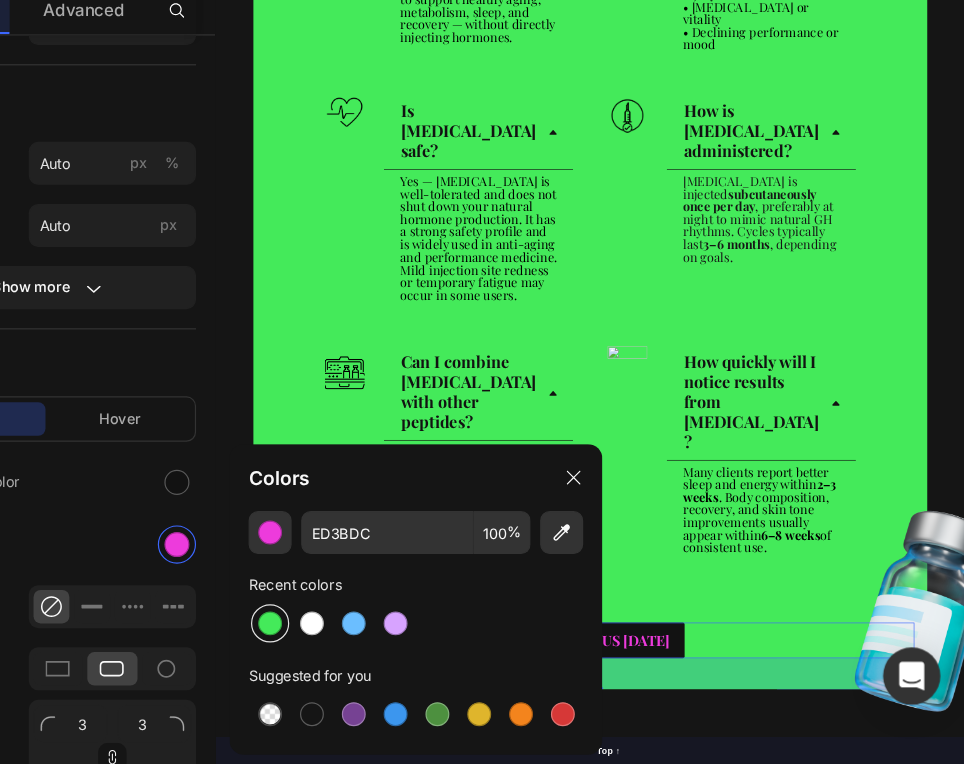 click at bounding box center [383, 646] 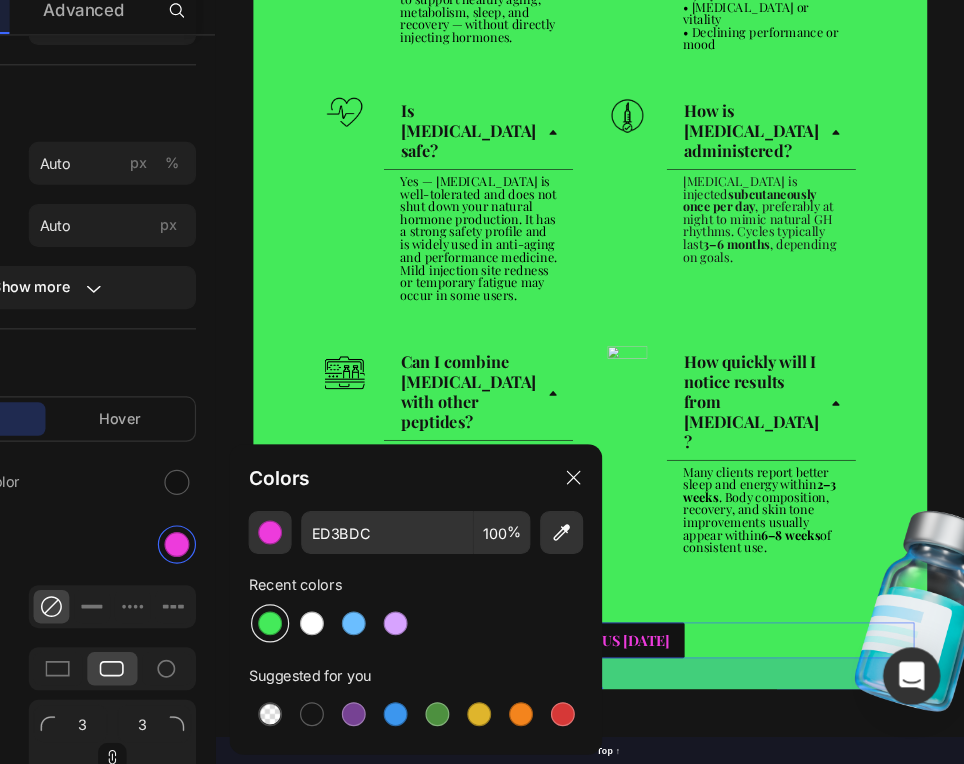 type on "44EA5A" 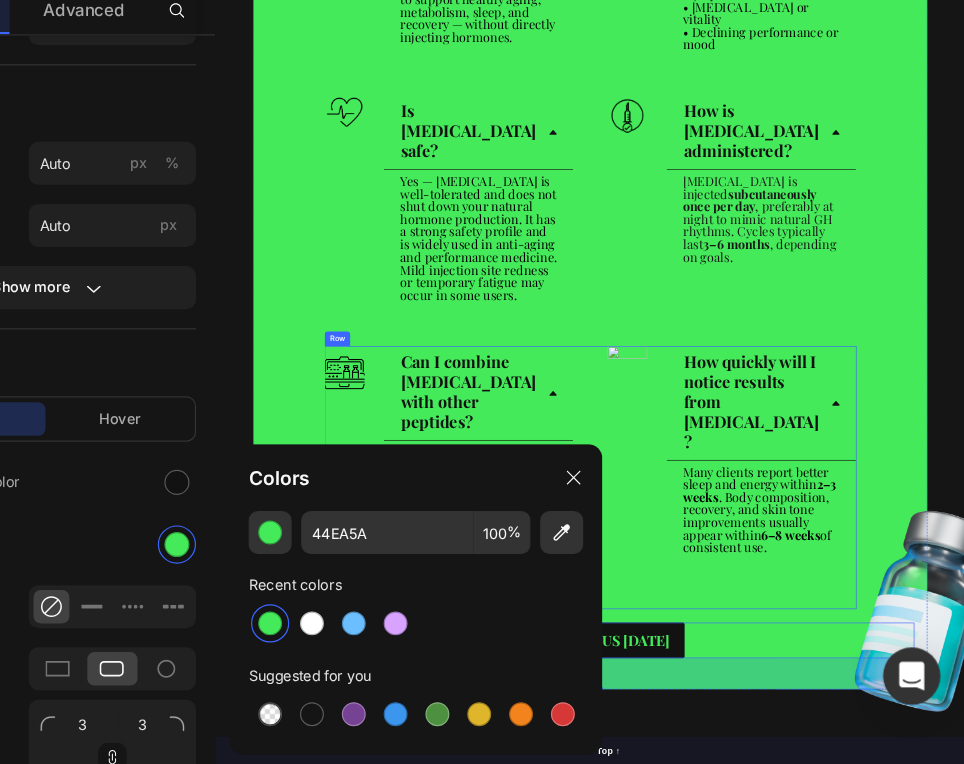 click on "Image
How quickly will I notice results from [MEDICAL_DATA]? Many clients report better sleep and energy within  2–3 weeks . Body composition, recovery, and skin tone improvements usually appear within  6–8 weeks  of consistent use. Text Block Accordion Row" at bounding box center (1041, 814) 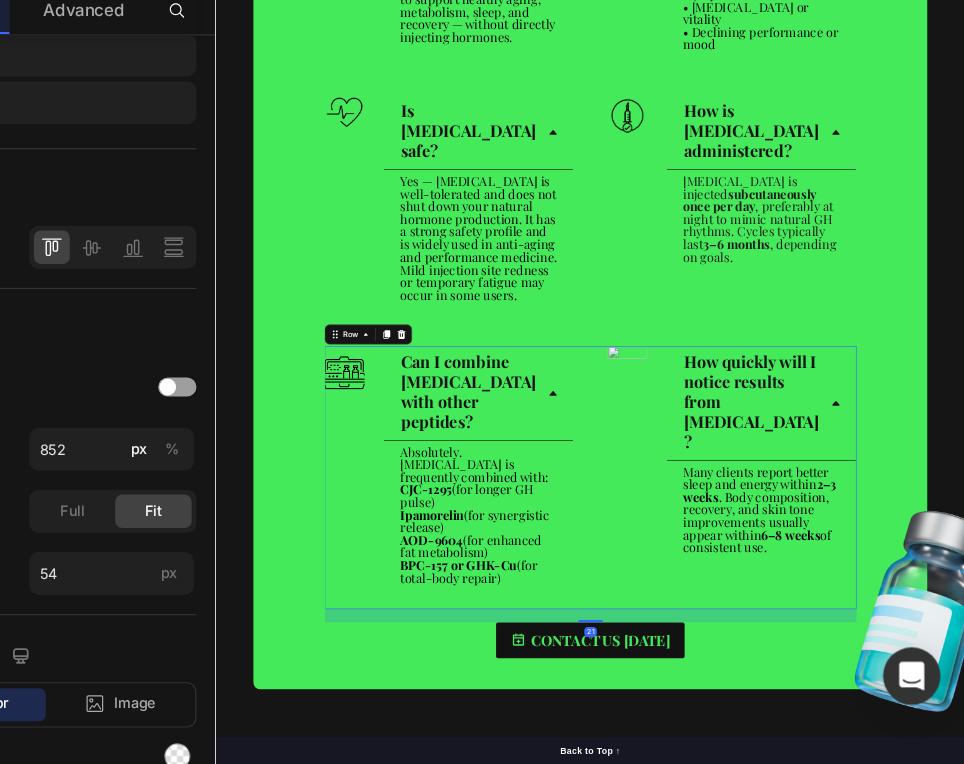 scroll, scrollTop: 0, scrollLeft: 0, axis: both 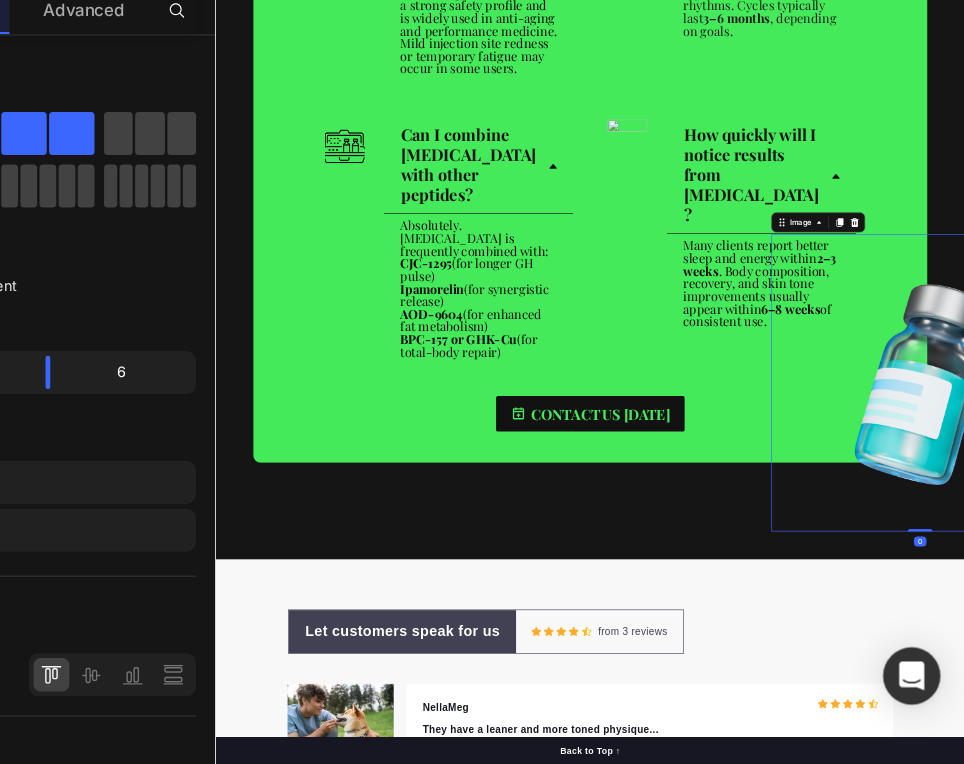 click at bounding box center (1343, 662) 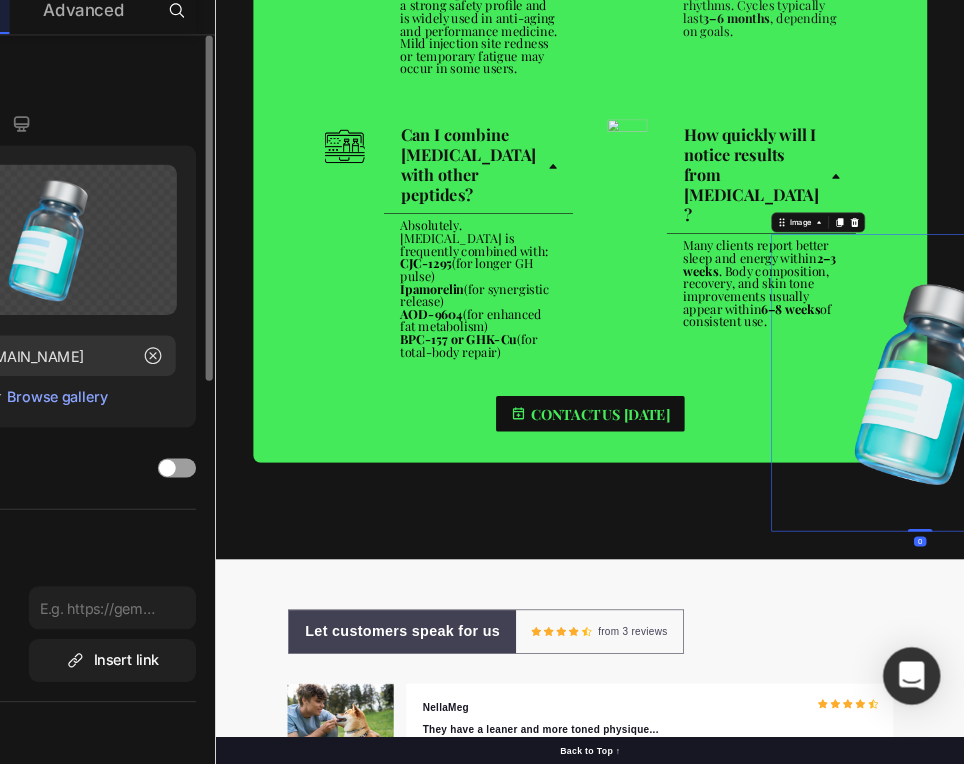 click on "Upload Image [URL][DOMAIN_NAME]  or   Browse gallery" 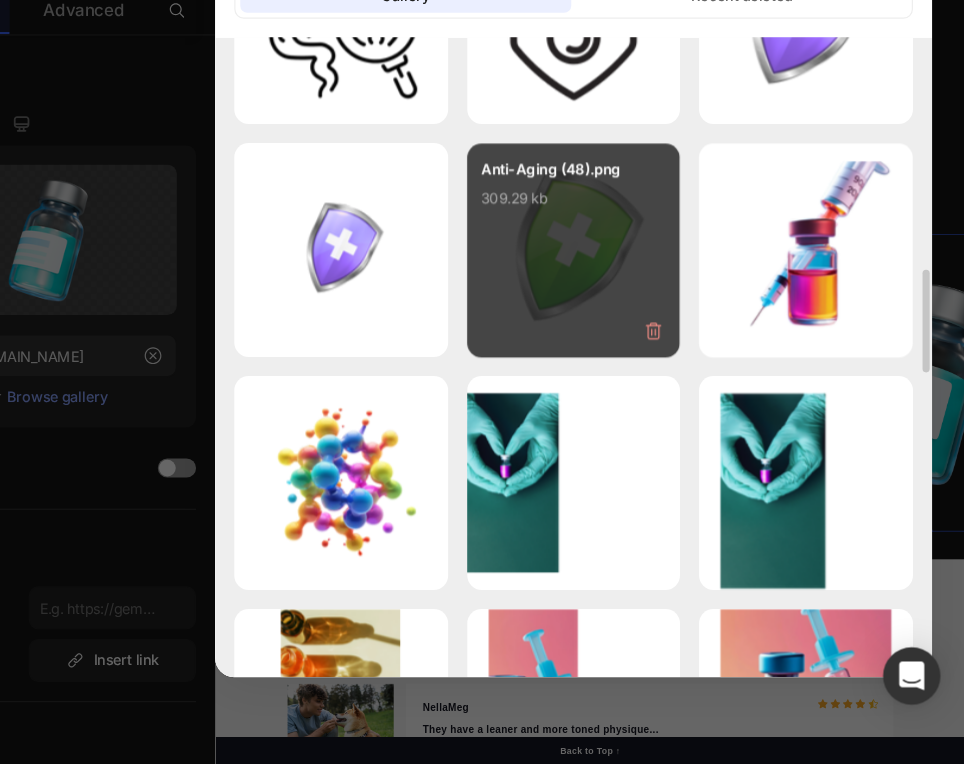scroll, scrollTop: 1447, scrollLeft: 0, axis: vertical 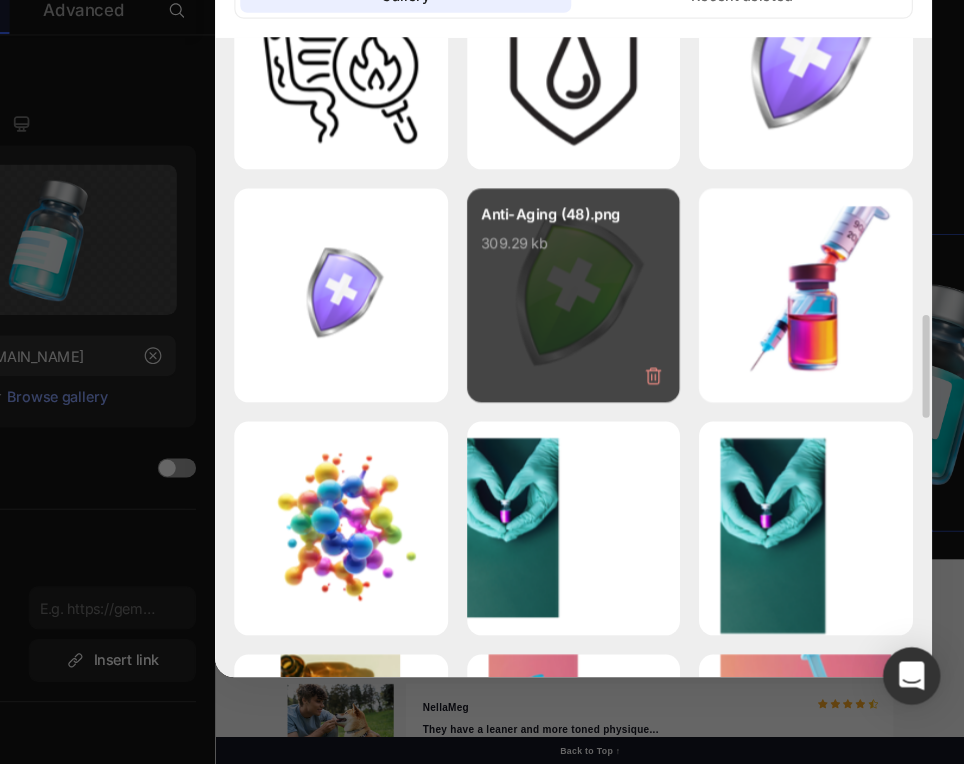click on "Anti-Aging (48).png 309.29 kb" at bounding box center (637, 334) 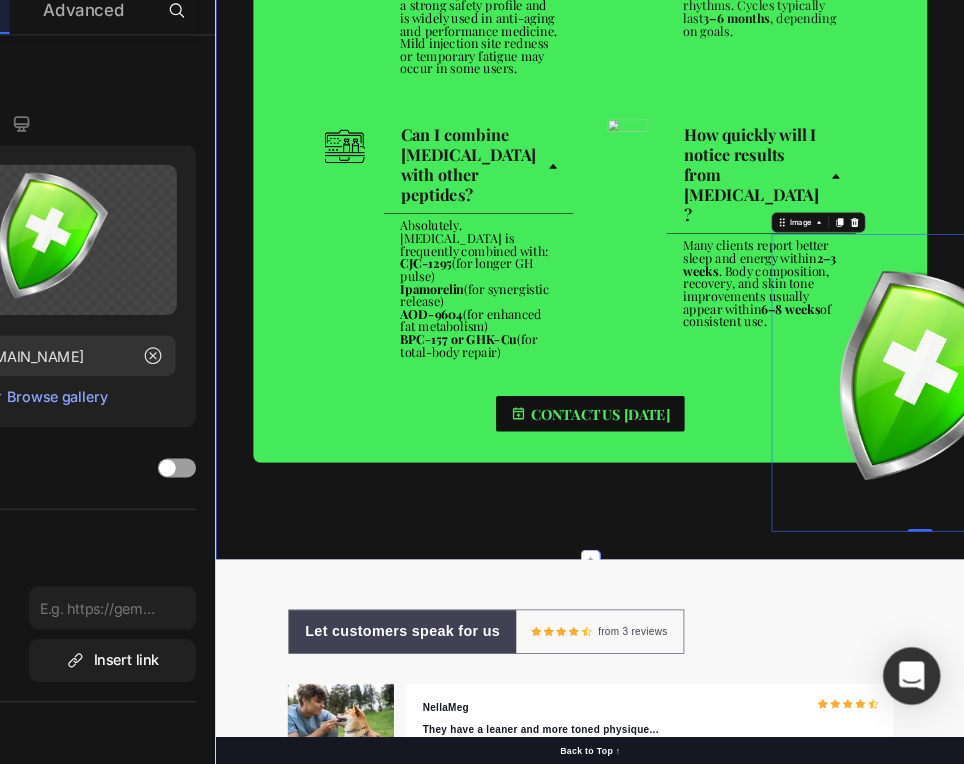 click on "Let customers speak for us Text block Row Icon Icon Icon Icon
Icon Icon List Hoz from 3 reviews Text block Row Row Image NellaMeg Text block Icon Icon Icon Icon
Icon Icon List Hoz Row They have a leaner and more toned physique... Text block The carefully selected protein sources in this dog food have made a noticeable difference in my dog's muscle development and strength. They have a leaner and more toned physique, which is a testament to the high-quality ingredients in this food. Text block [DATE] Text block Row Row Image LeighPop Text block Icon Icon Icon Icon
Icon Icon List Hoz Row I am grateful... Text block I am grateful for the inclusion of joint-supporting ingredients like [MEDICAL_DATA] and chondroitin in this dog food. It has had a significant impact on my dog's mobility and has alleviated any discomfort they may have experienced previously. Text block [DATE] Text block Row Row Image AndiMel Text block Icon Icon Icon Icon" at bounding box center [815, 1500] 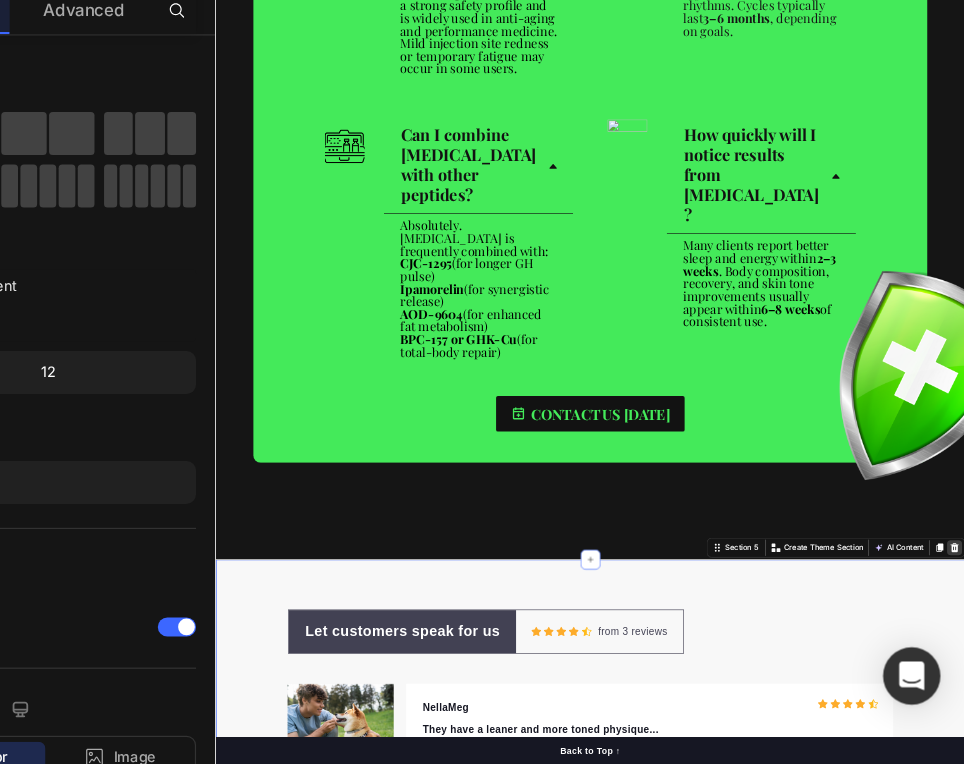 click 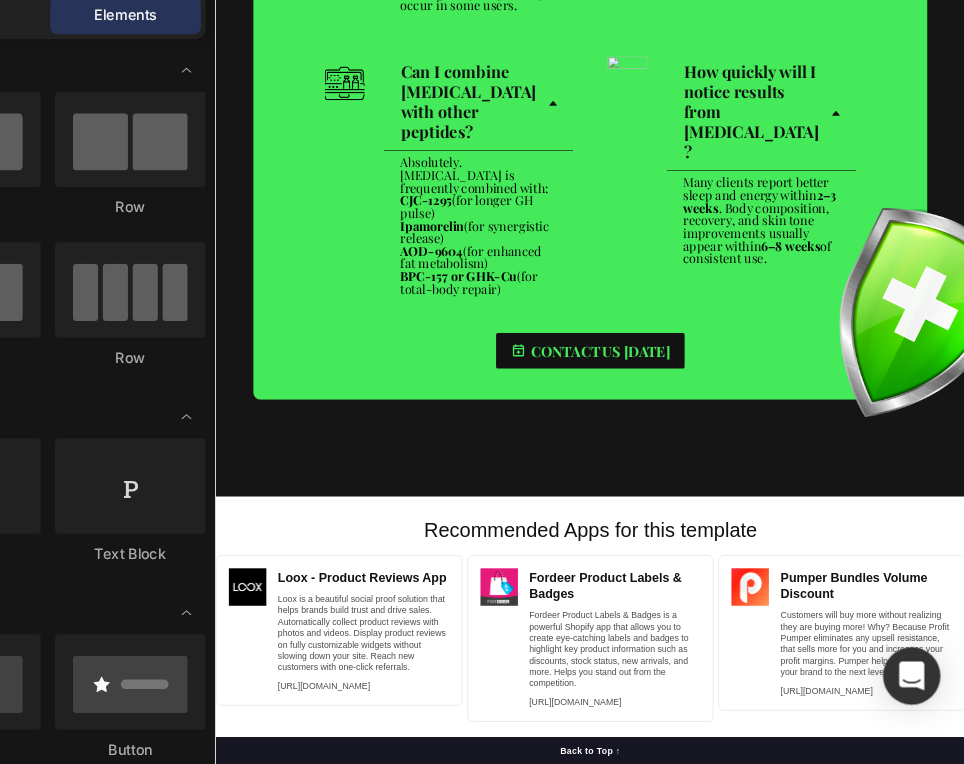 scroll, scrollTop: 4218, scrollLeft: 0, axis: vertical 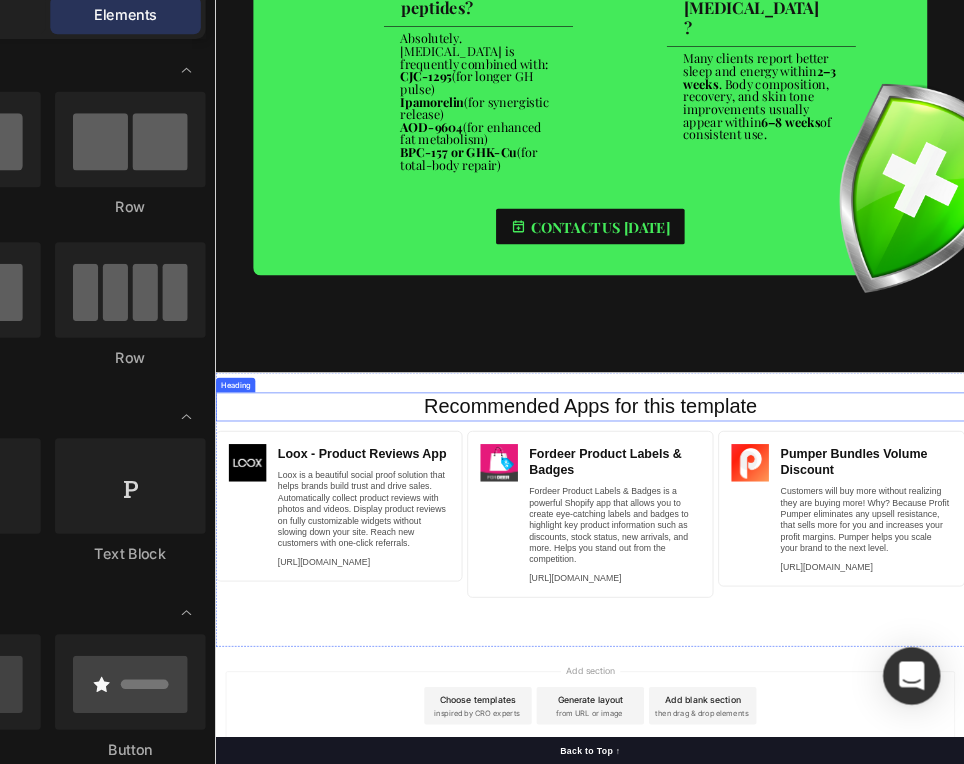 click on "Recommended Apps for this template" at bounding box center [815, 700] 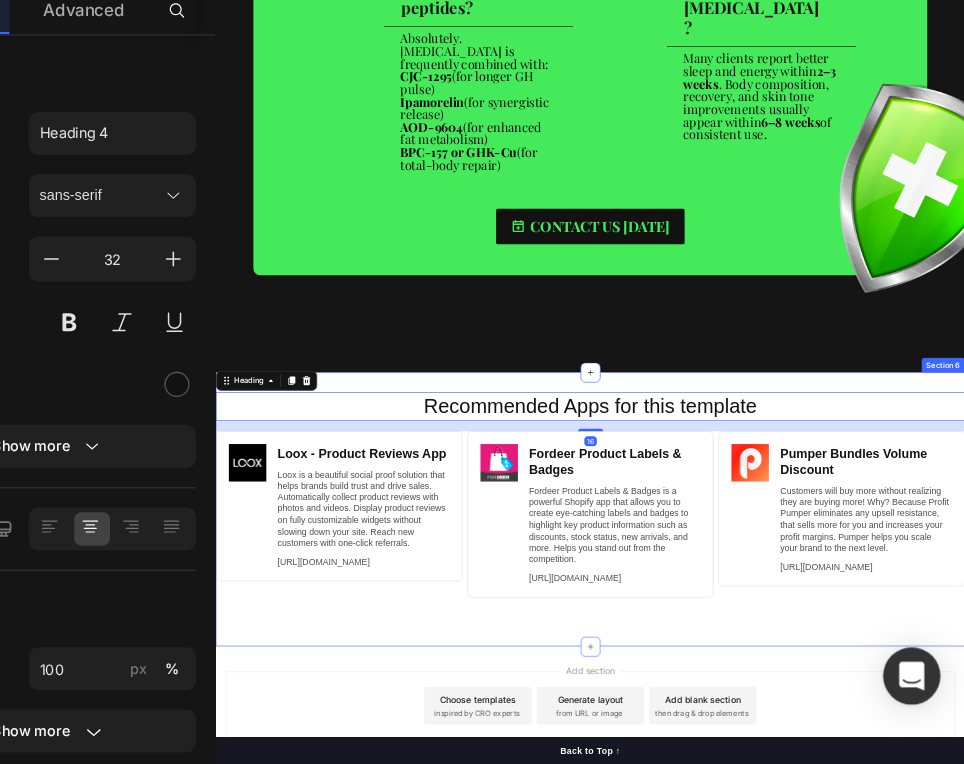 click on "Recommended Apps for this template Heading   16 Image Loox ‑ Product Reviews App Heading Loox is a beautiful social proof solution that helps brands build trust and drive sales. Automatically collect product reviews with photos and videos. Display product reviews on fully customizable widgets without slowing down your site. Reach new customers with one-click referrals. Text Block [URL][DOMAIN_NAME] Text Block Row Row Image Fordeer Product Labels & Badges Heading Fordeer Product Labels & Badges is a powerful Shopify app that allows you to create eye-catching labels and badges to highlight key product information such as discounts, stock status, new arrivals, and more. Helps you stand out from the competition. Text Block [URL][DOMAIN_NAME] Text Block Row Row Image Pumper Bundles Volume Discount Heading Text Block [URL][DOMAIN_NAME] Text Block Row Row Row Section 6" at bounding box center (815, 864) 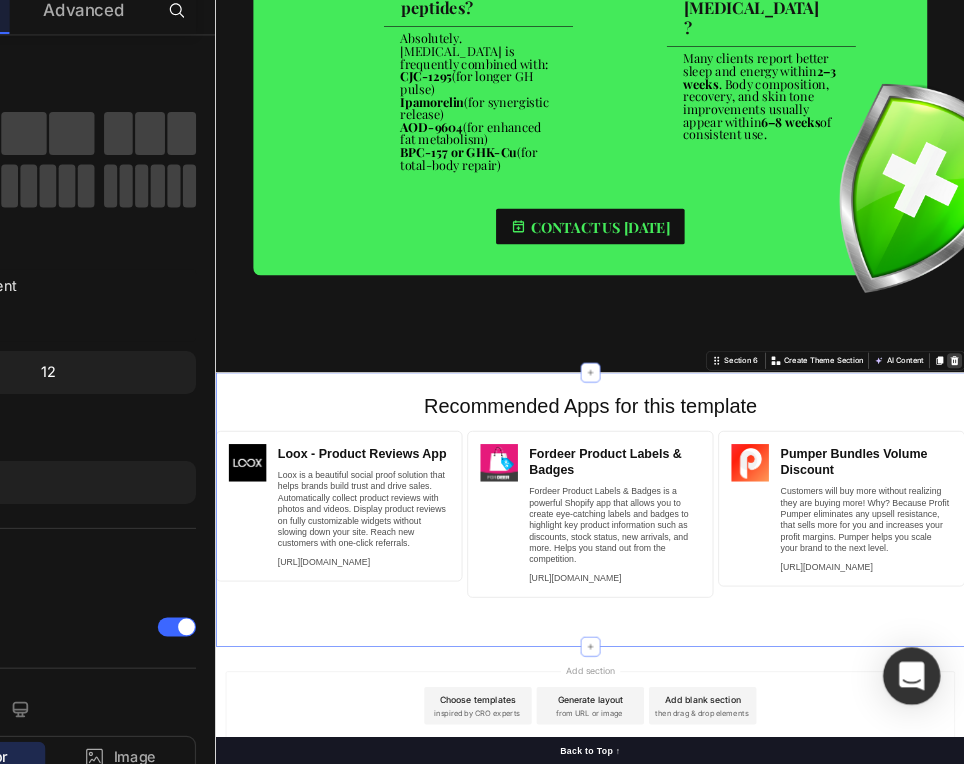 click 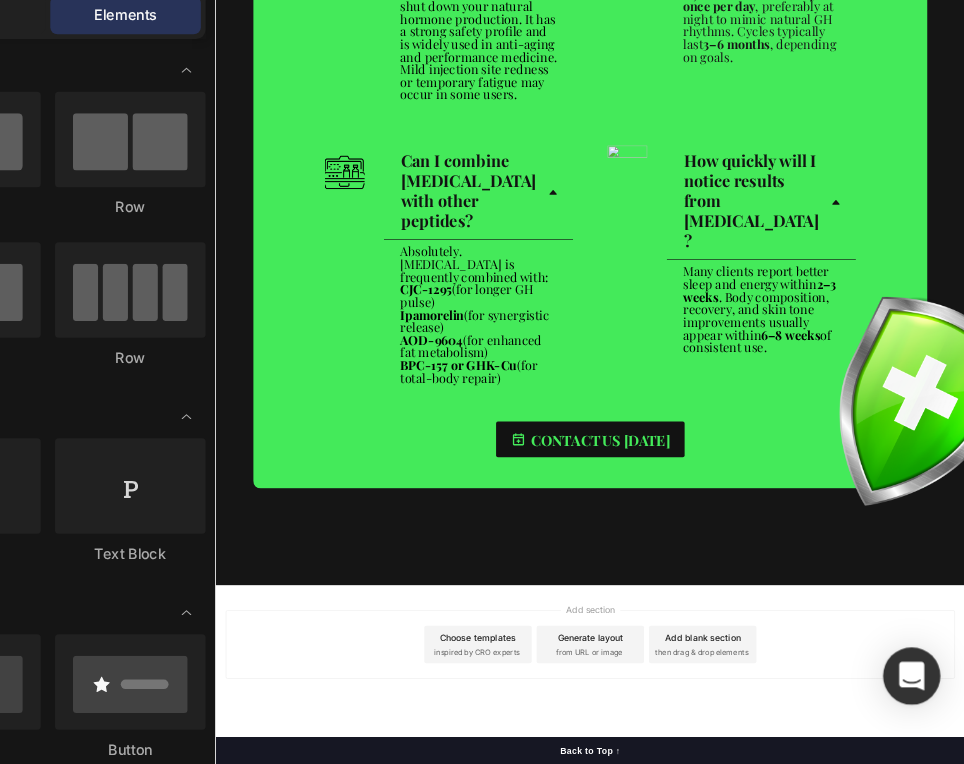 scroll, scrollTop: 3792, scrollLeft: 0, axis: vertical 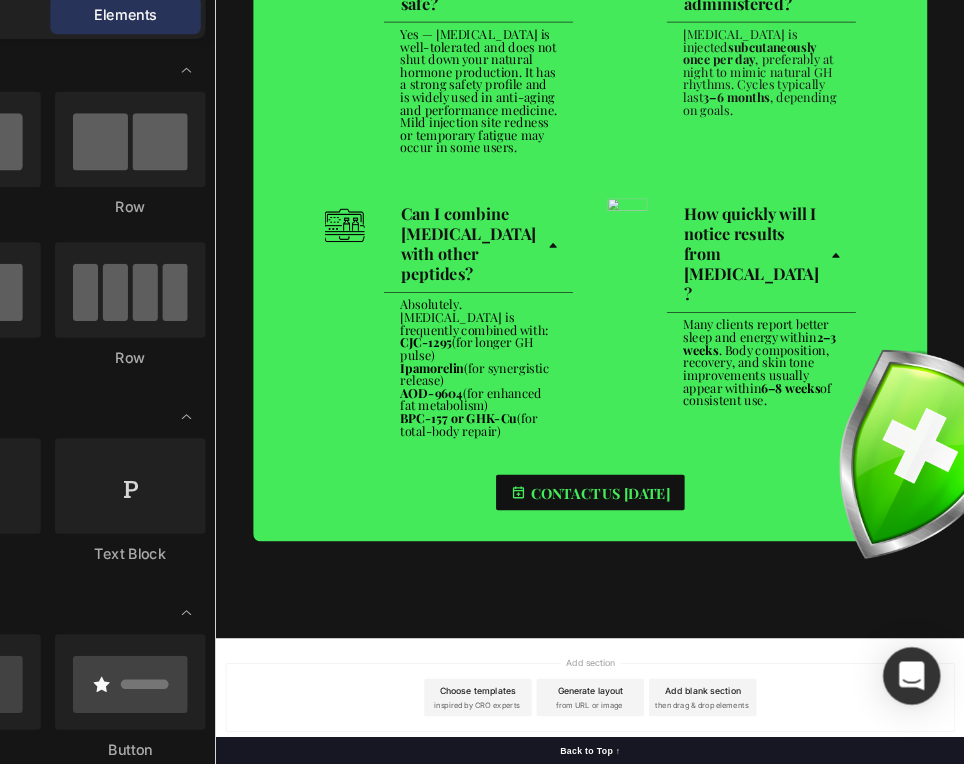 click on "Add section Choose templates inspired by CRO experts Generate layout from URL or image Add blank section then drag & drop elements" at bounding box center (815, 1166) 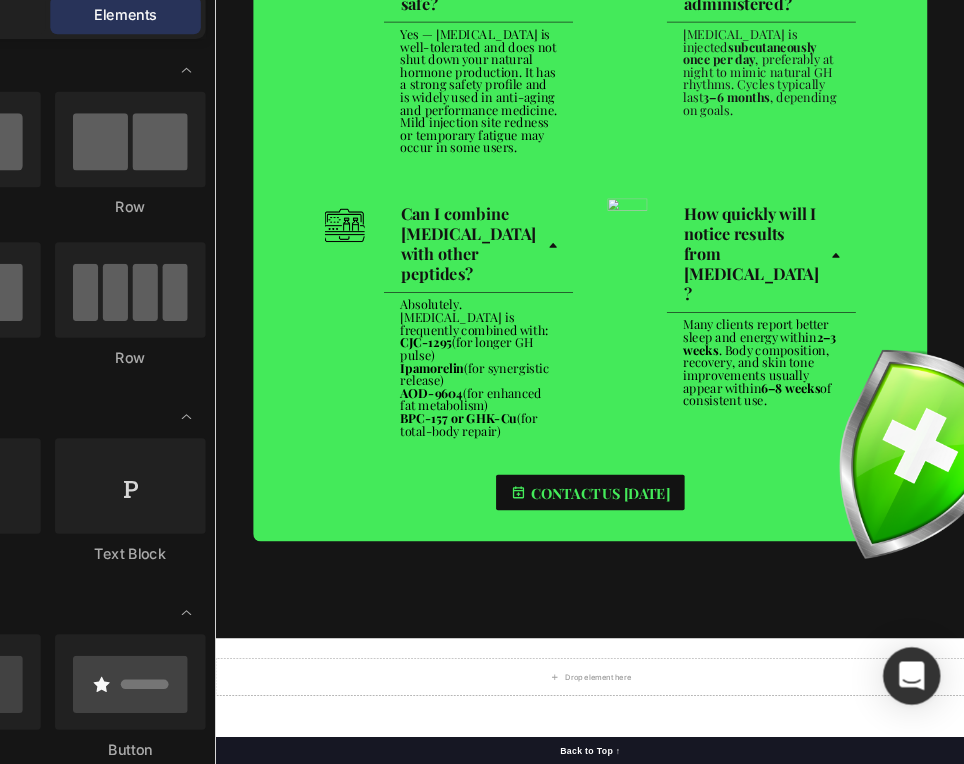 scroll, scrollTop: 3916, scrollLeft: 0, axis: vertical 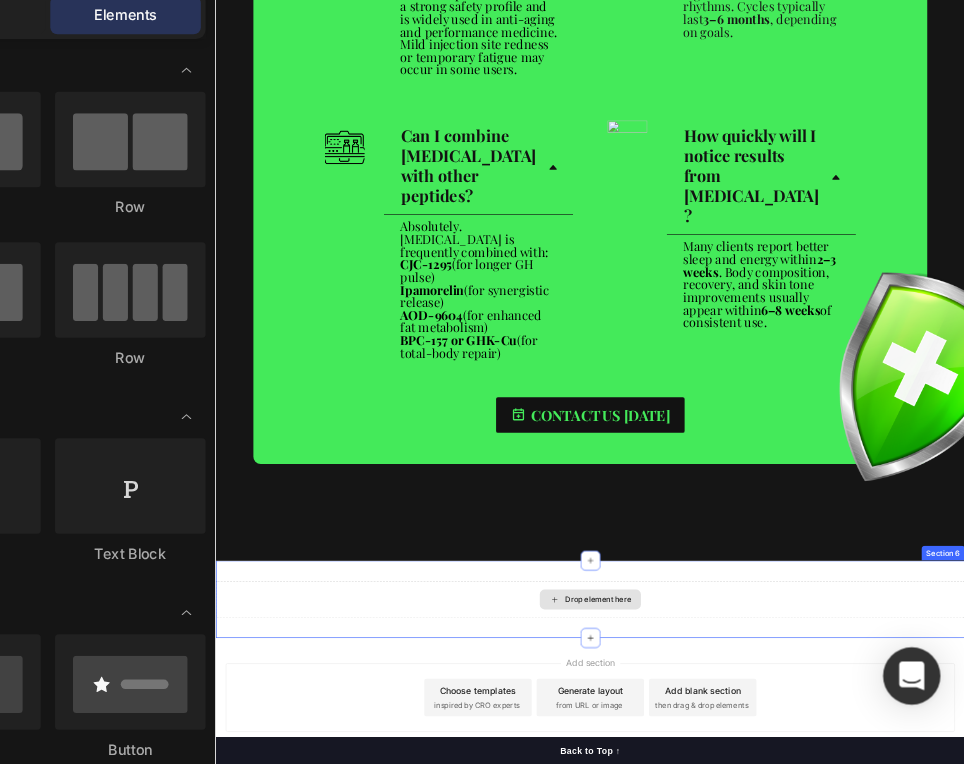 click on "Drop element here" at bounding box center (815, 1009) 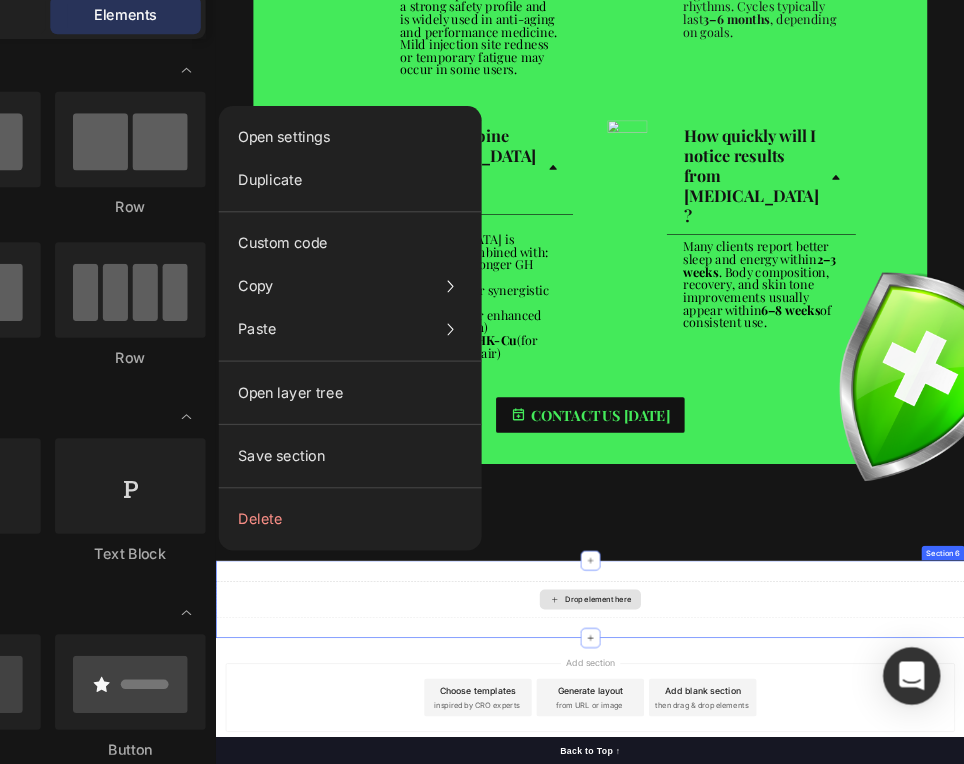 drag, startPoint x: 770, startPoint y: 932, endPoint x: 752, endPoint y: 925, distance: 19.313208 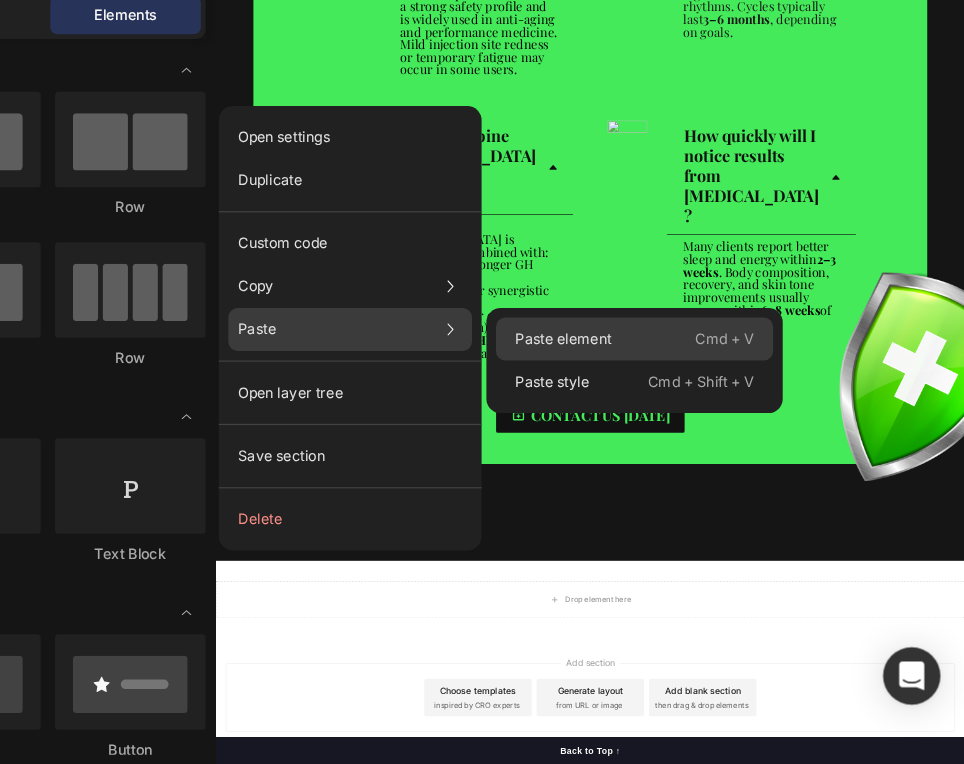 click on "Paste element" at bounding box center (628, 408) 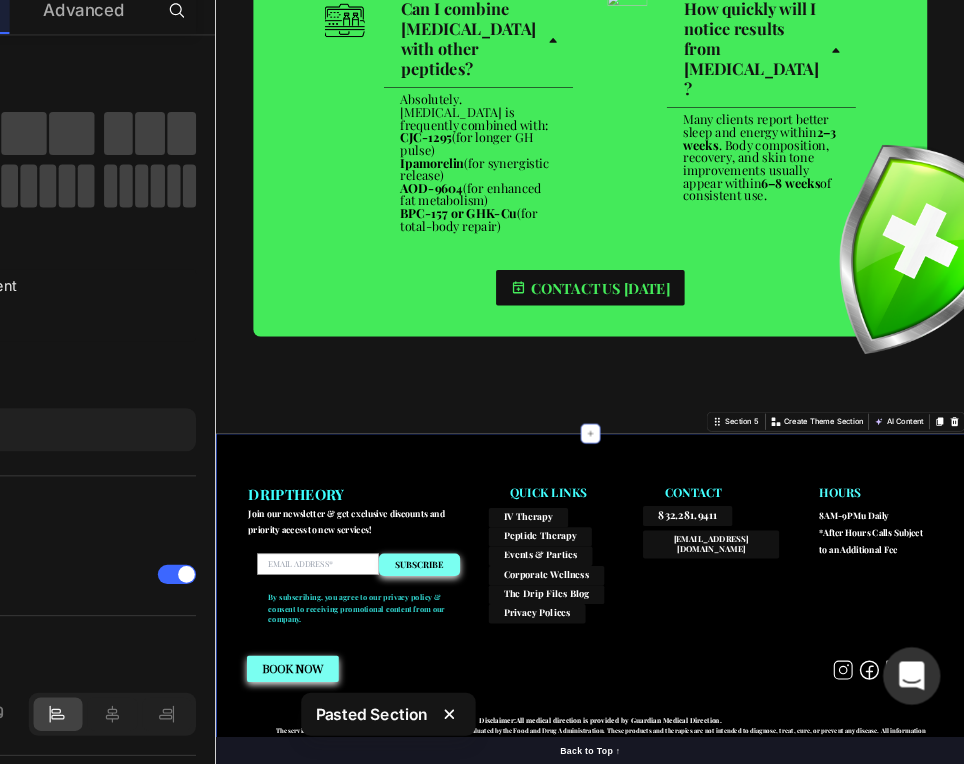 scroll, scrollTop: 4118, scrollLeft: 0, axis: vertical 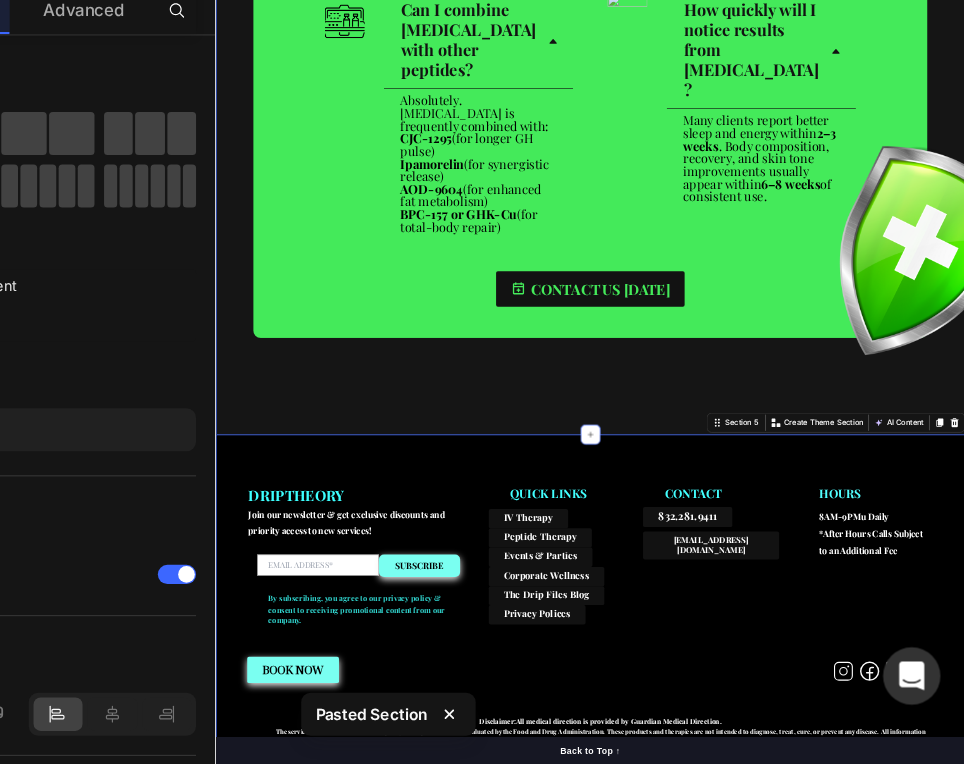 click on "Image ⁠⁠⁠⁠⁠⁠⁠ [MEDICAL_DATA] Peptide Therapy: Frequently Asked Questions Heading Row Image
What is [MEDICAL_DATA] peptide therapy? [MEDICAL_DATA] is a  [MEDICAL_DATA] (GHRH) analog  that encourages your body to produce more natural HGH. It’s commonly used to support healthy aging, metabolism, sleep, and recovery — without directly injecting hormones. Text Block Accordion Row Image
What conditions can [MEDICAL_DATA] help with? • Age-related weight gain or muscle loss • Poor sleep or low energy • Slow recovery or frequent injury • [MEDICAL_DATA] or vitality • Declining performance or mood Text Block Accordion Row Row Image
Is [MEDICAL_DATA] safe? Yes — [MEDICAL_DATA] is well-tolerated and does not shut down your natural hormone production. It has a strong safety profile and is widely used in anti-aging and performance medicine. Mild injection site redness or temporary fatigue may occur in some users." at bounding box center [815, -175] 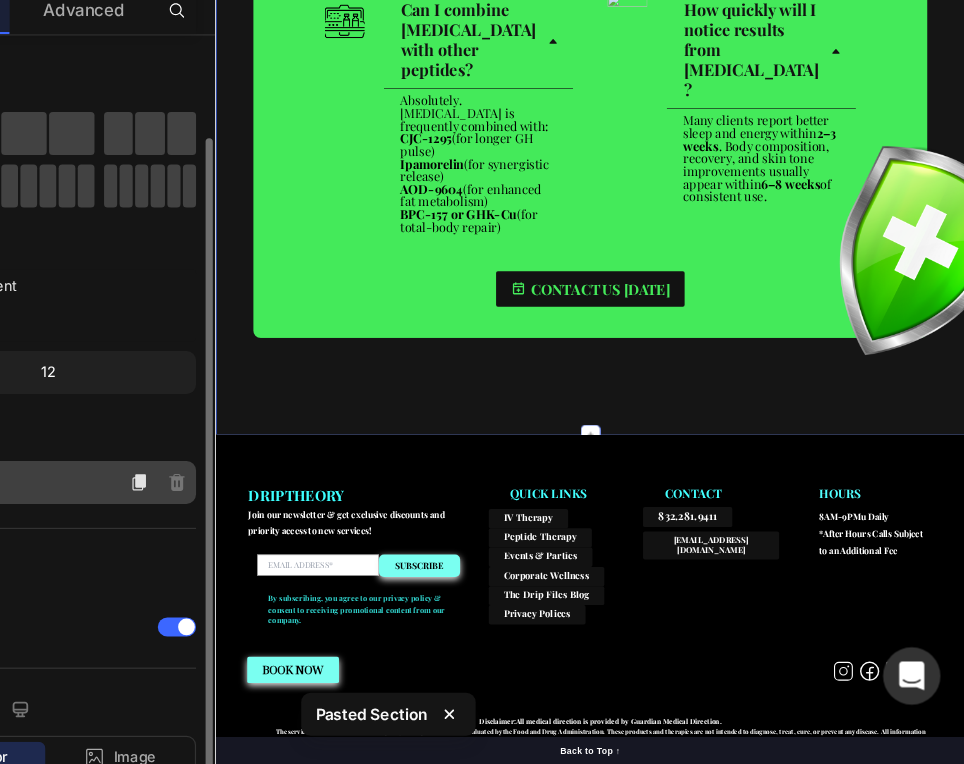 scroll, scrollTop: 141, scrollLeft: 0, axis: vertical 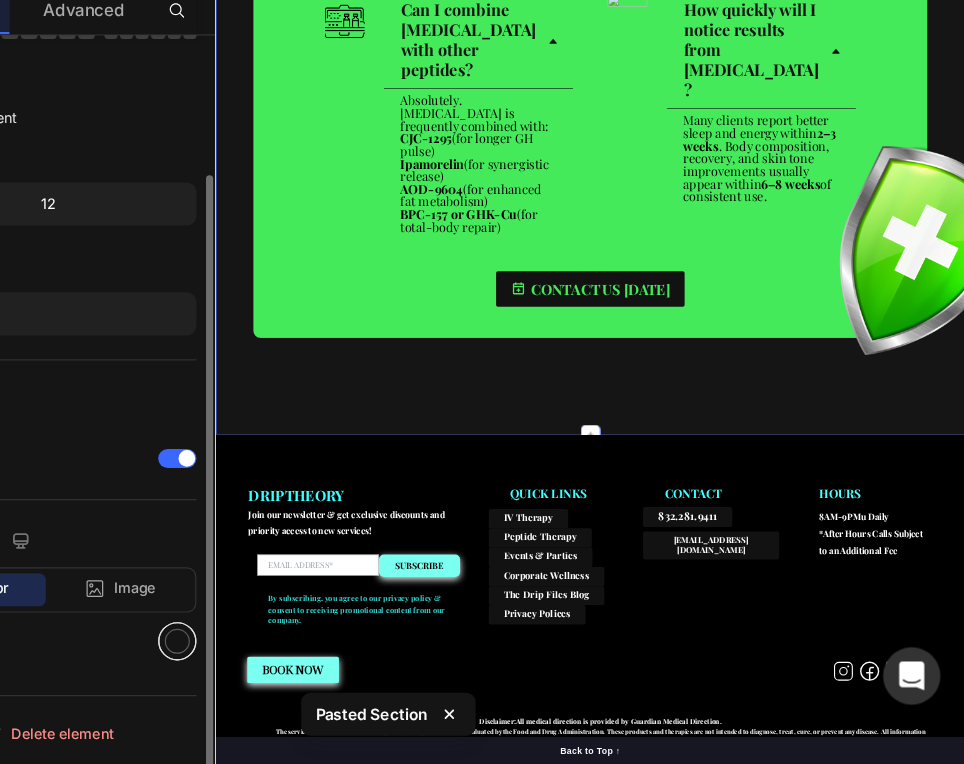 click at bounding box center (305, 661) 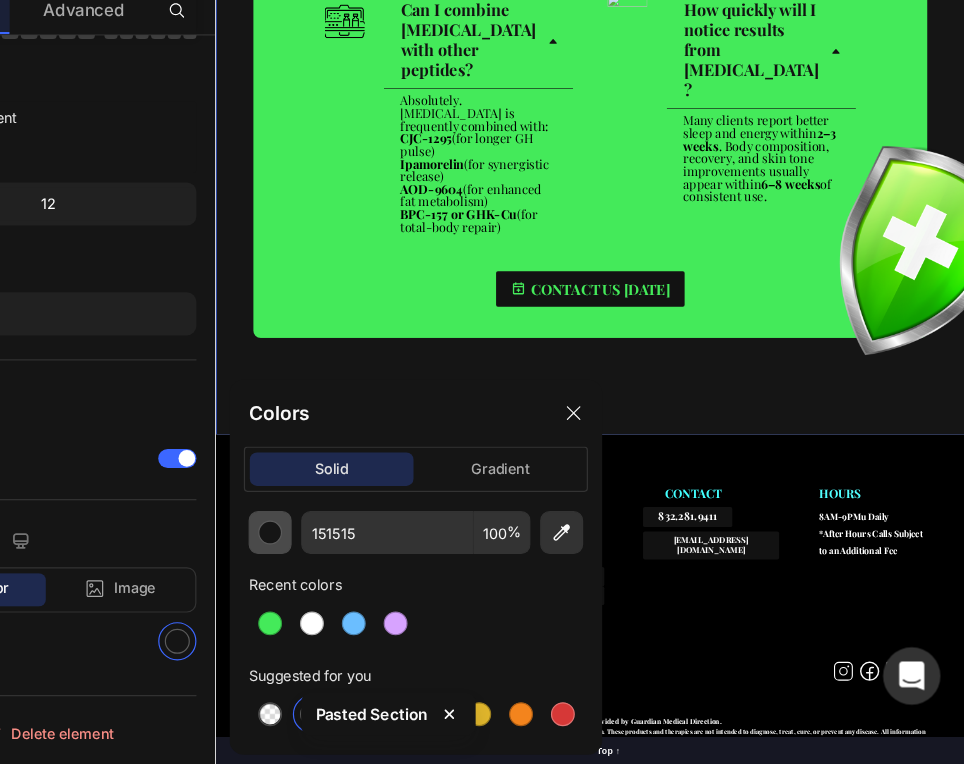 click at bounding box center (383, 570) 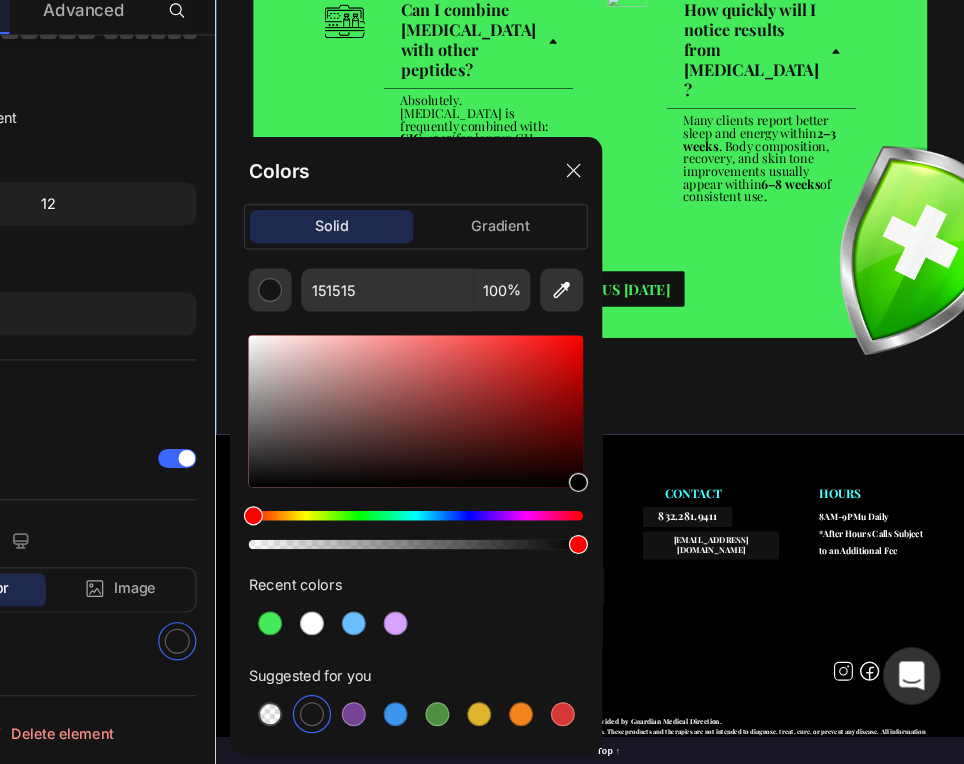 drag, startPoint x: 586, startPoint y: 446, endPoint x: 946, endPoint y: 899, distance: 578.62683 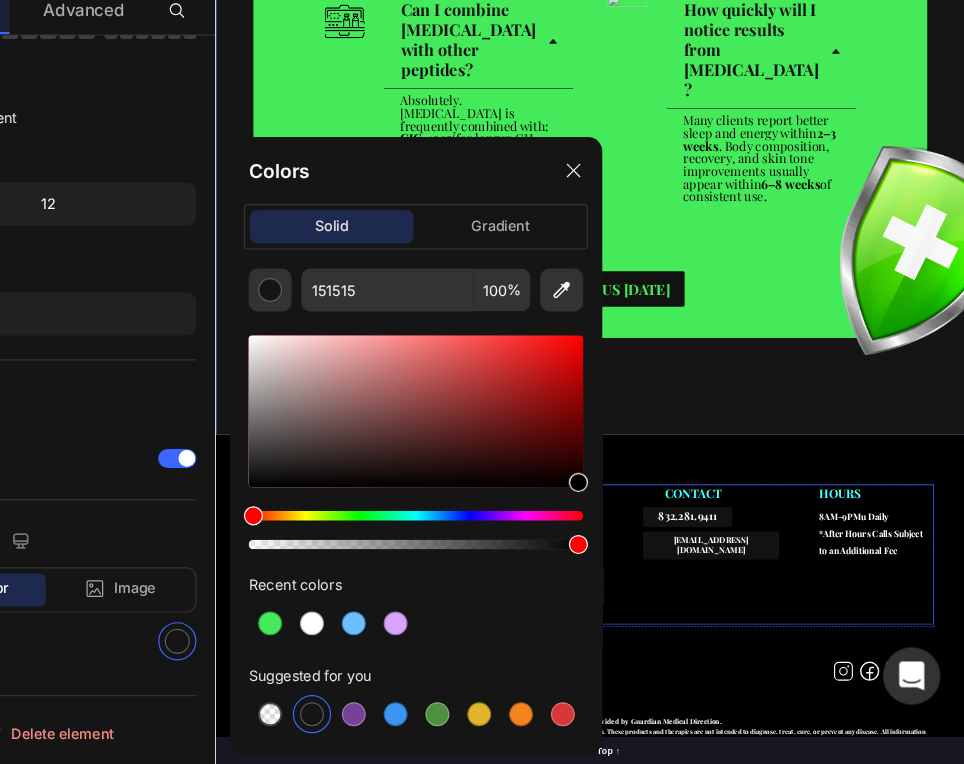 type on "000000" 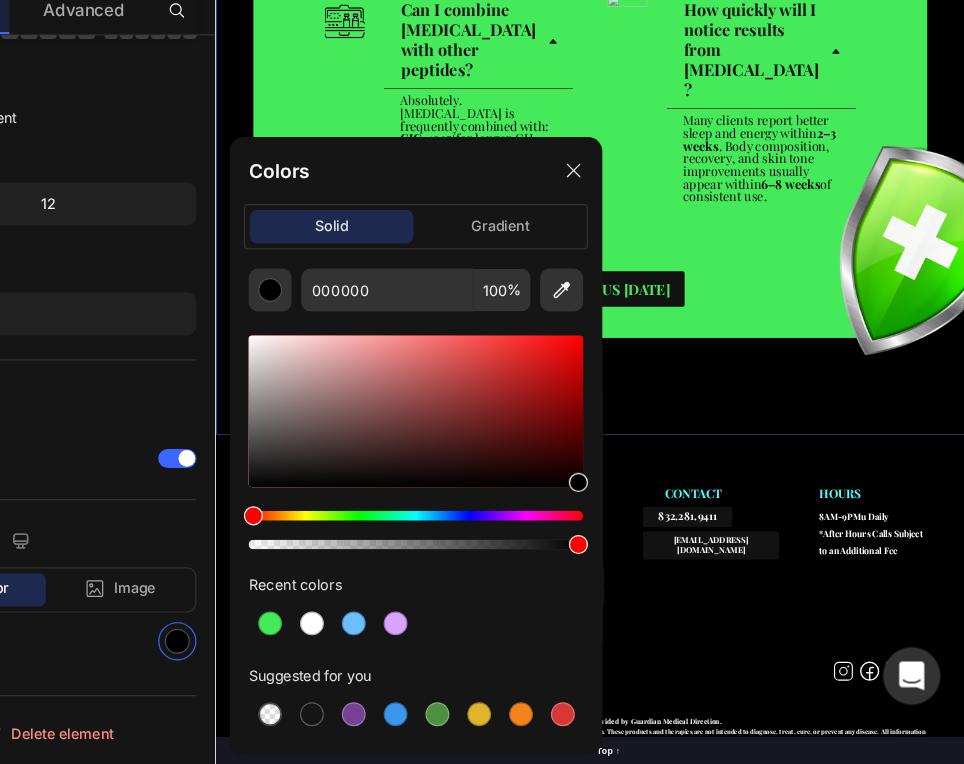 click on "Image ⁠⁠⁠⁠⁠⁠⁠ [MEDICAL_DATA] Peptide Therapy: Frequently Asked Questions Heading Row Image
What is [MEDICAL_DATA] peptide therapy? [MEDICAL_DATA] is a  [MEDICAL_DATA] (GHRH) analog  that encourages your body to produce more natural HGH. It’s commonly used to support healthy aging, metabolism, sleep, and recovery — without directly injecting hormones. Text Block Accordion Row Image
What conditions can [MEDICAL_DATA] help with? • Age-related weight gain or muscle loss • Poor sleep or low energy • Slow recovery or frequent injury • [MEDICAL_DATA] or vitality • Declining performance or mood Text Block Accordion Row Row Image
Is [MEDICAL_DATA] safe? Yes — [MEDICAL_DATA] is well-tolerated and does not shut down your natural hormone production. It has a strong safety profile and is widely used in anti-aging and performance medicine. Mild injection site redness or temporary fatigue may occur in some users." at bounding box center [815, -175] 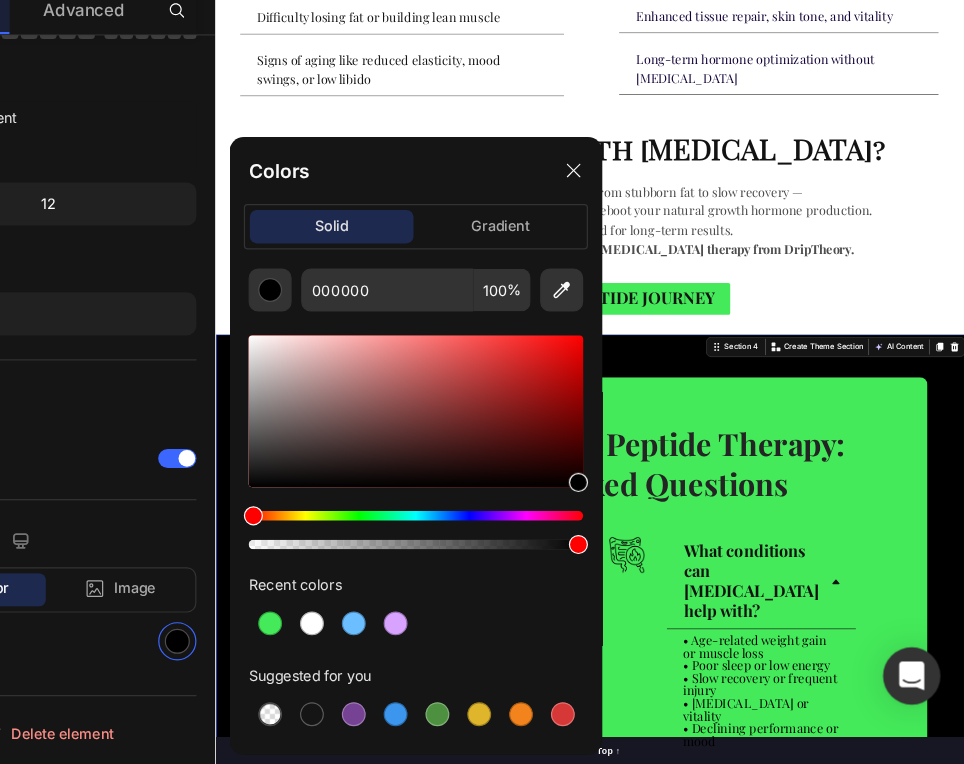 scroll, scrollTop: 2409, scrollLeft: 0, axis: vertical 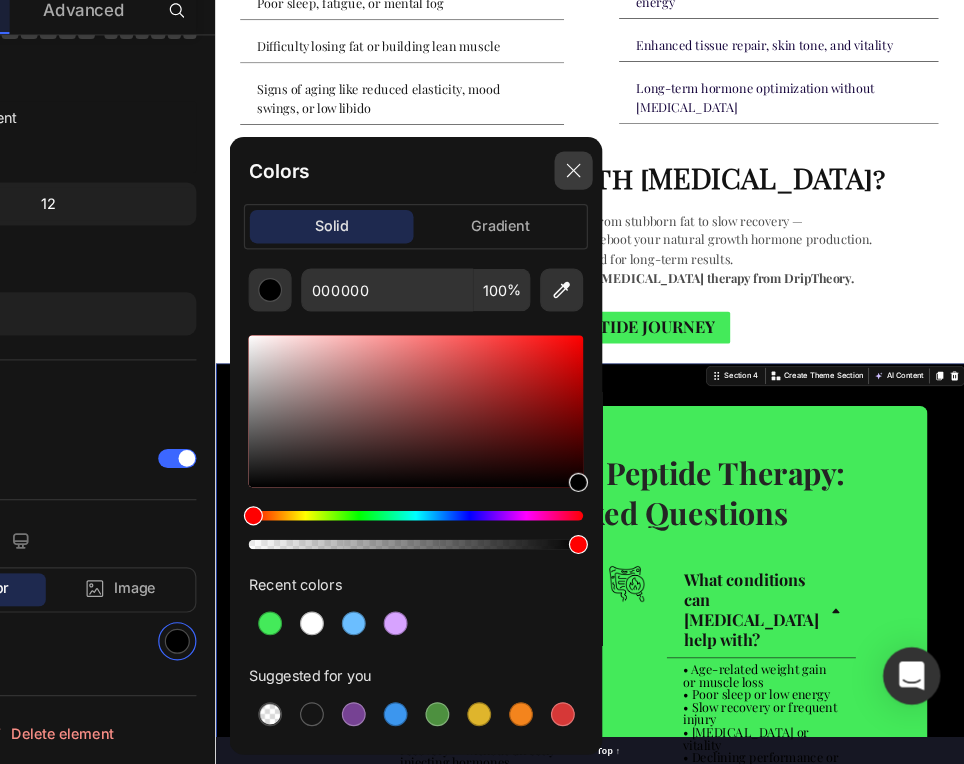 click at bounding box center [637, 267] 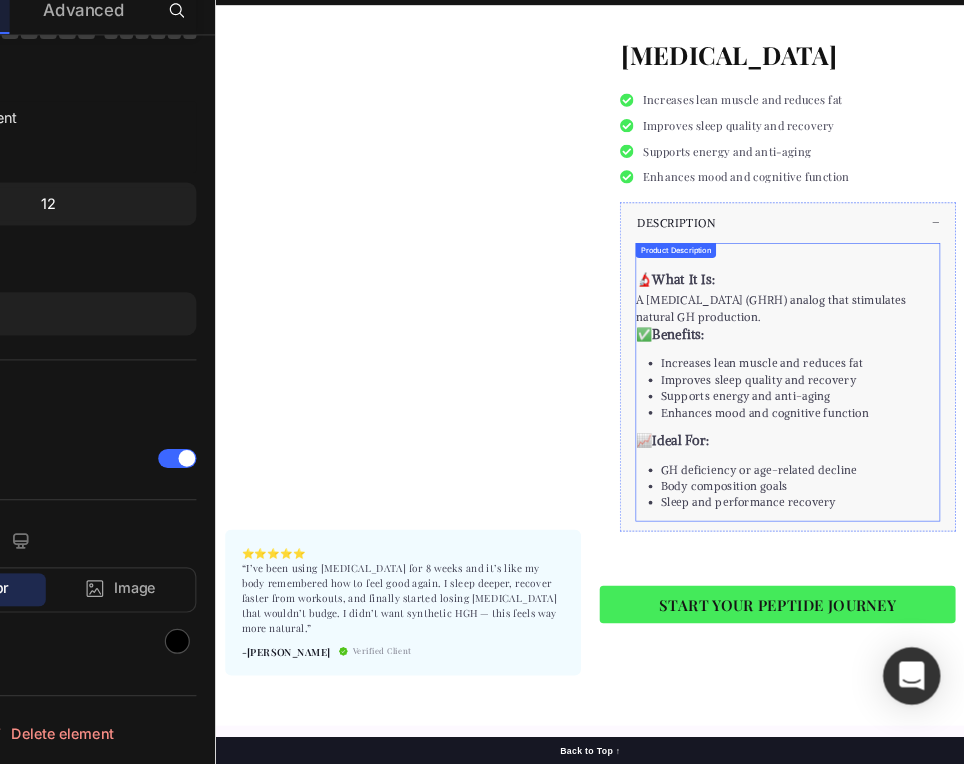 scroll, scrollTop: 0, scrollLeft: 0, axis: both 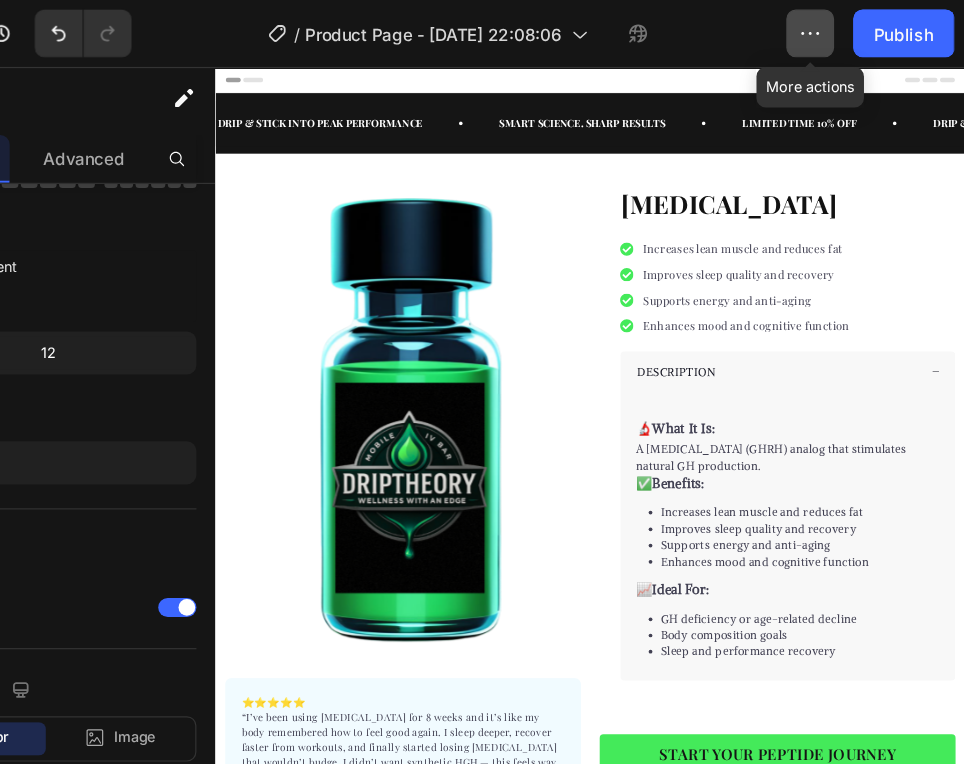 click 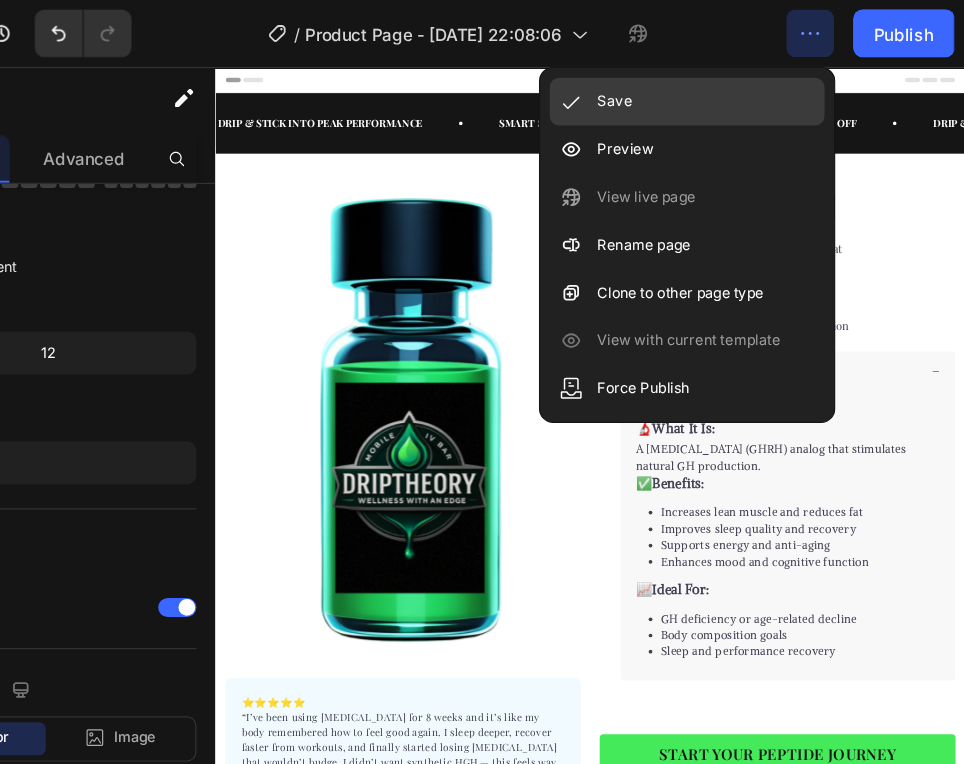 click on "Save" at bounding box center (671, 85) 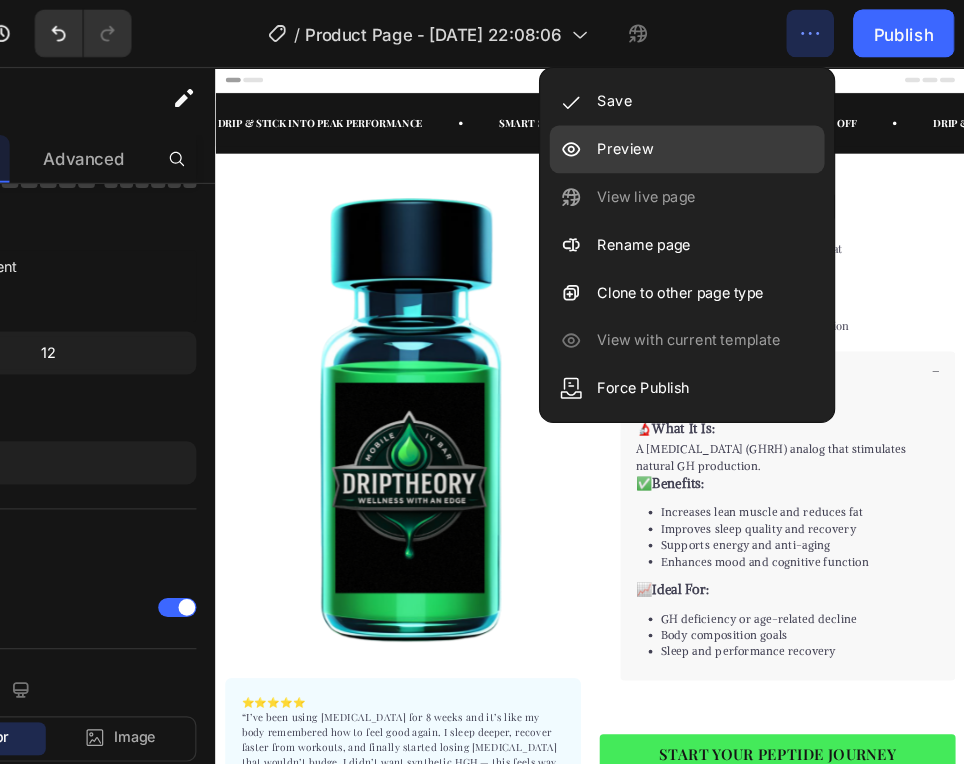 click on "Preview" at bounding box center (680, 125) 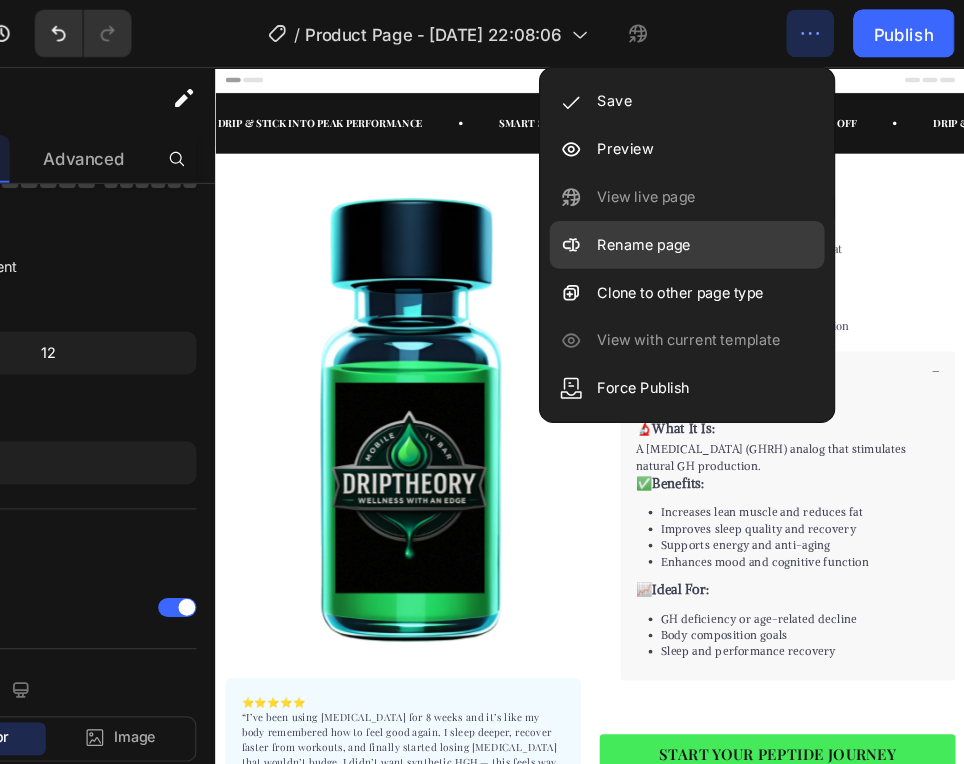 click on "Rename page" at bounding box center (696, 205) 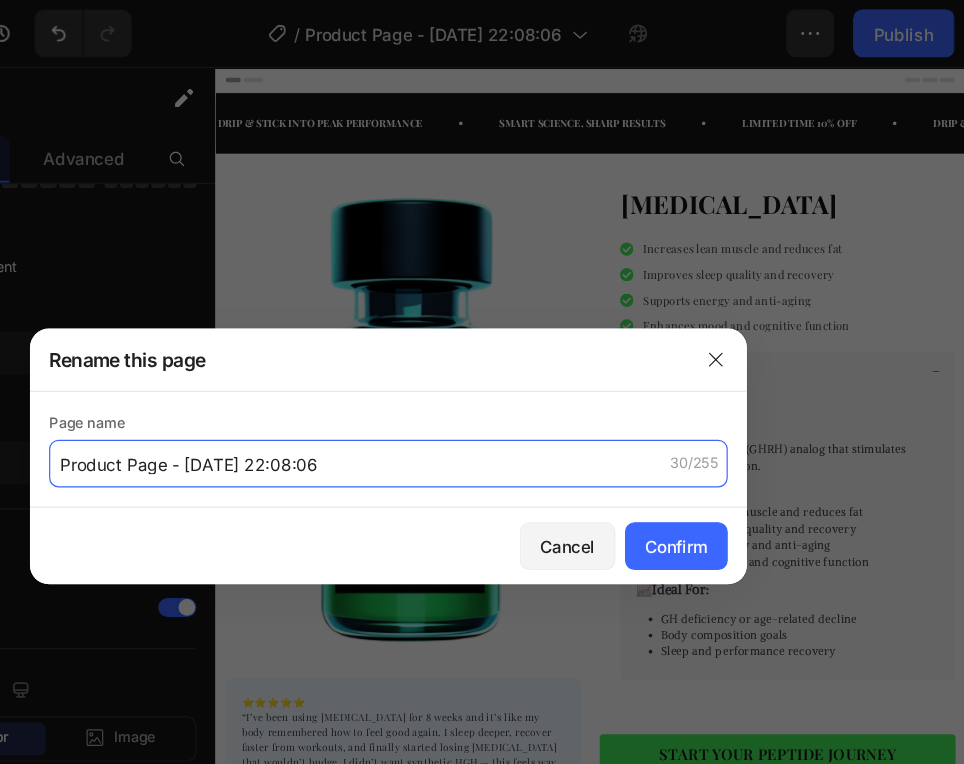 click on "Product Page - [DATE] 22:08:06" 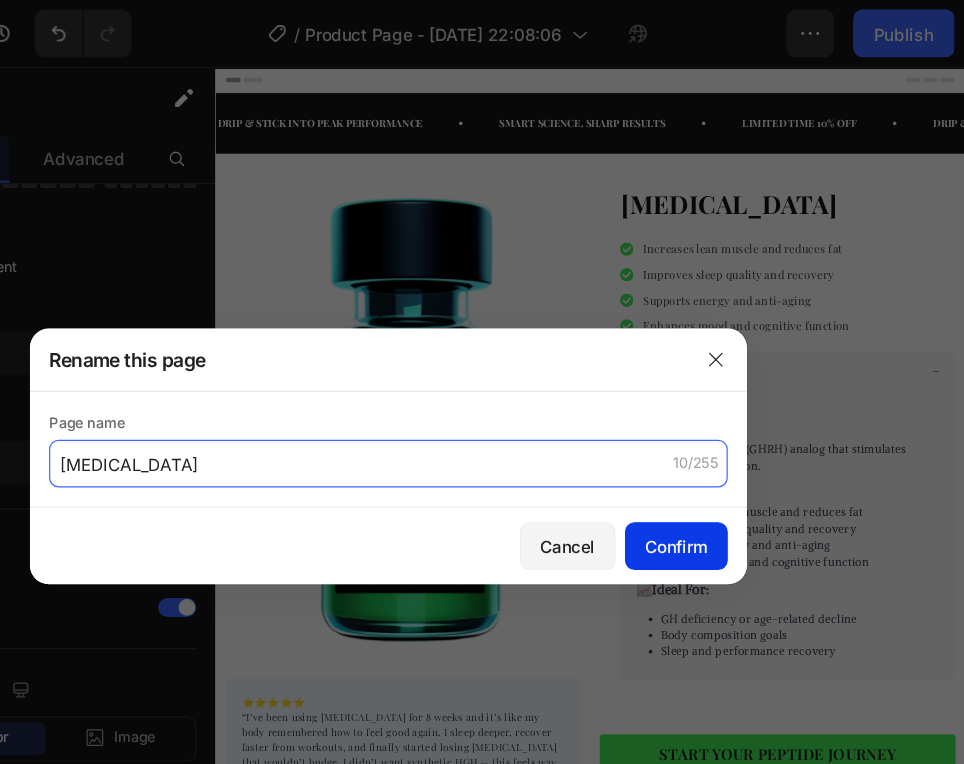 type on "[MEDICAL_DATA]" 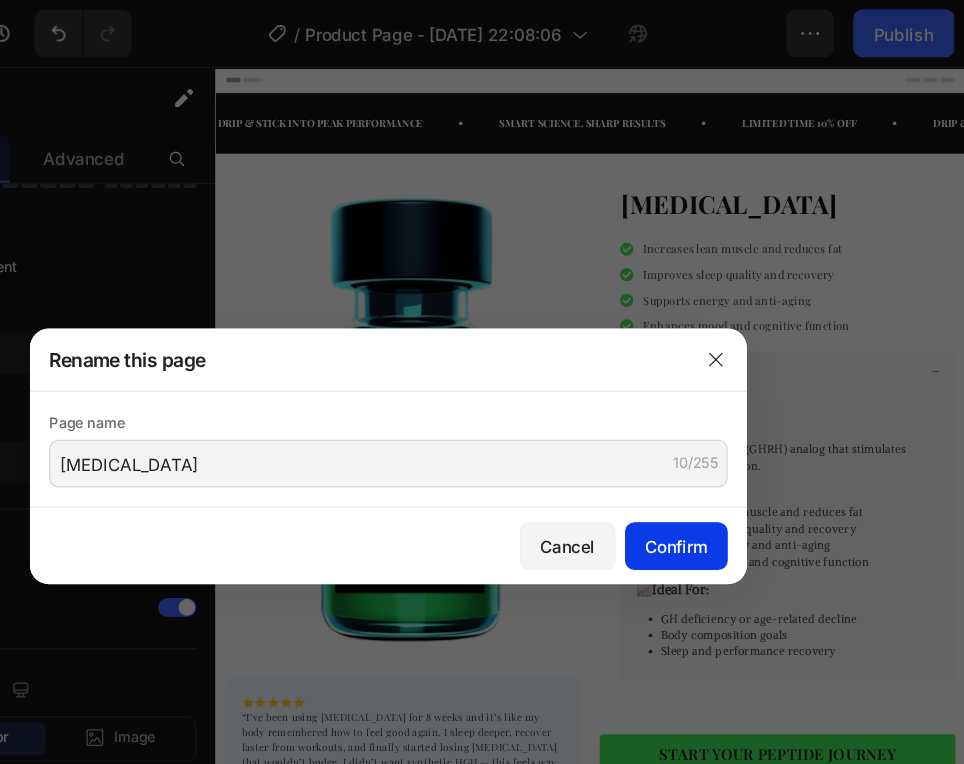 click on "Confirm" at bounding box center [723, 457] 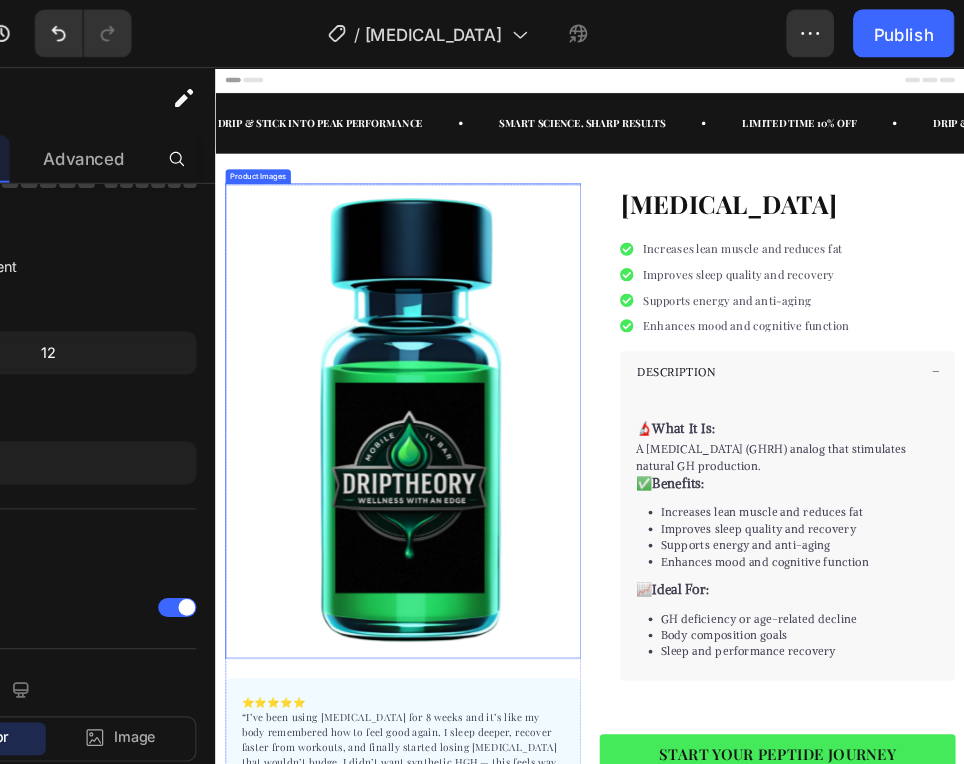 click at bounding box center (515, 632) 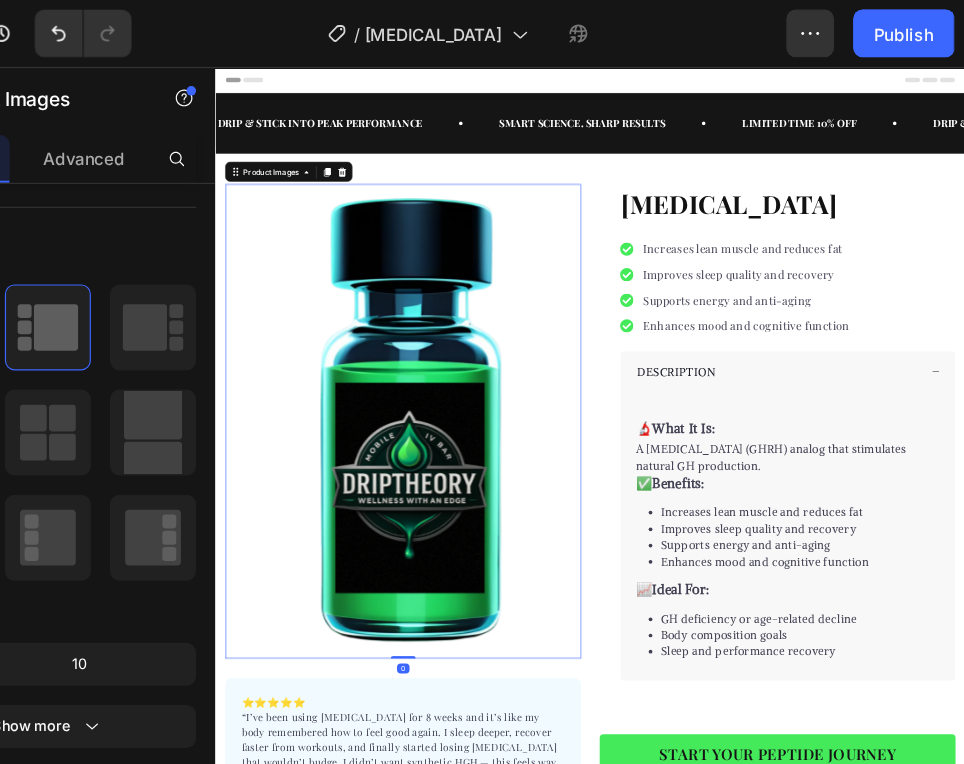 scroll, scrollTop: 0, scrollLeft: 0, axis: both 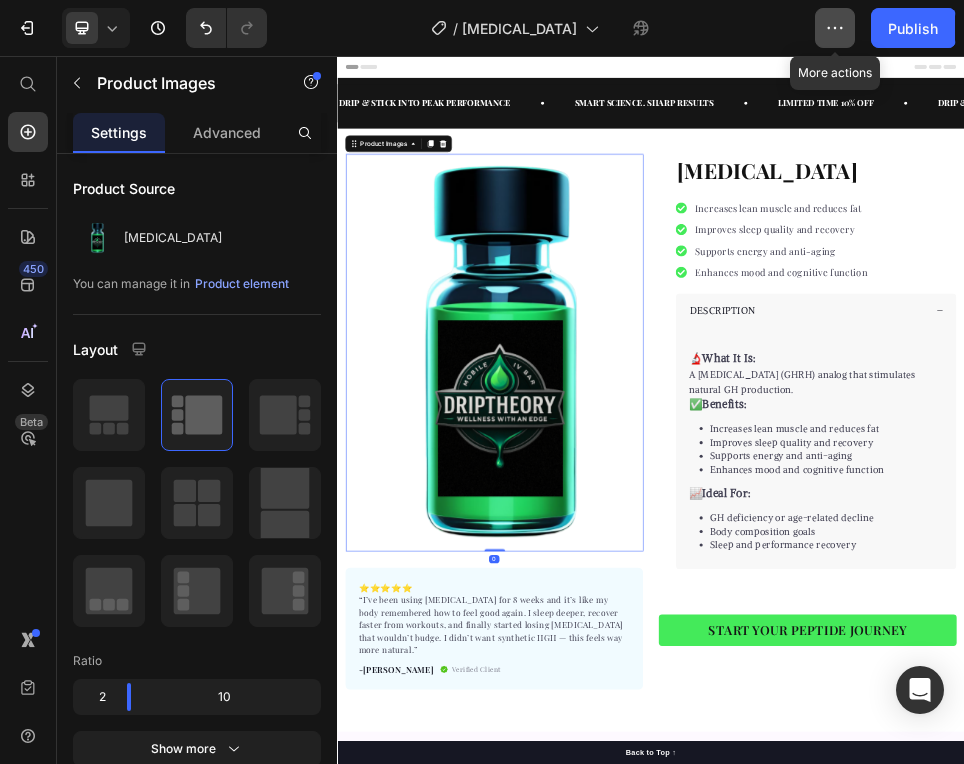 click 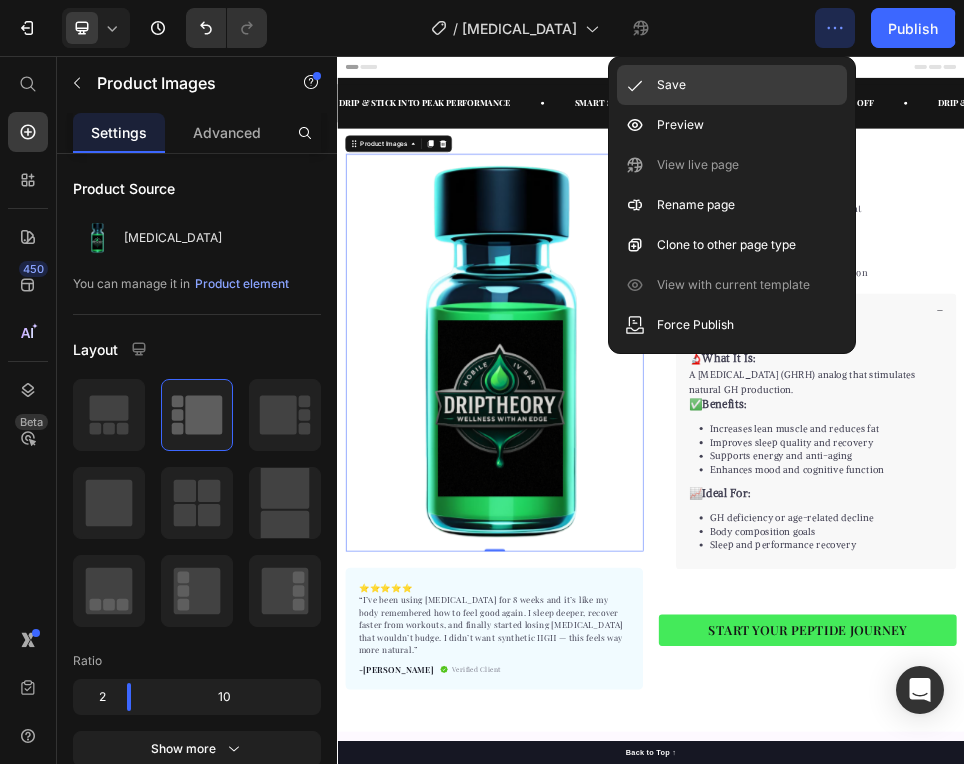 click on "Save" 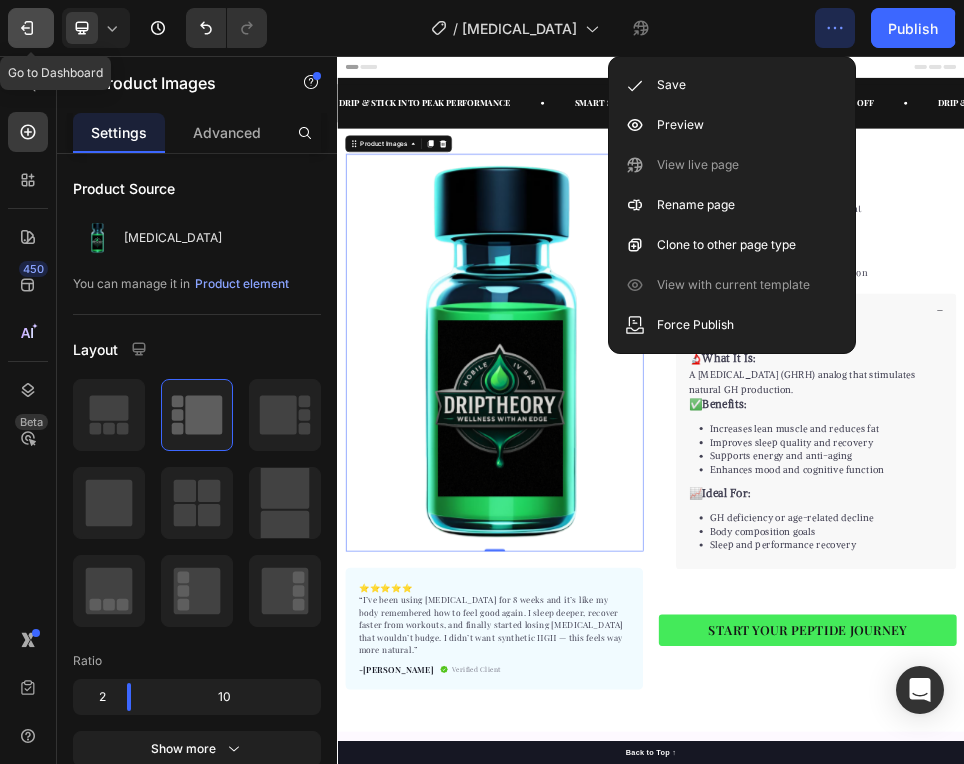 click 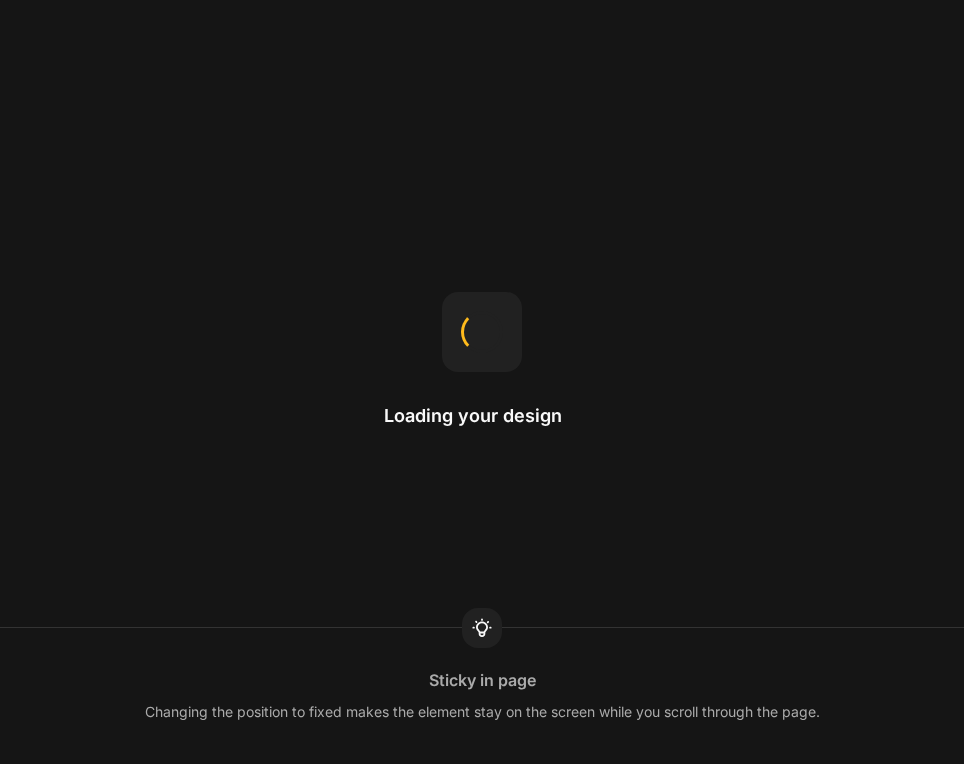 scroll, scrollTop: 0, scrollLeft: 0, axis: both 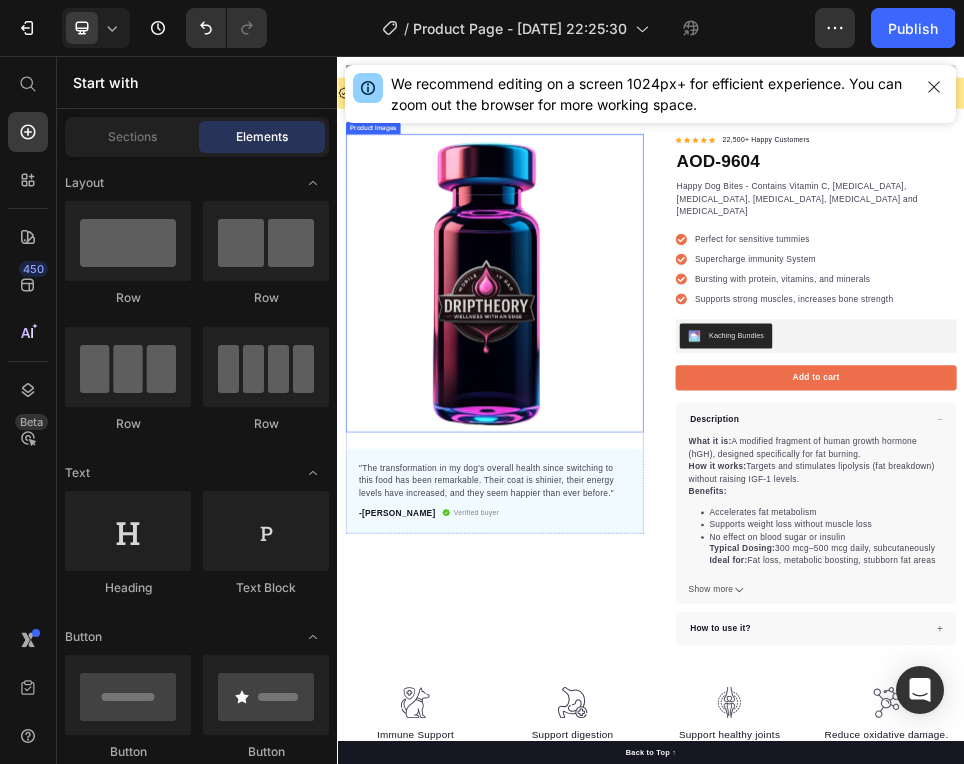 click at bounding box center [637, 489] 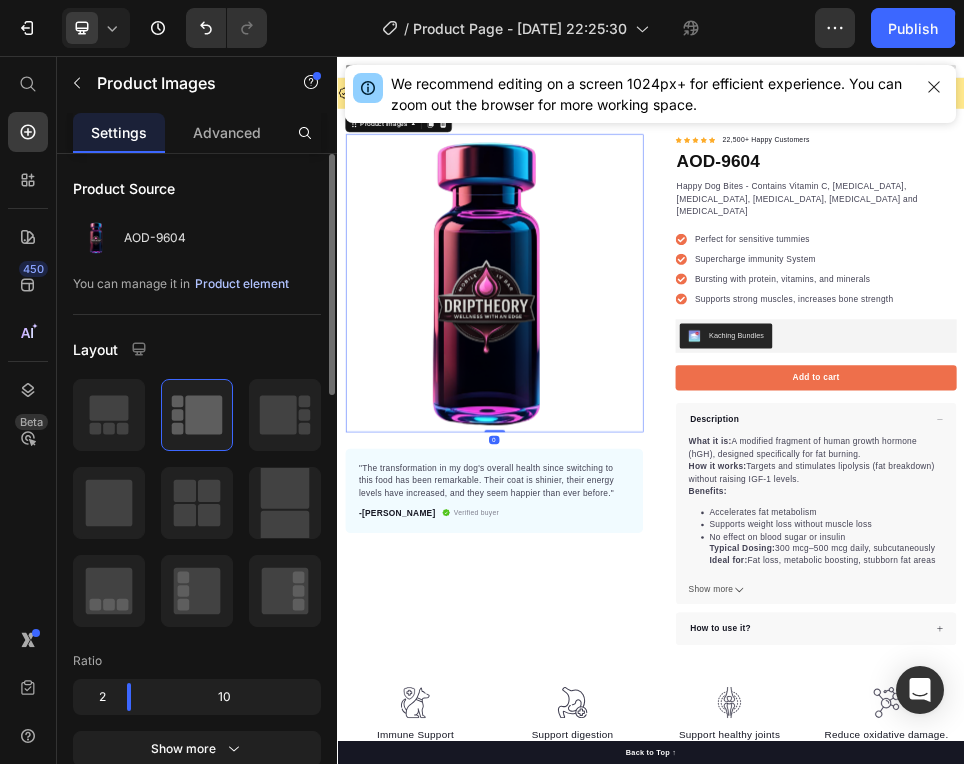 click on "Product element" at bounding box center (242, 284) 